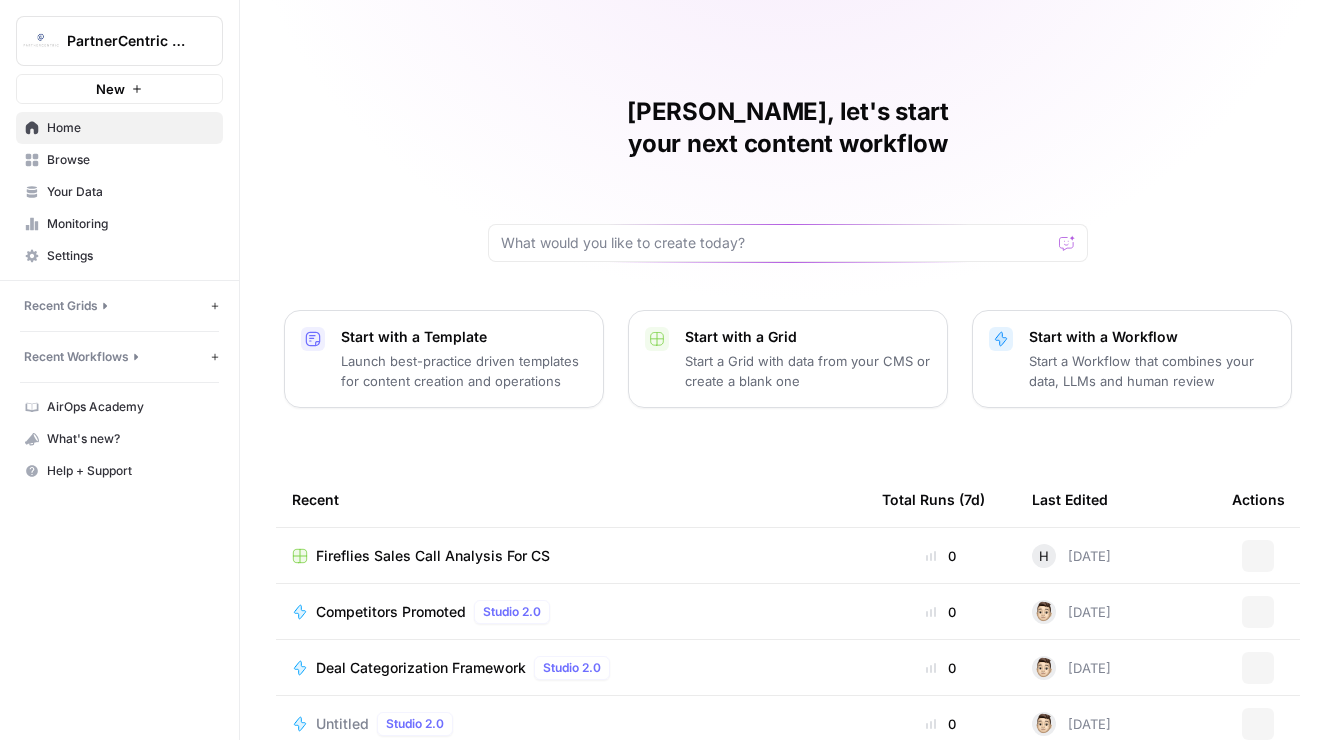 scroll, scrollTop: 0, scrollLeft: 0, axis: both 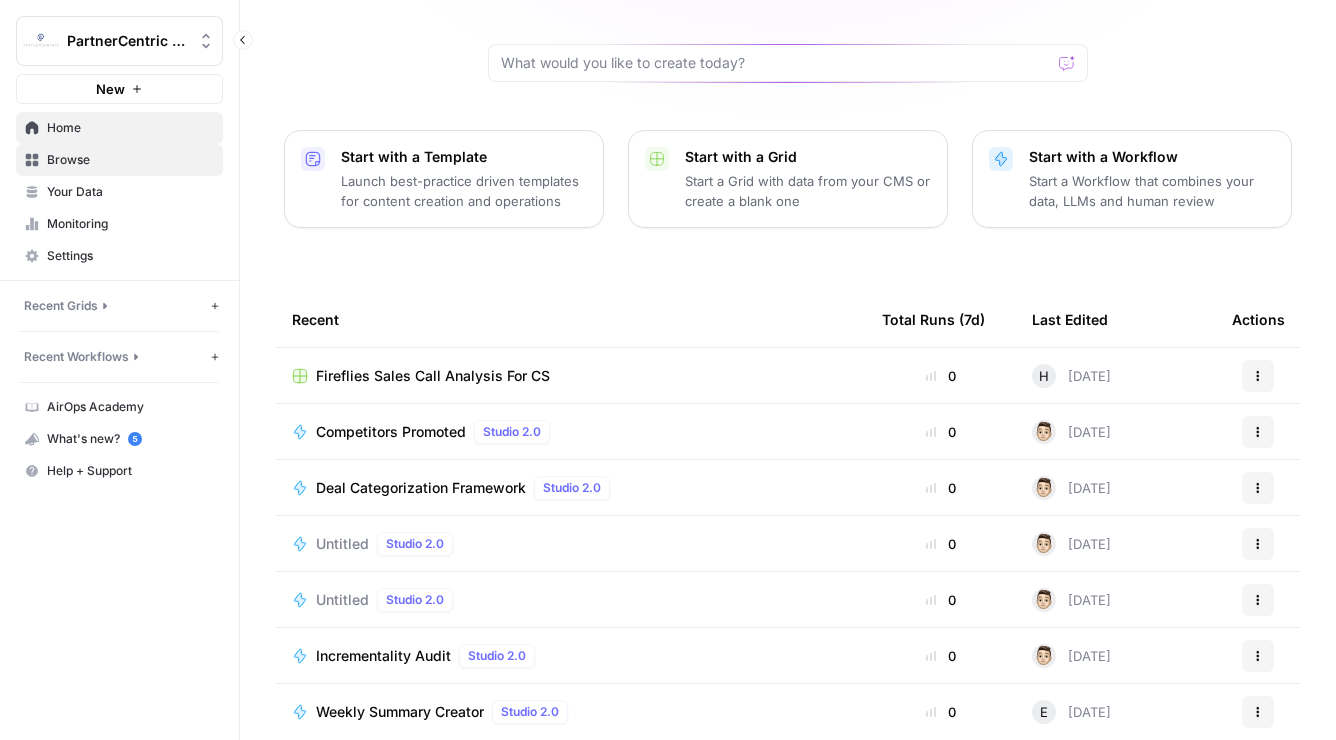click on "Browse" at bounding box center (130, 160) 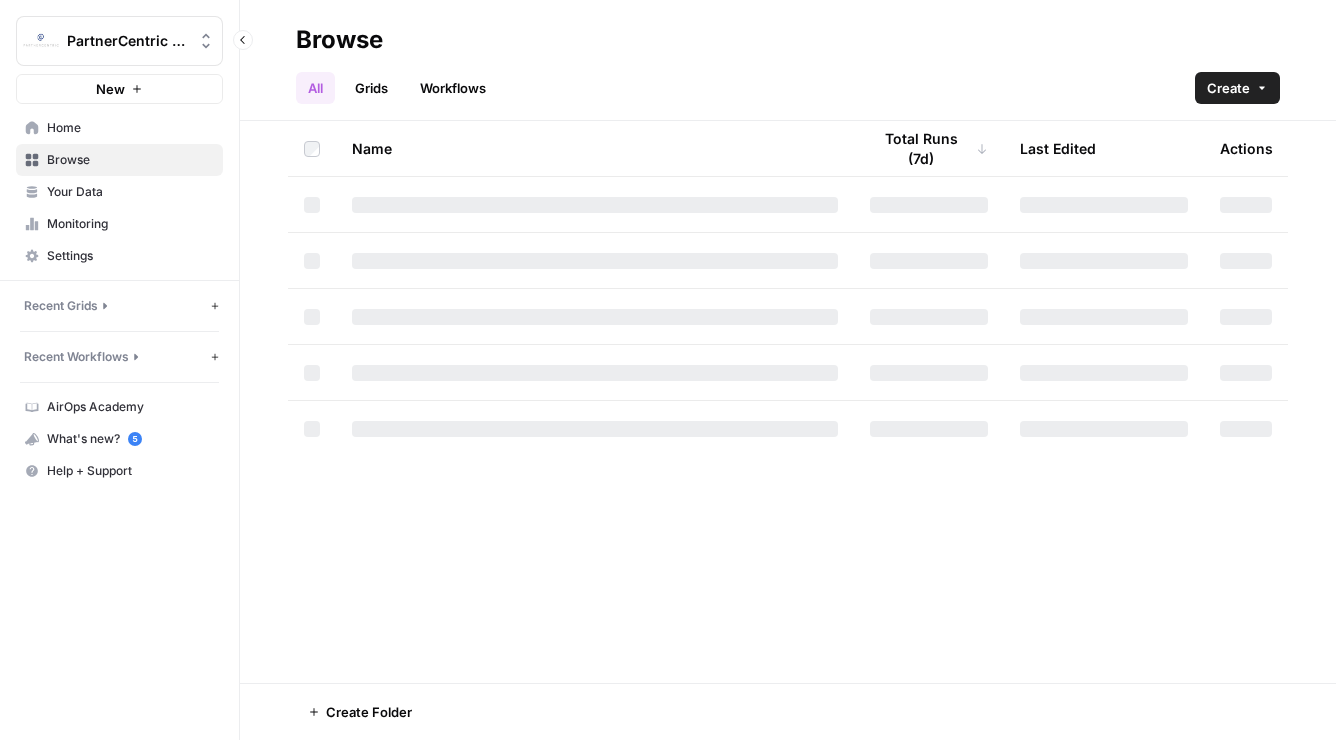 scroll, scrollTop: 0, scrollLeft: 0, axis: both 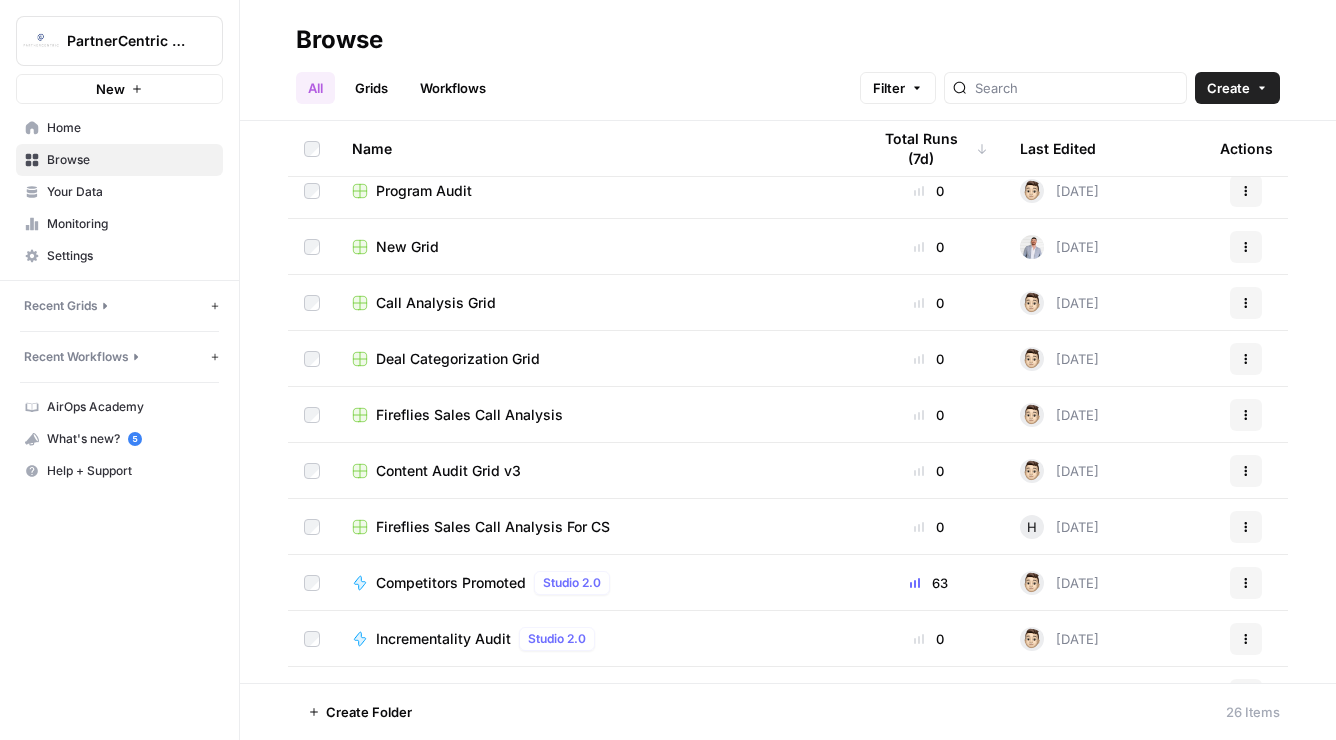 click on "Fireflies Sales Call Analysis For CS" at bounding box center (493, 527) 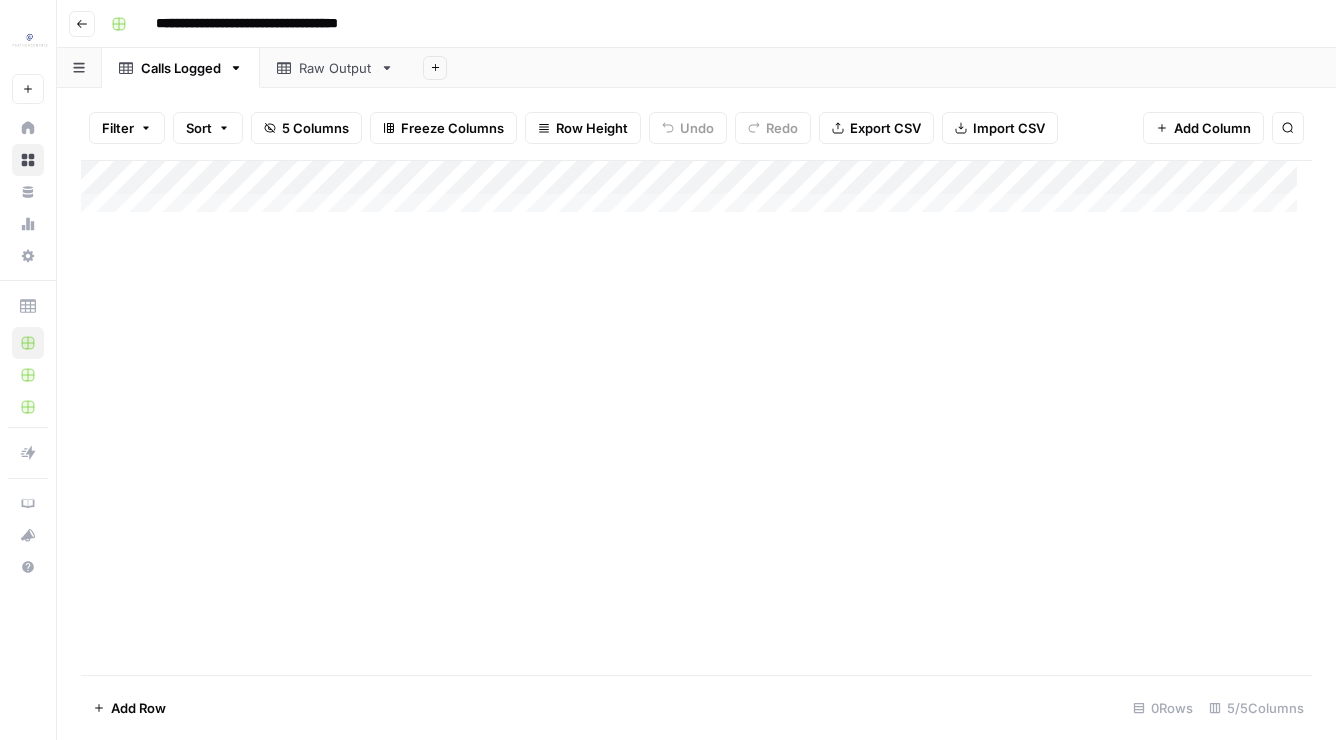 click on "Raw Output" at bounding box center [335, 68] 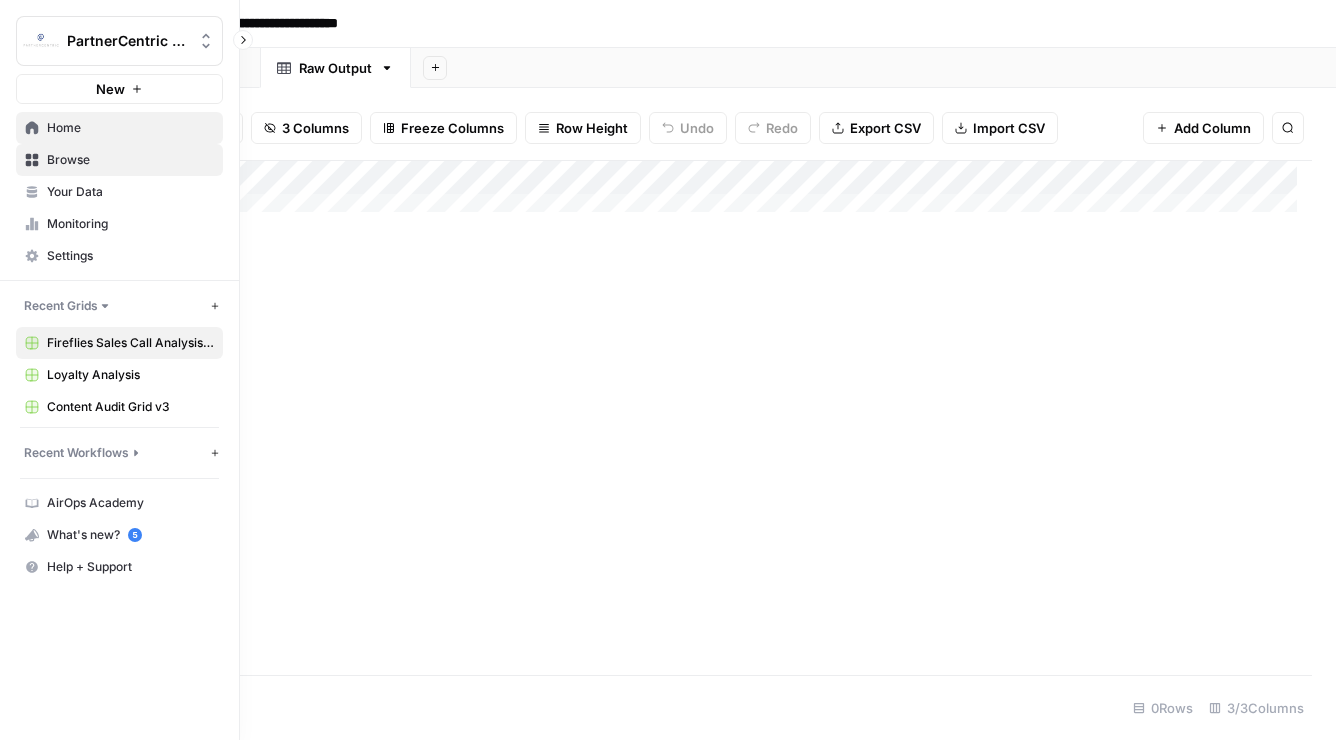 click on "Home" at bounding box center [130, 128] 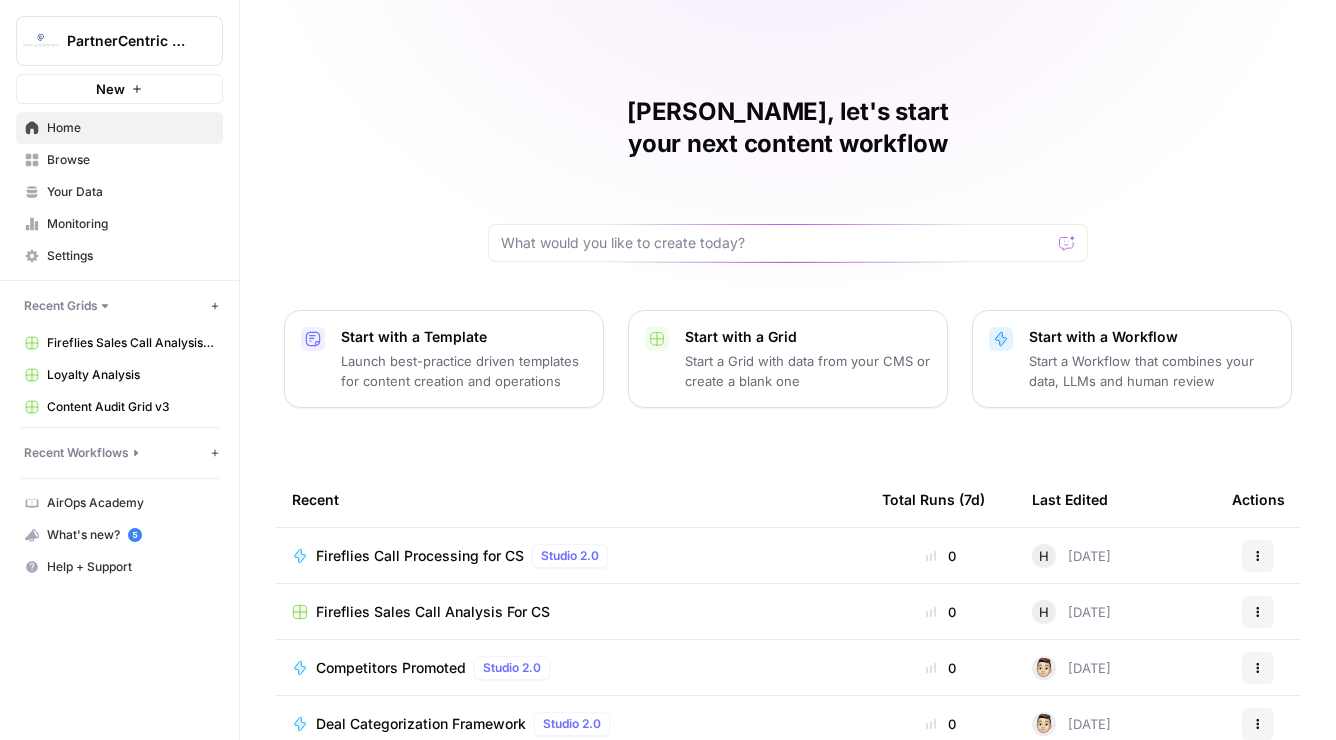 click on "Fireflies Call Processing for CS" at bounding box center (420, 556) 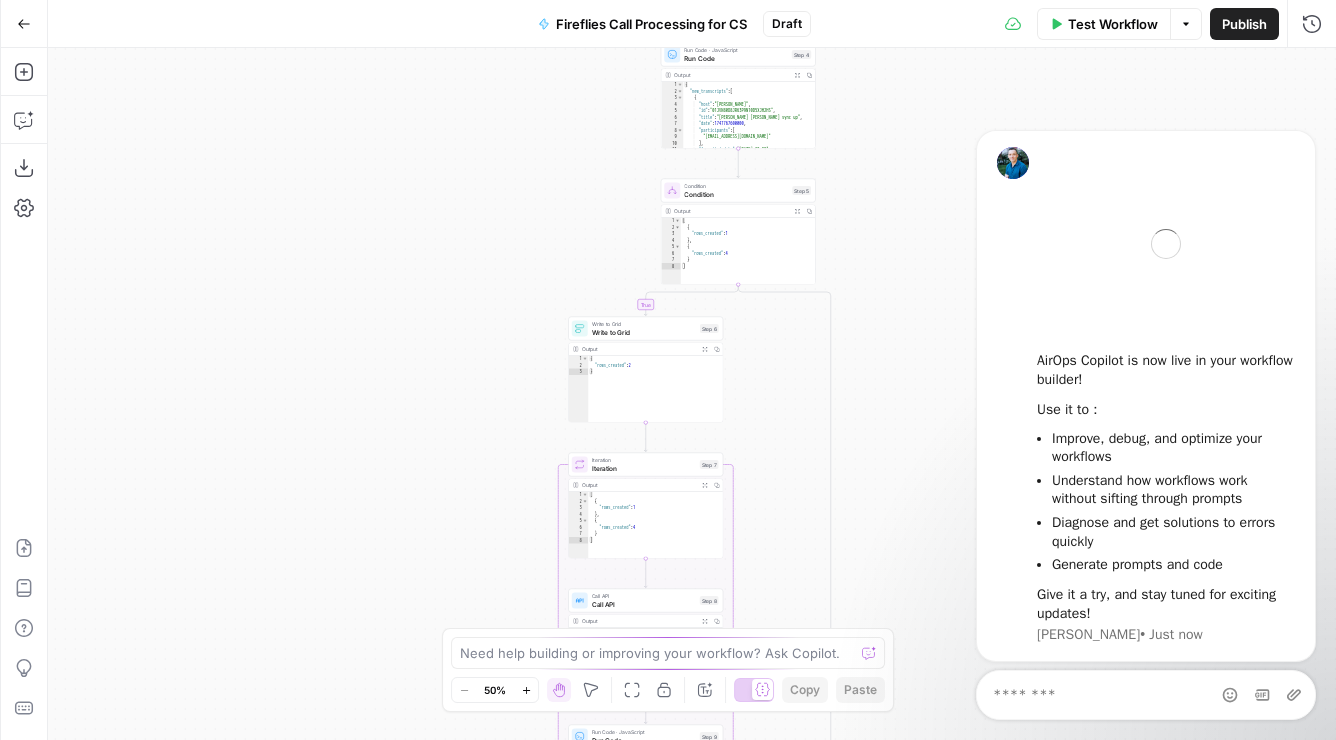 scroll, scrollTop: 0, scrollLeft: 0, axis: both 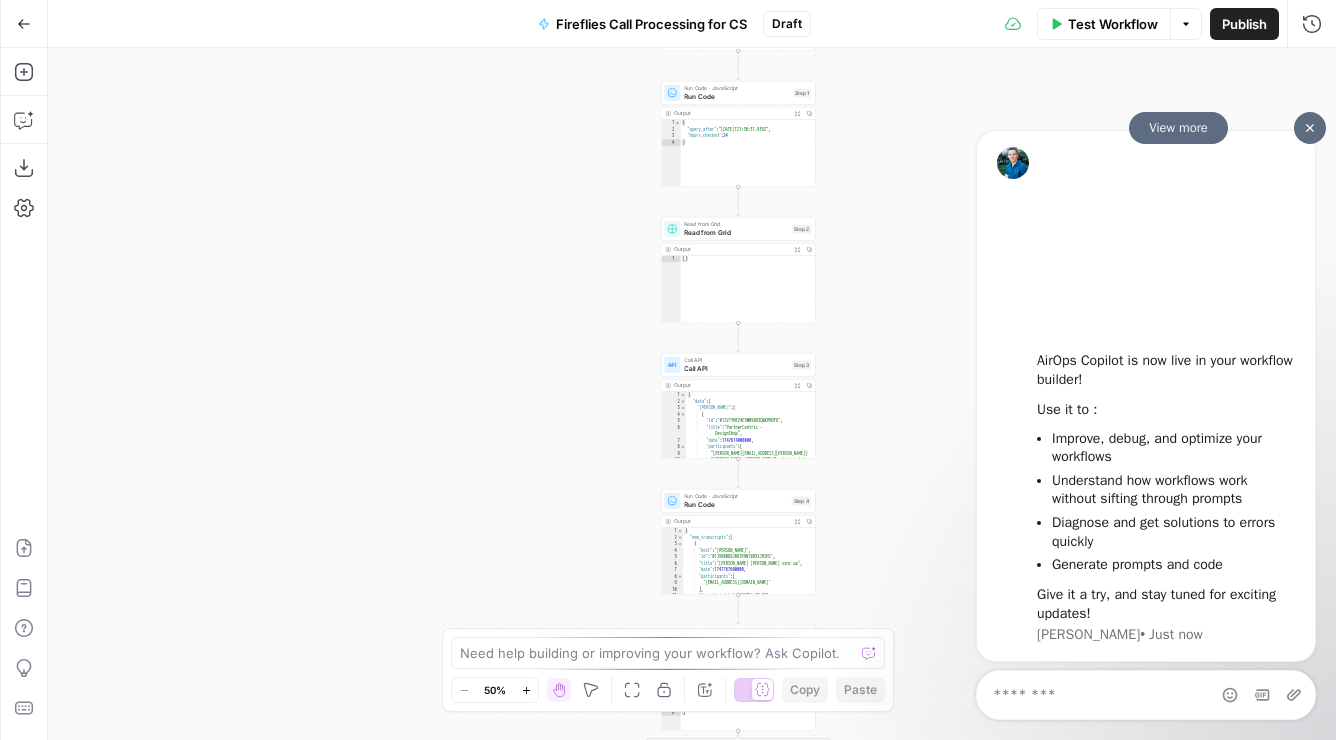 click at bounding box center [1310, 127] 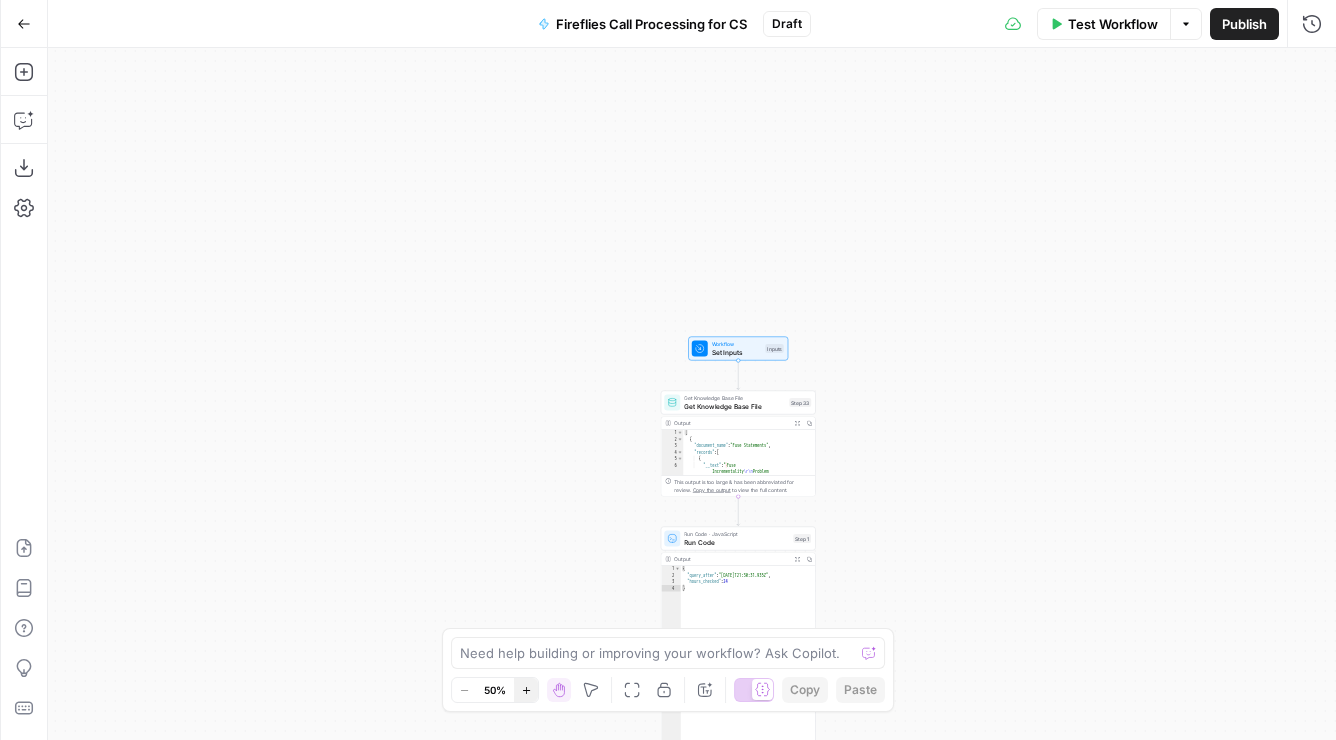 click 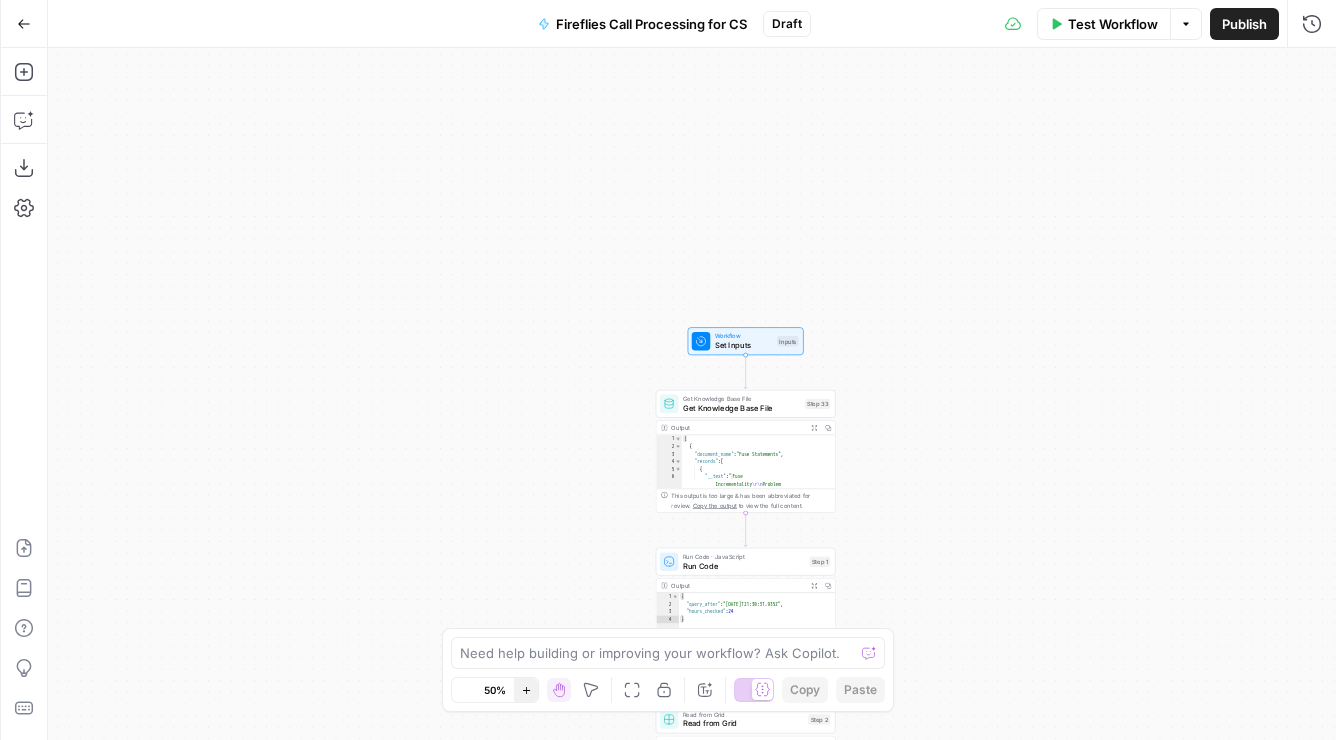 click 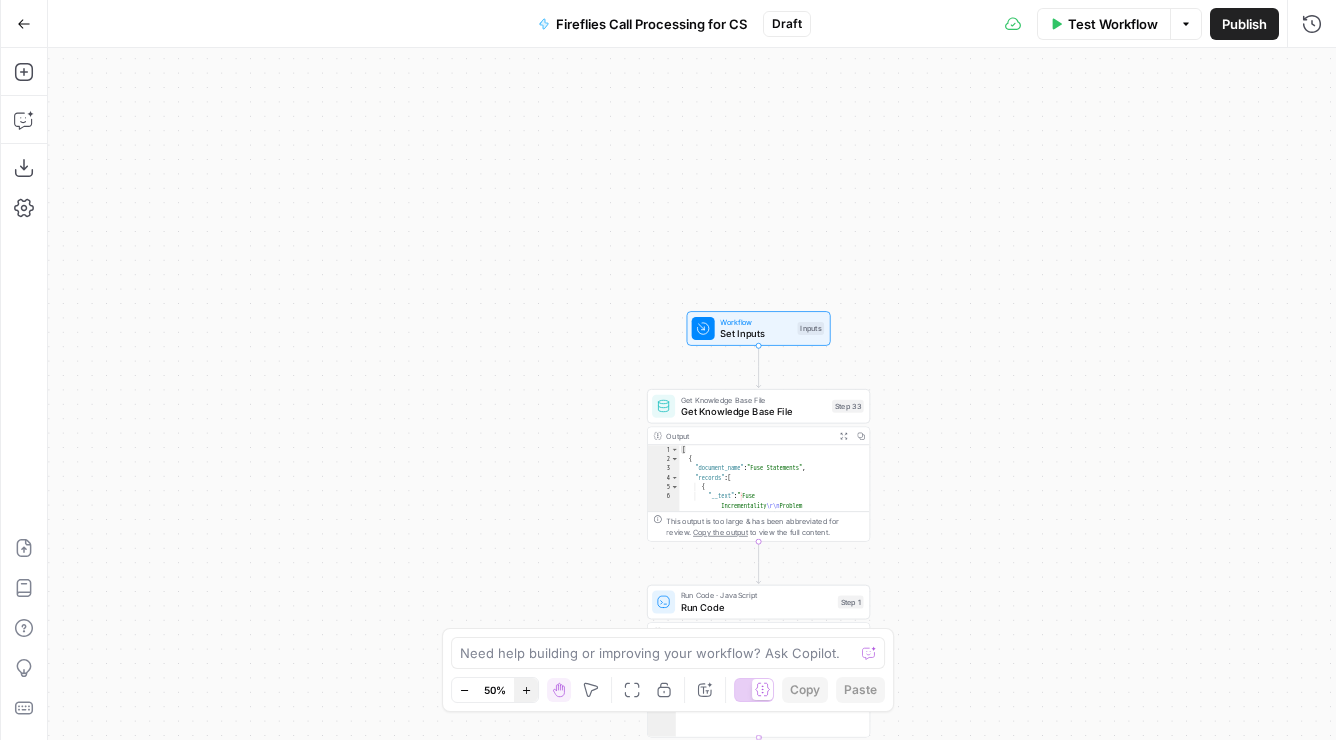 click 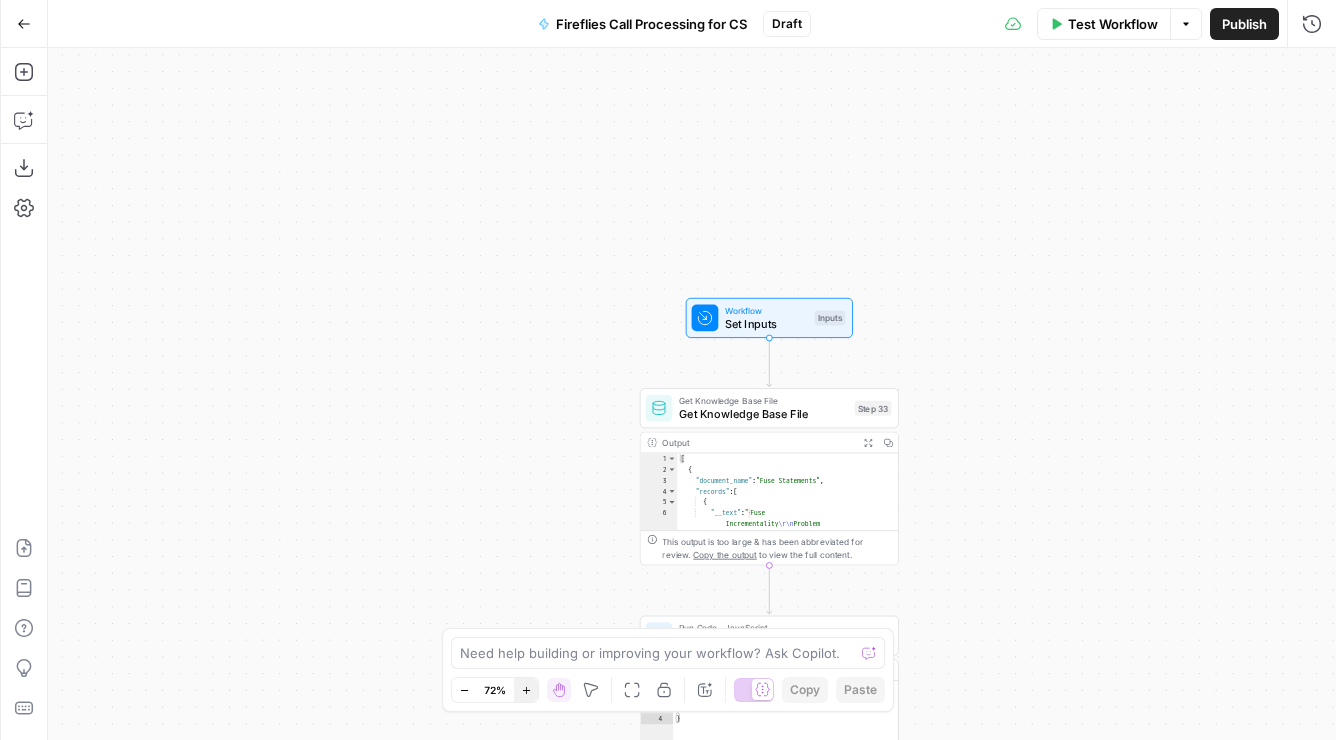 click 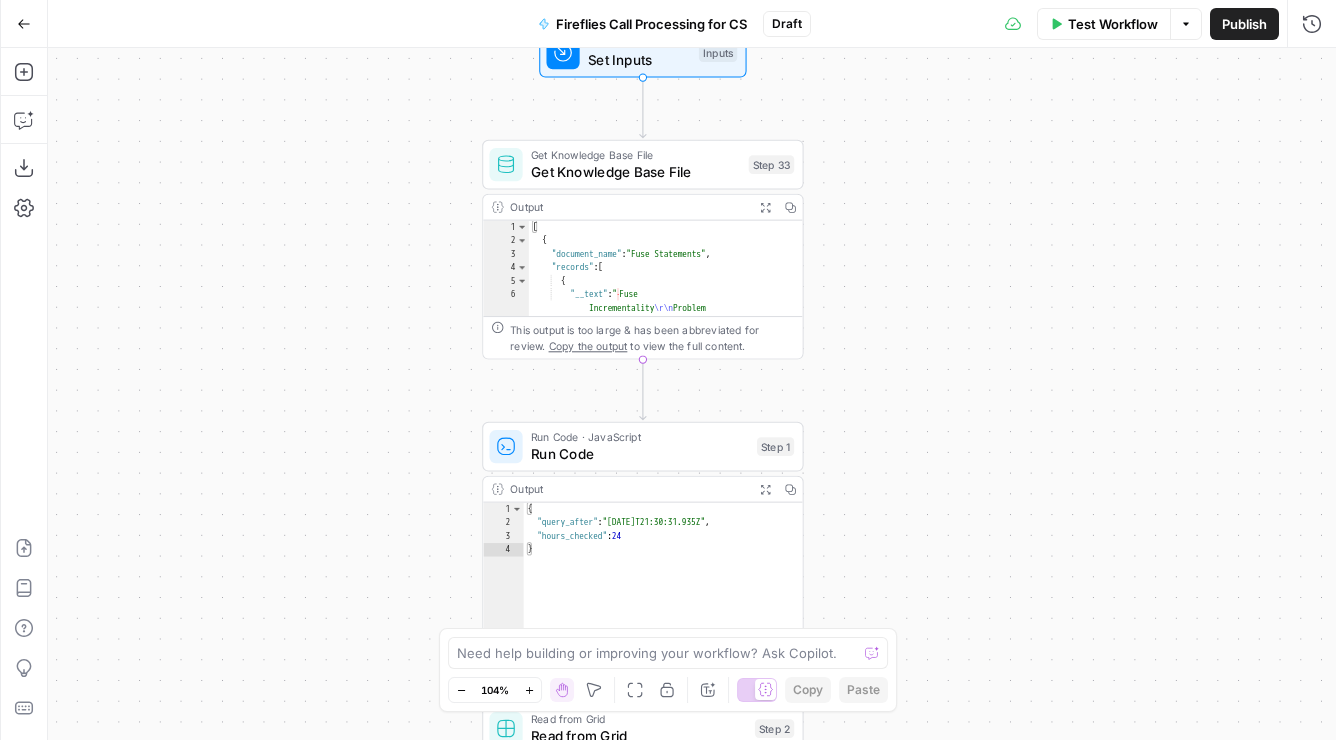 drag, startPoint x: 1101, startPoint y: 565, endPoint x: 956, endPoint y: 318, distance: 286.41577 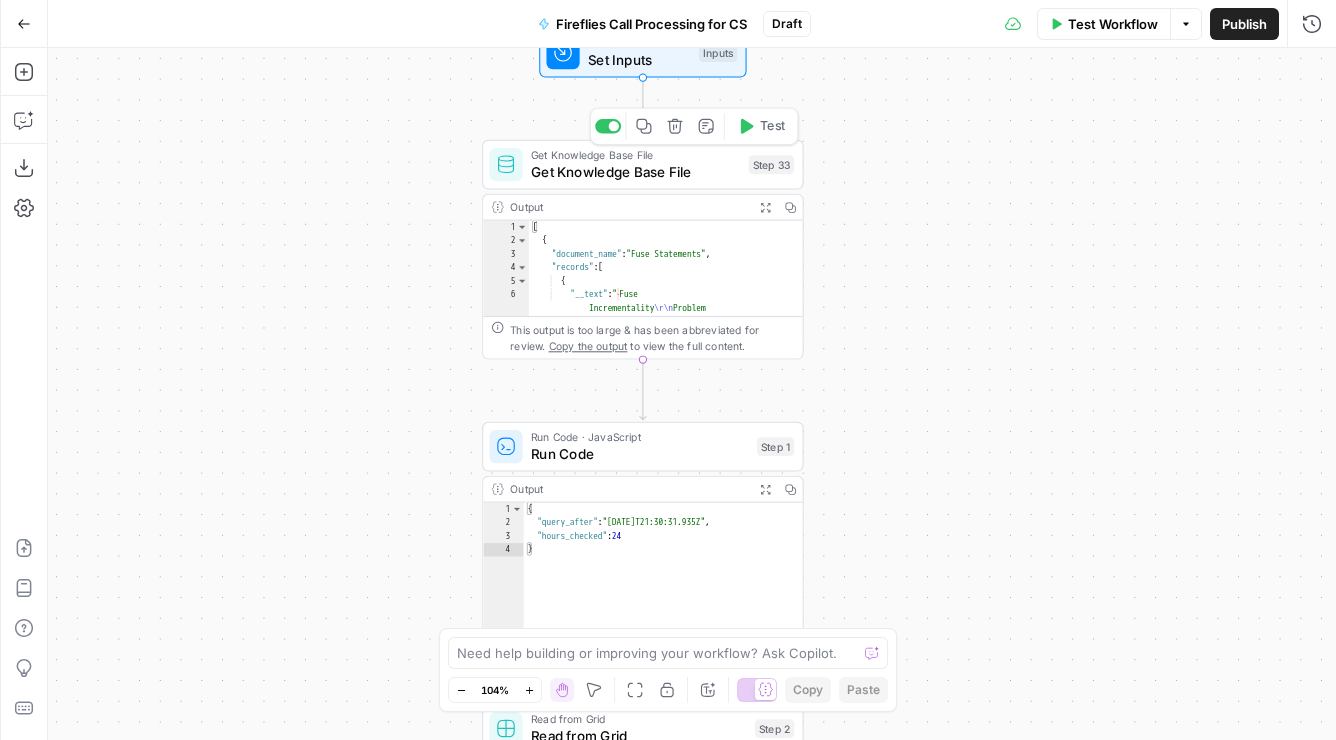 click on "Get Knowledge Base File Get Knowledge Base File Step 33 Copy step Delete step Add Note Test" at bounding box center [642, 165] 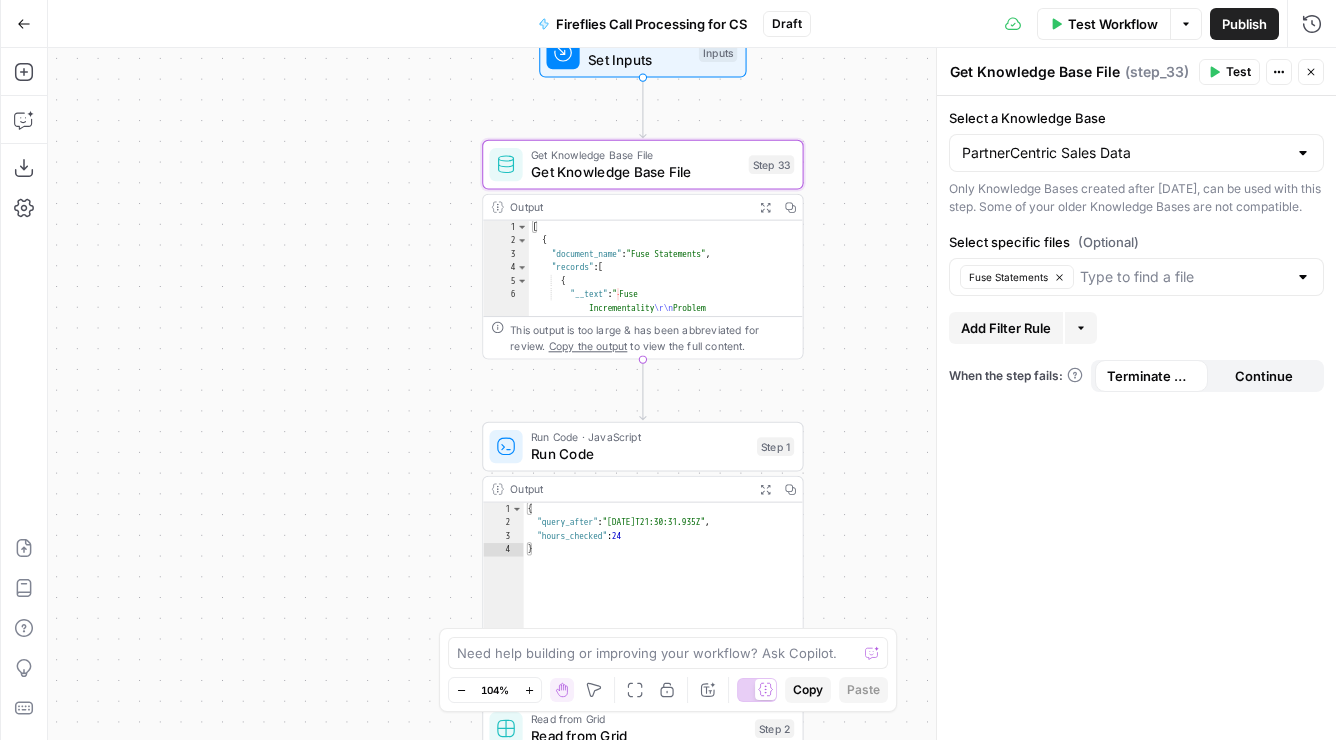 scroll, scrollTop: 157, scrollLeft: 0, axis: vertical 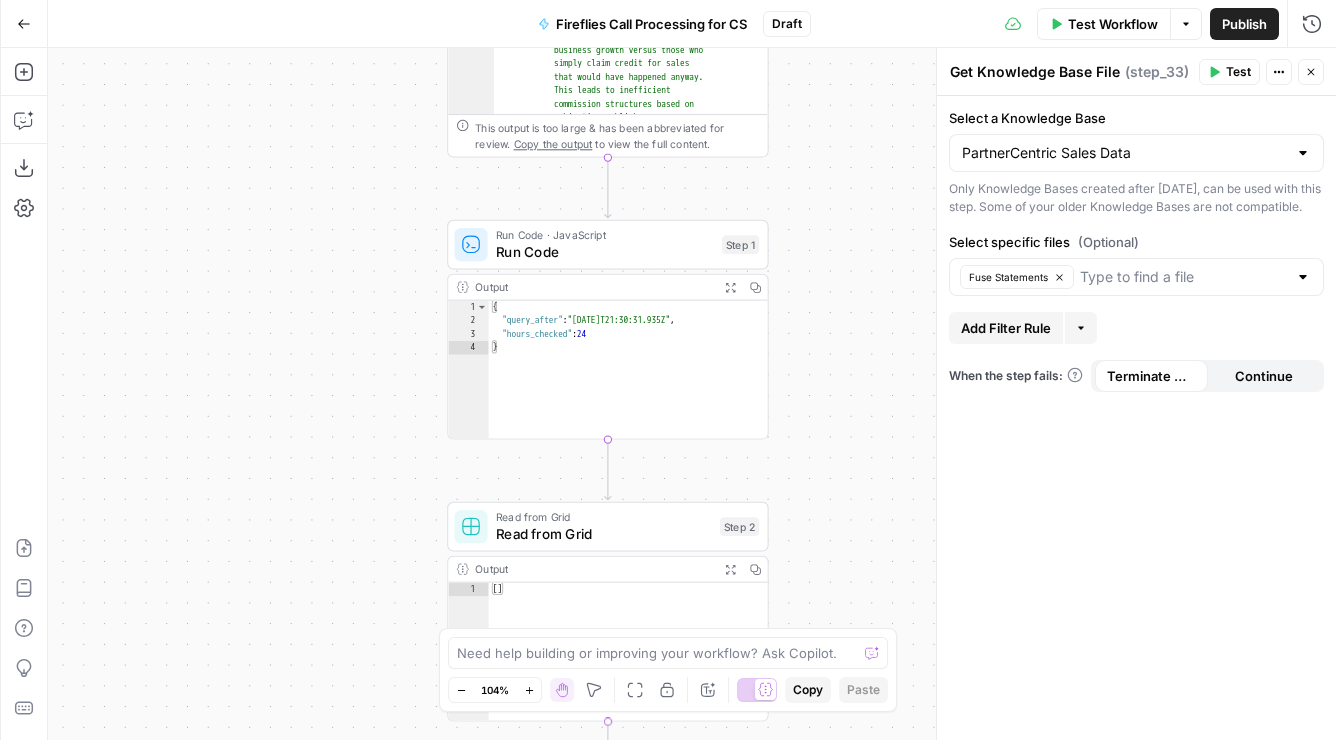 drag, startPoint x: 866, startPoint y: 442, endPoint x: 831, endPoint y: 239, distance: 205.99515 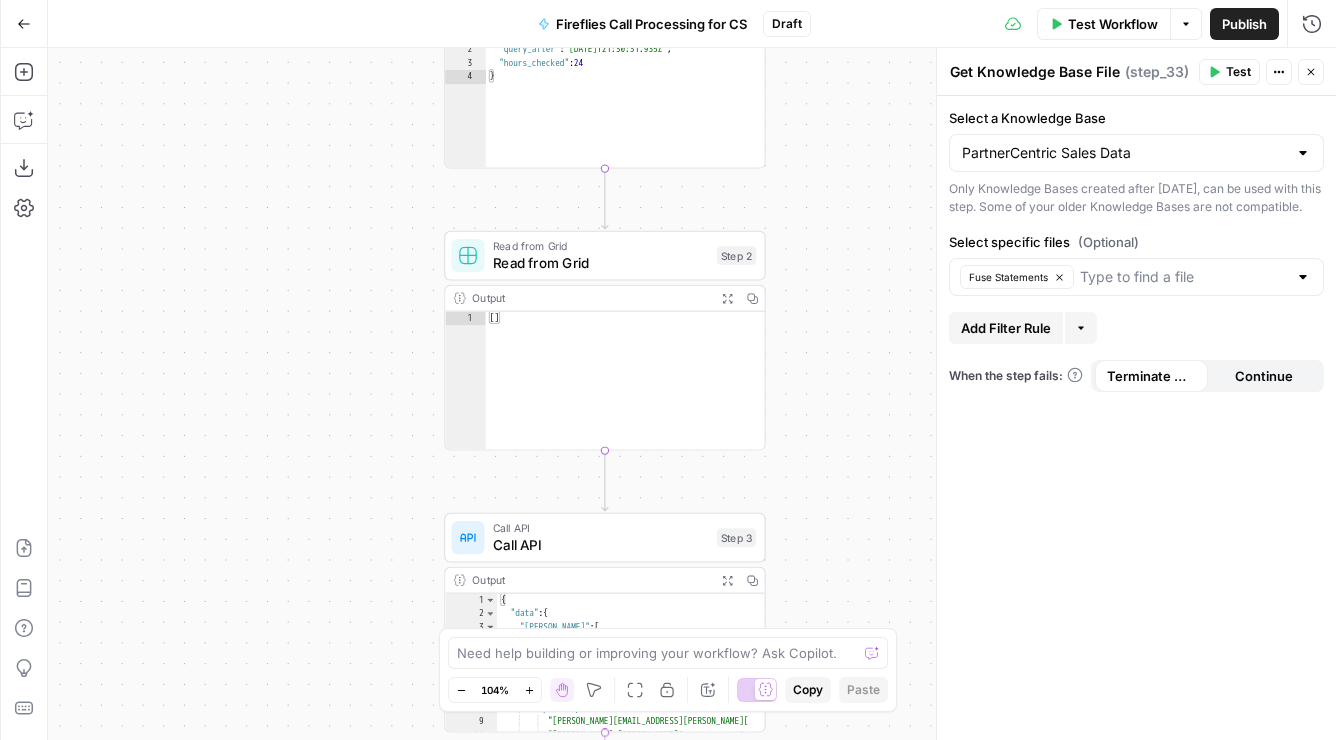 drag, startPoint x: 865, startPoint y: 521, endPoint x: 862, endPoint y: 251, distance: 270.01666 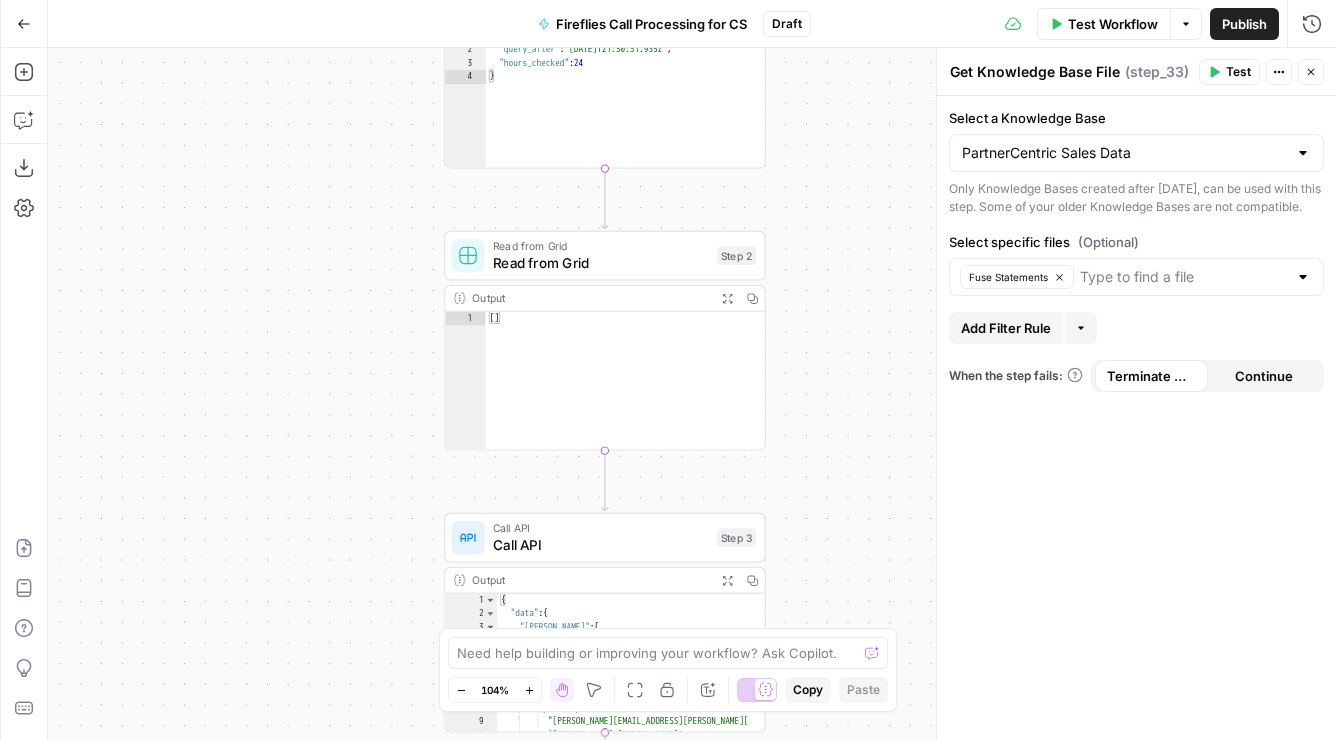click on "true false Workflow Set Inputs Inputs Get Knowledge Base File Get Knowledge Base File Step 33 Output Expand Output Copy 6 7 8 9 10           "__text" :  " · Fuse               Incrementality \r\n Problem               Statement: Affiliate marketing               leaders struggle to accurately               measure the true value of their               affiliate publishers because               traditional attribution models               can't distinguish between               publishers who genuinely drive               business growth versus those who               simply claim credit for sales               that would have happened anyway.               This leads to inefficient               commission structures based on               subjective publisher               categorization rather than               . \"" at bounding box center [692, 394] 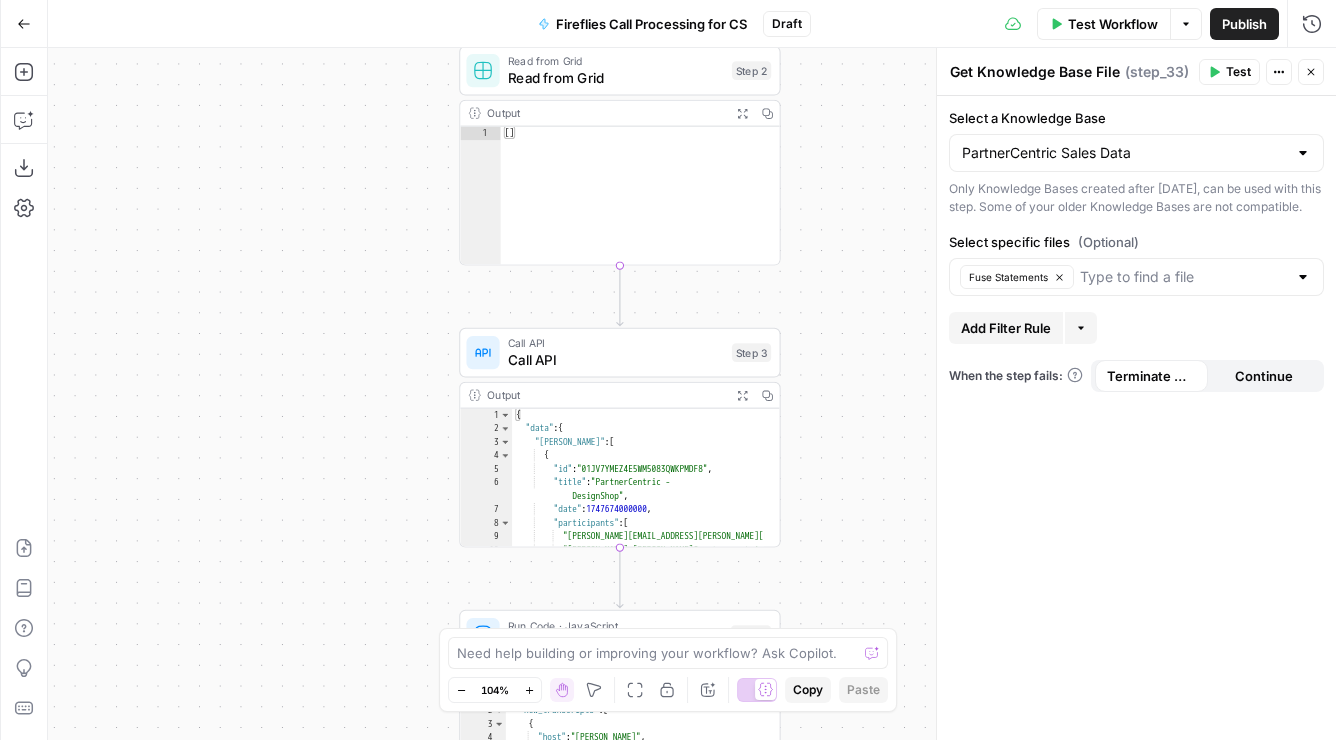 drag, startPoint x: 837, startPoint y: 480, endPoint x: 852, endPoint y: 251, distance: 229.49074 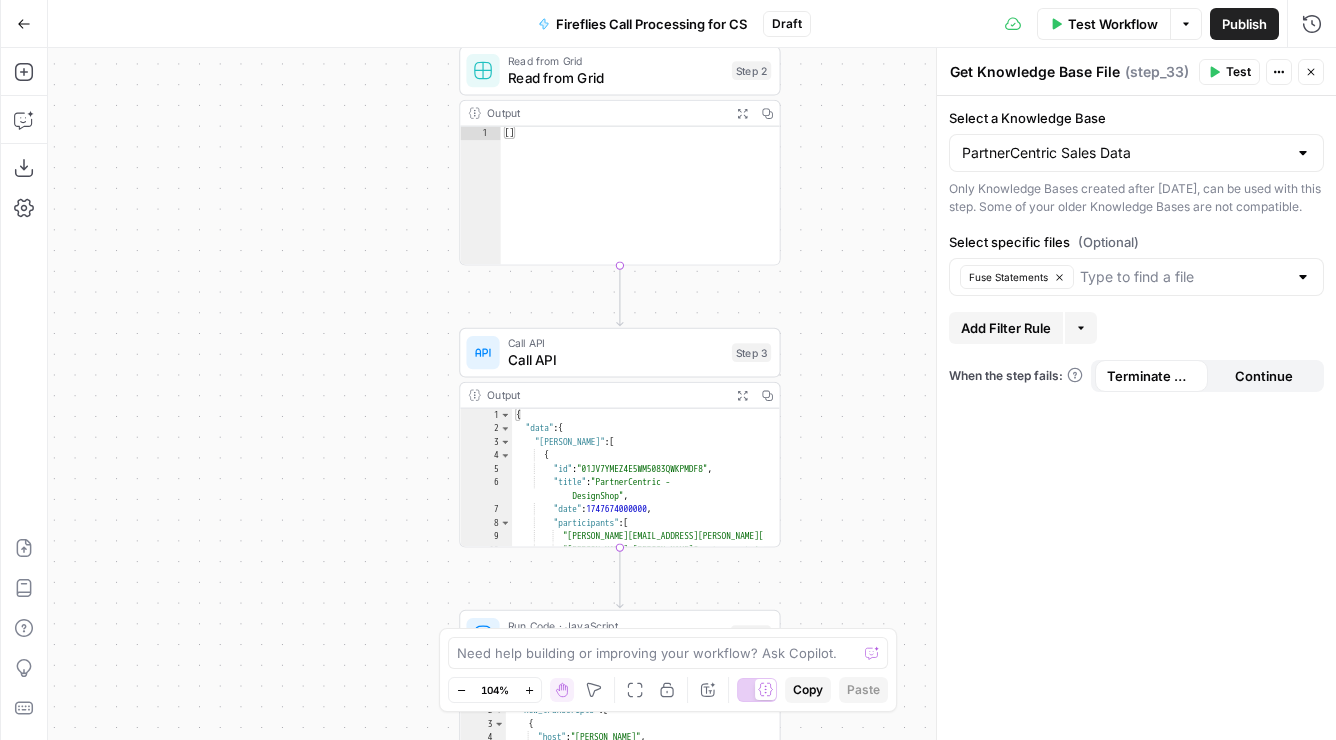 click on "true false Workflow Set Inputs Inputs Get Knowledge Base File Get Knowledge Base File Step 33 Output Expand Output Copy 6 7 8 9 10           "__text" :  " · Fuse               Incrementality \r\n Problem               Statement: Affiliate marketing               leaders struggle to accurately               measure the true value of their               affiliate publishers because               traditional attribution models               can't distinguish between               publishers who genuinely drive               business growth versus those who               simply claim credit for sales               that would have happened anyway.               This leads to inefficient               commission structures based on               subjective publisher               categorization rather than               . \"" at bounding box center (692, 394) 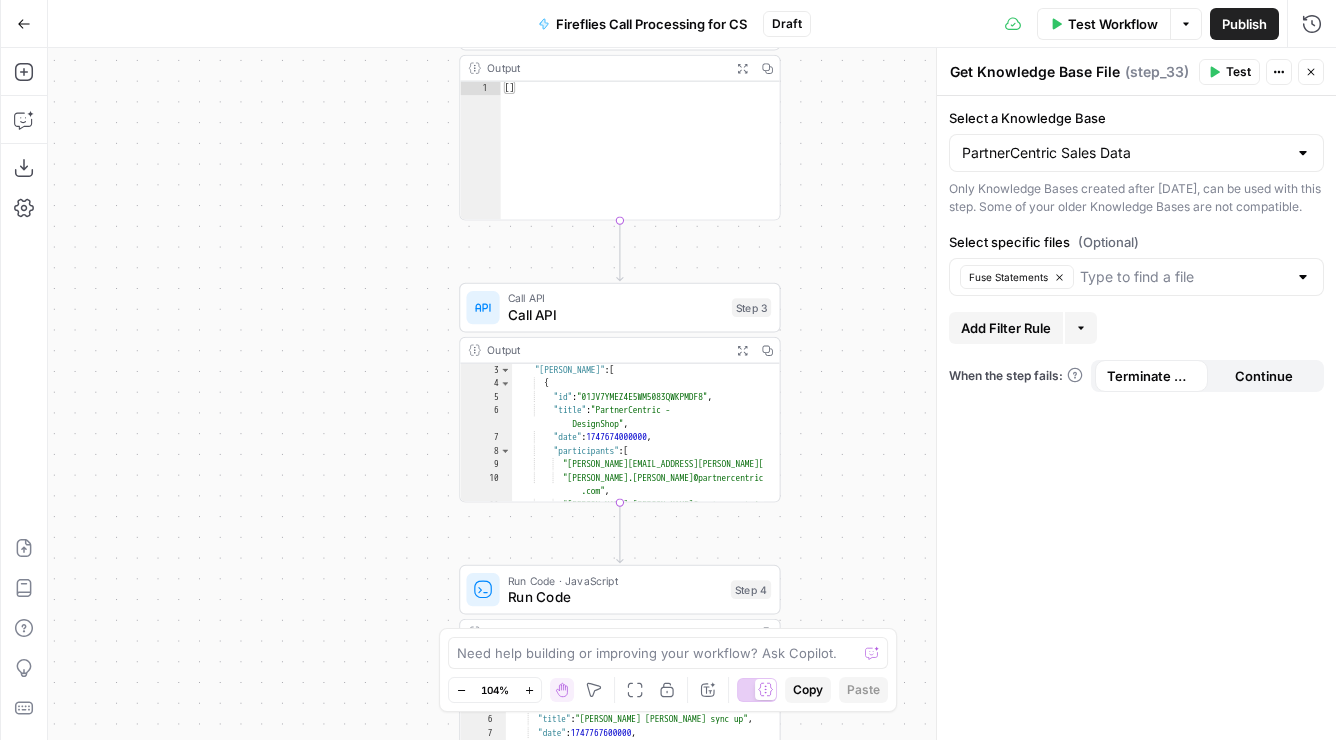 scroll, scrollTop: 52, scrollLeft: 0, axis: vertical 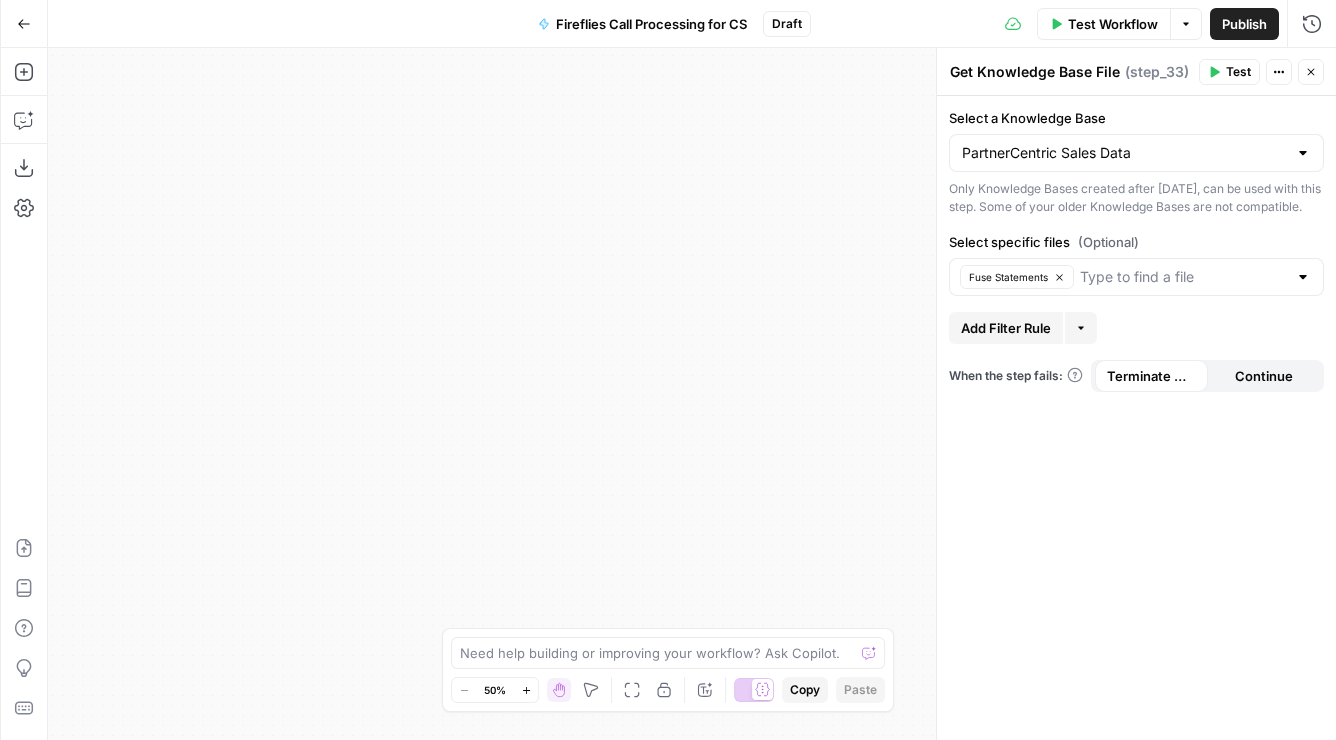 drag, startPoint x: 786, startPoint y: 528, endPoint x: 623, endPoint y: 197, distance: 368.95798 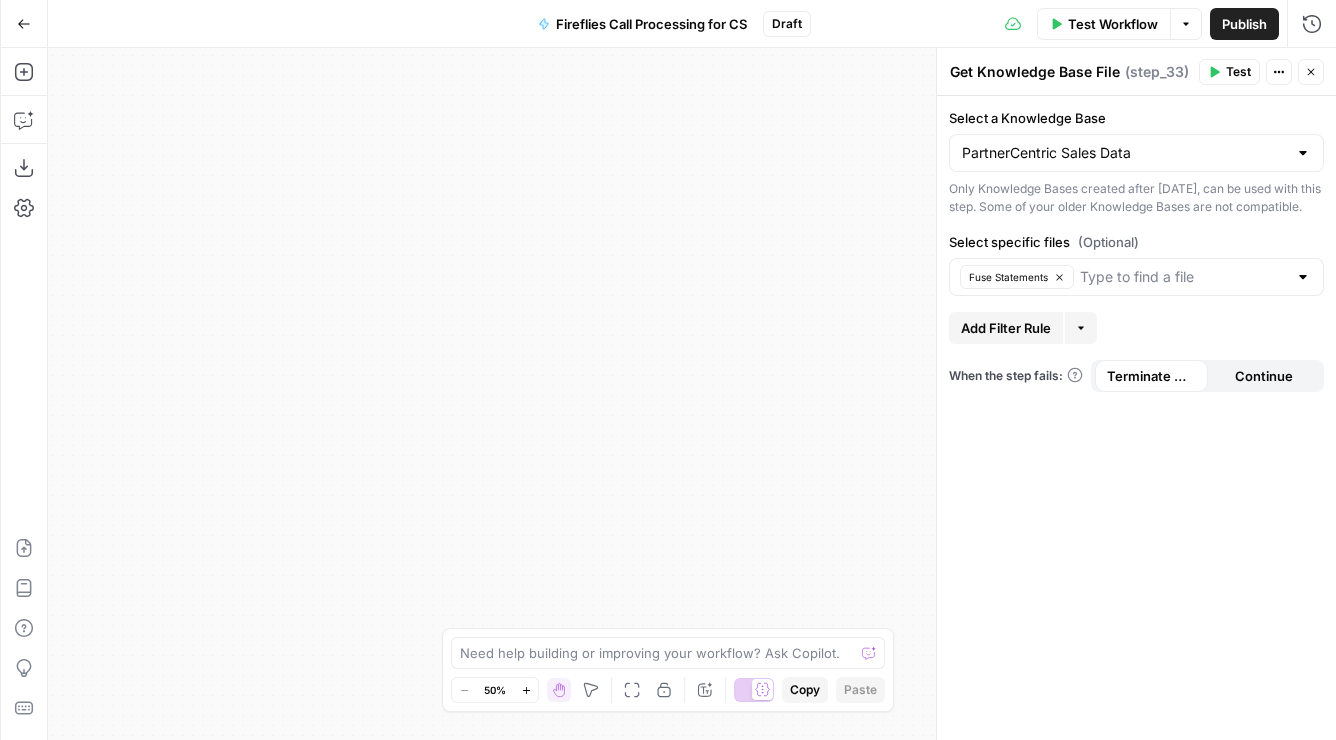 click on "true false Workflow Set Inputs Inputs Get Knowledge Base File Get Knowledge Base File Step 33 Output Expand Output Copy 6 7 8 9 10           "__text" :  " · Fuse               Incrementality \r\n Problem               Statement: Affiliate marketing               leaders struggle to accurately               measure the true value of their               affiliate publishers because               traditional attribution models               can't distinguish between               publishers who genuinely drive               business growth versus those who               simply claim credit for sales               that would have happened anyway.               This leads to inefficient               commission structures based on               subjective publisher               categorization rather than               . \"" at bounding box center (692, 394) 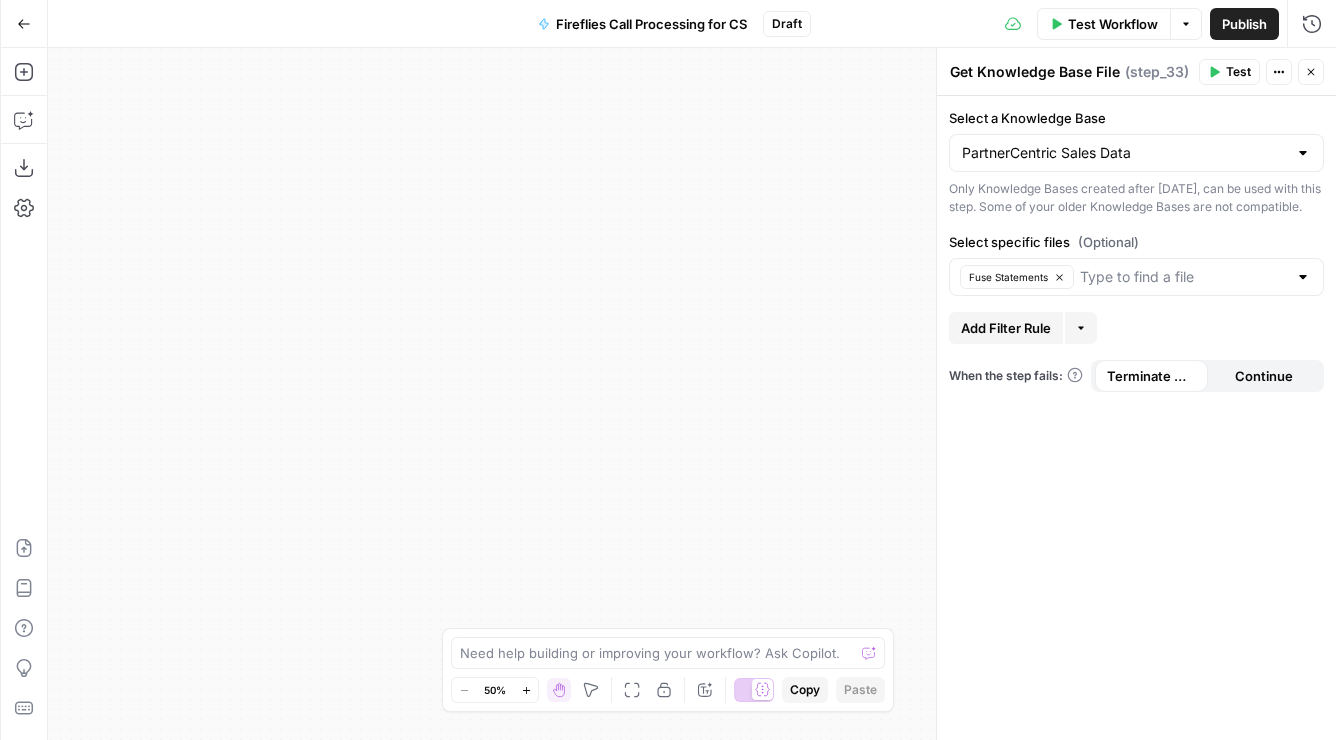 drag, startPoint x: 789, startPoint y: 249, endPoint x: 769, endPoint y: 200, distance: 52.924473 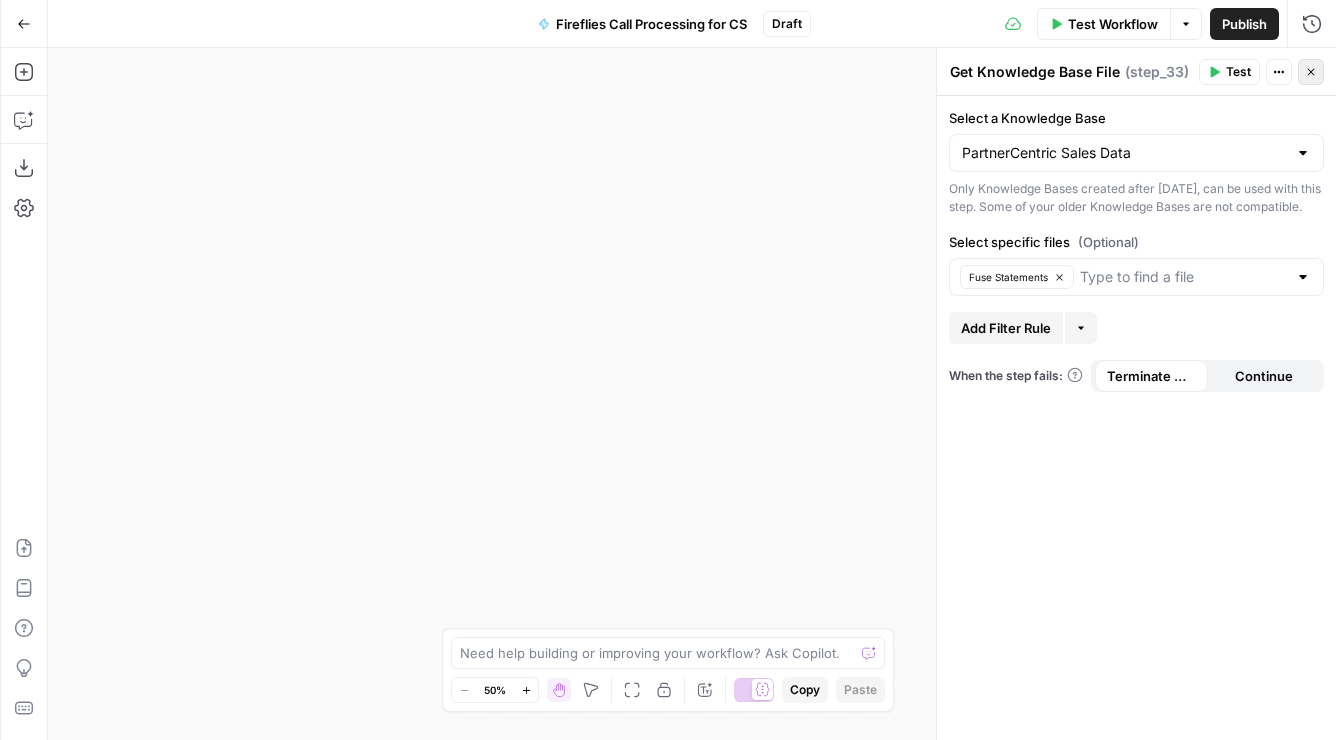 click on "Close" at bounding box center (1311, 72) 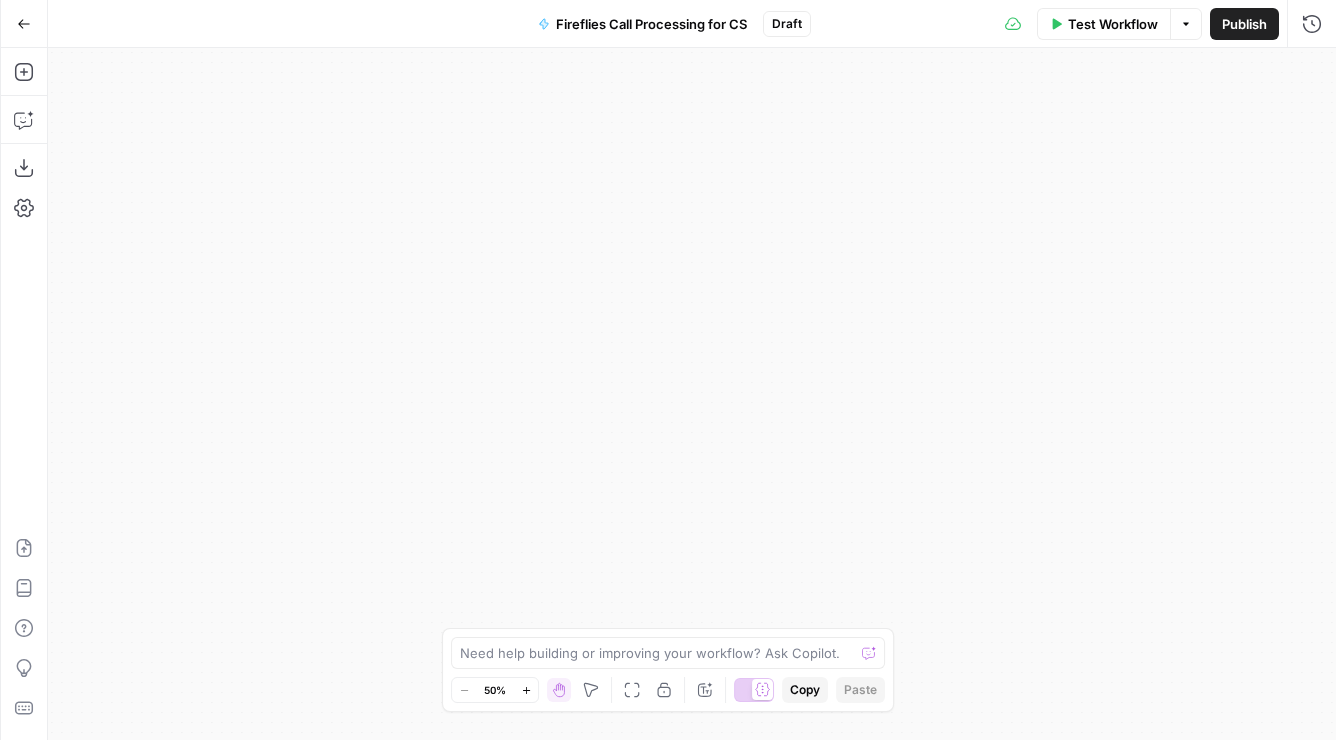 drag, startPoint x: 837, startPoint y: 480, endPoint x: 528, endPoint y: 395, distance: 320.47778 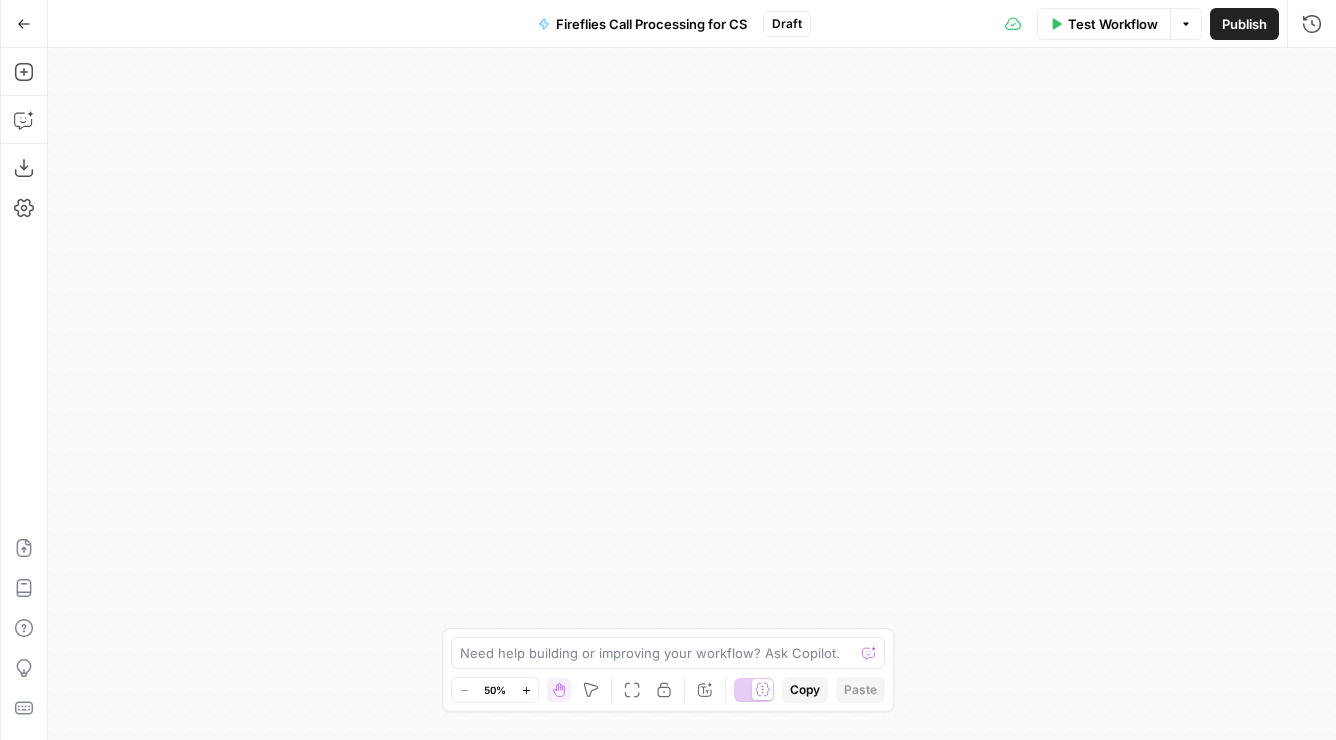 drag, startPoint x: 650, startPoint y: 289, endPoint x: 501, endPoint y: 188, distance: 180.00555 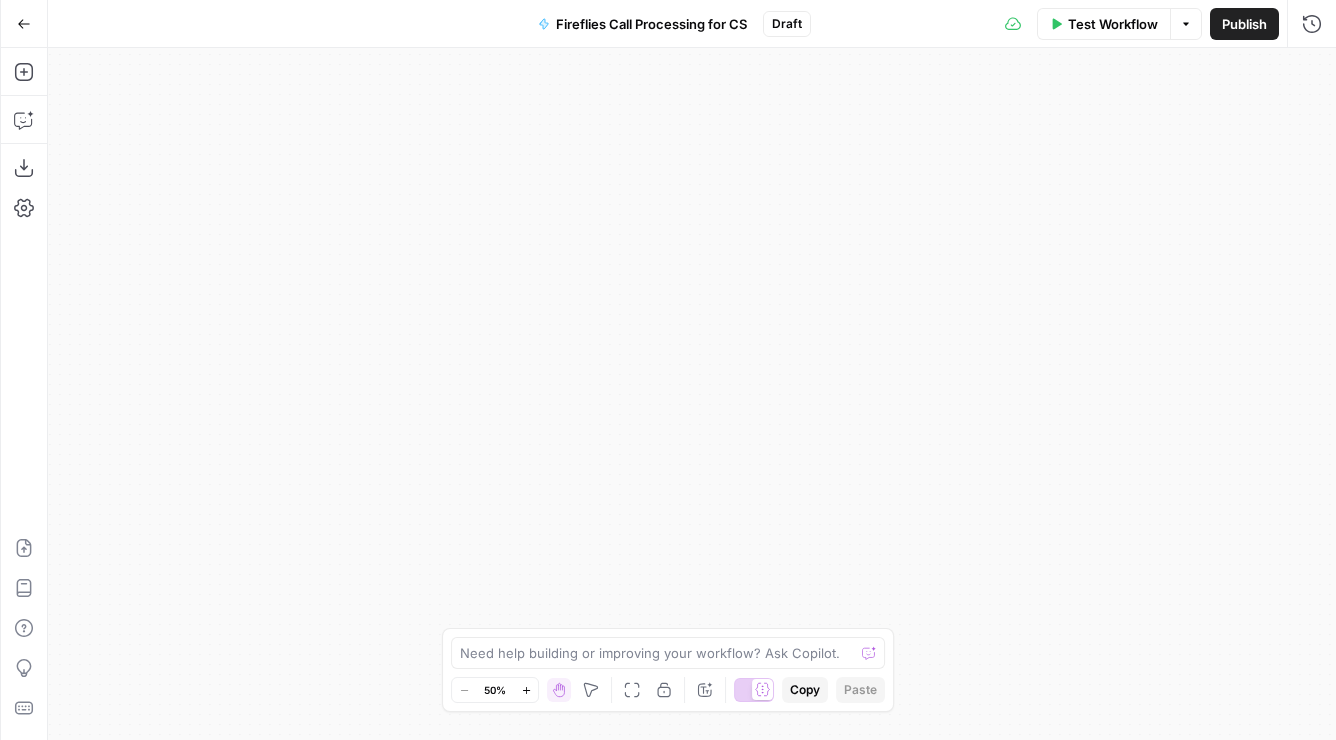 drag, startPoint x: 790, startPoint y: 295, endPoint x: 963, endPoint y: 174, distance: 211.11609 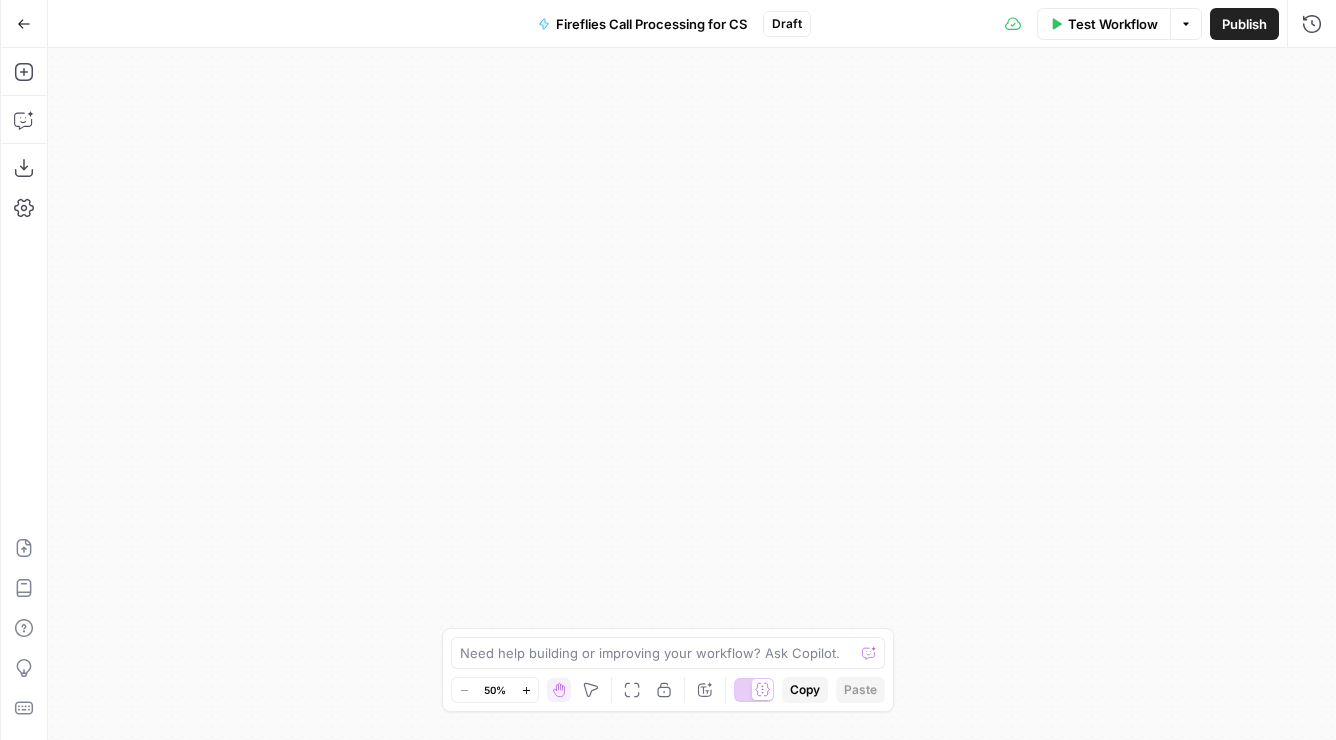 drag, startPoint x: 758, startPoint y: 493, endPoint x: 1298, endPoint y: 248, distance: 592.97974 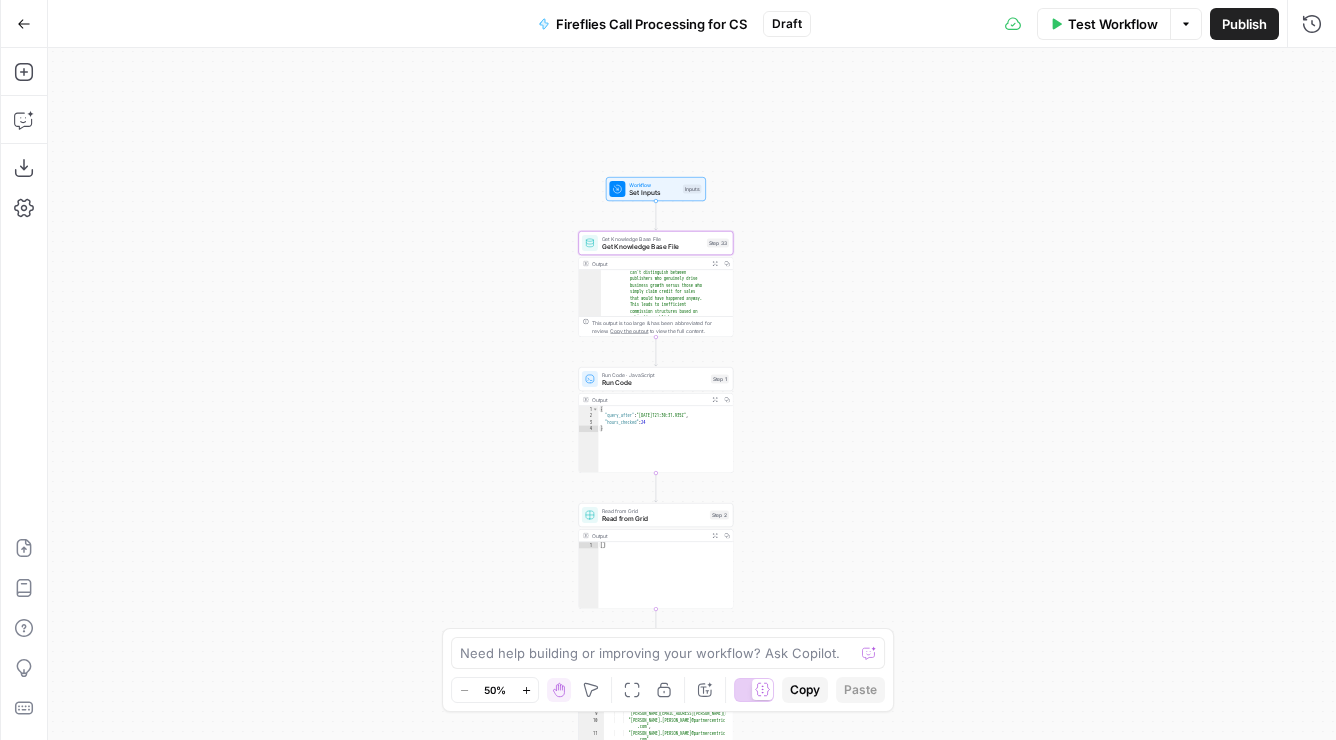 drag, startPoint x: 810, startPoint y: 354, endPoint x: 1074, endPoint y: 374, distance: 264.7565 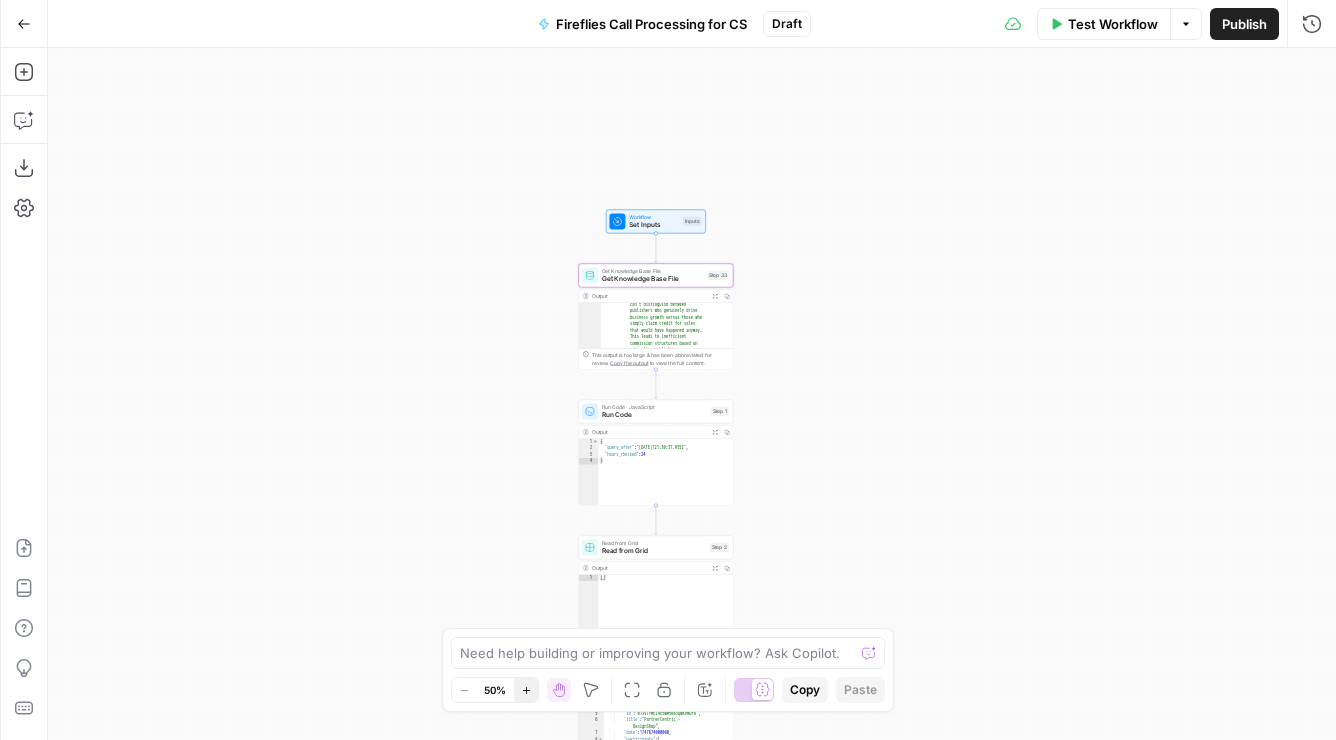 click on "Zoom In" at bounding box center [526, 690] 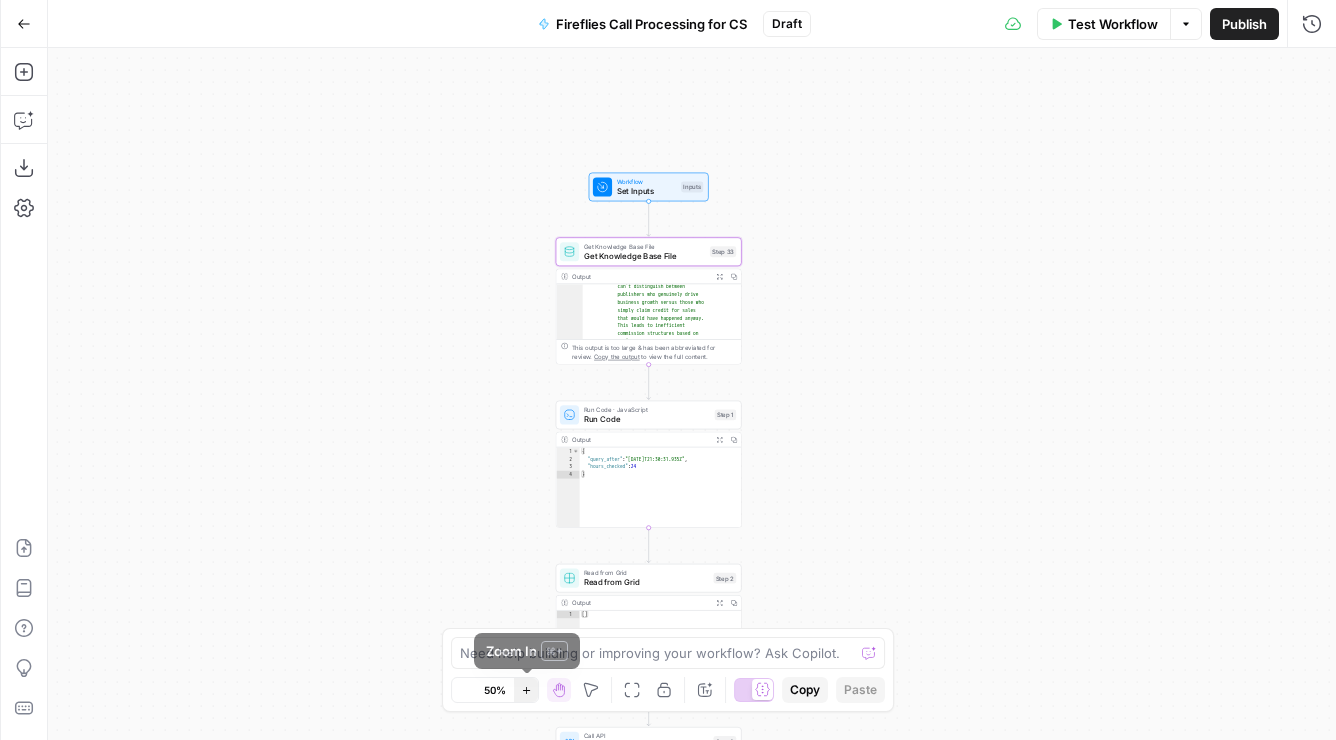 click on "Zoom In" at bounding box center [526, 690] 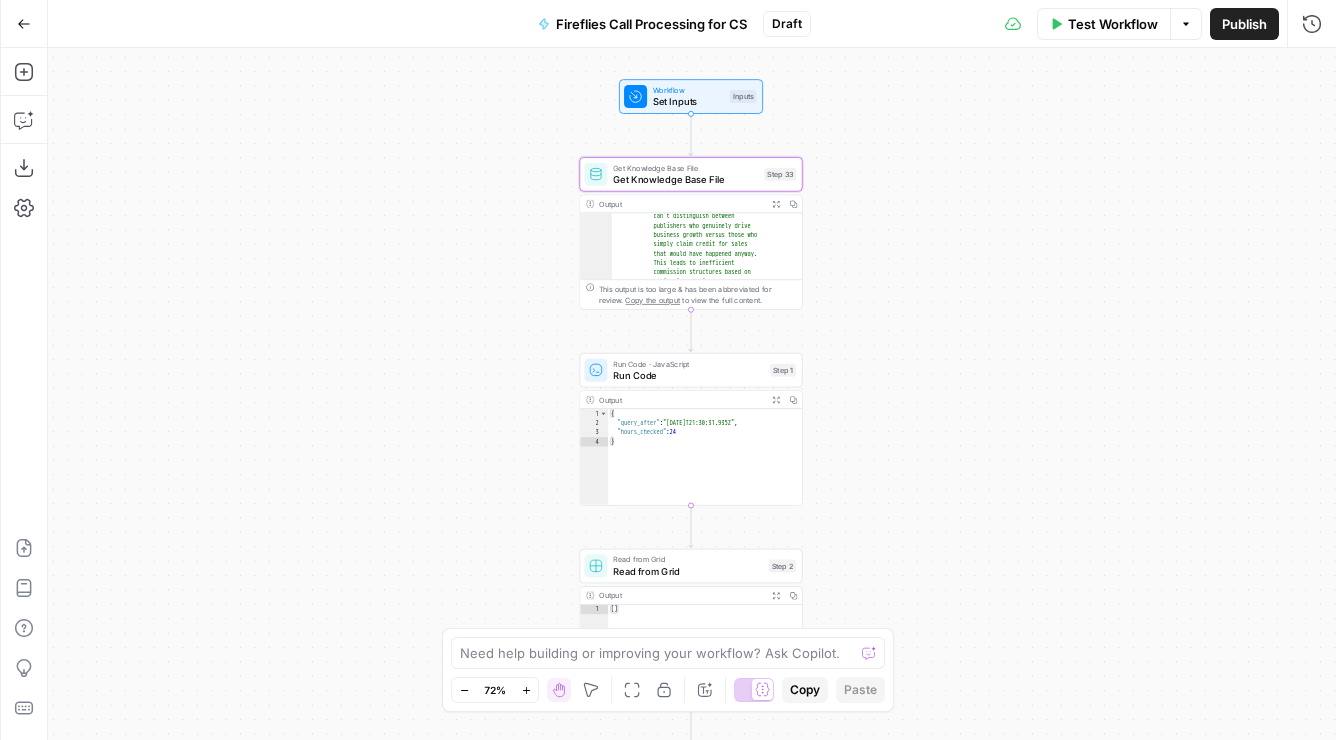 drag, startPoint x: 824, startPoint y: 380, endPoint x: 874, endPoint y: 335, distance: 67.26812 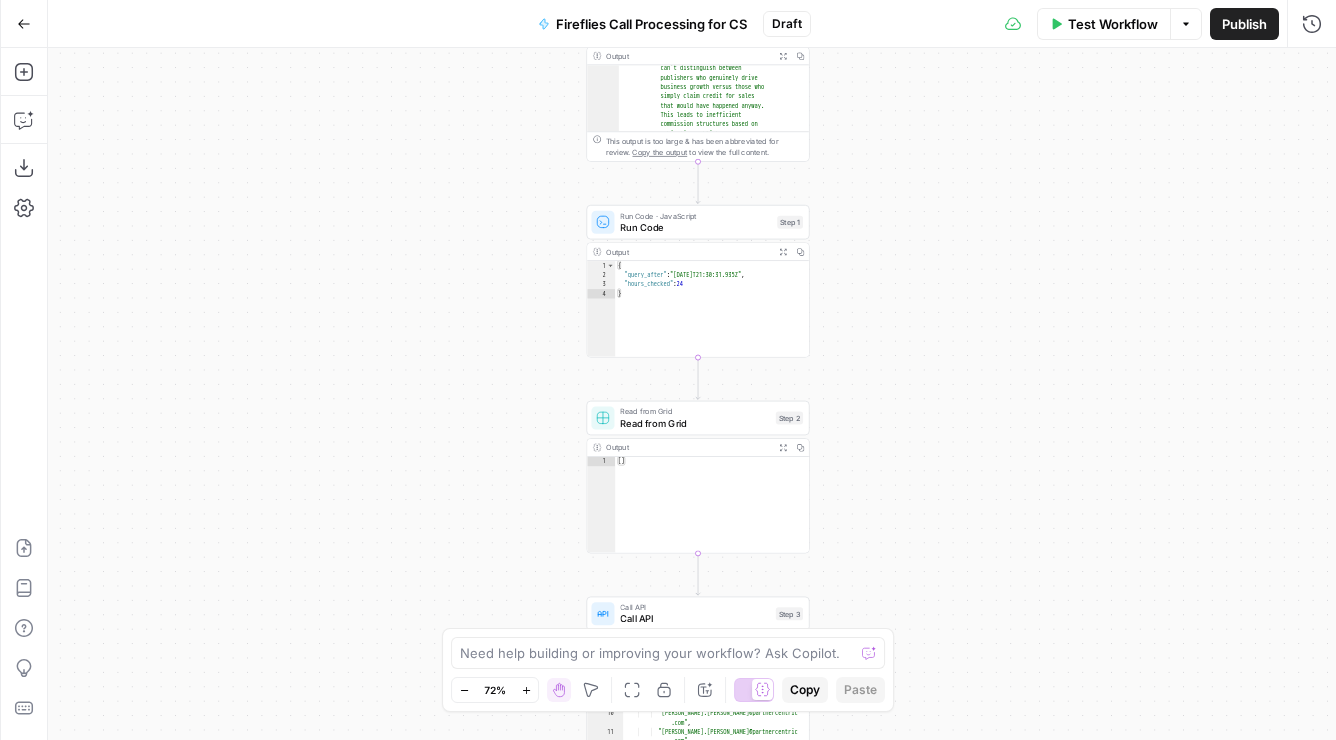drag, startPoint x: 929, startPoint y: 538, endPoint x: 933, endPoint y: 421, distance: 117.06836 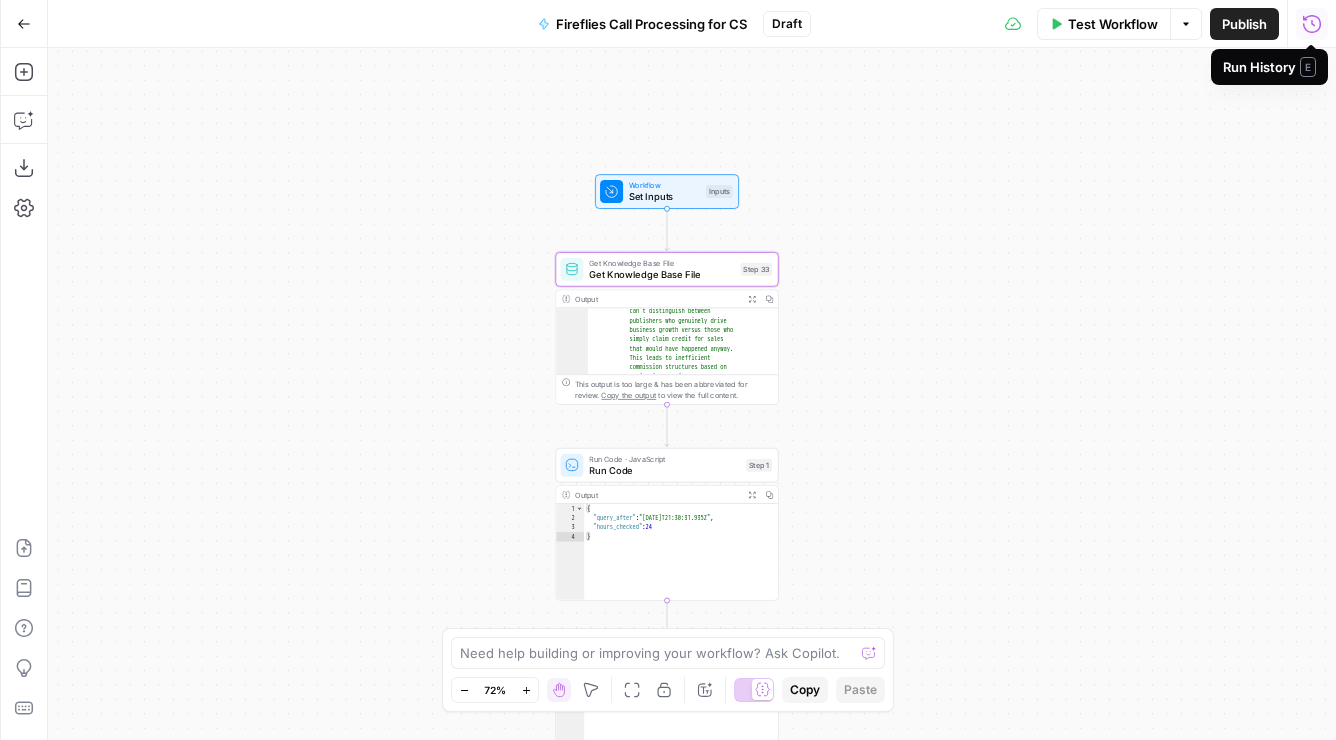 drag, startPoint x: 875, startPoint y: 172, endPoint x: 844, endPoint y: 462, distance: 291.6522 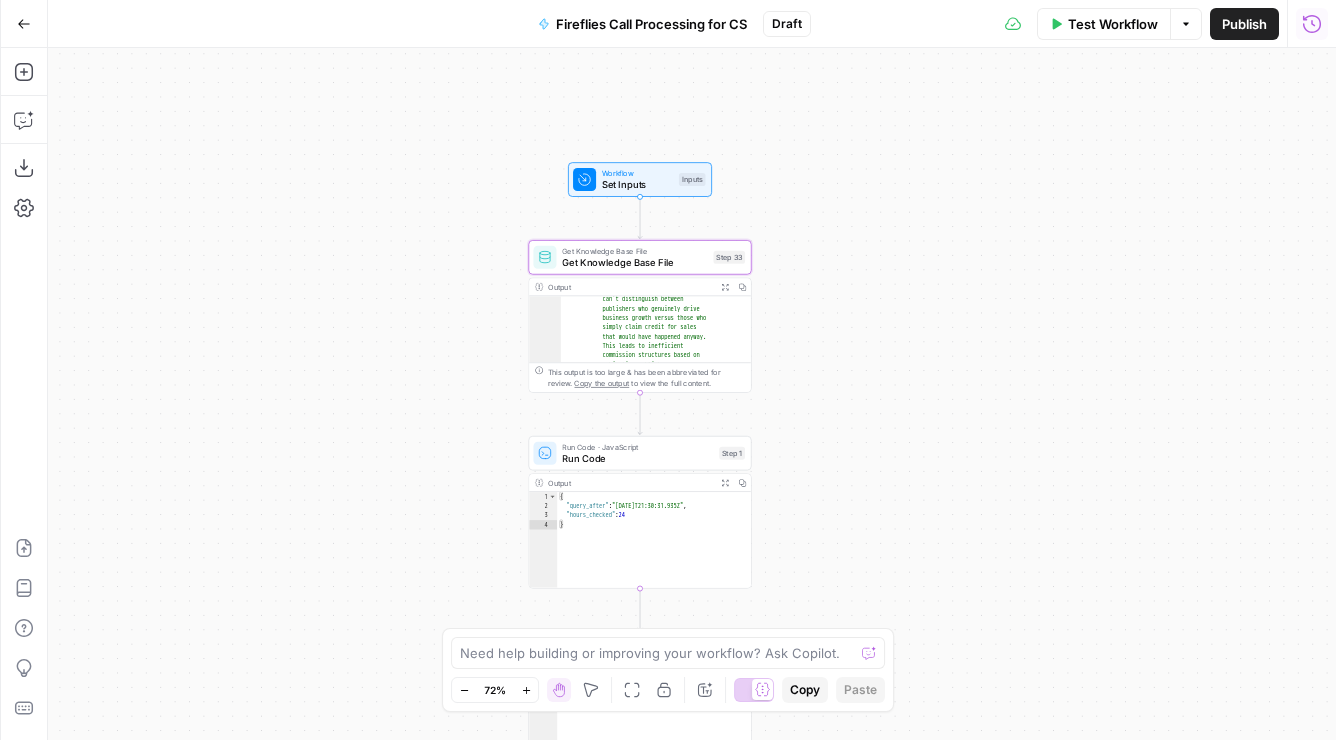 drag, startPoint x: 875, startPoint y: 367, endPoint x: 848, endPoint y: 303, distance: 69.46222 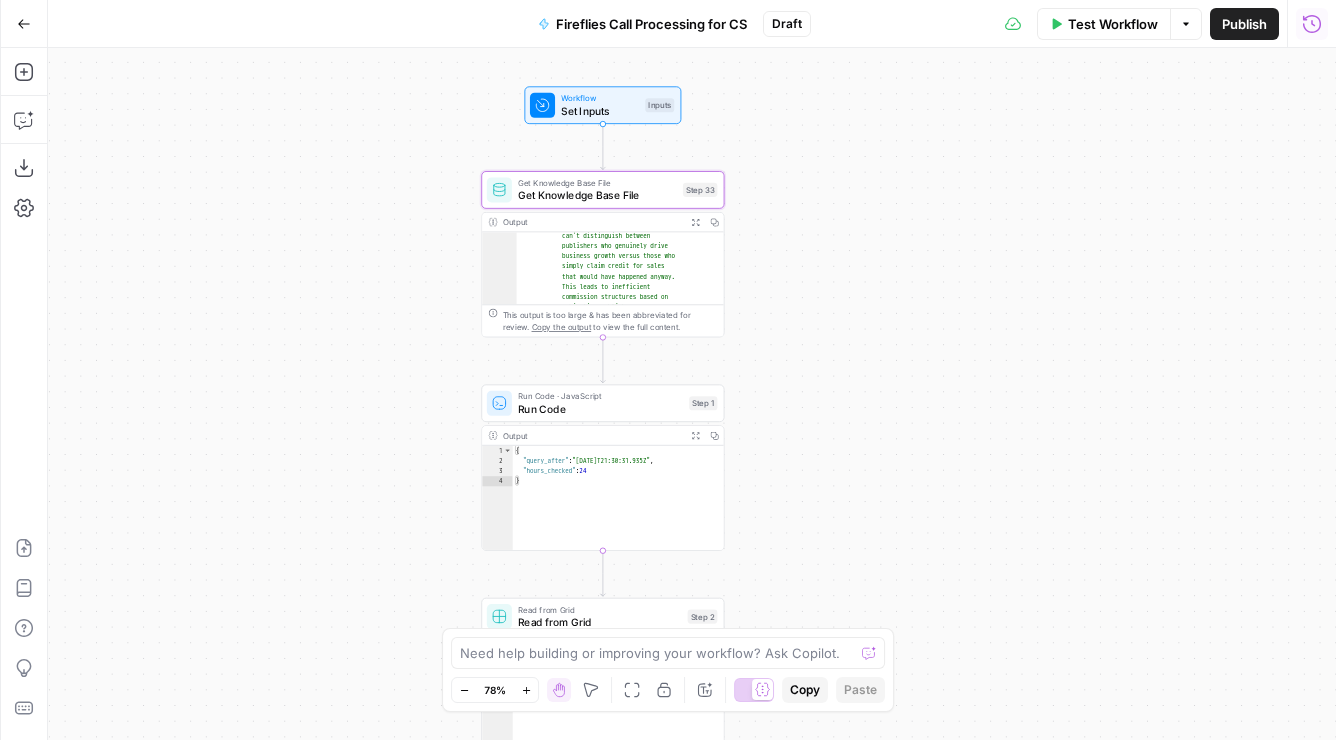 drag, startPoint x: 840, startPoint y: 420, endPoint x: 789, endPoint y: 316, distance: 115.83177 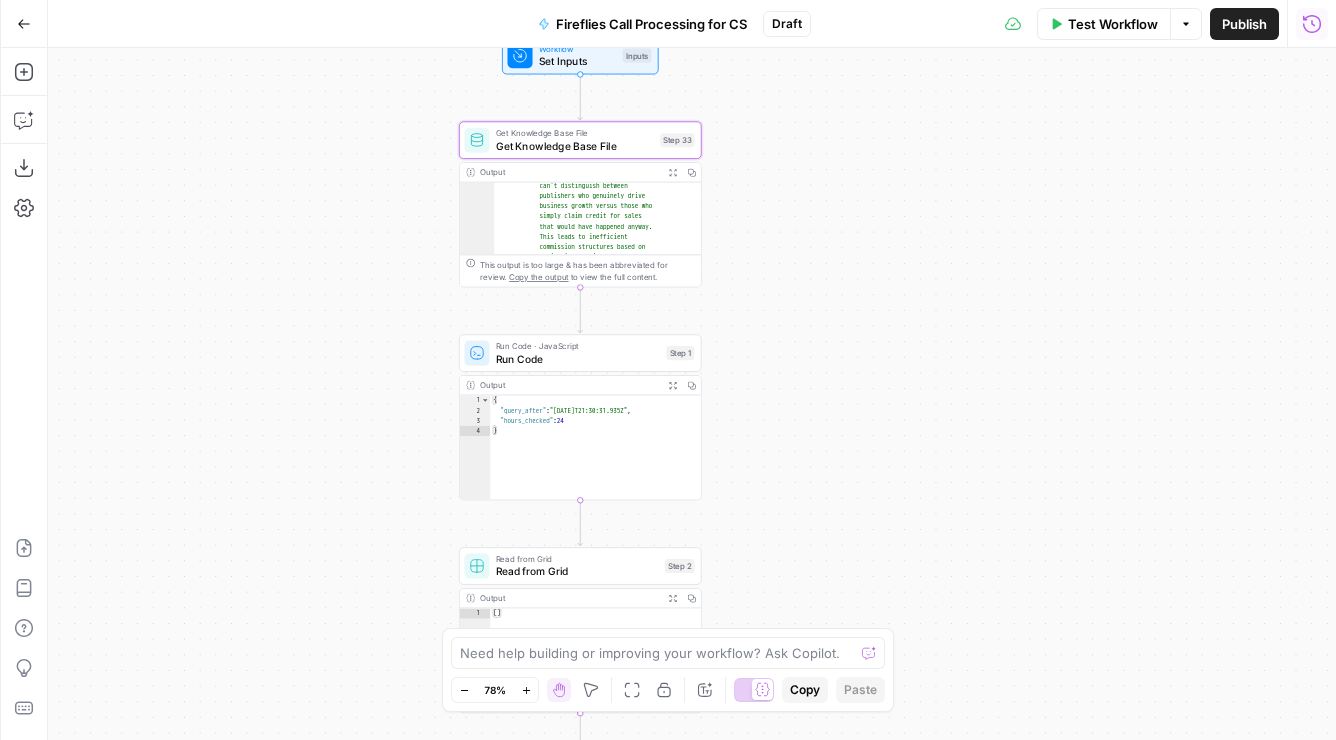 drag, startPoint x: 793, startPoint y: 304, endPoint x: 815, endPoint y: 461, distance: 158.5339 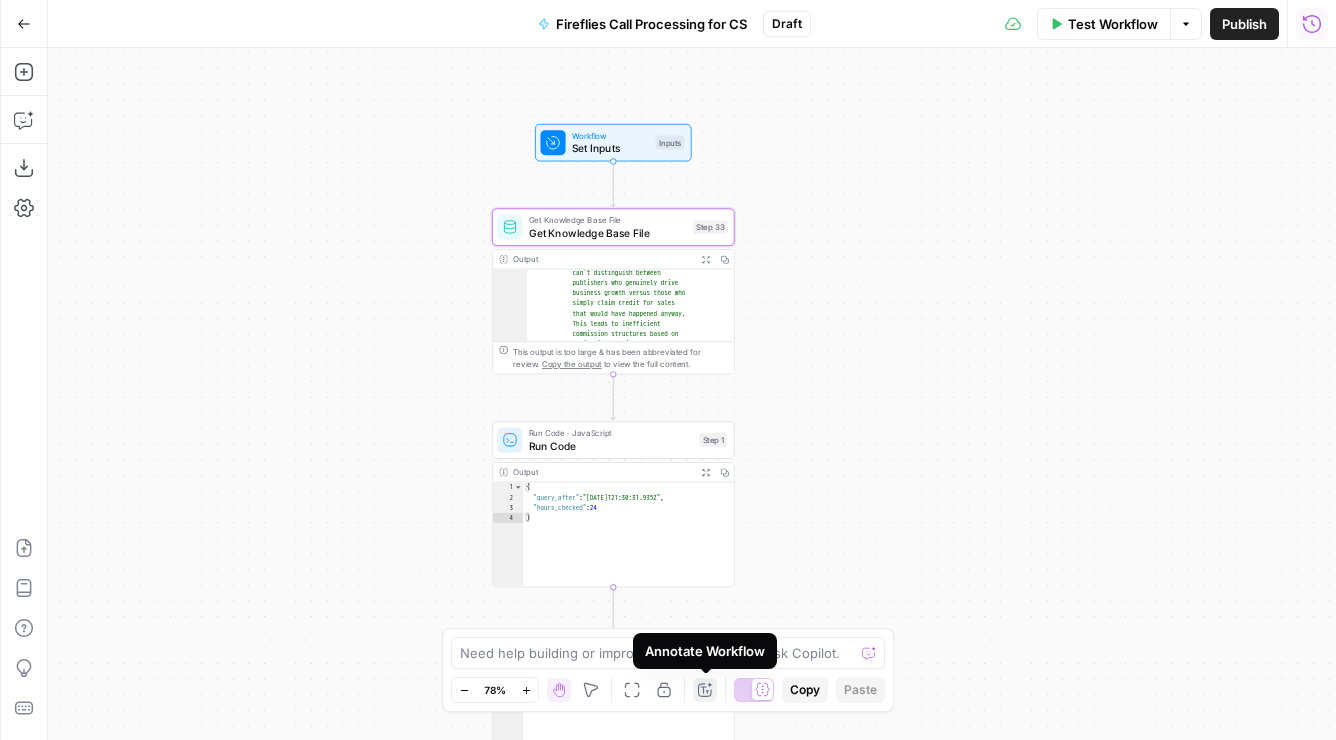 click 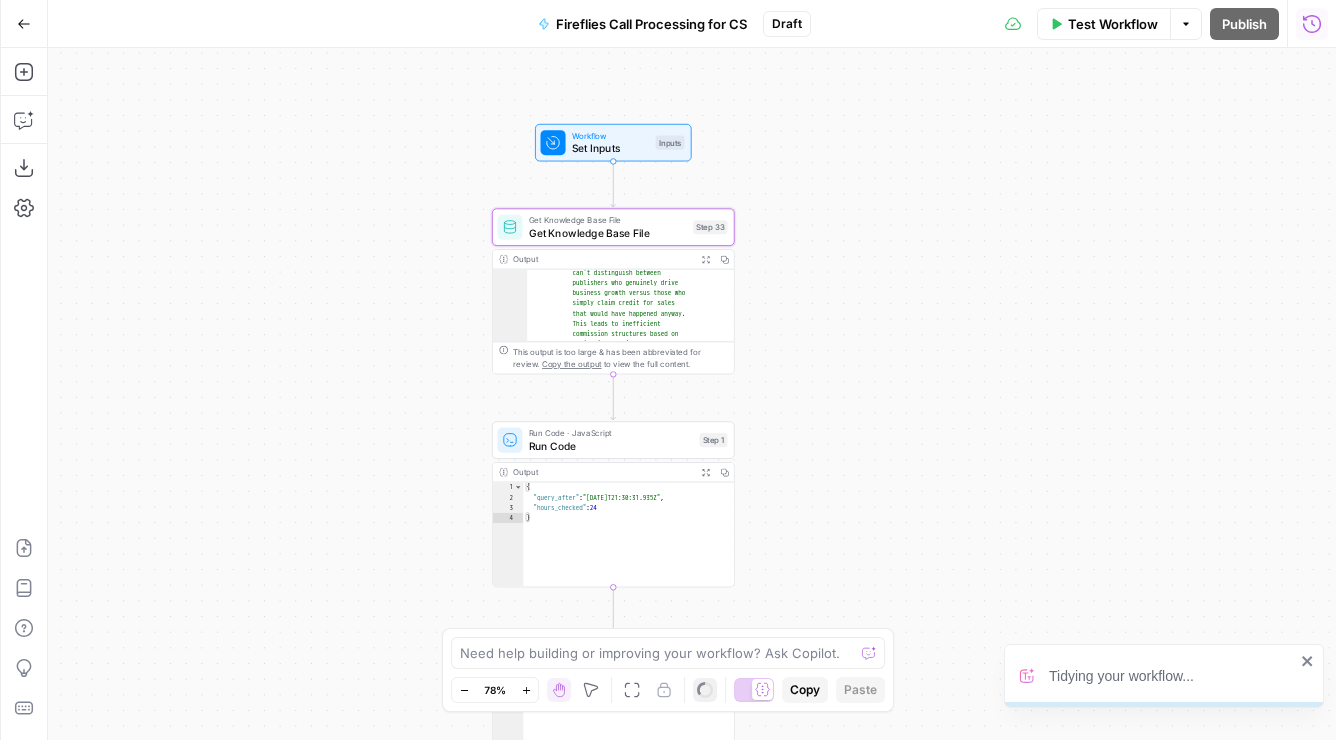 click 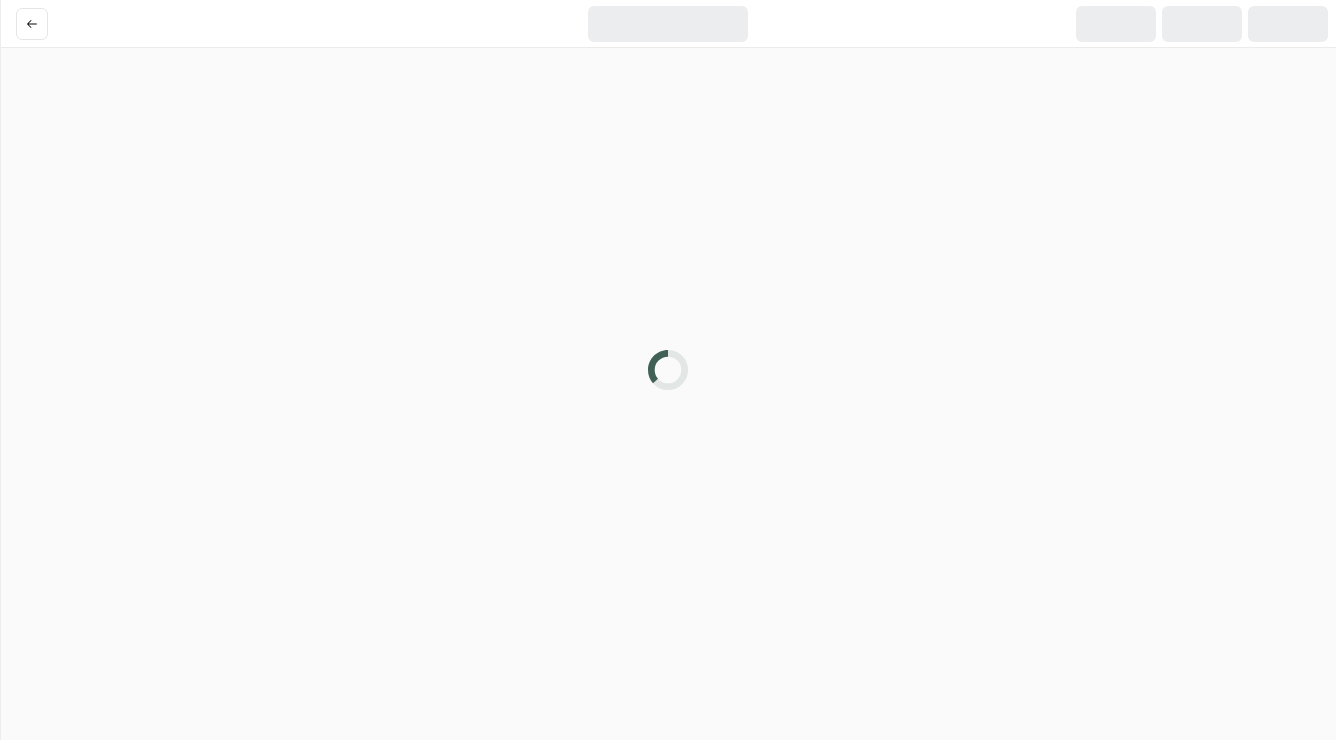 scroll, scrollTop: 0, scrollLeft: 0, axis: both 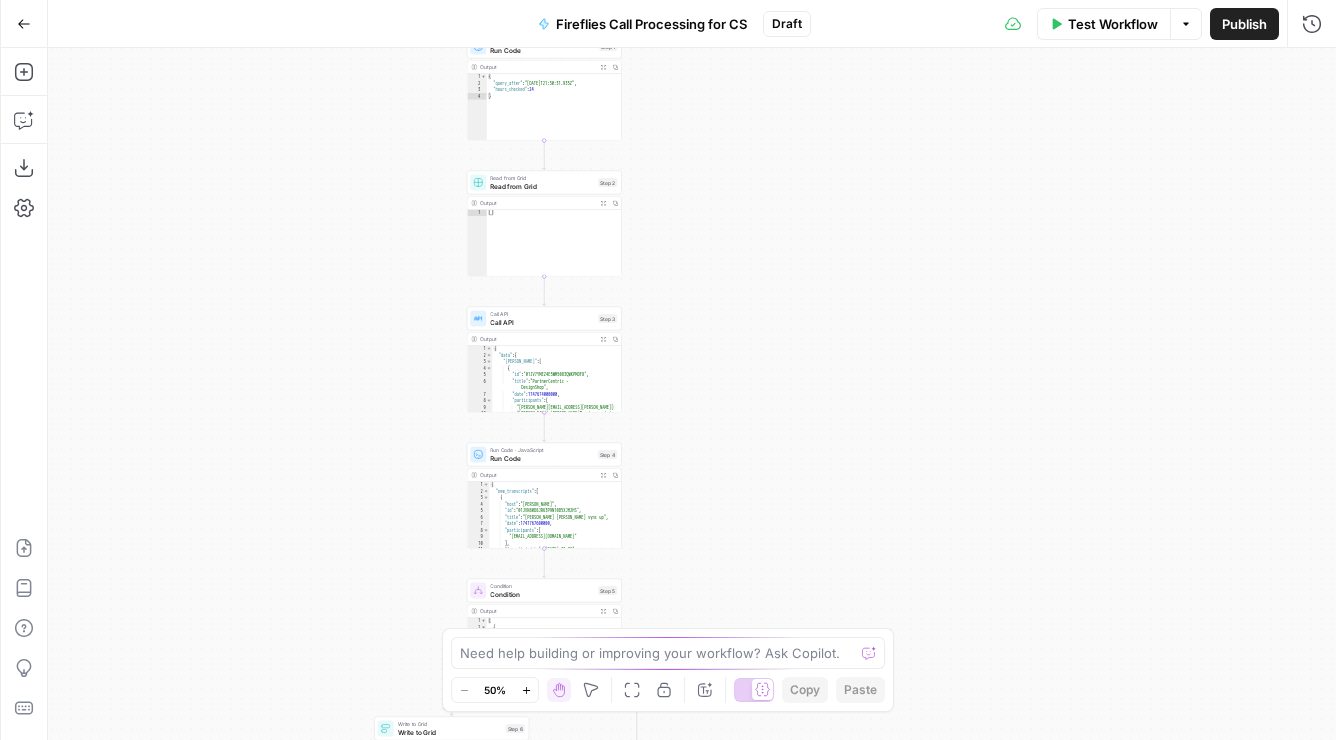drag, startPoint x: 930, startPoint y: 119, endPoint x: 737, endPoint y: 517, distance: 442.3268 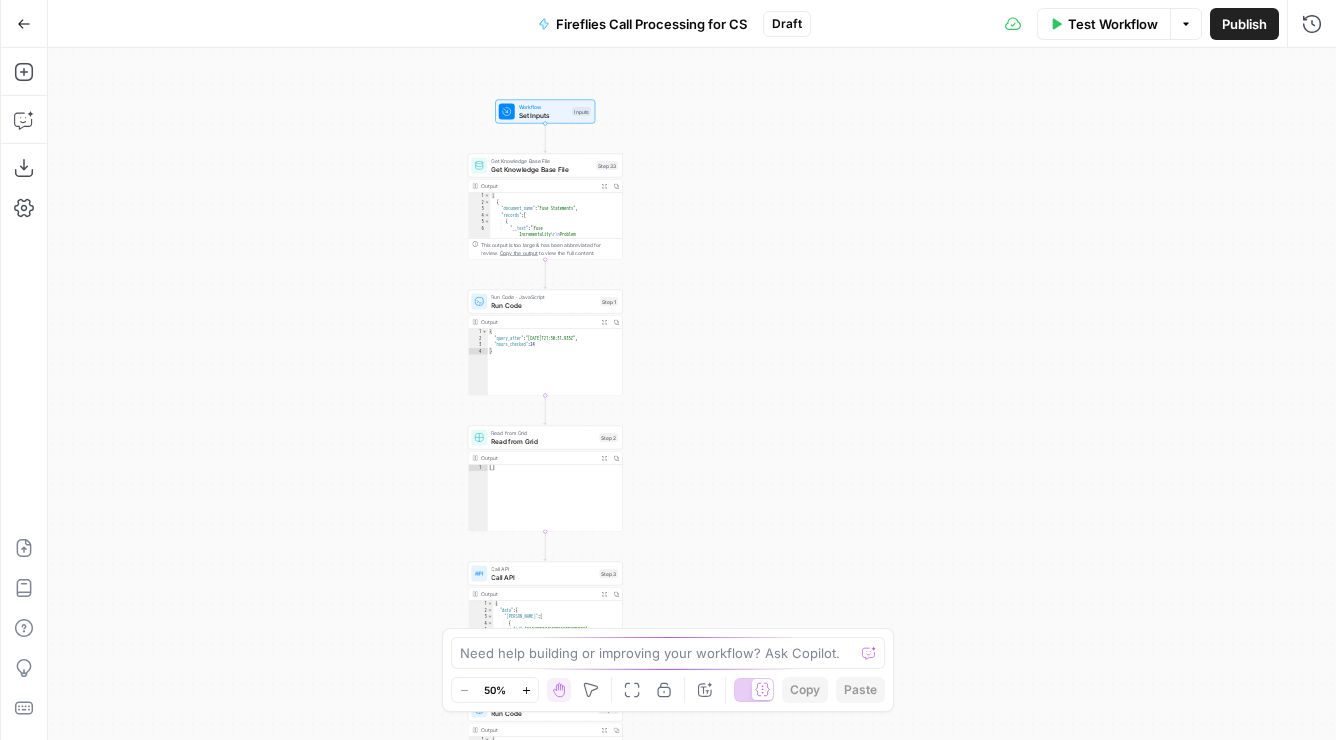 drag, startPoint x: 763, startPoint y: 252, endPoint x: 774, endPoint y: 512, distance: 260.23257 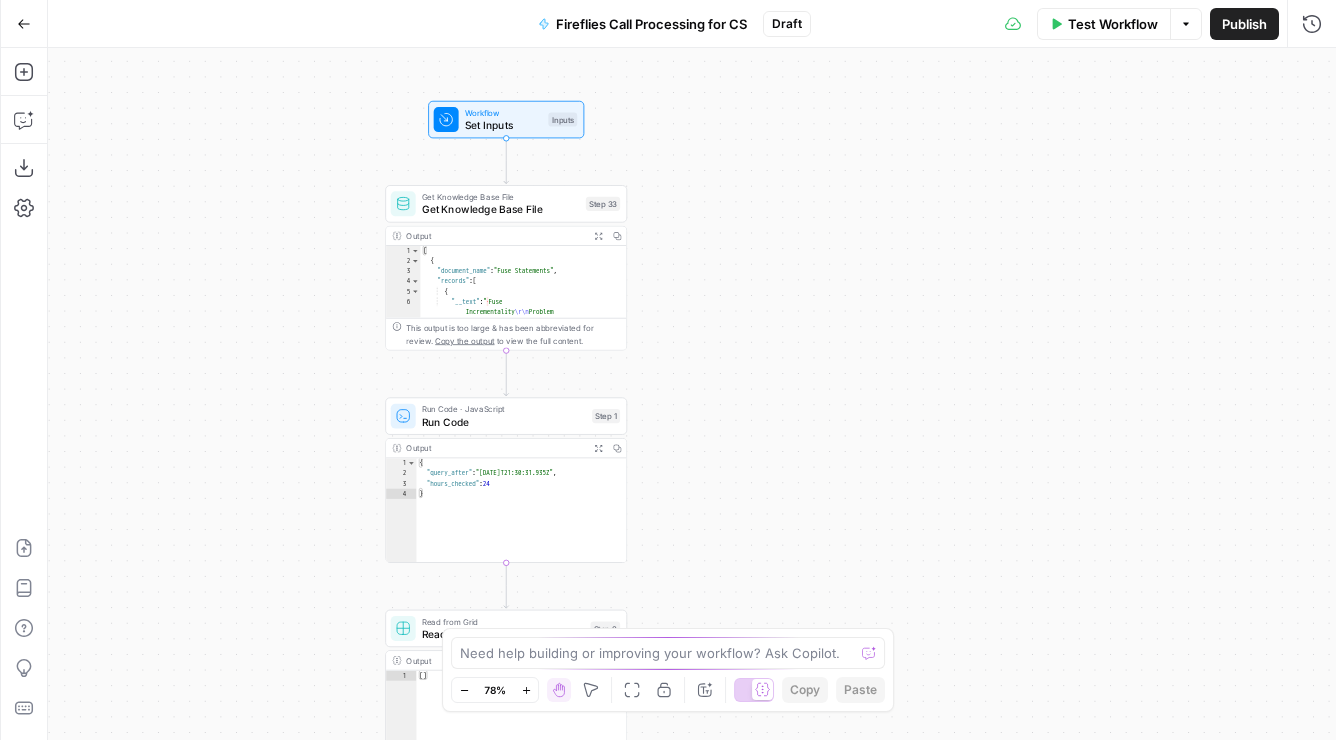 click on "true false Workflow Set Inputs Inputs Get Knowledge Base File Get Knowledge Base File Step 33 Output Expand Output Copy 1 2 3 4 5 6 [    {      "document_name" :  "Fuse Statements" ,      "records" :  [         {           "__text" :  " · Fuse               Incrementality \r\n Problem               Statement: Affiliate marketing               leaders struggle to accurately               measure the true value of their               affiliate publishers because               traditional attribution models               can't distinguish between               publishers who genuinely drive               business growth versus those who               simply claim credit for sales               that would have happened anyway.               This leads to inefficient               commission structures based on               subjective publisher  ." at bounding box center [692, 394] 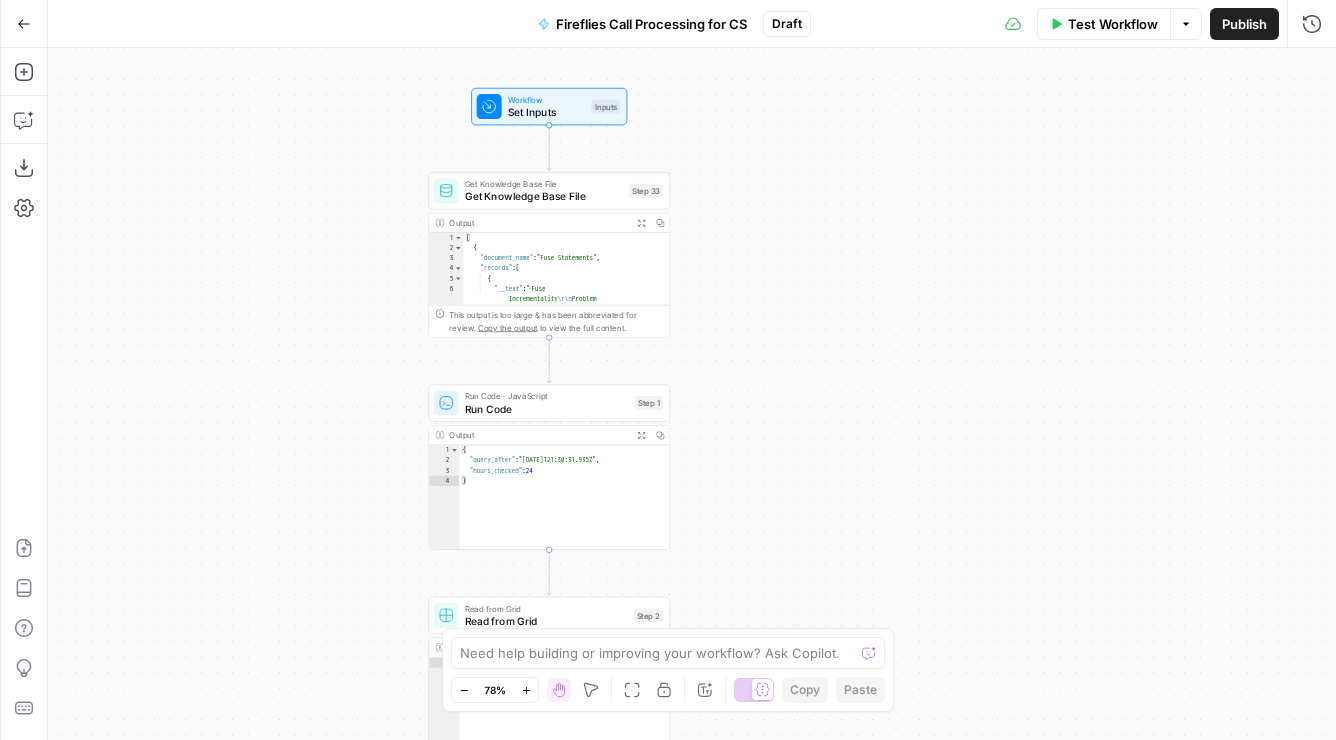 drag, startPoint x: 703, startPoint y: 355, endPoint x: 908, endPoint y: 680, distance: 384.25253 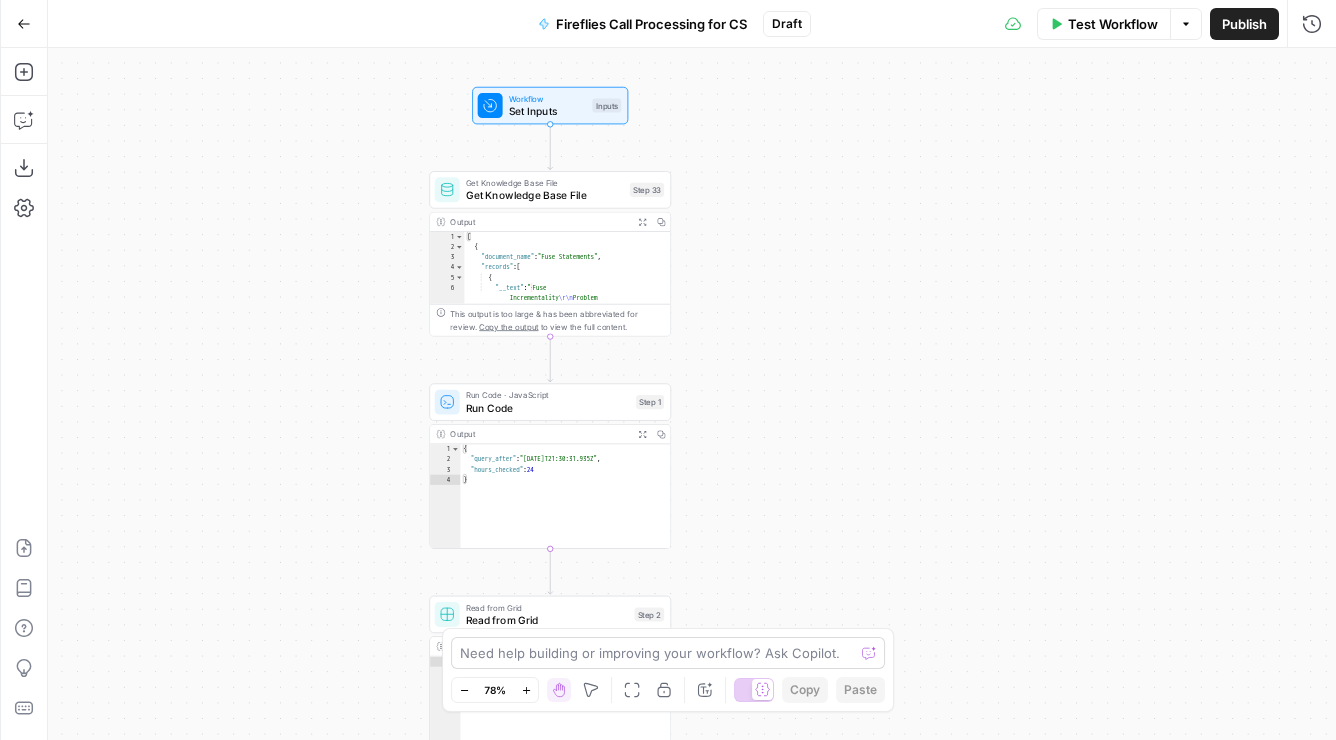 click at bounding box center (869, 653) 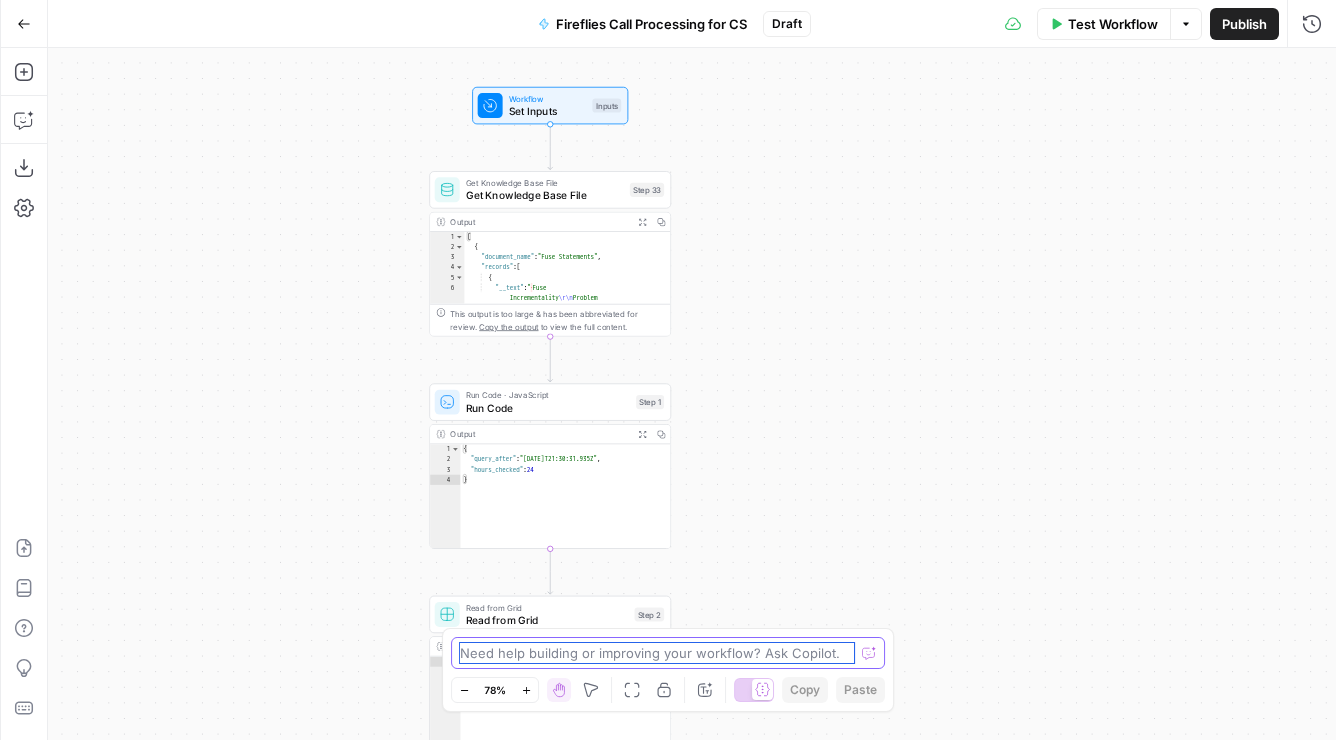 click at bounding box center [657, 653] 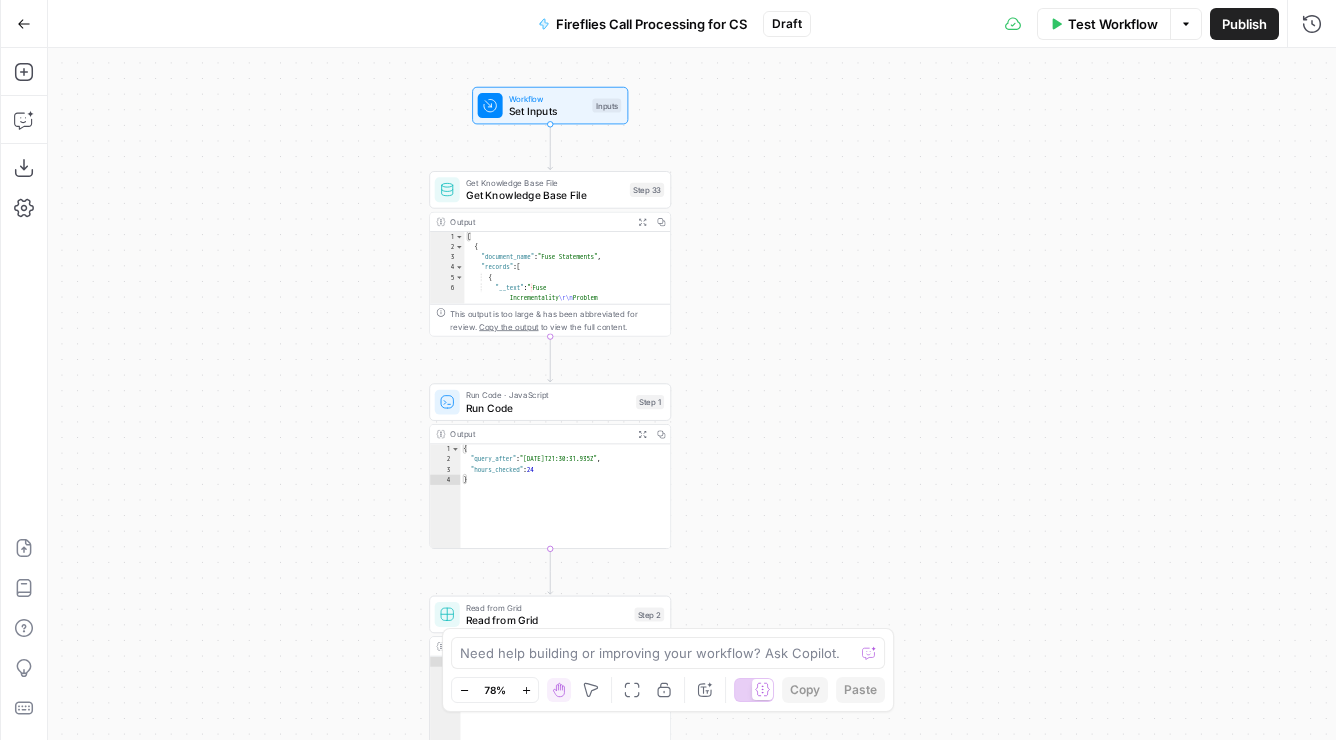 click on "true false Workflow Set Inputs Inputs Get Knowledge Base File Get Knowledge Base File Step 33 Output Expand Output Copy 1 2 3 4 5 6 [    {      "document_name" :  "Fuse Statements" ,      "records" :  [         {           "__text" :  " · Fuse               Incrementality \r\n Problem               Statement: Affiliate marketing               leaders struggle to accurately               measure the true value of their               affiliate publishers because               traditional attribution models               can't distinguish between               publishers who genuinely drive               business growth versus those who               simply claim credit for sales               that would have happened anyway.               This leads to inefficient               commission structures based on               subjective publisher  ." at bounding box center (692, 394) 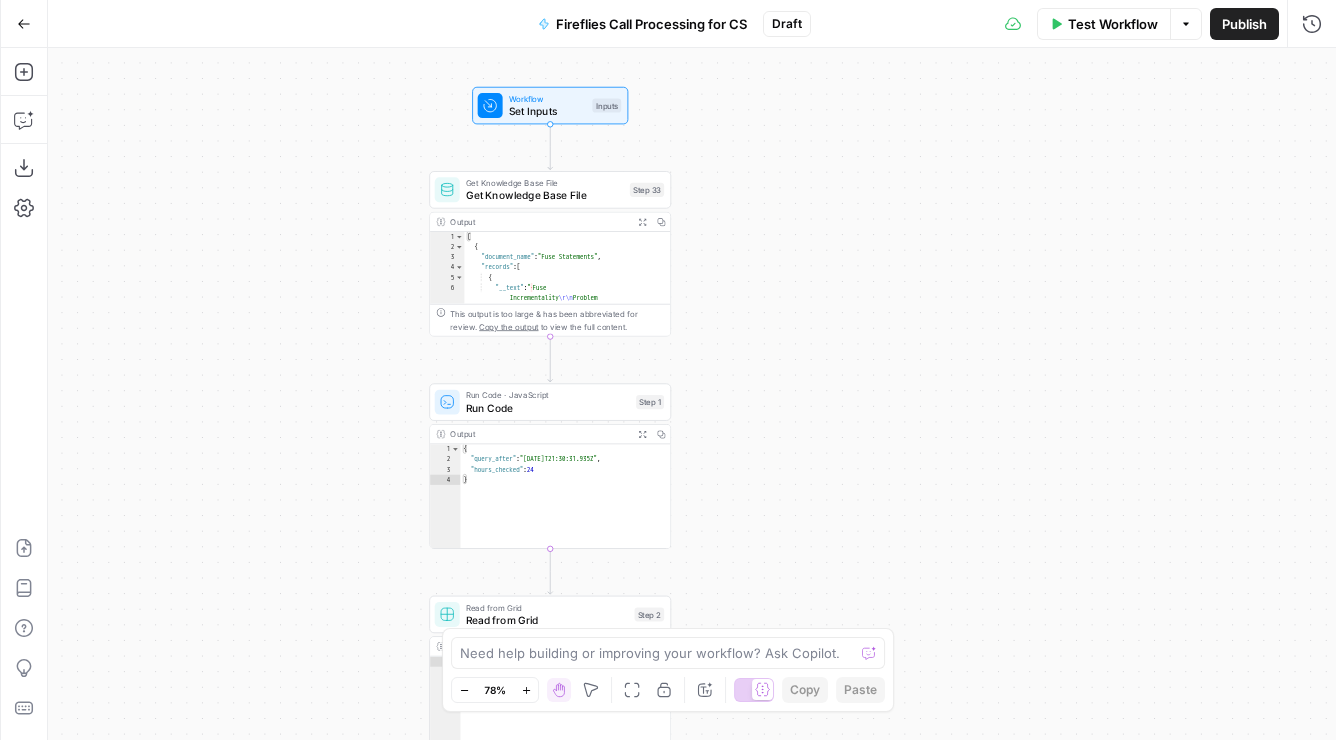 click on "true false Workflow Set Inputs Inputs Get Knowledge Base File Get Knowledge Base File Step 33 Output Expand Output Copy 1 2 3 4 5 6 [    {      "document_name" :  "Fuse Statements" ,      "records" :  [         {           "__text" :  " · Fuse               Incrementality \r\n Problem               Statement: Affiliate marketing               leaders struggle to accurately               measure the true value of their               affiliate publishers because               traditional attribution models               can't distinguish between               publishers who genuinely drive               business growth versus those who               simply claim credit for sales               that would have happened anyway.               This leads to inefficient               commission structures based on               subjective publisher  ." at bounding box center [692, 394] 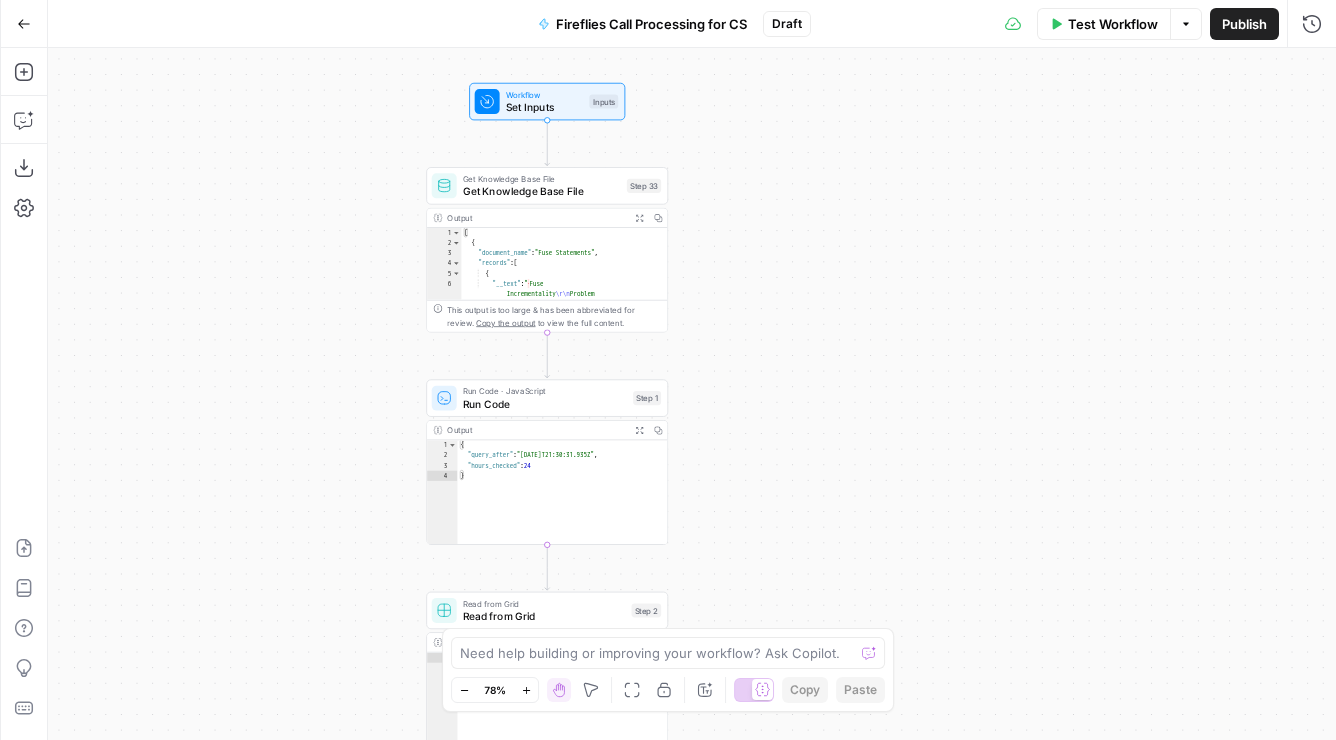 click on "true false Workflow Set Inputs Inputs Get Knowledge Base File Get Knowledge Base File Step 33 Output Expand Output Copy 1 2 3 4 5 6 [    {      "document_name" :  "Fuse Statements" ,      "records" :  [         {           "__text" :  " · Fuse               Incrementality \r\n Problem               Statement: Affiliate marketing               leaders struggle to accurately               measure the true value of their               affiliate publishers because               traditional attribution models               can't distinguish between               publishers who genuinely drive               business growth versus those who               simply claim credit for sales               that would have happened anyway.               This leads to inefficient               commission structures based on               subjective publisher  ." at bounding box center [692, 394] 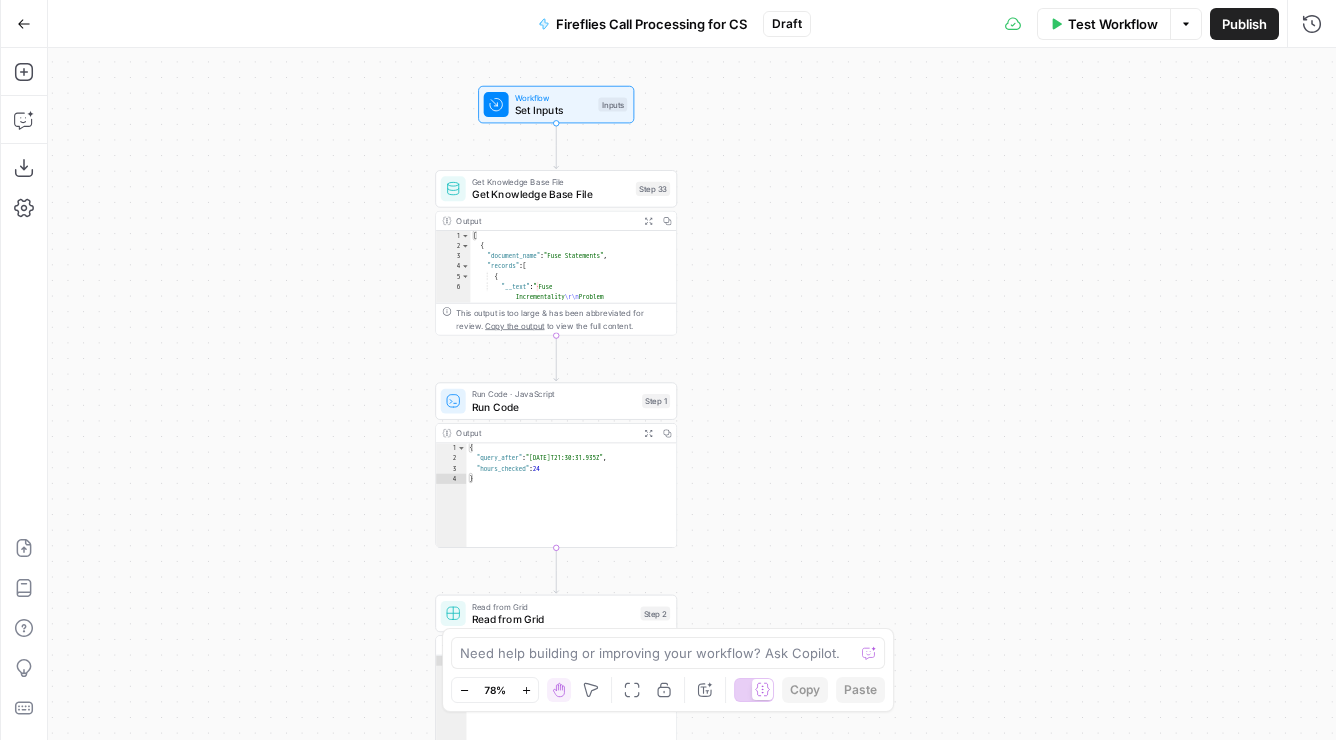 drag, startPoint x: 665, startPoint y: 157, endPoint x: 676, endPoint y: 163, distance: 12.529964 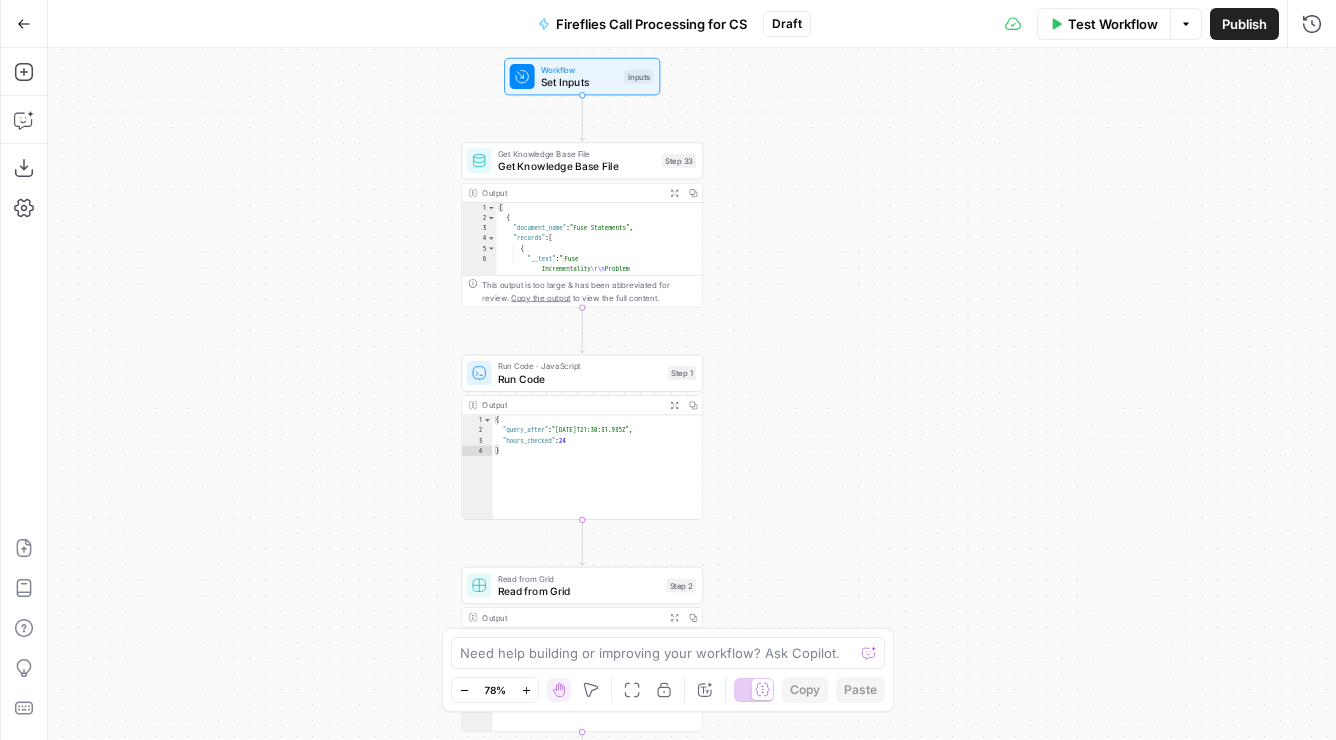 drag, startPoint x: 727, startPoint y: 259, endPoint x: 755, endPoint y: 229, distance: 41.036568 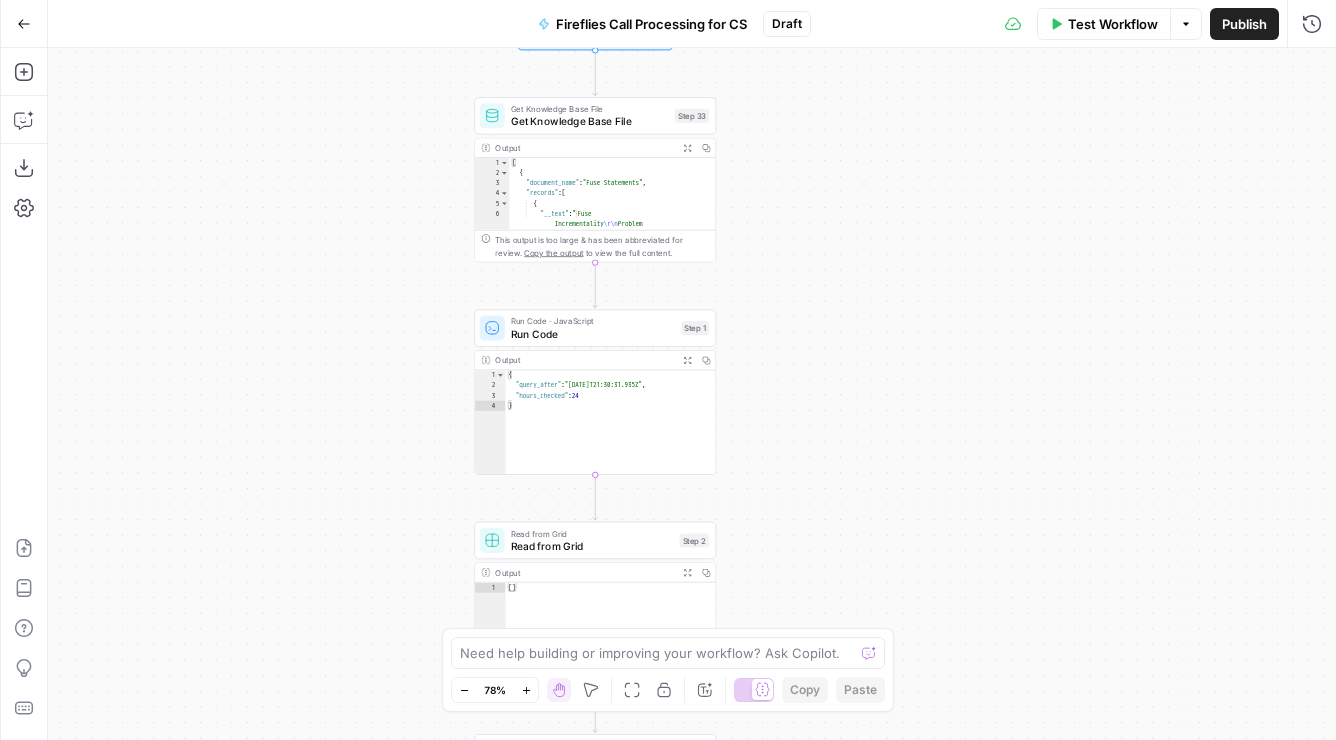 drag, startPoint x: 773, startPoint y: 331, endPoint x: 784, endPoint y: 288, distance: 44.38468 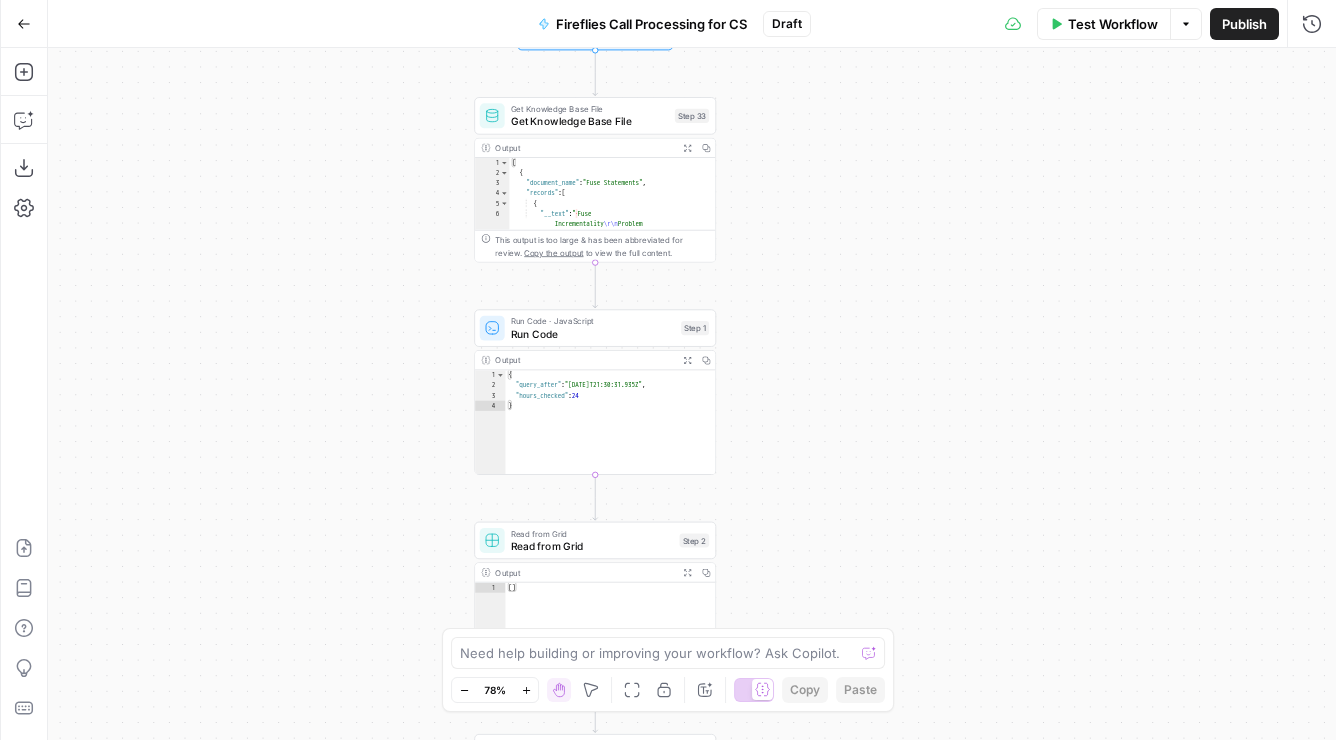 click on "true false Workflow Set Inputs Inputs Get Knowledge Base File Get Knowledge Base File Step 33 Output Expand Output Copy 1 2 3 4 5 6 [    {      "document_name" :  "Fuse Statements" ,      "records" :  [         {           "__text" :  " · Fuse               Incrementality \r\n Problem               Statement: Affiliate marketing               leaders struggle to accurately               measure the true value of their               affiliate publishers because               traditional attribution models               can't distinguish between               publishers who genuinely drive               business growth versus those who               simply claim credit for sales               that would have happened anyway.               This leads to inefficient               commission structures based on               subjective publisher  ." at bounding box center (692, 394) 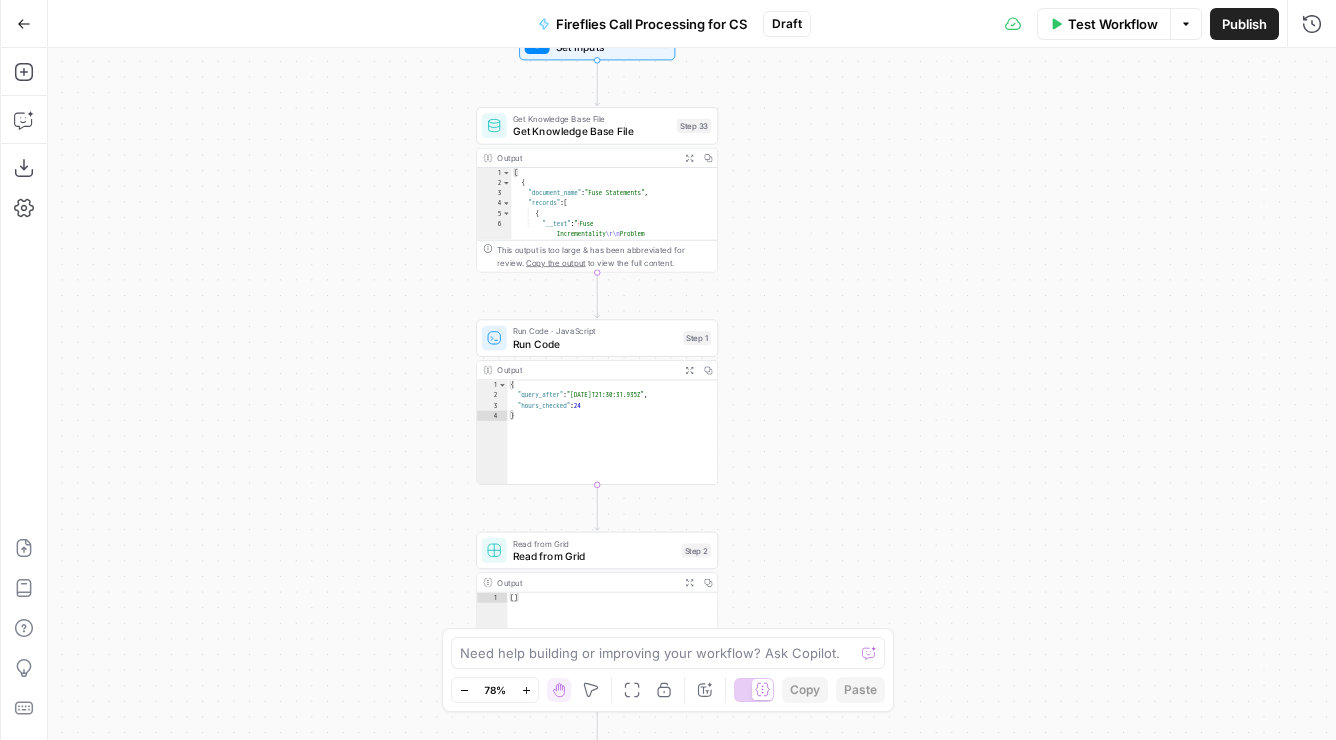 drag, startPoint x: 810, startPoint y: 180, endPoint x: 811, endPoint y: 190, distance: 10.049875 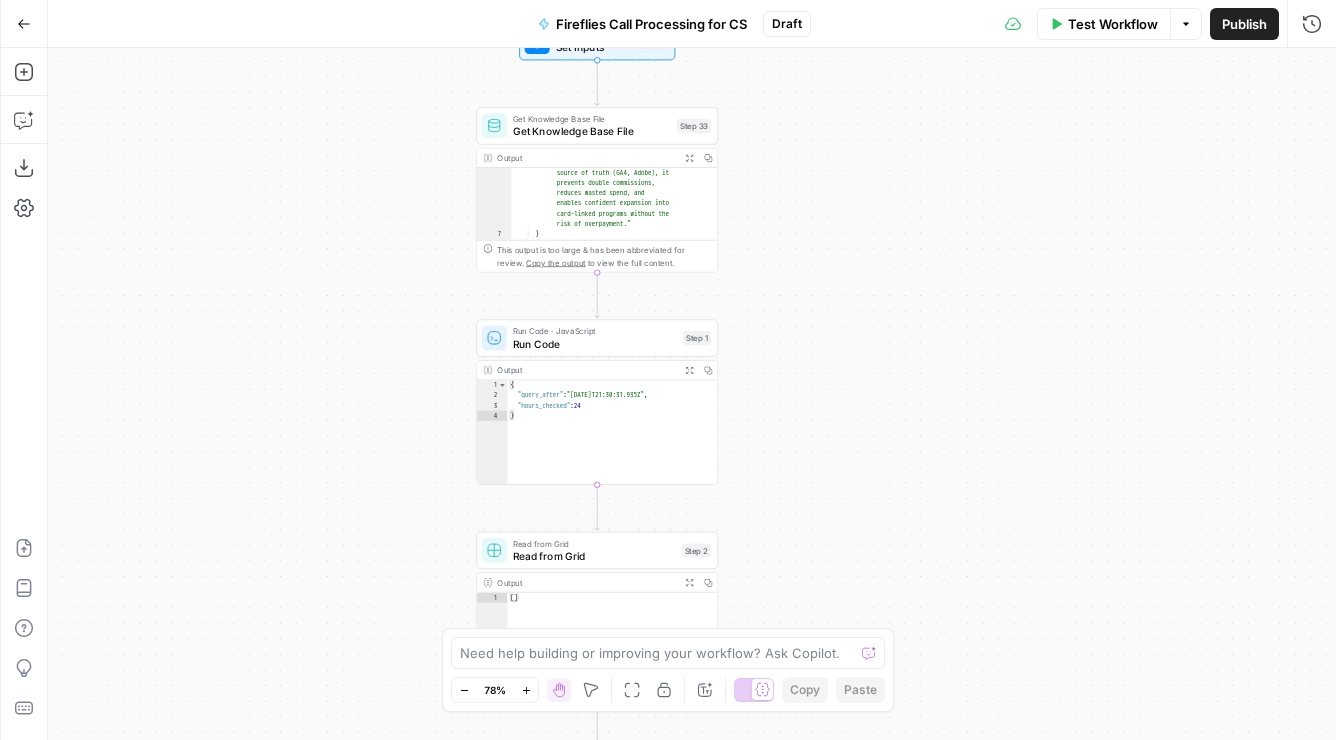 scroll, scrollTop: 1349, scrollLeft: 0, axis: vertical 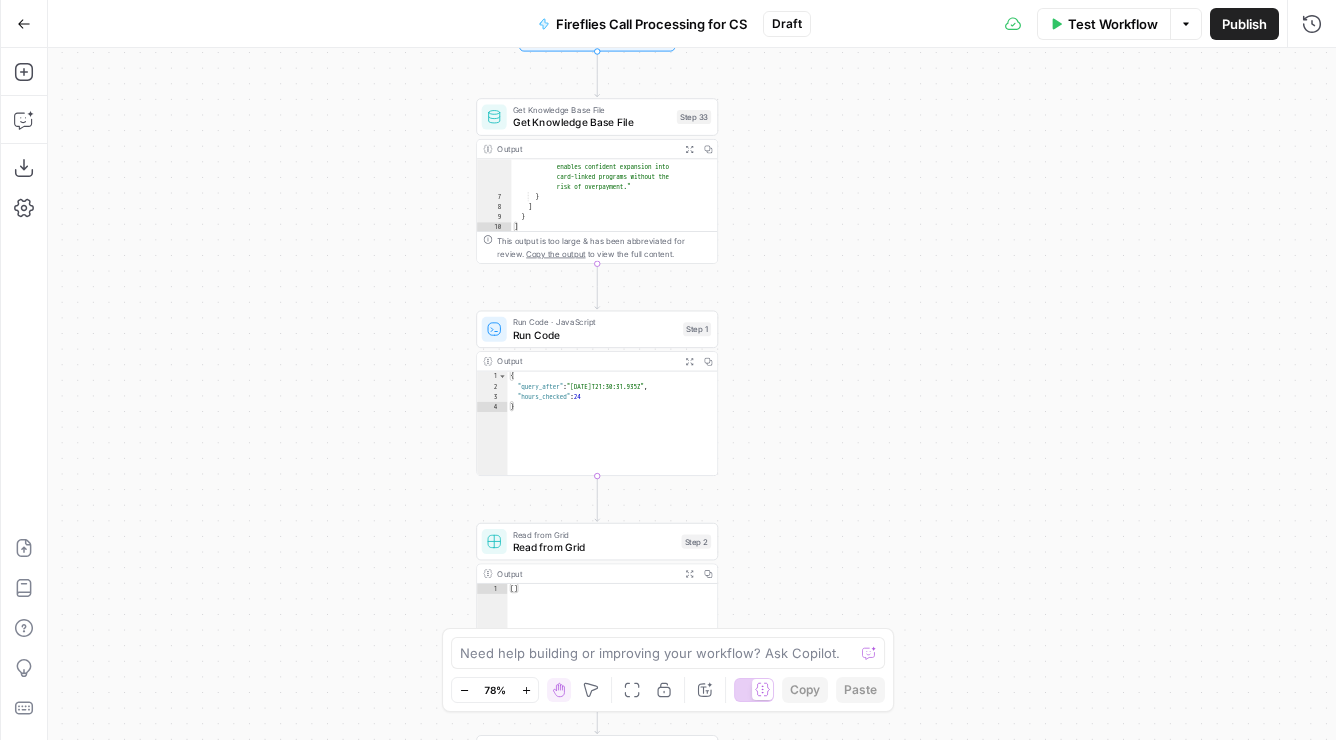 drag, startPoint x: 876, startPoint y: 658, endPoint x: 888, endPoint y: 570, distance: 88.814415 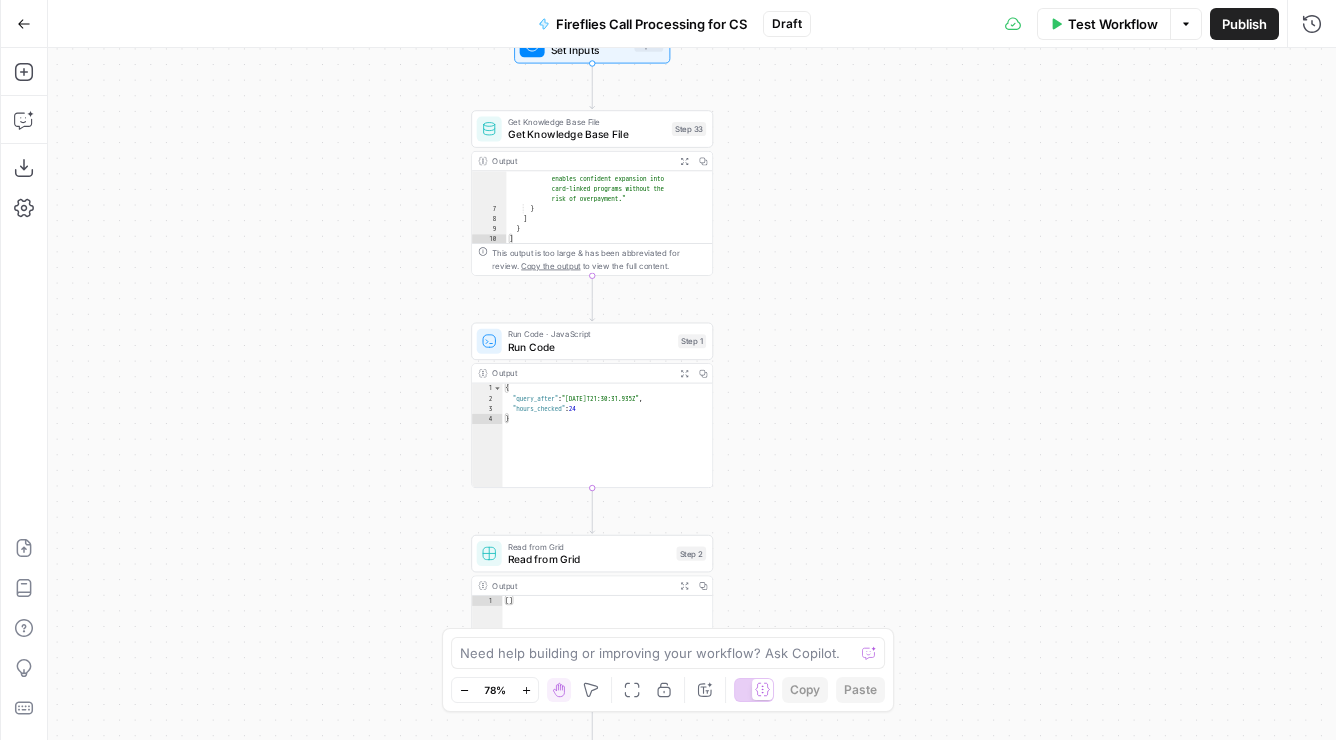 drag, startPoint x: 780, startPoint y: 289, endPoint x: 775, endPoint y: 301, distance: 13 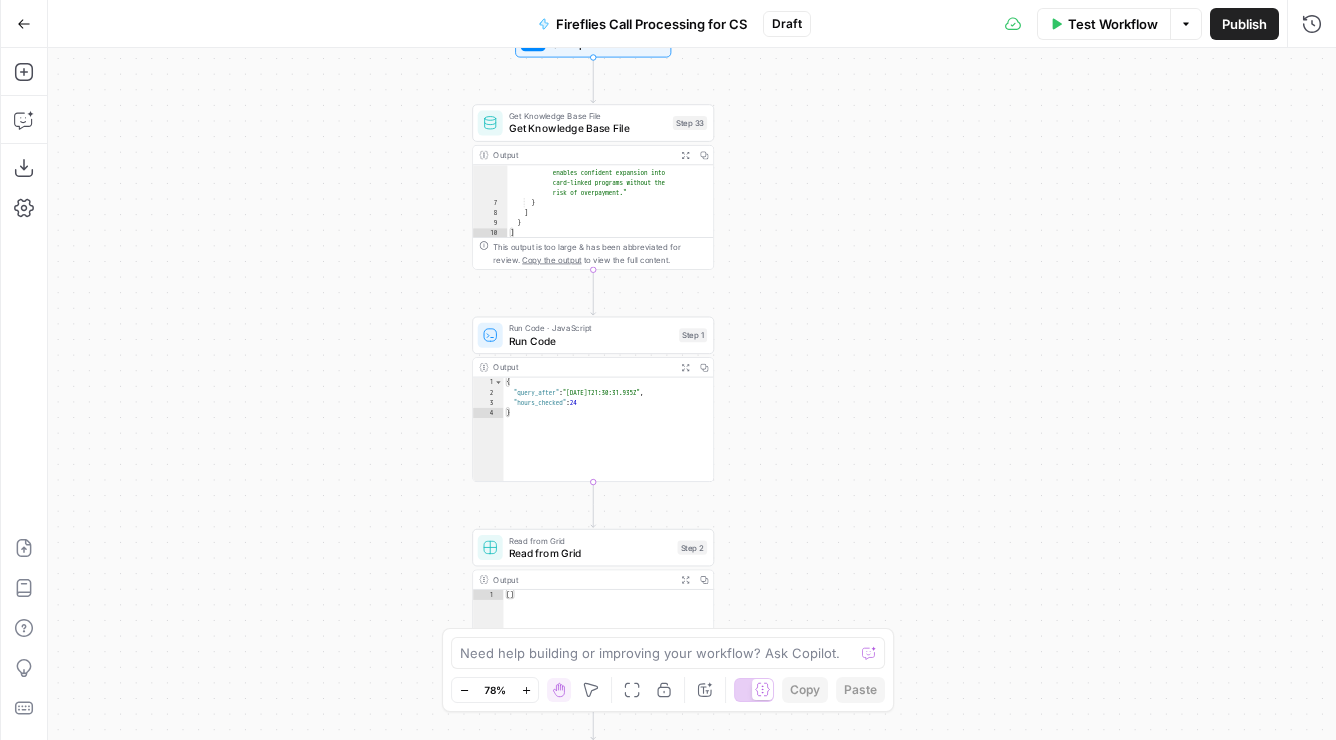click on "true false Workflow Set Inputs Inputs Get Knowledge Base File Get Knowledge Base File Step 33 Output Expand Output Copy 6 7 8 9 10           "__text" :  " · Fuse               Incrementality \r\n Problem               Statement: Affiliate marketing               leaders struggle to accurately               measure the true value of their               affiliate publishers because               traditional attribution models               can't distinguish between               publishers who genuinely drive               business growth versus those who               simply claim credit for sales               that would have happened anyway.               This leads to inefficient               commission structures based on               subjective publisher               categorization rather than               . \"" at bounding box center [692, 394] 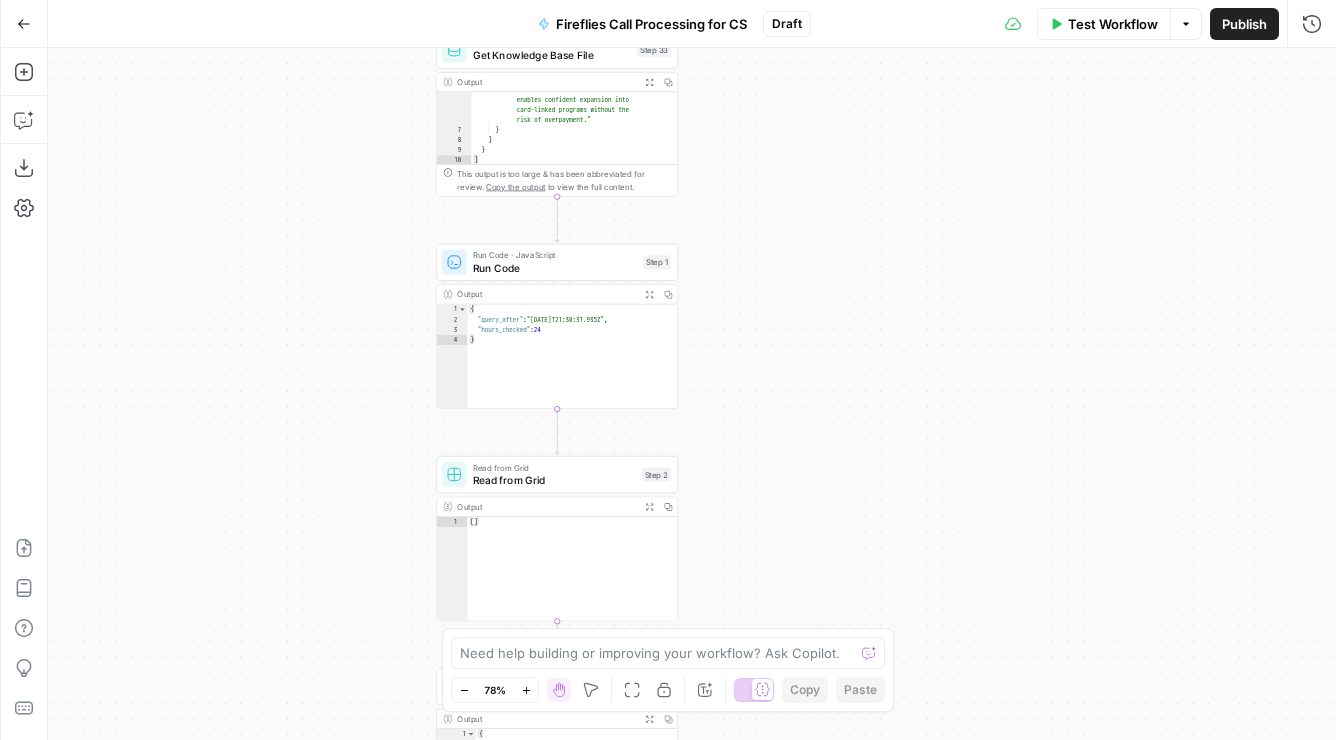 drag, startPoint x: 781, startPoint y: 507, endPoint x: 745, endPoint y: 434, distance: 81.394104 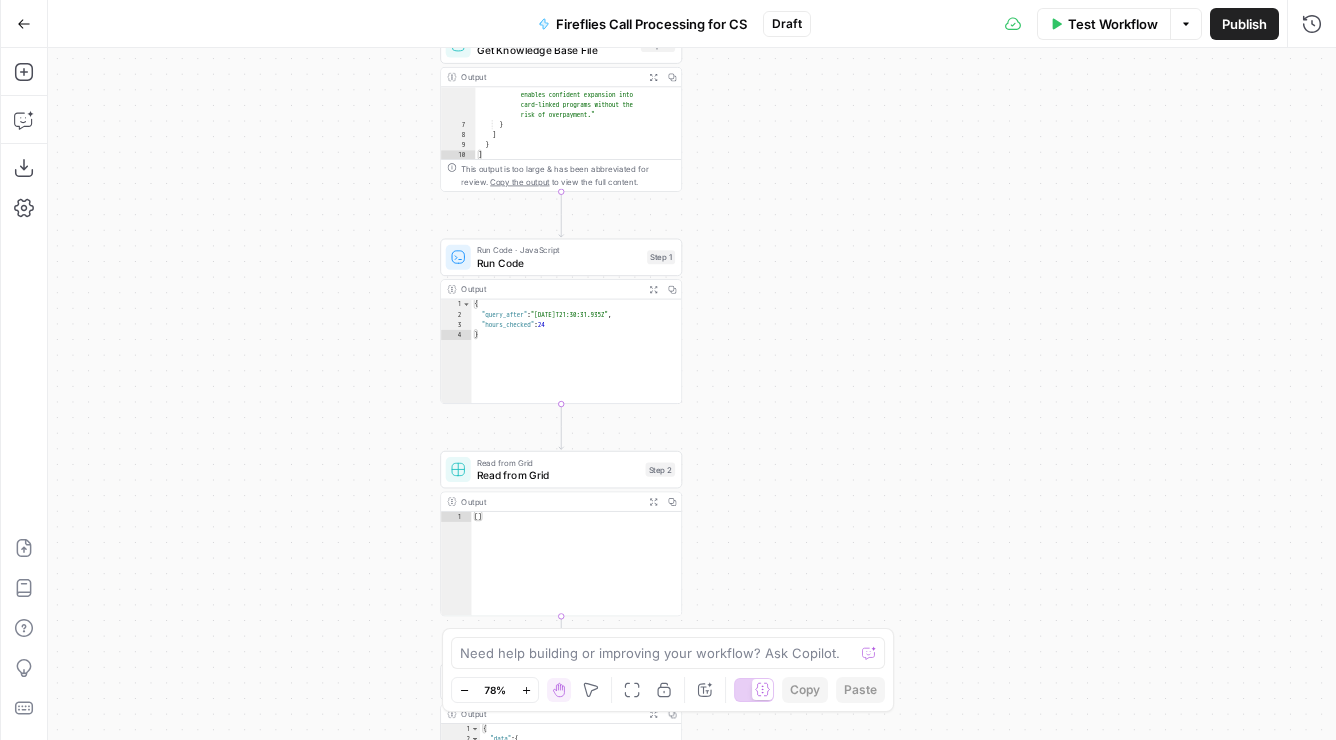 click on "true false Workflow Set Inputs Inputs Get Knowledge Base File Get Knowledge Base File Step 33 Output Expand Output Copy 6 7 8 9 10           "__text" :  " · Fuse               Incrementality \r\n Problem               Statement: Affiliate marketing               leaders struggle to accurately               measure the true value of their               affiliate publishers because               traditional attribution models               can't distinguish between               publishers who genuinely drive               business growth versus those who               simply claim credit for sales               that would have happened anyway.               This leads to inefficient               commission structures based on               subjective publisher               categorization rather than               . \"" at bounding box center (692, 394) 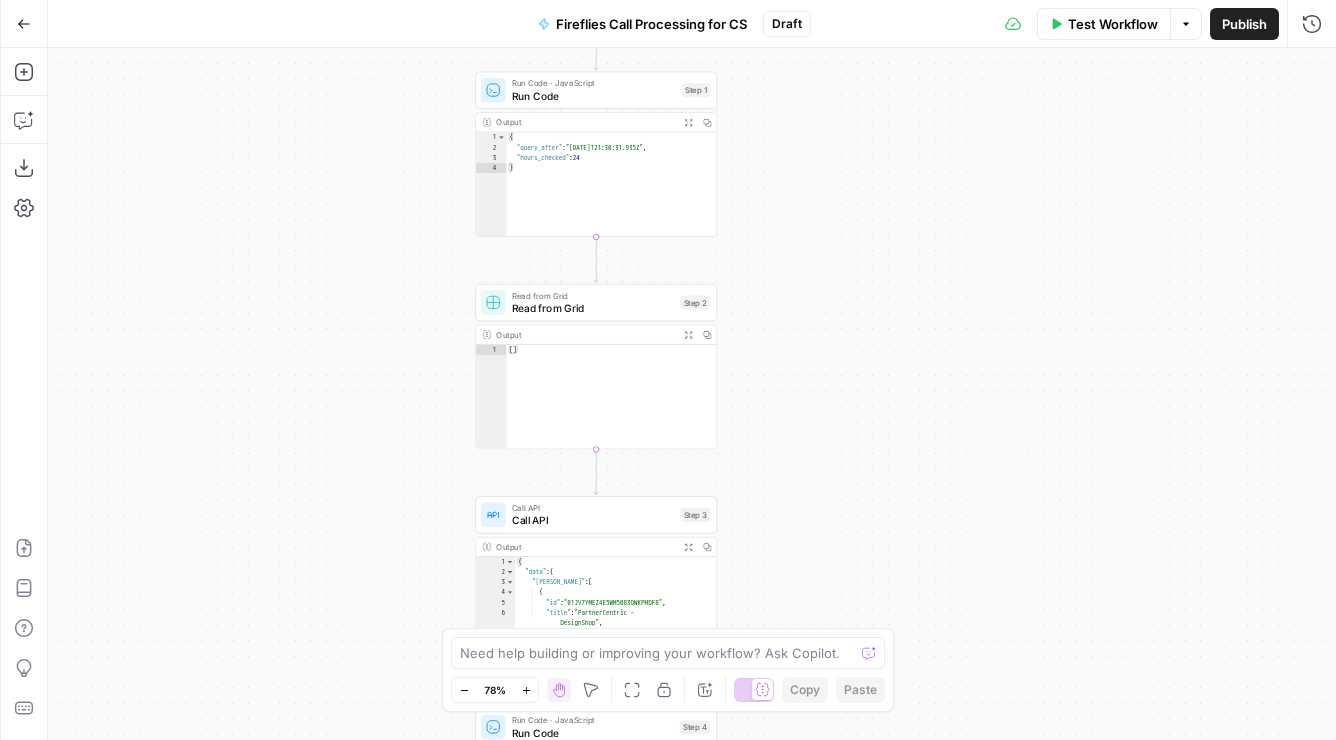 drag, startPoint x: 815, startPoint y: 537, endPoint x: 850, endPoint y: 369, distance: 171.60712 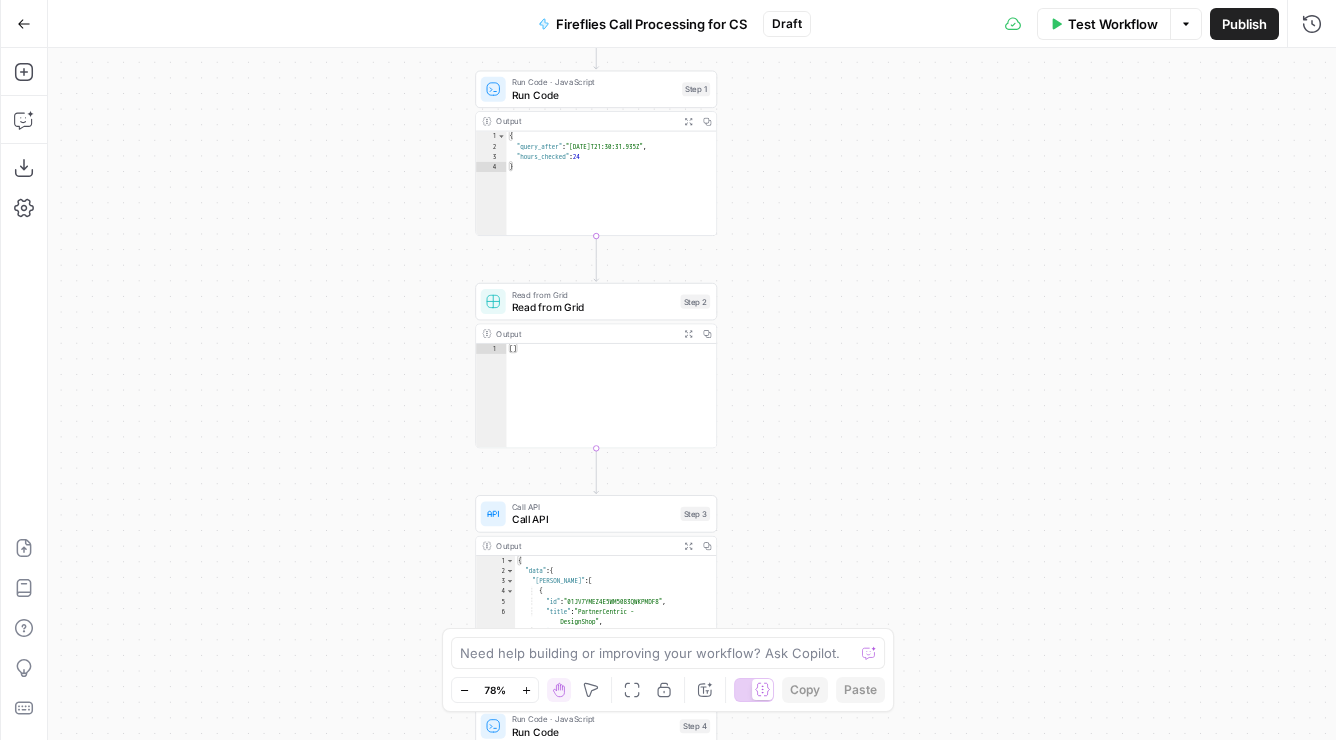 type on "**" 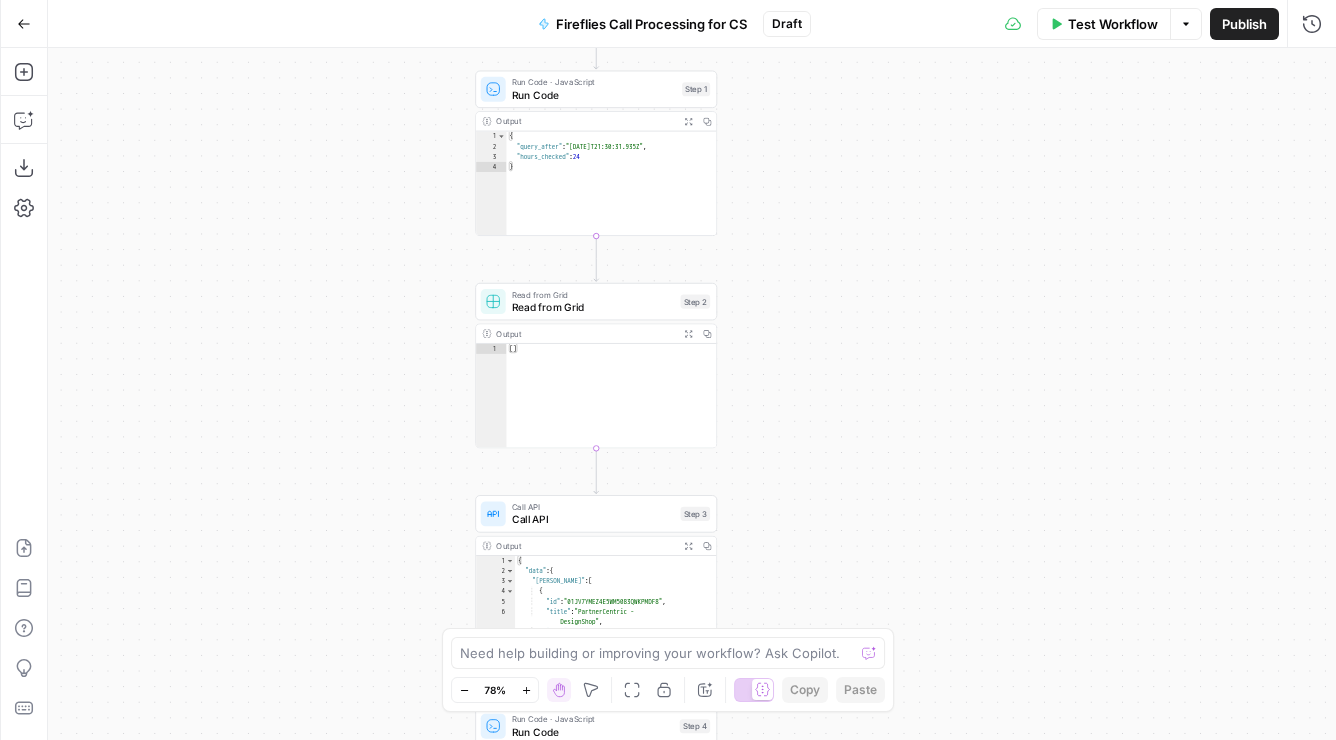 click on "[ ]" at bounding box center [611, 407] 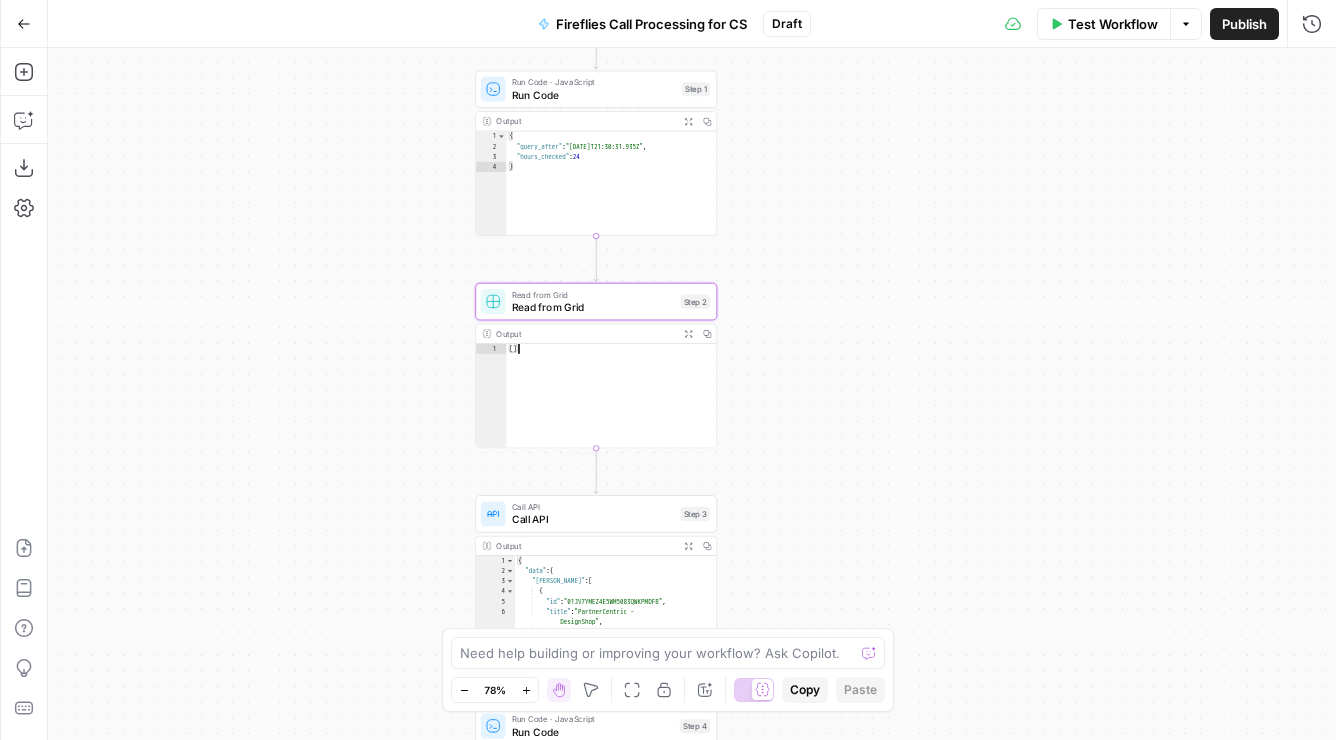 click on "true false Workflow Set Inputs Inputs Get Knowledge Base File Get Knowledge Base File Step 33 Output Expand Output Copy 6 7 8 9 10           "__text" :  " · Fuse               Incrementality \r\n Problem               Statement: Affiliate marketing               leaders struggle to accurately               measure the true value of their               affiliate publishers because               traditional attribution models               can't distinguish between               publishers who genuinely drive               business growth versus those who               simply claim credit for sales               that would have happened anyway.               This leads to inefficient               commission structures based on               subjective publisher               categorization rather than               . \"" at bounding box center (692, 394) 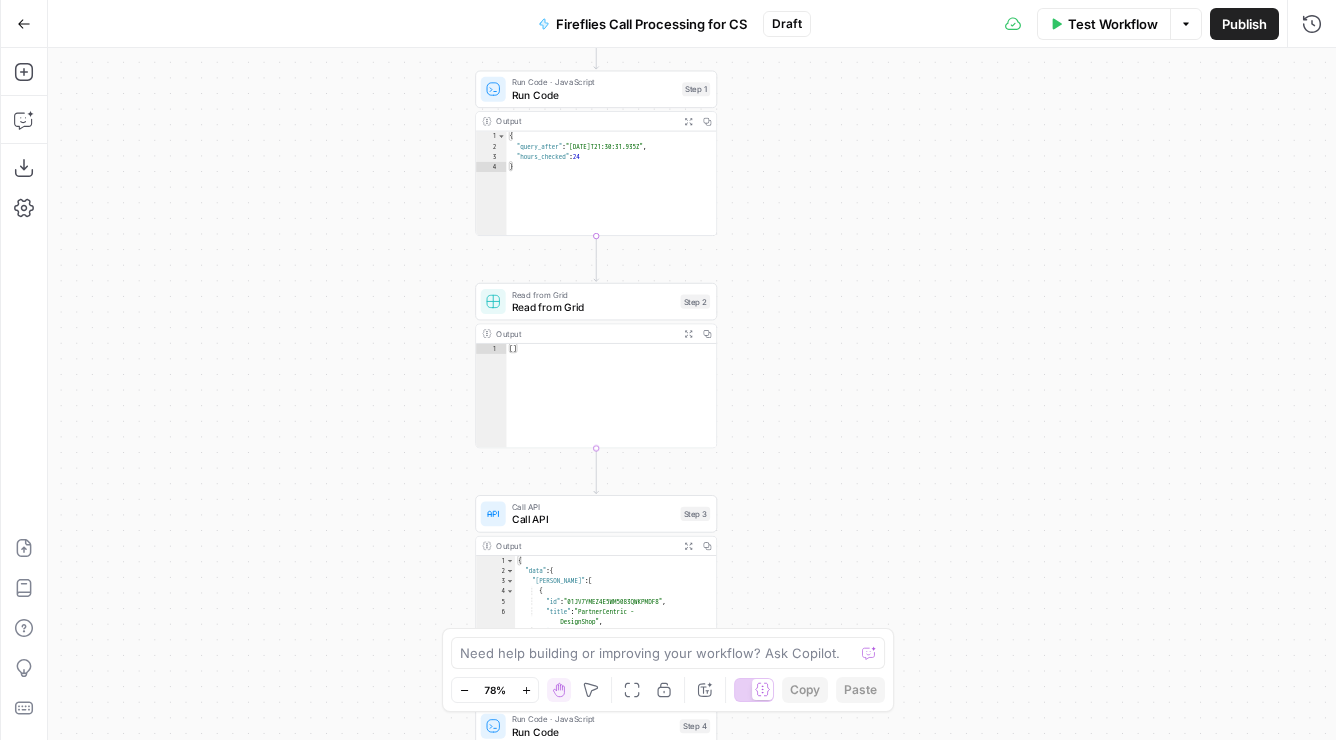 click on "Read from Grid" at bounding box center [593, 307] 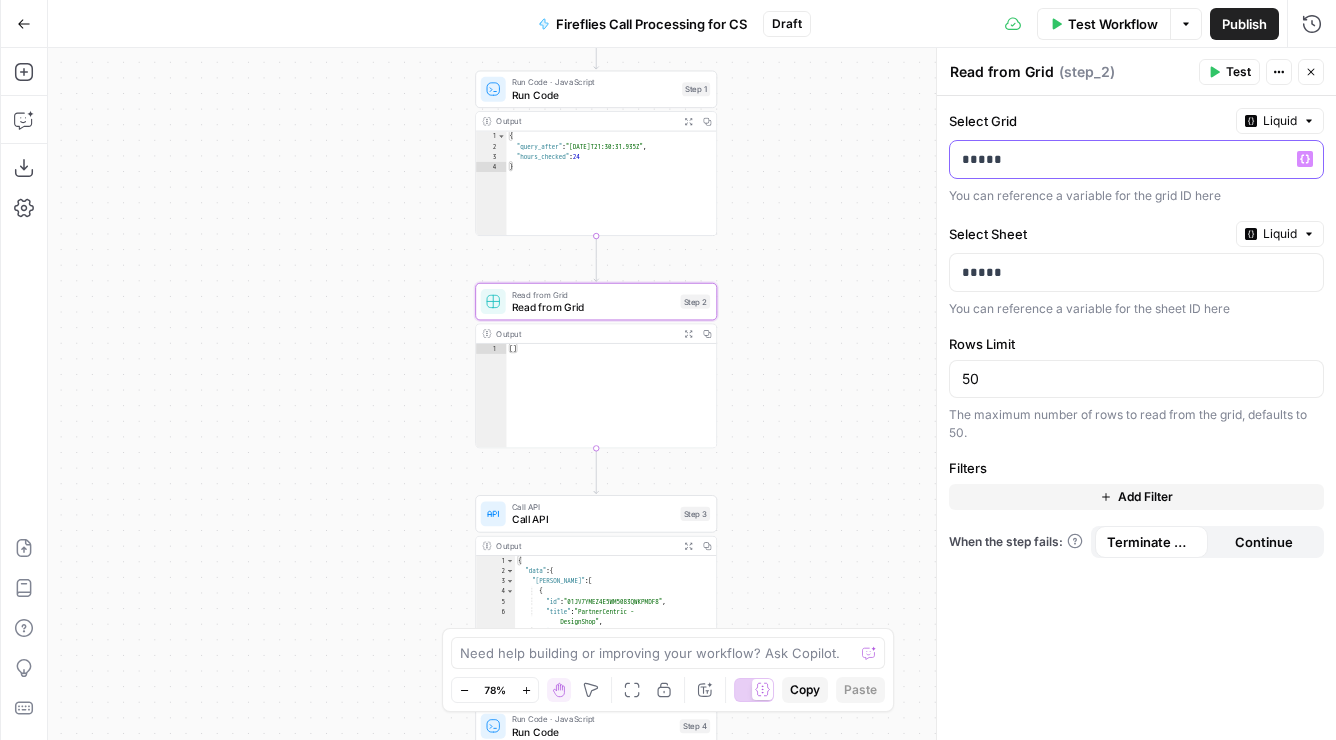click on "*****" at bounding box center [1120, 159] 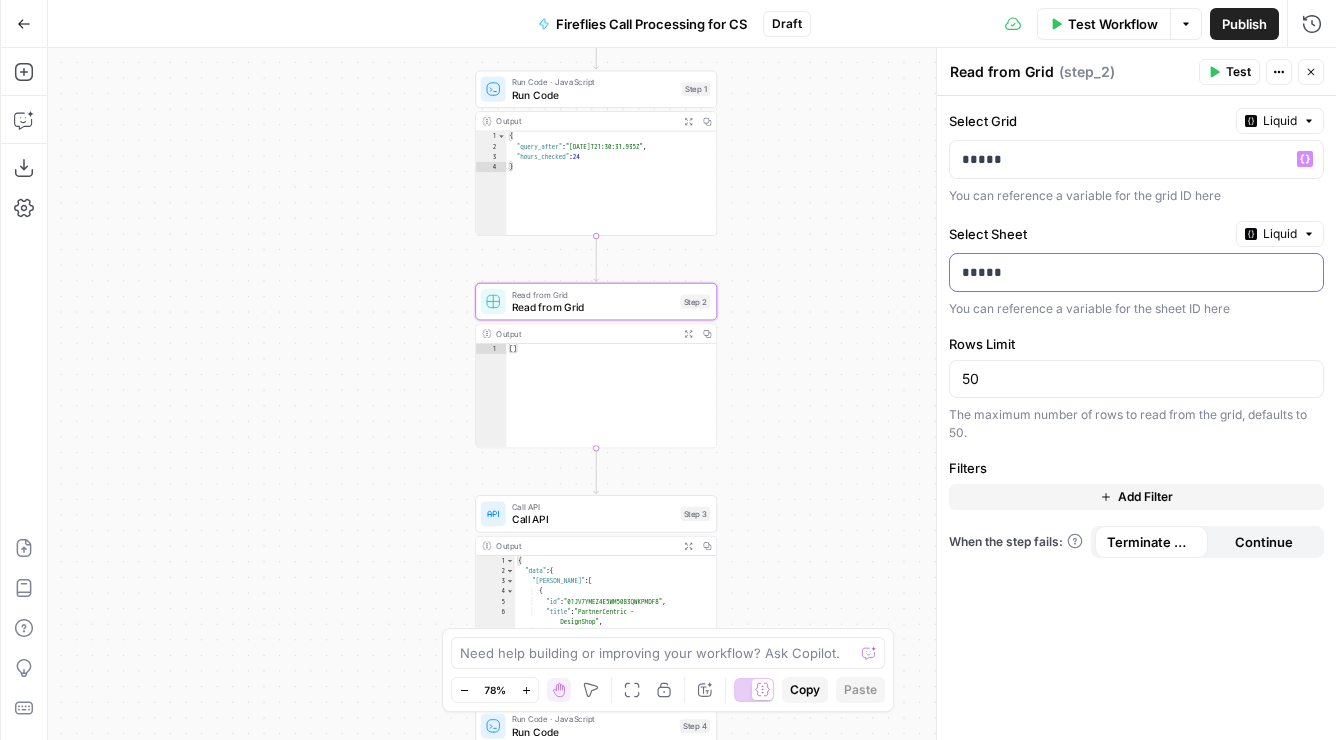 click on "*****" at bounding box center (1120, 272) 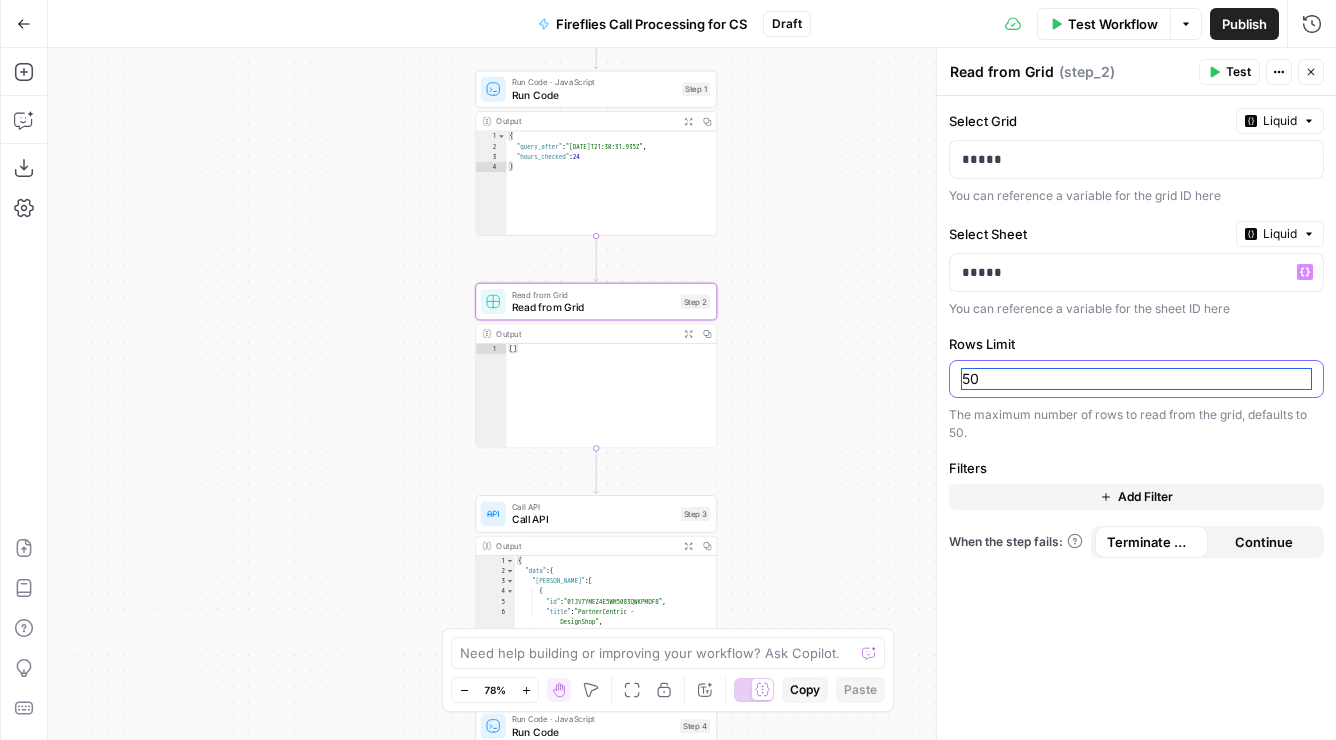click on "50" at bounding box center (1136, 379) 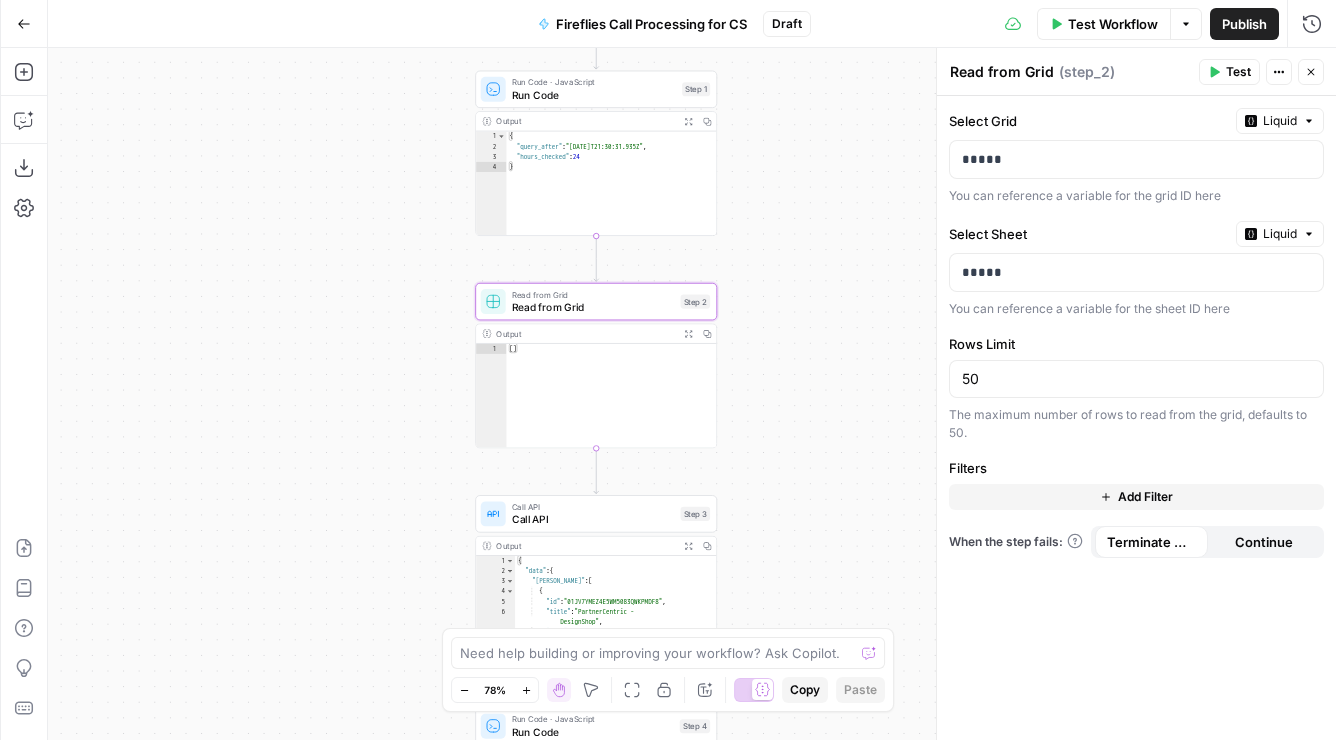 click on "true false Workflow Set Inputs Inputs Get Knowledge Base File Get Knowledge Base File Step 33 Output Expand Output Copy 6 7 8 9 10           "__text" :  " · Fuse               Incrementality \r\n Problem               Statement: Affiliate marketing               leaders struggle to accurately               measure the true value of their               affiliate publishers because               traditional attribution models               can't distinguish between               publishers who genuinely drive               business growth versus those who               simply claim credit for sales               that would have happened anyway.               This leads to inefficient               commission structures based on               subjective publisher               categorization rather than               . \"" at bounding box center (692, 394) 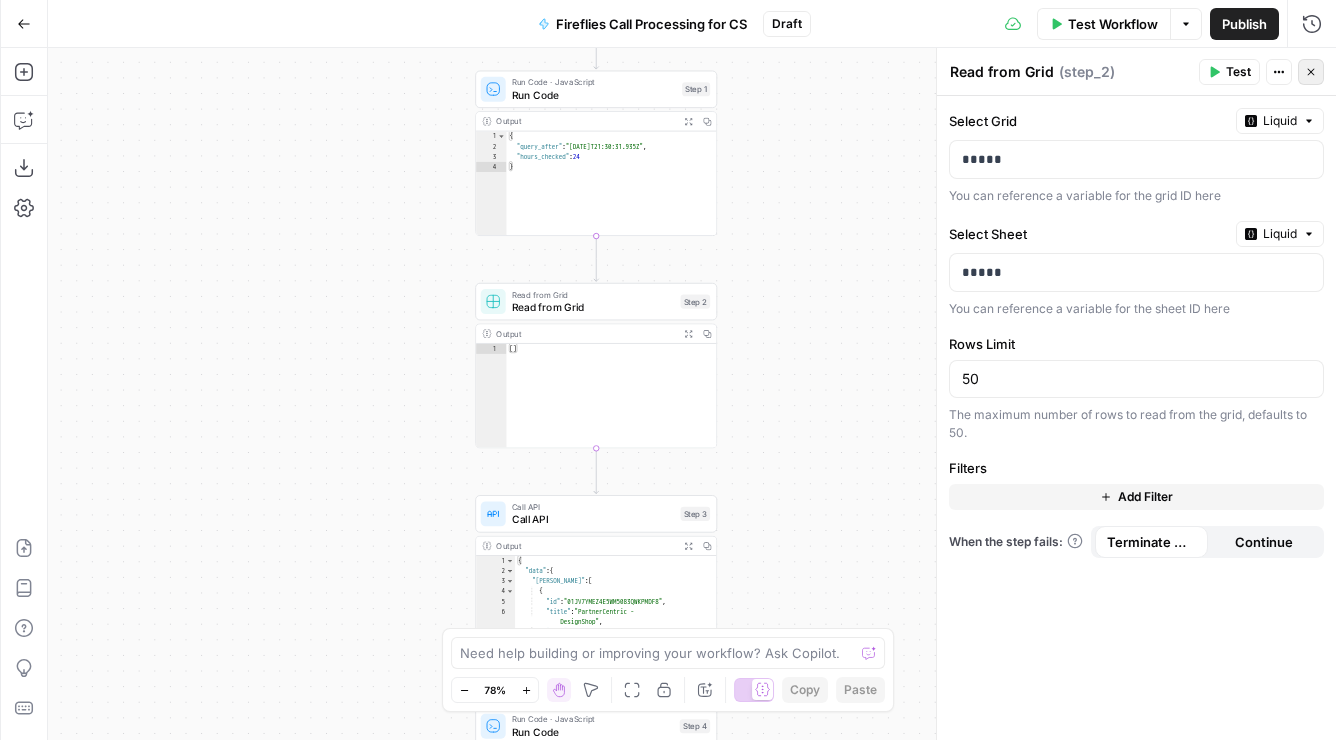 click 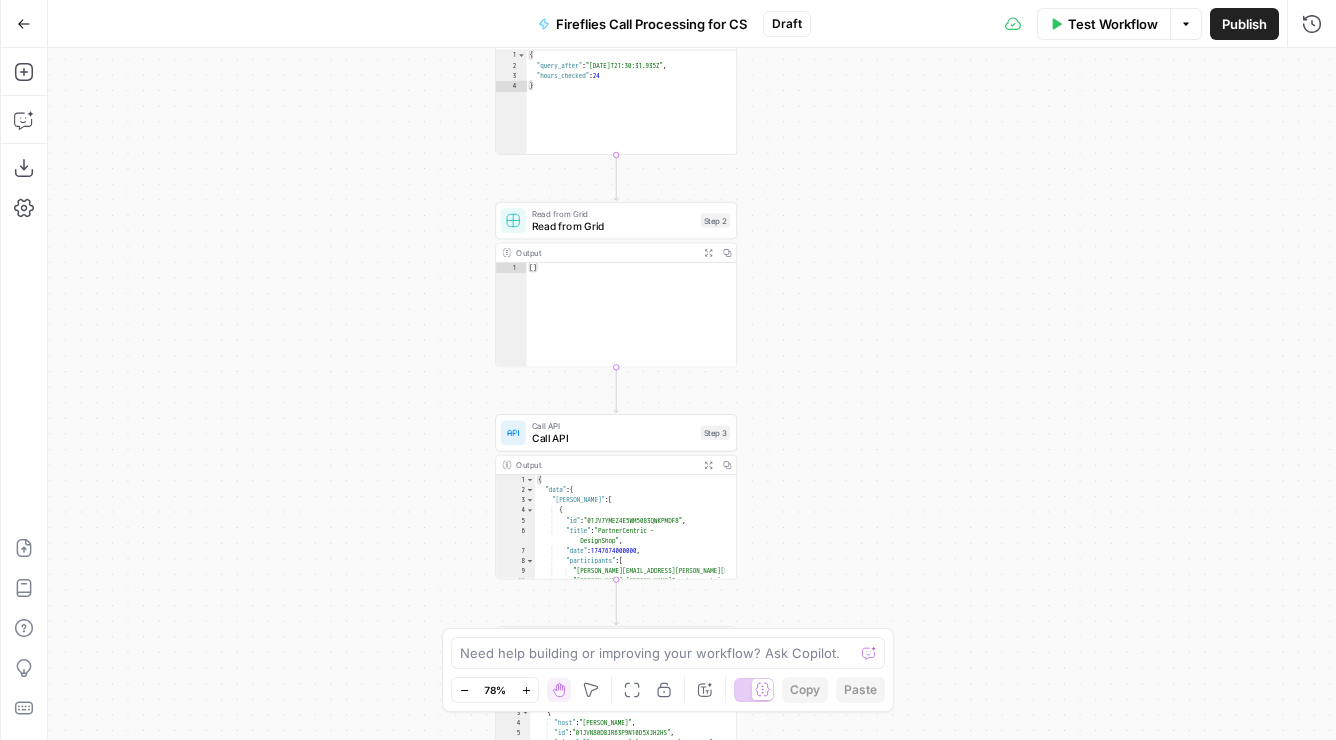 drag, startPoint x: 850, startPoint y: 474, endPoint x: 870, endPoint y: 393, distance: 83.43261 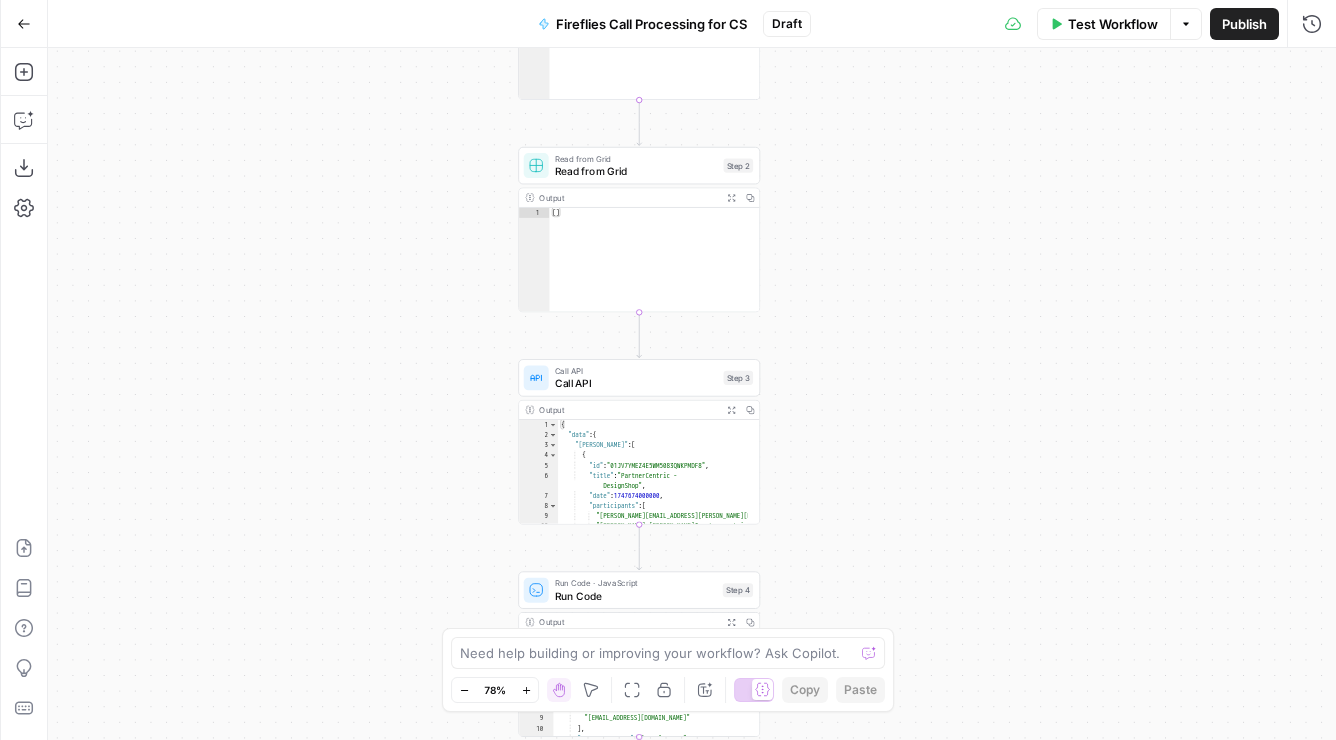 drag, startPoint x: 792, startPoint y: 496, endPoint x: 815, endPoint y: 441, distance: 59.615433 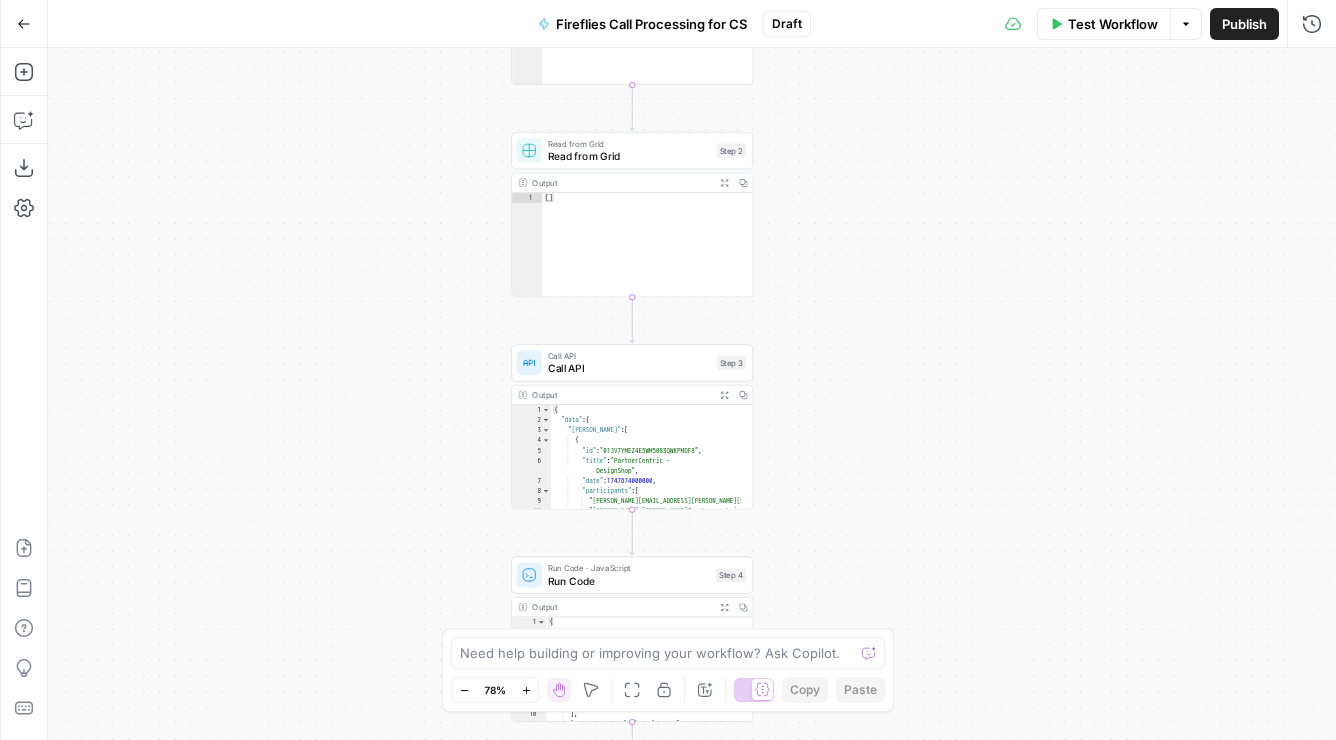 drag, startPoint x: 815, startPoint y: 441, endPoint x: 808, endPoint y: 426, distance: 16.552946 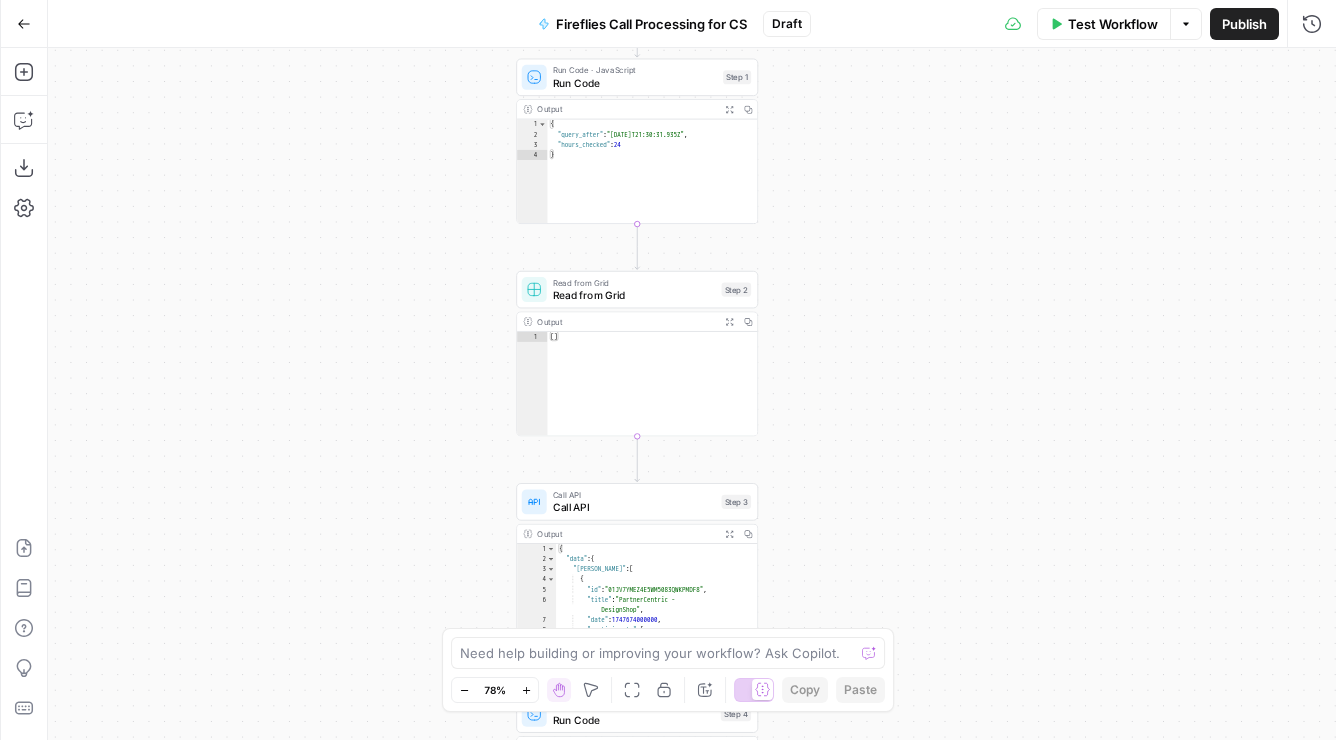drag, startPoint x: 843, startPoint y: 225, endPoint x: 862, endPoint y: 480, distance: 255.70686 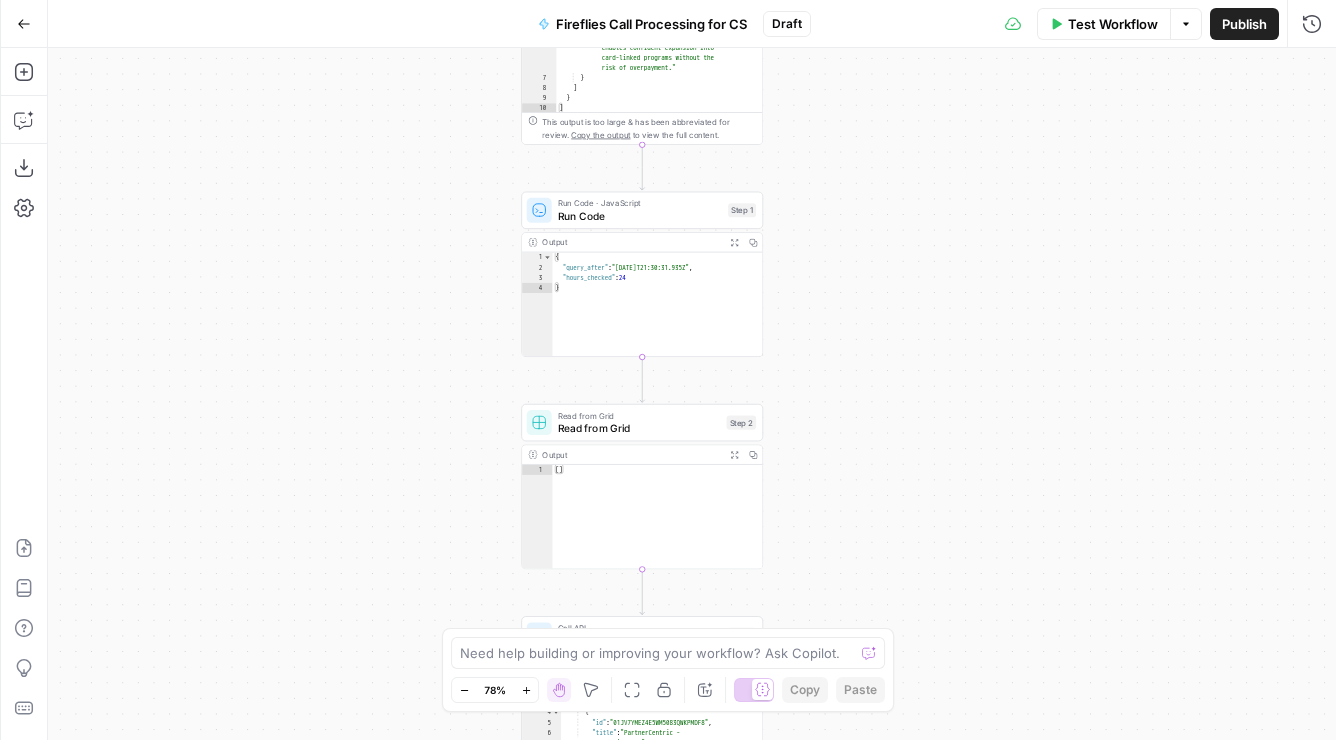 click on "true false Workflow Set Inputs Inputs Get Knowledge Base File Get Knowledge Base File Step 33 Output Expand Output Copy 6 7 8 9 10           "__text" :  " · Fuse               Incrementality \r\n Problem               Statement: Affiliate marketing               leaders struggle to accurately               measure the true value of their               affiliate publishers because               traditional attribution models               can't distinguish between               publishers who genuinely drive               business growth versus those who               simply claim credit for sales               that would have happened anyway.               This leads to inefficient               commission structures based on               subjective publisher               categorization rather than               . \"" at bounding box center (692, 394) 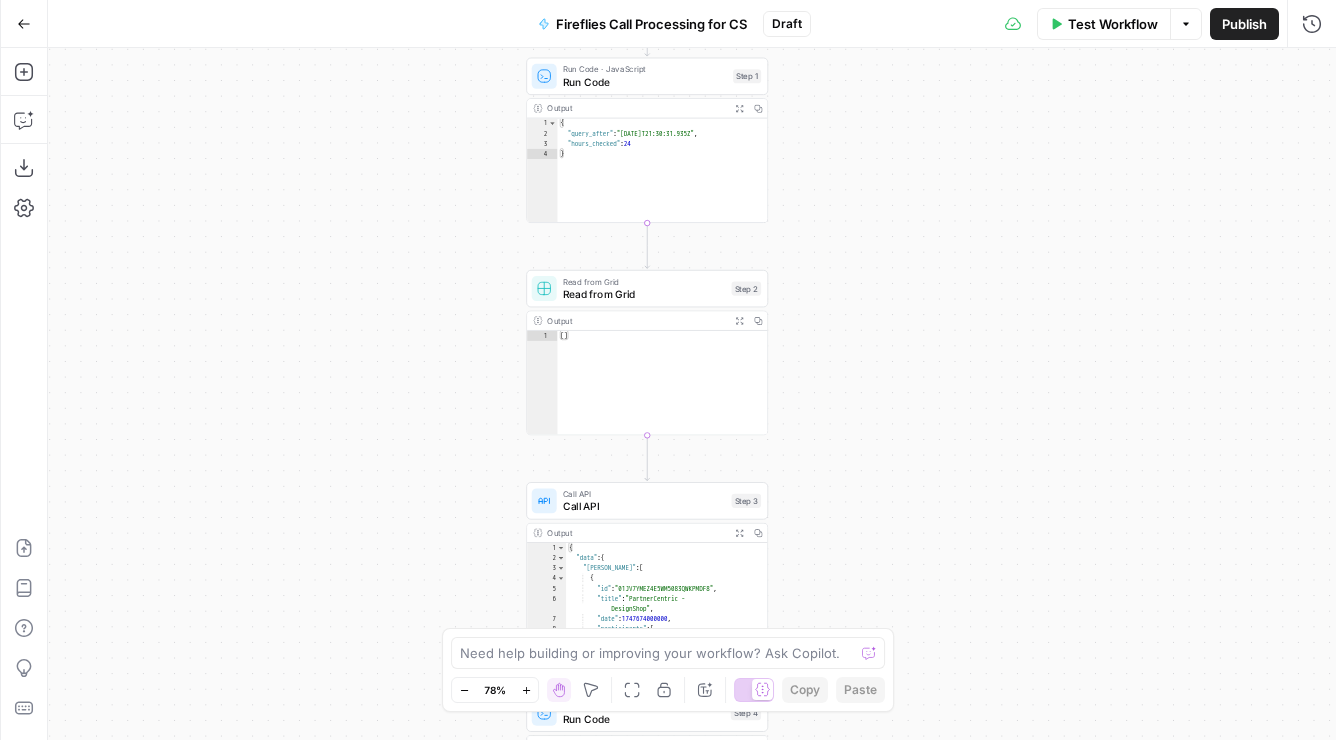drag, startPoint x: 875, startPoint y: 458, endPoint x: 878, endPoint y: 347, distance: 111.040535 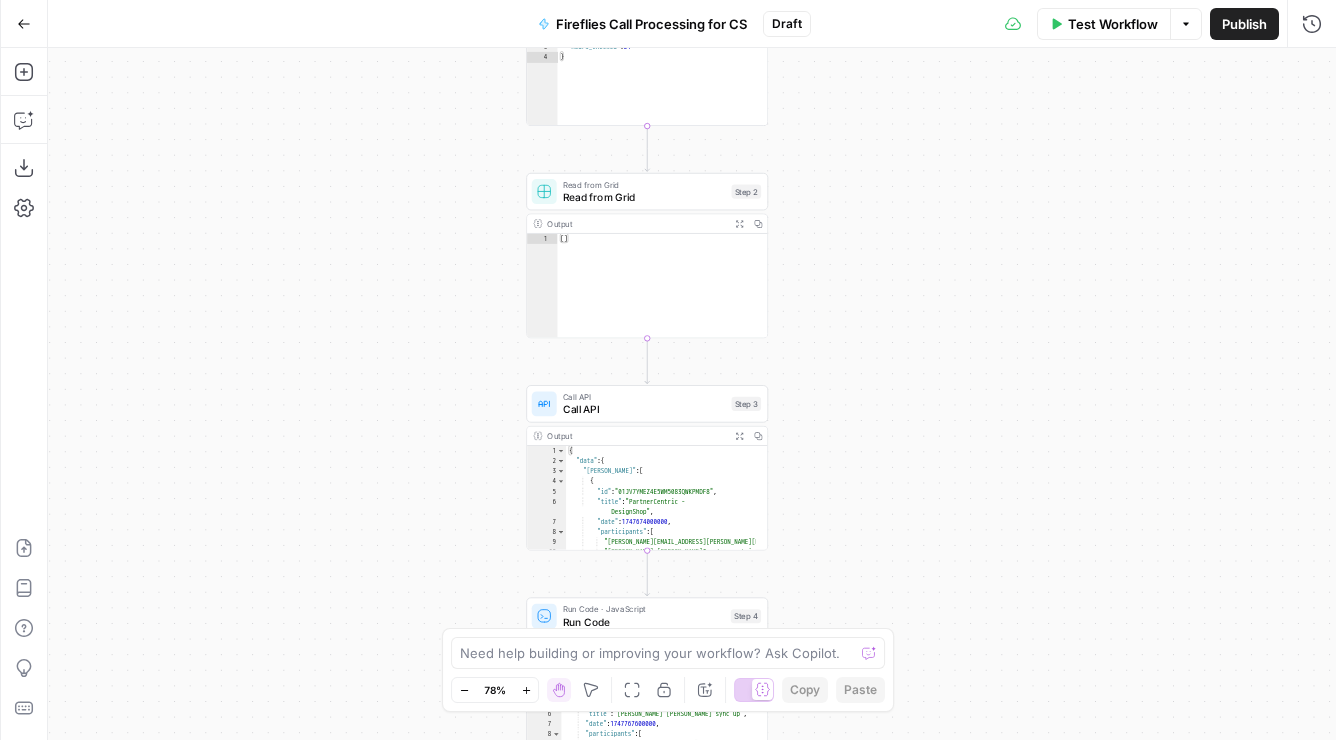 drag, startPoint x: 869, startPoint y: 401, endPoint x: 869, endPoint y: 304, distance: 97 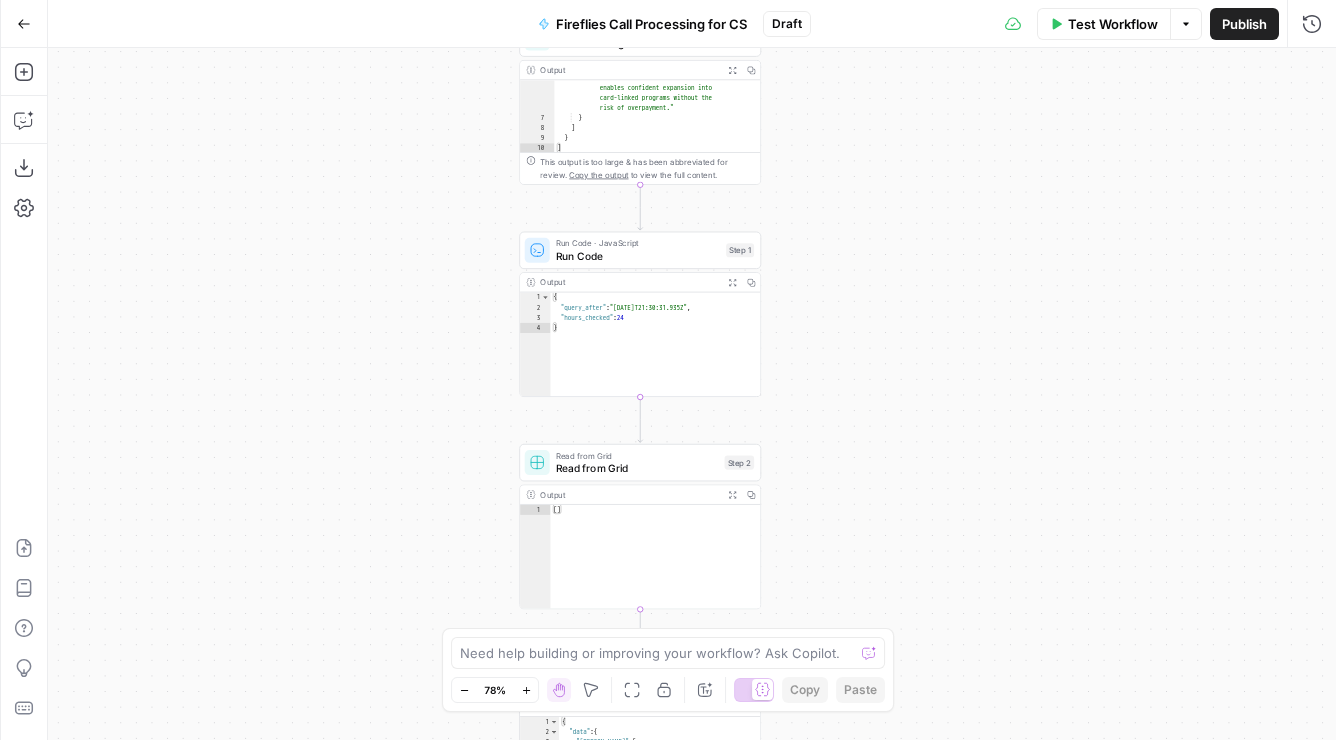 drag, startPoint x: 880, startPoint y: 192, endPoint x: 876, endPoint y: 499, distance: 307.02606 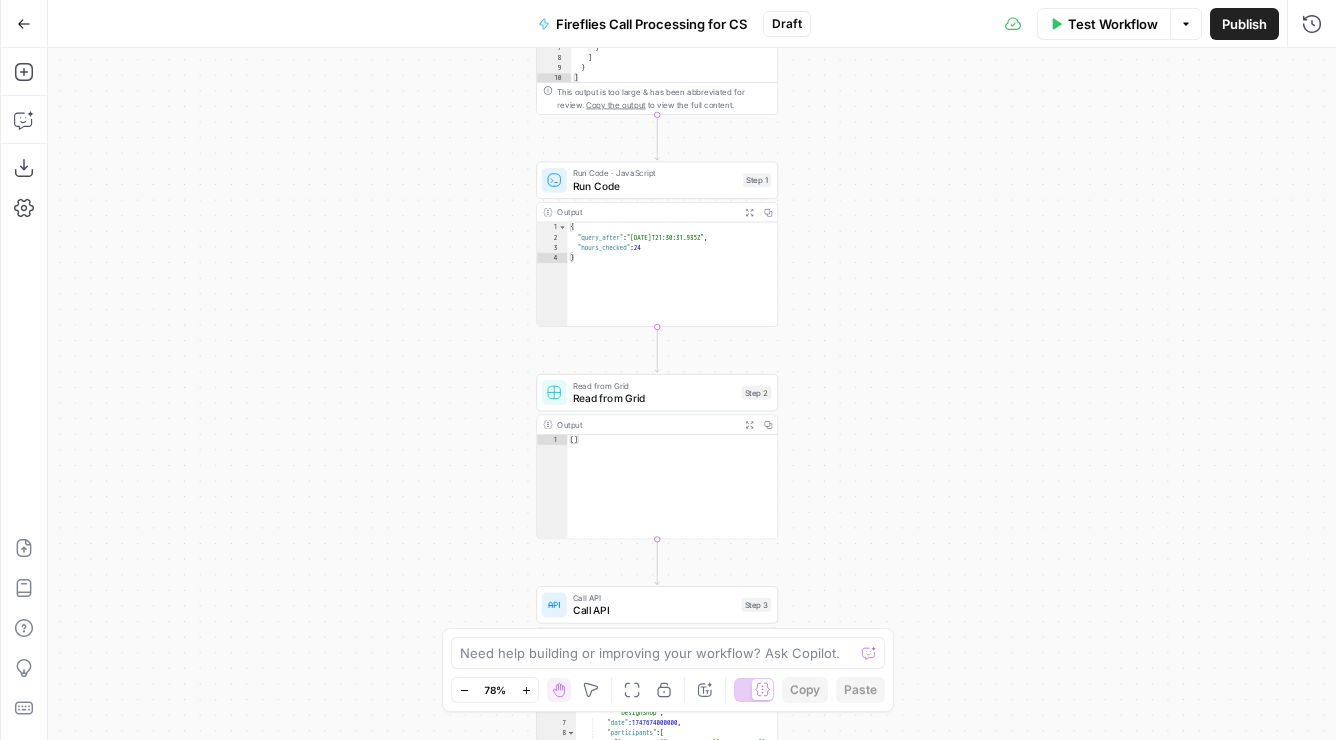 drag, startPoint x: 789, startPoint y: 271, endPoint x: 803, endPoint y: 164, distance: 107.912 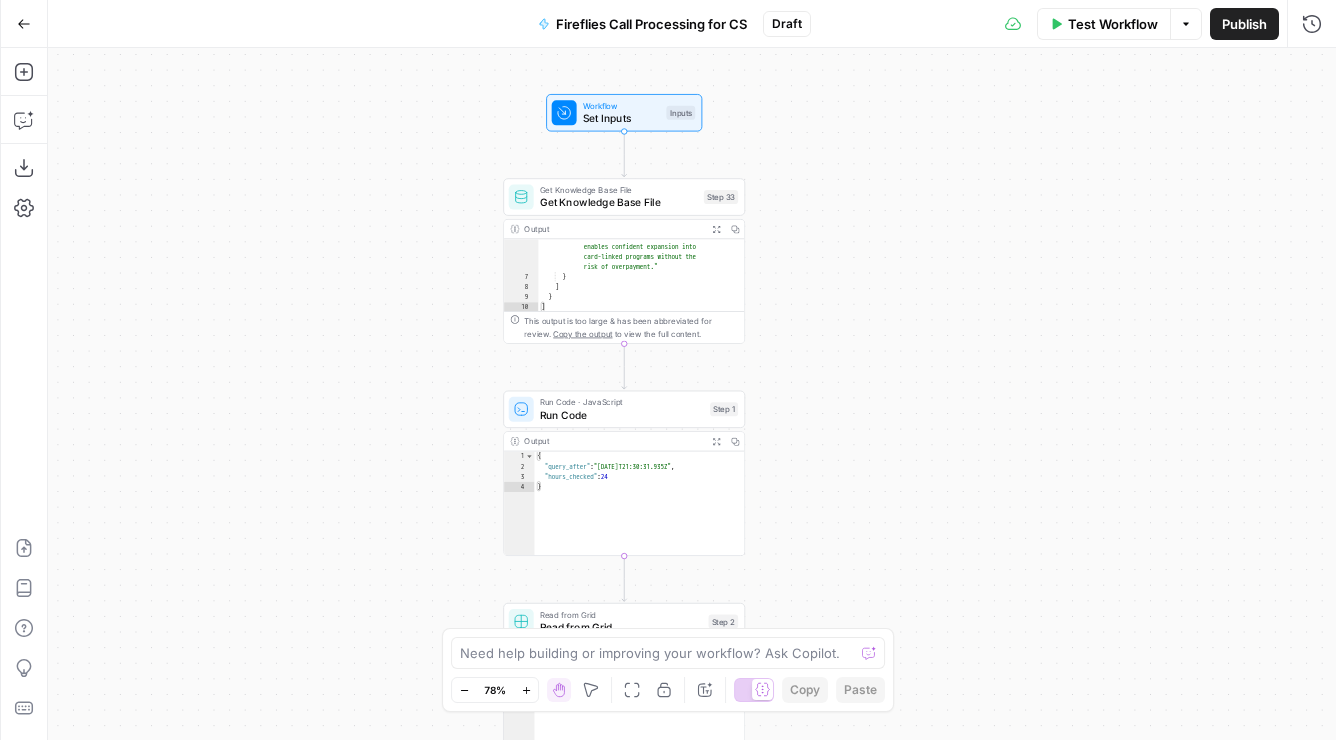 drag, startPoint x: 850, startPoint y: 155, endPoint x: 817, endPoint y: 385, distance: 232.35533 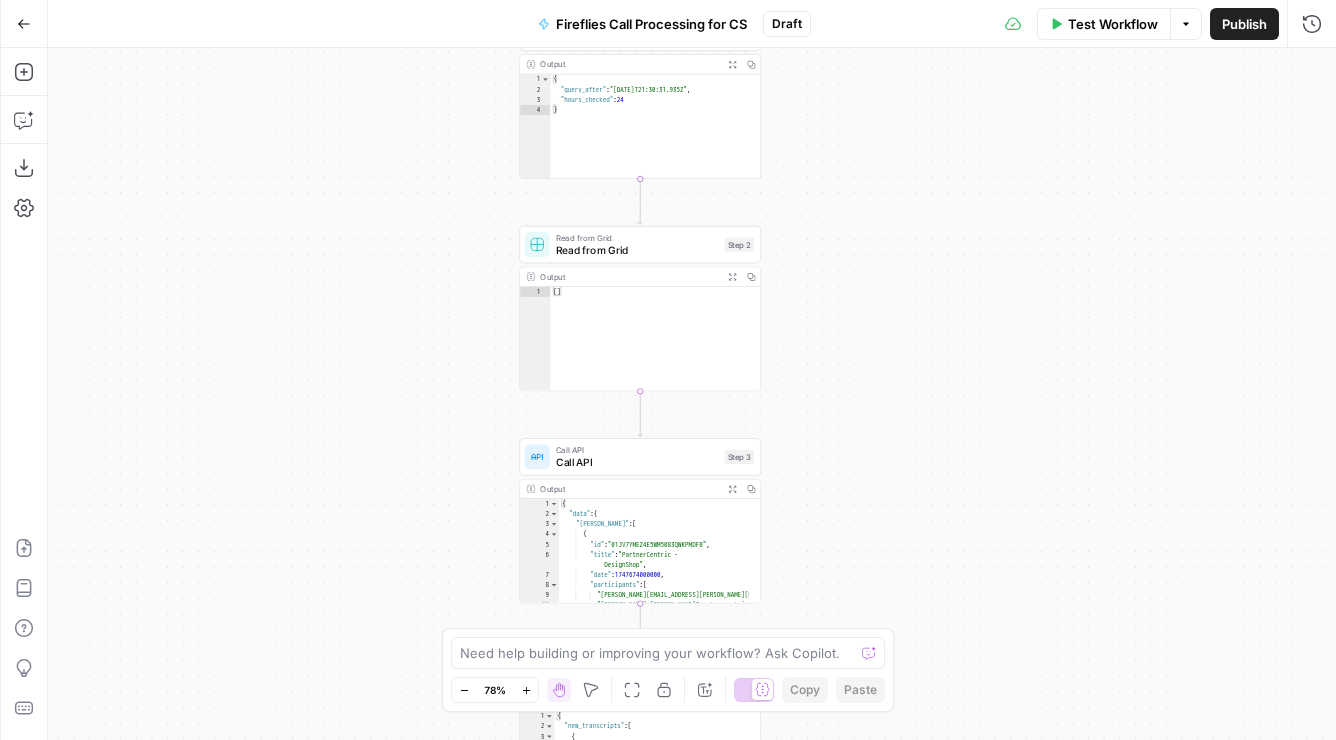 drag, startPoint x: 806, startPoint y: 414, endPoint x: 819, endPoint y: 77, distance: 337.25064 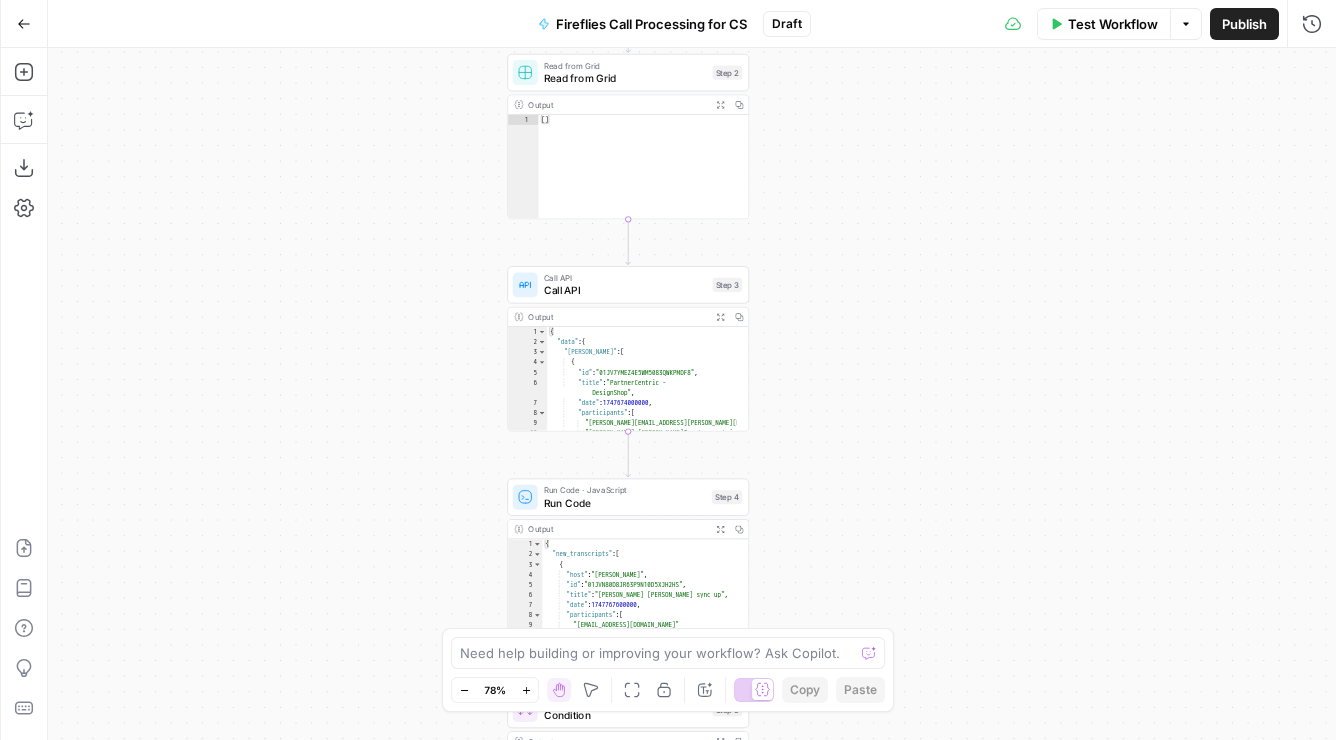 drag, startPoint x: 771, startPoint y: 284, endPoint x: 754, endPoint y: 103, distance: 181.79659 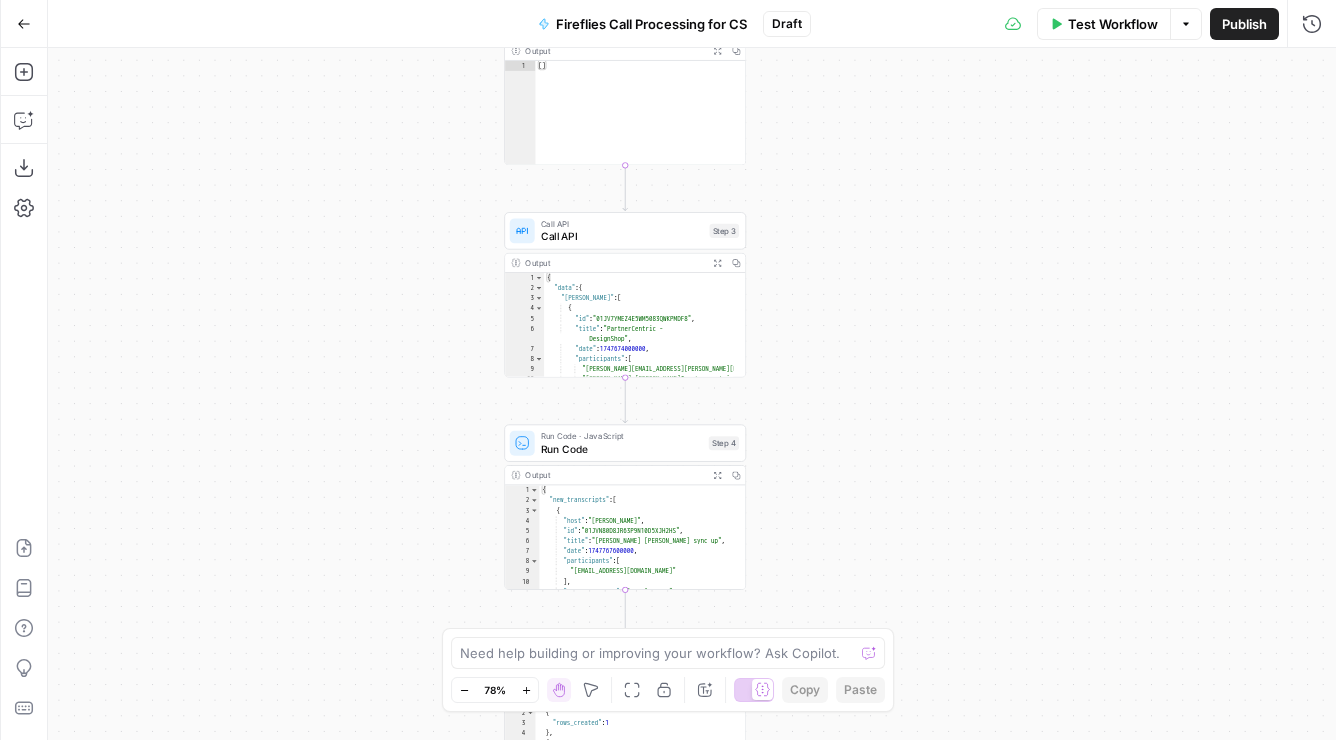 drag, startPoint x: 740, startPoint y: 229, endPoint x: 742, endPoint y: 131, distance: 98.02041 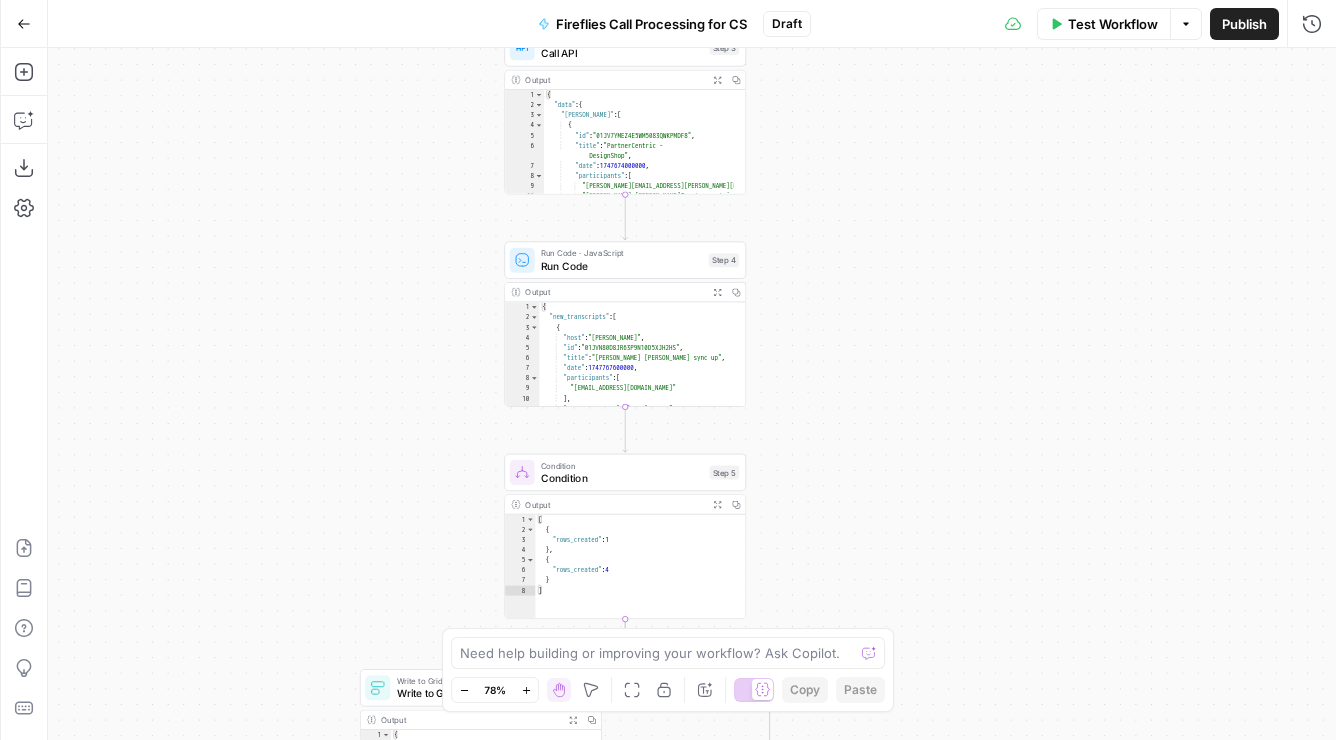 drag, startPoint x: 815, startPoint y: 349, endPoint x: 816, endPoint y: 221, distance: 128.0039 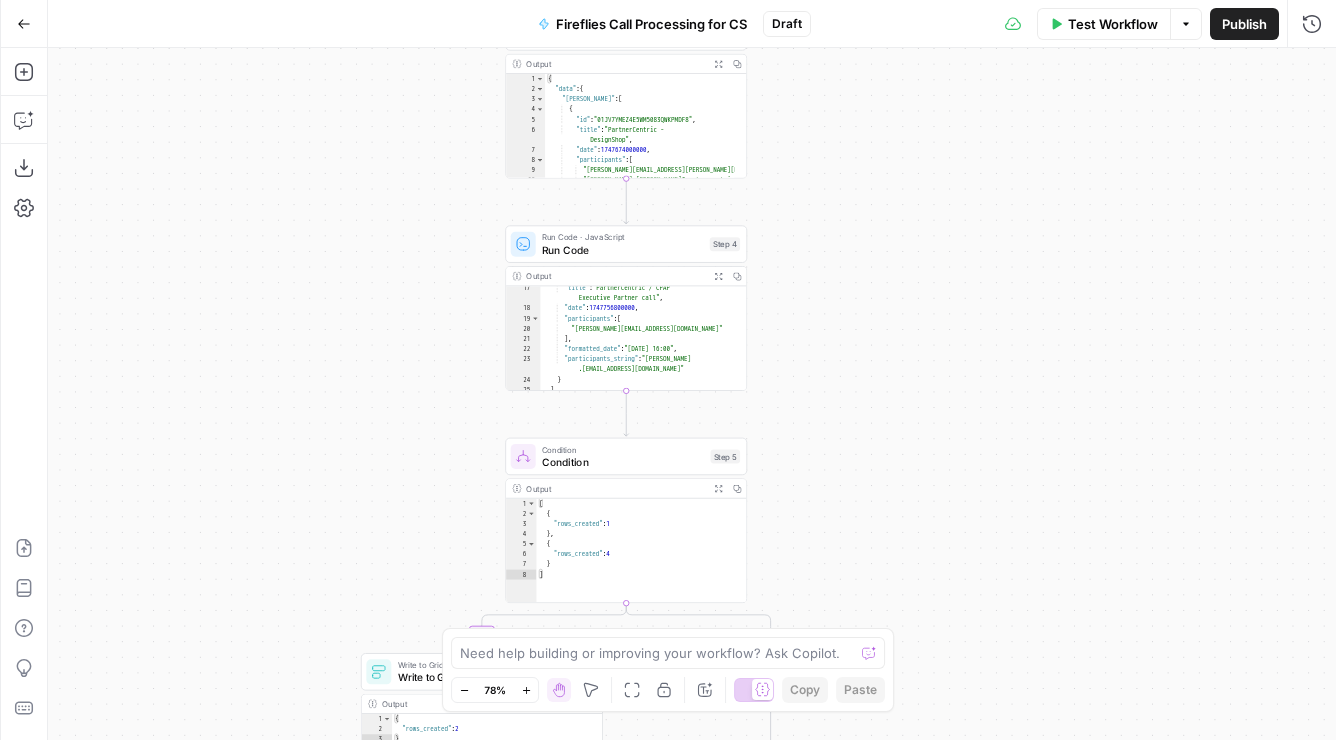 scroll, scrollTop: 255, scrollLeft: 0, axis: vertical 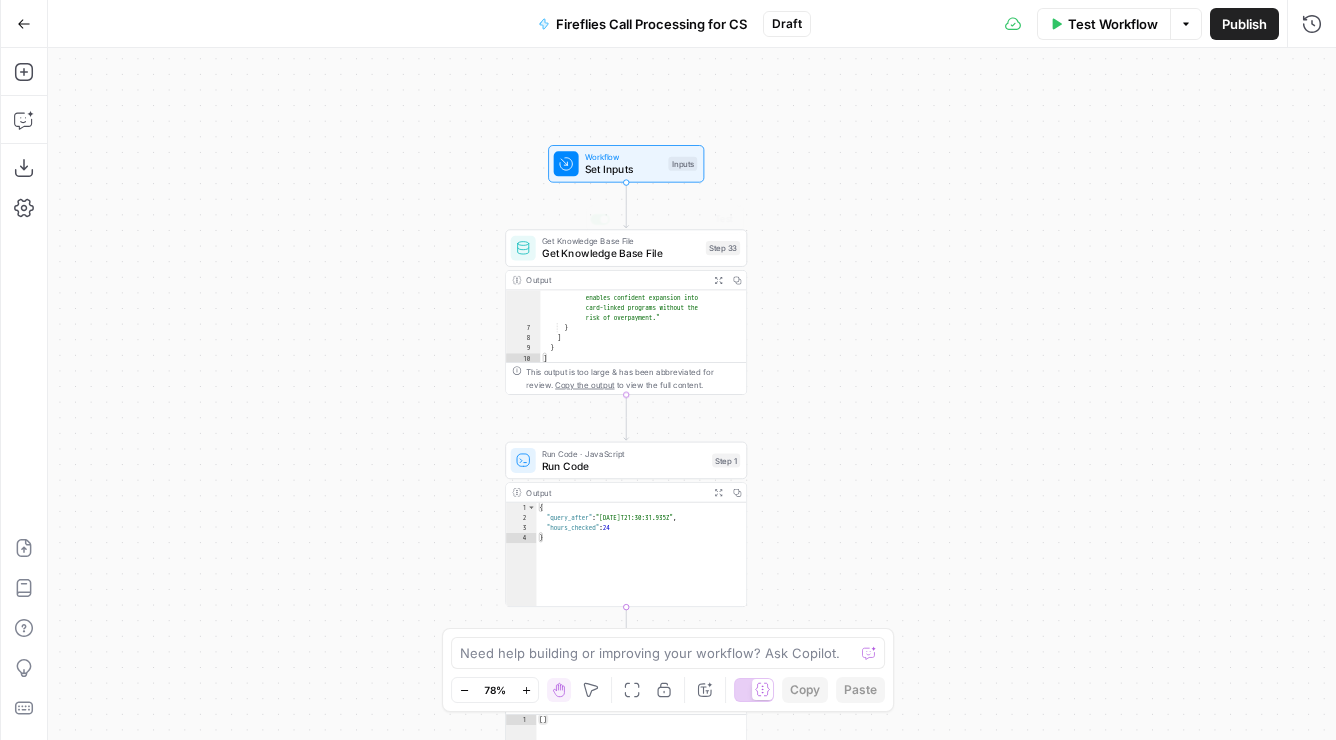 click on "true false Workflow Set Inputs Inputs Get Knowledge Base File Get Knowledge Base File Step 33 Copy step Delete step Add Note Test Output Expand Output Copy 6 7 8 9 10           "__text" :  " · Fuse               Incrementality \r\n Problem               Statement: Affiliate marketing               leaders struggle to accurately               measure the true value of their               affiliate publishers because               traditional attribution models               can't distinguish between               publishers who genuinely drive               business growth versus those who               simply claim credit for sales               that would have happened anyway.               This leads to inefficient               commission structures based on               subjective publisher               actual growth metrics" at bounding box center [692, 394] 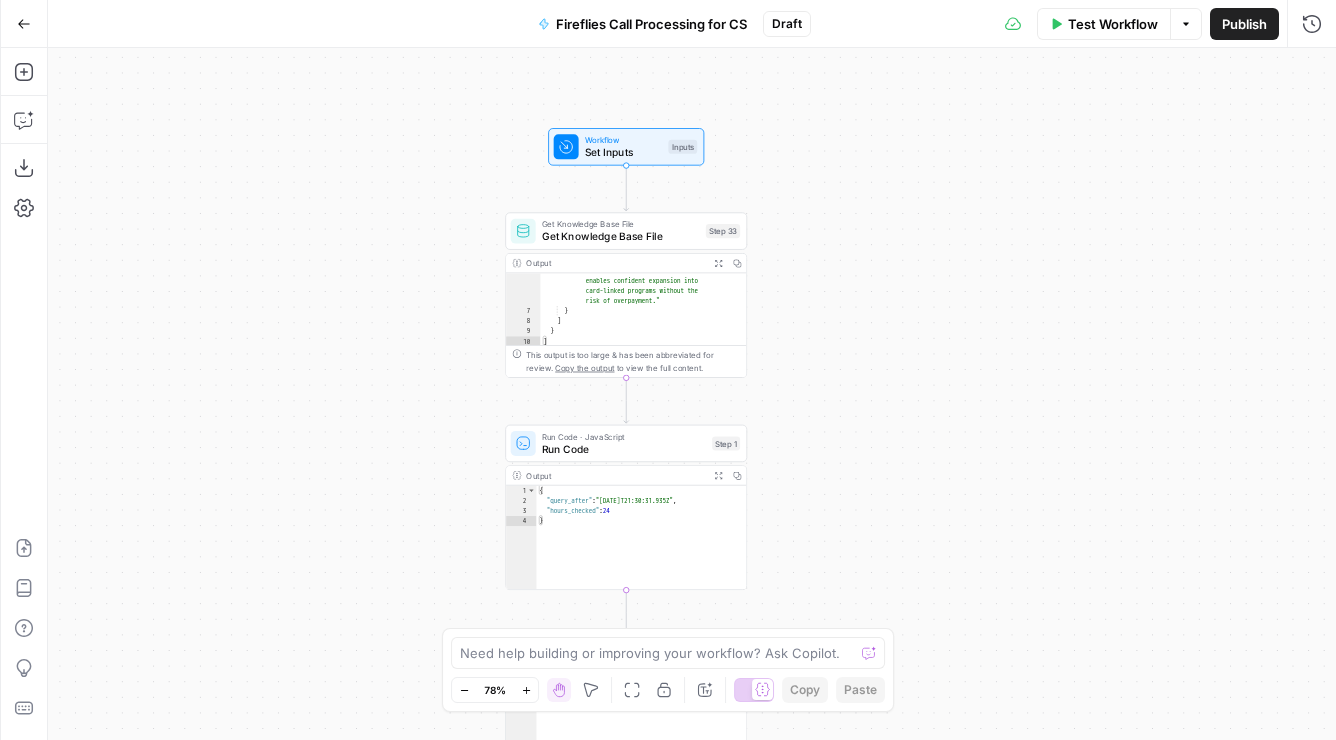 drag, startPoint x: 870, startPoint y: 310, endPoint x: 870, endPoint y: 292, distance: 18 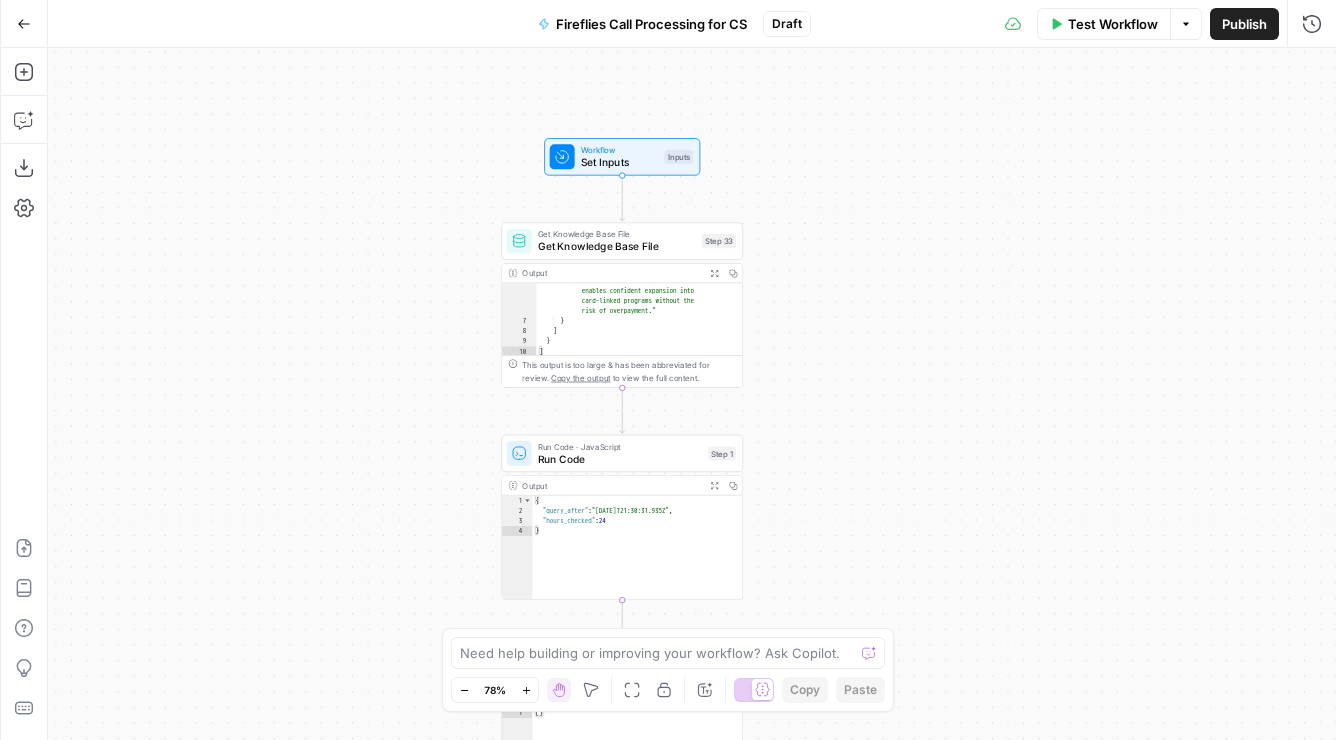 drag, startPoint x: 872, startPoint y: 295, endPoint x: 868, endPoint y: 306, distance: 11.7046995 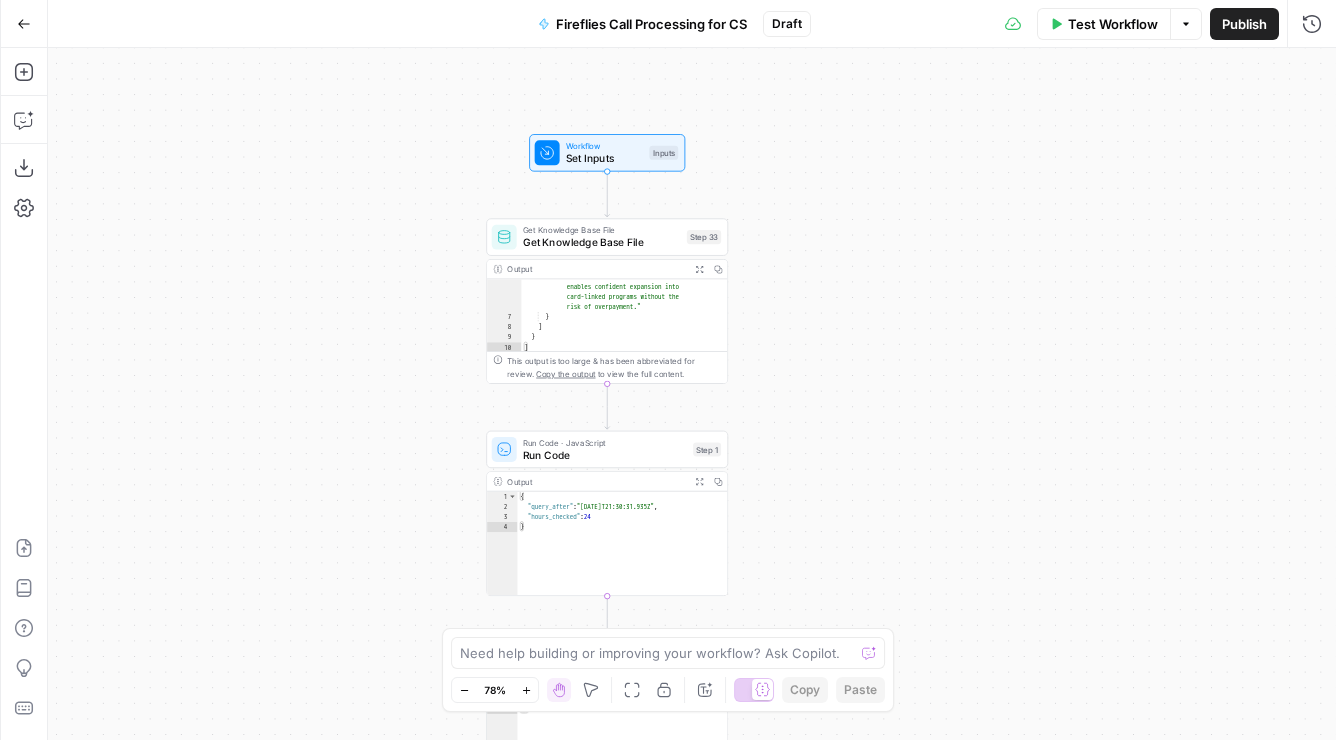 click on "true false Workflow Set Inputs Inputs Get Knowledge Base File Get Knowledge Base File Step 33 Output Expand Output Copy 6 7 8 9 10           "__text" :  " · Fuse               Incrementality \r\n Problem               Statement: Affiliate marketing               leaders struggle to accurately               measure the true value of their               affiliate publishers because               traditional attribution models               can't distinguish between               publishers who genuinely drive               business growth versus those who               simply claim credit for sales               that would have happened anyway.               This leads to inefficient               commission structures based on               subjective publisher               categorization rather than               . \"" at bounding box center [692, 394] 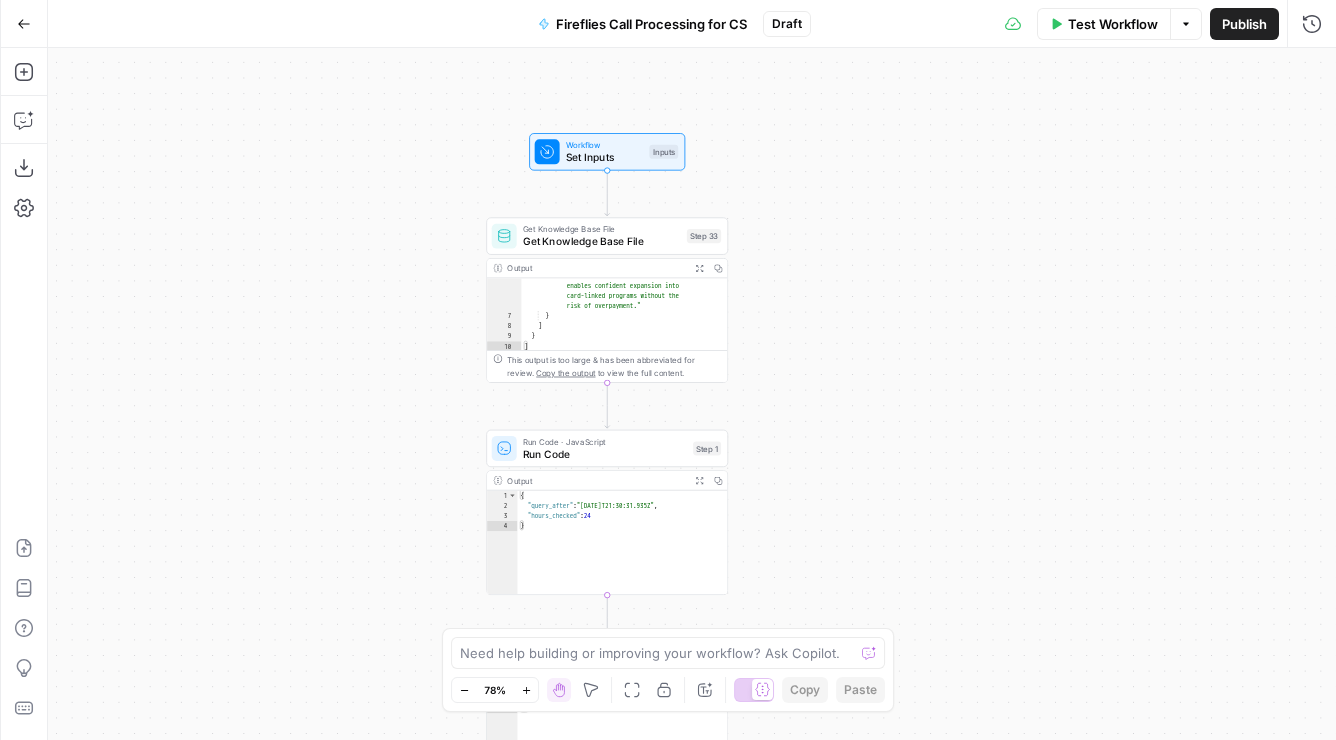 click on "true false Workflow Set Inputs Inputs Get Knowledge Base File Get Knowledge Base File Step 33 Output Expand Output Copy 6 7 8 9 10           "__text" :  " · Fuse               Incrementality \r\n Problem               Statement: Affiliate marketing               leaders struggle to accurately               measure the true value of their               affiliate publishers because               traditional attribution models               can't distinguish between               publishers who genuinely drive               business growth versus those who               simply claim credit for sales               that would have happened anyway.               This leads to inefficient               commission structures based on               subjective publisher               categorization rather than               . \"" at bounding box center (692, 394) 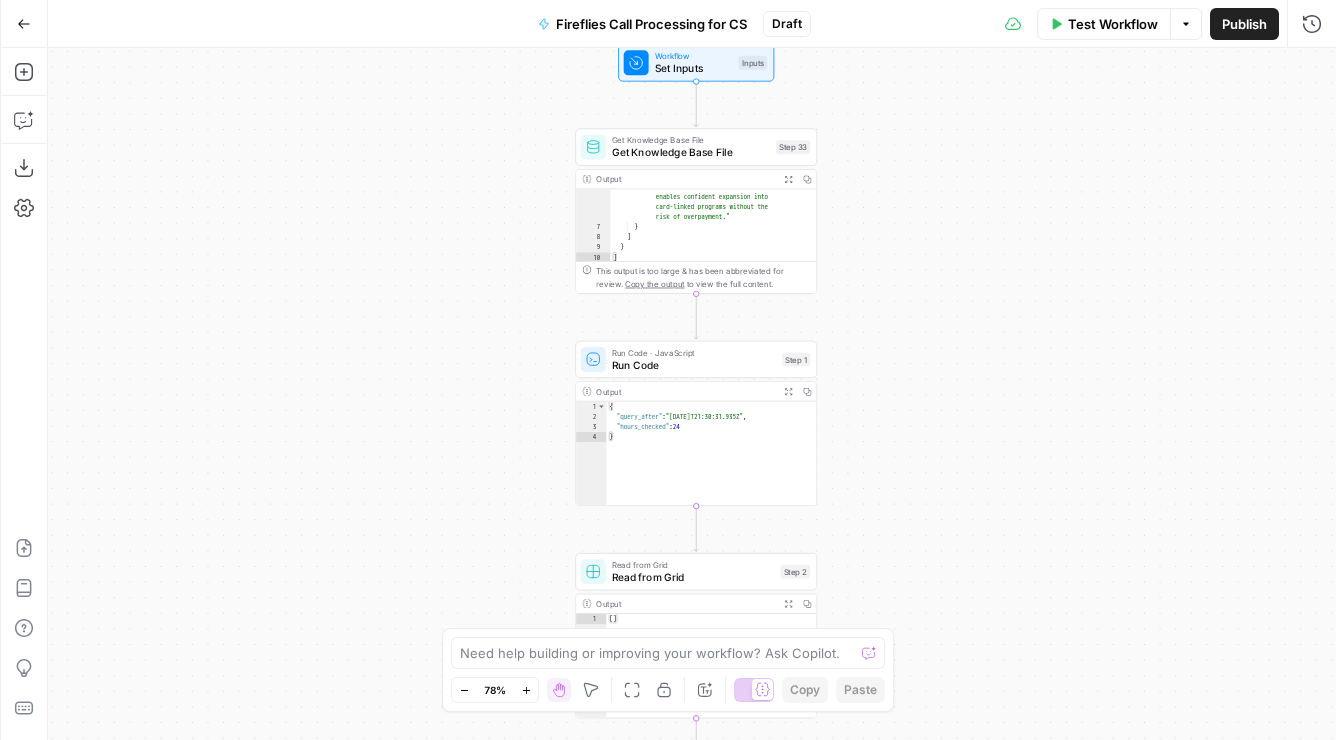 drag, startPoint x: 796, startPoint y: 180, endPoint x: 1083, endPoint y: 339, distance: 328.1006 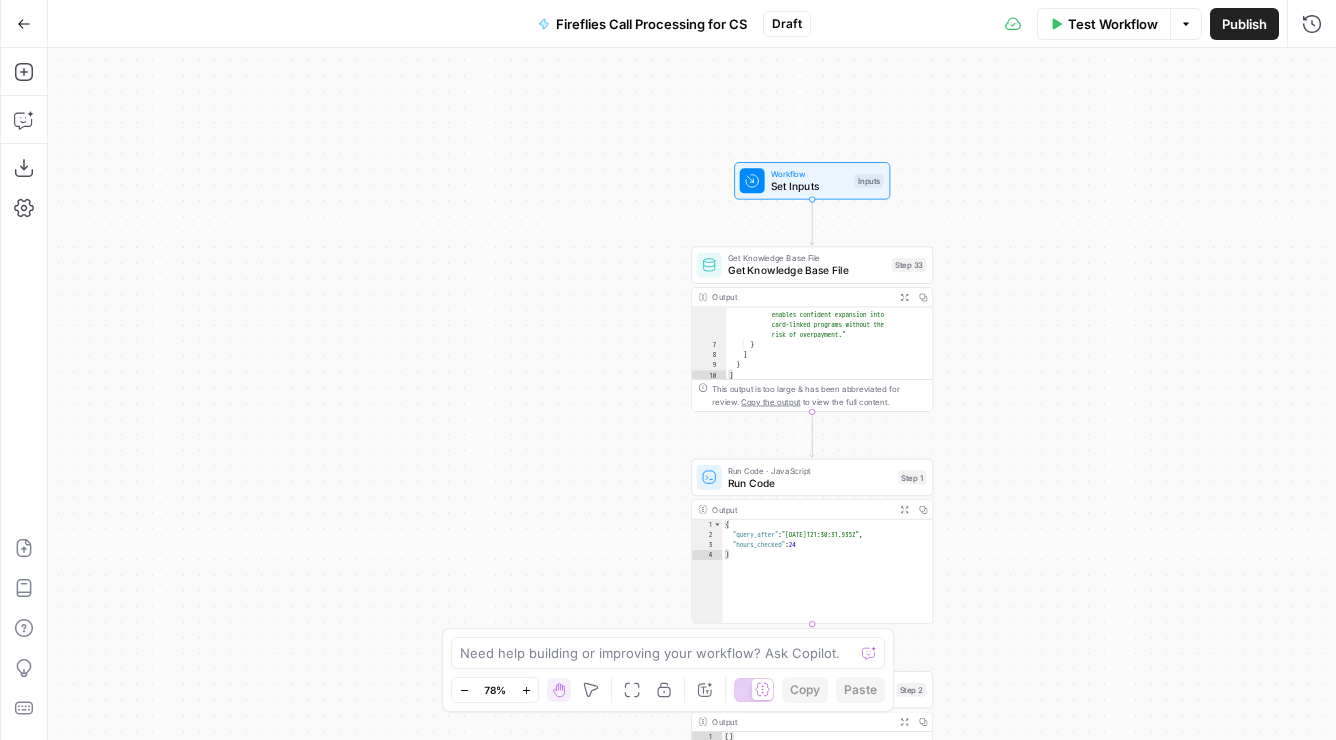 click on "true false Workflow Set Inputs Inputs Get Knowledge Base File Get Knowledge Base File Step 33 Output Expand Output Copy 6 7 8 9 10           "__text" :  " · Fuse               Incrementality \r\n Problem               Statement: Affiliate marketing               leaders struggle to accurately               measure the true value of their               affiliate publishers because               traditional attribution models               can't distinguish between               publishers who genuinely drive               business growth versus those who               simply claim credit for sales               that would have happened anyway.               This leads to inefficient               commission structures based on               subjective publisher               categorization rather than               . \"" at bounding box center [692, 394] 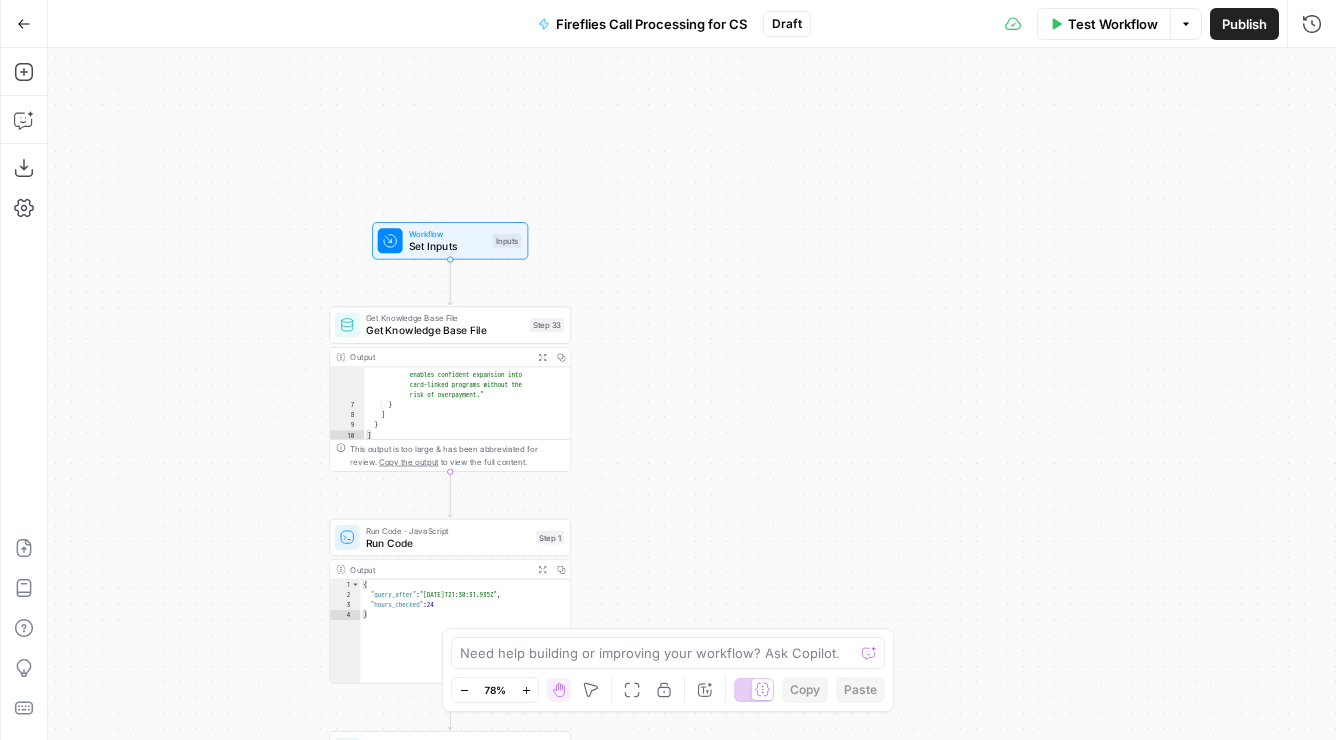 drag, startPoint x: 1101, startPoint y: 350, endPoint x: 756, endPoint y: 362, distance: 345.20862 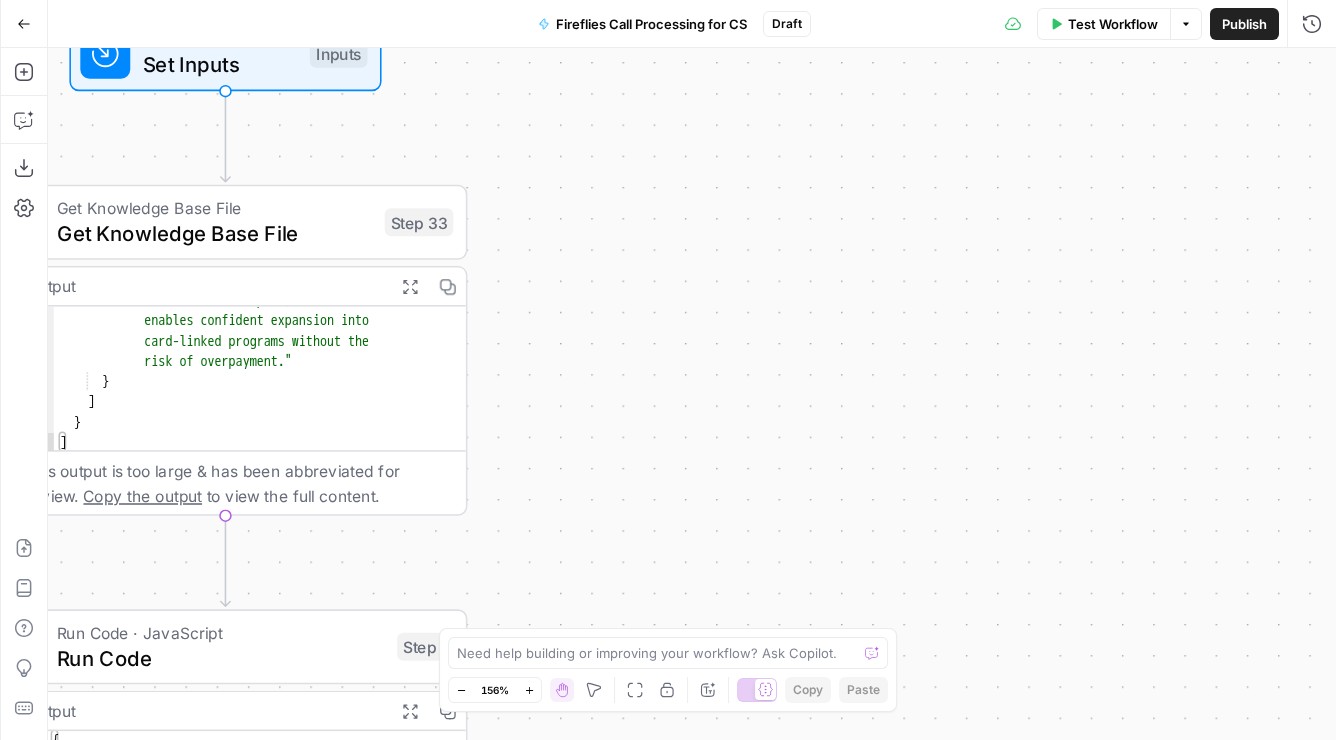 drag, startPoint x: 680, startPoint y: 252, endPoint x: 885, endPoint y: 332, distance: 220.05681 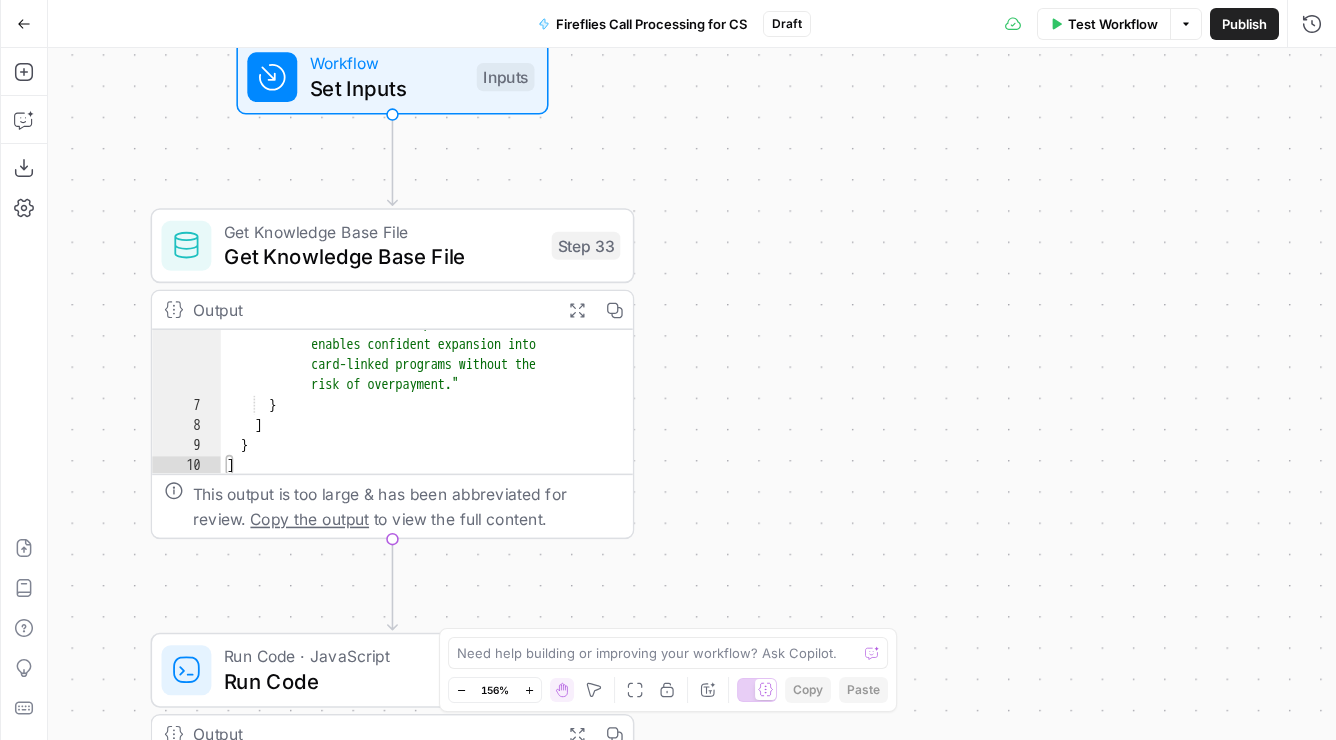 drag, startPoint x: 735, startPoint y: 378, endPoint x: 855, endPoint y: 505, distance: 174.7255 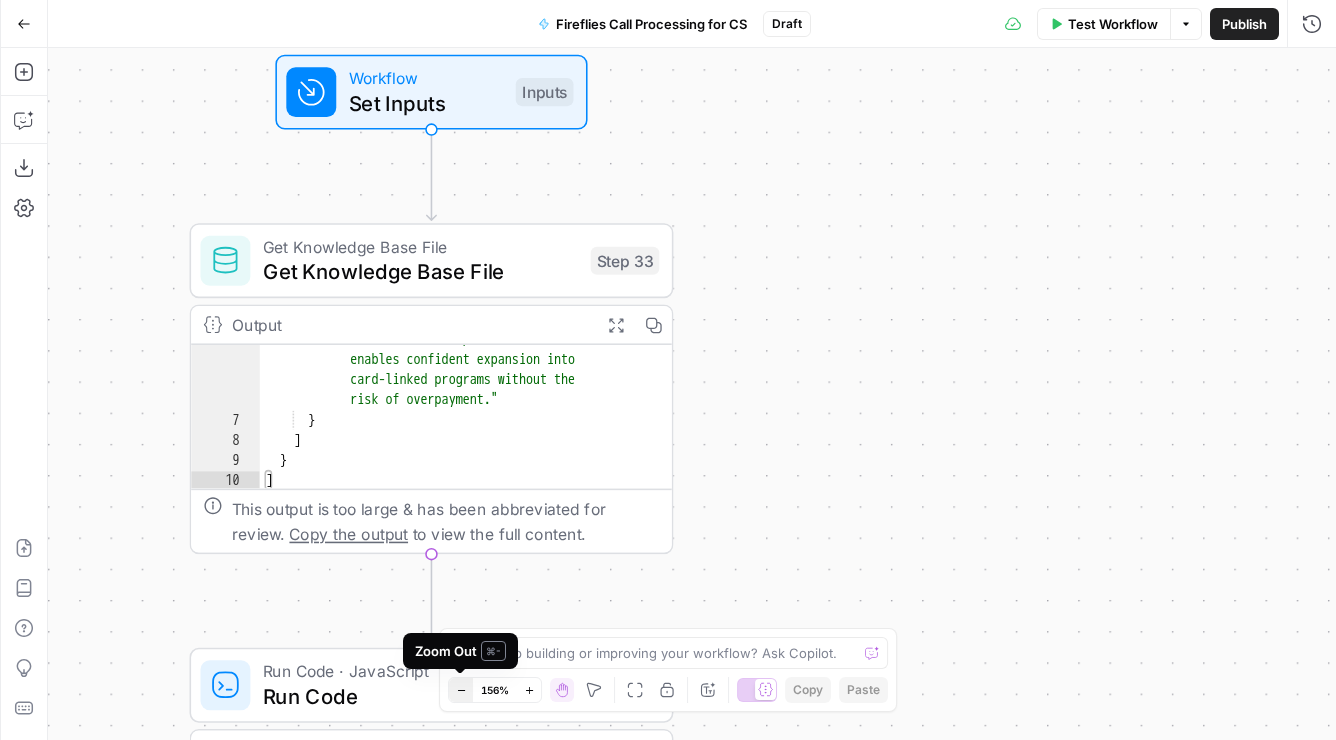 click on "Zoom Out" at bounding box center (461, 690) 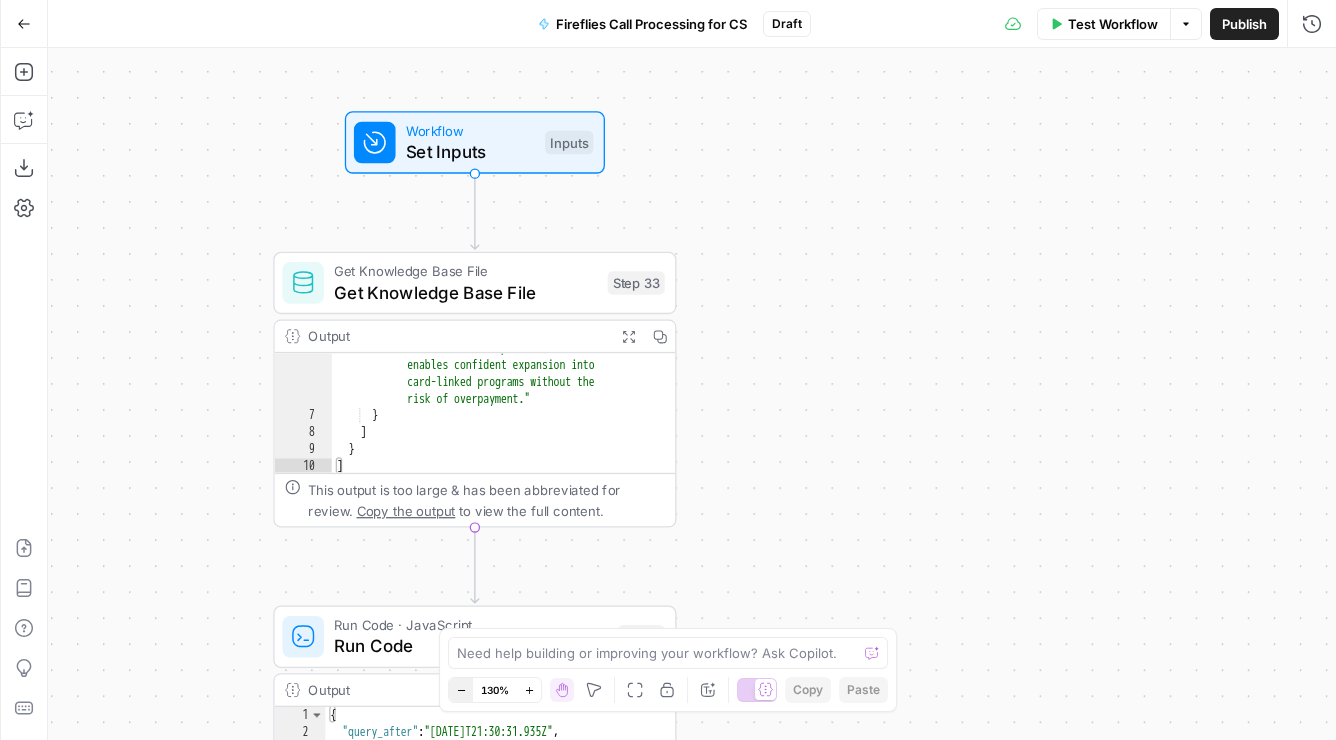 click on "Zoom Out" at bounding box center (461, 690) 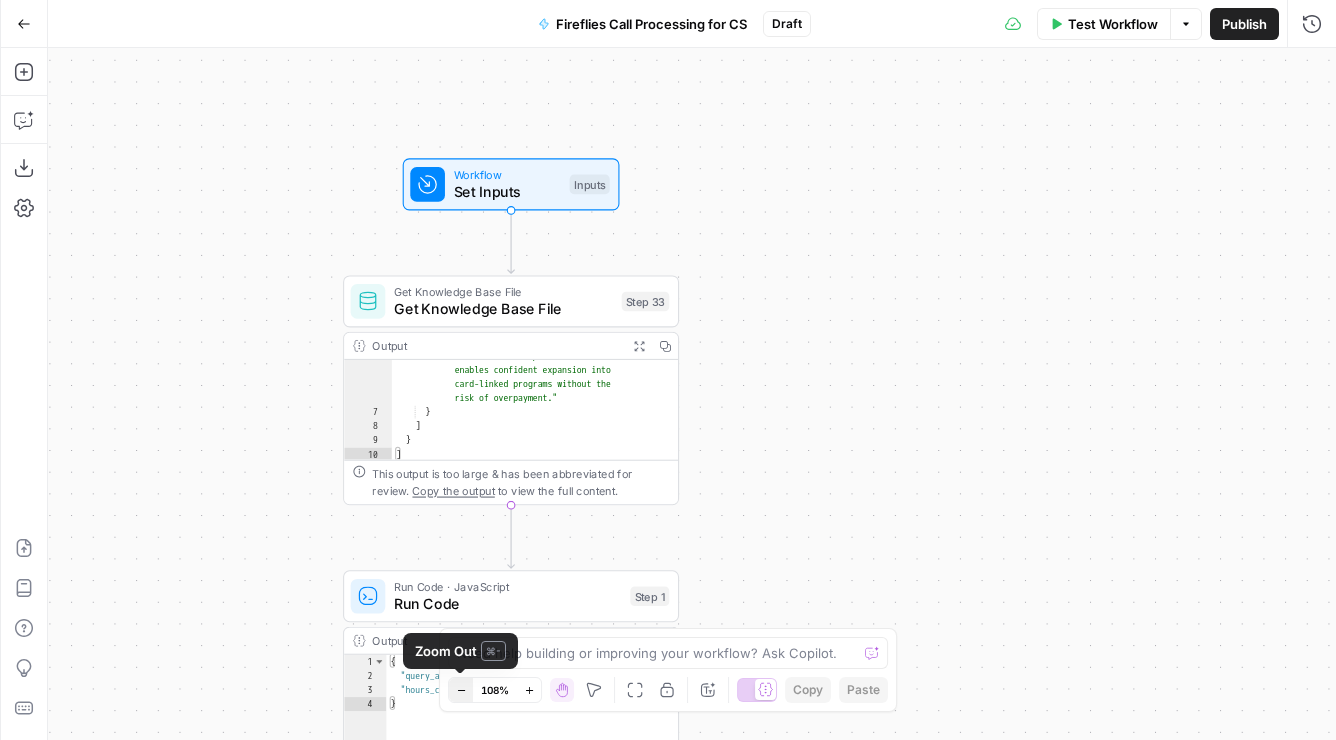 click on "Zoom Out" at bounding box center (461, 690) 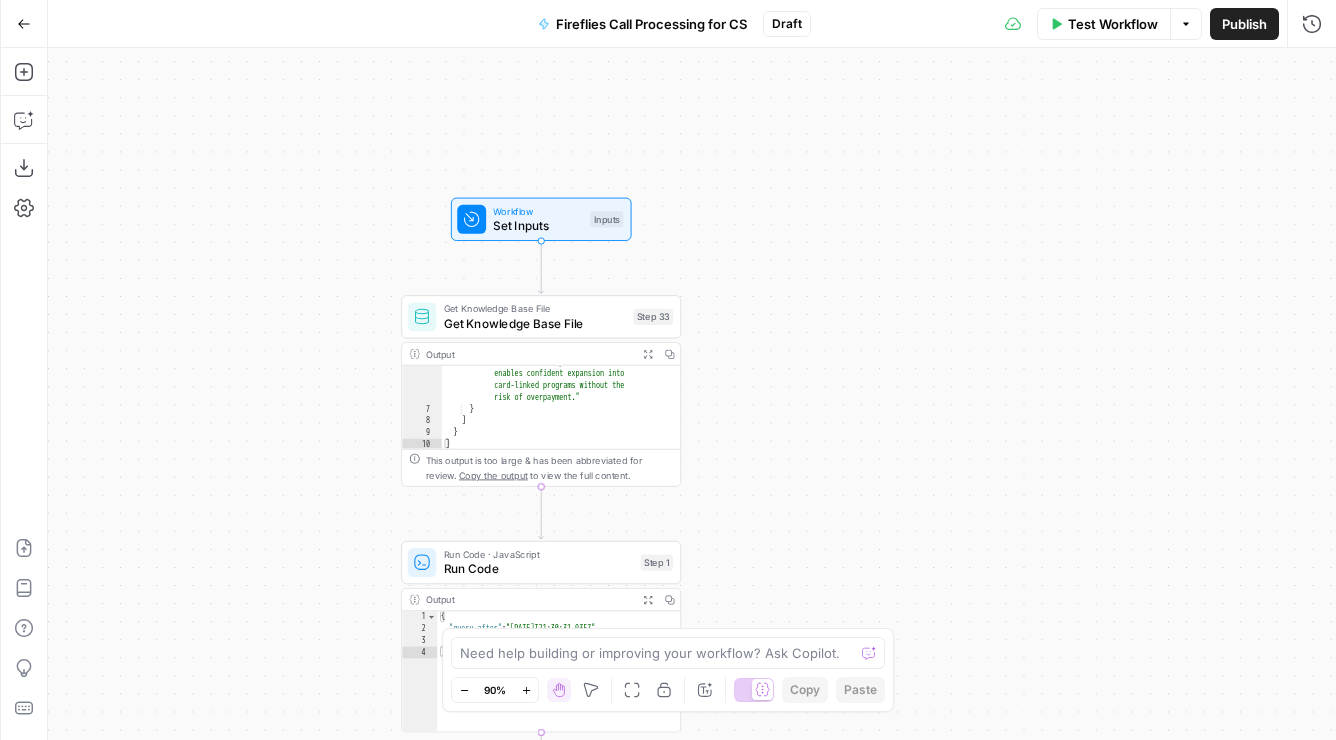 click on "Get Knowledge Base File" at bounding box center (535, 309) 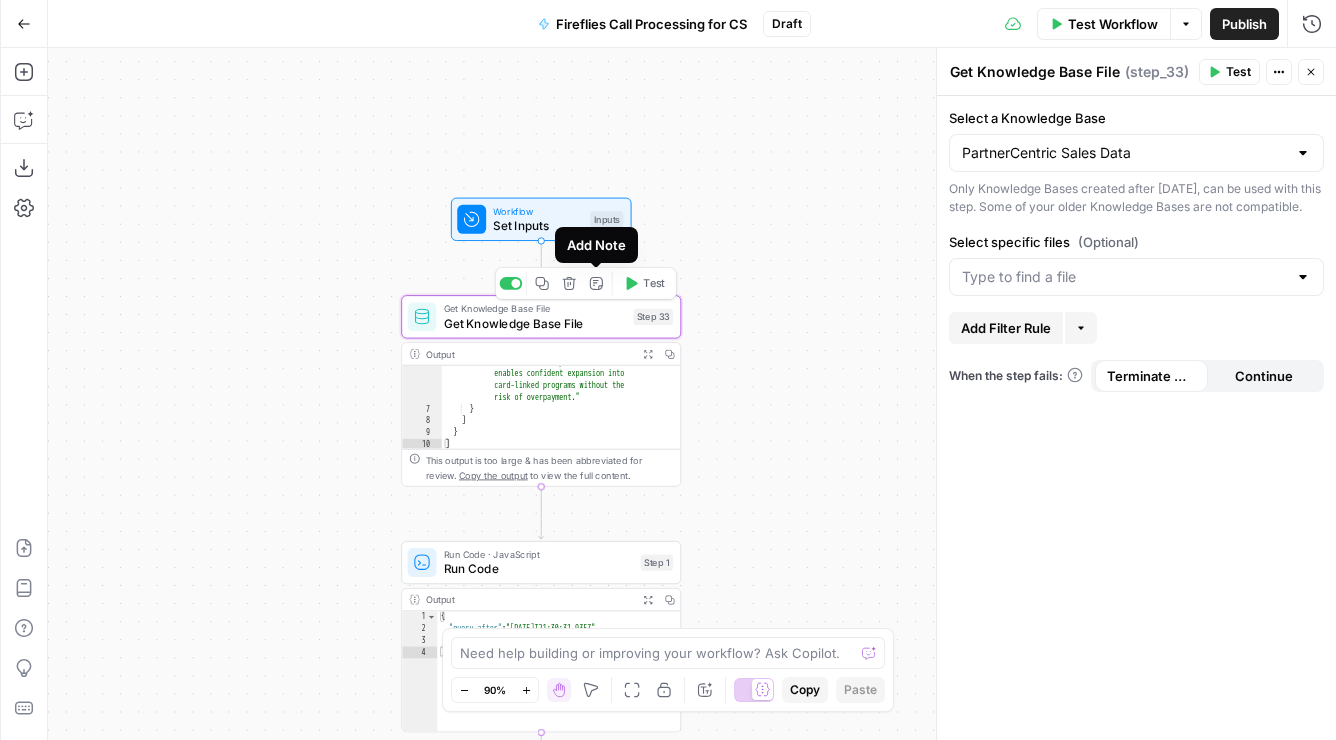 click on "true false Workflow Set Inputs Inputs Get Knowledge Base File Get Knowledge Base File Step 33 Copy step Delete step Add Note Test Output Expand Output Copy 6 7 8 9 10           "__text" :  " · Fuse               Incrementality \r\n Problem               Statement: Affiliate marketing               leaders struggle to accurately               measure the true value of their               affiliate publishers because               traditional attribution models               can't distinguish between               publishers who genuinely drive               business growth versus those who               simply claim credit for sales               that would have happened anyway.               This leads to inefficient               commission structures based on               subjective publisher               actual growth metrics" at bounding box center (692, 394) 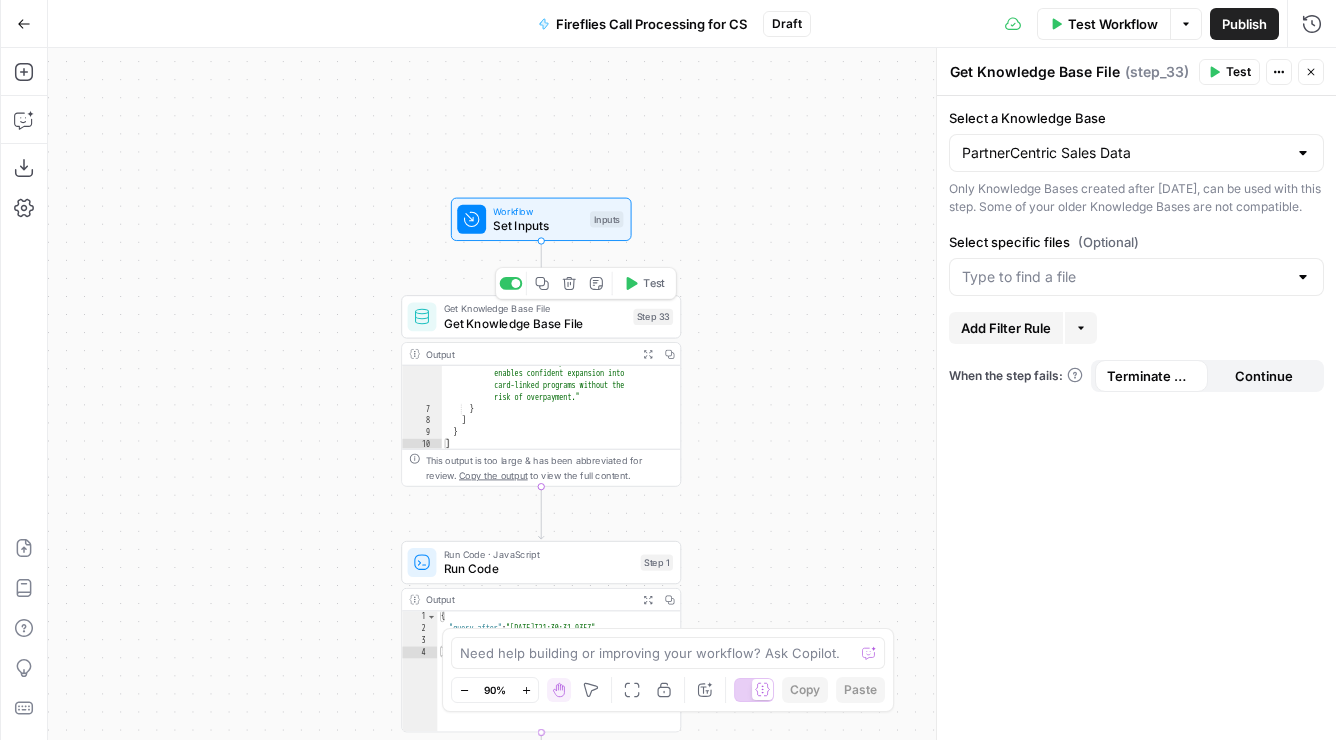 click on "Get Knowledge Base File" at bounding box center (535, 323) 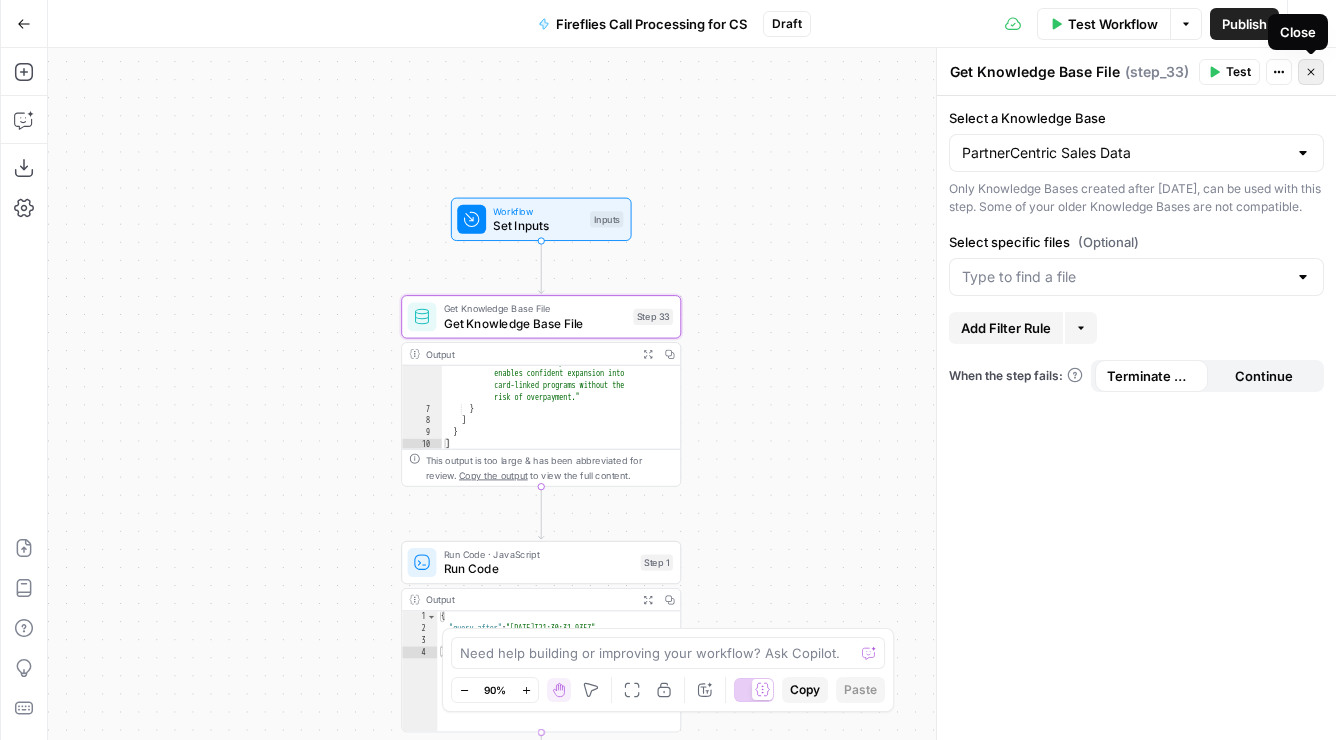 click on "Close" at bounding box center (1311, 72) 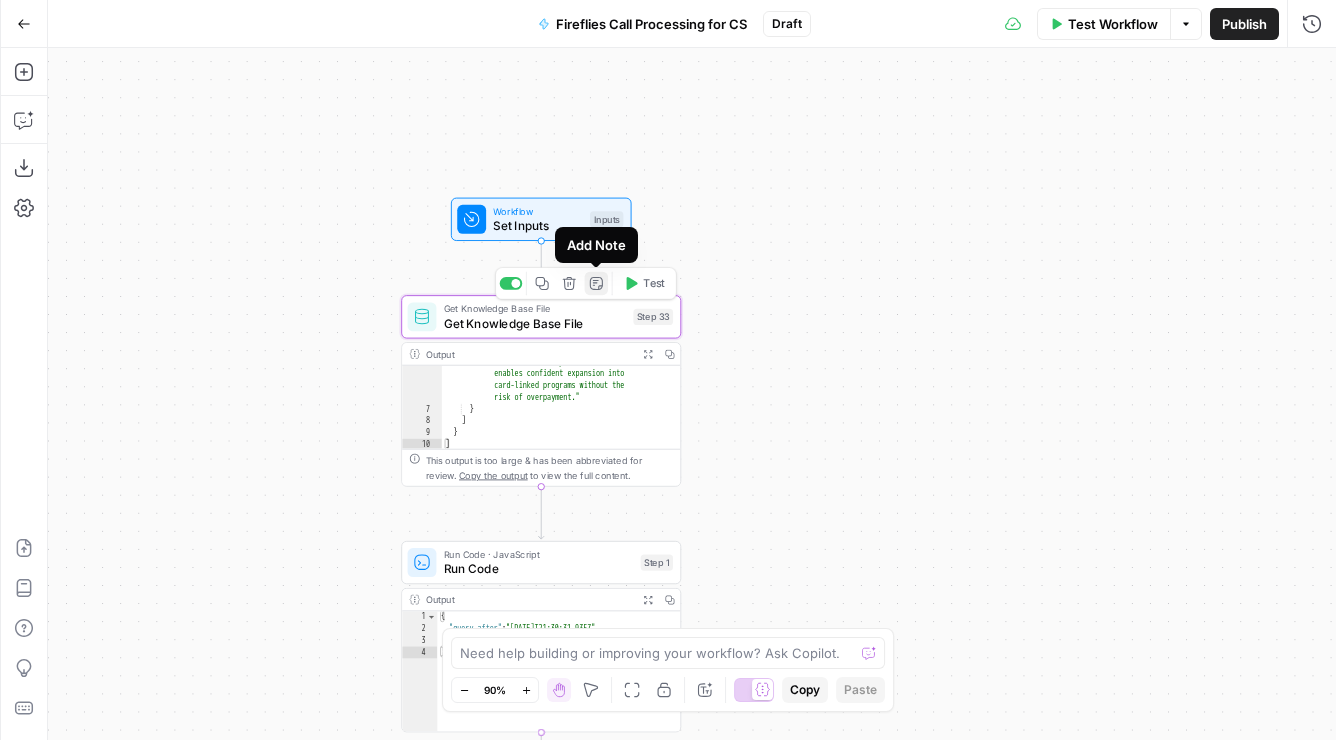 click on "Add Note" at bounding box center [596, 283] 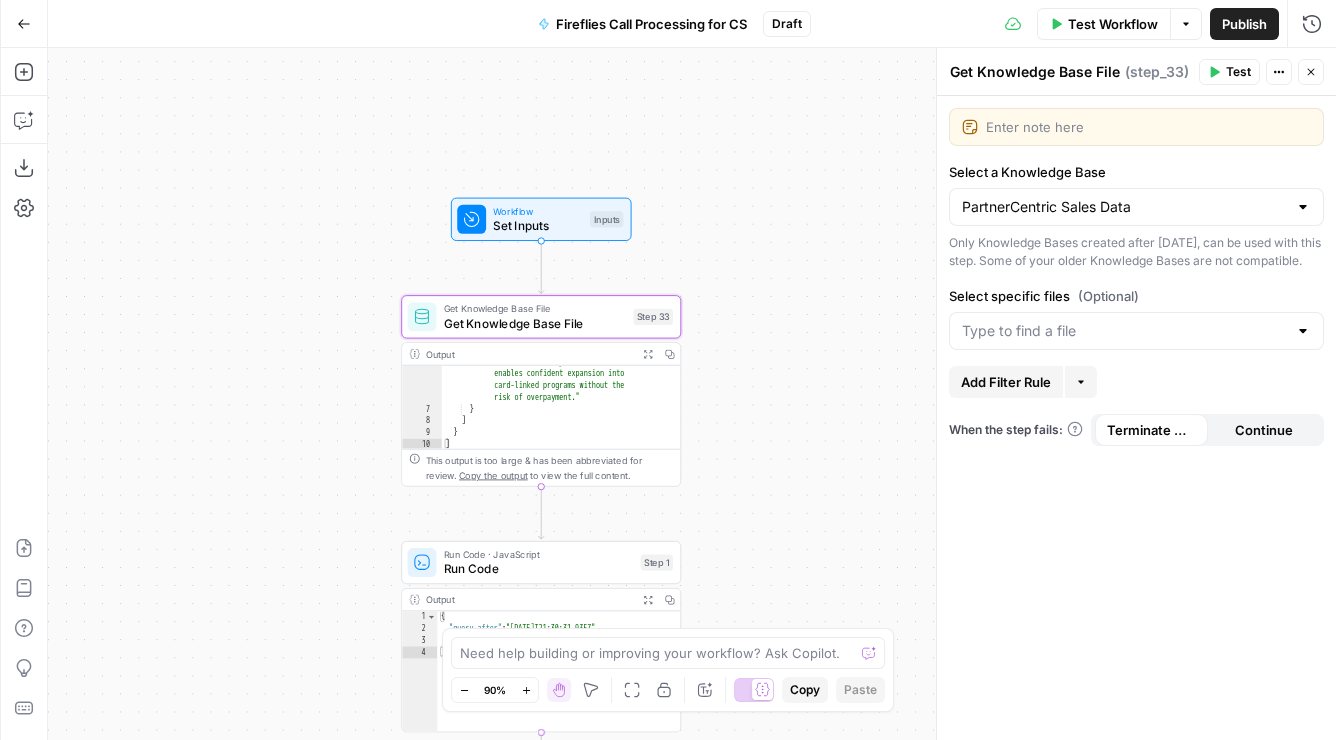 click on "true false Workflow Set Inputs Inputs Get Knowledge Base File Get Knowledge Base File Step 33 Output Expand Output Copy 6 7 8 9 10           "__text" :  " · Fuse               Incrementality \r\n Problem               Statement: Affiliate marketing               leaders struggle to accurately               measure the true value of their               affiliate publishers because               traditional attribution models               can't distinguish between               publishers who genuinely drive               business growth versus those who               simply claim credit for sales               that would have happened anyway.               This leads to inefficient               commission structures based on               subjective publisher               categorization rather than               . \"" at bounding box center (692, 394) 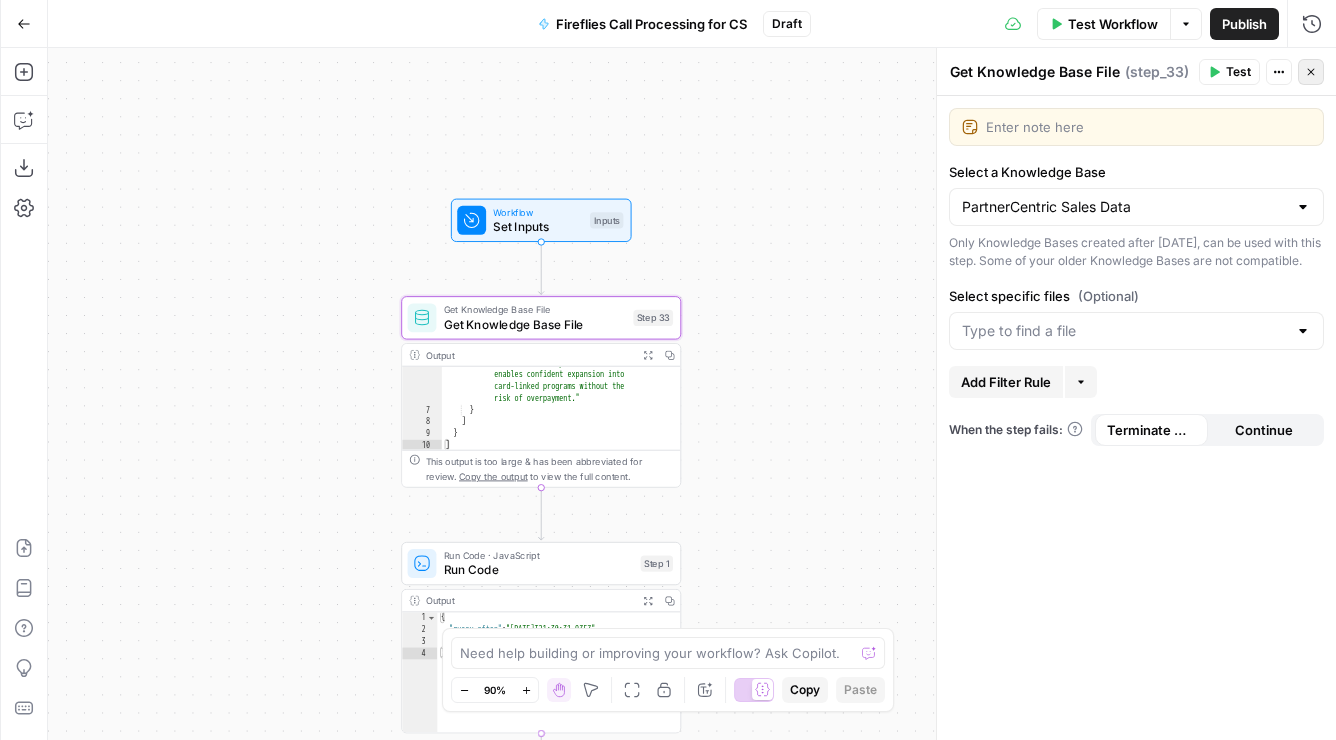 click on "Close" at bounding box center (1311, 72) 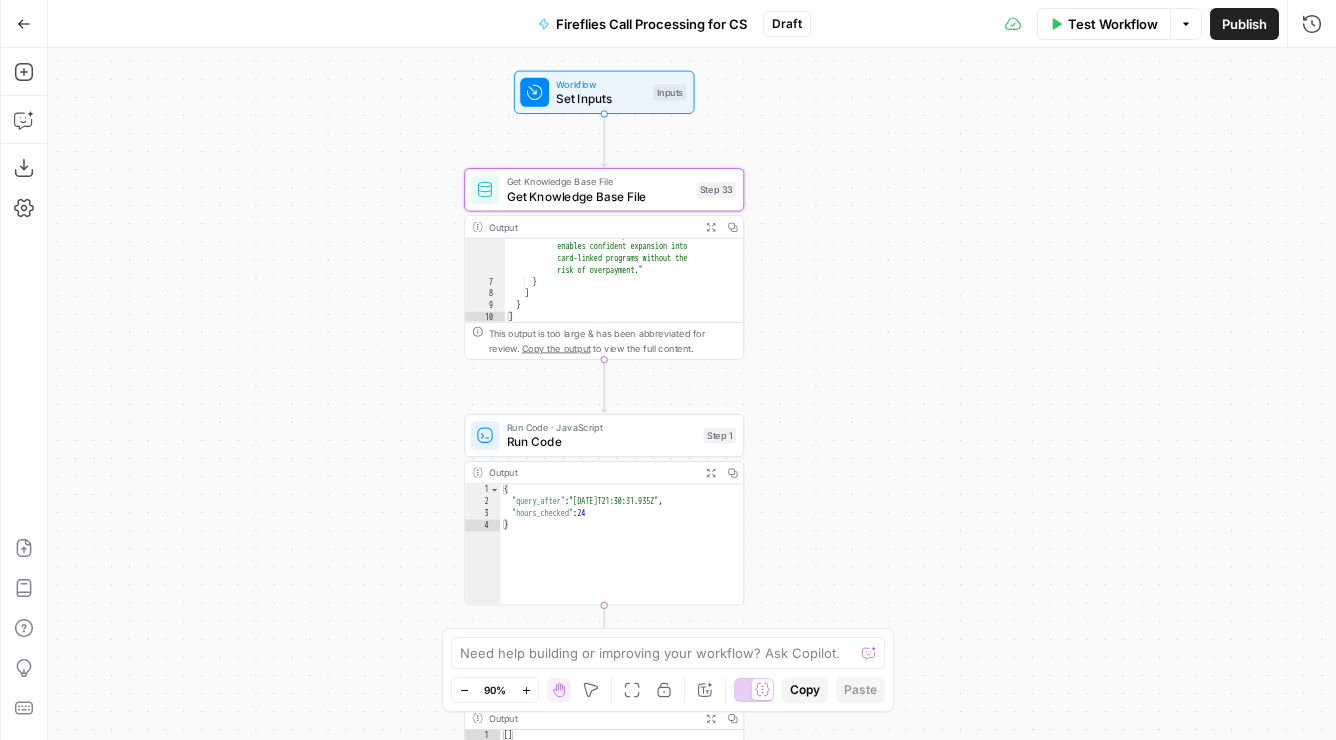 drag, startPoint x: 782, startPoint y: 428, endPoint x: 863, endPoint y: 266, distance: 181.1215 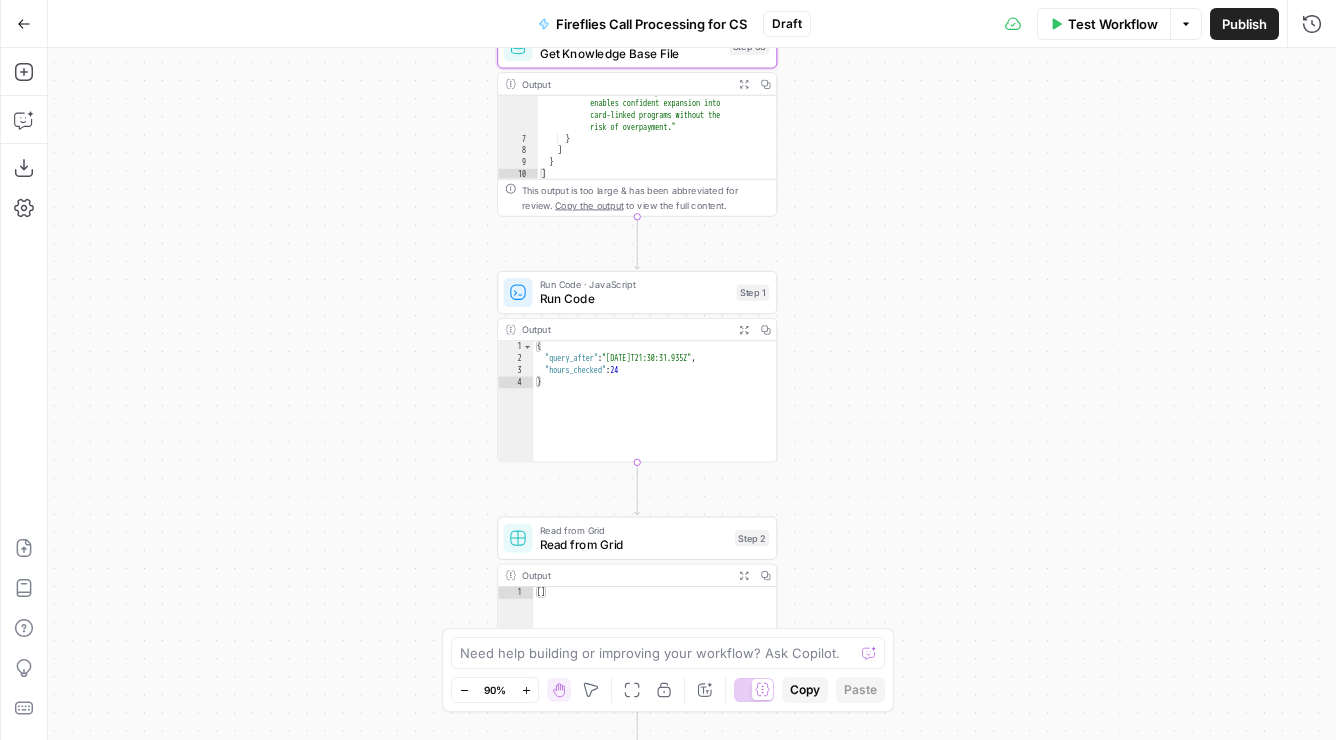 drag, startPoint x: 821, startPoint y: 442, endPoint x: 836, endPoint y: 332, distance: 111.01801 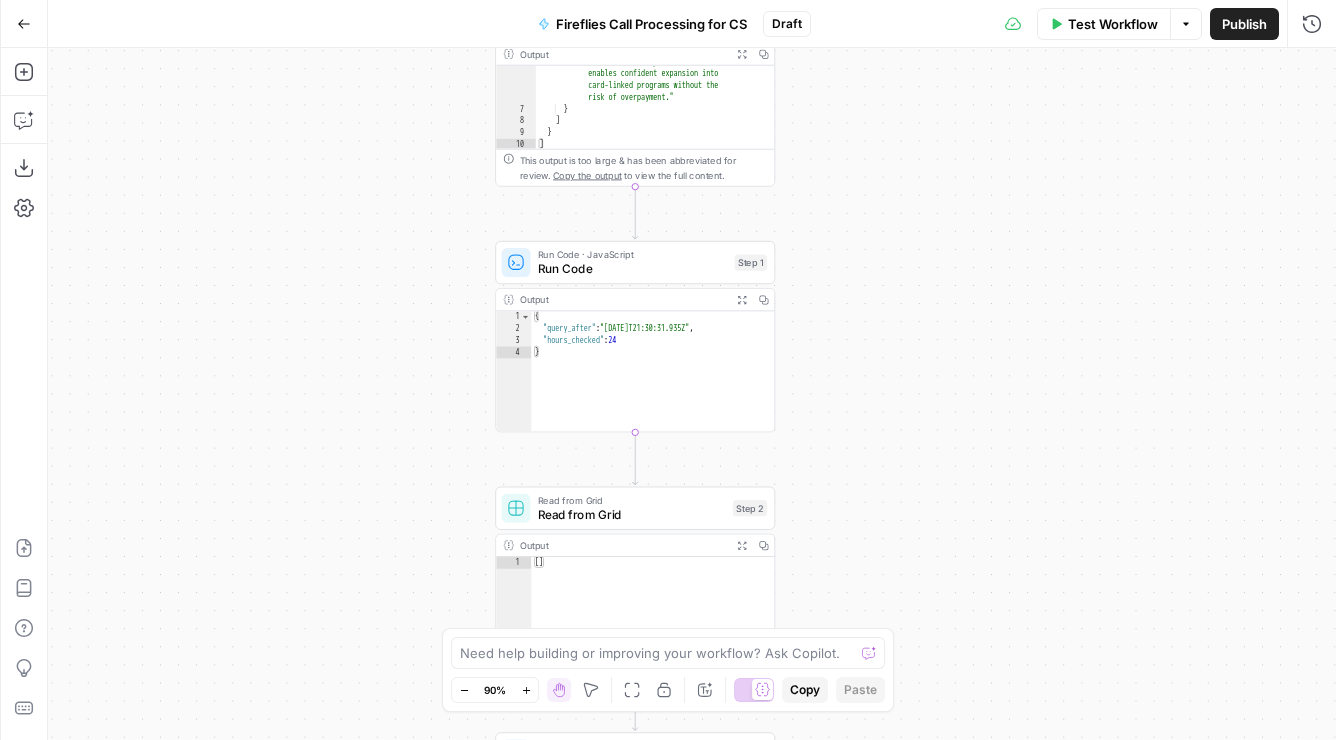 drag, startPoint x: 881, startPoint y: 474, endPoint x: 860, endPoint y: 236, distance: 238.92467 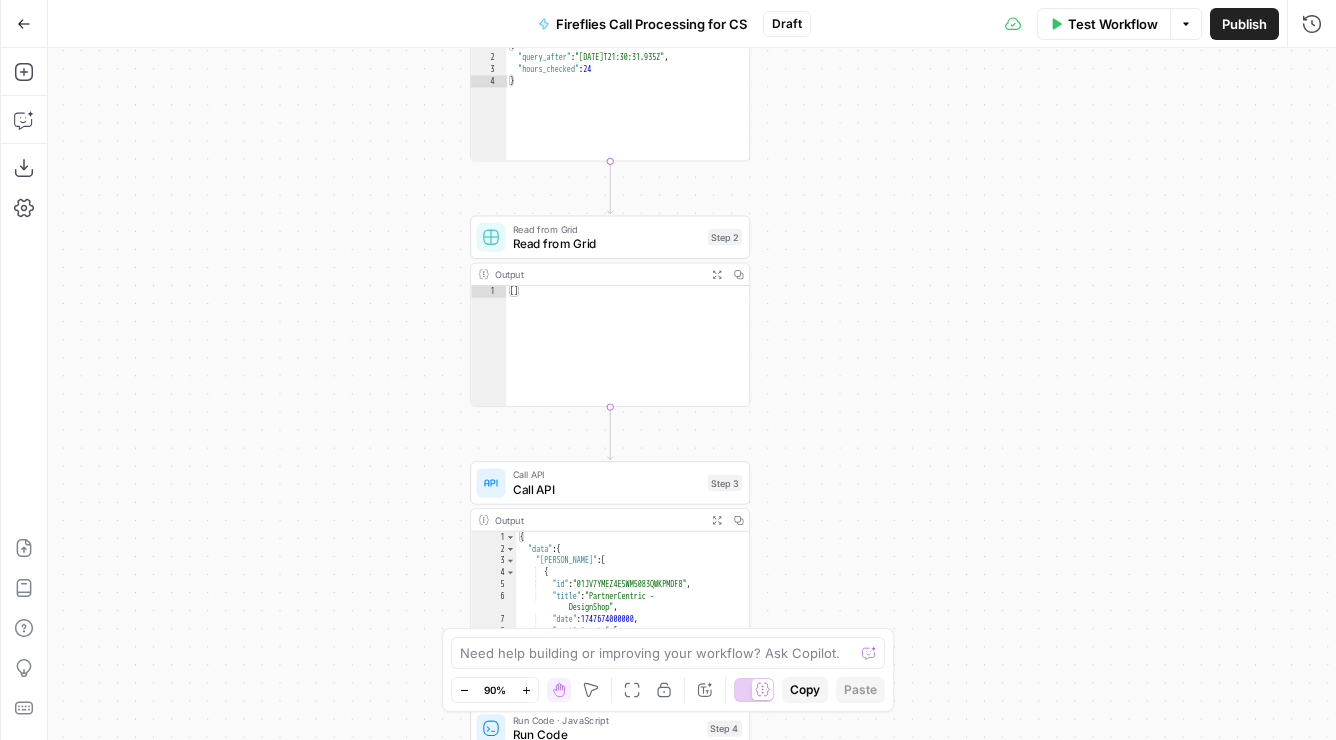 drag, startPoint x: 844, startPoint y: 364, endPoint x: 837, endPoint y: 276, distance: 88.27797 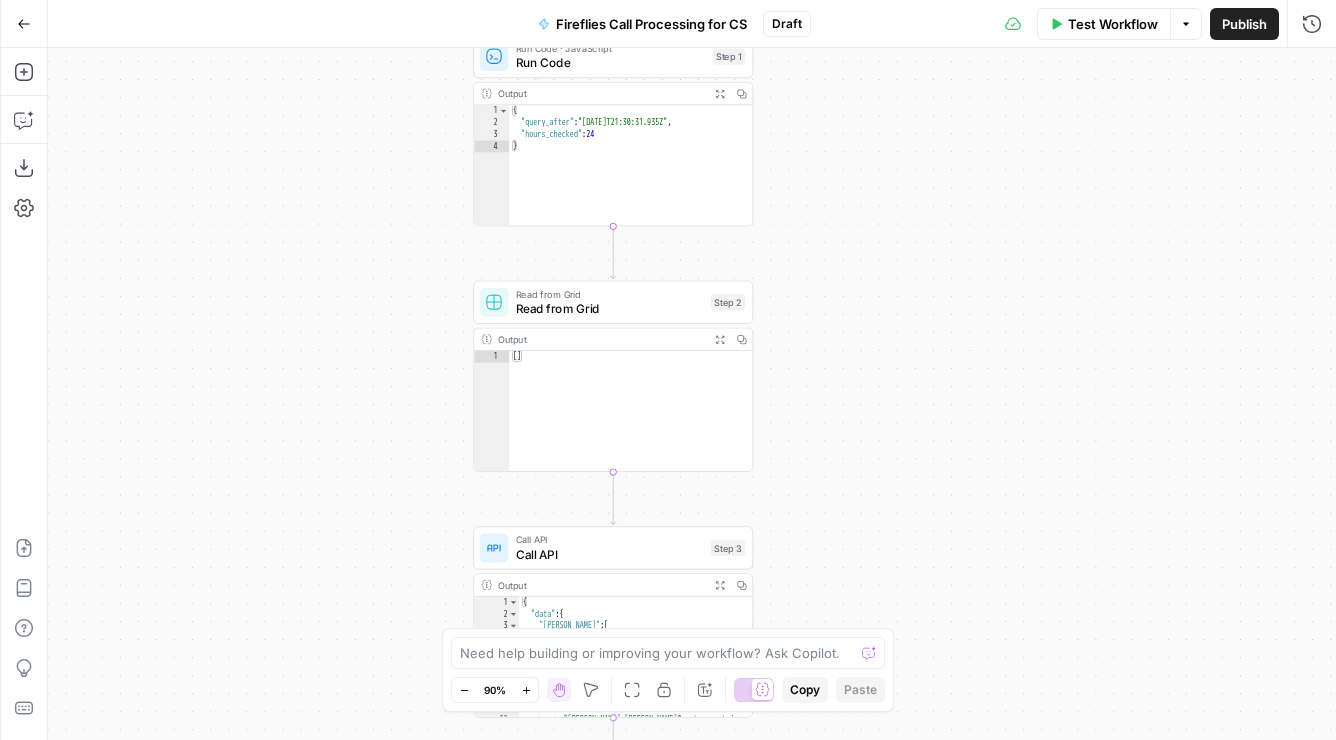 drag, startPoint x: 841, startPoint y: 251, endPoint x: 846, endPoint y: 439, distance: 188.06648 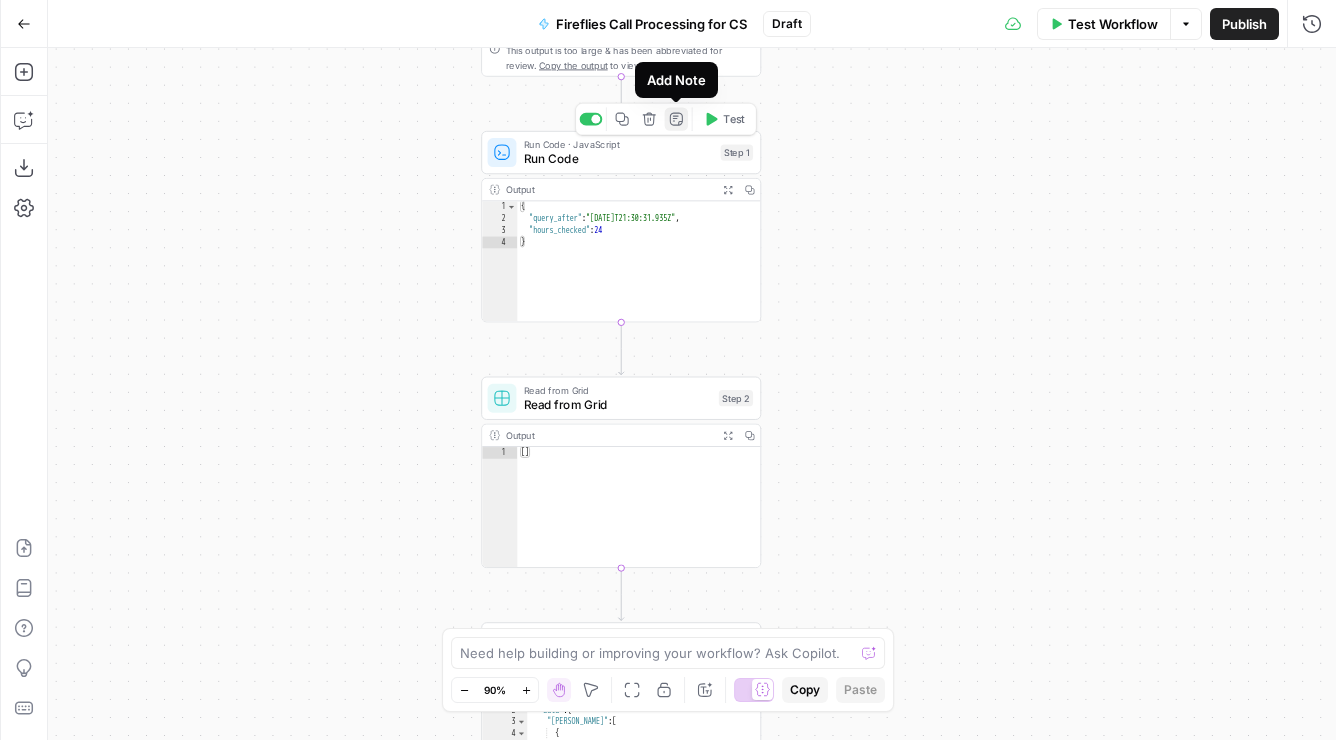 click 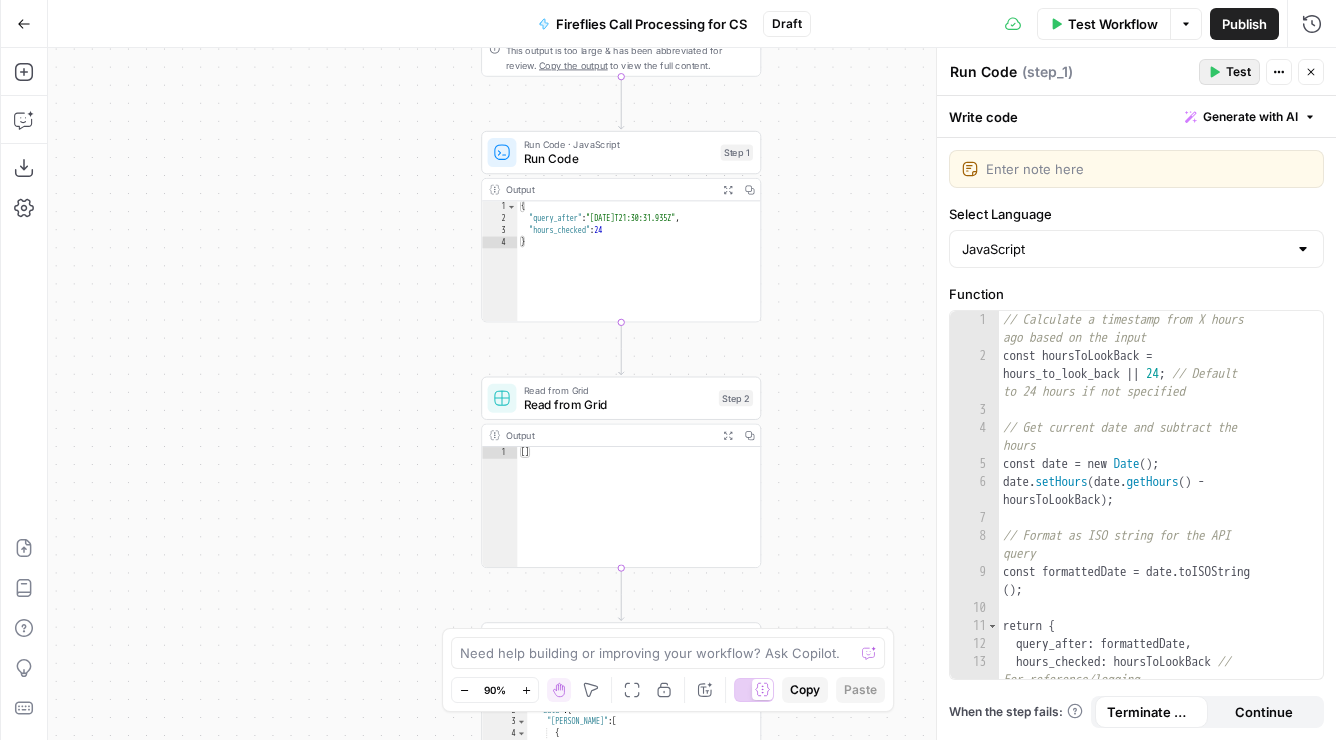 click on "Close" at bounding box center [1311, 72] 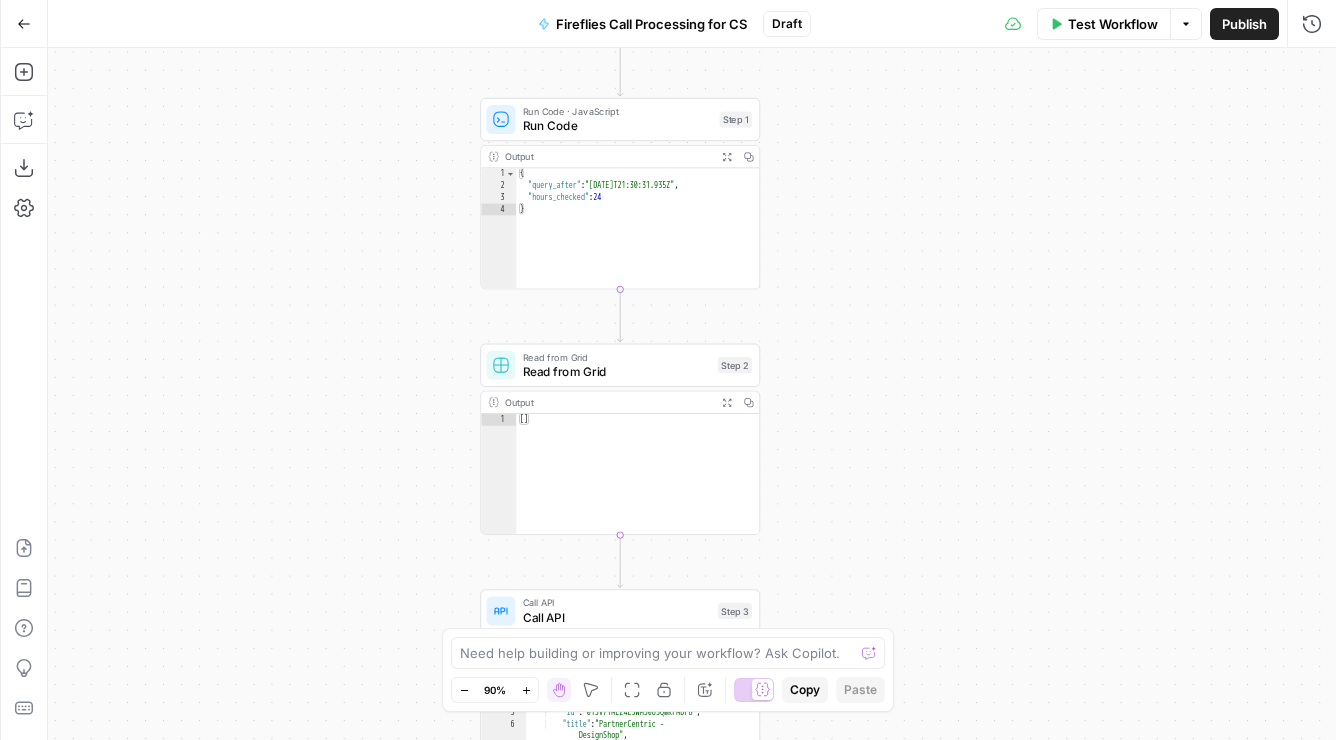 drag, startPoint x: 925, startPoint y: 389, endPoint x: 924, endPoint y: 302, distance: 87.005745 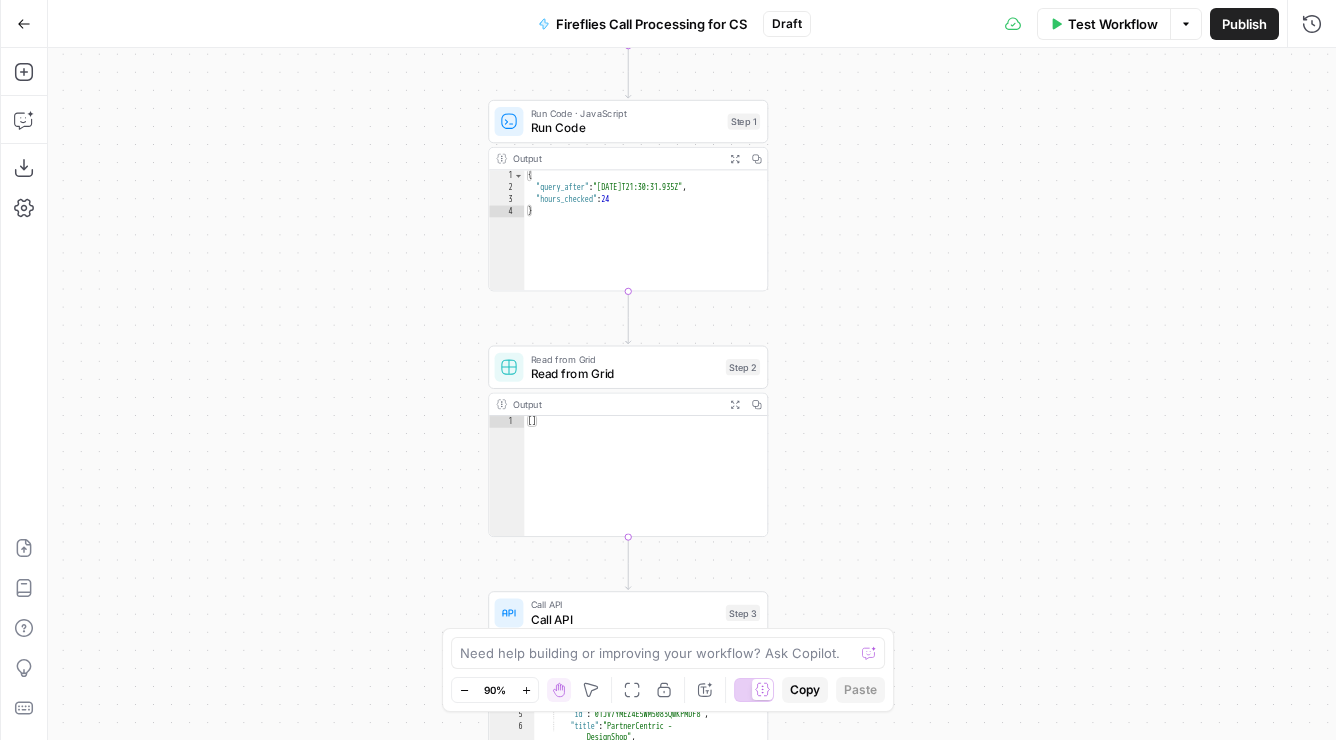drag, startPoint x: 889, startPoint y: 287, endPoint x: 896, endPoint y: 343, distance: 56.435802 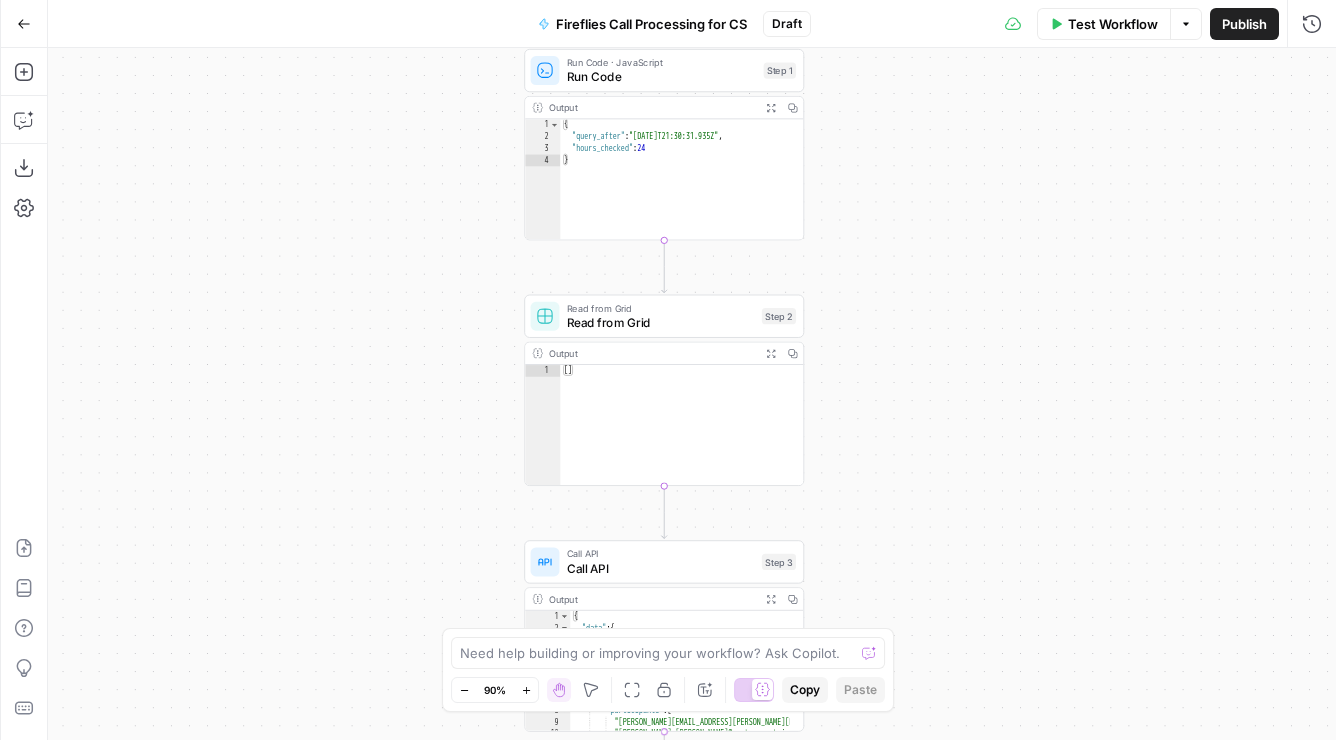 drag, startPoint x: 851, startPoint y: 387, endPoint x: 887, endPoint y: 336, distance: 62.425957 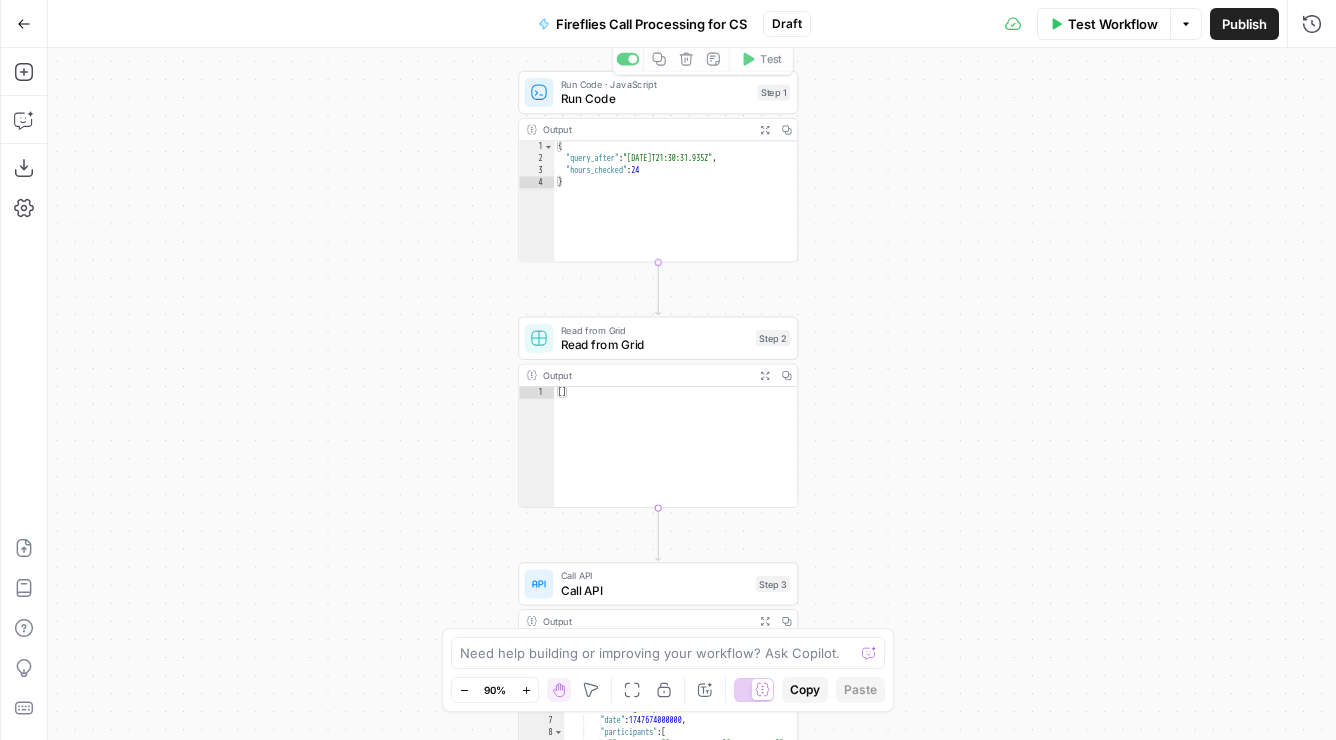 drag, startPoint x: 901, startPoint y: 469, endPoint x: 901, endPoint y: 312, distance: 157 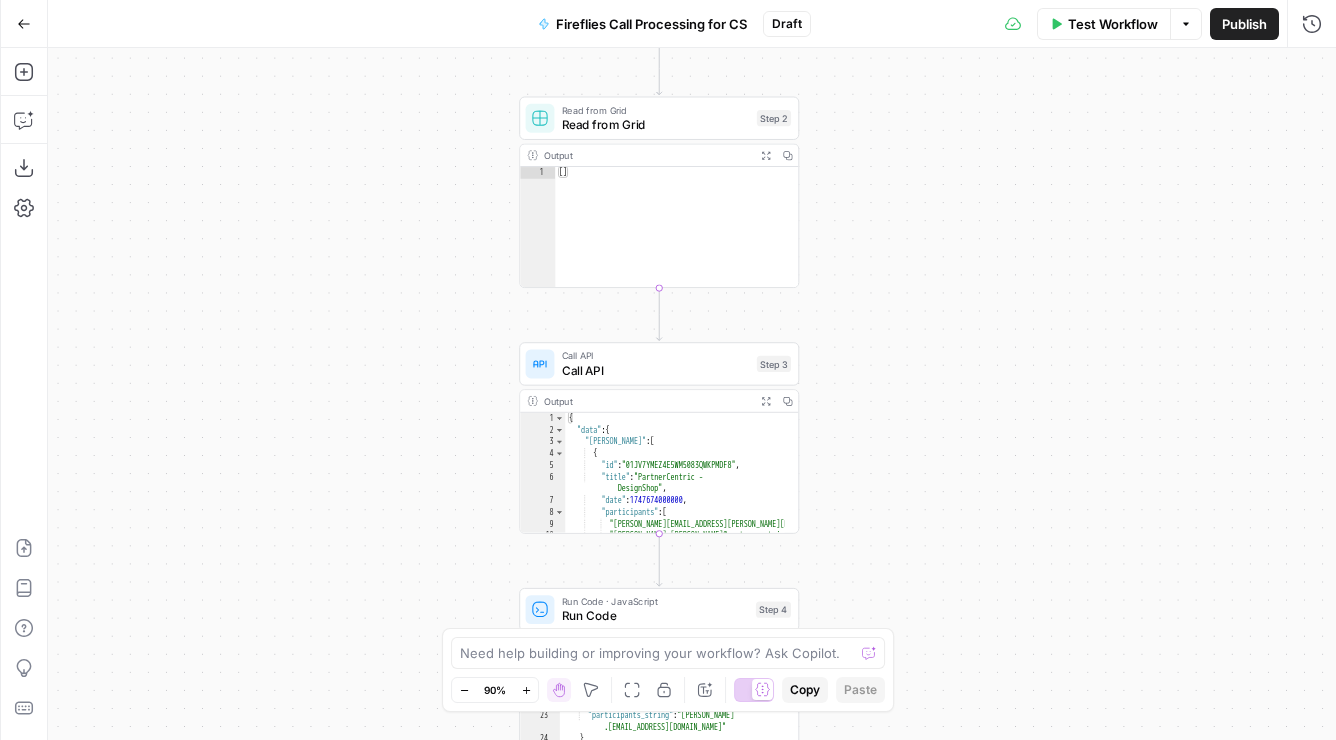 drag, startPoint x: 860, startPoint y: 358, endPoint x: 858, endPoint y: 235, distance: 123.01626 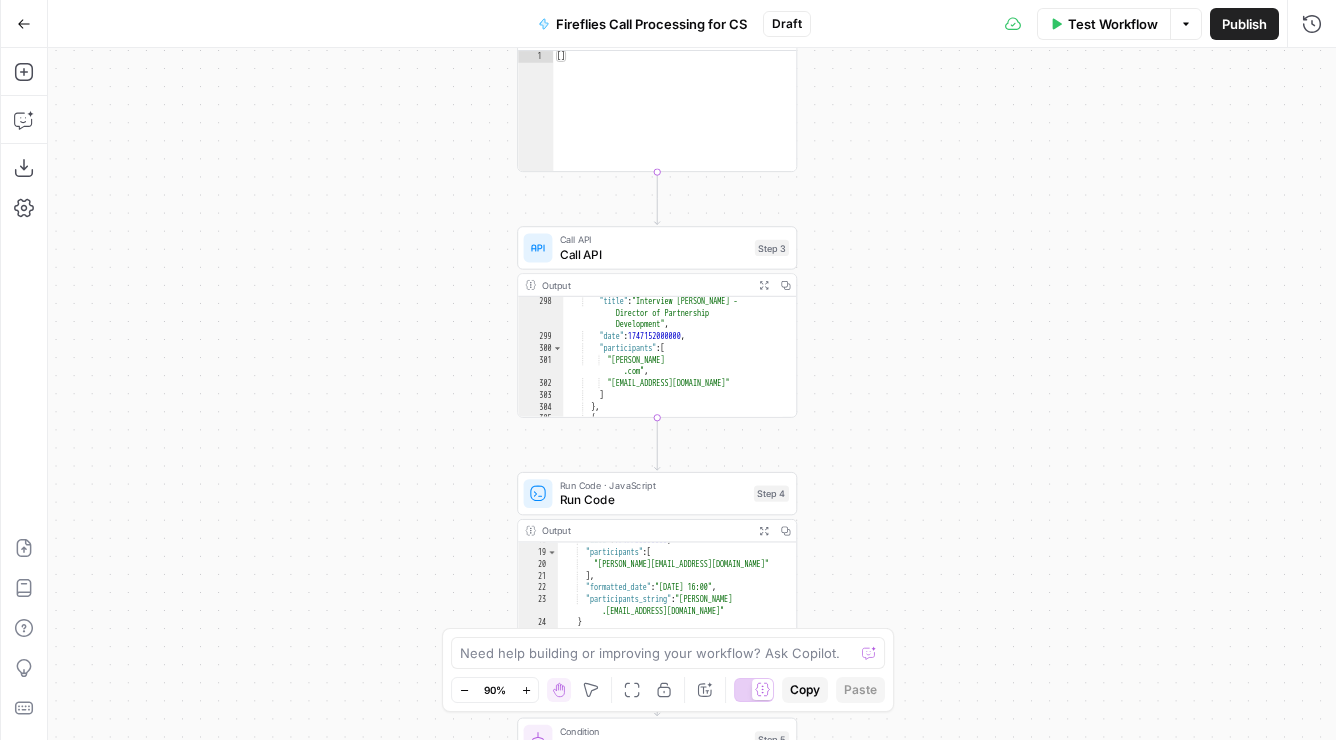 scroll, scrollTop: 4805, scrollLeft: 0, axis: vertical 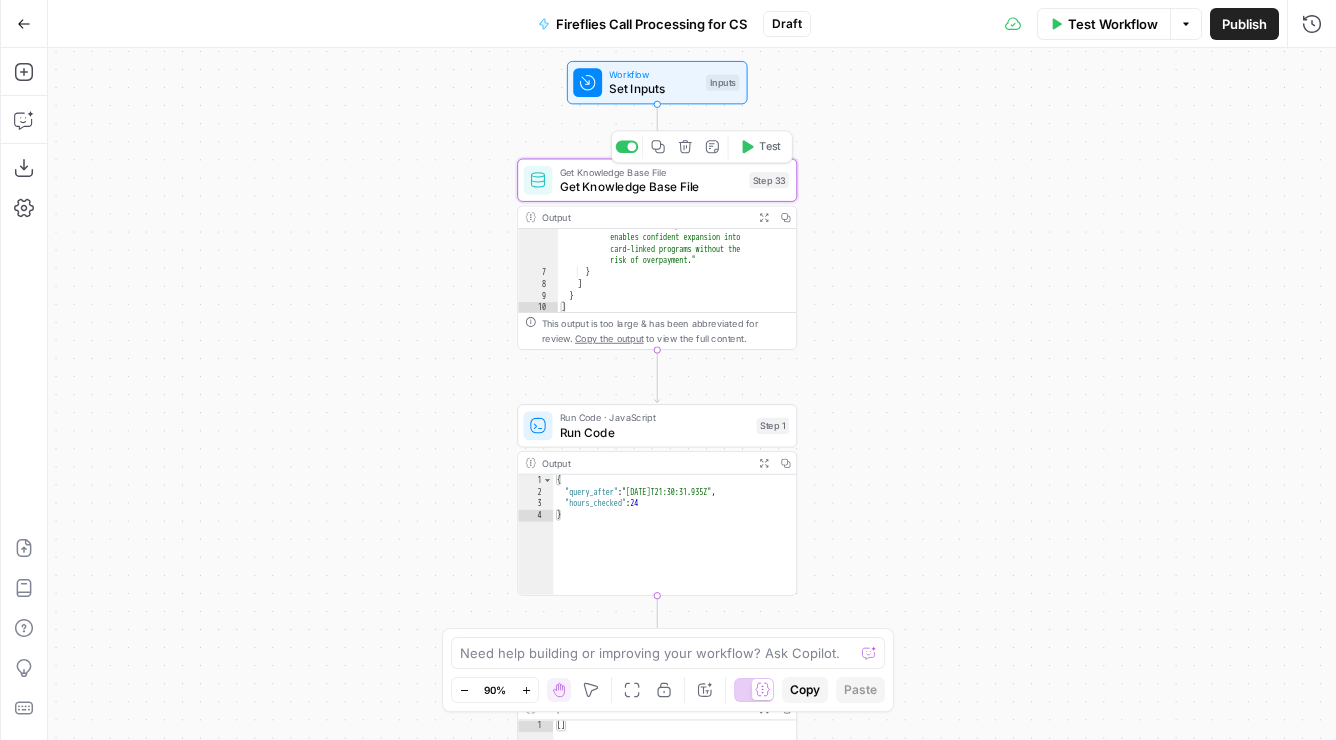 click on "Get Knowledge Base File" at bounding box center [651, 186] 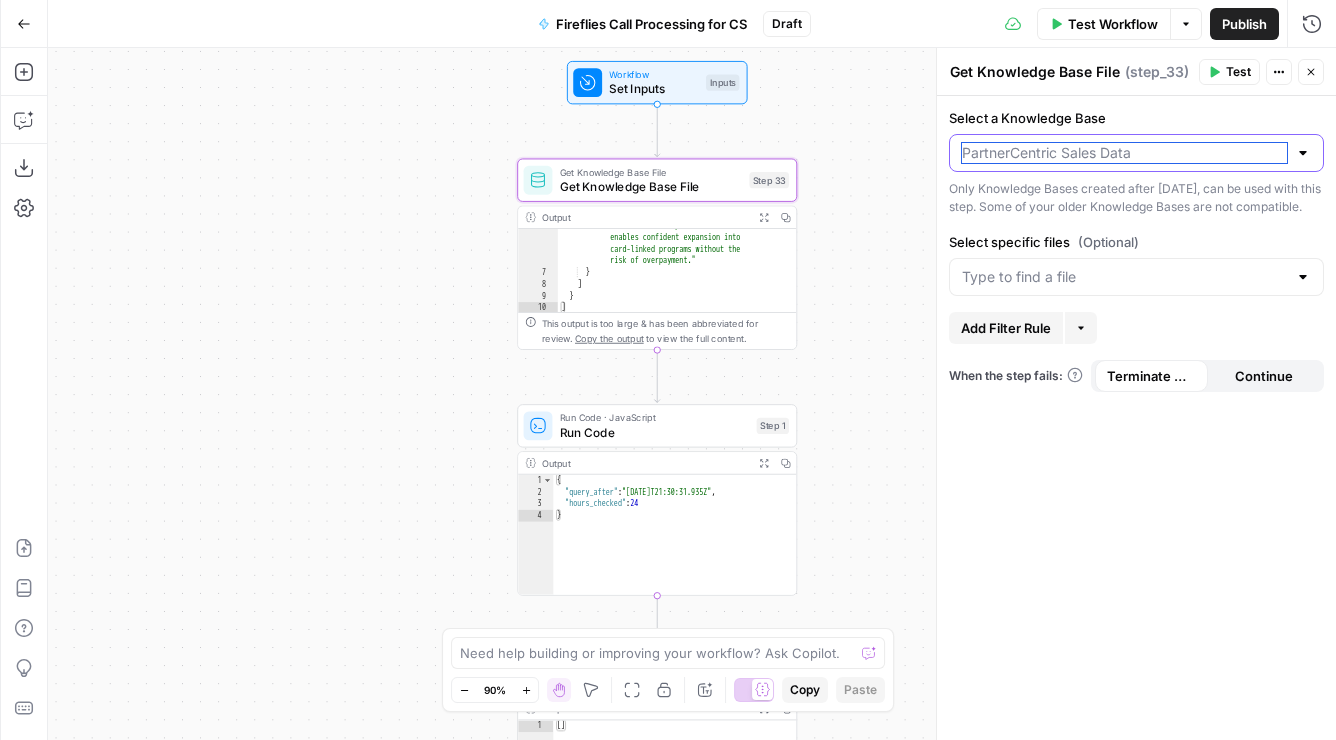click on "Select a Knowledge Base" at bounding box center [1124, 153] 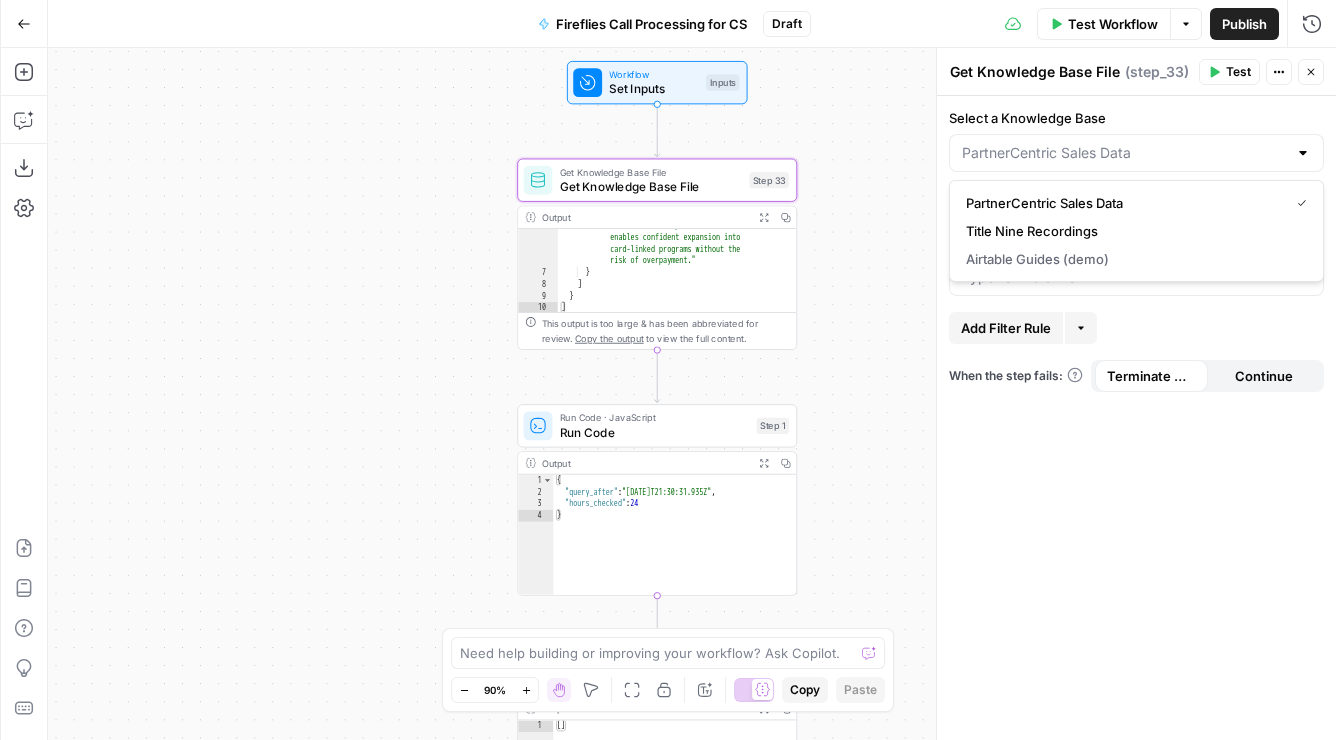 type on "PartnerCentric Sales Data" 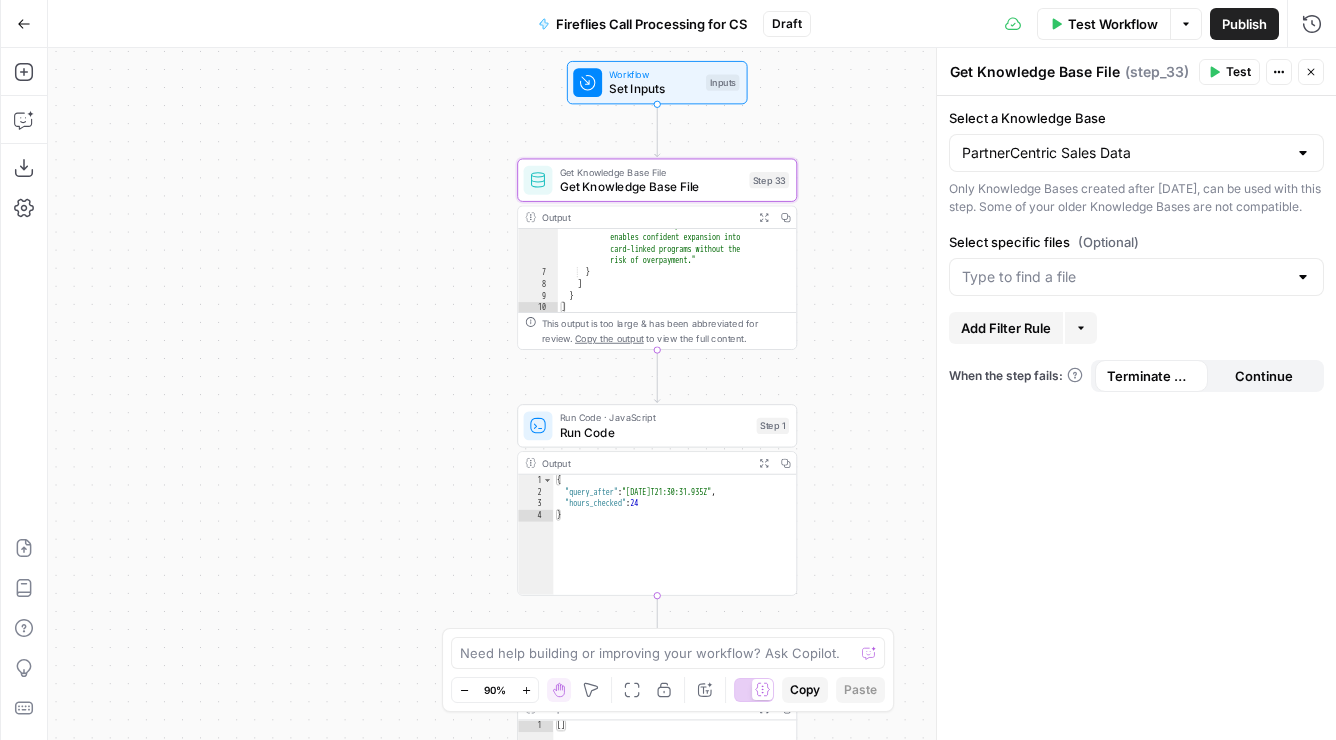 click on "Select a Knowledge Base" at bounding box center [1136, 118] 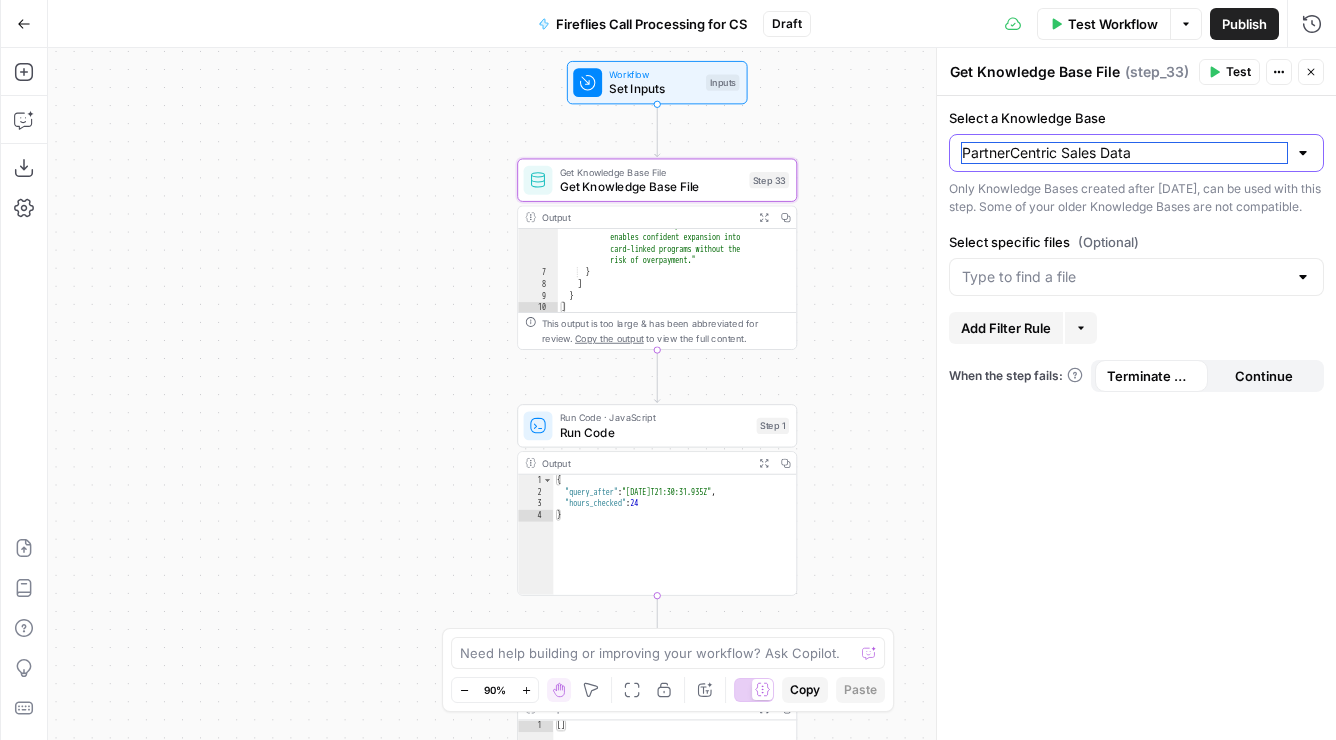 click on "PartnerCentric Sales Data" at bounding box center [1124, 153] 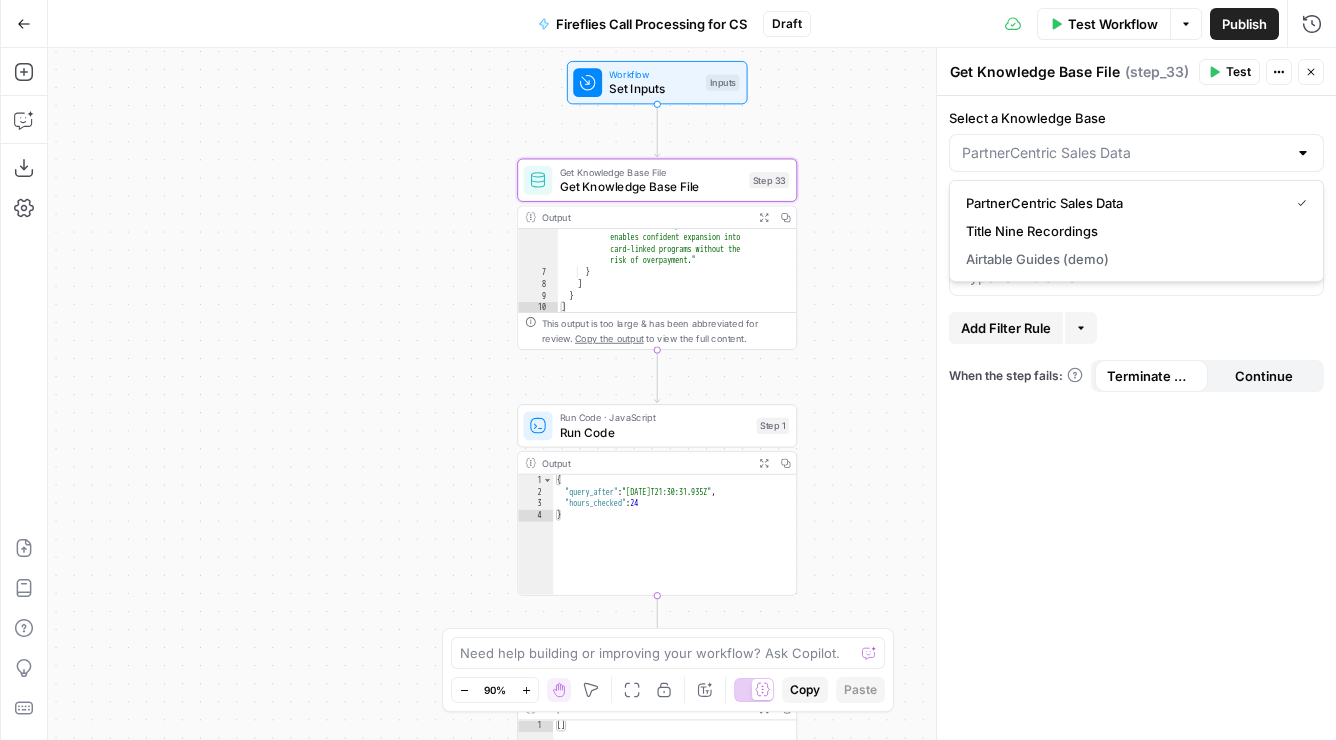 type on "PartnerCentric Sales Data" 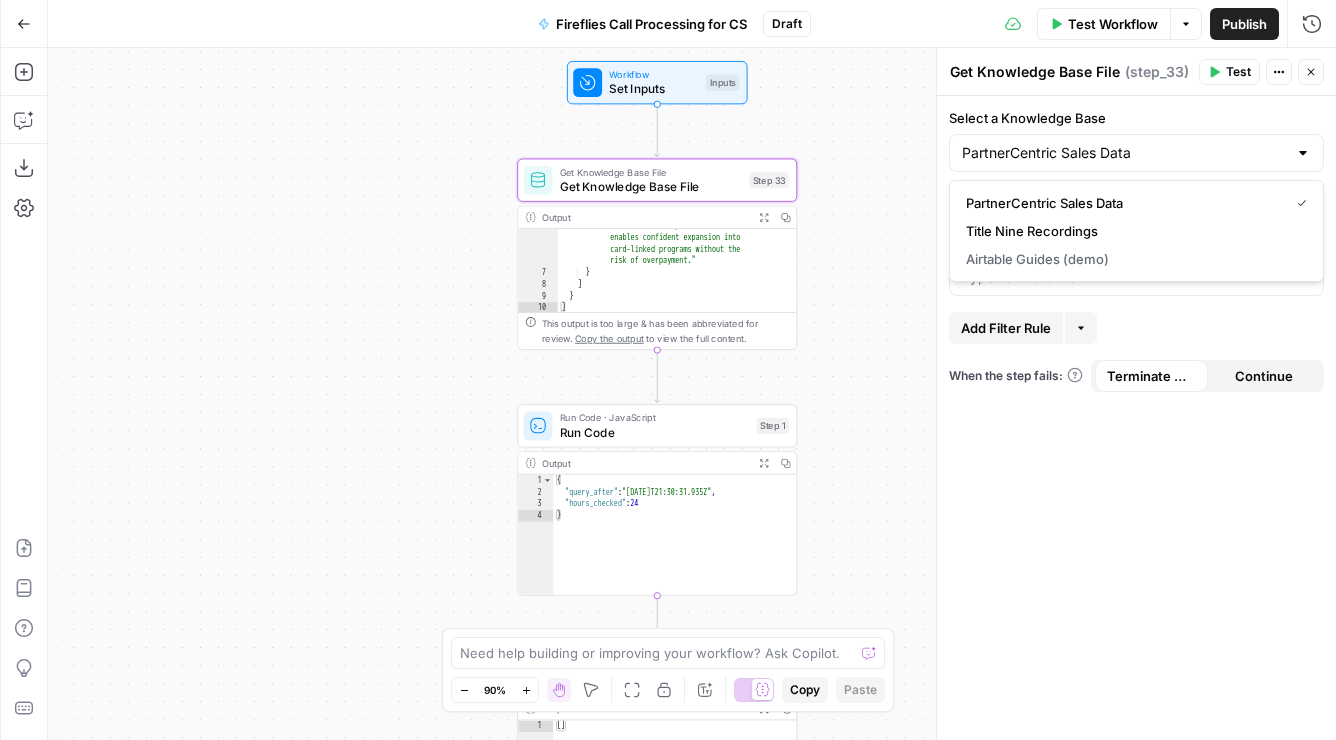 click on "Select a Knowledge Base" at bounding box center [1136, 118] 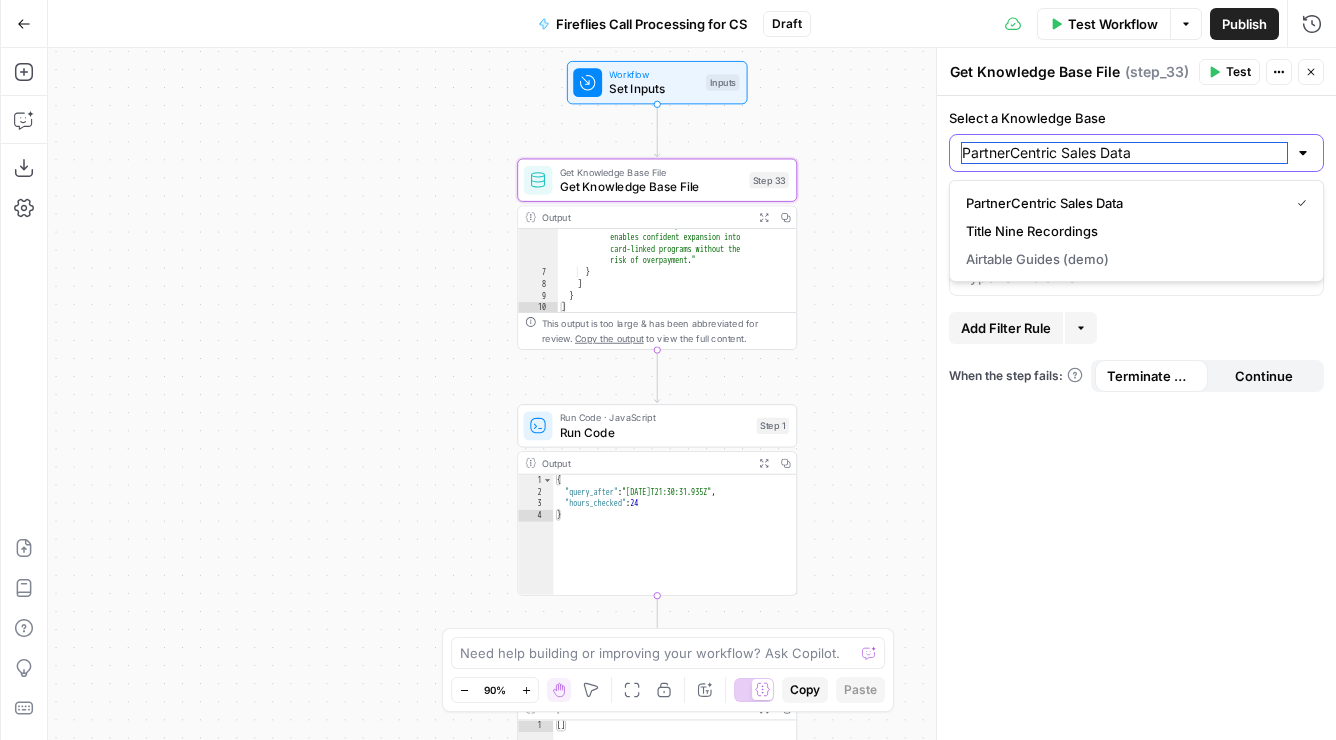 click on "PartnerCentric Sales Data" at bounding box center (1124, 153) 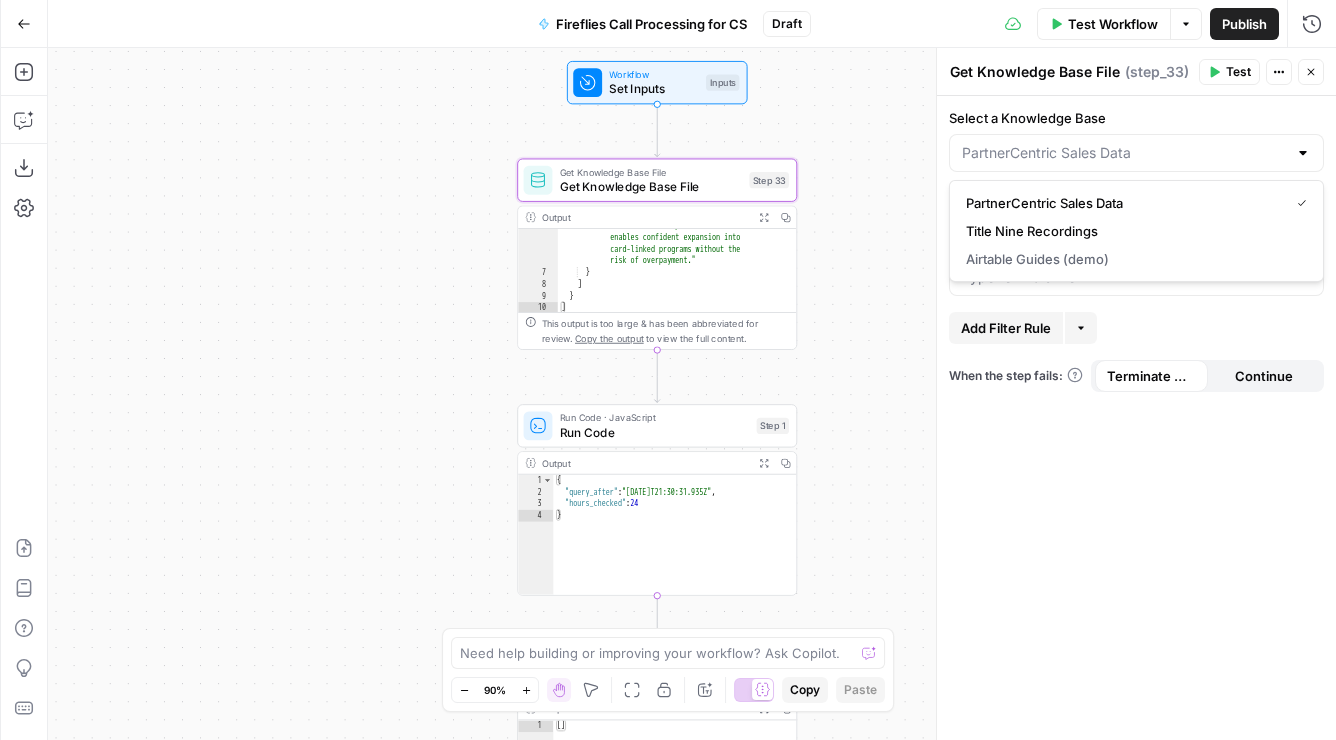 type on "PartnerCentric Sales Data" 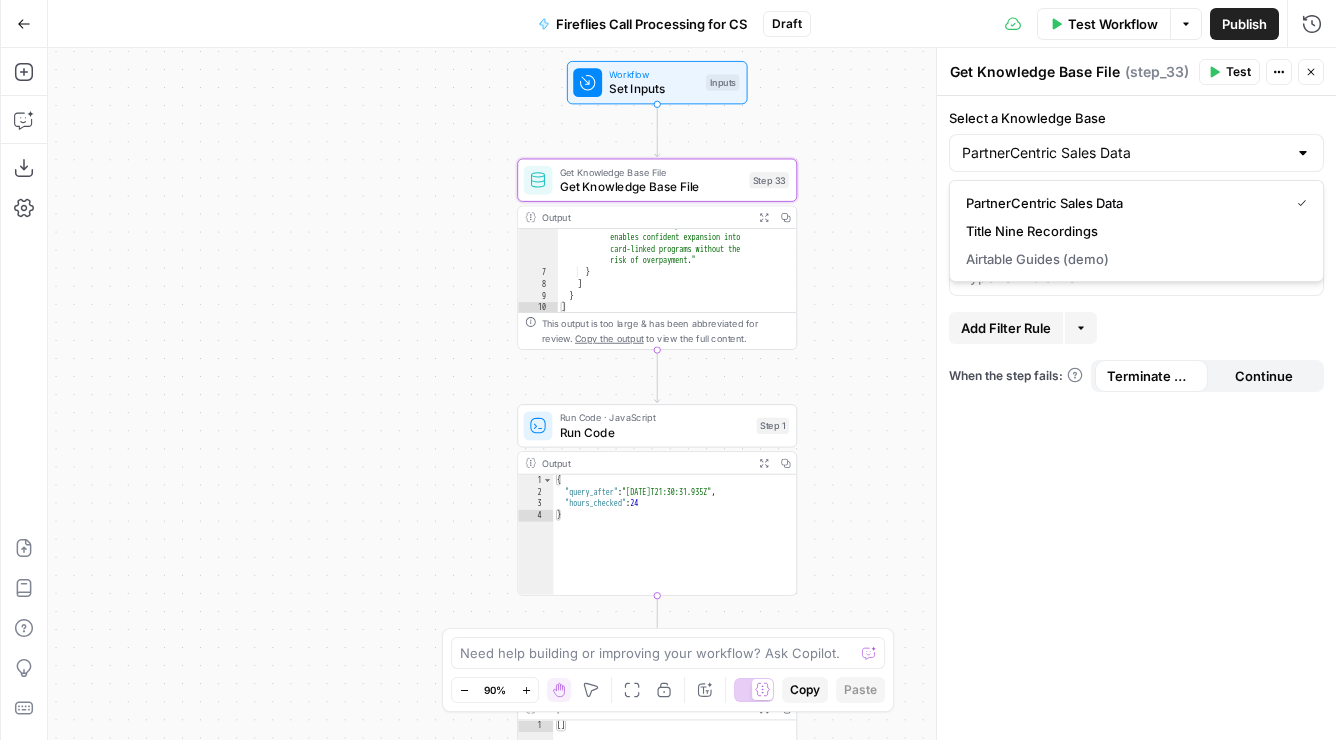 click on "true false Workflow Set Inputs Inputs Get Knowledge Base File Get Knowledge Base File Step 33 Output Expand Output Copy 6 7 8 9 10           "__text" :  " · Fuse               Incrementality \r\n Problem               Statement: Affiliate marketing               leaders struggle to accurately               measure the true value of their               affiliate publishers because               traditional attribution models               can't distinguish between               publishers who genuinely drive               business growth versus those who               simply claim credit for sales               that would have happened anyway.               This leads to inefficient               commission structures based on               subjective publisher               categorization rather than               . \"" at bounding box center [692, 394] 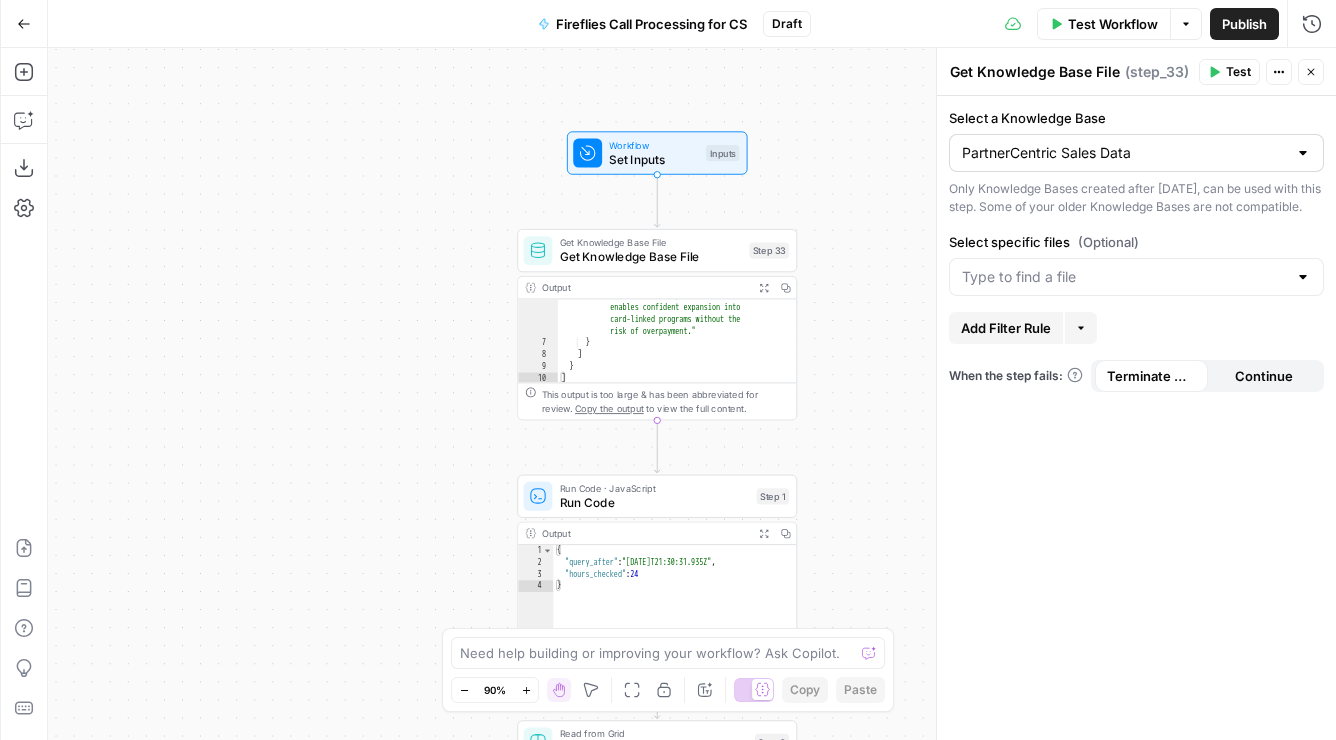 click on "PartnerCentric Sales Data" at bounding box center [1136, 153] 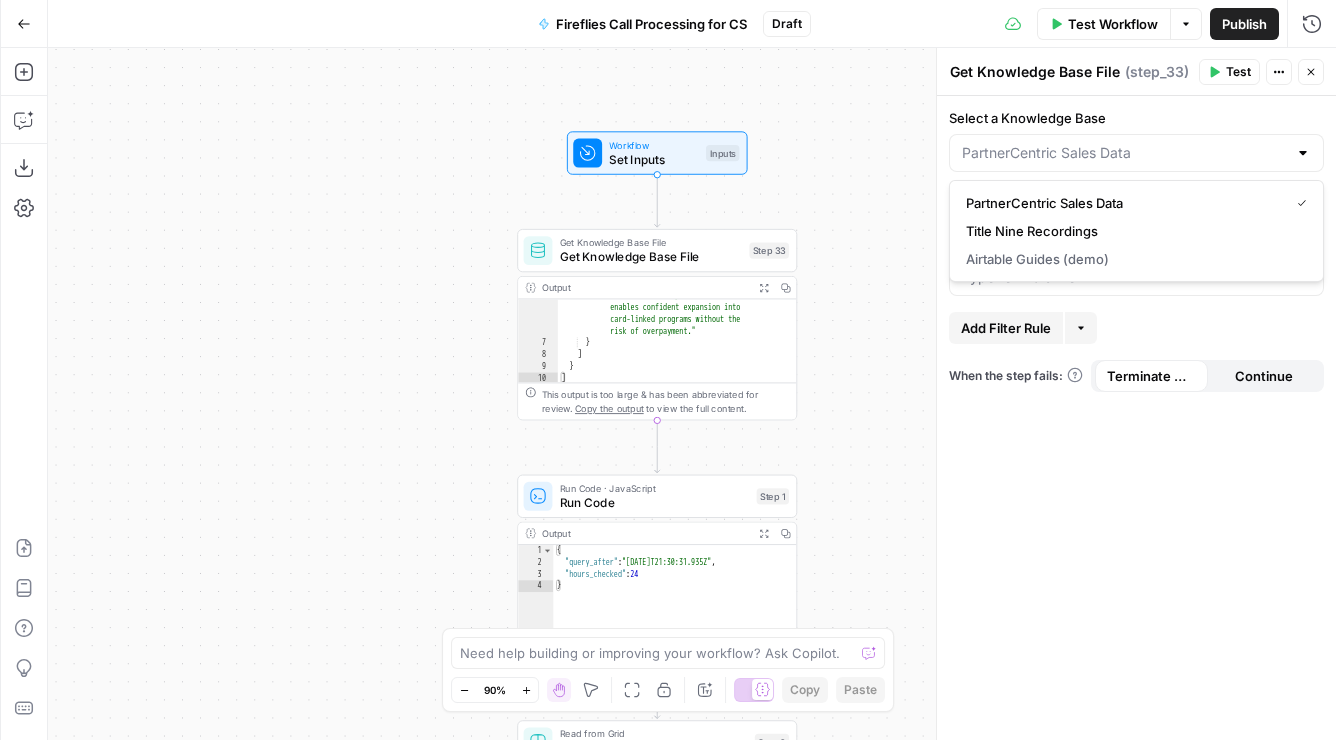 type on "PartnerCentric Sales Data" 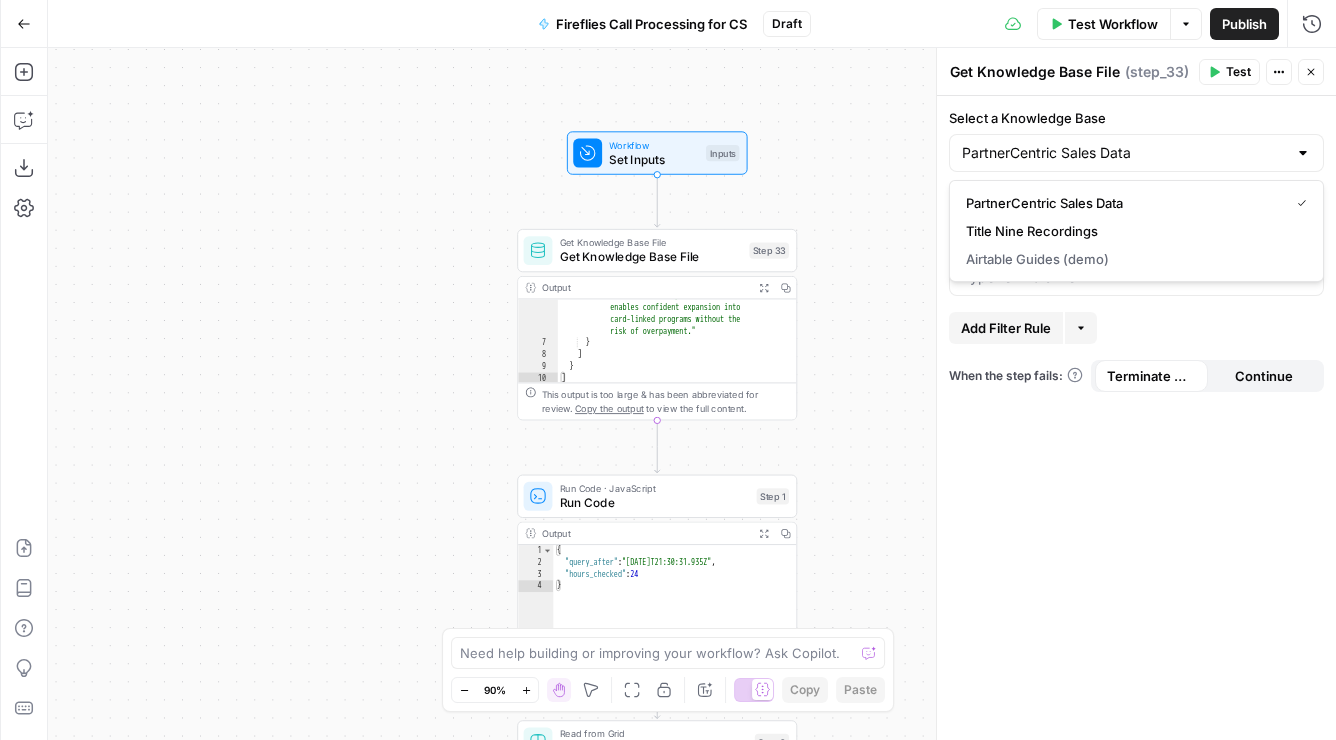 click on "Select a Knowledge Base PartnerCentric Sales Data Only Knowledge Bases created after June 1st, 2024, can be used with this step. Some of your older Knowledge Bases are not compatible. Select specific files   (Optional) Add Filter Rule More When the step fails: Terminate Workflow Continue" at bounding box center (1136, 418) 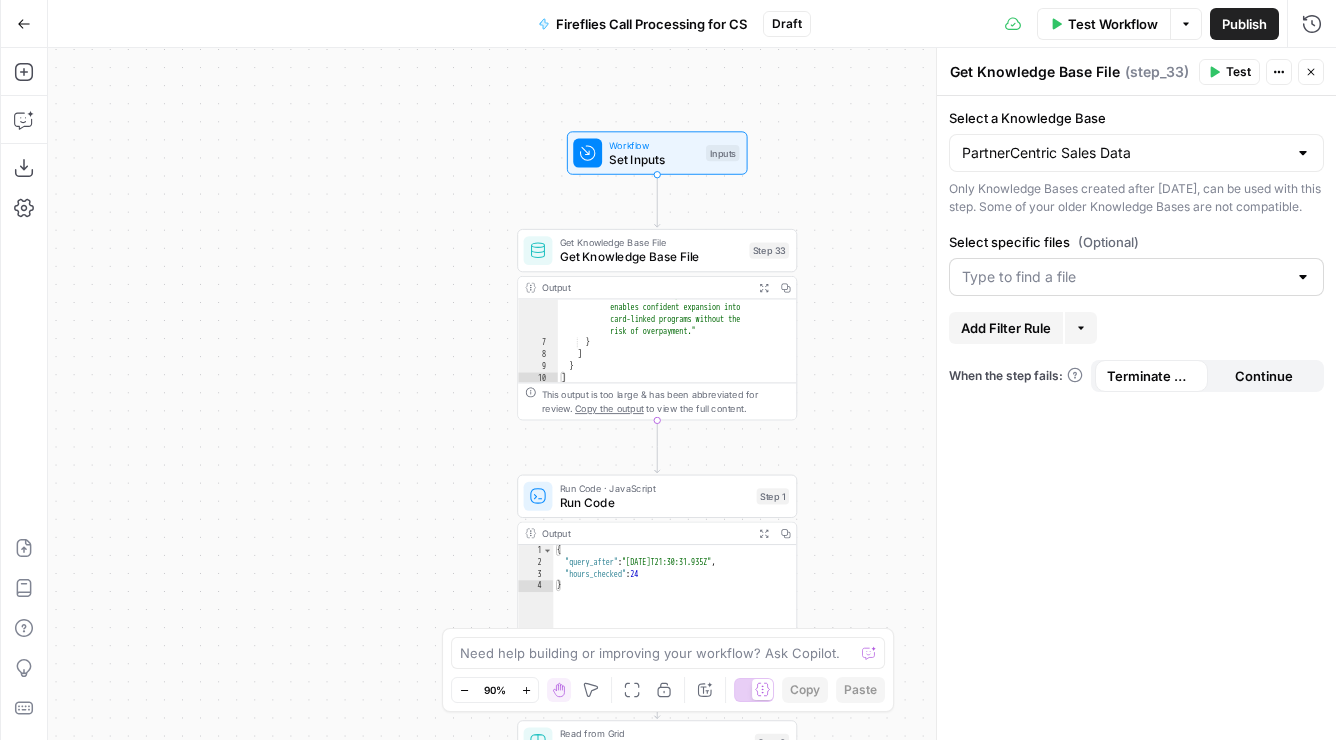 click at bounding box center (1136, 277) 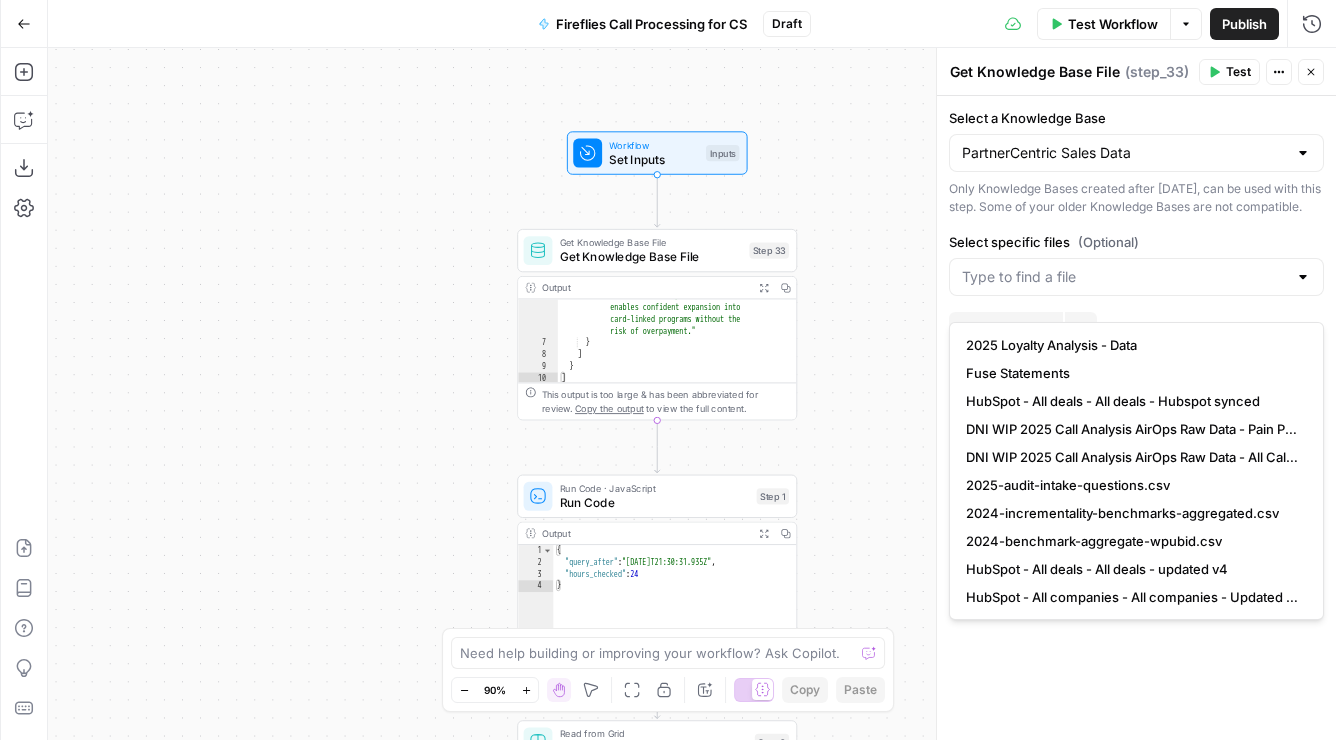 click on "Select a Knowledge Base PartnerCentric Sales Data Only Knowledge Bases created after June 1st, 2024, can be used with this step. Some of your older Knowledge Bases are not compatible. Select specific files   (Optional) Add Filter Rule More When the step fails: Terminate Workflow Continue" at bounding box center [1136, 418] 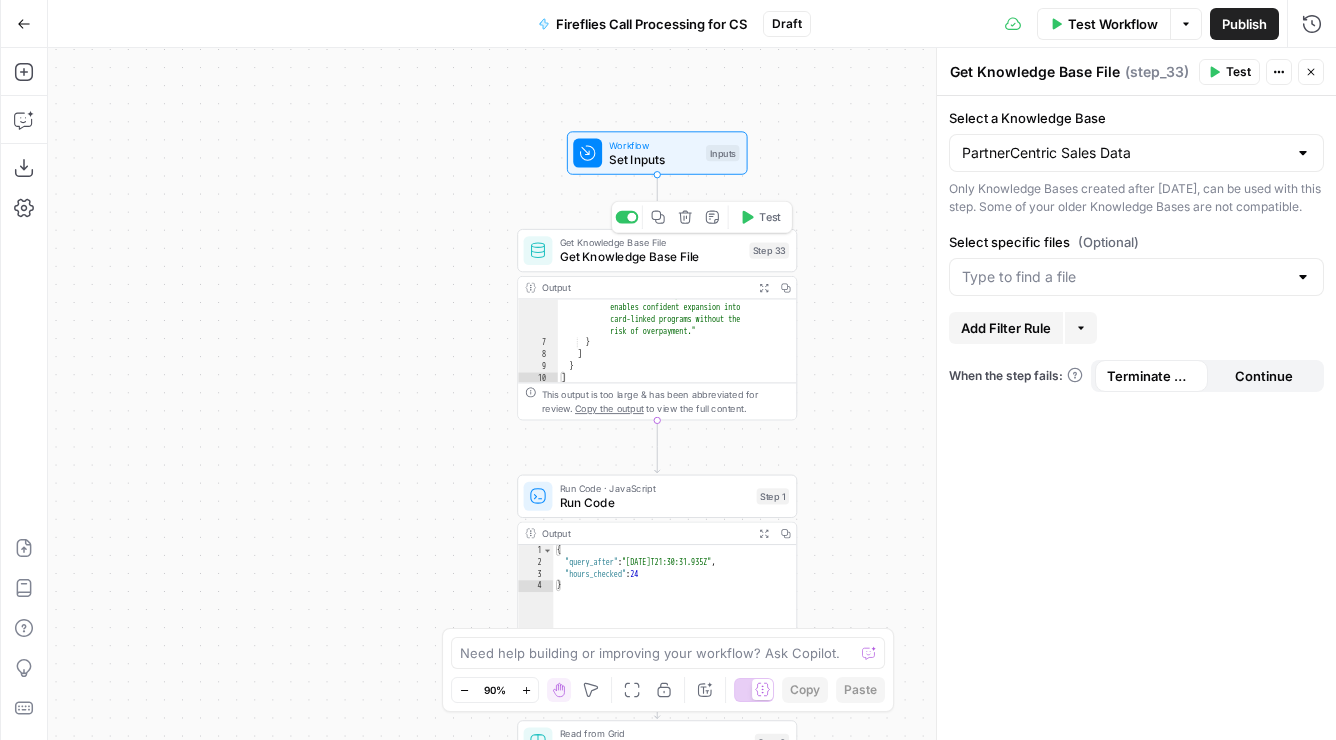 click on "Get Knowledge Base File" at bounding box center (651, 257) 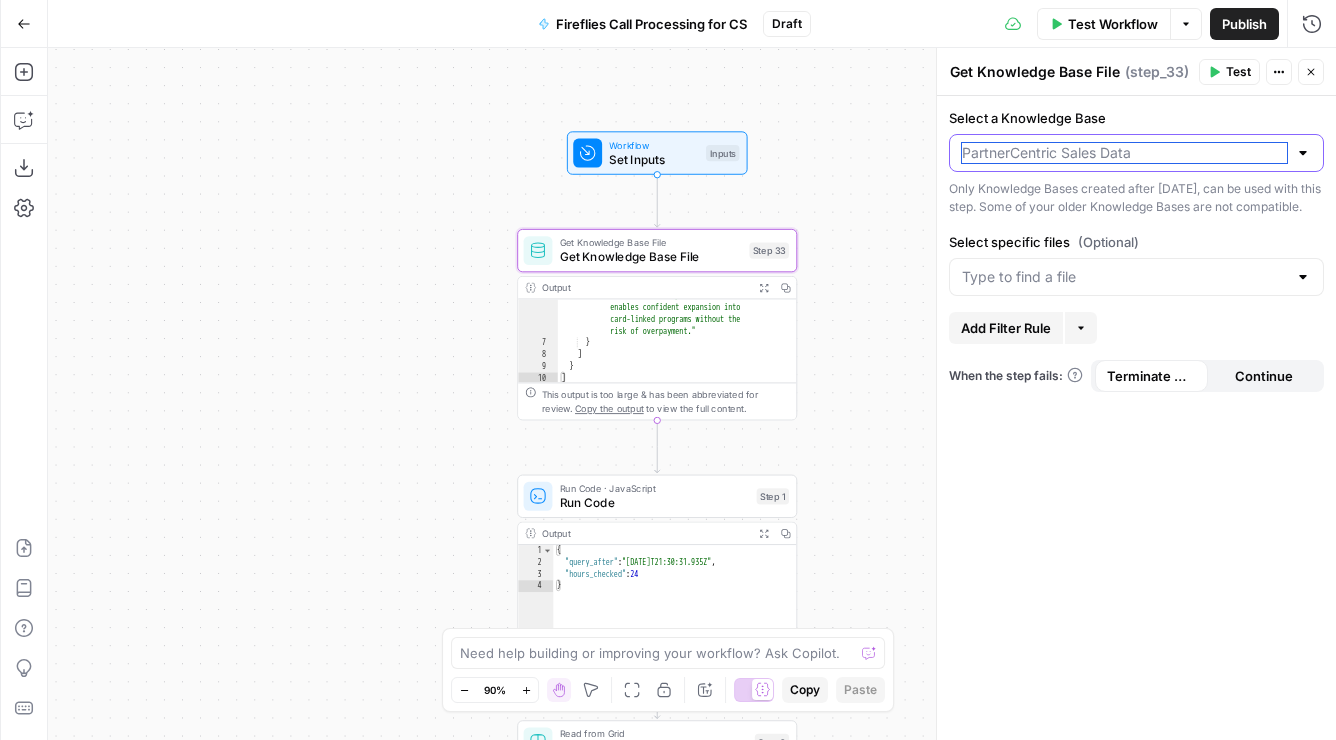 click on "Select a Knowledge Base" at bounding box center (1124, 153) 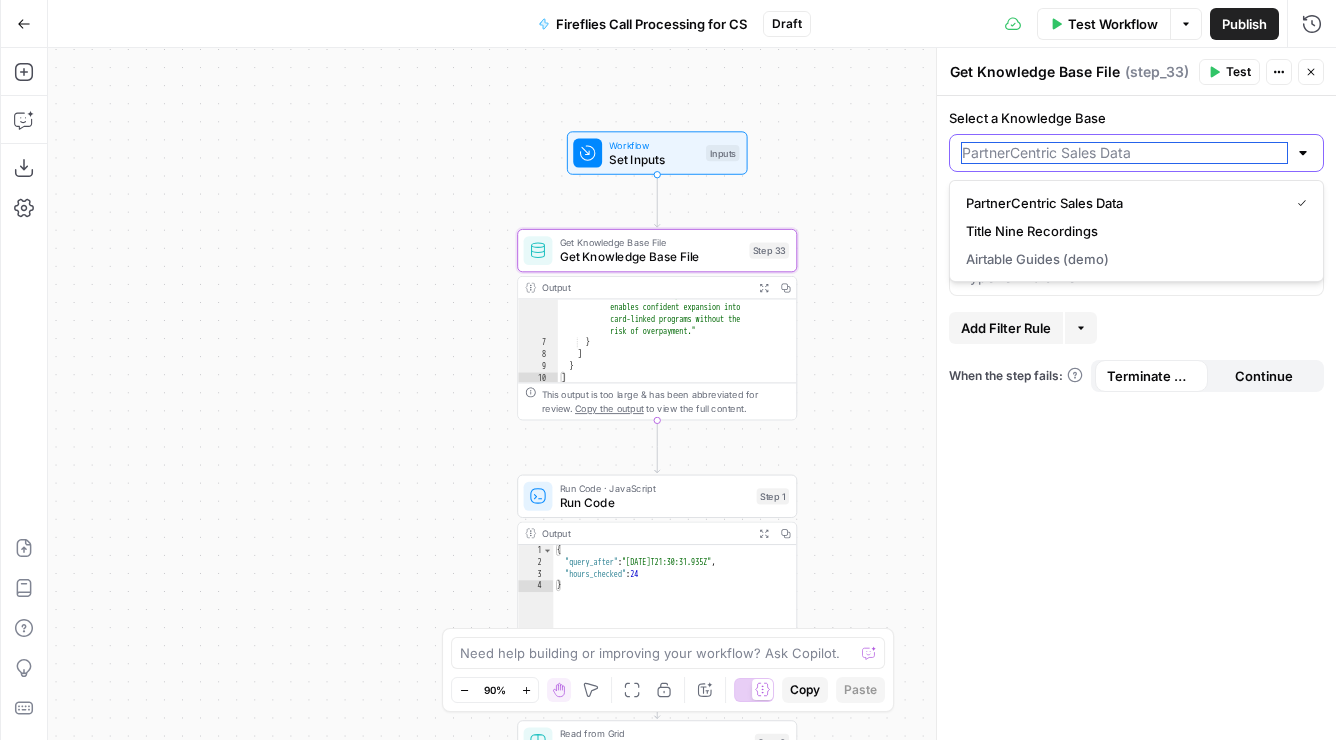 click on "Select a Knowledge Base" at bounding box center (1124, 153) 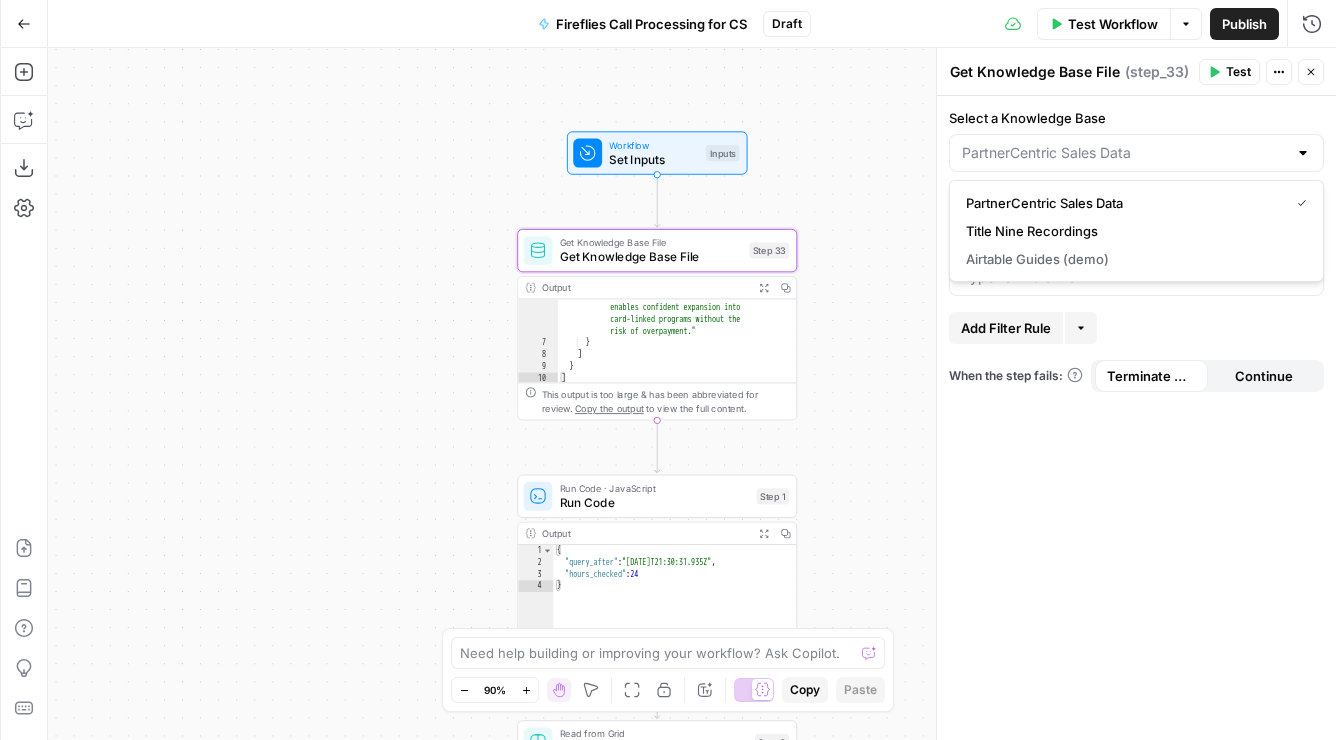 type on "PartnerCentric Sales Data" 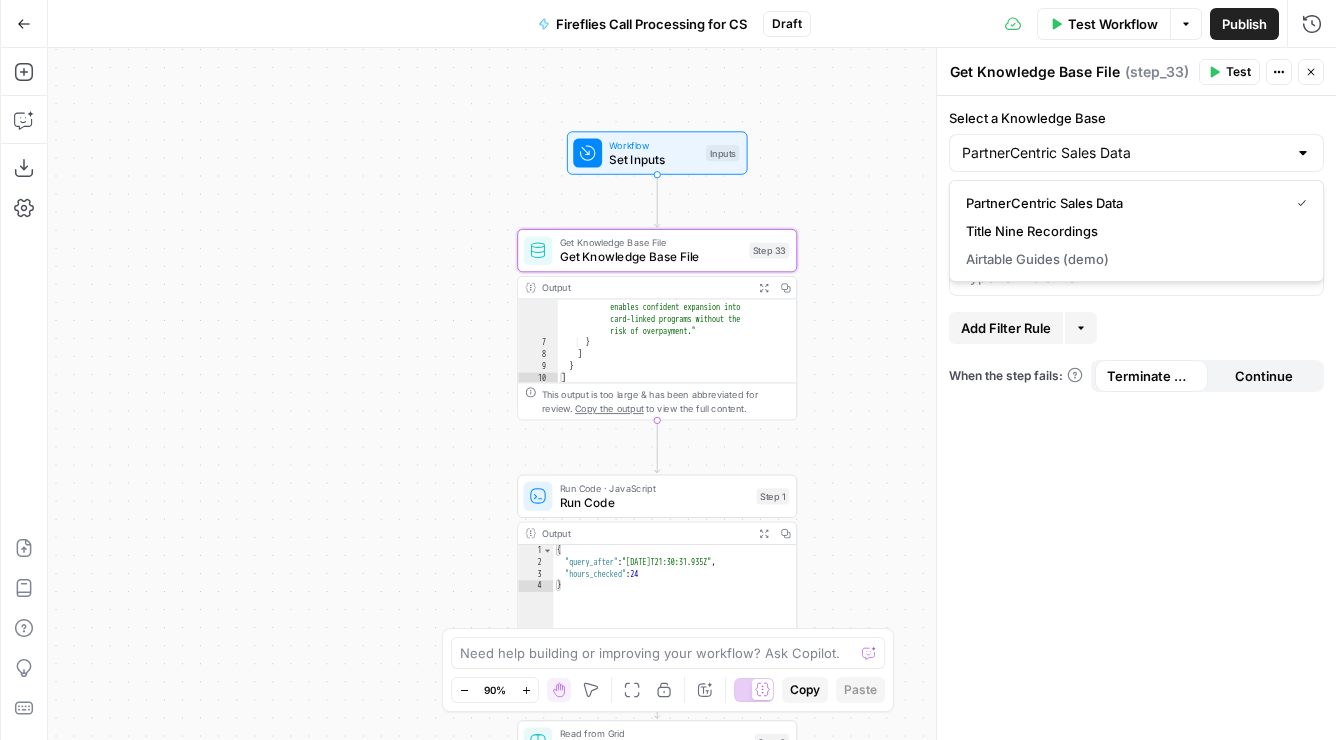 click on "true false Workflow Set Inputs Inputs Get Knowledge Base File Get Knowledge Base File Step 33 Output Expand Output Copy 6 7 8 9 10           "__text" :  " · Fuse               Incrementality \r\n Problem               Statement: Affiliate marketing               leaders struggle to accurately               measure the true value of their               affiliate publishers because               traditional attribution models               can't distinguish between               publishers who genuinely drive               business growth versus those who               simply claim credit for sales               that would have happened anyway.               This leads to inefficient               commission structures based on               subjective publisher               categorization rather than               . \"" at bounding box center (692, 394) 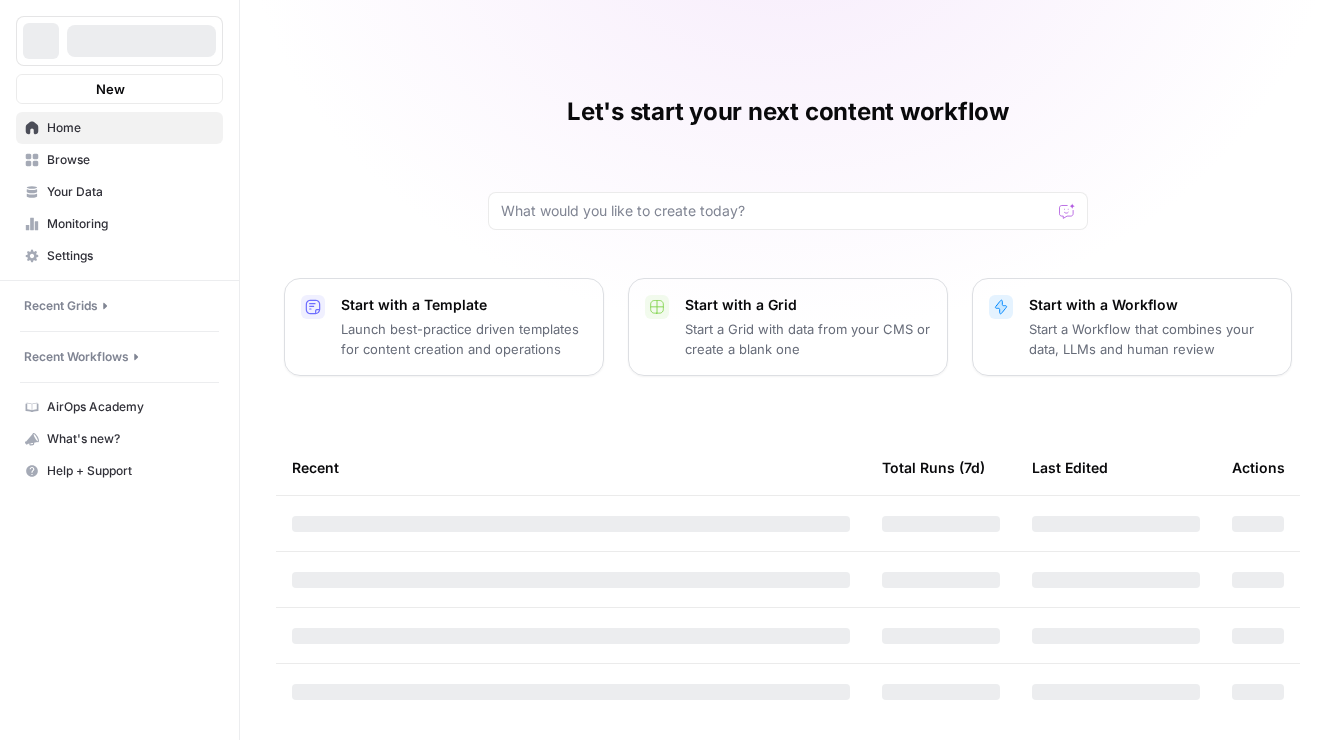 scroll, scrollTop: 0, scrollLeft: 0, axis: both 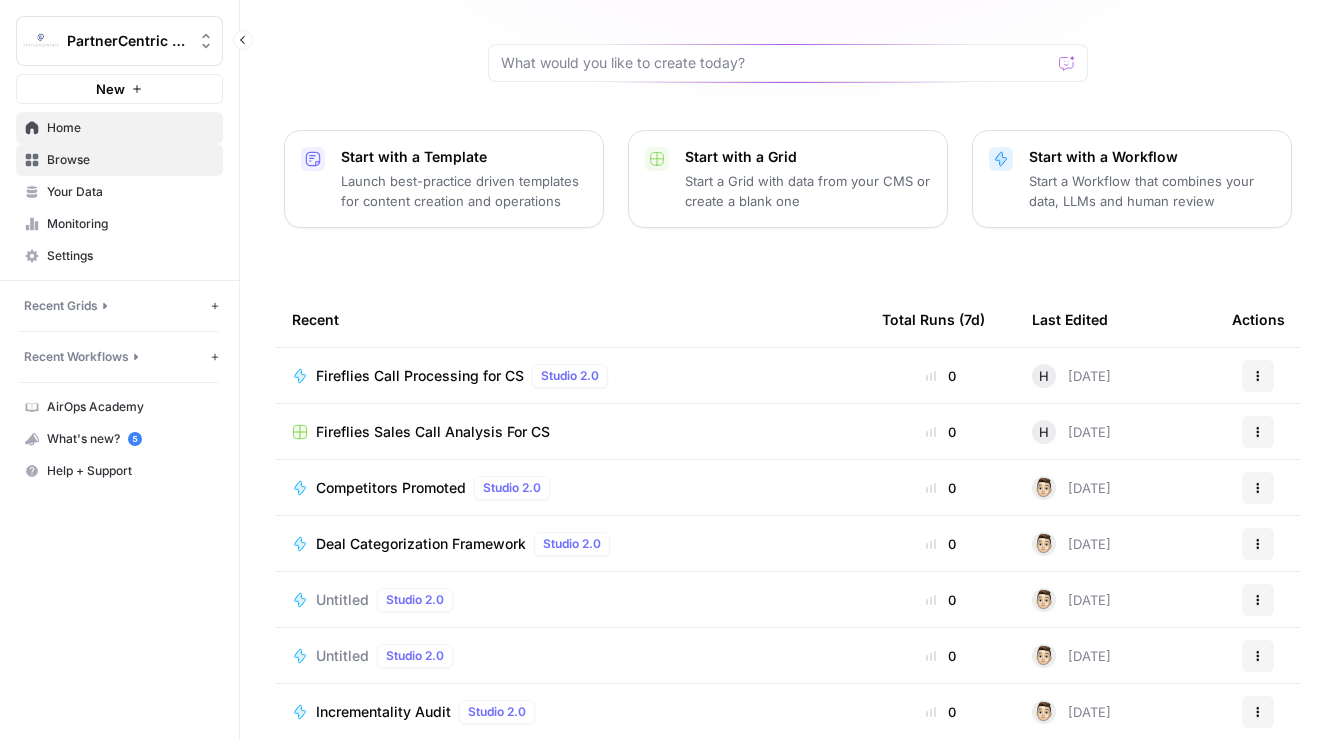 click on "Browse" at bounding box center [130, 160] 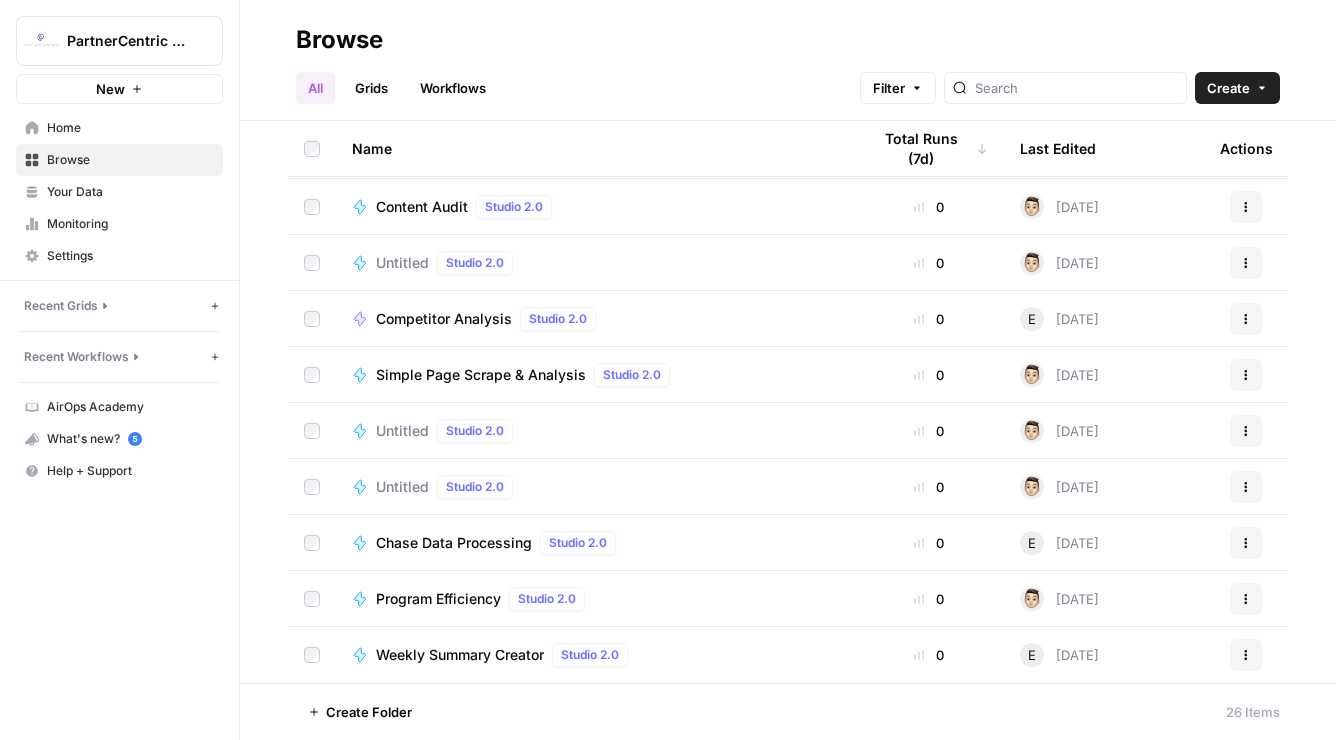 scroll, scrollTop: 0, scrollLeft: 0, axis: both 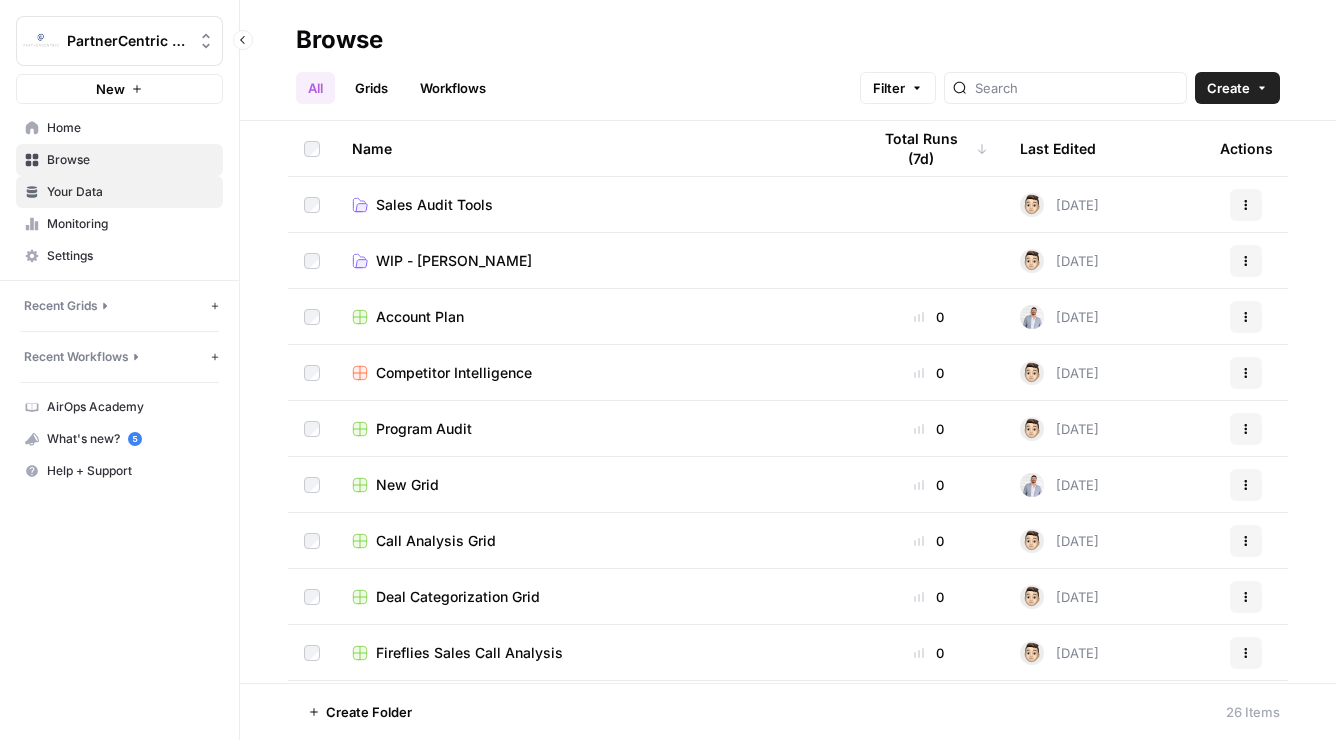 click on "Your Data" at bounding box center [119, 192] 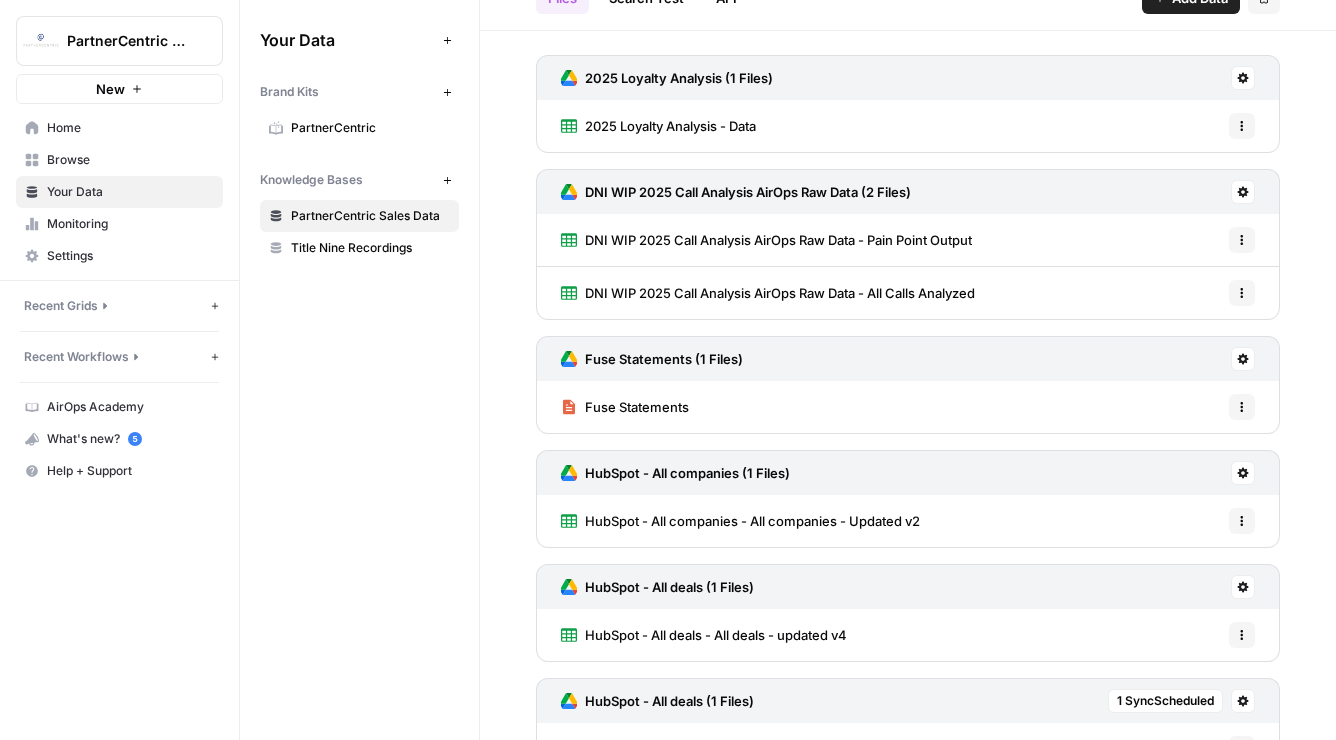 scroll, scrollTop: 68, scrollLeft: 0, axis: vertical 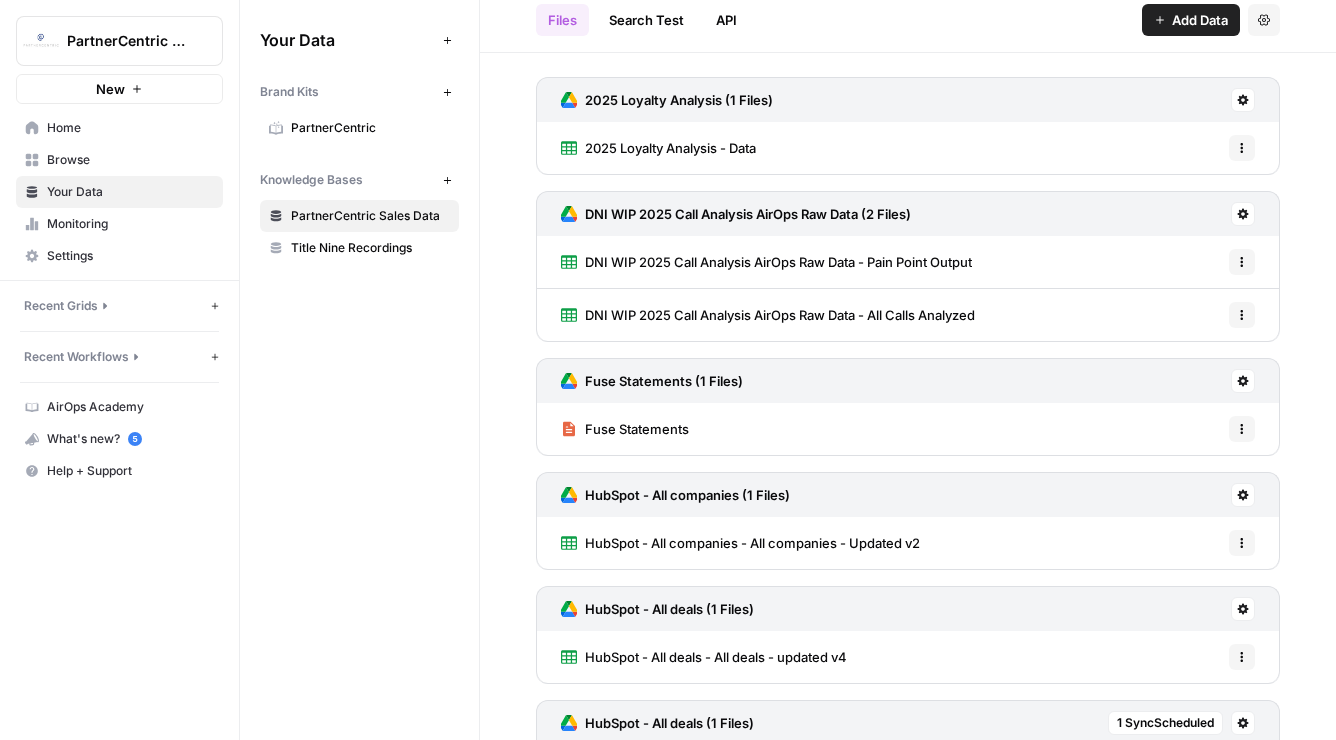 click on "**********" at bounding box center [908, 483] 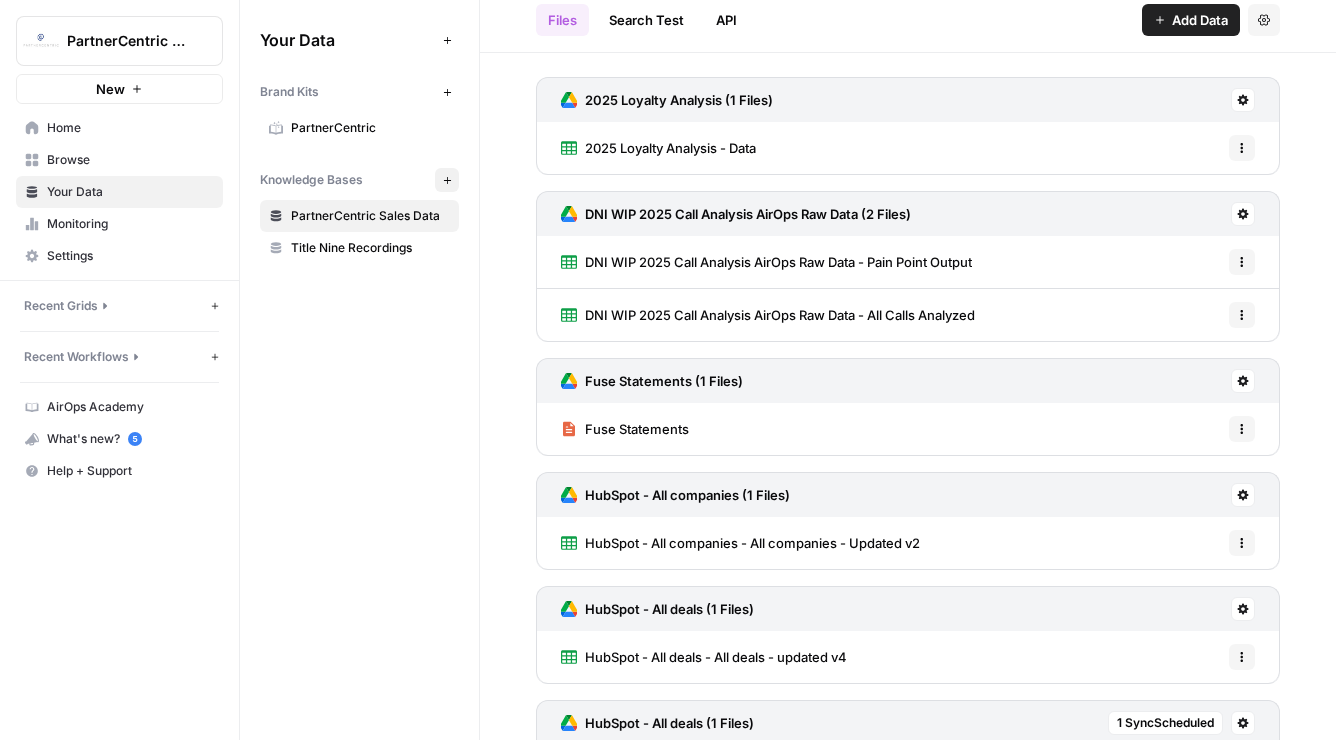 click on "New" at bounding box center [447, 180] 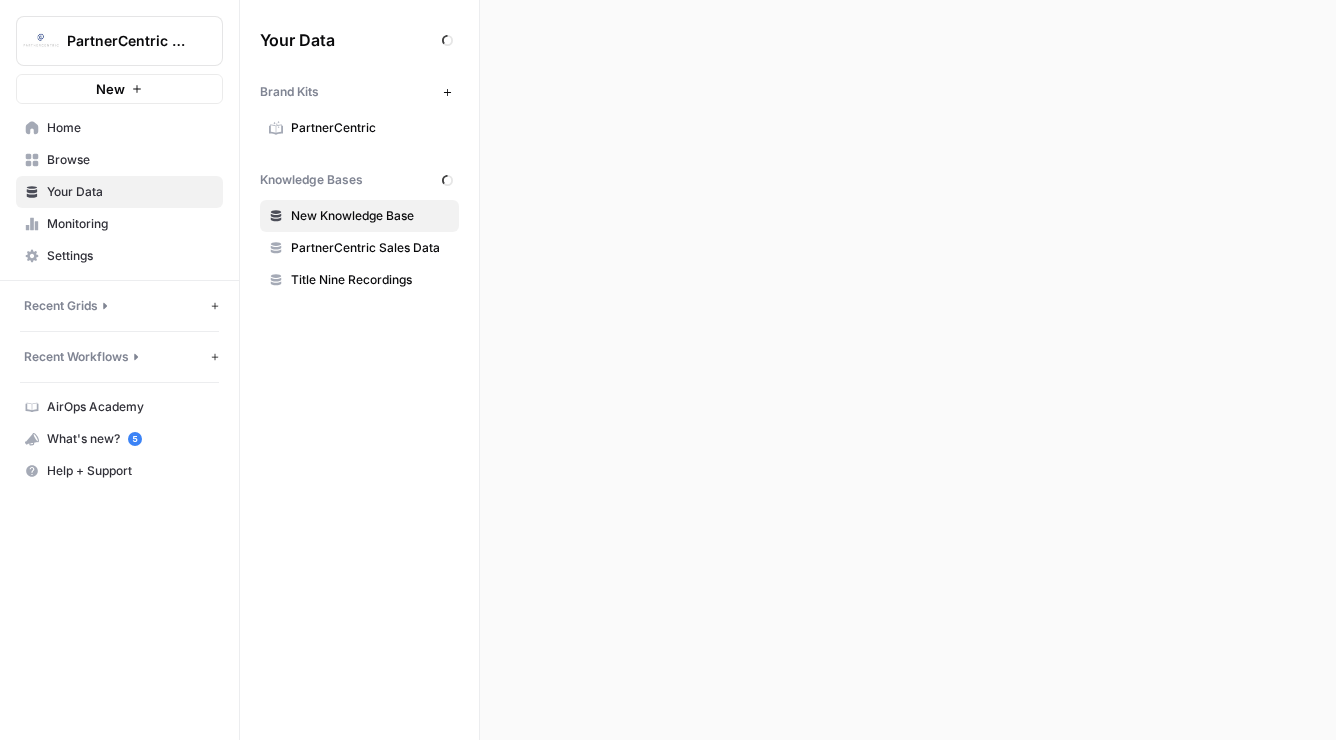 scroll, scrollTop: 0, scrollLeft: 0, axis: both 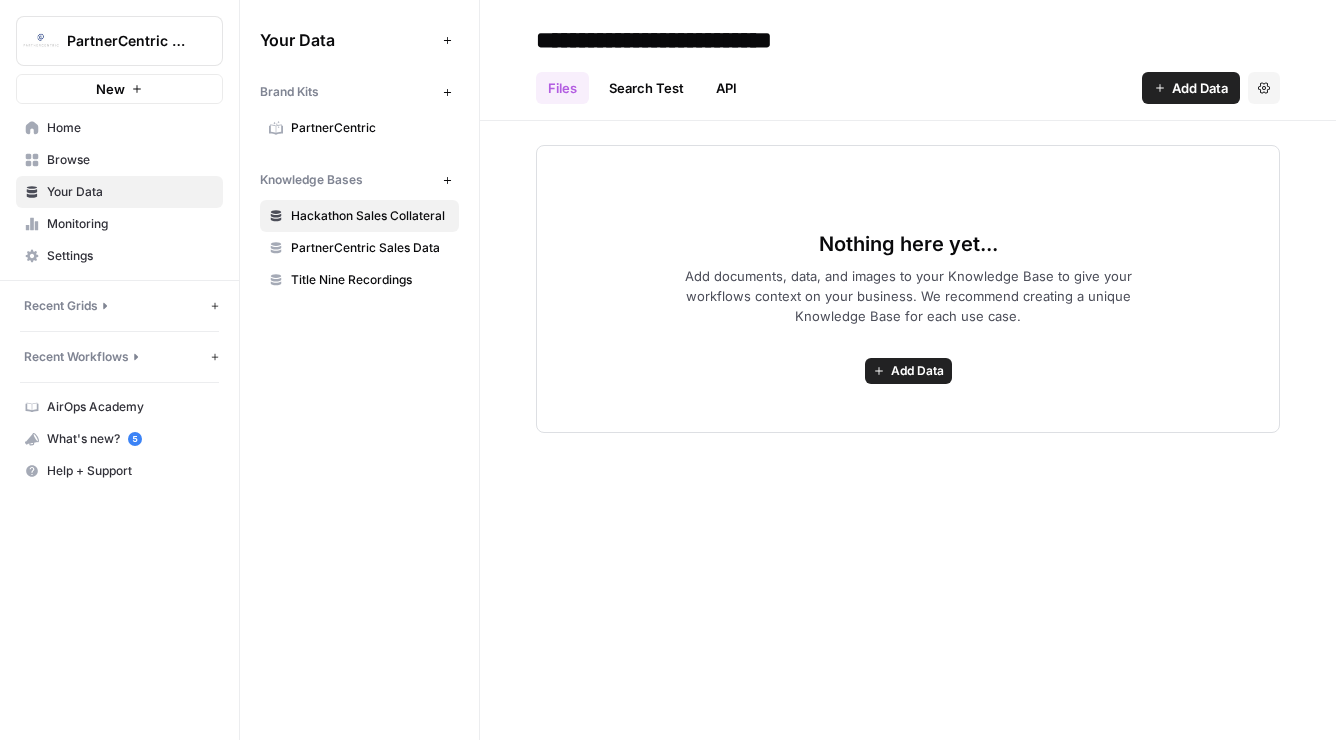 type on "**********" 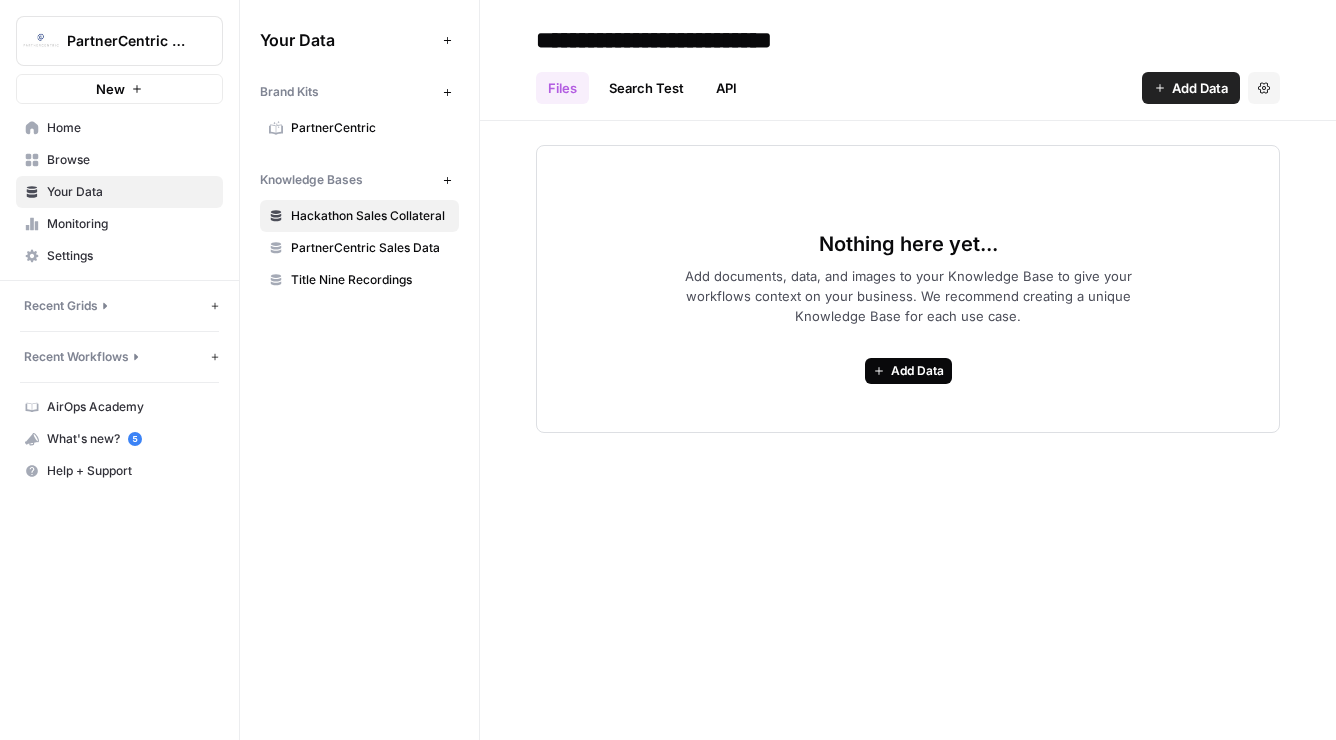 click on "Add Data" at bounding box center (917, 371) 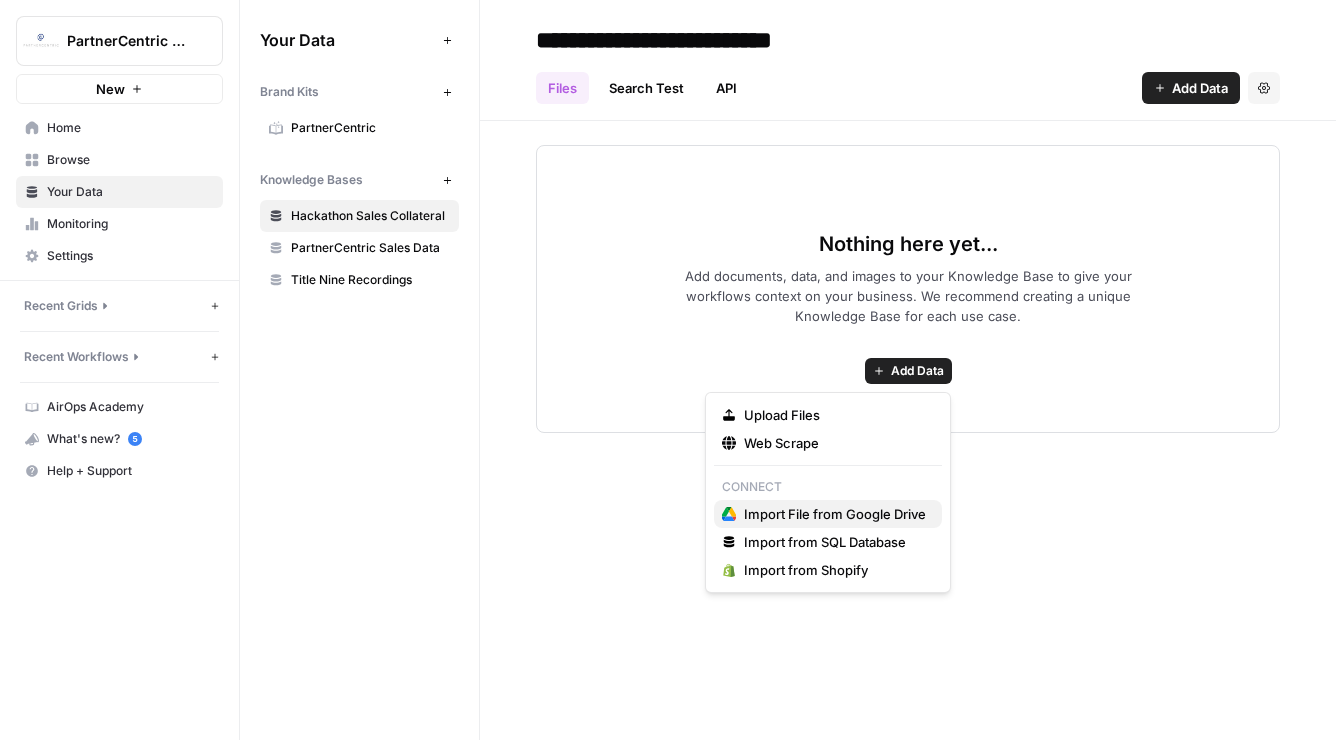 click on "Import File from Google Drive" at bounding box center [835, 514] 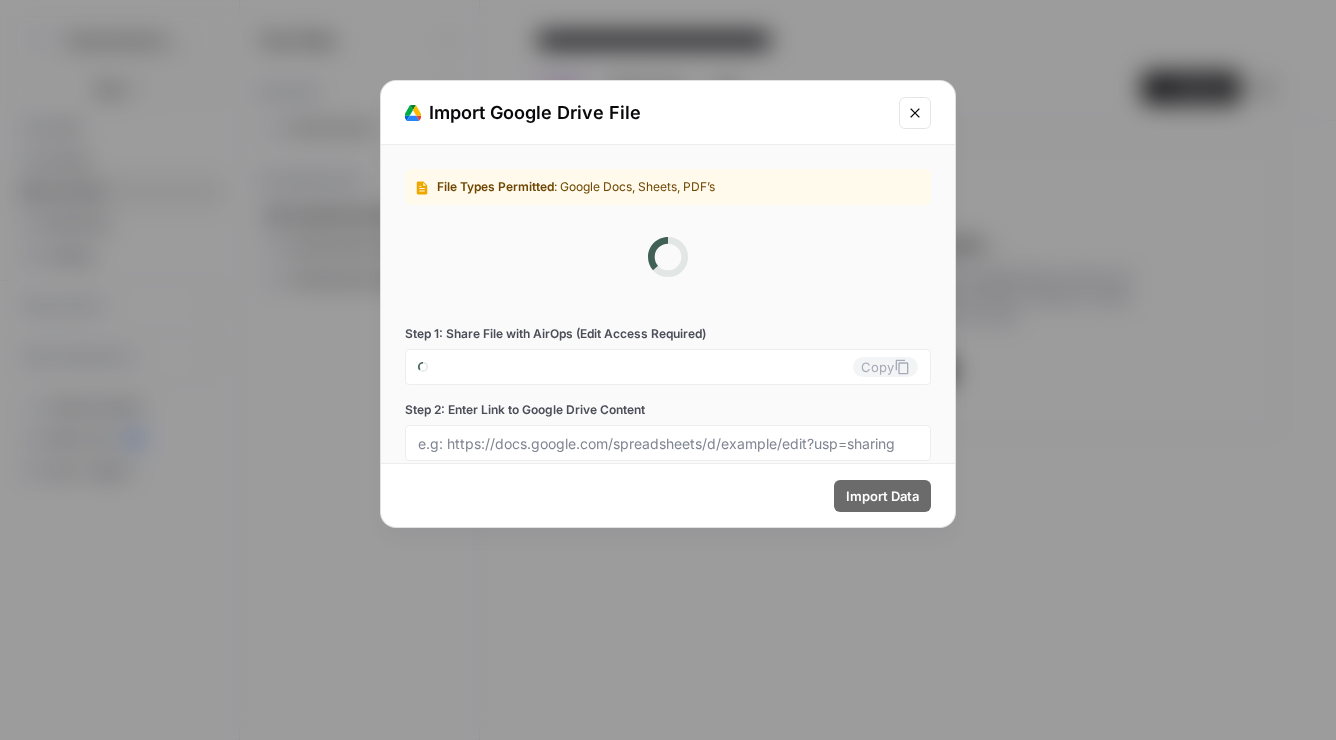 type on "[EMAIL_ADDRESS][DOMAIN_NAME]" 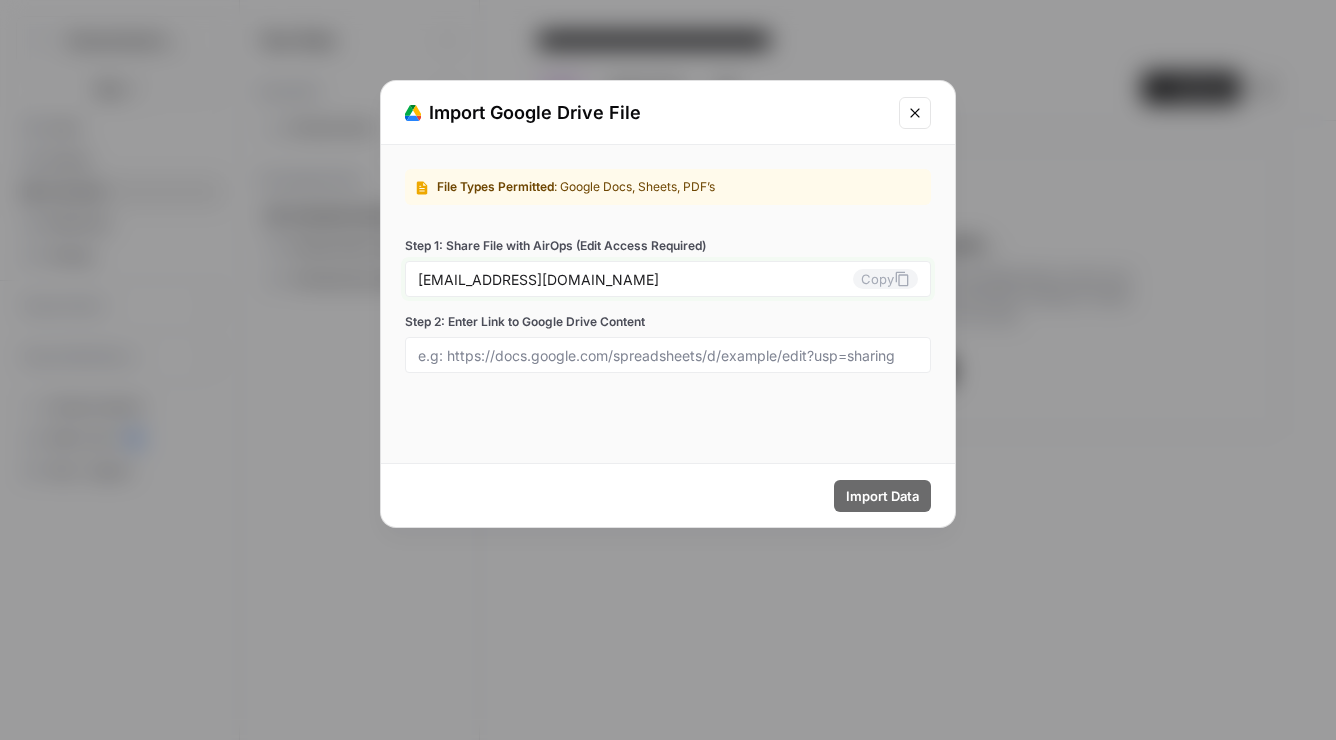 click on "[EMAIL_ADDRESS][DOMAIN_NAME]" at bounding box center [635, 279] 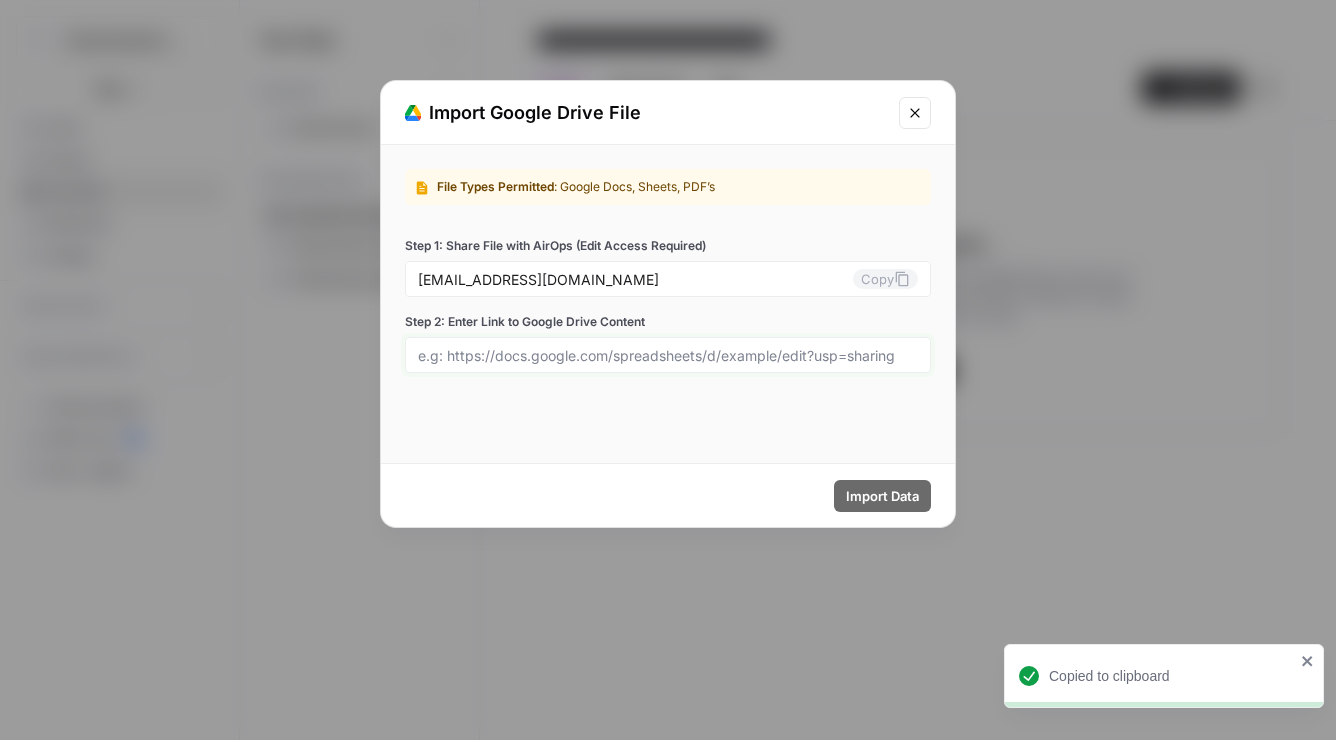 click on "Step 2: Enter Link to Google Drive Content" at bounding box center (668, 355) 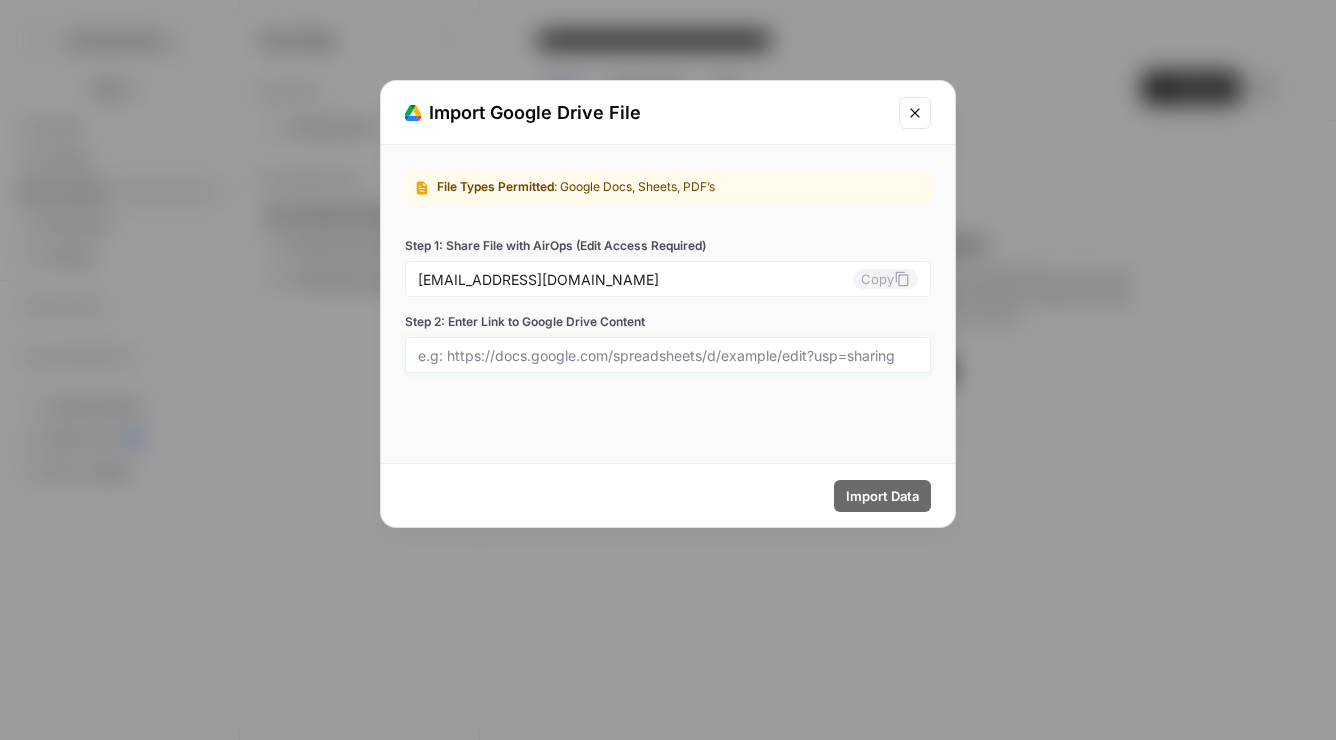 paste on "https://drive.google.com/file/d/1lVsfdjr3G1ur8bv7PmUNTiDxIVZY4rdK/view?usp=drive_link" 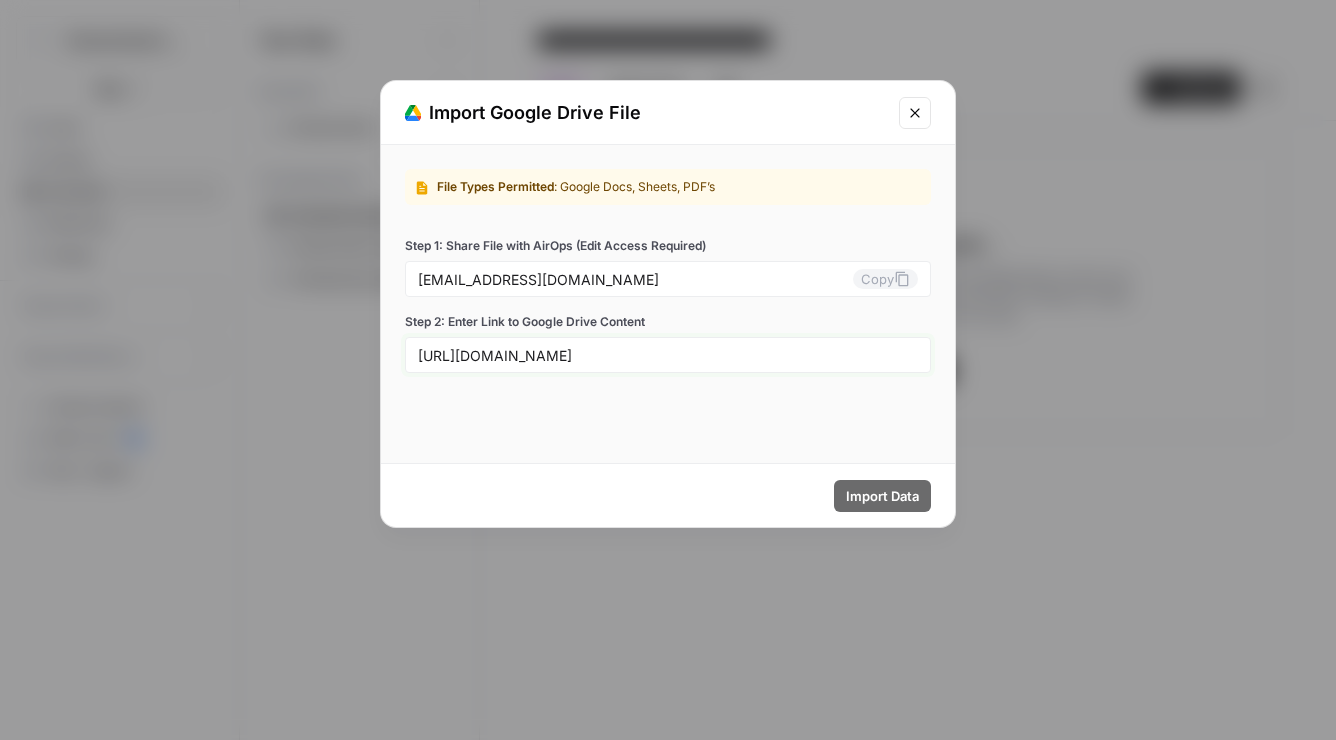 scroll, scrollTop: 0, scrollLeft: 99, axis: horizontal 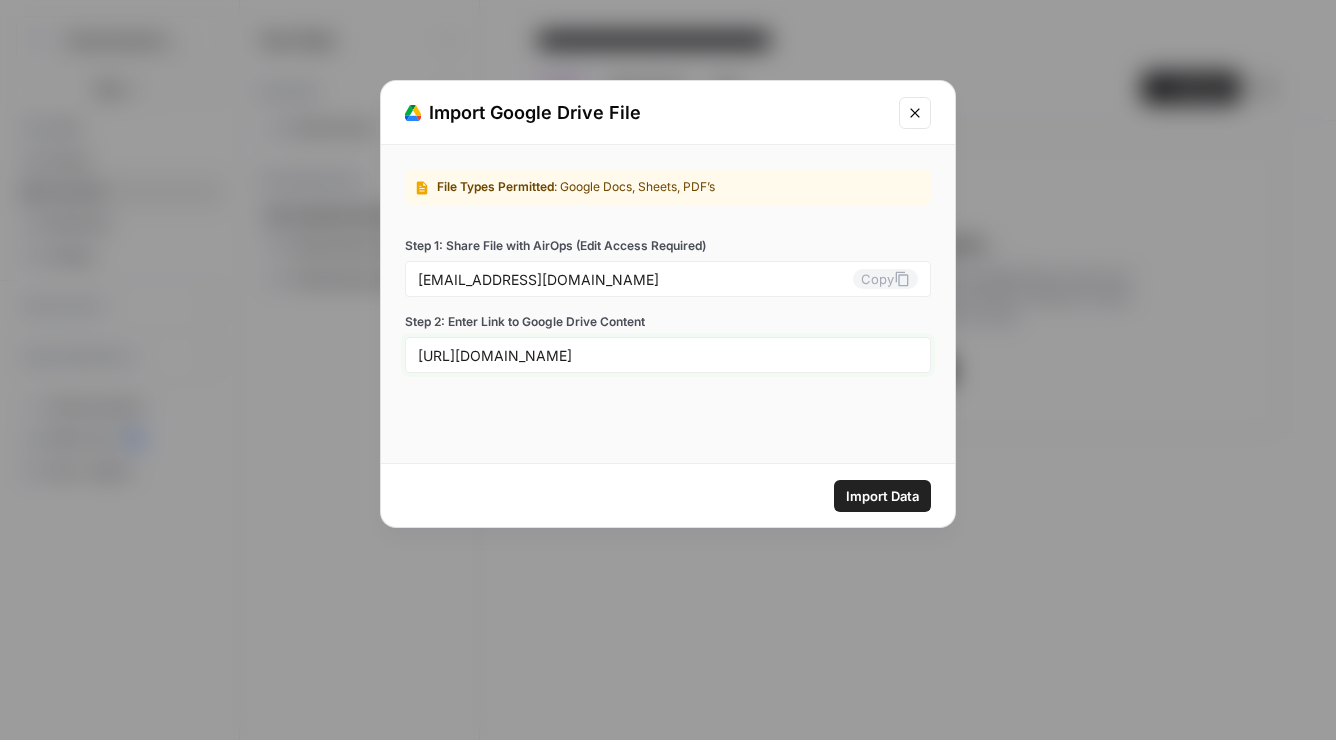 type on "https://drive.google.com/file/d/1lVsfdjr3G1ur8bv7PmUNTiDxIVZY4rdK/view?usp=drive_link" 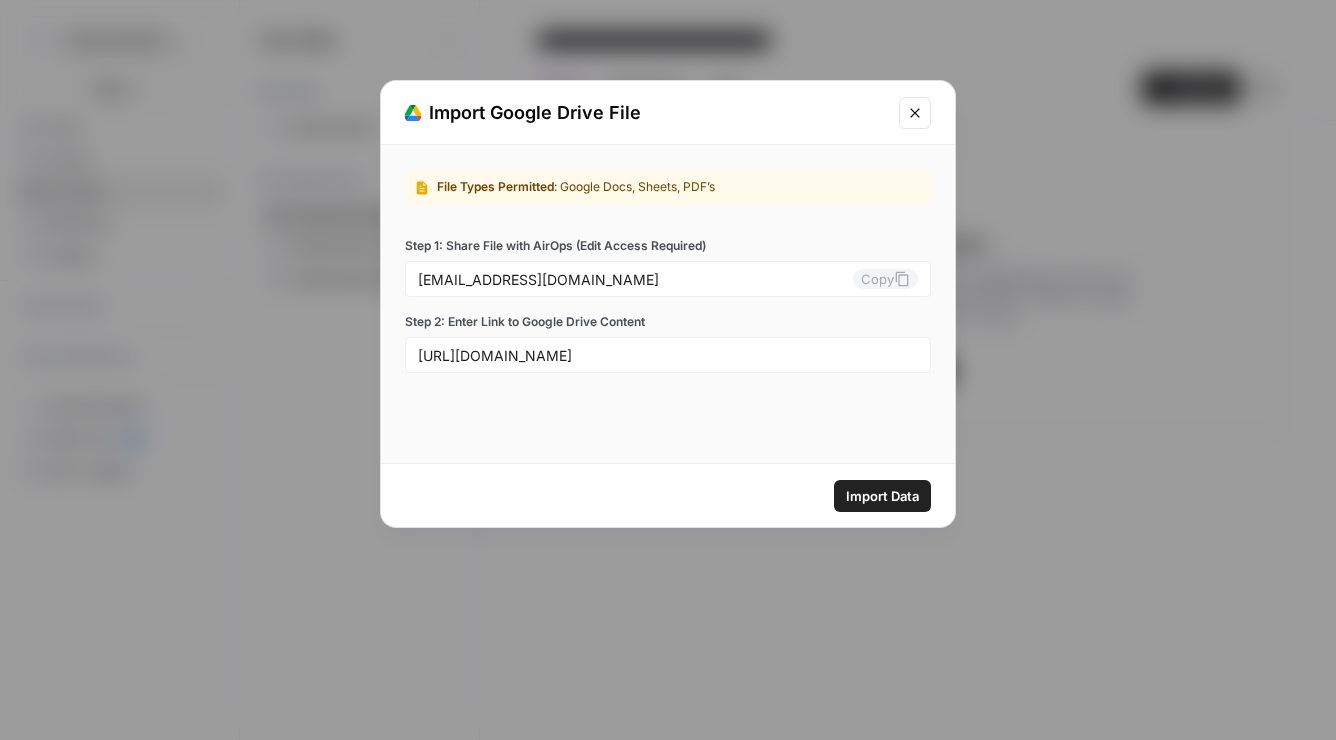 scroll, scrollTop: 0, scrollLeft: 0, axis: both 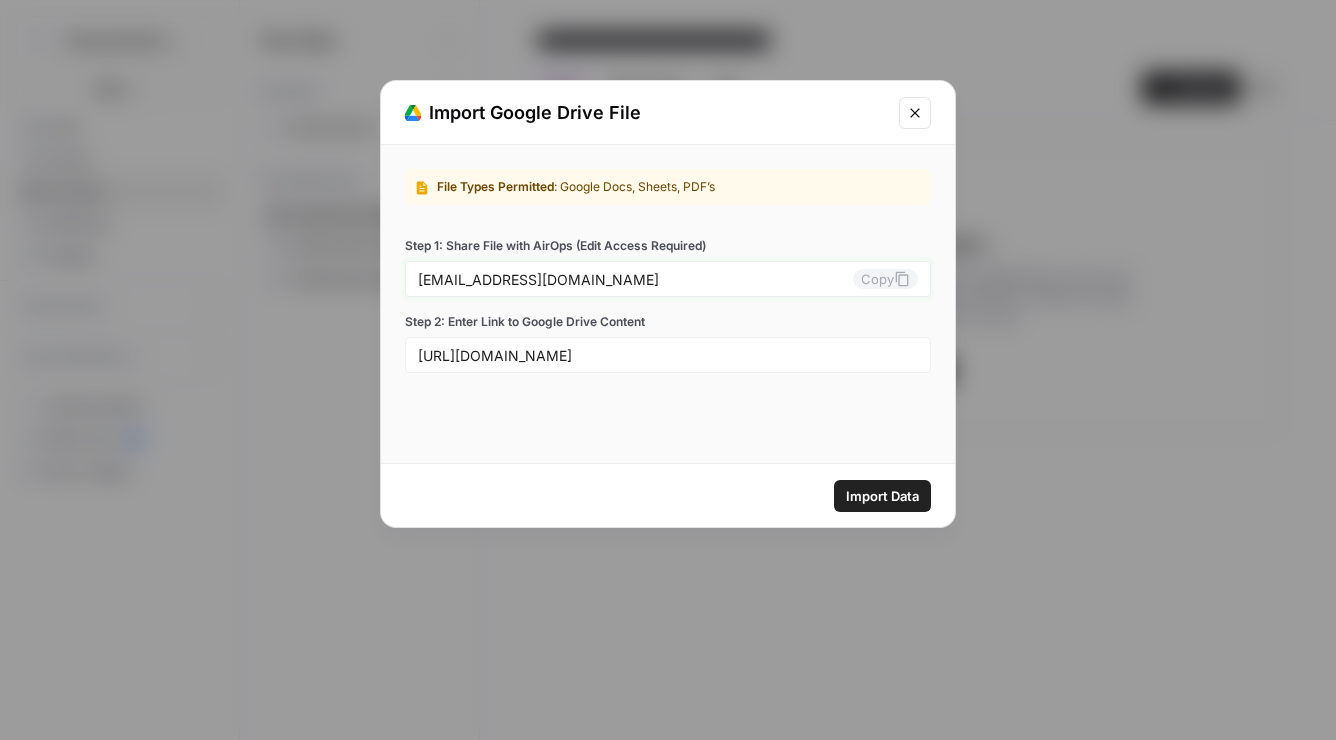 click 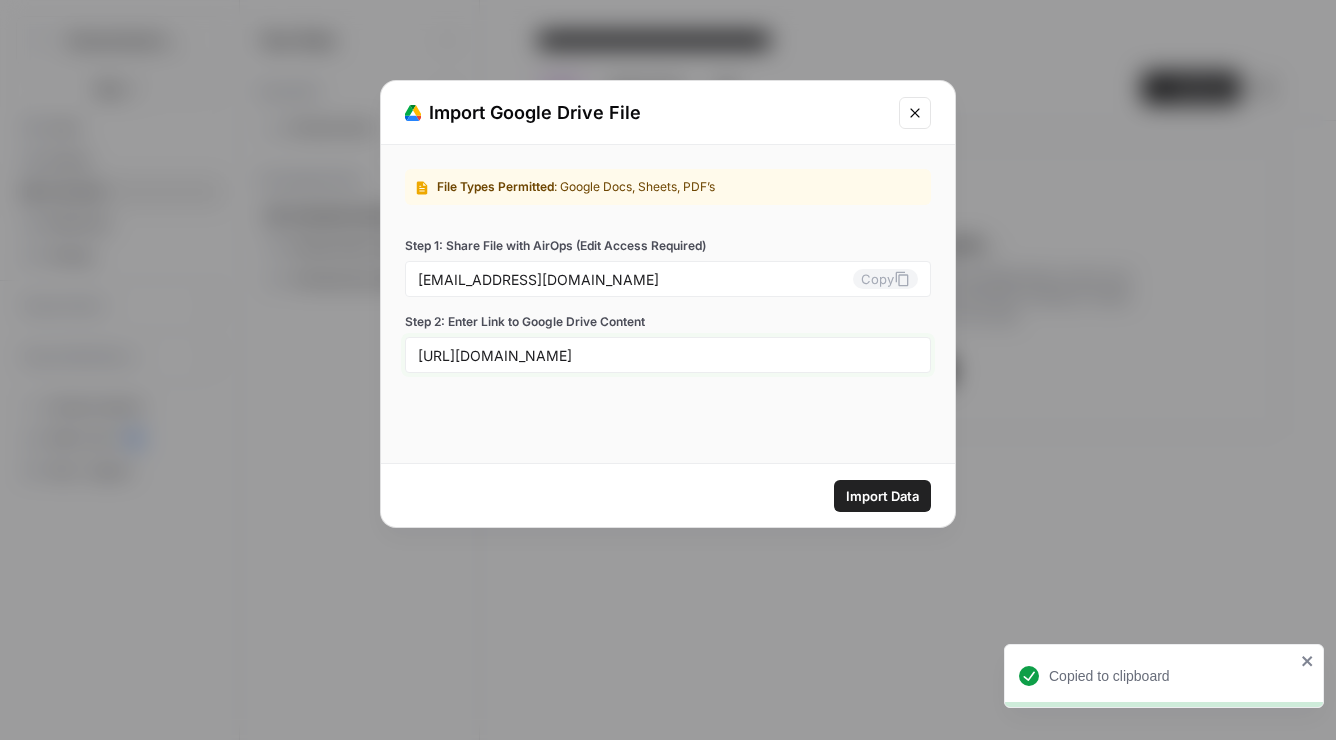click on "https://drive.google.com/file/d/1lVsfdjr3G1ur8bv7PmUNTiDxIVZY4rdK/view?usp=drive_link" at bounding box center (668, 355) 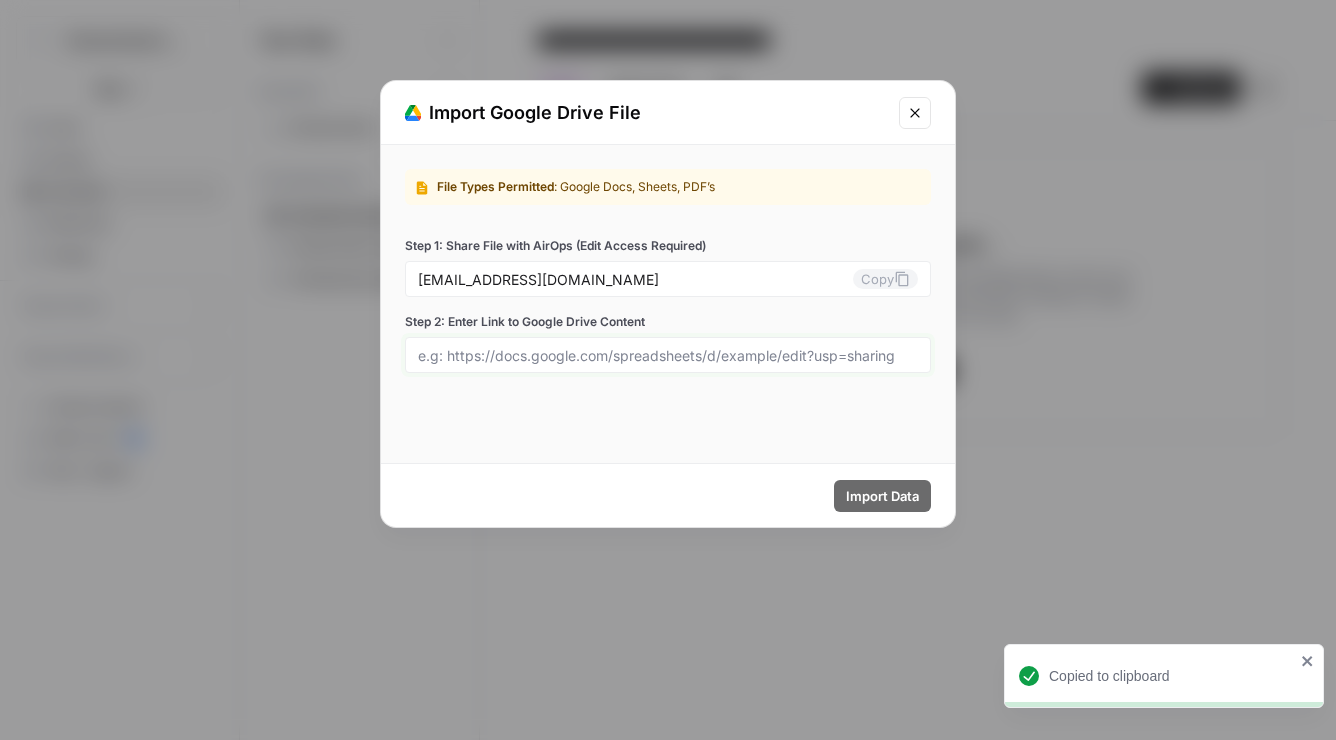paste on "https://drive.google.com/drive/folders/1GN0TdO37nsZ9TOKoiHxzFK4wELPt1Gw3?usp=sharing" 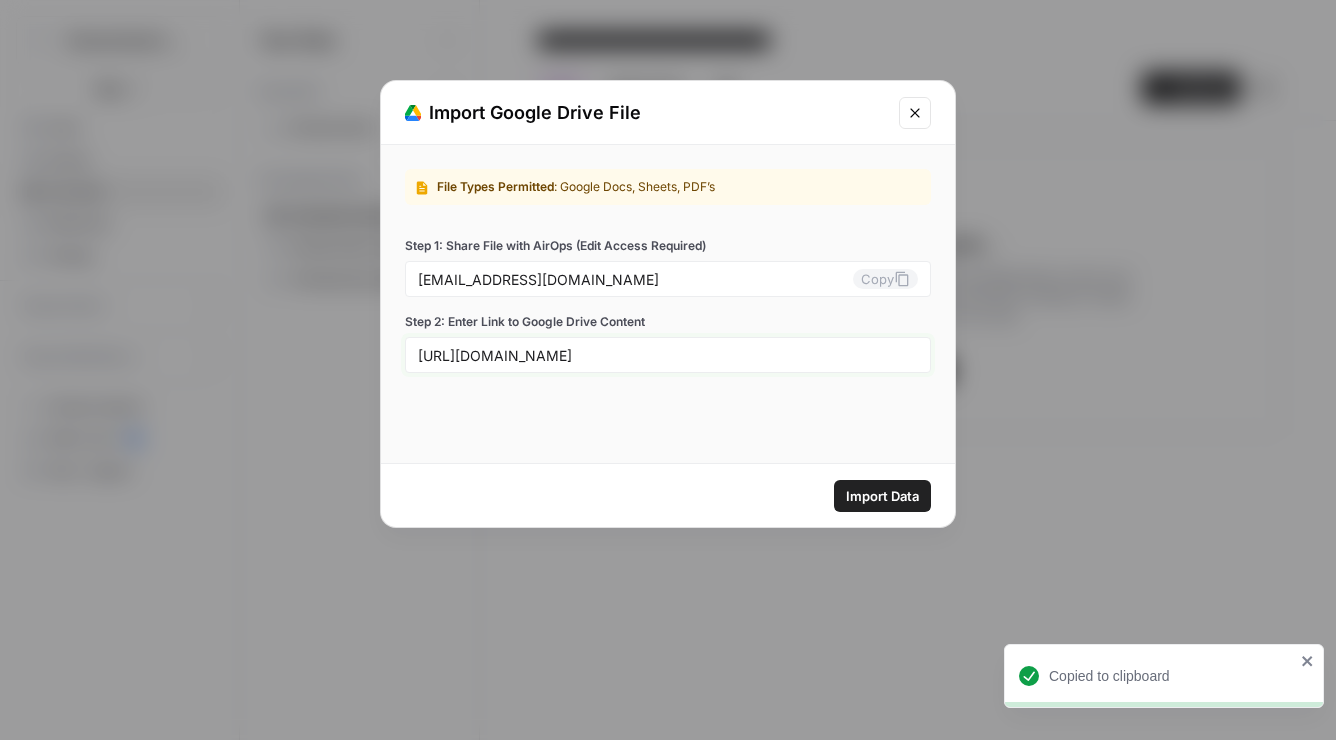 scroll, scrollTop: 0, scrollLeft: 128, axis: horizontal 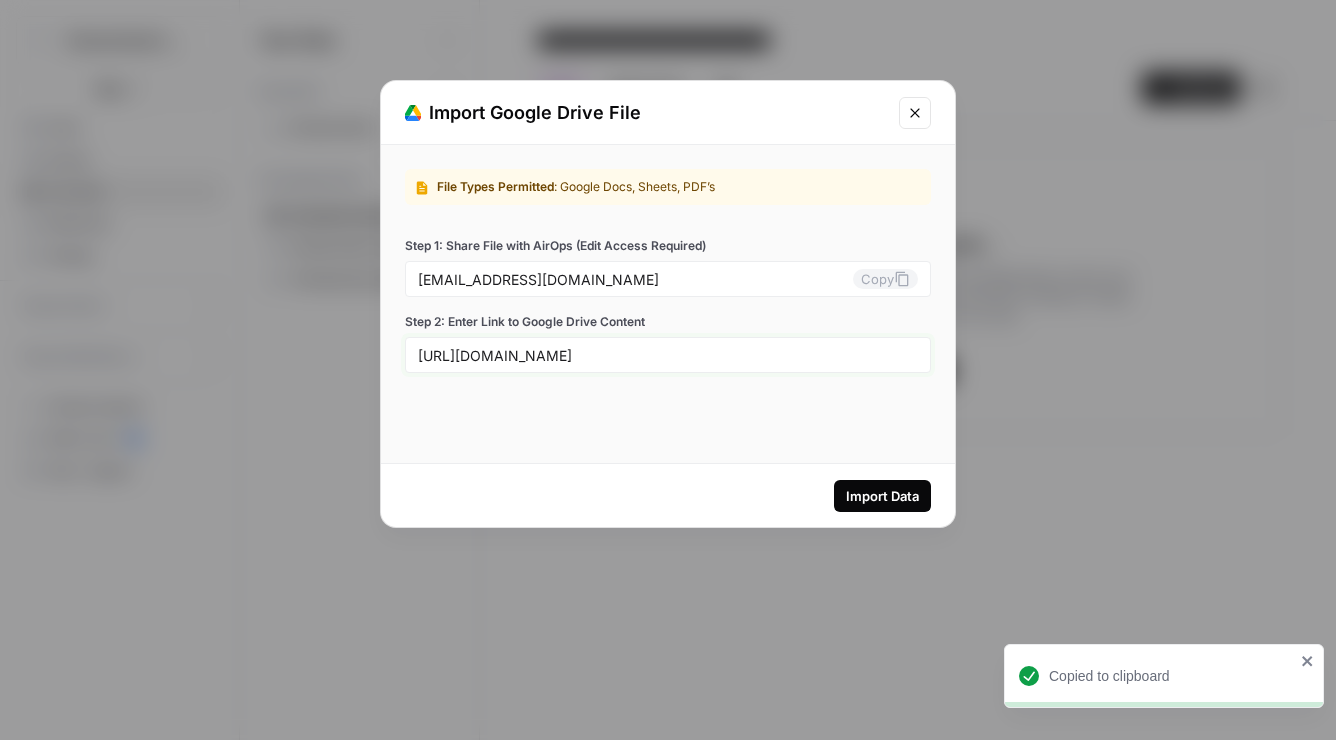 type on "https://drive.google.com/drive/folders/1GN0TdO37nsZ9TOKoiHxzFK4wELPt1Gw3?usp=sharing" 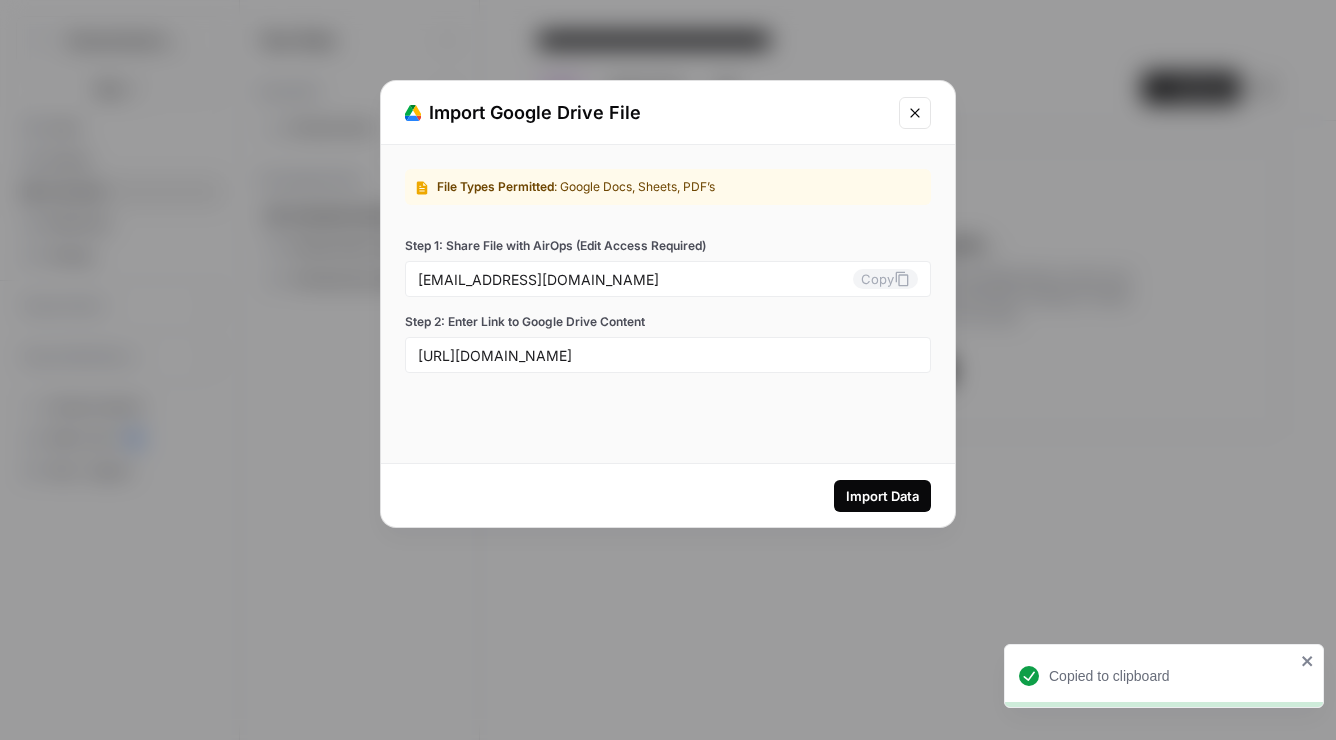 click on "Import Data" at bounding box center (882, 496) 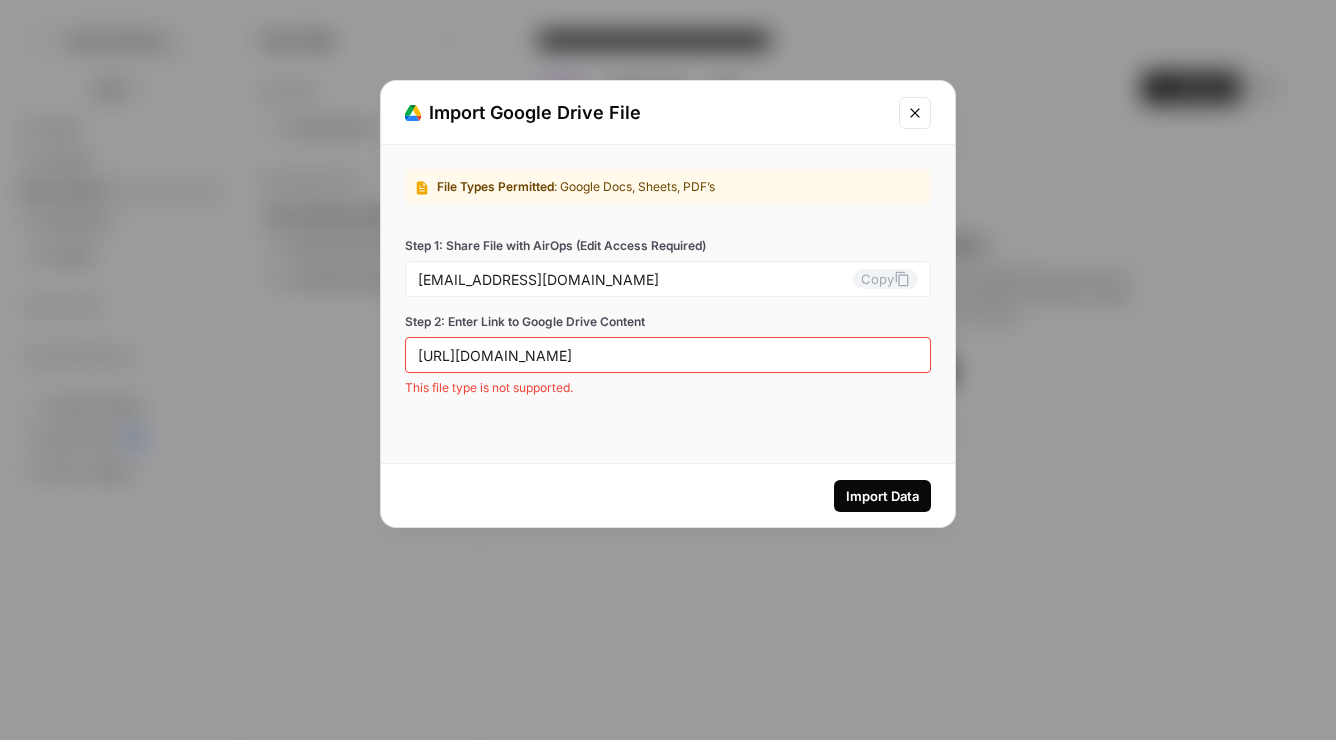 click on "Import Data" at bounding box center [882, 496] 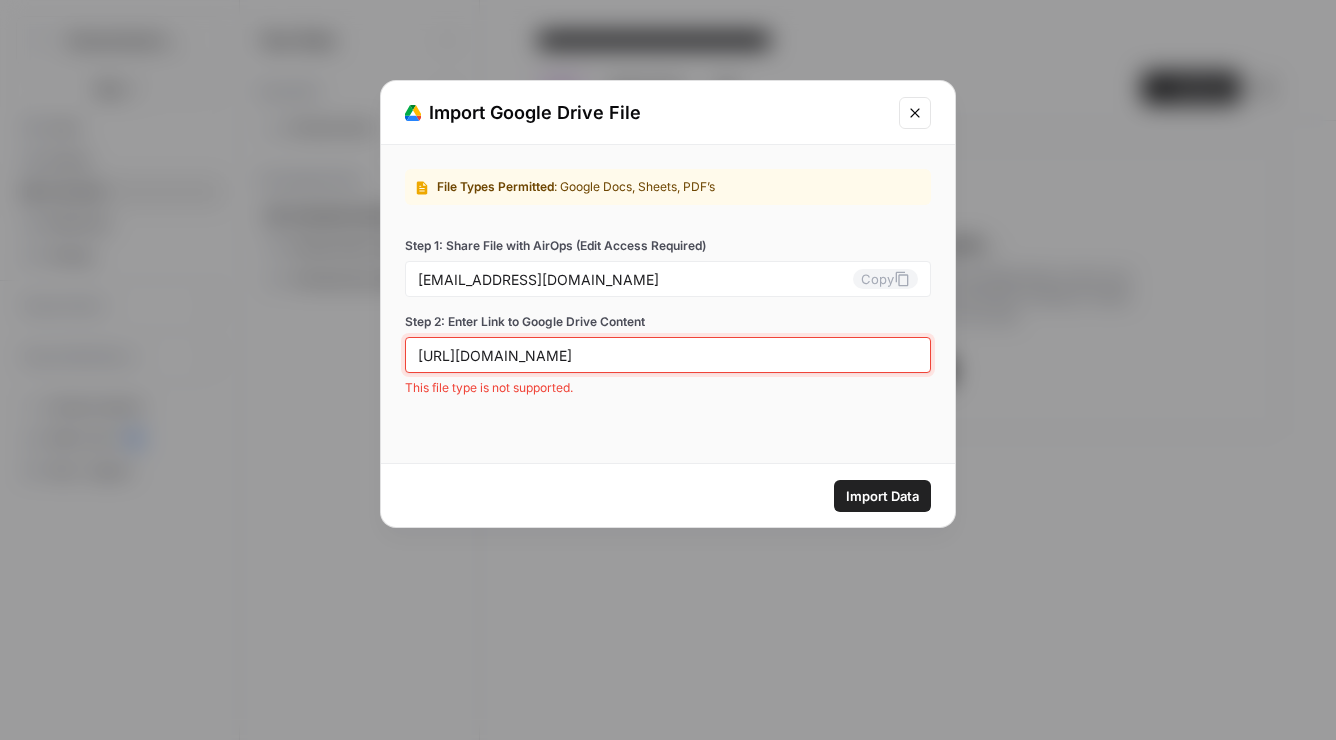 click on "https://drive.google.com/drive/folders/1GN0TdO37nsZ9TOKoiHxzFK4wELPt1Gw3?usp=sharing" at bounding box center (668, 355) 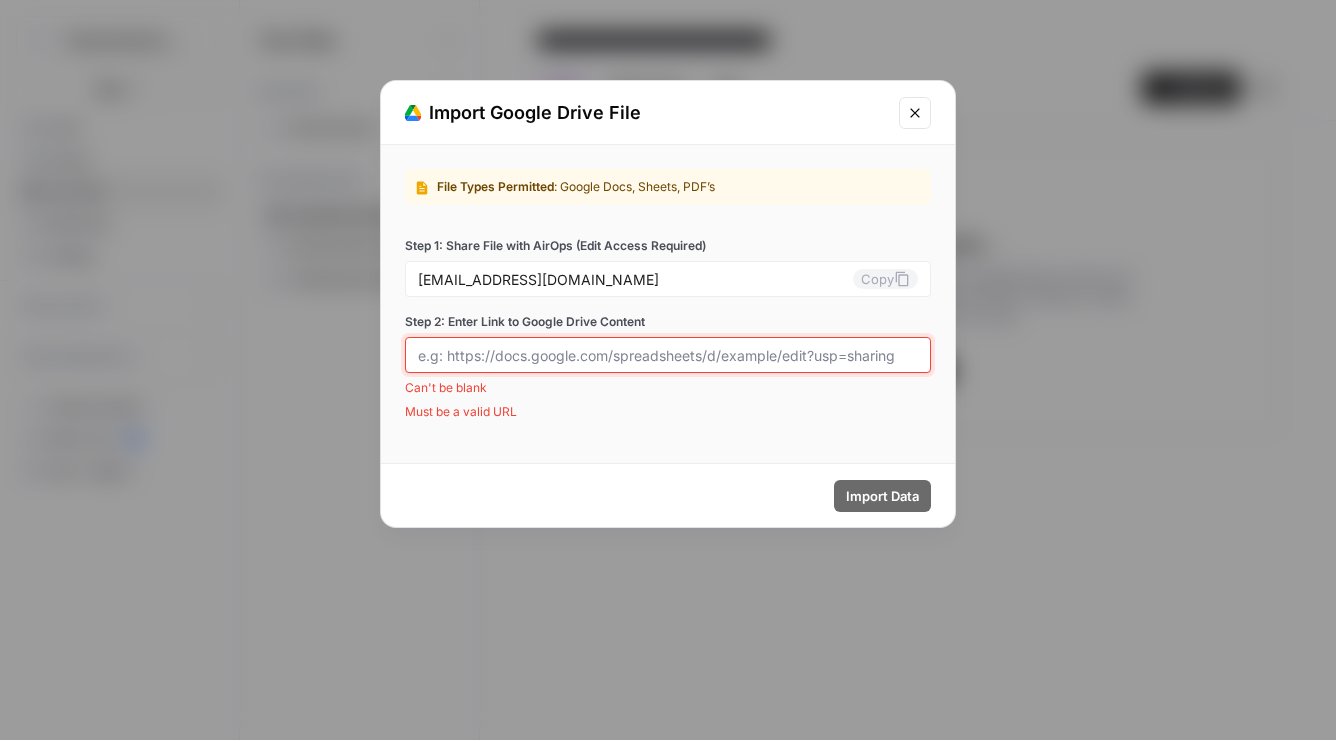 paste on "https://drive.google.com/file/d/1lVsfdjr3G1ur8bv7PmUNTiDxIVZY4rdK/view?usp=sharing" 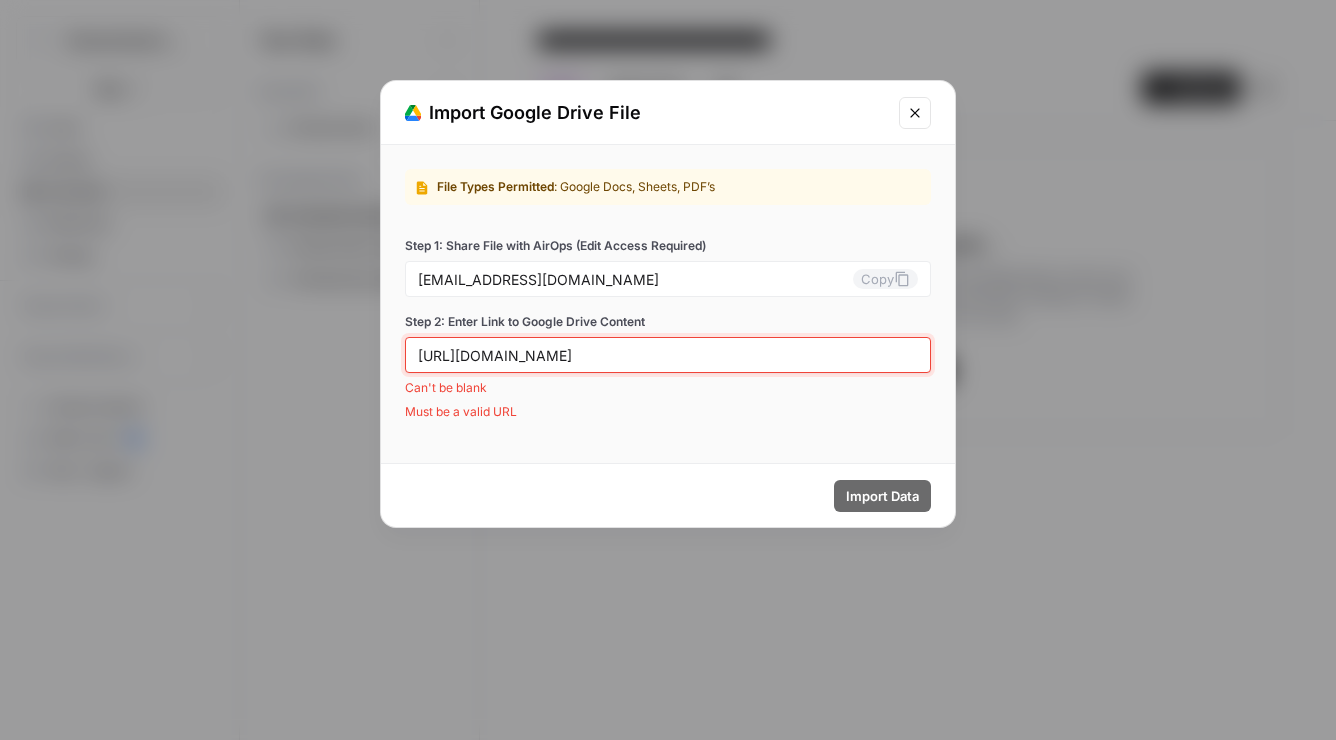 scroll, scrollTop: 0, scrollLeft: 86, axis: horizontal 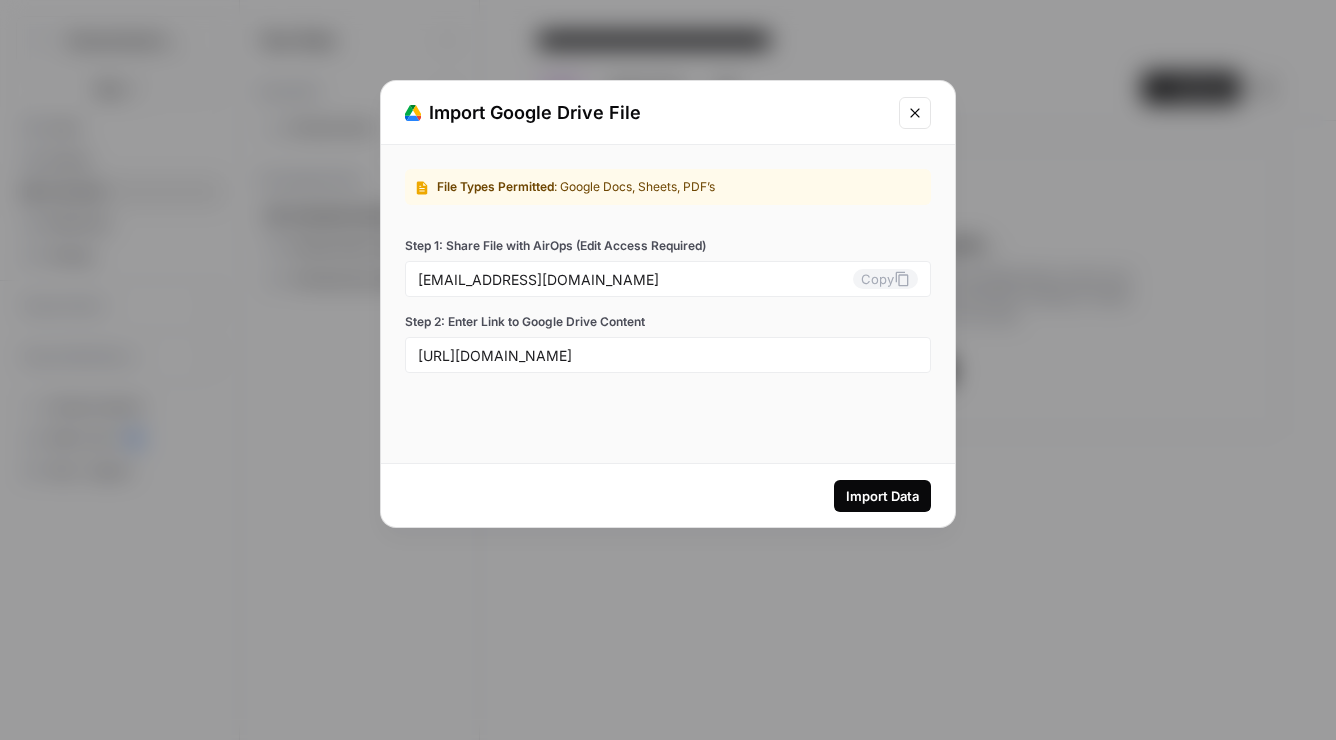 click on "Import Data" at bounding box center [882, 496] 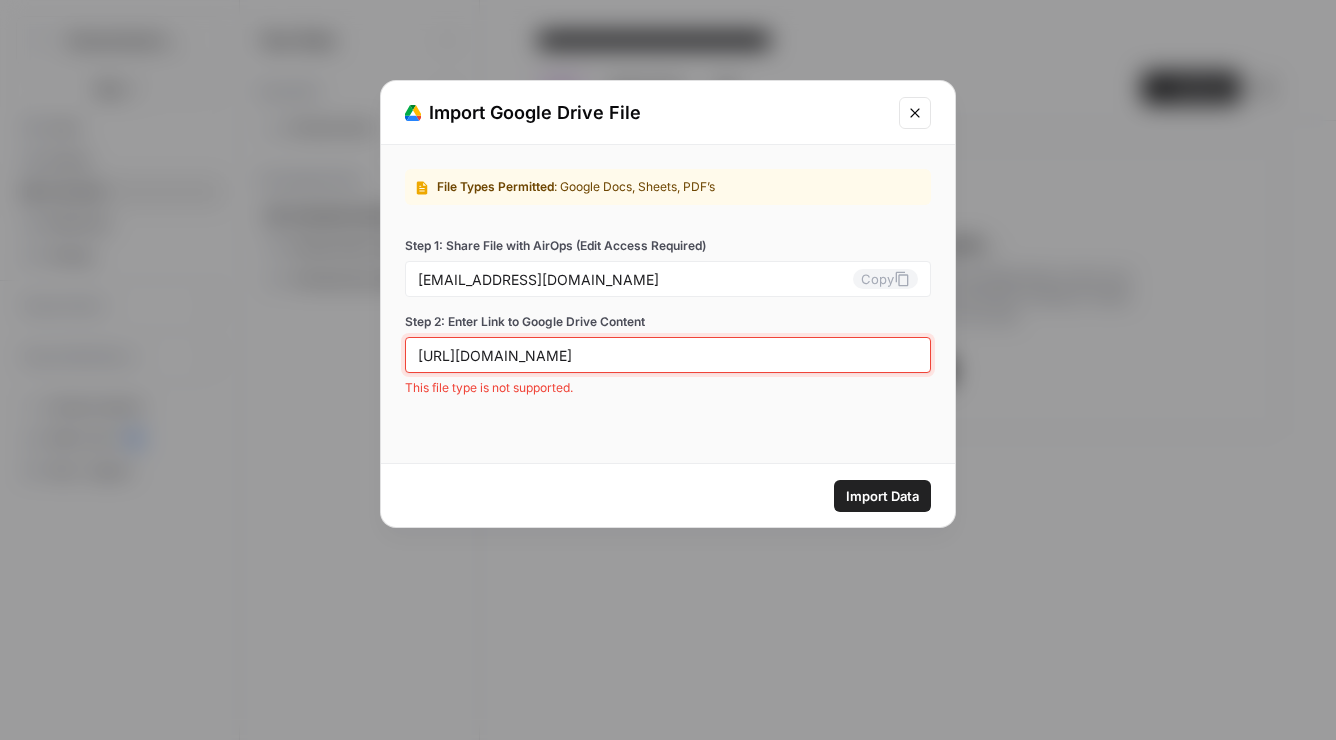 click on "https://drive.google.com/file/d/1lVsfdjr3G1ur8bv7PmUNTiDxIVZY4rdK/view?usp=sharing" at bounding box center [668, 355] 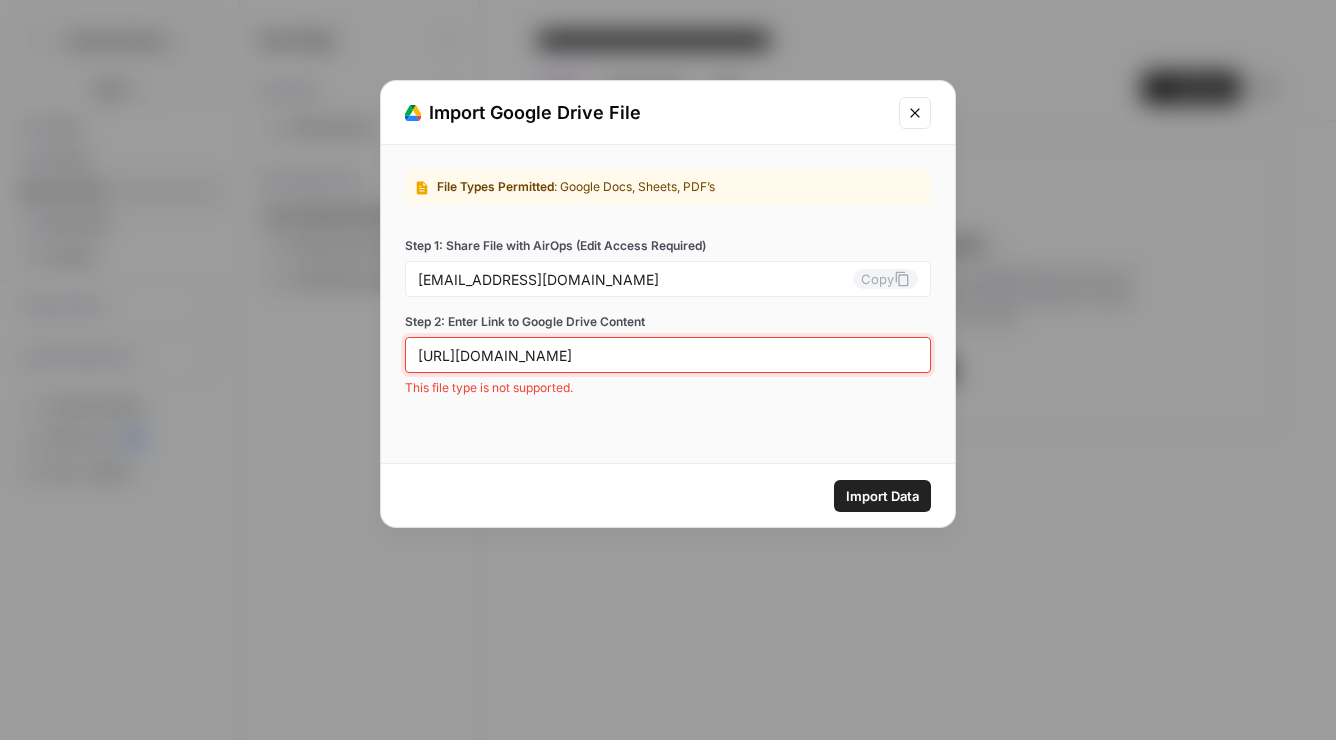 drag, startPoint x: 794, startPoint y: 354, endPoint x: 1212, endPoint y: 316, distance: 419.72372 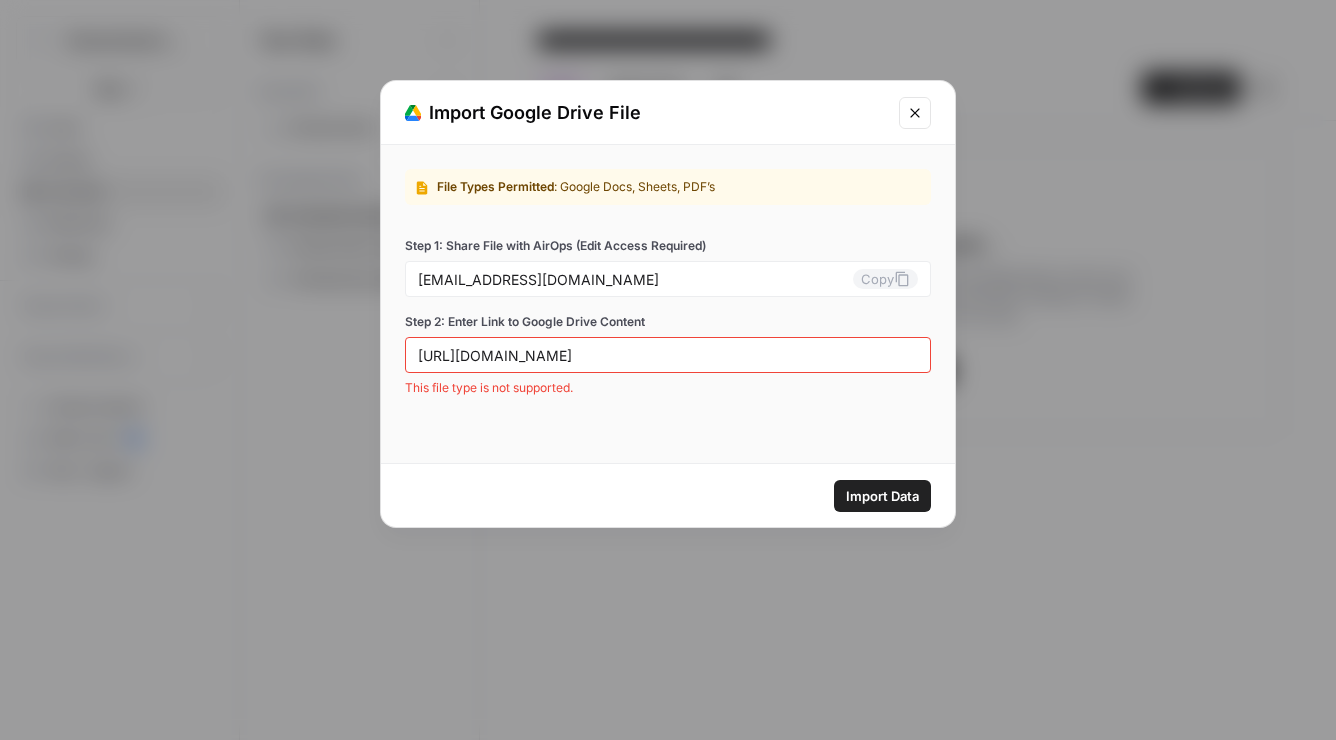 click on "https://drive.google.com/file/d/1lVsfdjr3G1ur8bv7PmUNTiDxIVZY4rdK/view?usp=sharing" at bounding box center [668, 355] 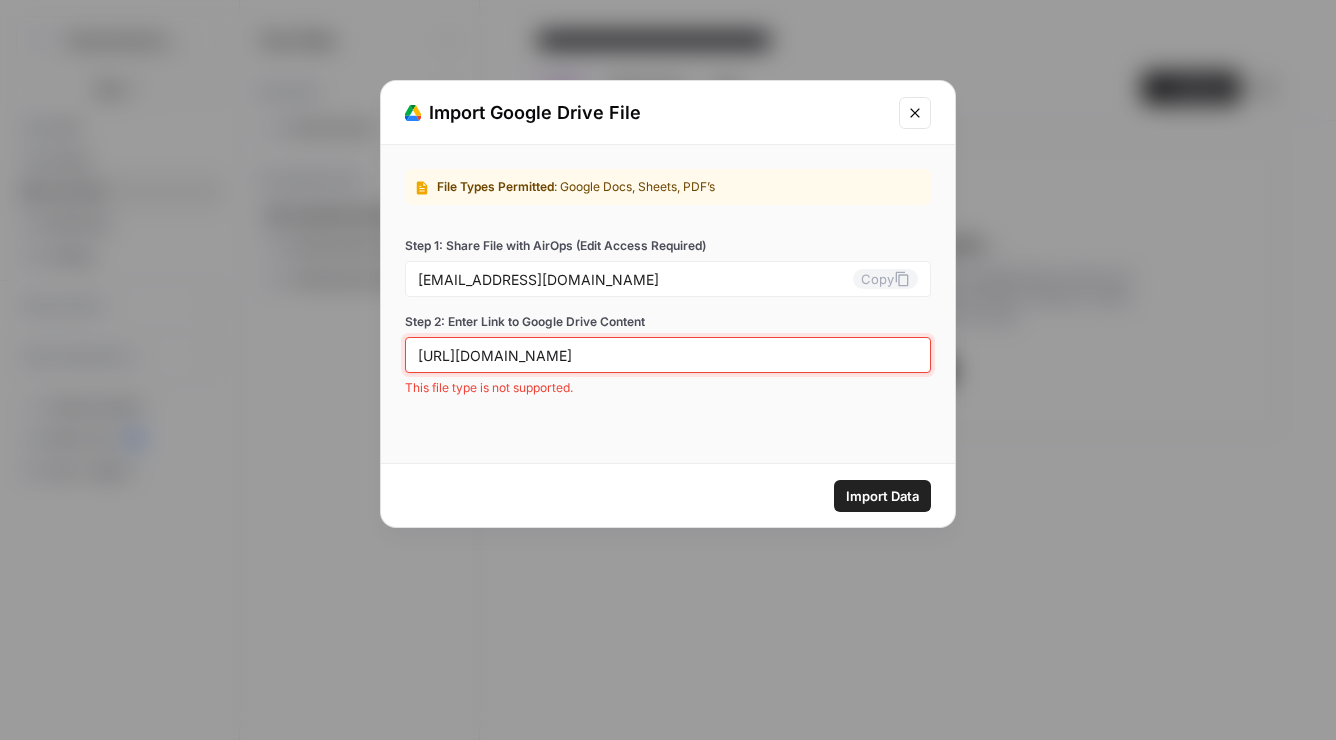 scroll, scrollTop: 0, scrollLeft: 86, axis: horizontal 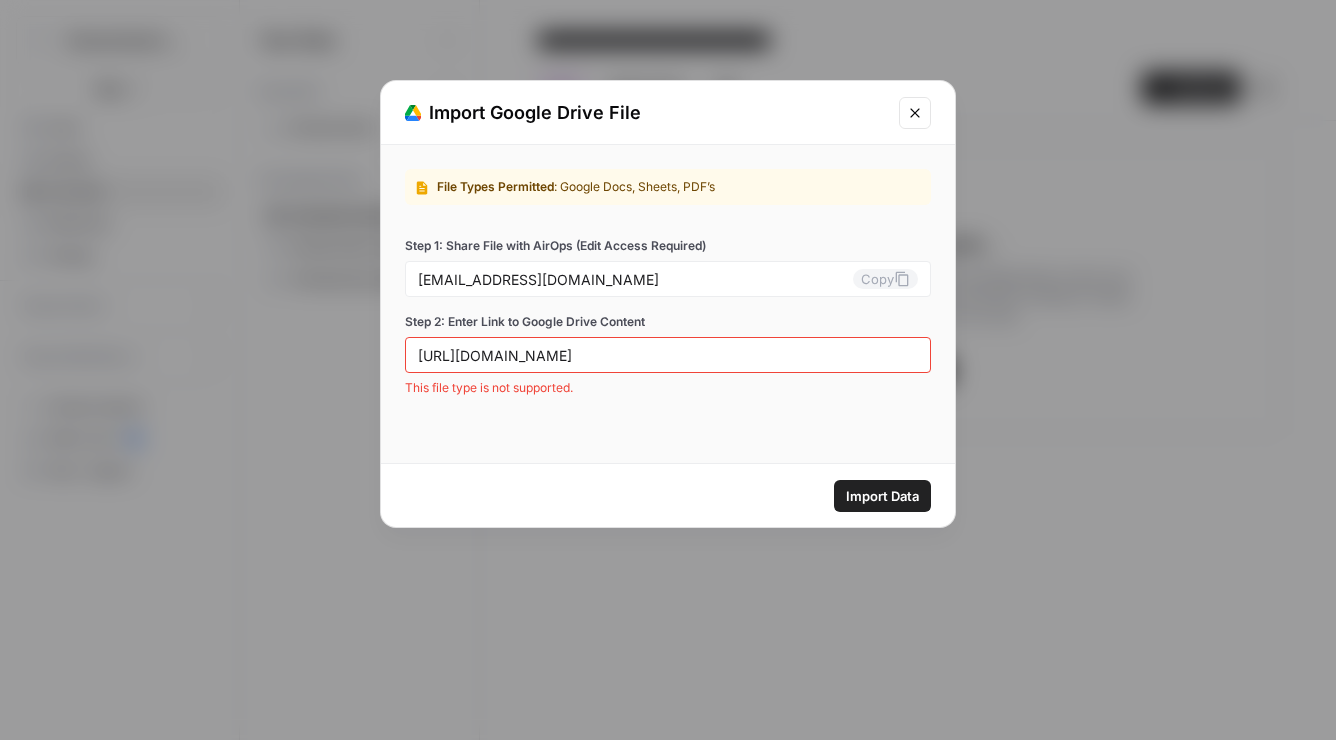 click on "https://drive.google.com/file/d/1lVsfdjr3G1ur8bv7PmUNTiDxIVZY4rdK/view?usp=sharing" at bounding box center [668, 355] 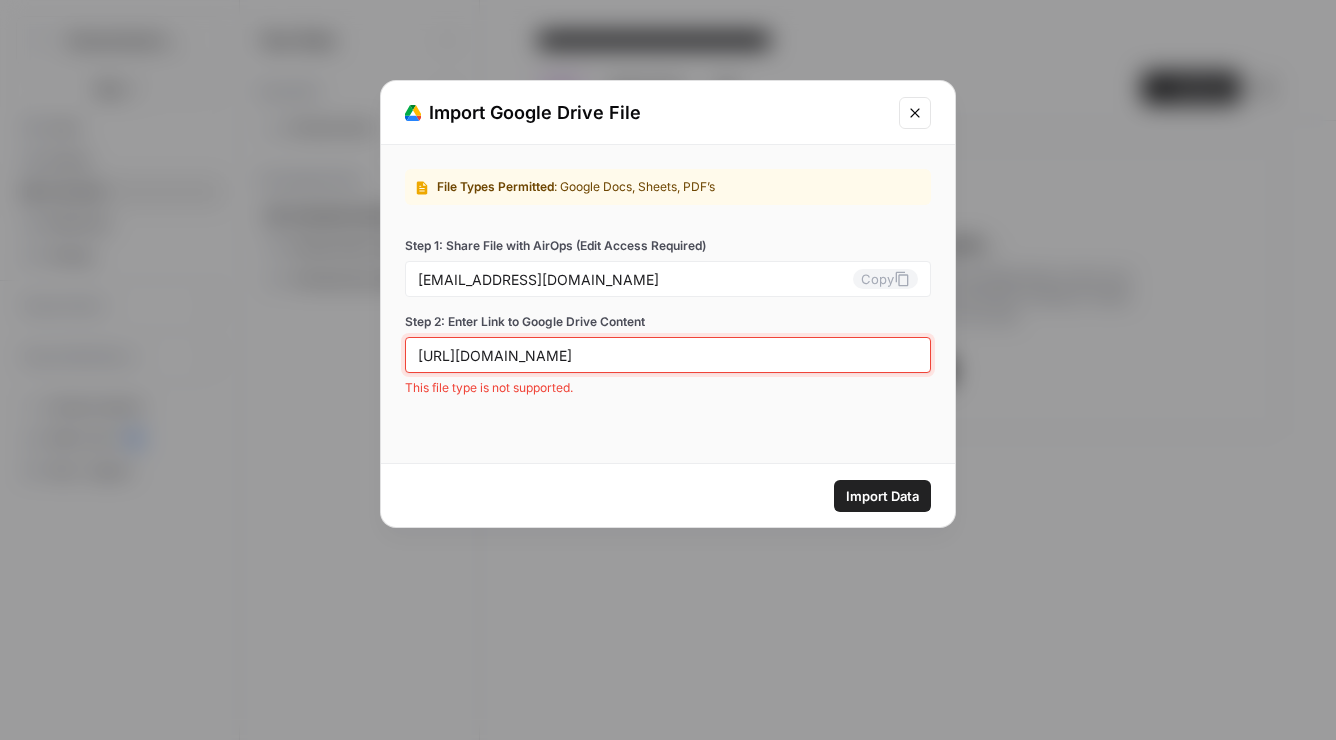 scroll, scrollTop: 0, scrollLeft: 86, axis: horizontal 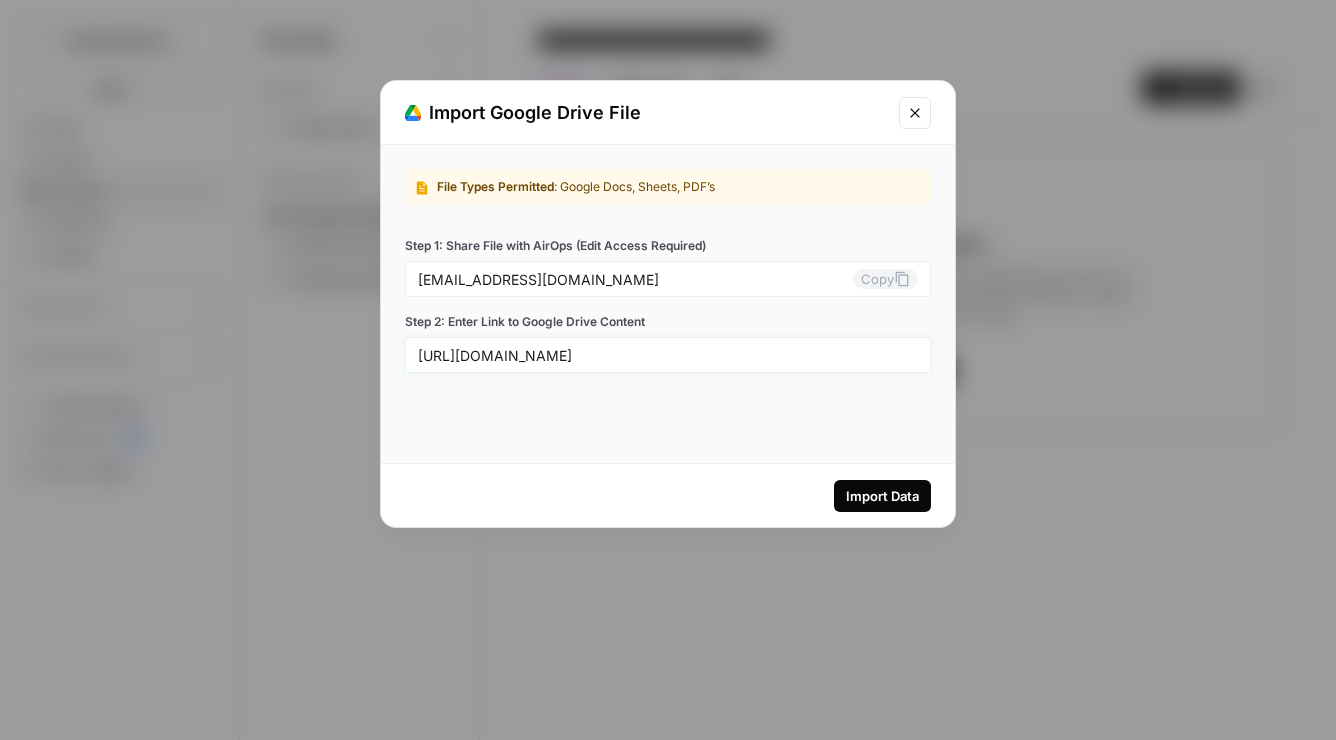 type on "https://drive.google.com/file/d/1lVsfdjr3G1ur8bv7PmUNTiDxIVZY4rdK" 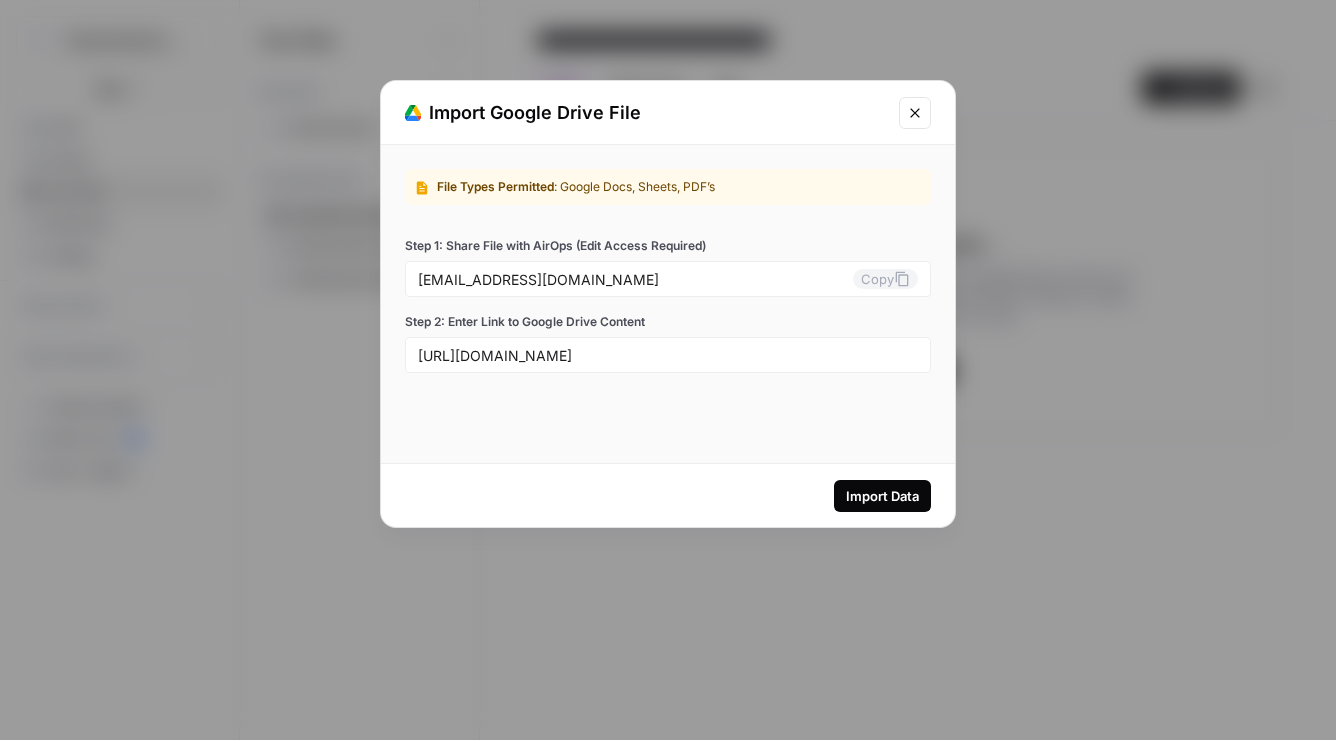 click on "Import Data" at bounding box center [882, 496] 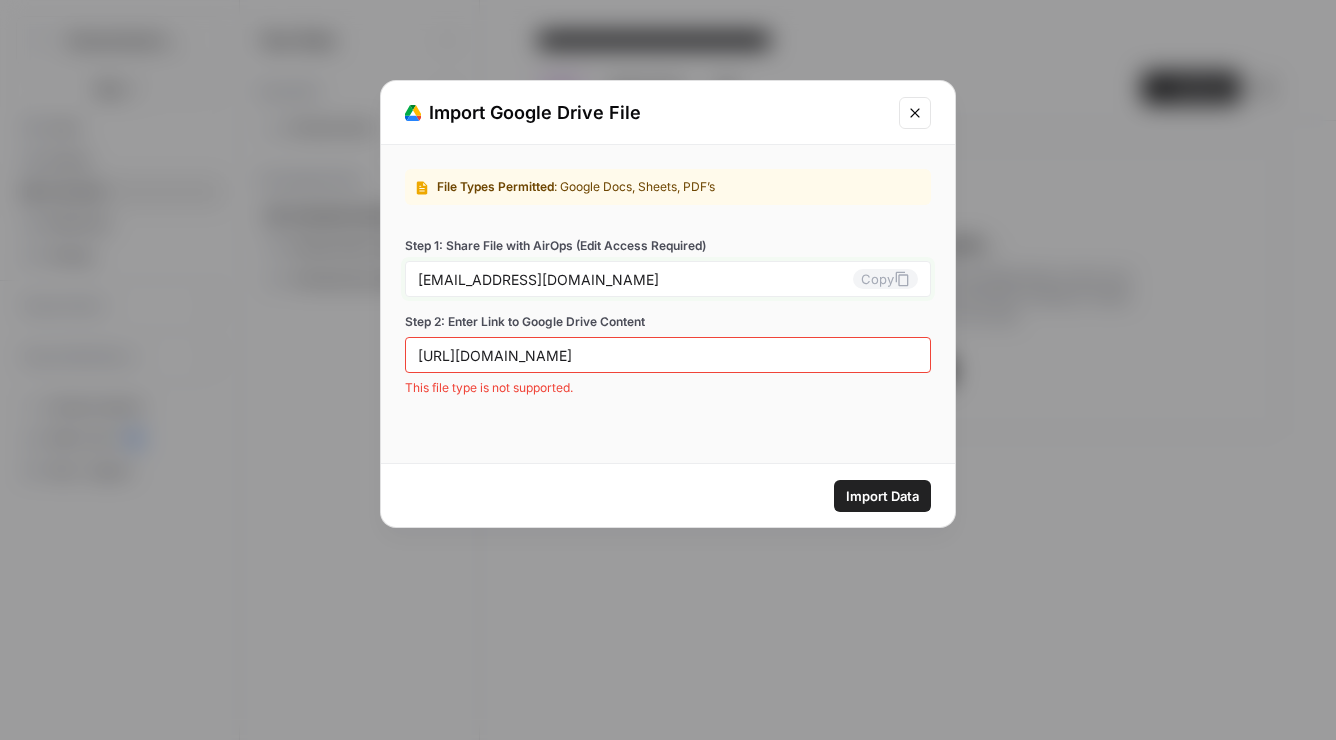 click on "Copy" at bounding box center (885, 279) 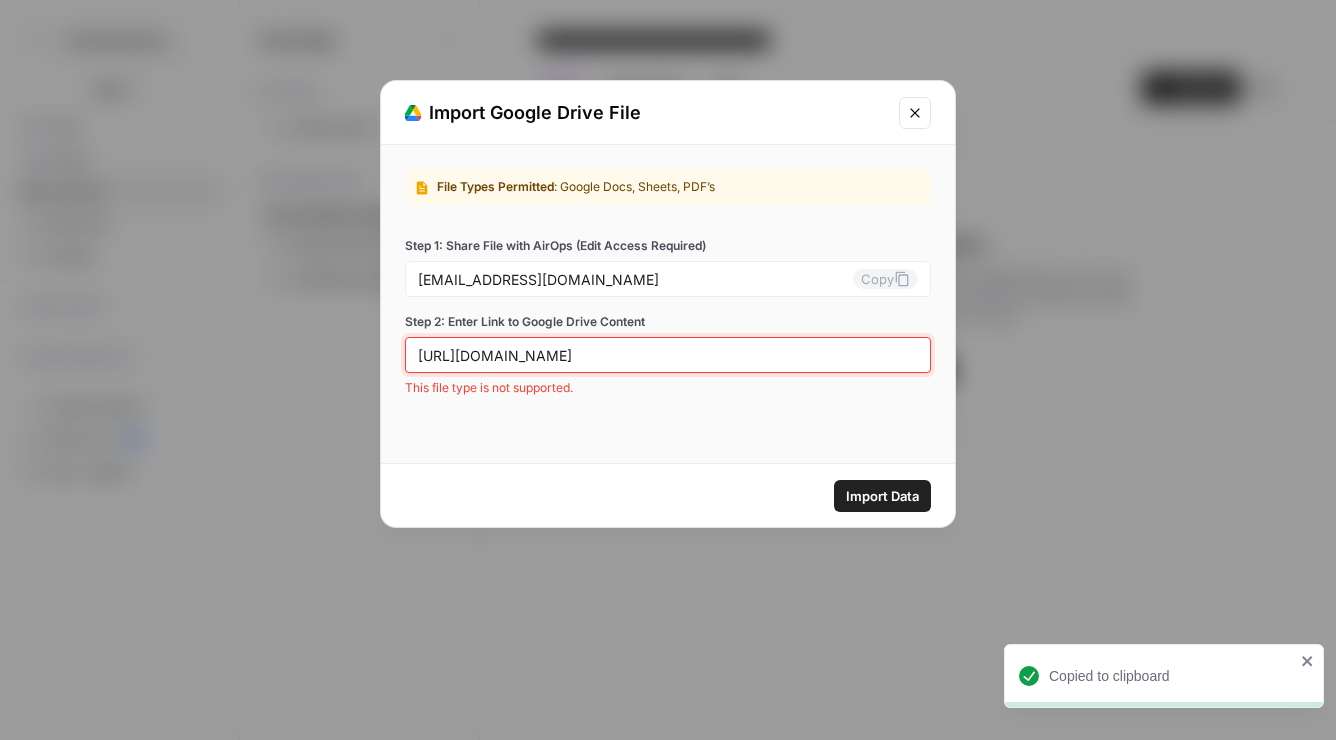 click on "https://drive.google.com/file/d/1lVsfdjr3G1ur8bv7PmUNTiDxIVZY4rdK" at bounding box center (668, 355) 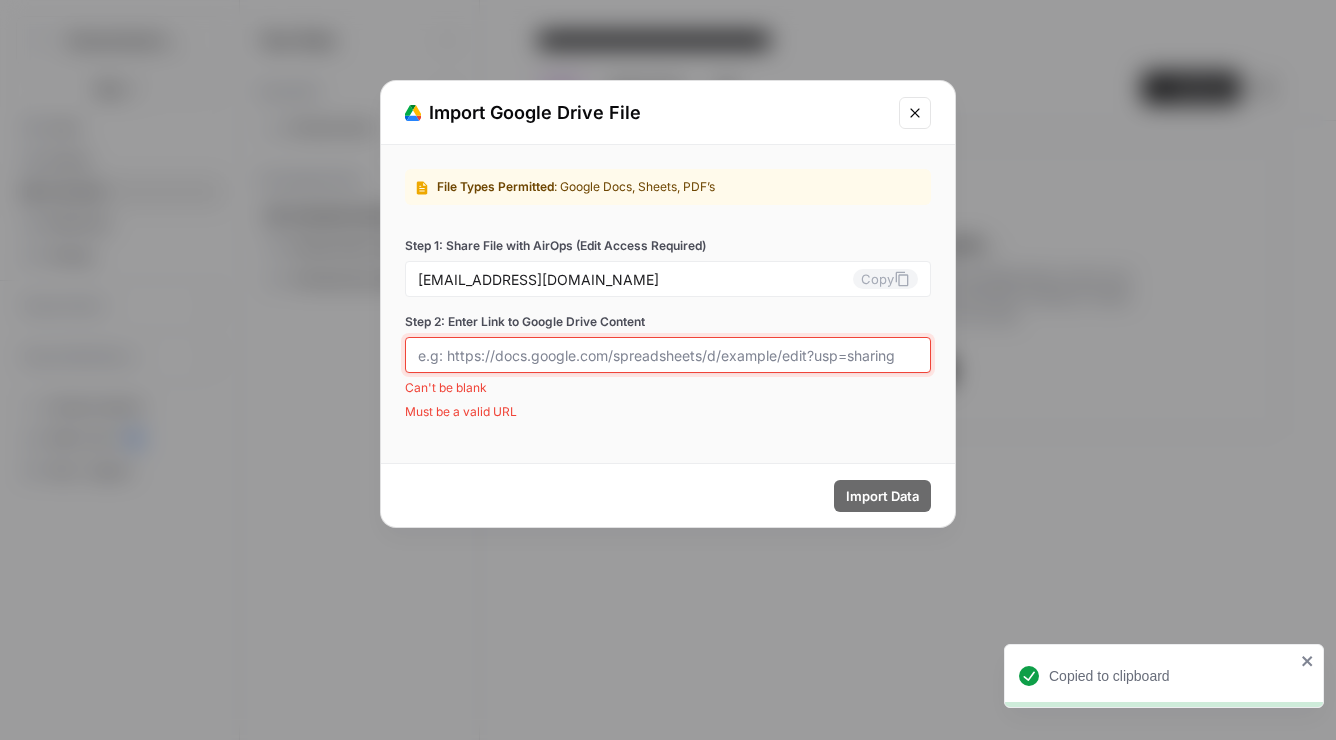 paste on "https://drive.google.com/drive/folders/177qgeVHSQ4K277_iAvx9TOfJRrh-9um1?usp=sharing" 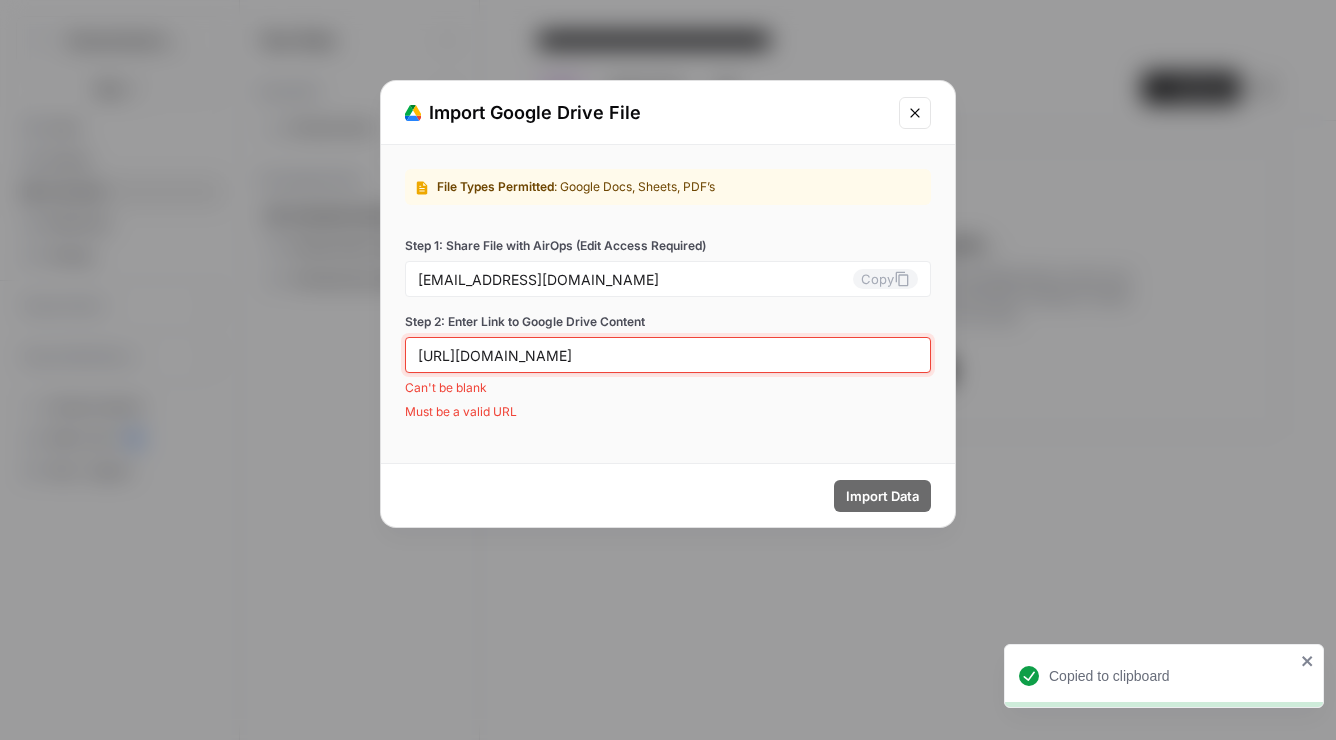 scroll, scrollTop: 0, scrollLeft: 111, axis: horizontal 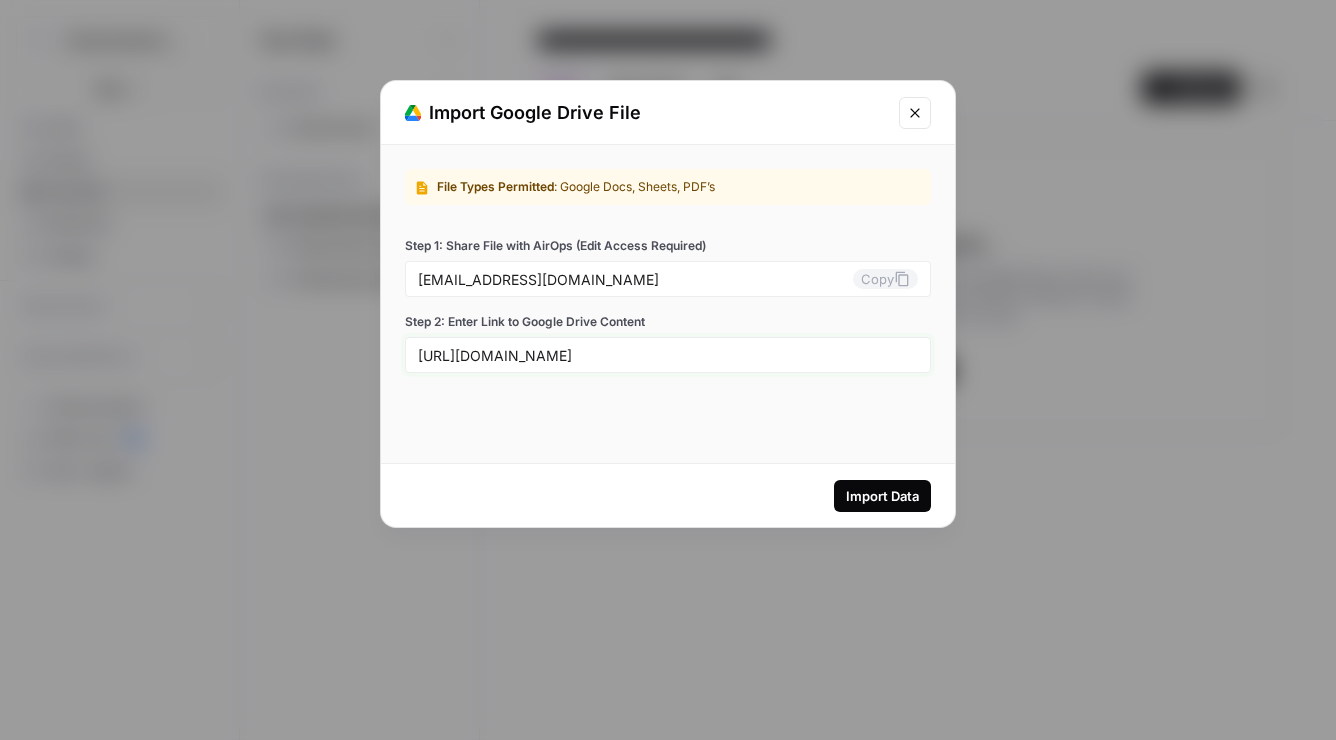 type on "https://drive.google.com/drive/folders/177qgeVHSQ4K277_iAvx9TOfJRrh-9um1?usp=sharing" 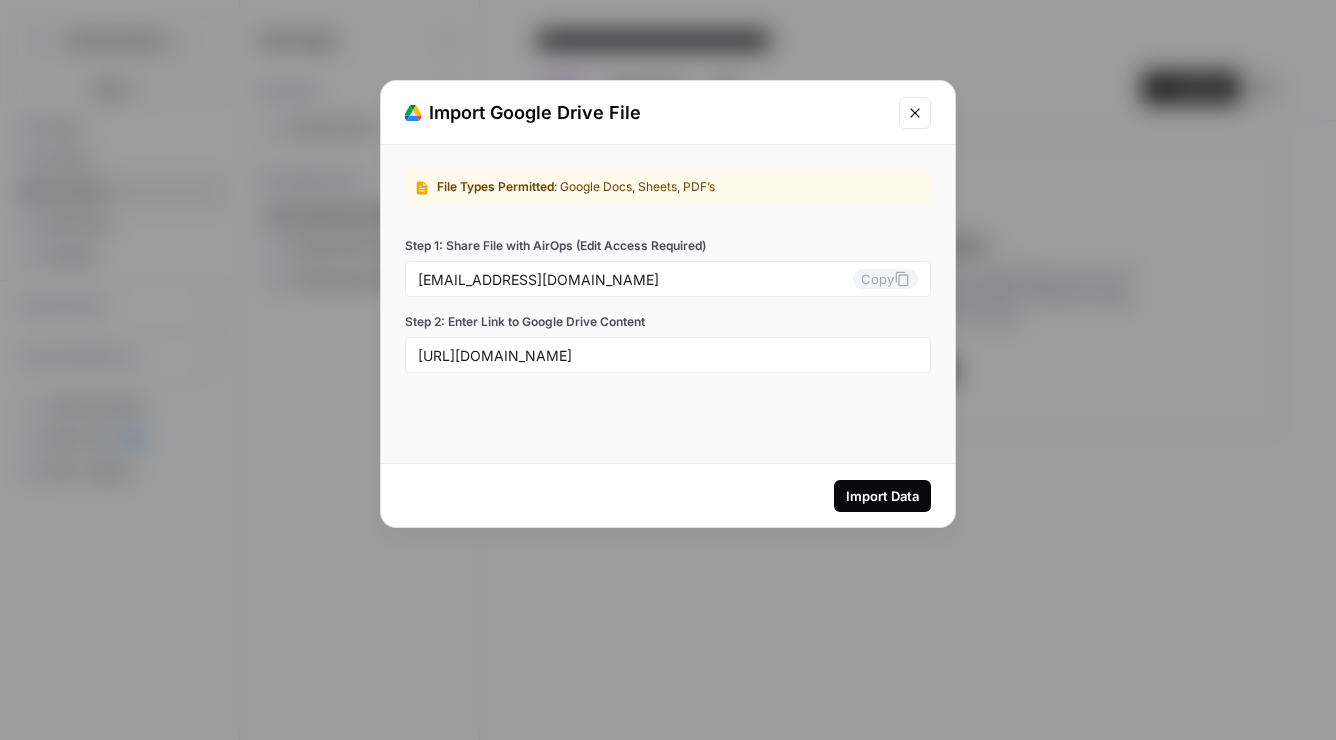 click on "Import Data" at bounding box center [882, 496] 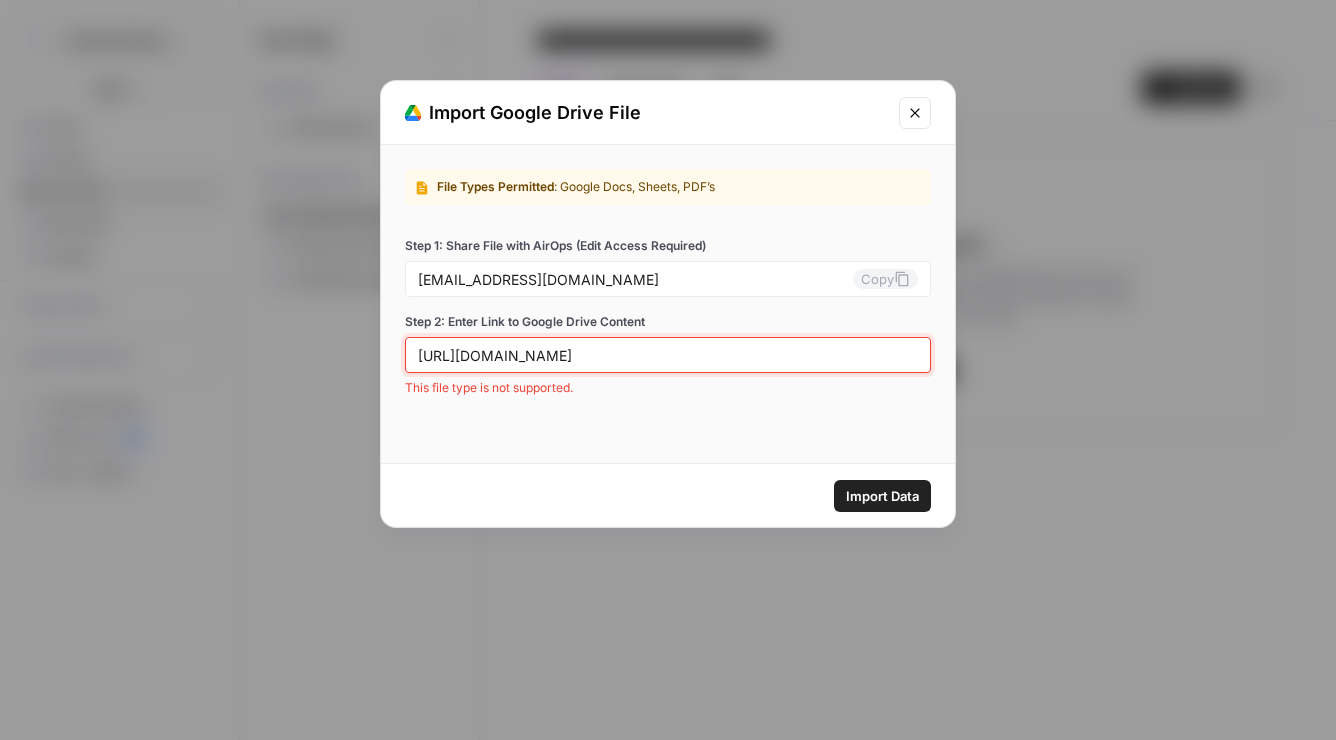 click on "https://drive.google.com/drive/folders/177qgeVHSQ4K277_iAvx9TOfJRrh-9um1?usp=sharing" at bounding box center [668, 355] 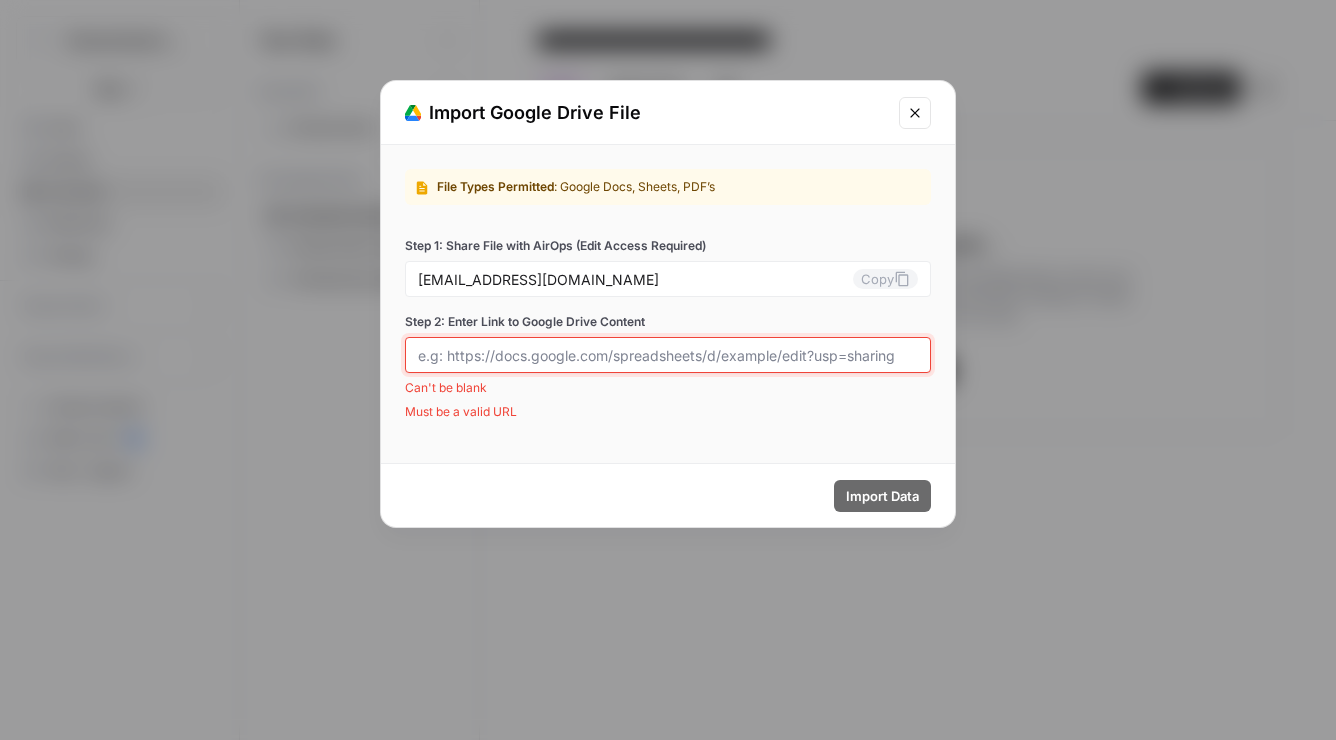 paste on "https://drive.google.com/drive/folders/177qgeVHSQ4K277_iAvx9TOfJRrh-9um1?usp=sharing" 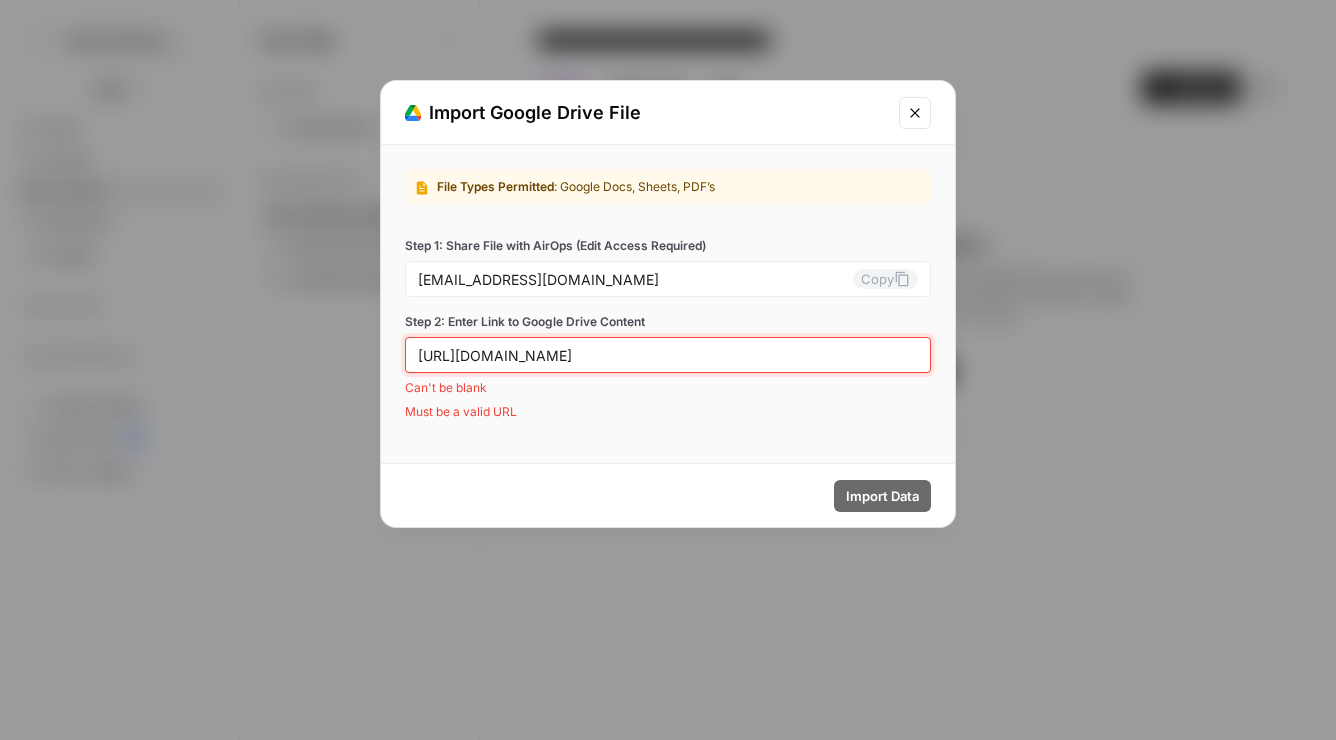 scroll, scrollTop: 0, scrollLeft: 111, axis: horizontal 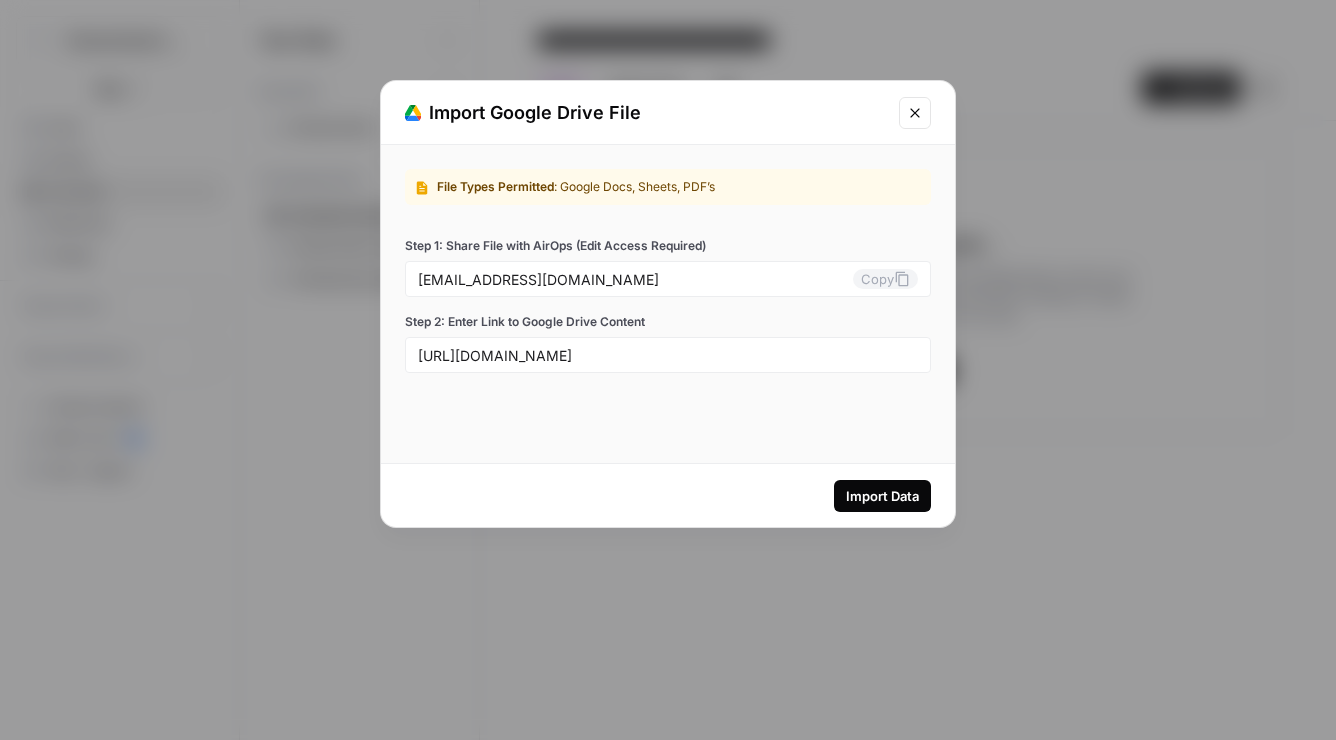 click on "Import Data" at bounding box center (882, 496) 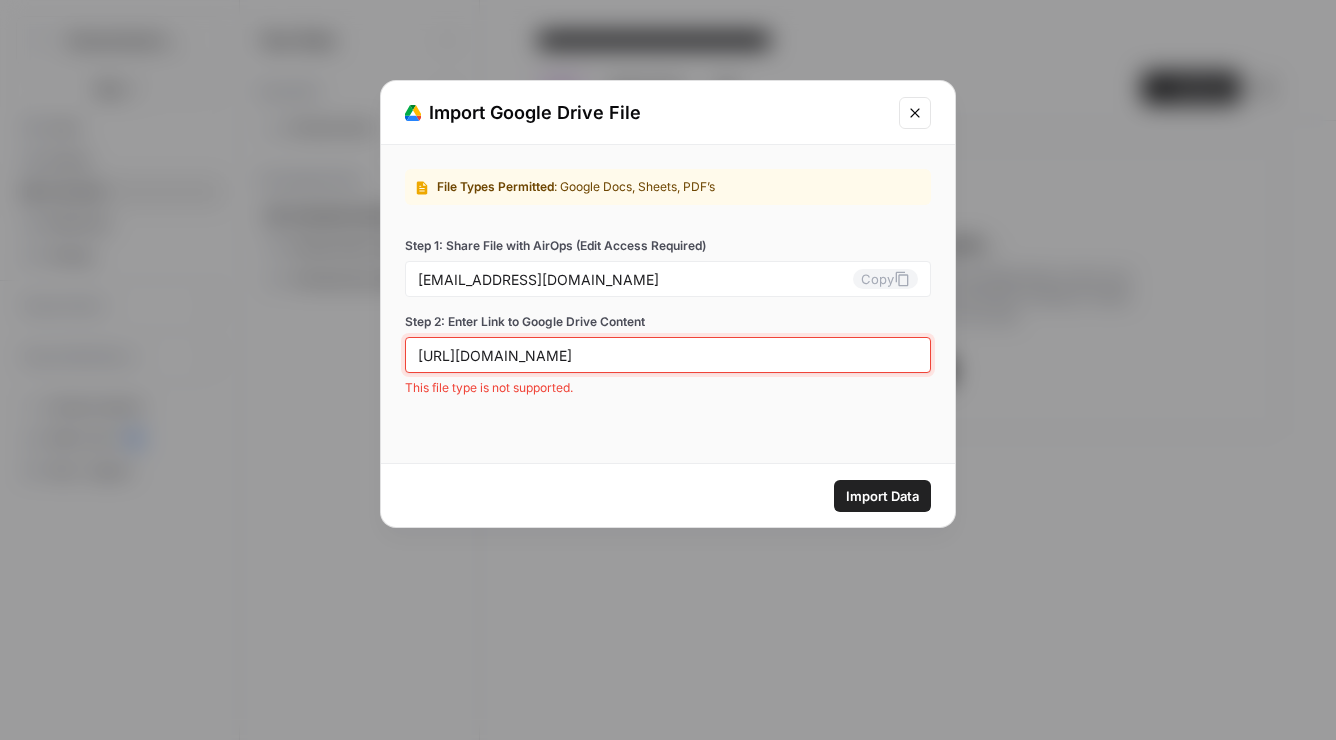 click on "https://drive.google.com/drive/folders/177qgeVHSQ4K277_iAvx9TOfJRrh-9um1?usp=sharing" at bounding box center (668, 355) 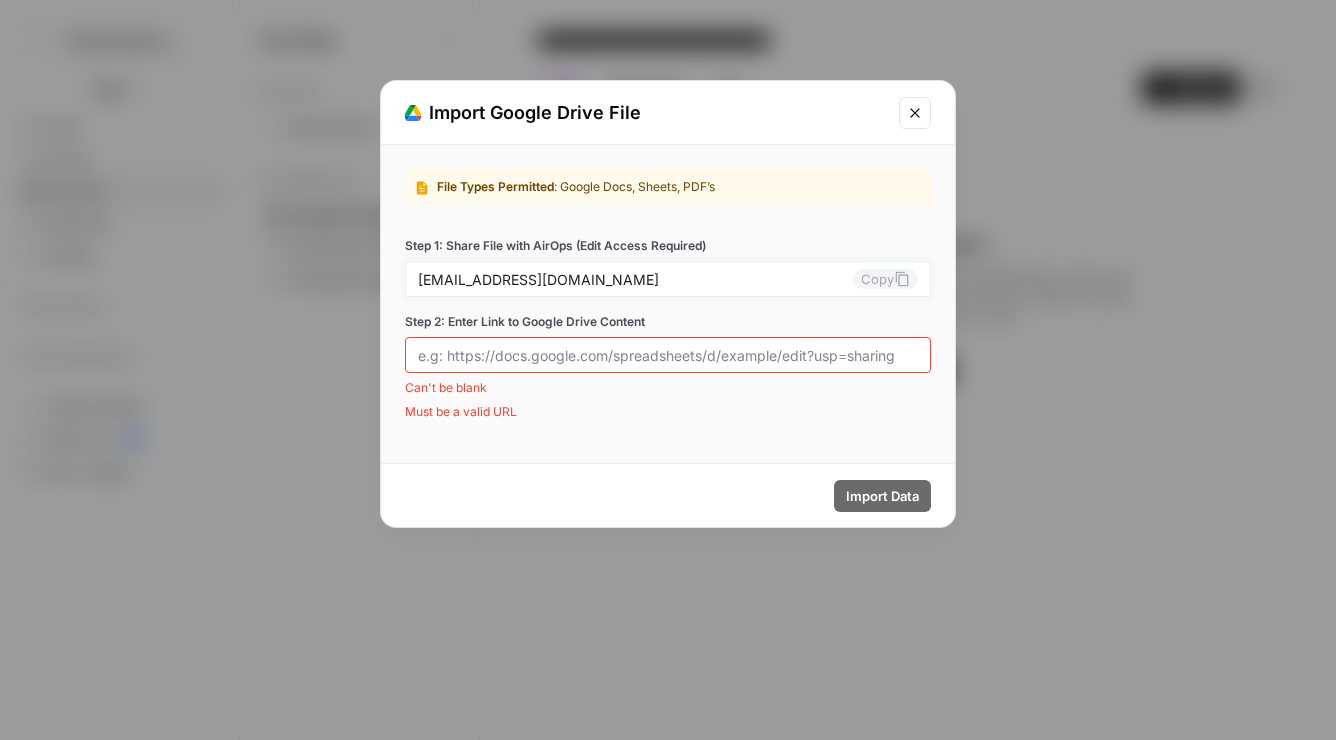click 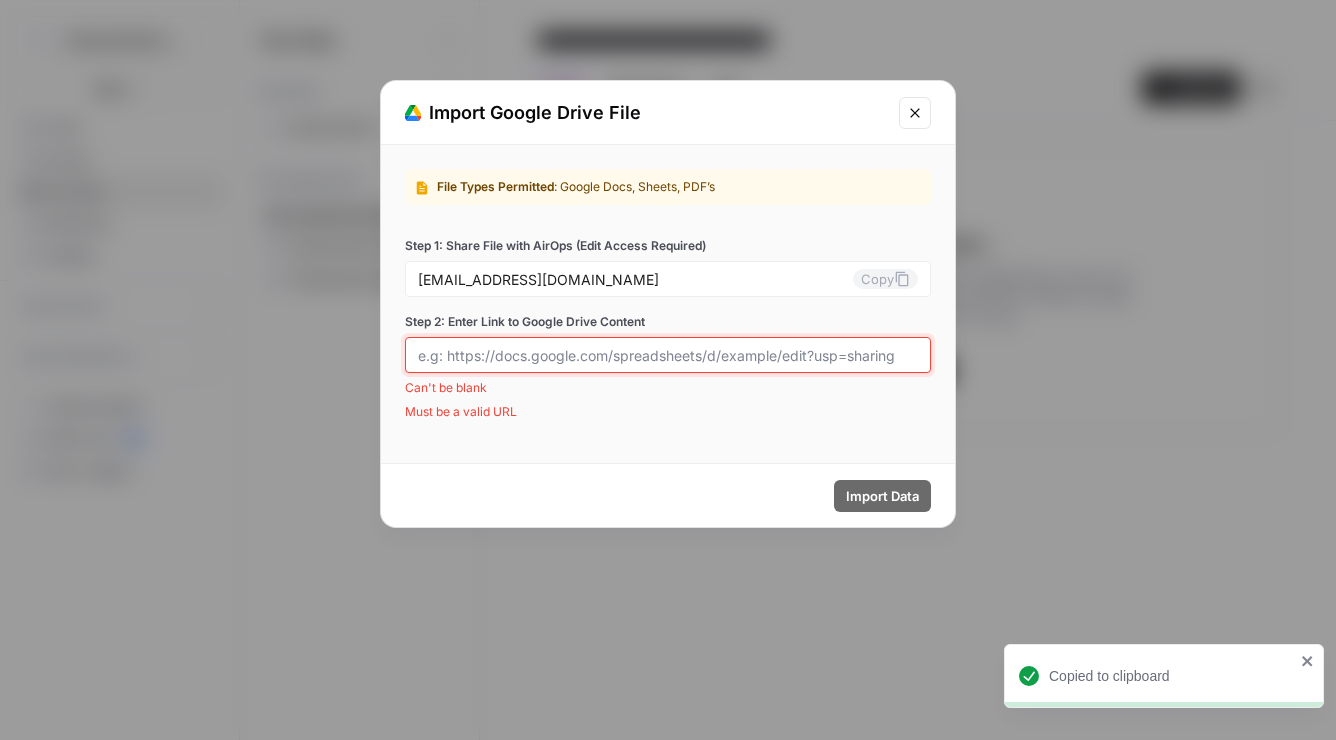 click on "Step 2: Enter Link to Google Drive Content" at bounding box center (668, 355) 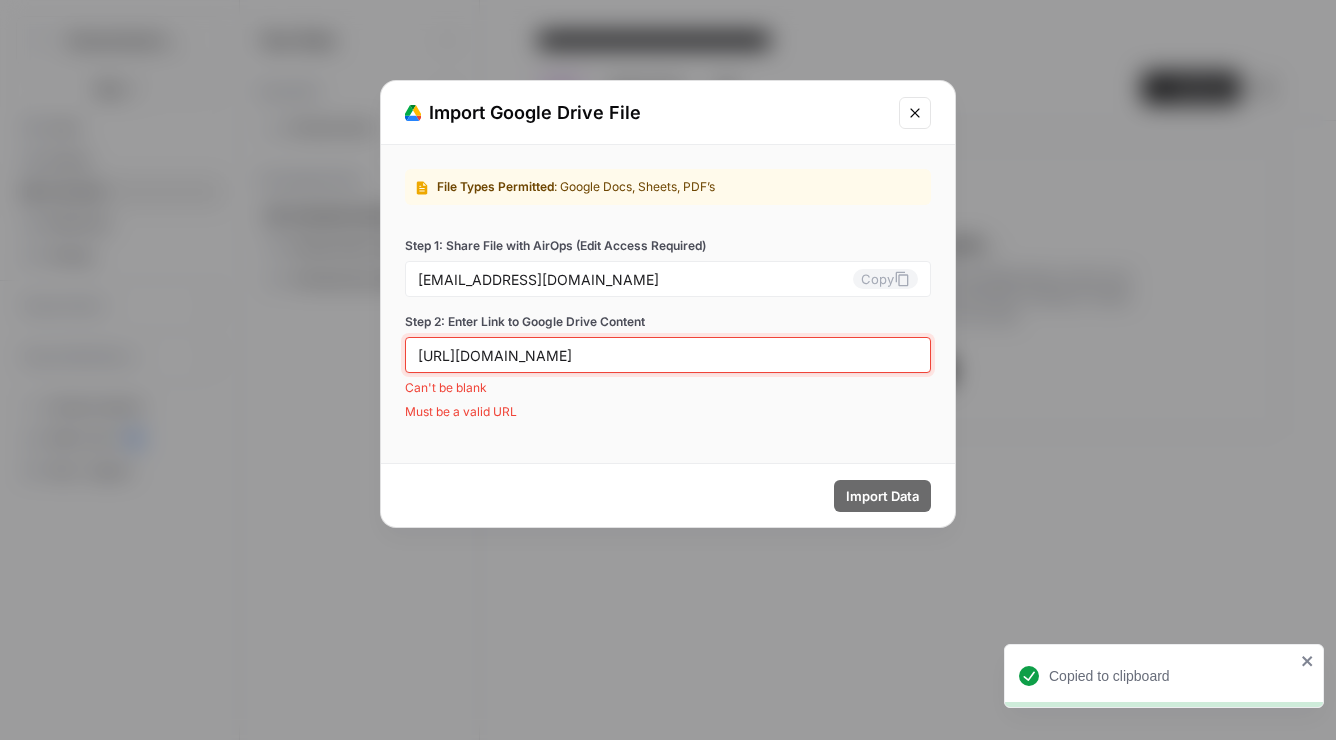 scroll, scrollTop: 0, scrollLeft: 215, axis: horizontal 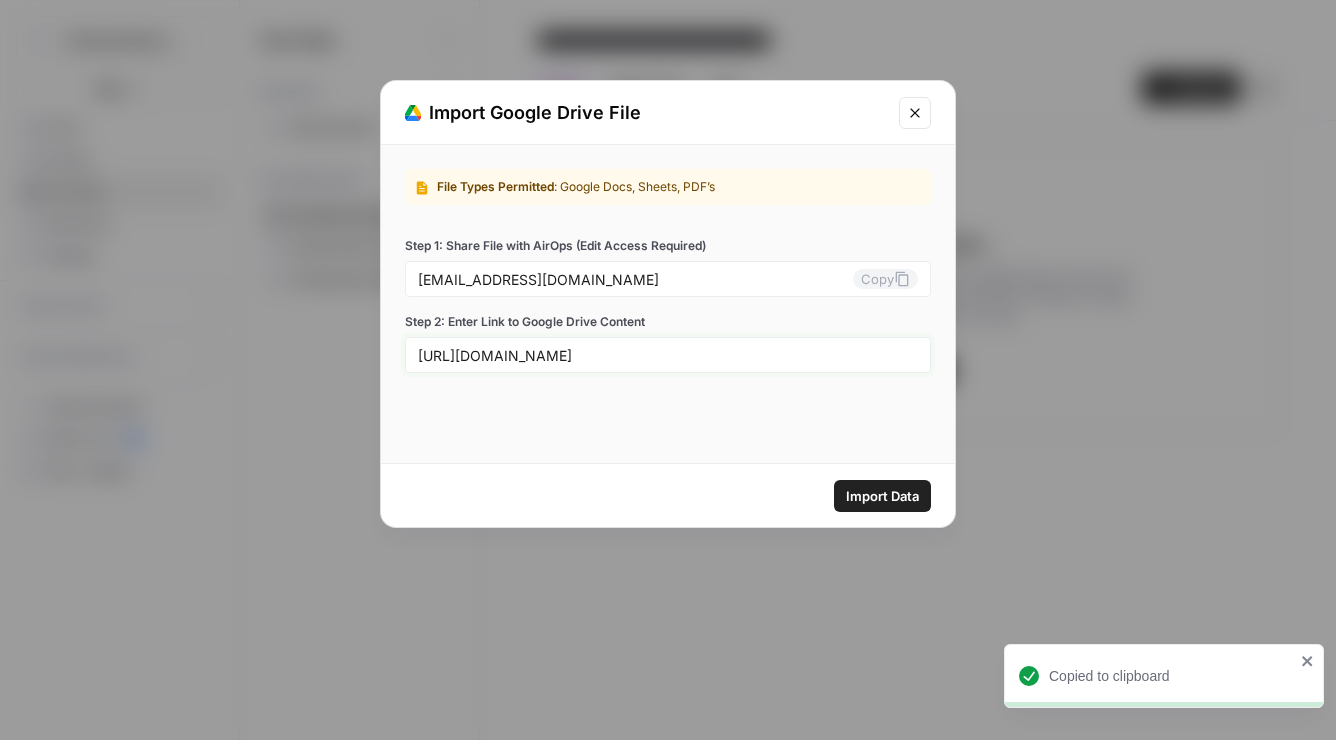 click on "https://docs.google.com/document/d/1IuTWjgeKiu5appdmk_Rkc8fxFicEh-p5CXS-RofNipg/edit?usp=sharing" at bounding box center (668, 355) 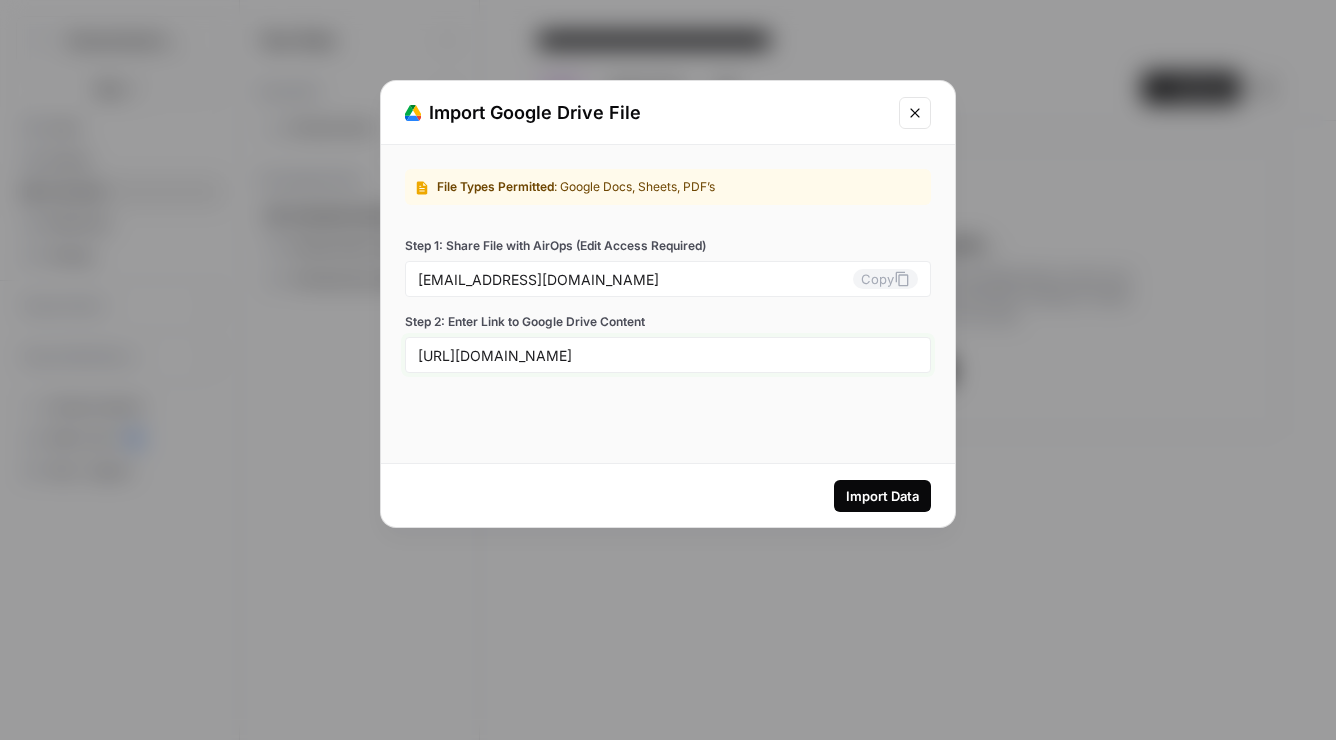 type on "https://docs.google.com/document/d/1IuTWjgeKiu5appdmk_Rkc8fxFicEh-p5CXS-RofNipg/edit?usp=sharing" 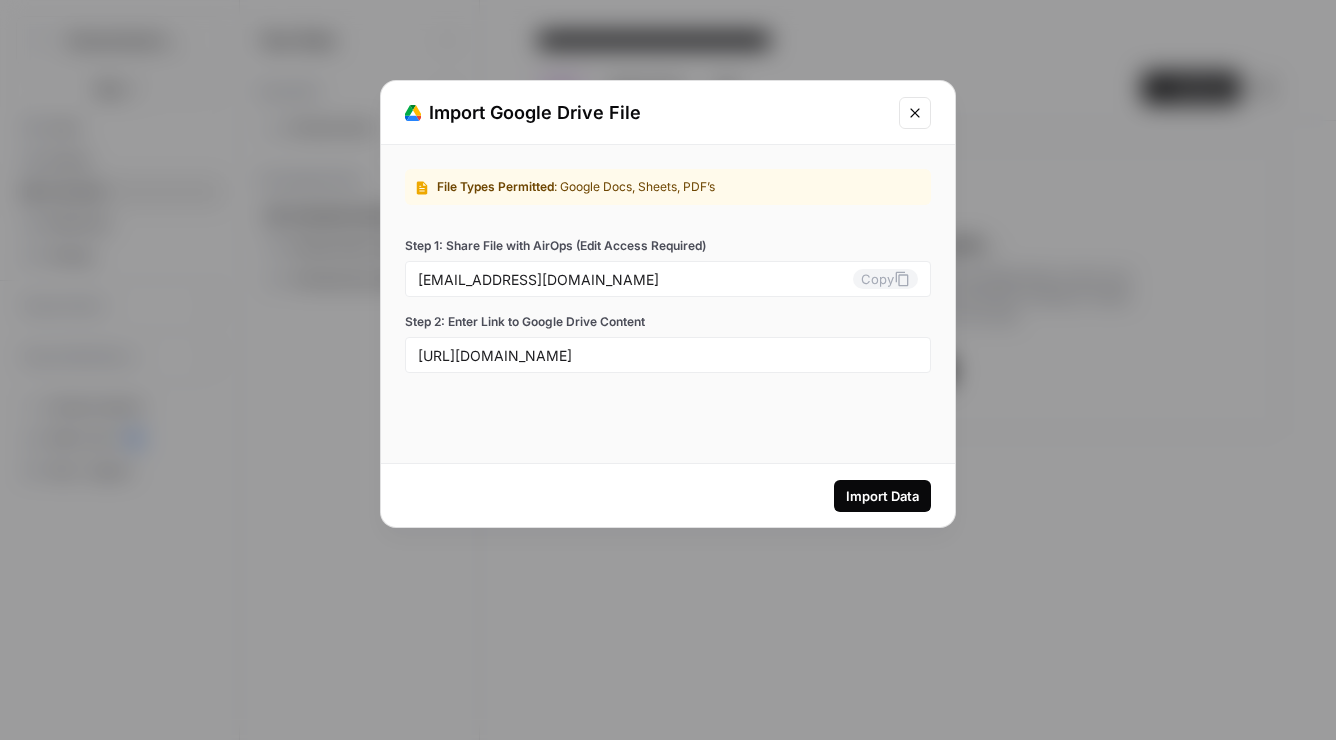click on "Import Data" at bounding box center (882, 496) 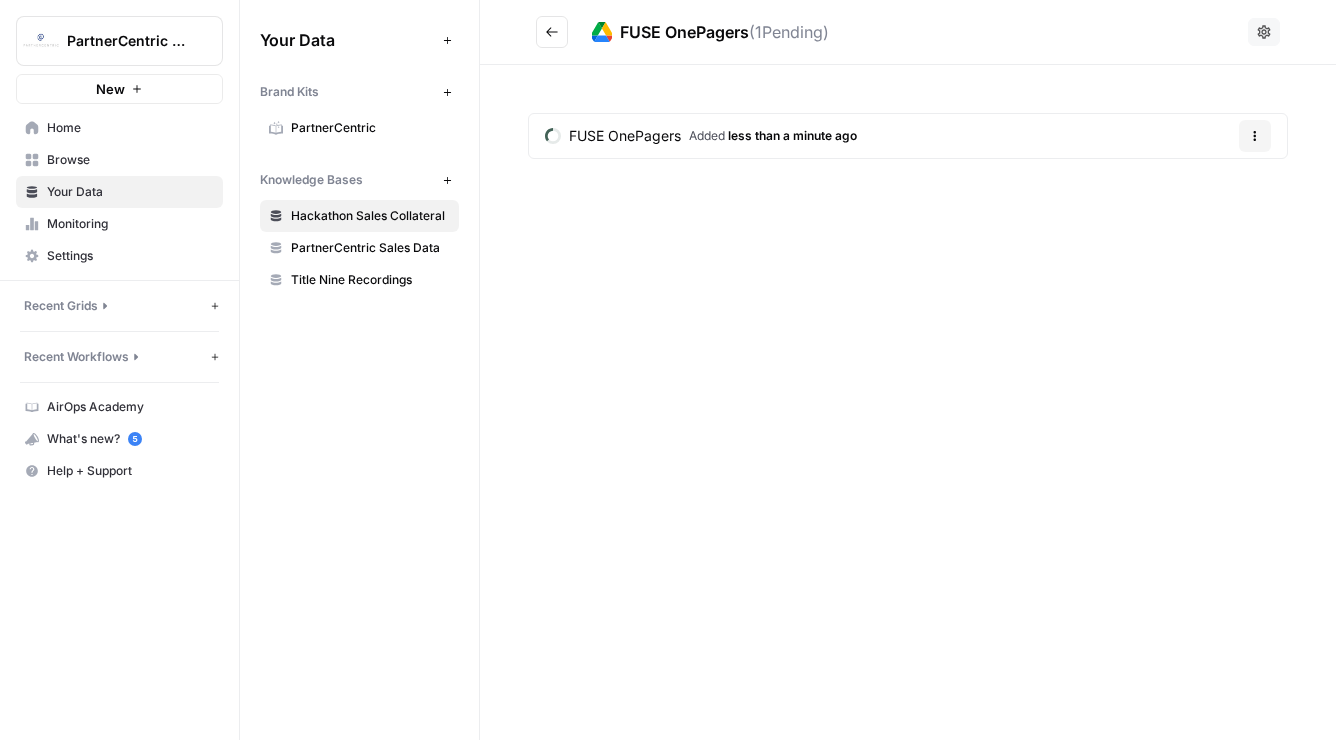 click at bounding box center [1264, 32] 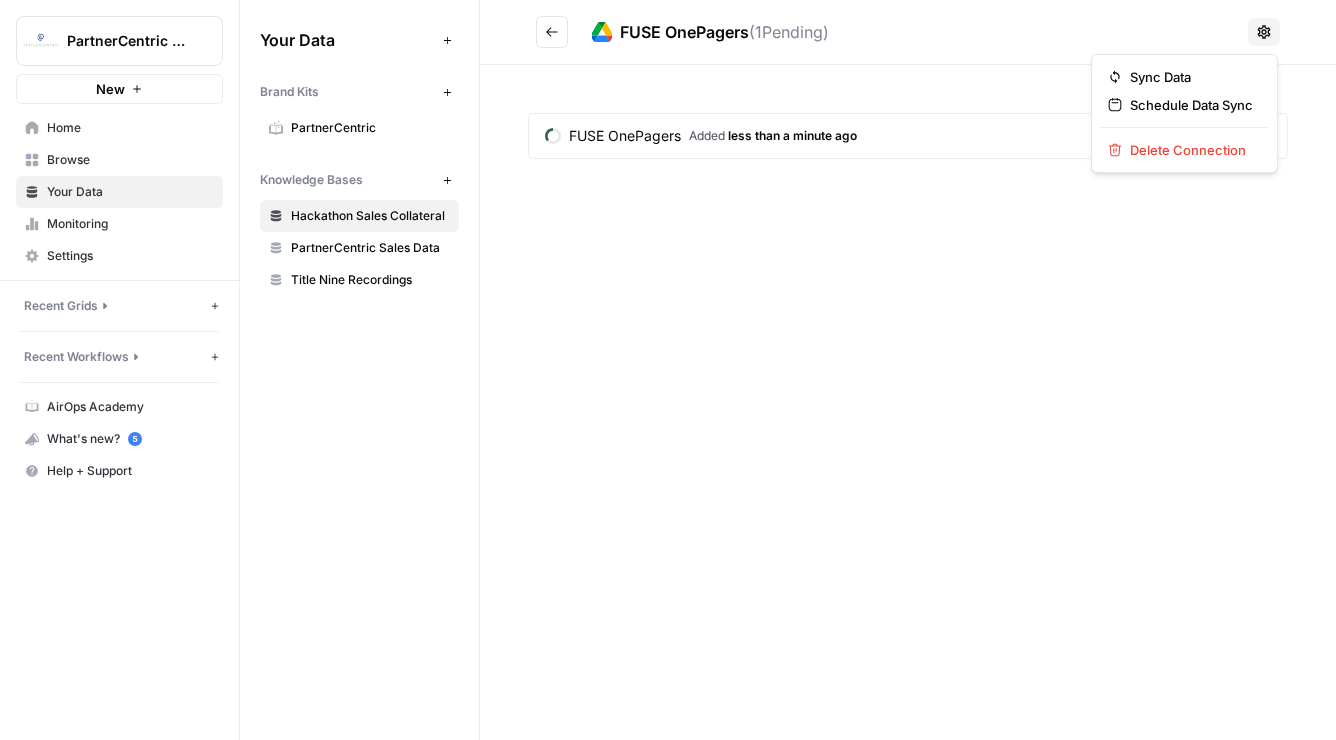 click on "FUSE OnePagers  ( 1  Pending) FUSE OnePagers Added   less than a minute ago Options" at bounding box center (908, 370) 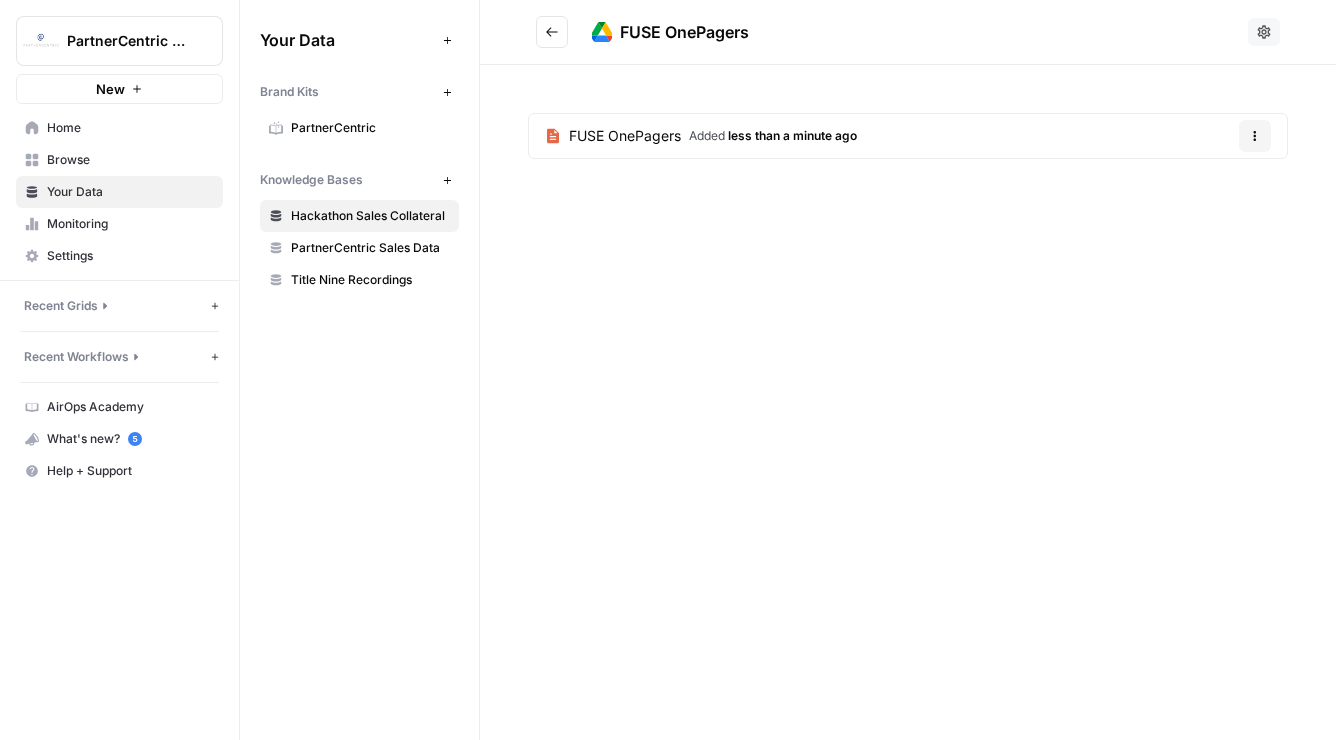 click 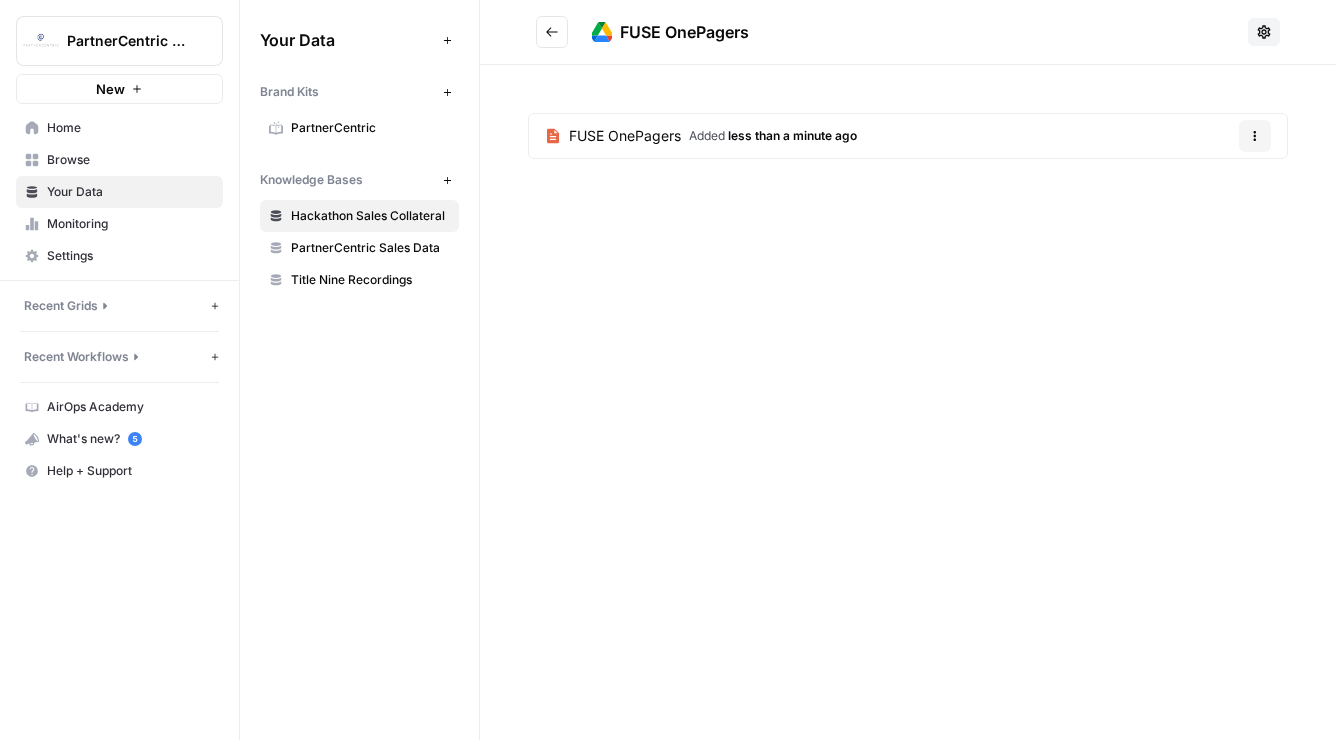 click on "FUSE OnePagers FUSE OnePagers Added   less than a minute ago Options" at bounding box center (908, 370) 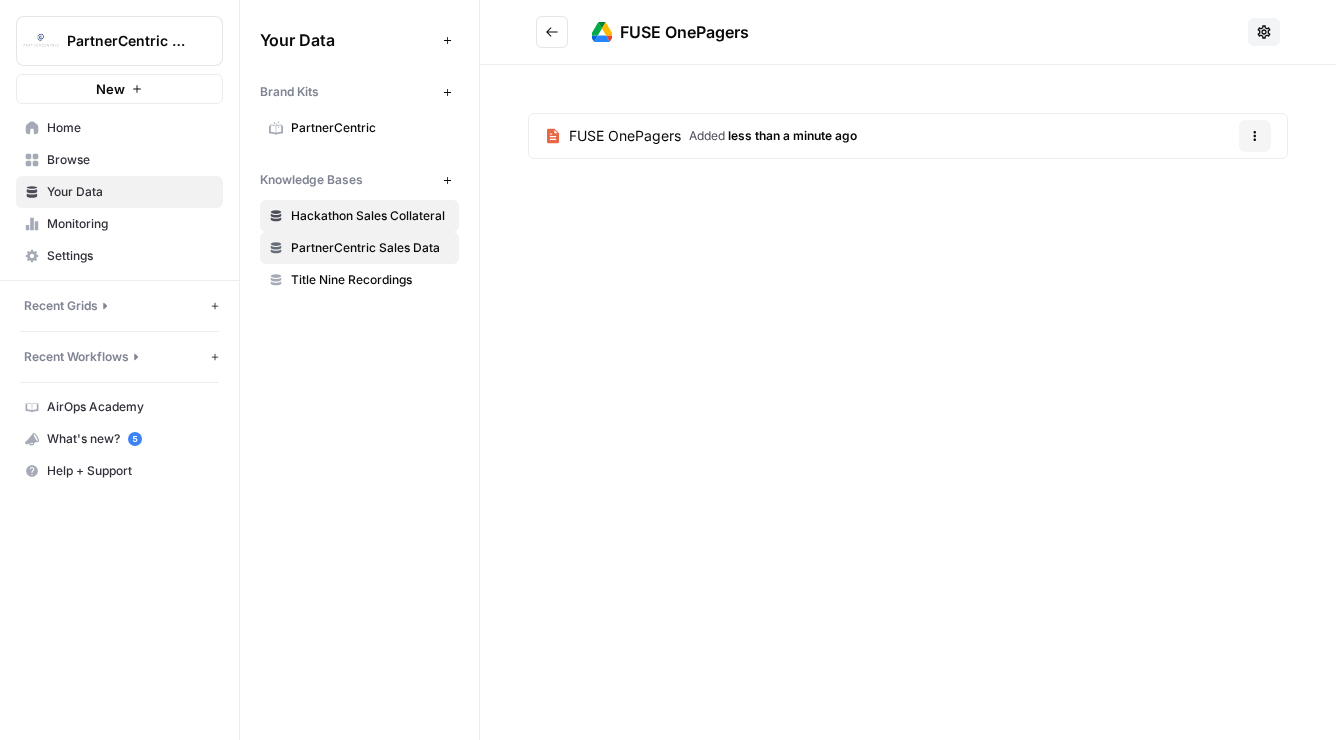click on "PartnerCentric Sales Data" at bounding box center [370, 248] 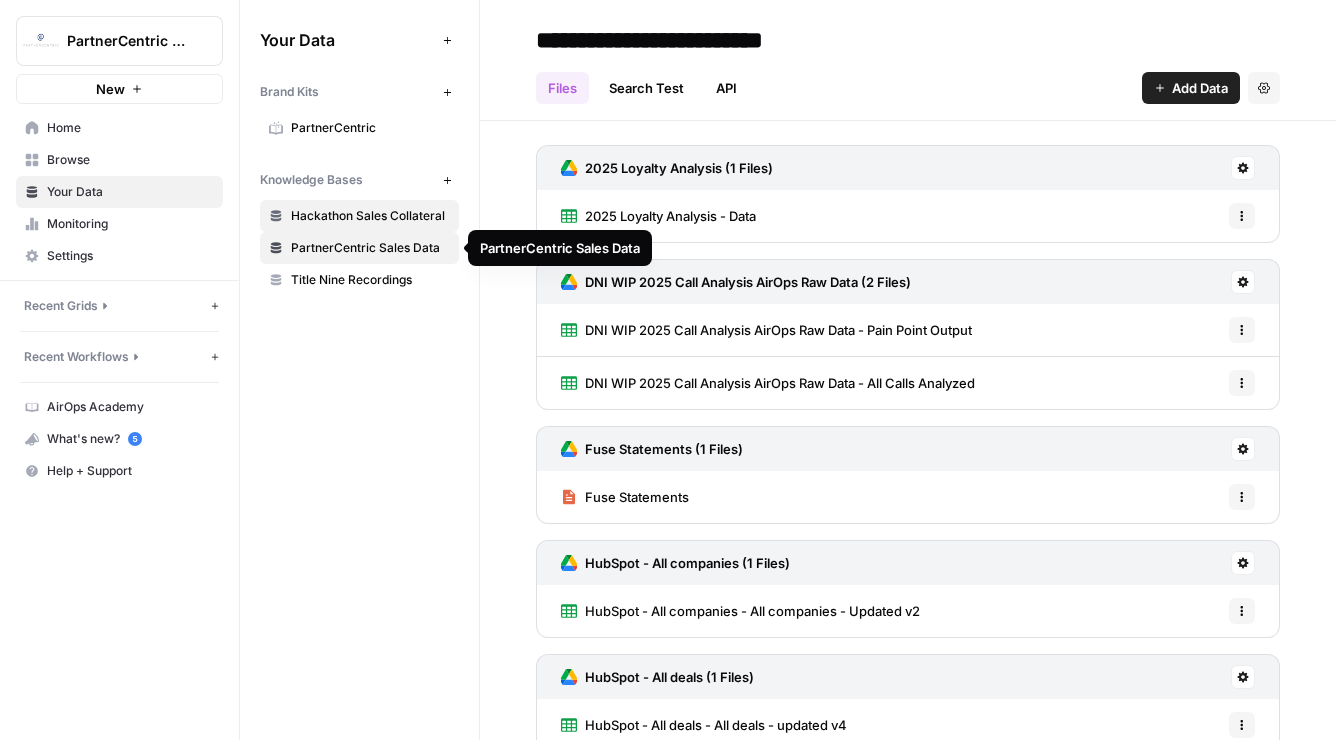 click on "Hackathon Sales Collateral" at bounding box center [370, 216] 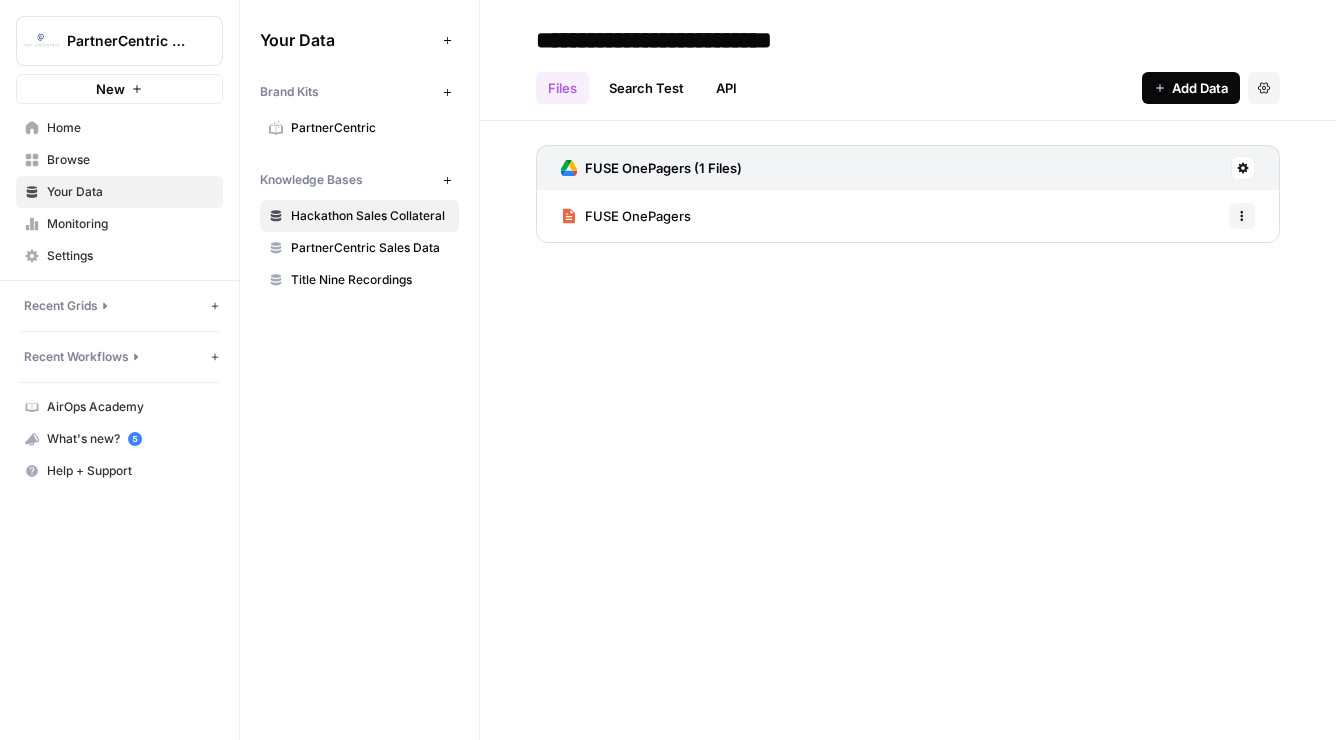 click on "Add Data" at bounding box center (1200, 88) 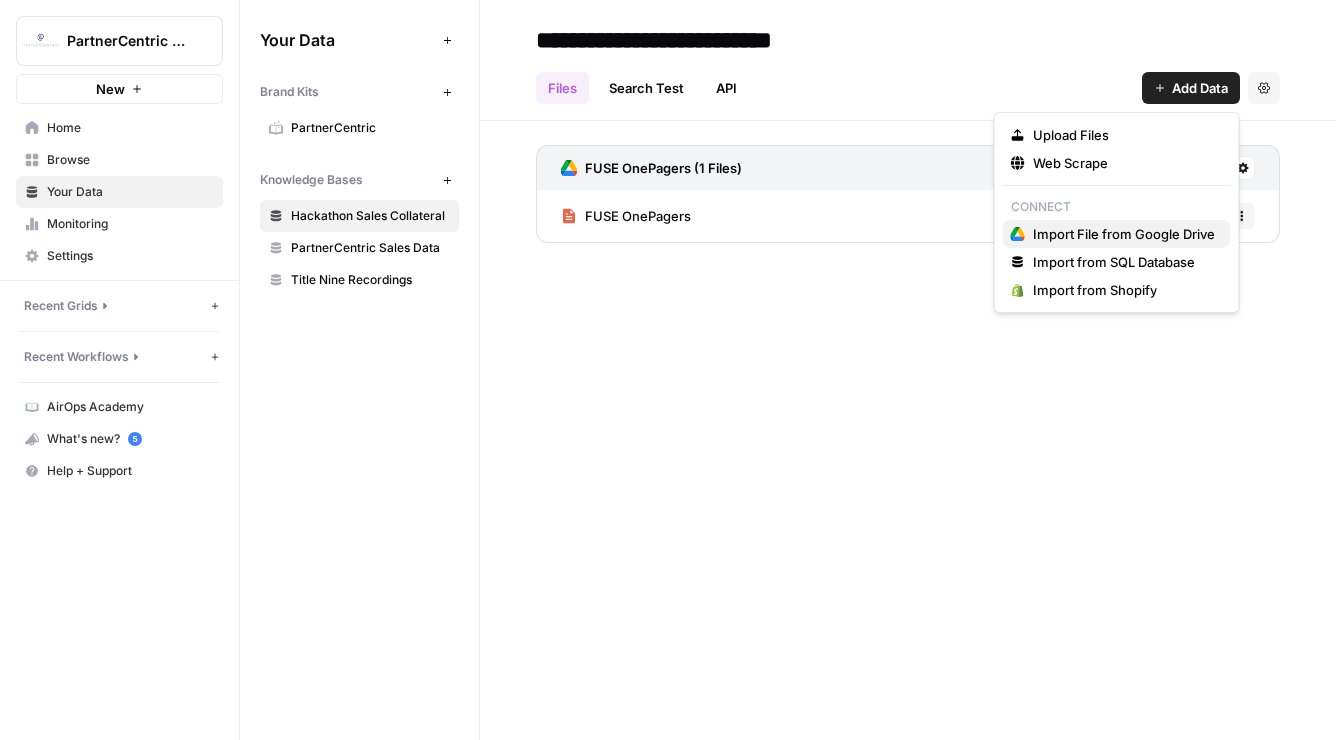 click on "Import File from Google Drive" at bounding box center [1124, 234] 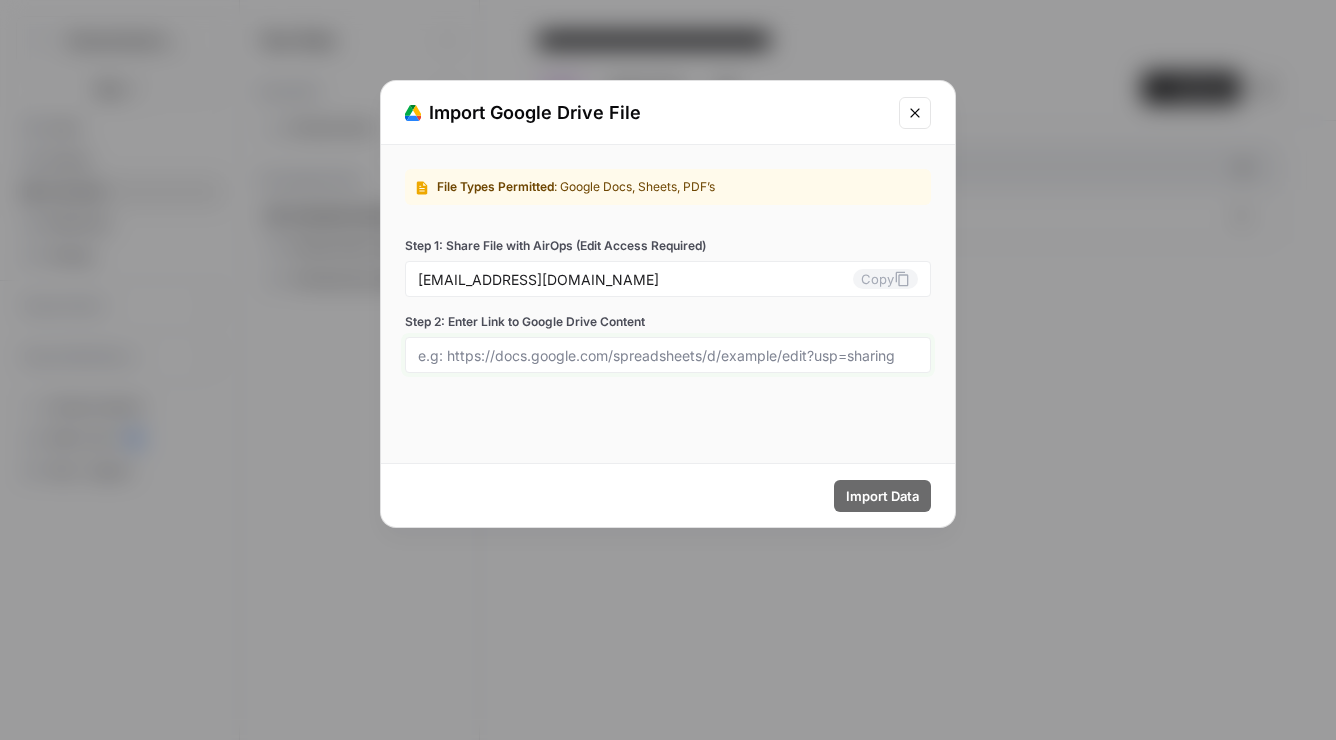 click on "Step 2: Enter Link to Google Drive Content" at bounding box center (668, 355) 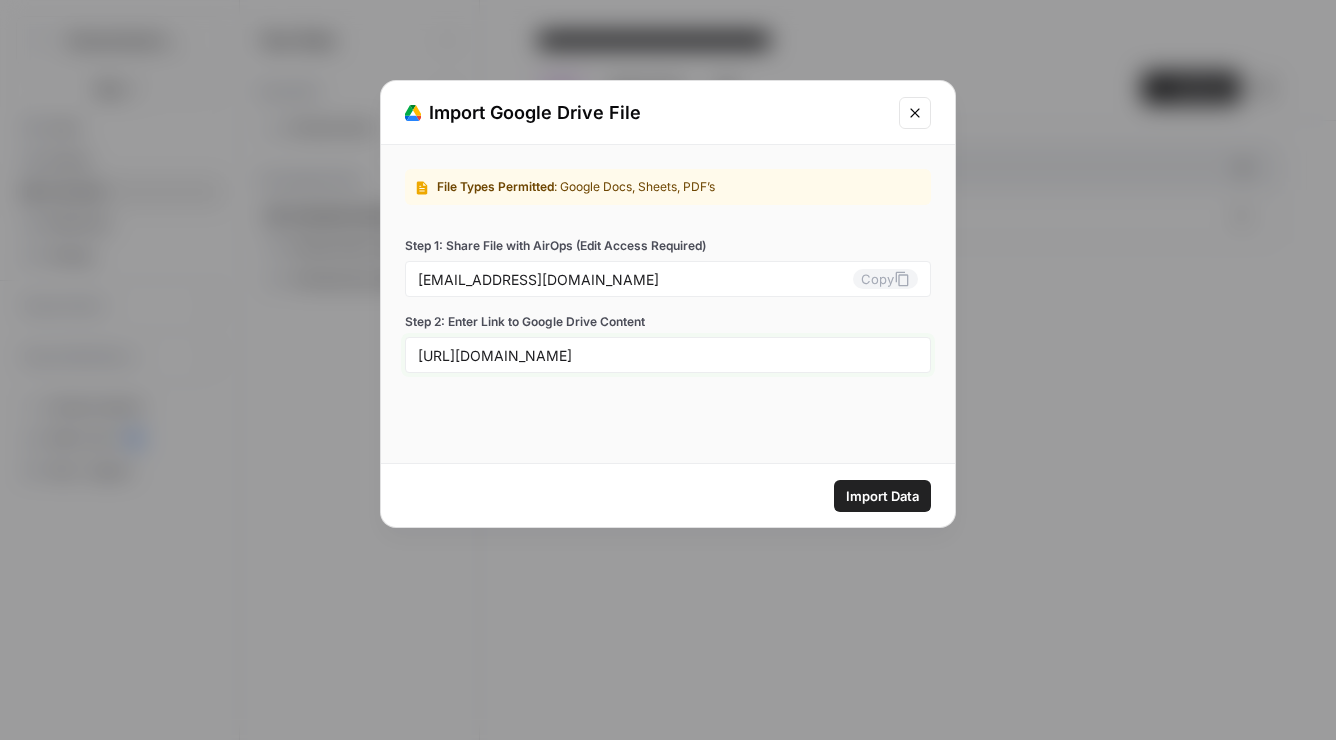 scroll, scrollTop: 0, scrollLeft: 234, axis: horizontal 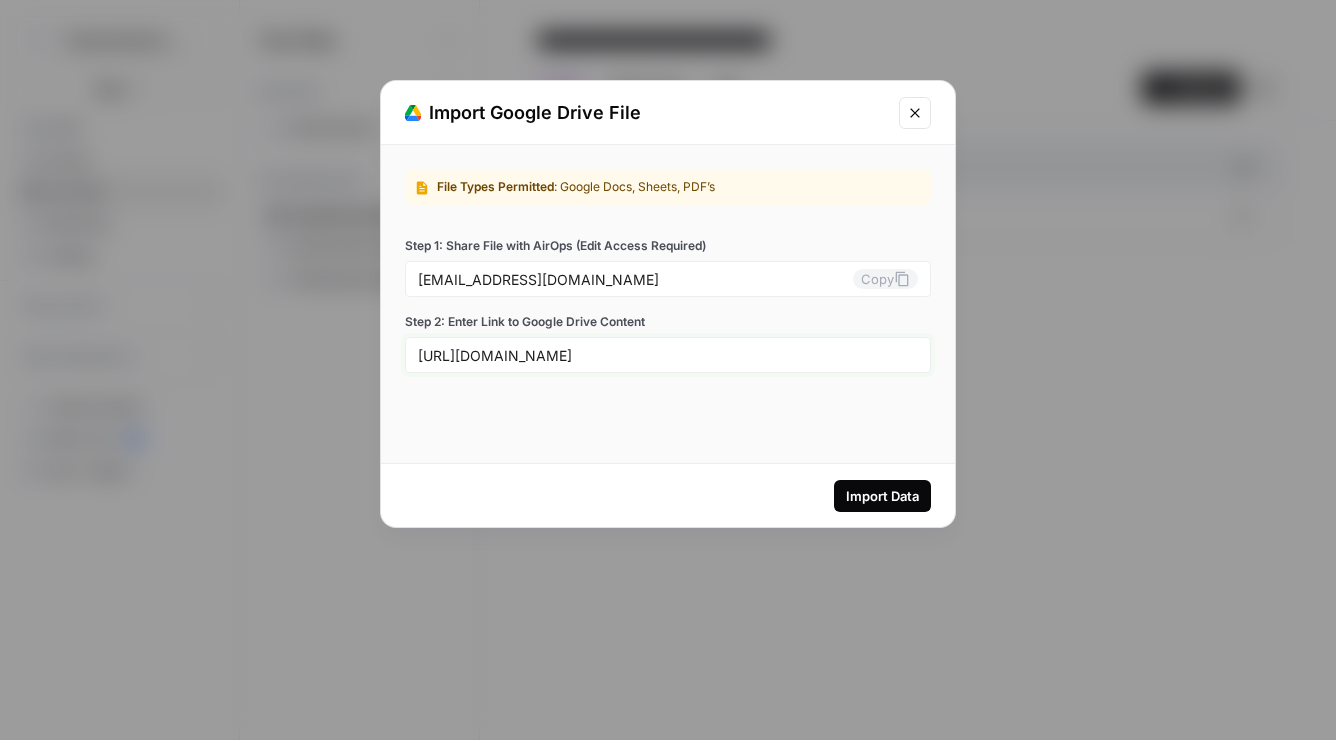 type on "https://docs.google.com/document/d/1LL2pw8MfYXq5rLzYJoIKXAfTK-3DLscDFAj6DzJ99BU/edit?usp=sharing" 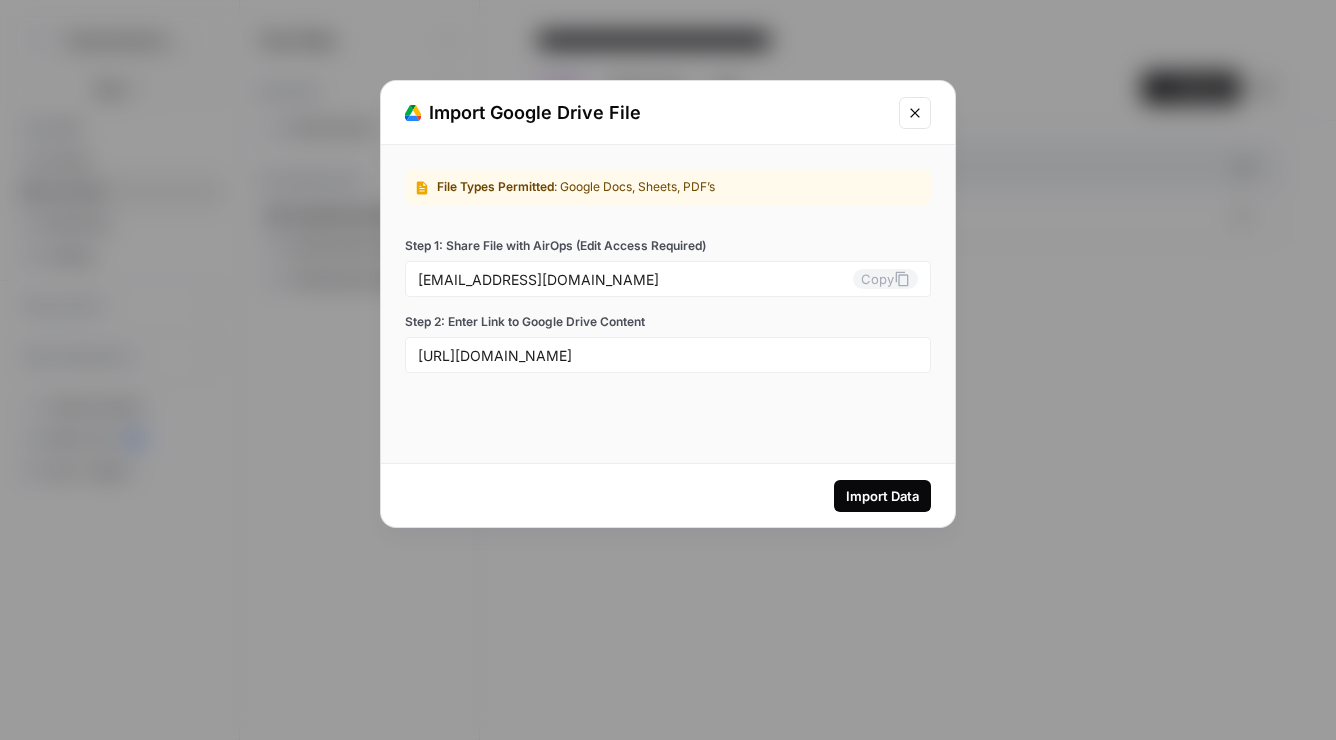 click on "Import Data" at bounding box center (882, 496) 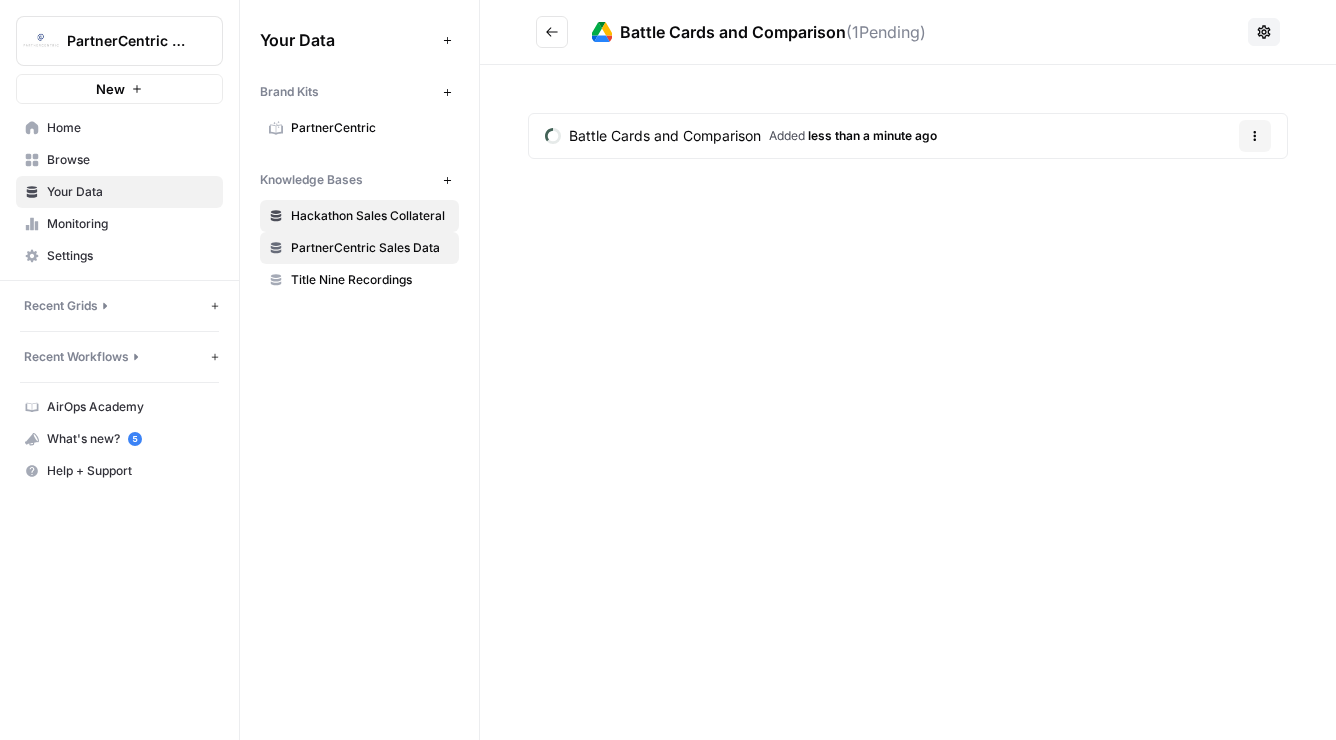 click on "PartnerCentric Sales Data" at bounding box center [370, 248] 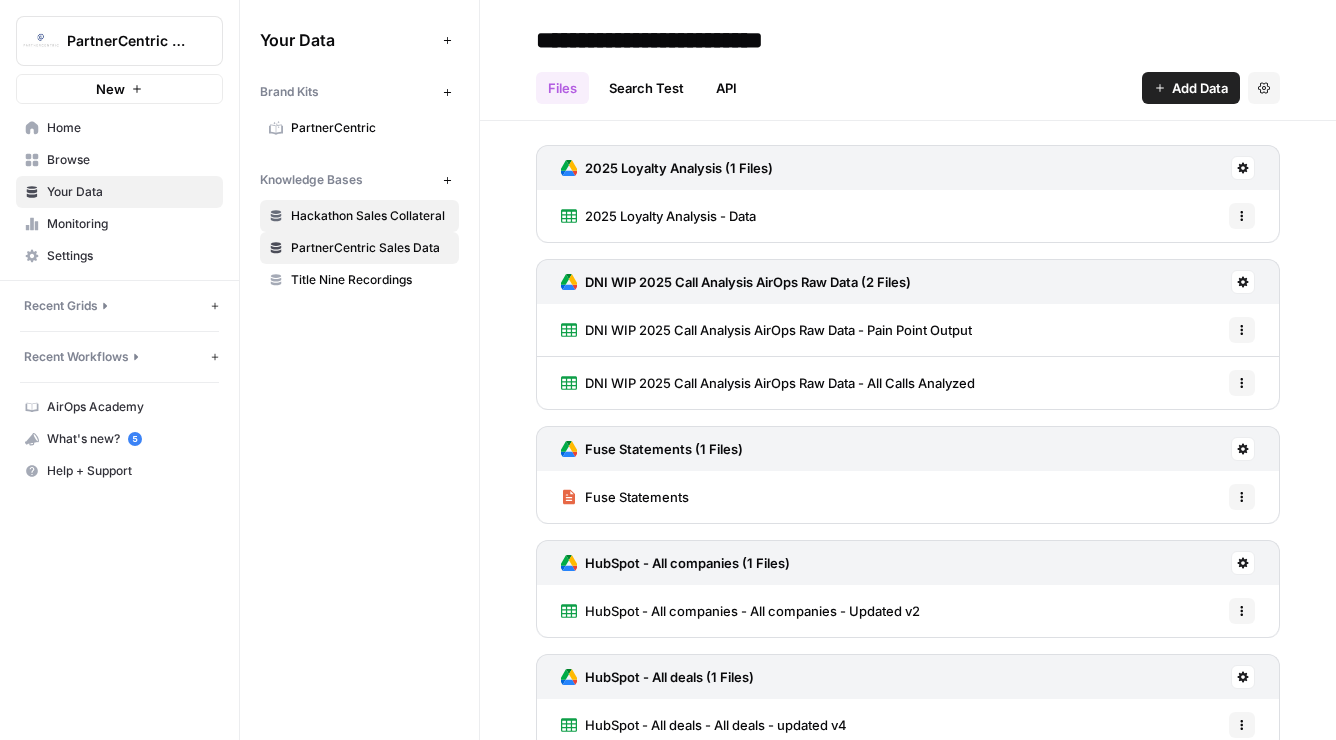 click on "Hackathon Sales Collateral" at bounding box center (370, 216) 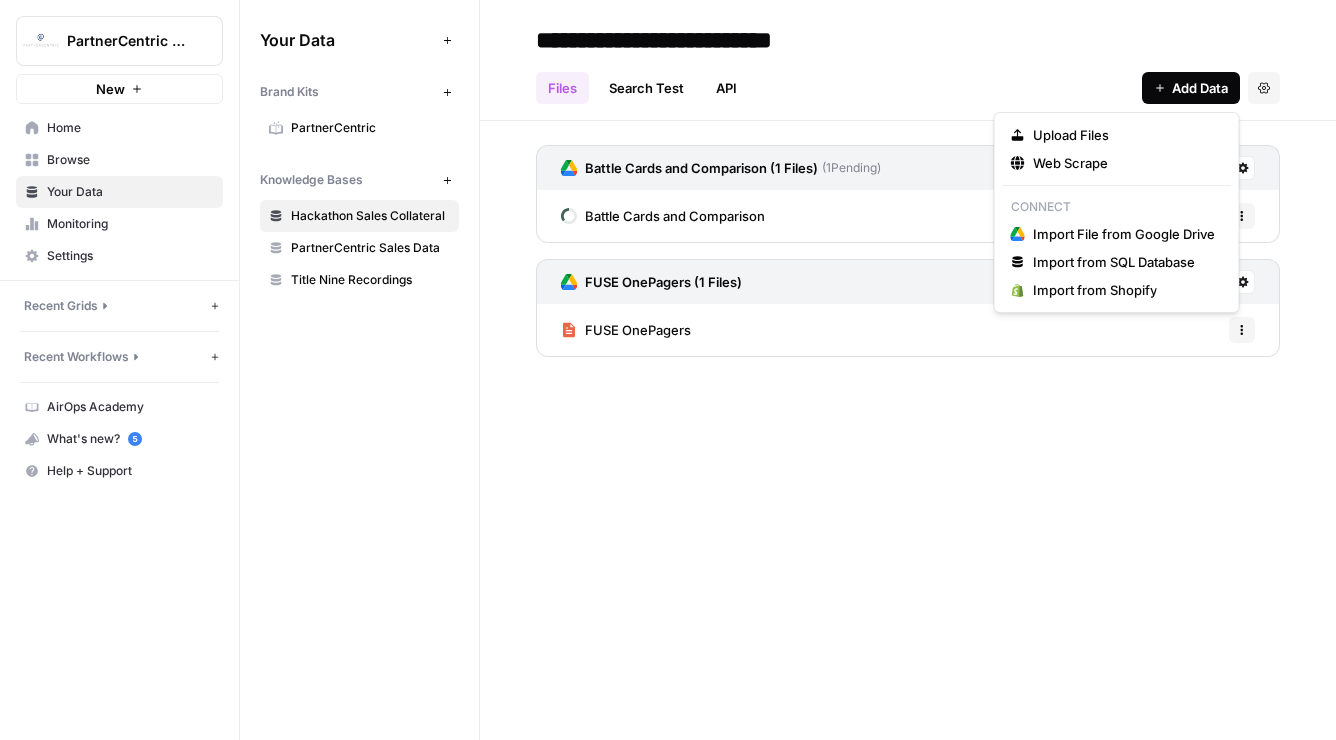 click on "Add Data" at bounding box center [1200, 88] 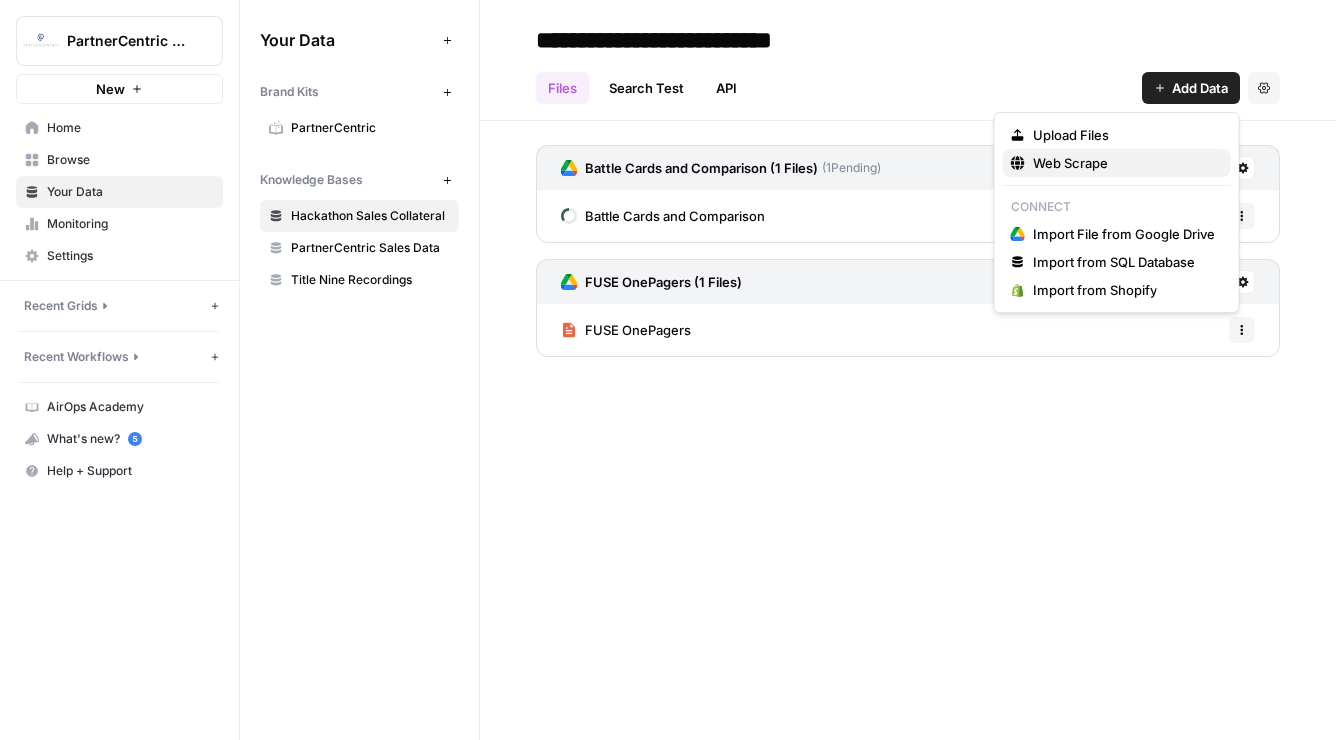 type 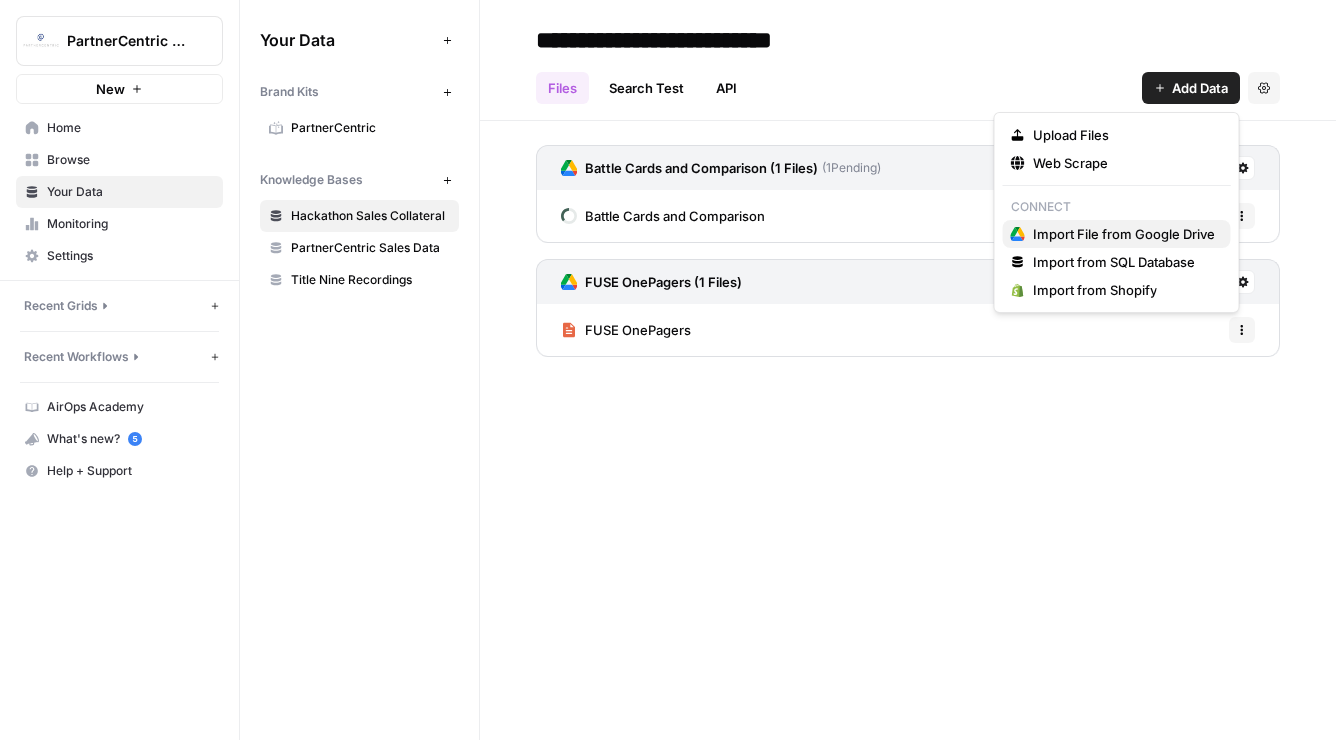 click on "Import File from Google Drive" at bounding box center [1124, 234] 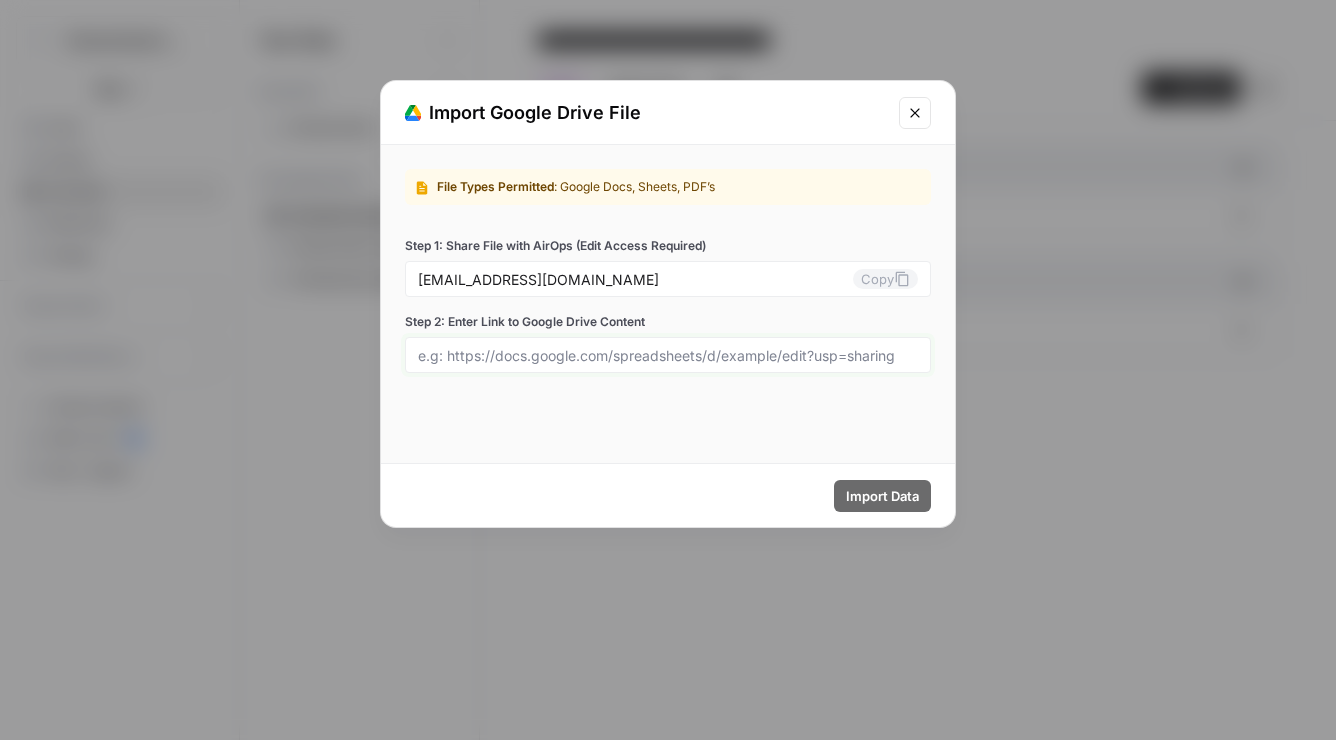 click on "Step 2: Enter Link to Google Drive Content" at bounding box center [668, 355] 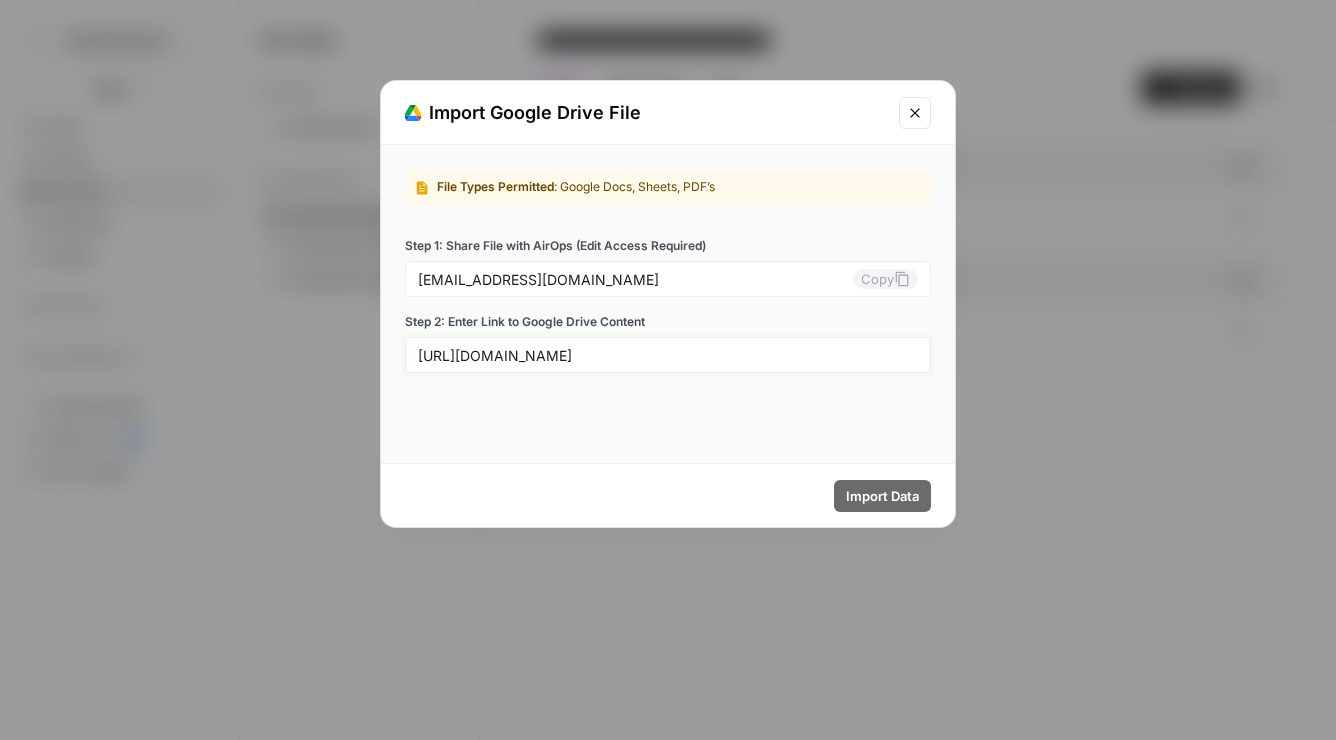 scroll, scrollTop: 0, scrollLeft: 254, axis: horizontal 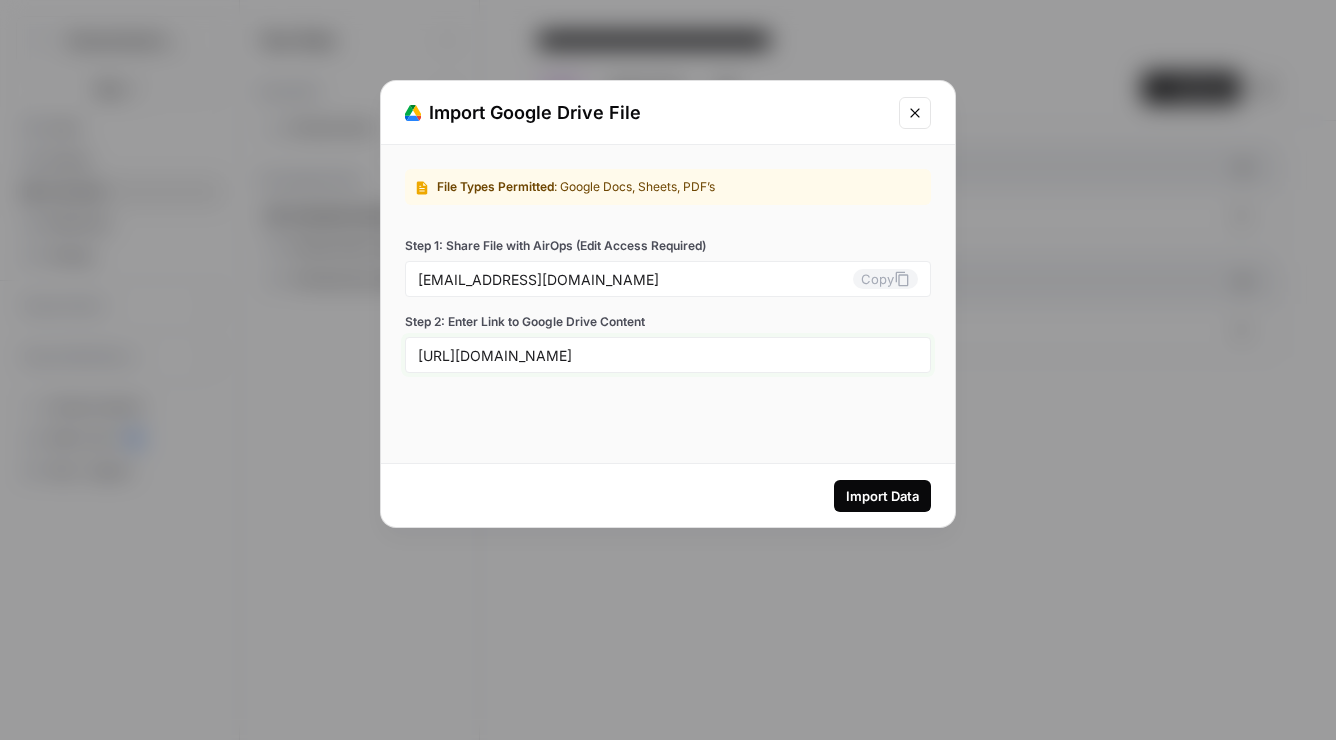 type on "https://docs.google.com/presentation/d/1jSauLgGKPqSNtu-oc8A2VaHJwzd_OIvLVTNr3hrWdUU/edit?usp=sharing" 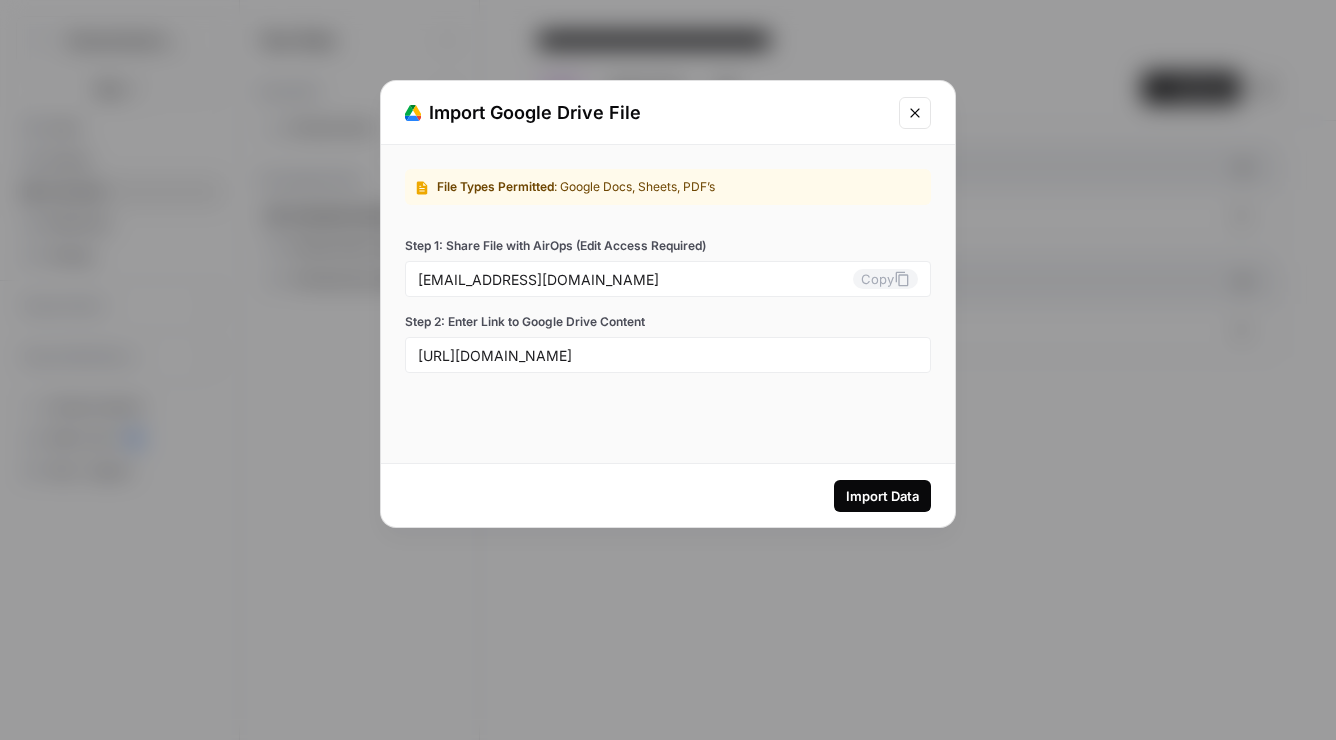 scroll, scrollTop: 0, scrollLeft: 0, axis: both 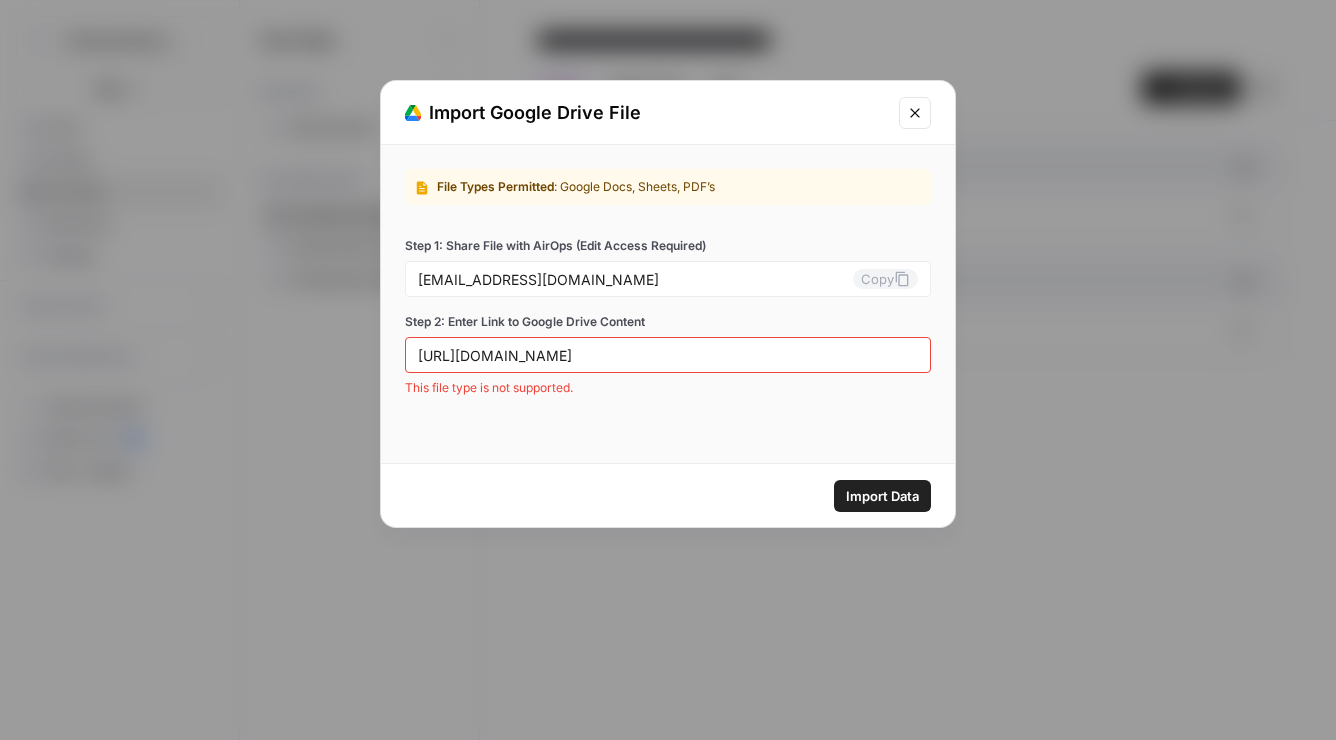 click 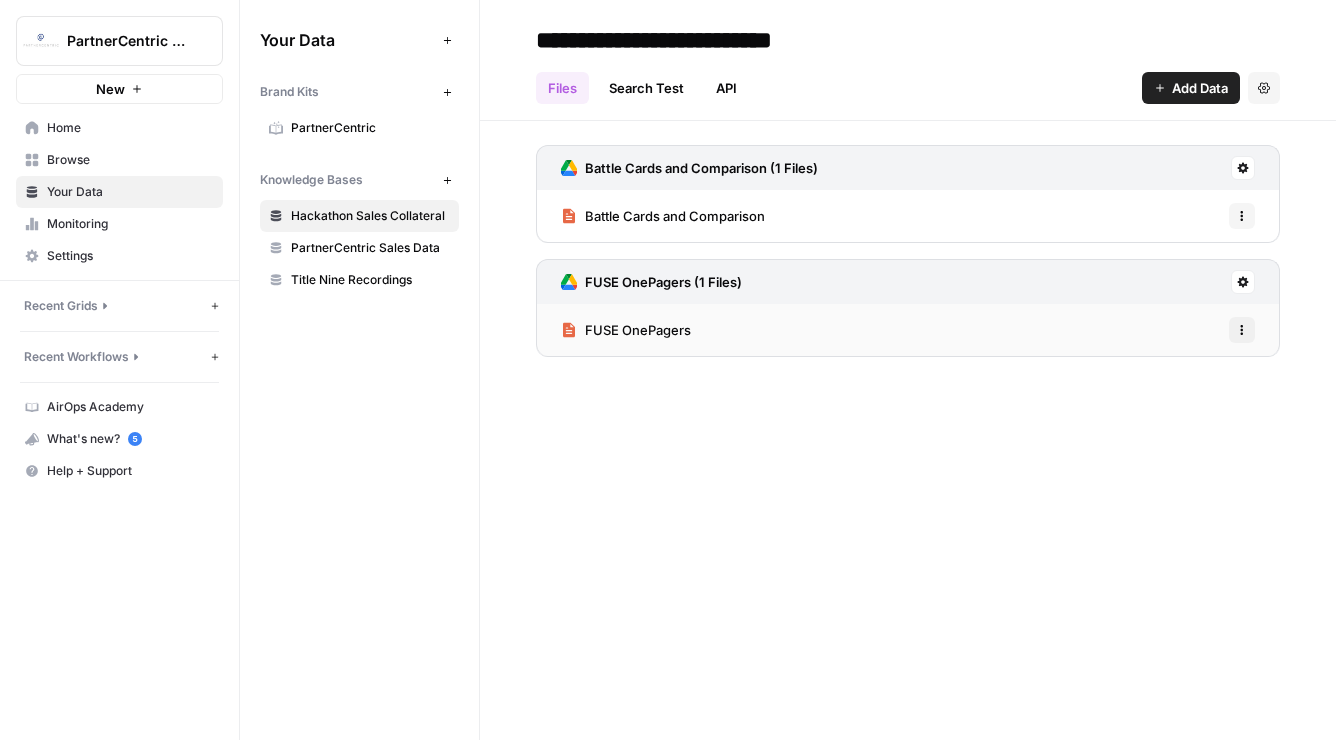 click on "FUSE OnePagers" at bounding box center [638, 330] 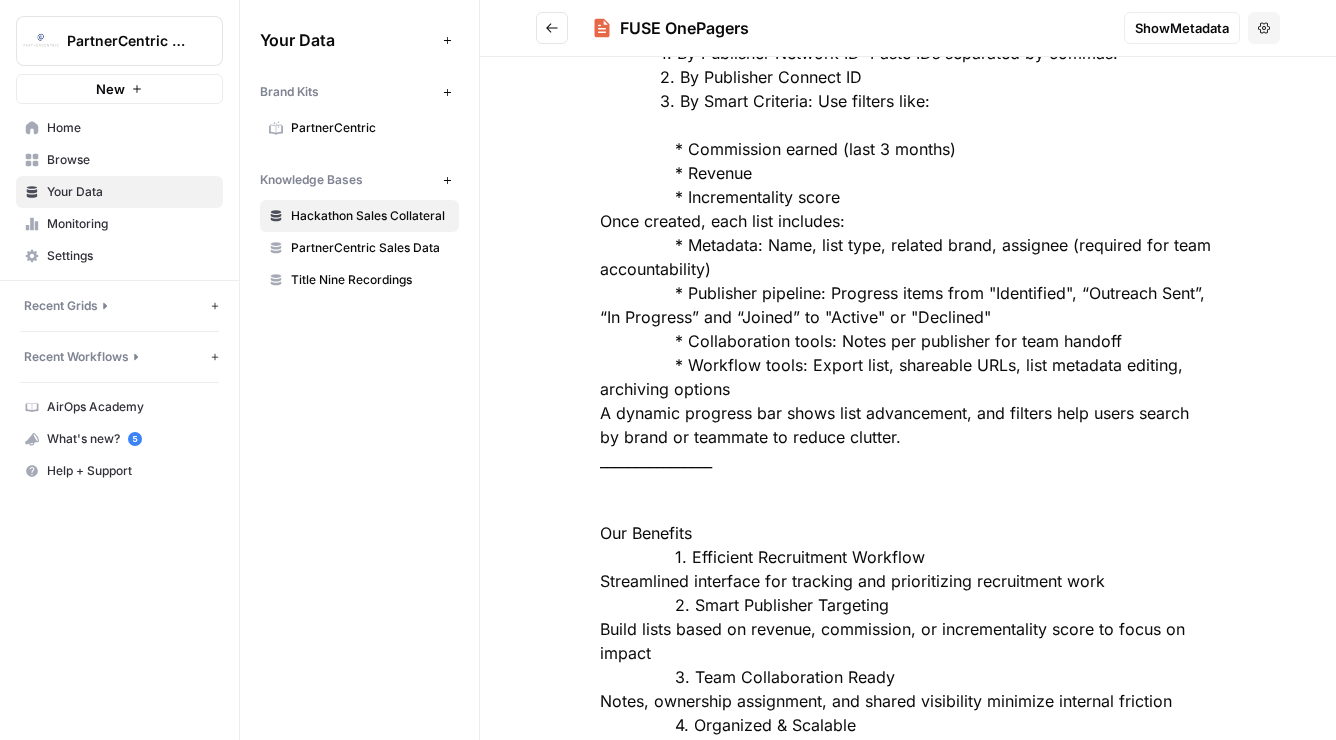 scroll, scrollTop: 0, scrollLeft: 0, axis: both 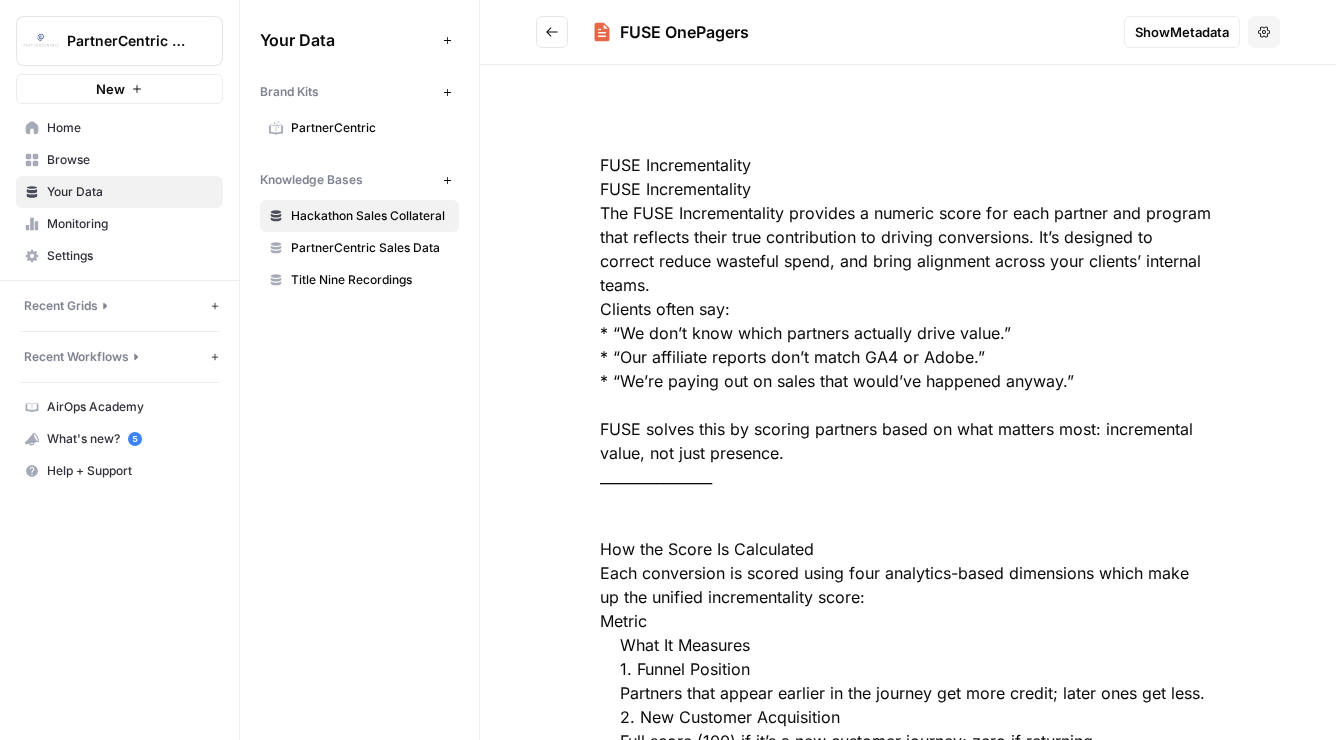 click 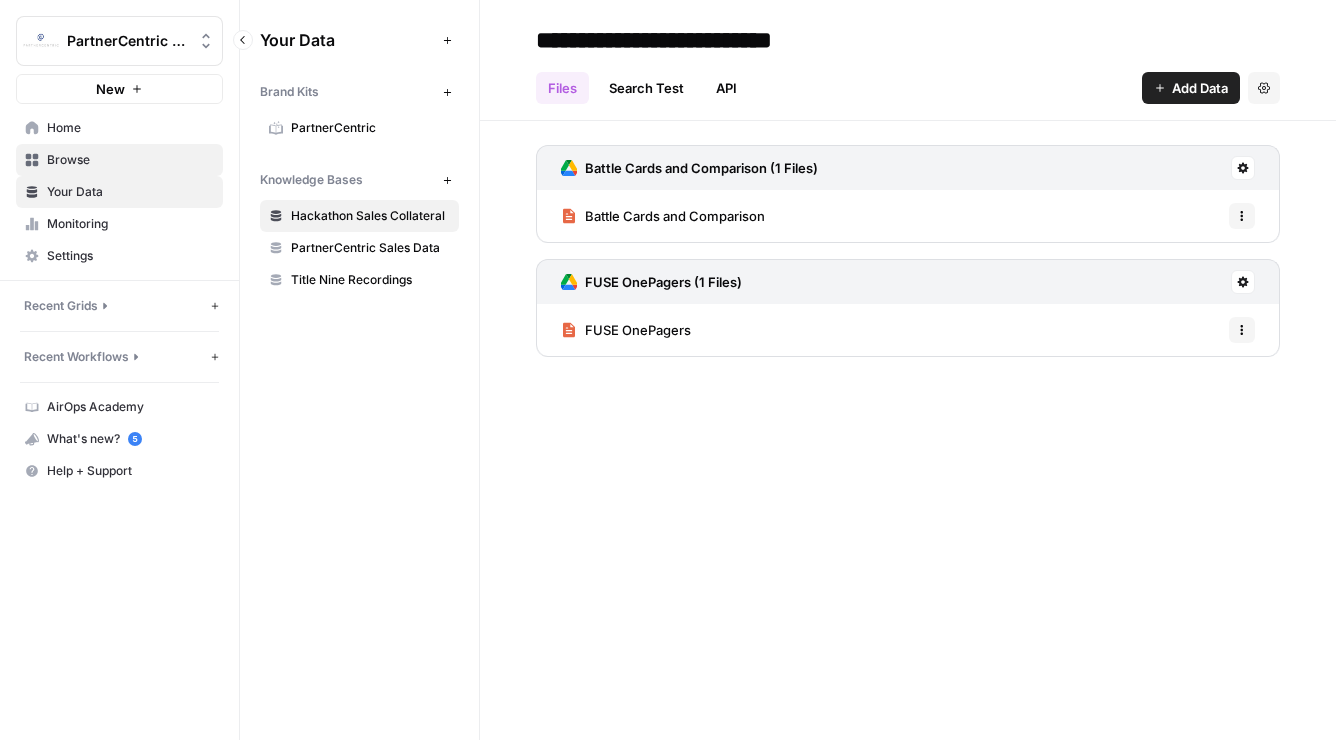click on "Browse" at bounding box center [130, 160] 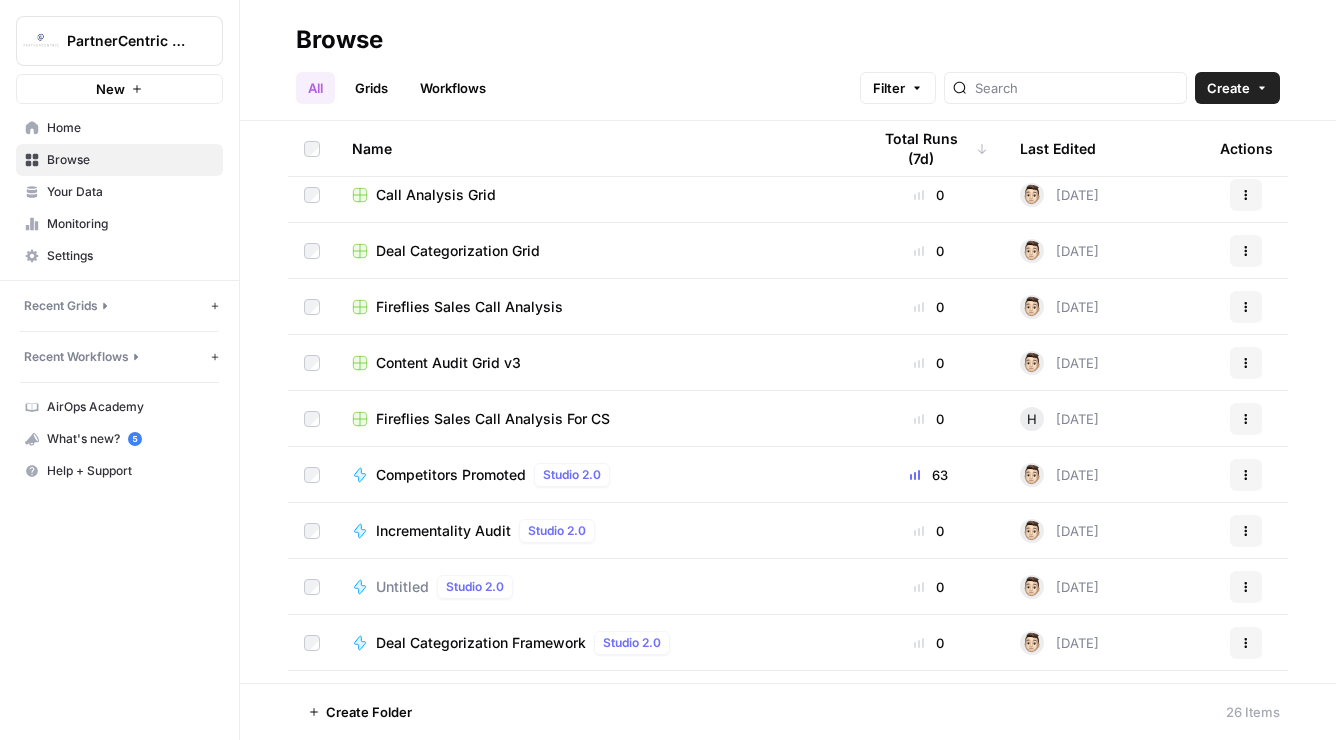 scroll, scrollTop: 347, scrollLeft: 0, axis: vertical 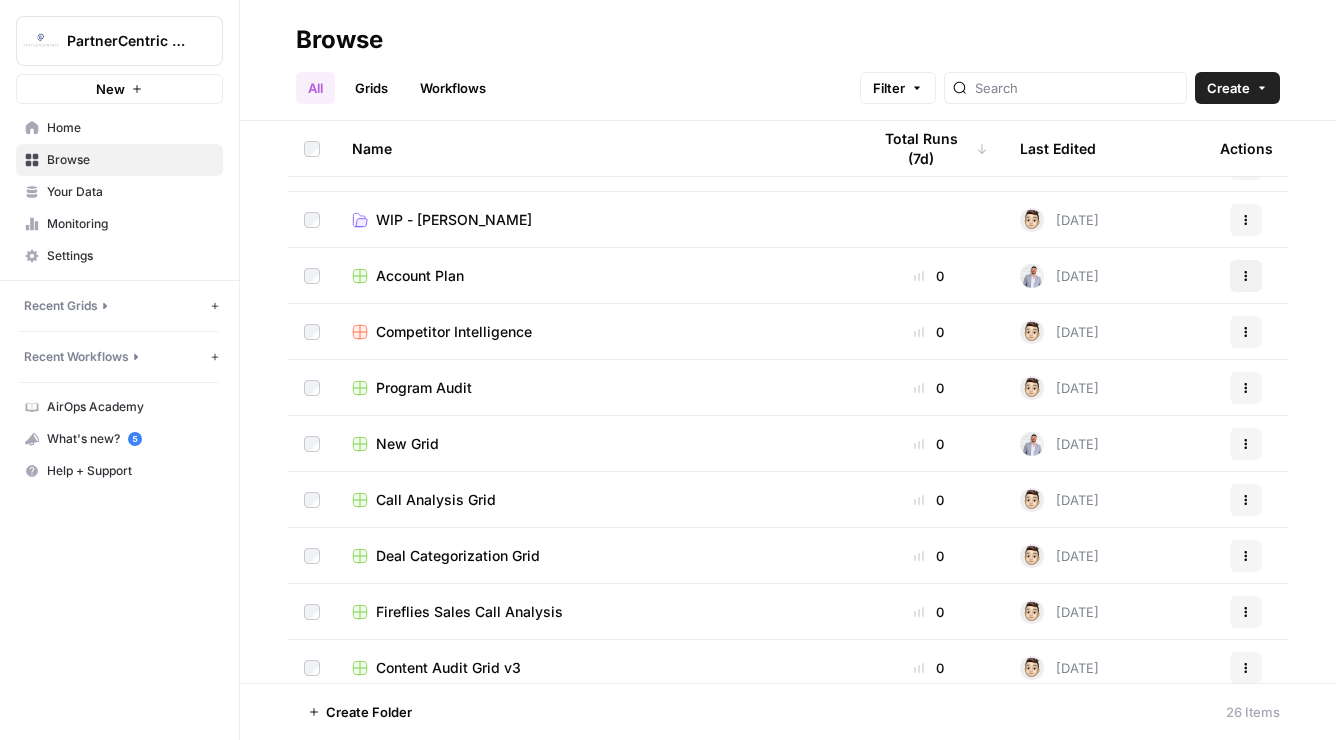 click on "Actions" at bounding box center [1246, 276] 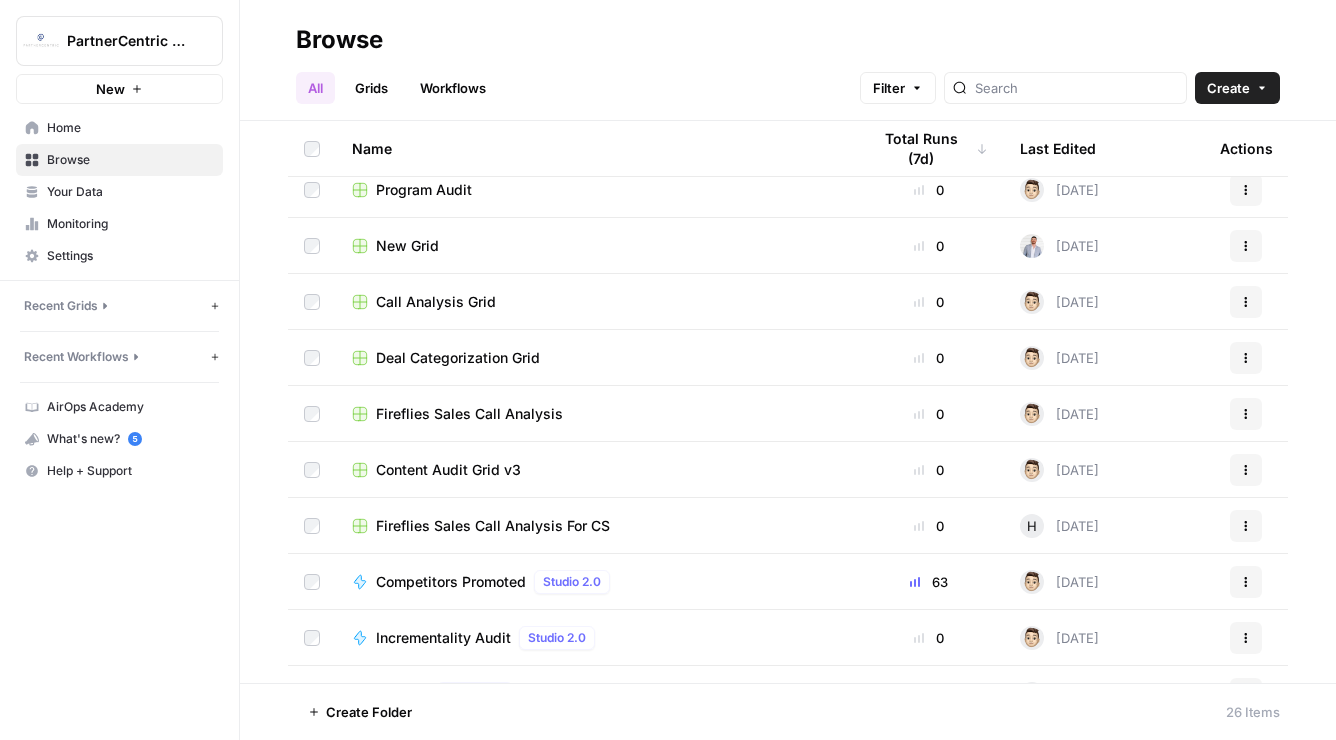 scroll, scrollTop: 241, scrollLeft: 0, axis: vertical 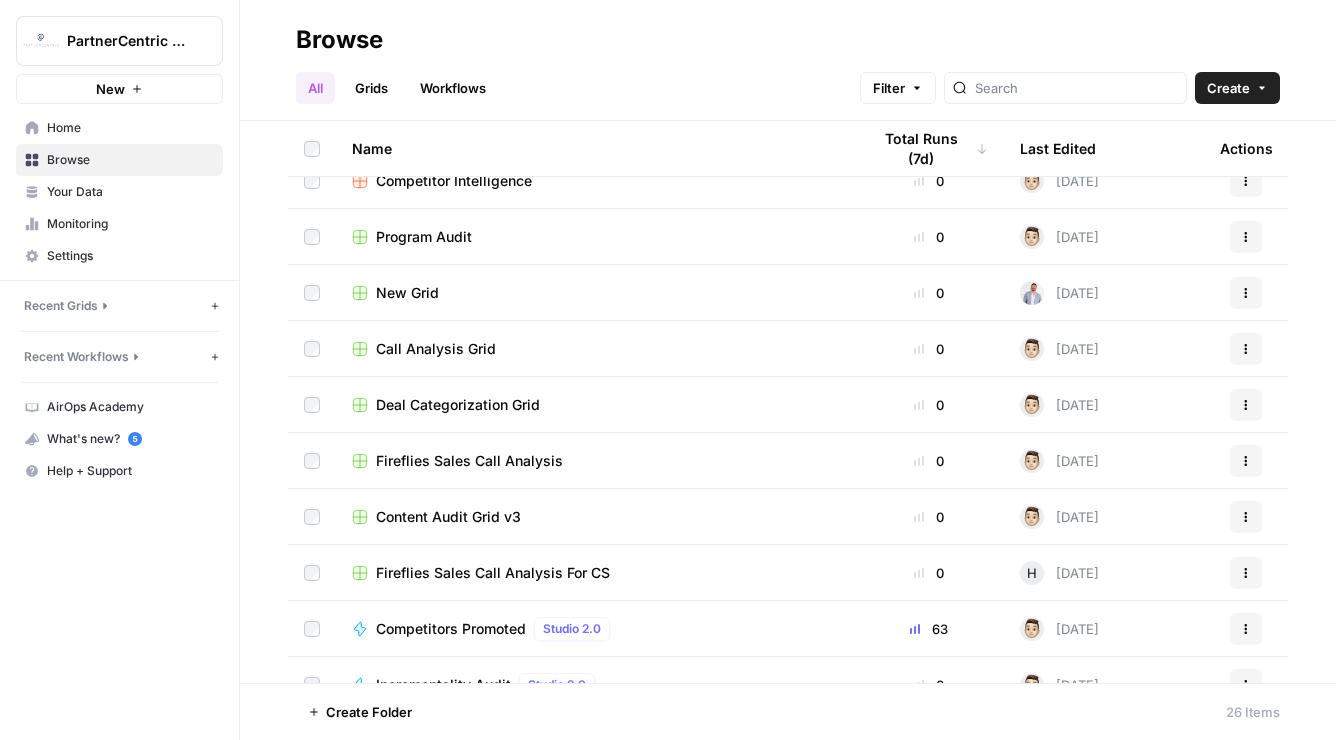 click on "Fireflies Sales Call Analysis For CS" at bounding box center [493, 573] 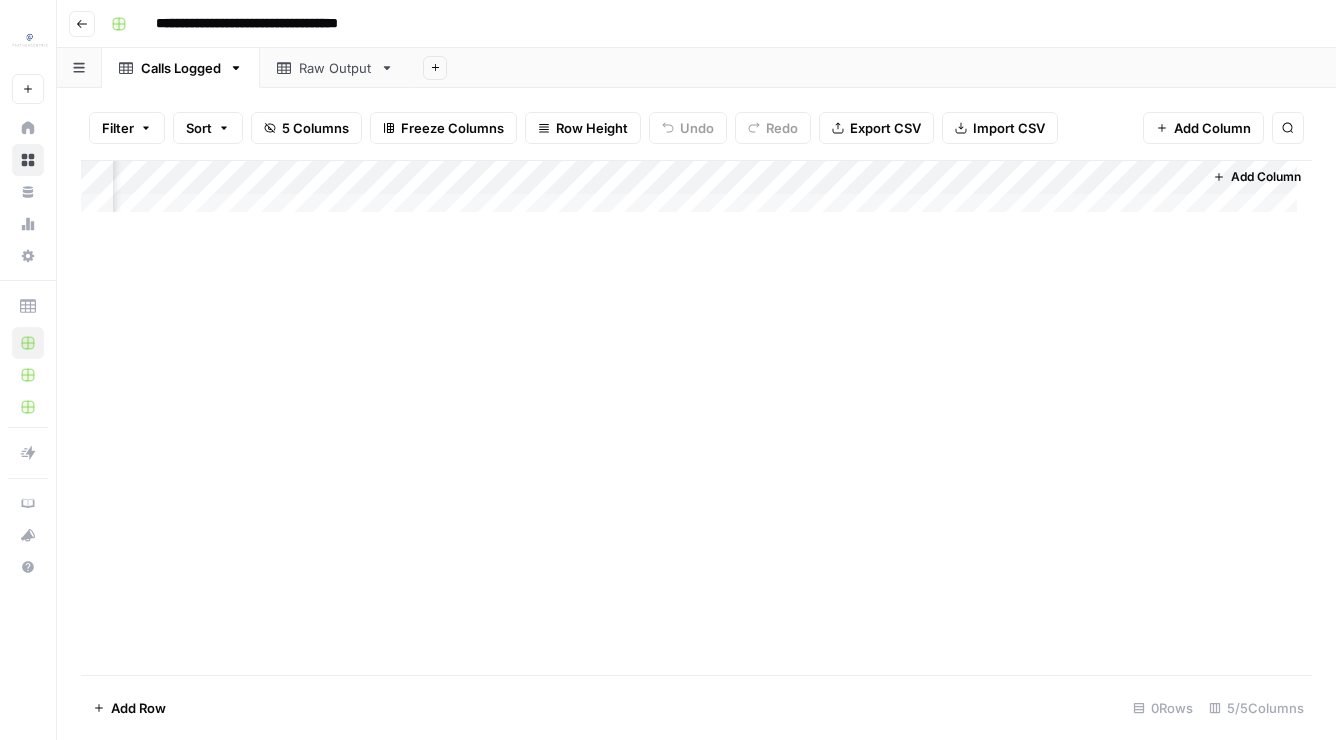 scroll, scrollTop: 0, scrollLeft: 0, axis: both 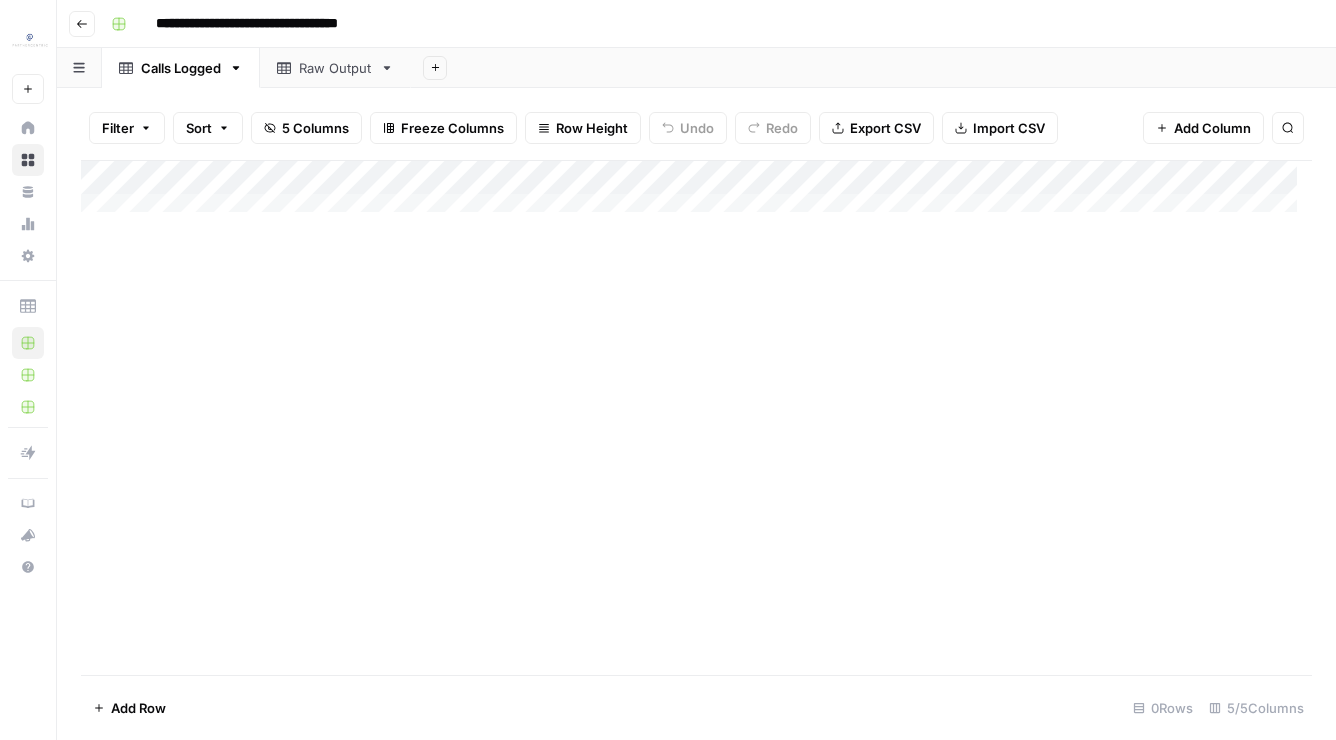 click on "Raw Output" at bounding box center (335, 68) 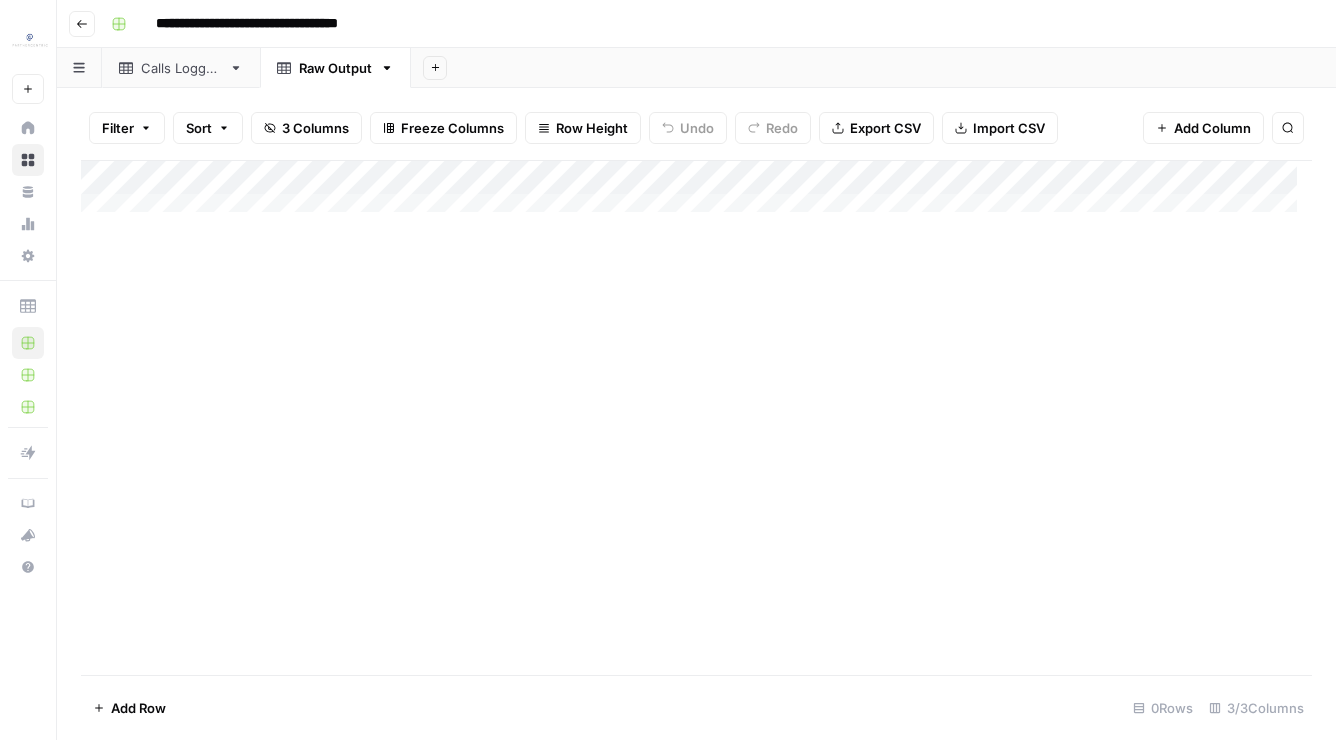 click on "Calls Logged" at bounding box center (181, 68) 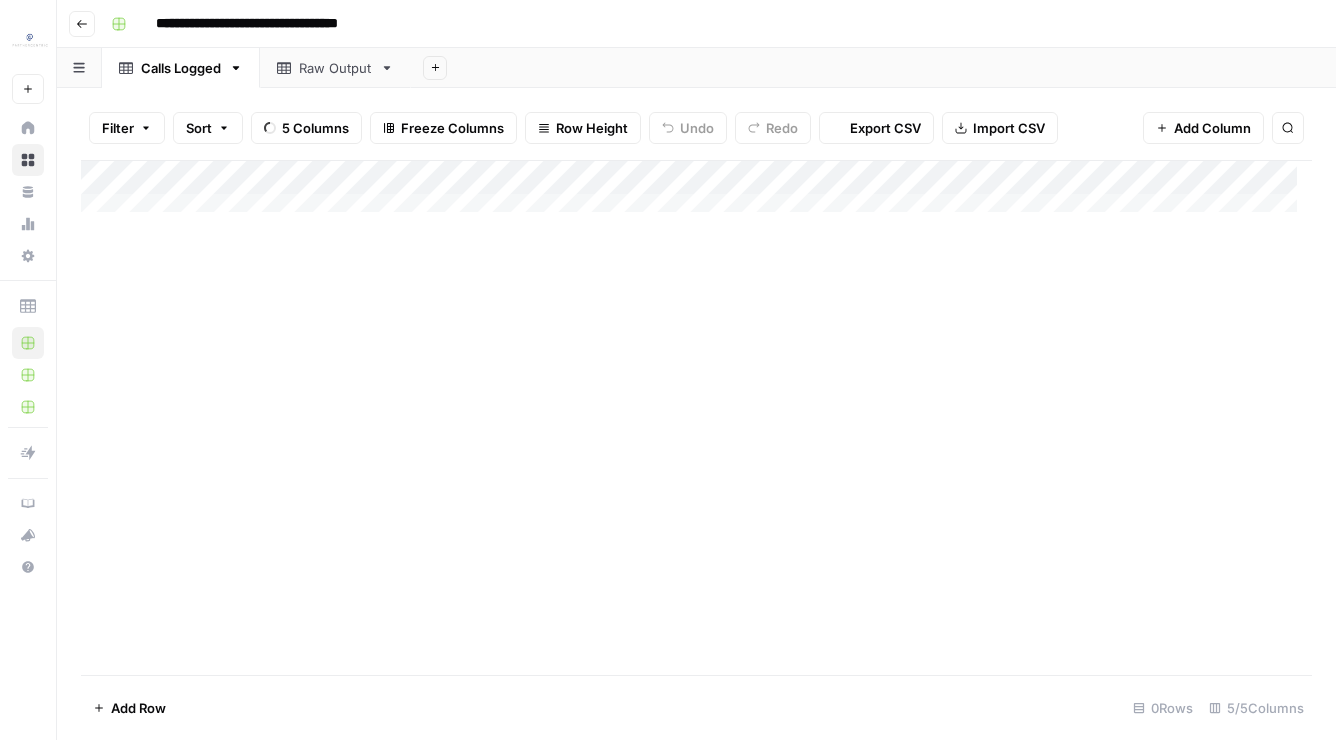 click on "**********" at bounding box center [696, 24] 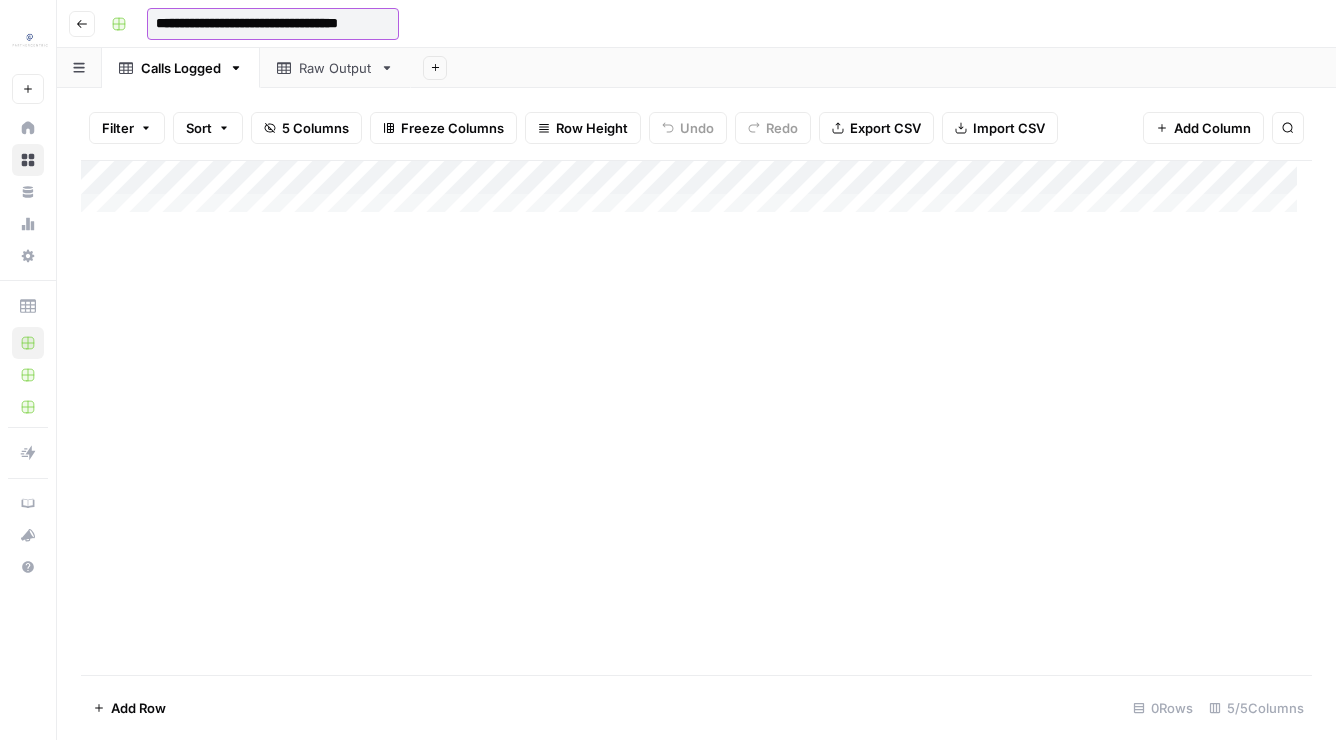 click on "**********" at bounding box center (273, 24) 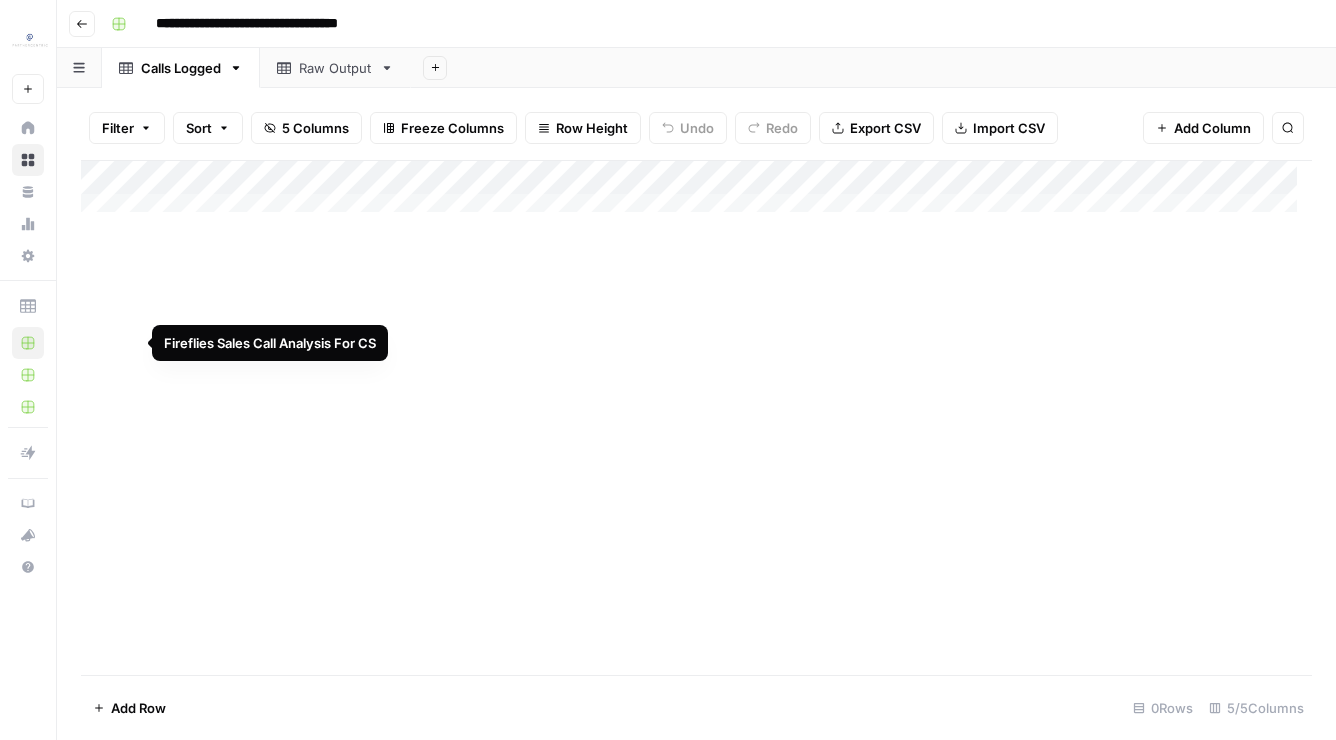 click on "Add Column" at bounding box center [696, 417] 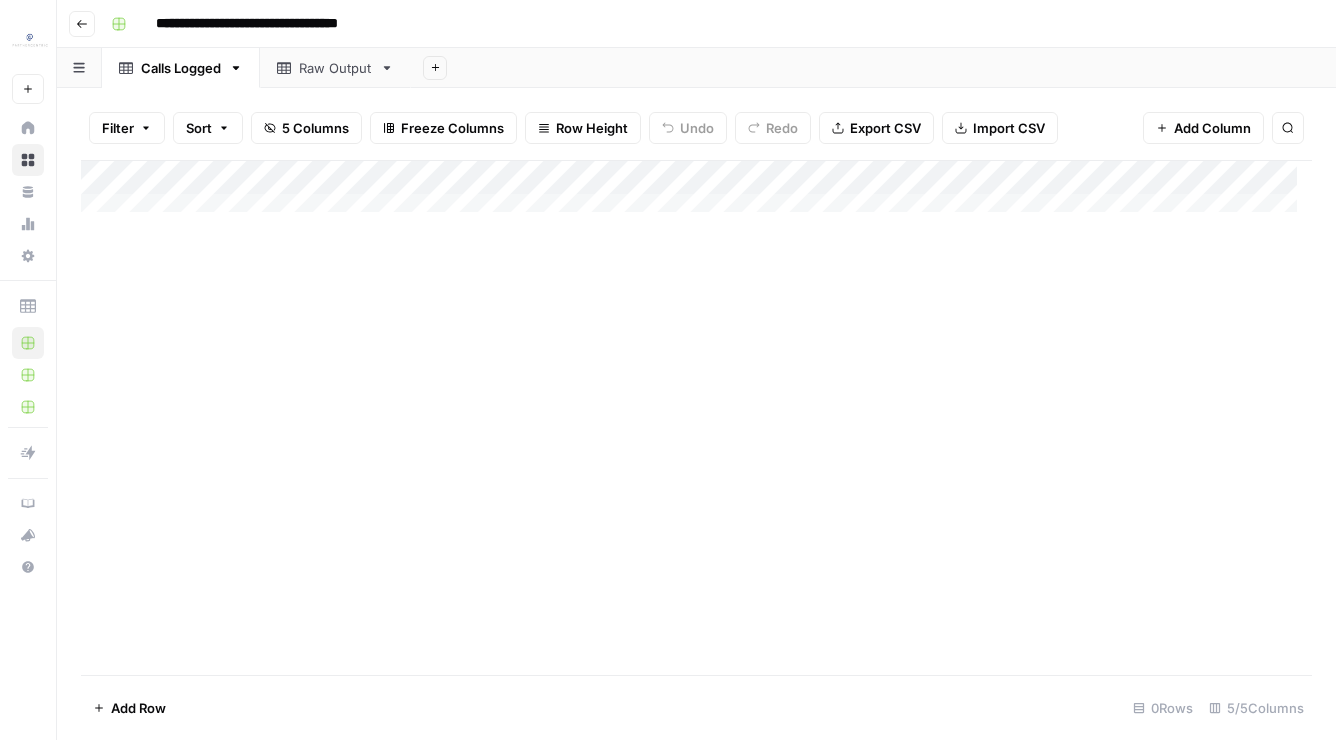 click at bounding box center (79, 67) 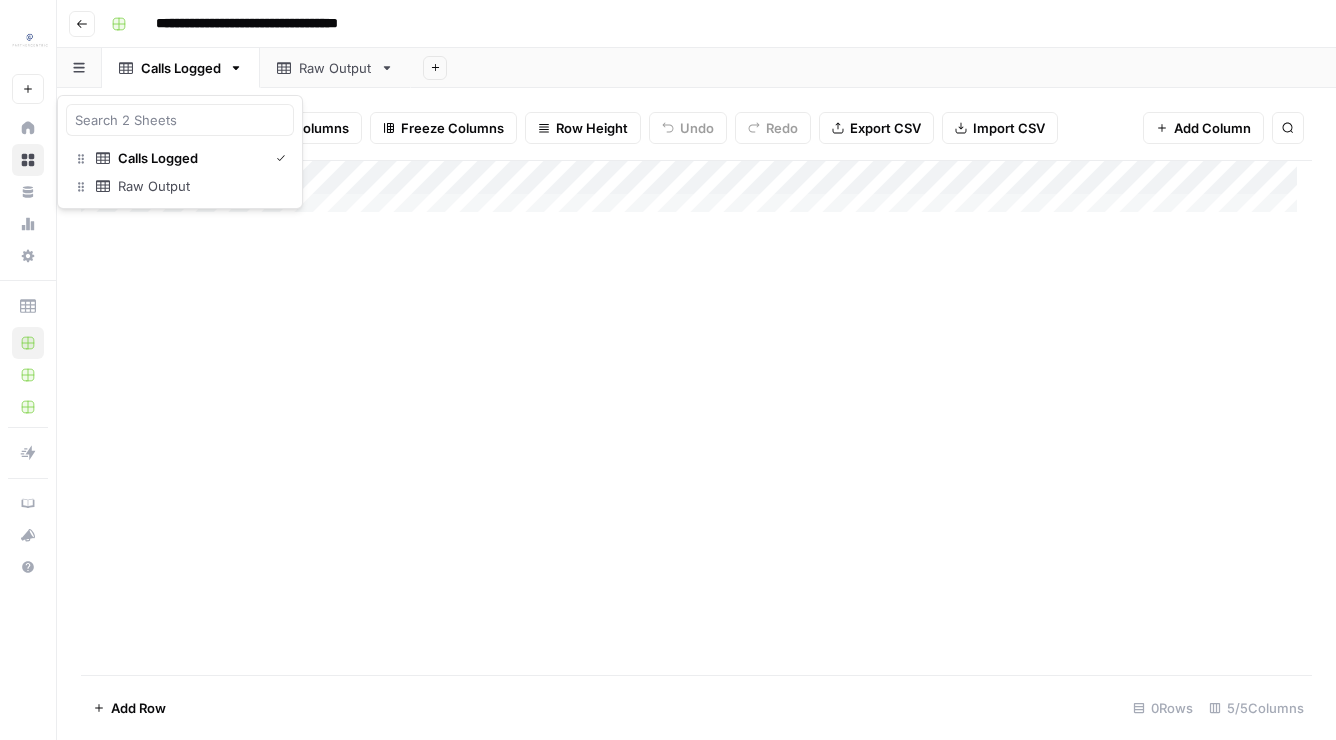 click at bounding box center (79, 67) 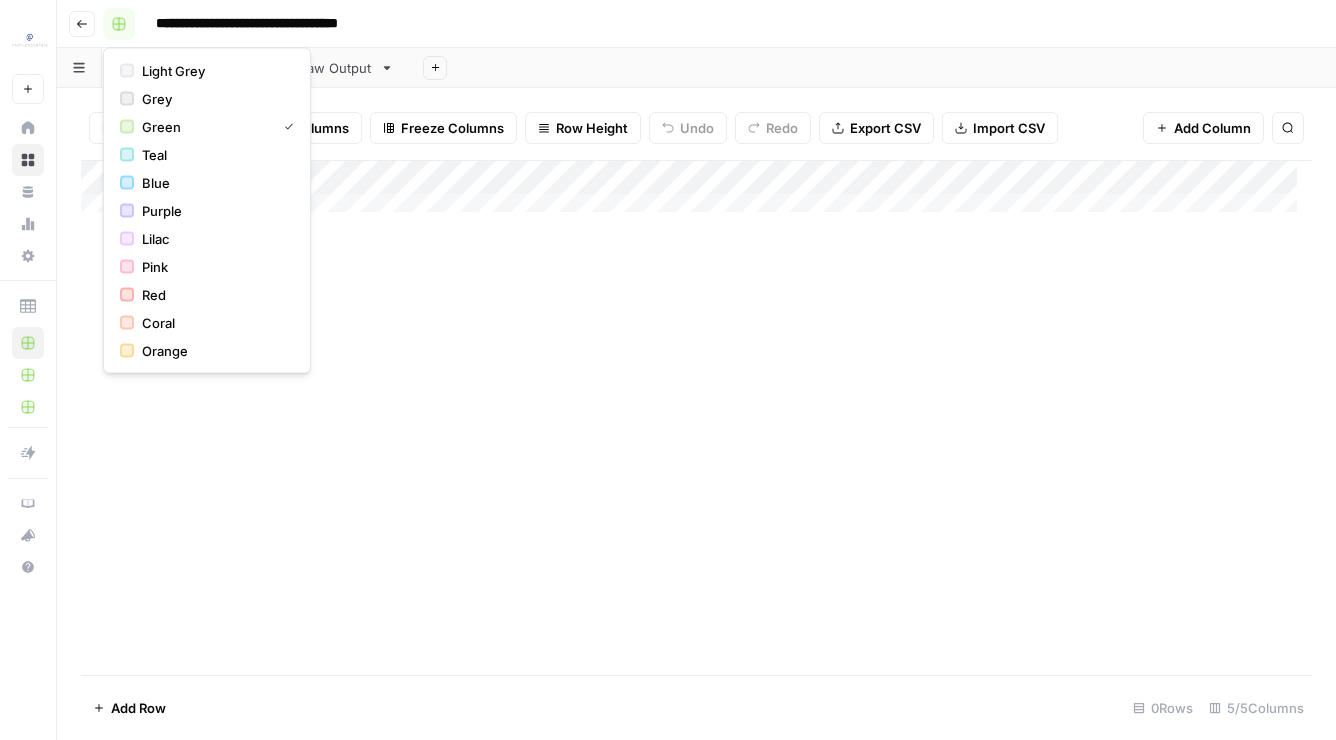 click at bounding box center [119, 24] 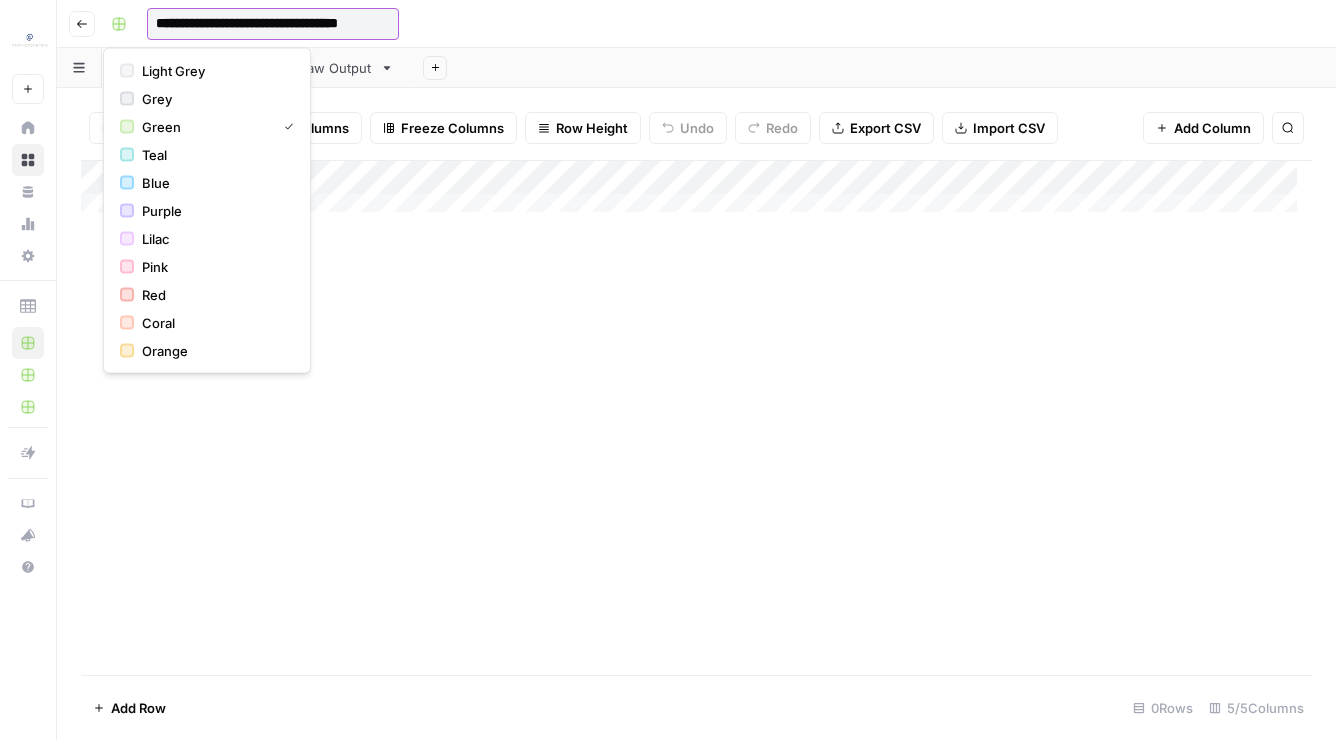 click on "**********" at bounding box center [273, 24] 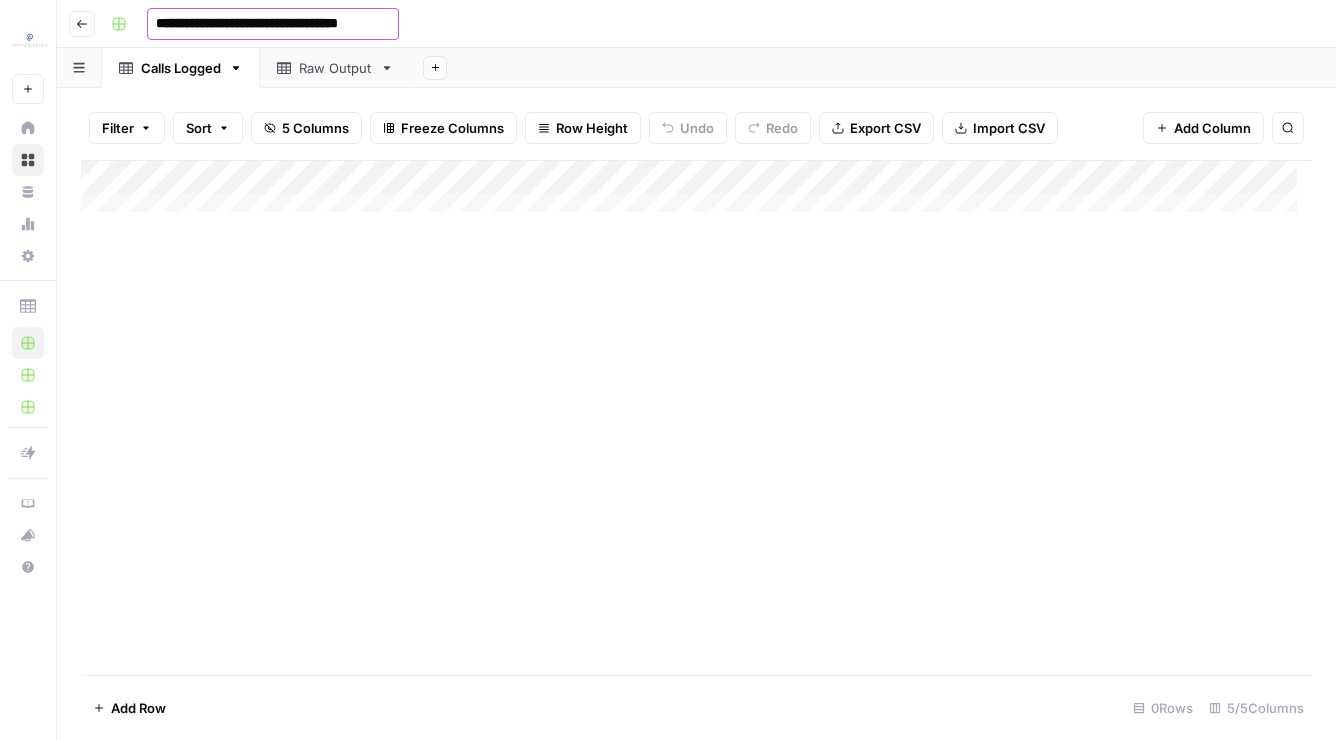 click 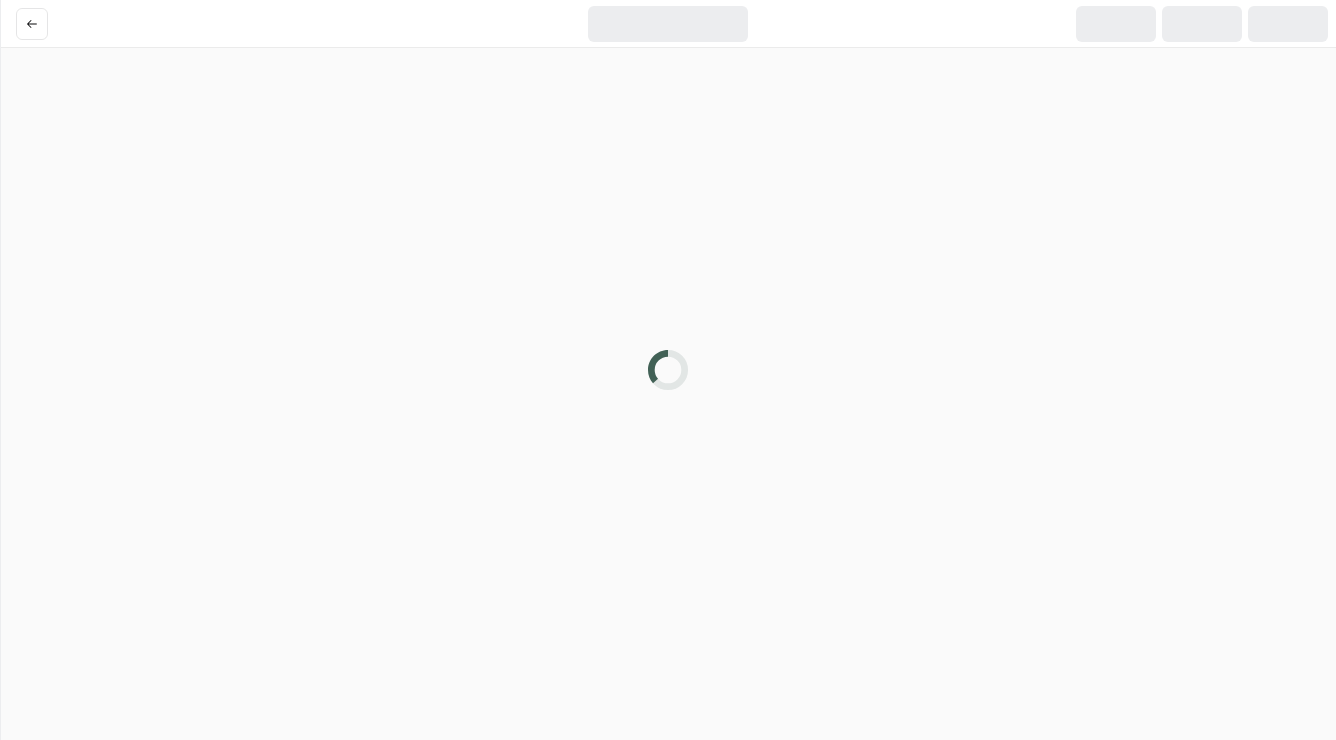 scroll, scrollTop: 0, scrollLeft: 0, axis: both 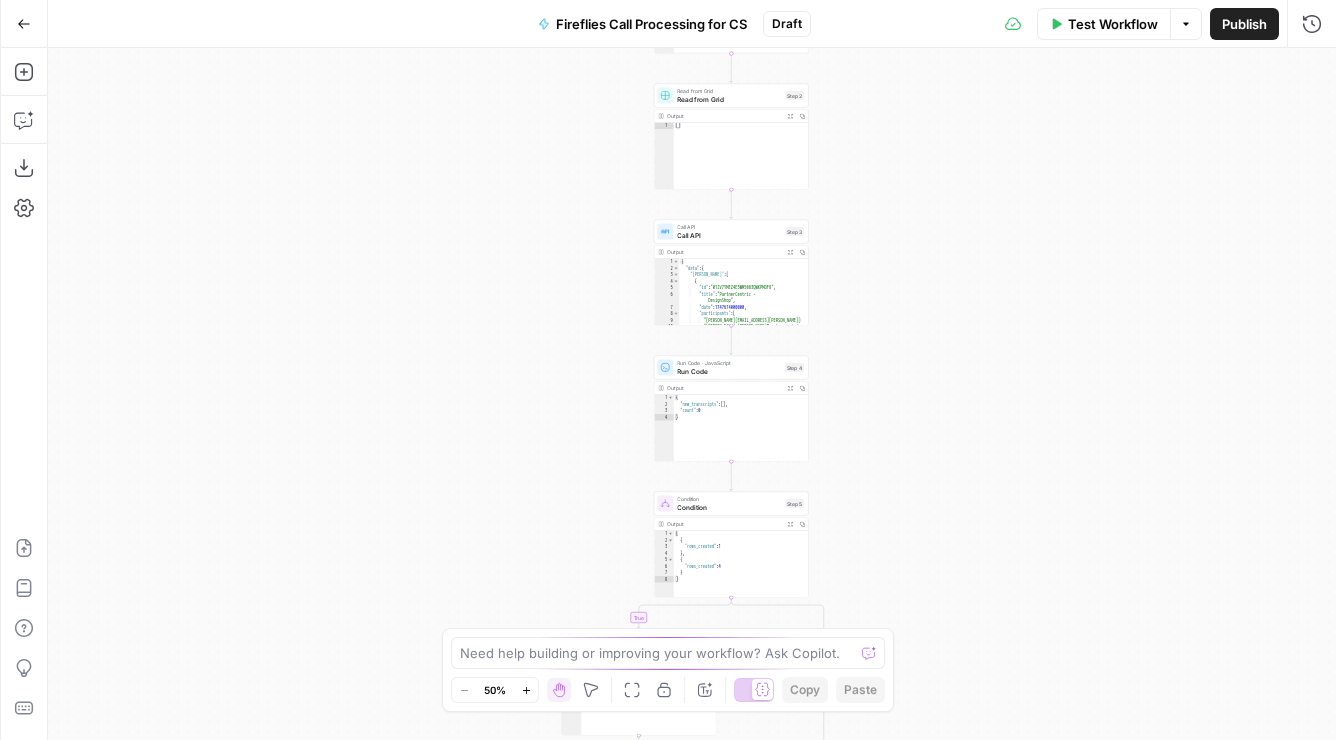 drag, startPoint x: 924, startPoint y: 166, endPoint x: 919, endPoint y: 547, distance: 381.0328 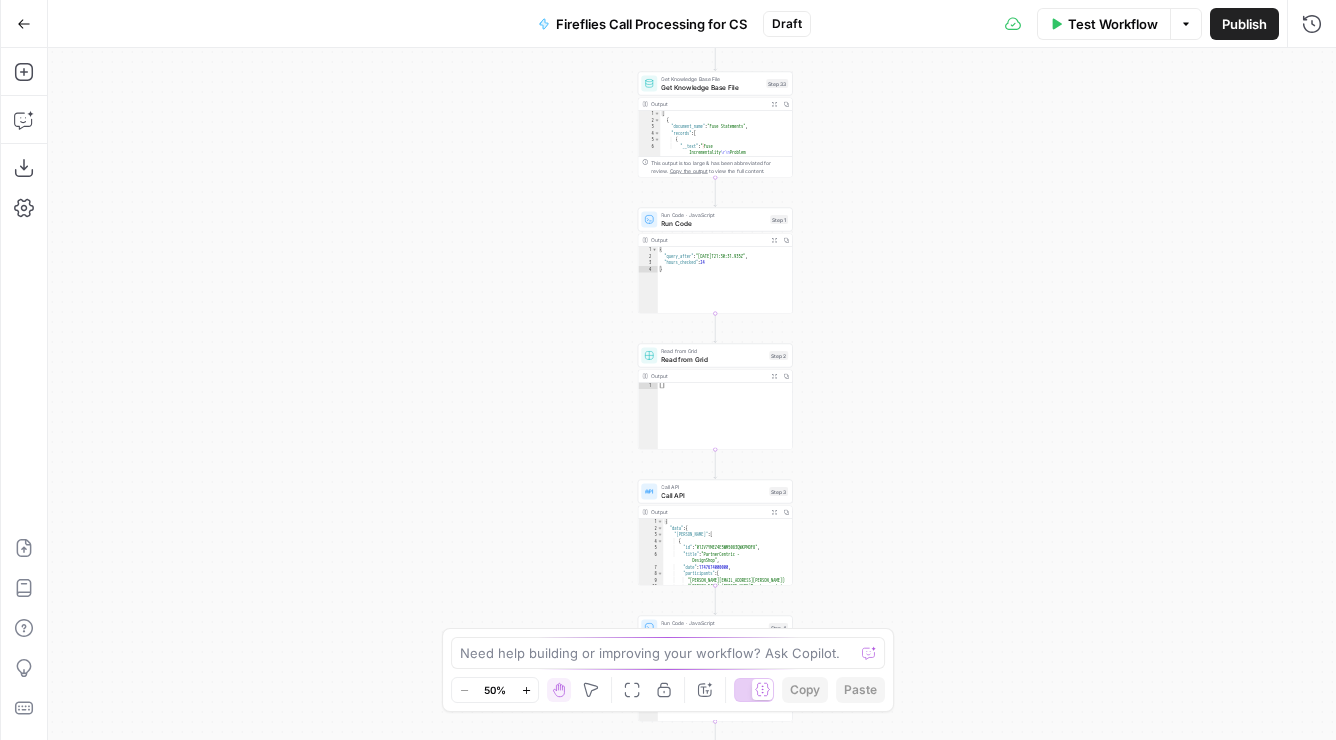 drag, startPoint x: 930, startPoint y: 413, endPoint x: 934, endPoint y: 571, distance: 158.05063 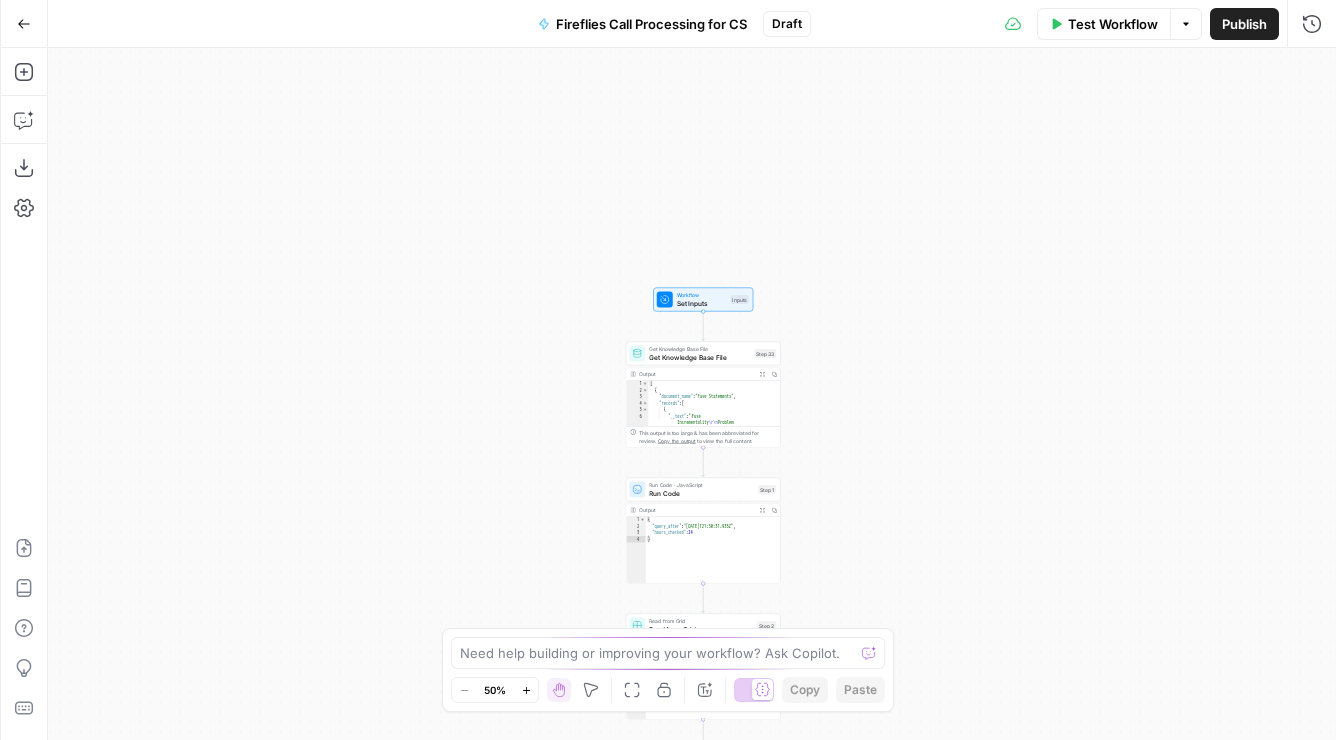 drag, startPoint x: 911, startPoint y: 382, endPoint x: 939, endPoint y: 195, distance: 189.08464 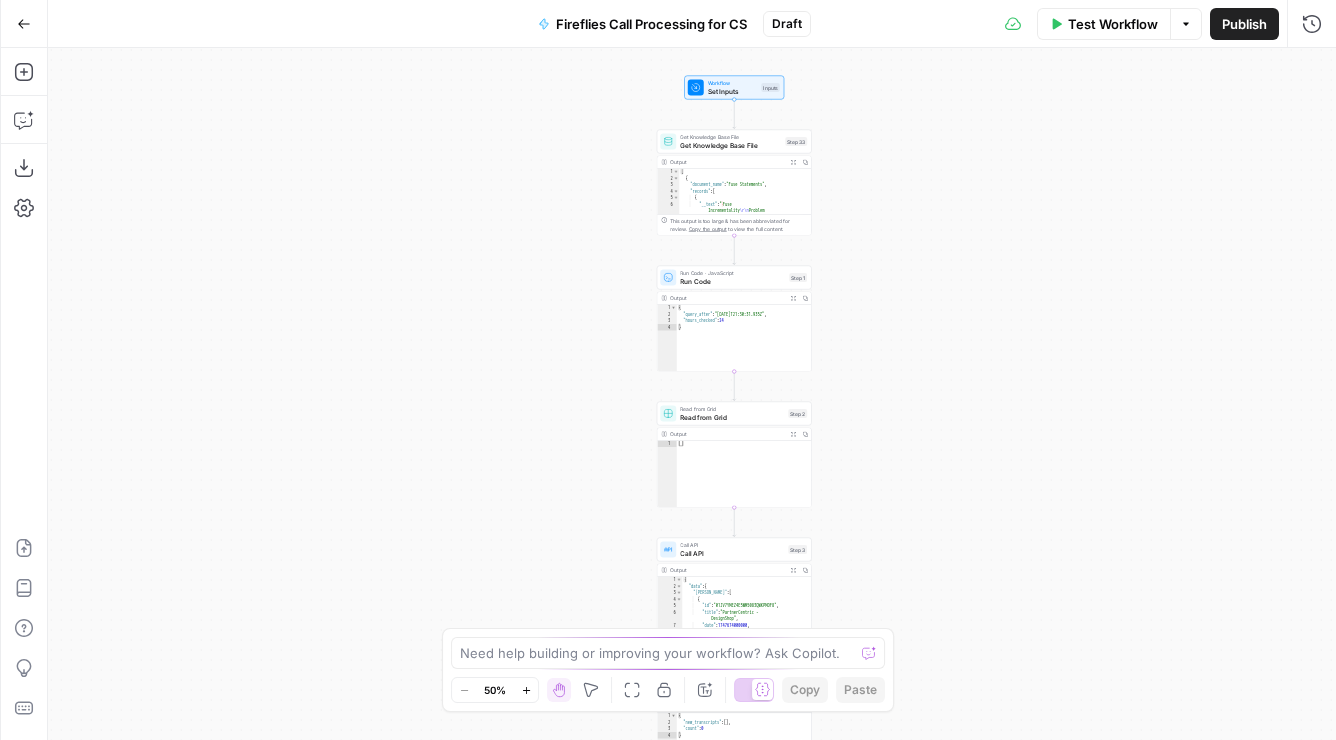 drag, startPoint x: 934, startPoint y: 386, endPoint x: 937, endPoint y: 183, distance: 203.02217 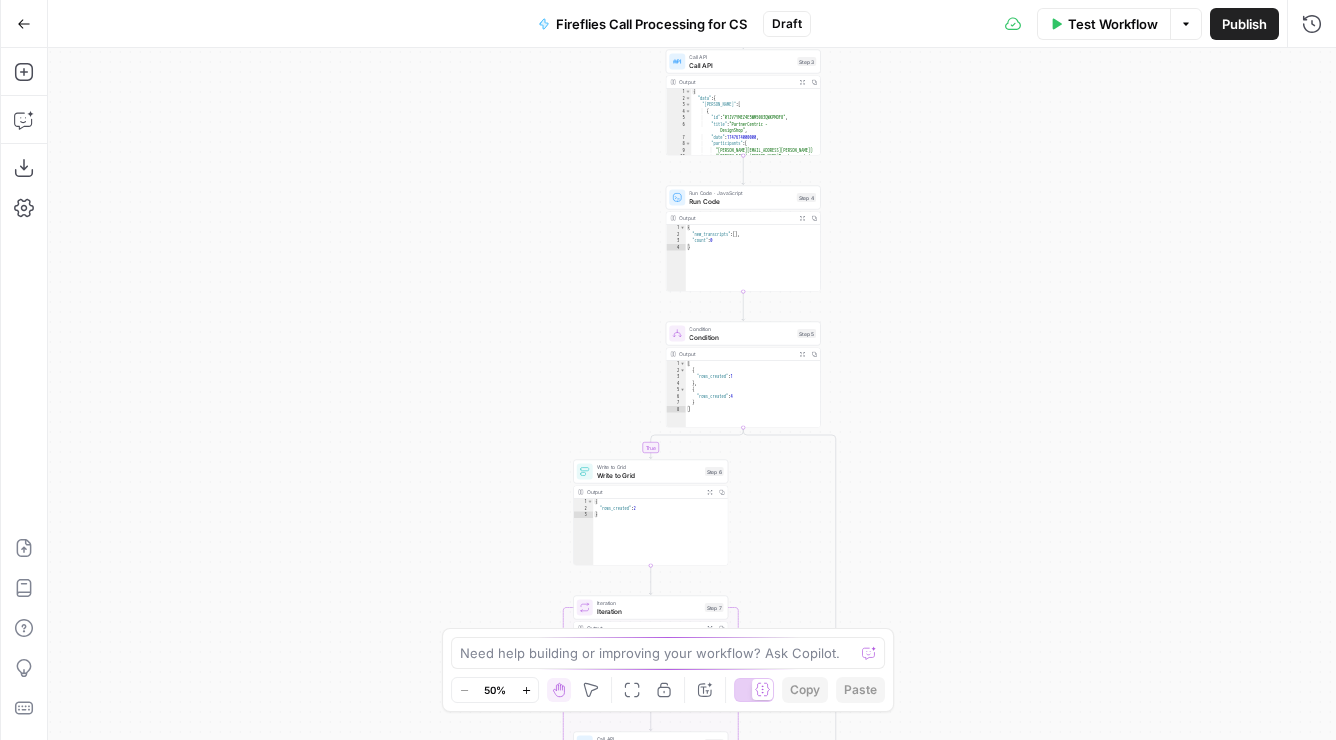 drag, startPoint x: 941, startPoint y: 388, endPoint x: 947, endPoint y: 100, distance: 288.0625 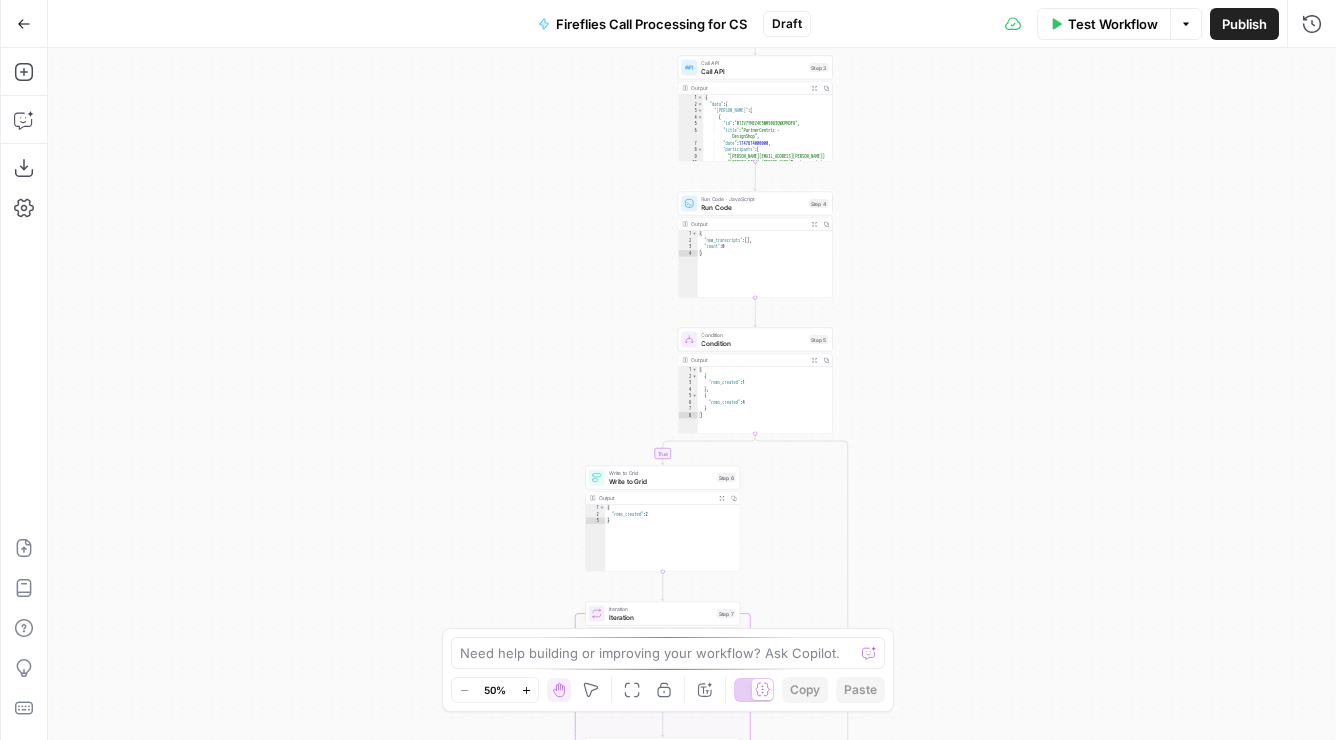 drag, startPoint x: 957, startPoint y: 280, endPoint x: 993, endPoint y: 449, distance: 172.79178 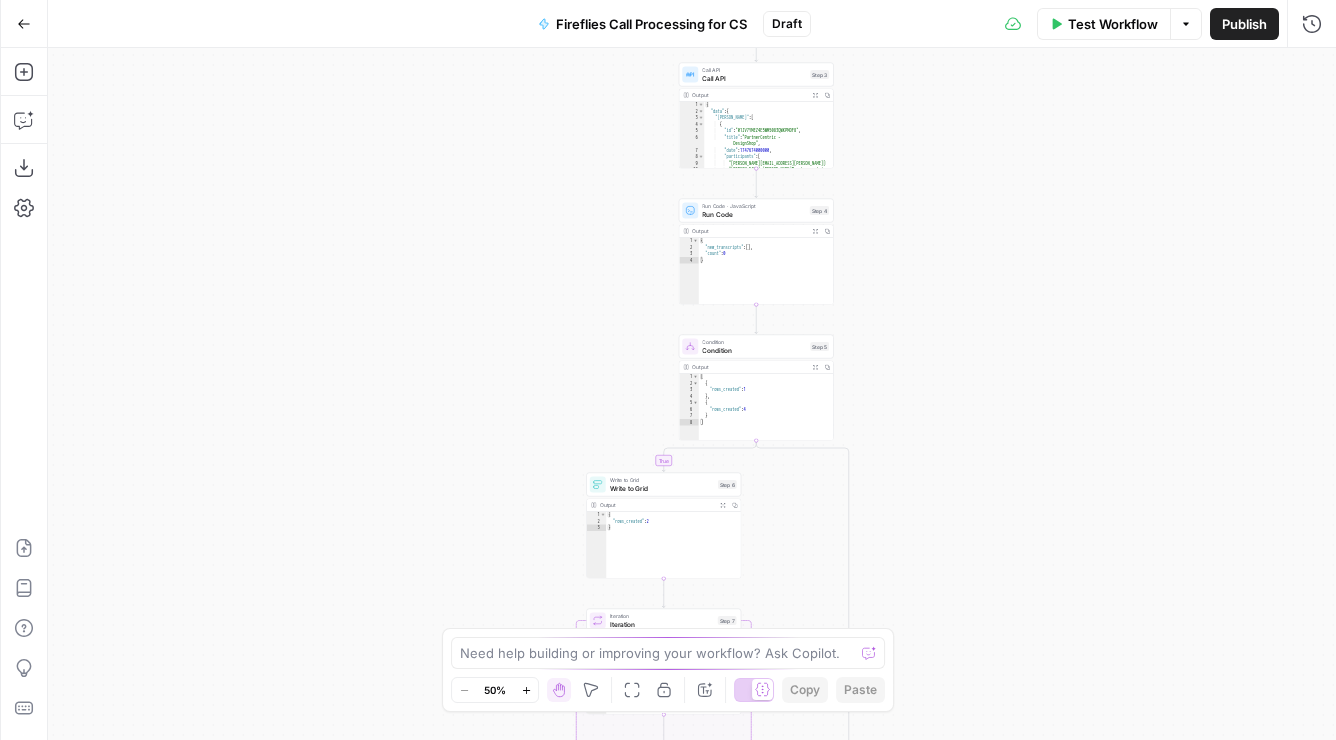 drag, startPoint x: 1006, startPoint y: 234, endPoint x: 983, endPoint y: 520, distance: 286.92334 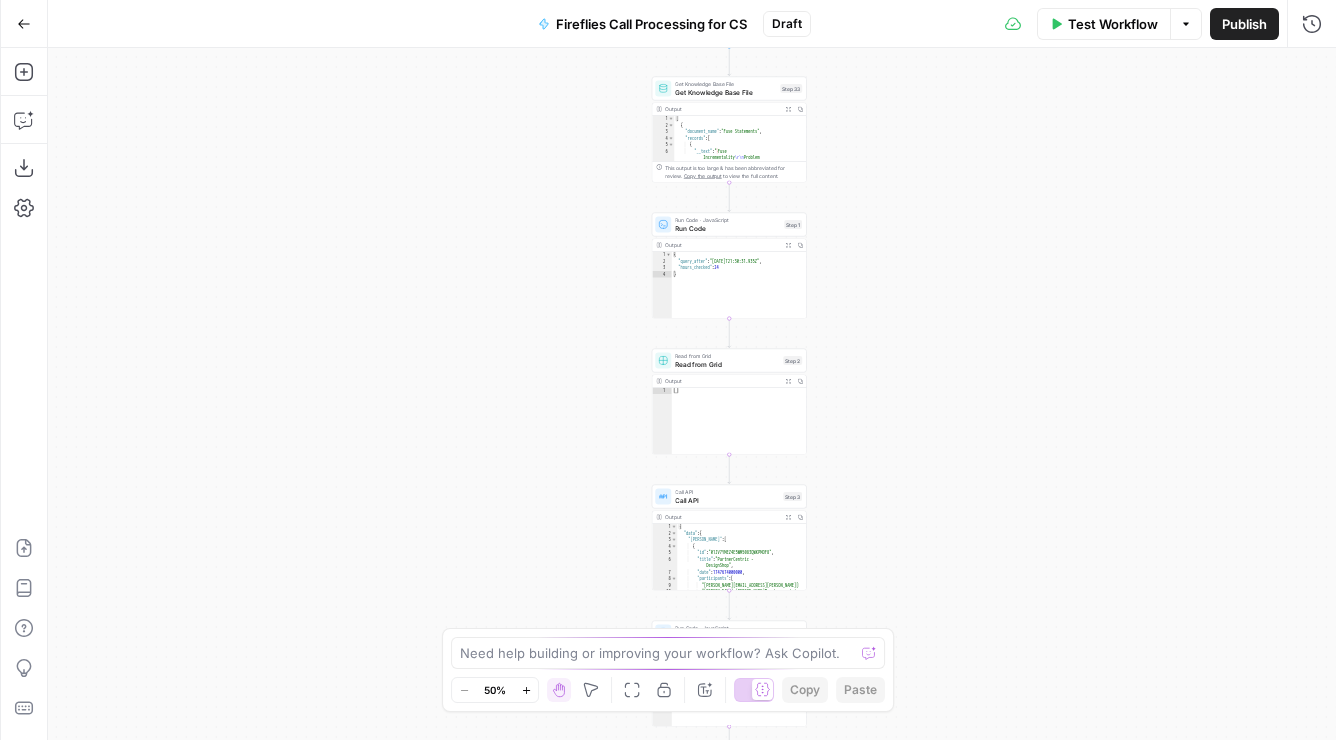 drag, startPoint x: 938, startPoint y: 381, endPoint x: 937, endPoint y: 350, distance: 31.016125 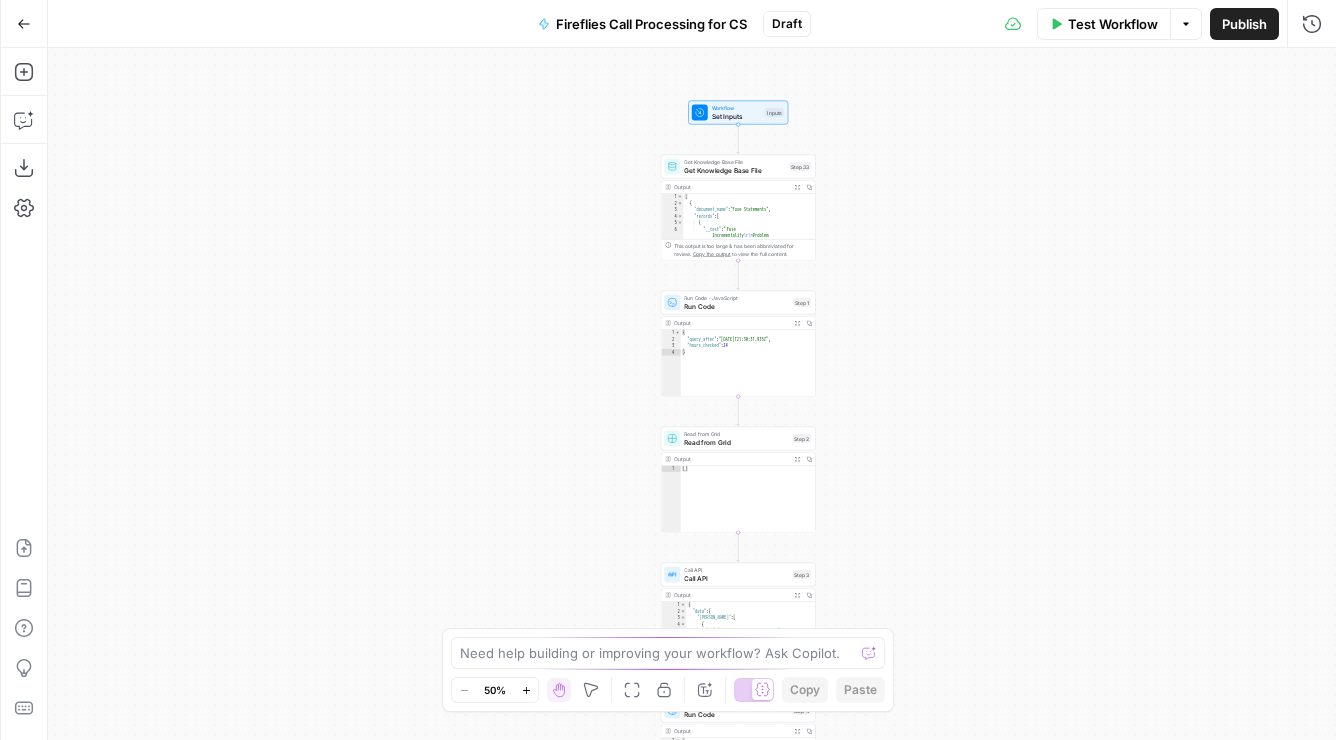 drag, startPoint x: 915, startPoint y: 270, endPoint x: 897, endPoint y: 397, distance: 128.26924 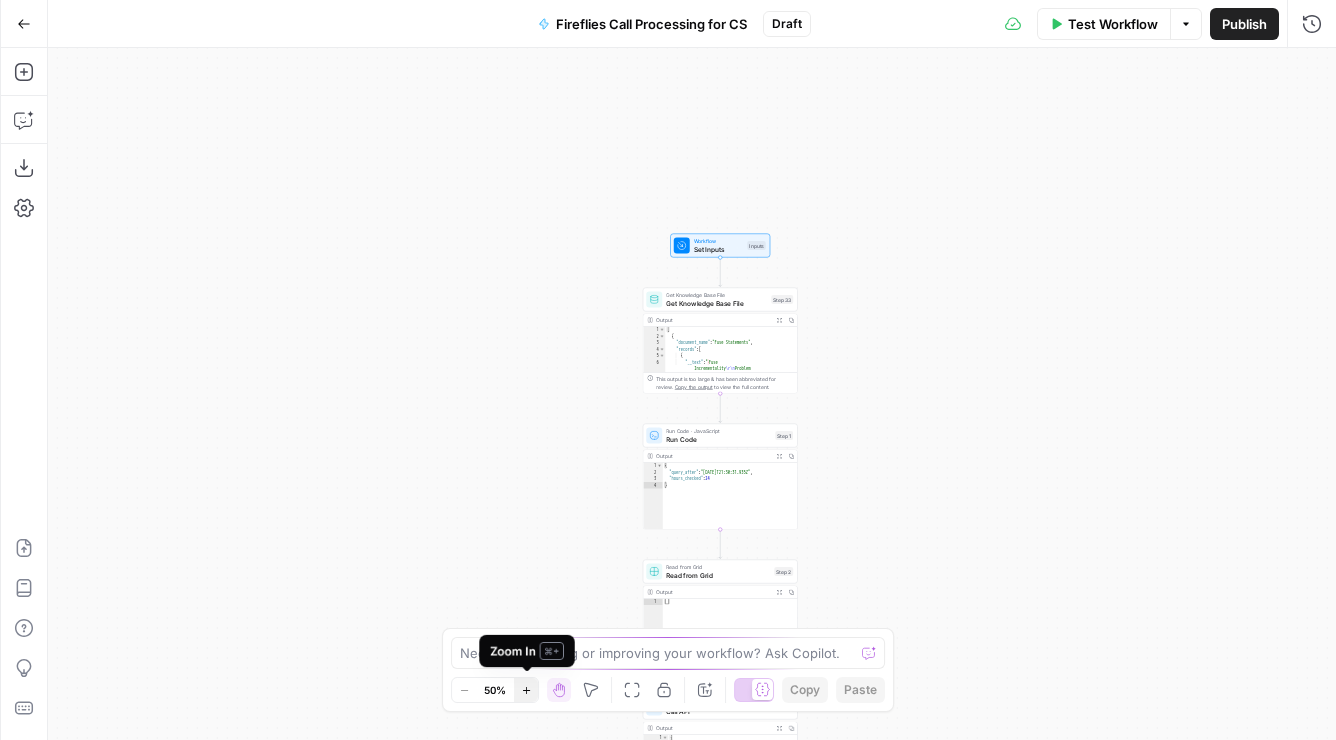 click 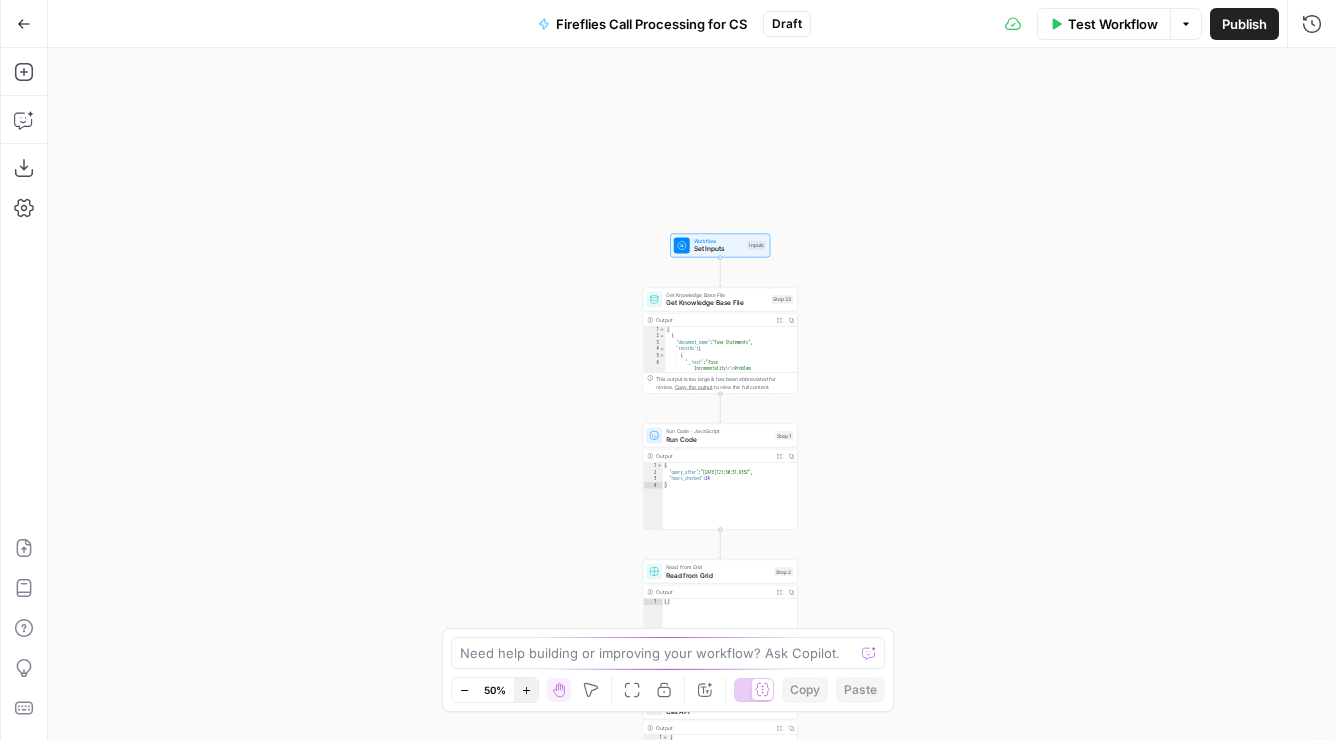 click 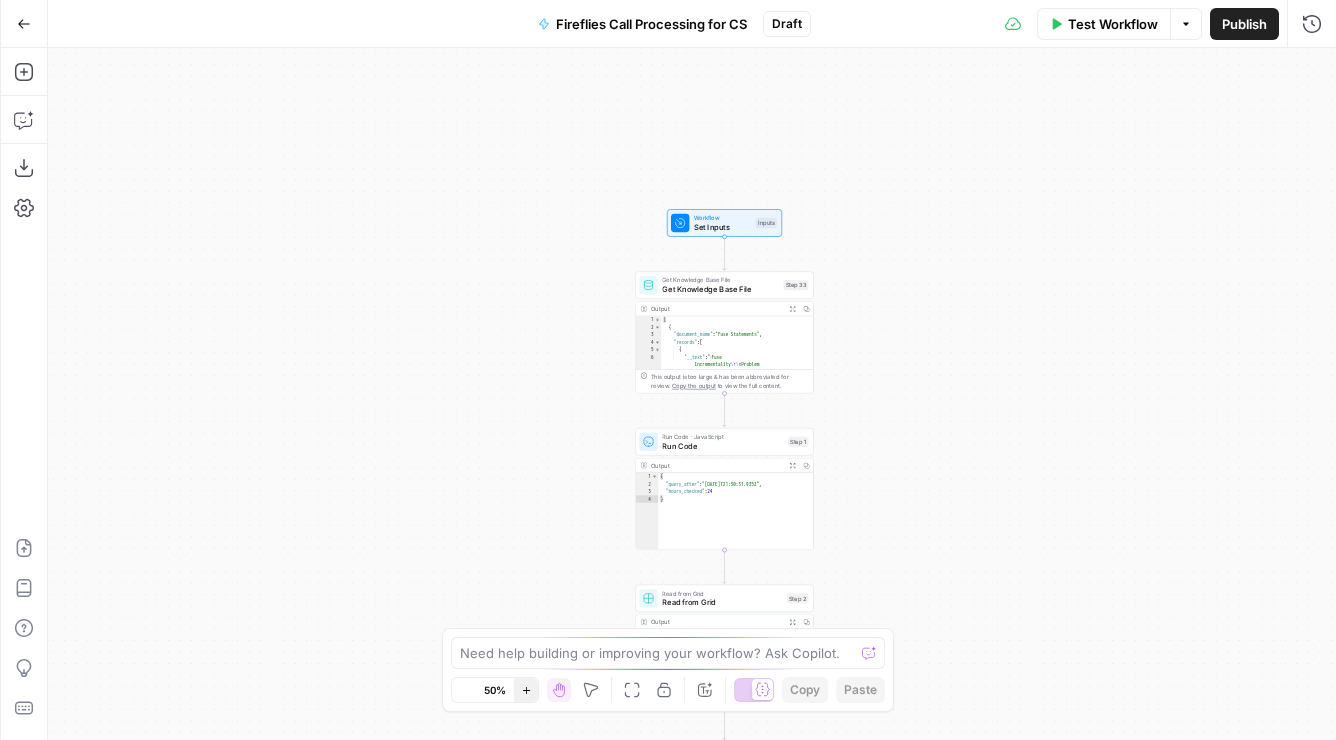 click 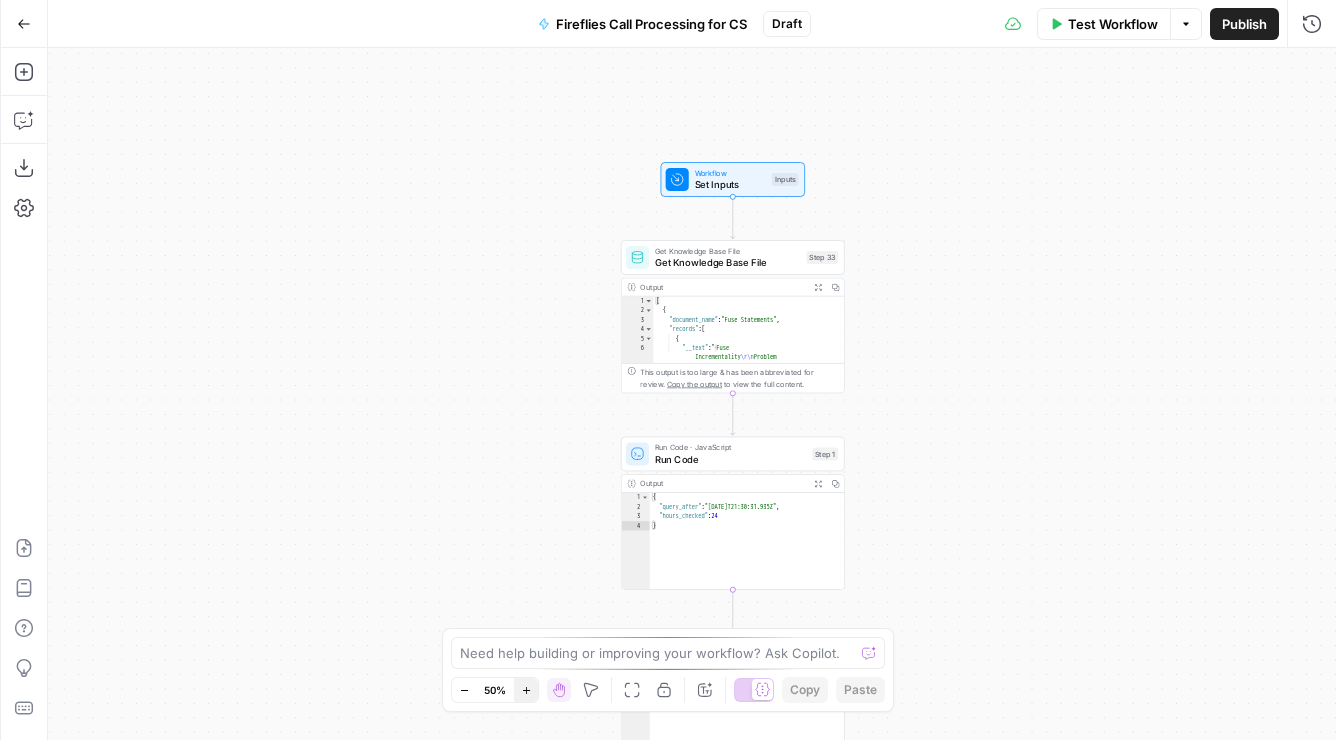 click 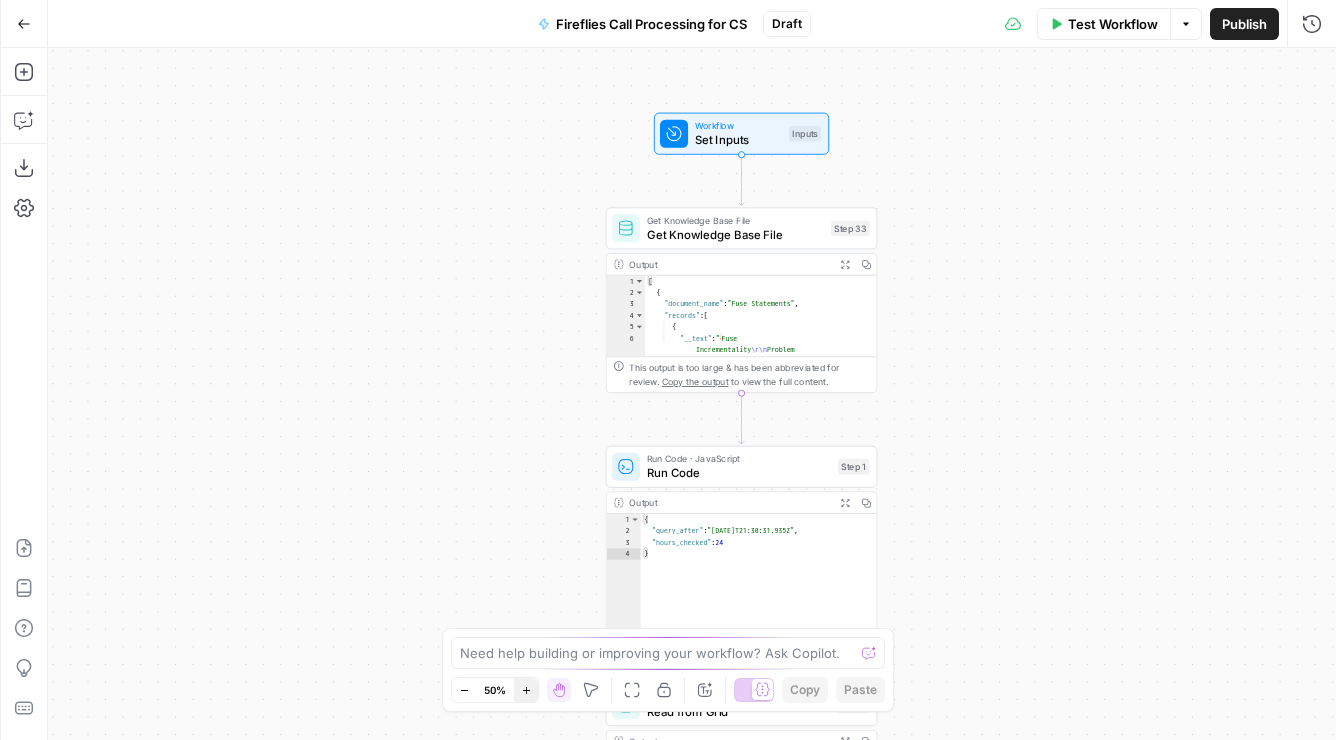 click 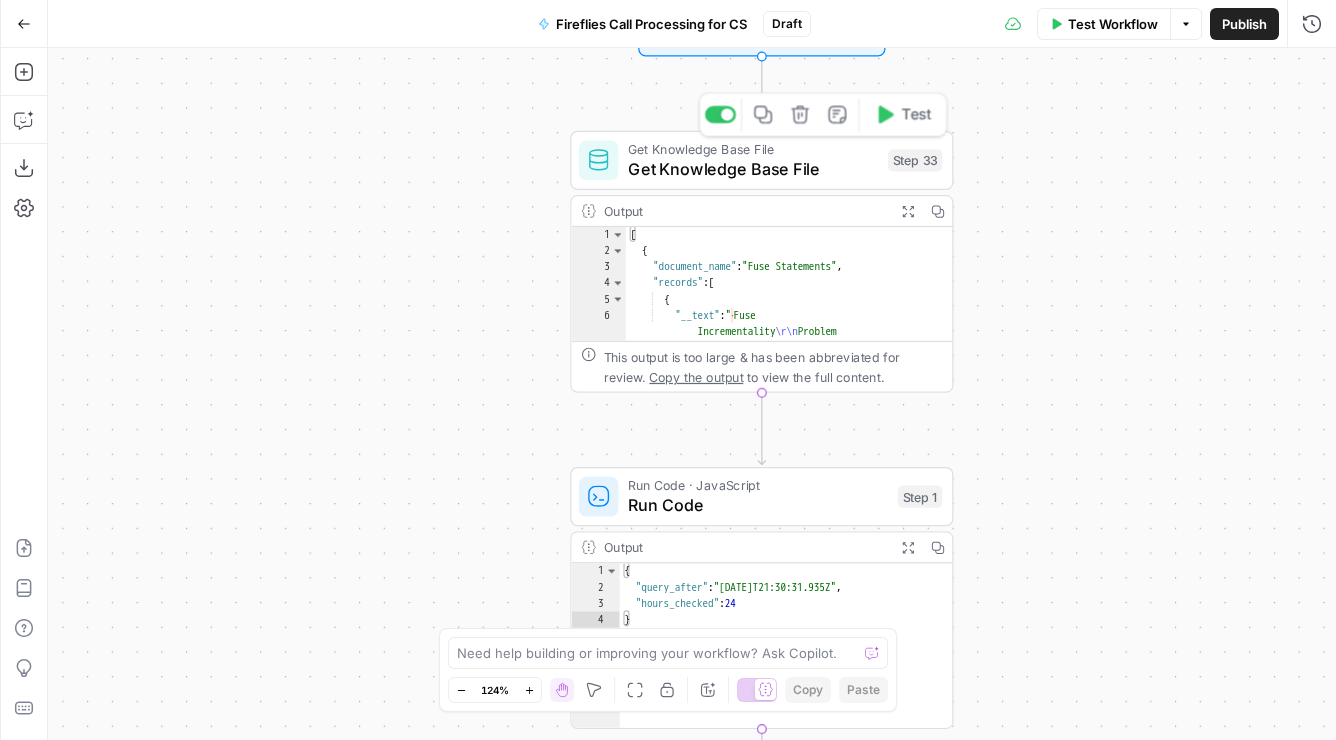 click on "Get Knowledge Base File" at bounding box center [753, 169] 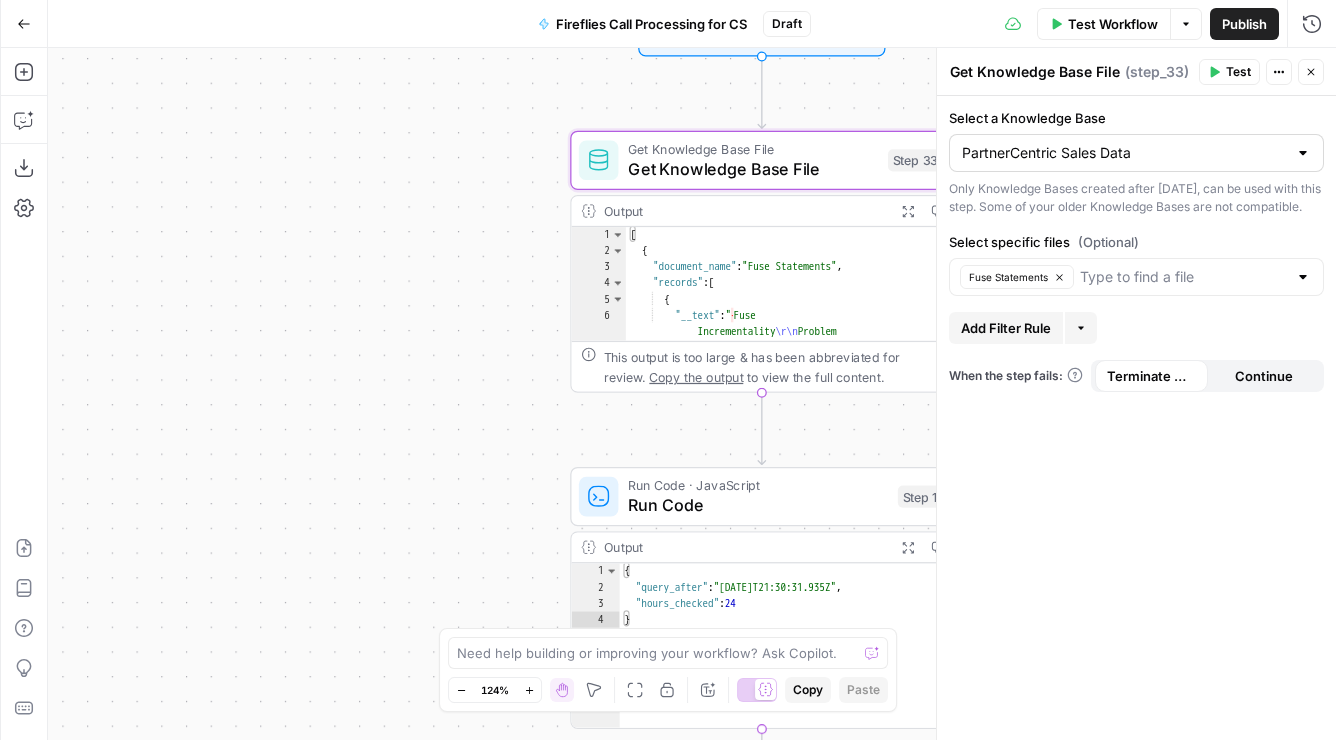 click on "Select a Knowledge Base PartnerCentric Sales Data Only Knowledge Bases created after June 1st, 2024, can be used with this step. Some of your older Knowledge Bases are not compatible." at bounding box center [1136, 162] 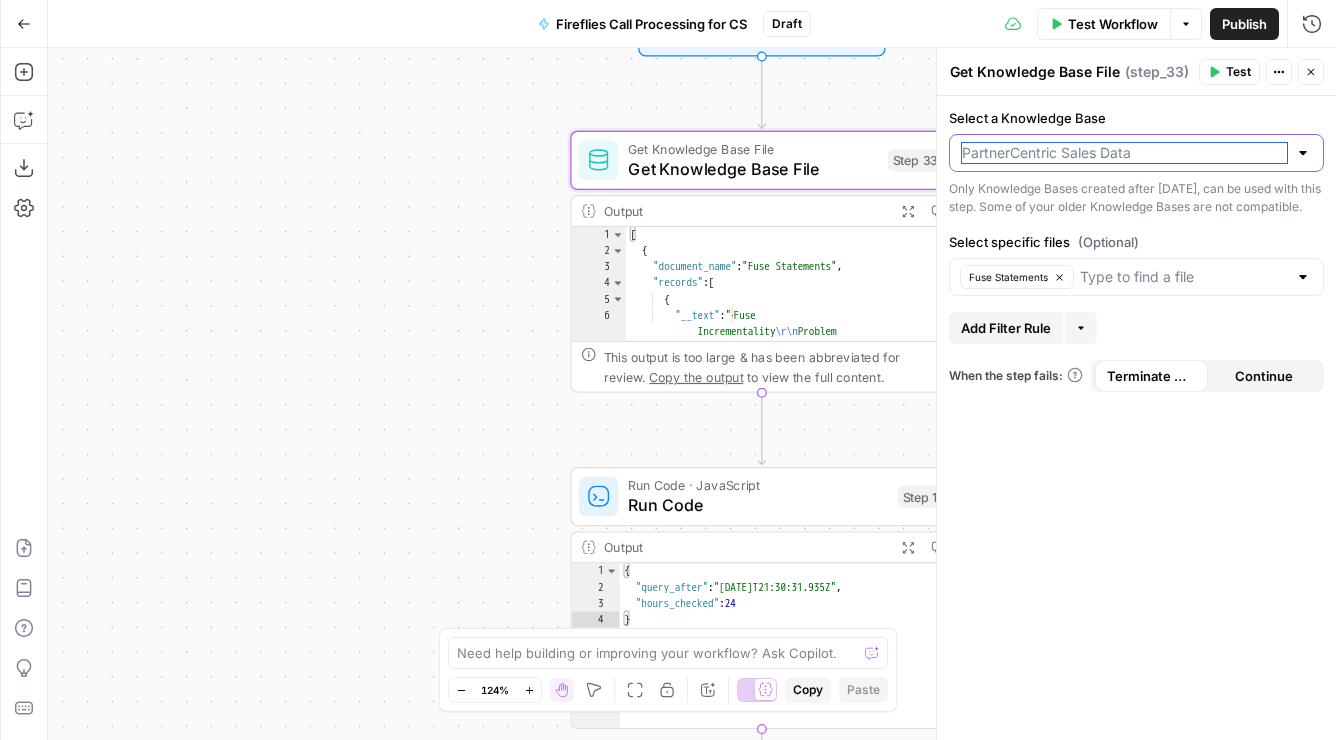 click on "Select a Knowledge Base" at bounding box center [1124, 153] 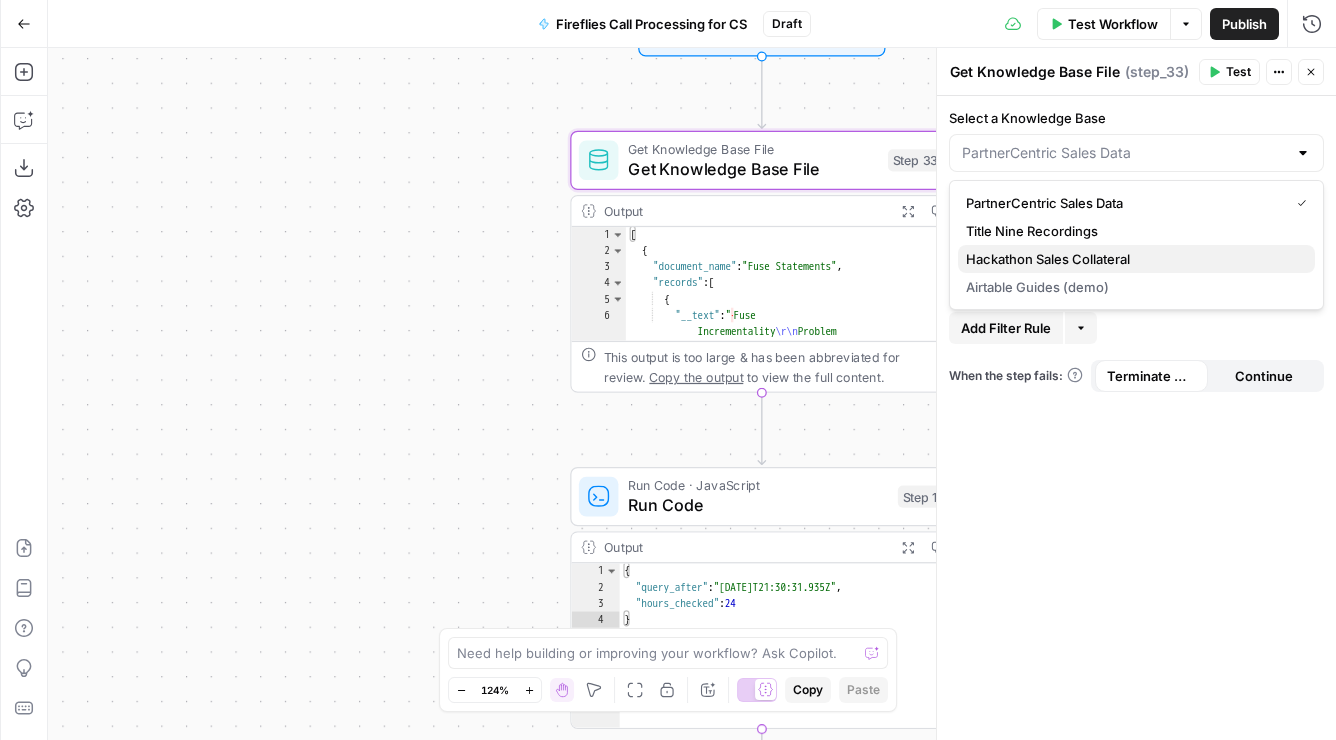 click on "Hackathon Sales Collateral" at bounding box center (1048, 259) 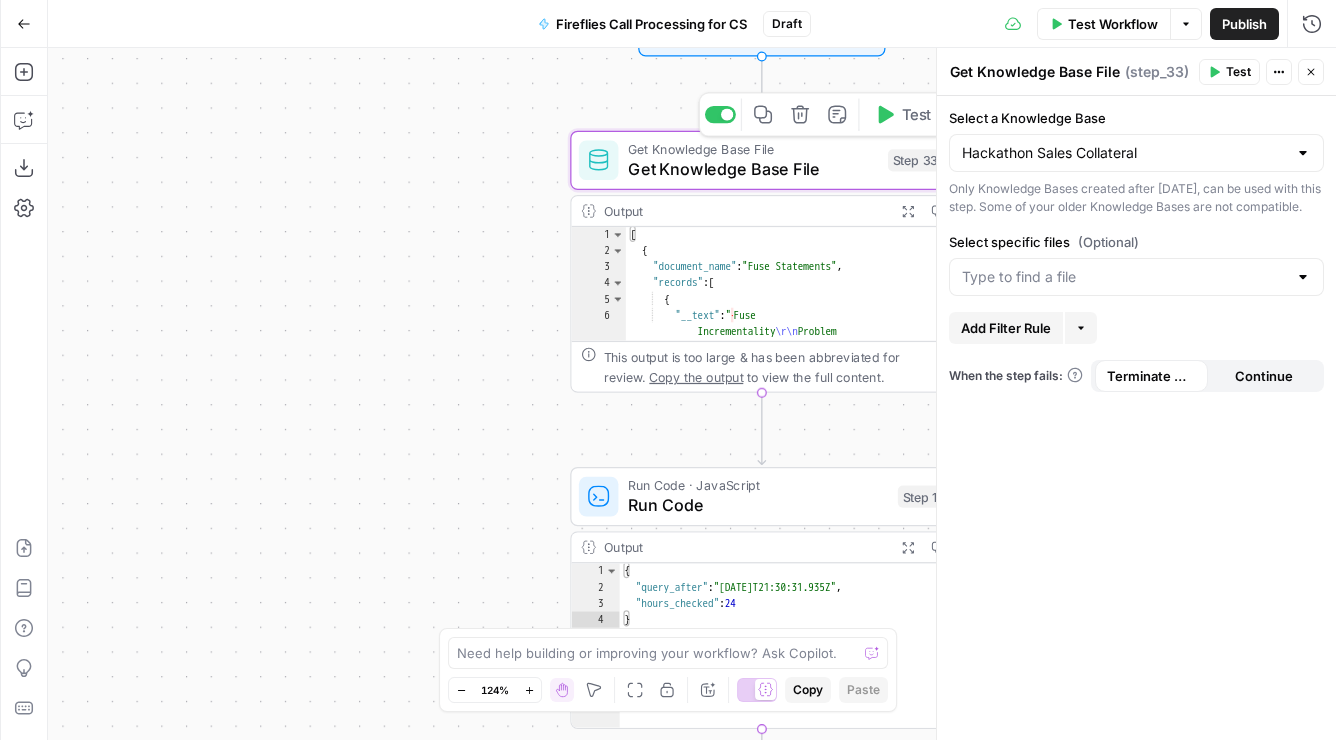 click on "true false Workflow Set Inputs Inputs Get Knowledge Base File Get Knowledge Base File Step 33 Copy step Delete step Add Note Test Output Expand Output Copy 1 2 3 4 5 6 [    {      "document_name" :  "Fuse Statements" ,      "records" :  [         {           "__text" :  " · Fuse               Incrementality \r\n Problem               Statement: Affiliate marketing               leaders struggle to accurately               measure the true value of their               affiliate publishers because               traditional attribution models               can't distinguish between               publishers who genuinely drive               business growth versus those who               simply claim credit for sales               that would have happened anyway.               This leads to inefficient               commission structures based on  . \r\n \r\n" at bounding box center (692, 394) 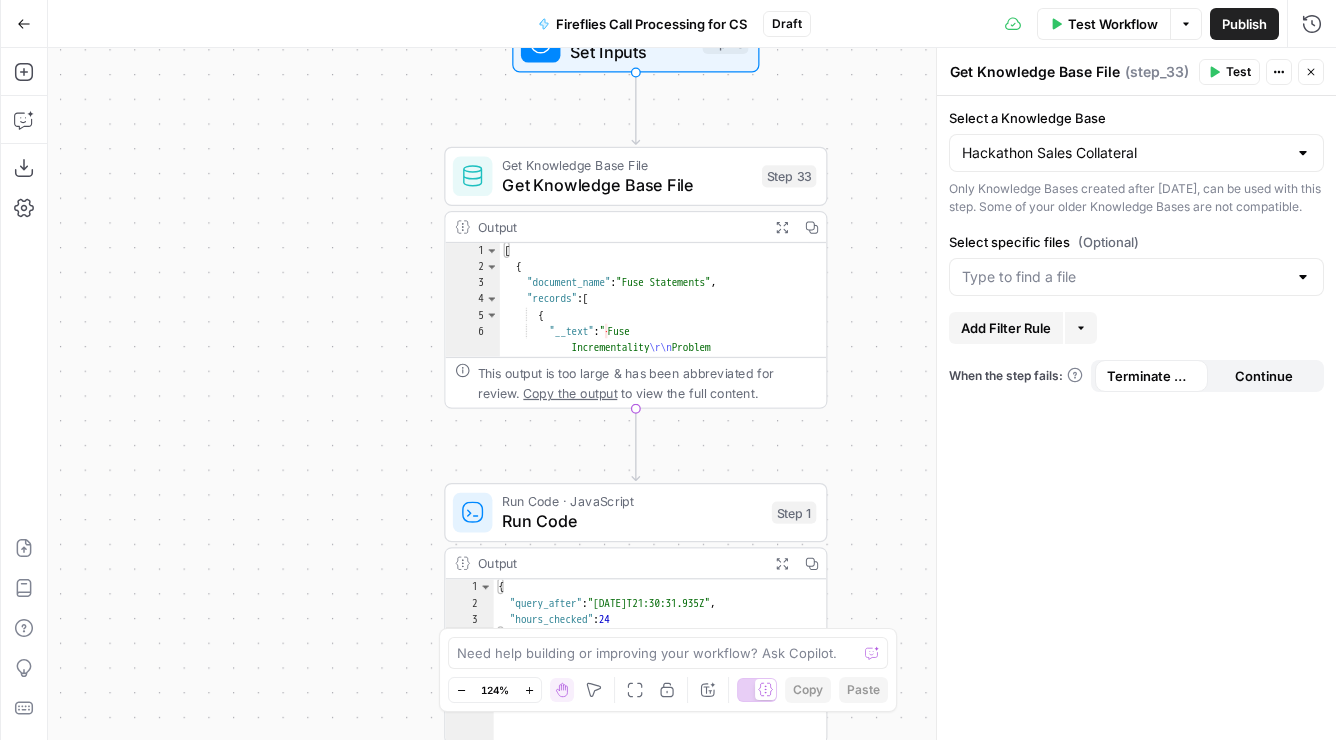 drag, startPoint x: 498, startPoint y: 261, endPoint x: 277, endPoint y: 296, distance: 223.75433 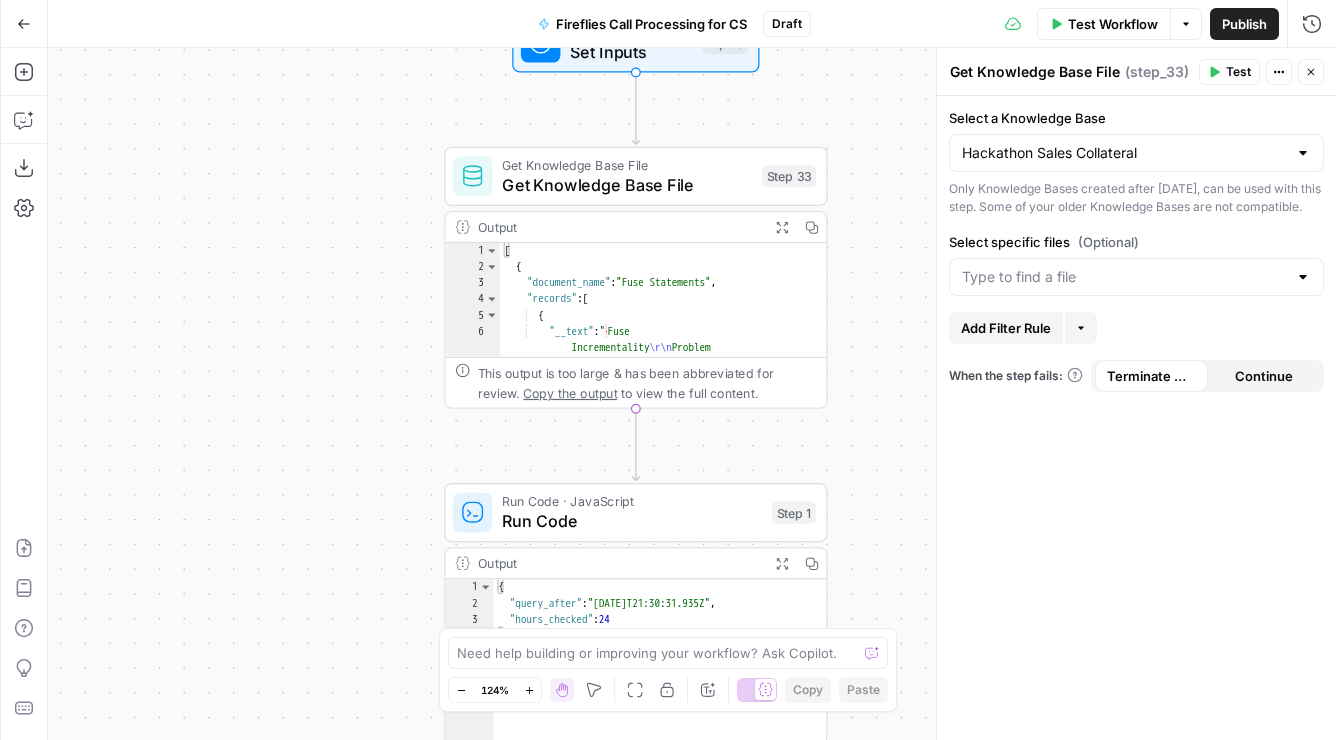 click on "true false Workflow Set Inputs Inputs Get Knowledge Base File Get Knowledge Base File Step 33 Output Expand Output Copy 1 2 3 4 5 6 [    {      "document_name" :  "Fuse Statements" ,      "records" :  [         {           "__text" :  " · Fuse               Incrementality \r\n Problem               Statement: Affiliate marketing               leaders struggle to accurately               measure the true value of their               affiliate publishers because               traditional attribution models               can't distinguish between               publishers who genuinely drive               business growth versus those who               simply claim credit for sales               that would have happened anyway.               This leads to inefficient               commission structures based on               subjective publisher  ." at bounding box center (692, 394) 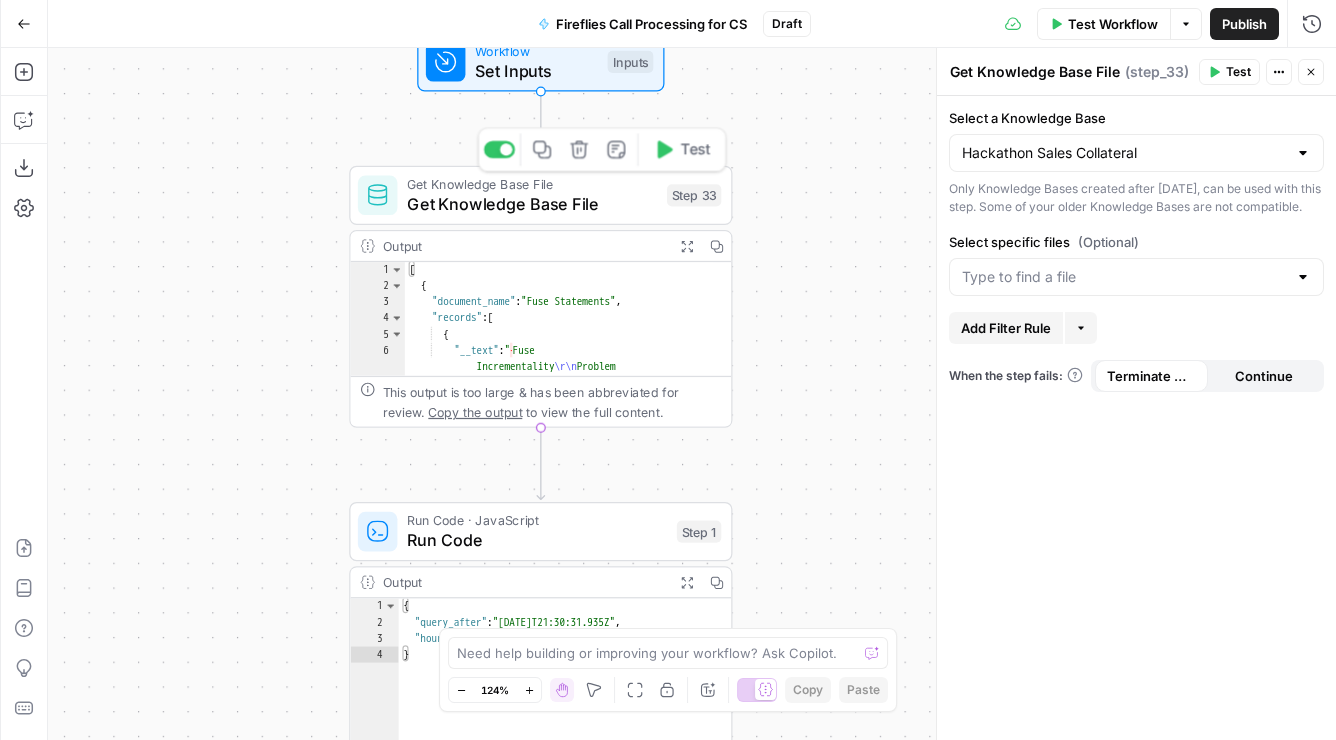 click on "Get Knowledge Base File" at bounding box center [532, 184] 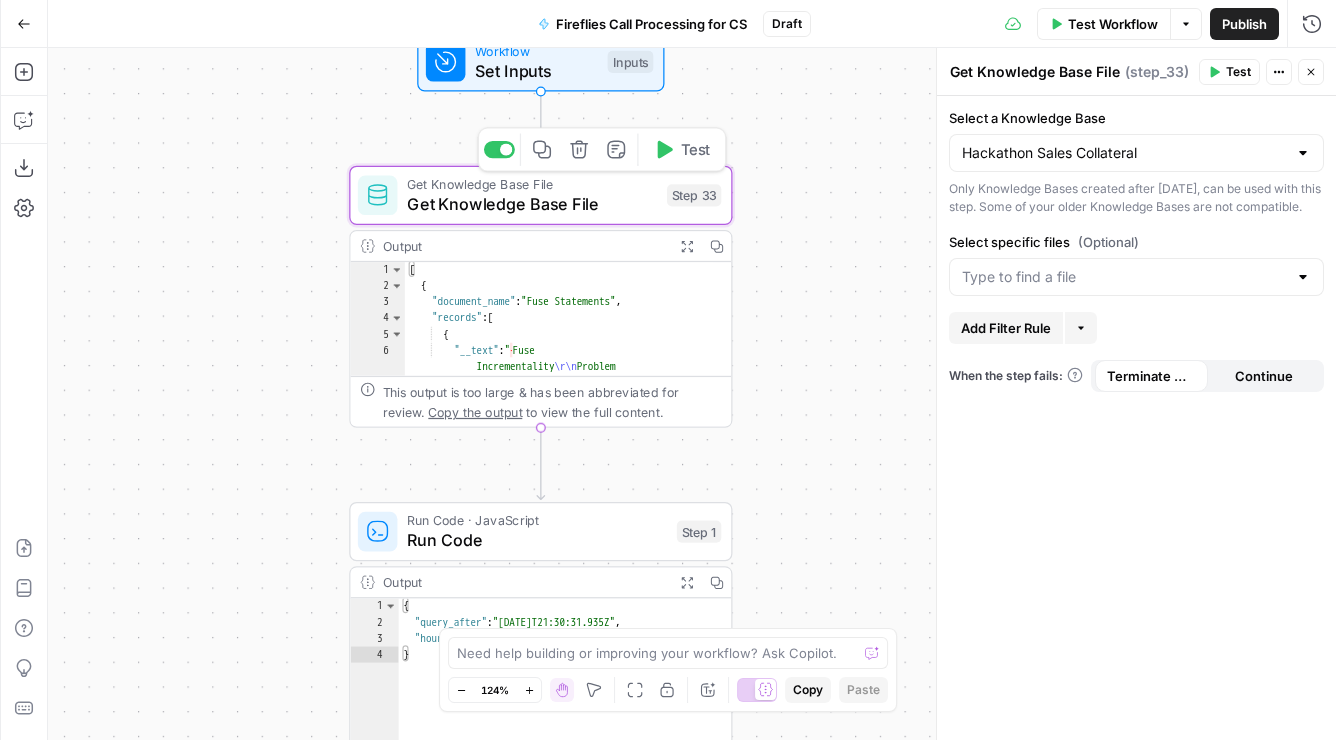 click on "true false Workflow Set Inputs Inputs Get Knowledge Base File Get Knowledge Base File Step 33 Copy step Delete step Add Note Test Output Expand Output Copy 1 2 3 4 5 6 [    {      "document_name" :  "Fuse Statements" ,      "records" :  [         {           "__text" :  " · Fuse               Incrementality \r\n Problem               Statement: Affiliate marketing               leaders struggle to accurately               measure the true value of their               affiliate publishers because               traditional attribution models               can't distinguish between               publishers who genuinely drive               business growth versus those who               simply claim credit for sales               that would have happened anyway.               This leads to inefficient               commission structures based on  . \r\n \r\n" at bounding box center (692, 394) 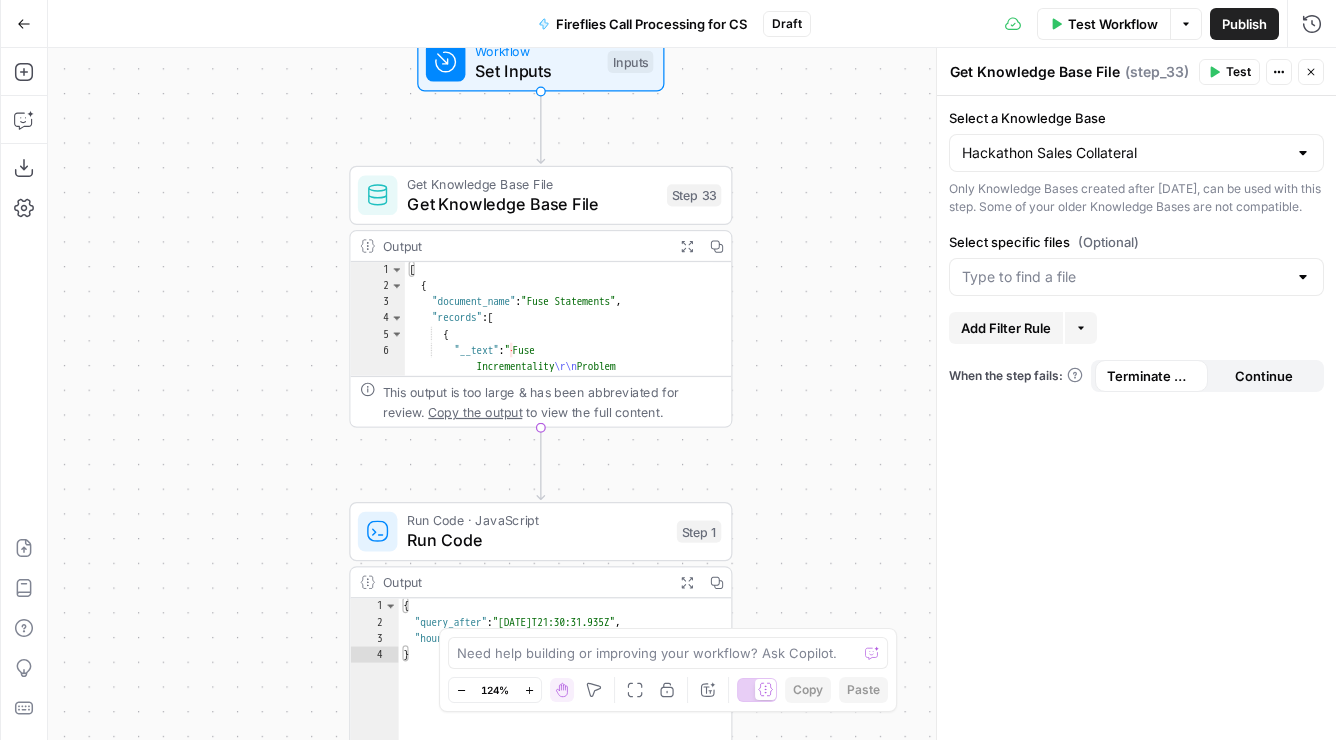 click on "Output" at bounding box center [524, 246] 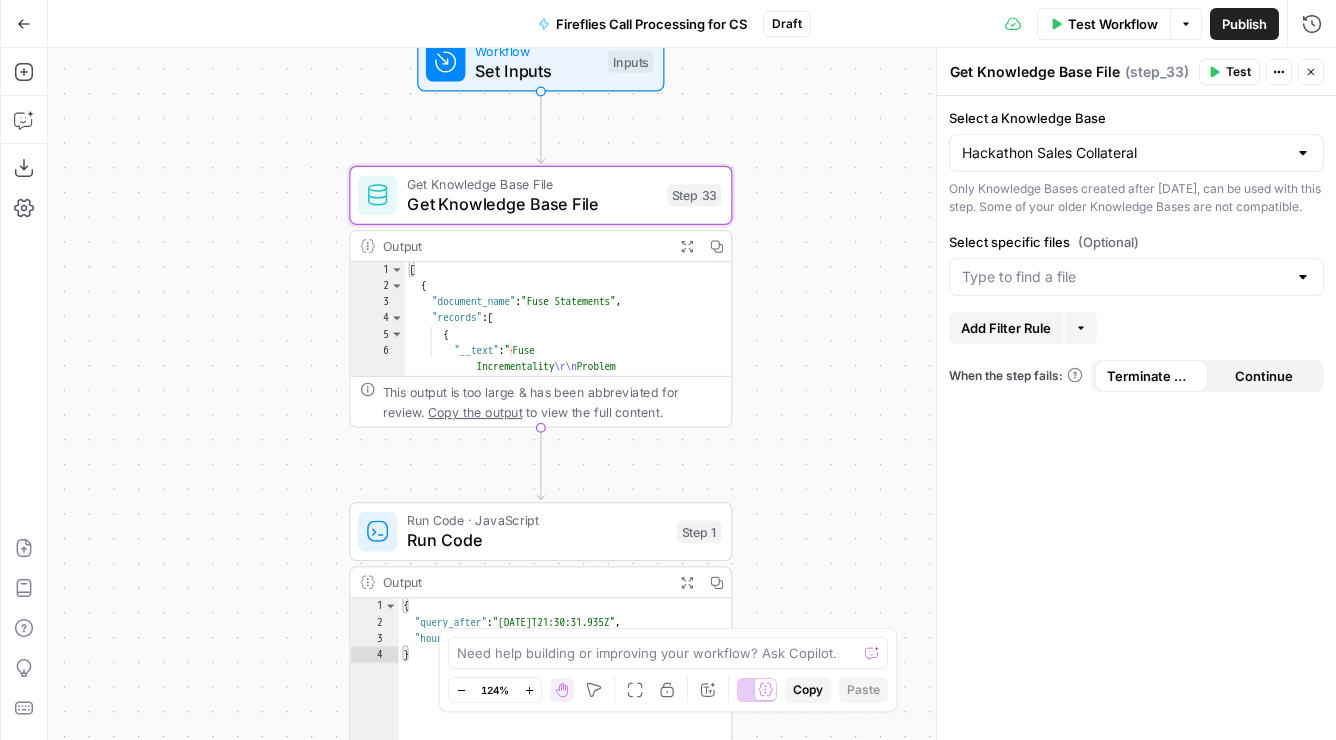 scroll, scrollTop: 0, scrollLeft: 0, axis: both 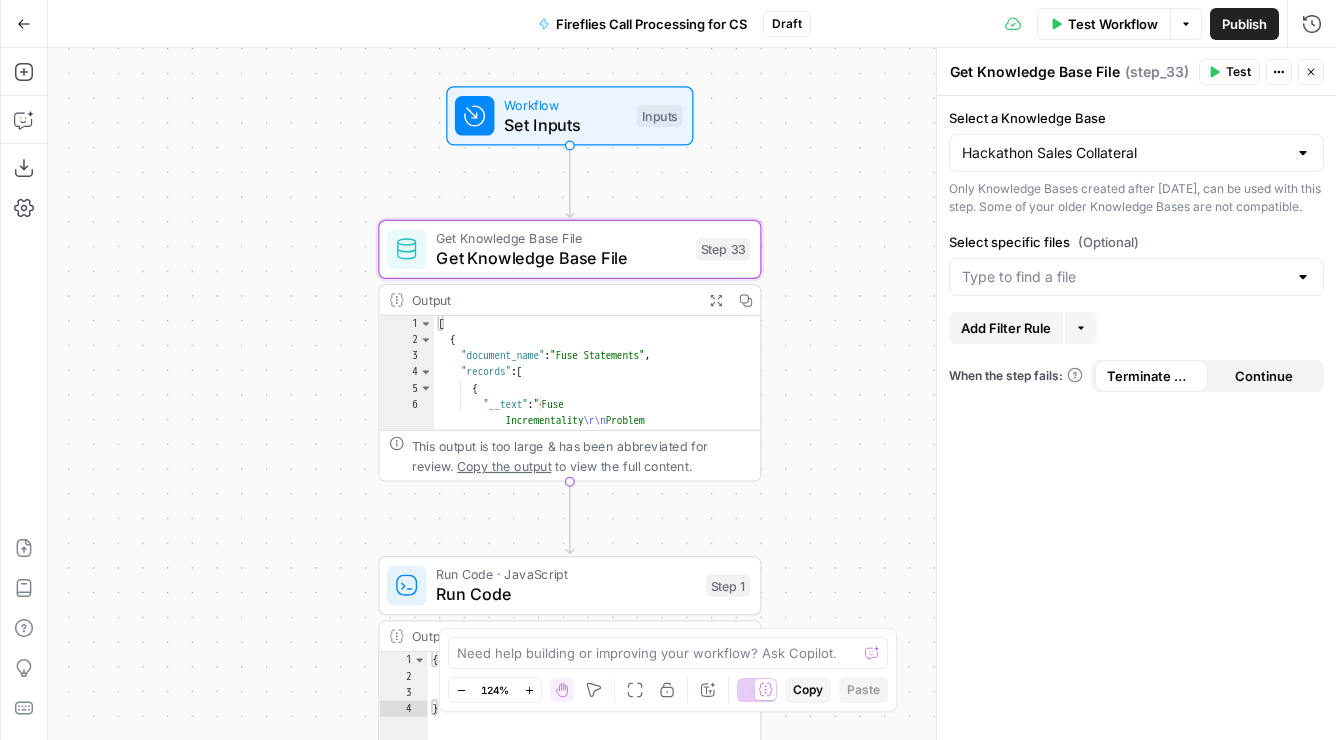 drag, startPoint x: 767, startPoint y: 383, endPoint x: 794, endPoint y: 447, distance: 69.46222 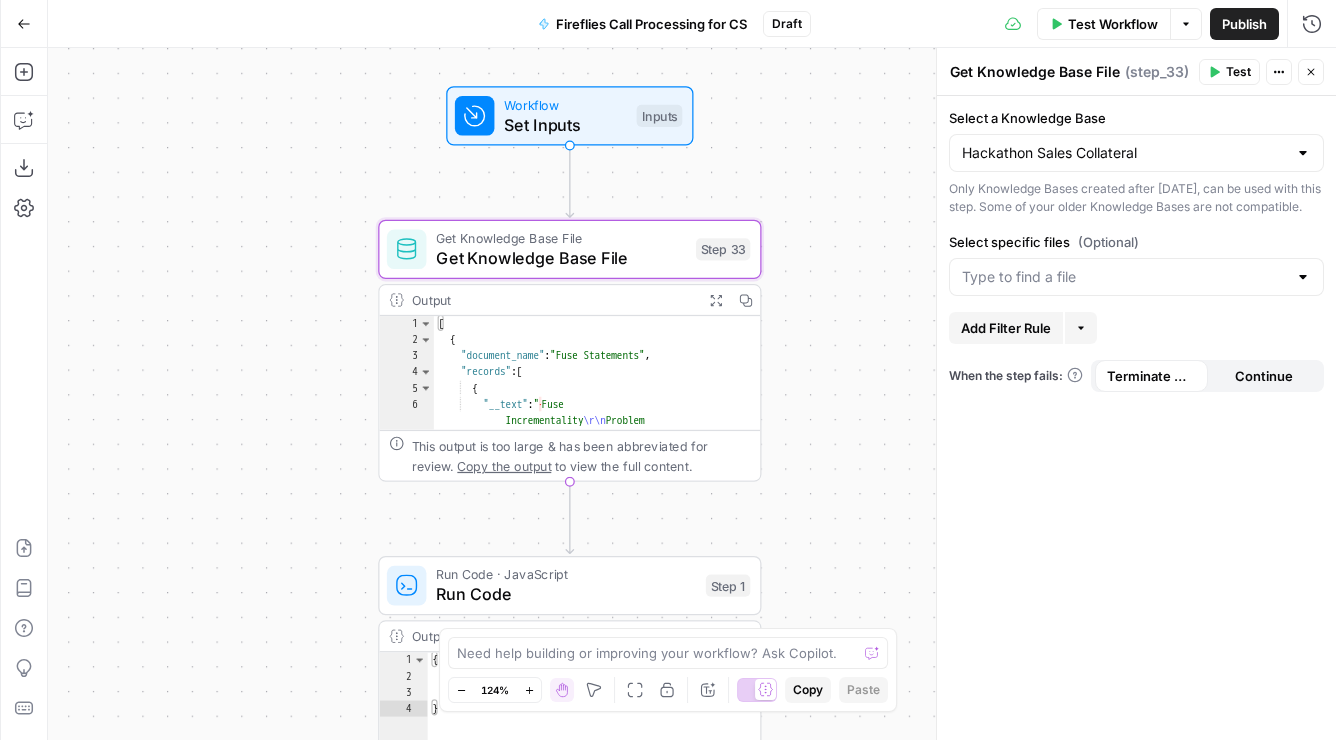 click on "true false Workflow Set Inputs Inputs Get Knowledge Base File Get Knowledge Base File Step 33 Output Expand Output Copy 1 2 3 4 5 6 [    {      "document_name" :  "Fuse Statements" ,      "records" :  [         {           "__text" :  " · Fuse               Incrementality \r\n Problem               Statement: Affiliate marketing               leaders struggle to accurately               measure the true value of their               affiliate publishers because               traditional attribution models               can't distinguish between               publishers who genuinely drive               business growth versus those who               simply claim credit for sales               that would have happened anyway.               This leads to inefficient               commission structures based on               subjective publisher  ." at bounding box center [692, 394] 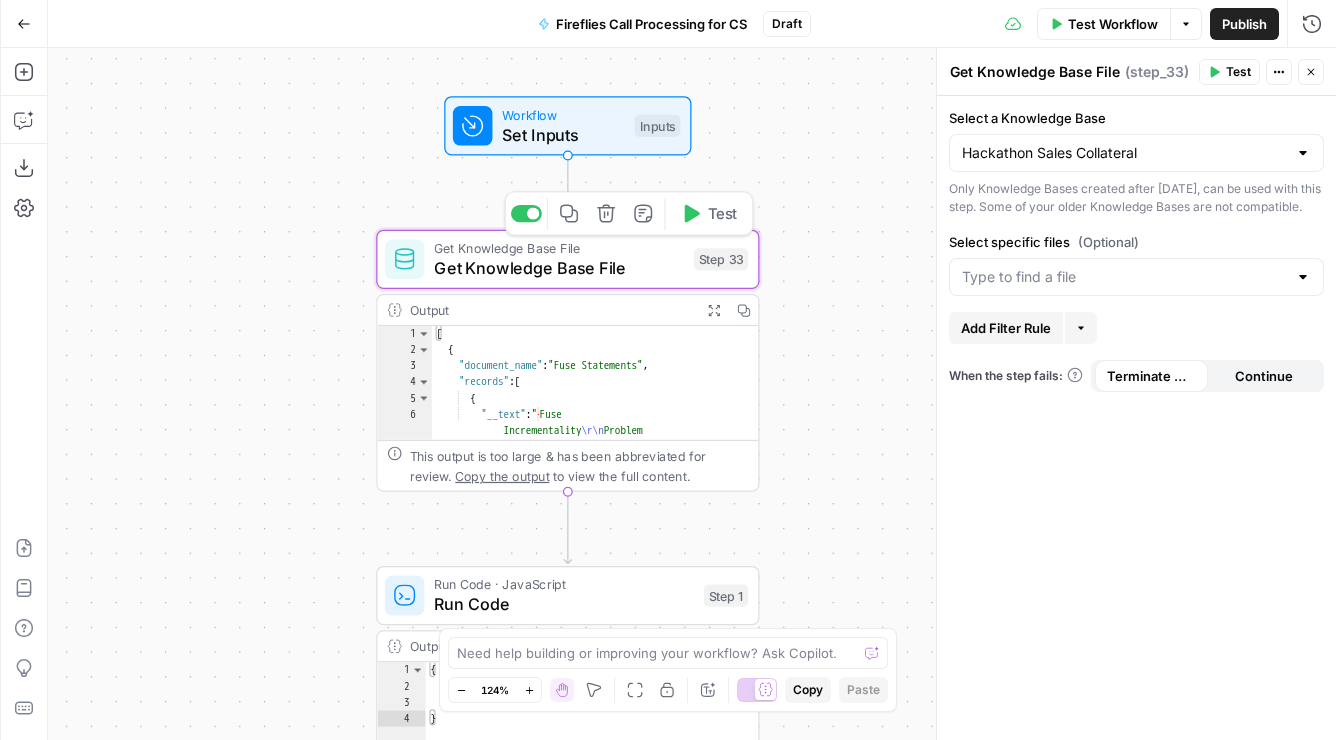 click on "Get Knowledge Base File Get Knowledge Base File Step 33 Copy step Delete step Add Note Test" at bounding box center [567, 259] 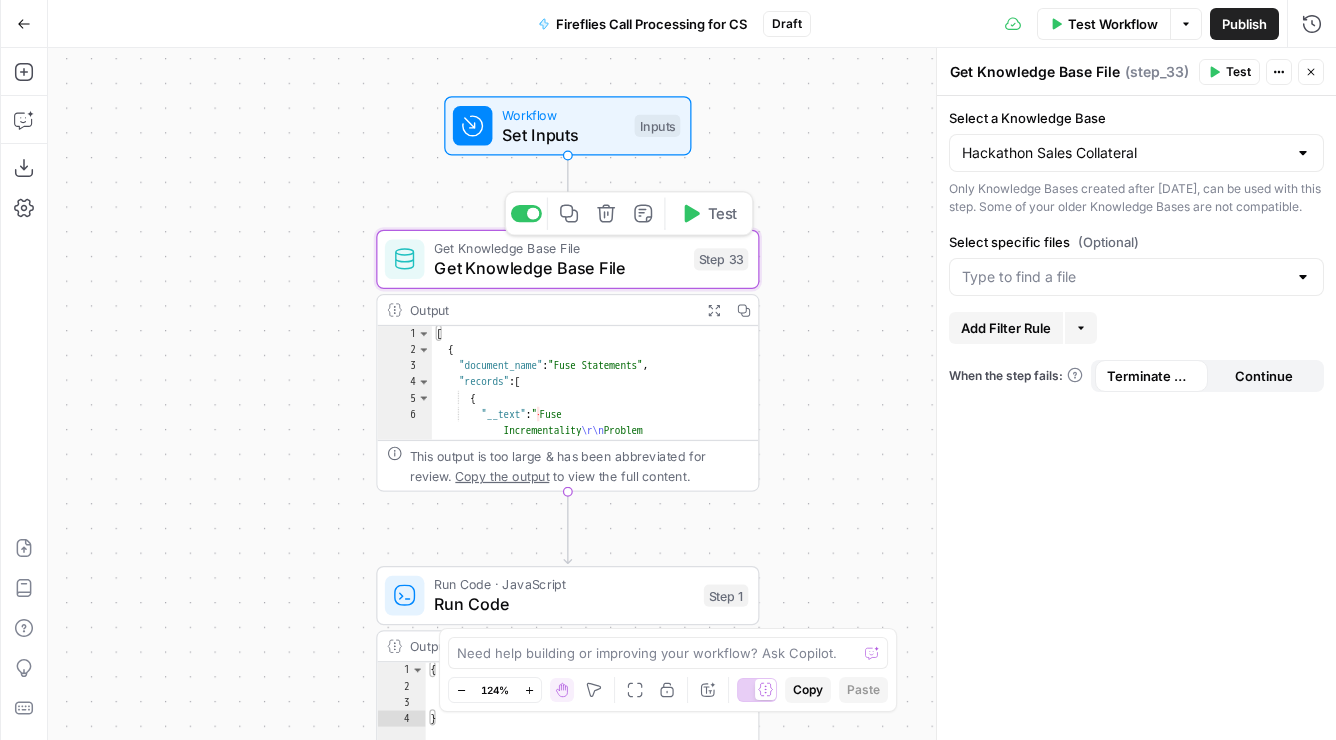 click on "Get Knowledge Base File Get Knowledge Base File Step 33 Copy step Delete step Add Note Test" at bounding box center (566, 259) 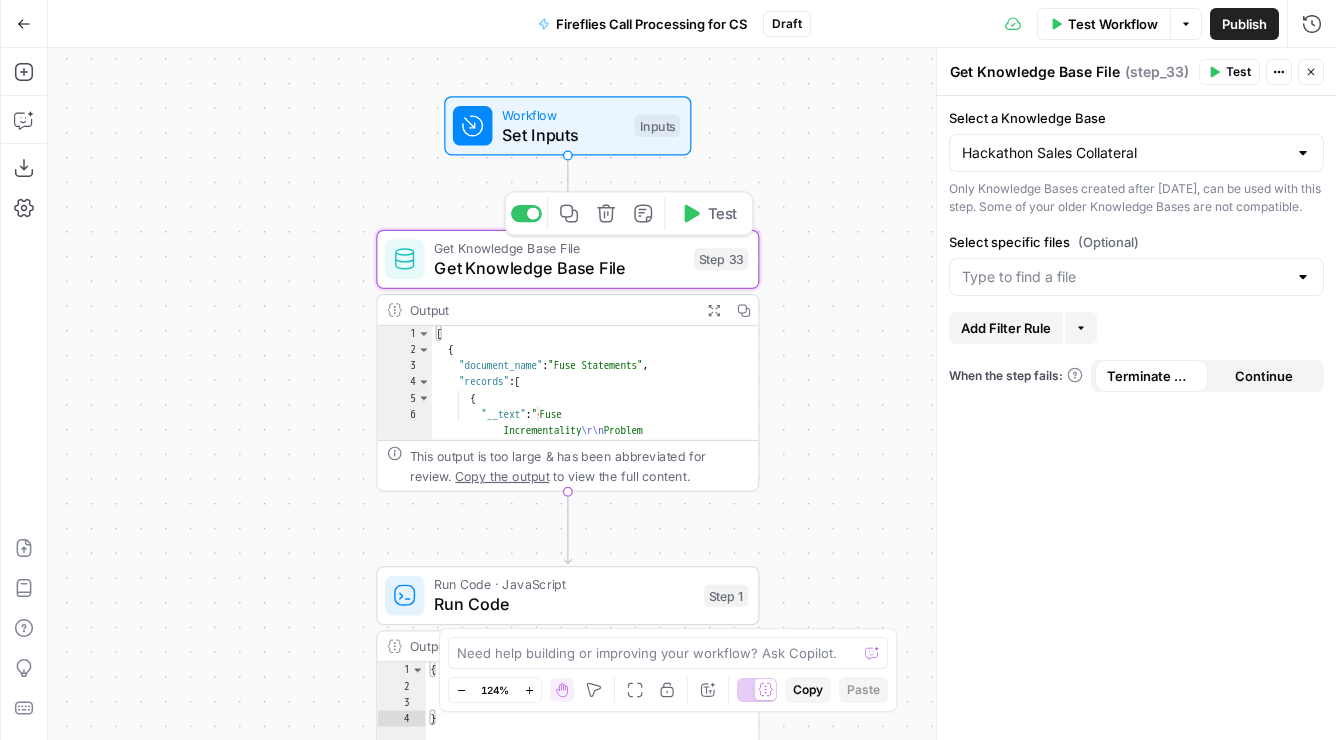 click on "Get Knowledge Base File Get Knowledge Base File Step 33 Copy step Delete step Add Note Test" at bounding box center (566, 259) 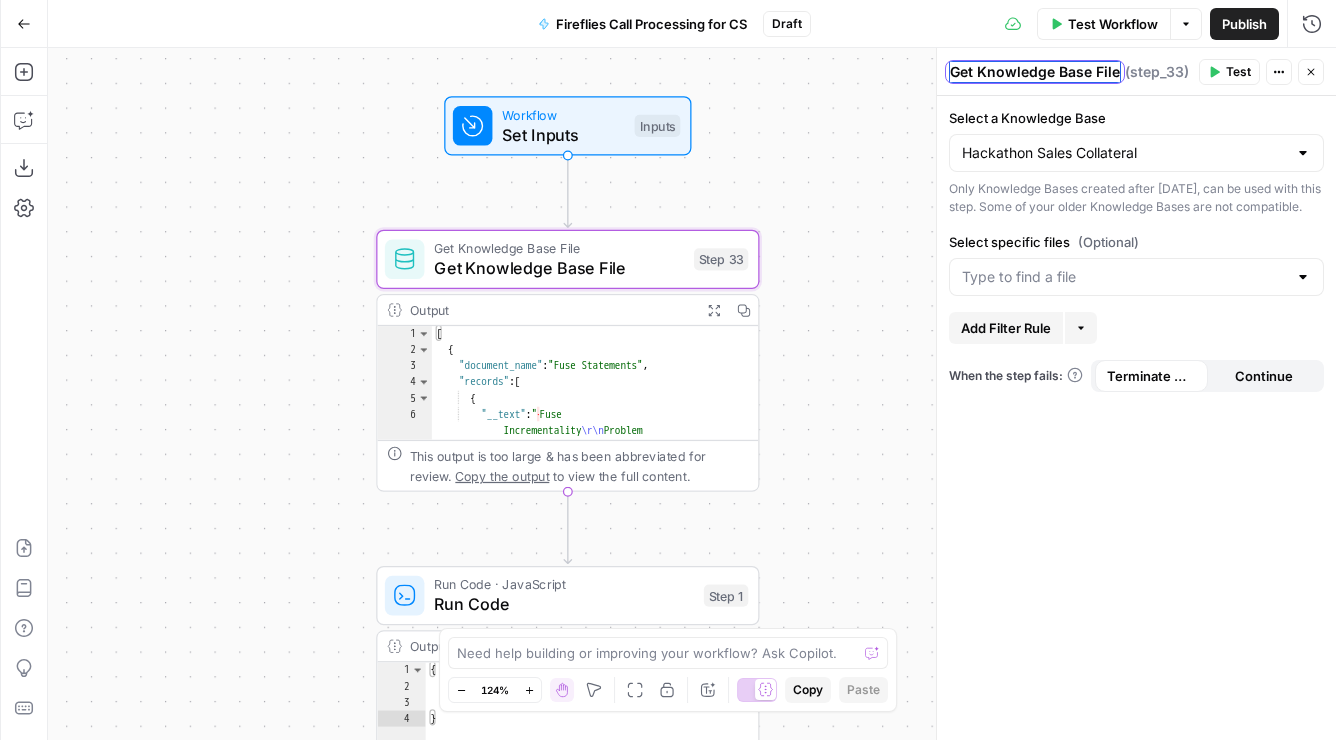 click on "Get Knowledge Base File" at bounding box center [1035, 72] 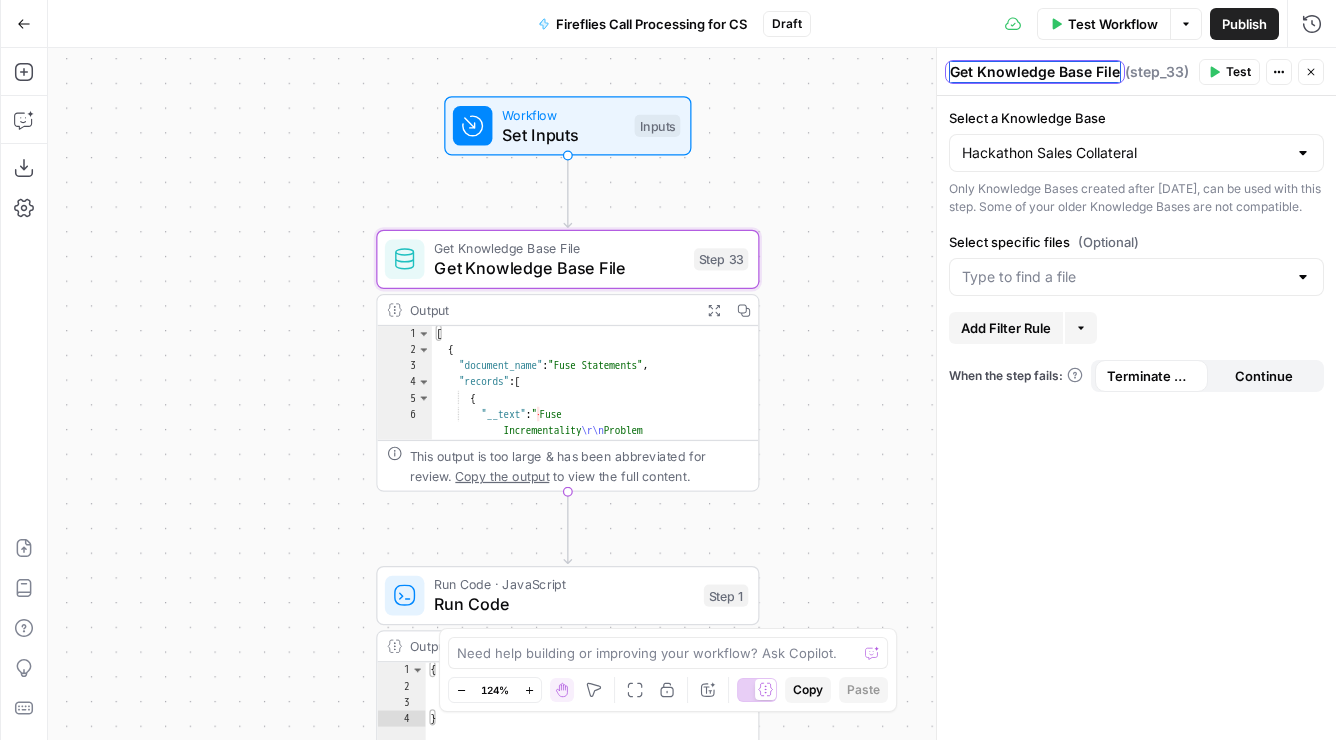 click on "Get Knowledge Base File" at bounding box center [1035, 72] 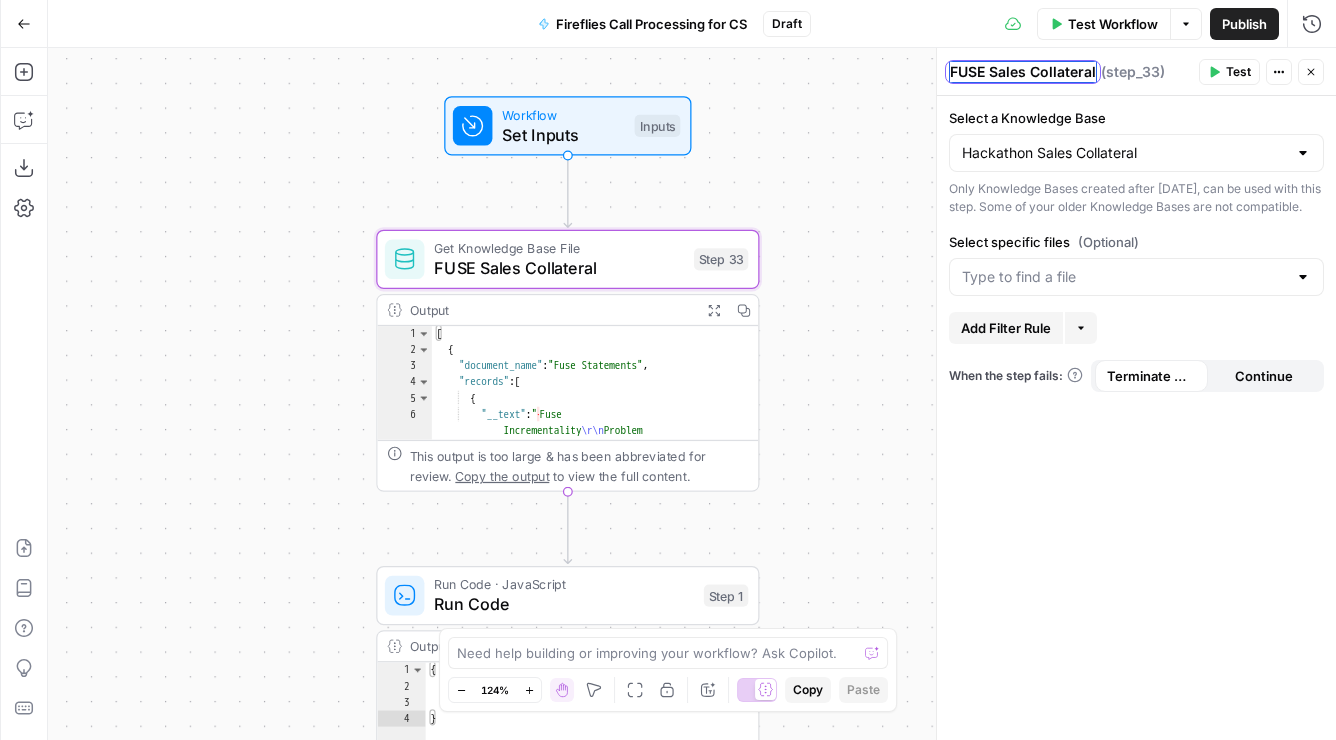 type on "FUSE Sales Collateral" 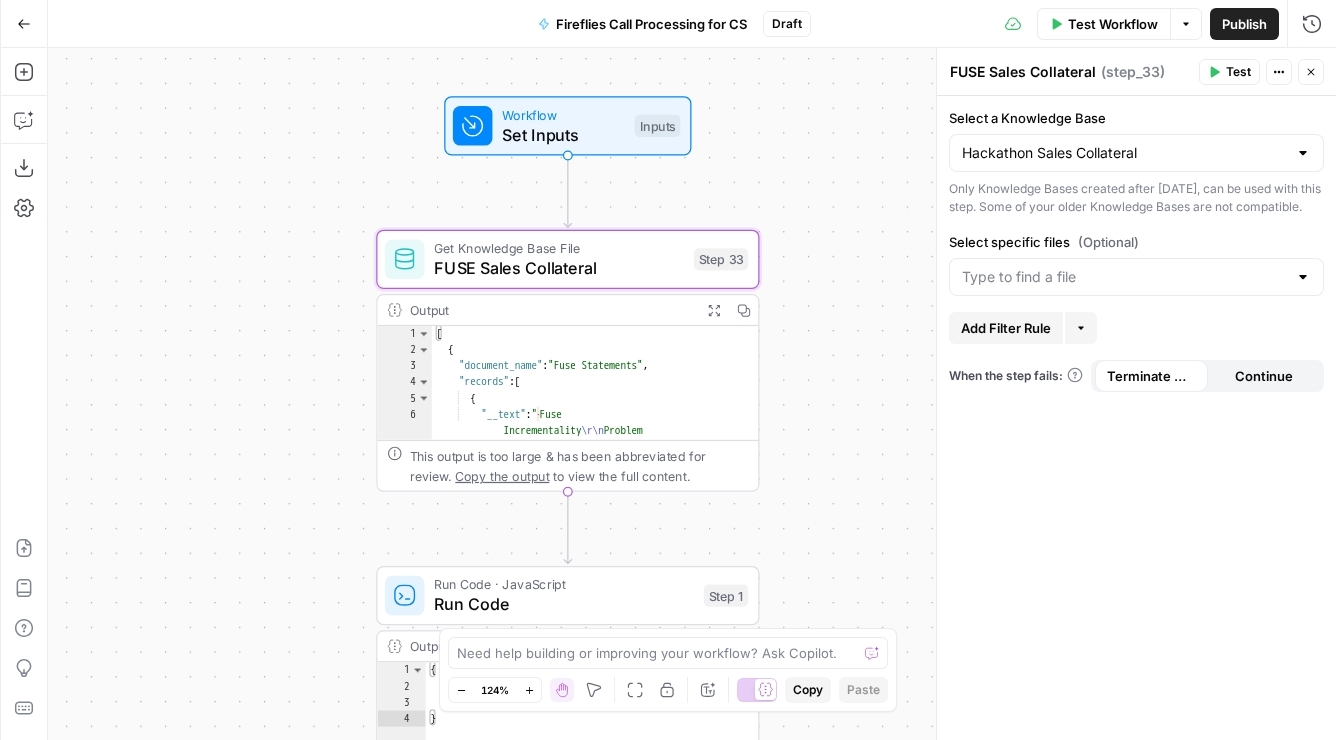 click on "true false Workflow Set Inputs Inputs Get Knowledge Base File FUSE Sales Collateral Step 33 Output Expand Output Copy 1 2 3 4 5 6 [    {      "document_name" :  "Fuse Statements" ,      "records" :  [         {           "__text" :  " · Fuse               Incrementality \r\n Problem               Statement: Affiliate marketing               leaders struggle to accurately               measure the true value of their               affiliate publishers because               traditional attribution models               can't distinguish between               publishers who genuinely drive               business growth versus those who               simply claim credit for sales               that would have happened anyway.               This leads to inefficient               commission structures based on               subjective publisher  ." at bounding box center (692, 394) 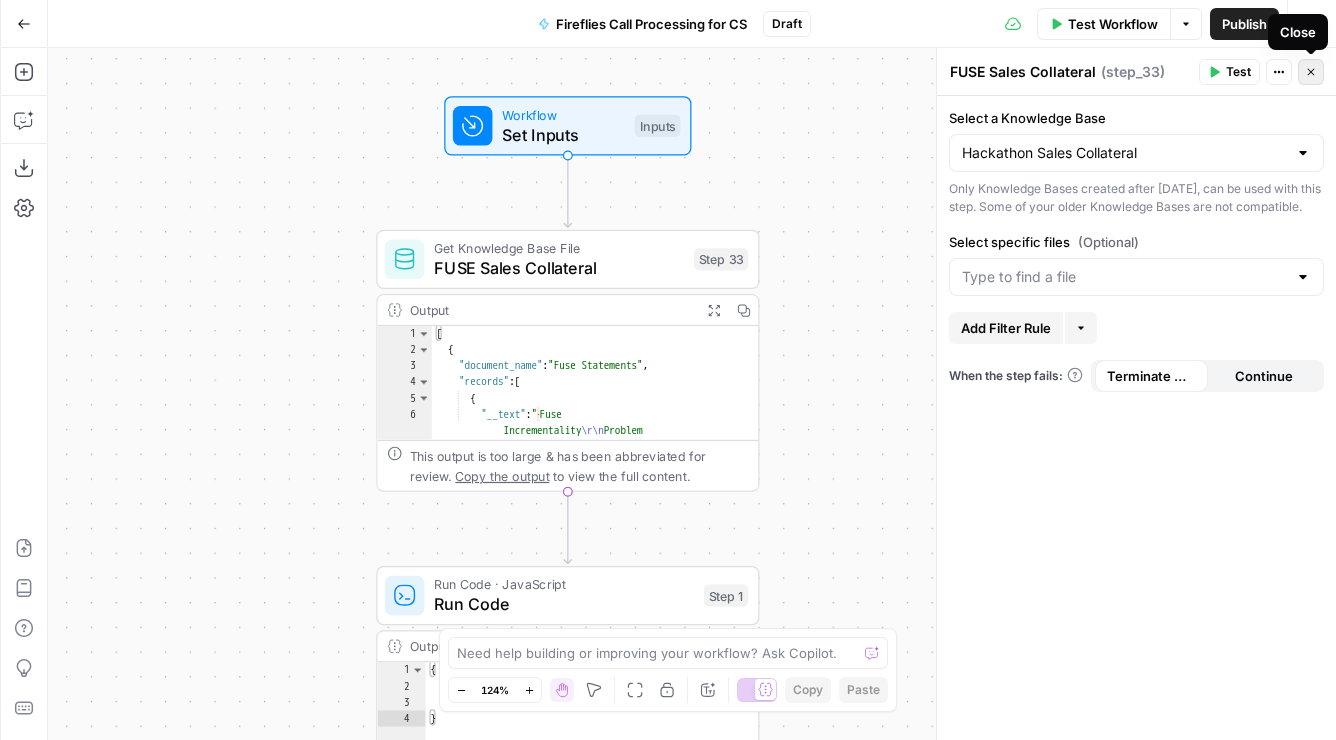 click 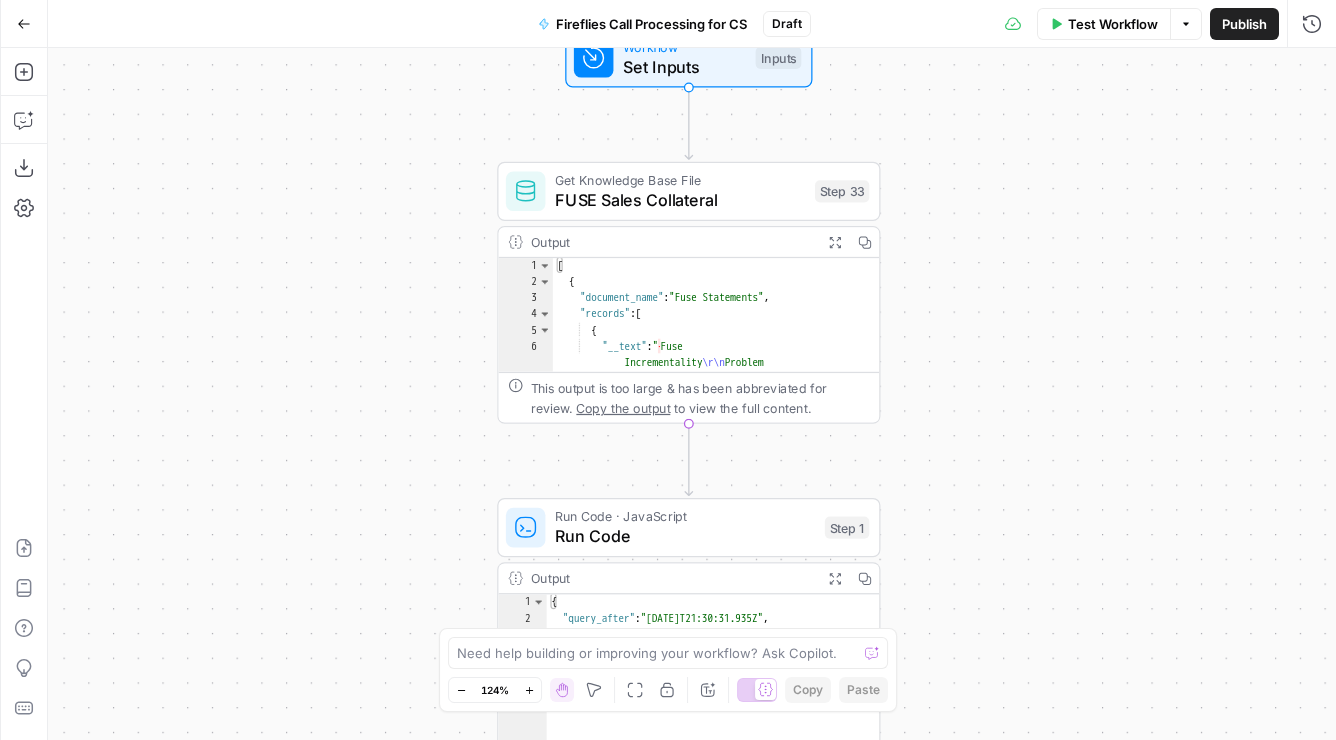 drag, startPoint x: 846, startPoint y: 374, endPoint x: 902, endPoint y: 318, distance: 79.19596 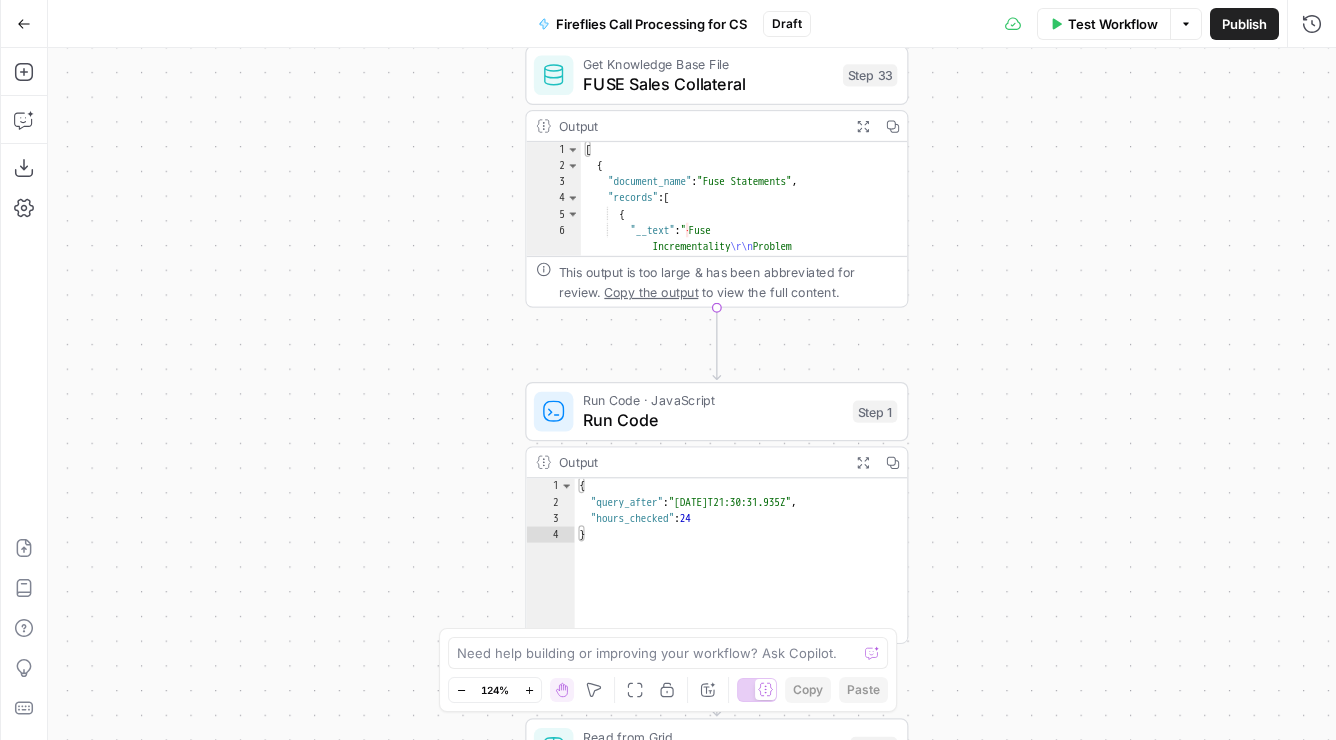 drag, startPoint x: 919, startPoint y: 407, endPoint x: 970, endPoint y: 343, distance: 81.8352 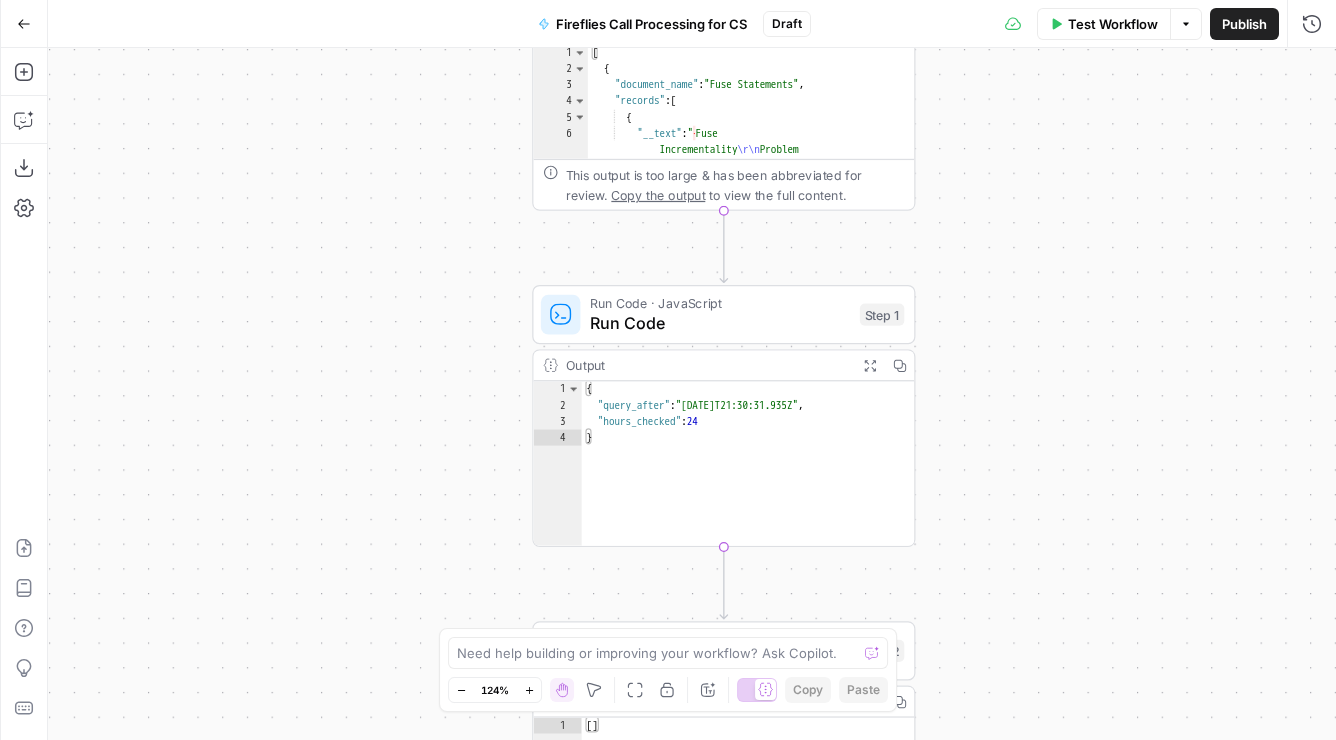 drag, startPoint x: 963, startPoint y: 481, endPoint x: 957, endPoint y: 401, distance: 80.224686 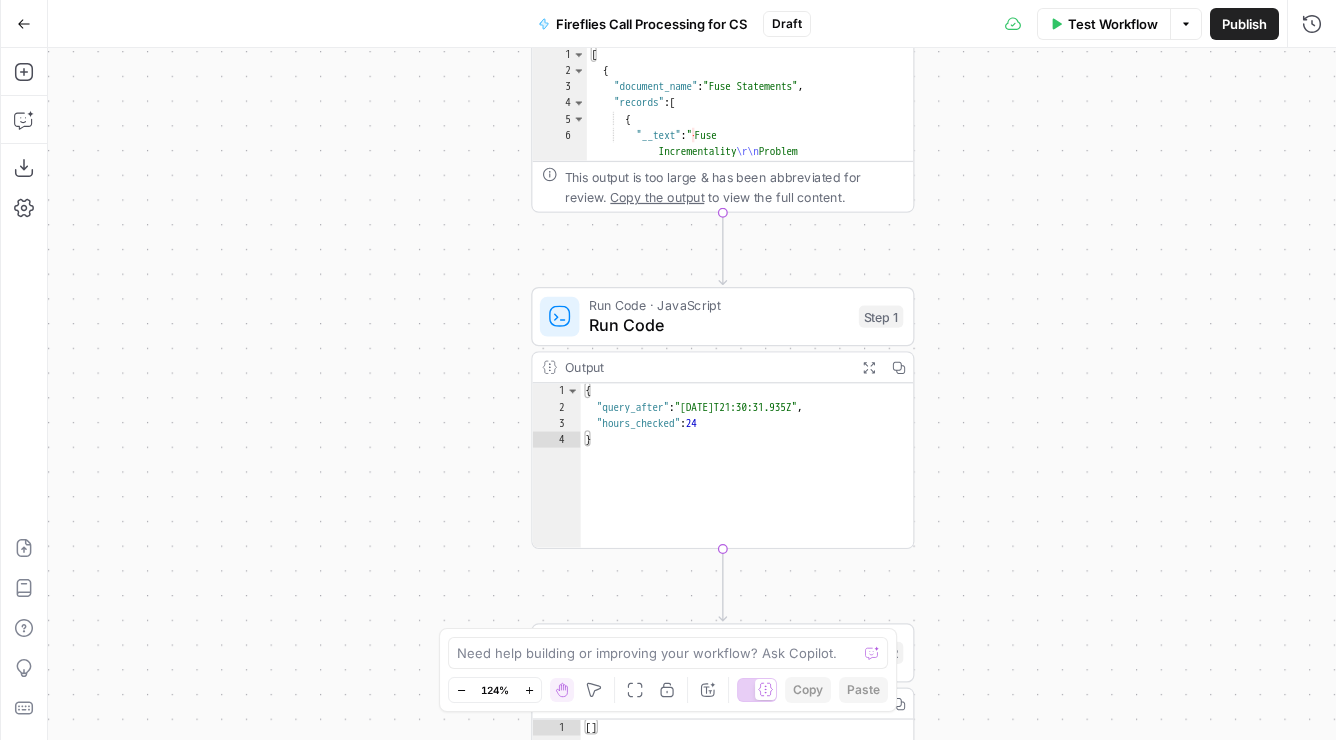 click on "true false Workflow Set Inputs Inputs Get Knowledge Base File FUSE Sales Collateral Step 33 Output Expand Output Copy 1 2 3 4 5 6 [    {      "document_name" :  "Fuse Statements" ,      "records" :  [         {           "__text" :  " · Fuse               Incrementality \r\n Problem               Statement: Affiliate marketing               leaders struggle to accurately               measure the true value of their               affiliate publishers because               traditional attribution models               can't distinguish between               publishers who genuinely drive               business growth versus those who               simply claim credit for sales               that would have happened anyway.               This leads to inefficient               commission structures based on               subjective publisher  ." at bounding box center [692, 394] 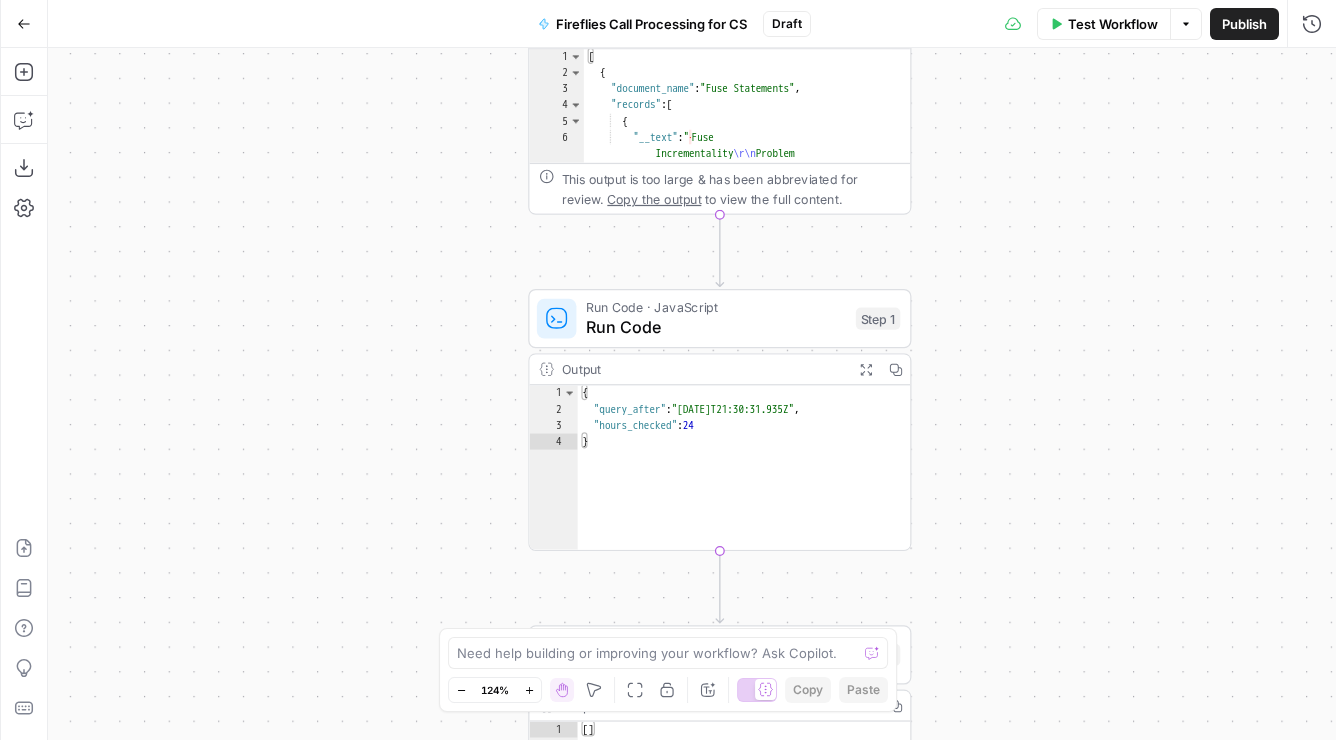 type on "*" 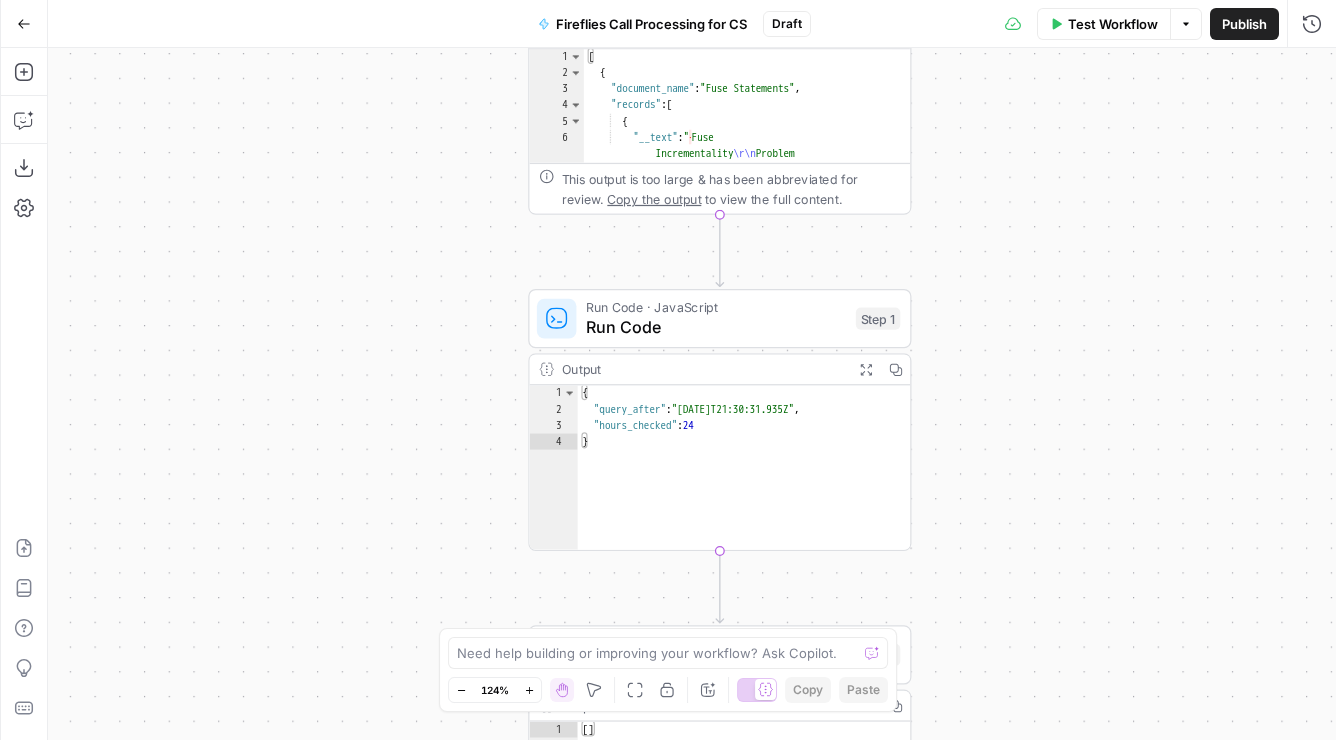click on "{    "query_after" :  "2025-05-19T21:30:31.935Z" ,    "hours_checked" :  24 }" at bounding box center (745, 484) 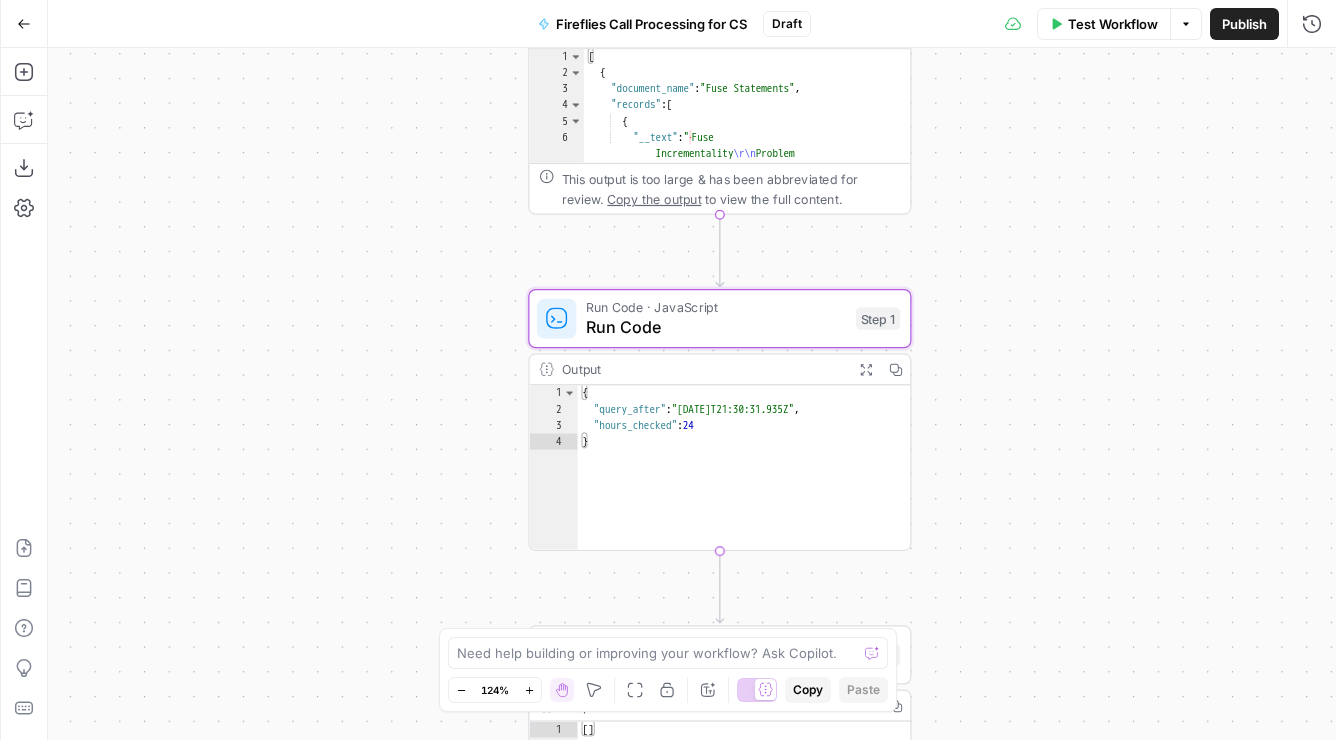 click on "Run Code · JavaScript Run Code Step 1 Copy step Delete step Add Note Test" at bounding box center [719, 318] 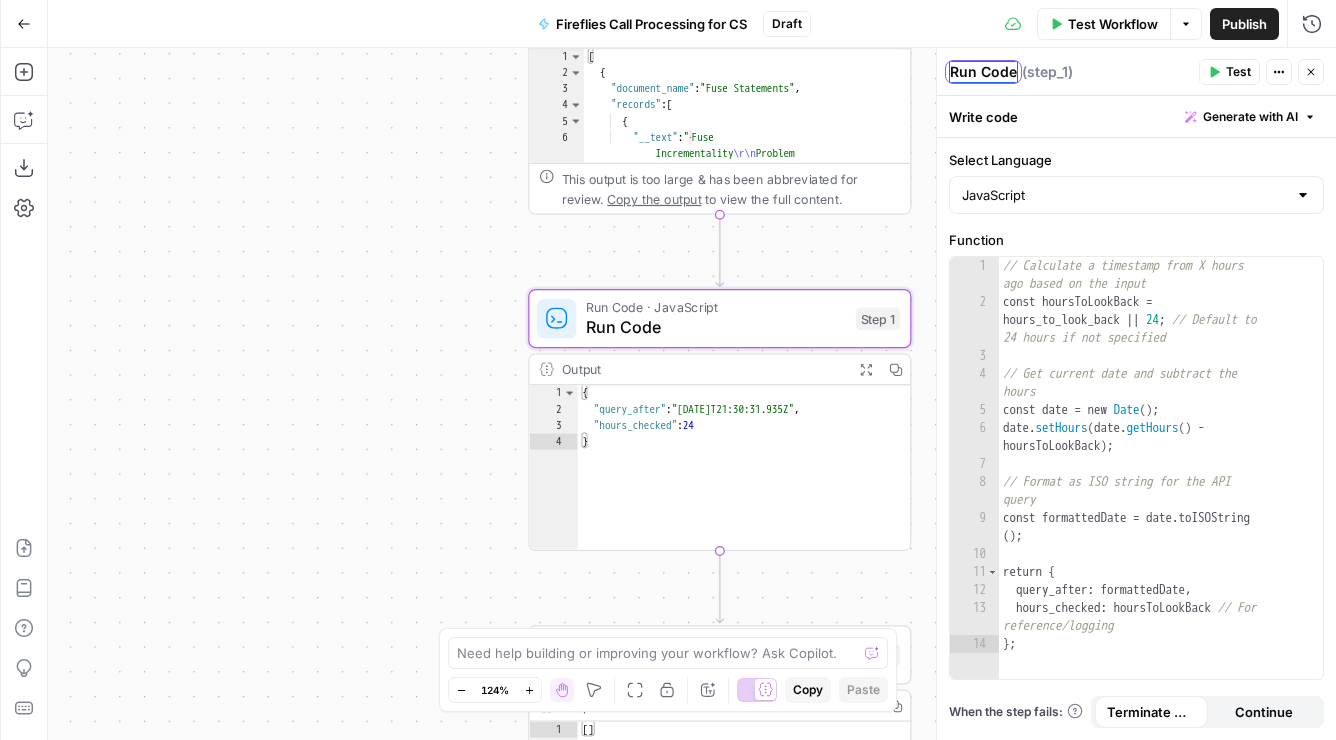 click on "Run Code" at bounding box center (983, 72) 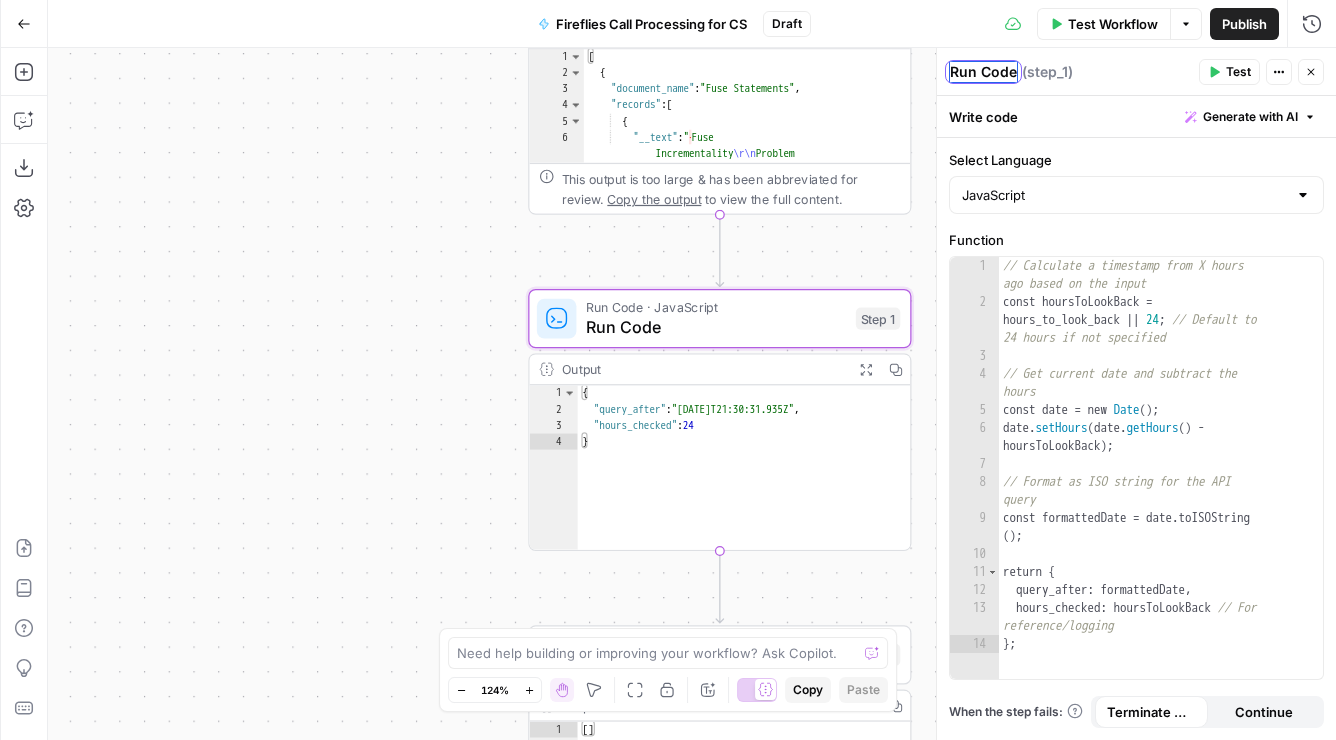 click on "Run Code" at bounding box center (983, 72) 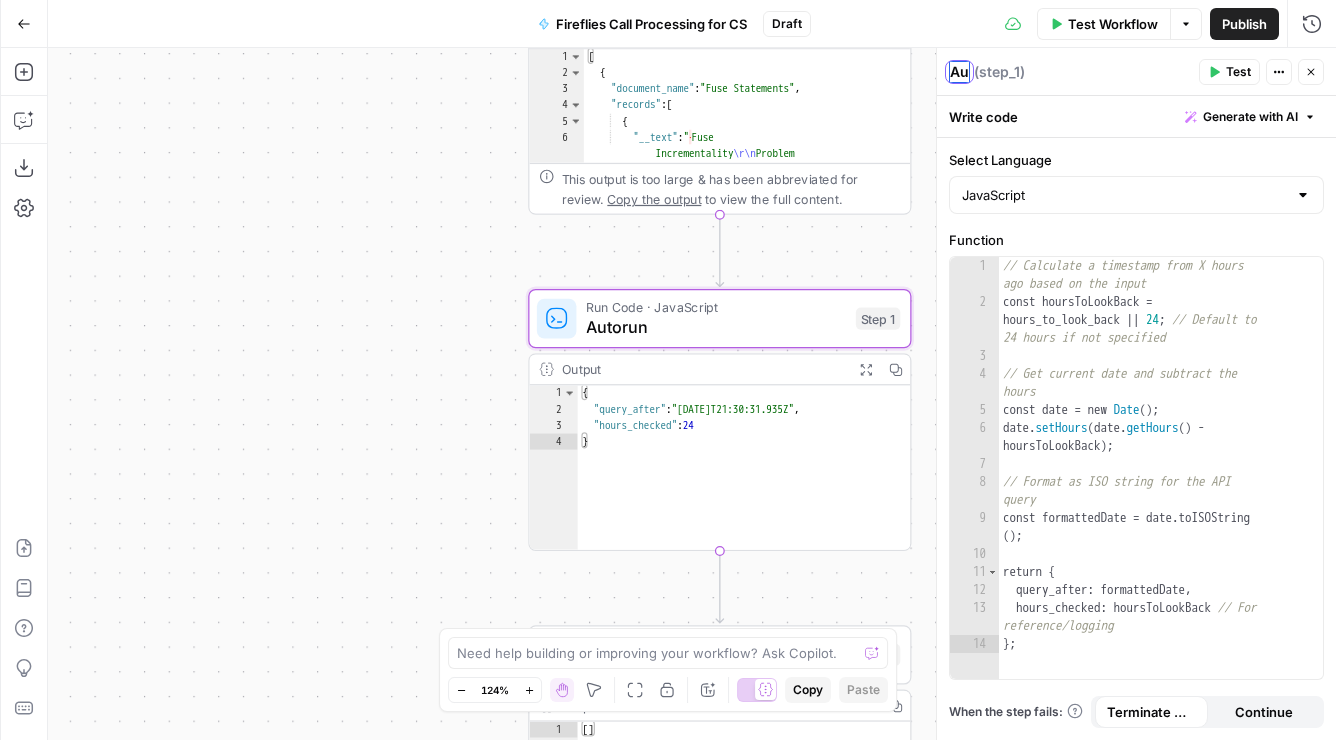 type on "A" 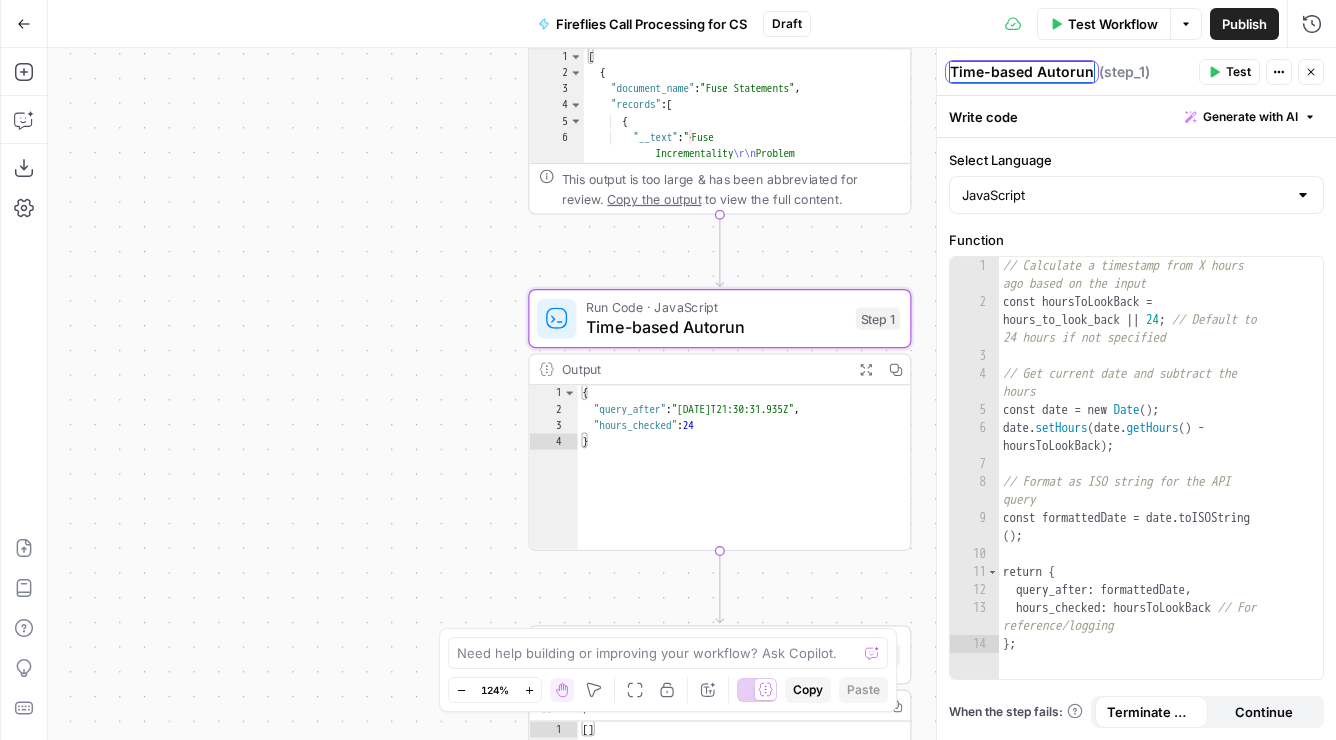 click on "Time-based Autorun" at bounding box center (1022, 72) 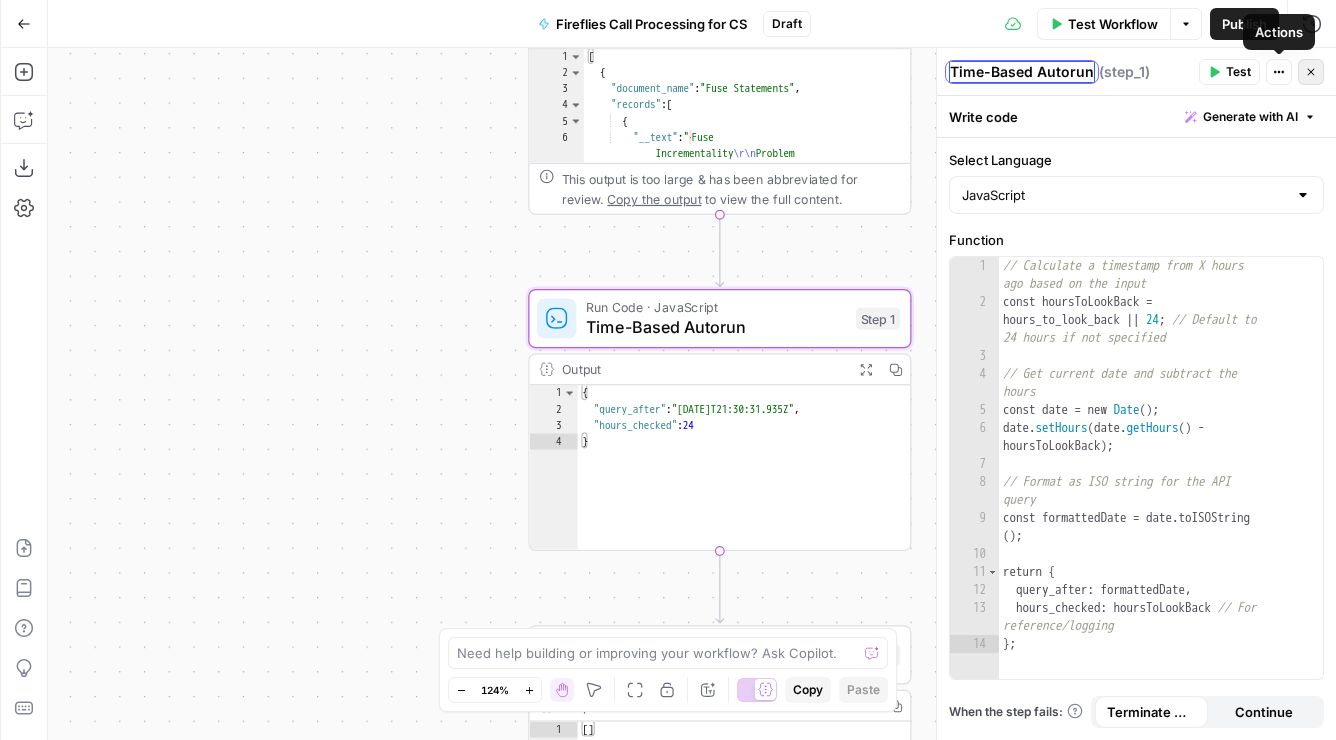 type on "Time-Based Autorun" 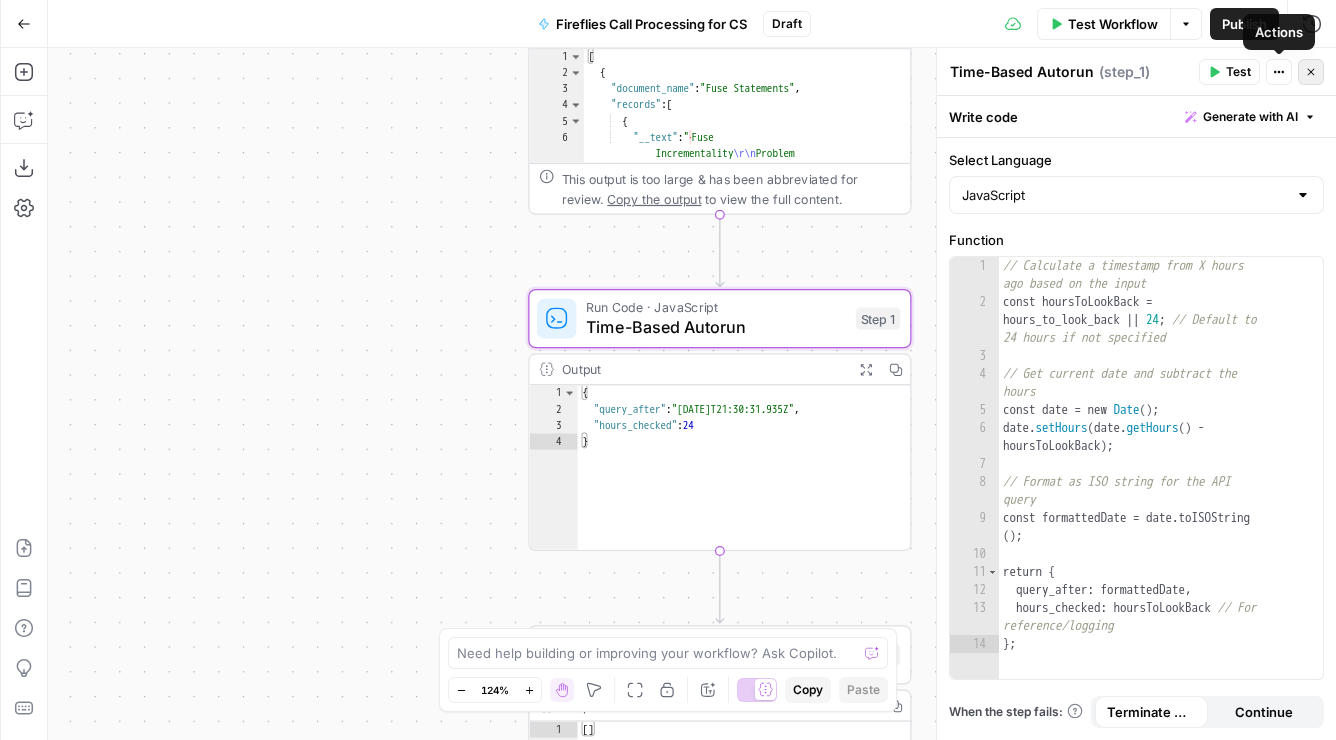 click 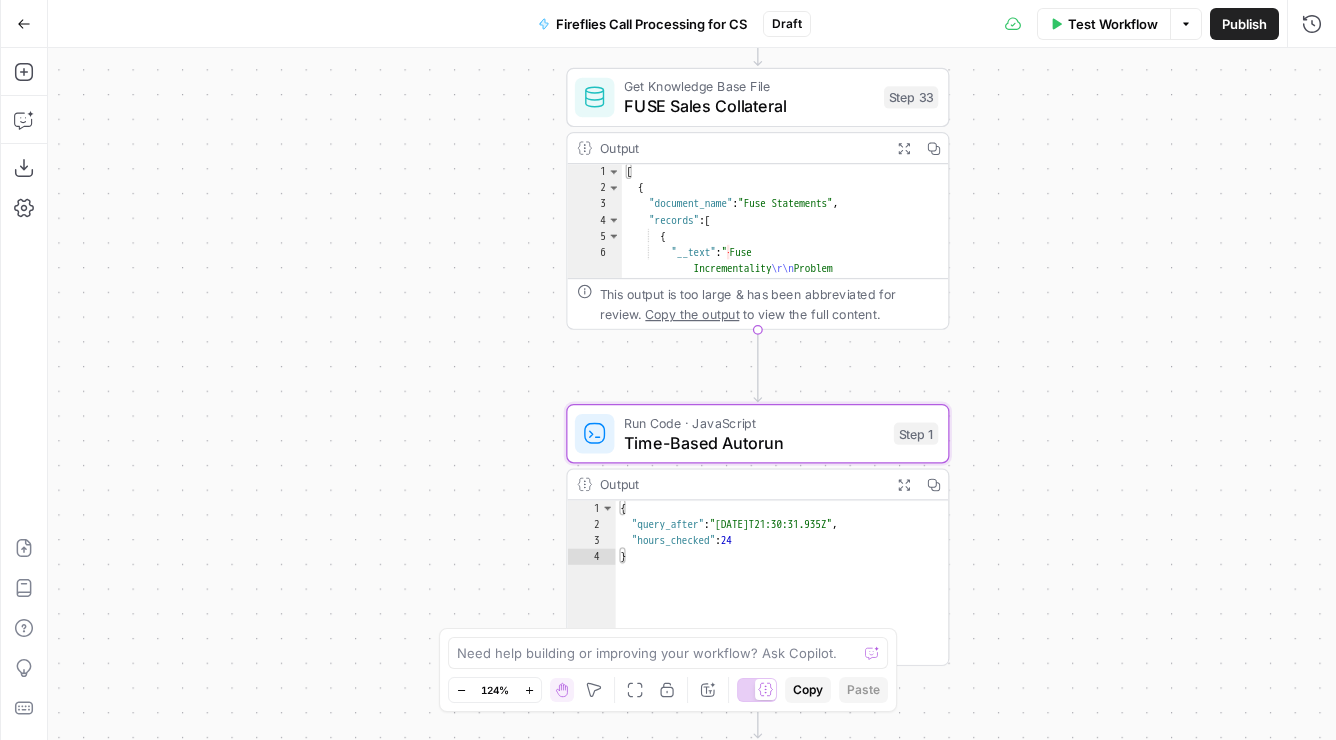 drag, startPoint x: 1003, startPoint y: 165, endPoint x: 1044, endPoint y: 286, distance: 127.75758 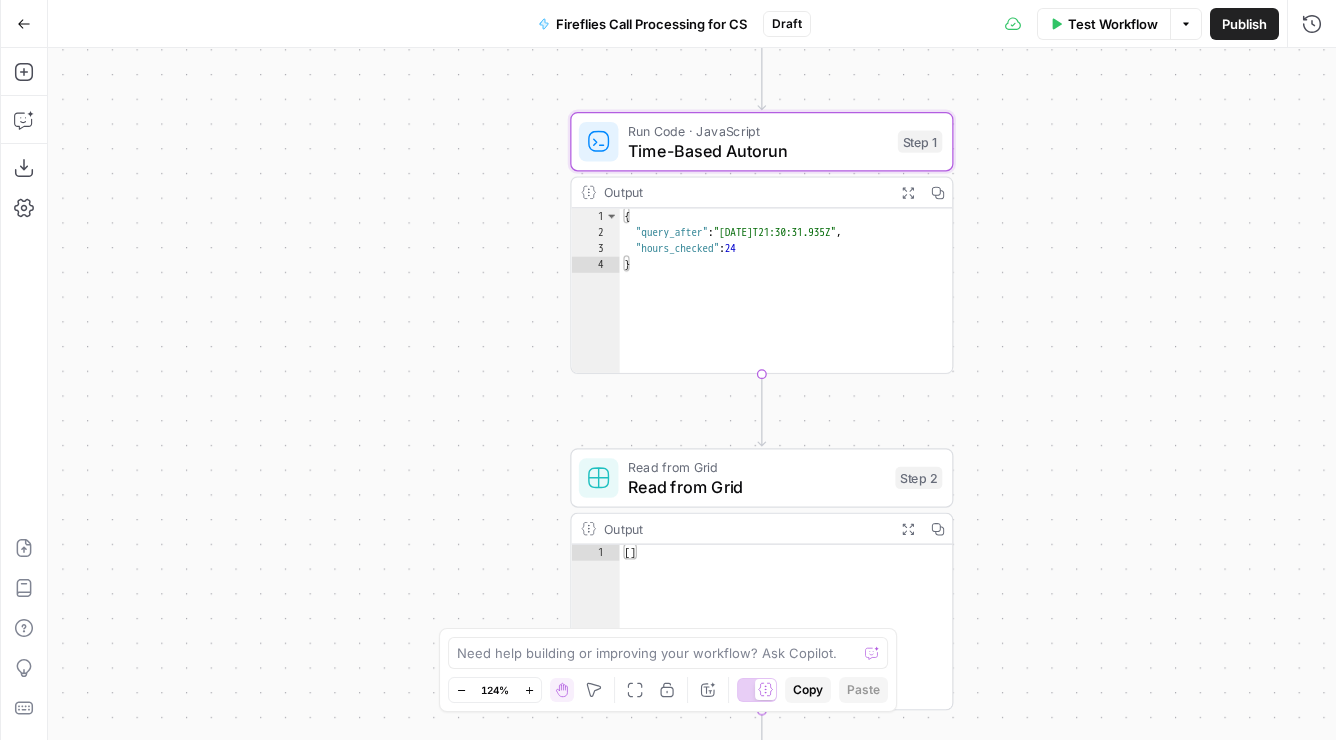 drag, startPoint x: 1026, startPoint y: 490, endPoint x: 1027, endPoint y: 267, distance: 223.00224 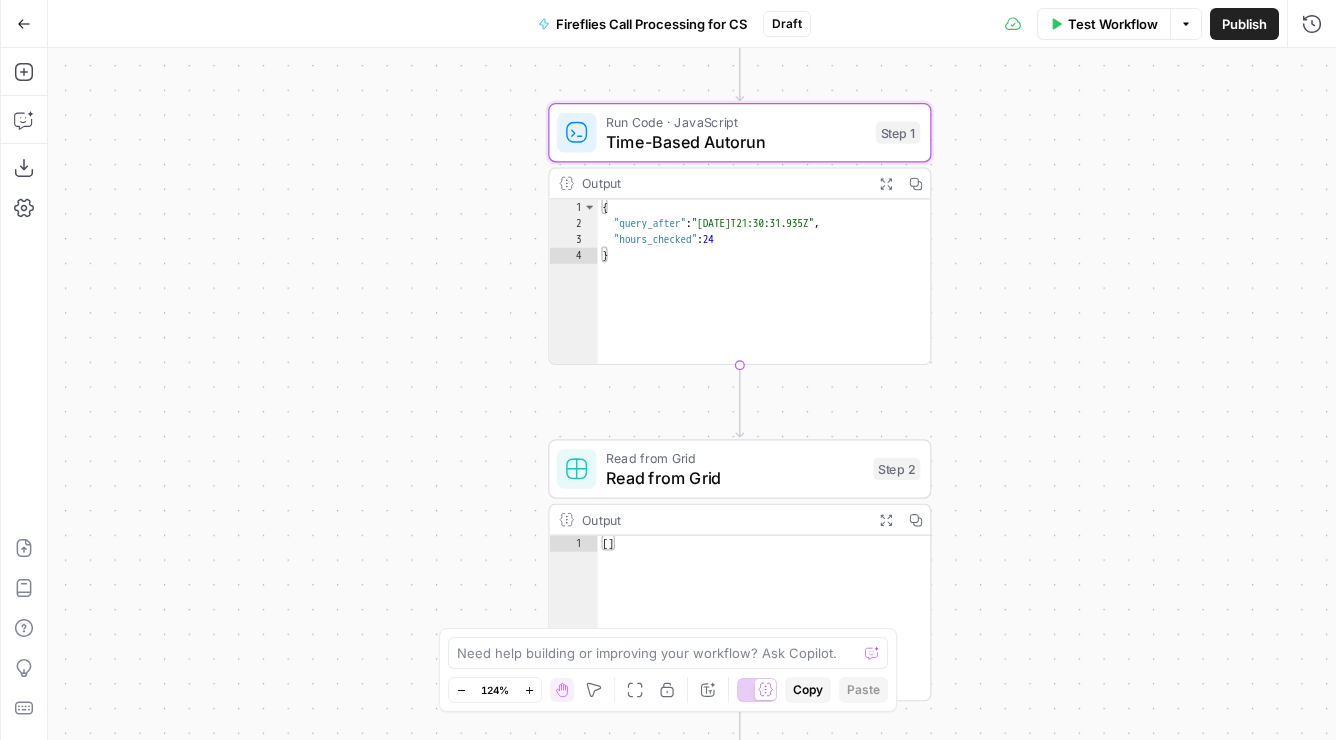 drag, startPoint x: 1024, startPoint y: 375, endPoint x: 1002, endPoint y: 366, distance: 23.769728 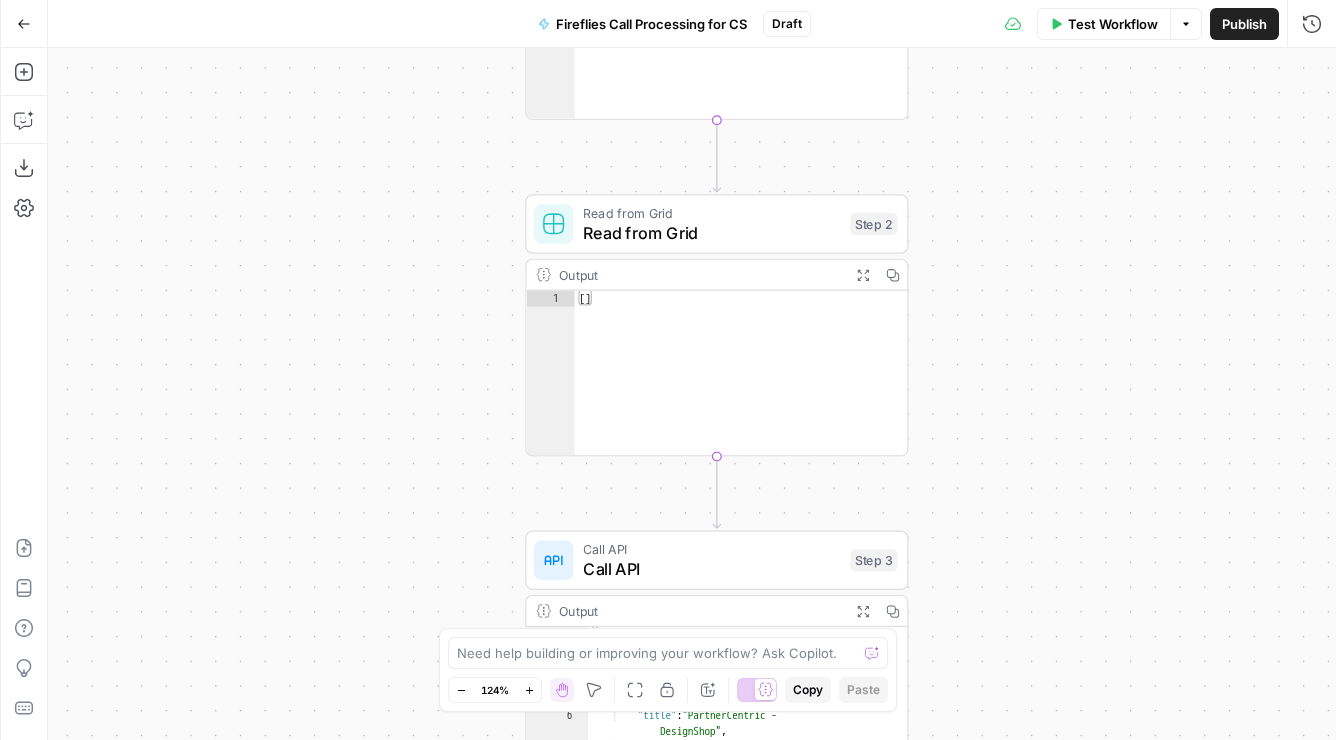 drag, startPoint x: 1082, startPoint y: 507, endPoint x: 1060, endPoint y: 297, distance: 211.14923 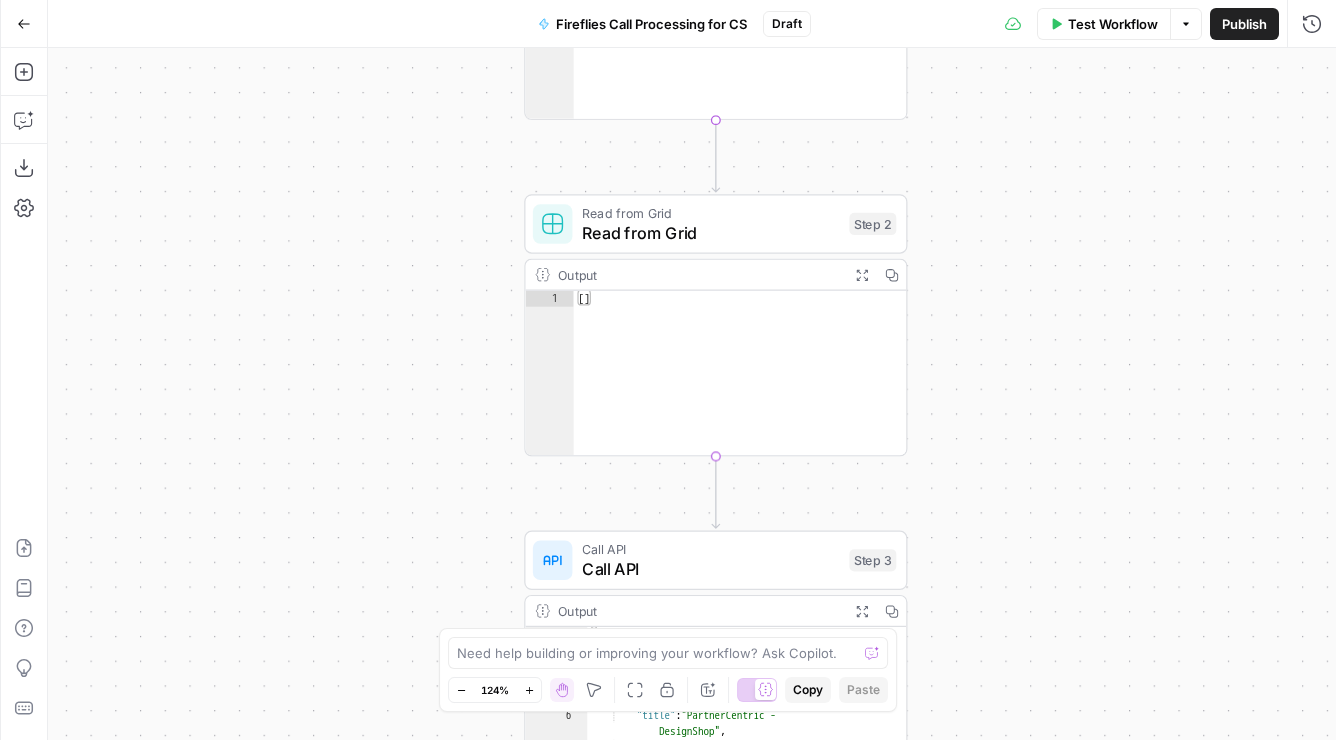click on "Read from Grid" at bounding box center (710, 232) 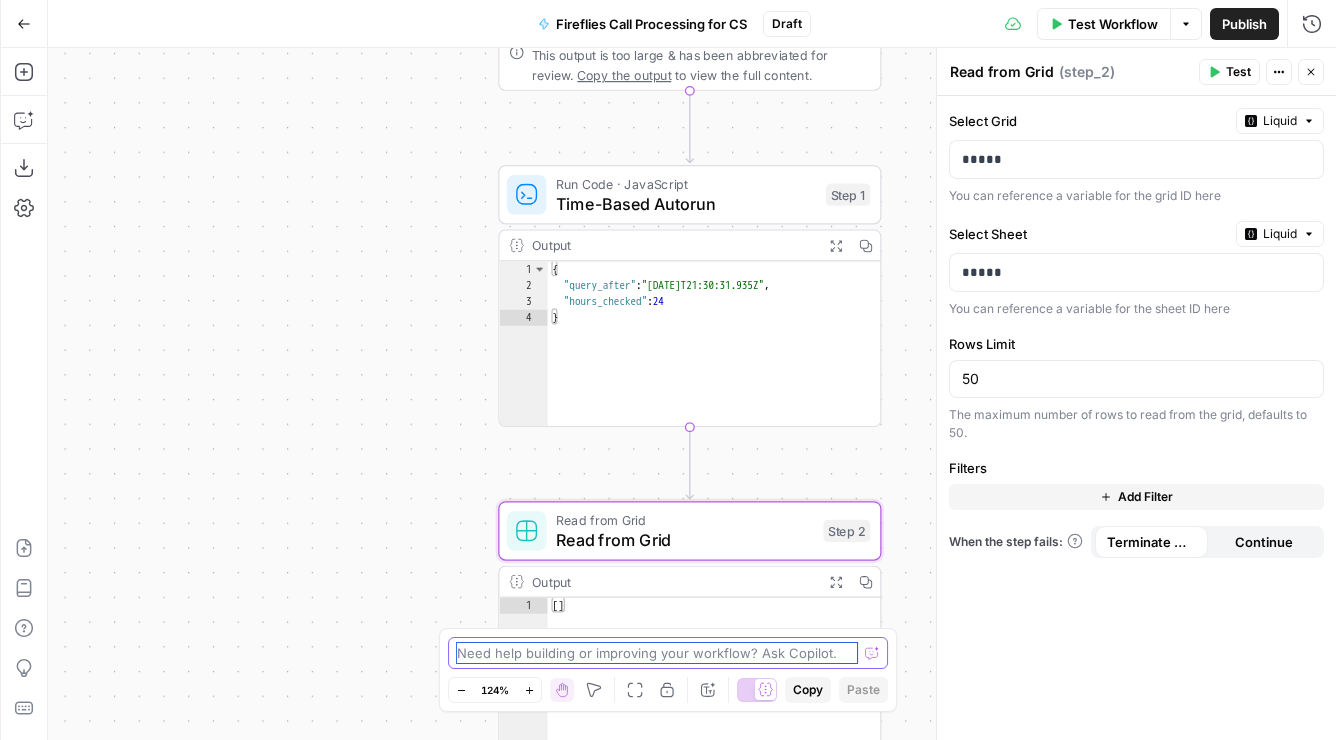 drag, startPoint x: 550, startPoint y: 208, endPoint x: 527, endPoint y: 642, distance: 434.609 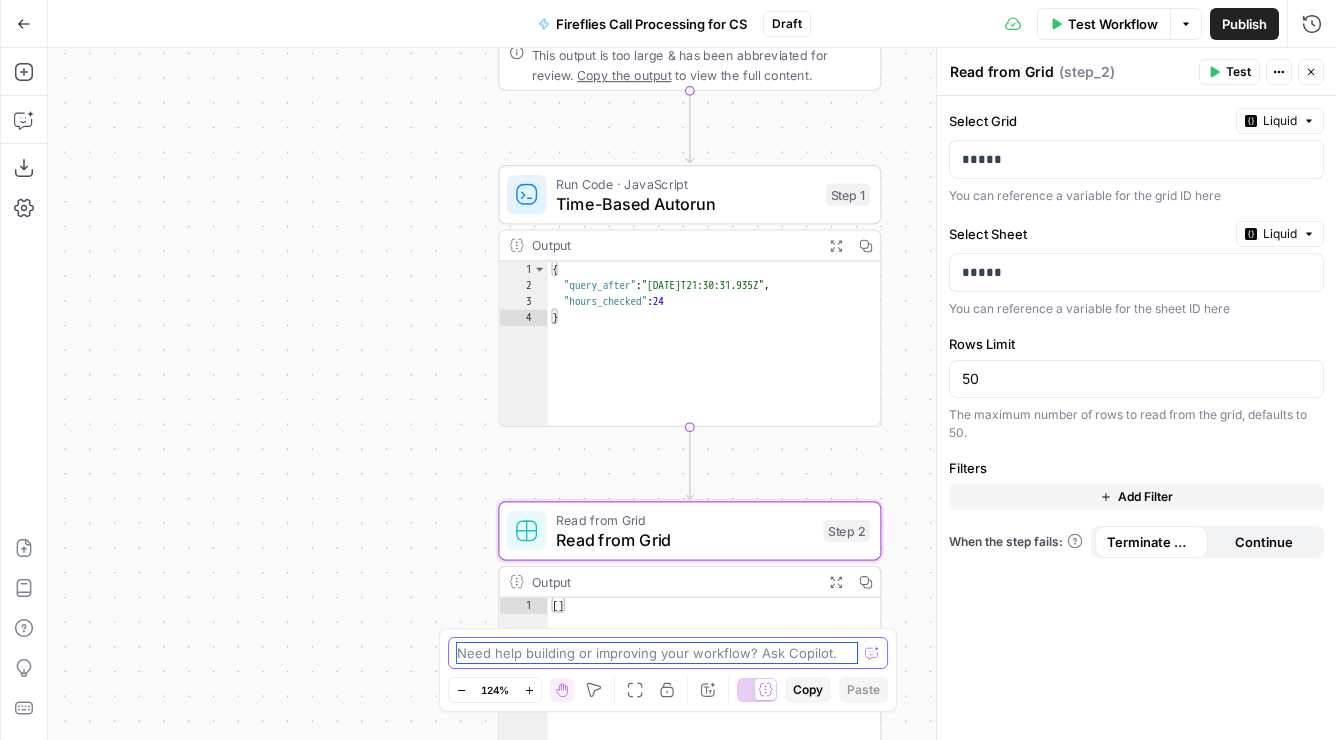 click on "PartnerCentric Sales Tools New Home Browse Your Data Monitoring Settings Recent Grids New grid Fireflies Sales Call Analysis For CS Loyalty Analysis Content Audit Grid v3 Recent Workflows New Workflow Fireflies Call Processing for CS Competitors Promoted Deal Categorization Framework AirOps Academy What's new?
5
Help + Support Go Back Fireflies Call Processing for CS Draft Test Workflow Options Publish Run History Add Steps Copilot Download as JSON Settings Import JSON AirOps Academy Help Give Feedback Shortcuts true false Workflow Set Inputs Inputs Get Knowledge Base File FUSE Sales Collateral Step 33 Output Expand Output Copy 1 2 3 4 5 6 [    {      "document_name" :  "Fuse Statements" ,      "records" :  [         {           "__text" :  " · Fuse               Incrementality \r\n Problem               Statement: Affiliate marketing               leaders struggle to accurately               . \r\n \"" at bounding box center [668, 370] 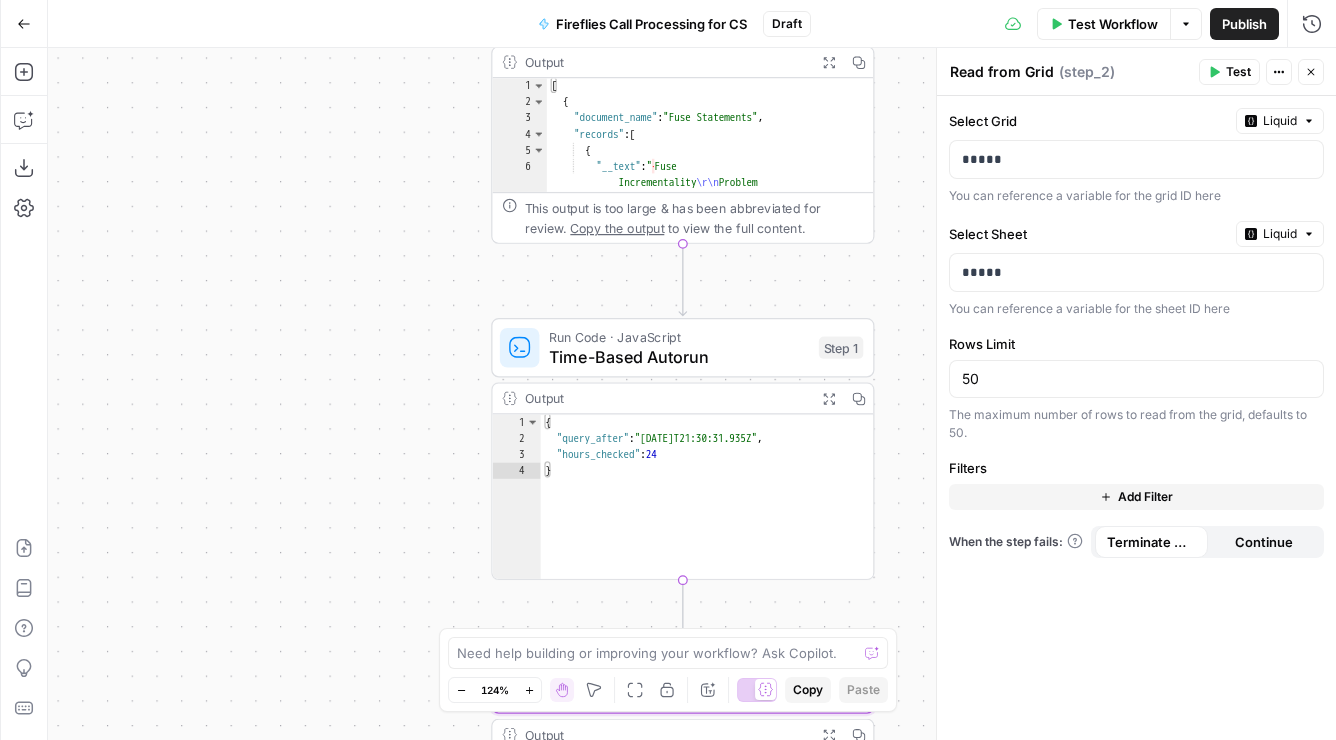 drag, startPoint x: 594, startPoint y: 403, endPoint x: 558, endPoint y: 603, distance: 203.21417 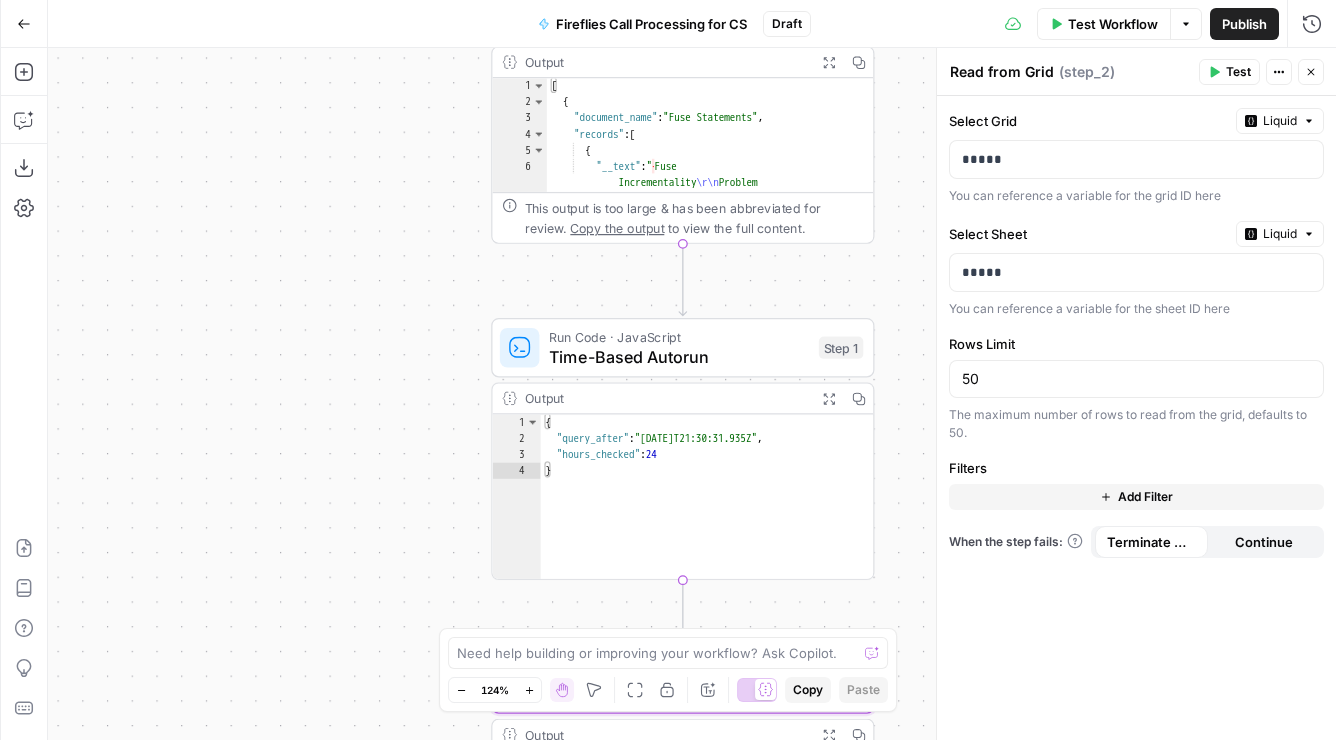 click on "true false Workflow Set Inputs Inputs Get Knowledge Base File FUSE Sales Collateral Step 33 Output Expand Output Copy 1 2 3 4 5 6 [    {      "document_name" :  "Fuse Statements" ,      "records" :  [         {           "__text" :  " · Fuse               Incrementality \r\n Problem               Statement: Affiliate marketing               leaders struggle to accurately               measure the true value of their               affiliate publishers because               traditional attribution models               can't distinguish between               publishers who genuinely drive               business growth versus those who               simply claim credit for sales               that would have happened anyway.               This leads to inefficient               commission structures based on               subjective publisher  ." at bounding box center (692, 394) 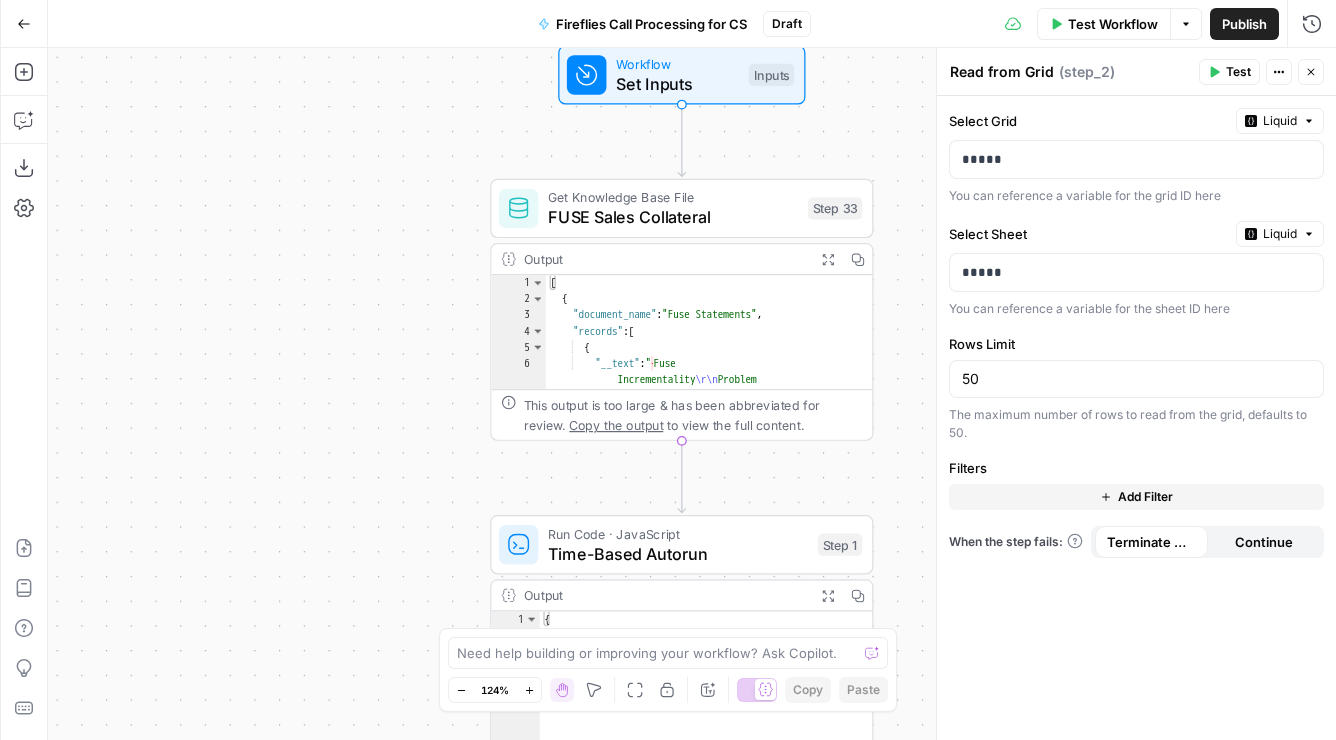 drag, startPoint x: 581, startPoint y: 280, endPoint x: 583, endPoint y: 266, distance: 14.142136 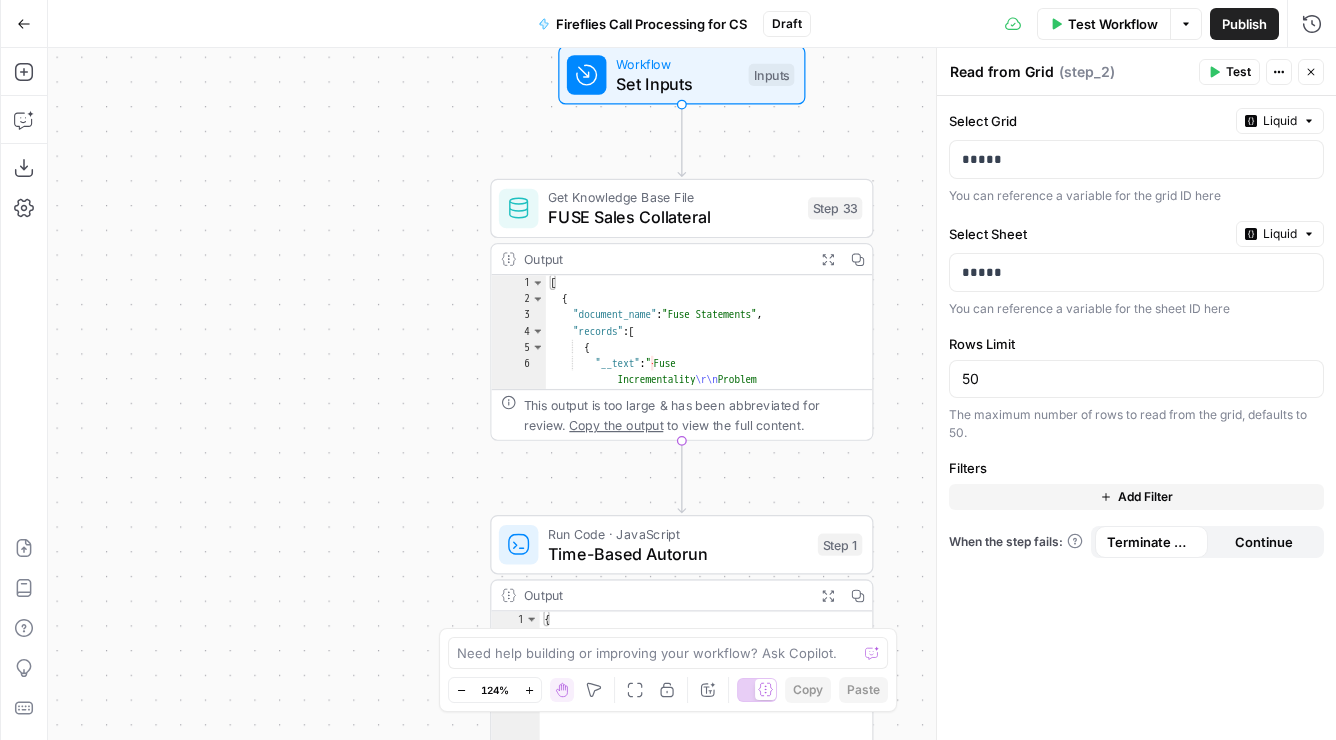 click on "true false Workflow Set Inputs Inputs Get Knowledge Base File FUSE Sales Collateral Step 33 Output Expand Output Copy 1 2 3 4 5 6 [    {      "document_name" :  "Fuse Statements" ,      "records" :  [         {           "__text" :  " · Fuse               Incrementality \r\n Problem               Statement: Affiliate marketing               leaders struggle to accurately               measure the true value of their               affiliate publishers because               traditional attribution models               can't distinguish between               publishers who genuinely drive               business growth versus those who               simply claim credit for sales               that would have happened anyway.               This leads to inefficient               commission structures based on               subjective publisher  ." at bounding box center [692, 394] 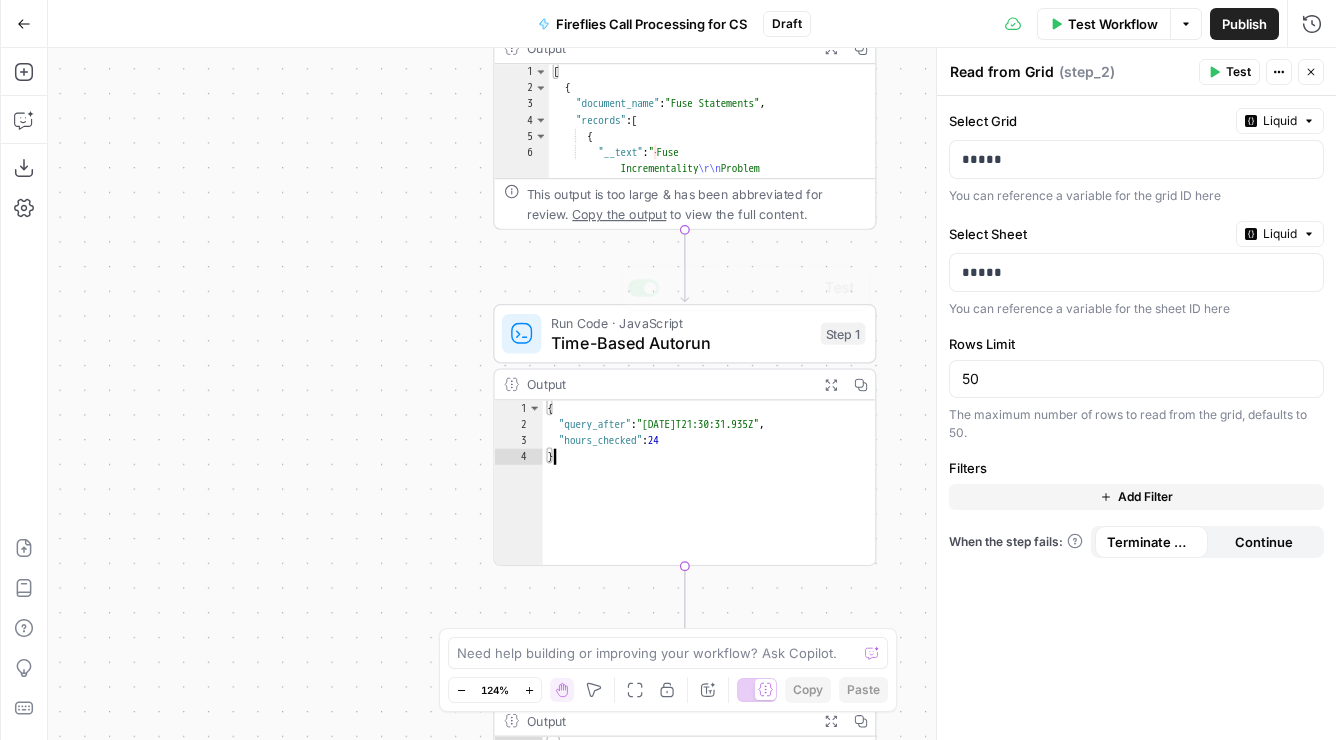 drag, startPoint x: 552, startPoint y: 492, endPoint x: 564, endPoint y: 267, distance: 225.31978 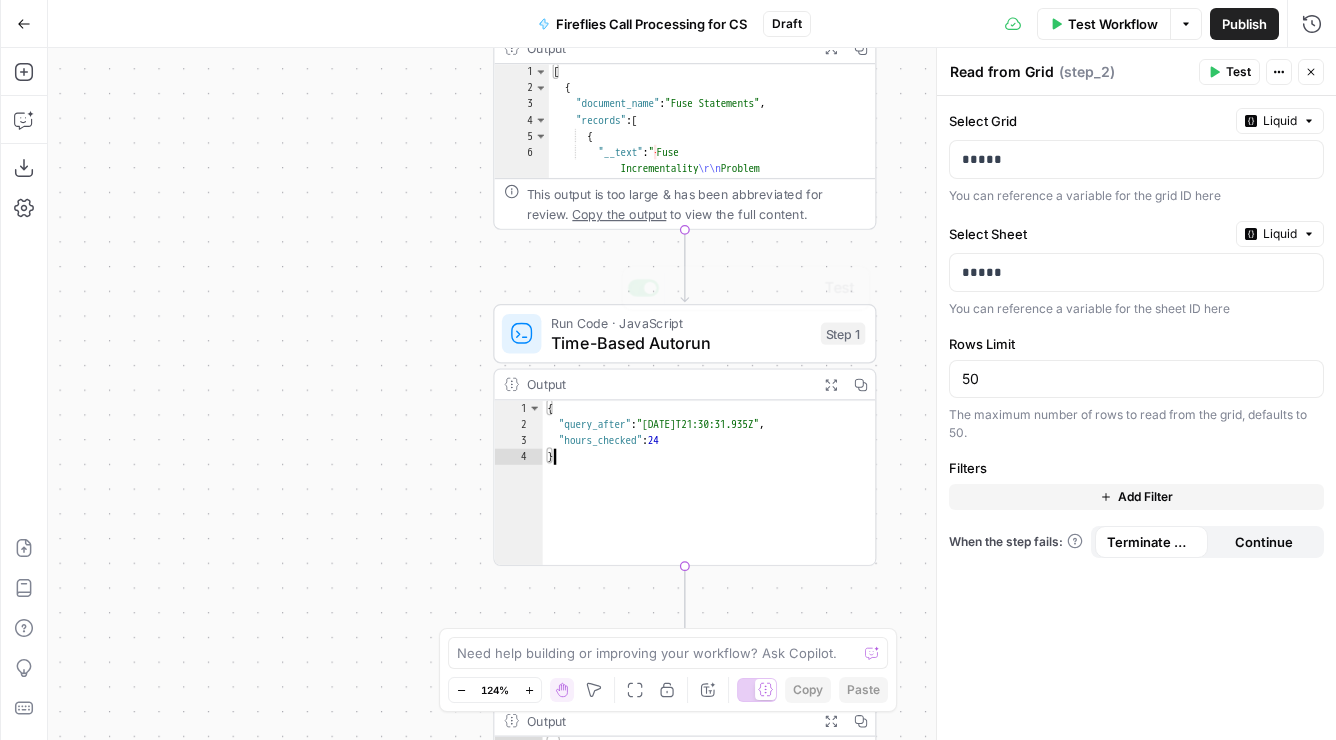click on "true false Workflow Set Inputs Inputs Get Knowledge Base File FUSE Sales Collateral Step 33 Output Expand Output Copy 1 2 3 4 5 6 [    {      "document_name" :  "Fuse Statements" ,      "records" :  [         {           "__text" :  " · Fuse               Incrementality \r\n Problem               Statement: Affiliate marketing               leaders struggle to accurately               measure the true value of their               affiliate publishers because               traditional attribution models               can't distinguish between               publishers who genuinely drive               business growth versus those who               simply claim credit for sales               that would have happened anyway.               This leads to inefficient               commission structures based on               subjective publisher  ." at bounding box center (692, 394) 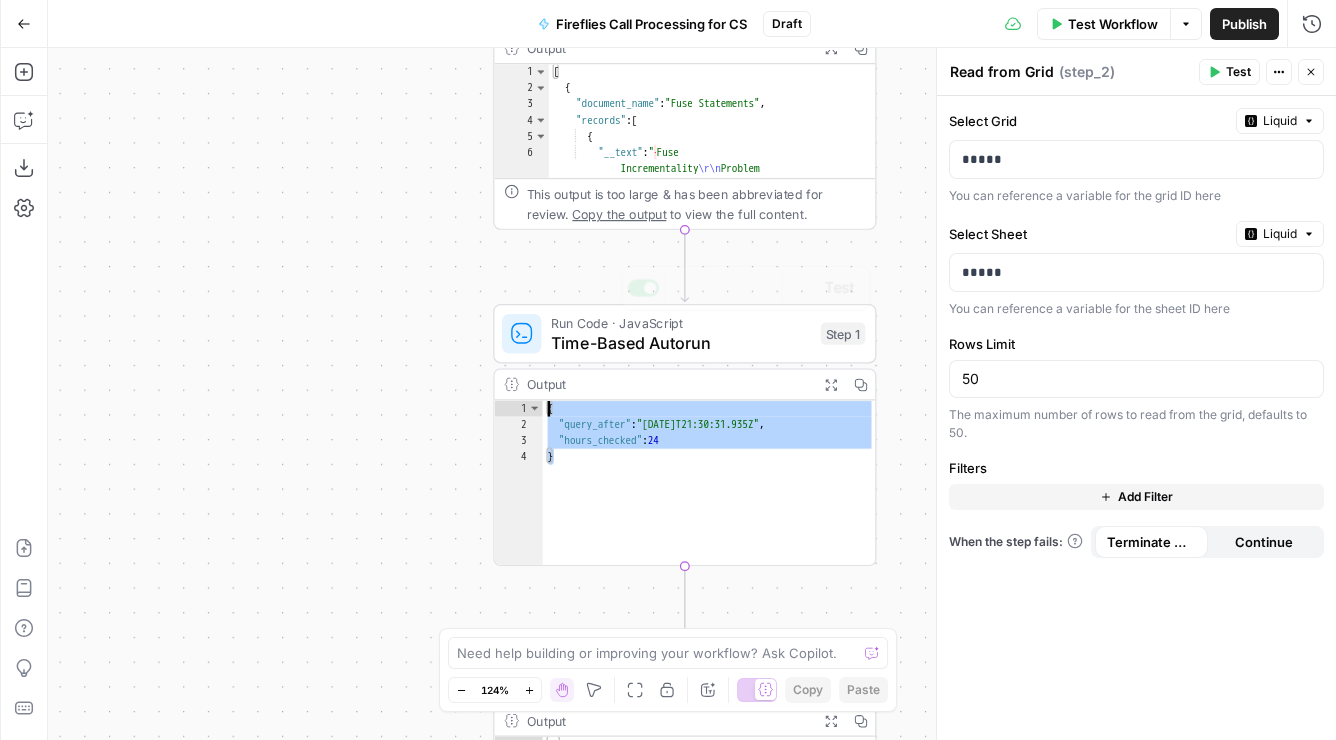 click on "true false Workflow Set Inputs Inputs Get Knowledge Base File FUSE Sales Collateral Step 33 Output Expand Output Copy 1 2 3 4 5 6 [    {      "document_name" :  "Fuse Statements" ,      "records" :  [         {           "__text" :  " · Fuse               Incrementality \r\n Problem               Statement: Affiliate marketing               leaders struggle to accurately               measure the true value of their               affiliate publishers because               traditional attribution models               can't distinguish between               publishers who genuinely drive               business growth versus those who               simply claim credit for sales               that would have happened anyway.               This leads to inefficient               commission structures based on               subjective publisher  ." at bounding box center (692, 394) 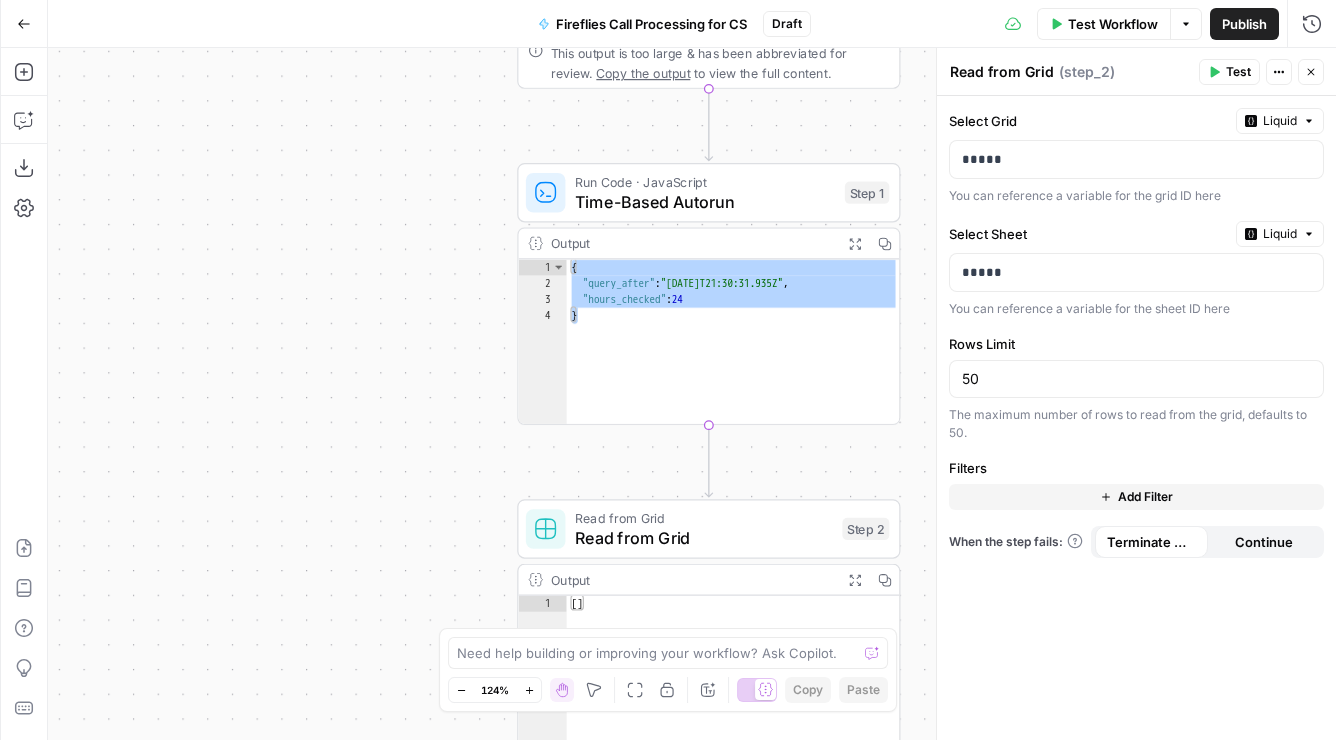 drag, startPoint x: 414, startPoint y: 398, endPoint x: 423, endPoint y: 119, distance: 279.1451 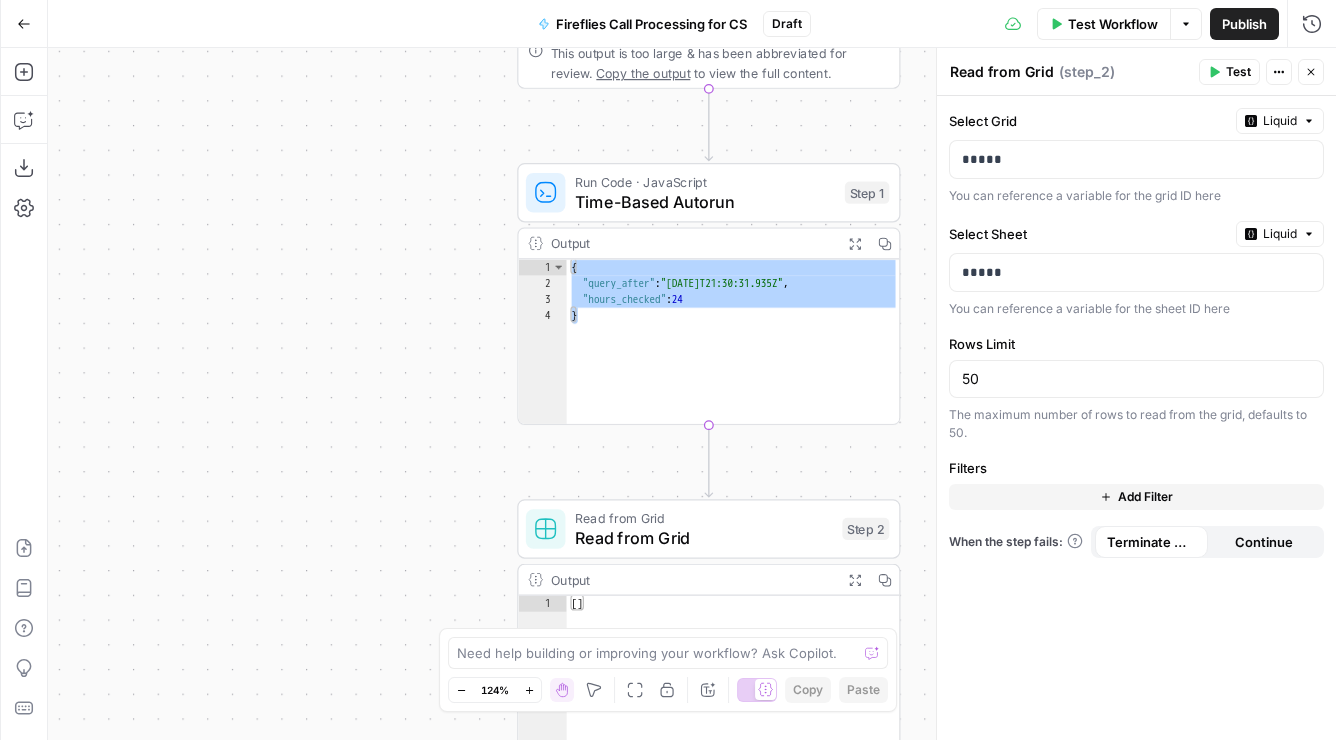 click on "true false Workflow Set Inputs Inputs Get Knowledge Base File FUSE Sales Collateral Step 33 Output Expand Output Copy 1 2 3 4 5 6 [    {      "document_name" :  "Fuse Statements" ,      "records" :  [         {           "__text" :  " · Fuse               Incrementality \r\n Problem               Statement: Affiliate marketing               leaders struggle to accurately               measure the true value of their               affiliate publishers because               traditional attribution models               can't distinguish between               publishers who genuinely drive               business growth versus those who               simply claim credit for sales               that would have happened anyway.               This leads to inefficient               commission structures based on               subjective publisher  ." at bounding box center [692, 394] 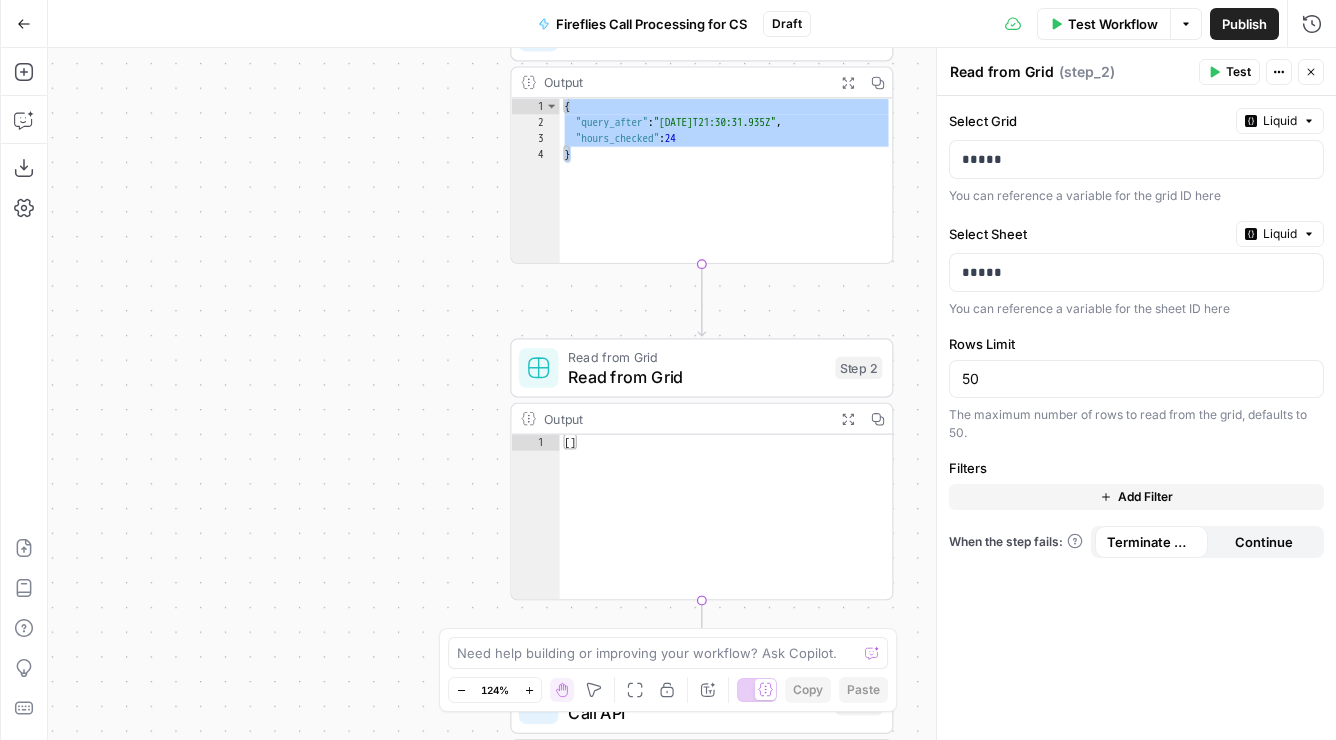 drag, startPoint x: 426, startPoint y: 298, endPoint x: 425, endPoint y: 158, distance: 140.00357 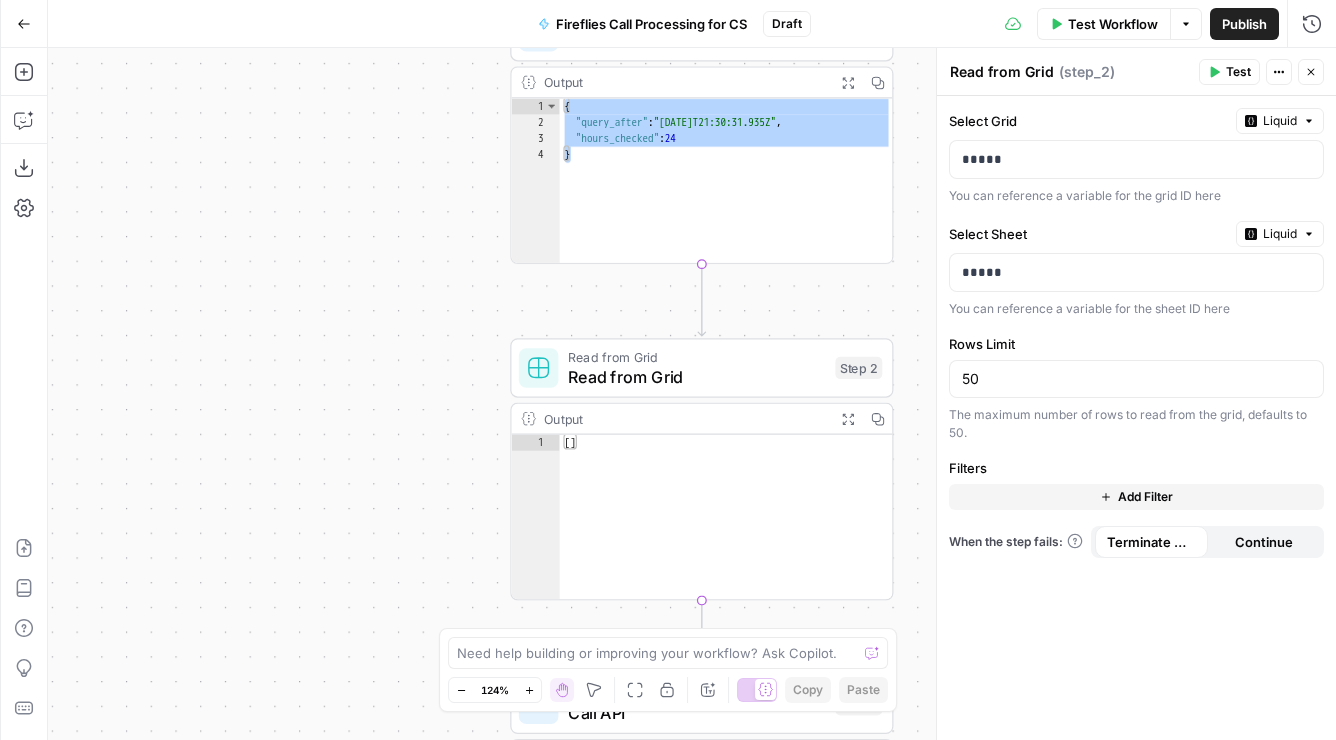 click on "true false Workflow Set Inputs Inputs Get Knowledge Base File FUSE Sales Collateral Step 33 Output Expand Output Copy 1 2 3 4 5 6 [    {      "document_name" :  "Fuse Statements" ,      "records" :  [         {           "__text" :  " · Fuse               Incrementality \r\n Problem               Statement: Affiliate marketing               leaders struggle to accurately               measure the true value of their               affiliate publishers because               traditional attribution models               can't distinguish between               publishers who genuinely drive               business growth versus those who               simply claim credit for sales               that would have happened anyway.               This leads to inefficient               commission structures based on               subjective publisher  ." at bounding box center (692, 394) 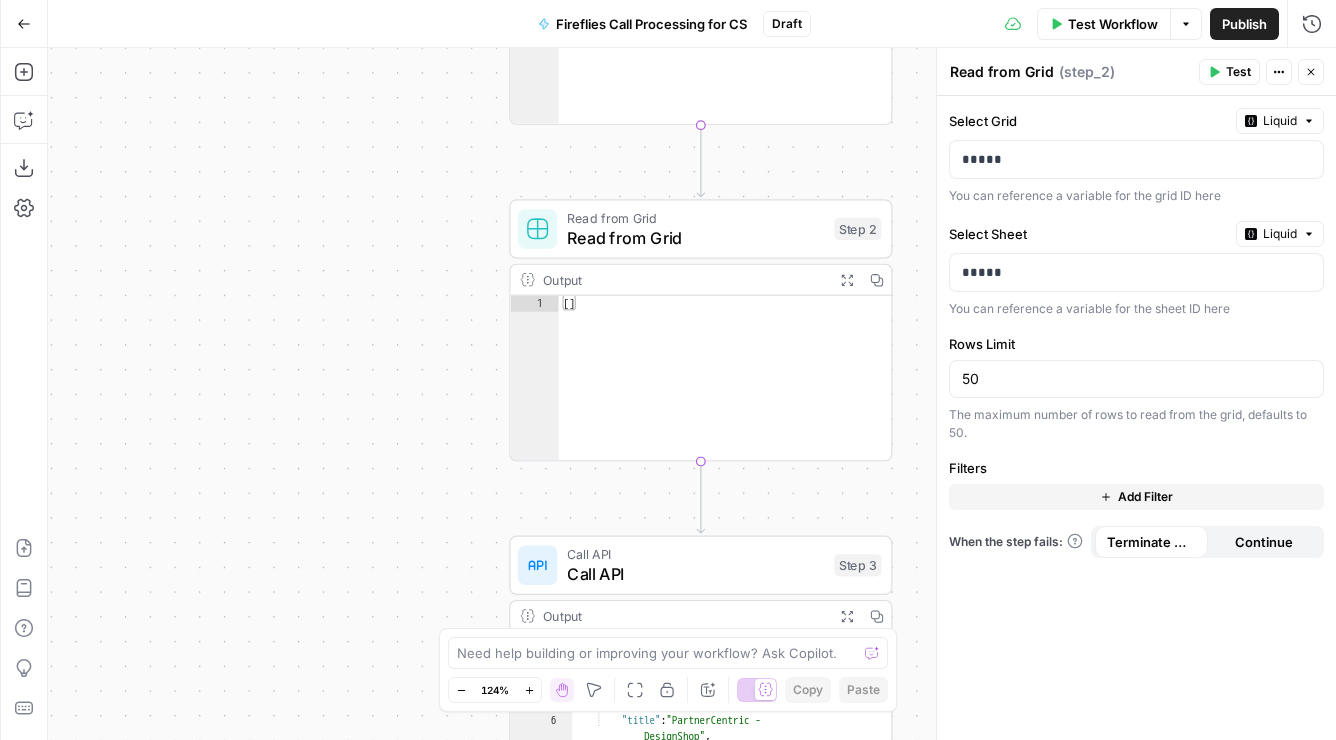 click on "true false Workflow Set Inputs Inputs Get Knowledge Base File FUSE Sales Collateral Step 33 Output Expand Output Copy 1 2 3 4 5 6 [    {      "document_name" :  "Fuse Statements" ,      "records" :  [         {           "__text" :  " · Fuse               Incrementality \r\n Problem               Statement: Affiliate marketing               leaders struggle to accurately               measure the true value of their               affiliate publishers because               traditional attribution models               can't distinguish between               publishers who genuinely drive               business growth versus those who               simply claim credit for sales               that would have happened anyway.               This leads to inefficient               commission structures based on               subjective publisher  ." at bounding box center [692, 394] 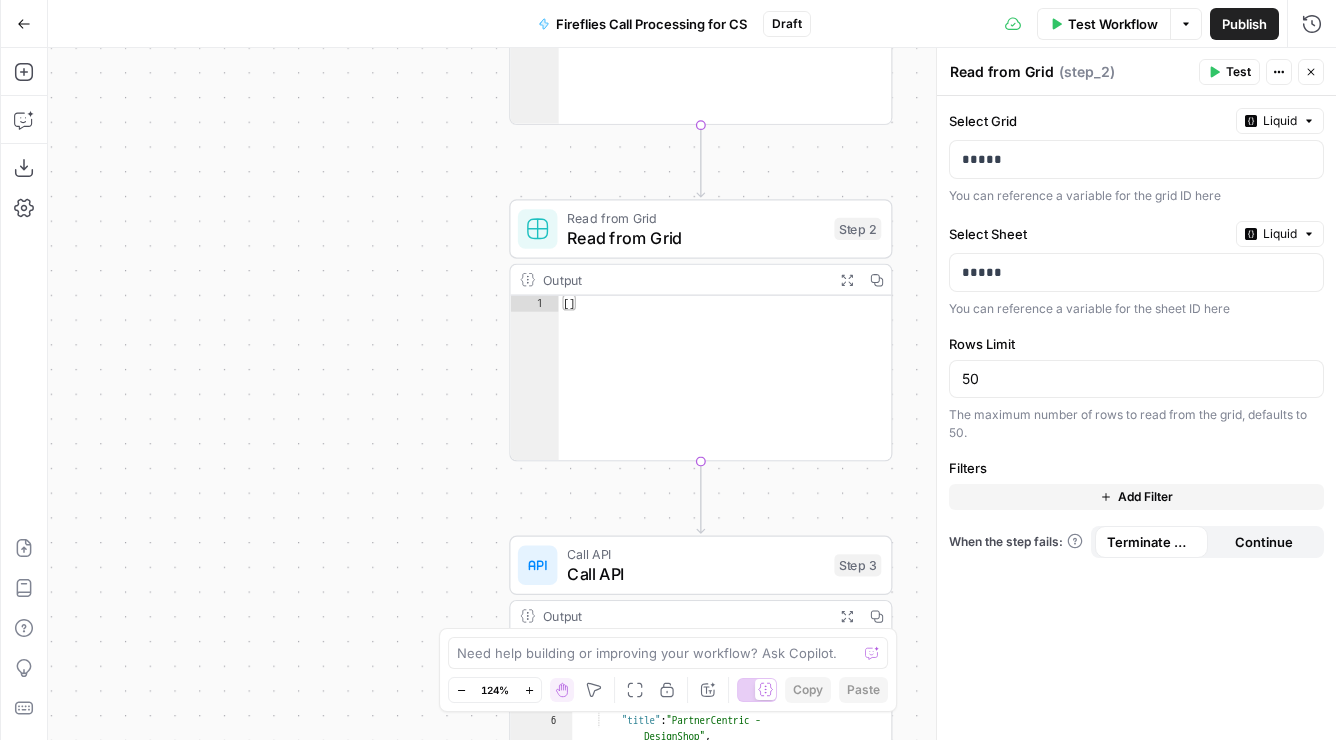 click on "[ ]" at bounding box center (726, 395) 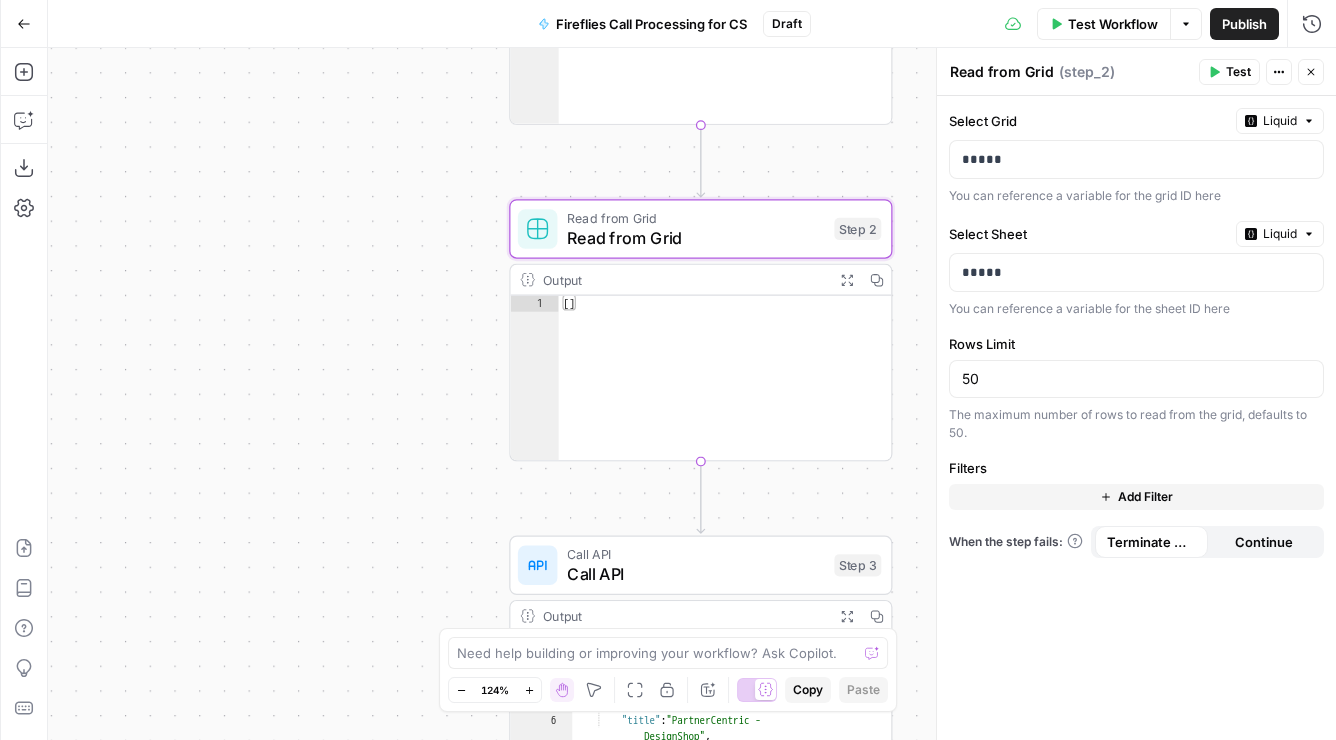 click on "Output Expand Output Copy" at bounding box center [700, 280] 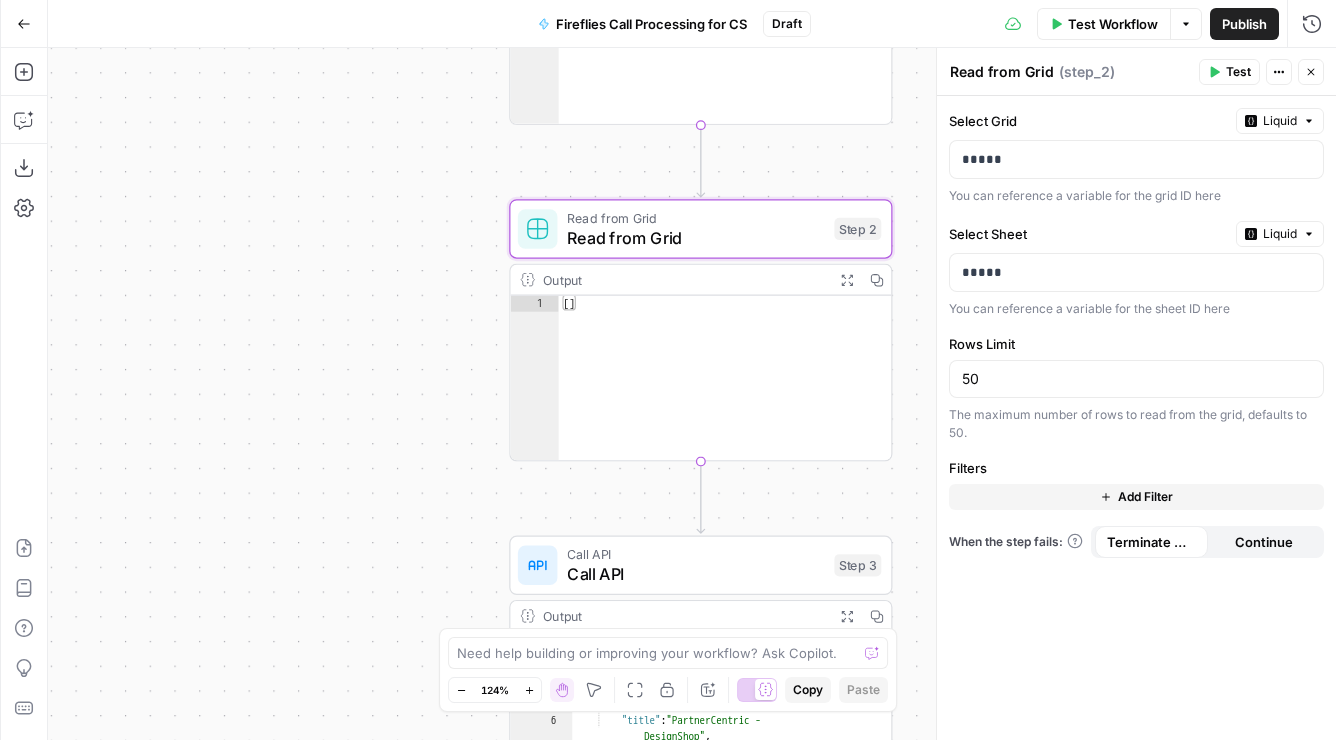 click on "true false Workflow Set Inputs Inputs Get Knowledge Base File FUSE Sales Collateral Step 33 Output Expand Output Copy 1 2 3 4 5 6 [    {      "document_name" :  "Fuse Statements" ,      "records" :  [         {           "__text" :  " · Fuse               Incrementality \r\n Problem               Statement: Affiliate marketing               leaders struggle to accurately               measure the true value of their               affiliate publishers because               traditional attribution models               can't distinguish between               publishers who genuinely drive               business growth versus those who               simply claim credit for sales               that would have happened anyway.               This leads to inefficient               commission structures based on               subjective publisher  ." at bounding box center (692, 394) 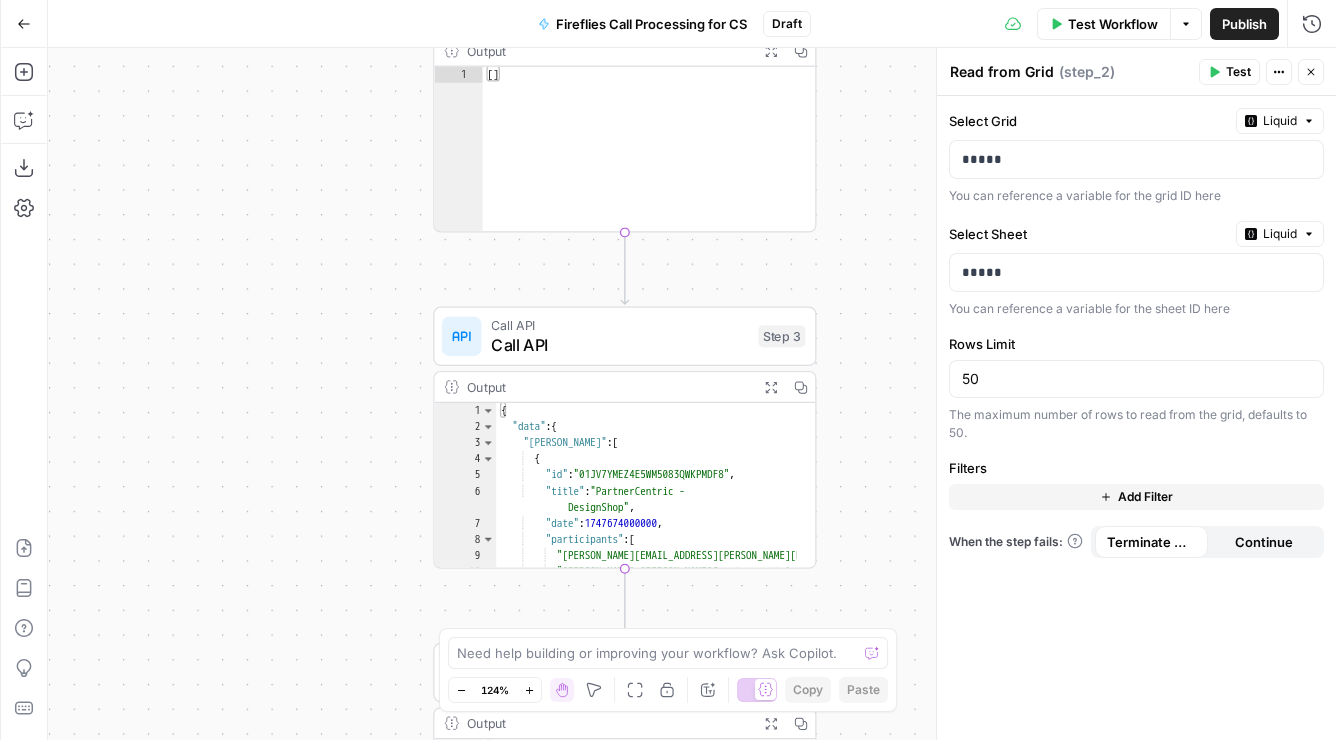 drag, startPoint x: 447, startPoint y: 506, endPoint x: 371, endPoint y: 277, distance: 241.282 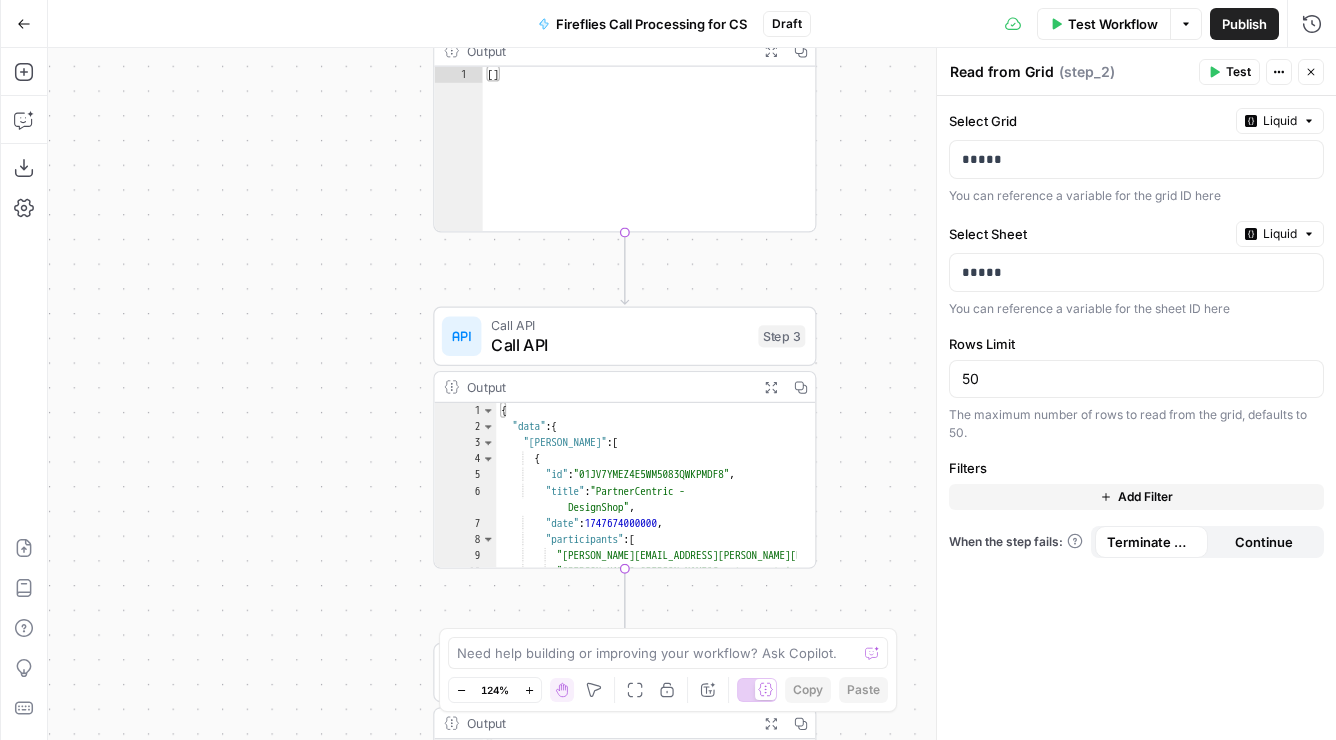 click on "true false Workflow Set Inputs Inputs Get Knowledge Base File FUSE Sales Collateral Step 33 Output Expand Output Copy 1 2 3 4 5 6 [    {      "document_name" :  "Fuse Statements" ,      "records" :  [         {           "__text" :  " · Fuse               Incrementality \r\n Problem               Statement: Affiliate marketing               leaders struggle to accurately               measure the true value of their               affiliate publishers because               traditional attribution models               can't distinguish between               publishers who genuinely drive               business growth versus those who               simply claim credit for sales               that would have happened anyway.               This leads to inefficient               commission structures based on               subjective publisher  ." at bounding box center [692, 394] 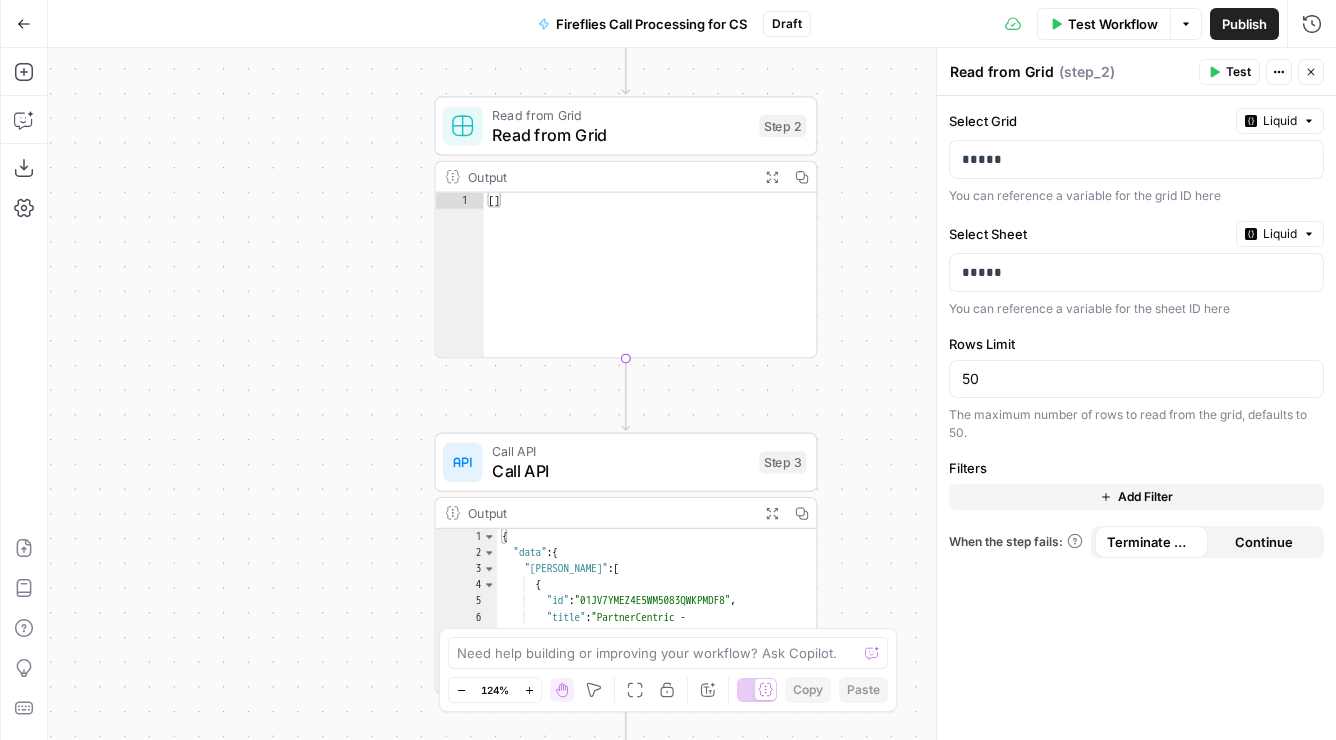 drag, startPoint x: 391, startPoint y: 221, endPoint x: 361, endPoint y: 395, distance: 176.56726 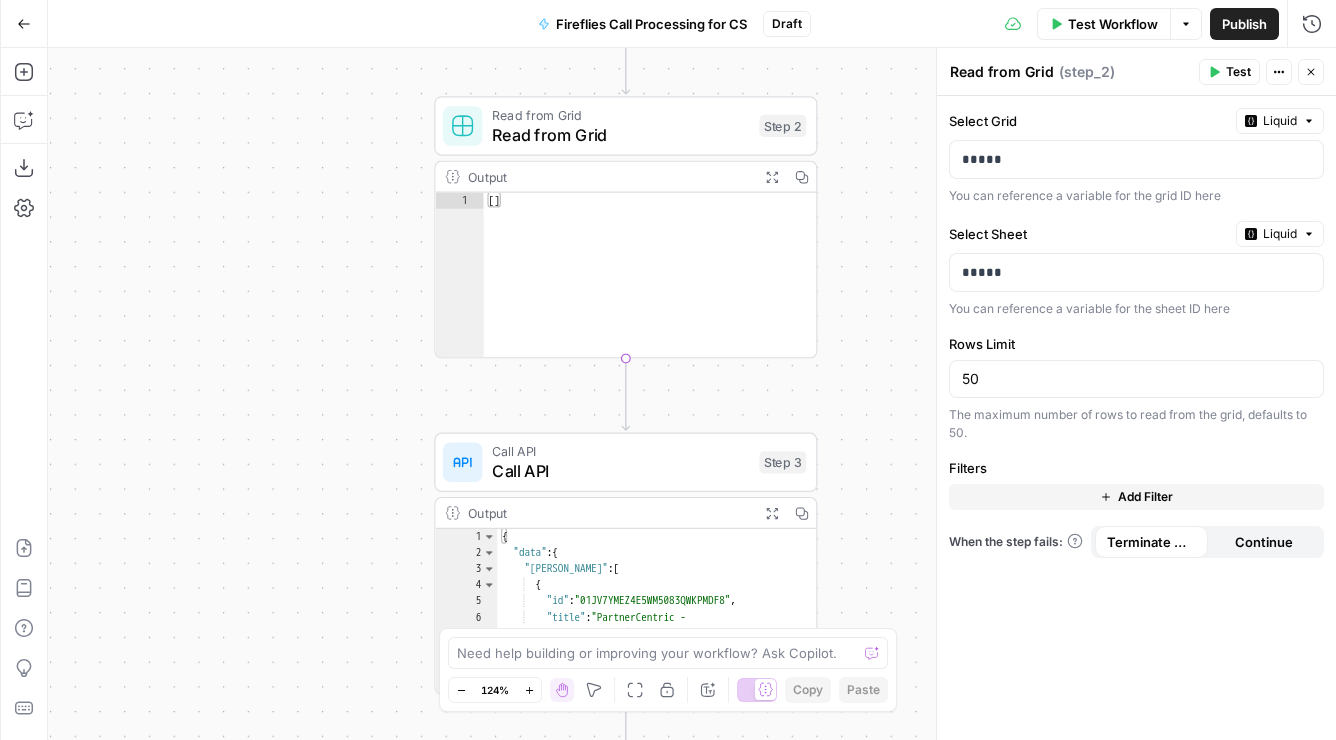 click on "true false Workflow Set Inputs Inputs Get Knowledge Base File FUSE Sales Collateral Step 33 Output Expand Output Copy 1 2 3 4 5 6 [    {      "document_name" :  "Fuse Statements" ,      "records" :  [         {           "__text" :  " · Fuse               Incrementality \r\n Problem               Statement: Affiliate marketing               leaders struggle to accurately               measure the true value of their               affiliate publishers because               traditional attribution models               can't distinguish between               publishers who genuinely drive               business growth versus those who               simply claim credit for sales               that would have happened anyway.               This leads to inefficient               commission structures based on               subjective publisher  ." at bounding box center (692, 394) 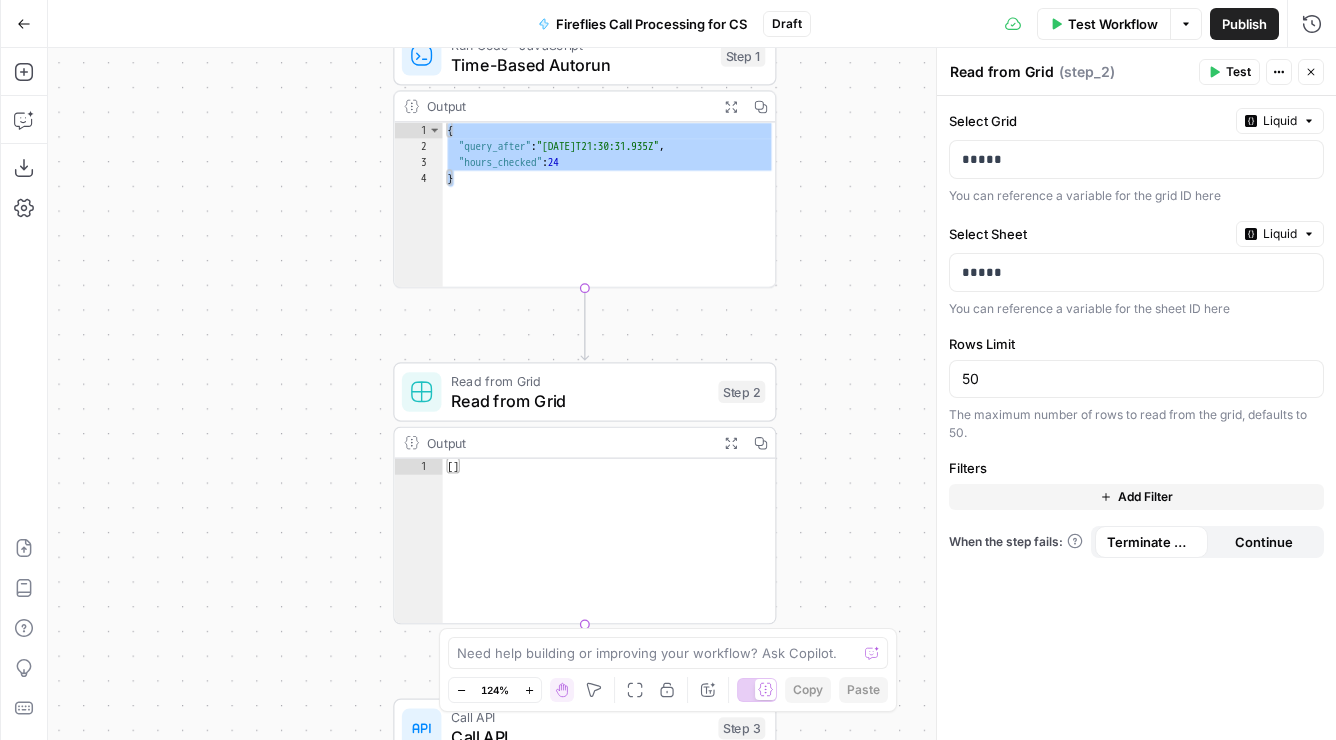 drag, startPoint x: 902, startPoint y: 106, endPoint x: 891, endPoint y: 316, distance: 210.2879 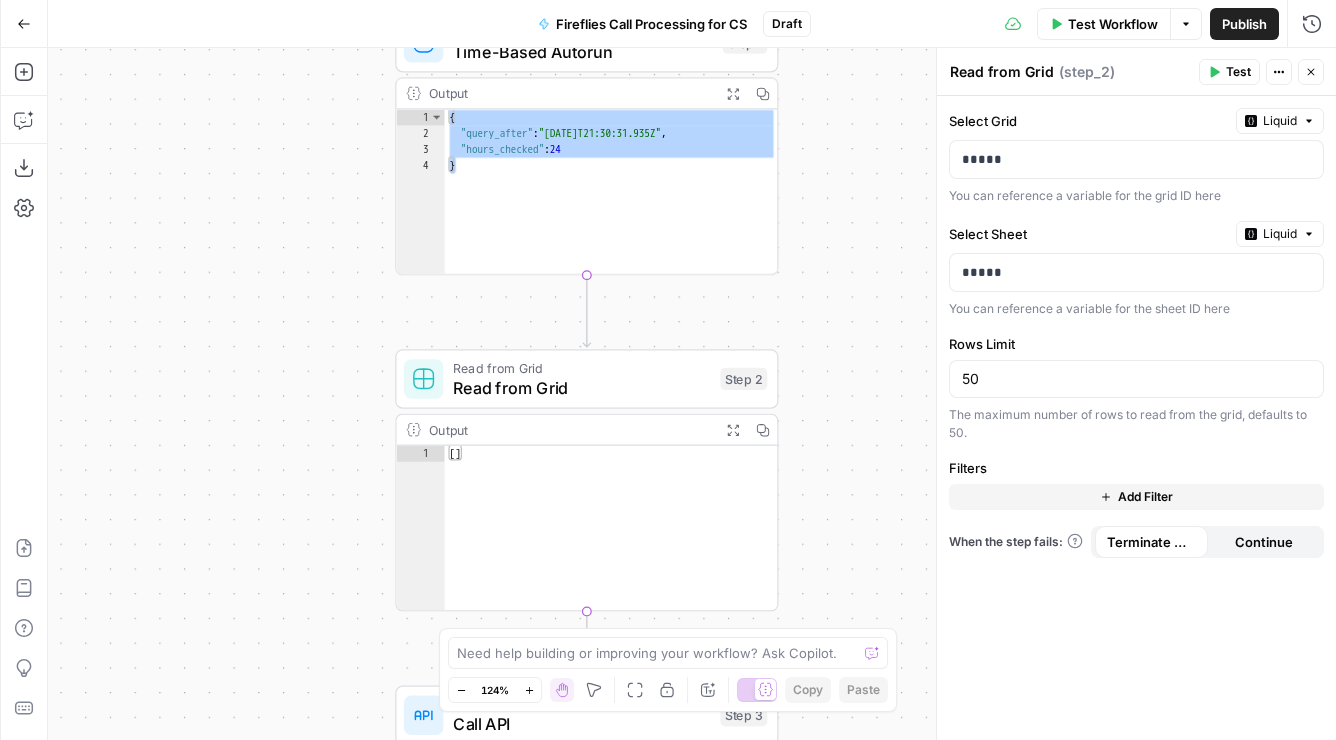 drag, startPoint x: 880, startPoint y: 371, endPoint x: 880, endPoint y: 197, distance: 174 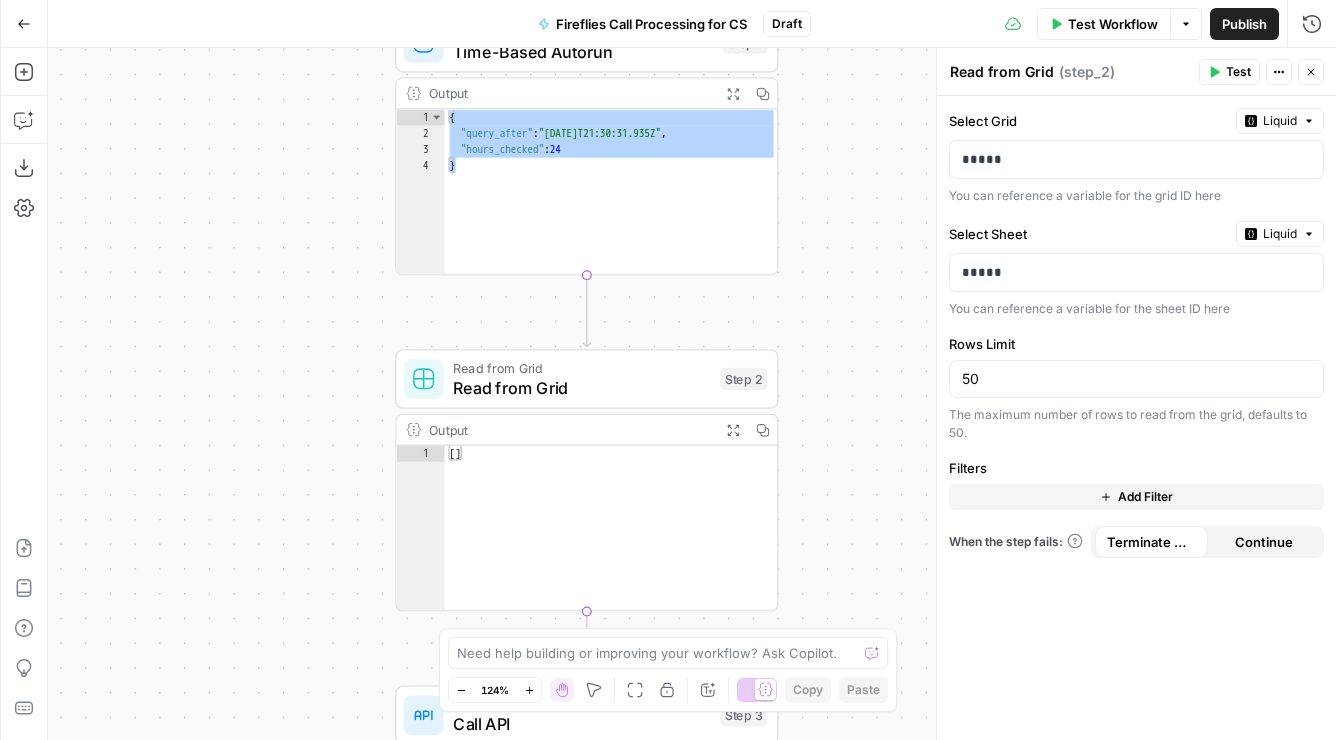 click on "true false Workflow Set Inputs Inputs Get Knowledge Base File FUSE Sales Collateral Step 33 Output Expand Output Copy 1 2 3 4 5 6 [    {      "document_name" :  "Fuse Statements" ,      "records" :  [         {           "__text" :  " · Fuse               Incrementality \r\n Problem               Statement: Affiliate marketing               leaders struggle to accurately               measure the true value of their               affiliate publishers because               traditional attribution models               can't distinguish between               publishers who genuinely drive               business growth versus those who               simply claim credit for sales               that would have happened anyway.               This leads to inefficient               commission structures based on               subjective publisher  ." at bounding box center (692, 394) 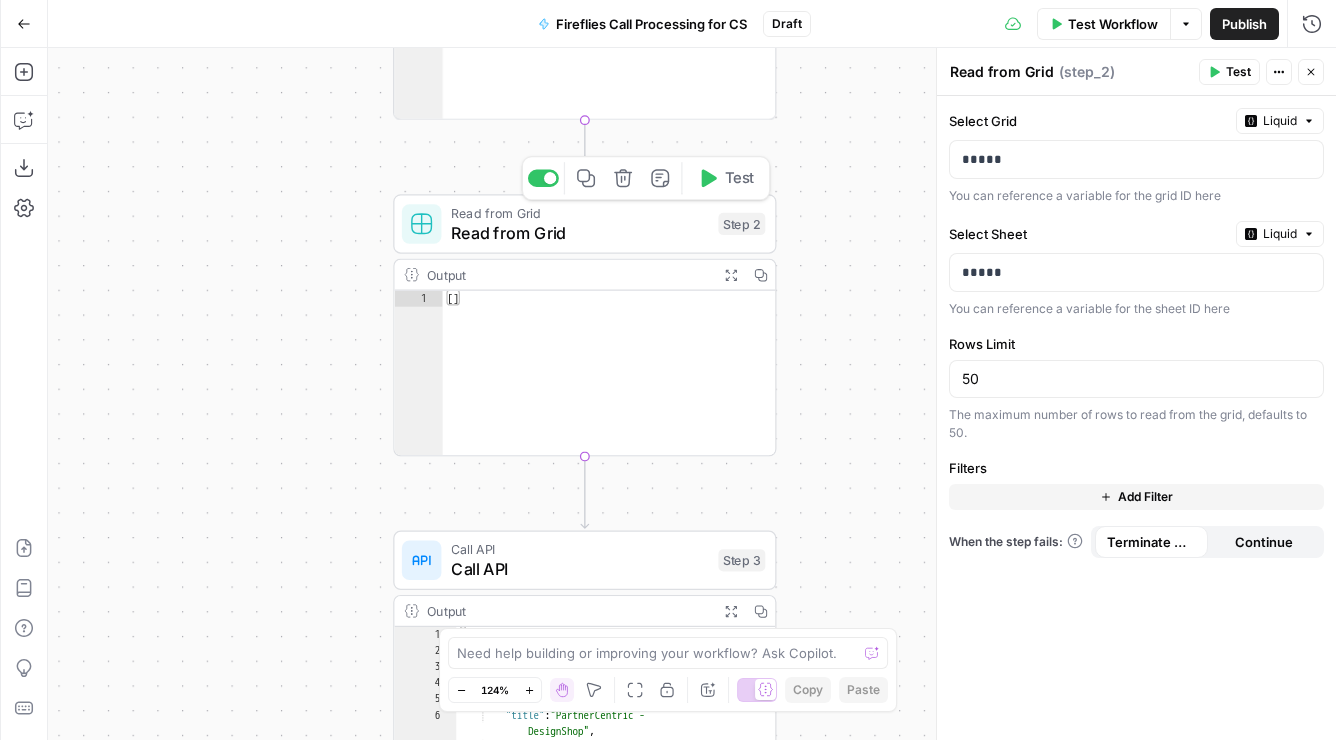 click on "Read from Grid" at bounding box center [579, 232] 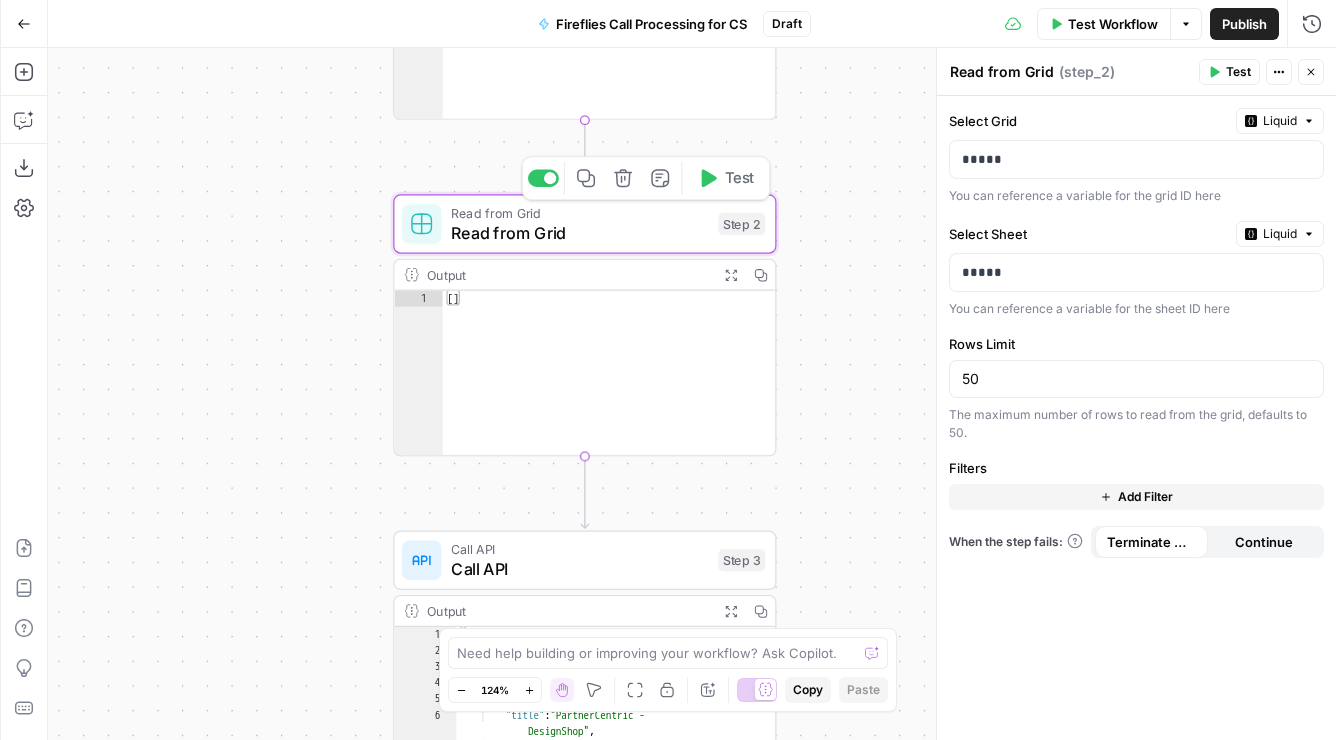 click on "Output" at bounding box center (568, 275) 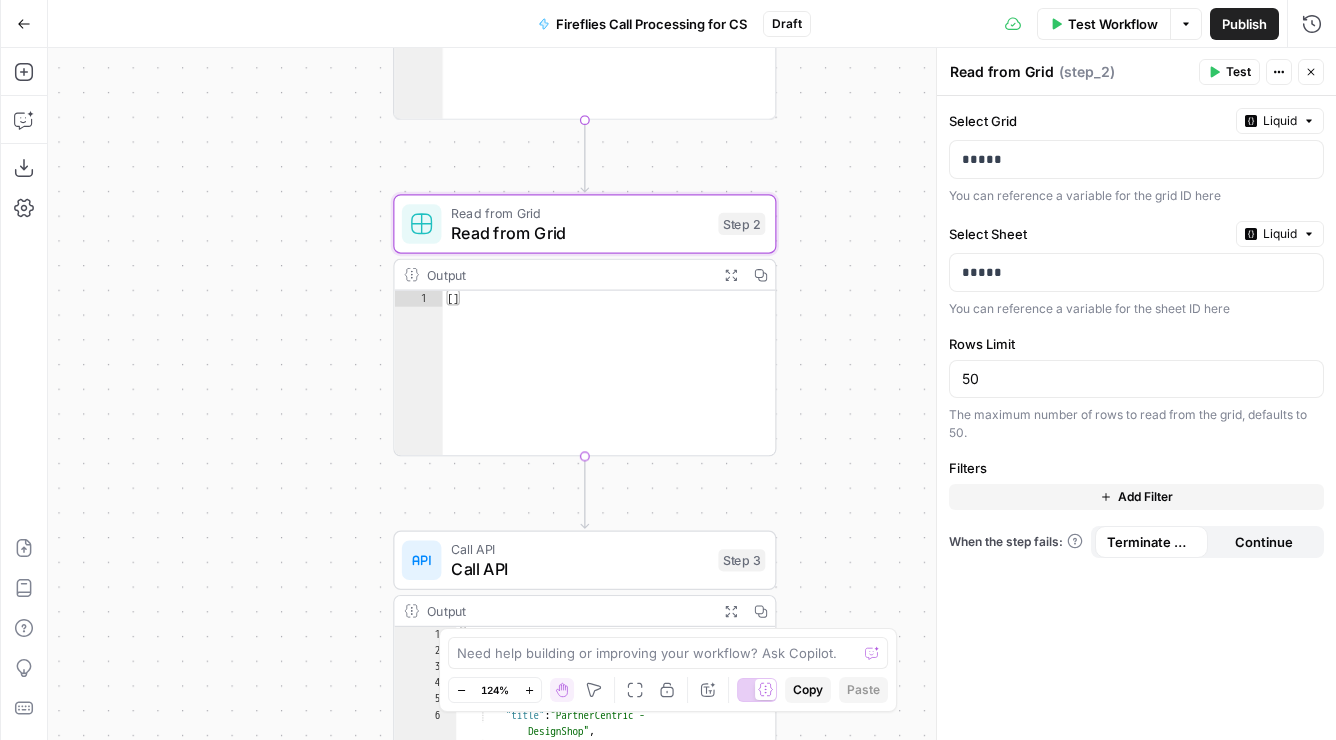click on "Read from Grid" at bounding box center (579, 232) 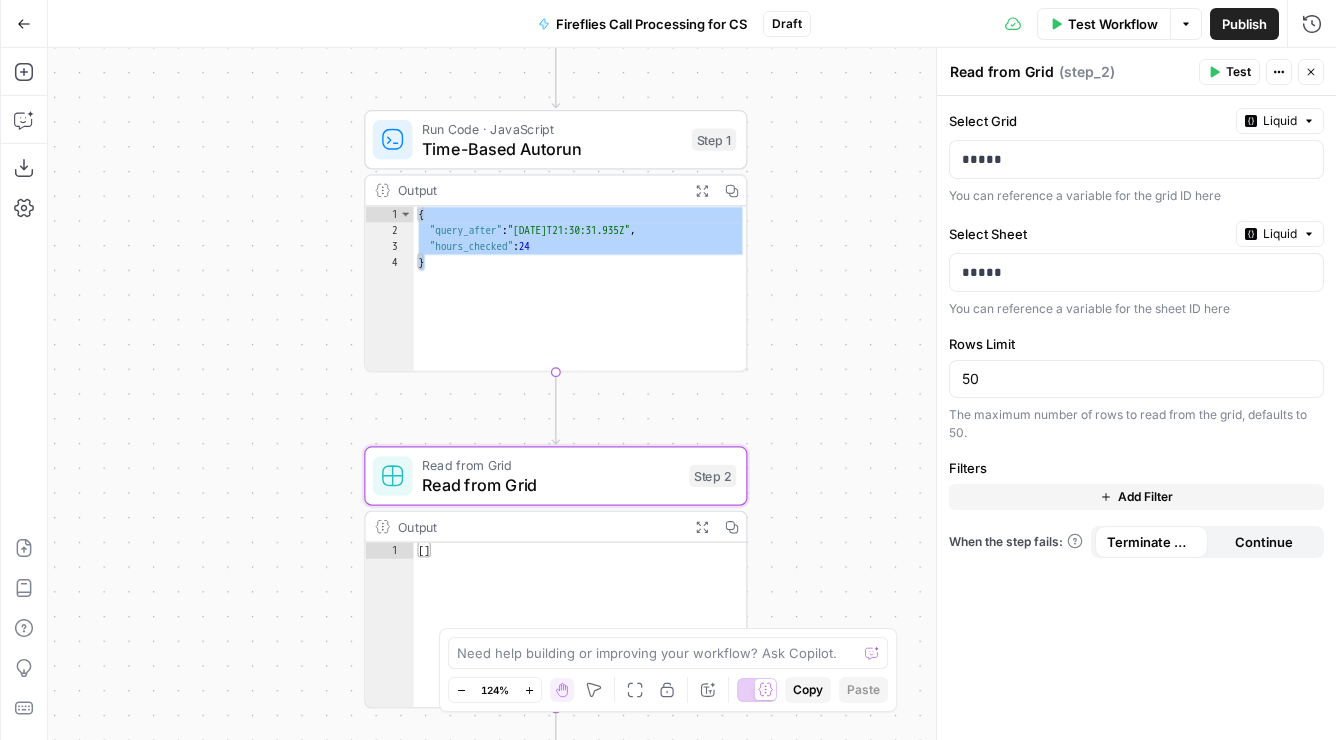 drag, startPoint x: 811, startPoint y: 229, endPoint x: 802, endPoint y: 420, distance: 191.21193 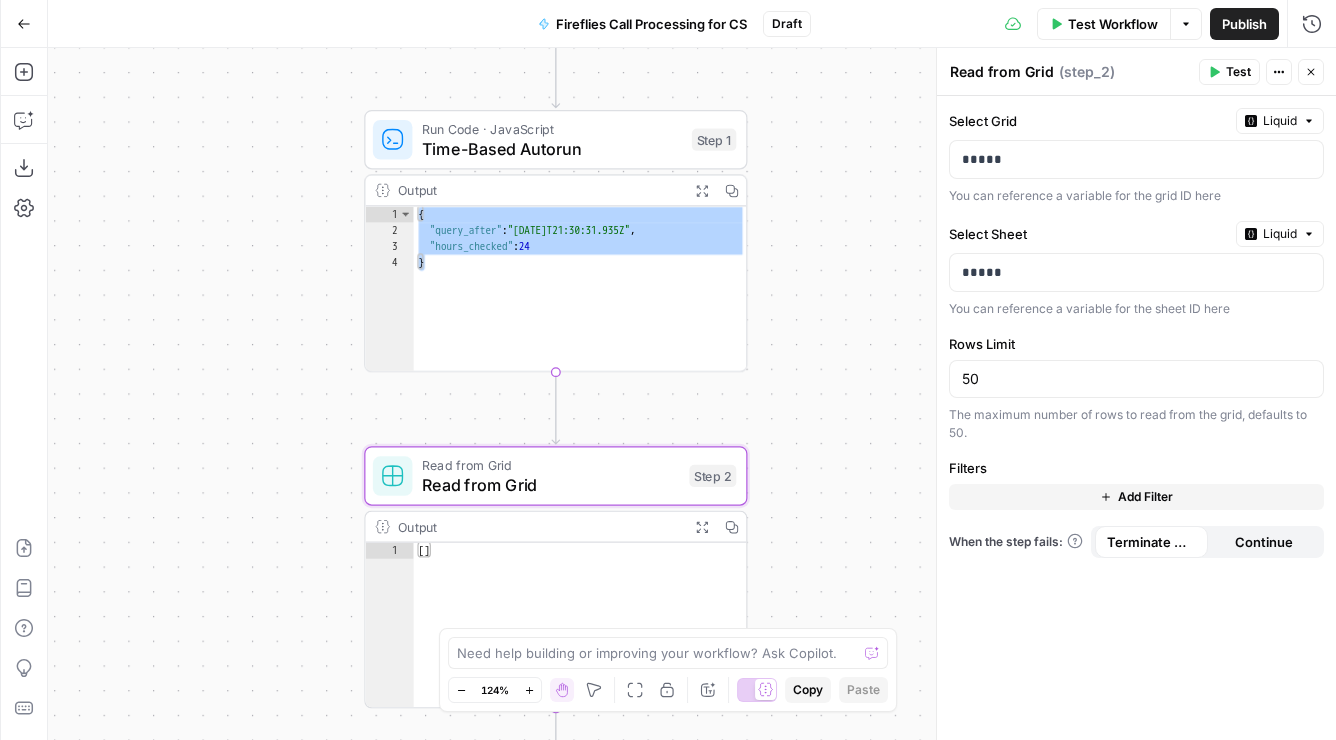 click on "true false Workflow Set Inputs Inputs Get Knowledge Base File FUSE Sales Collateral Step 33 Output Expand Output Copy 1 2 3 4 5 6 [    {      "document_name" :  "Fuse Statements" ,      "records" :  [         {           "__text" :  " · Fuse               Incrementality \r\n Problem               Statement: Affiliate marketing               leaders struggle to accurately               measure the true value of their               affiliate publishers because               traditional attribution models               can't distinguish between               publishers who genuinely drive               business growth versus those who               simply claim credit for sales               that would have happened anyway.               This leads to inefficient               commission structures based on               subjective publisher  ." at bounding box center [692, 394] 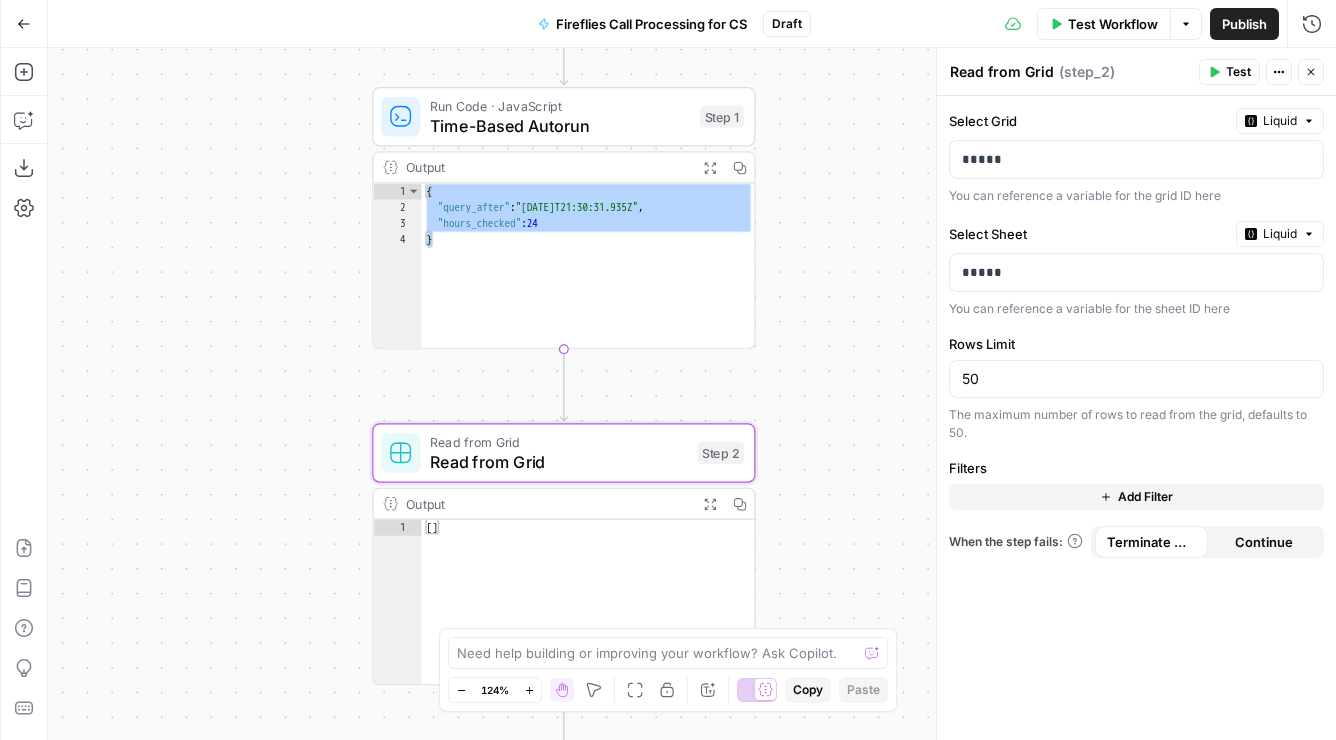 drag, startPoint x: 848, startPoint y: 242, endPoint x: 856, endPoint y: 211, distance: 32.01562 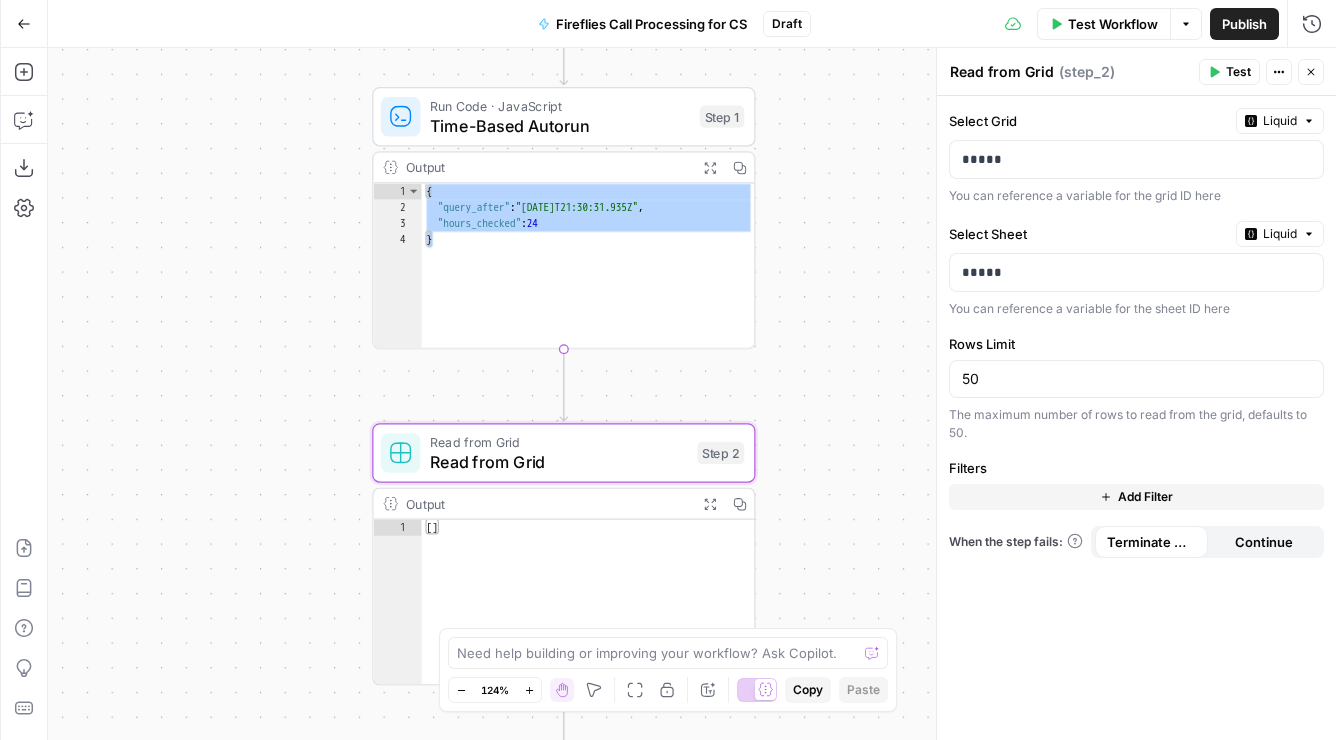 click on "true false Workflow Set Inputs Inputs Get Knowledge Base File FUSE Sales Collateral Step 33 Output Expand Output Copy 1 2 3 4 5 6 [    {      "document_name" :  "Fuse Statements" ,      "records" :  [         {           "__text" :  " · Fuse               Incrementality \r\n Problem               Statement: Affiliate marketing               leaders struggle to accurately               measure the true value of their               affiliate publishers because               traditional attribution models               can't distinguish between               publishers who genuinely drive               business growth versus those who               simply claim credit for sales               that would have happened anyway.               This leads to inefficient               commission structures based on               subjective publisher  ." at bounding box center (692, 394) 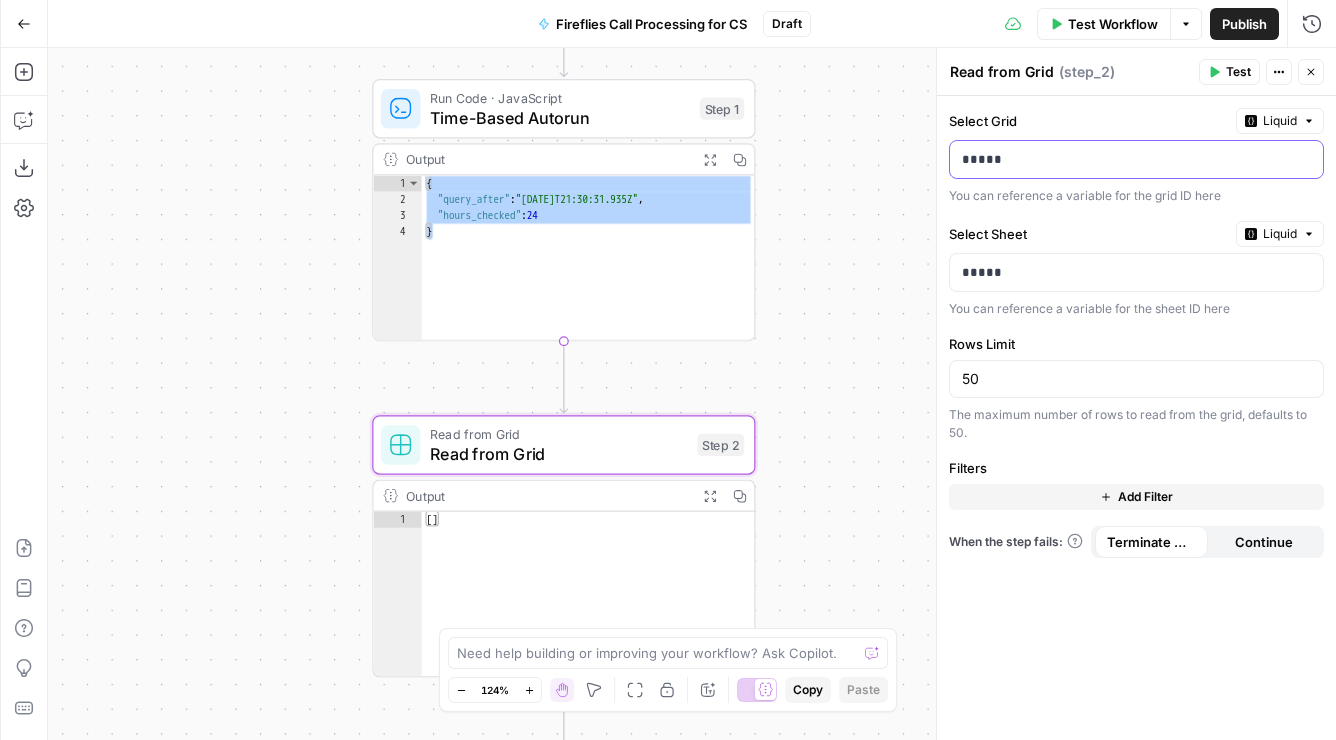 click on "*****" at bounding box center [1120, 159] 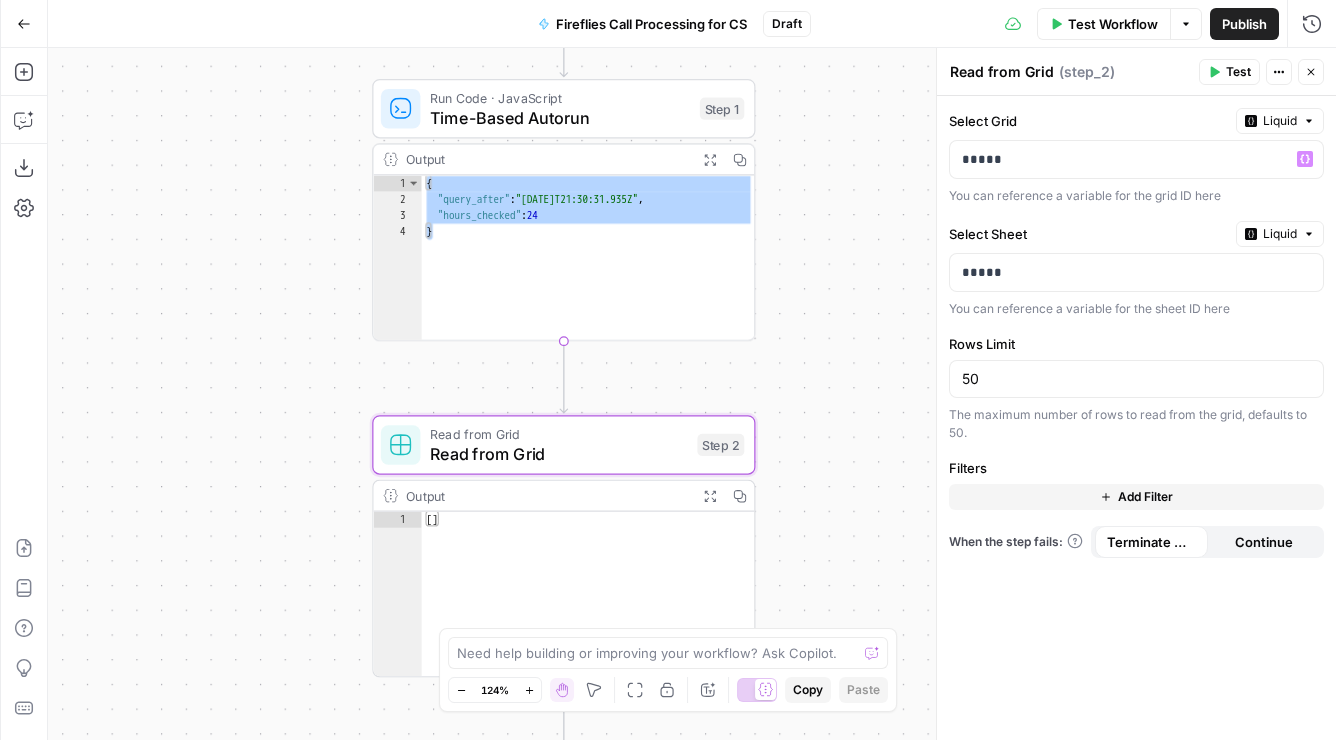 click on "Select Grid" at bounding box center (1088, 121) 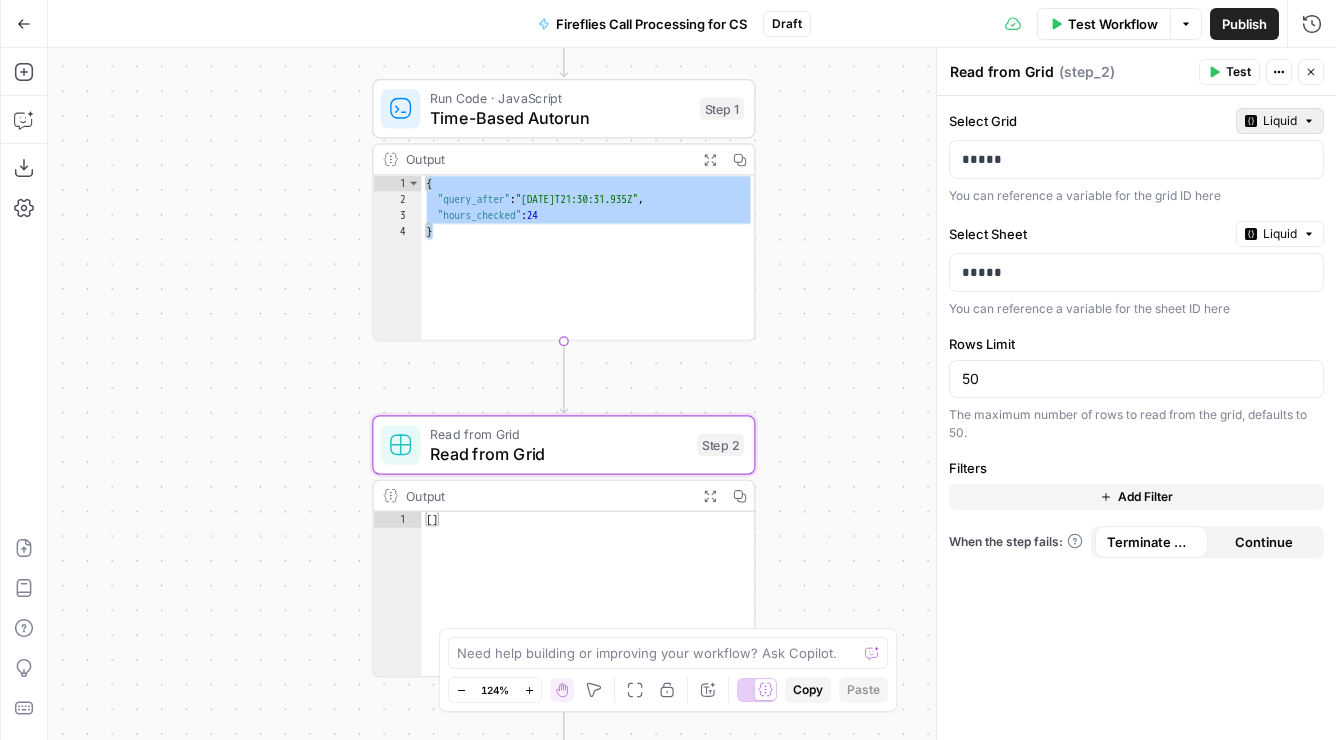 click 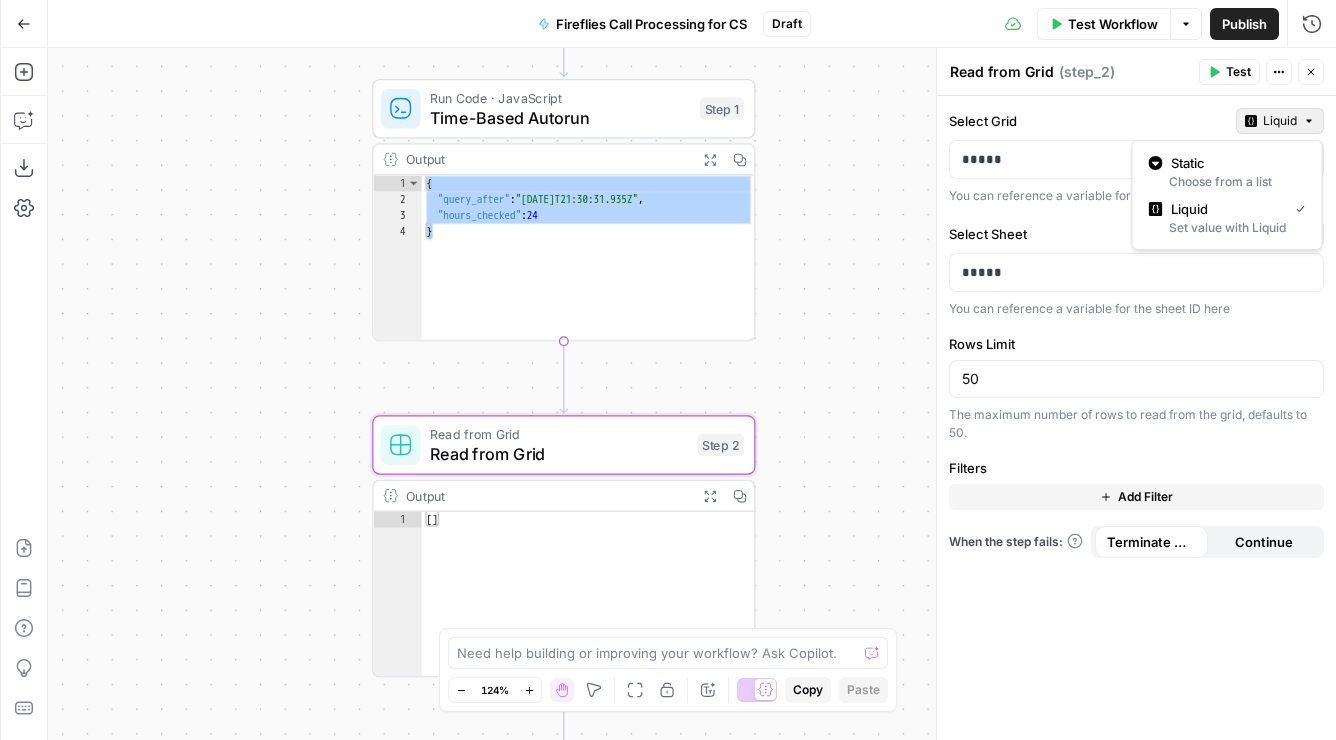 click 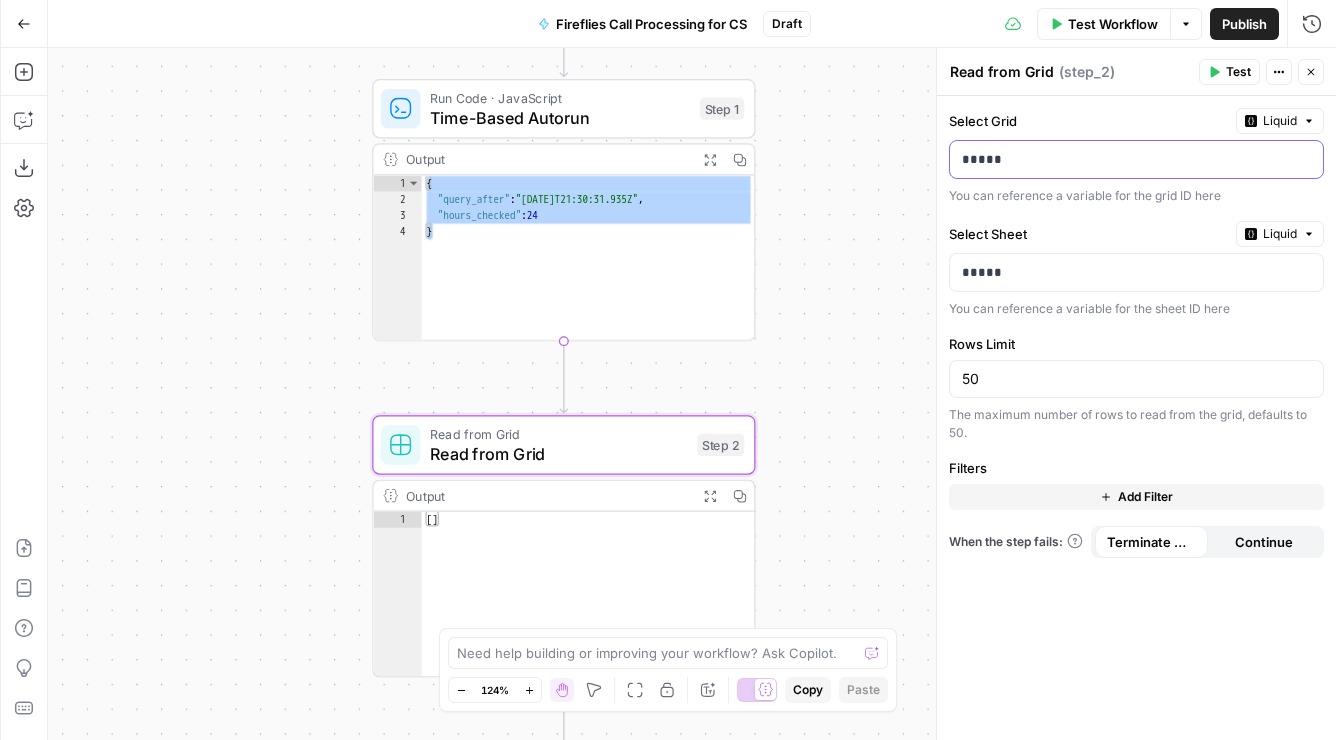 click on "*****" at bounding box center [1136, 159] 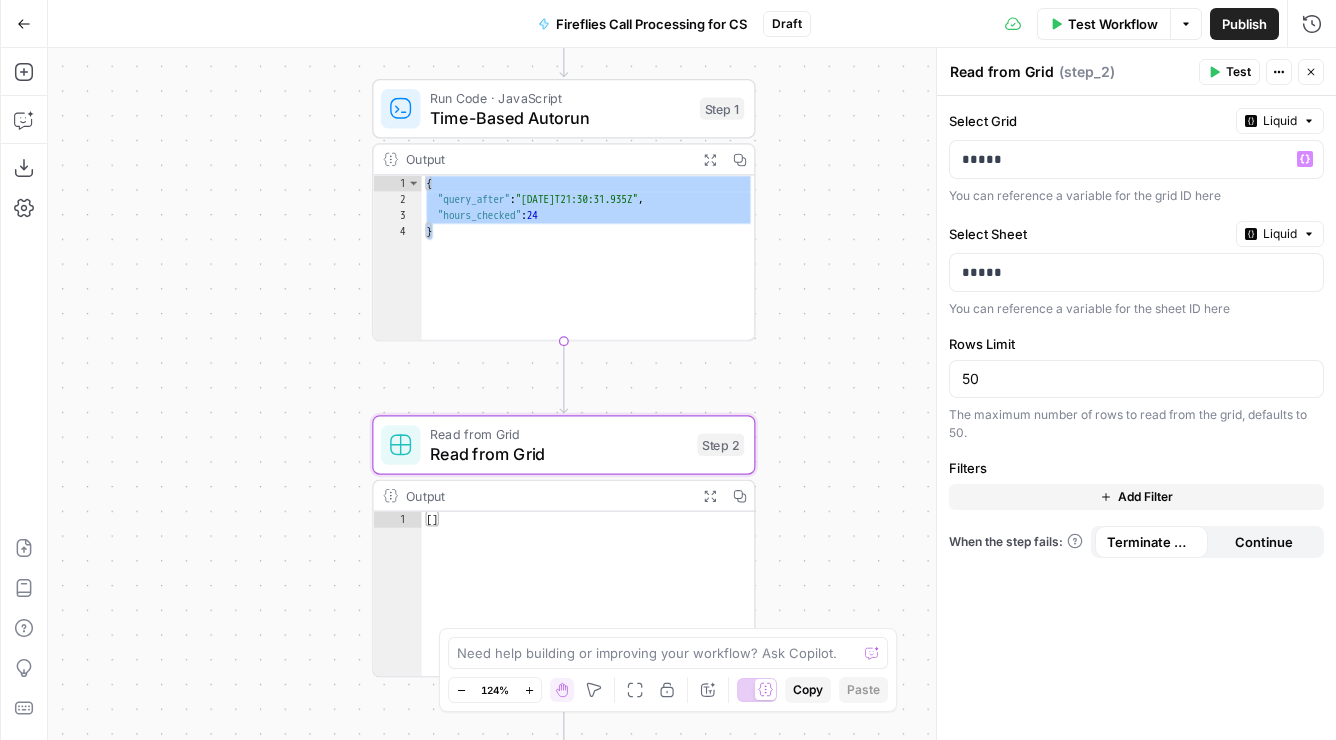 click on "Select Grid" at bounding box center (1088, 121) 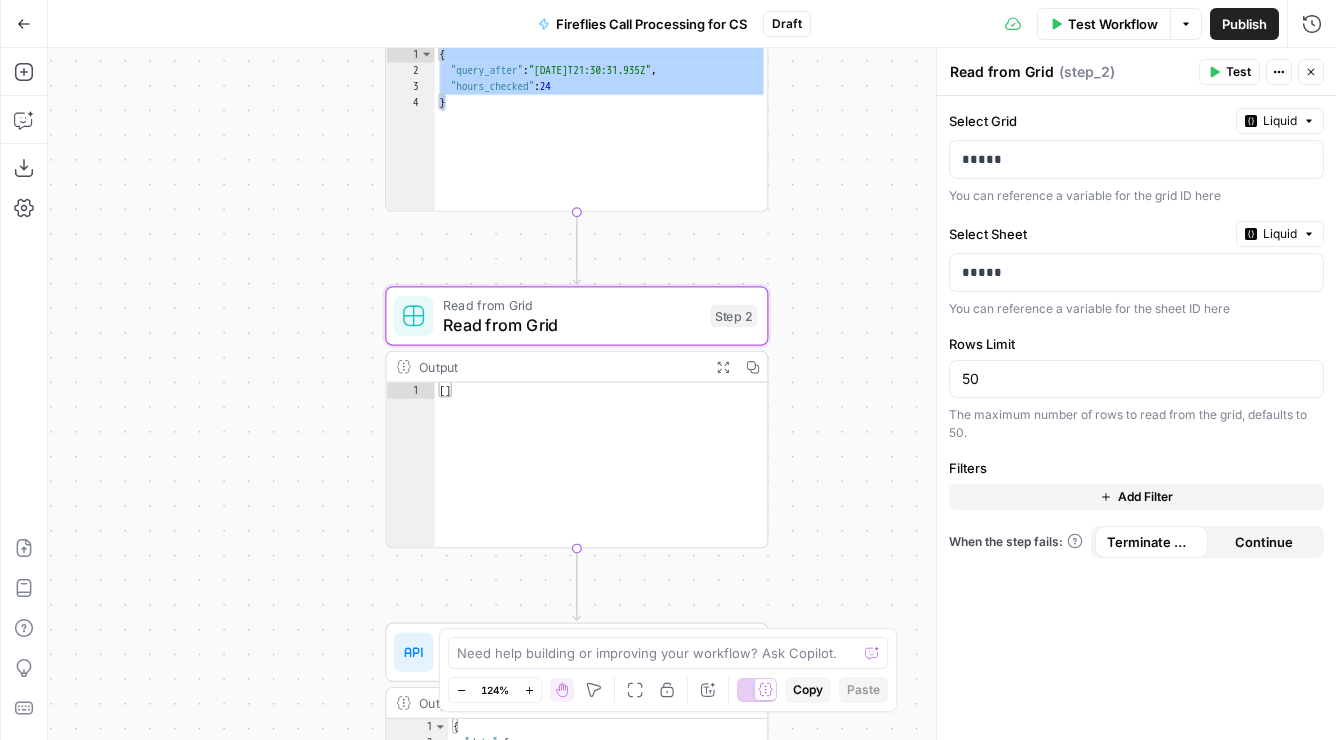 drag, startPoint x: 870, startPoint y: 345, endPoint x: 883, endPoint y: 216, distance: 129.65338 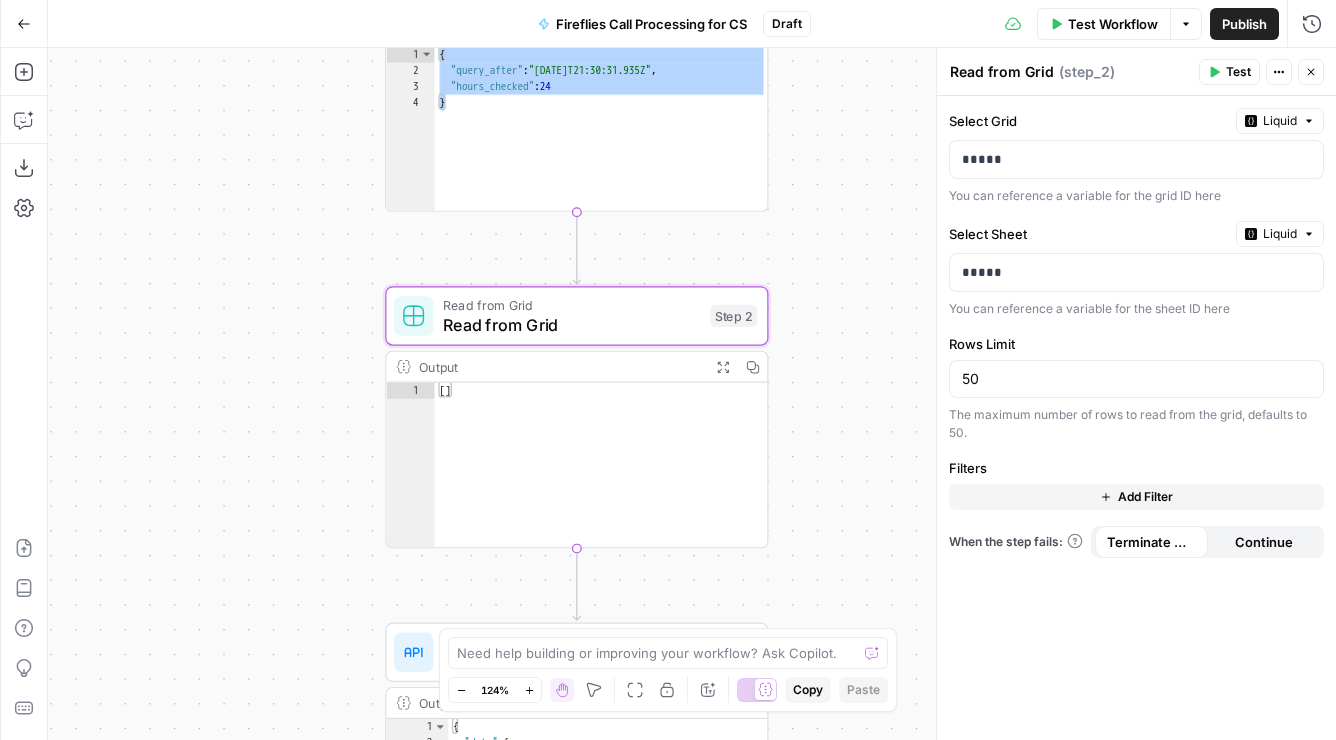 click on "true false Workflow Set Inputs Inputs Get Knowledge Base File FUSE Sales Collateral Step 33 Output Expand Output Copy 1 2 3 4 5 6 [    {      "document_name" :  "Fuse Statements" ,      "records" :  [         {           "__text" :  " · Fuse               Incrementality \r\n Problem               Statement: Affiliate marketing               leaders struggle to accurately               measure the true value of their               affiliate publishers because               traditional attribution models               can't distinguish between               publishers who genuinely drive               business growth versus those who               simply claim credit for sales               that would have happened anyway.               This leads to inefficient               commission structures based on               subjective publisher  ." at bounding box center (692, 394) 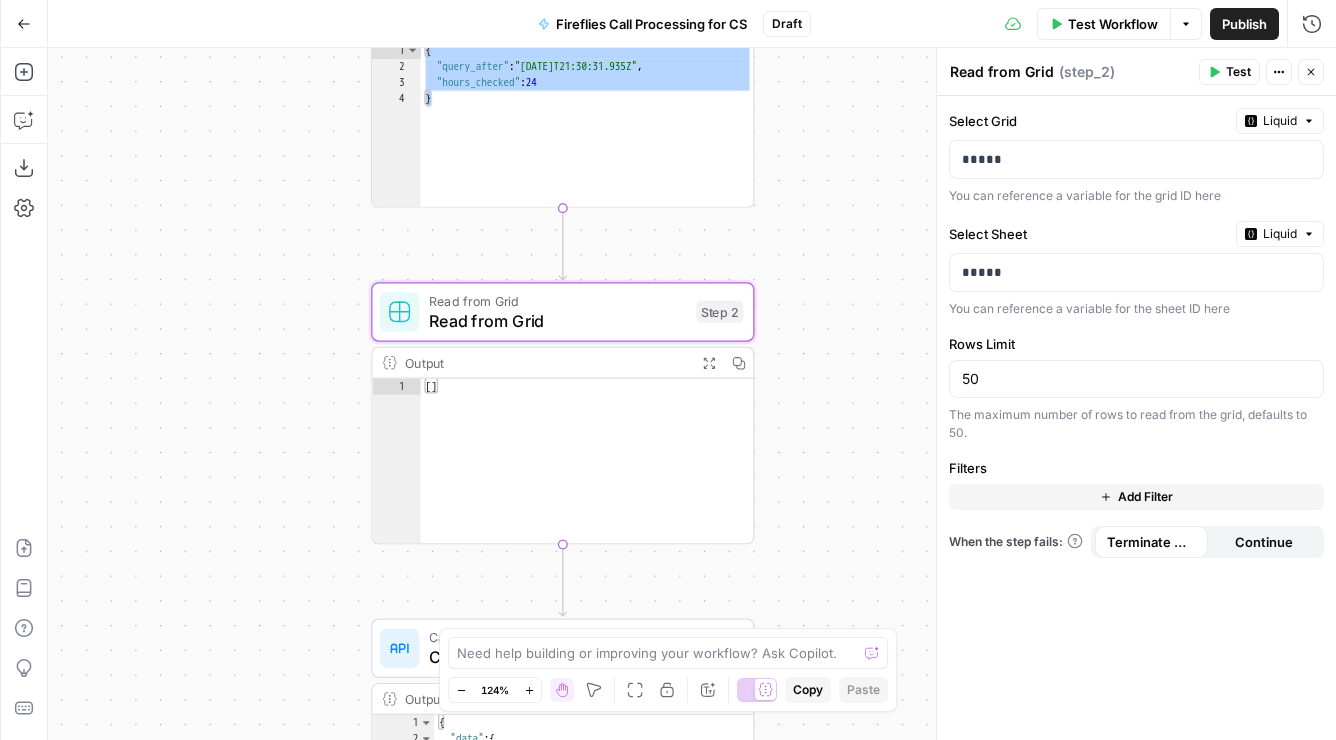 drag, startPoint x: 855, startPoint y: 329, endPoint x: 840, endPoint y: 335, distance: 16.155495 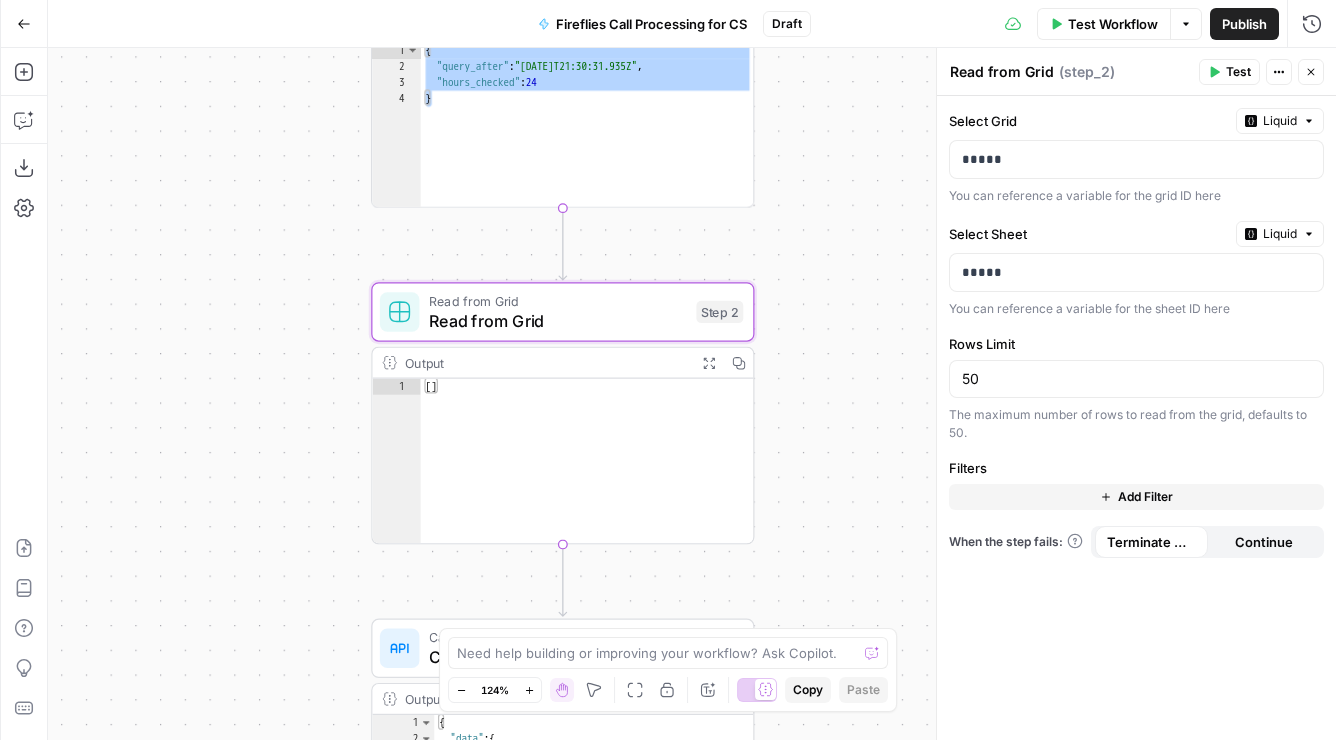 click on "true false Workflow Set Inputs Inputs Get Knowledge Base File FUSE Sales Collateral Step 33 Output Expand Output Copy 1 2 3 4 5 6 [    {      "document_name" :  "Fuse Statements" ,      "records" :  [         {           "__text" :  " · Fuse               Incrementality \r\n Problem               Statement: Affiliate marketing               leaders struggle to accurately               measure the true value of their               affiliate publishers because               traditional attribution models               can't distinguish between               publishers who genuinely drive               business growth versus those who               simply claim credit for sales               that would have happened anyway.               This leads to inefficient               commission structures based on               subjective publisher  ." at bounding box center [692, 394] 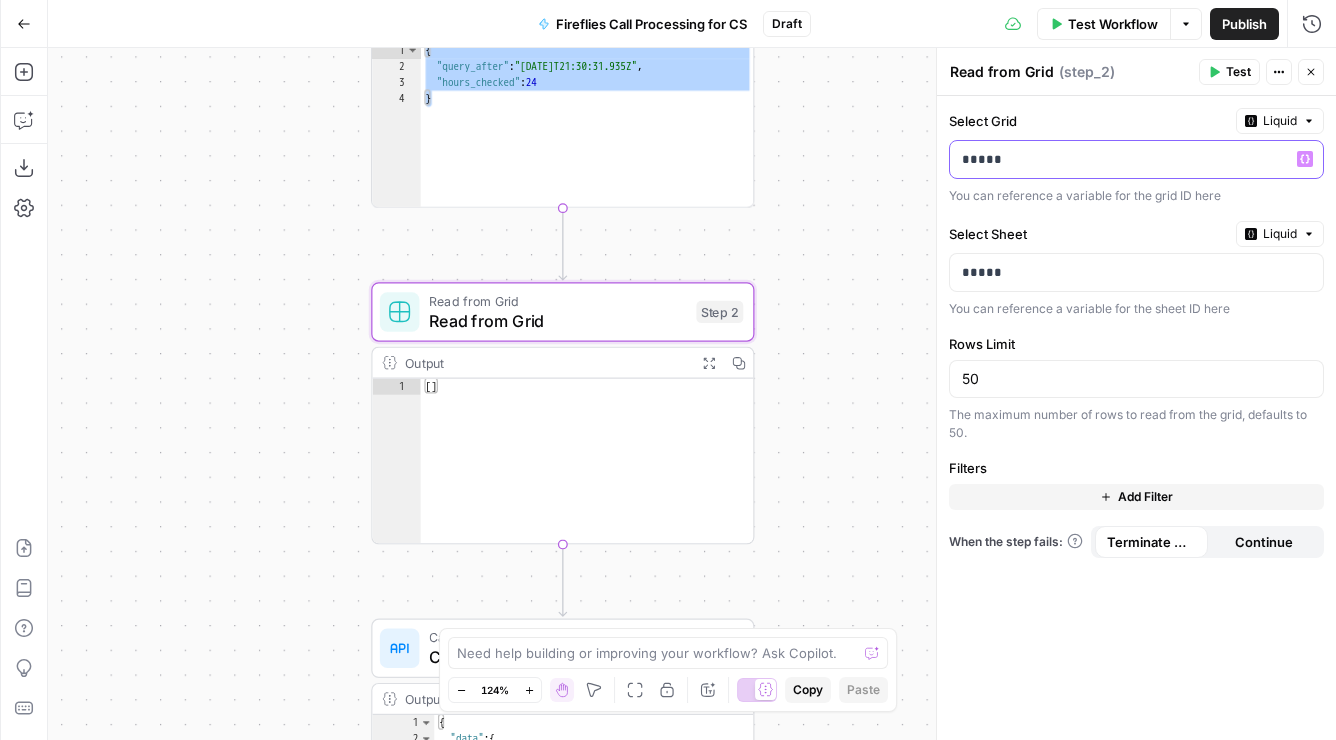 click on "*****" at bounding box center [1120, 159] 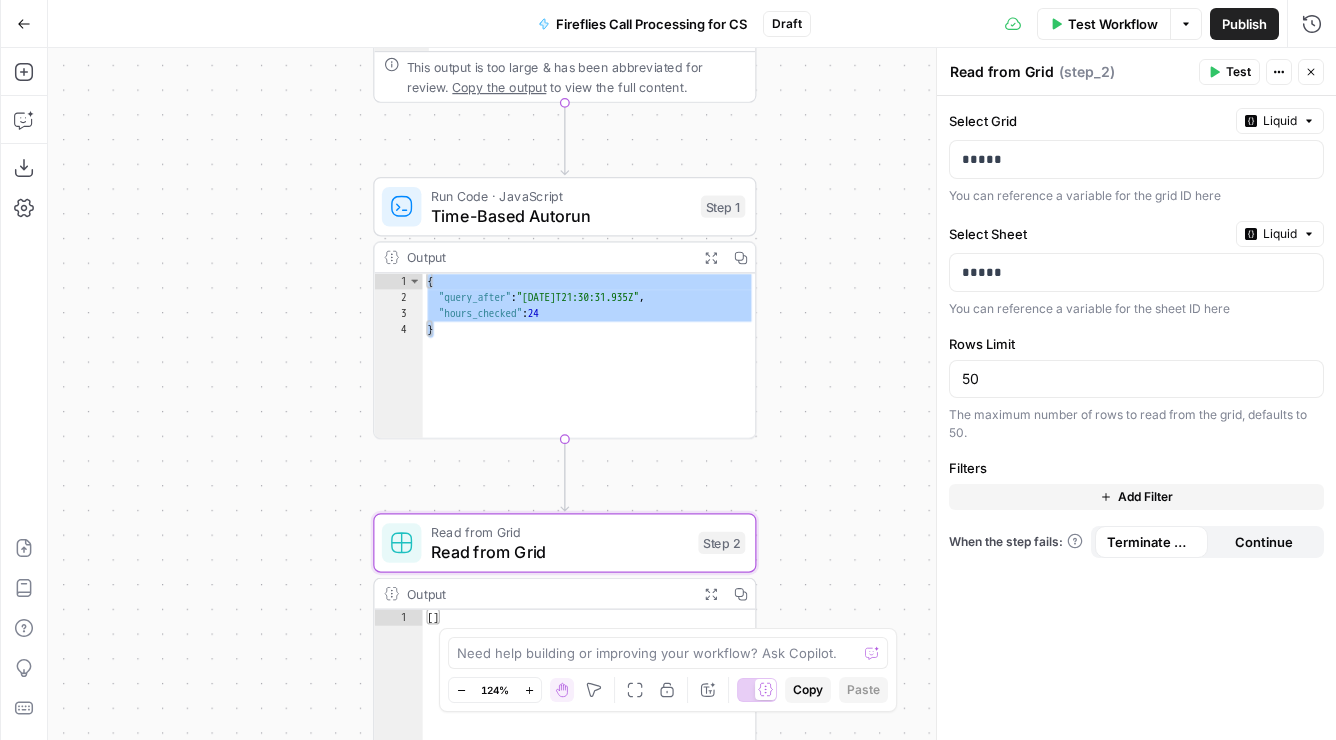drag, startPoint x: 839, startPoint y: 191, endPoint x: 841, endPoint y: 422, distance: 231.00865 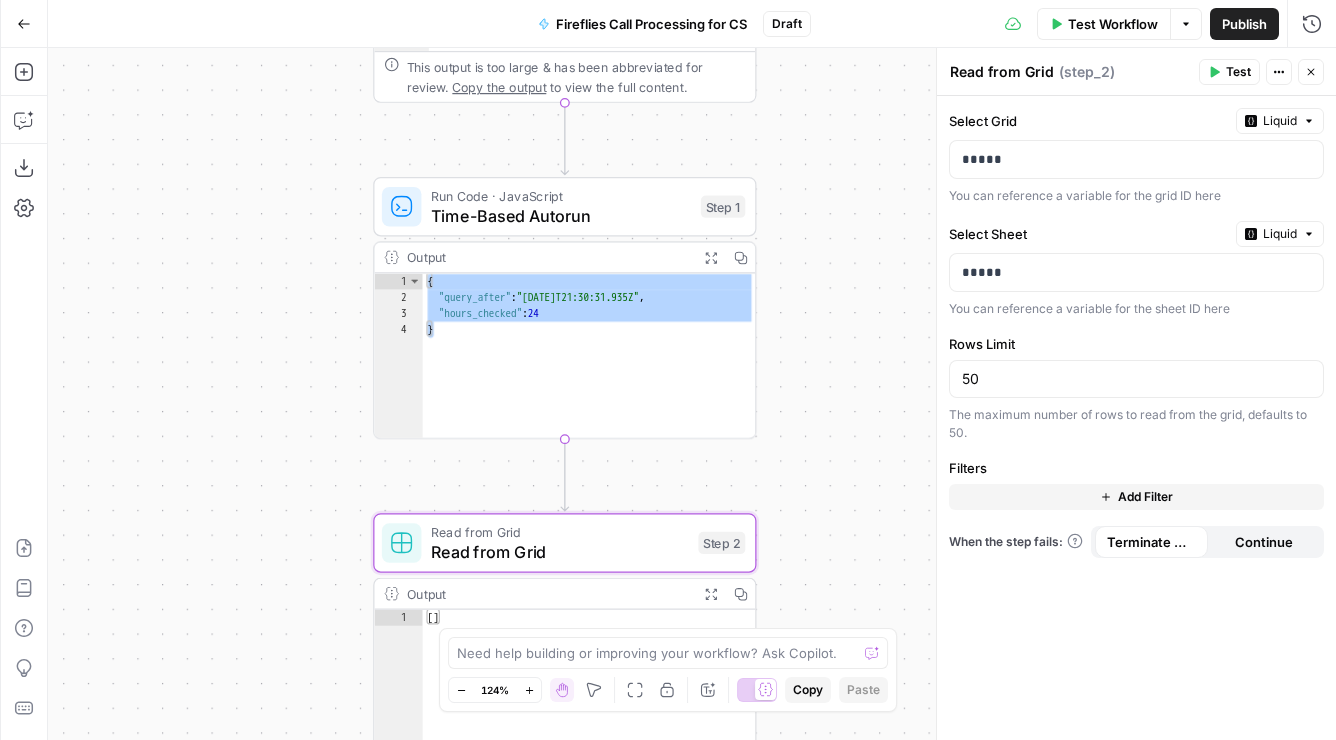 click on "true false Workflow Set Inputs Inputs Get Knowledge Base File FUSE Sales Collateral Step 33 Output Expand Output Copy 1 2 3 4 5 6 [    {      "document_name" :  "Fuse Statements" ,      "records" :  [         {           "__text" :  " · Fuse               Incrementality \r\n Problem               Statement: Affiliate marketing               leaders struggle to accurately               measure the true value of their               affiliate publishers because               traditional attribution models               can't distinguish between               publishers who genuinely drive               business growth versus those who               simply claim credit for sales               that would have happened anyway.               This leads to inefficient               commission structures based on               subjective publisher  ." at bounding box center (692, 394) 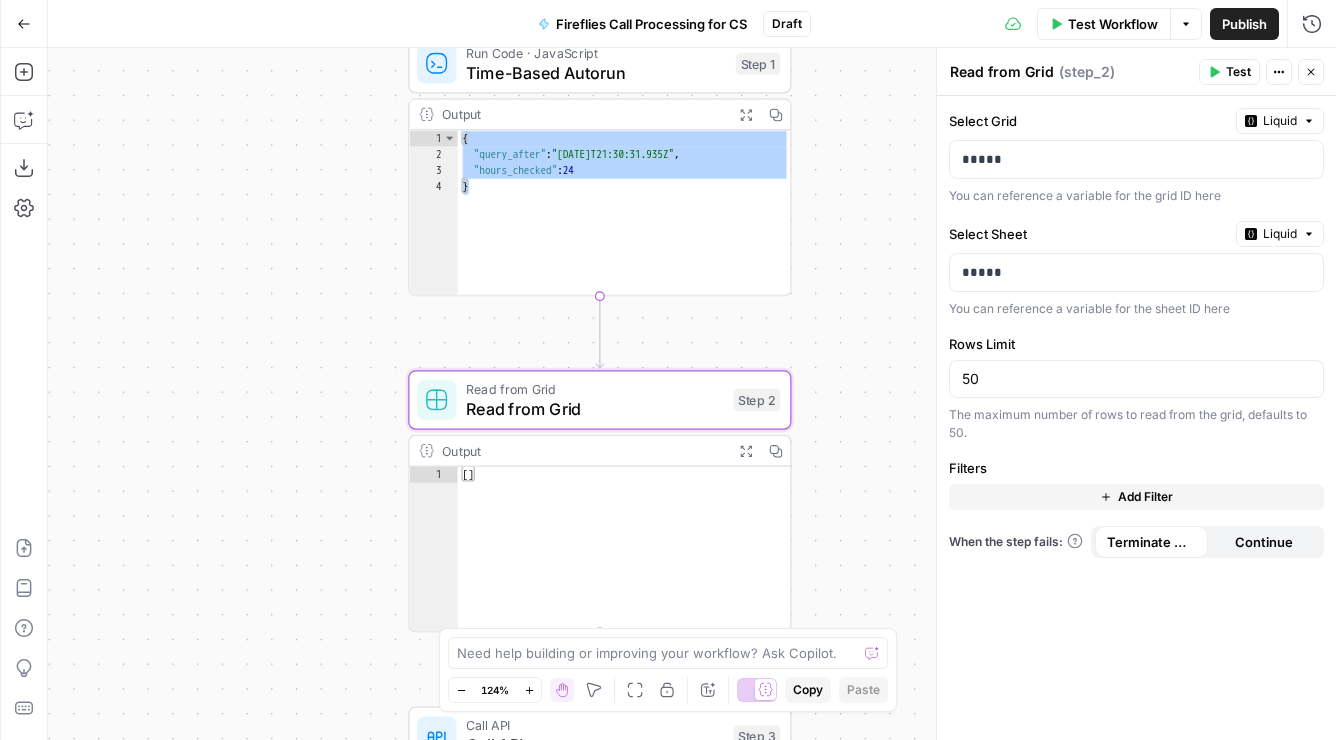 drag, startPoint x: 841, startPoint y: 422, endPoint x: 876, endPoint y: 279, distance: 147.22092 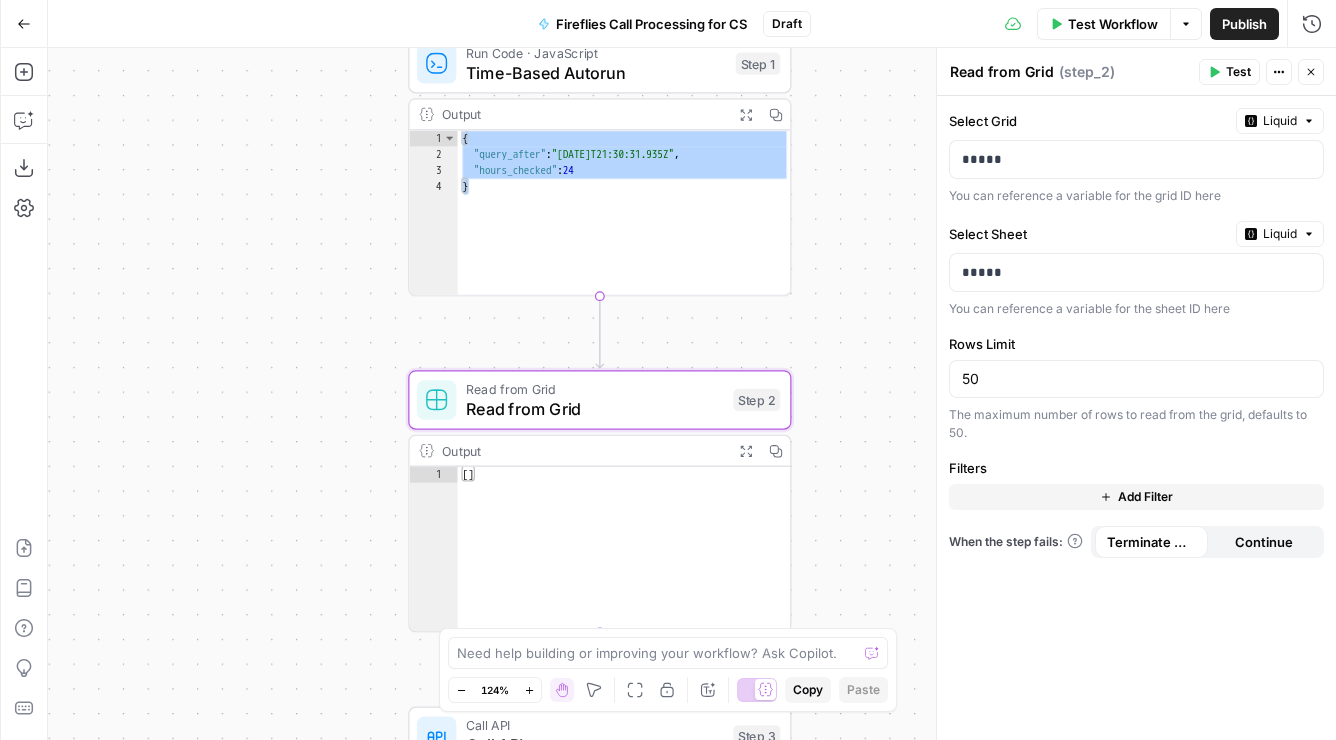 click on "true false Workflow Set Inputs Inputs Get Knowledge Base File FUSE Sales Collateral Step 33 Output Expand Output Copy 1 2 3 4 5 6 [    {      "document_name" :  "Fuse Statements" ,      "records" :  [         {           "__text" :  " · Fuse               Incrementality \r\n Problem               Statement: Affiliate marketing               leaders struggle to accurately               measure the true value of their               affiliate publishers because               traditional attribution models               can't distinguish between               publishers who genuinely drive               business growth versus those who               simply claim credit for sales               that would have happened anyway.               This leads to inefficient               commission structures based on               subjective publisher  ." at bounding box center (692, 394) 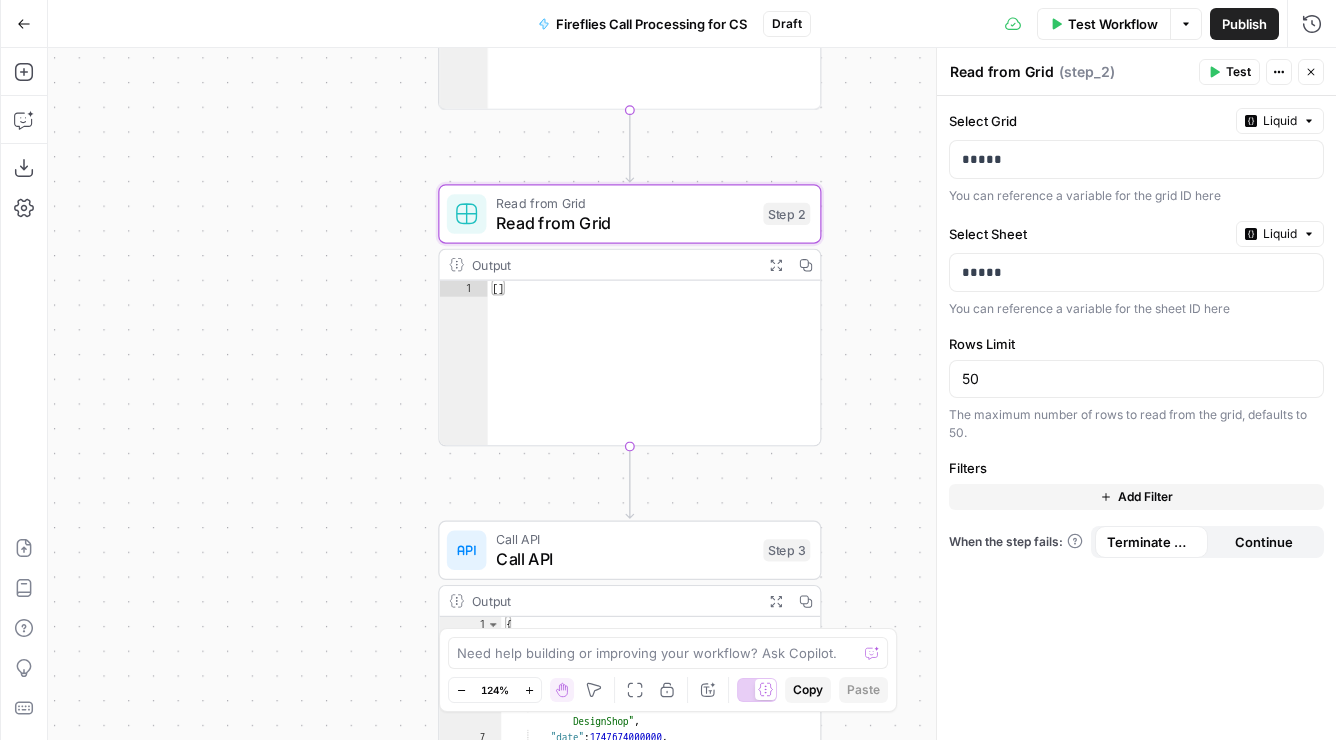 drag, startPoint x: 876, startPoint y: 412, endPoint x: 906, endPoint y: 225, distance: 189.39113 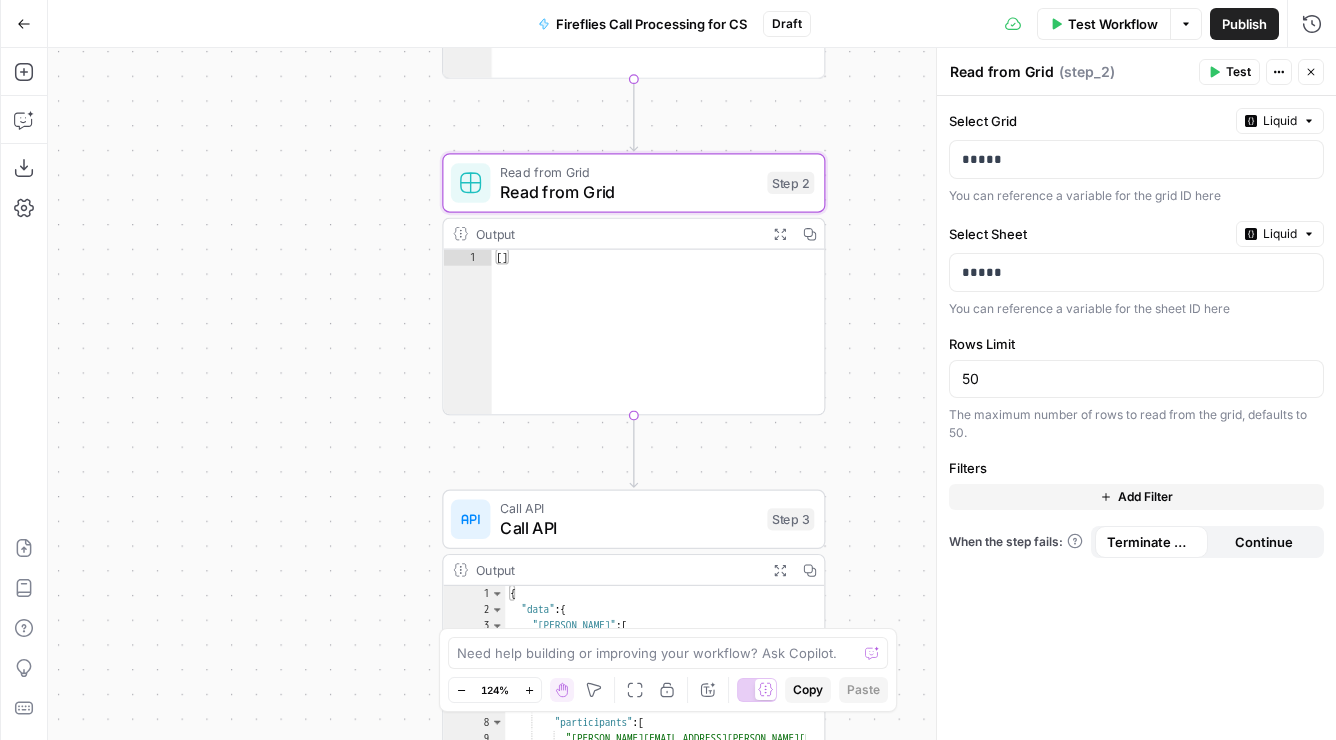 drag, startPoint x: 896, startPoint y: 325, endPoint x: 900, endPoint y: 295, distance: 30.265491 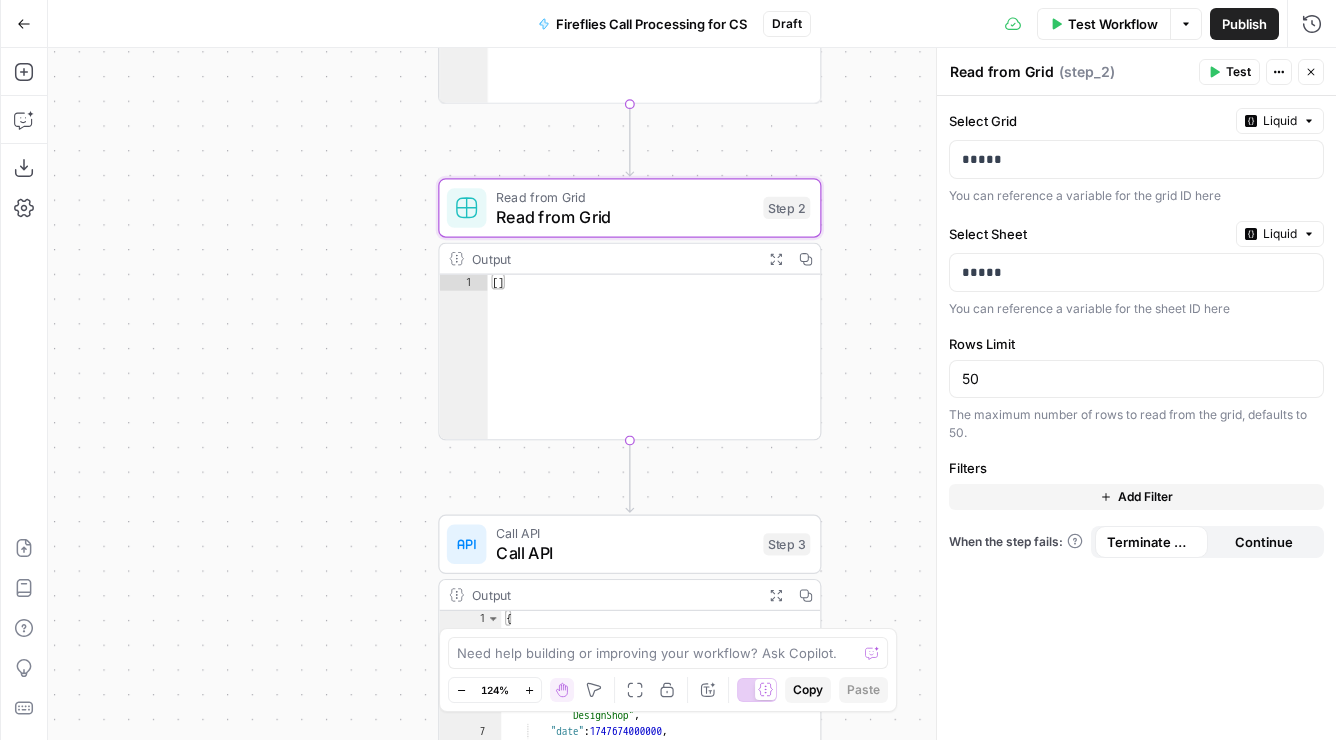 drag, startPoint x: 904, startPoint y: 277, endPoint x: 900, endPoint y: 302, distance: 25.317978 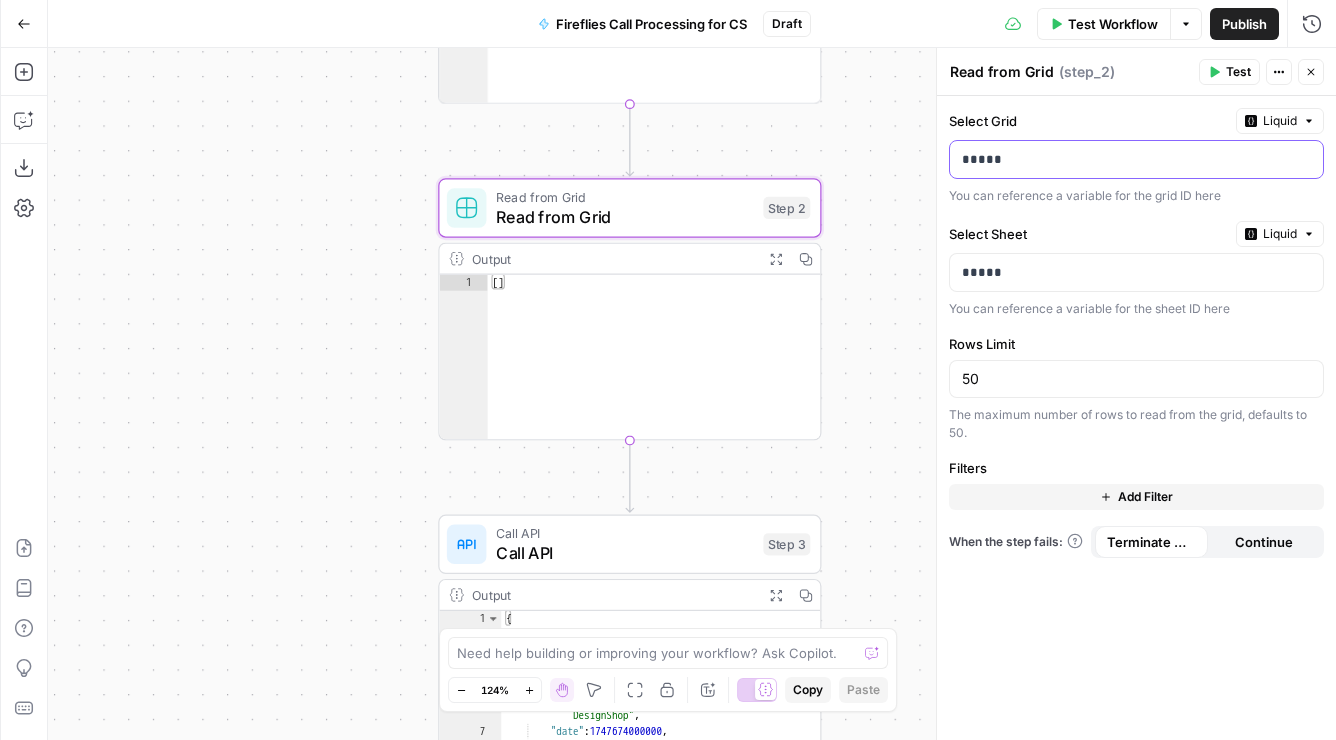 click on "*****" at bounding box center (1136, 159) 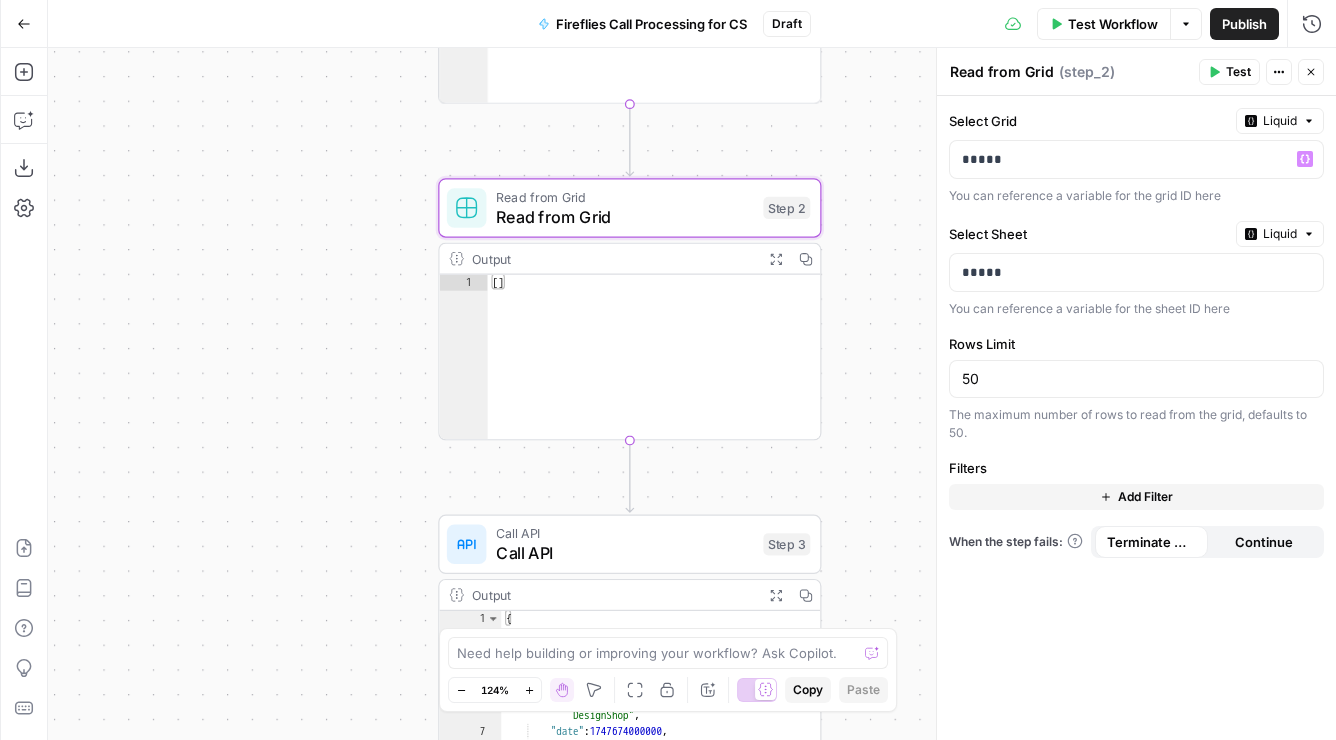 click on "true false Workflow Set Inputs Inputs Get Knowledge Base File FUSE Sales Collateral Step 33 Output Expand Output Copy 1 2 3 4 5 6 [    {      "document_name" :  "Fuse Statements" ,      "records" :  [         {           "__text" :  " · Fuse               Incrementality \r\n Problem               Statement: Affiliate marketing               leaders struggle to accurately               measure the true value of their               affiliate publishers because               traditional attribution models               can't distinguish between               publishers who genuinely drive               business growth versus those who               simply claim credit for sales               that would have happened anyway.               This leads to inefficient               commission structures based on               subjective publisher  ." at bounding box center (692, 394) 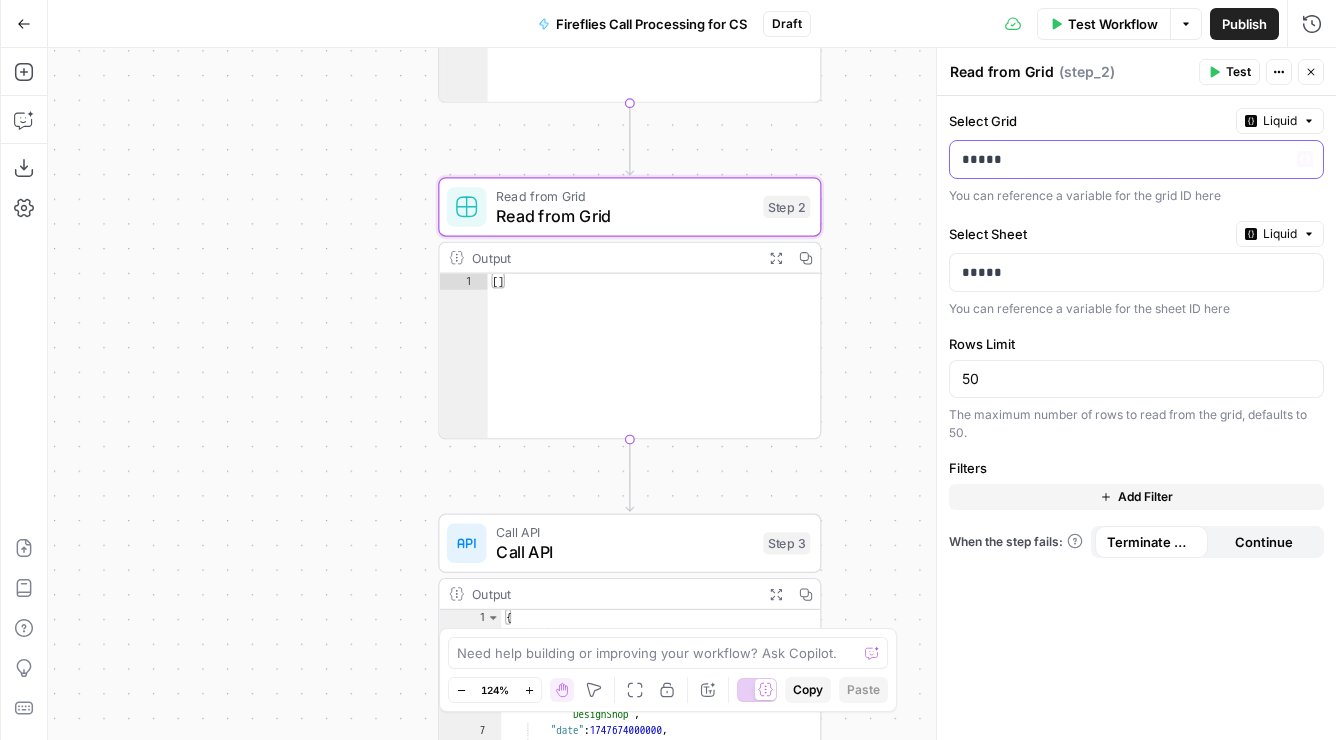 click on "*****" at bounding box center [1136, 159] 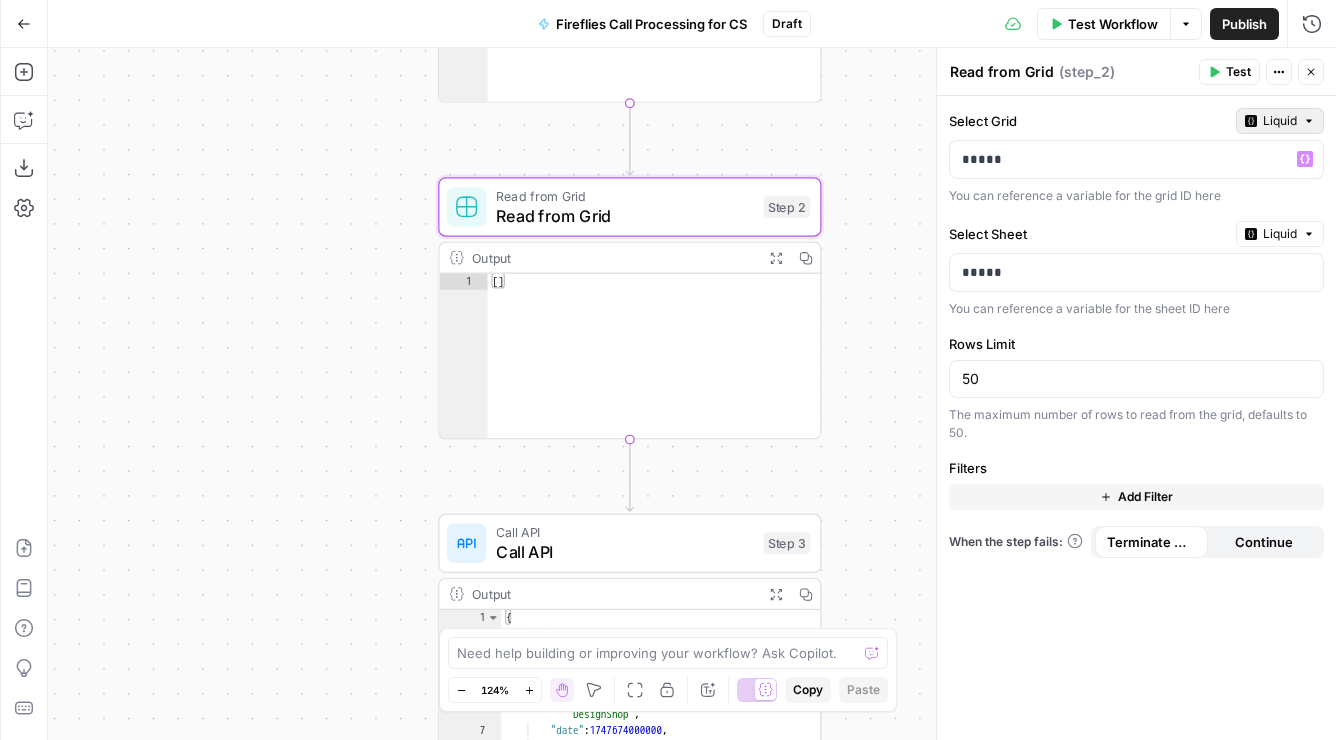 click on "Liquid" at bounding box center (1280, 121) 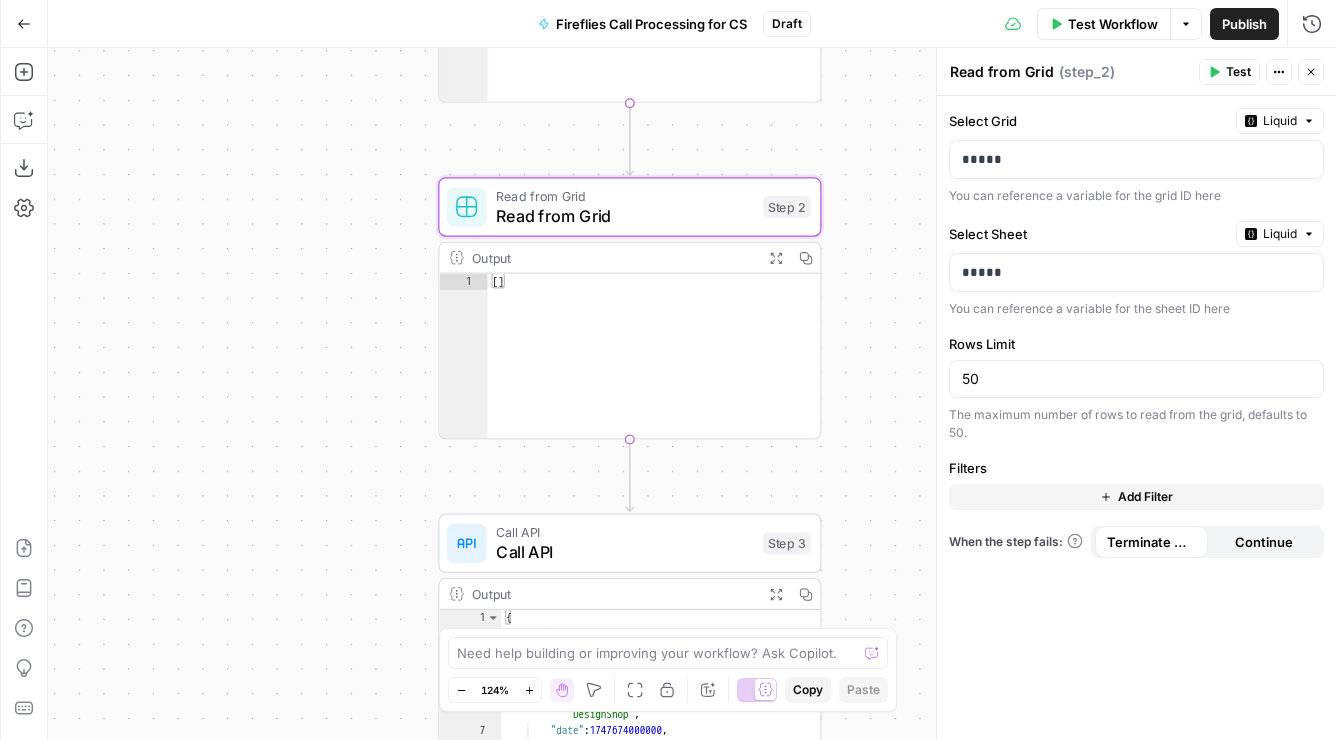 click on "true false Workflow Set Inputs Inputs Get Knowledge Base File FUSE Sales Collateral Step 33 Output Expand Output Copy 1 2 3 4 5 6 [    {      "document_name" :  "Fuse Statements" ,      "records" :  [         {           "__text" :  " · Fuse               Incrementality \r\n Problem               Statement: Affiliate marketing               leaders struggle to accurately               measure the true value of their               affiliate publishers because               traditional attribution models               can't distinguish between               publishers who genuinely drive               business growth versus those who               simply claim credit for sales               that would have happened anyway.               This leads to inefficient               commission structures based on               subjective publisher  ." at bounding box center (692, 394) 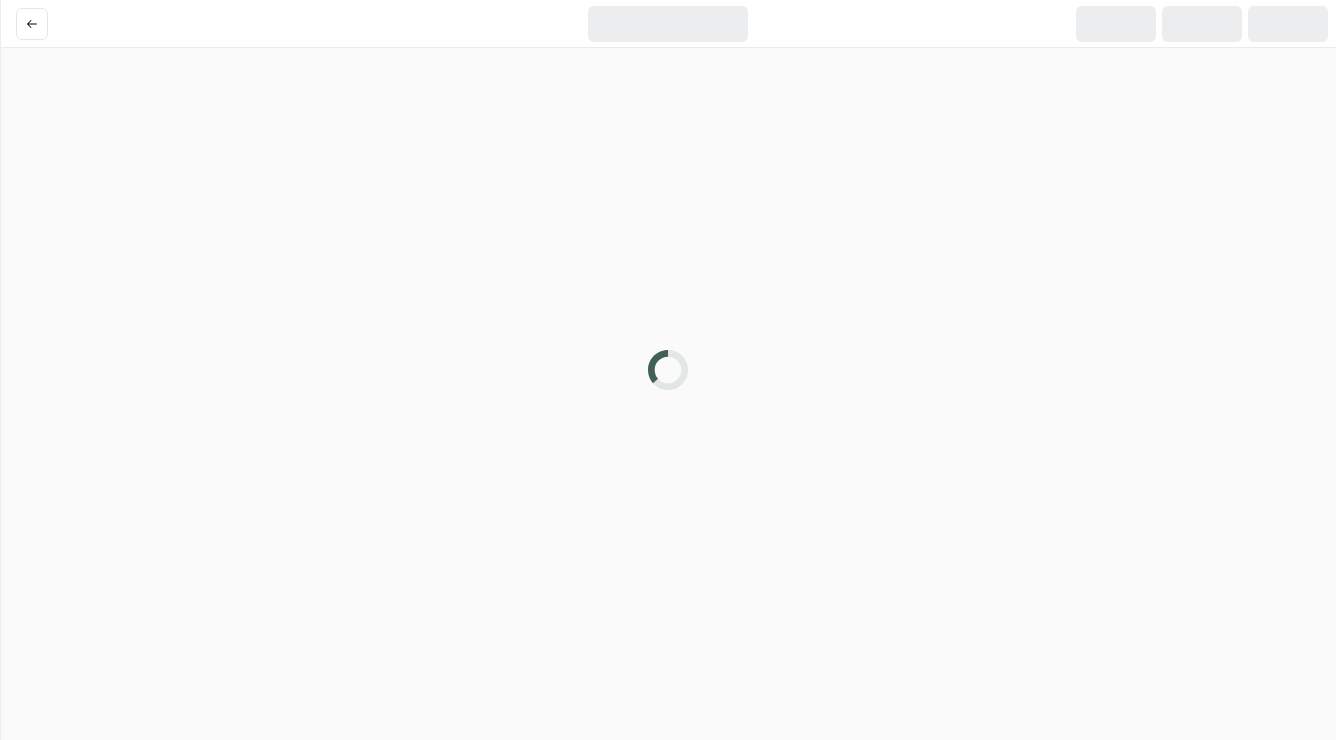 scroll, scrollTop: 0, scrollLeft: 0, axis: both 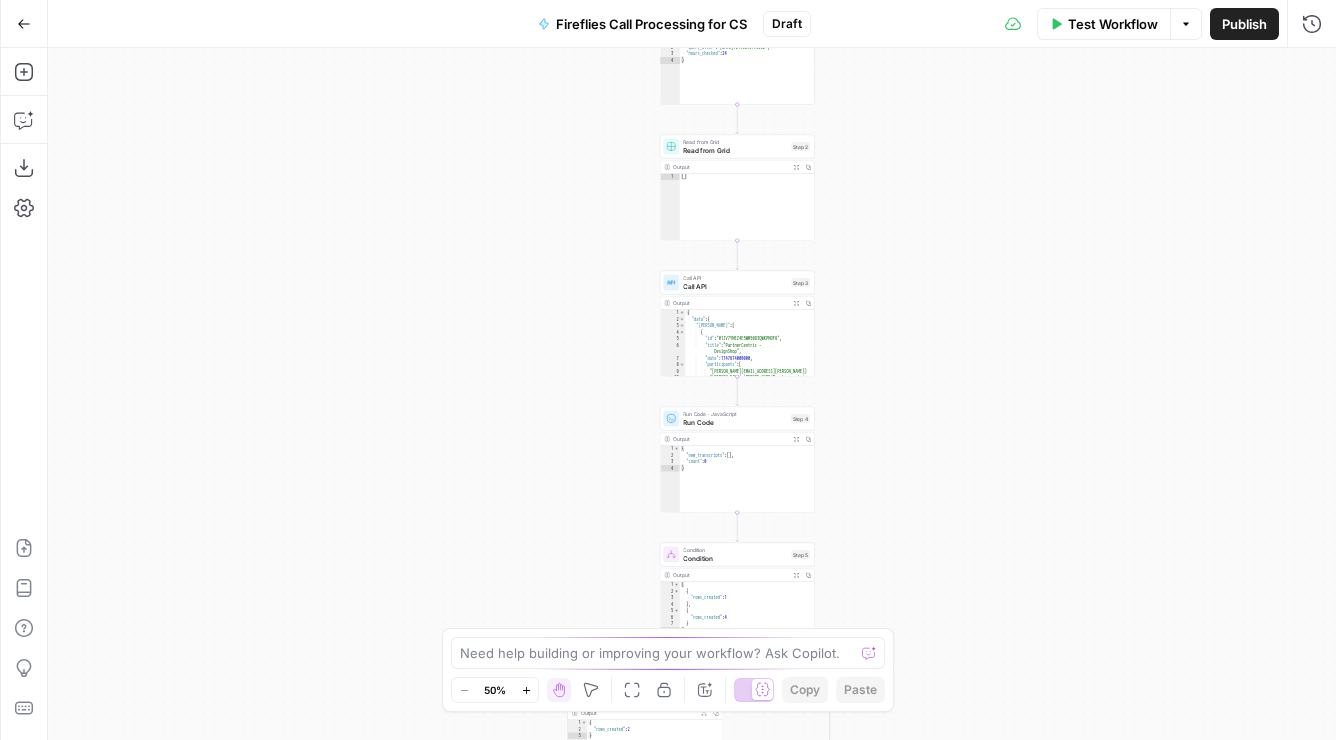 drag, startPoint x: 906, startPoint y: 164, endPoint x: 909, endPoint y: 506, distance: 342.01315 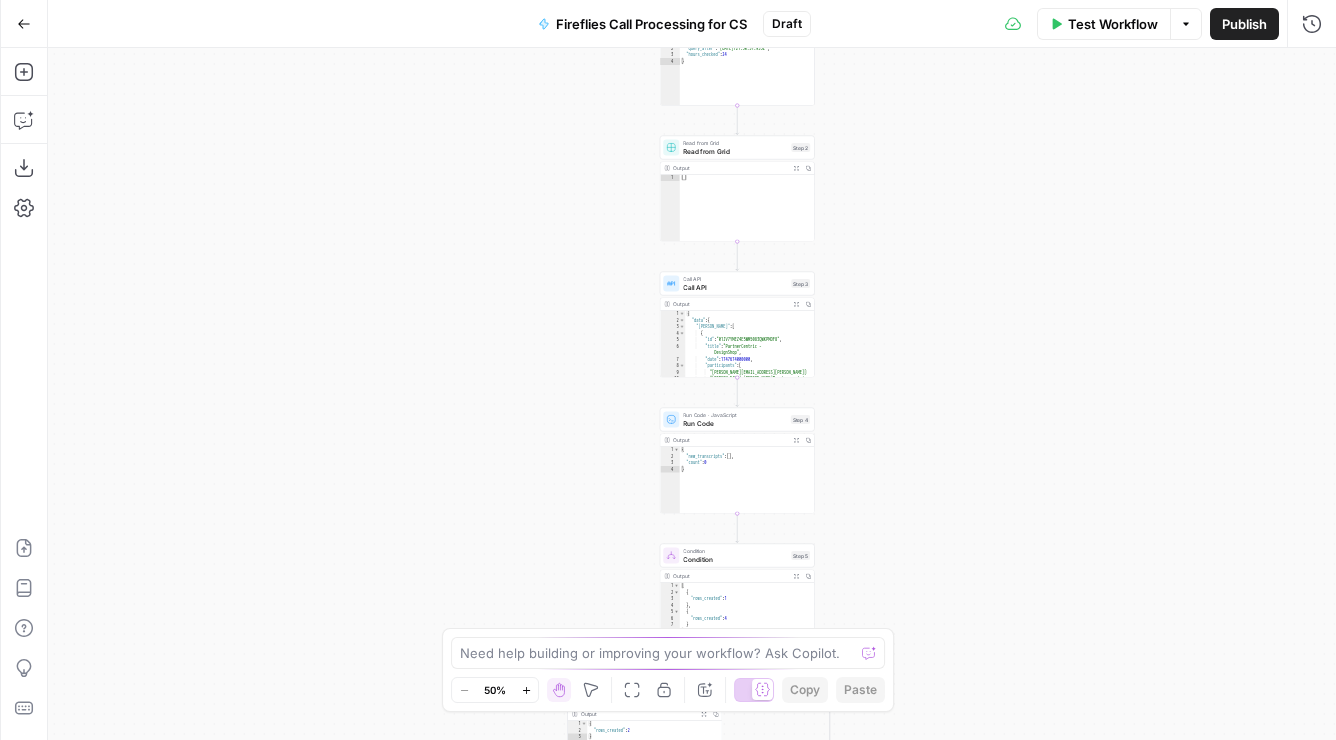 drag, startPoint x: 924, startPoint y: 361, endPoint x: 889, endPoint y: 535, distance: 177.48521 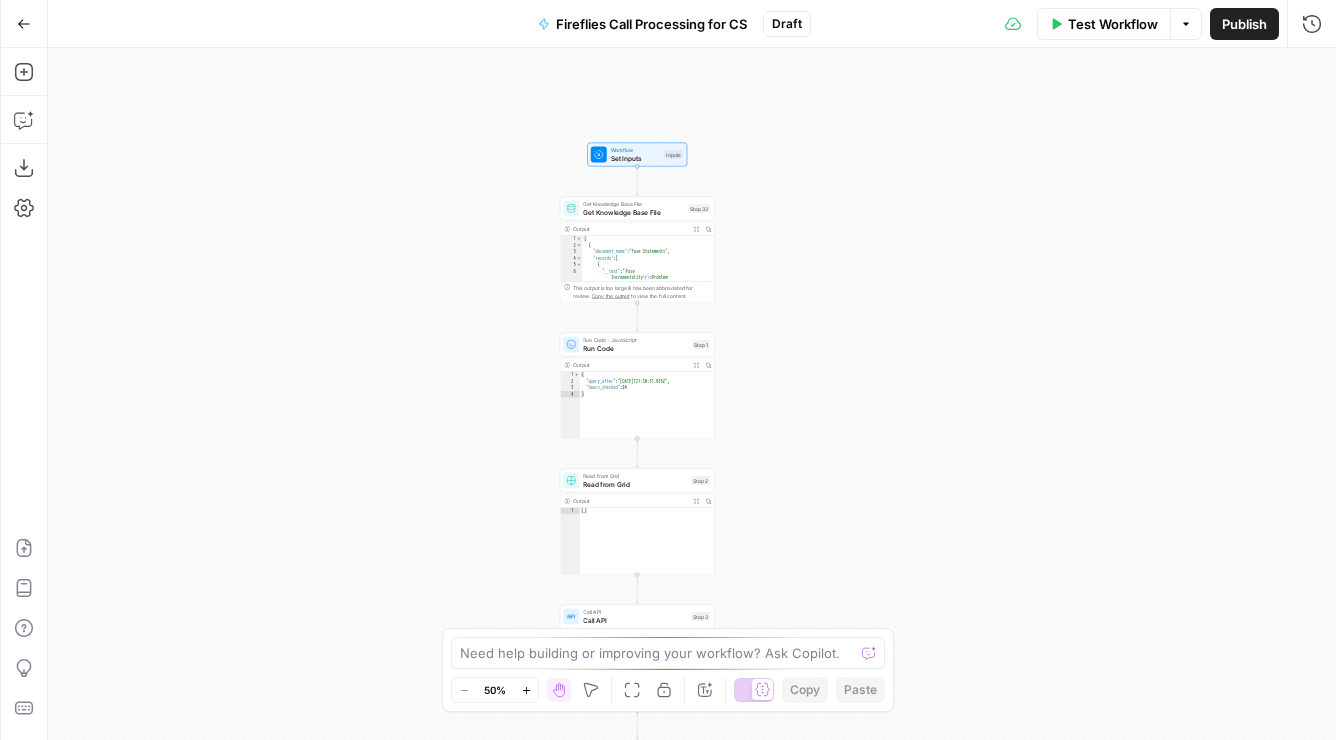drag, startPoint x: 828, startPoint y: 512, endPoint x: 832, endPoint y: 381, distance: 131.06105 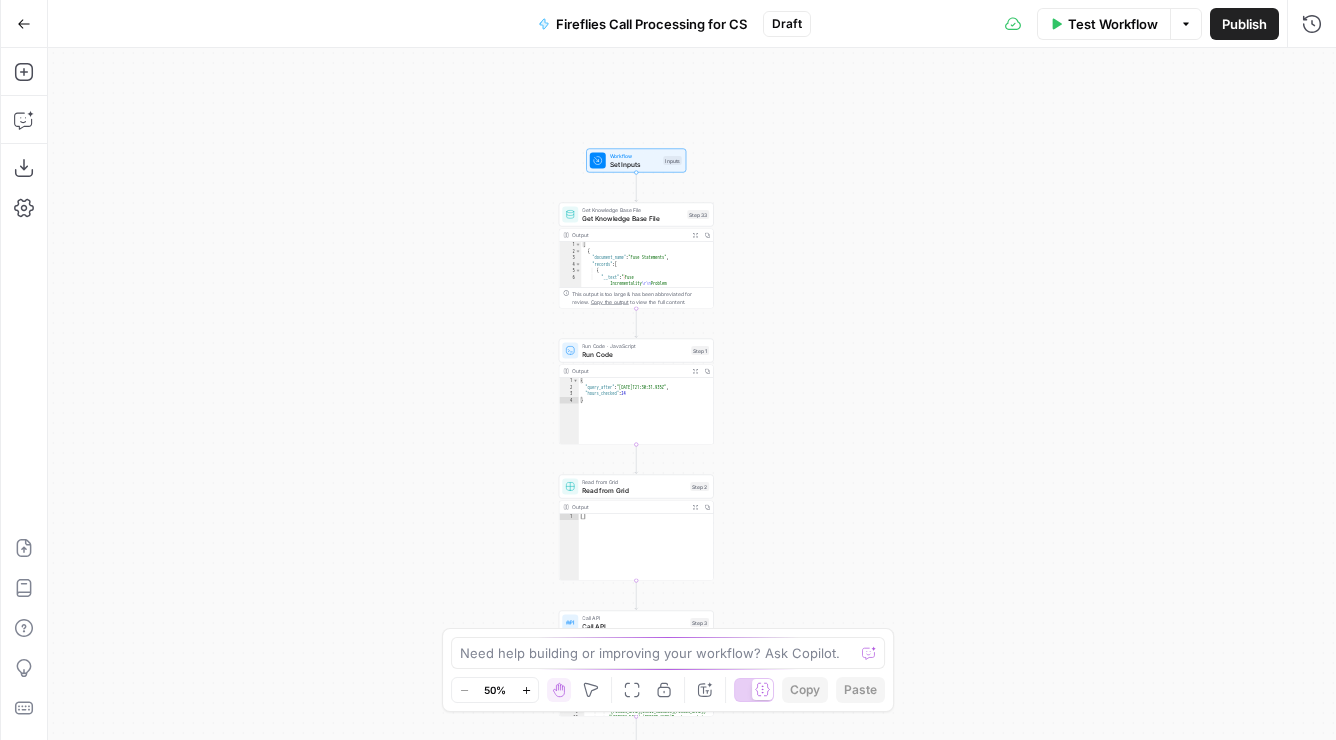 drag, startPoint x: 820, startPoint y: 320, endPoint x: 812, endPoint y: 341, distance: 22.472204 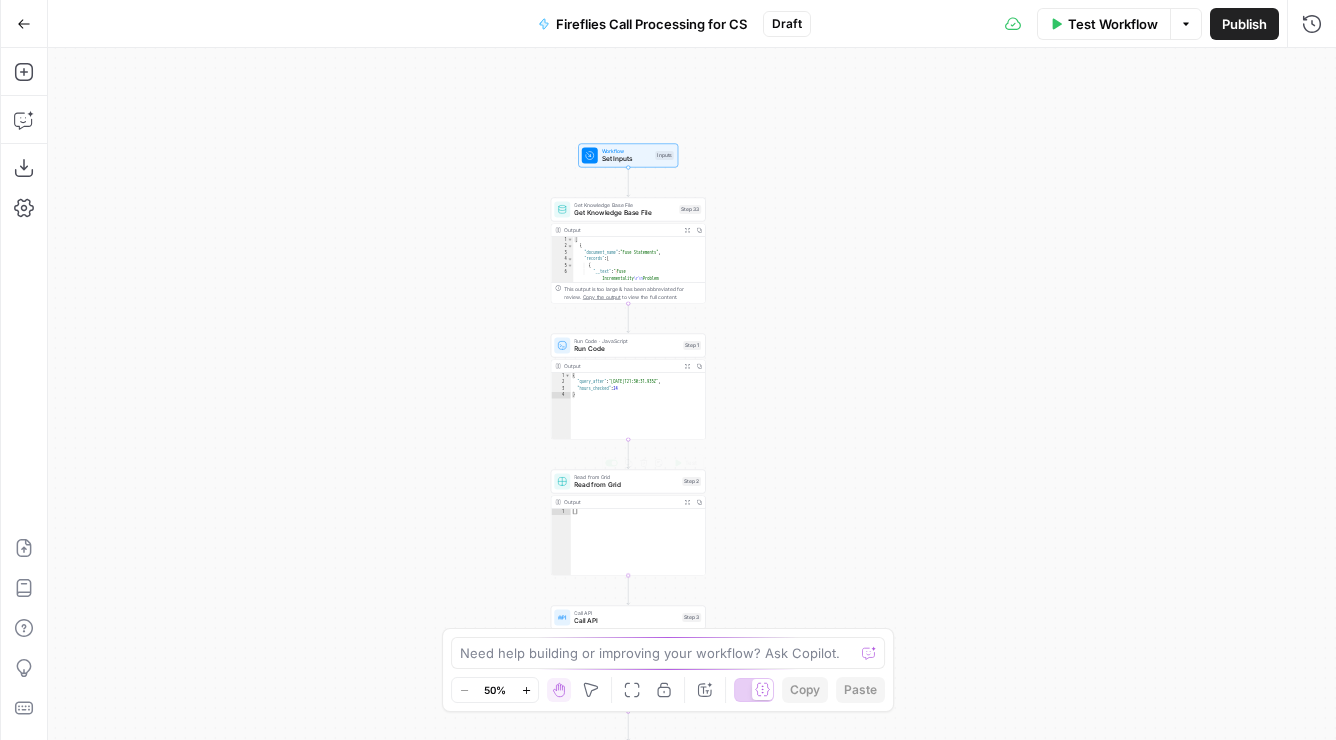 click on "Read from Grid" at bounding box center (626, 485) 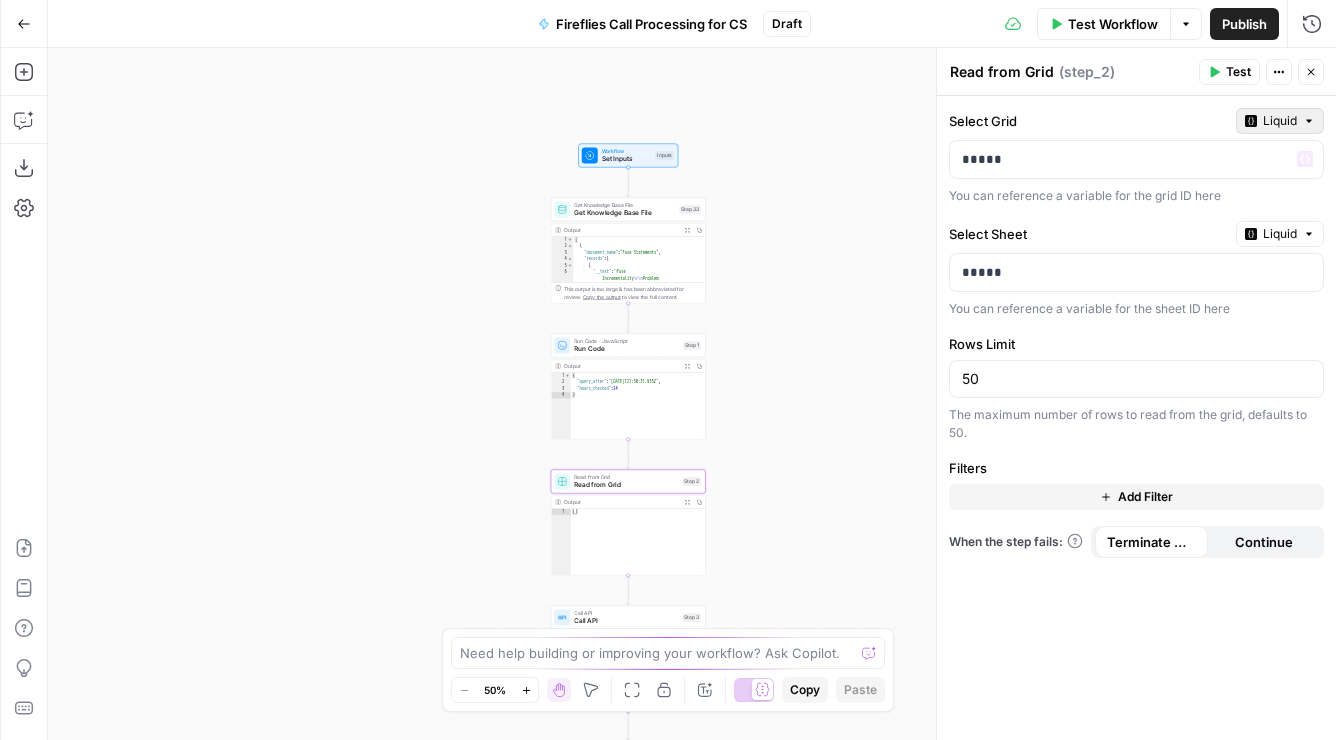 click 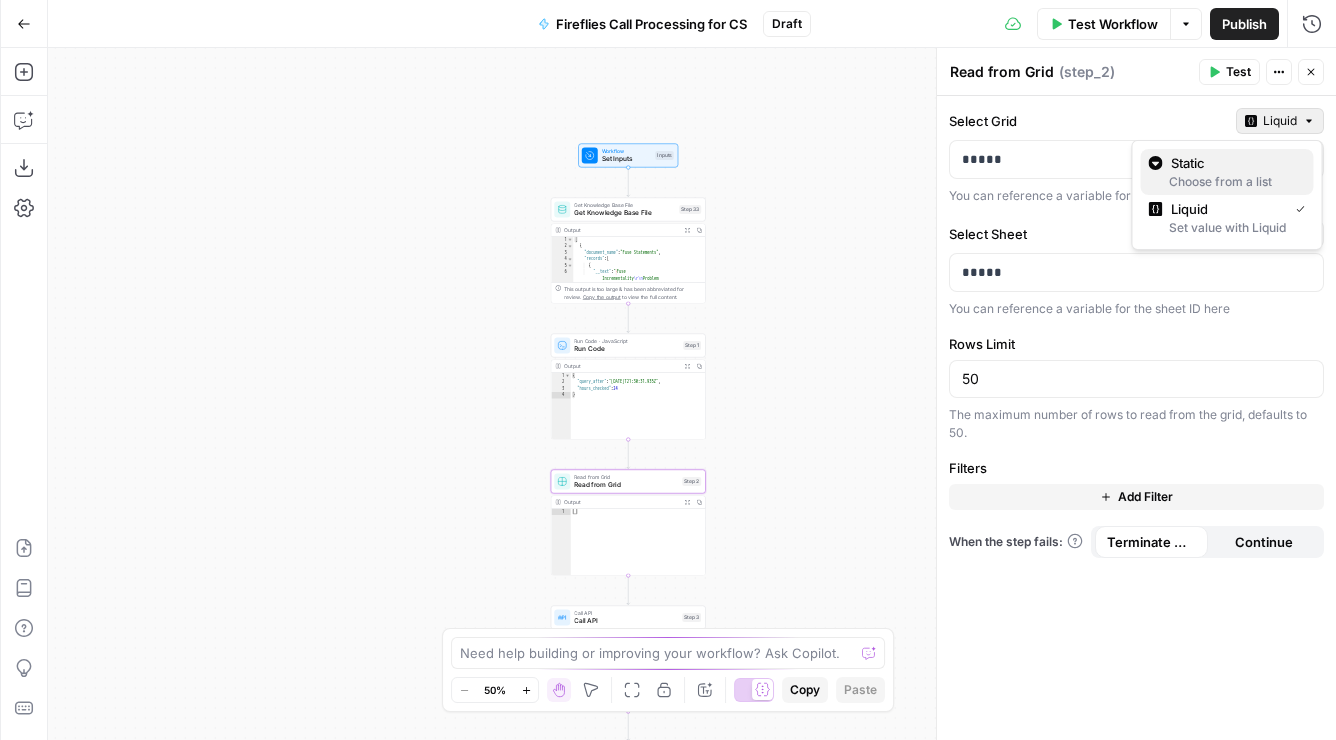 click on "Static" at bounding box center [1227, 163] 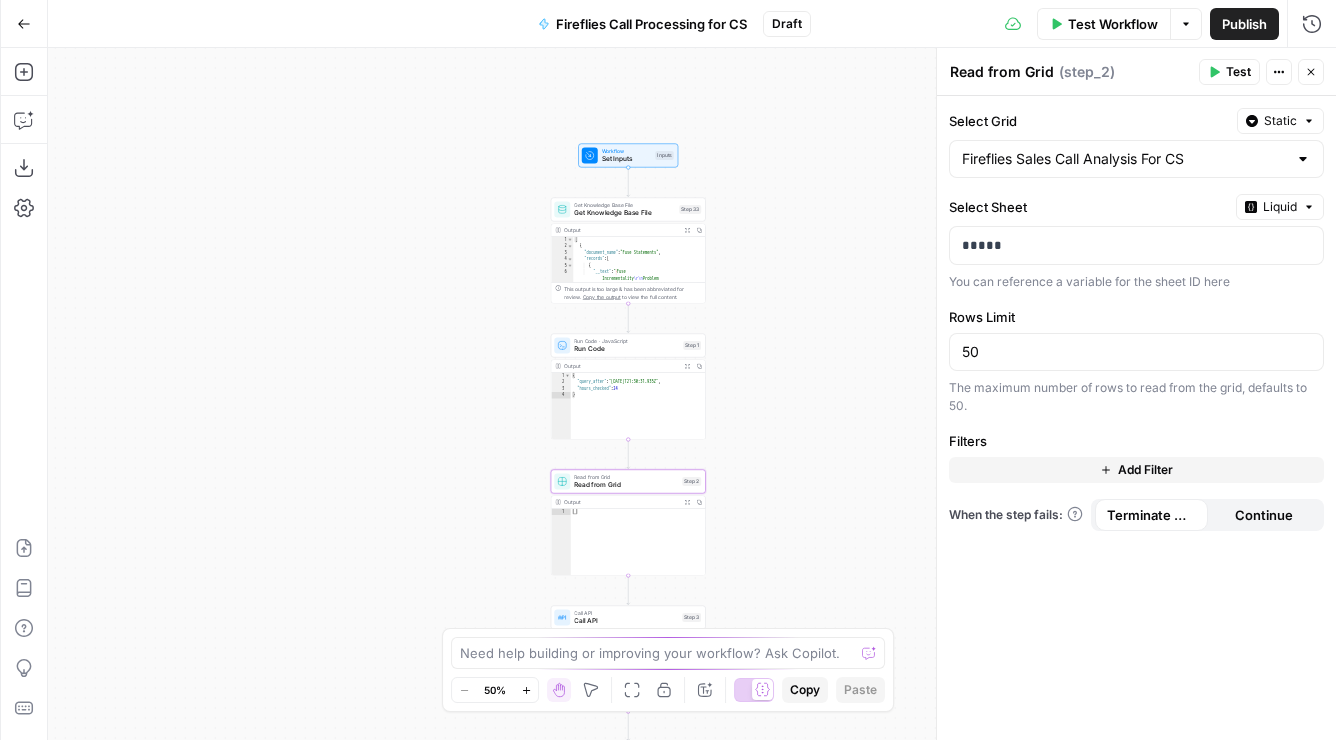 click on "true false Workflow Set Inputs Inputs Get Knowledge Base File Get Knowledge Base File Step 33 Output Expand Output Copy 1 2 3 4 5 6 [    {      "document_name" :  "Fuse Statements" ,      "records" :  [         {           "__text" :  " · Fuse               Incrementality \r\n Problem               Statement: Affiliate marketing               leaders struggle to accurately               measure the true value of their               affiliate publishers because               traditional attribution models               can't distinguish between               publishers who genuinely drive               business growth versus those who               simply claim credit for sales               that would have happened anyway.               This leads to inefficient               commission structures based on               subjective publisher  ." at bounding box center [692, 394] 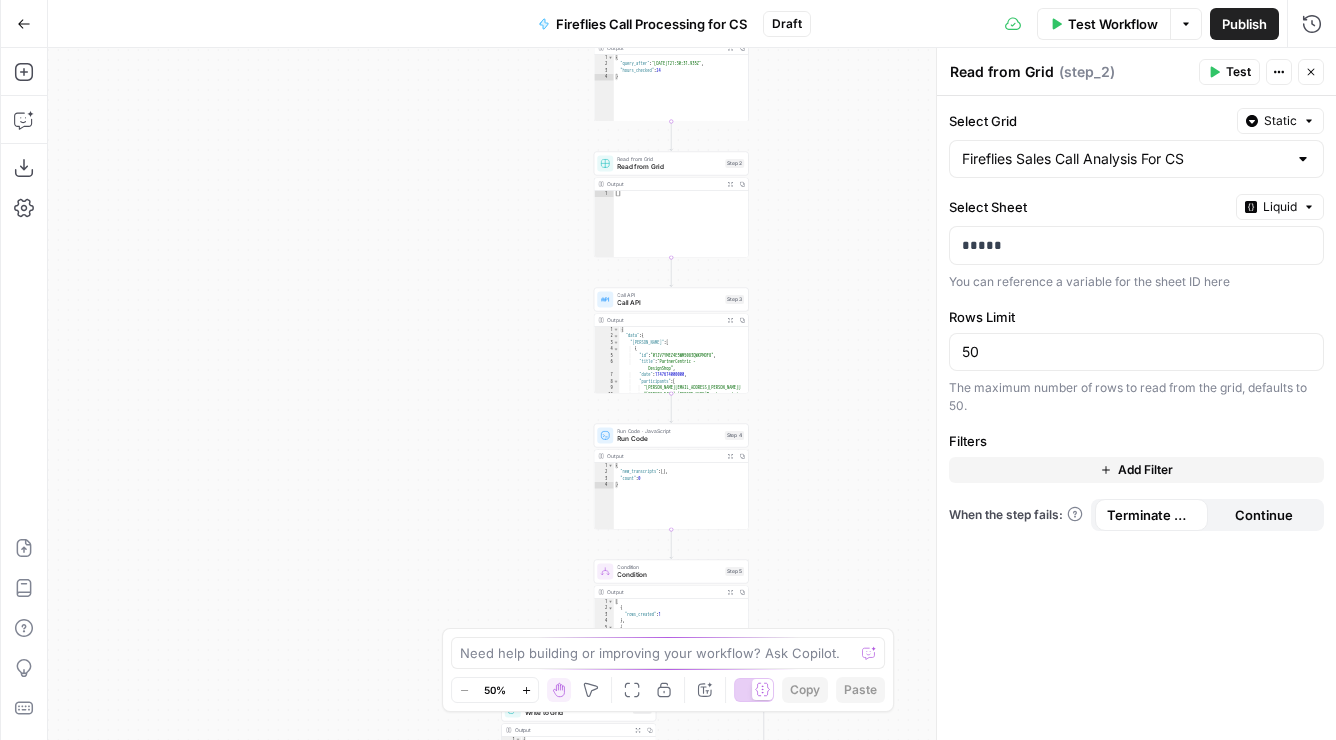 drag, startPoint x: 854, startPoint y: 391, endPoint x: 880, endPoint y: 141, distance: 251.34836 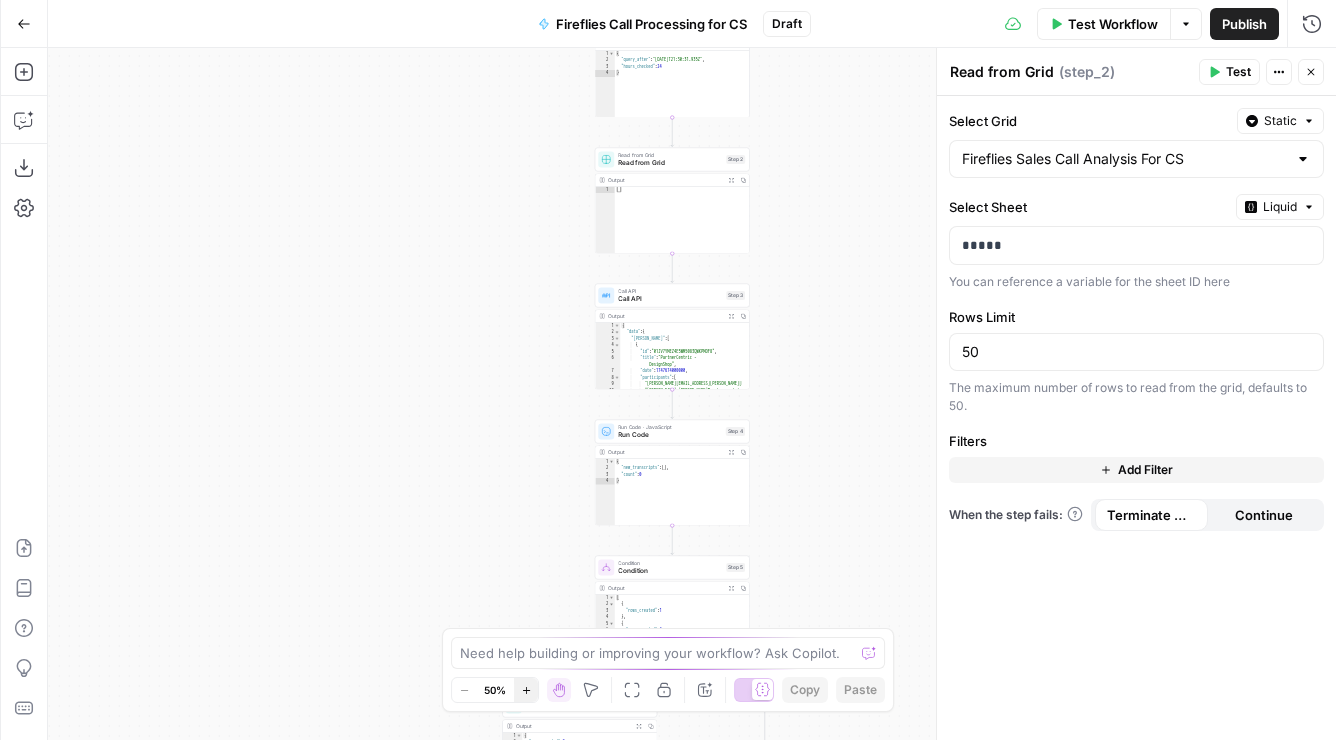 click on "Zoom In" at bounding box center [526, 690] 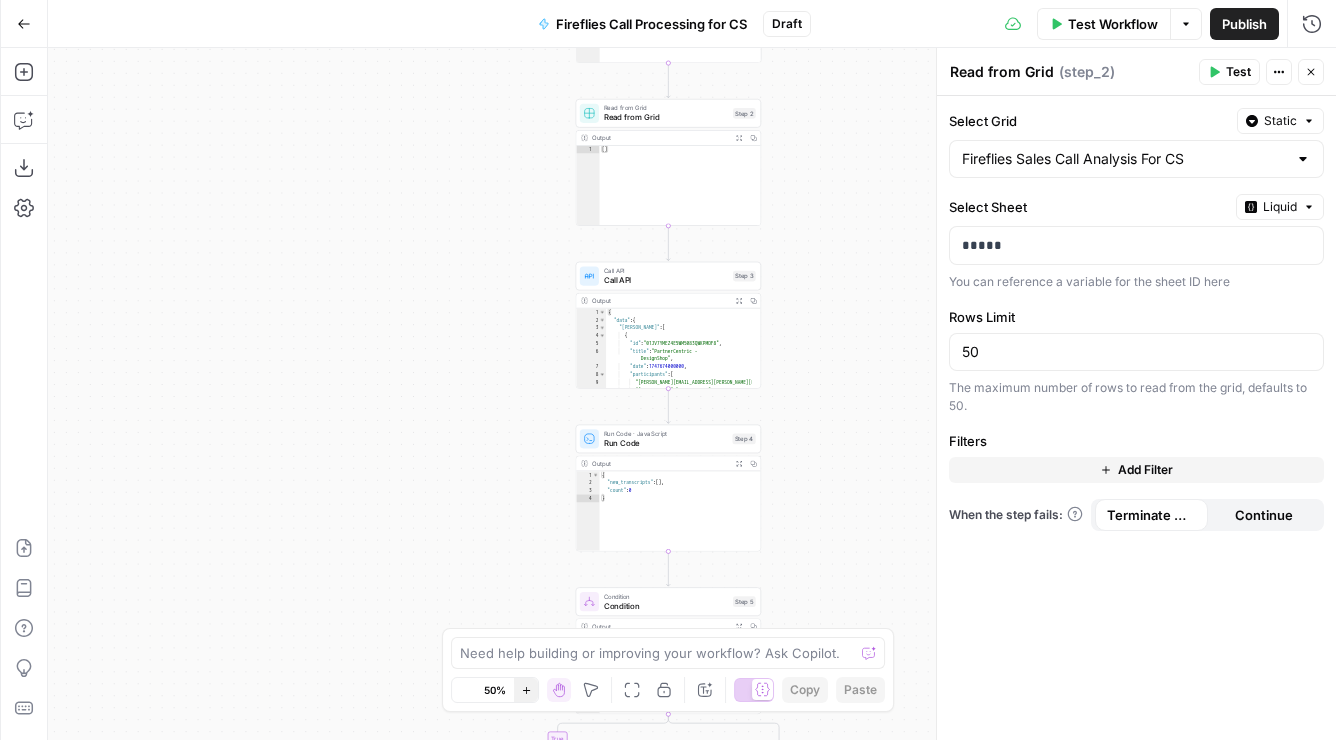 click on "Zoom In" at bounding box center (526, 690) 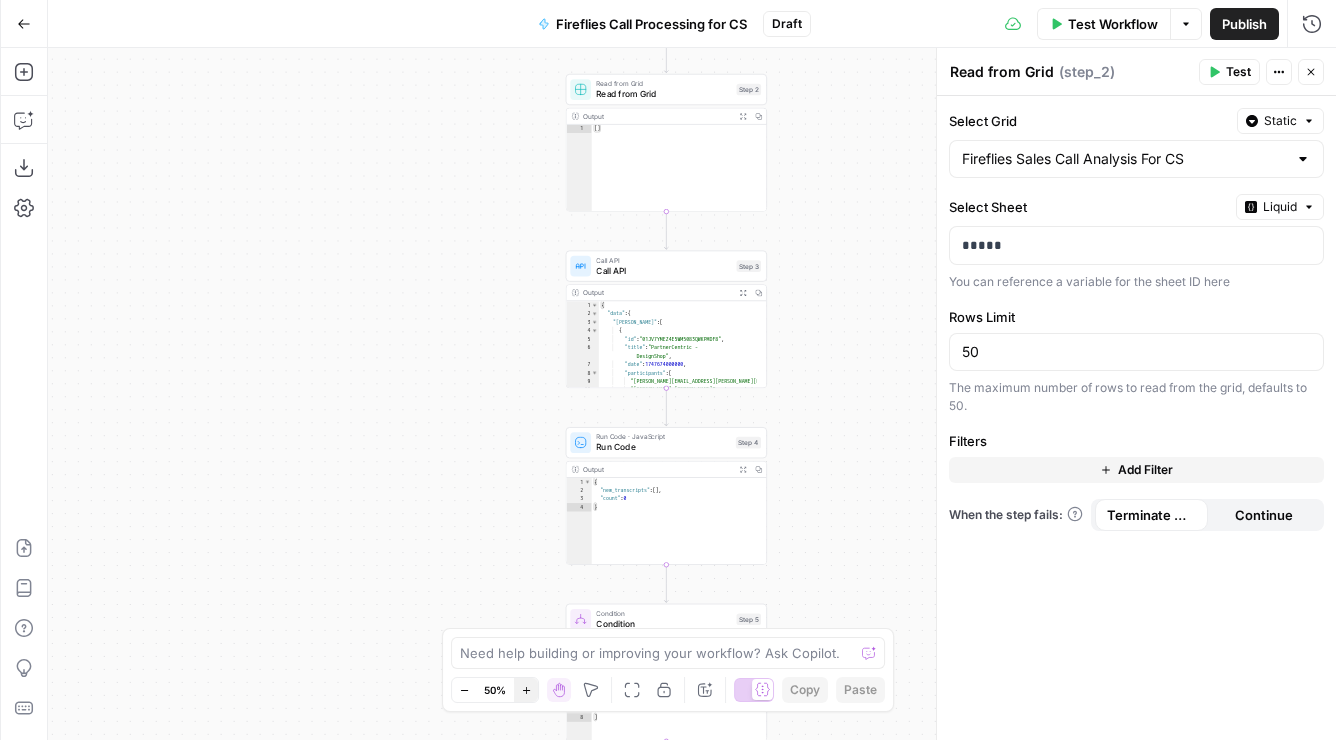 click on "Zoom In" at bounding box center [526, 690] 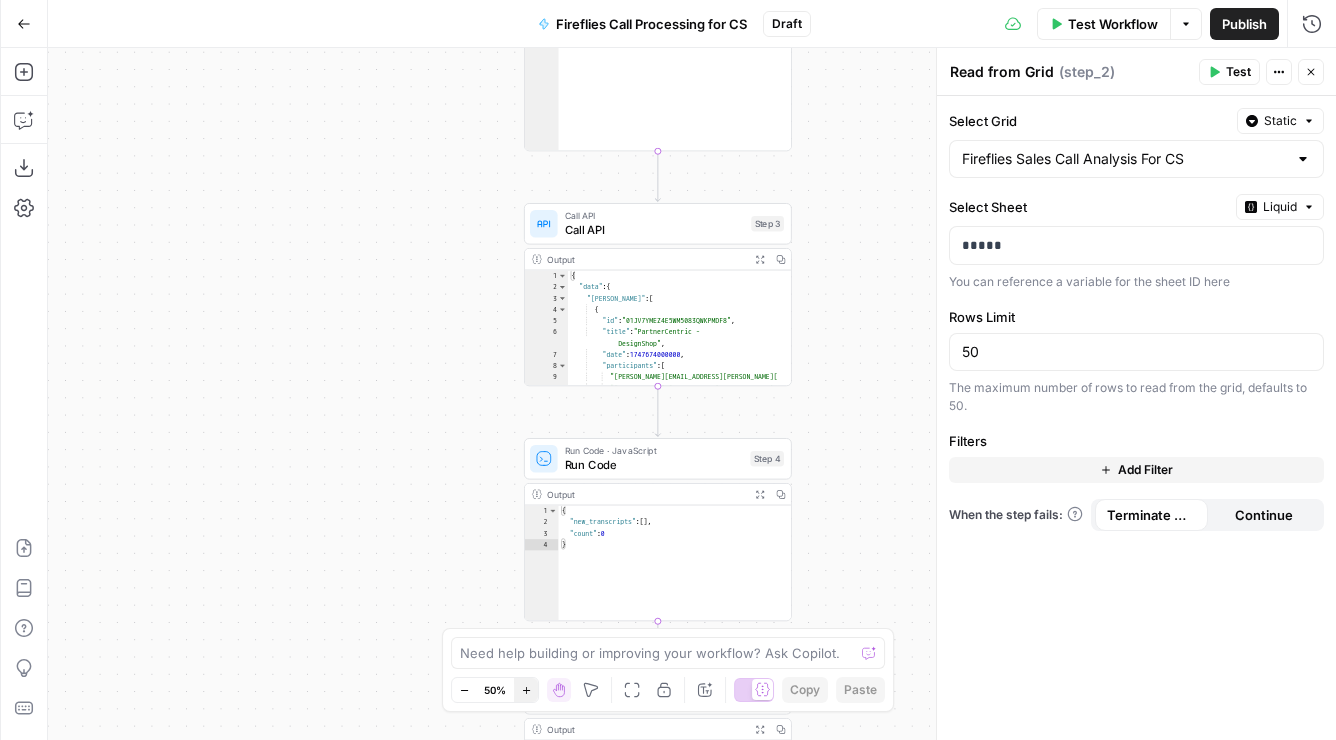 click on "Zoom In" at bounding box center (526, 690) 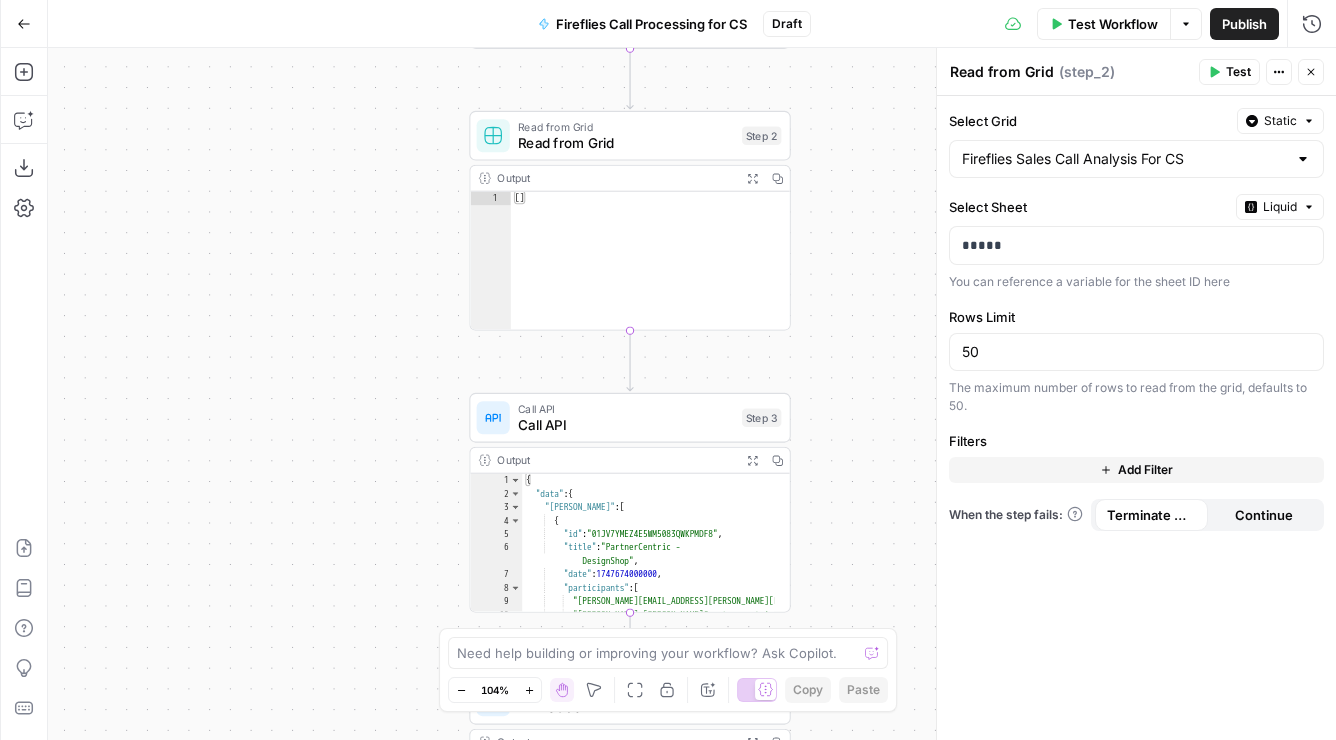 drag, startPoint x: 838, startPoint y: 257, endPoint x: 817, endPoint y: 485, distance: 228.96506 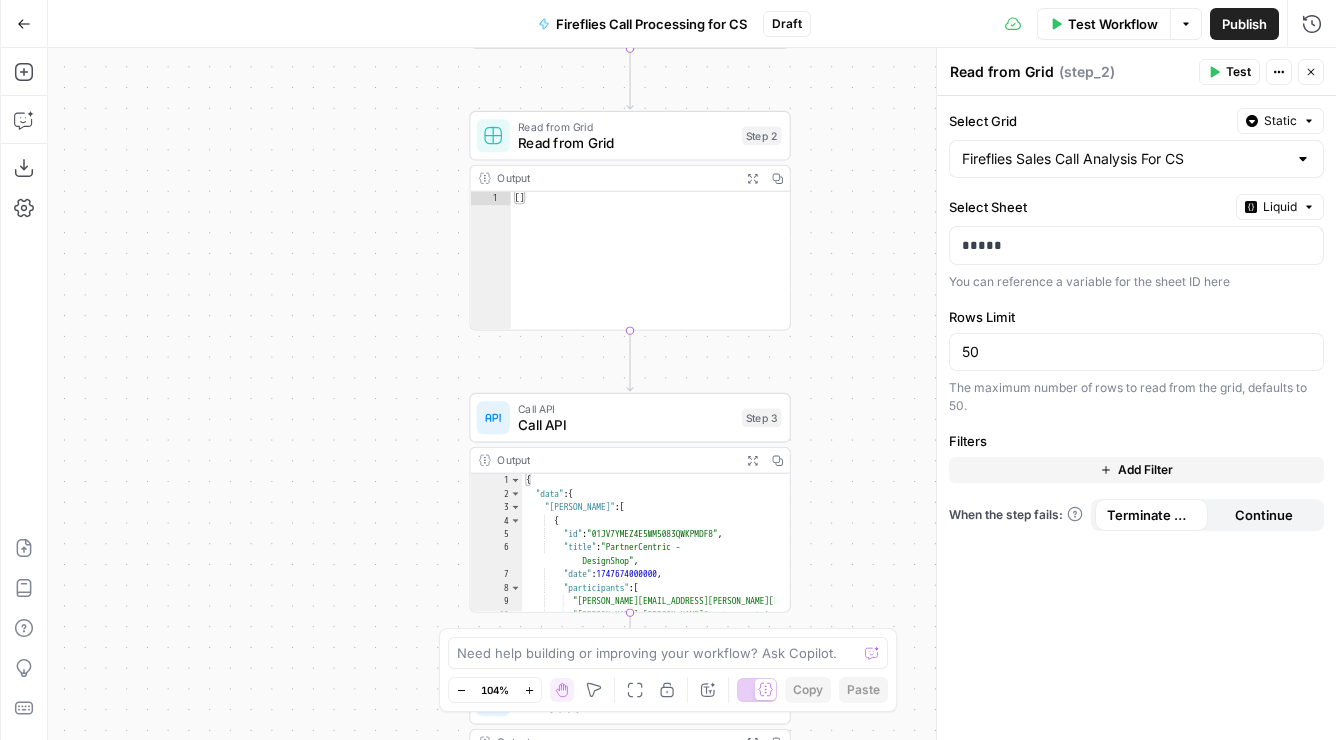 click on "true false Workflow Set Inputs Inputs Get Knowledge Base File Get Knowledge Base File Step 33 Output Expand Output Copy 1 2 3 4 5 6 [    {      "document_name" :  "Fuse Statements" ,      "records" :  [         {           "__text" :  " · Fuse               Incrementality \r\n Problem               Statement: Affiliate marketing               leaders struggle to accurately               measure the true value of their               affiliate publishers because               traditional attribution models               can't distinguish between               publishers who genuinely drive               business growth versus those who               simply claim credit for sales               that would have happened anyway.               This leads to inefficient               commission structures based on               subjective publisher  ." at bounding box center (692, 394) 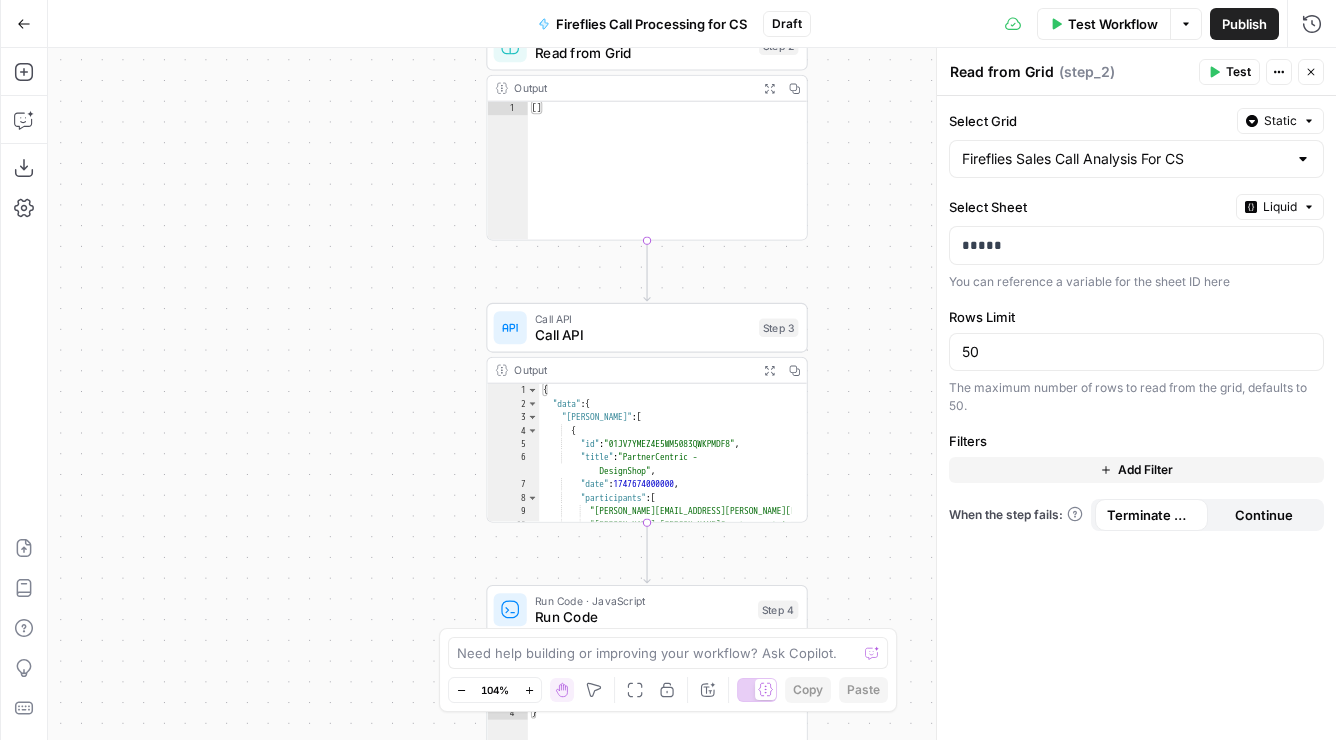 drag, startPoint x: 833, startPoint y: 399, endPoint x: 835, endPoint y: 376, distance: 23.086792 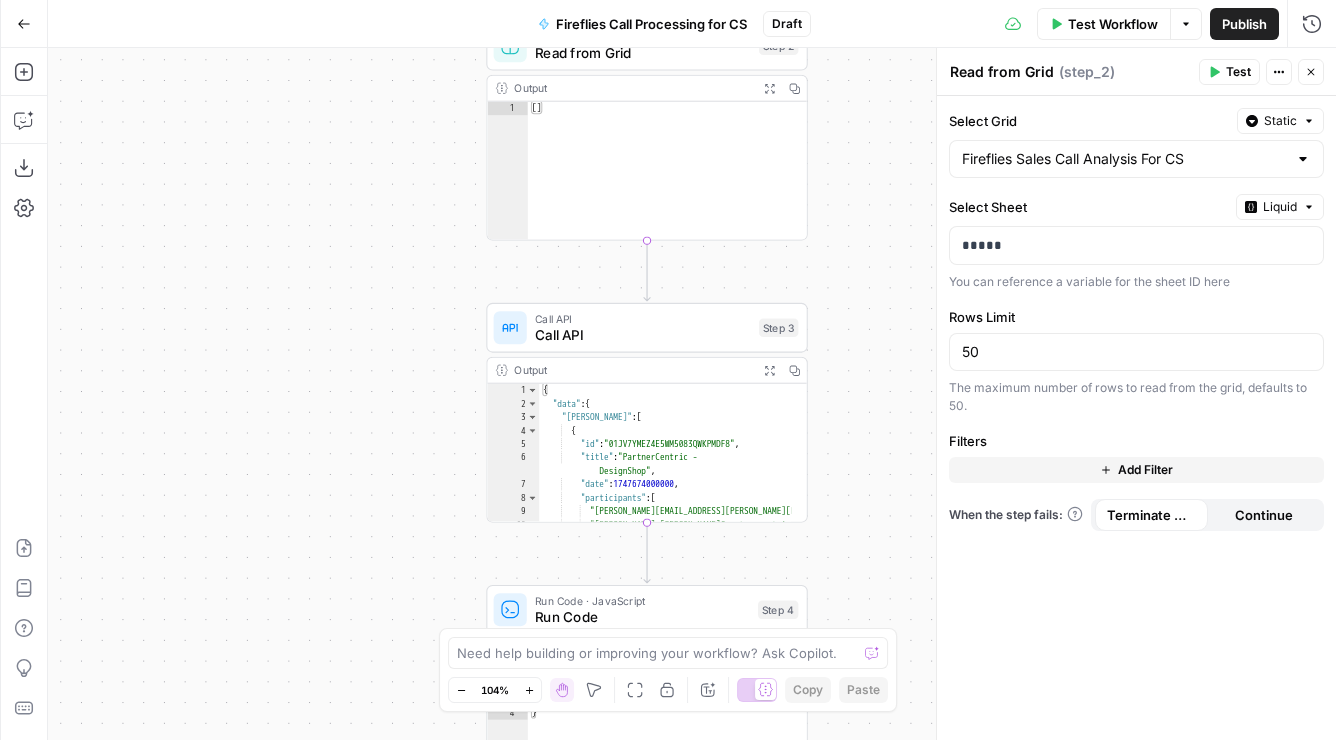 click on "true false Workflow Set Inputs Inputs Get Knowledge Base File Get Knowledge Base File Step 33 Output Expand Output Copy 1 2 3 4 5 6 [    {      "document_name" :  "Fuse Statements" ,      "records" :  [         {           "__text" :  " · Fuse               Incrementality \r\n Problem               Statement: Affiliate marketing               leaders struggle to accurately               measure the true value of their               affiliate publishers because               traditional attribution models               can't distinguish between               publishers who genuinely drive               business growth versus those who               simply claim credit for sales               that would have happened anyway.               This leads to inefficient               commission structures based on               subjective publisher  ." at bounding box center [692, 394] 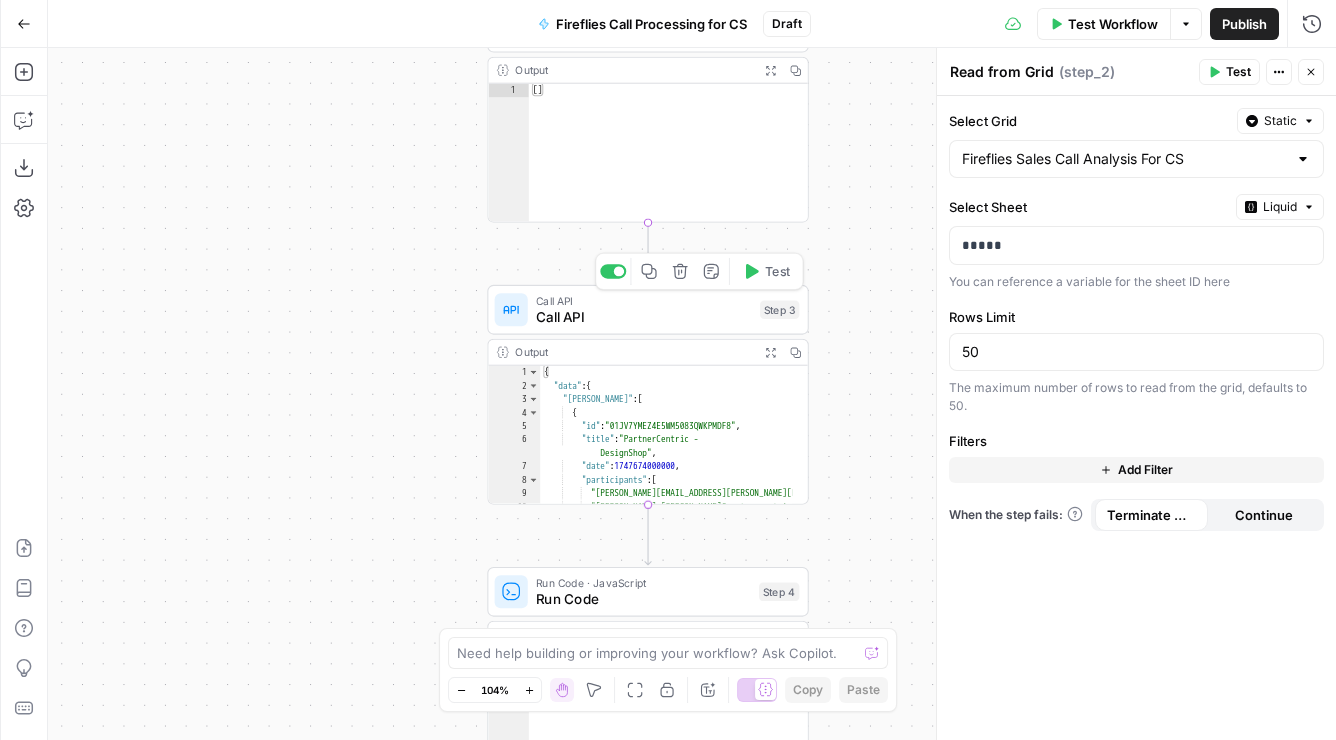 type on "**" 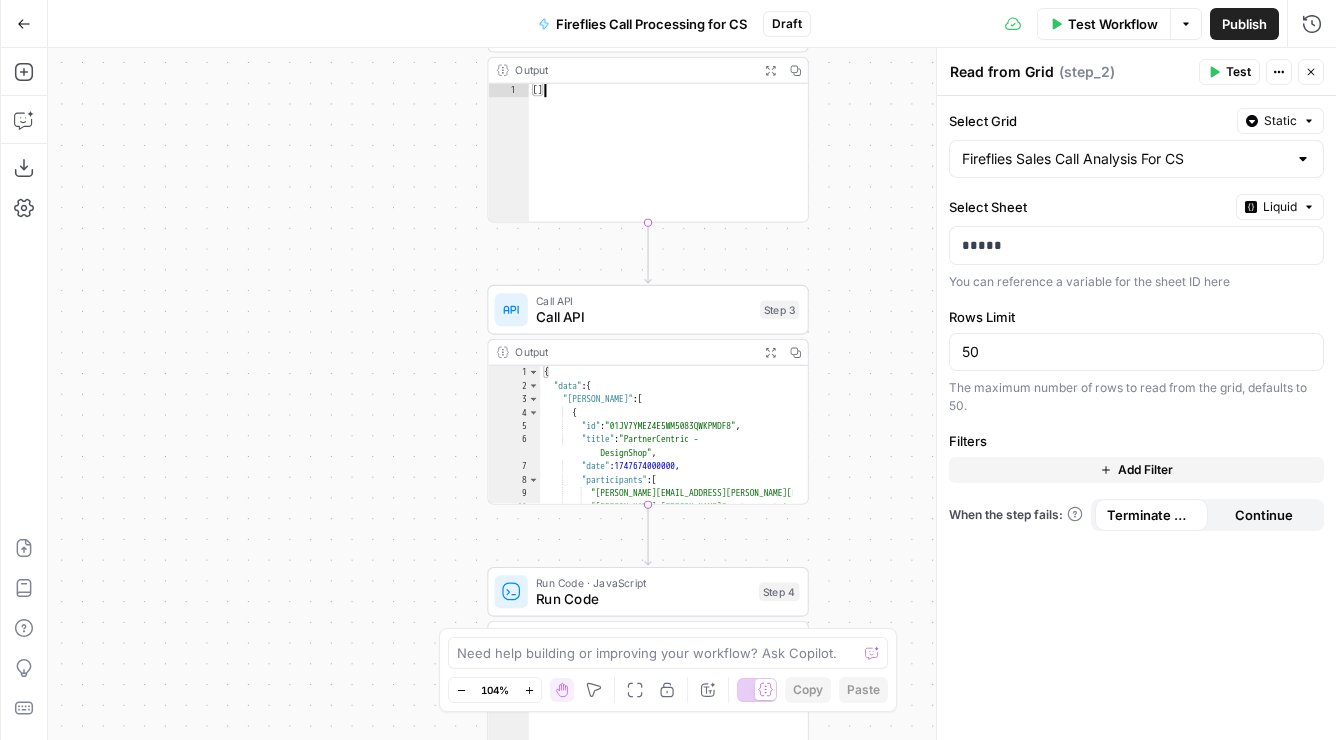 drag, startPoint x: 571, startPoint y: 181, endPoint x: 563, endPoint y: 247, distance: 66.48308 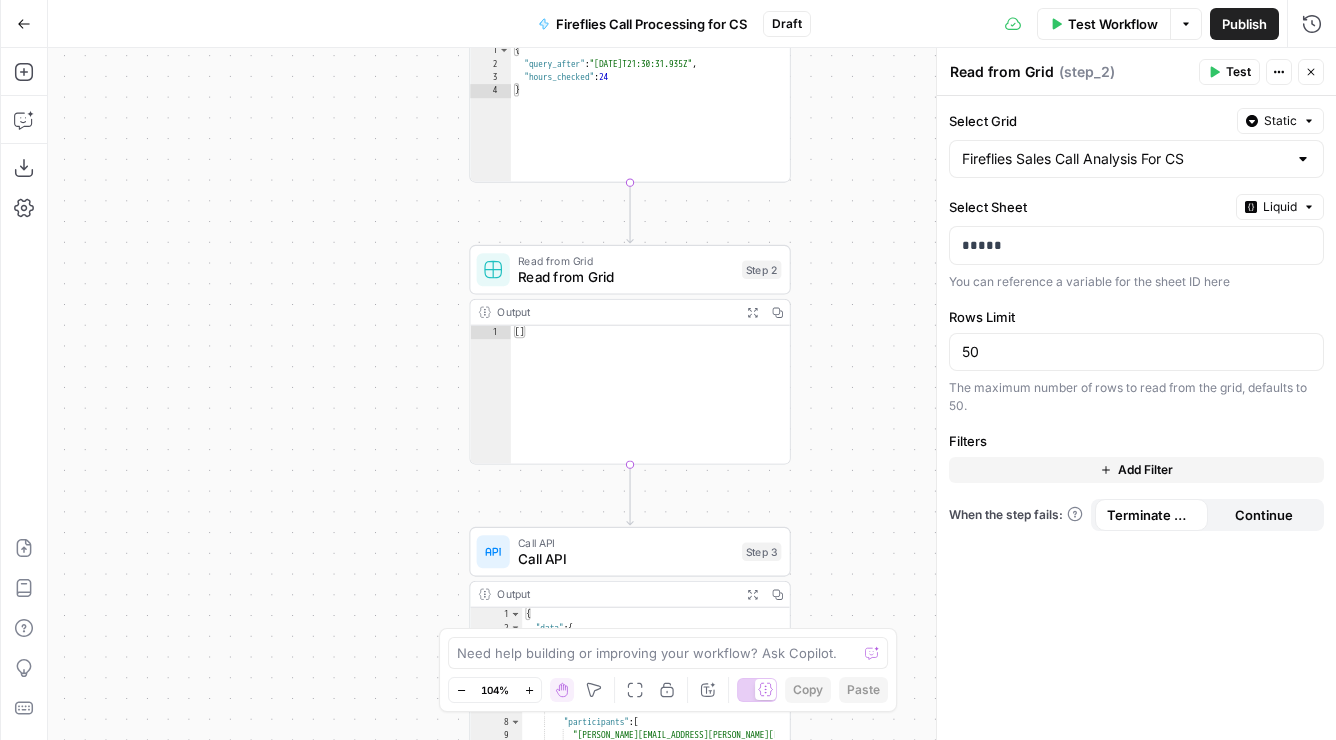 drag, startPoint x: 424, startPoint y: 160, endPoint x: 436, endPoint y: 261, distance: 101.71037 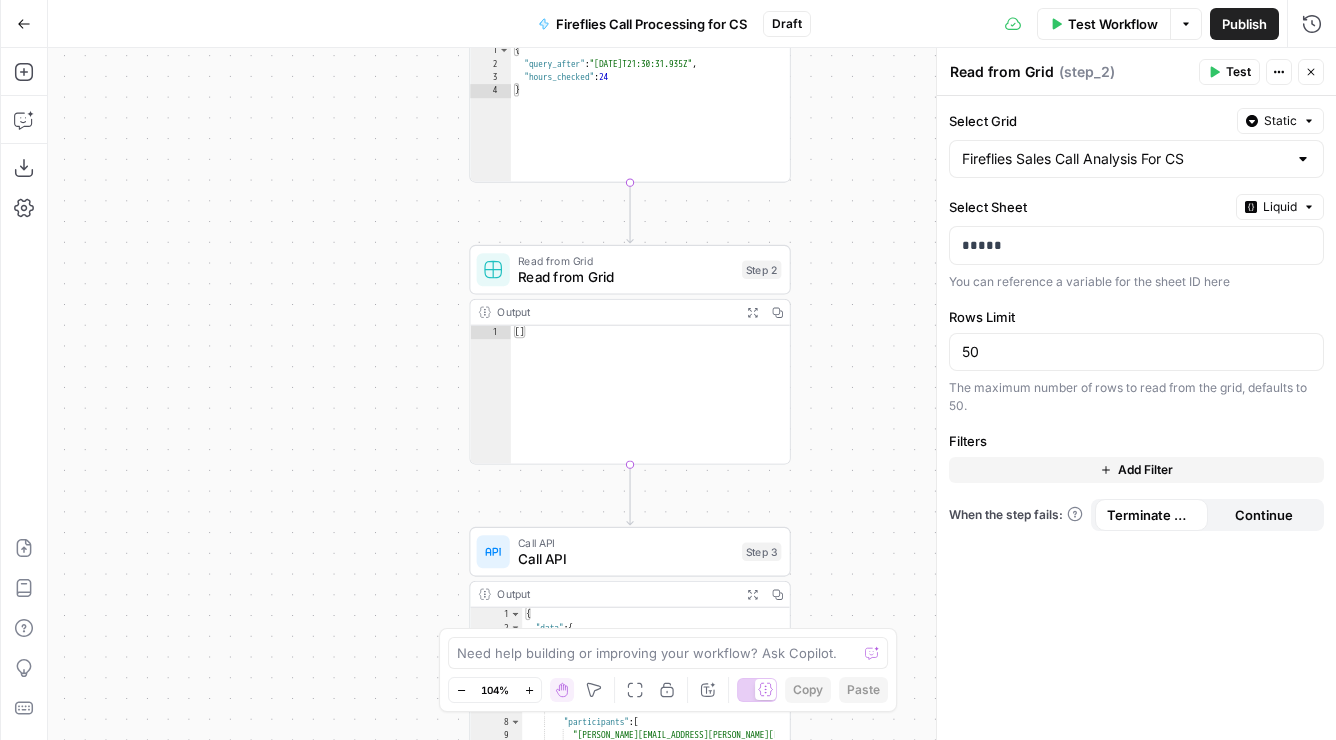 click on "true false Workflow Set Inputs Inputs Get Knowledge Base File Get Knowledge Base File Step 33 Output Expand Output Copy 1 2 3 4 5 6 [    {      "document_name" :  "Fuse Statements" ,      "records" :  [         {           "__text" :  " · Fuse               Incrementality \r\n Problem               Statement: Affiliate marketing               leaders struggle to accurately               measure the true value of their               affiliate publishers because               traditional attribution models               can't distinguish between               publishers who genuinely drive               business growth versus those who               simply claim credit for sales               that would have happened anyway.               This leads to inefficient               commission structures based on               subjective publisher  ." at bounding box center (692, 394) 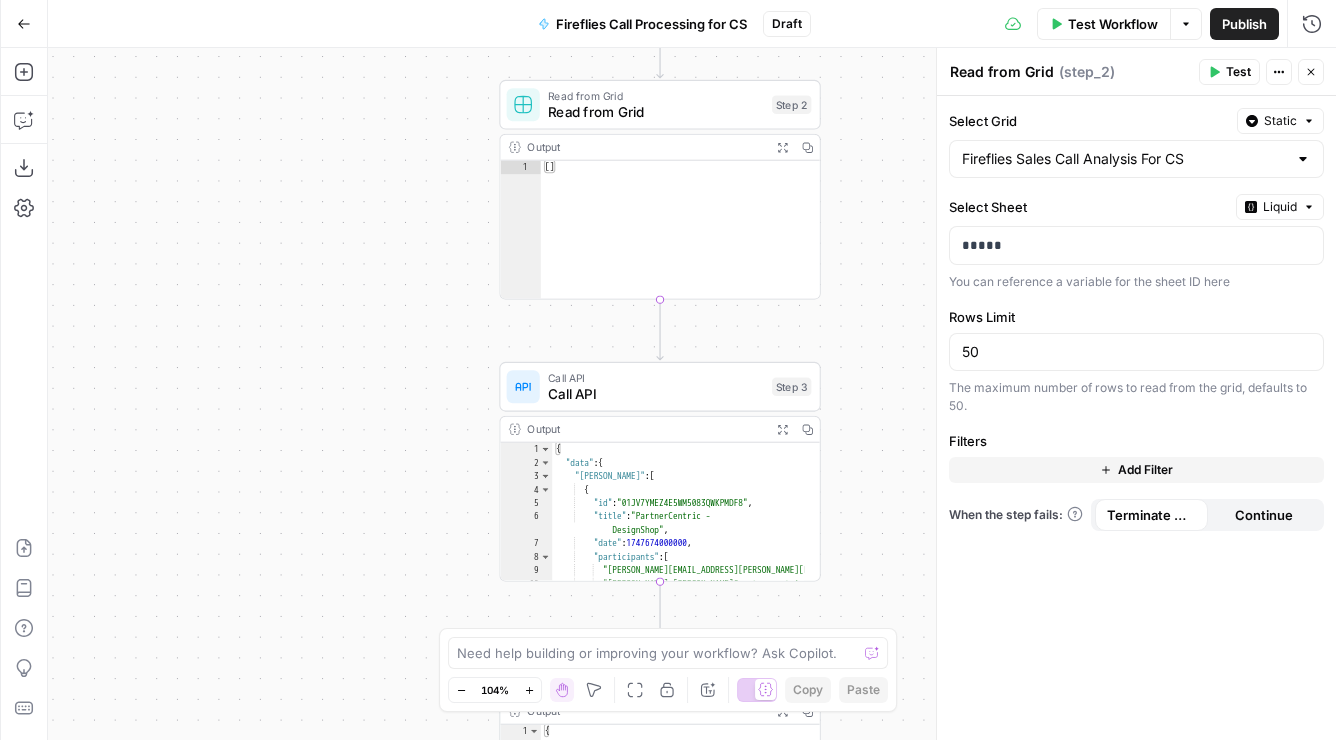 drag, startPoint x: 443, startPoint y: 392, endPoint x: 429, endPoint y: 262, distance: 130.75168 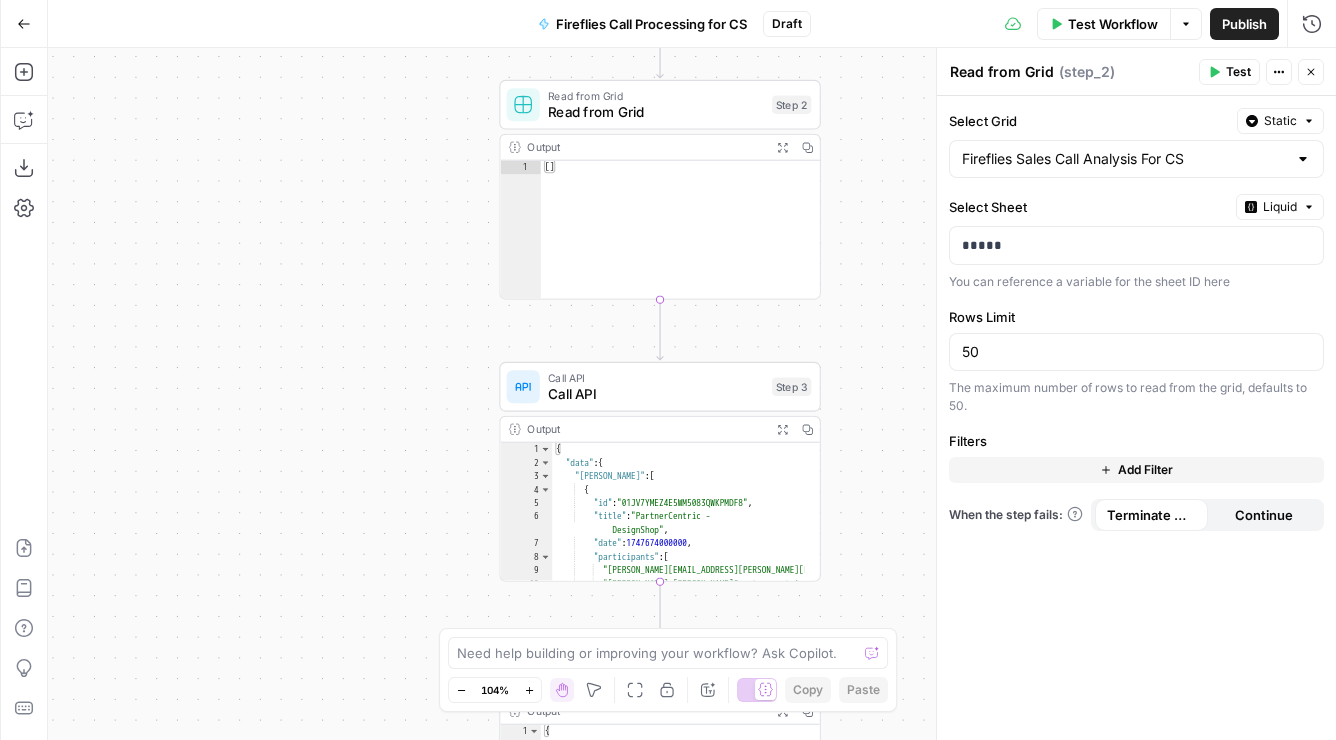 click on "true false Workflow Set Inputs Inputs Get Knowledge Base File Get Knowledge Base File Step 33 Output Expand Output Copy 1 2 3 4 5 6 [    {      "document_name" :  "Fuse Statements" ,      "records" :  [         {           "__text" :  " · Fuse               Incrementality \r\n Problem               Statement: Affiliate marketing               leaders struggle to accurately               measure the true value of their               affiliate publishers because               traditional attribution models               can't distinguish between               publishers who genuinely drive               business growth versus those who               simply claim credit for sales               that would have happened anyway.               This leads to inefficient               commission structures based on               subjective publisher  ." at bounding box center (692, 394) 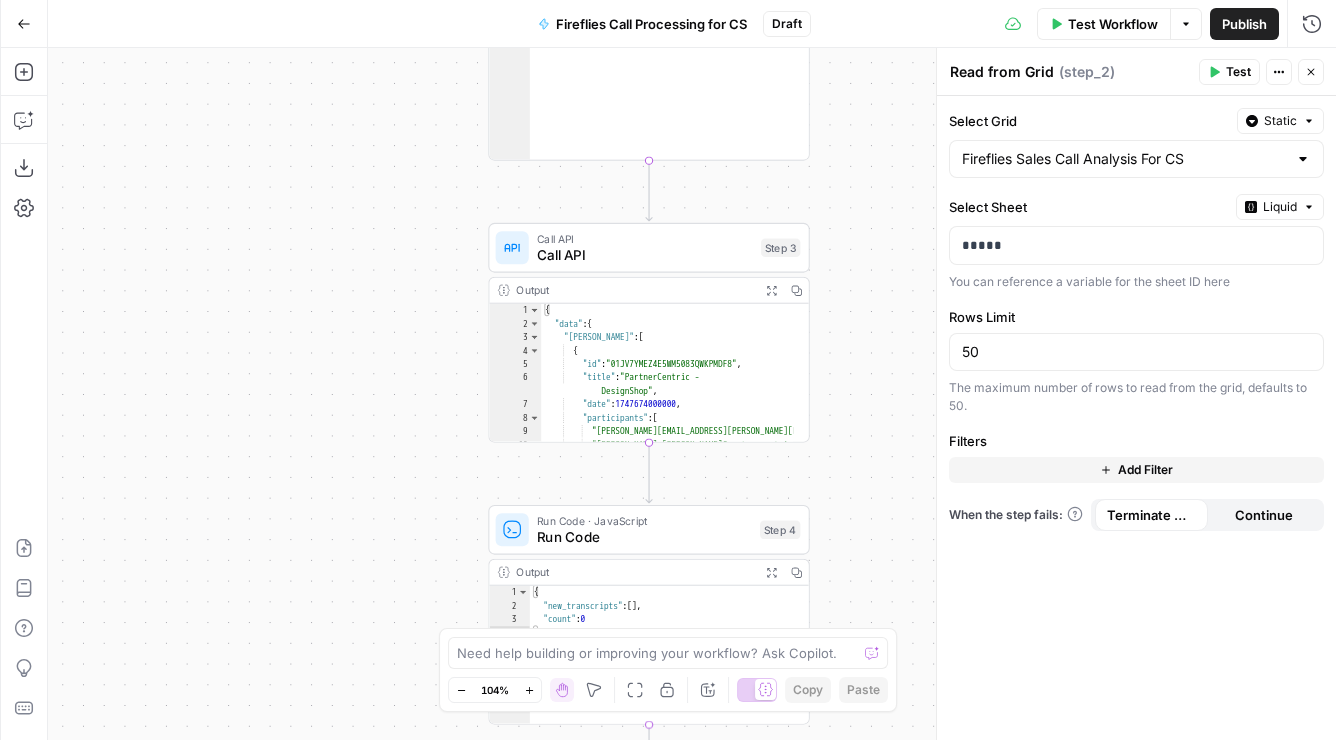 drag, startPoint x: 415, startPoint y: 327, endPoint x: 406, endPoint y: 229, distance: 98.4124 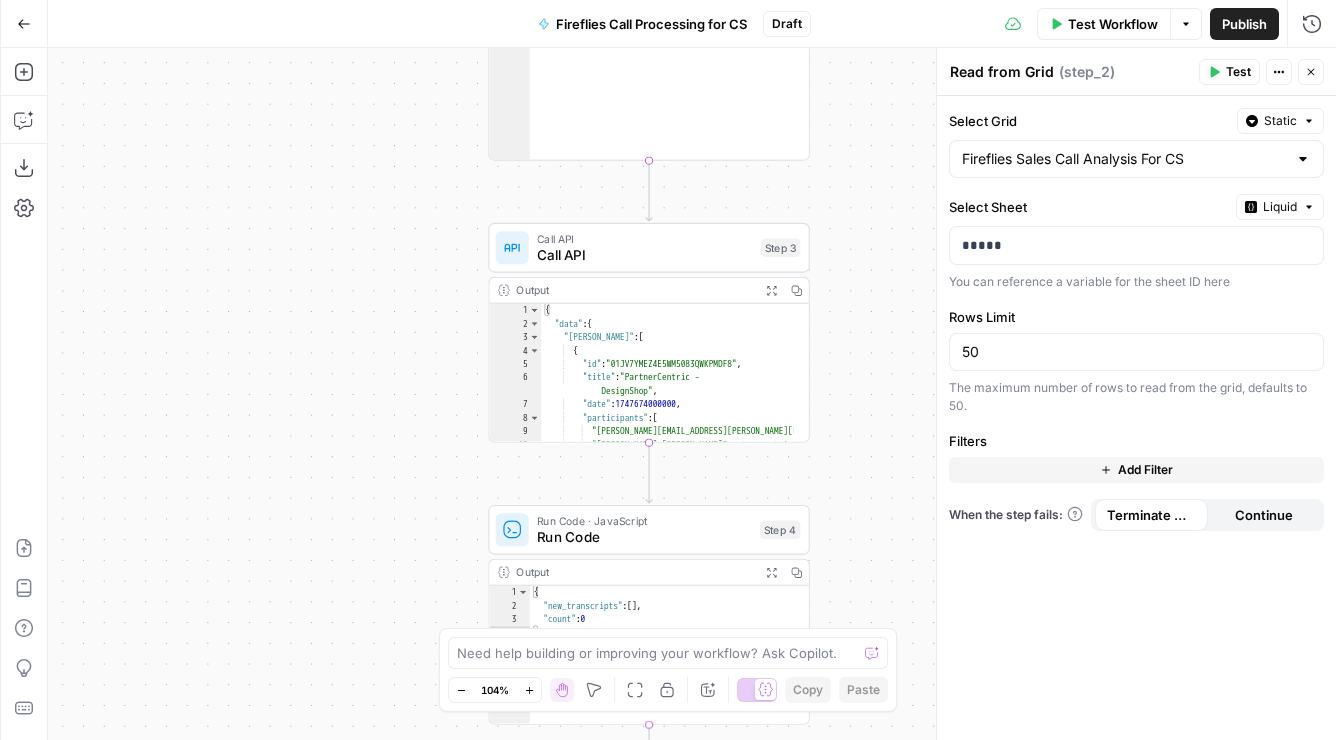 click on "true false Workflow Set Inputs Inputs Get Knowledge Base File Get Knowledge Base File Step 33 Output Expand Output Copy 1 2 3 4 5 6 [    {      "document_name" :  "Fuse Statements" ,      "records" :  [         {           "__text" :  " · Fuse               Incrementality \r\n Problem               Statement: Affiliate marketing               leaders struggle to accurately               measure the true value of their               affiliate publishers because               traditional attribution models               can't distinguish between               publishers who genuinely drive               business growth versus those who               simply claim credit for sales               that would have happened anyway.               This leads to inefficient               commission structures based on               subjective publisher  ." at bounding box center (692, 394) 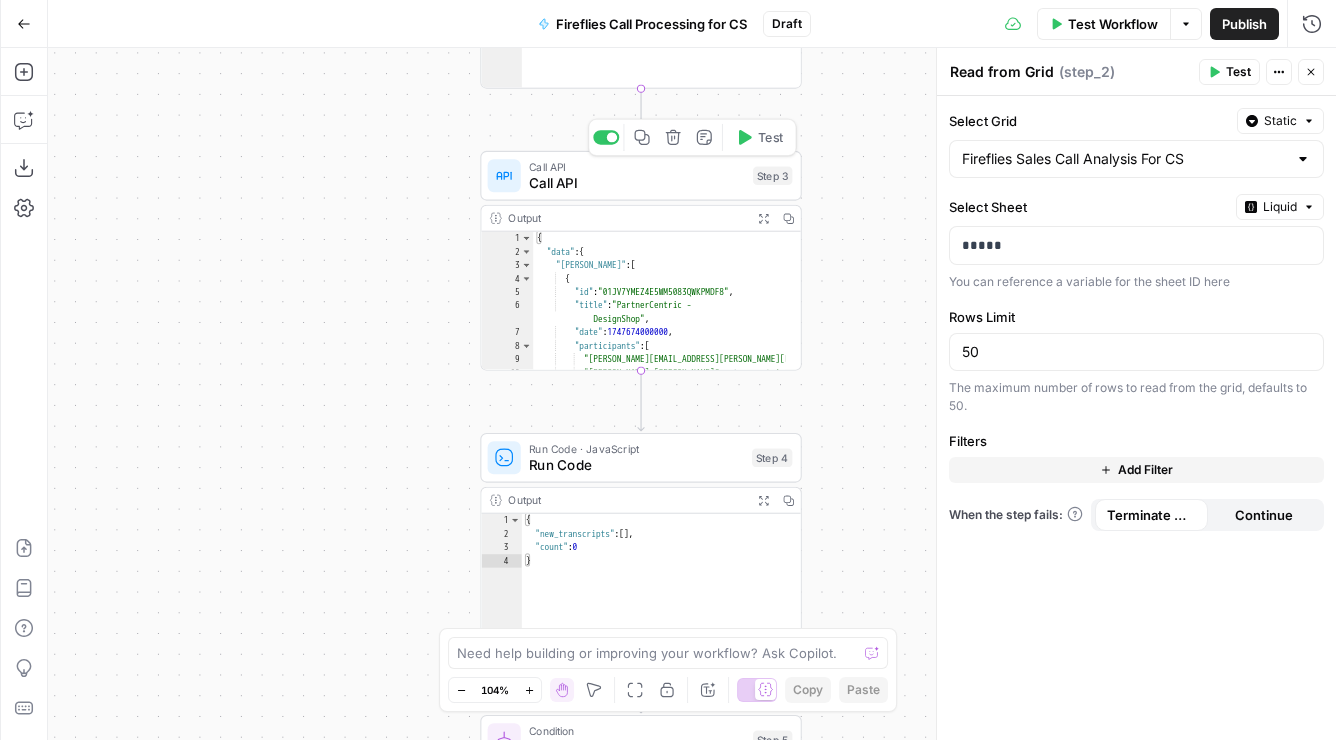 click on "Call API" at bounding box center (637, 183) 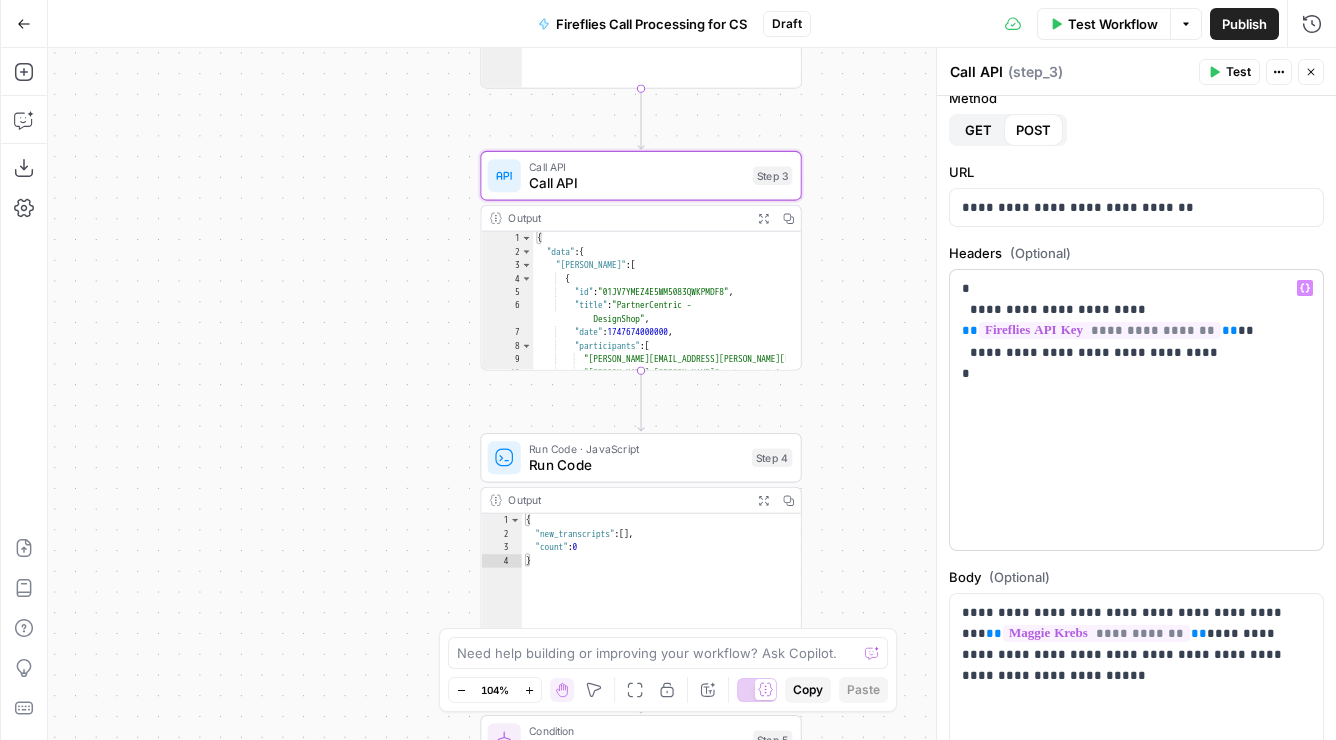 scroll, scrollTop: 0, scrollLeft: 0, axis: both 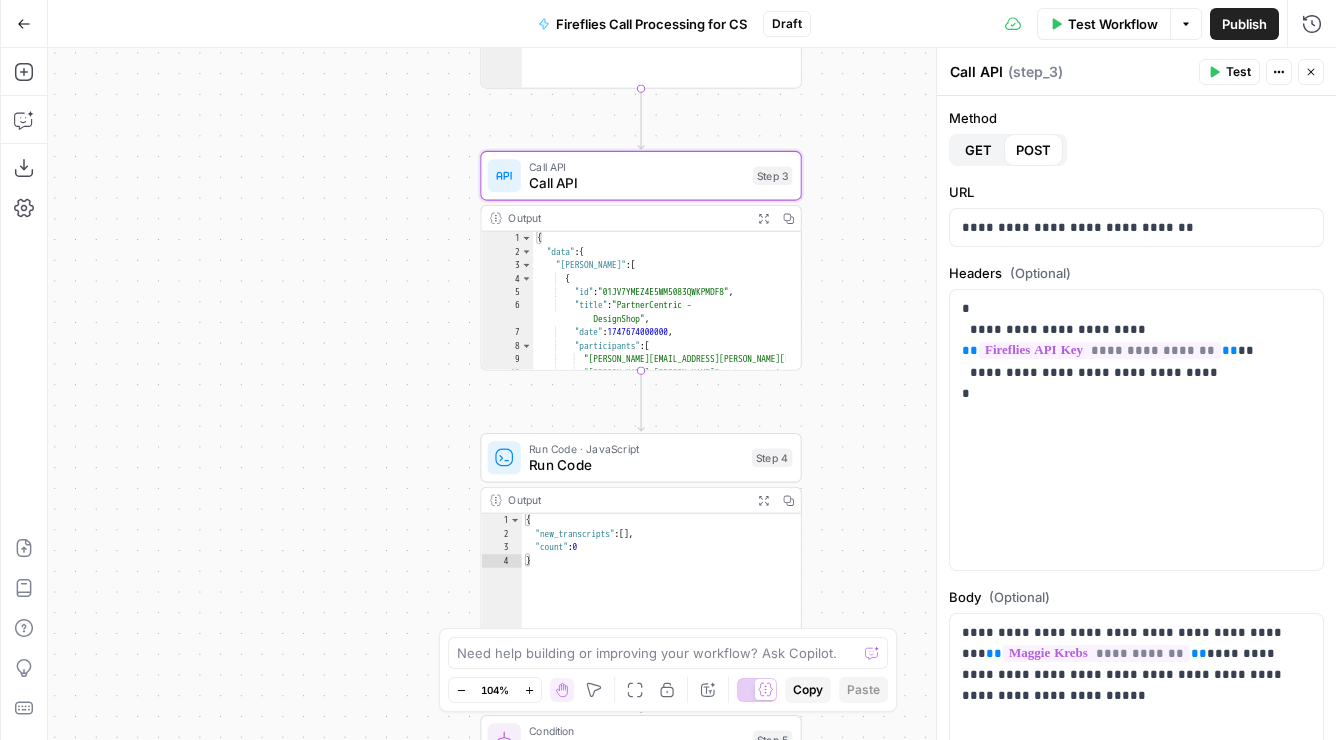 click on "true false Workflow Set Inputs Inputs Get Knowledge Base File Get Knowledge Base File Step 33 Output Expand Output Copy 1 2 3 4 5 6 [    {      "document_name" :  "Fuse Statements" ,      "records" :  [         {           "__text" :  " · Fuse               Incrementality \r\n Problem               Statement: Affiliate marketing               leaders struggle to accurately               measure the true value of their               affiliate publishers because               traditional attribution models               can't distinguish between               publishers who genuinely drive               business growth versus those who               simply claim credit for sales               that would have happened anyway.               This leads to inefficient               commission structures based on               subjective publisher  ." at bounding box center [692, 394] 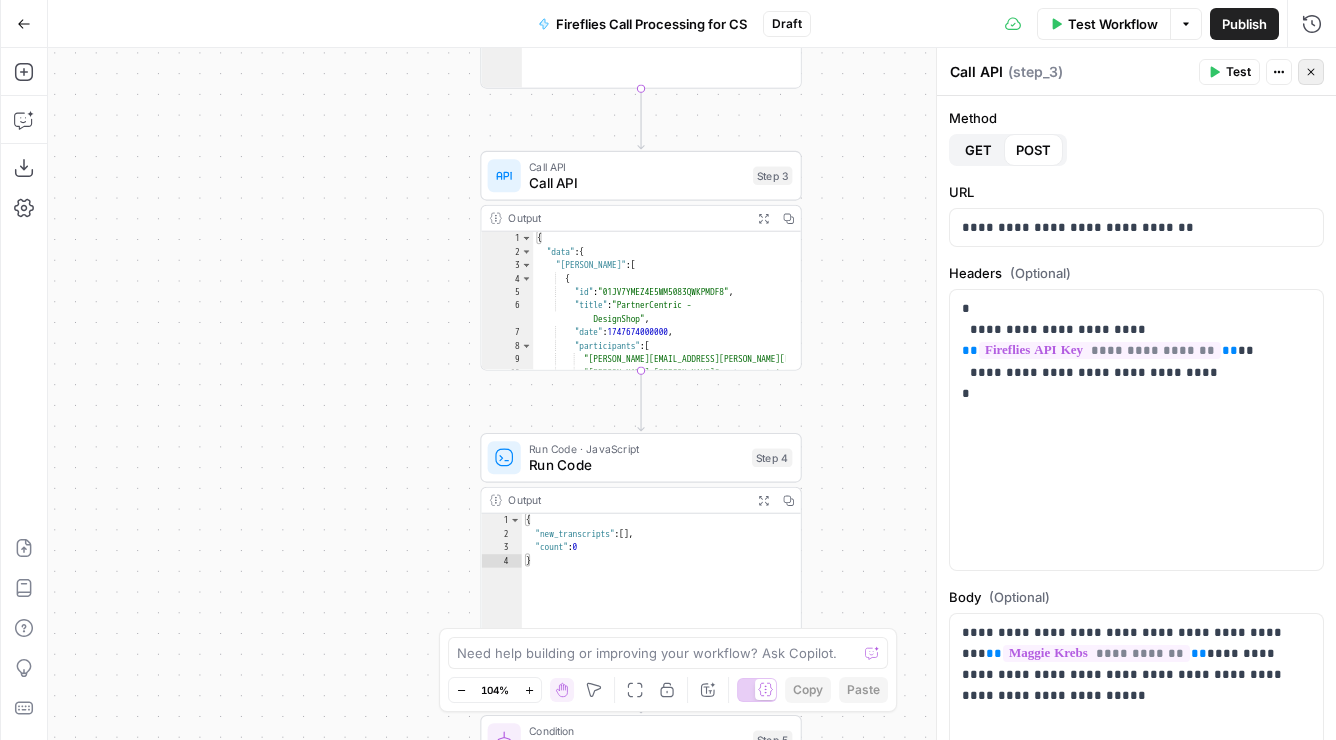 click on "Close" at bounding box center [1311, 72] 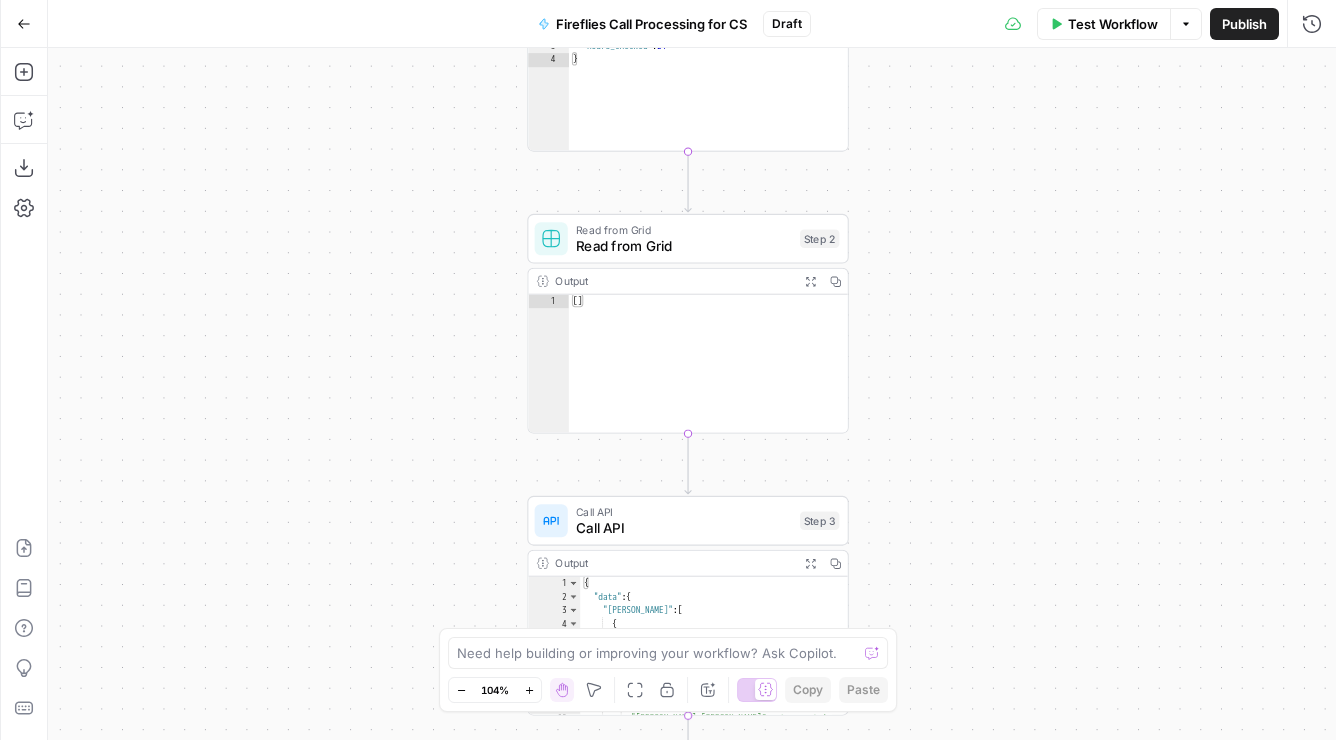 drag, startPoint x: 964, startPoint y: 158, endPoint x: 1055, endPoint y: 432, distance: 288.71613 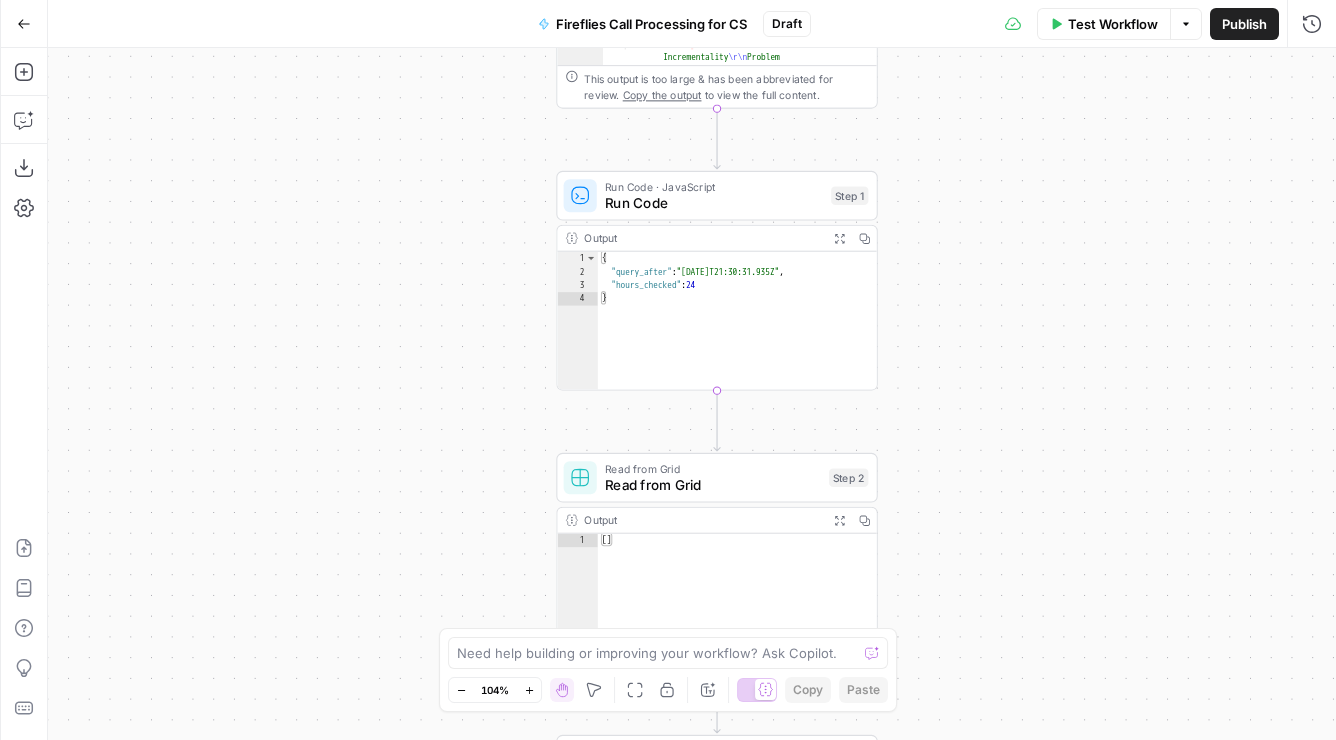 drag, startPoint x: 1107, startPoint y: 269, endPoint x: 1157, endPoint y: 592, distance: 326.84705 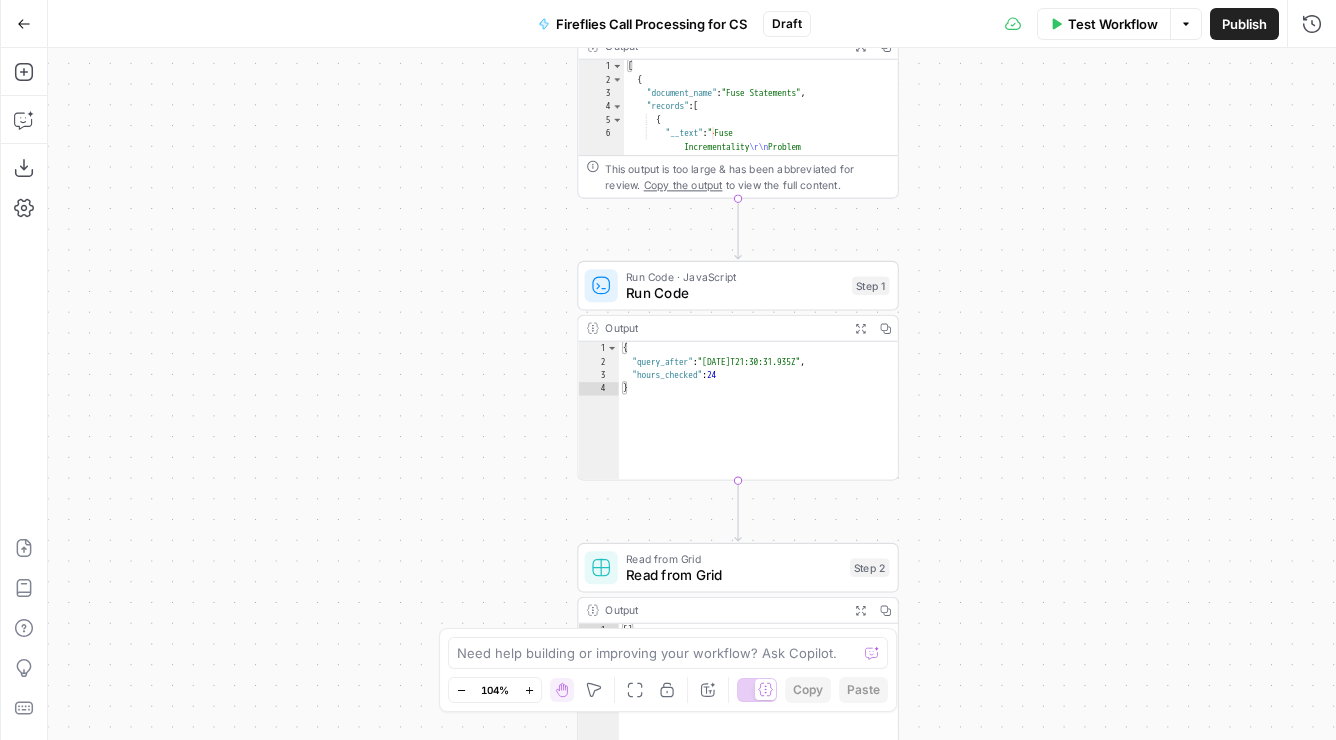 drag, startPoint x: 1159, startPoint y: 402, endPoint x: 1166, endPoint y: 577, distance: 175.13994 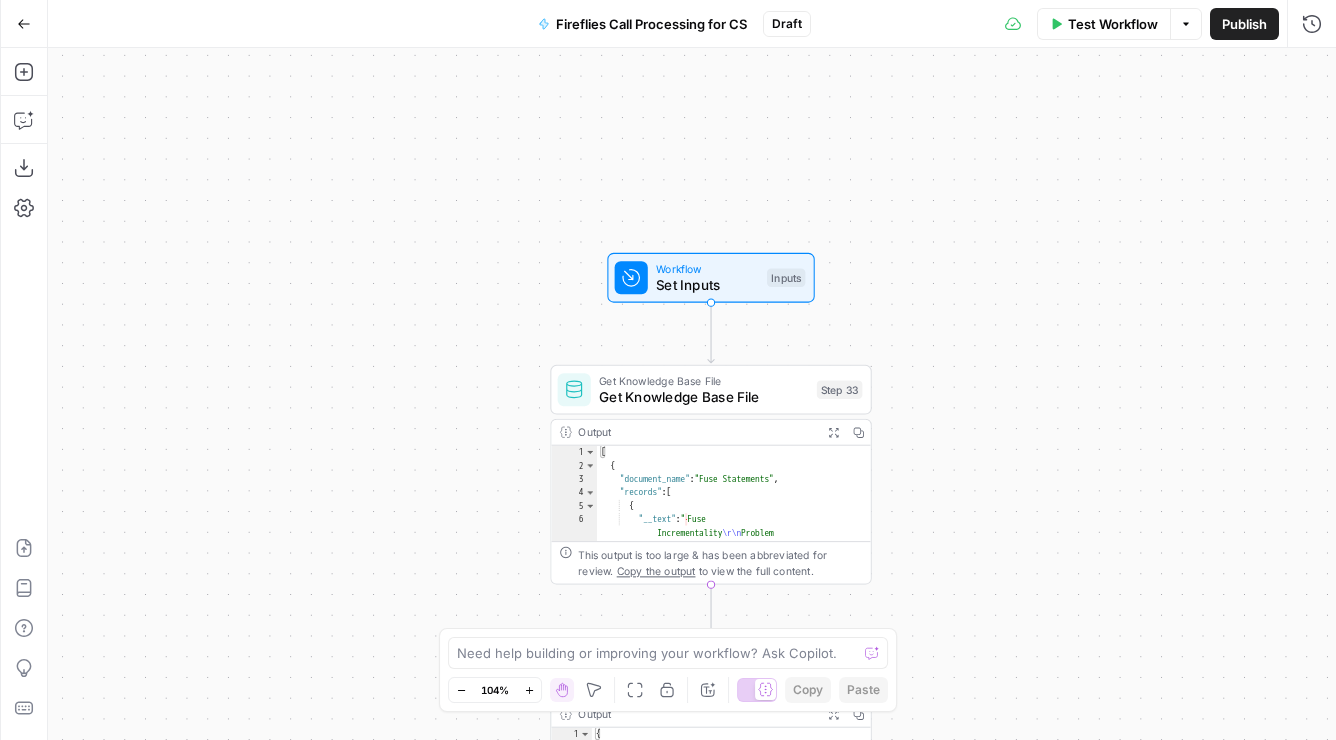 drag, startPoint x: 1115, startPoint y: 348, endPoint x: 1081, endPoint y: 564, distance: 218.65955 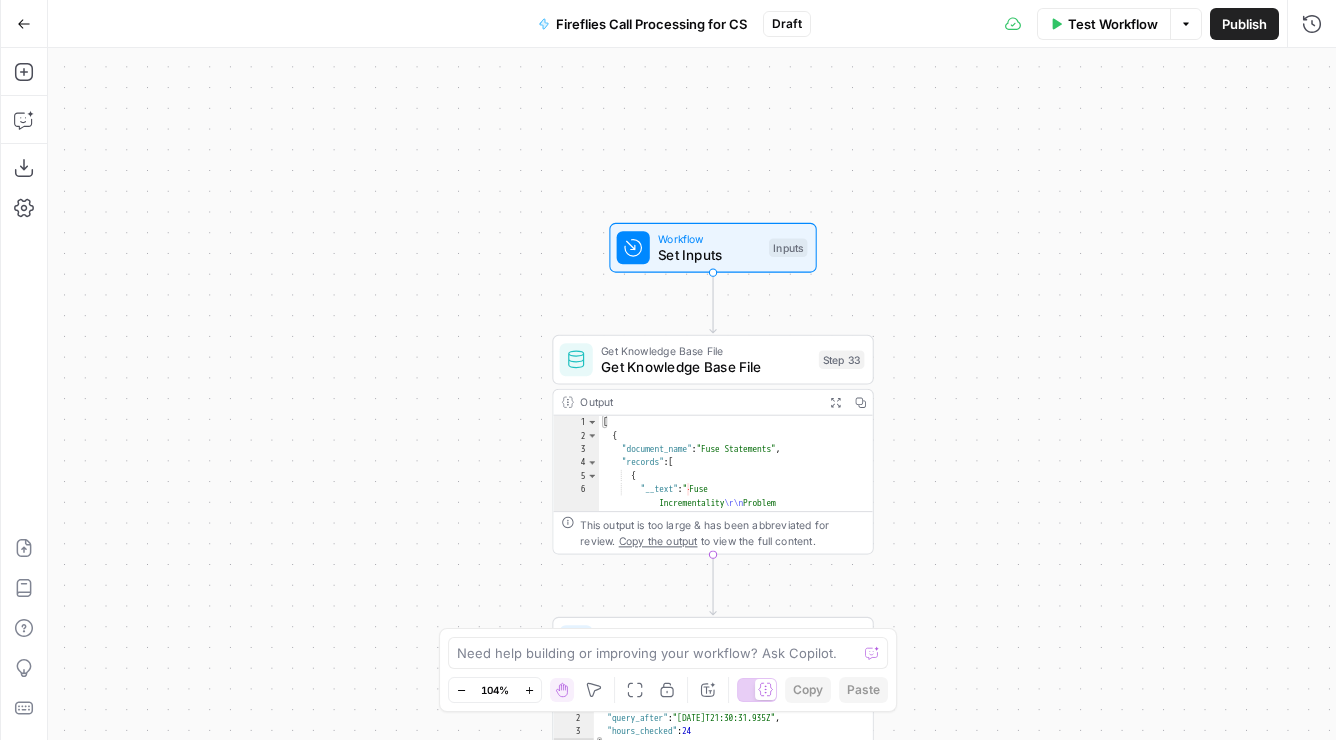 drag, startPoint x: 1074, startPoint y: 594, endPoint x: 1105, endPoint y: 352, distance: 243.97746 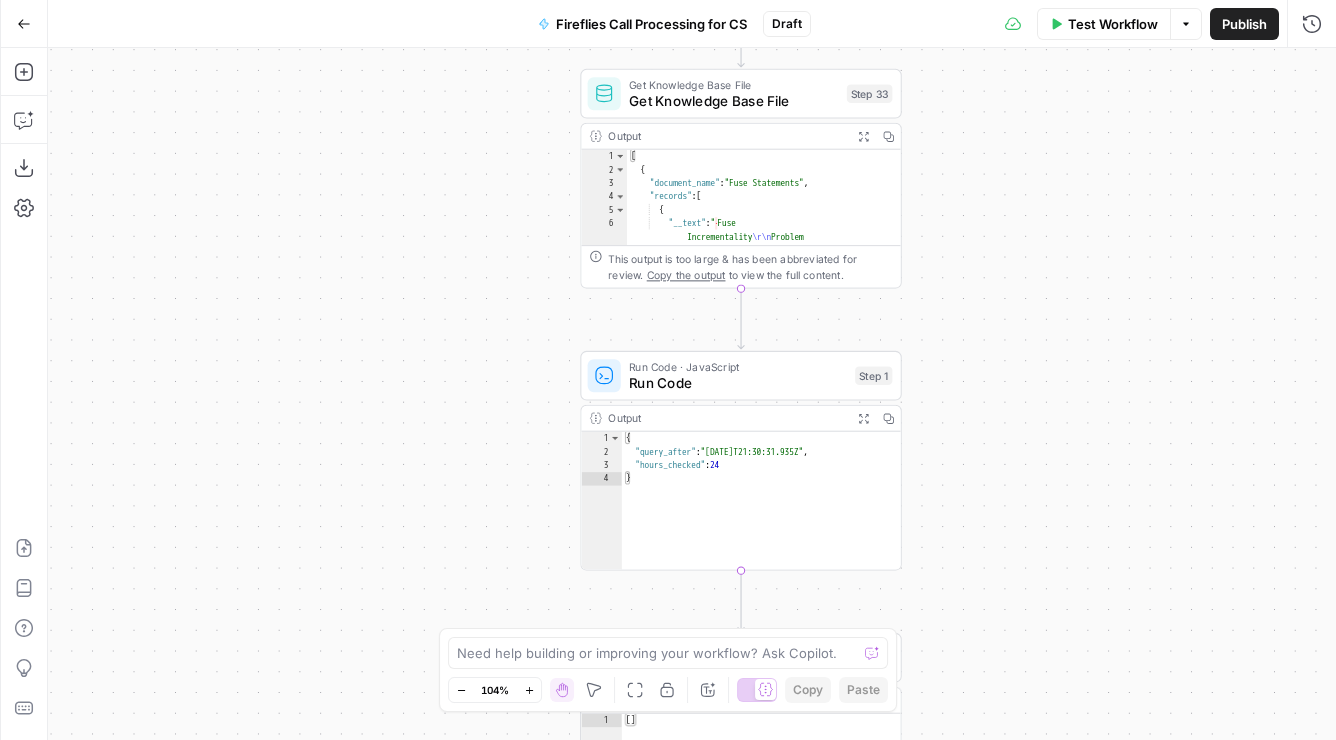 drag, startPoint x: 1107, startPoint y: 354, endPoint x: 1106, endPoint y: 300, distance: 54.00926 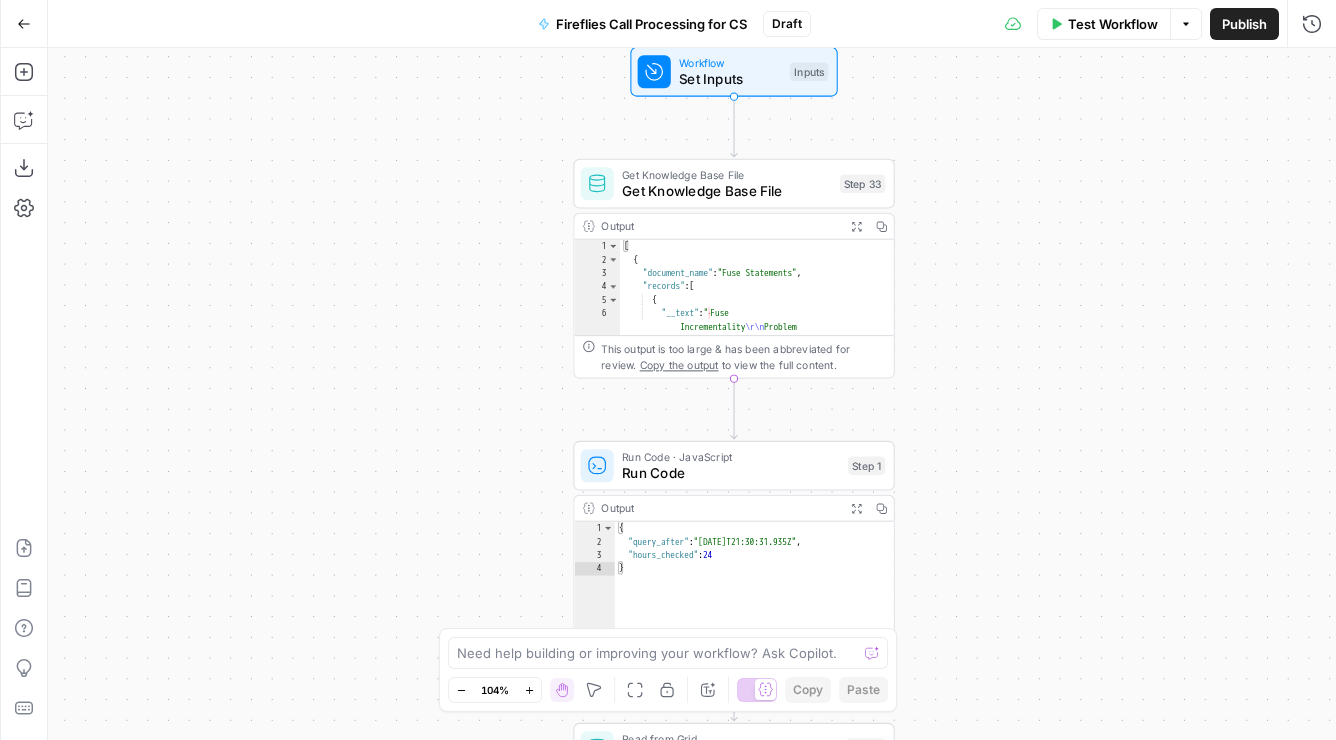 drag, startPoint x: 1105, startPoint y: 300, endPoint x: 1096, endPoint y: 475, distance: 175.23128 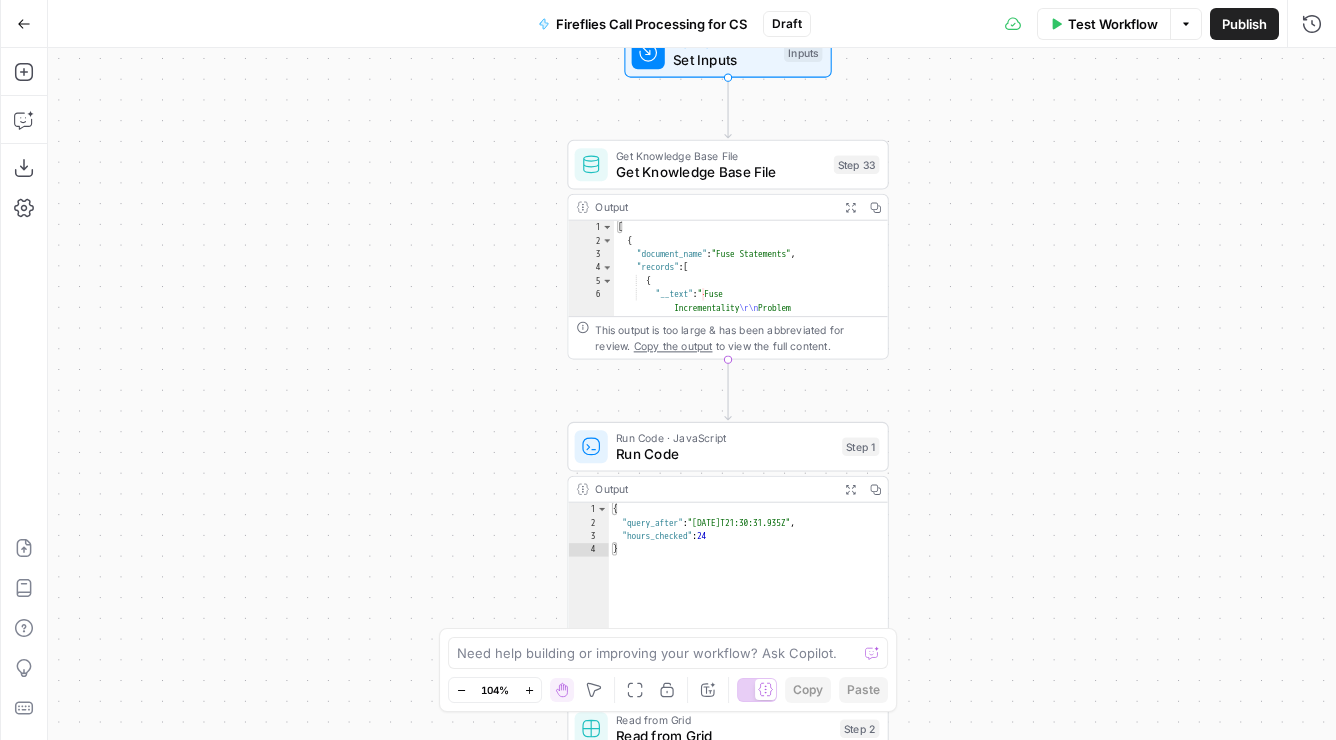 drag, startPoint x: 1094, startPoint y: 487, endPoint x: 1044, endPoint y: 347, distance: 148.66069 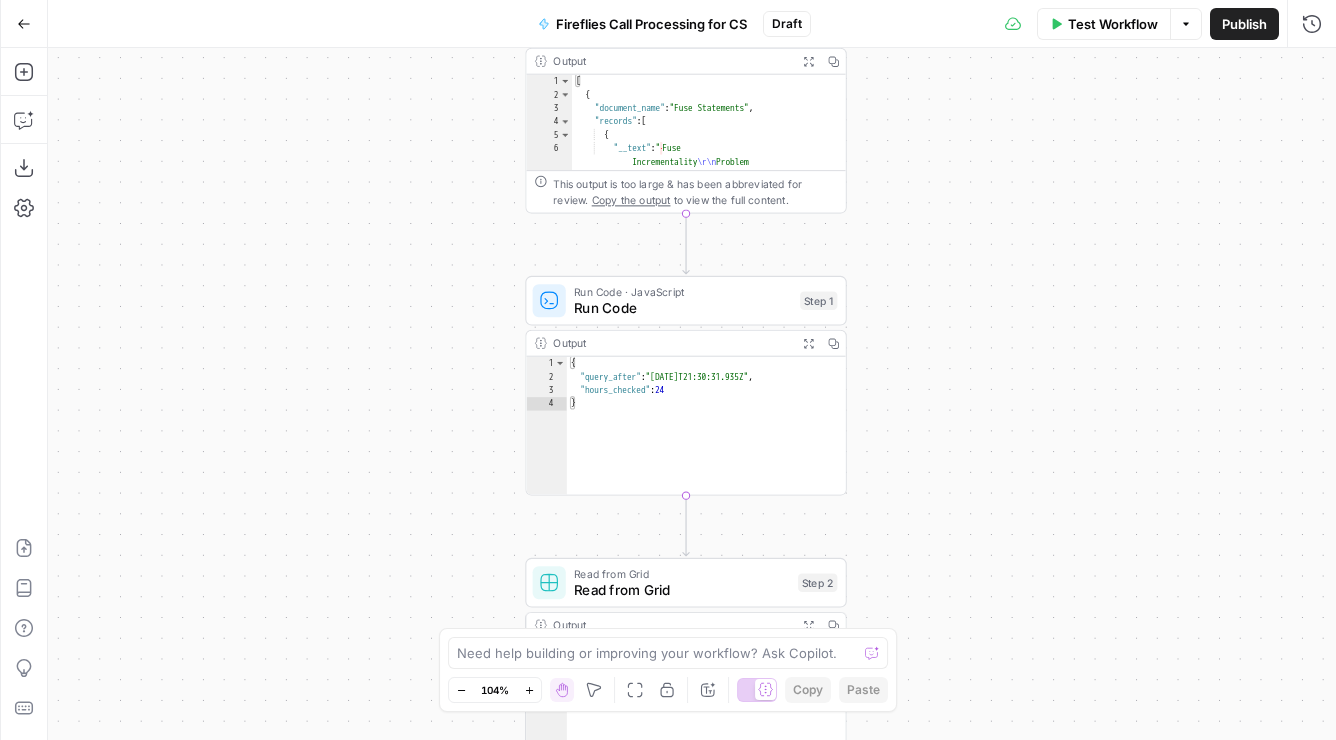 drag, startPoint x: 1034, startPoint y: 430, endPoint x: 1039, endPoint y: 348, distance: 82.1523 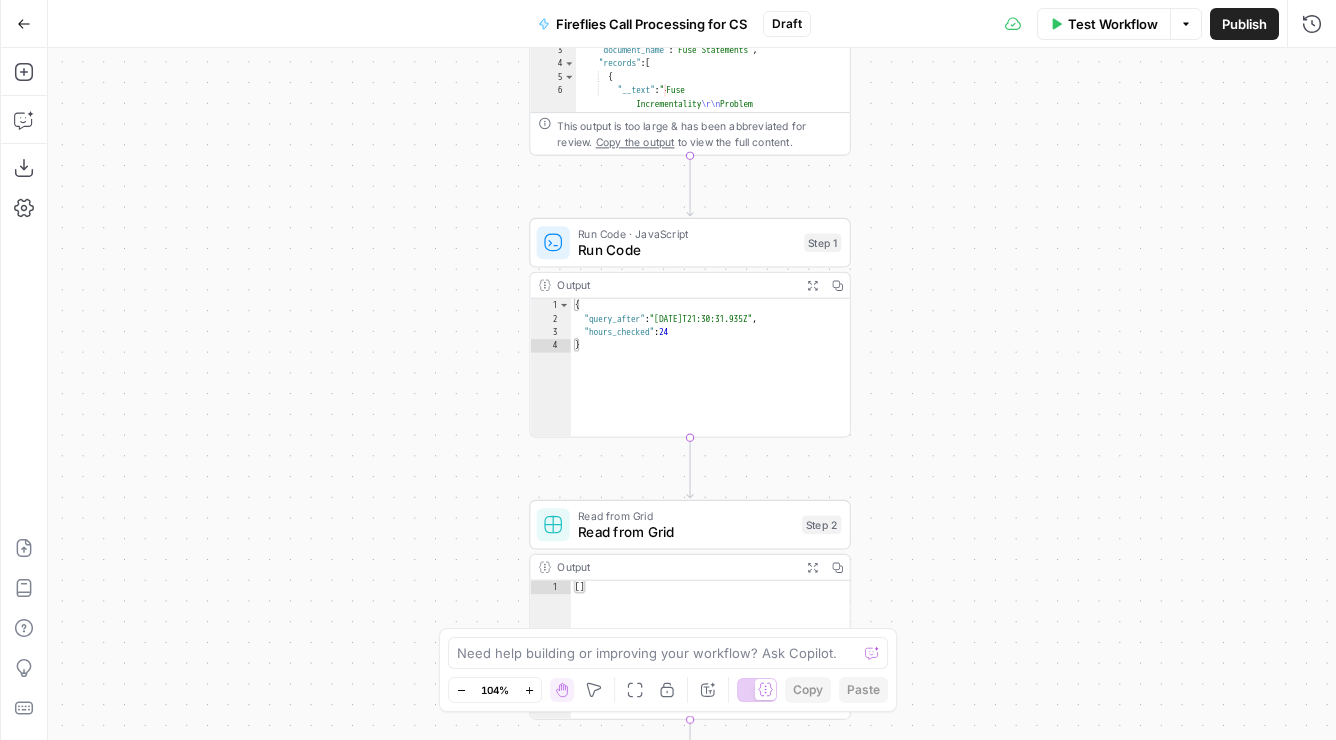 drag, startPoint x: 1042, startPoint y: 420, endPoint x: 1045, endPoint y: 337, distance: 83.0542 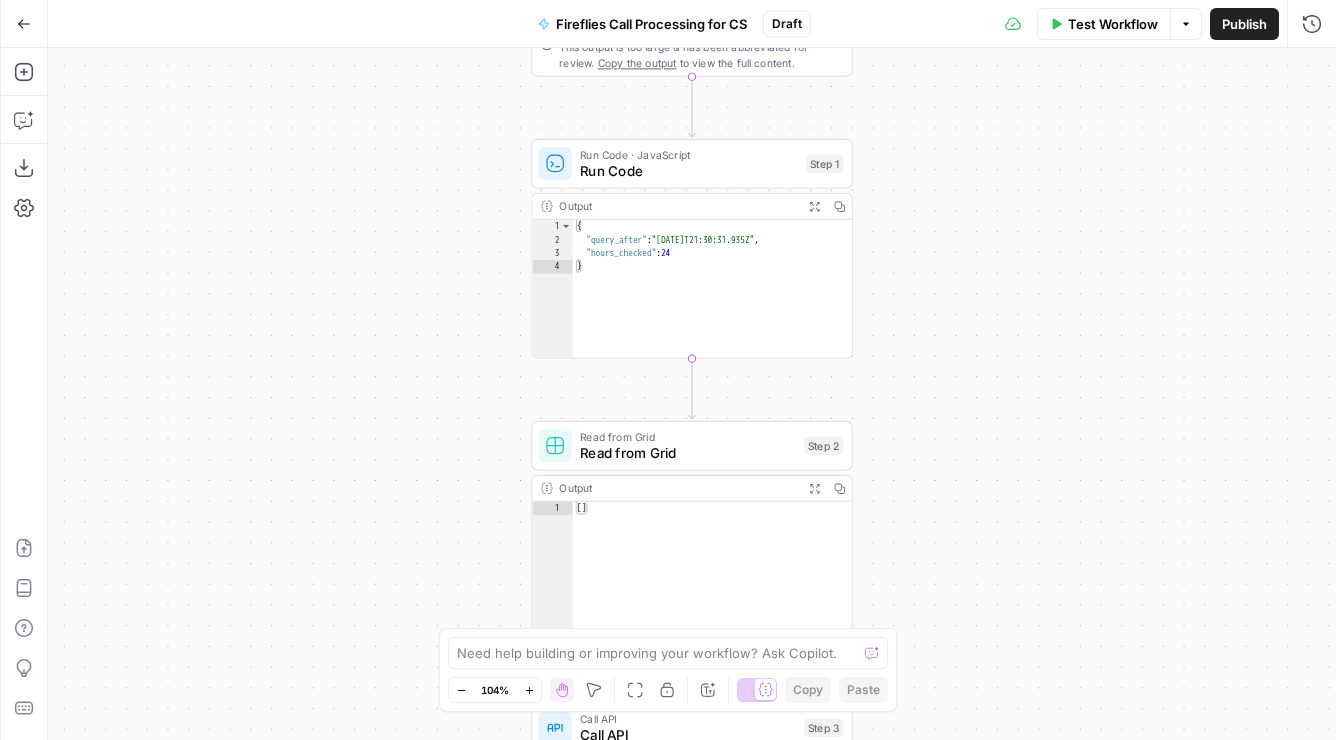 drag, startPoint x: 1052, startPoint y: 459, endPoint x: 1038, endPoint y: 327, distance: 132.74034 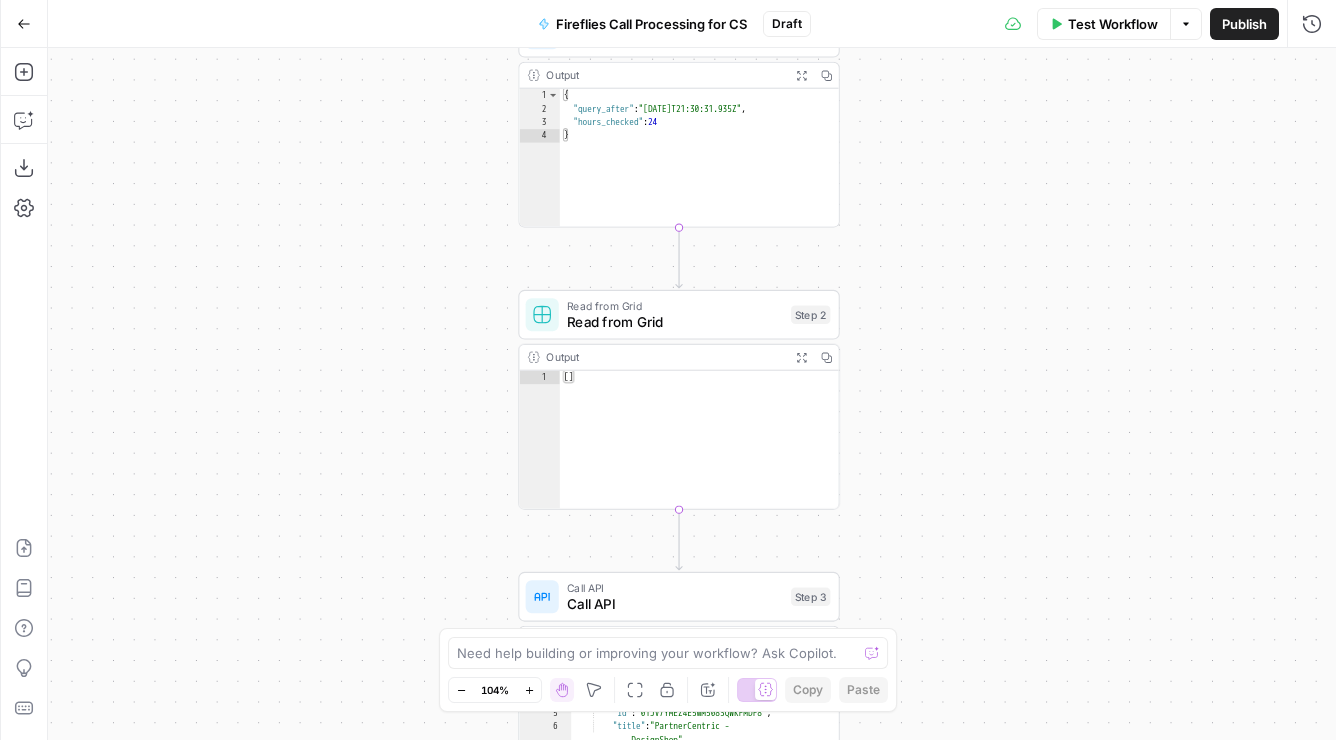 drag, startPoint x: 1026, startPoint y: 398, endPoint x: 1035, endPoint y: 255, distance: 143.28294 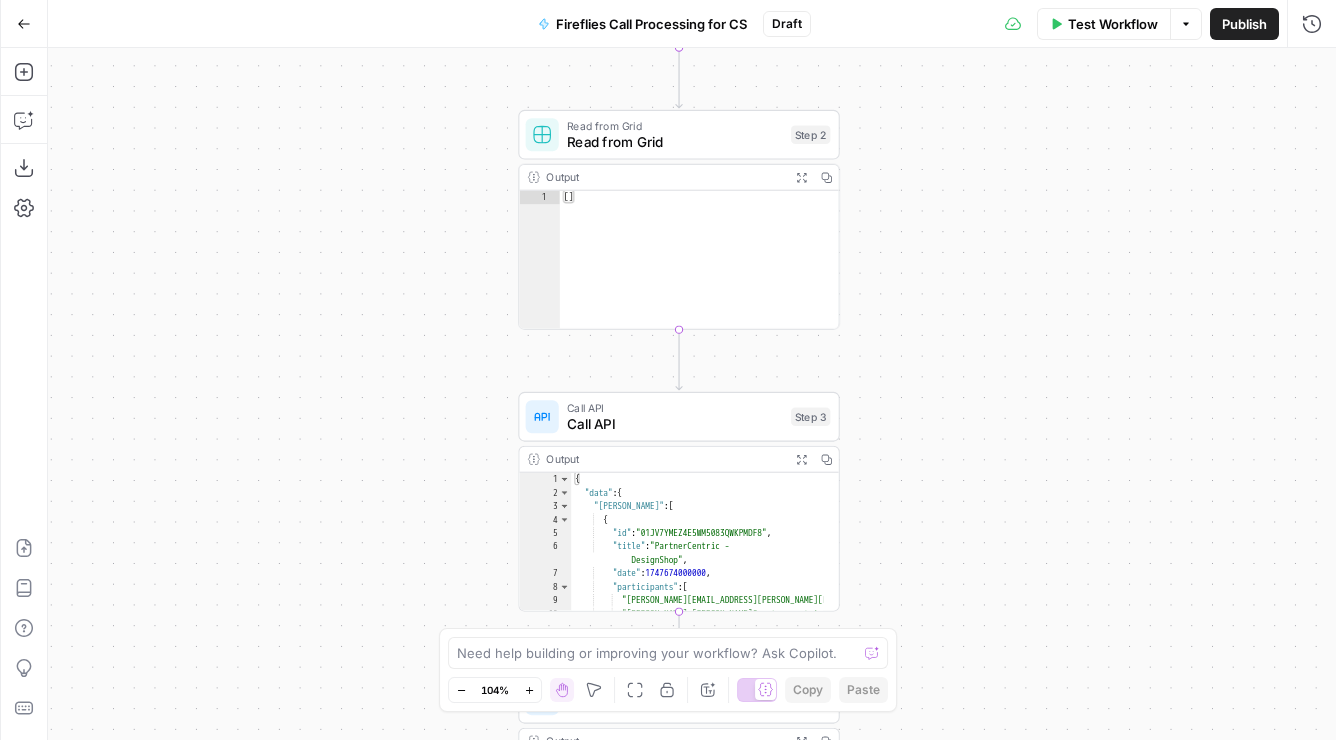 drag, startPoint x: 1036, startPoint y: 249, endPoint x: 1025, endPoint y: 177, distance: 72.835434 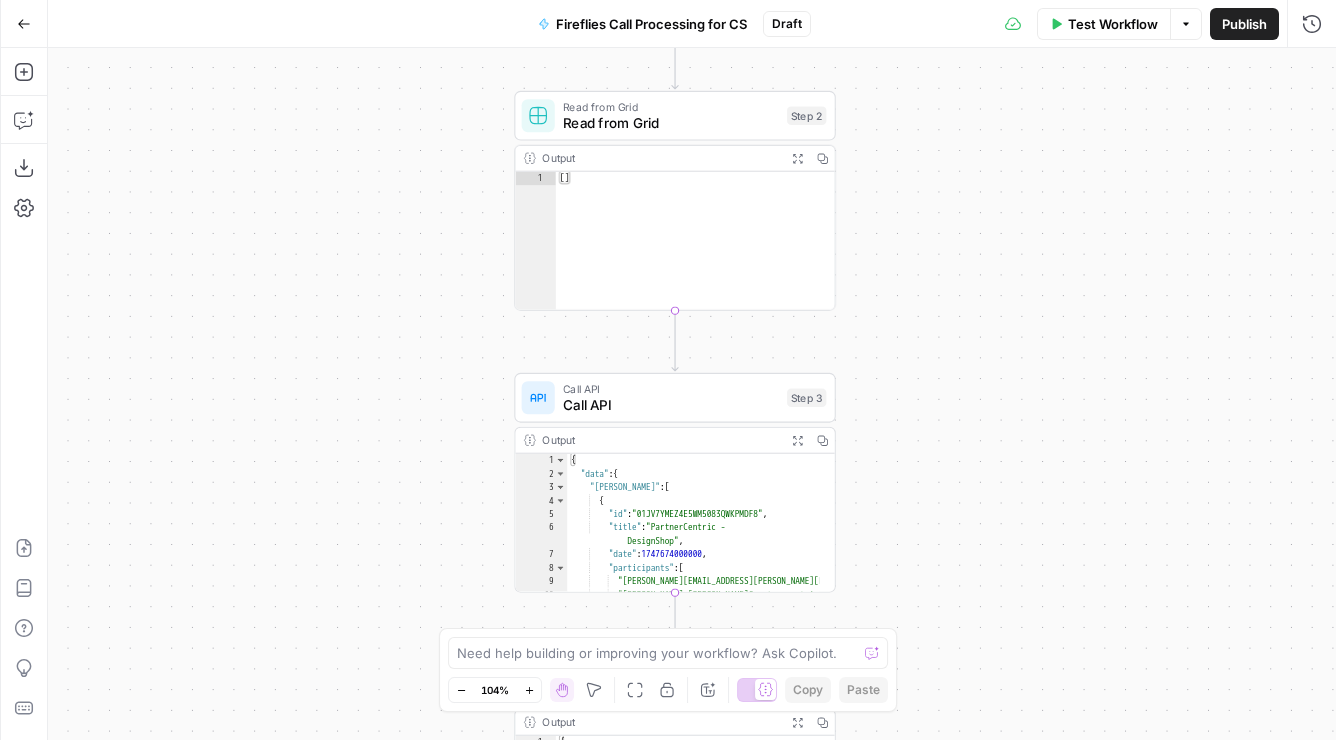 drag, startPoint x: 1002, startPoint y: 234, endPoint x: 985, endPoint y: 120, distance: 115.260574 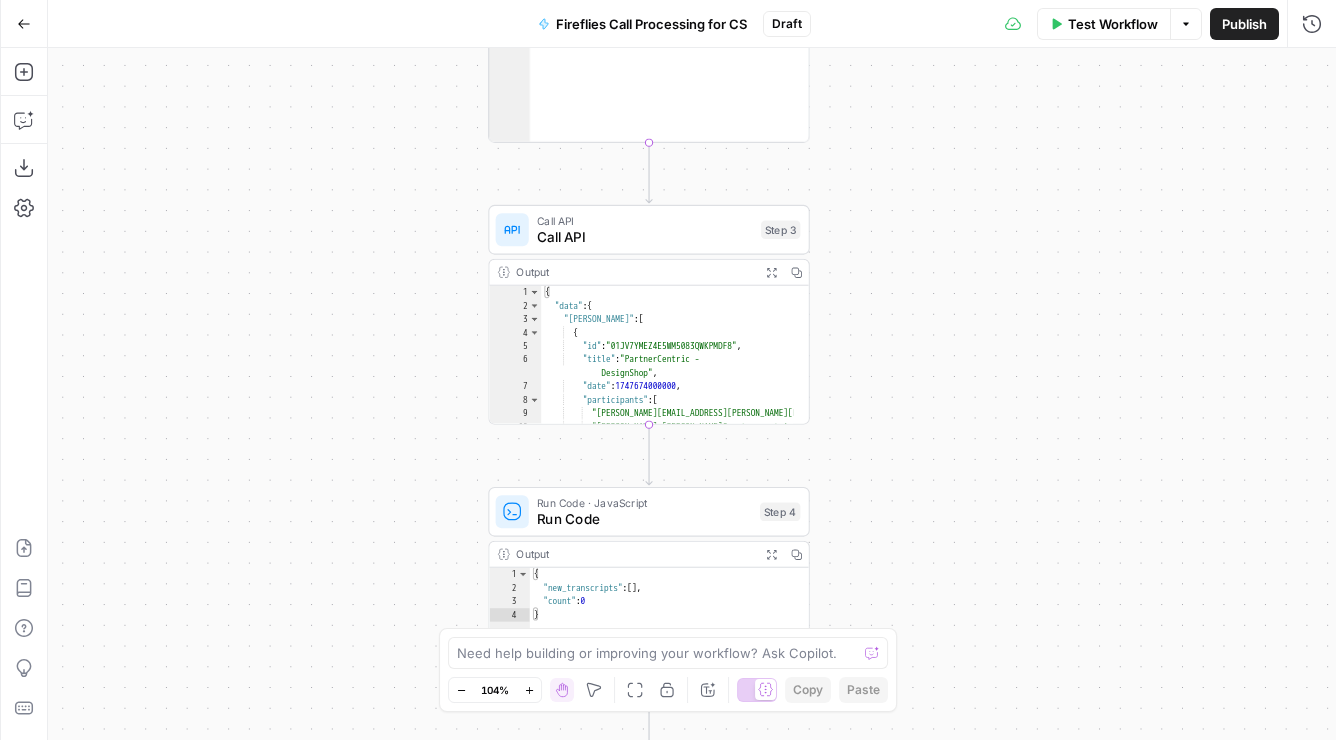 drag, startPoint x: 1000, startPoint y: 316, endPoint x: 1000, endPoint y: 221, distance: 95 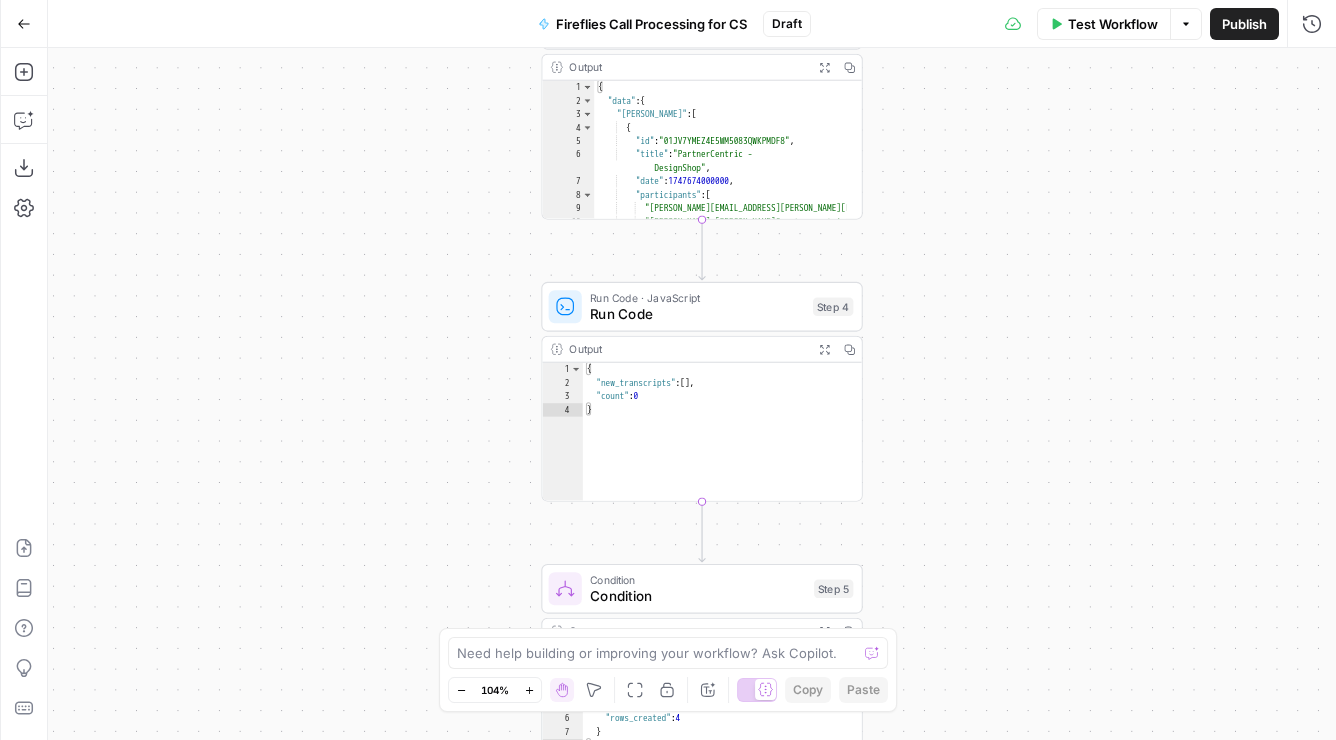 drag, startPoint x: 936, startPoint y: 323, endPoint x: 987, endPoint y: 225, distance: 110.47624 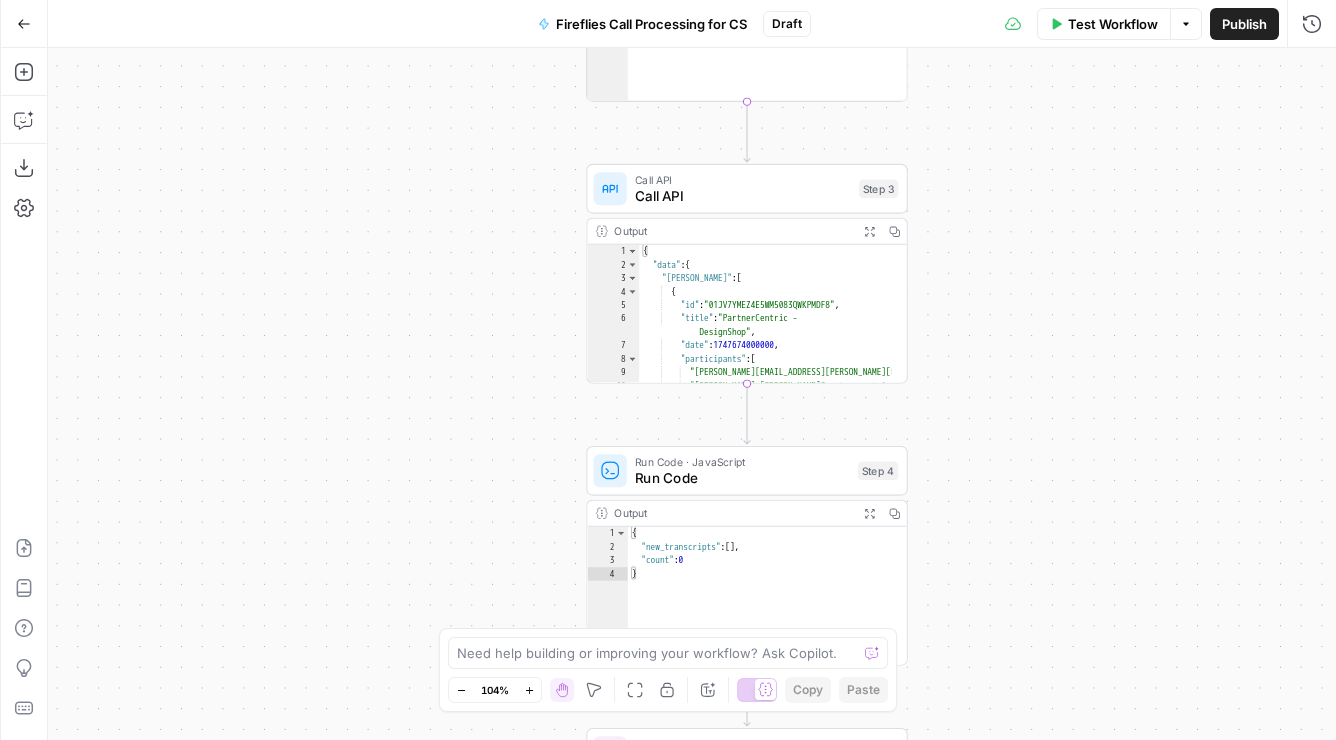 drag, startPoint x: 1007, startPoint y: 173, endPoint x: 1042, endPoint y: 461, distance: 290.11893 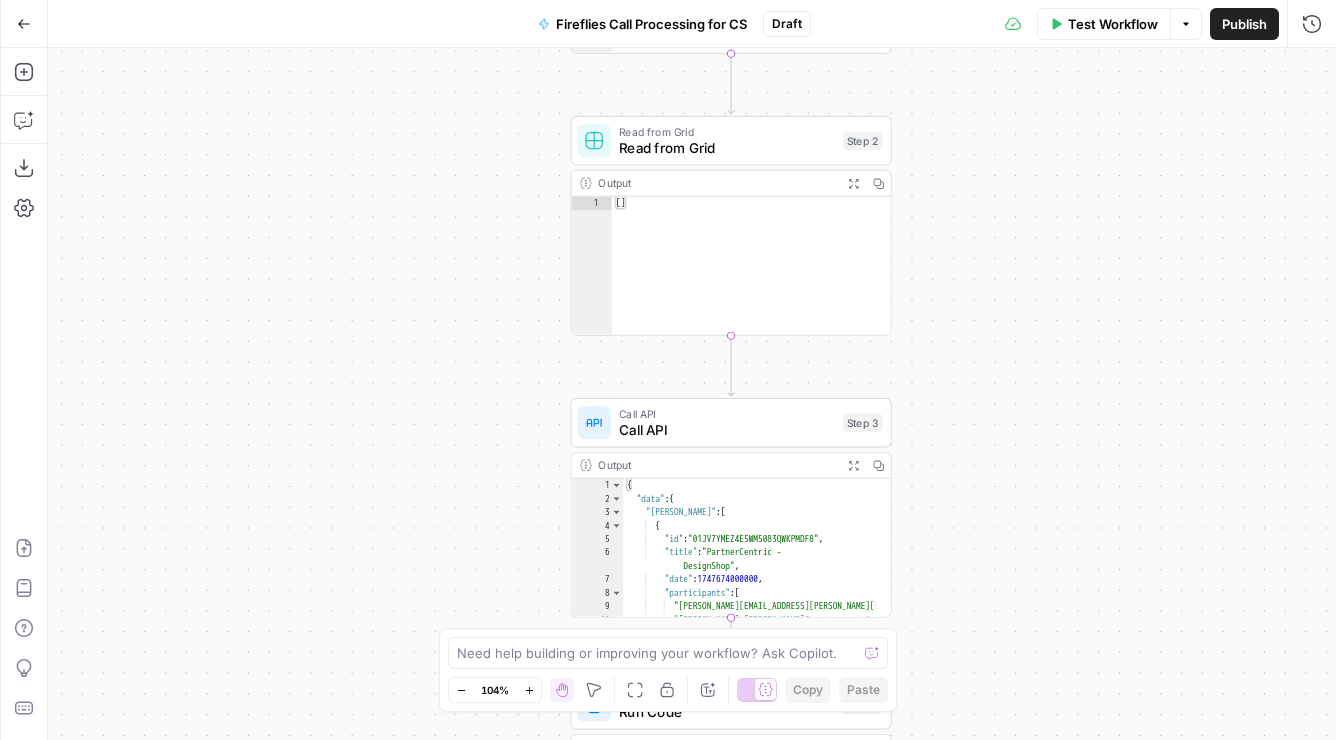 drag, startPoint x: 1042, startPoint y: 298, endPoint x: 1015, endPoint y: 445, distance: 149.45903 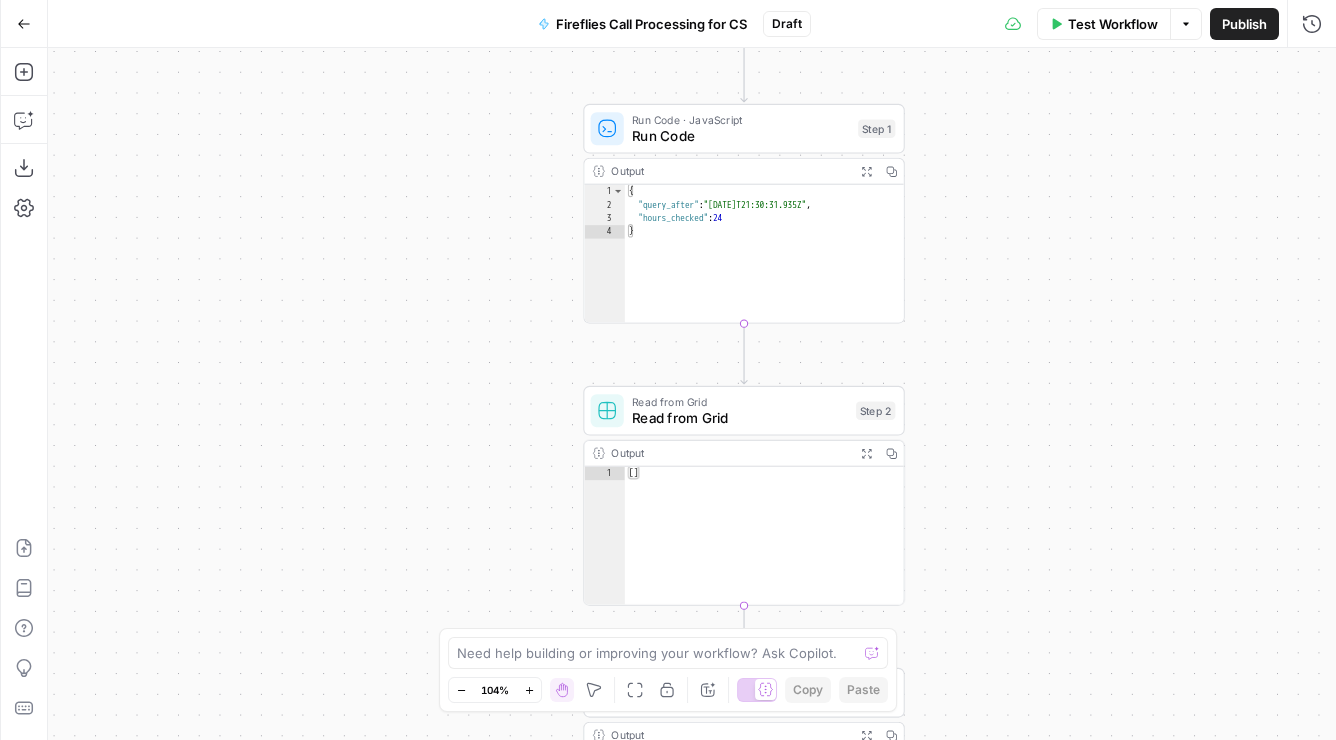 drag, startPoint x: 1062, startPoint y: 270, endPoint x: 1078, endPoint y: 524, distance: 254.50343 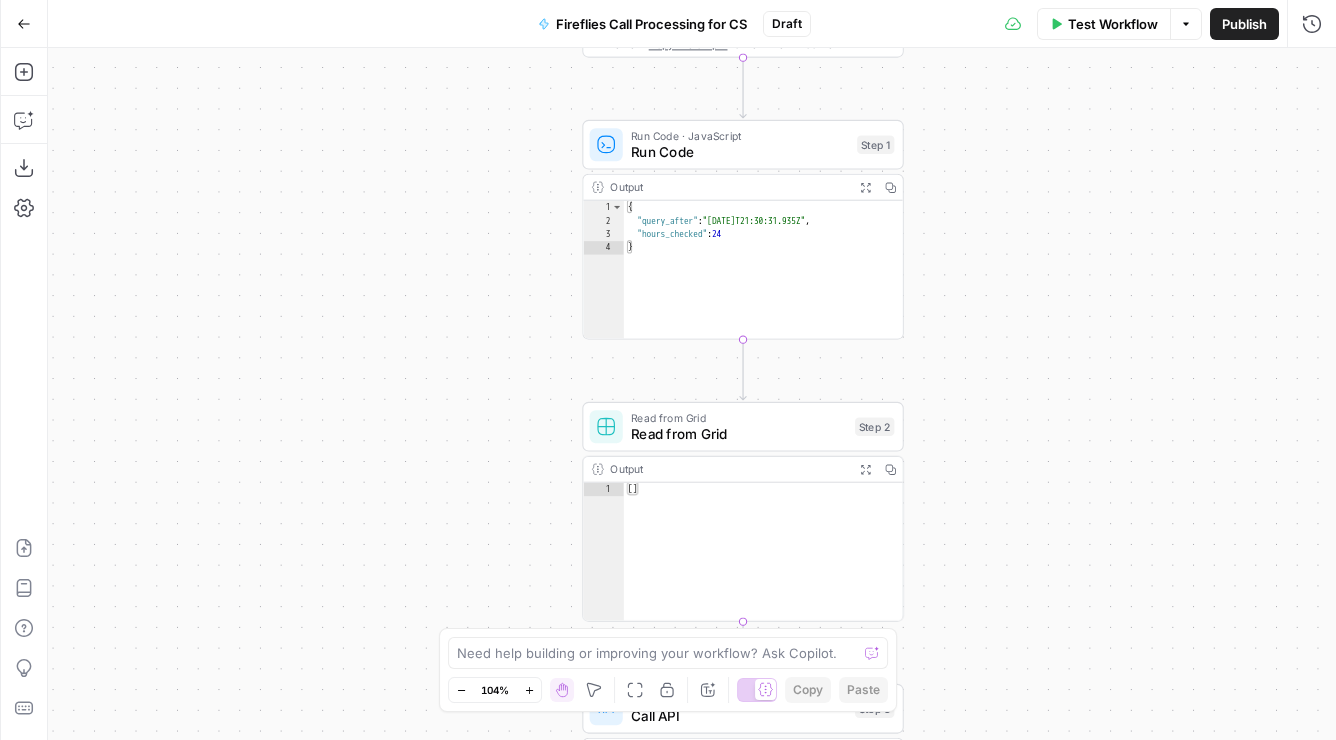 drag 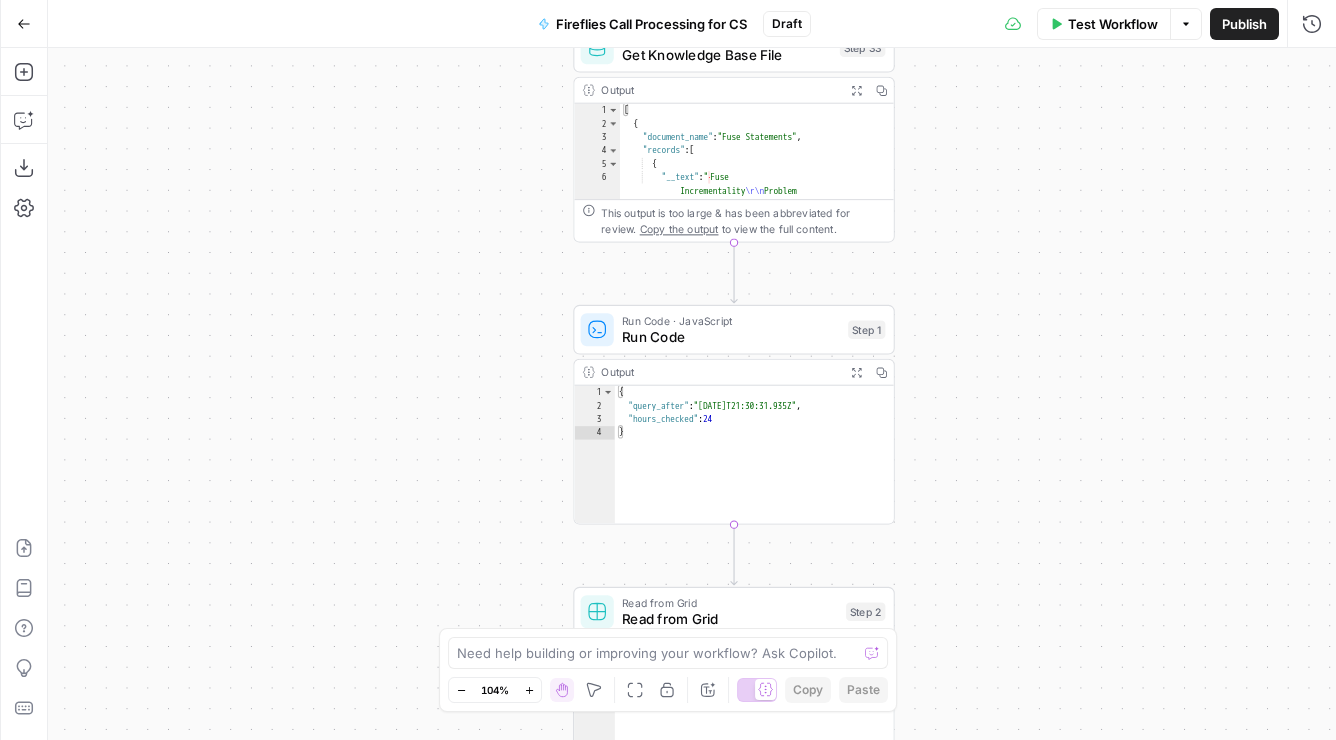 click on "true false Workflow Set Inputs Inputs Get Knowledge Base File Get Knowledge Base File Step 33 Output Expand Output Copy 1 2 3 4 5 6 [    {      "document_name" :  "Fuse Statements" ,      "records" :  [         {           "__text" :  " · Fuse               Incrementality \r\n Problem               Statement: Affiliate marketing               leaders struggle to accurately               measure the true value of their               affiliate publishers because               traditional attribution models               can't distinguish between               publishers who genuinely drive               business growth versus those who               simply claim credit for sales               that would have happened anyway.               This leads to inefficient               commission structures based on               subjective publisher  ." at bounding box center [692, 394] 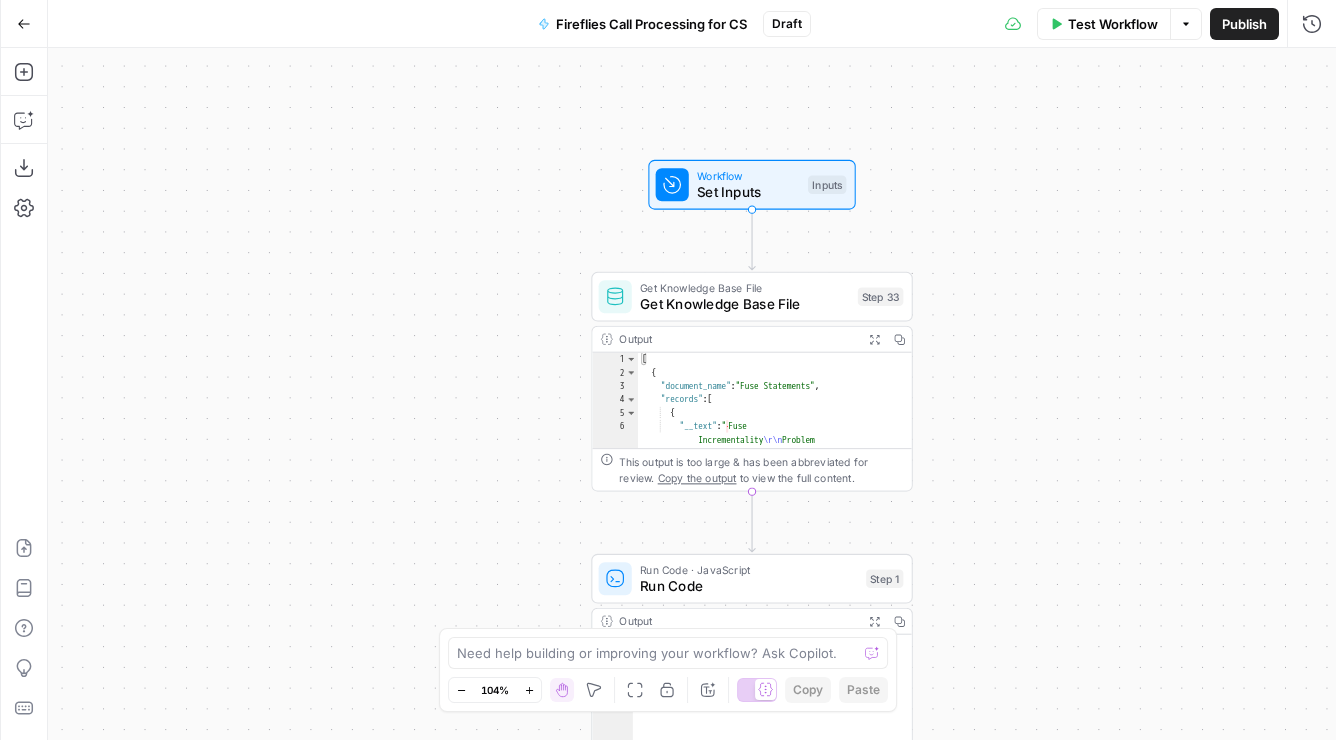 click on "true false Workflow Set Inputs Inputs Get Knowledge Base File Get Knowledge Base File Step 33 Output Expand Output Copy 1 2 3 4 5 6 [    {      "document_name" :  "Fuse Statements" ,      "records" :  [         {           "__text" :  " · Fuse               Incrementality \r\n Problem               Statement: Affiliate marketing               leaders struggle to accurately               measure the true value of their               affiliate publishers because               traditional attribution models               can't distinguish between               publishers who genuinely drive               business growth versus those who               simply claim credit for sales               that would have happened anyway.               This leads to inefficient               commission structures based on               subjective publisher  ." at bounding box center (692, 394) 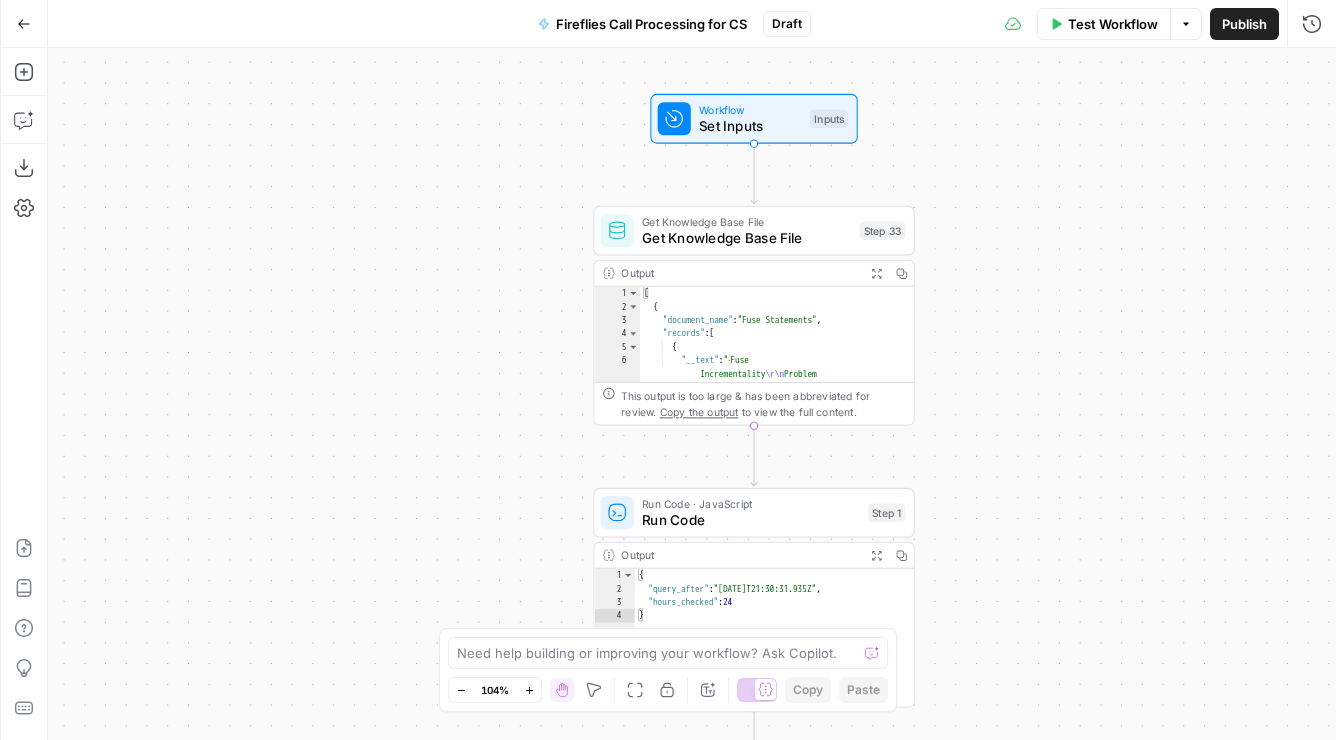 click on "true false Workflow Set Inputs Inputs Get Knowledge Base File Get Knowledge Base File Step 33 Output Expand Output Copy 1 2 3 4 5 6 [    {      "document_name" :  "Fuse Statements" ,      "records" :  [         {           "__text" :  " · Fuse               Incrementality \r\n Problem               Statement: Affiliate marketing               leaders struggle to accurately               measure the true value of their               affiliate publishers because               traditional attribution models               can't distinguish between               publishers who genuinely drive               business growth versus those who               simply claim credit for sales               that would have happened anyway.               This leads to inefficient               commission structures based on               subjective publisher  ." at bounding box center [692, 394] 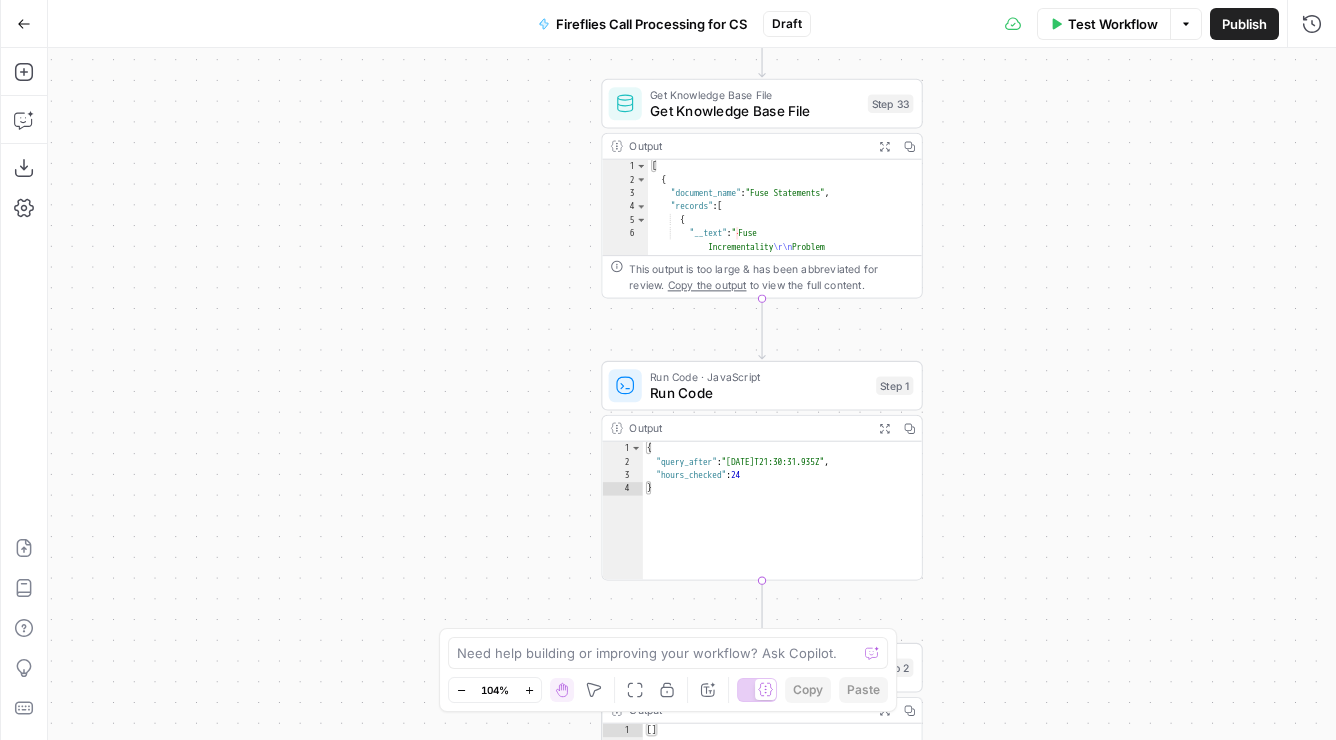 click on "true false Workflow Set Inputs Inputs Get Knowledge Base File Get Knowledge Base File Step 33 Output Expand Output Copy 1 2 3 4 5 6 [    {      "document_name" :  "Fuse Statements" ,      "records" :  [         {           "__text" :  " · Fuse               Incrementality \r\n Problem               Statement: Affiliate marketing               leaders struggle to accurately               measure the true value of their               affiliate publishers because               traditional attribution models               can't distinguish between               publishers who genuinely drive               business growth versus those who               simply claim credit for sales               that would have happened anyway.               This leads to inefficient               commission structures based on               subjective publisher  ." at bounding box center [692, 394] 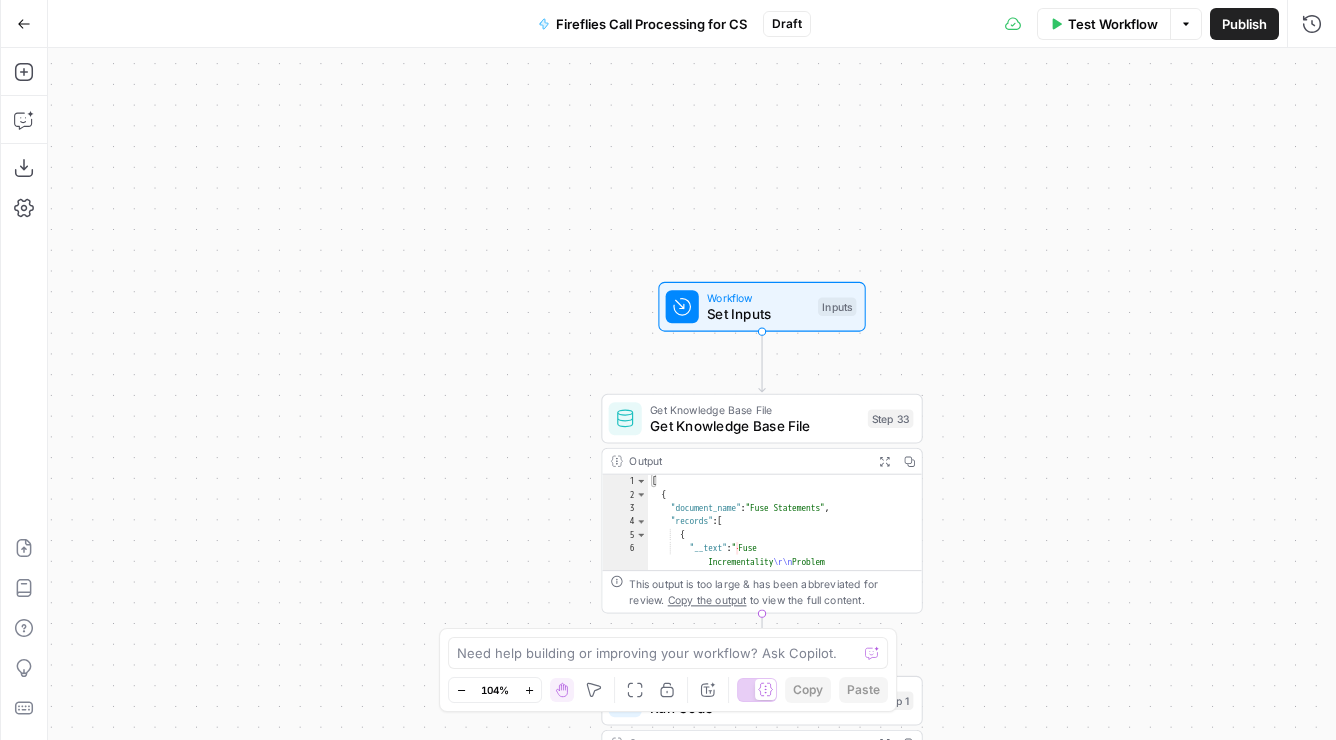 drag, startPoint x: 1013, startPoint y: 219, endPoint x: 1012, endPoint y: 540, distance: 321.00156 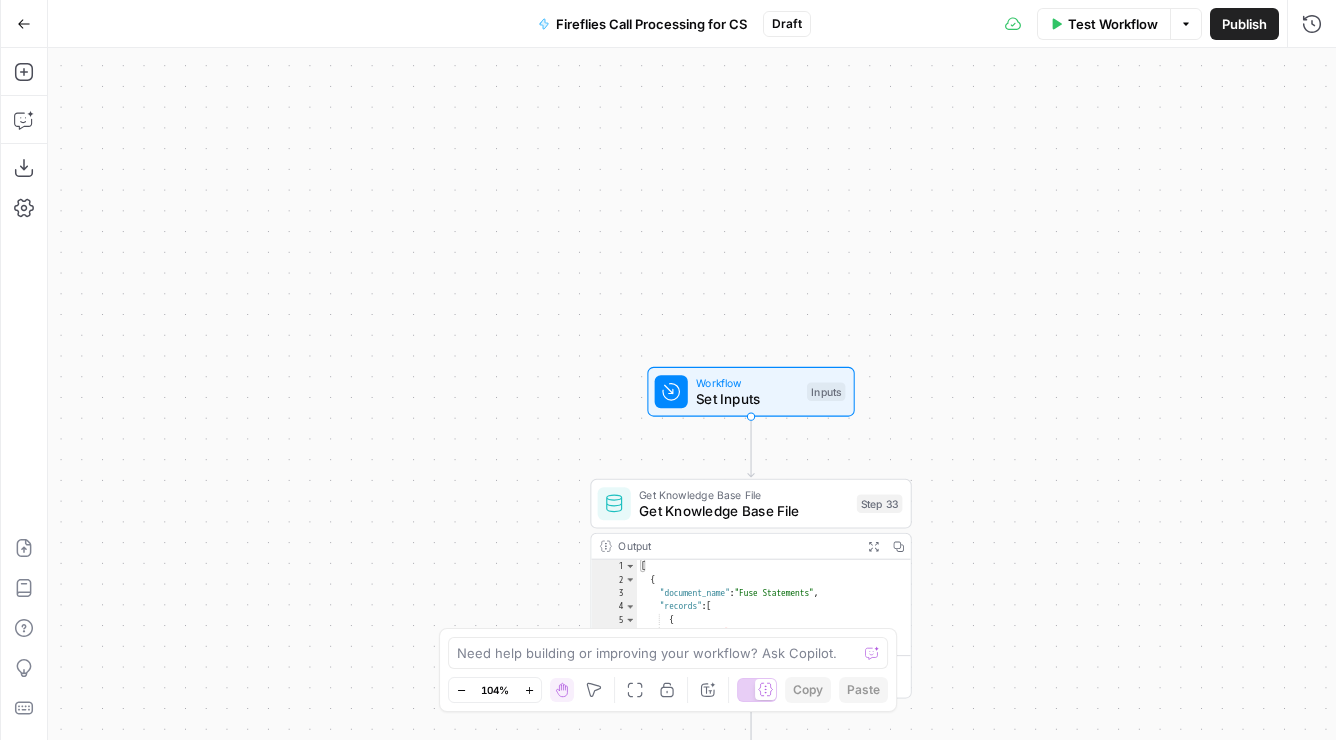 drag, startPoint x: 1035, startPoint y: 325, endPoint x: 995, endPoint y: 286, distance: 55.86591 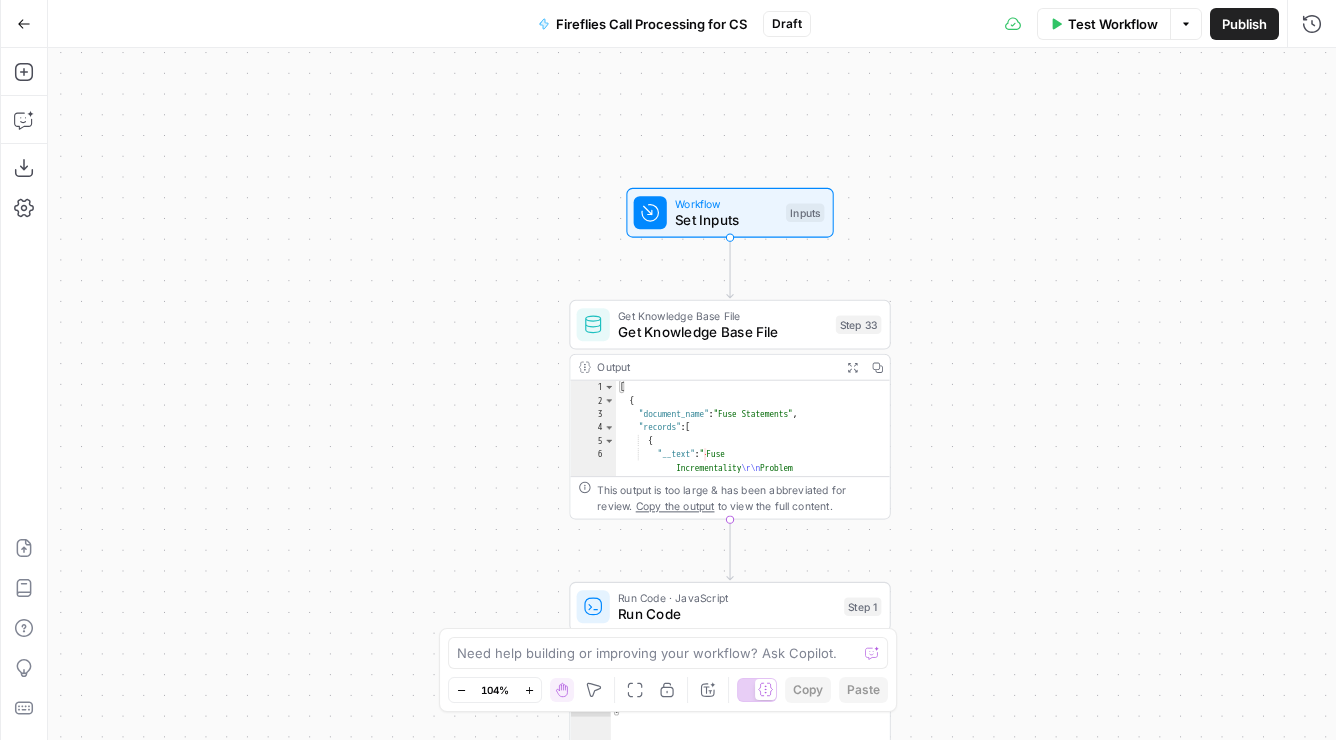 click on "true false Workflow Set Inputs Inputs Get Knowledge Base File Get Knowledge Base File Step 33 Output Expand Output Copy 1 2 3 4 5 6 [    {      "document_name" :  "Fuse Statements" ,      "records" :  [         {           "__text" :  " · Fuse               Incrementality \r\n Problem               Statement: Affiliate marketing               leaders struggle to accurately               measure the true value of their               affiliate publishers because               traditional attribution models               can't distinguish between               publishers who genuinely drive               business growth versus those who               simply claim credit for sales               that would have happened anyway.               This leads to inefficient               commission structures based on               subjective publisher  ." at bounding box center (692, 394) 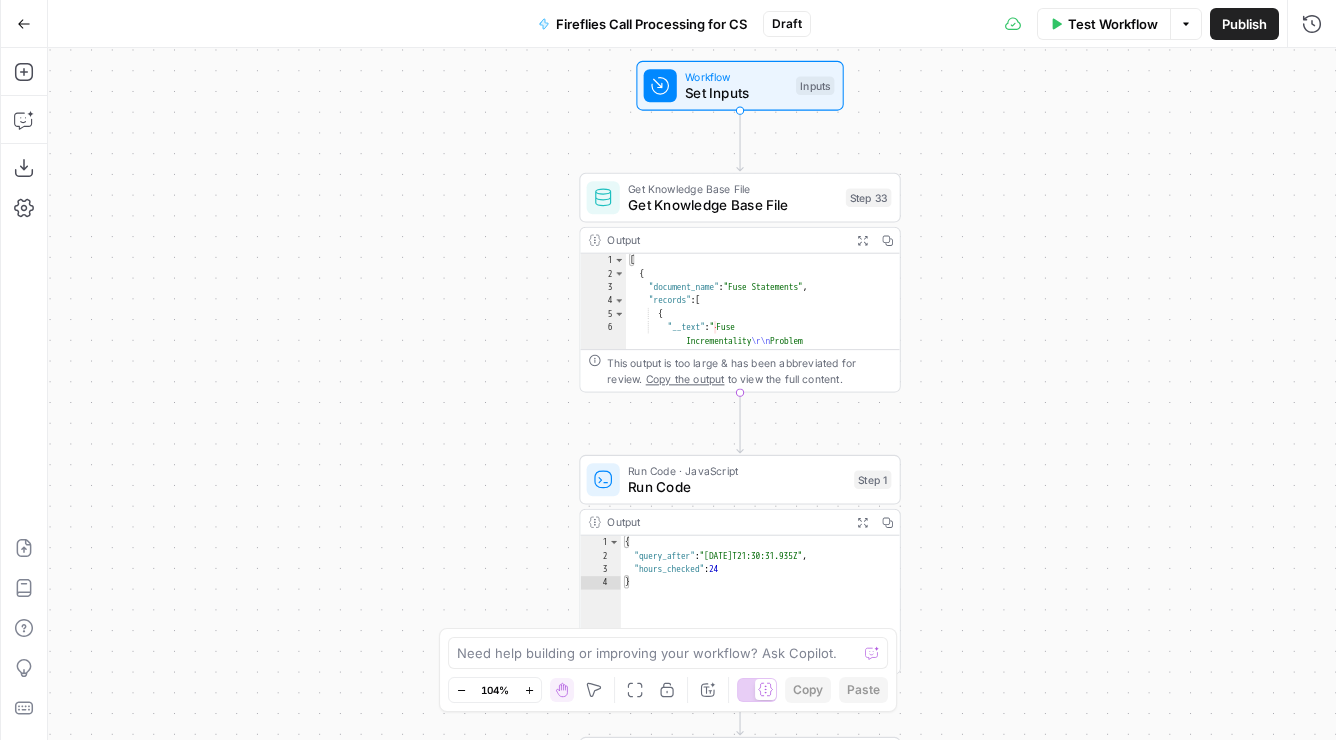 click on "true false Workflow Set Inputs Inputs Get Knowledge Base File Get Knowledge Base File Step 33 Output Expand Output Copy 1 2 3 4 5 6 [    {      "document_name" :  "Fuse Statements" ,      "records" :  [         {           "__text" :  " · Fuse               Incrementality \r\n Problem               Statement: Affiliate marketing               leaders struggle to accurately               measure the true value of their               affiliate publishers because               traditional attribution models               can't distinguish between               publishers who genuinely drive               business growth versus those who               simply claim credit for sales               that would have happened anyway.               This leads to inefficient               commission structures based on               subjective publisher  ." at bounding box center [692, 394] 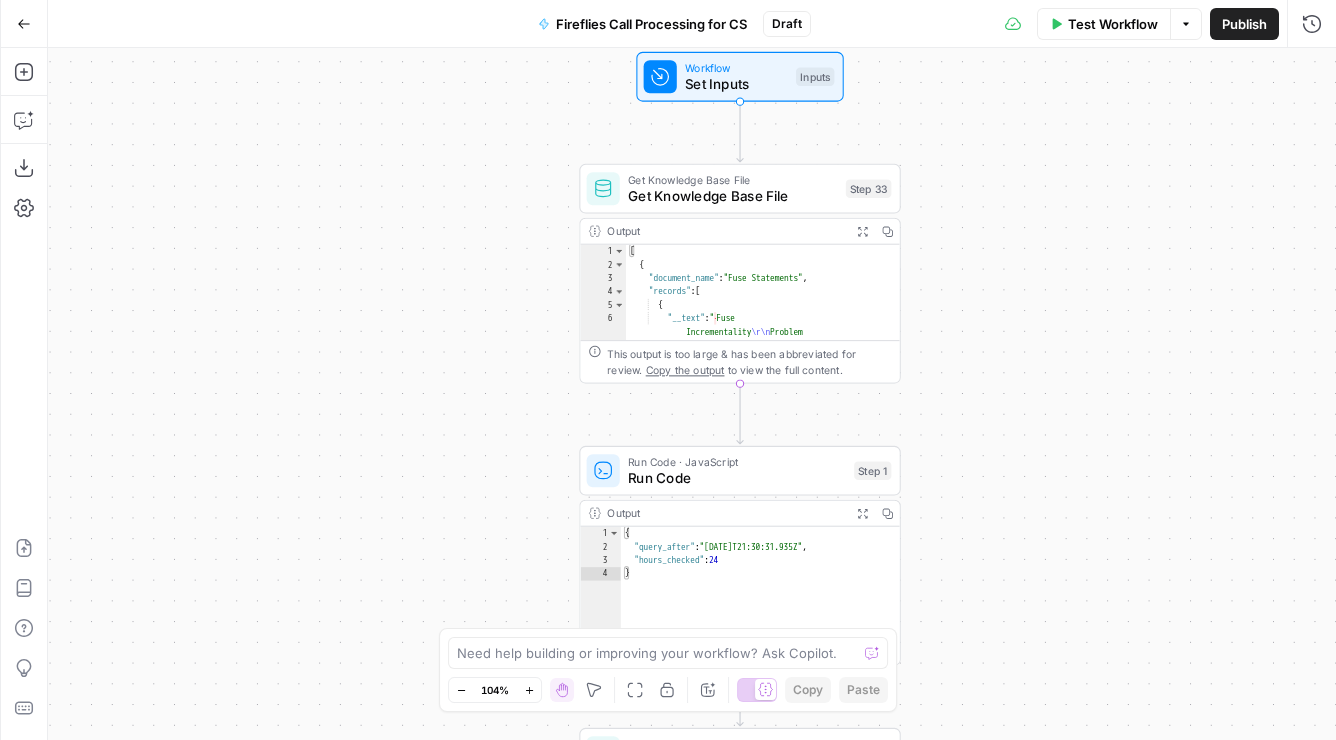 click on "Set Inputs" at bounding box center [736, 84] 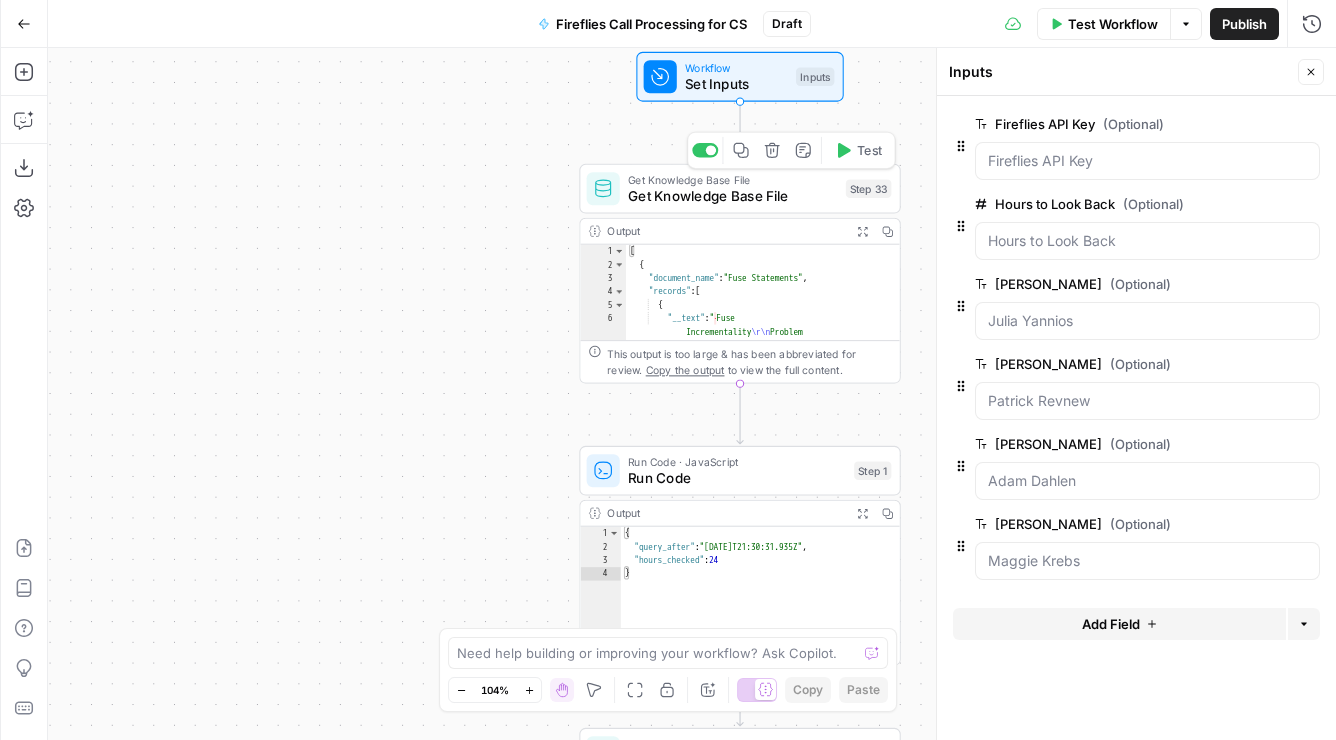 click on "Get Knowledge Base File" at bounding box center [732, 196] 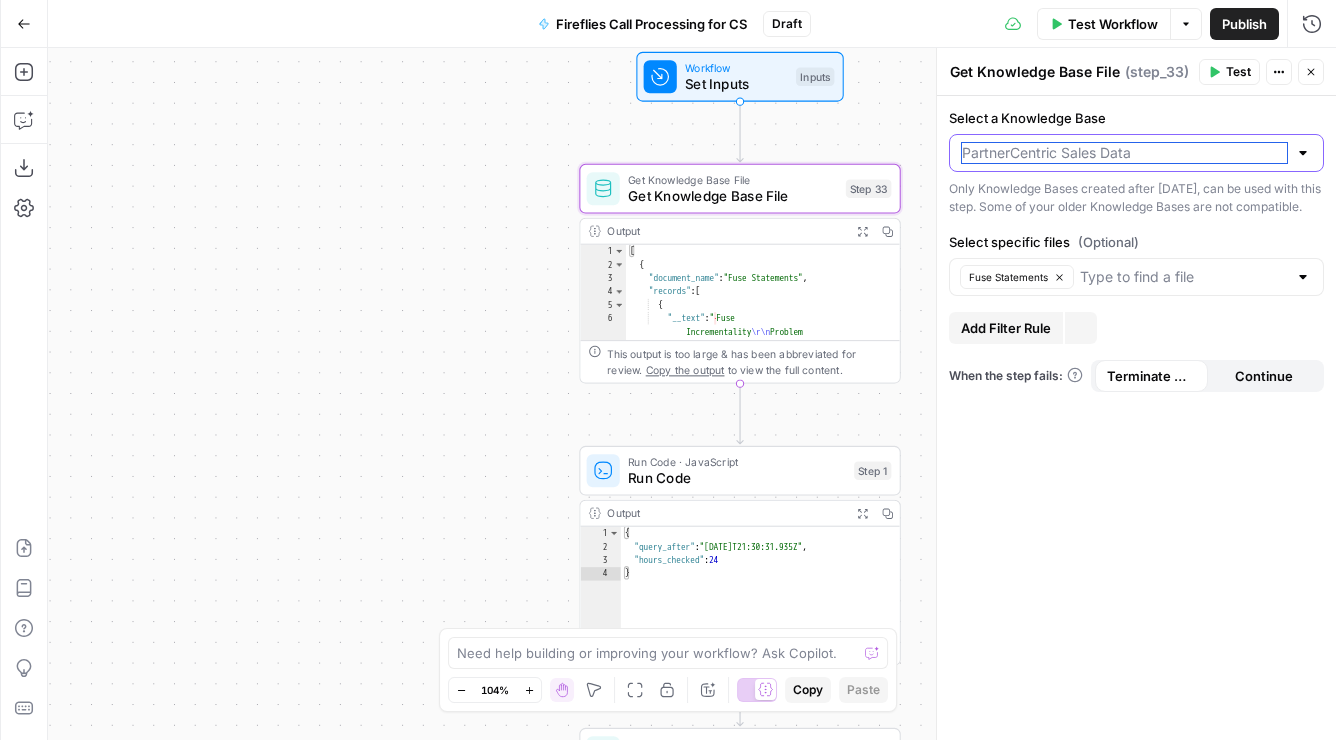 click on "Select a Knowledge Base" at bounding box center [1124, 153] 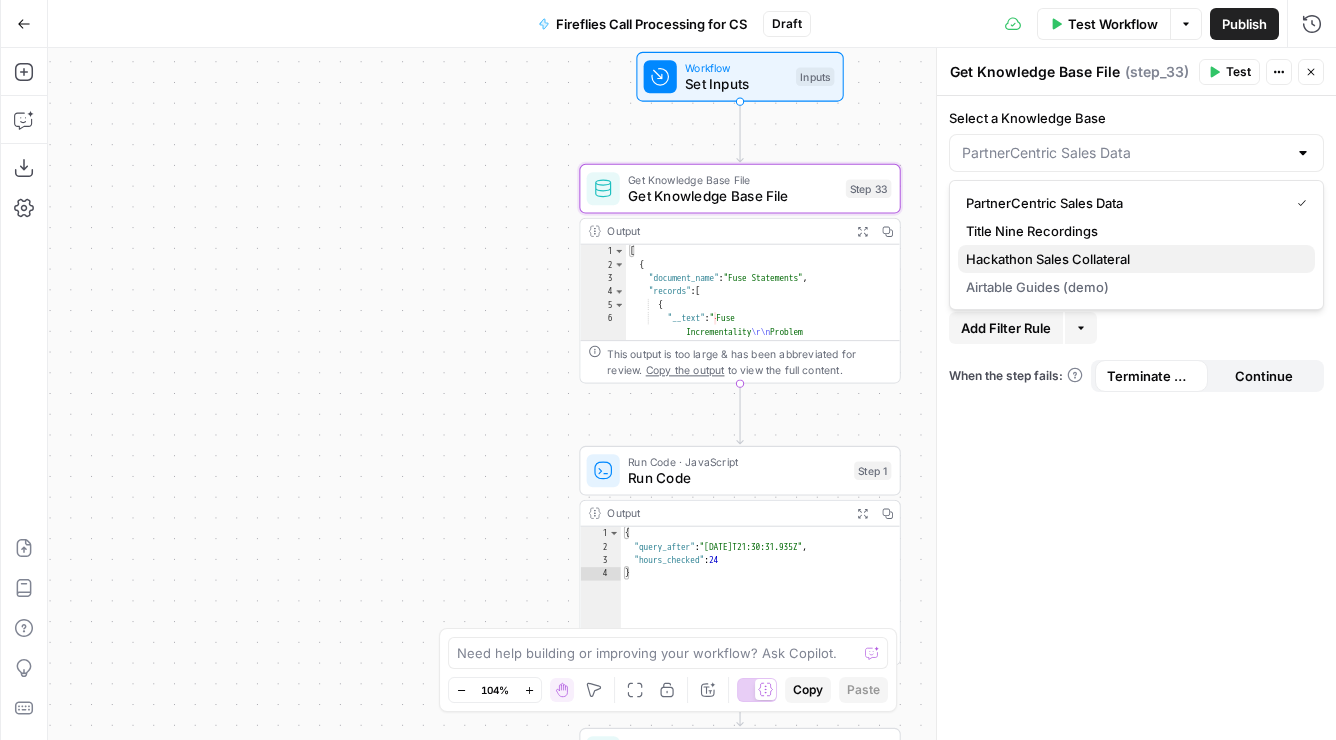 click on "Hackathon Sales Collateral" at bounding box center [1048, 259] 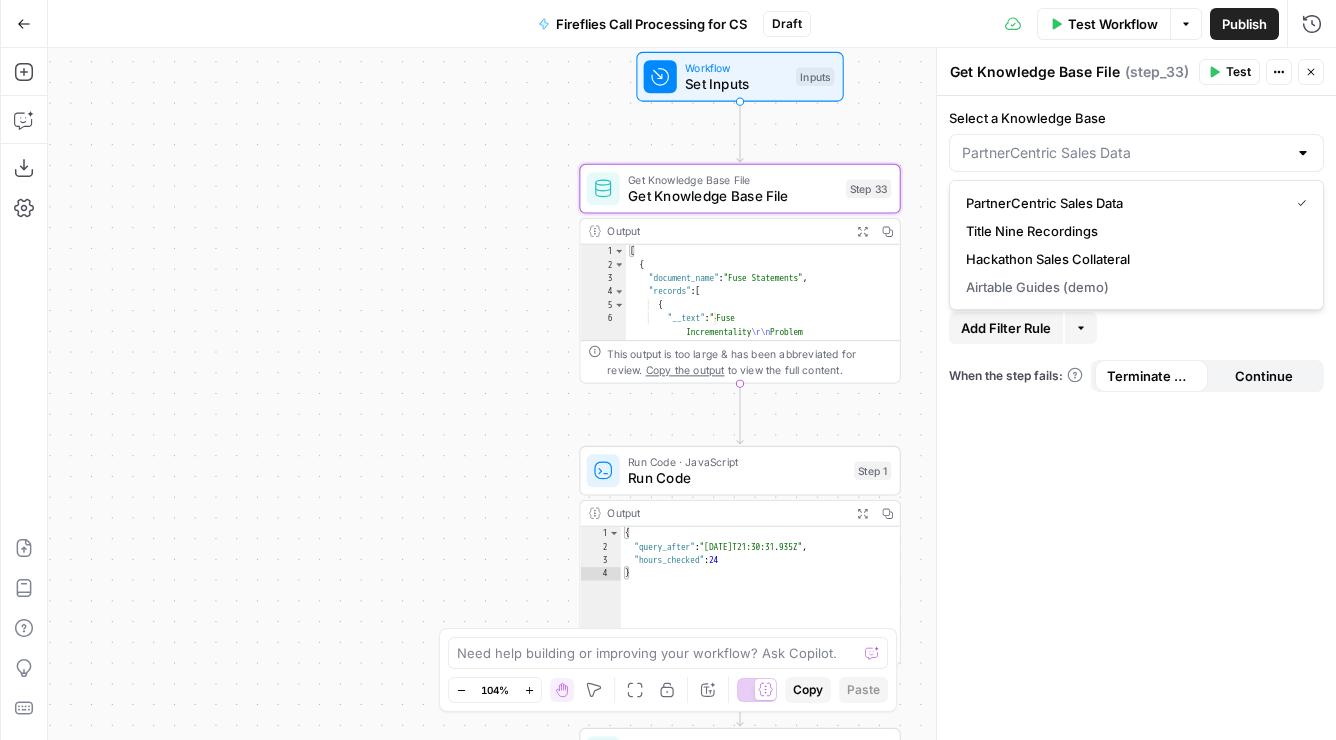type on "Hackathon Sales Collateral" 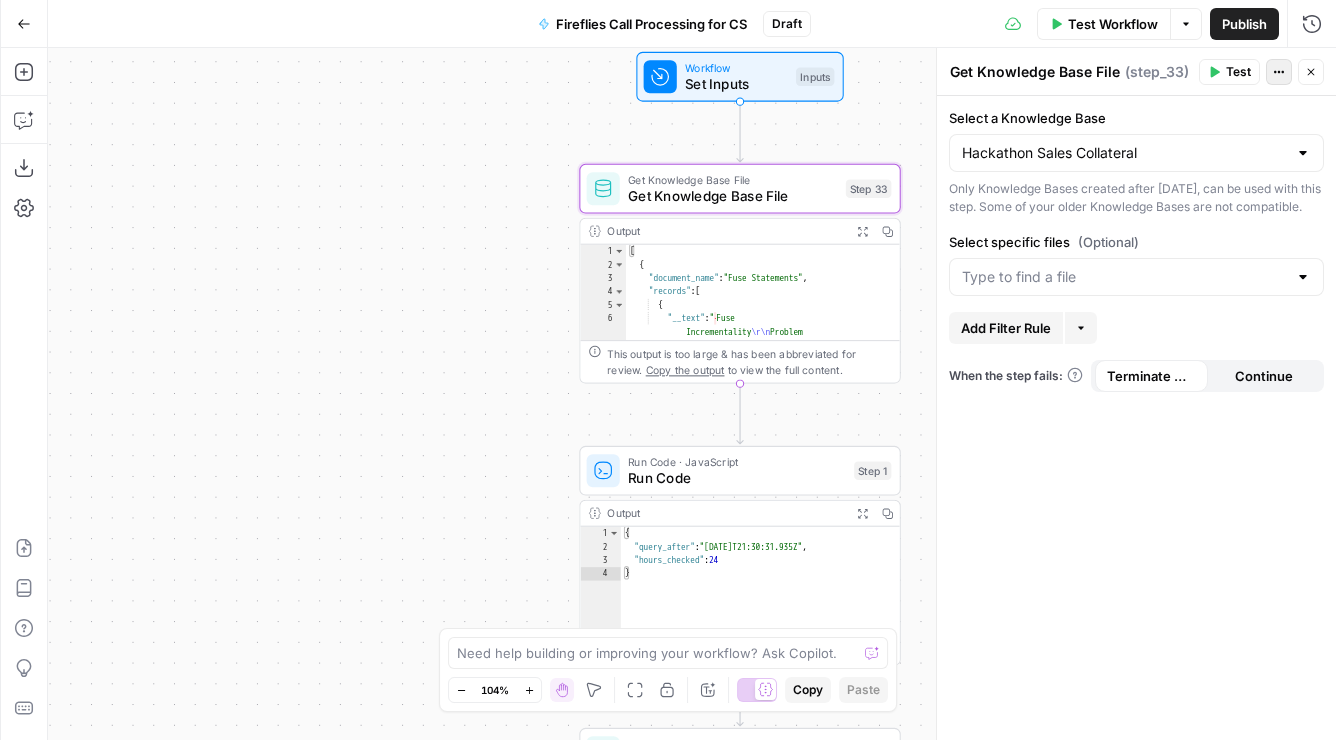 click 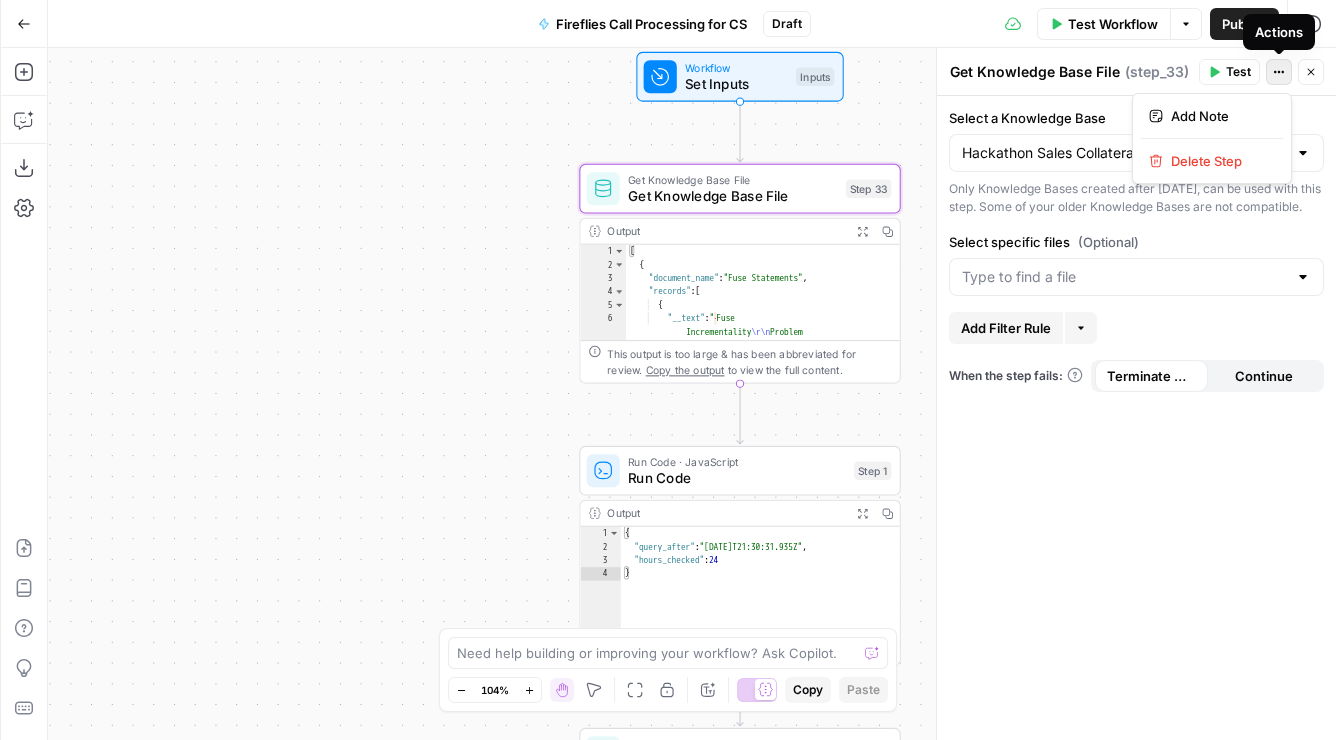 click 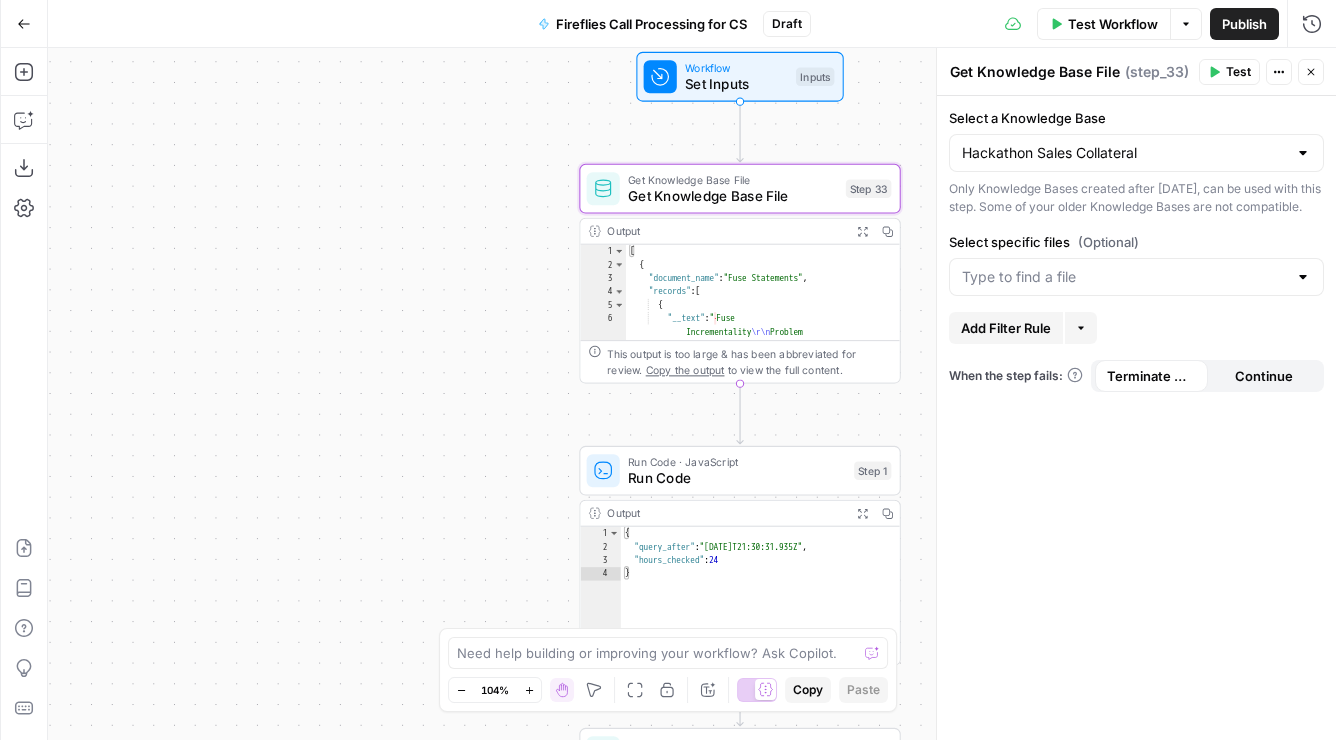click on "Select specific files   (Optional)" at bounding box center [1136, 264] 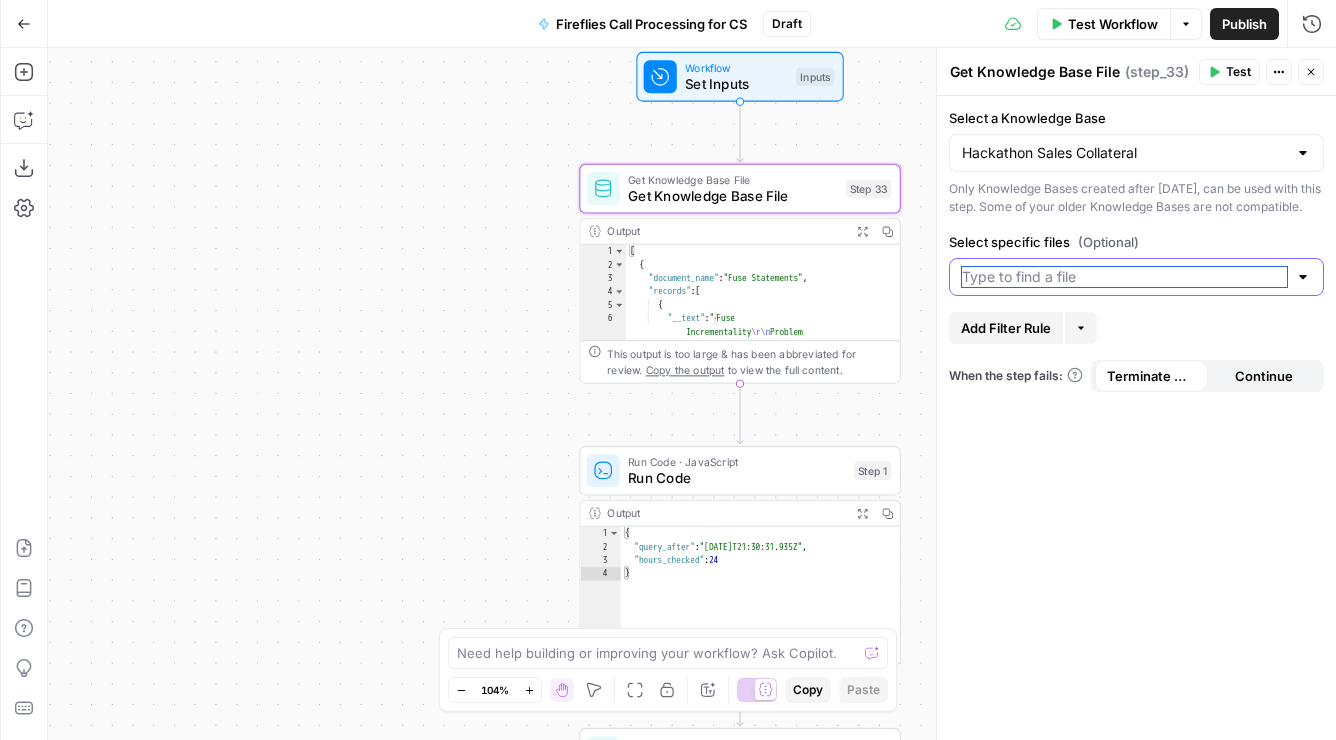 click on "Select specific files   (Optional)" at bounding box center [1124, 277] 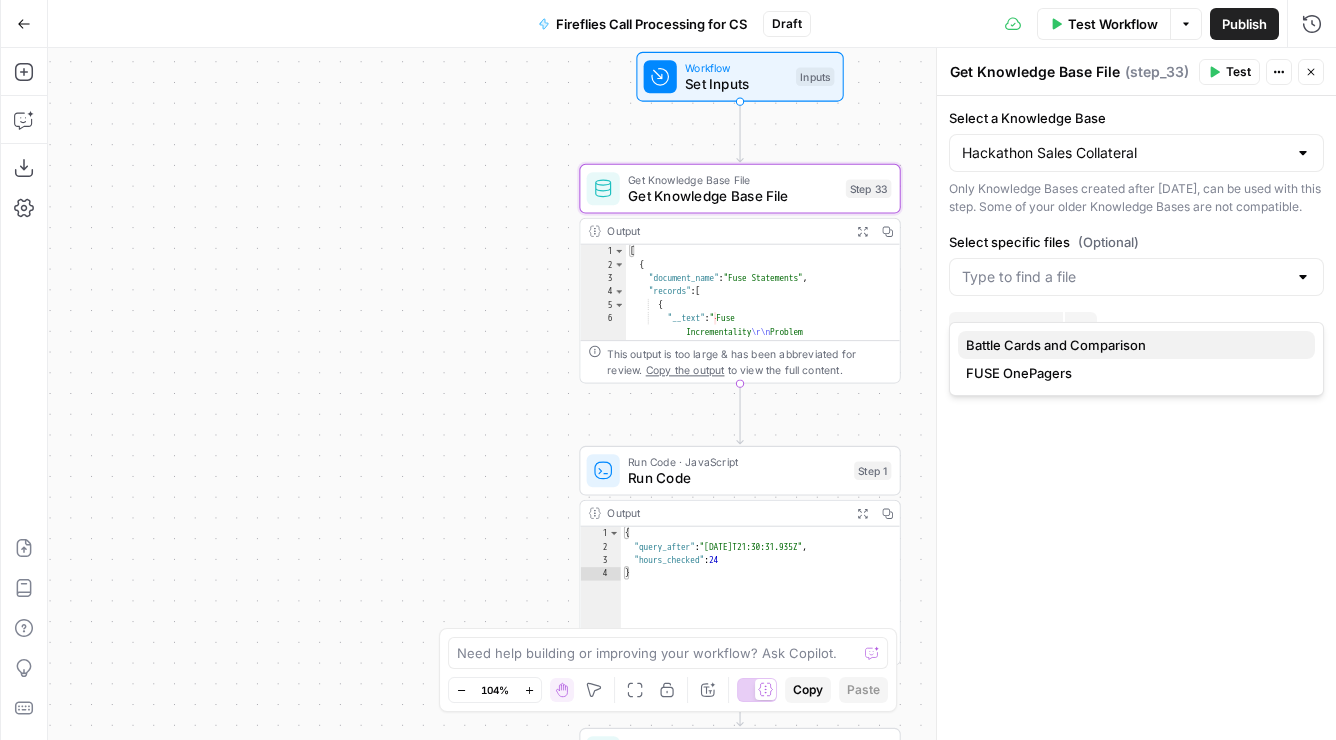 click on "Battle Cards and Comparison" at bounding box center [1056, 345] 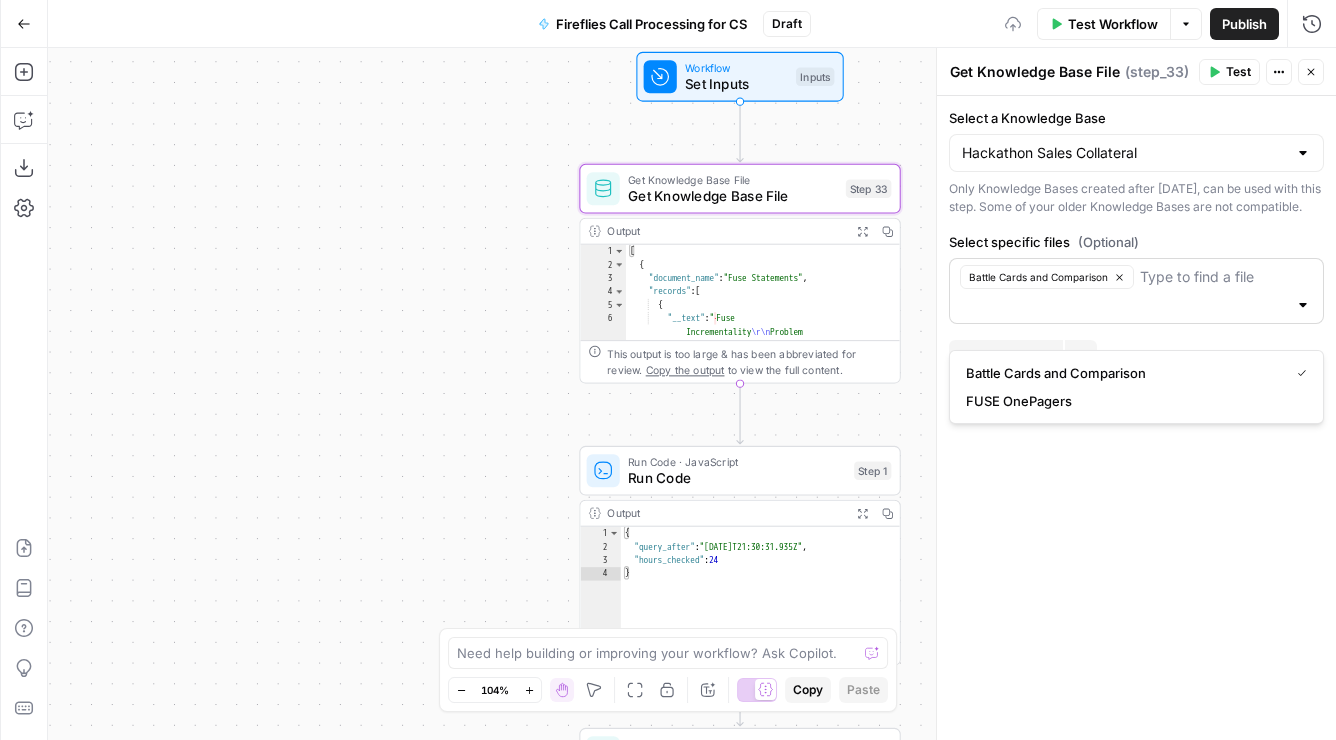 click on "Battle Cards and Comparison" at bounding box center (1136, 291) 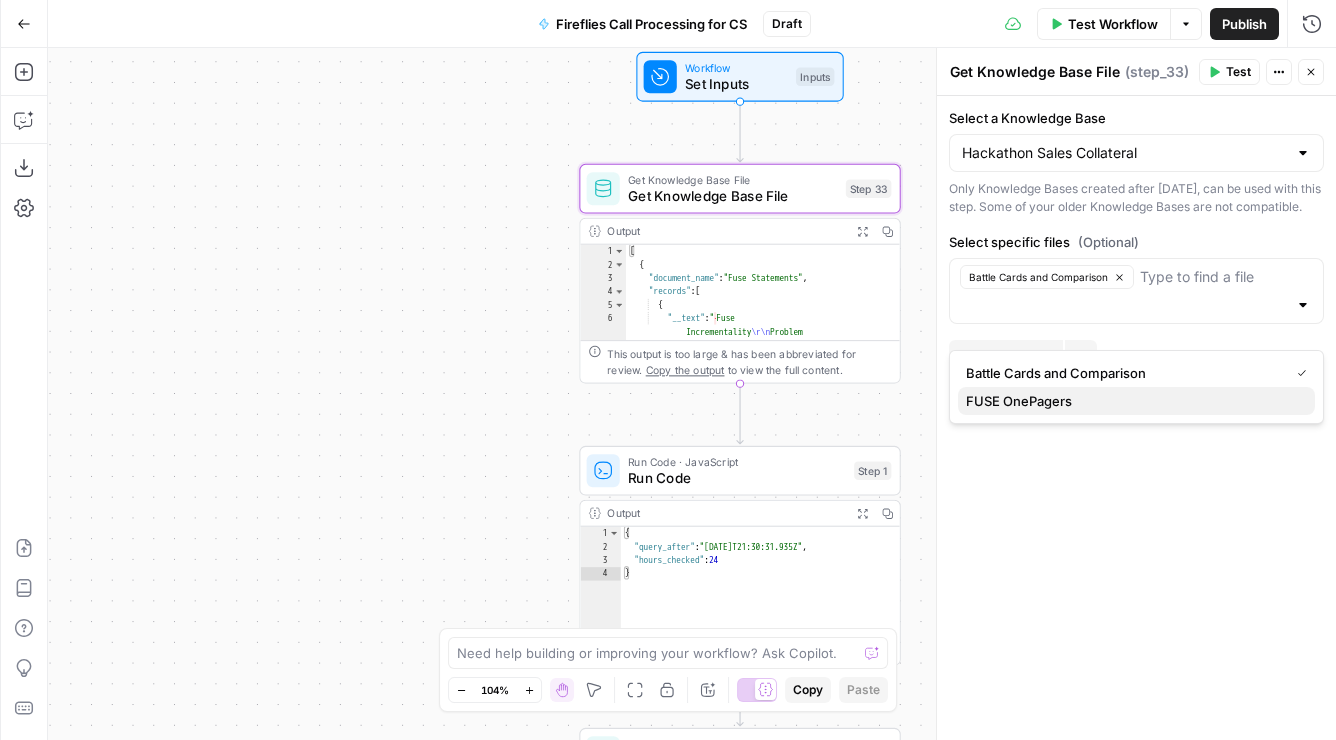 click on "FUSE OnePagers" at bounding box center [1136, 401] 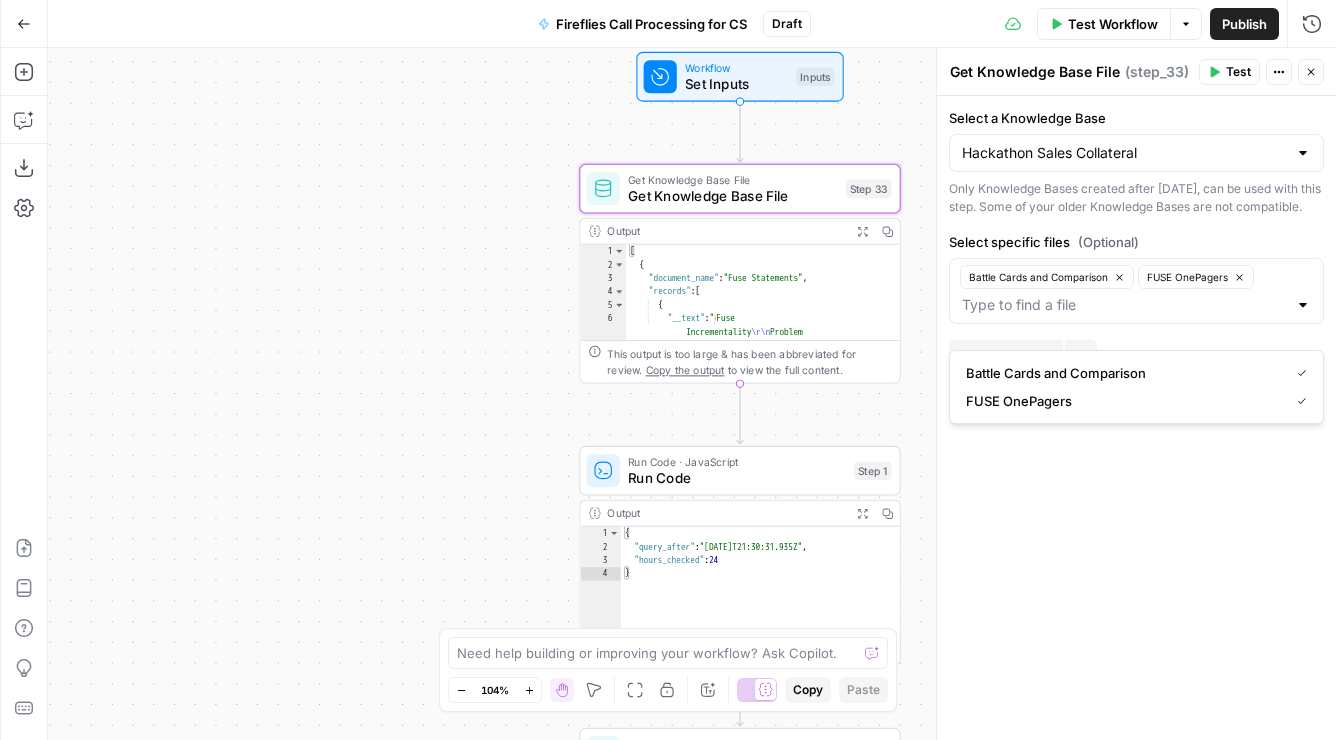 click on "Select a Knowledge Base Hackathon Sales Collateral Only Knowledge Bases created after [DATE], can be used with this step. Some of your older Knowledge Bases are not compatible. Select specific files   (Optional) Battle Cards and Comparison FUSE OnePagers Add Filter Rule More When the step fails: Terminate Workflow Continue" at bounding box center [1136, 418] 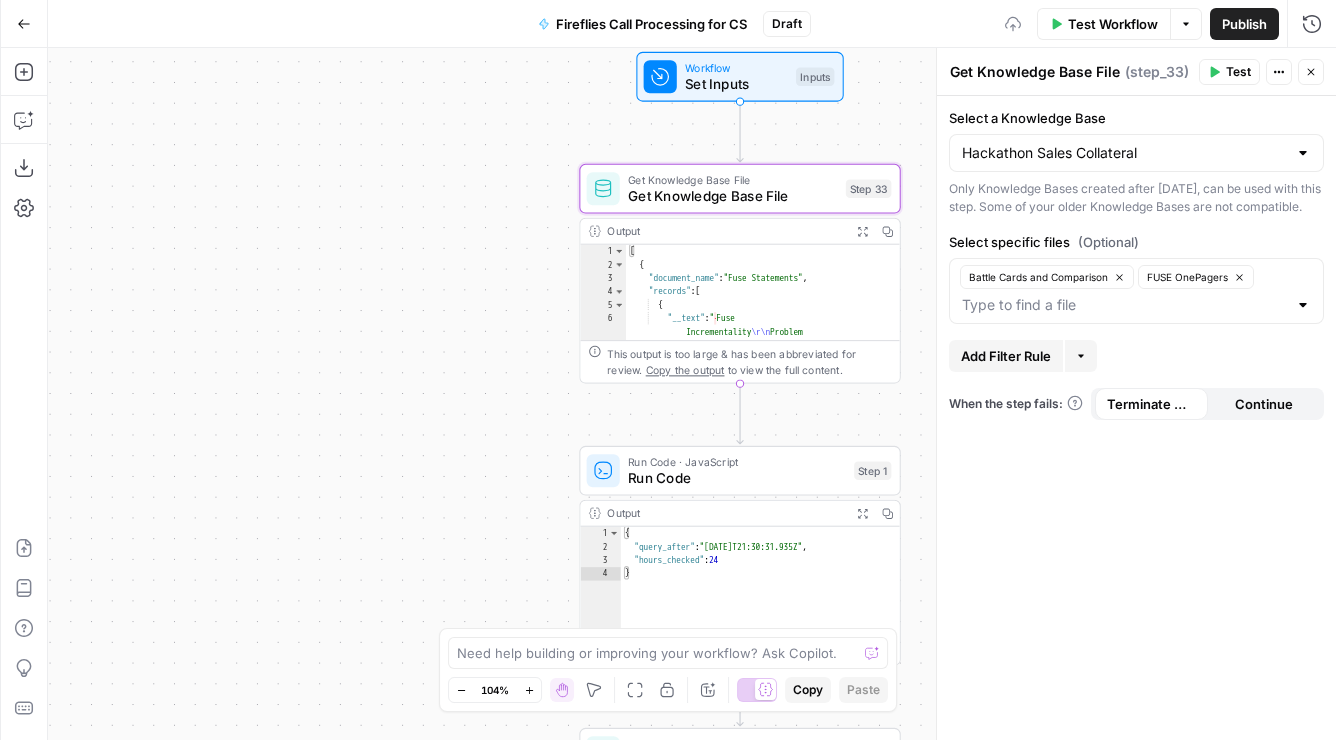 click on "Select a Knowledge Base Hackathon Sales Collateral Only Knowledge Bases created after [DATE], can be used with this step. Some of your older Knowledge Bases are not compatible. Select specific files   (Optional) Battle Cards and Comparison FUSE OnePagers Add Filter Rule More When the step fails: Terminate Workflow Continue" at bounding box center (1136, 418) 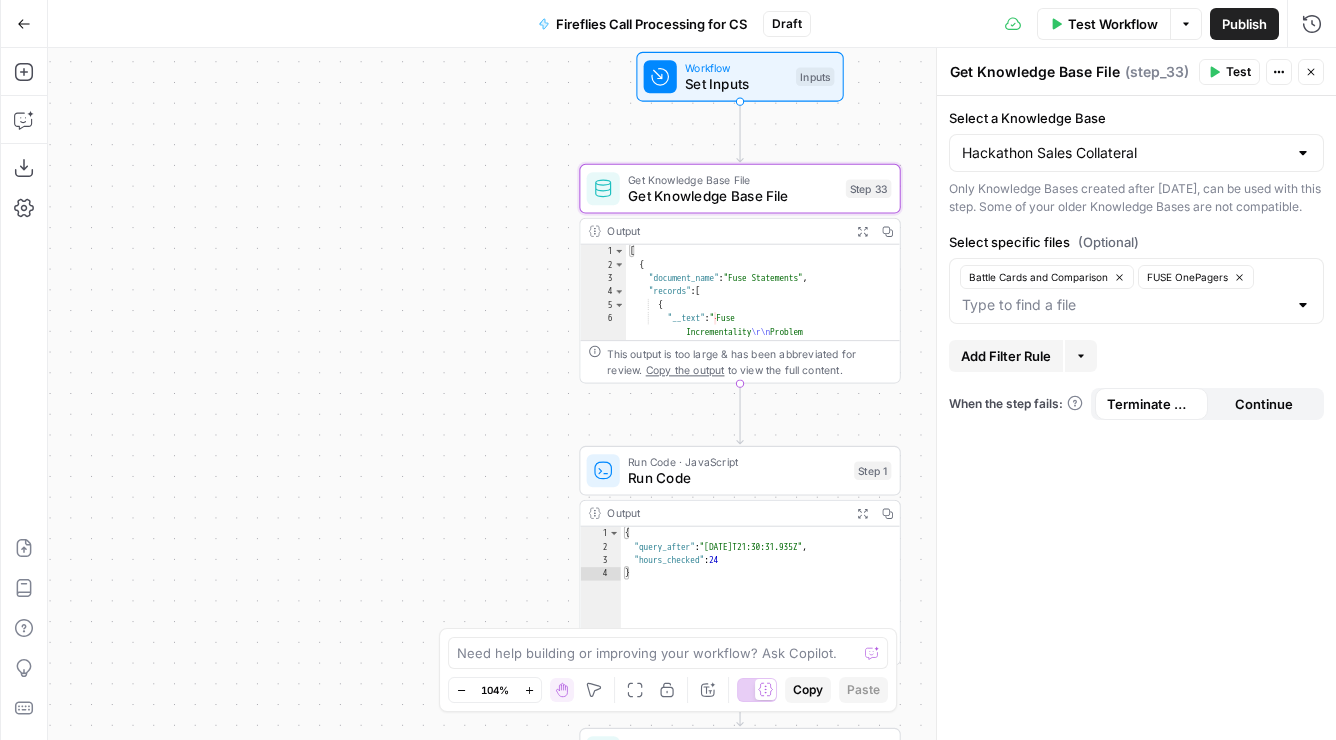 click on "Select a Knowledge Base Hackathon Sales Collateral Only Knowledge Bases created after [DATE], can be used with this step. Some of your older Knowledge Bases are not compatible. Select specific files   (Optional) Battle Cards and Comparison FUSE OnePagers Add Filter Rule More When the step fails: Terminate Workflow Continue" at bounding box center (1136, 418) 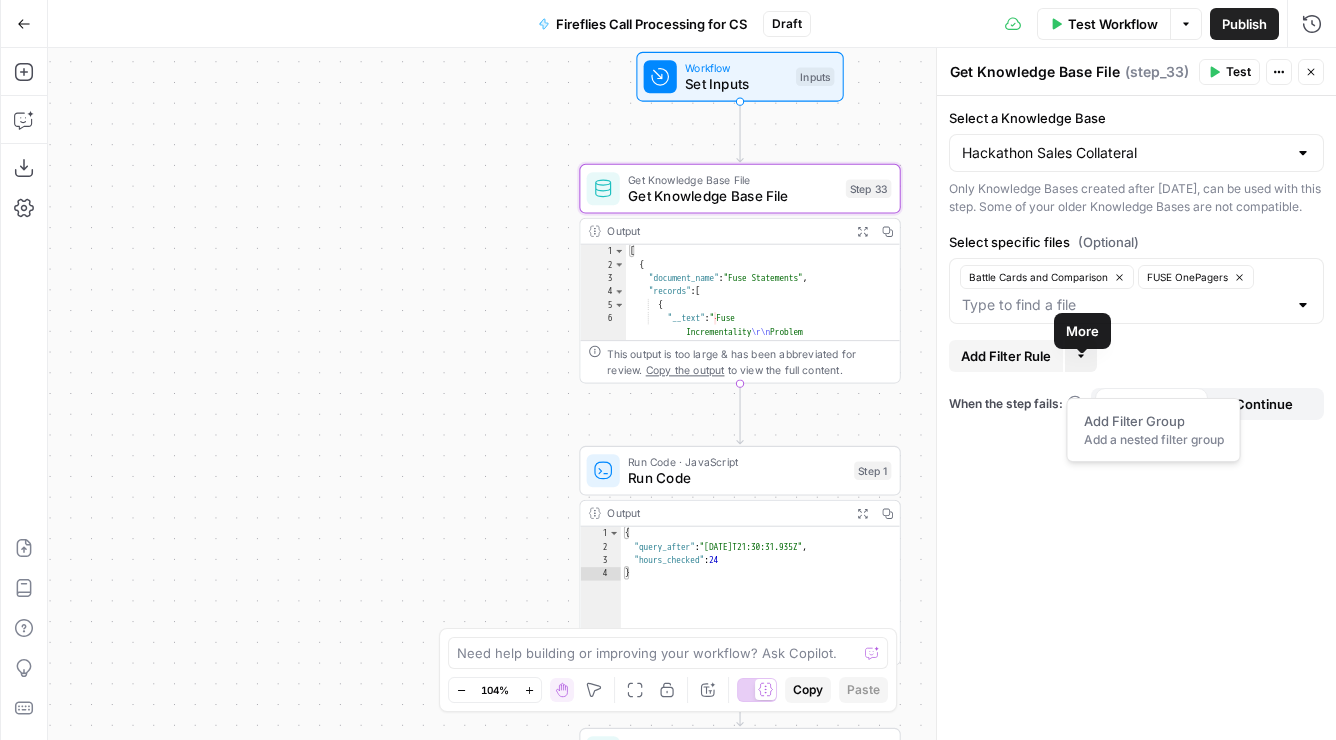 click on "More" at bounding box center [1081, 356] 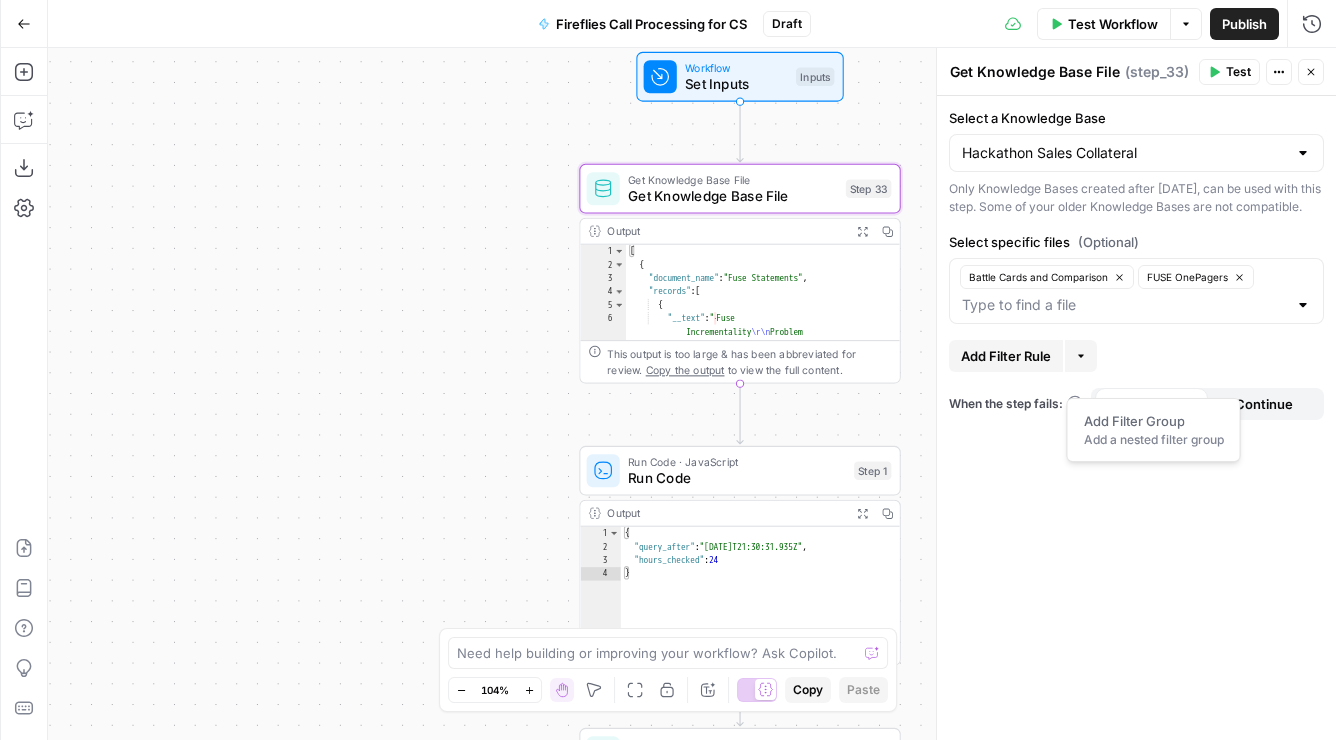 click on "Select a Knowledge Base Hackathon Sales Collateral Only Knowledge Bases created after [DATE], can be used with this step. Some of your older Knowledge Bases are not compatible. Select specific files   (Optional) Battle Cards and Comparison FUSE OnePagers Add Filter Rule More When the step fails: Terminate Workflow Continue" at bounding box center [1136, 418] 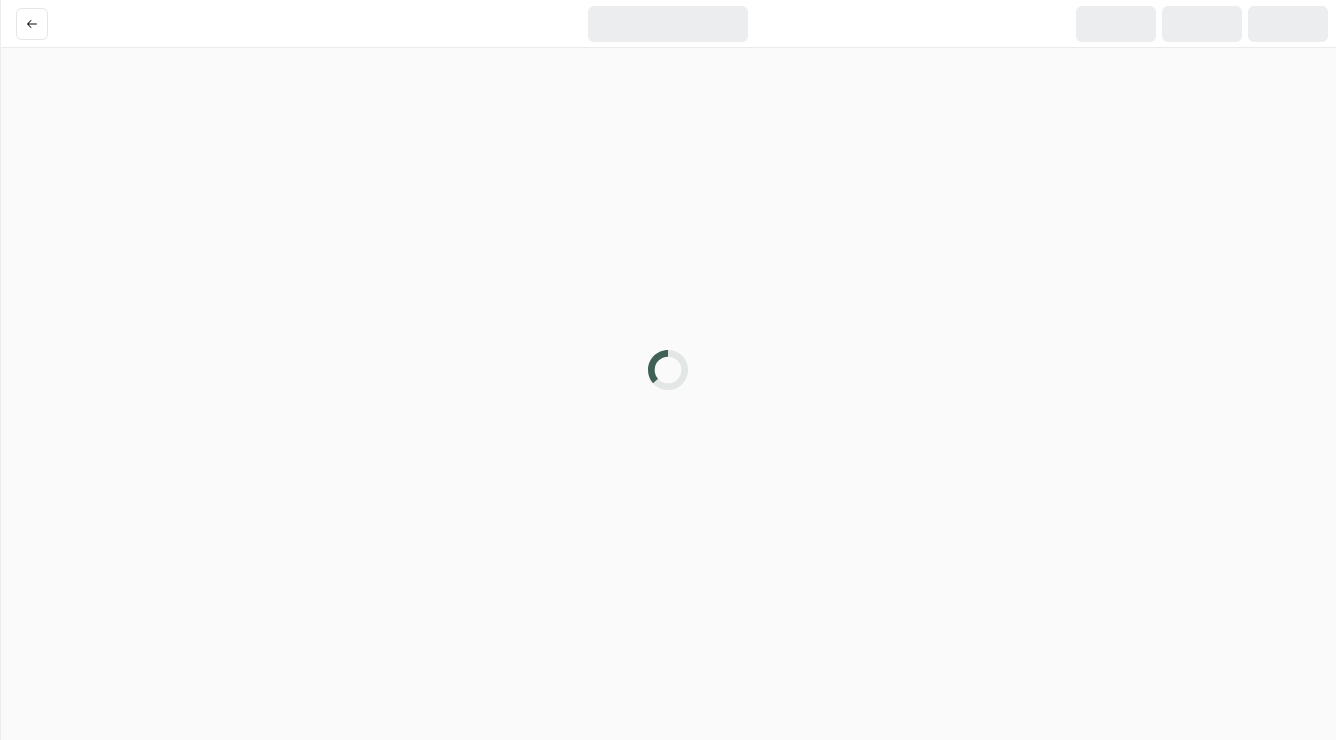 scroll, scrollTop: 0, scrollLeft: 0, axis: both 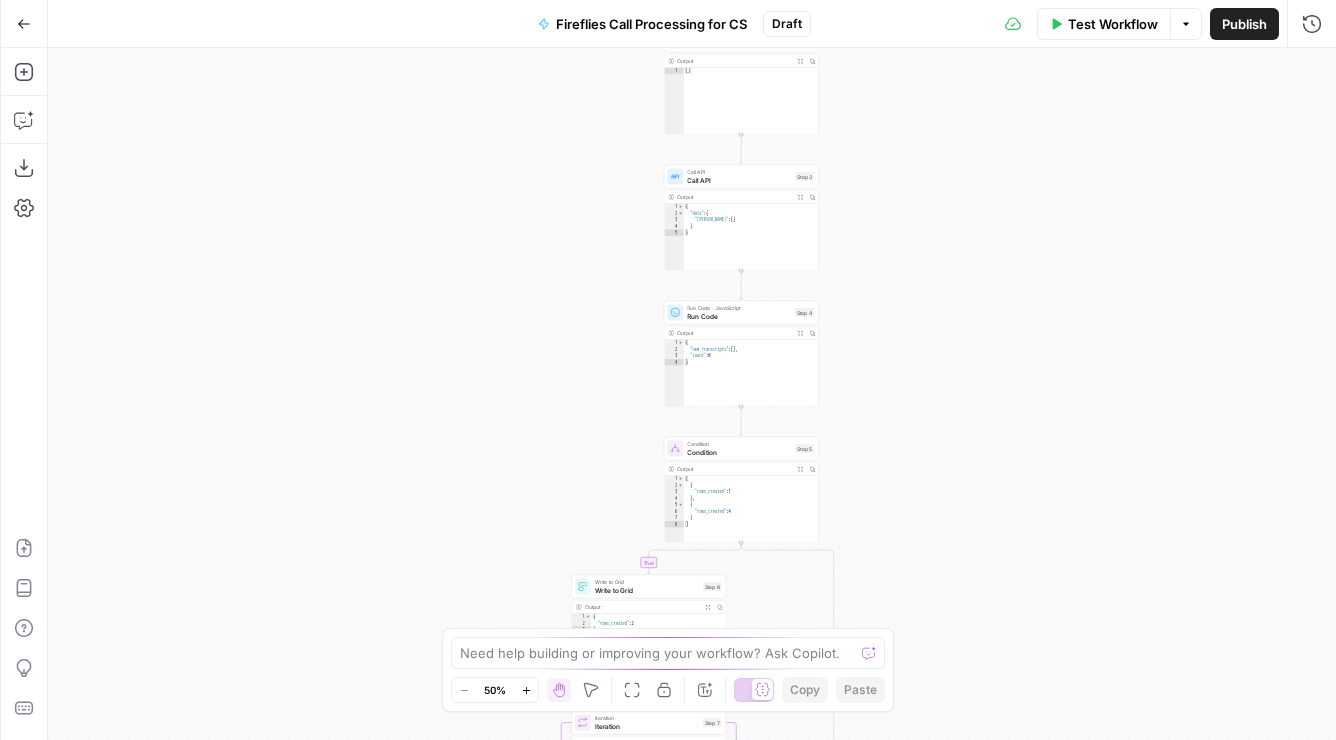 drag, startPoint x: 867, startPoint y: 410, endPoint x: 878, endPoint y: 467, distance: 58.0517 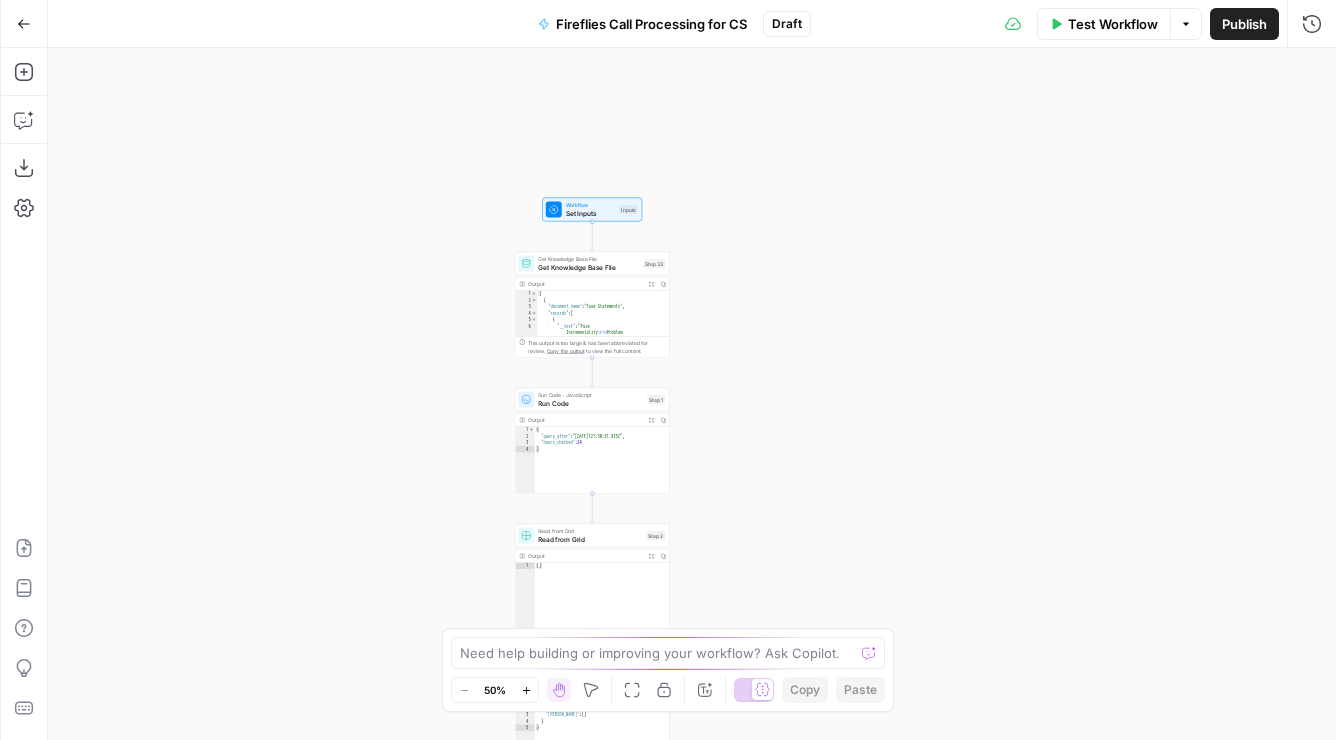 drag, startPoint x: 868, startPoint y: 301, endPoint x: 848, endPoint y: 495, distance: 195.0282 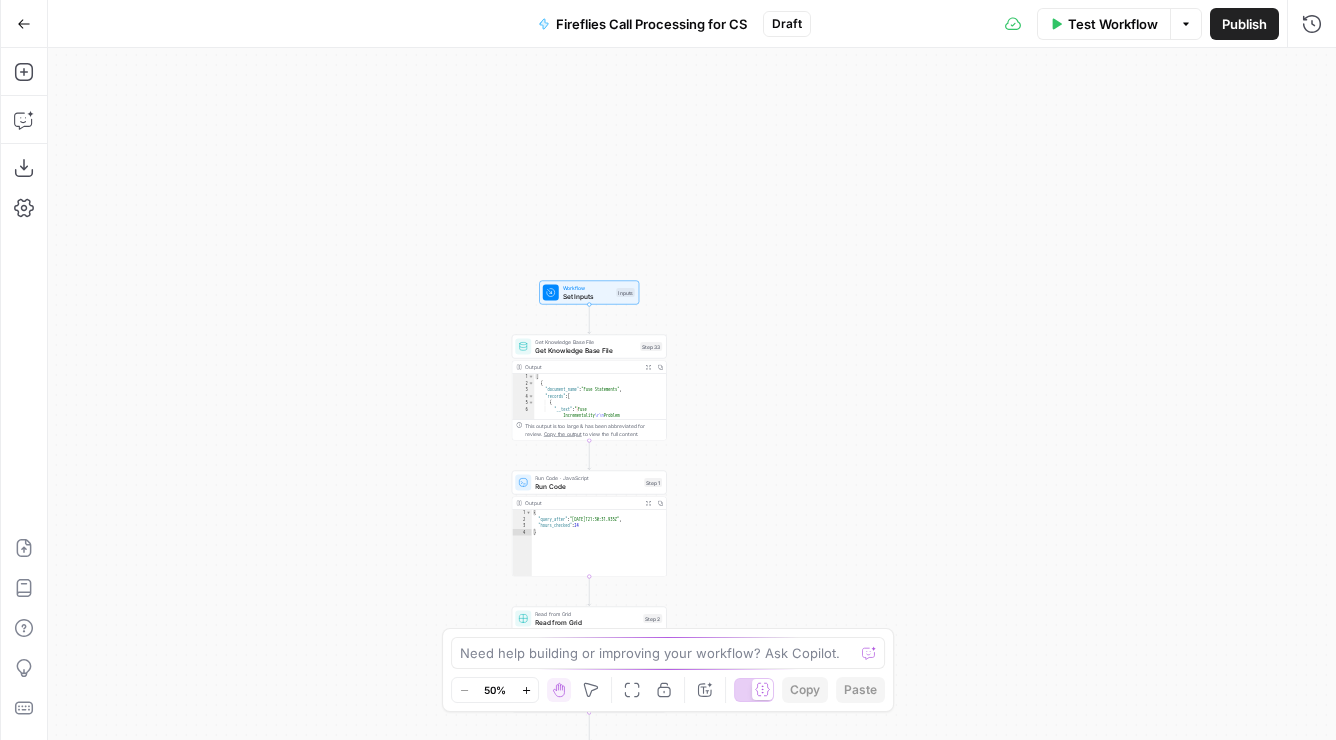 drag, startPoint x: 813, startPoint y: 359, endPoint x: 793, endPoint y: 428, distance: 71.8401 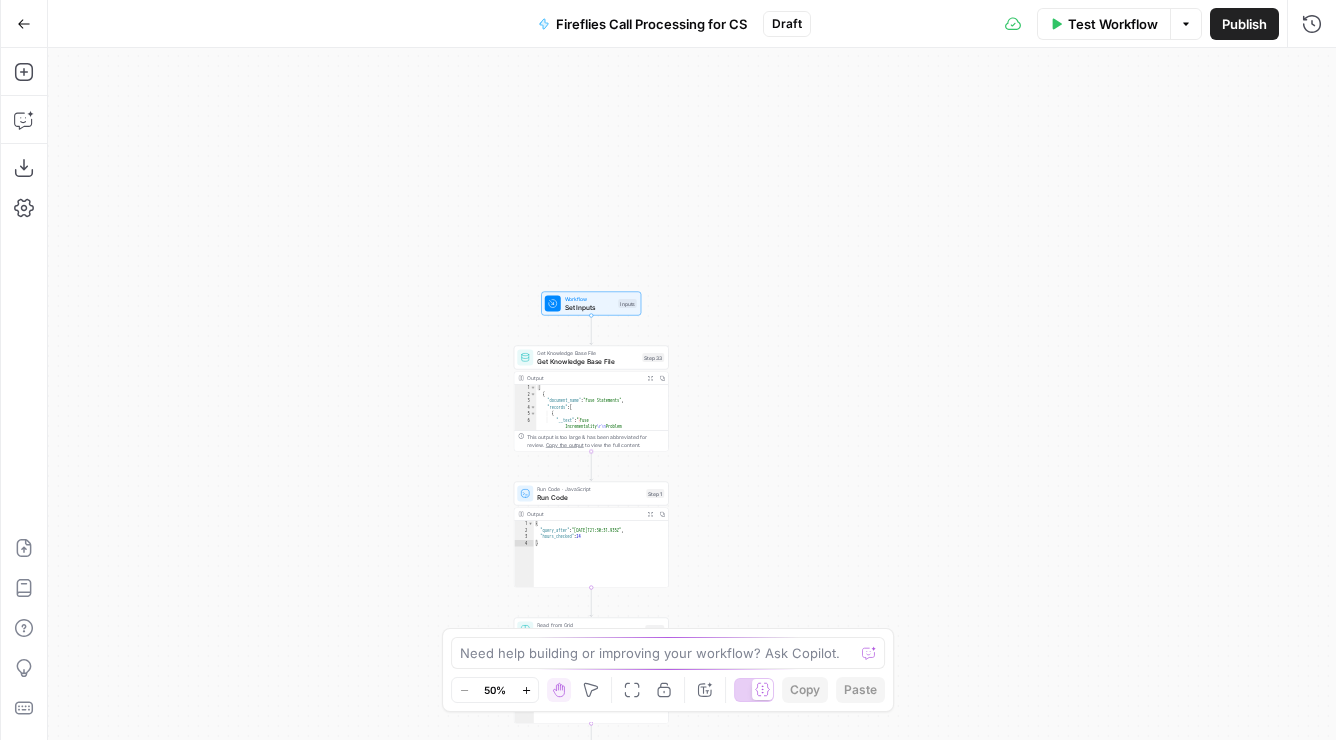 click on "Get Knowledge Base File" at bounding box center (587, 361) 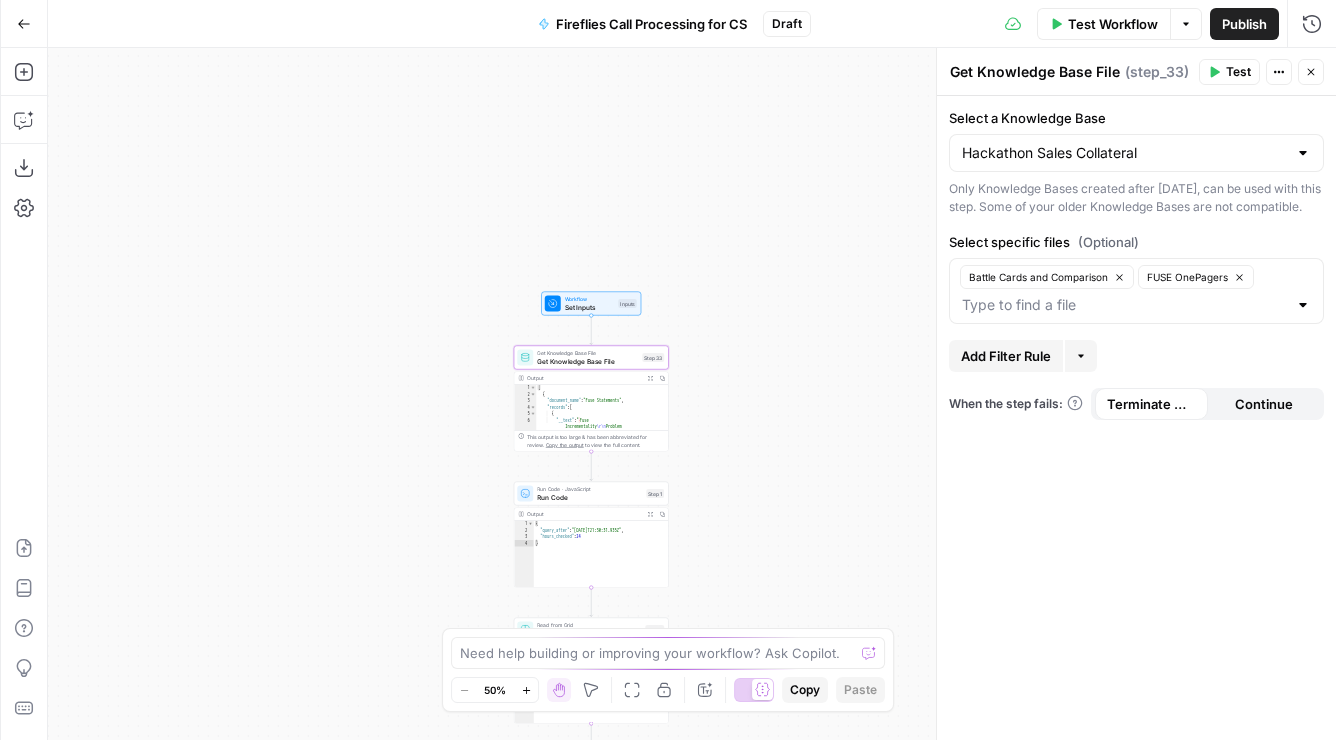 click on "true false Workflow Set Inputs Inputs Get Knowledge Base File Get Knowledge Base File Step 33 Output Expand Output Copy 1 2 3 4 5 6 [    {      "document_name" :  "Fuse Statements" ,      "records" :  [         {           "__text" :  " · Fuse               Incrementality \r\n Problem               Statement: Affiliate marketing               leaders struggle to accurately               measure the true value of their               affiliate publishers because               traditional attribution models               can't distinguish between               publishers who genuinely drive               business growth versus those who               simply claim credit for sales               that would have happened anyway.               This leads to inefficient               commission structures based on               subjective publisher  ." at bounding box center [692, 394] 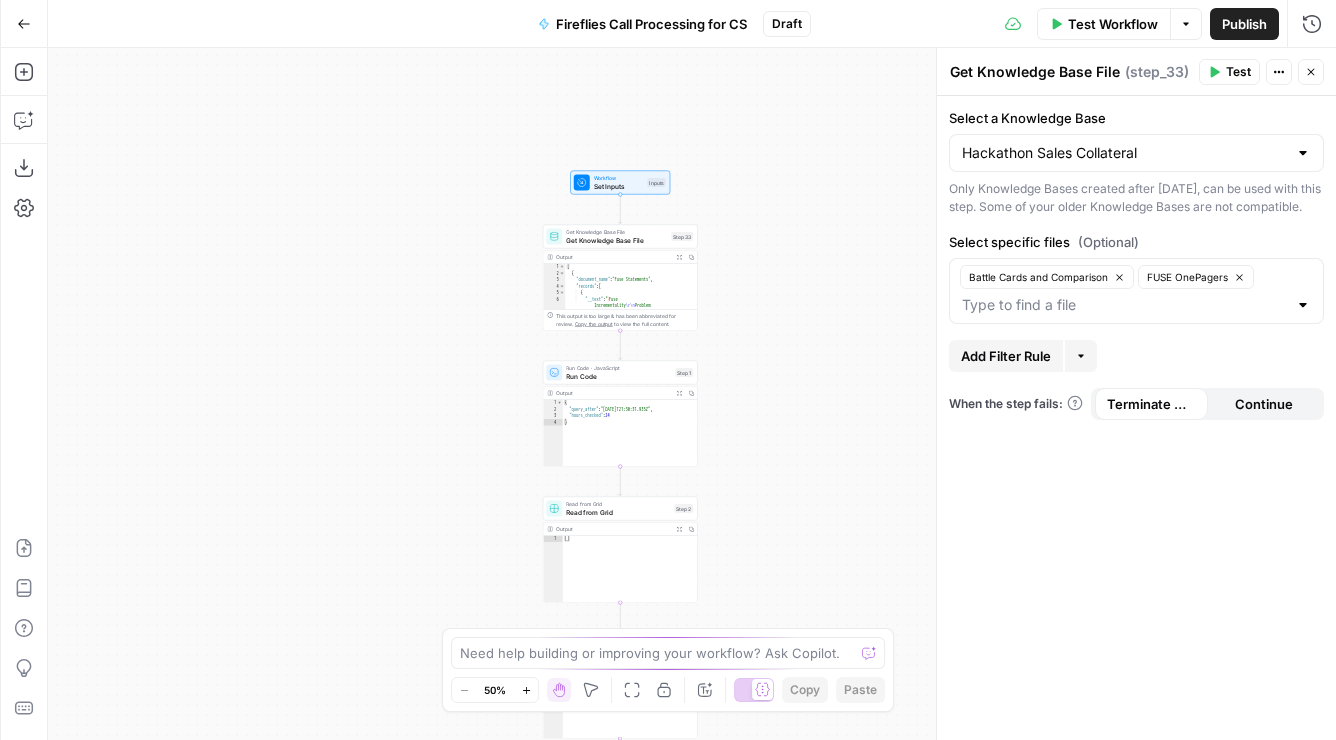 drag, startPoint x: 797, startPoint y: 364, endPoint x: 826, endPoint y: 243, distance: 124.42668 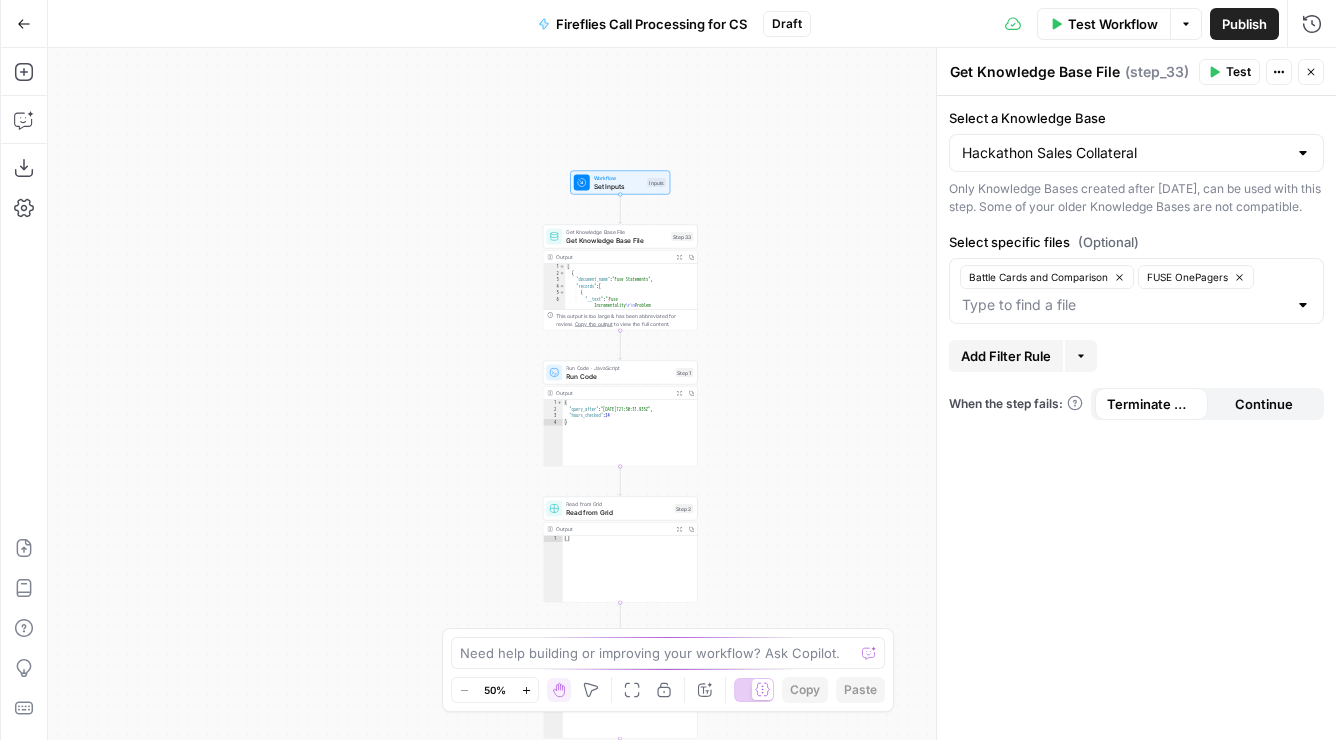 click on "true false Workflow Set Inputs Inputs Get Knowledge Base File Get Knowledge Base File Step 33 Output Expand Output Copy 1 2 3 4 5 6 [    {      "document_name" :  "Fuse Statements" ,      "records" :  [         {           "__text" :  " · Fuse               Incrementality \r\n Problem               Statement: Affiliate marketing               leaders struggle to accurately               measure the true value of their               affiliate publishers because               traditional attribution models               can't distinguish between               publishers who genuinely drive               business growth versus those who               simply claim credit for sales               that would have happened anyway.               This leads to inefficient               commission structures based on               subjective publisher  ." at bounding box center (692, 394) 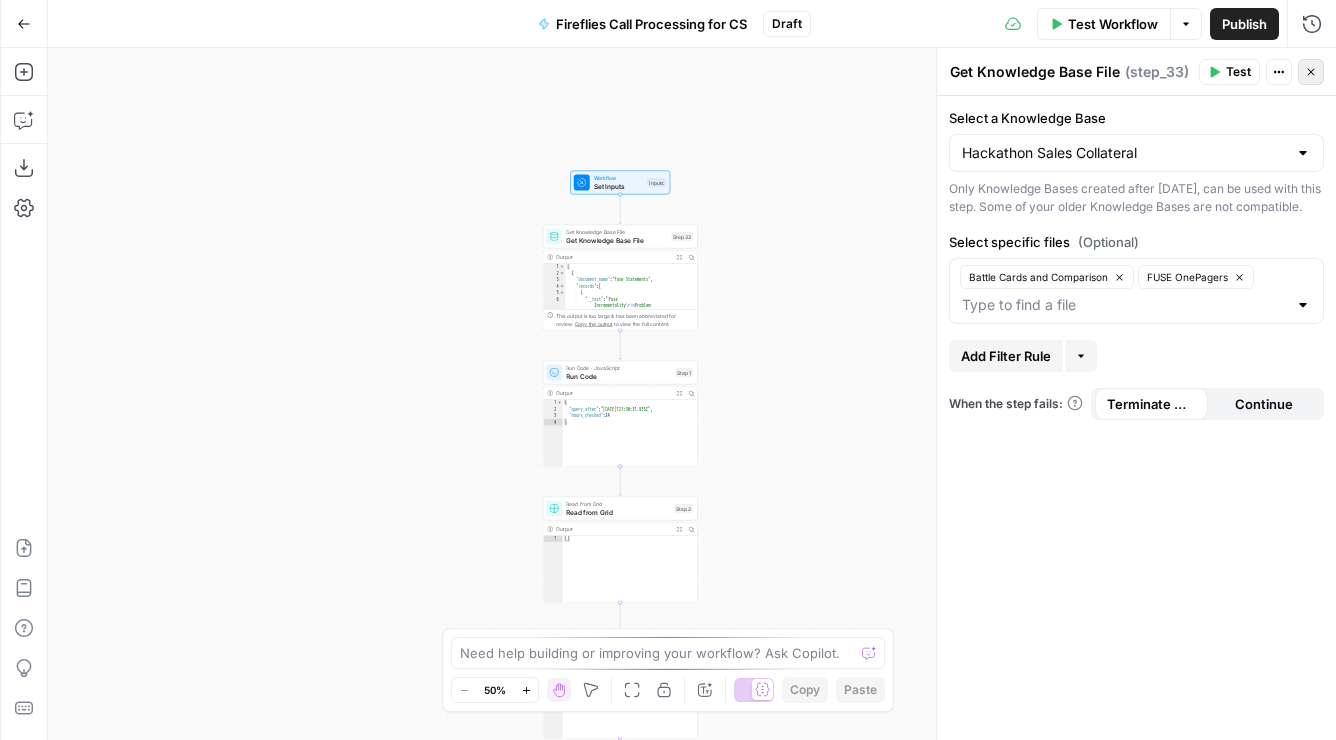 click on "Close" at bounding box center (1311, 72) 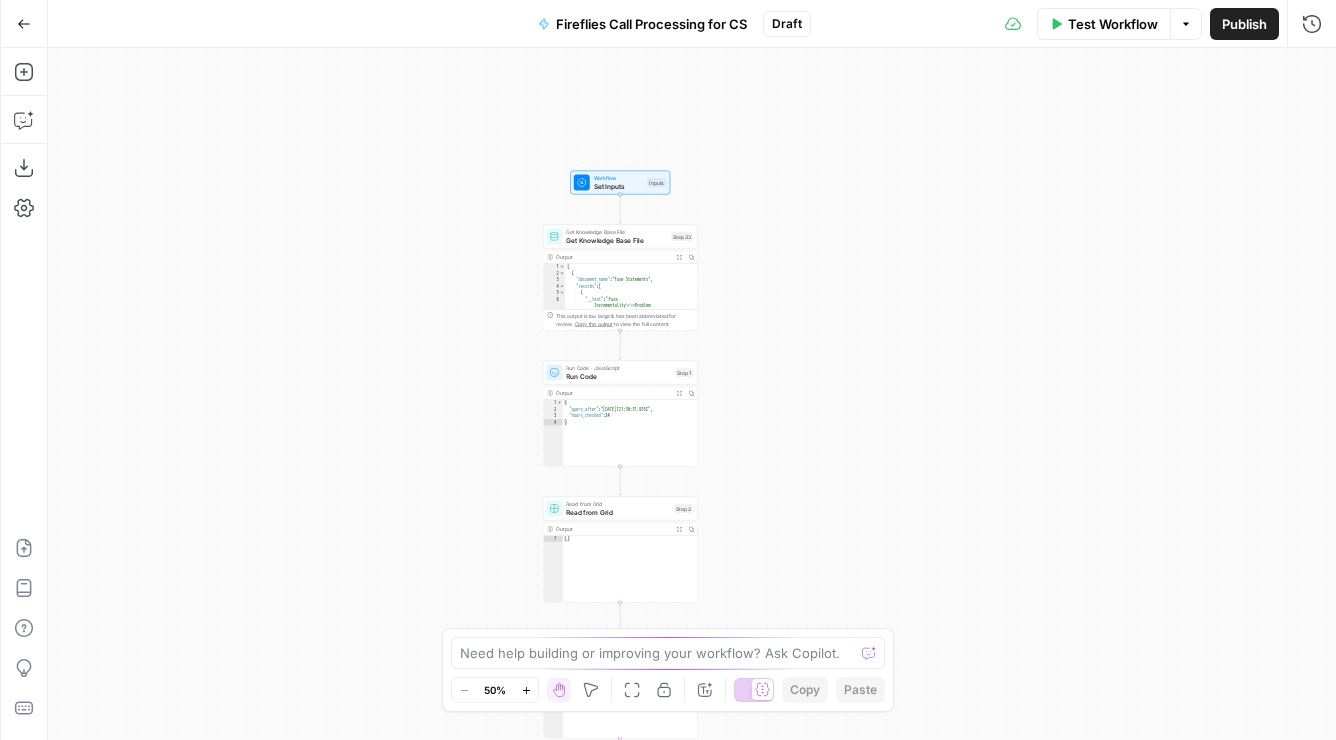 scroll, scrollTop: 30, scrollLeft: 0, axis: vertical 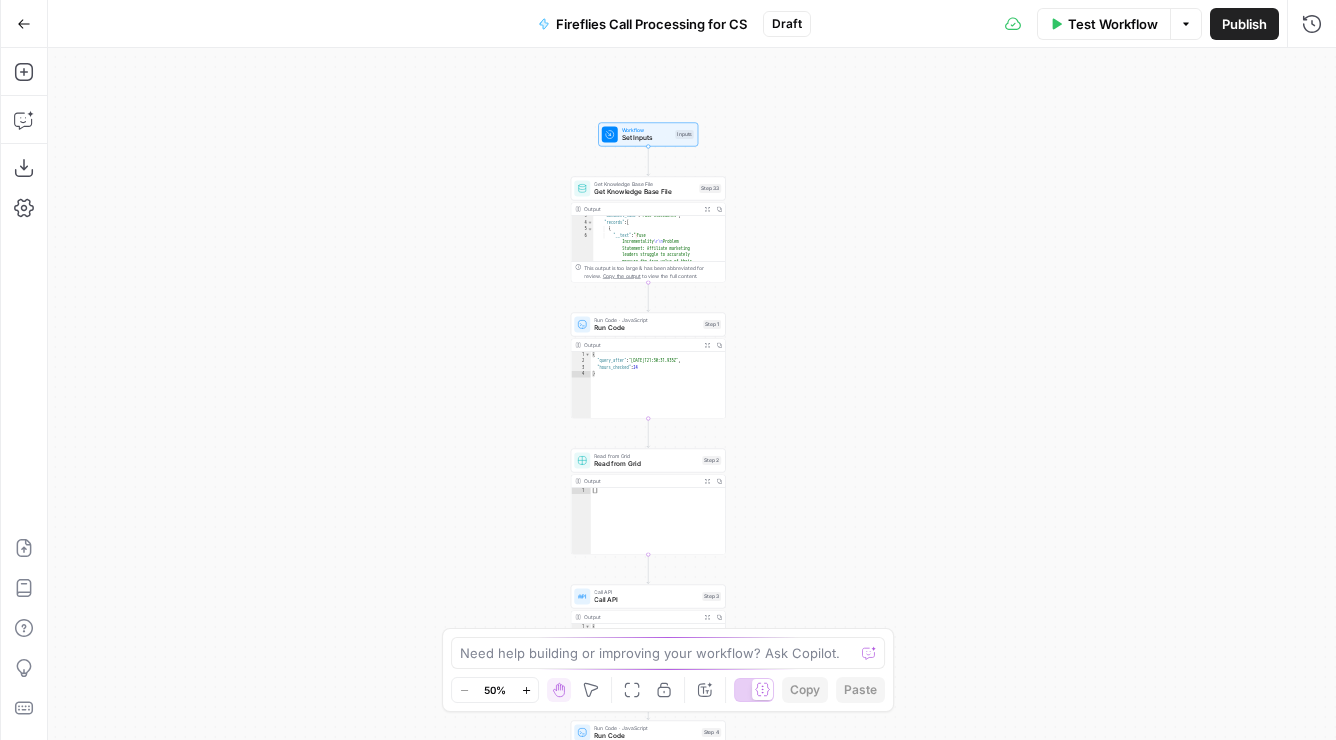 drag, startPoint x: 771, startPoint y: 355, endPoint x: 805, endPoint y: 305, distance: 60.464867 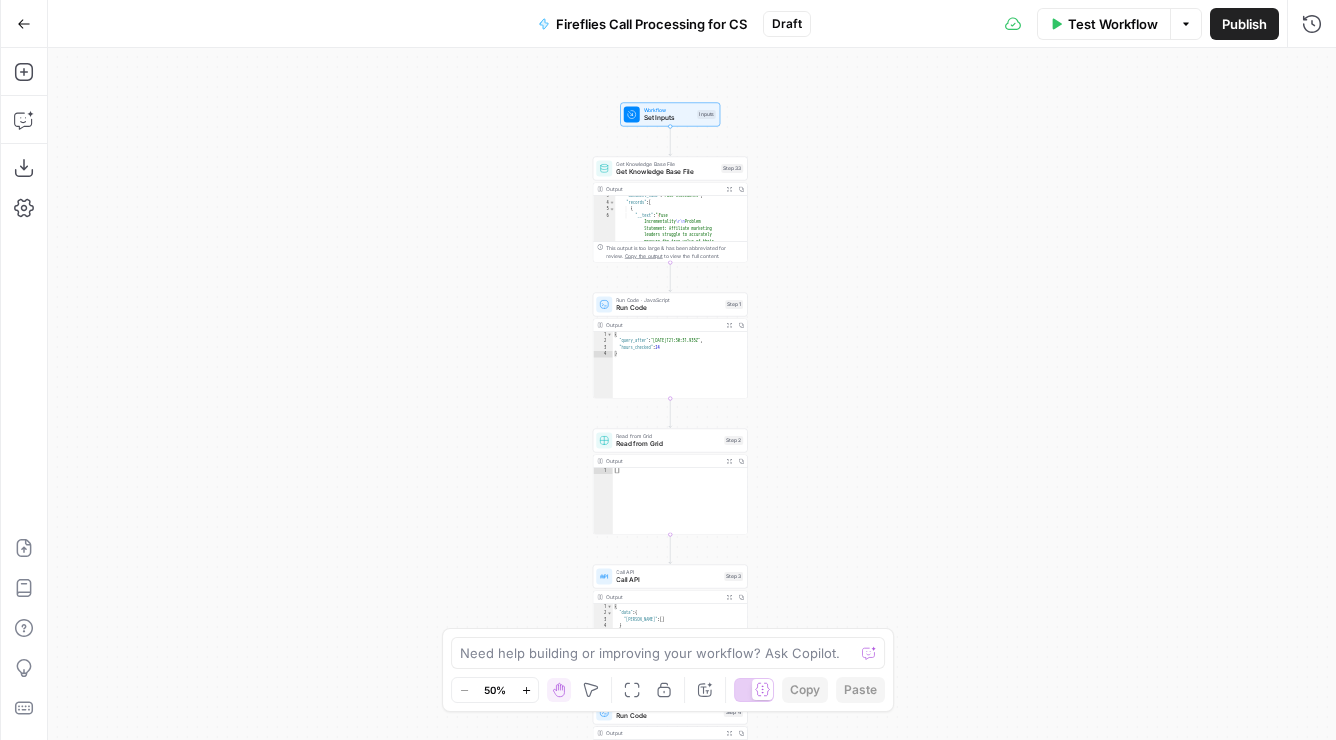 drag, startPoint x: 806, startPoint y: 297, endPoint x: 822, endPoint y: 284, distance: 20.615528 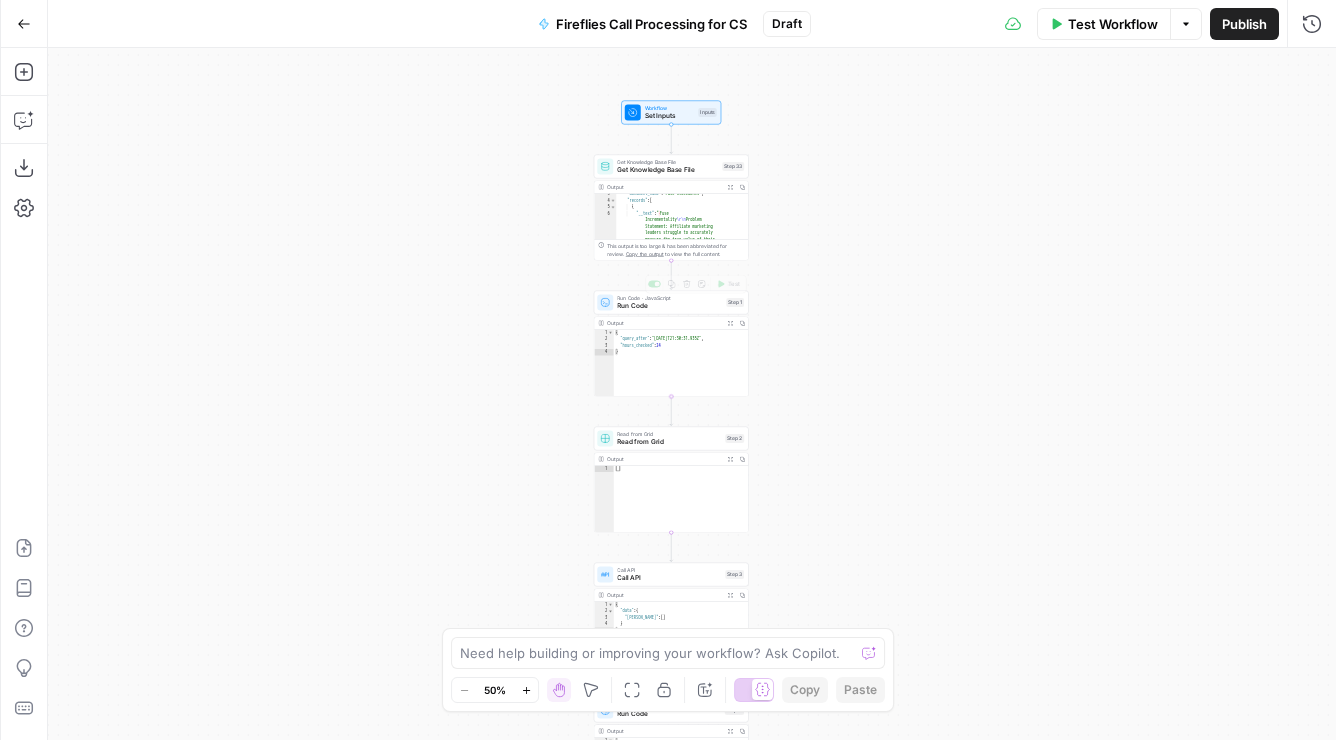 drag, startPoint x: 911, startPoint y: 394, endPoint x: 936, endPoint y: 361, distance: 41.400482 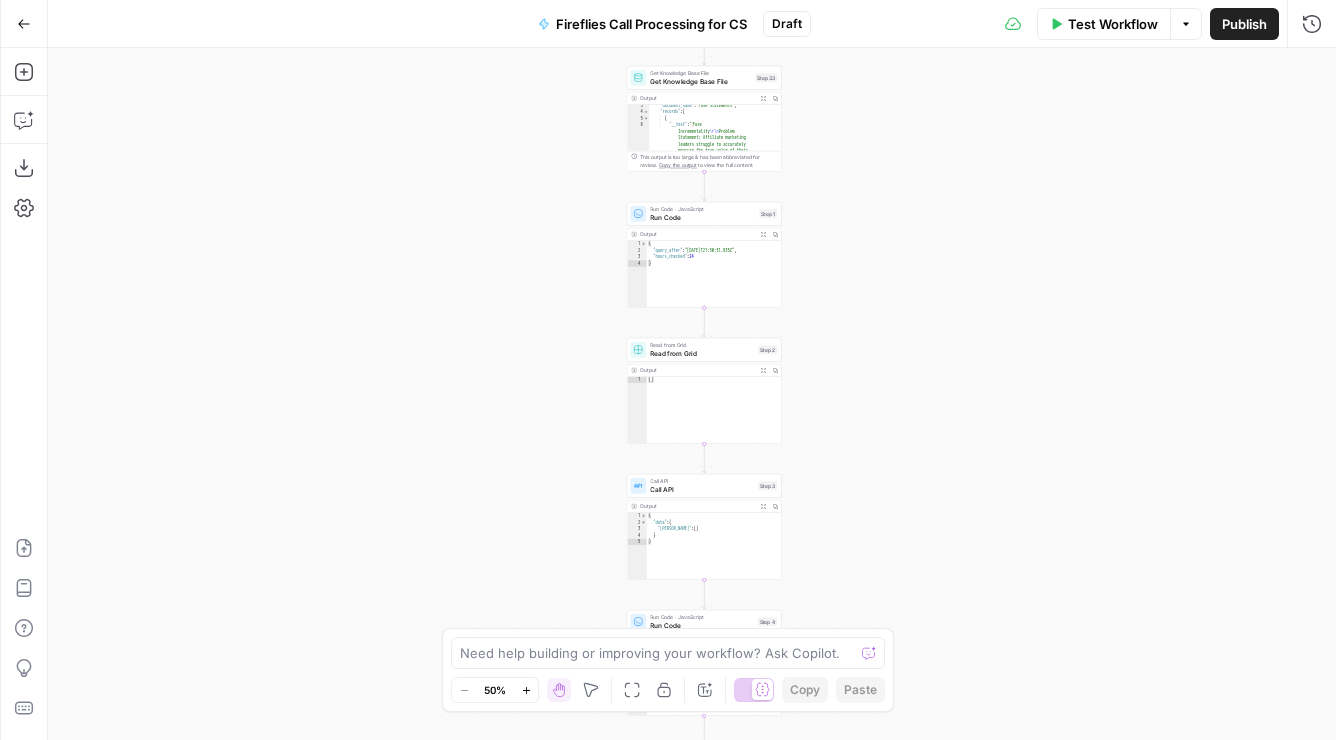 drag, startPoint x: 914, startPoint y: 340, endPoint x: 919, endPoint y: 324, distance: 16.763054 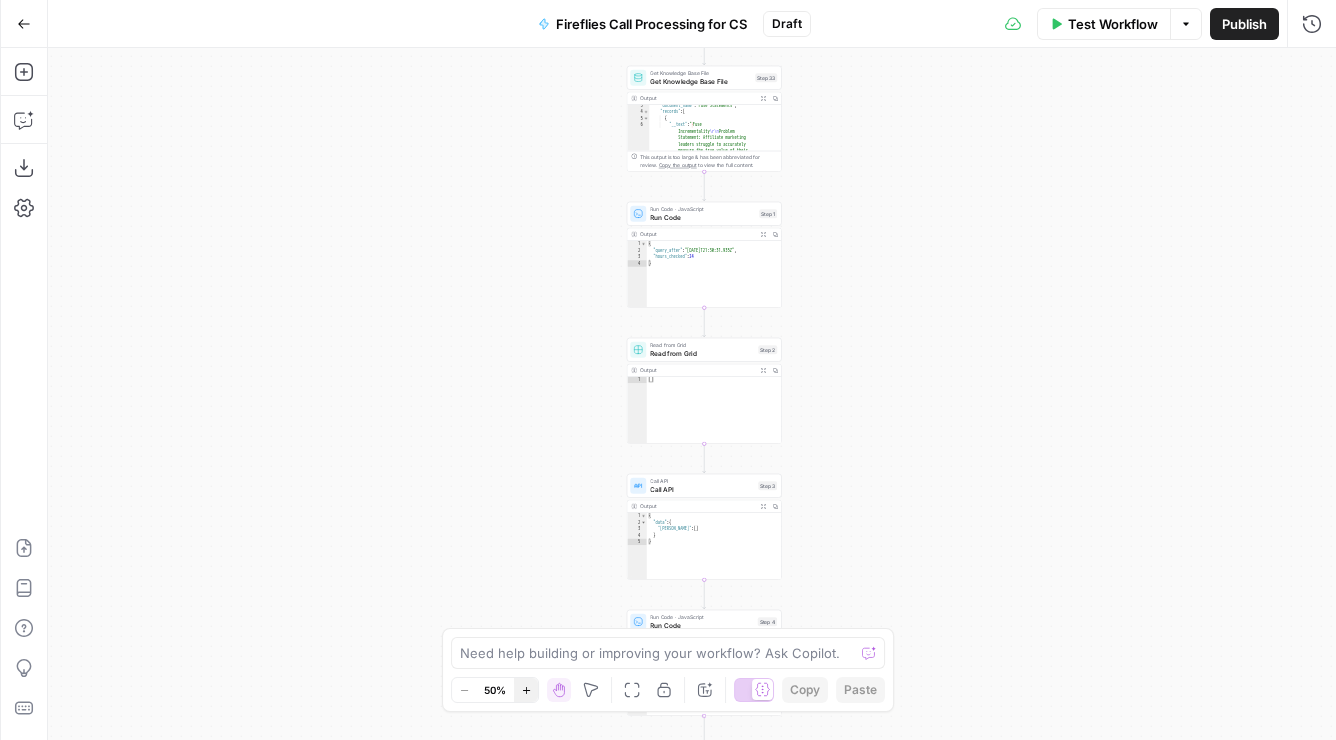 click on "Zoom In" at bounding box center (526, 690) 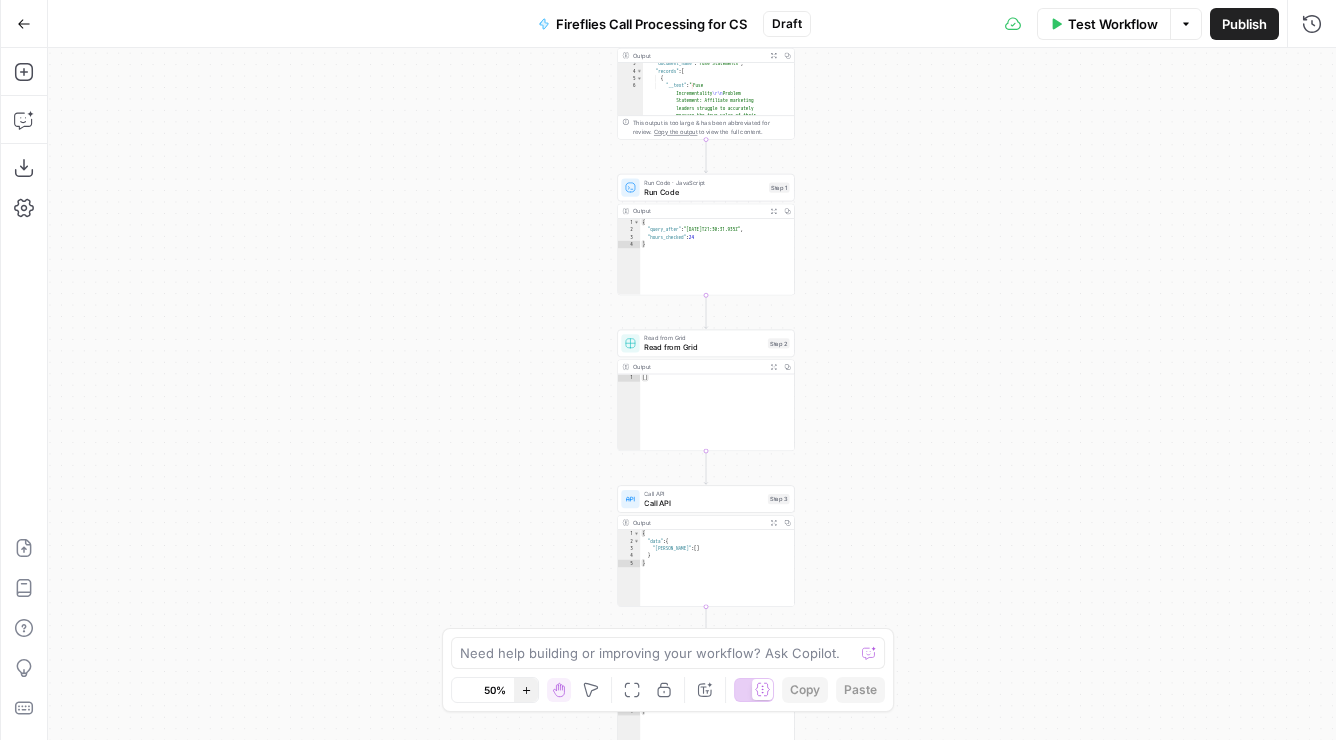click on "Zoom In" at bounding box center [526, 690] 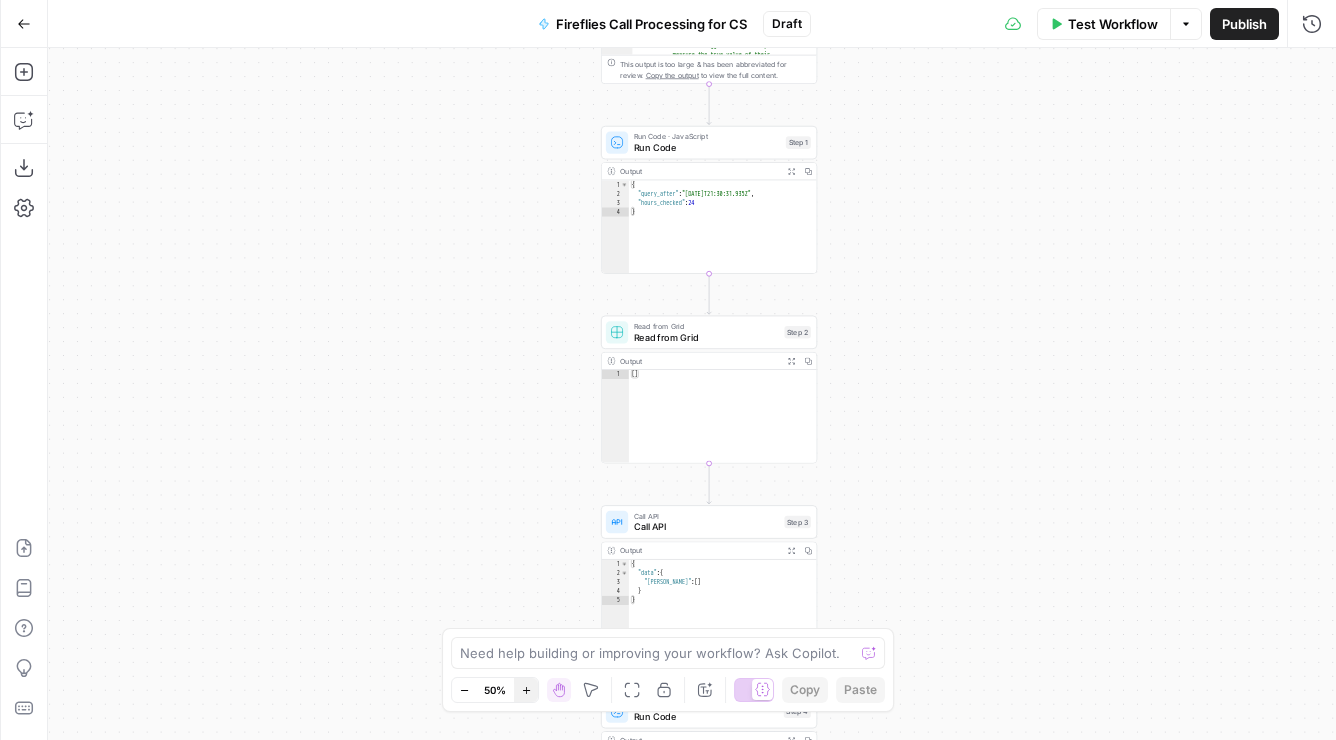 click on "Zoom In" at bounding box center [526, 690] 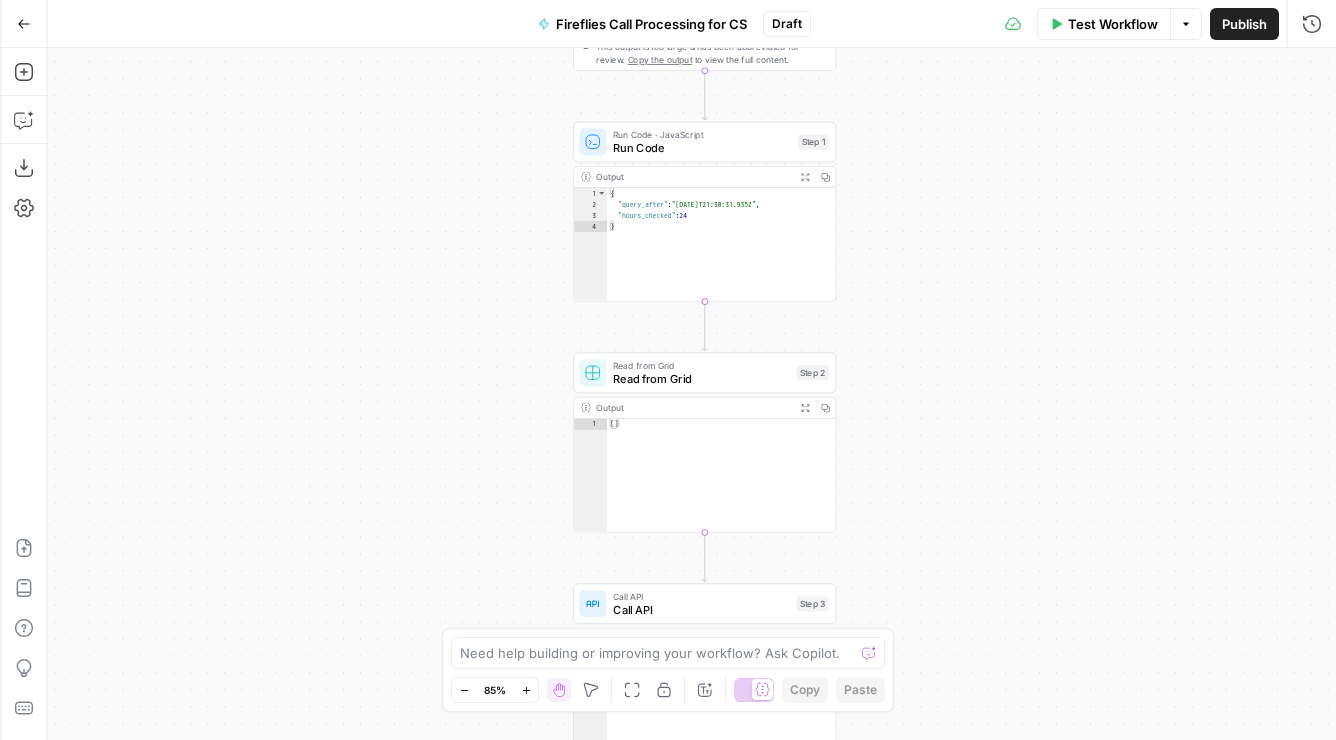 drag, startPoint x: 939, startPoint y: 313, endPoint x: 879, endPoint y: 508, distance: 204.02206 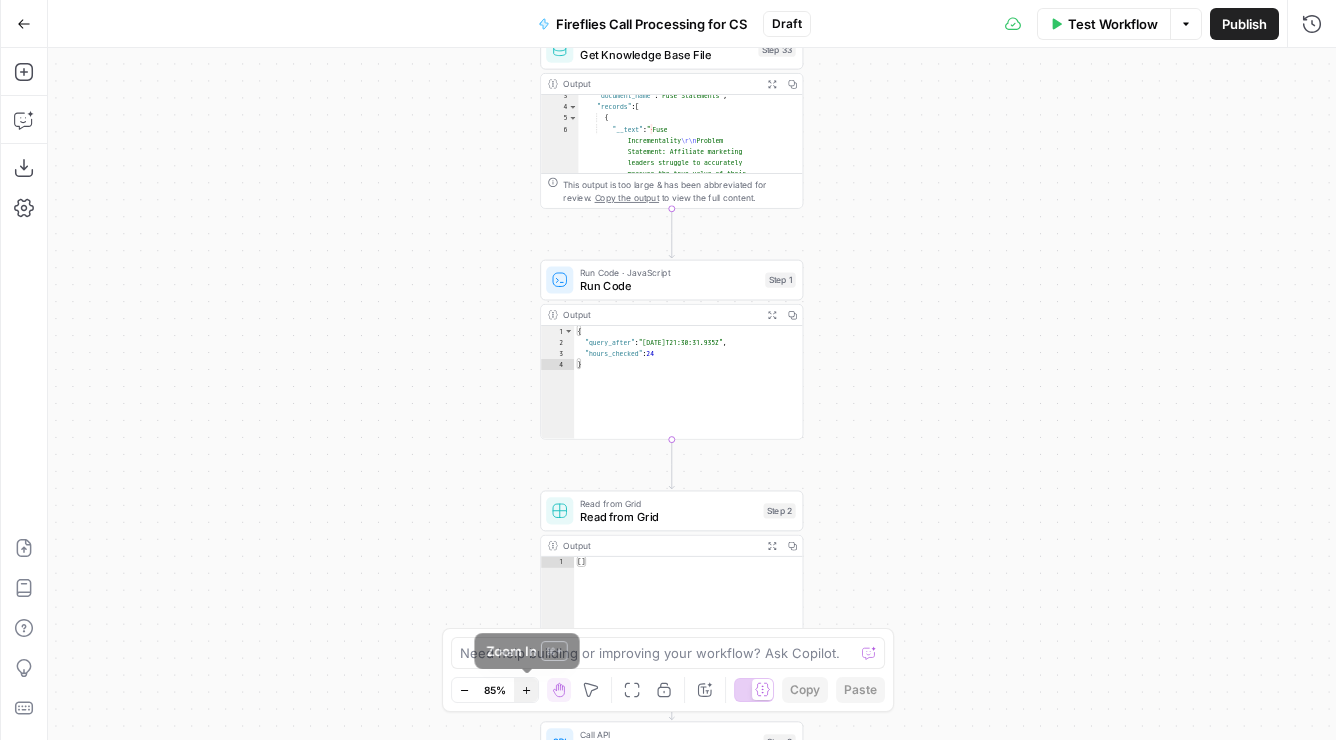 click 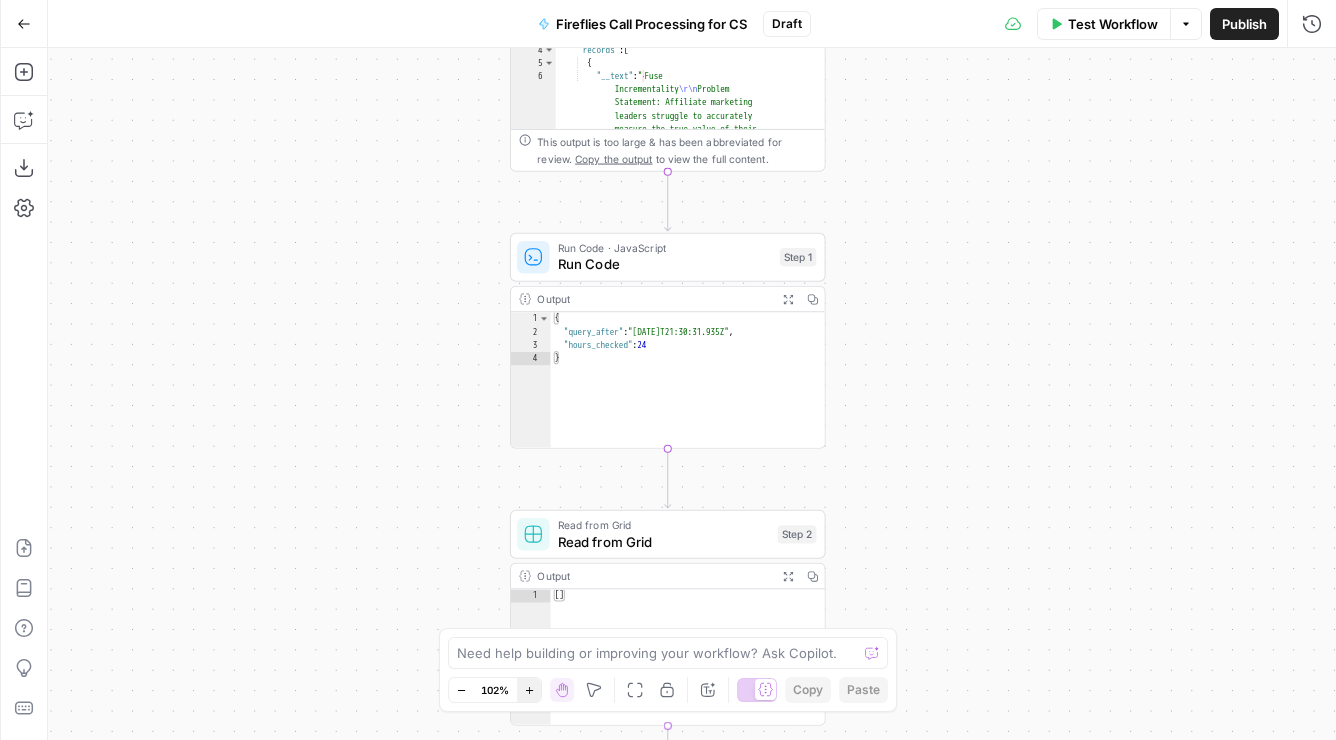 click 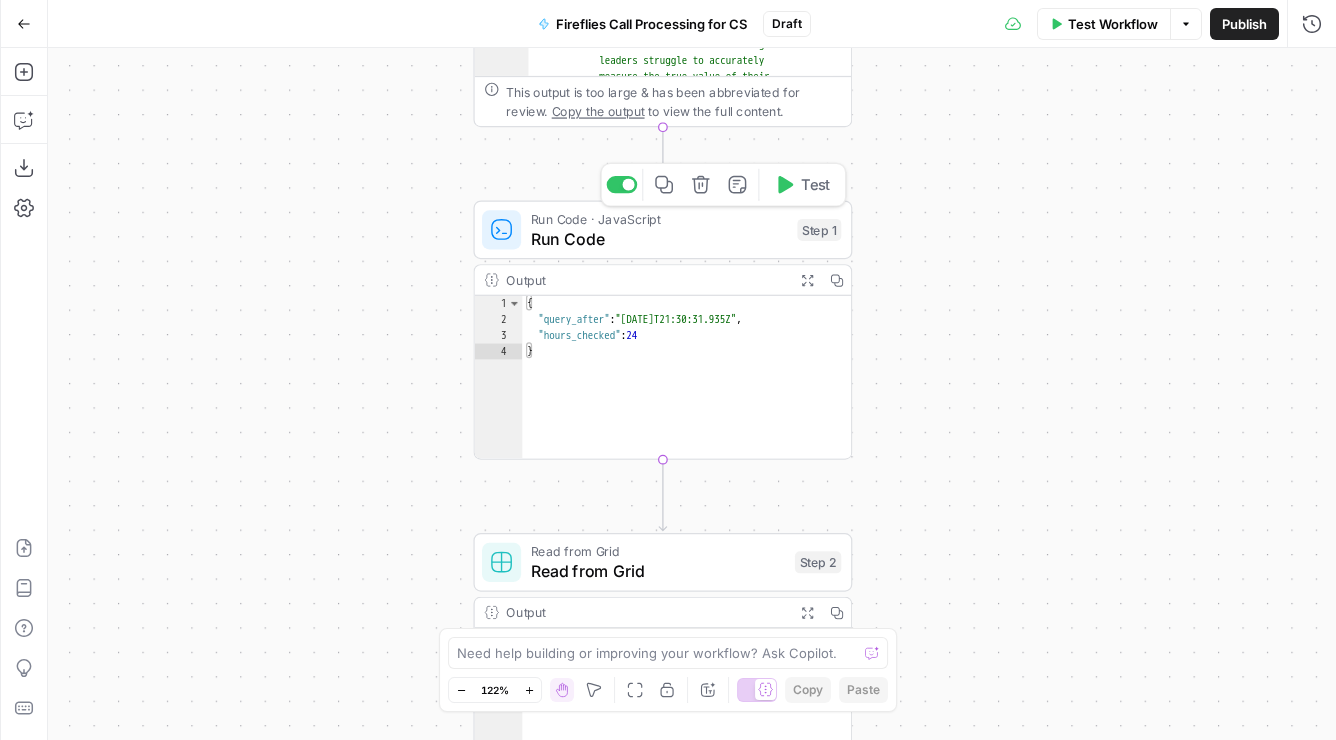 click on "Run Code" at bounding box center [659, 238] 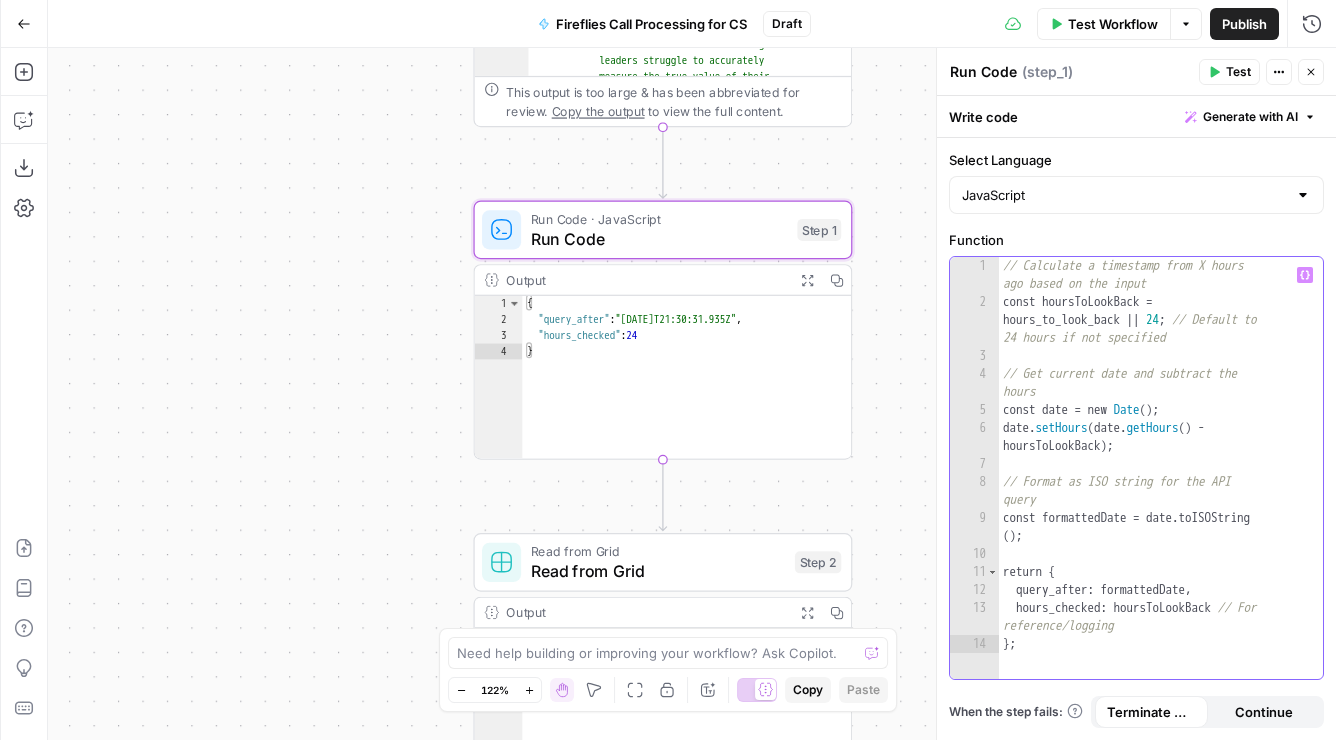 type on "**********" 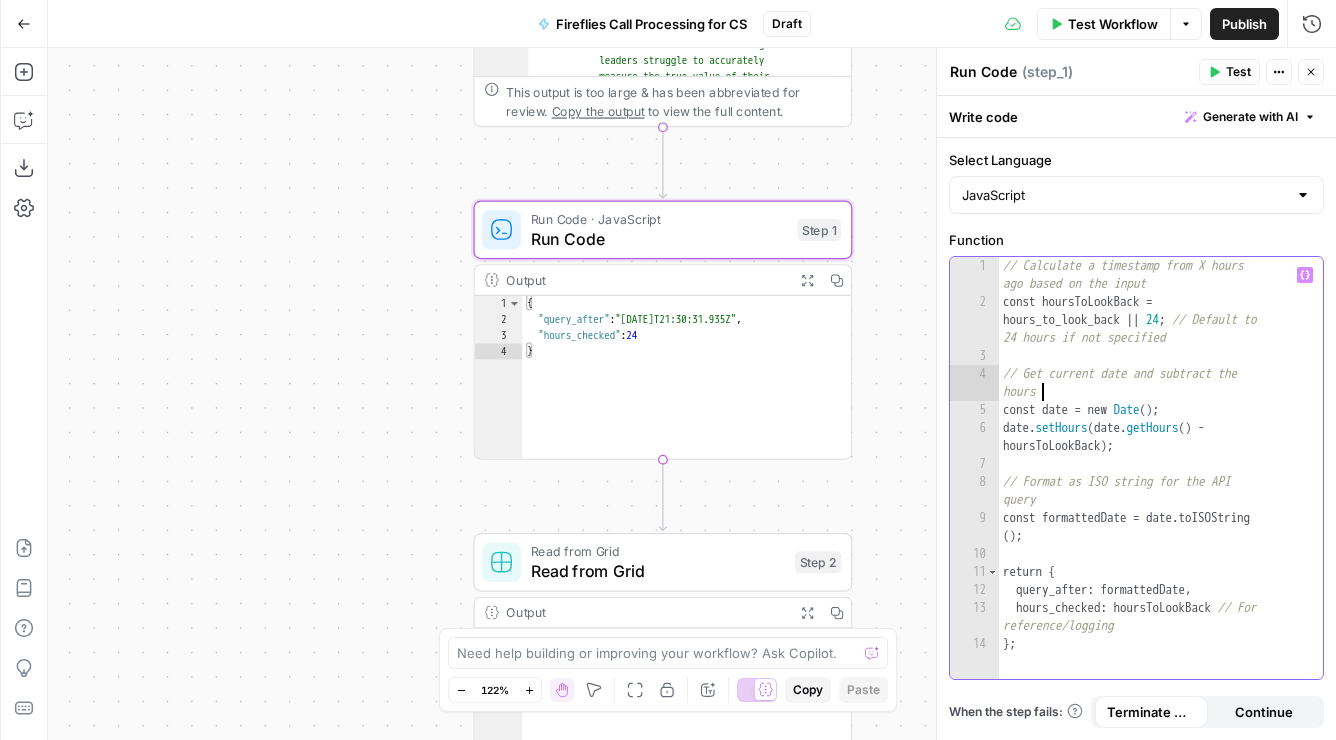 click on "// Calculate a timestamp from X hours  ago based on the input const   hoursToLookBack   =   hours_to_look_back   ||   24 ;   // Default to  24 hours if not specified // Get current date and subtract the  hours const   date   =   new   Date ( ) ; date . setHours ( date . getHours ( )   -   hoursToLookBack ) ; // Format as ISO string for the API  query const   formattedDate   =   date . toISOString ( ) ; return   {    query_after :   formattedDate ,    hours_checked :   hoursToLookBack   // For  reference/logging } ;" at bounding box center (1161, 495) 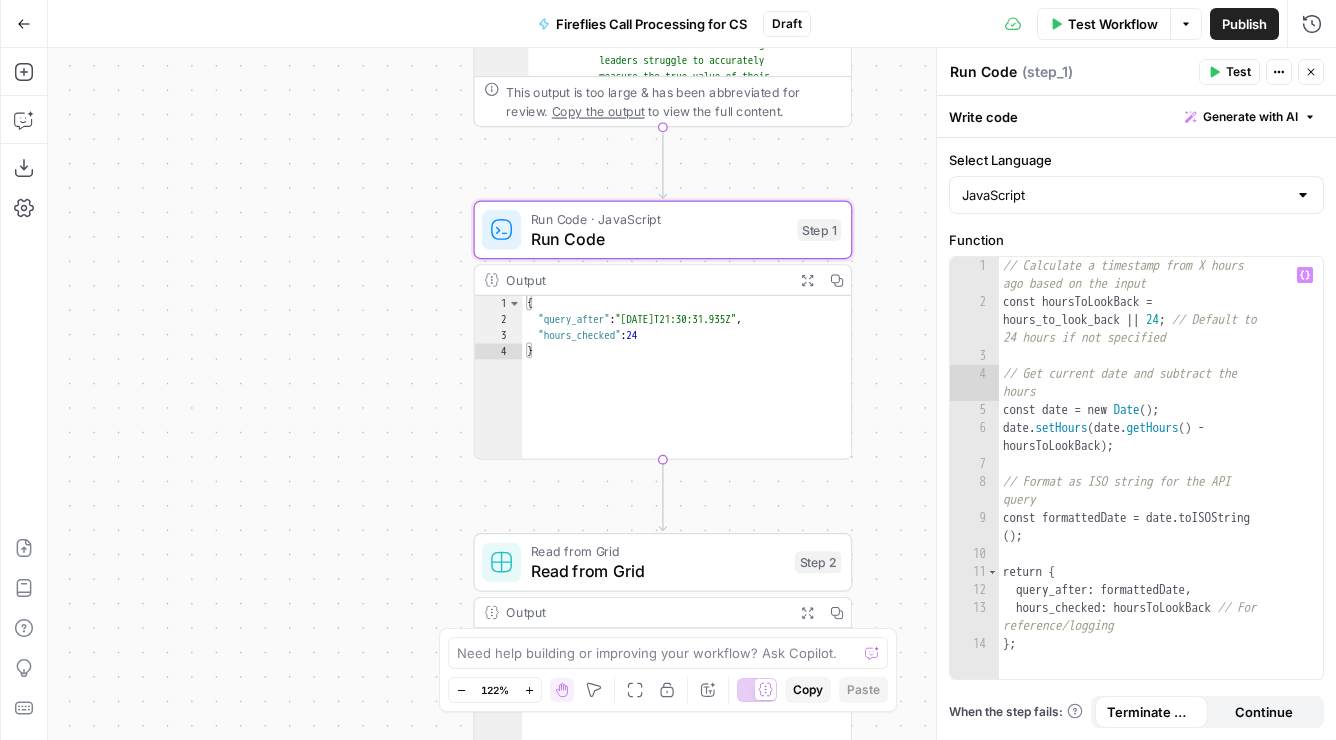 click on "true false Workflow Set Inputs Inputs Get Knowledge Base File Get Knowledge Base File Step 33 Output Expand Output Copy 3 4 5 6 7      "document_name" :  "Fuse Statements" ,      "records" :  [         {           "__text" :  " · Fuse               Incrementality \r\n Problem               Statement: Affiliate marketing               leaders struggle to accurately               measure the true value of their               affiliate publishers because               traditional attribution models               can't distinguish between               publishers who genuinely drive               business growth versus those who               simply claim credit for sales               that would have happened anyway.               This leads to inefficient               commission structures based on               subjective publisher  . \r\n \"" at bounding box center (692, 394) 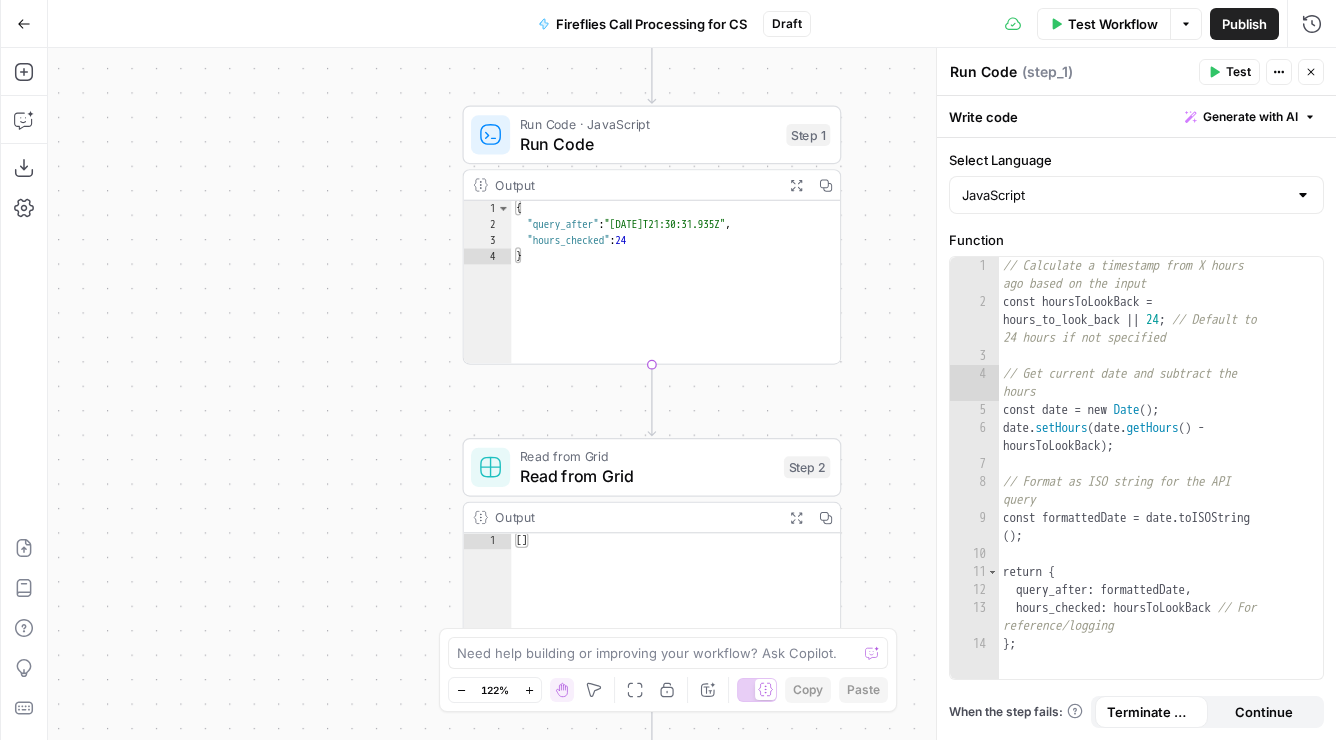 drag, startPoint x: 894, startPoint y: 330, endPoint x: 881, endPoint y: 237, distance: 93.904205 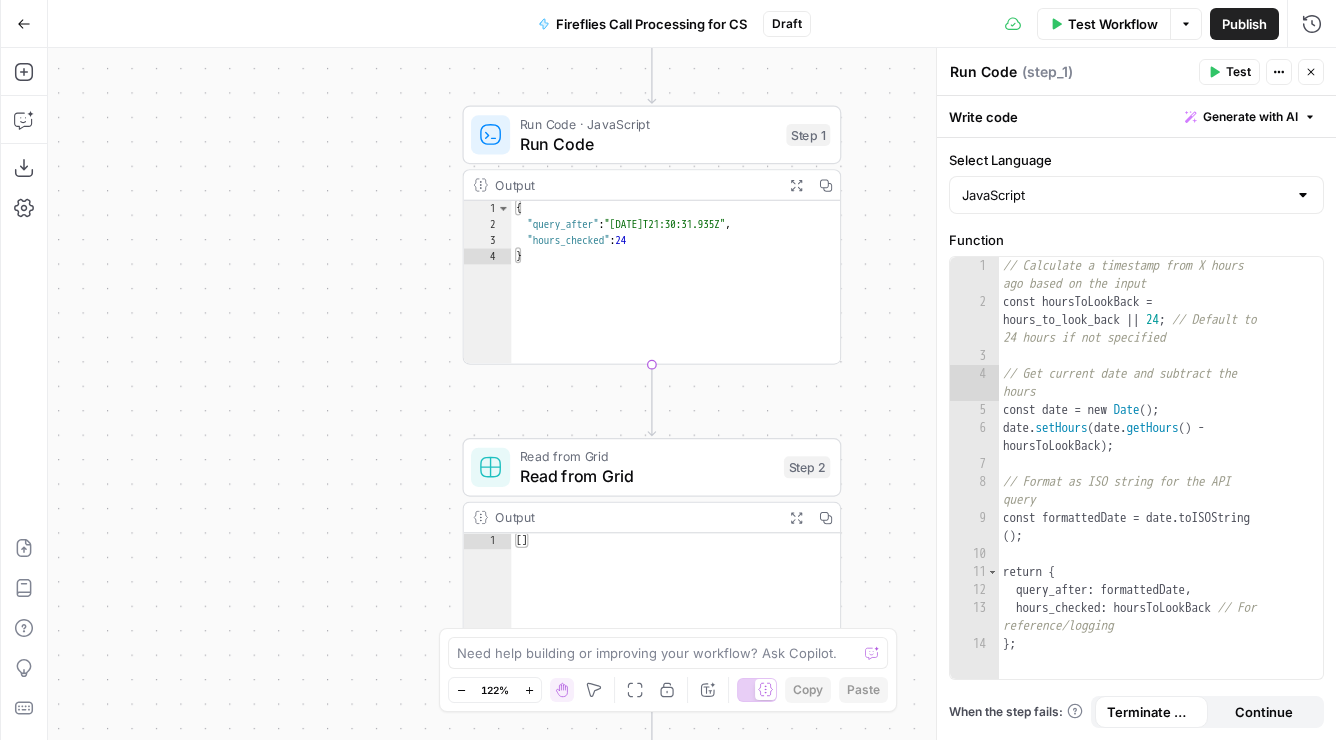 click on "true false Workflow Set Inputs Inputs Get Knowledge Base File Get Knowledge Base File Step 33 Output Expand Output Copy 3 4 5 6 7      "document_name" :  "Fuse Statements" ,      "records" :  [         {           "__text" :  " · Fuse               Incrementality \r\n Problem               Statement: Affiliate marketing               leaders struggle to accurately               measure the true value of their               affiliate publishers because               traditional attribution models               can't distinguish between               publishers who genuinely drive               business growth versus those who               simply claim credit for sales               that would have happened anyway.               This leads to inefficient               commission structures based on               subjective publisher  . \r\n \"" at bounding box center [692, 394] 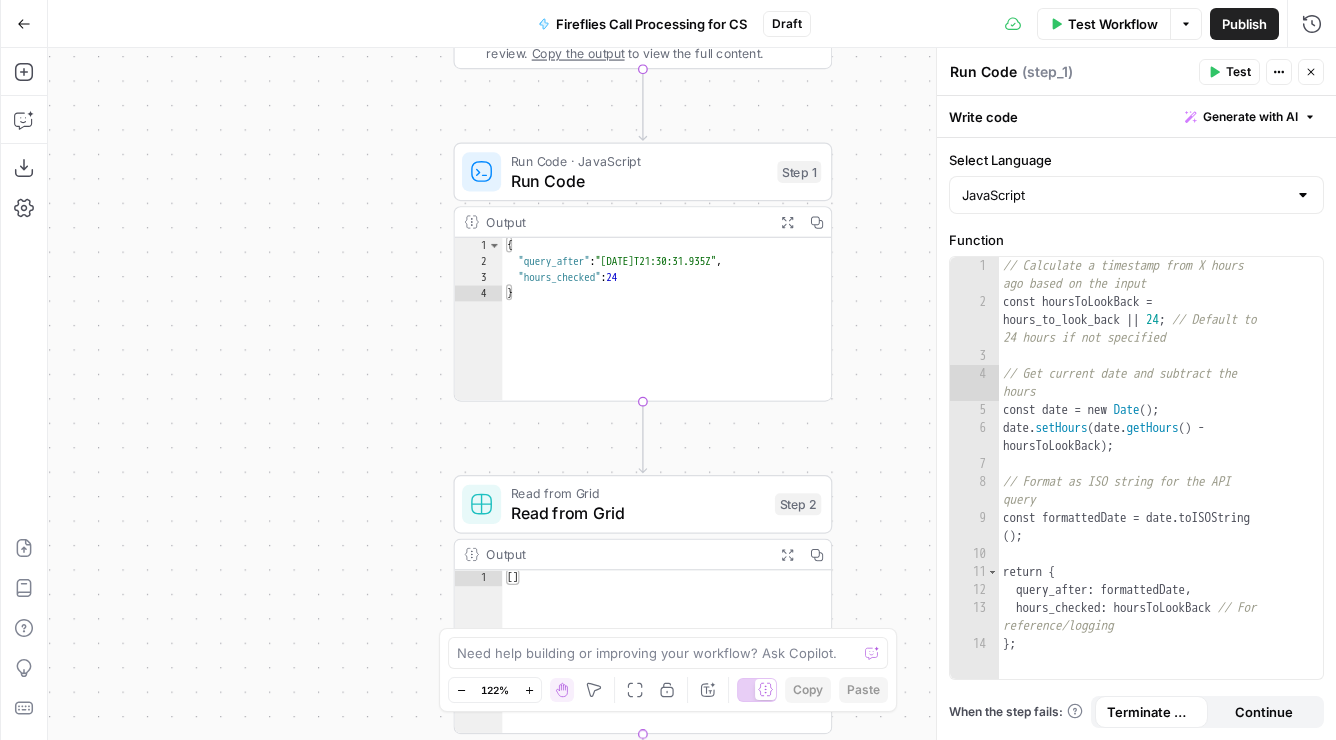 drag, startPoint x: 872, startPoint y: 156, endPoint x: 864, endPoint y: 193, distance: 37.85499 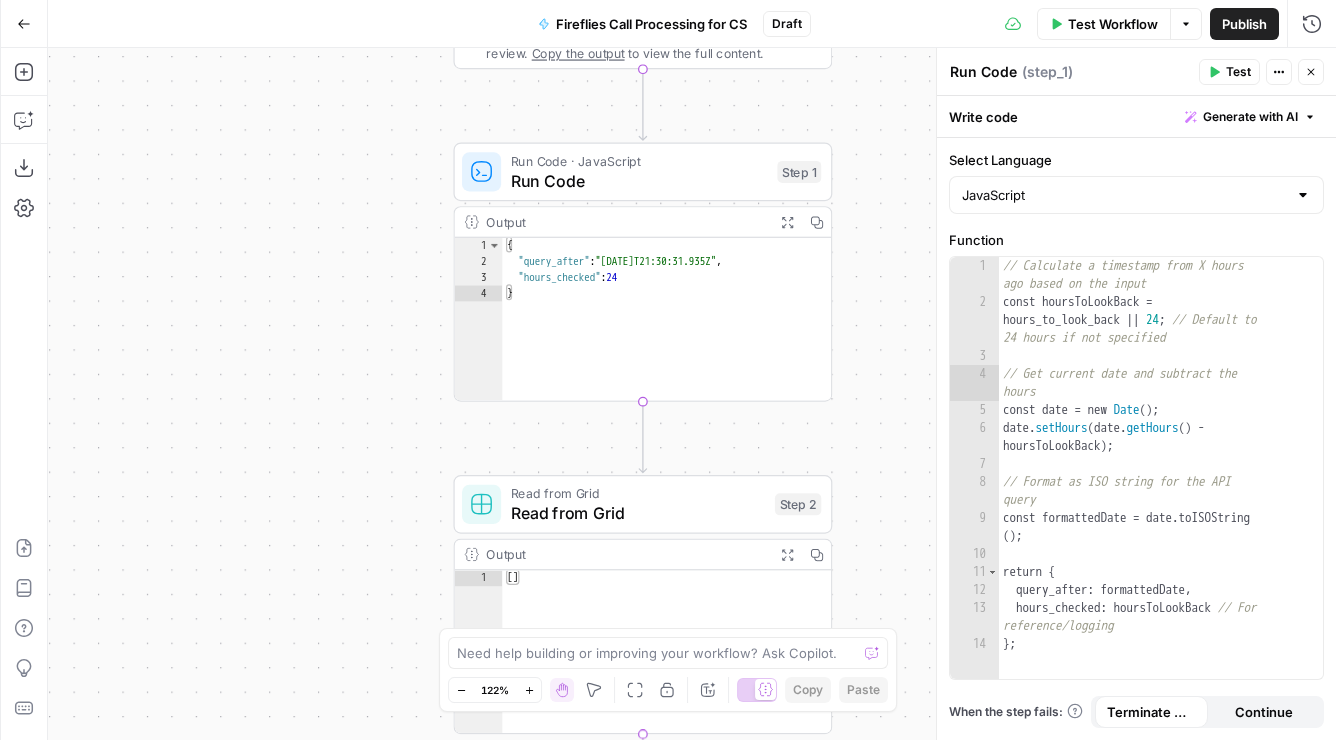 click on "true false Workflow Set Inputs Inputs Get Knowledge Base File Get Knowledge Base File Step 33 Output Expand Output Copy 3 4 5 6 7      "document_name" :  "Fuse Statements" ,      "records" :  [         {           "__text" :  " · Fuse               Incrementality \r\n Problem               Statement: Affiliate marketing               leaders struggle to accurately               measure the true value of their               affiliate publishers because               traditional attribution models               can't distinguish between               publishers who genuinely drive               business growth versus those who               simply claim credit for sales               that would have happened anyway.               This leads to inefficient               commission structures based on               subjective publisher  . \r\n \"" at bounding box center [692, 394] 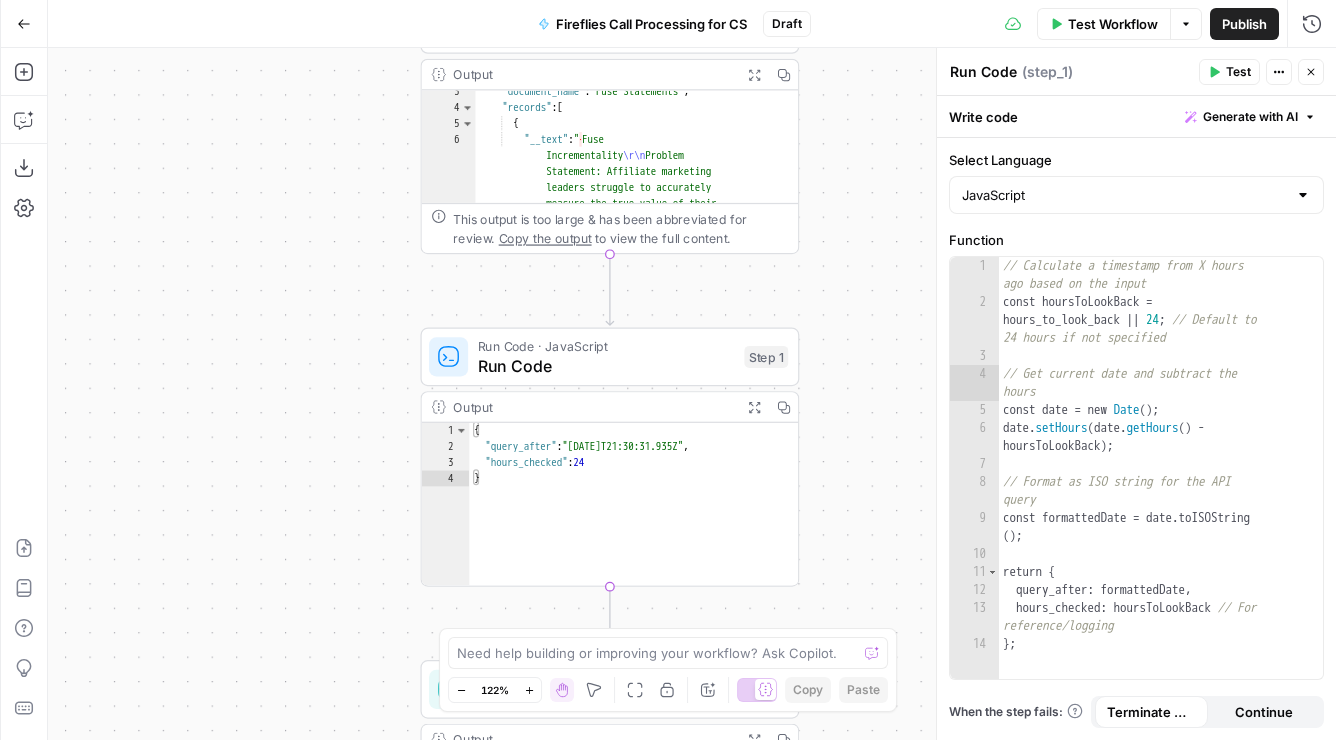 drag, startPoint x: 878, startPoint y: 154, endPoint x: 845, endPoint y: 339, distance: 187.9202 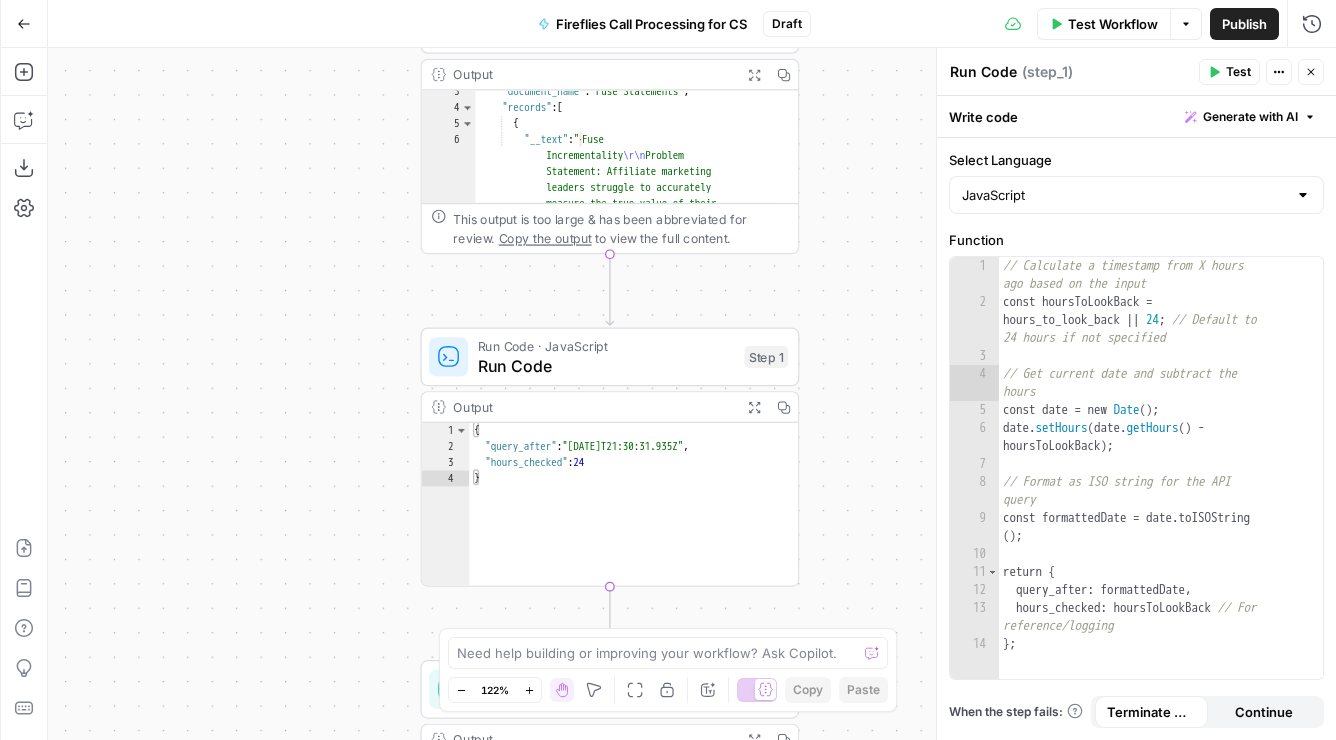click on "true false Workflow Set Inputs Inputs Get Knowledge Base File Get Knowledge Base File Step 33 Output Expand Output Copy 3 4 5 6 7      "document_name" :  "Fuse Statements" ,      "records" :  [         {           "__text" :  " · Fuse               Incrementality \r\n Problem               Statement: Affiliate marketing               leaders struggle to accurately               measure the true value of their               affiliate publishers because               traditional attribution models               can't distinguish between               publishers who genuinely drive               business growth versus those who               simply claim credit for sales               that would have happened anyway.               This leads to inefficient               commission structures based on               subjective publisher  . \r\n \"" at bounding box center [692, 394] 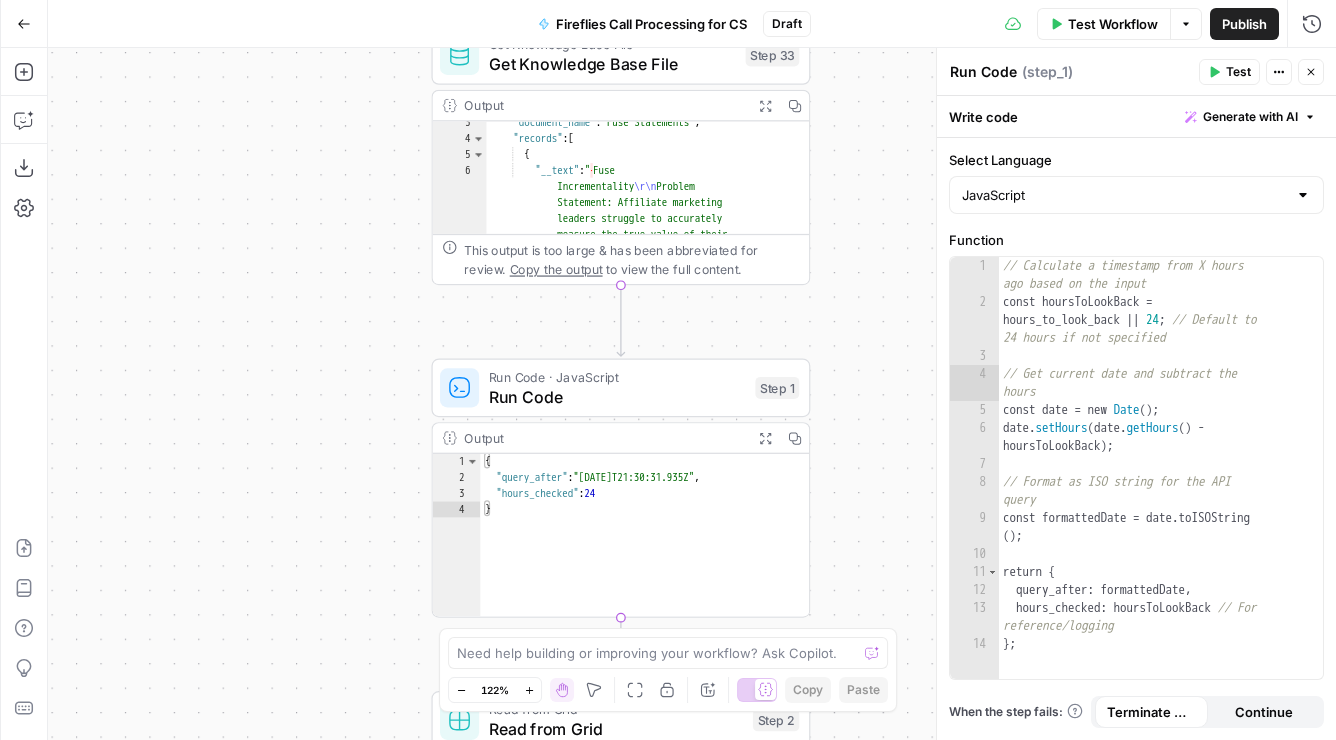 drag, startPoint x: 881, startPoint y: 224, endPoint x: 901, endPoint y: 182, distance: 46.518814 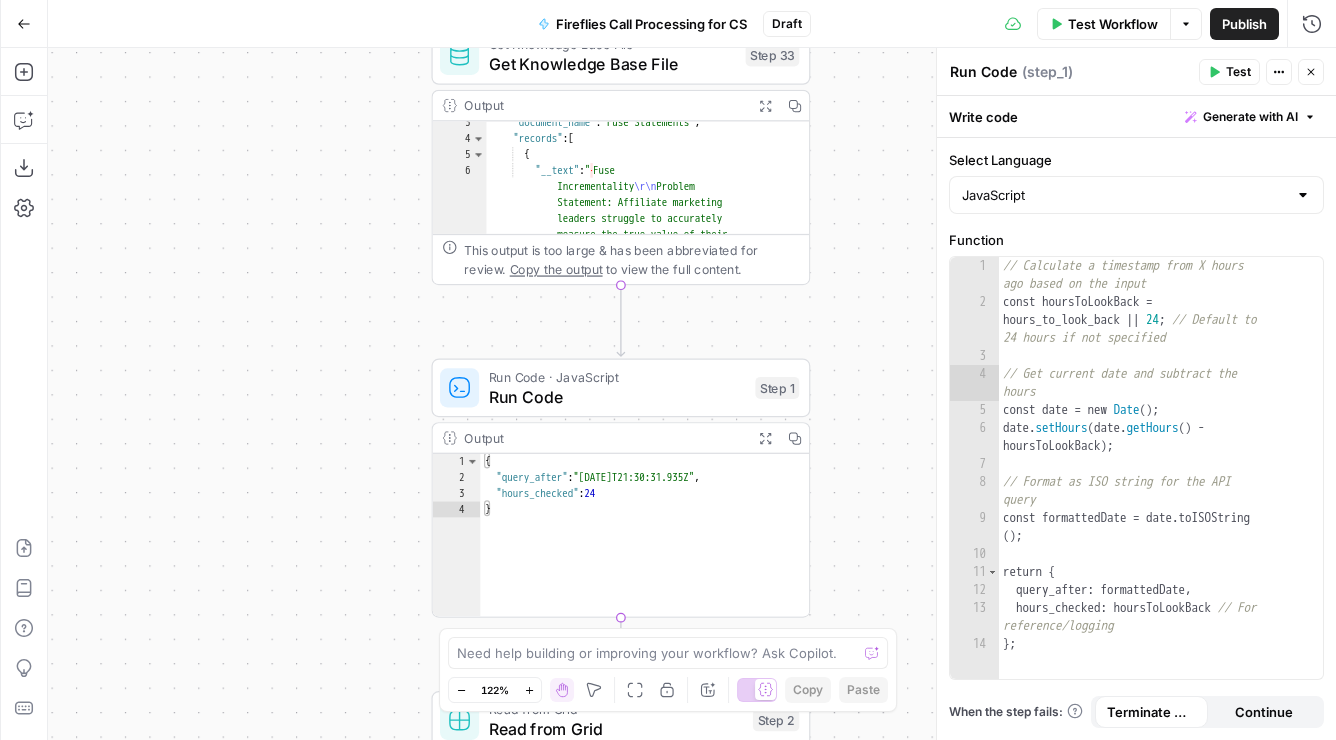 click on "true false Workflow Set Inputs Inputs Get Knowledge Base File Get Knowledge Base File Step 33 Output Expand Output Copy 3 4 5 6 7      "document_name" :  "Fuse Statements" ,      "records" :  [         {           "__text" :  " · Fuse               Incrementality \r\n Problem               Statement: Affiliate marketing               leaders struggle to accurately               measure the true value of their               affiliate publishers because               traditional attribution models               can't distinguish between               publishers who genuinely drive               business growth versus those who               simply claim credit for sales               that would have happened anyway.               This leads to inefficient               commission structures based on               subjective publisher  . \r\n \"" at bounding box center (692, 394) 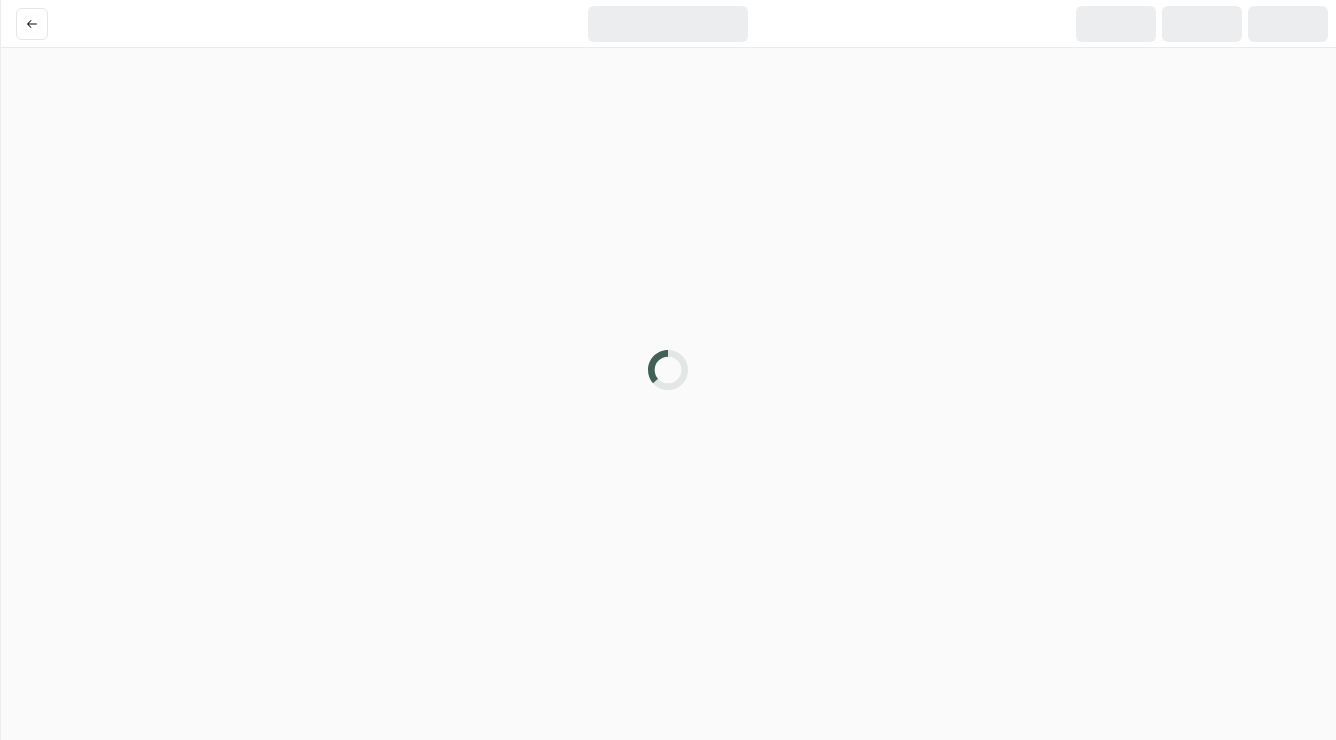 scroll, scrollTop: 0, scrollLeft: 0, axis: both 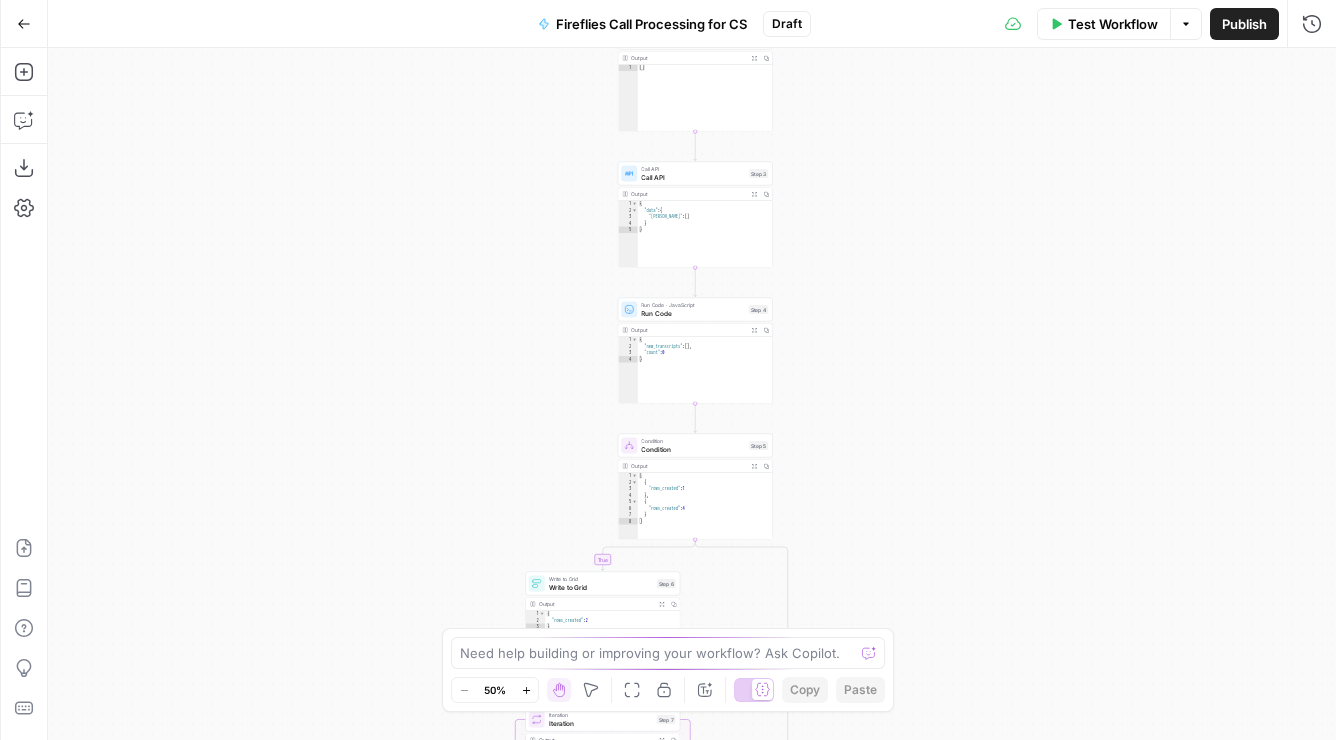 drag, startPoint x: 1017, startPoint y: 314, endPoint x: 990, endPoint y: 227, distance: 91.09336 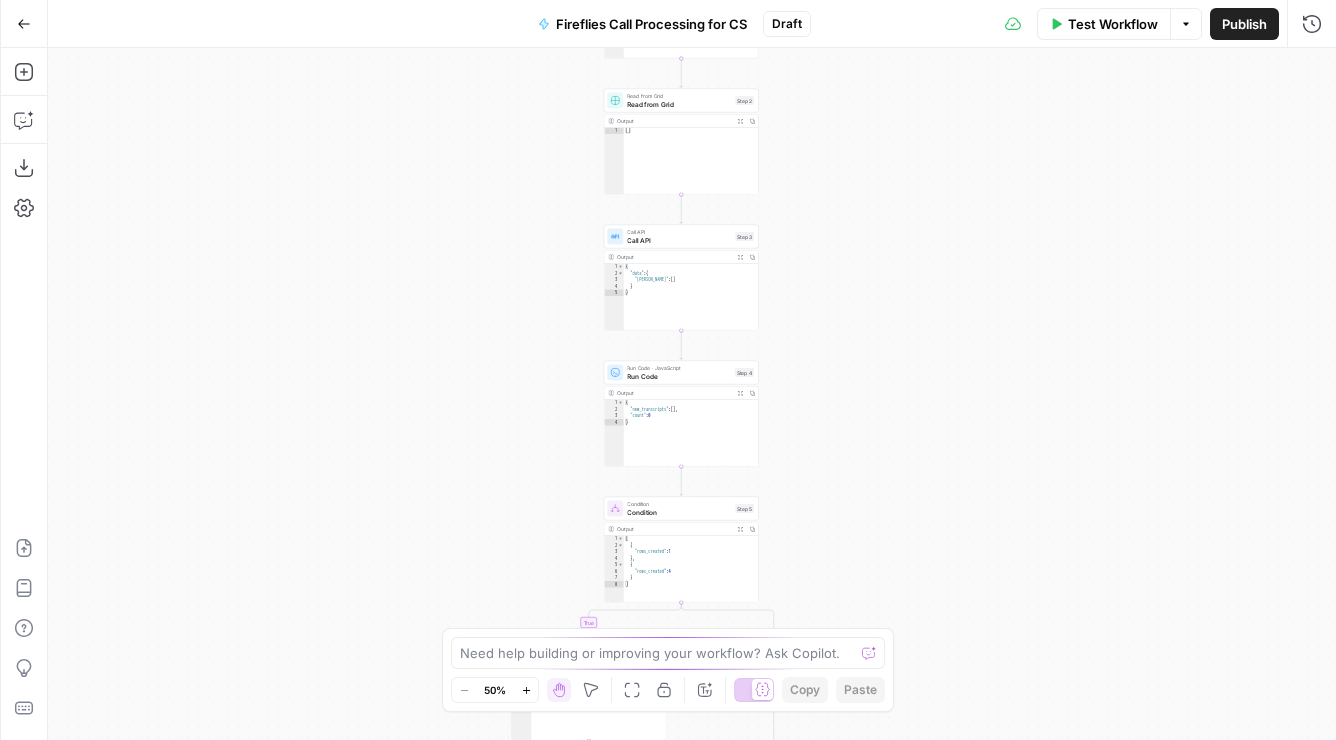drag, startPoint x: 975, startPoint y: 280, endPoint x: 901, endPoint y: 399, distance: 140.13208 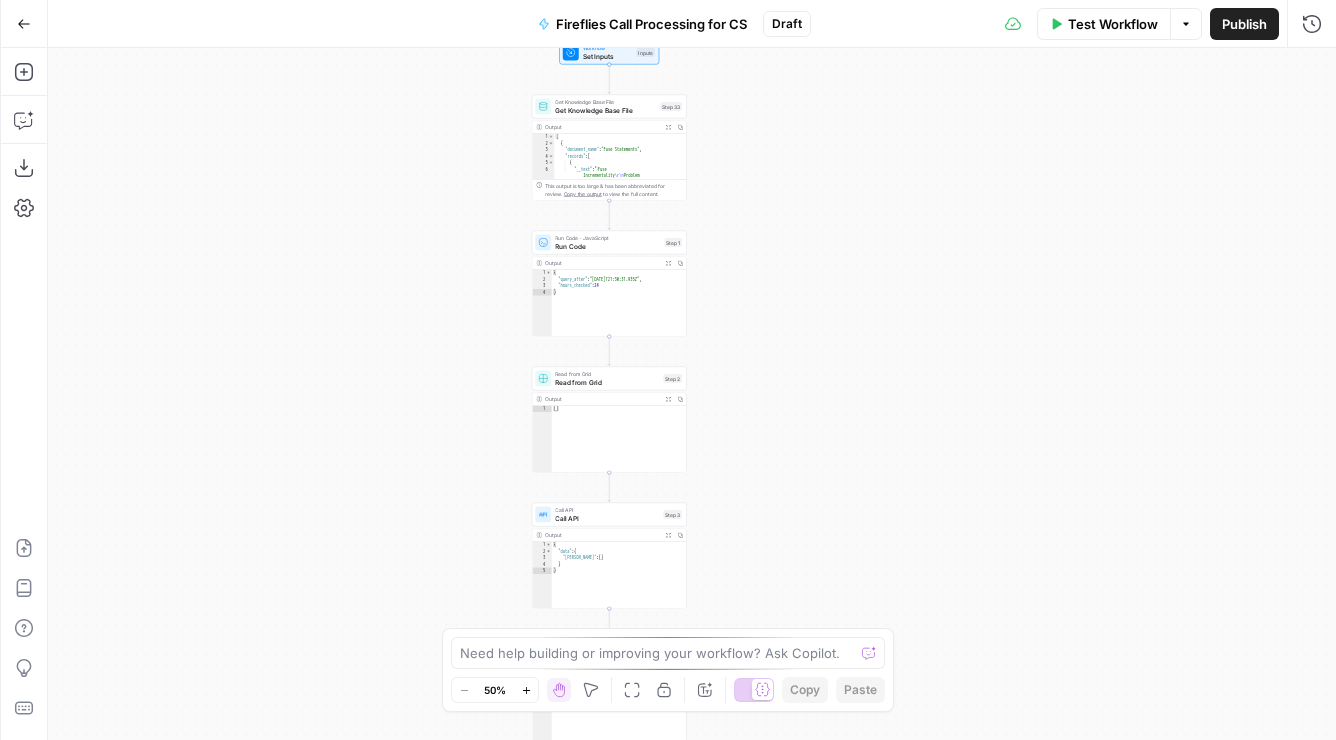 drag, startPoint x: 903, startPoint y: 311, endPoint x: 847, endPoint y: 282, distance: 63.06346 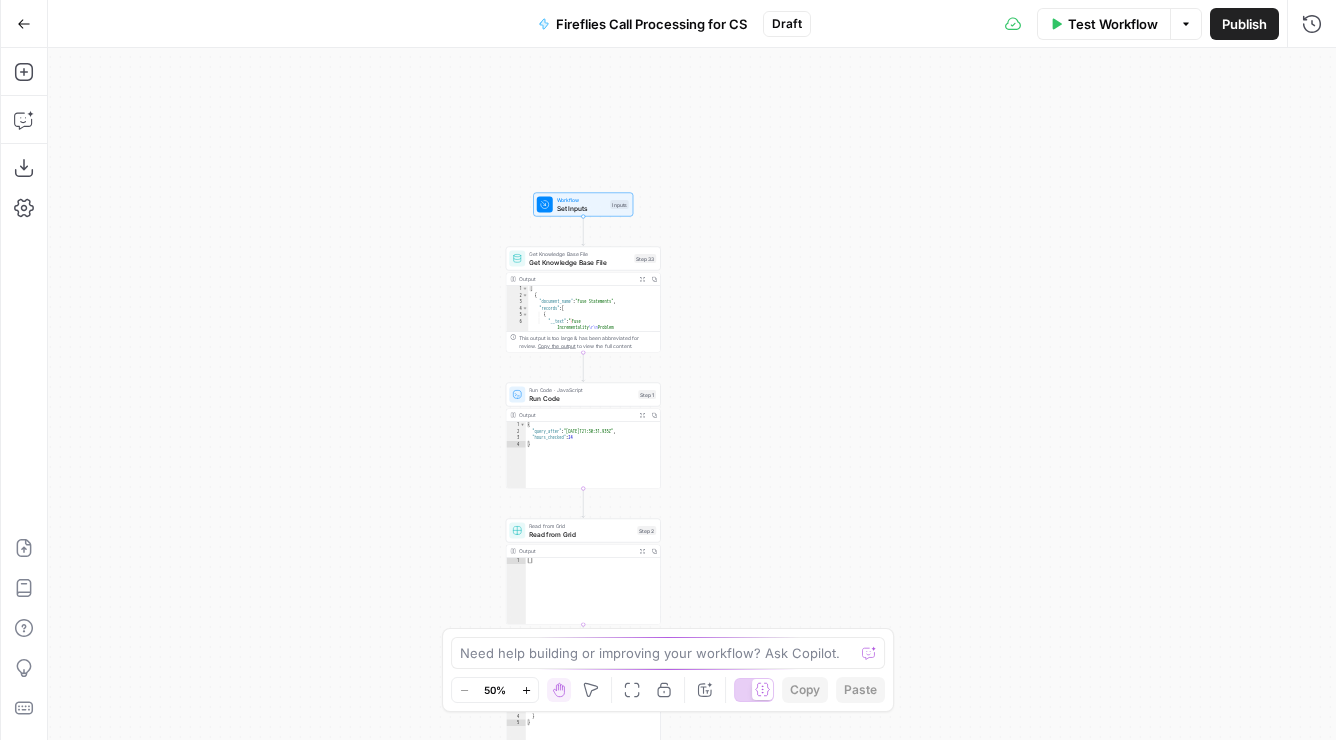 drag, startPoint x: 807, startPoint y: 394, endPoint x: 809, endPoint y: 202, distance: 192.01042 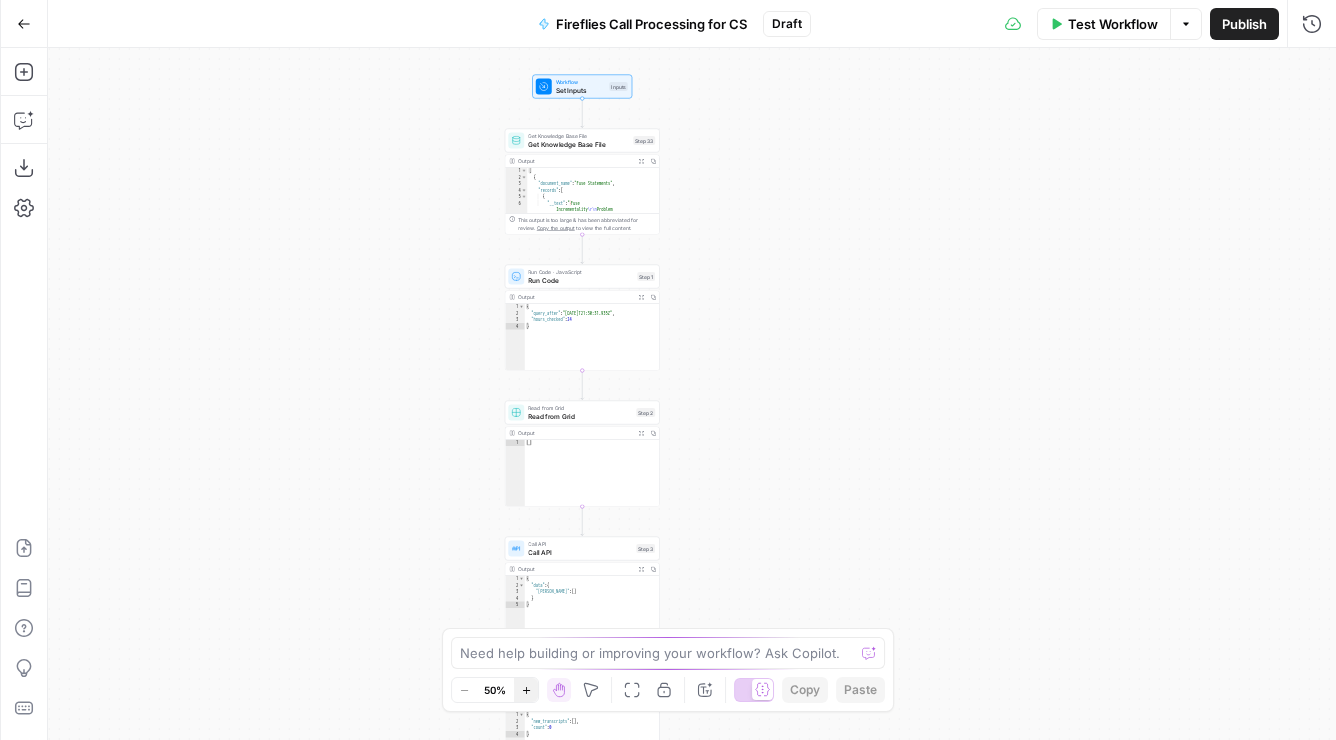 click on "Zoom In" at bounding box center [526, 690] 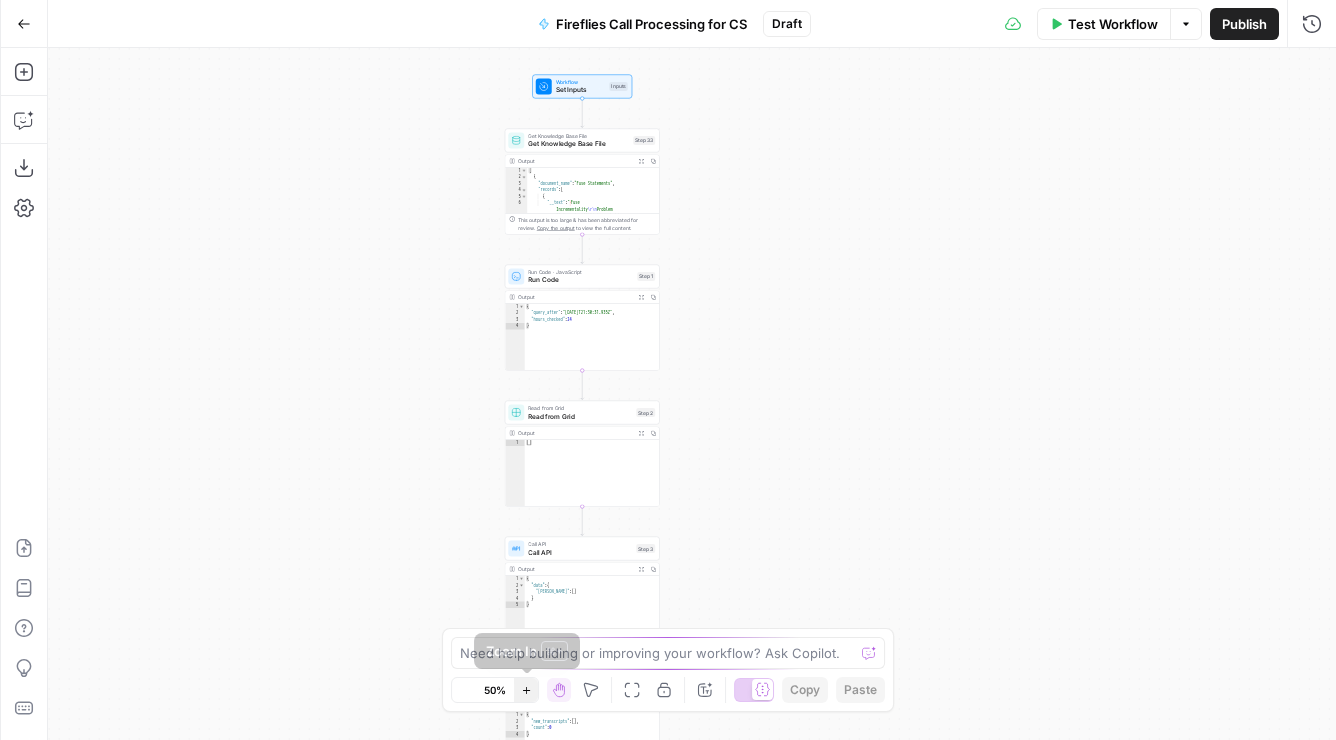 click on "Zoom In" at bounding box center (526, 690) 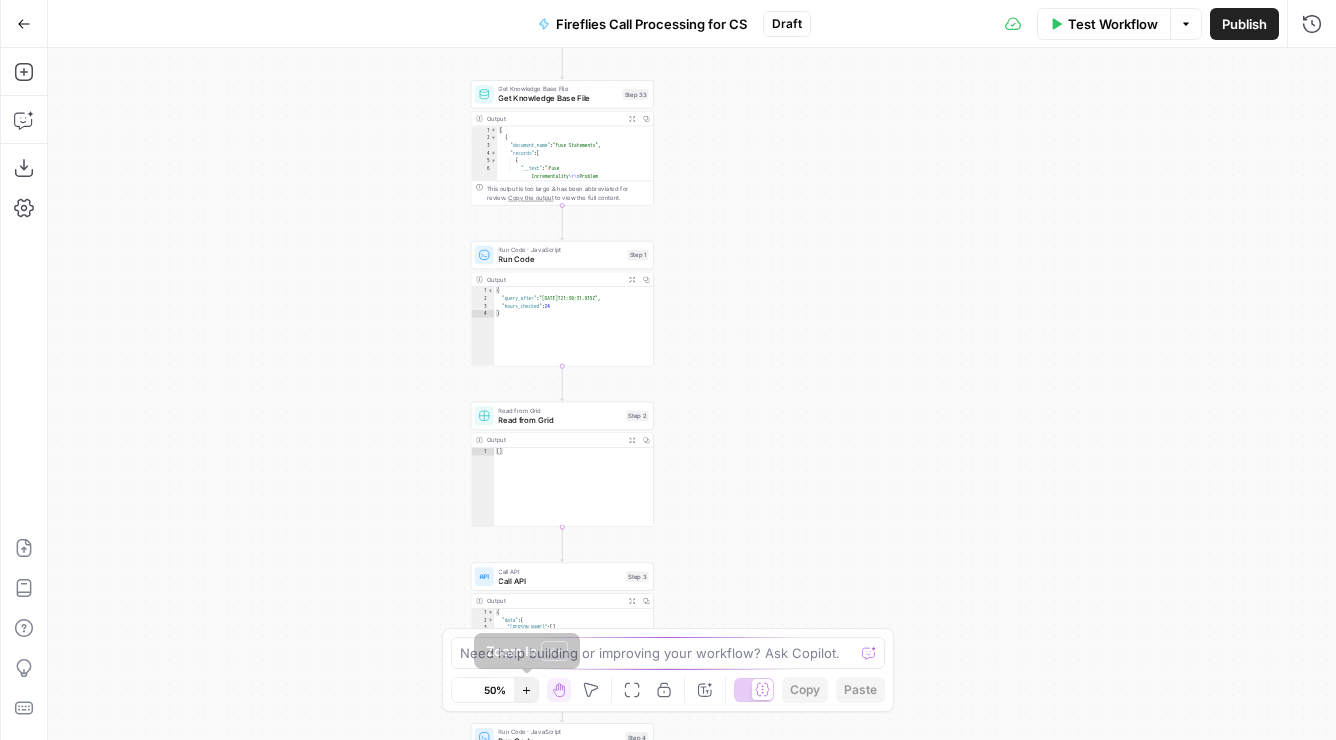 click on "Zoom In" at bounding box center [526, 690] 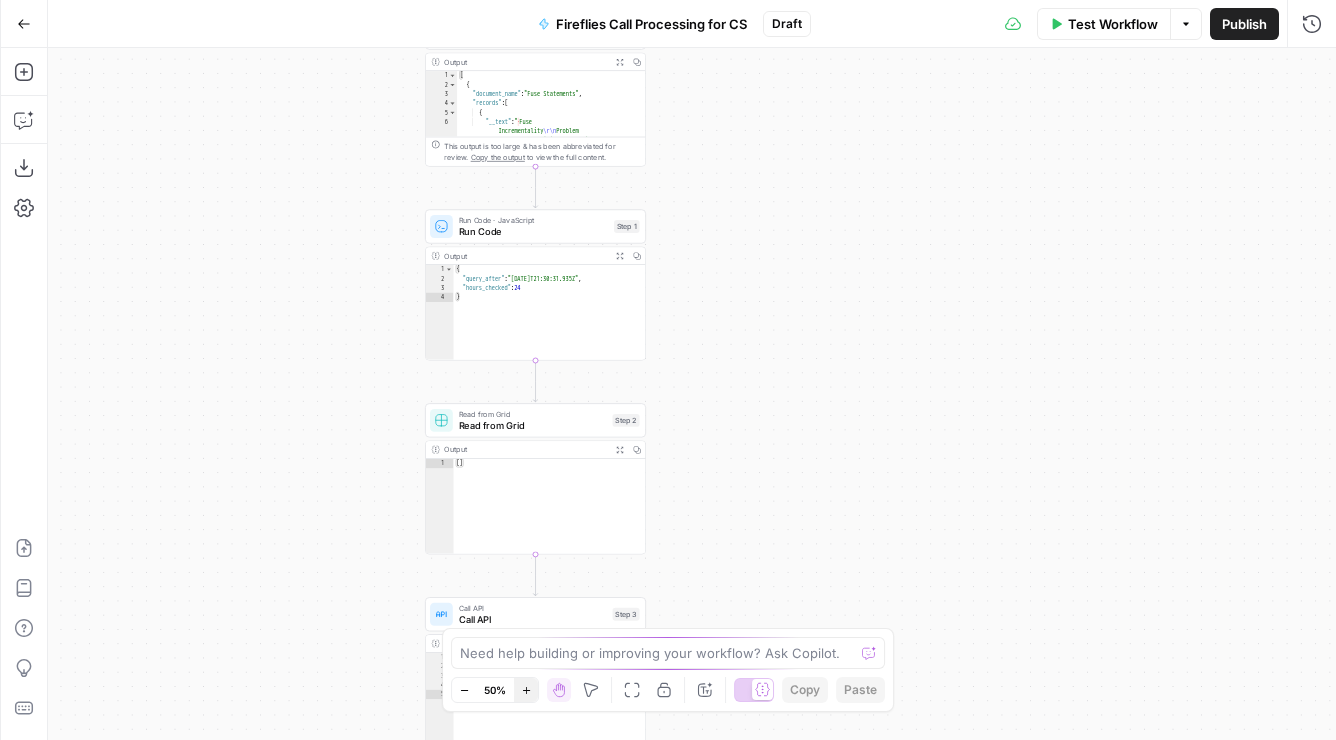 click on "Zoom In" at bounding box center (526, 690) 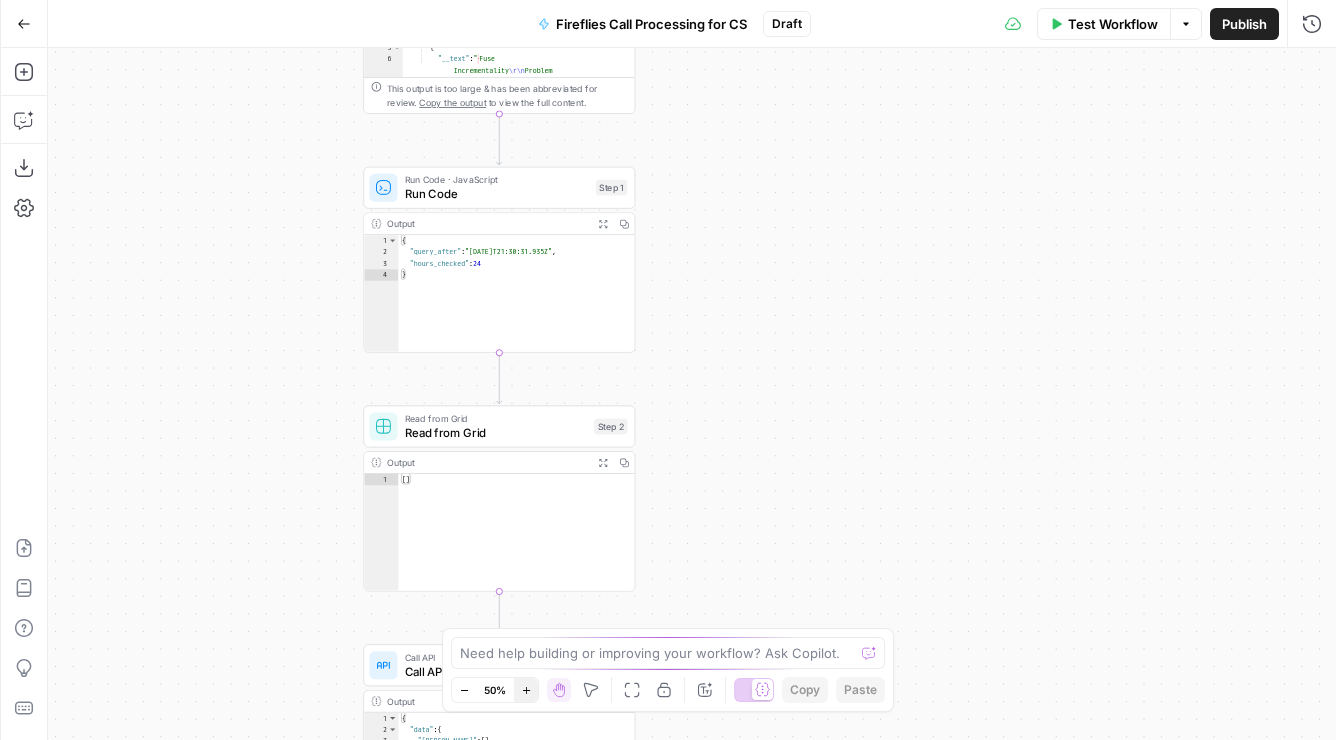 click on "Zoom In" at bounding box center (526, 690) 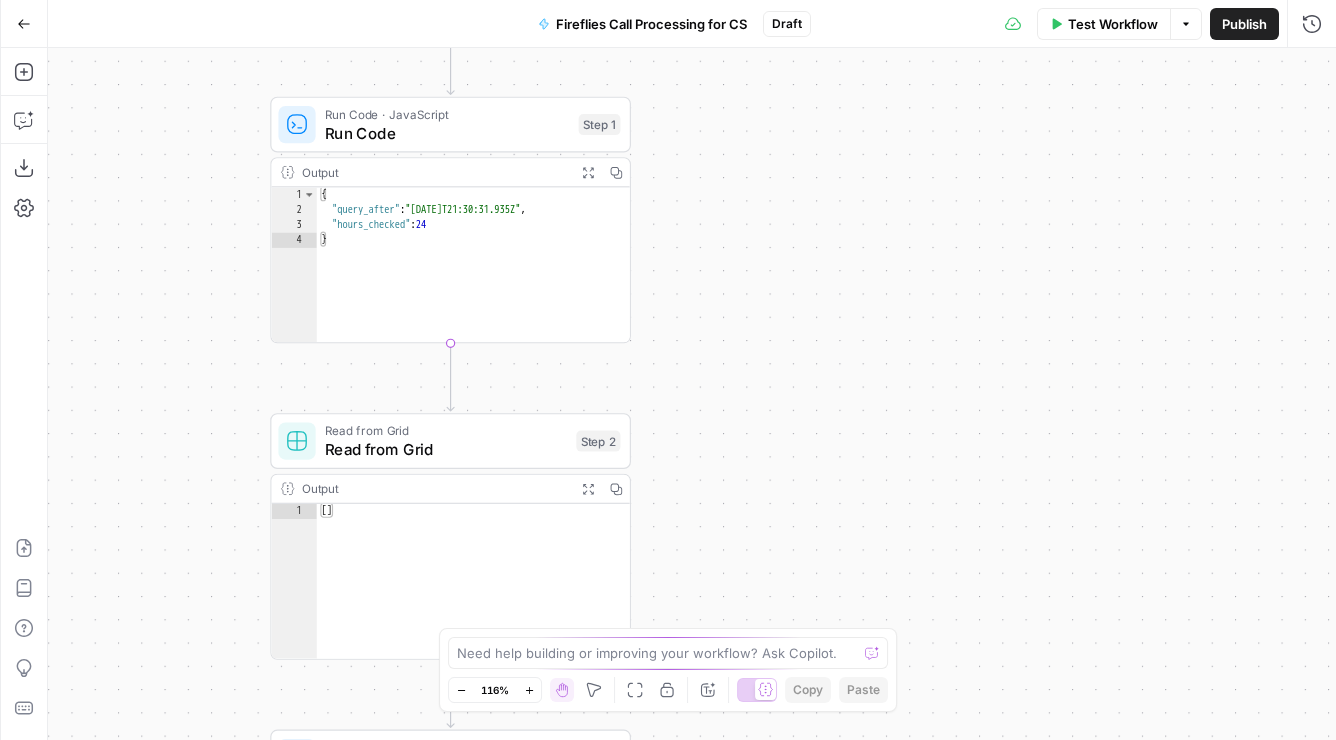 drag, startPoint x: 740, startPoint y: 419, endPoint x: 955, endPoint y: 483, distance: 224.32343 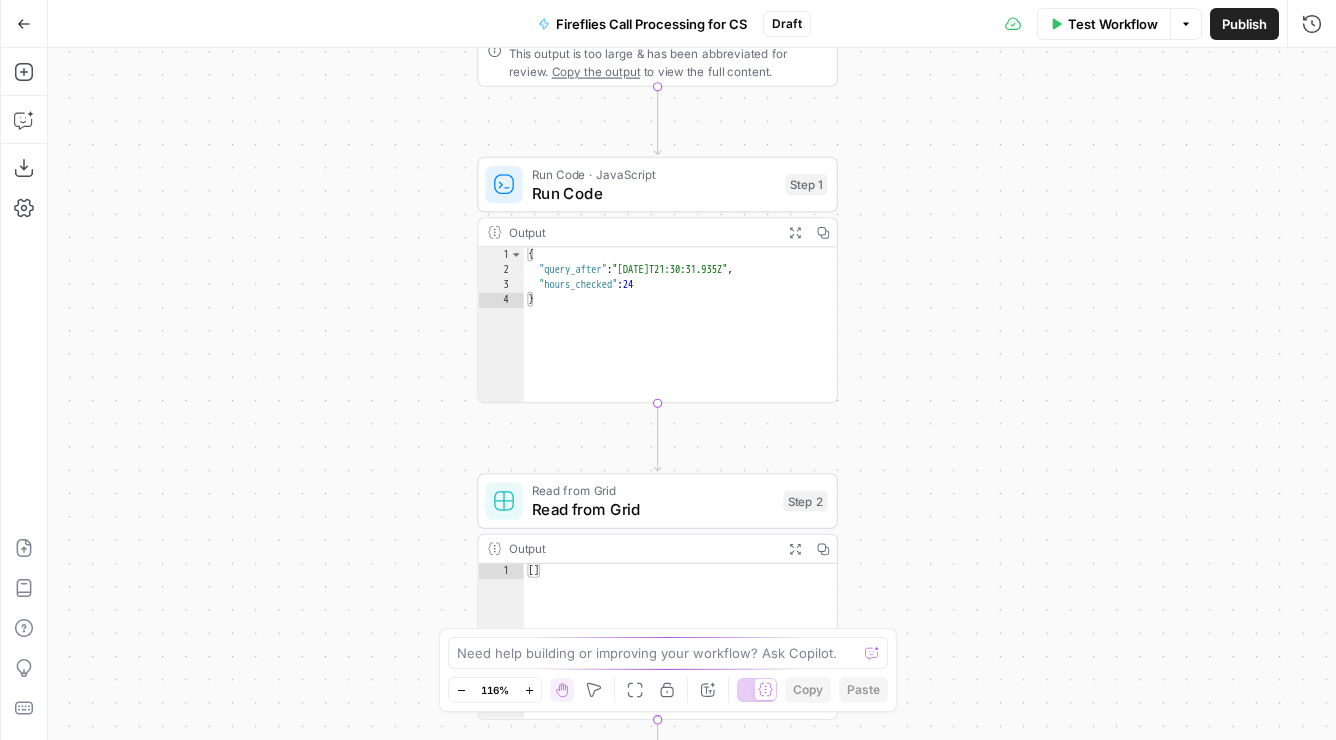 click on "Output" at bounding box center (641, 232) 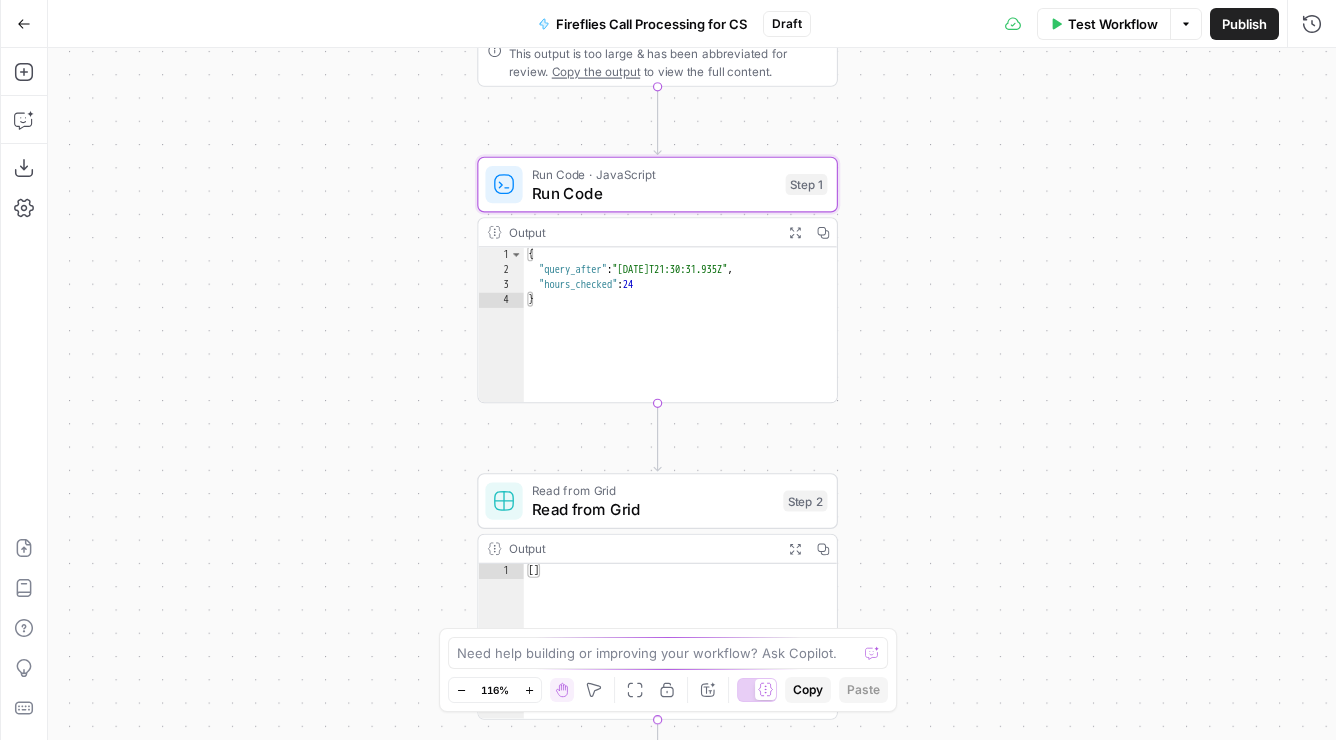 click on "Output" at bounding box center (641, 232) 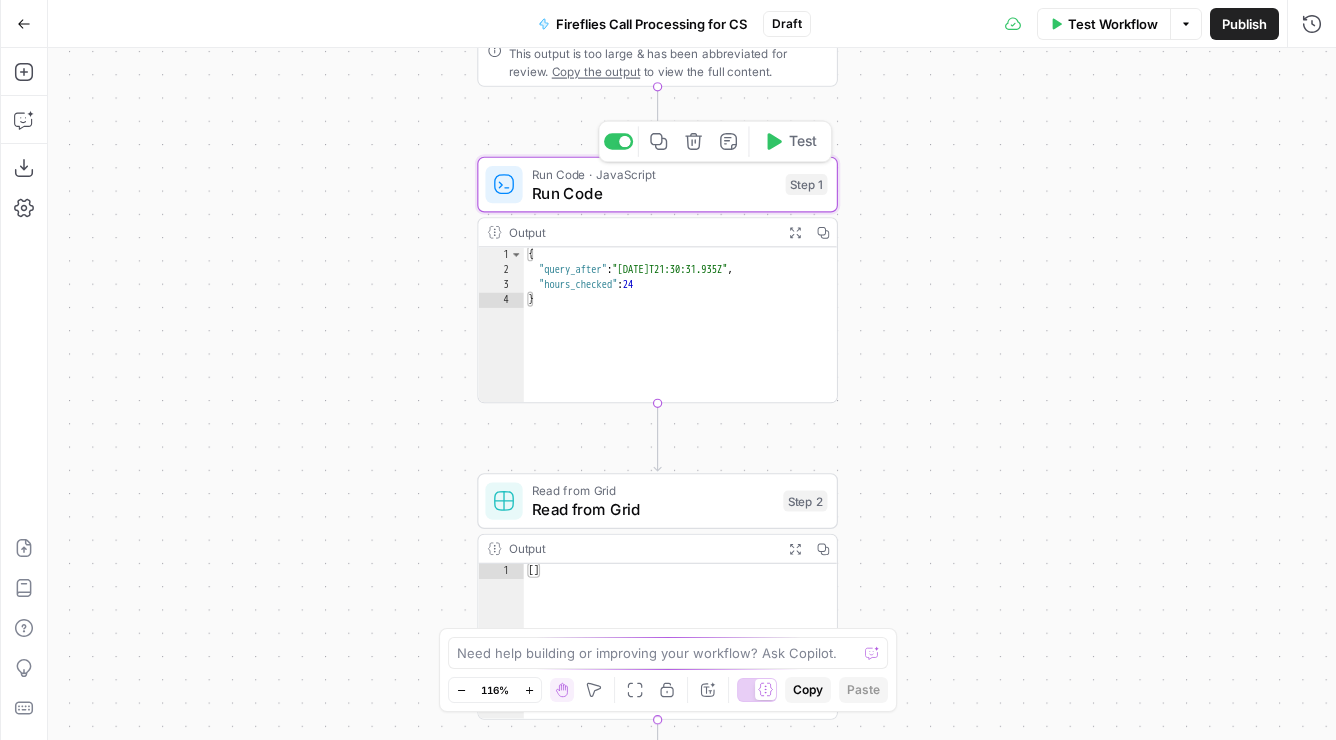 click on "Run Code" at bounding box center [654, 192] 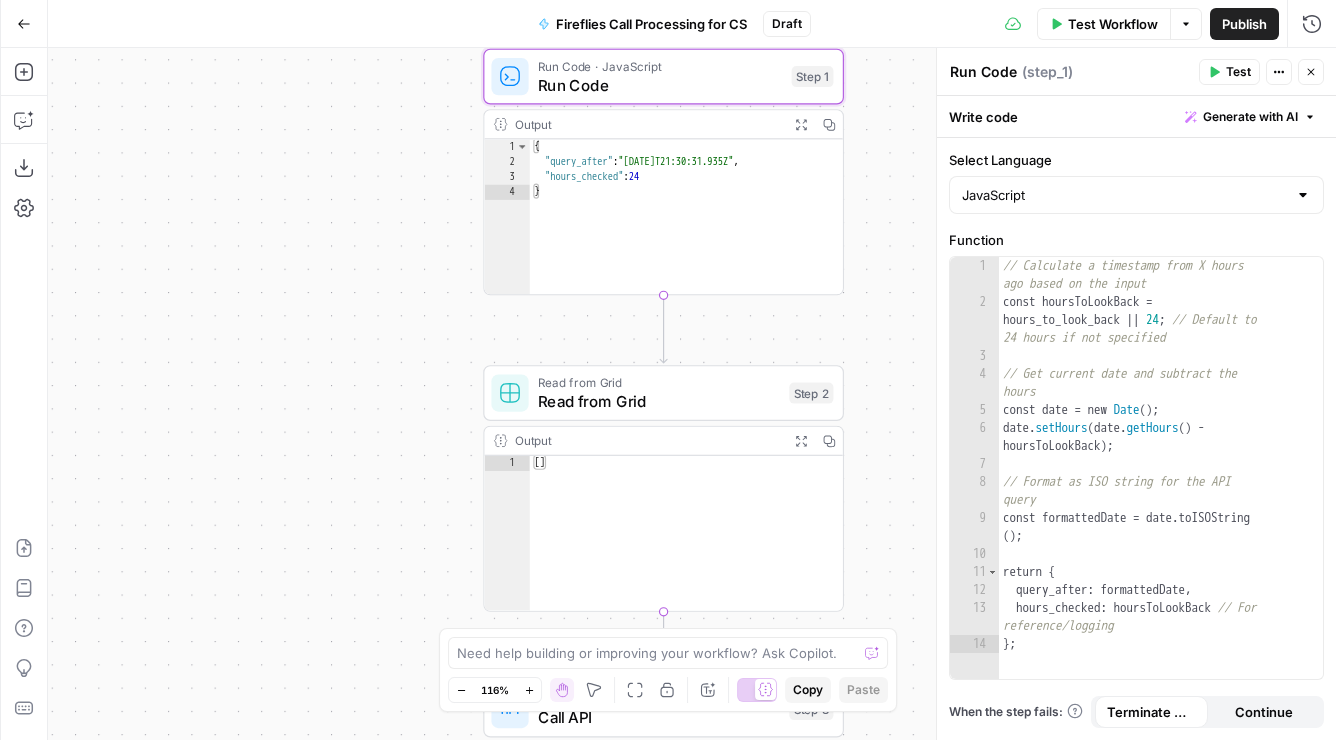 drag, startPoint x: 402, startPoint y: 584, endPoint x: 415, endPoint y: 266, distance: 318.26562 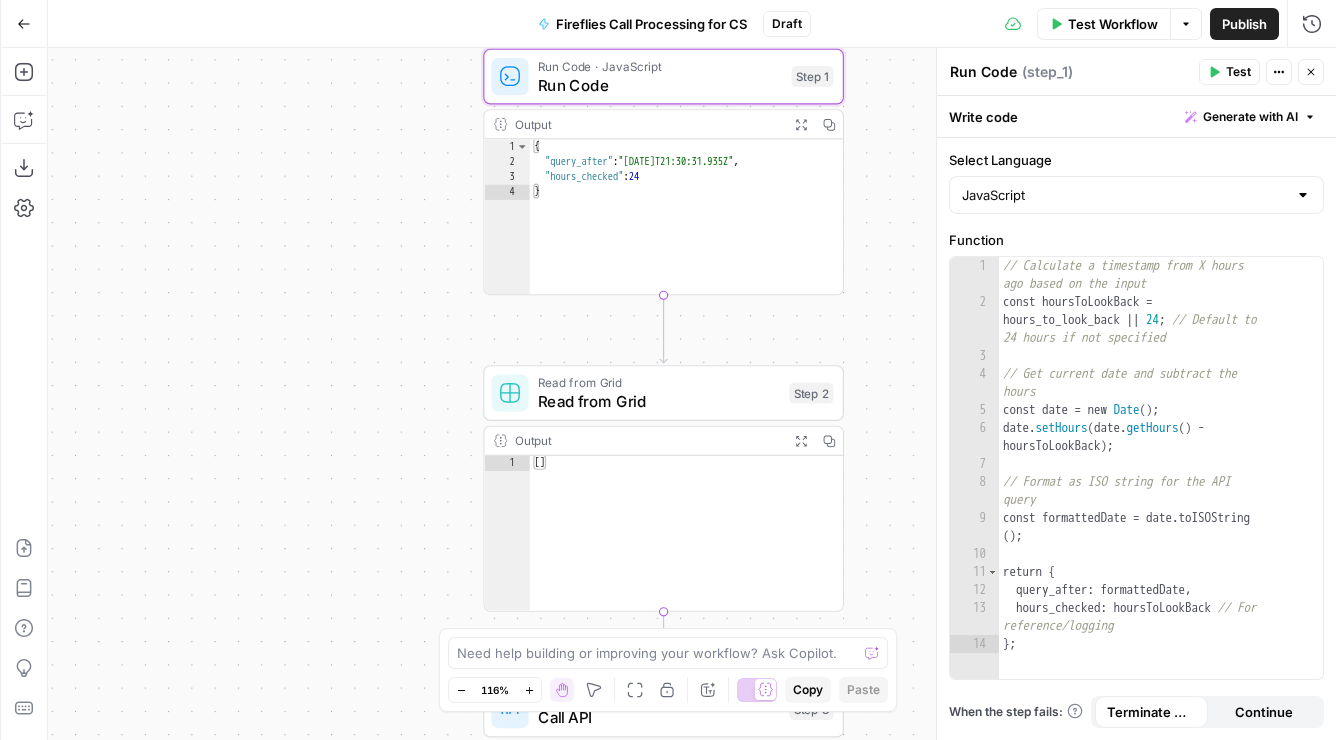 click on "true false Workflow Set Inputs Inputs Get Knowledge Base File Get Knowledge Base File Step 33 Output Expand Output Copy 1 2 3 4 5 6 [    {      "document_name" :  "Fuse Statements" ,      "records" :  [         {           "__text" :  " · Fuse               Incrementality \r\n Problem               Statement: Affiliate marketing               leaders struggle to accurately               measure the true value of their               affiliate publishers because               traditional attribution models               can't distinguish between               publishers who genuinely drive               business growth versus those who               simply claim credit for sales               that would have happened anyway.               This leads to inefficient               commission structures based on               subjective publisher  ." at bounding box center (692, 394) 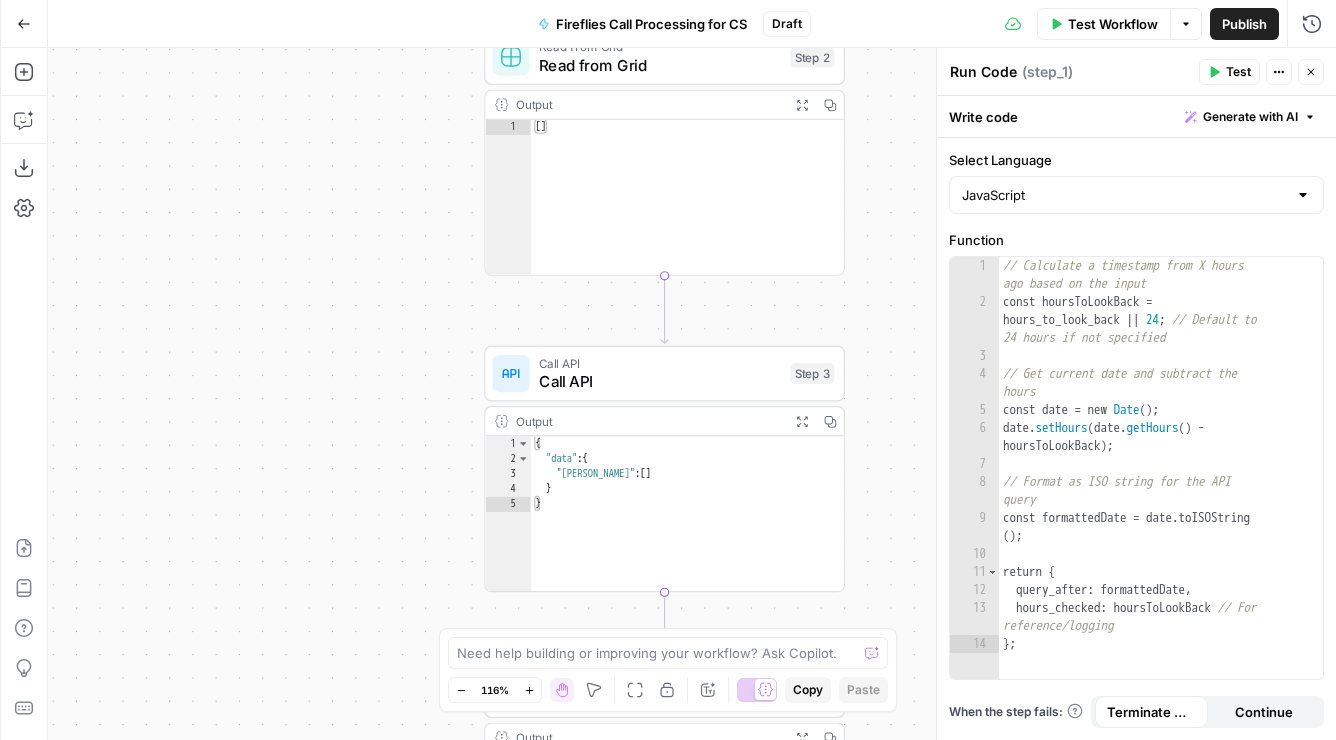 drag, startPoint x: 437, startPoint y: 452, endPoint x: 424, endPoint y: 228, distance: 224.37692 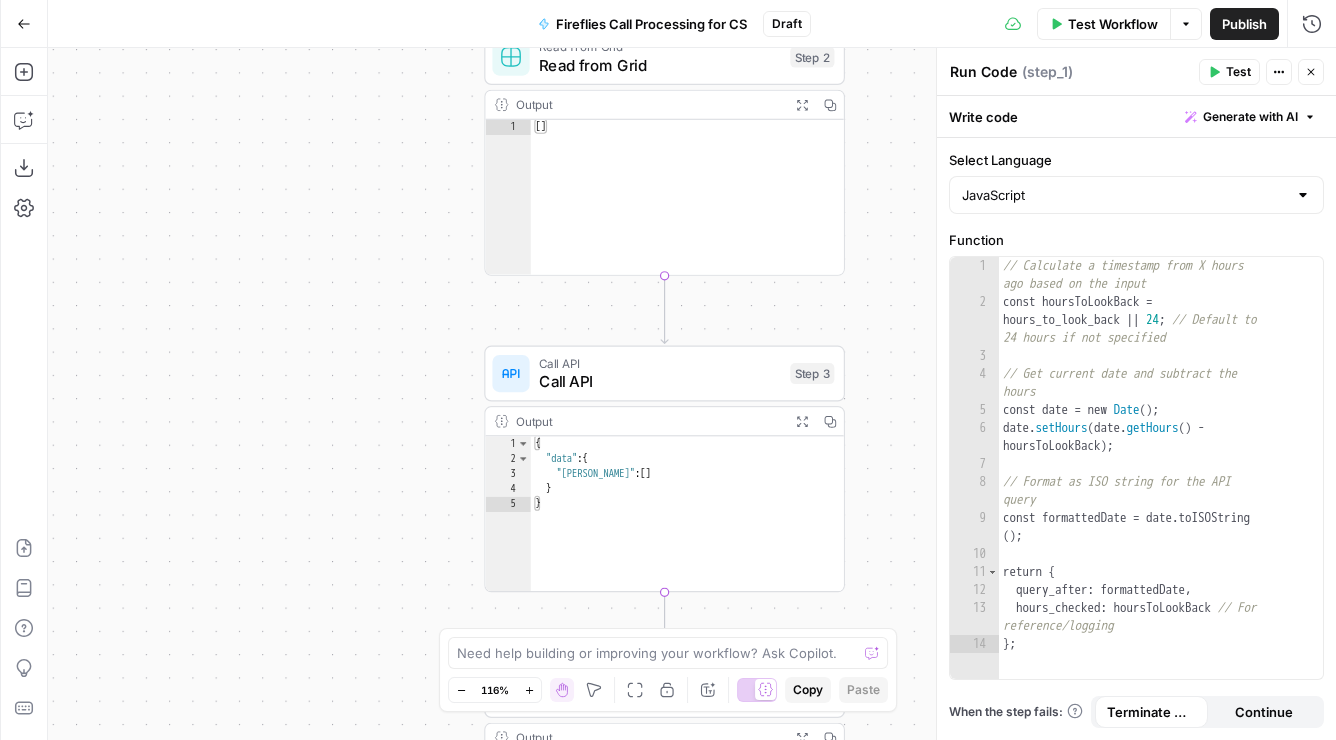 click on "true false Workflow Set Inputs Inputs Get Knowledge Base File Get Knowledge Base File Step 33 Output Expand Output Copy 1 2 3 4 5 6 [    {      "document_name" :  "Fuse Statements" ,      "records" :  [         {           "__text" :  " · Fuse               Incrementality \r\n Problem               Statement: Affiliate marketing               leaders struggle to accurately               measure the true value of their               affiliate publishers because               traditional attribution models               can't distinguish between               publishers who genuinely drive               business growth versus those who               simply claim credit for sales               that would have happened anyway.               This leads to inefficient               commission structures based on               subjective publisher  ." at bounding box center [692, 394] 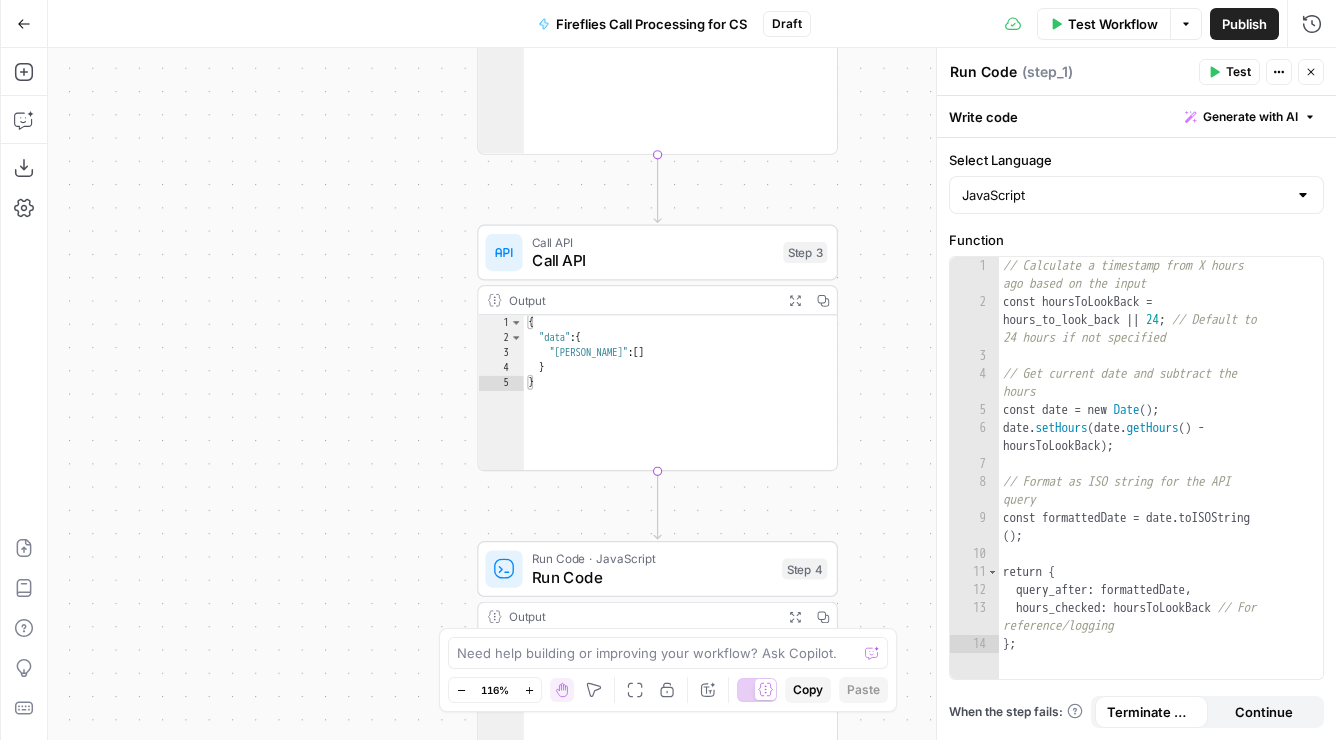 drag, startPoint x: 412, startPoint y: 319, endPoint x: 396, endPoint y: 143, distance: 176.72577 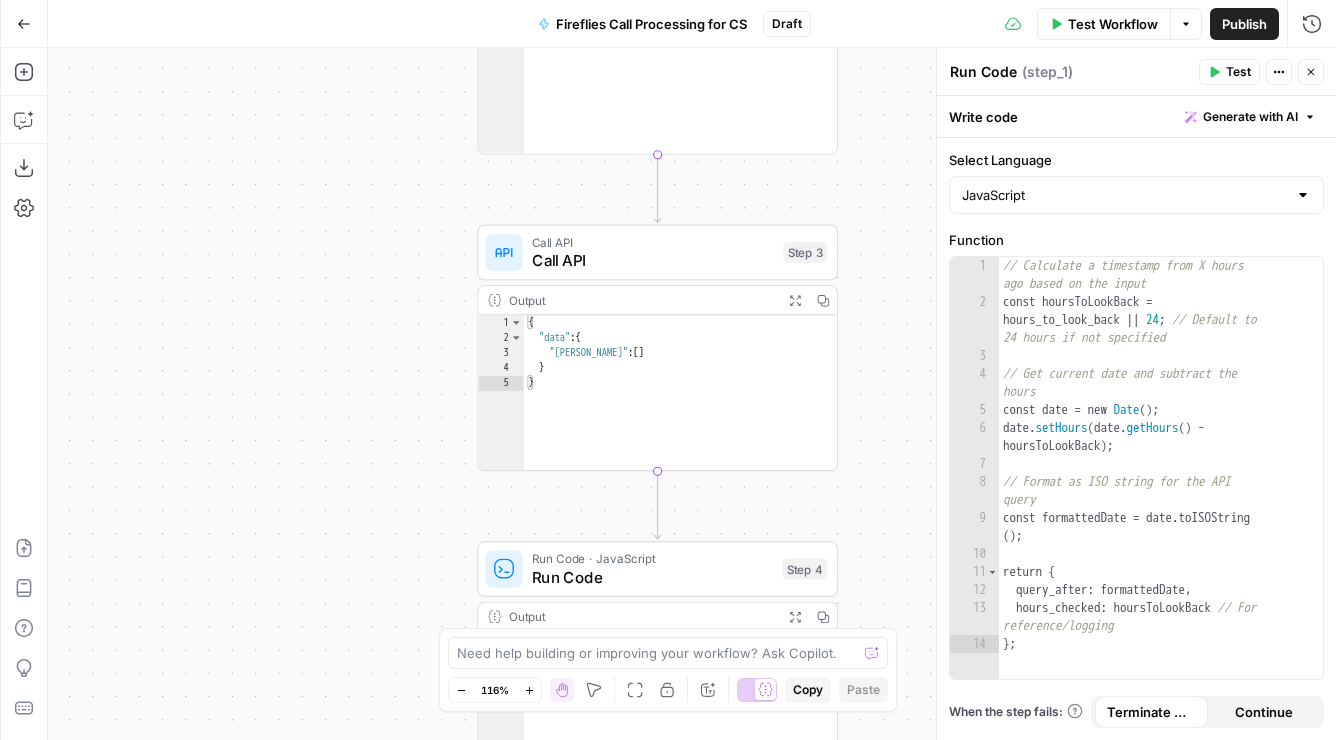 click on "true false Workflow Set Inputs Inputs Get Knowledge Base File Get Knowledge Base File Step 33 Output Expand Output Copy 1 2 3 4 5 6 [    {      "document_name" :  "Fuse Statements" ,      "records" :  [         {           "__text" :  " · Fuse               Incrementality \r\n Problem               Statement: Affiliate marketing               leaders struggle to accurately               measure the true value of their               affiliate publishers because               traditional attribution models               can't distinguish between               publishers who genuinely drive               business growth versus those who               simply claim credit for sales               that would have happened anyway.               This leads to inefficient               commission structures based on               subjective publisher  ." at bounding box center (692, 394) 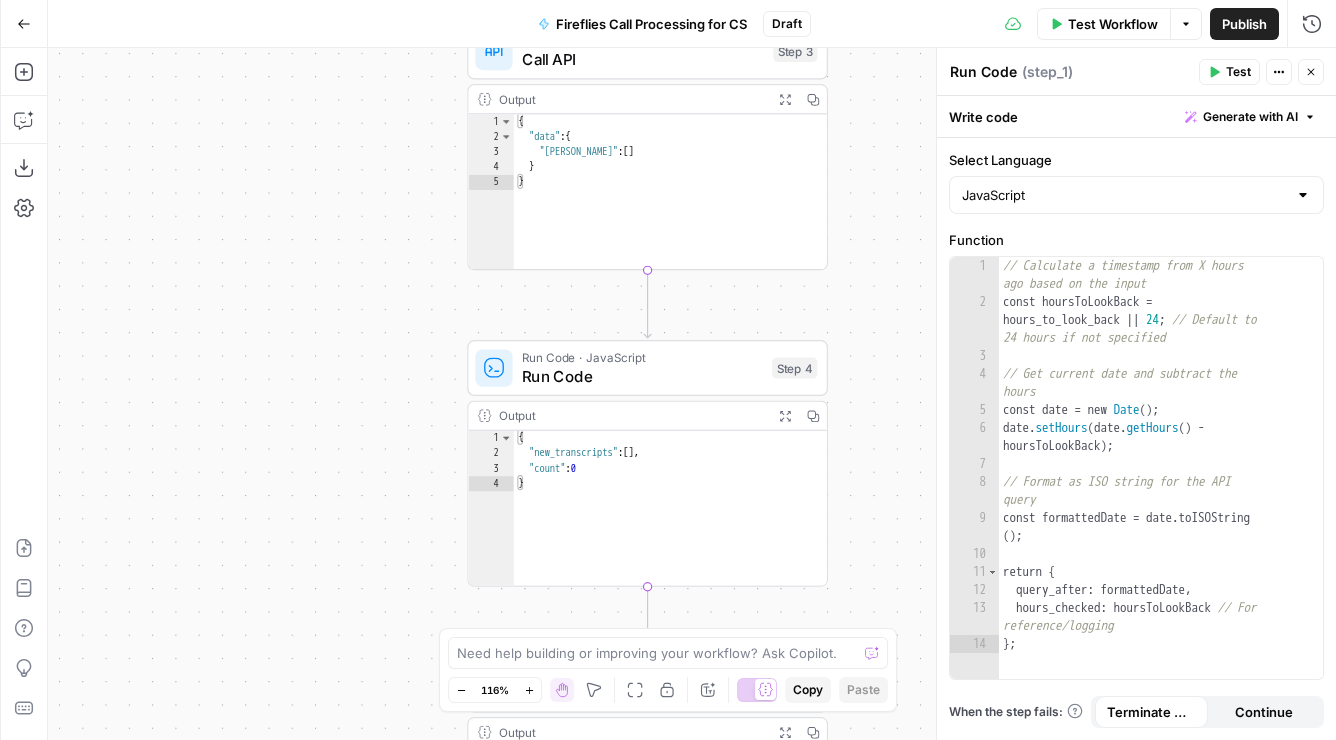 drag, startPoint x: 374, startPoint y: 254, endPoint x: 381, endPoint y: 161, distance: 93.26307 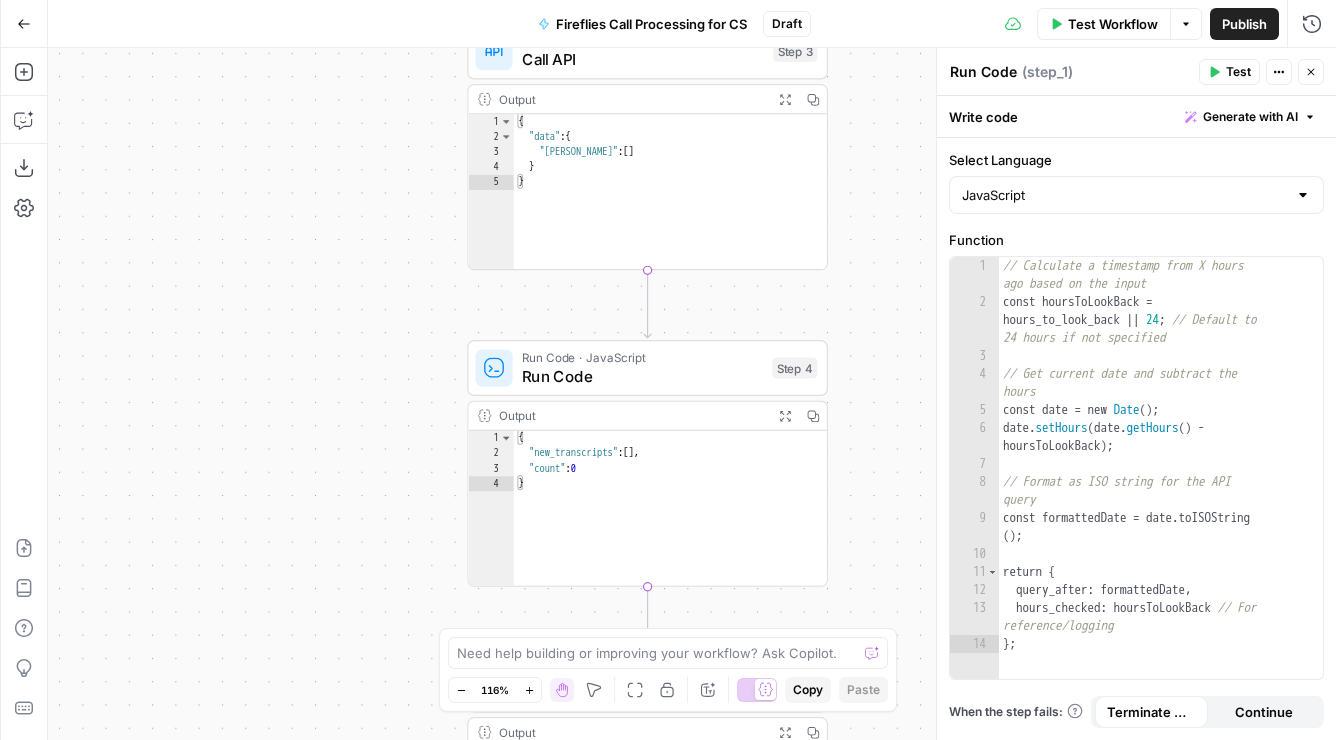 click on "true false Workflow Set Inputs Inputs Get Knowledge Base File Get Knowledge Base File Step 33 Output Expand Output Copy 1 2 3 4 5 6 [    {      "document_name" :  "Fuse Statements" ,      "records" :  [         {           "__text" :  " · Fuse               Incrementality \r\n Problem               Statement: Affiliate marketing               leaders struggle to accurately               measure the true value of their               affiliate publishers because               traditional attribution models               can't distinguish between               publishers who genuinely drive               business growth versus those who               simply claim credit for sales               that would have happened anyway.               This leads to inefficient               commission structures based on               subjective publisher  ." at bounding box center [692, 394] 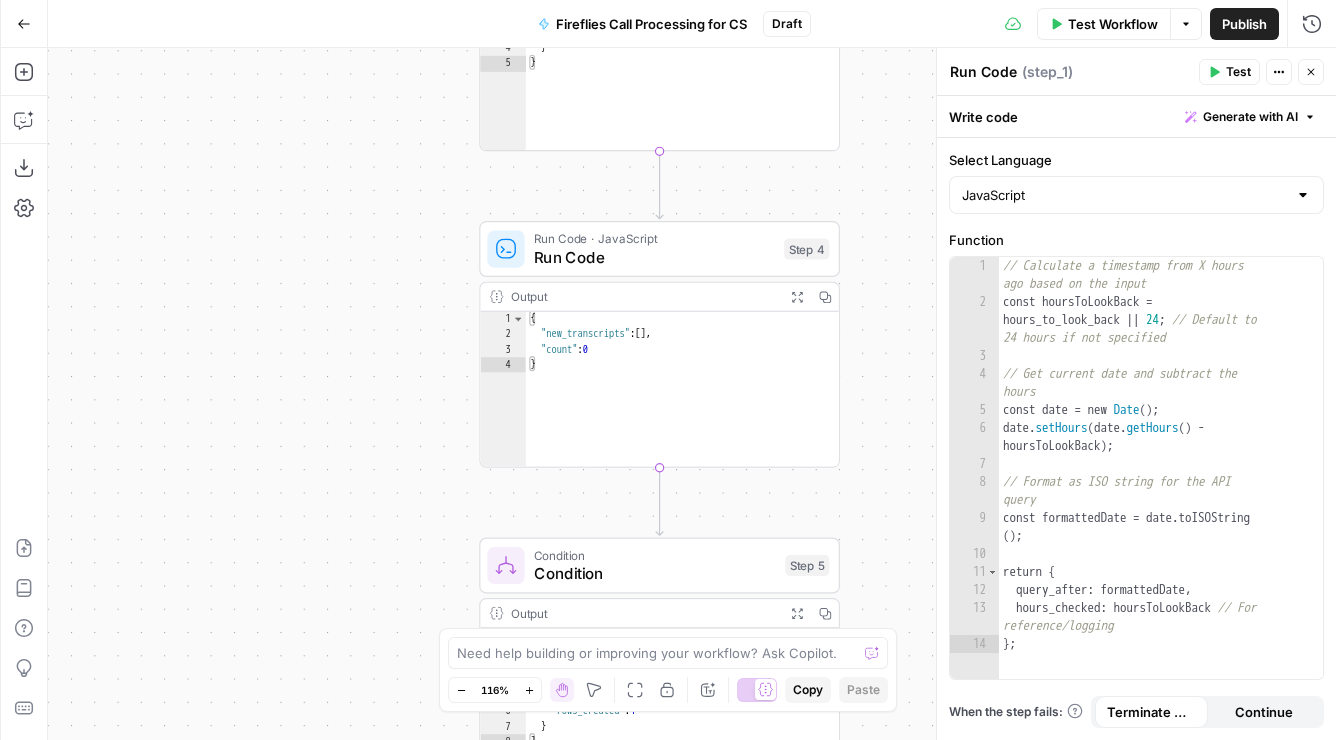 drag, startPoint x: 336, startPoint y: 358, endPoint x: 351, endPoint y: 313, distance: 47.434166 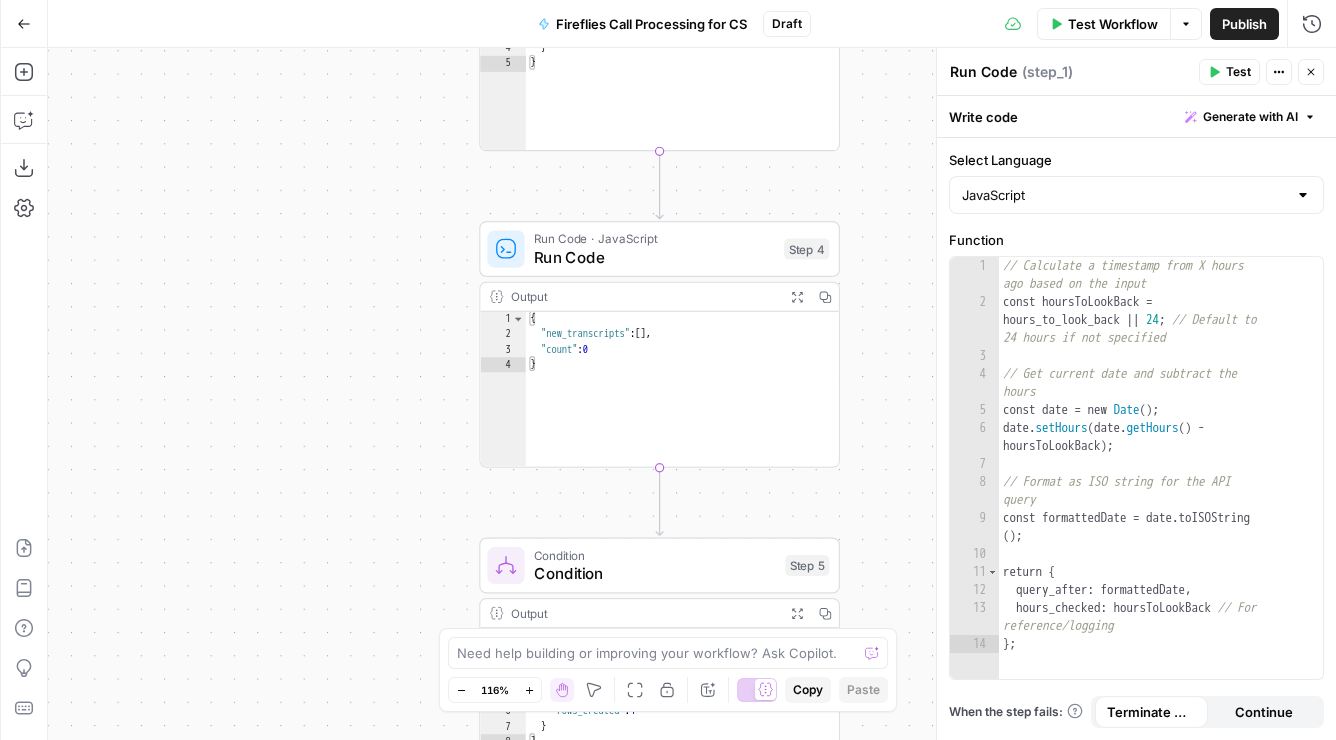 click on "true false Workflow Set Inputs Inputs Get Knowledge Base File Get Knowledge Base File Step 33 Output Expand Output Copy 1 2 3 4 5 6 [    {      "document_name" :  "Fuse Statements" ,      "records" :  [         {           "__text" :  " · Fuse               Incrementality \r\n Problem               Statement: Affiliate marketing               leaders struggle to accurately               measure the true value of their               affiliate publishers because               traditional attribution models               can't distinguish between               publishers who genuinely drive               business growth versus those who               simply claim credit for sales               that would have happened anyway.               This leads to inefficient               commission structures based on               subjective publisher  ." at bounding box center (692, 394) 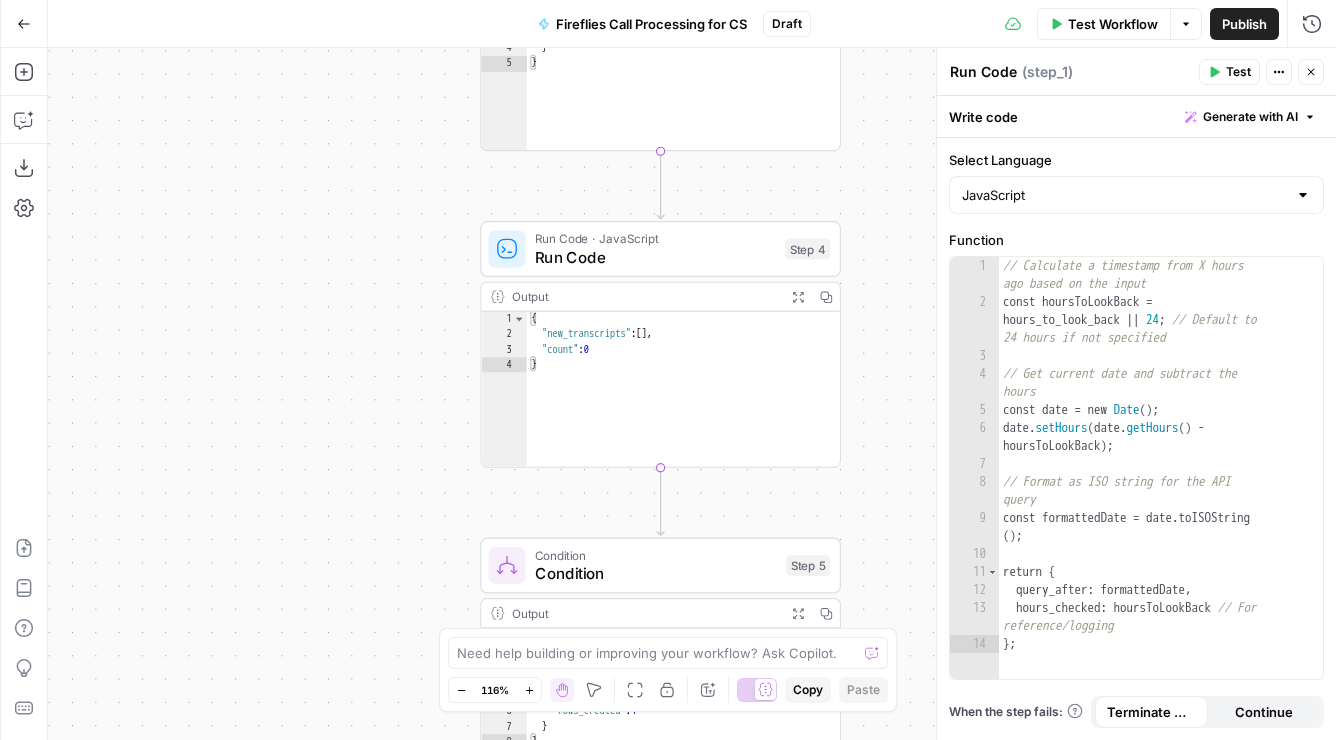 drag, startPoint x: 358, startPoint y: 407, endPoint x: 357, endPoint y: 314, distance: 93.00538 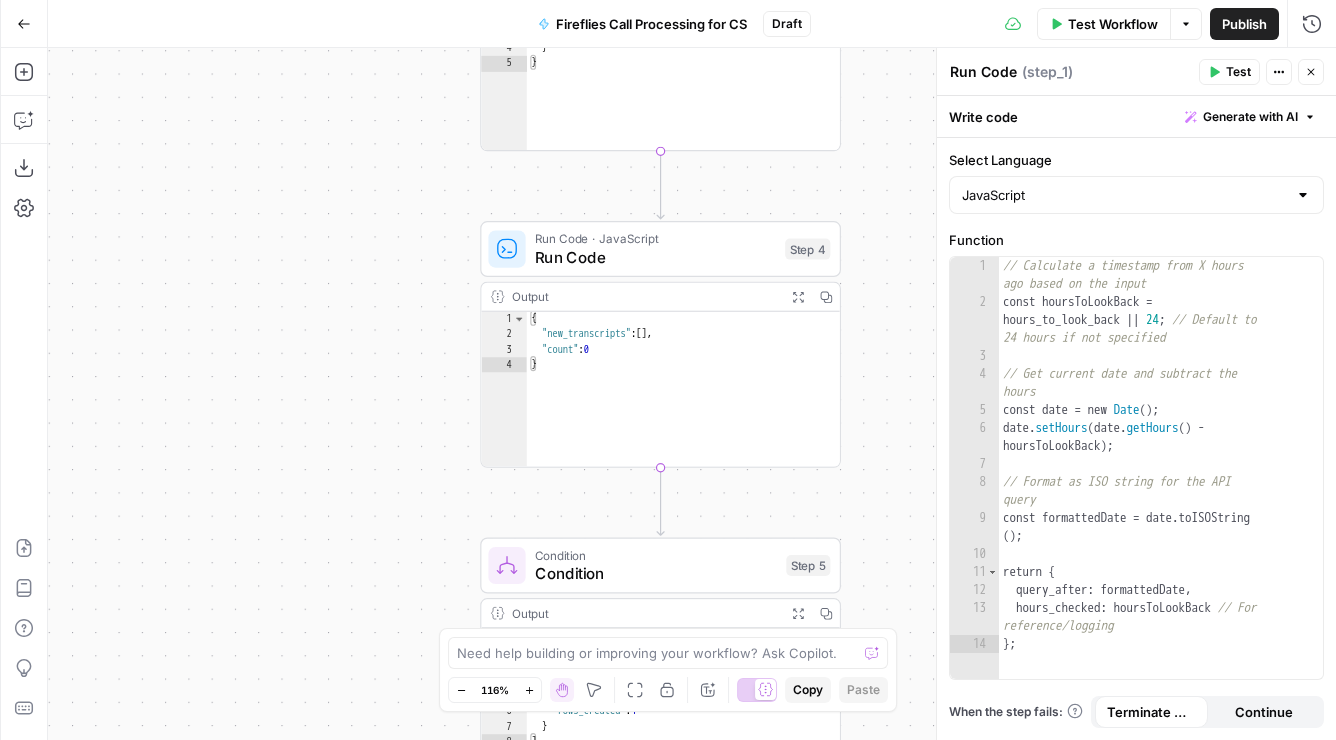 click on "true false Workflow Set Inputs Inputs Get Knowledge Base File Get Knowledge Base File Step 33 Output Expand Output Copy 1 2 3 4 5 6 [    {      "document_name" :  "Fuse Statements" ,      "records" :  [         {           "__text" :  " · Fuse               Incrementality \r\n Problem               Statement: Affiliate marketing               leaders struggle to accurately               measure the true value of their               affiliate publishers because               traditional attribution models               can't distinguish between               publishers who genuinely drive               business growth versus those who               simply claim credit for sales               that would have happened anyway.               This leads to inefficient               commission structures based on               subjective publisher  ." at bounding box center [692, 394] 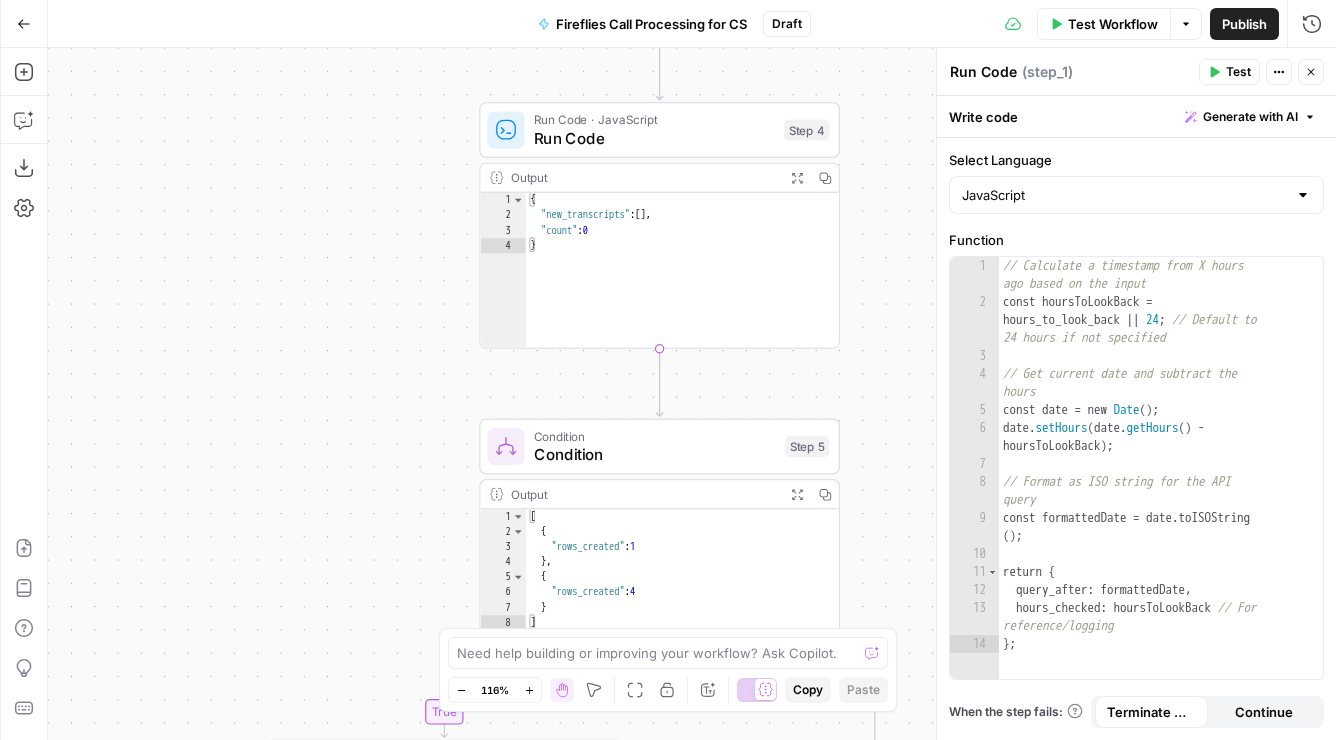 drag, startPoint x: 367, startPoint y: 441, endPoint x: 370, endPoint y: 343, distance: 98.045906 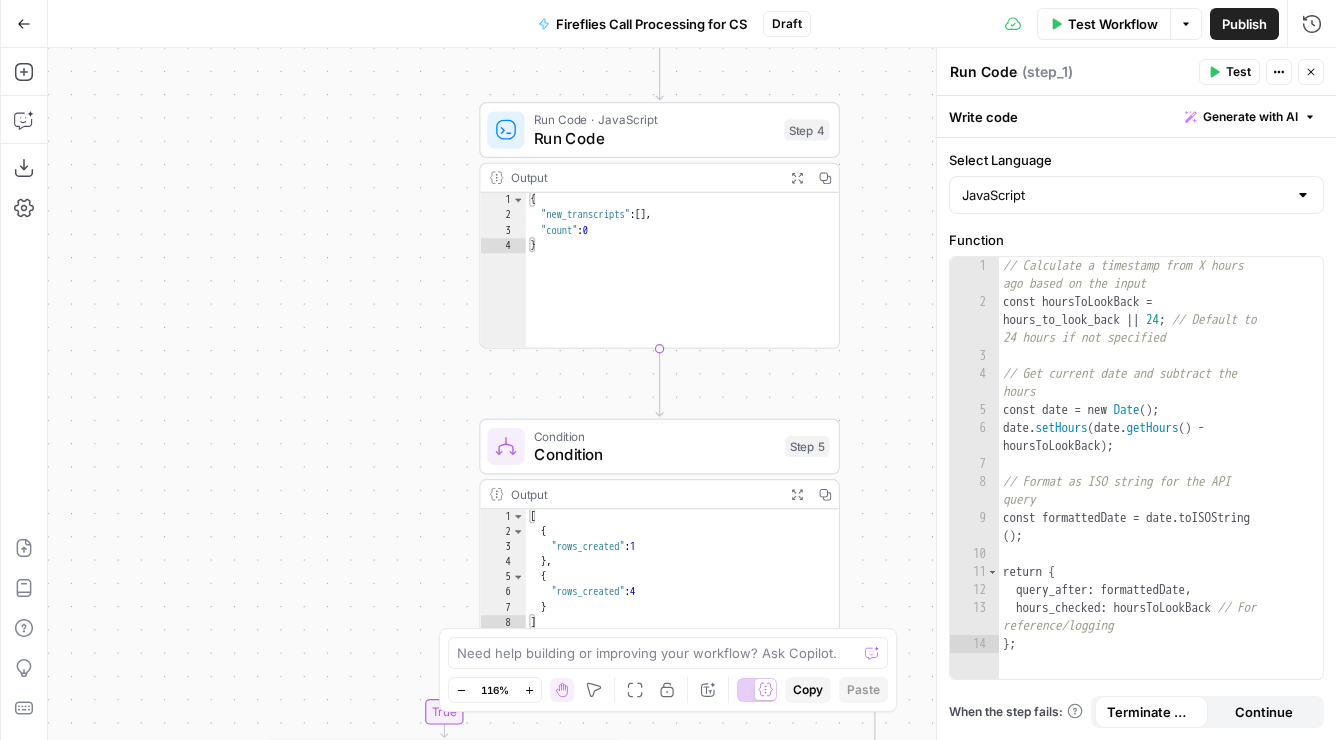 click on "true false Workflow Set Inputs Inputs Get Knowledge Base File Get Knowledge Base File Step 33 Output Expand Output Copy 1 2 3 4 5 6 [    {      "document_name" :  "Fuse Statements" ,      "records" :  [         {           "__text" :  " · Fuse               Incrementality \r\n Problem               Statement: Affiliate marketing               leaders struggle to accurately               measure the true value of their               affiliate publishers because               traditional attribution models               can't distinguish between               publishers who genuinely drive               business growth versus those who               simply claim credit for sales               that would have happened anyway.               This leads to inefficient               commission structures based on               subjective publisher  ." at bounding box center (692, 394) 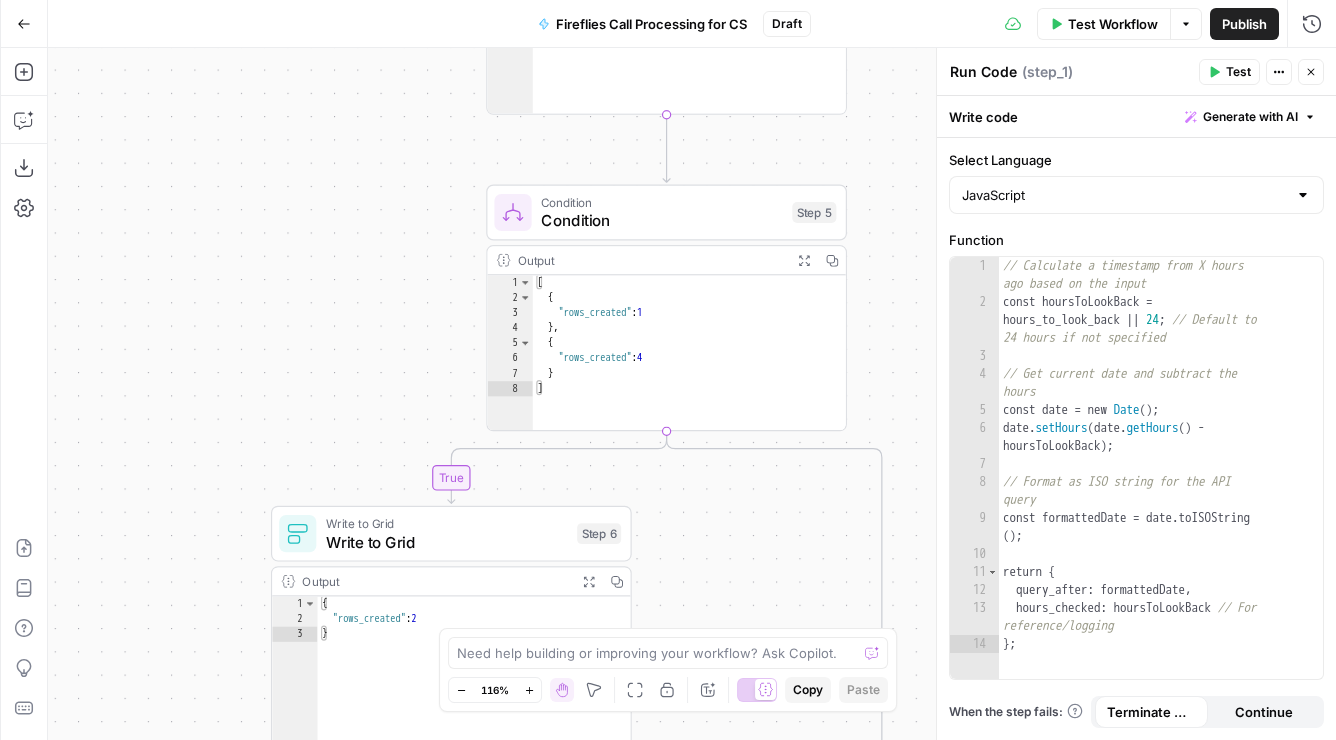 drag, startPoint x: 369, startPoint y: 478, endPoint x: 374, endPoint y: 319, distance: 159.0786 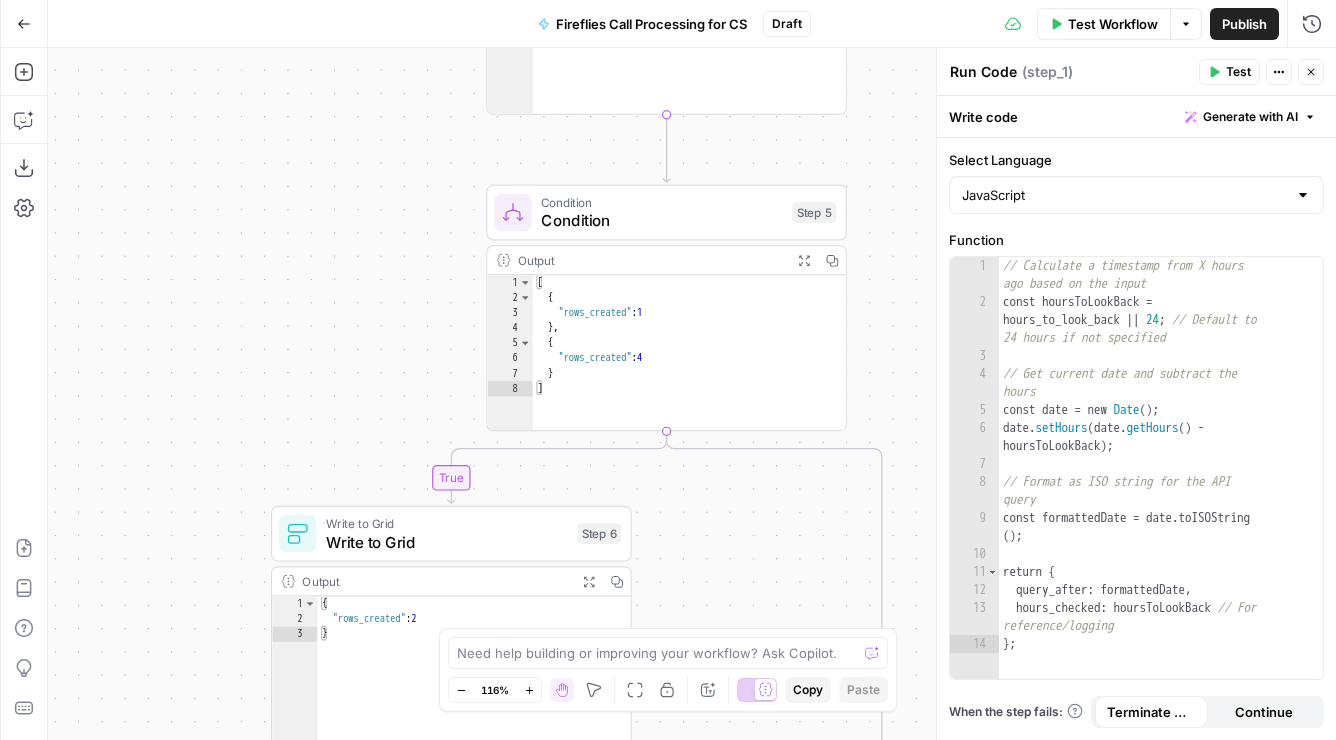 click on "true false Workflow Set Inputs Inputs Get Knowledge Base File Get Knowledge Base File Step 33 Output Expand Output Copy 1 2 3 4 5 6 [    {      "document_name" :  "Fuse Statements" ,      "records" :  [         {           "__text" :  " · Fuse               Incrementality \r\n Problem               Statement: Affiliate marketing               leaders struggle to accurately               measure the true value of their               affiliate publishers because               traditional attribution models               can't distinguish between               publishers who genuinely drive               business growth versus those who               simply claim credit for sales               that would have happened anyway.               This leads to inefficient               commission structures based on               subjective publisher  ." at bounding box center [692, 394] 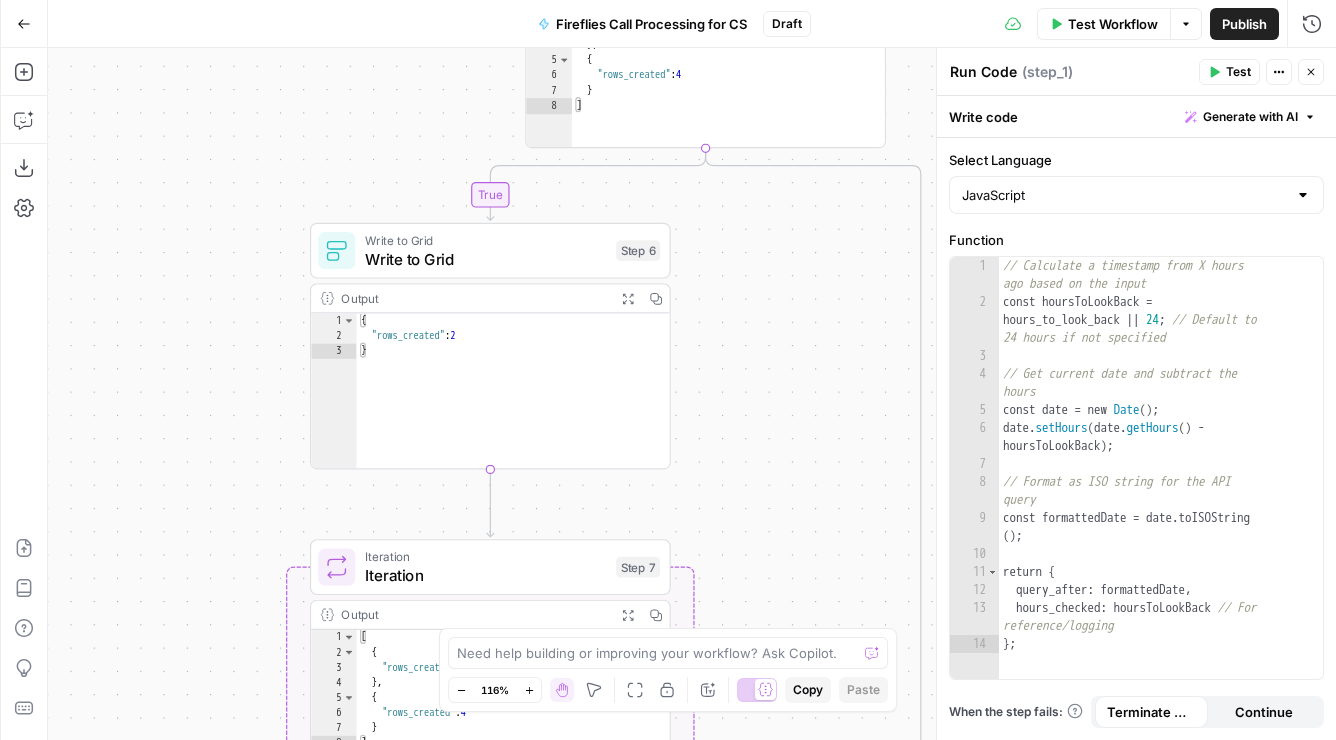 drag, startPoint x: 729, startPoint y: 498, endPoint x: 767, endPoint y: 255, distance: 245.95325 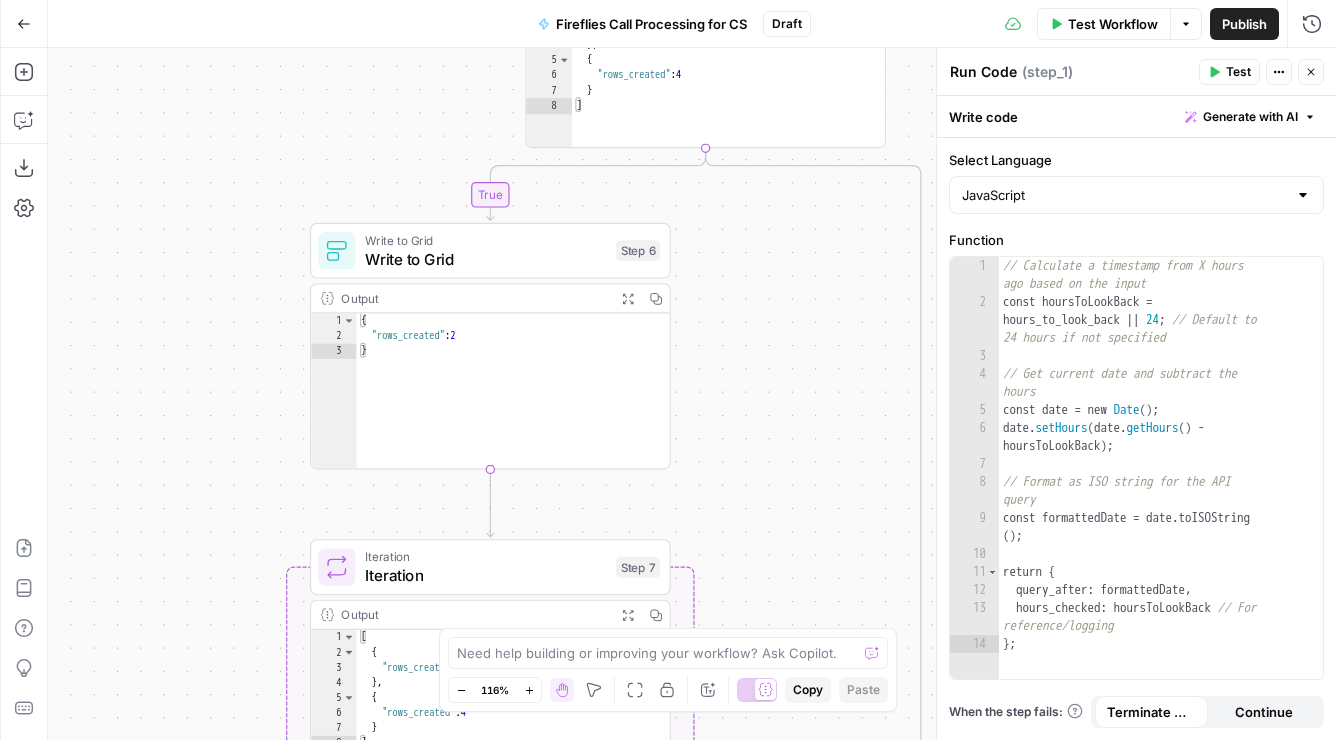 click on "true false Workflow Set Inputs Inputs Get Knowledge Base File Get Knowledge Base File Step 33 Output Expand Output Copy 1 2 3 4 5 6 [    {      "document_name" :  "Fuse Statements" ,      "records" :  [         {           "__text" :  " · Fuse               Incrementality \r\n Problem               Statement: Affiliate marketing               leaders struggle to accurately               measure the true value of their               affiliate publishers because               traditional attribution models               can't distinguish between               publishers who genuinely drive               business growth versus those who               simply claim credit for sales               that would have happened anyway.               This leads to inefficient               commission structures based on               subjective publisher  ." at bounding box center (692, 394) 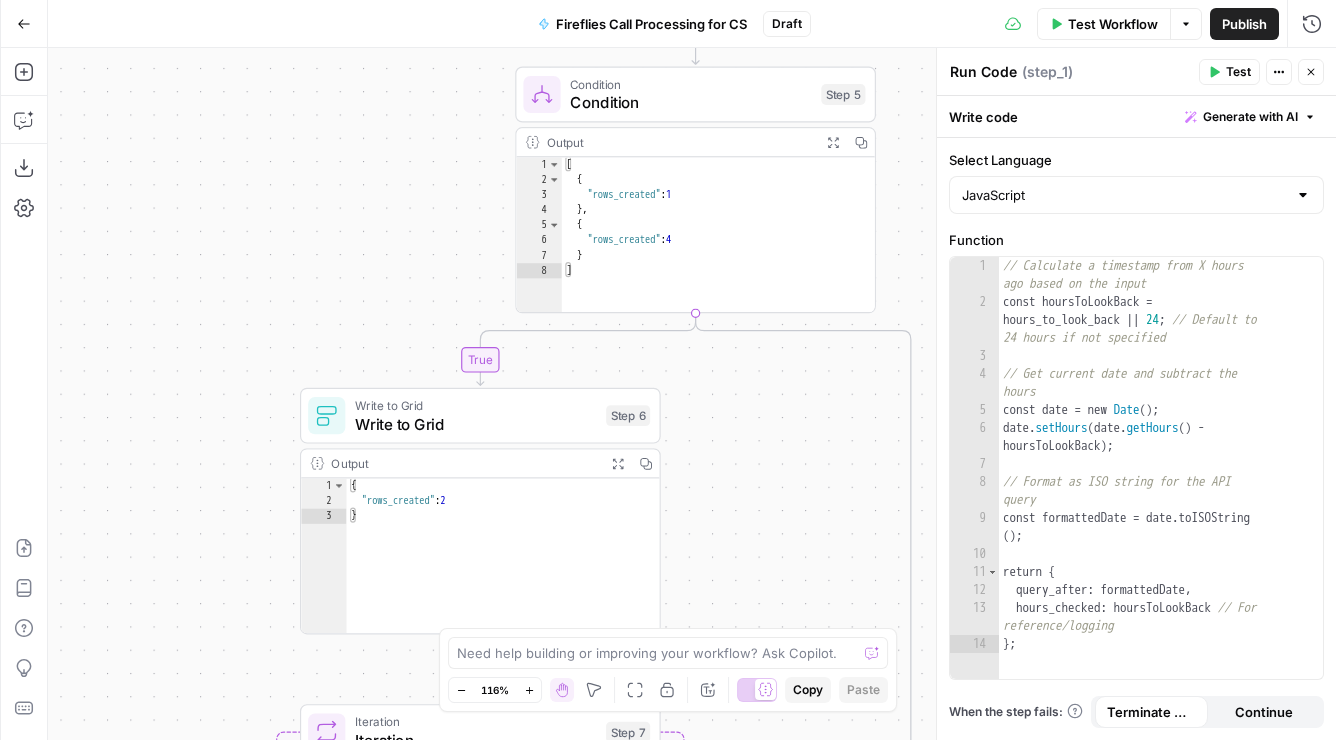 drag, startPoint x: 767, startPoint y: 255, endPoint x: 754, endPoint y: 439, distance: 184.45866 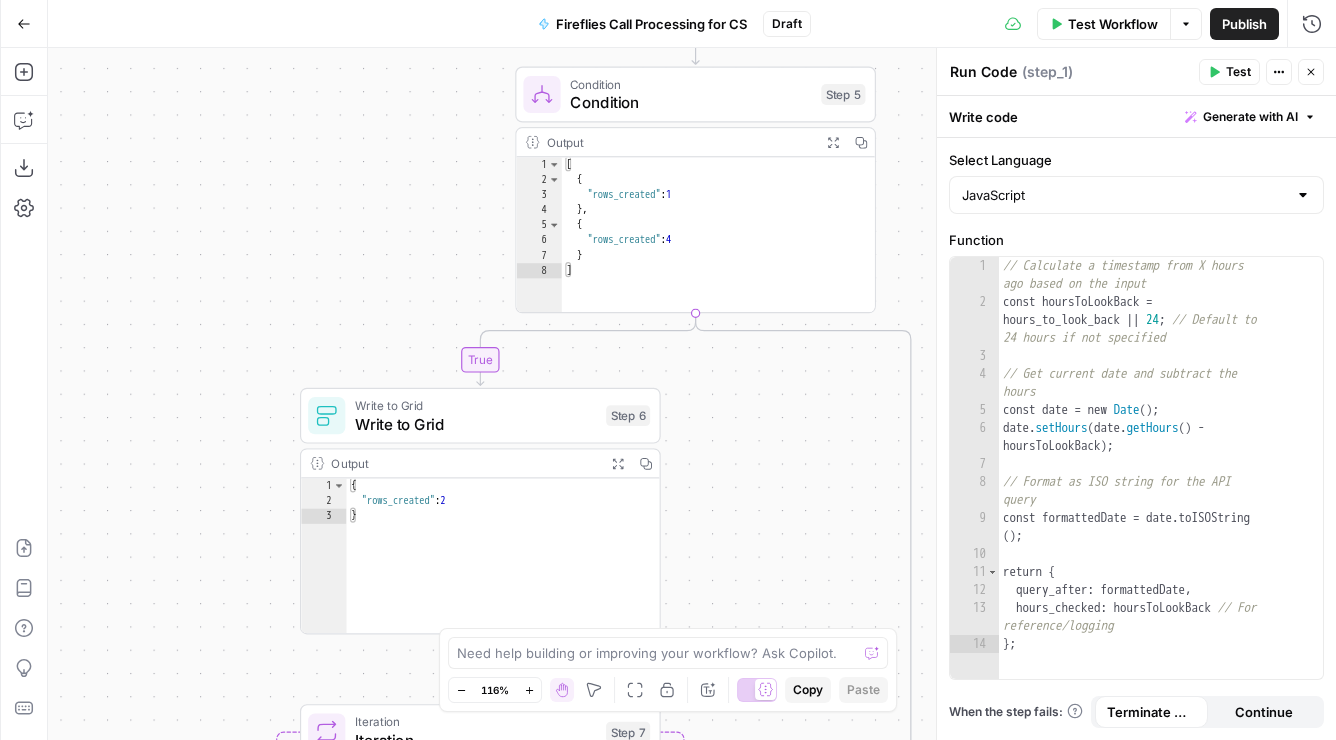 click on "true false Workflow Set Inputs Inputs Get Knowledge Base File Get Knowledge Base File Step 33 Output Expand Output Copy 1 2 3 4 5 6 [    {      "document_name" :  "Fuse Statements" ,      "records" :  [         {           "__text" :  " · Fuse               Incrementality \r\n Problem               Statement: Affiliate marketing               leaders struggle to accurately               measure the true value of their               affiliate publishers because               traditional attribution models               can't distinguish between               publishers who genuinely drive               business growth versus those who               simply claim credit for sales               that would have happened anyway.               This leads to inefficient               commission structures based on               subjective publisher  ." at bounding box center (692, 394) 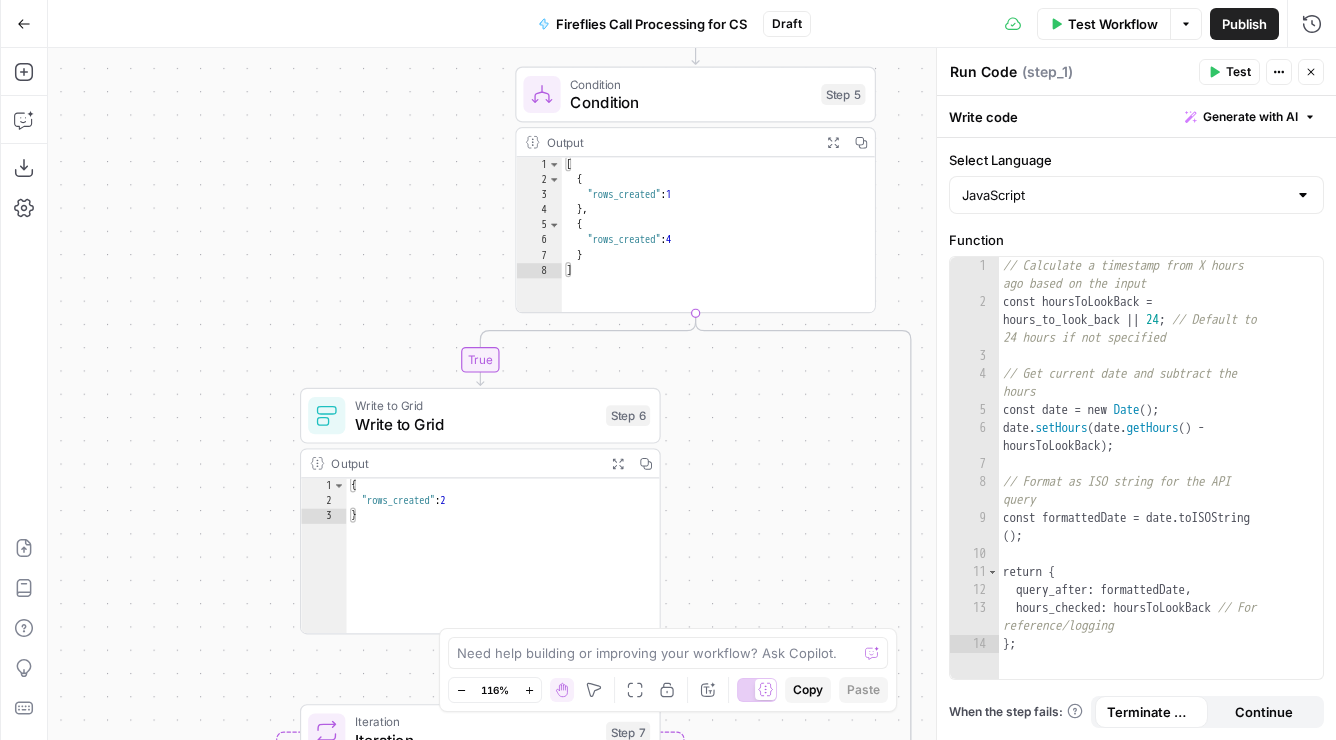 click on "Condition" at bounding box center (691, 102) 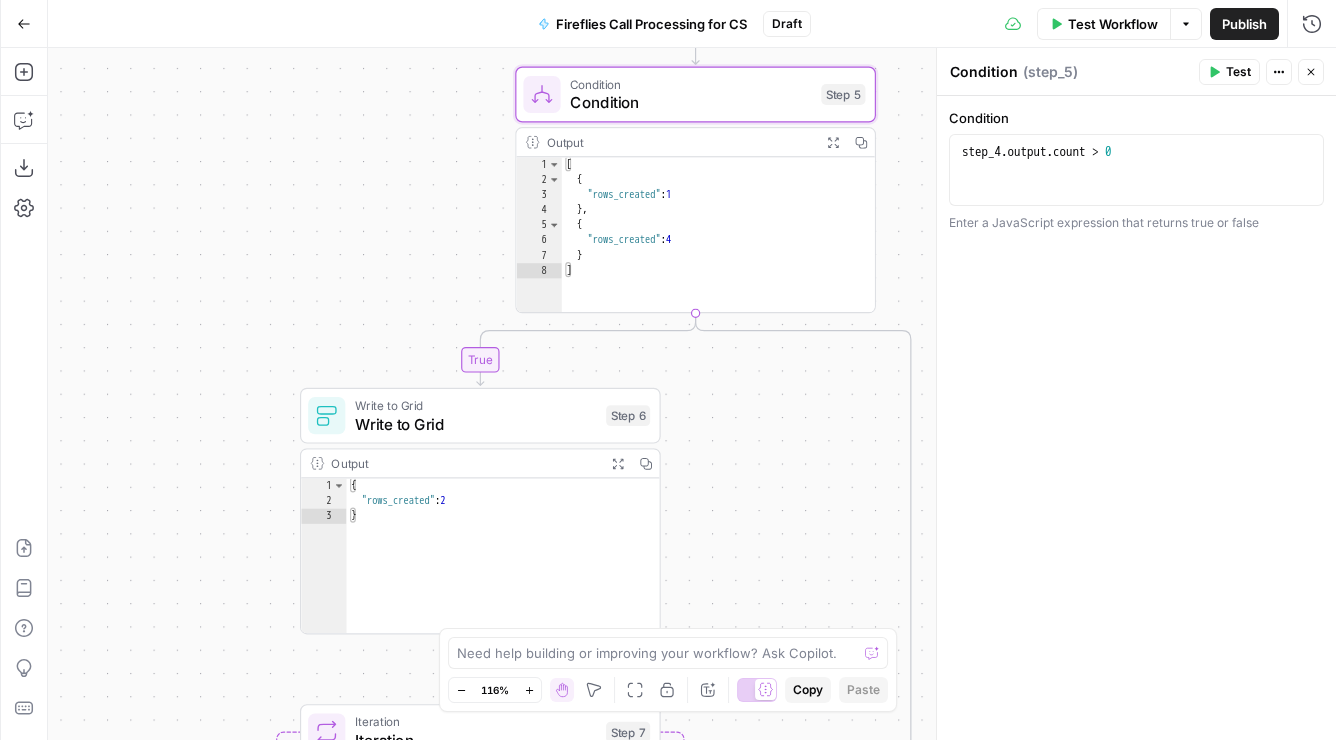 click on "Output" at bounding box center (679, 142) 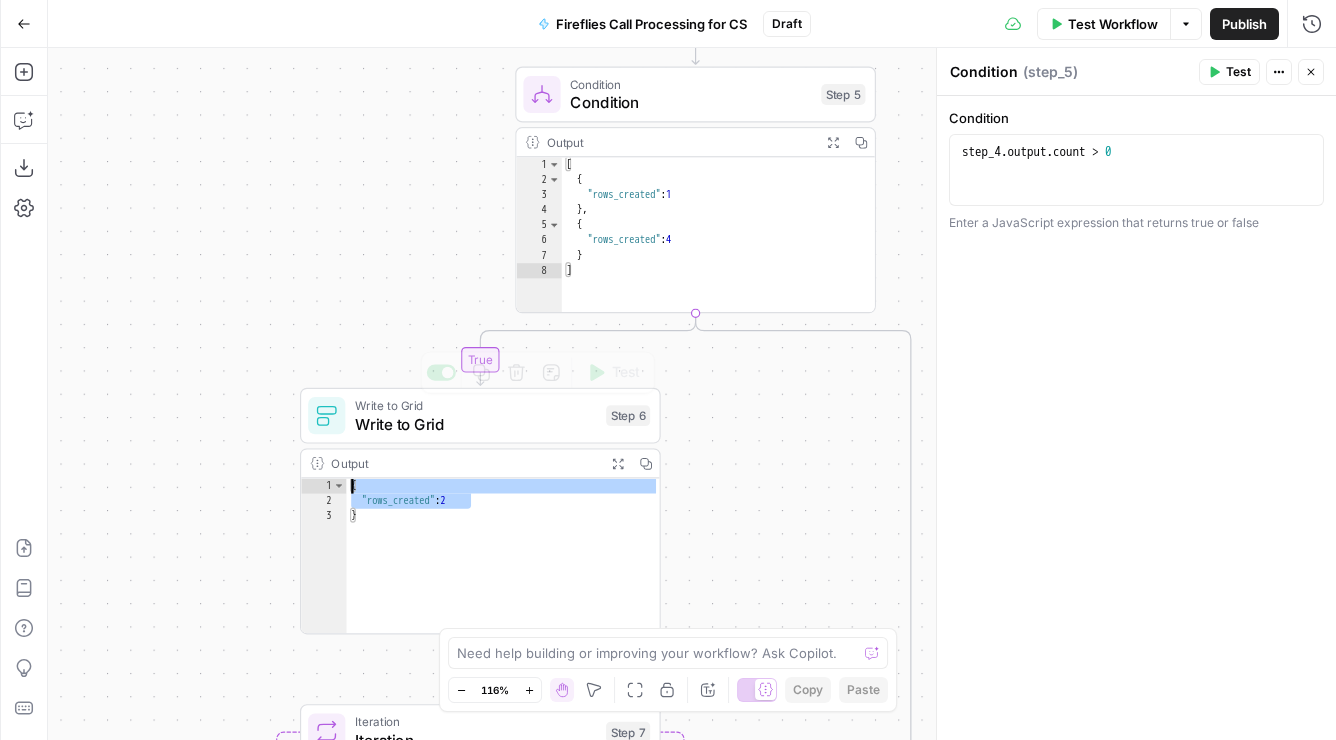 drag, startPoint x: 452, startPoint y: 480, endPoint x: 423, endPoint y: 233, distance: 248.69661 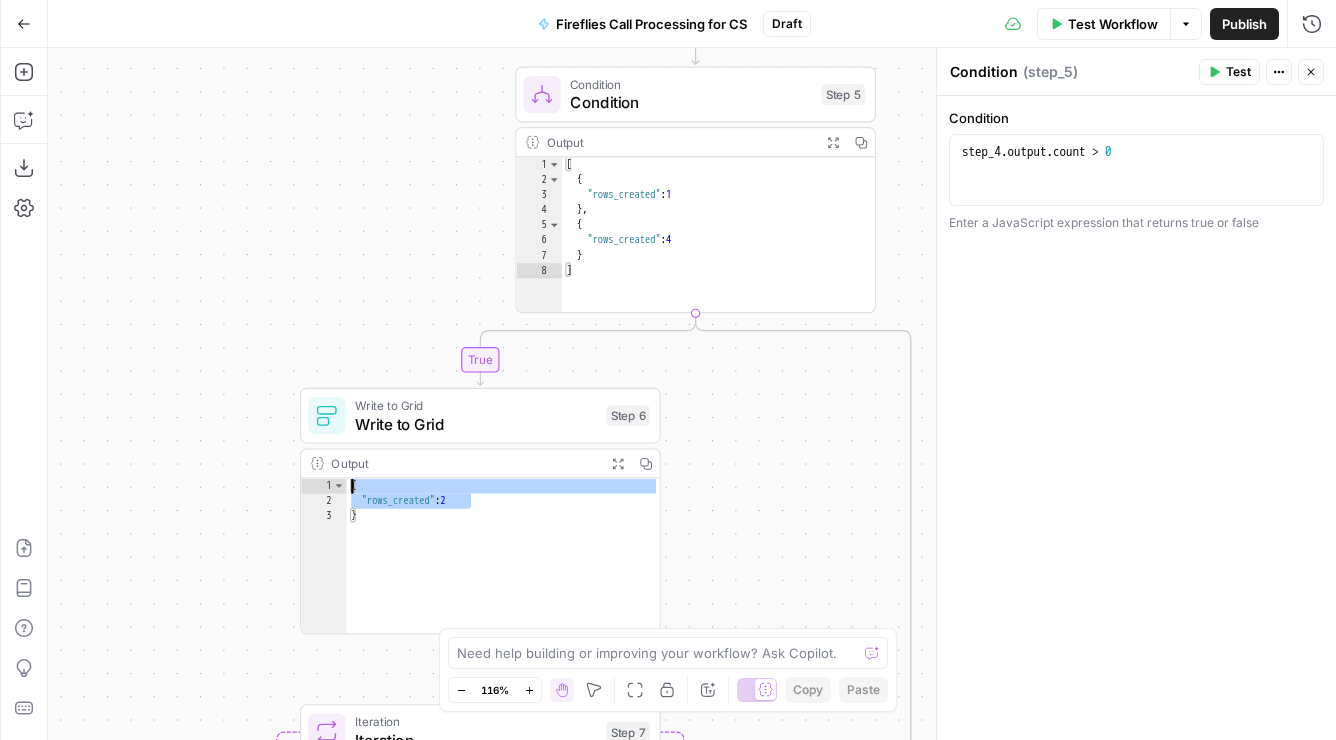 click on "true false Workflow Set Inputs Inputs Get Knowledge Base File Get Knowledge Base File Step 33 Output Expand Output Copy 1 2 3 4 5 6 [    {      "document_name" :  "Fuse Statements" ,      "records" :  [         {           "__text" :  " · Fuse               Incrementality \r\n Problem               Statement: Affiliate marketing               leaders struggle to accurately               measure the true value of their               affiliate publishers because               traditional attribution models               can't distinguish between               publishers who genuinely drive               business growth versus those who               simply claim credit for sales               that would have happened anyway.               This leads to inefficient               commission structures based on               subjective publisher  ." at bounding box center (692, 394) 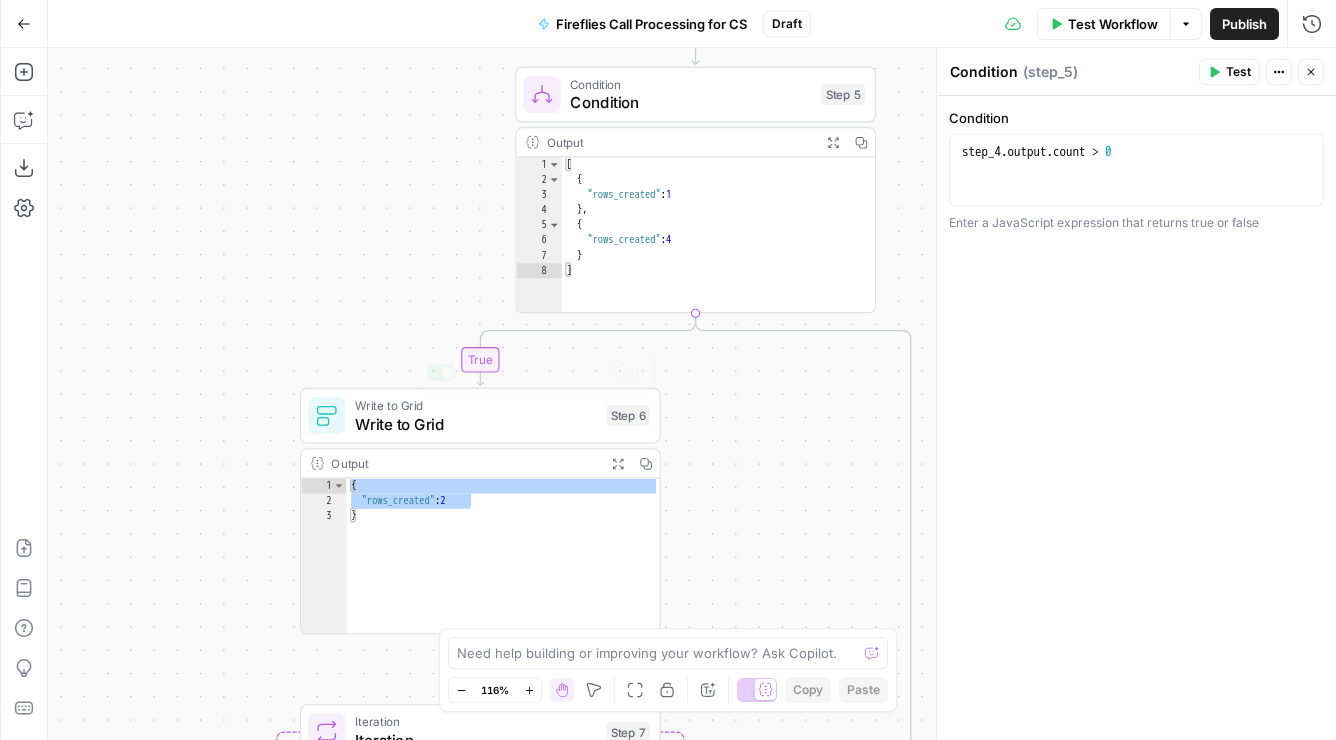 click on "true false Workflow Set Inputs Inputs Get Knowledge Base File Get Knowledge Base File Step 33 Output Expand Output Copy 1 2 3 4 5 6 [    {      "document_name" :  "Fuse Statements" ,      "records" :  [         {           "__text" :  " · Fuse               Incrementality \r\n Problem               Statement: Affiliate marketing               leaders struggle to accurately               measure the true value of their               affiliate publishers because               traditional attribution models               can't distinguish between               publishers who genuinely drive               business growth versus those who               simply claim credit for sales               that would have happened anyway.               This leads to inefficient               commission structures based on               subjective publisher  ." at bounding box center [692, 394] 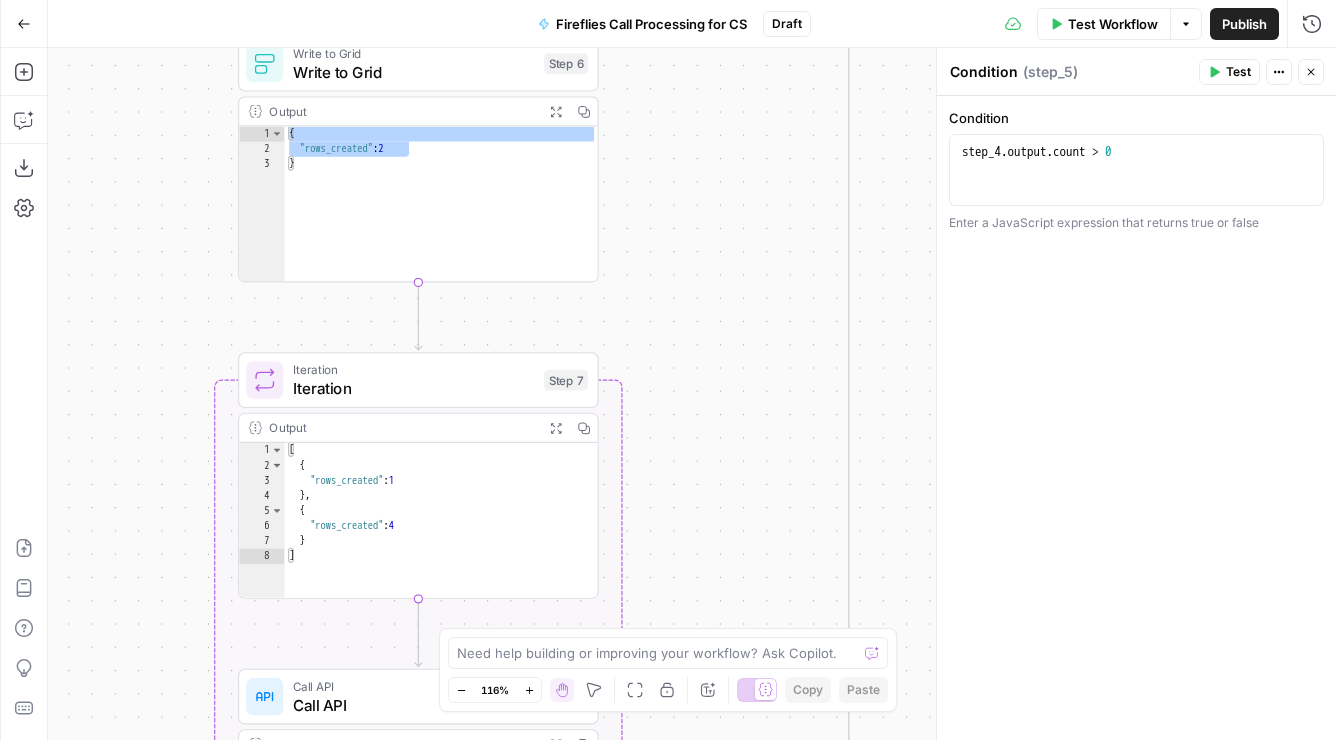 drag, startPoint x: 765, startPoint y: 559, endPoint x: 693, endPoint y: 167, distance: 398.5574 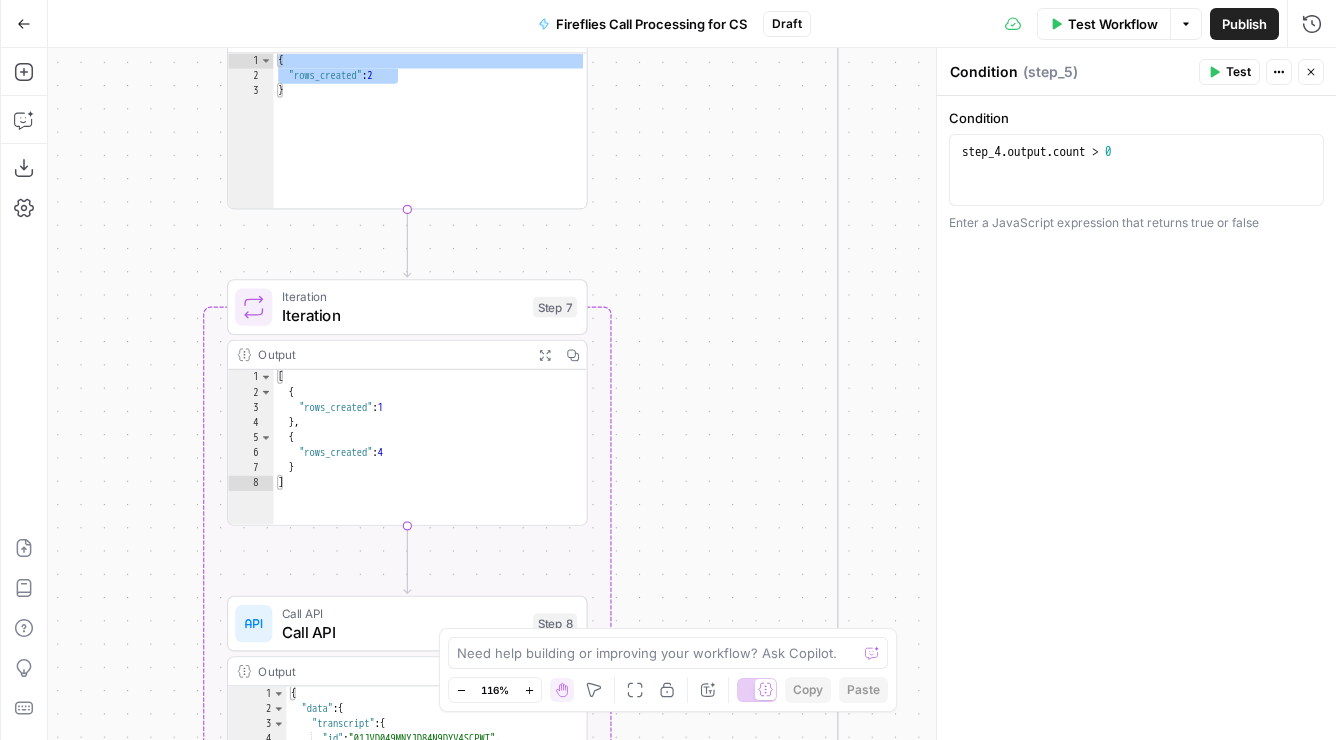 drag, startPoint x: 693, startPoint y: 370, endPoint x: 681, endPoint y: 226, distance: 144.49913 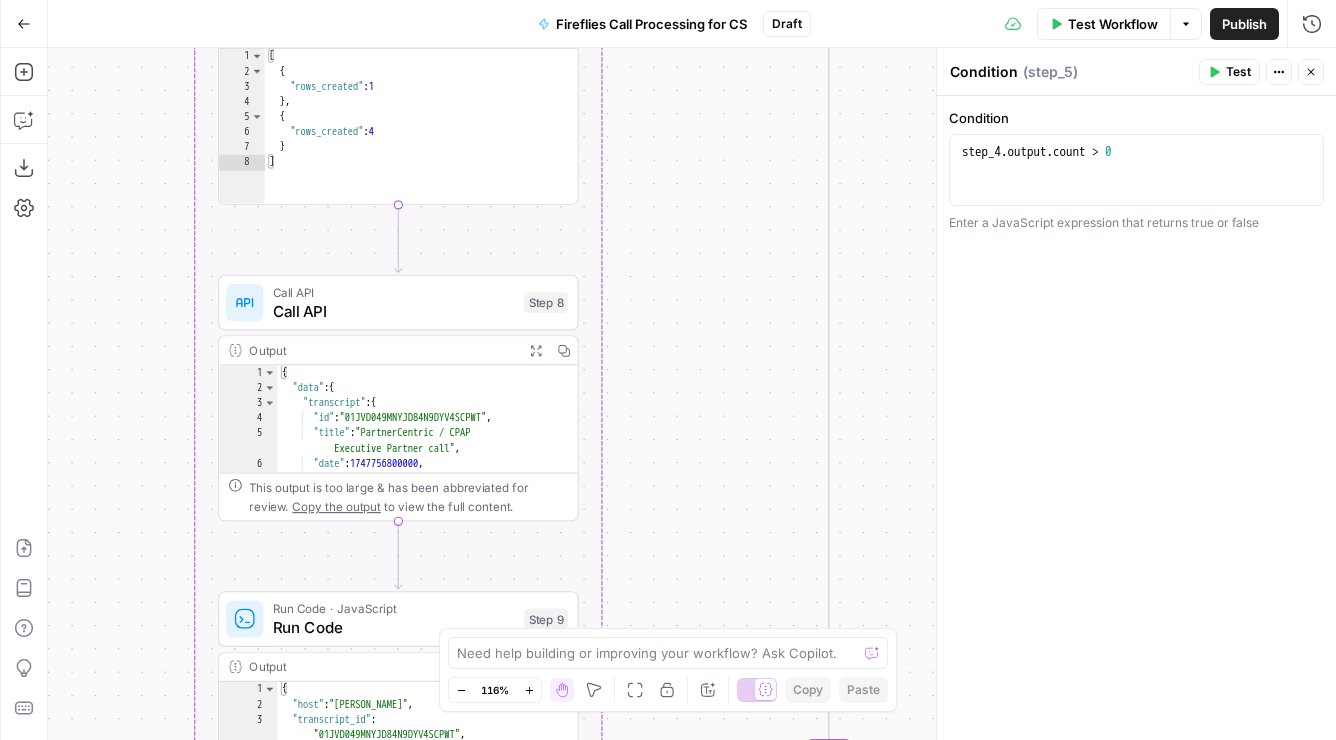drag, startPoint x: 669, startPoint y: 258, endPoint x: 672, endPoint y: 43, distance: 215.02094 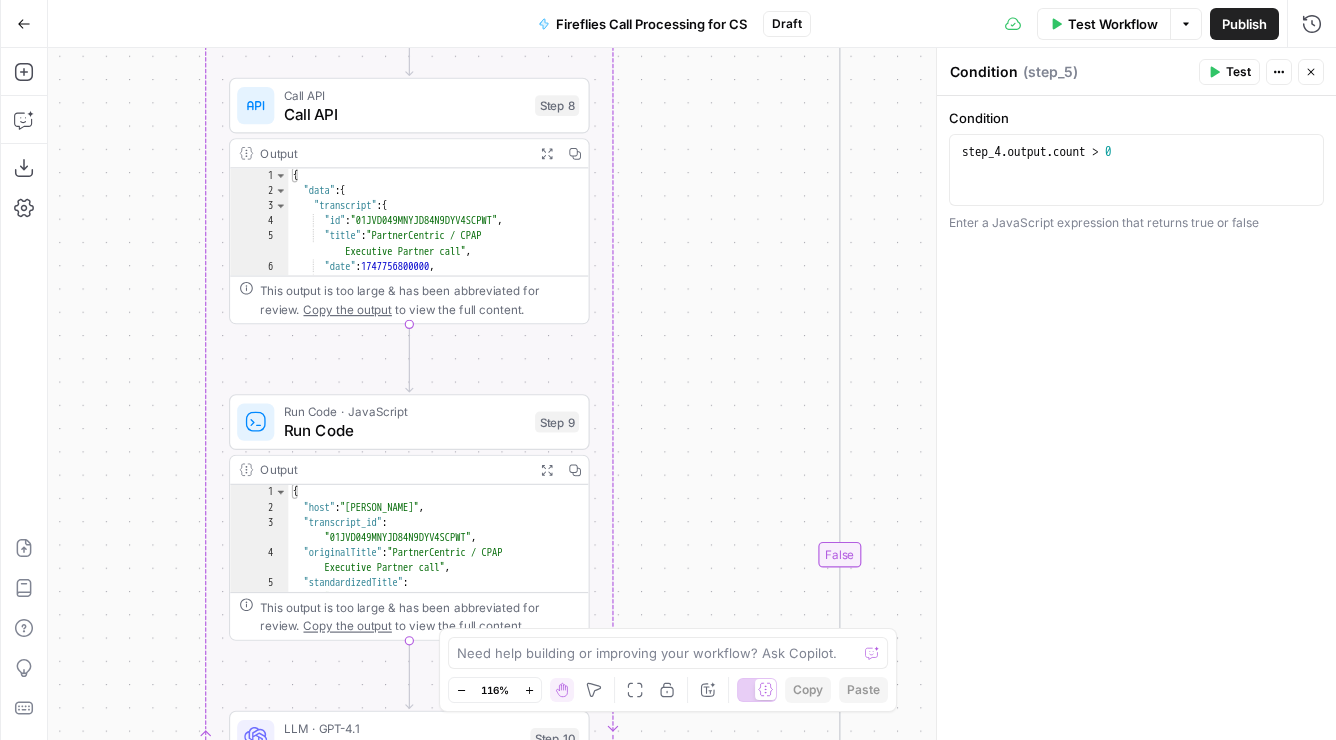 drag, startPoint x: 645, startPoint y: 357, endPoint x: 671, endPoint y: 125, distance: 233.45235 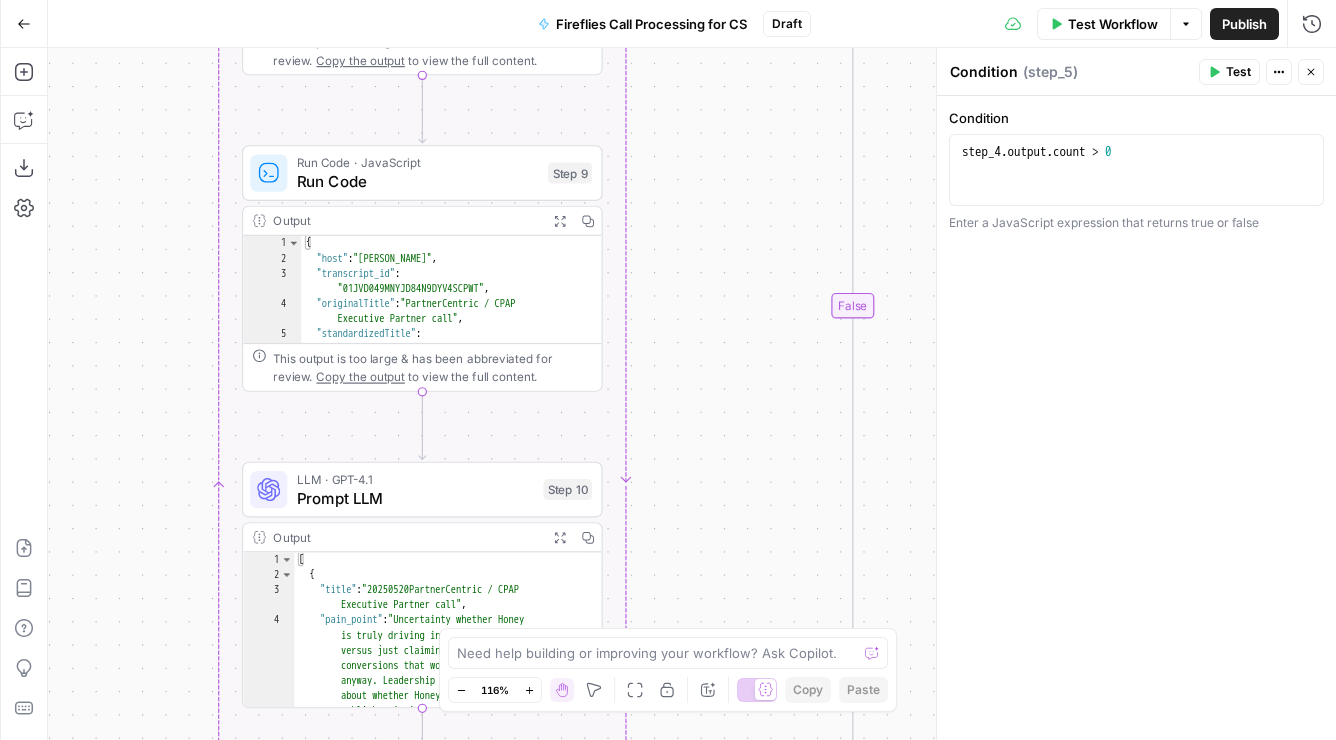 drag, startPoint x: 698, startPoint y: 354, endPoint x: 695, endPoint y: 171, distance: 183.02458 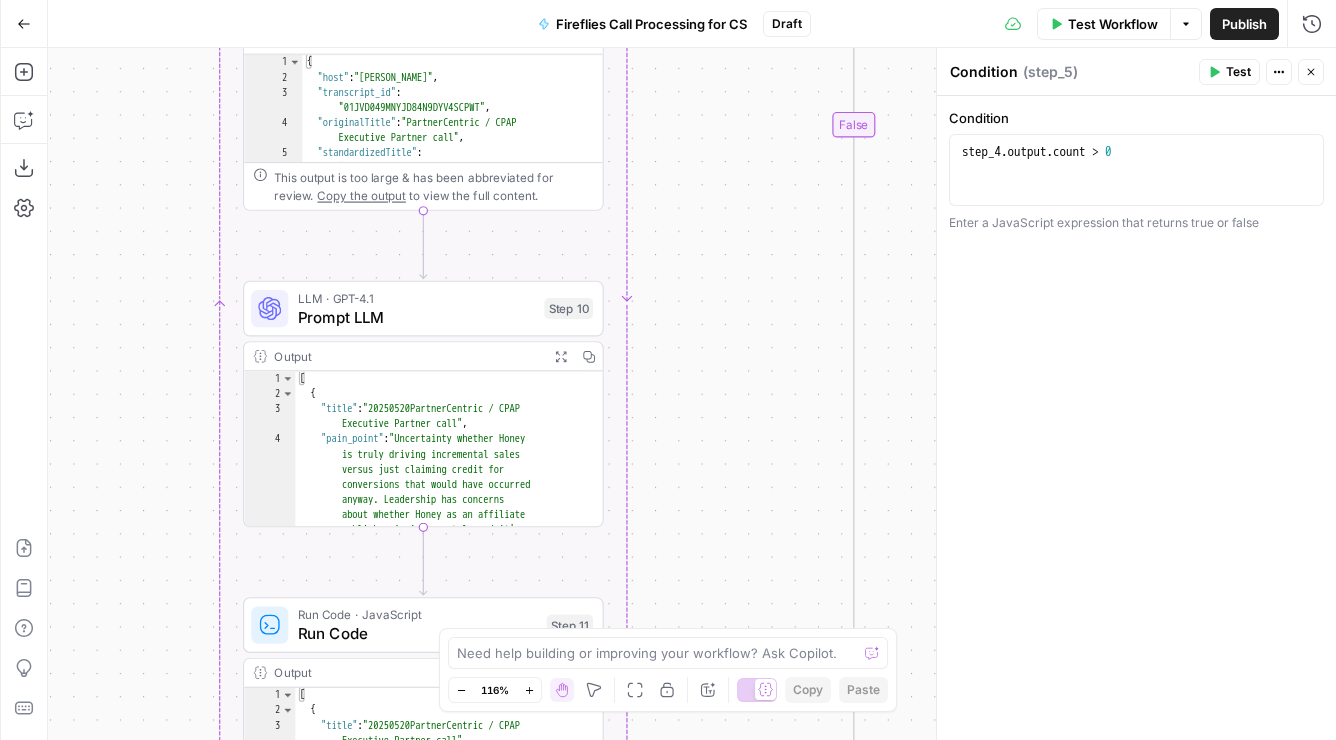drag, startPoint x: 692, startPoint y: 284, endPoint x: 694, endPoint y: 194, distance: 90.02222 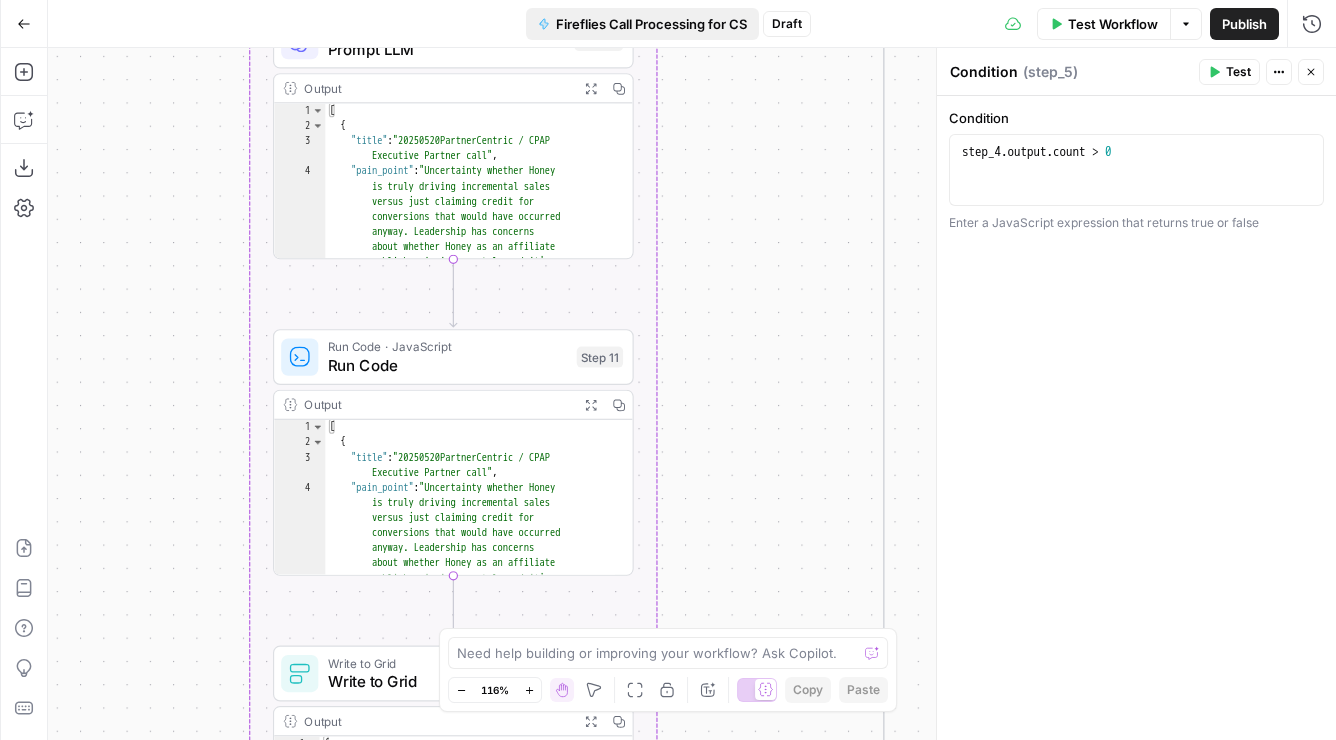 drag, startPoint x: 698, startPoint y: 253, endPoint x: 726, endPoint y: 16, distance: 238.64827 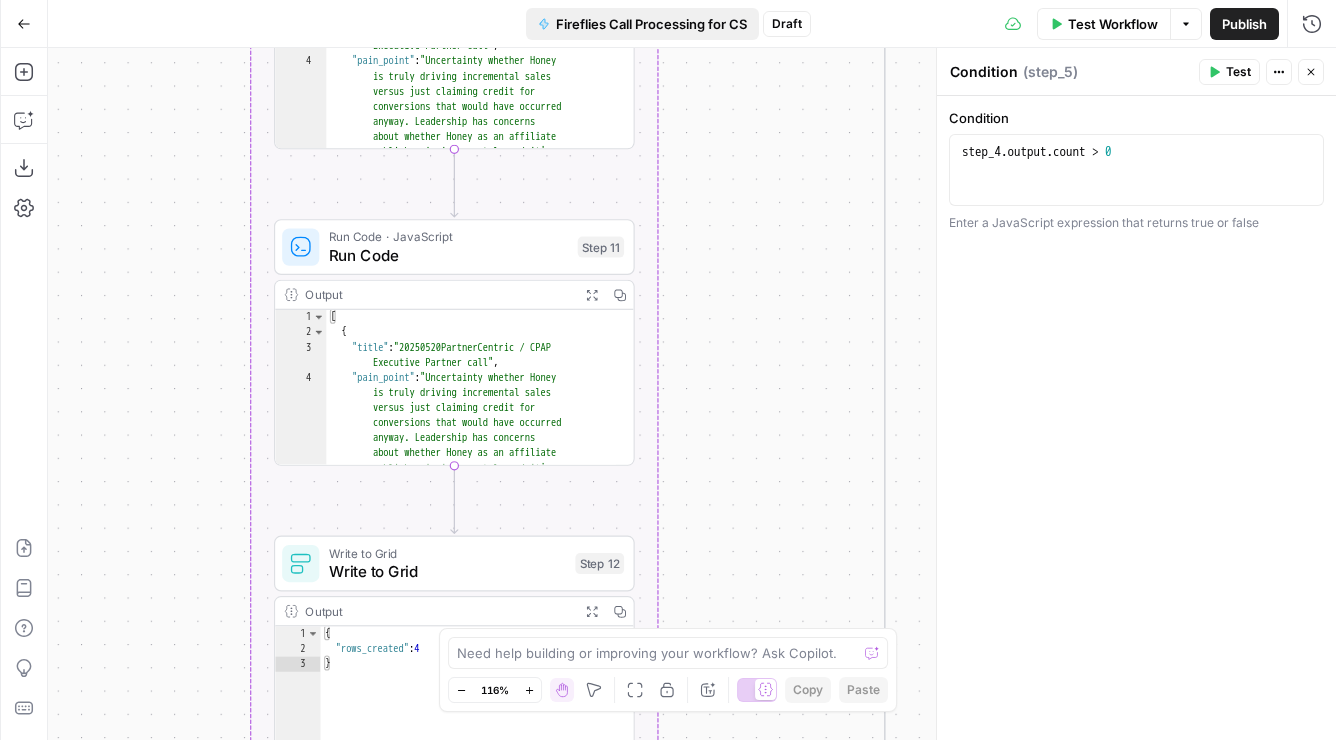 drag, startPoint x: 751, startPoint y: 129, endPoint x: 752, endPoint y: 20, distance: 109.004585 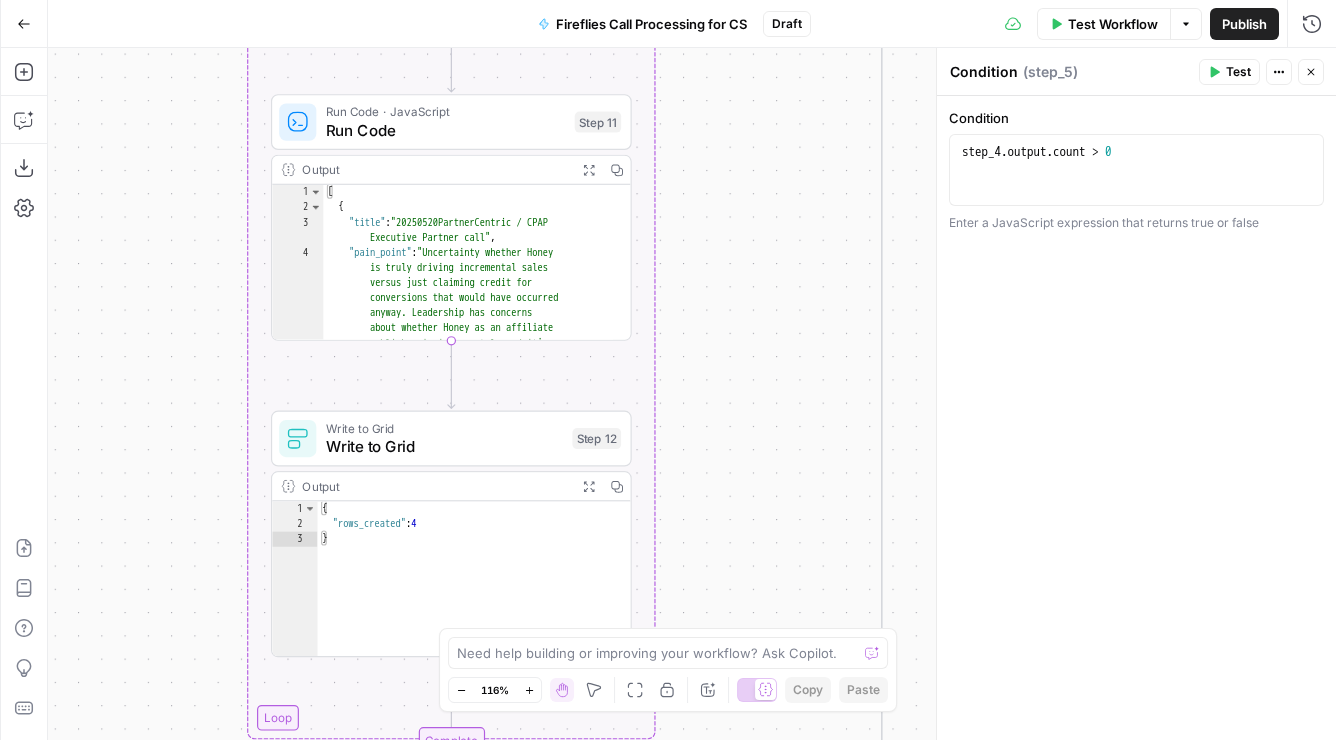 drag, startPoint x: 753, startPoint y: 143, endPoint x: 751, endPoint y: 58, distance: 85.02353 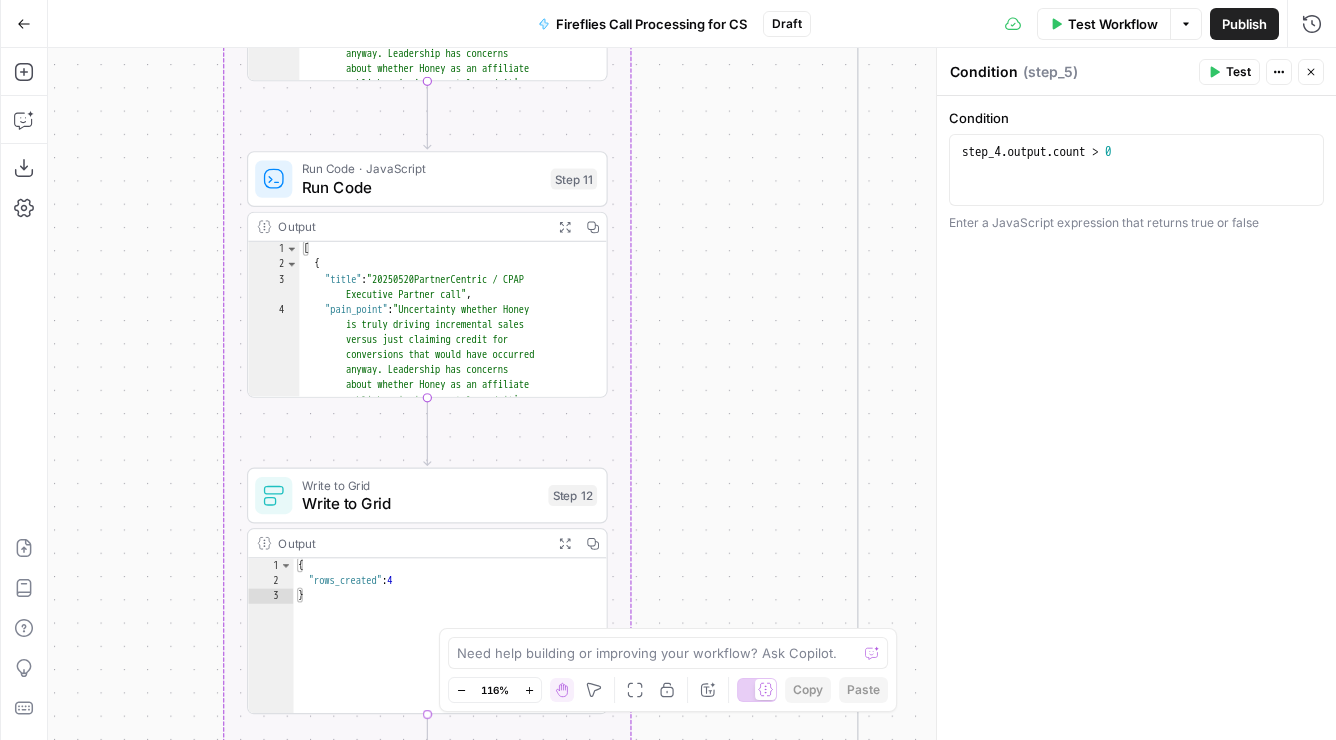 drag, startPoint x: 751, startPoint y: 58, endPoint x: 732, endPoint y: 51, distance: 20.248457 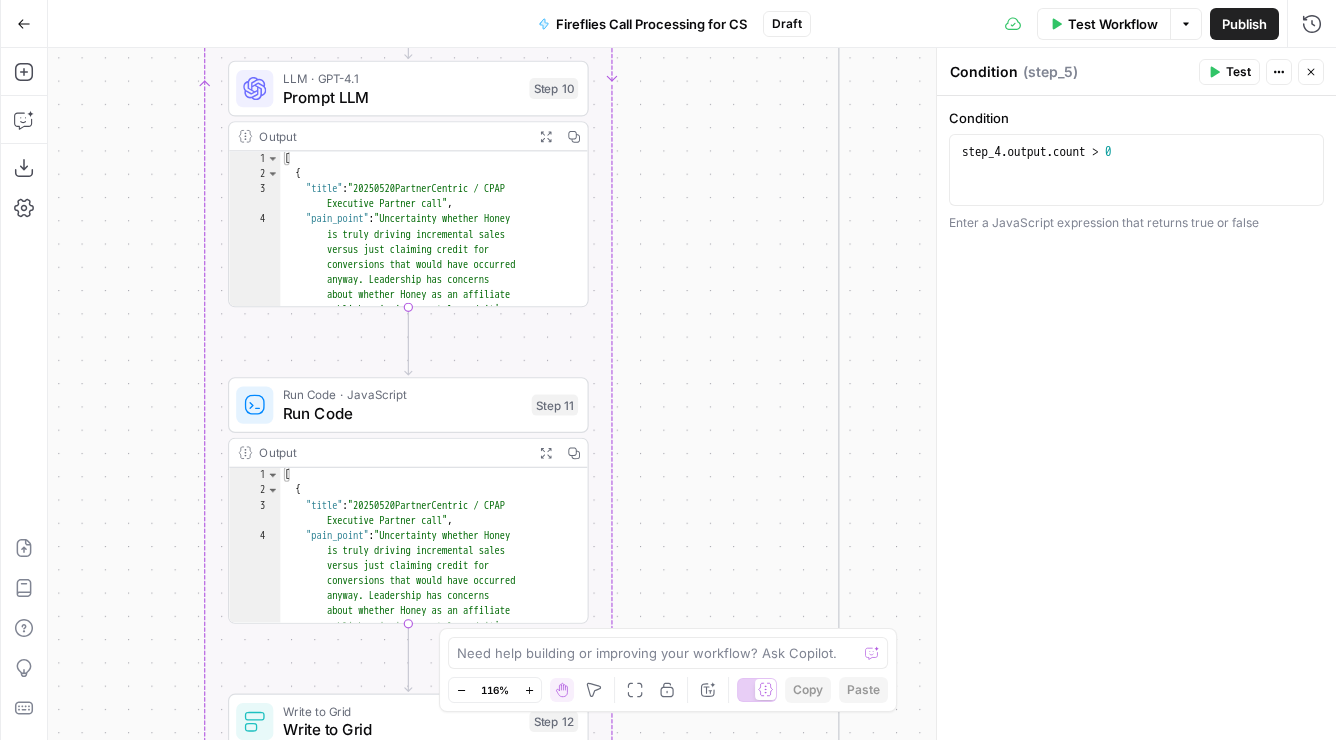 drag, startPoint x: 732, startPoint y: 326, endPoint x: 712, endPoint y: 523, distance: 198.01262 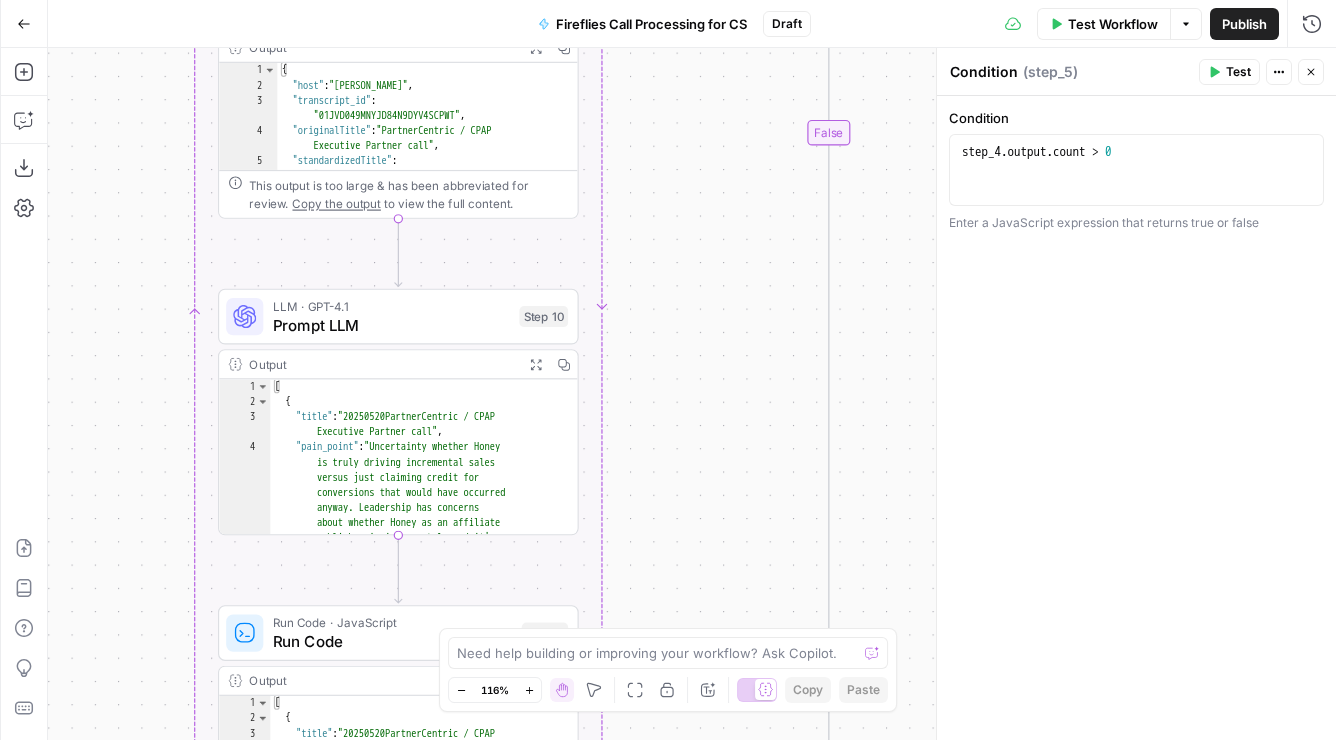 drag, startPoint x: 714, startPoint y: 466, endPoint x: 718, endPoint y: 410, distance: 56.142673 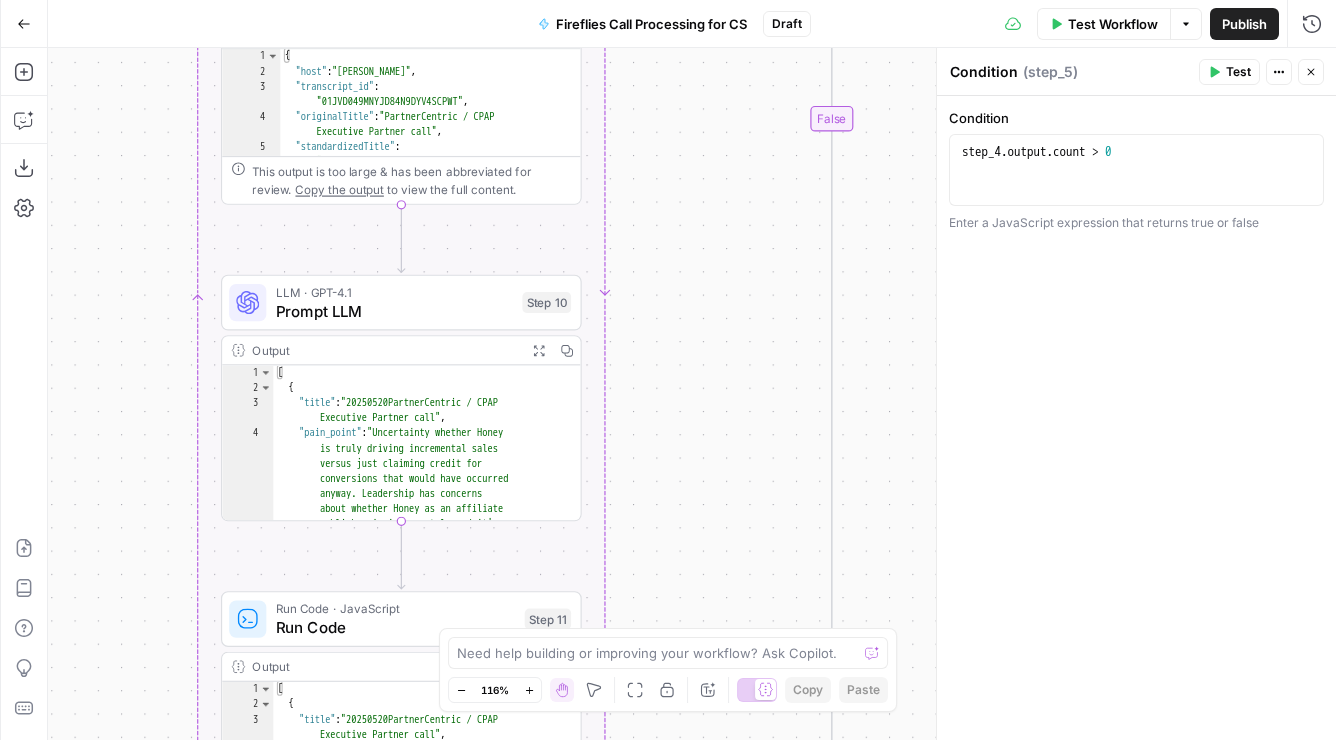 drag, startPoint x: 722, startPoint y: 322, endPoint x: 721, endPoint y: 336, distance: 14.035668 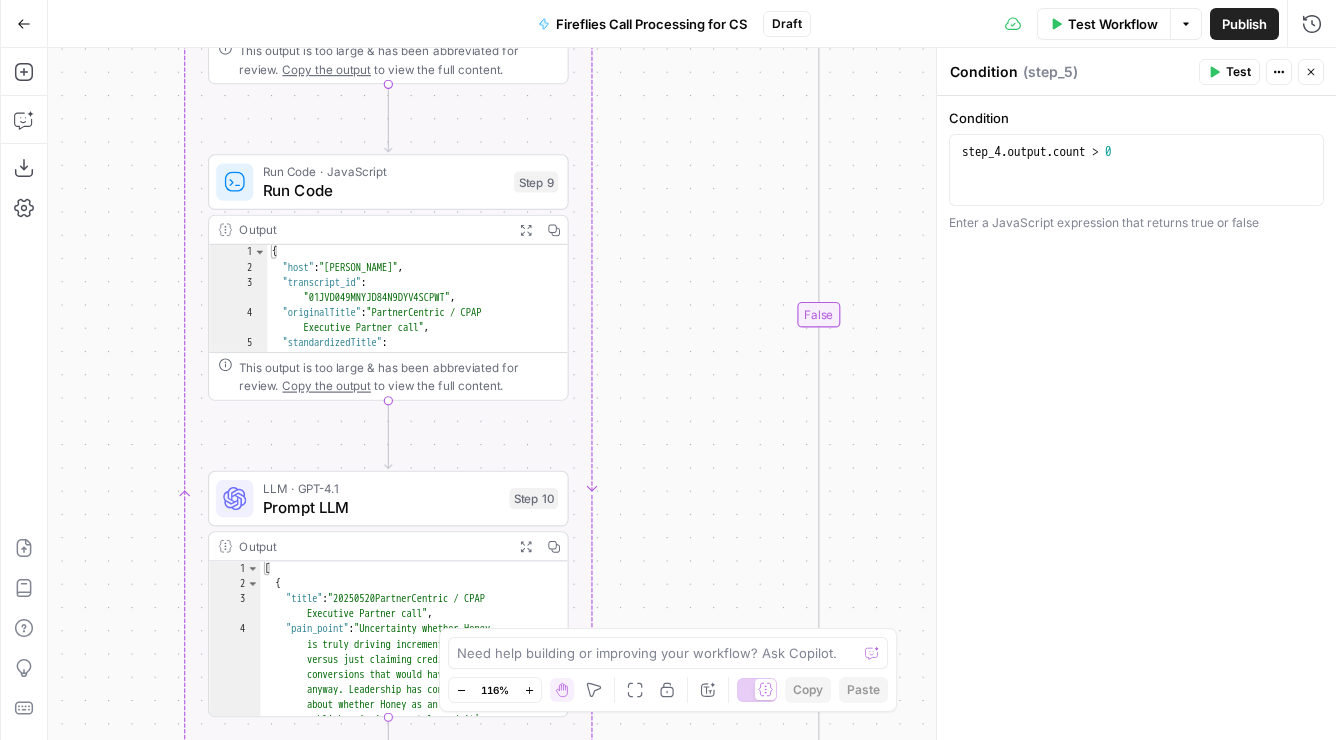 drag, startPoint x: 787, startPoint y: 255, endPoint x: 773, endPoint y: 495, distance: 240.40799 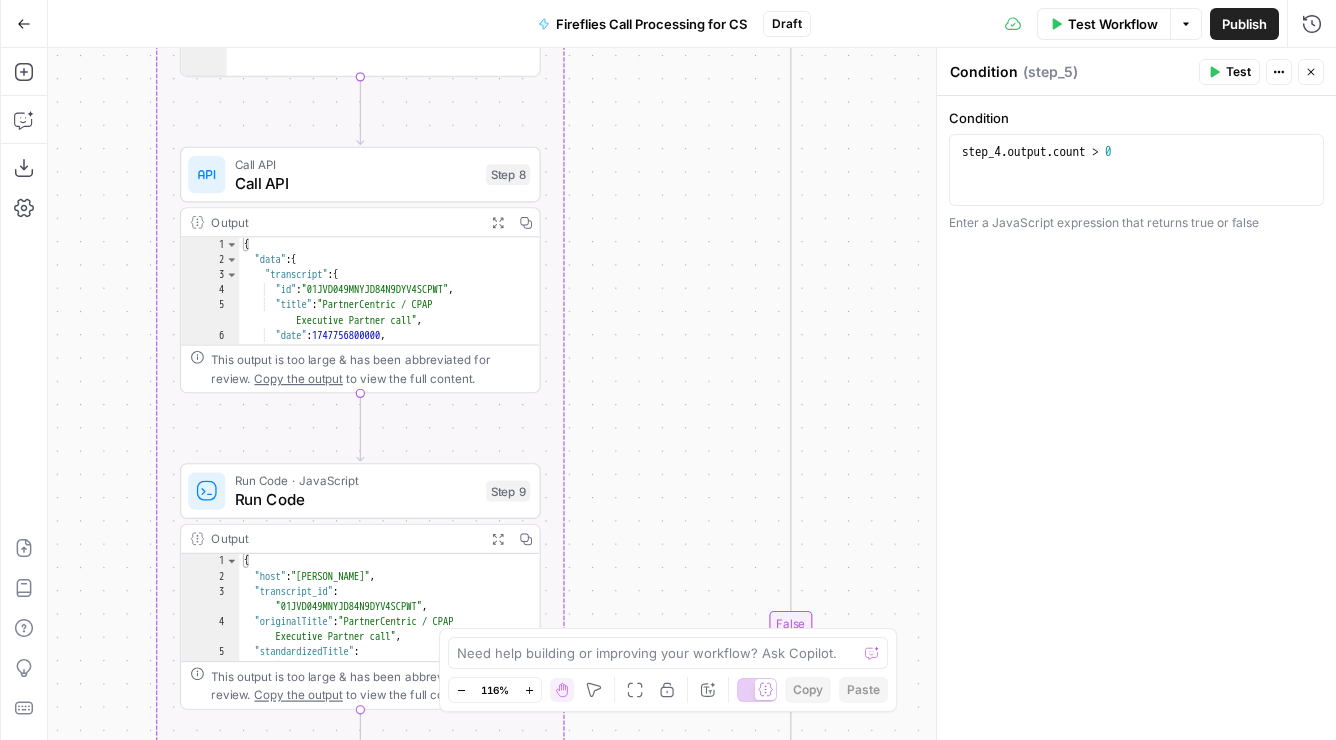 drag, startPoint x: 781, startPoint y: 263, endPoint x: 760, endPoint y: 328, distance: 68.30813 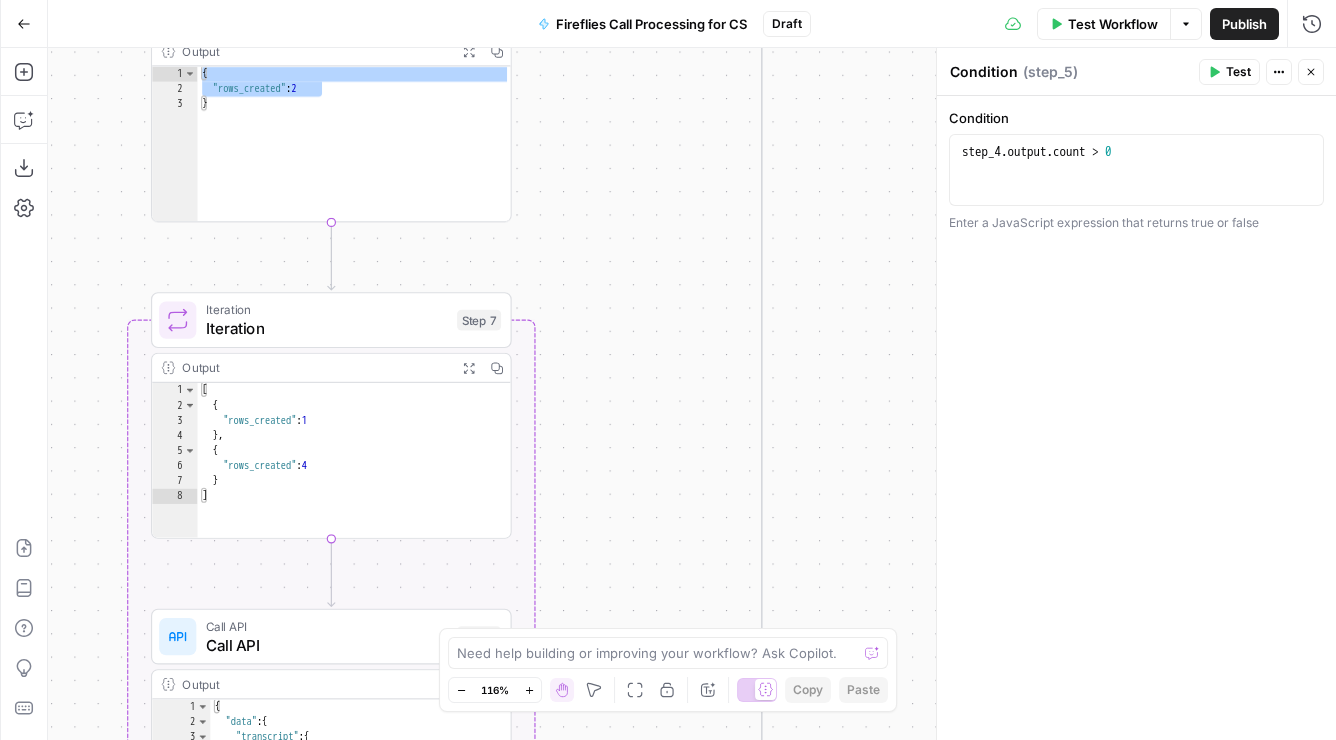 drag, startPoint x: 752, startPoint y: 290, endPoint x: 742, endPoint y: 273, distance: 19.723083 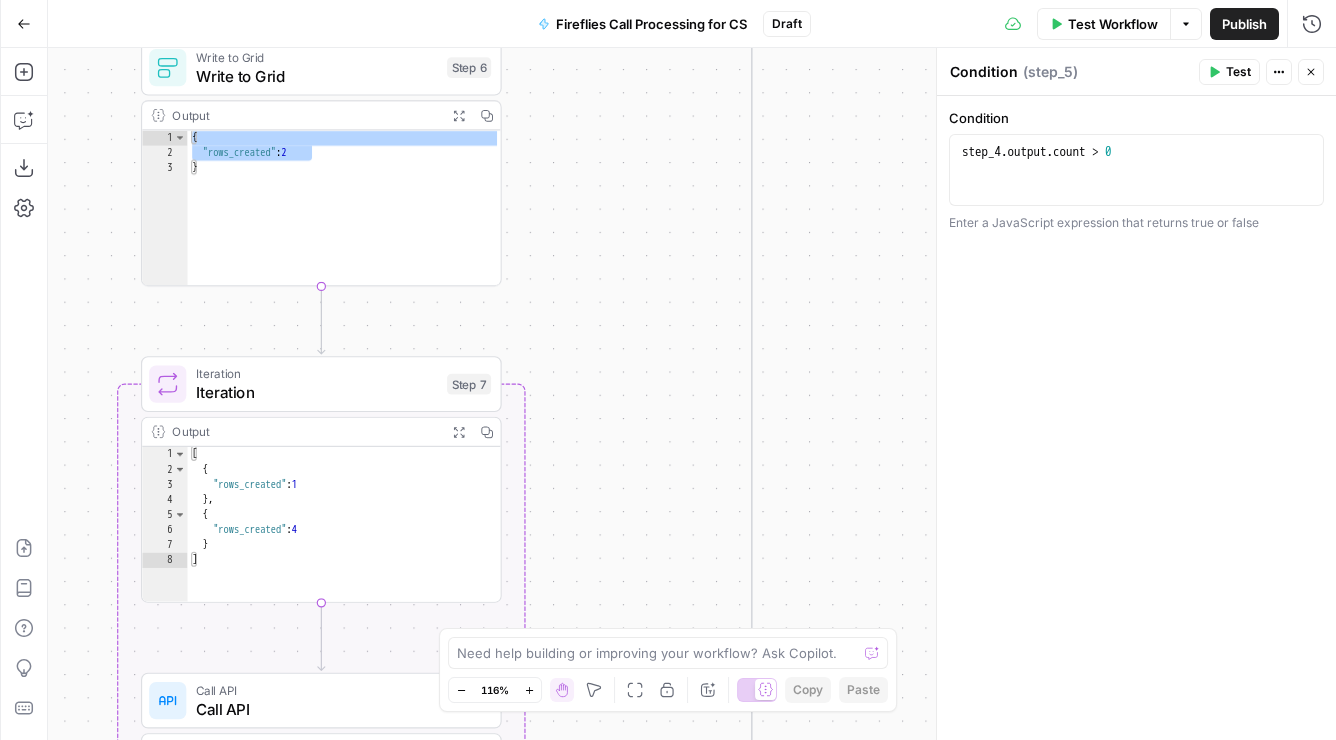 drag, startPoint x: 731, startPoint y: 355, endPoint x: 745, endPoint y: 290, distance: 66.4906 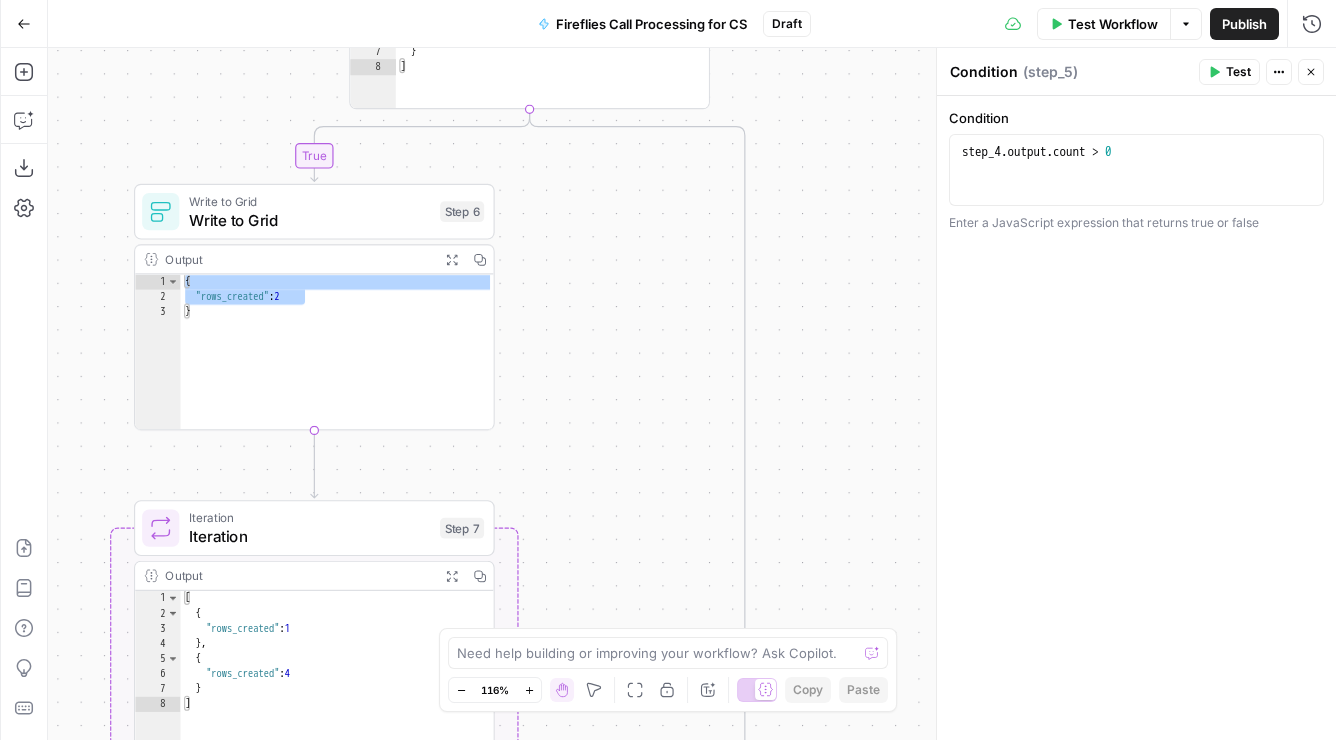 click on "true false Workflow Set Inputs Inputs Get Knowledge Base File Get Knowledge Base File Step 33 Output Expand Output Copy 1 2 3 4 5 6 [    {      "document_name" :  "Fuse Statements" ,      "records" :  [         {           "__text" :  " · Fuse               Incrementality \r\n Problem               Statement: Affiliate marketing               leaders struggle to accurately               measure the true value of their               affiliate publishers because               traditional attribution models               can't distinguish between               publishers who genuinely drive               business growth versus those who               simply claim credit for sales               that would have happened anyway.               This leads to inefficient               commission structures based on               subjective publisher  ." at bounding box center (692, 394) 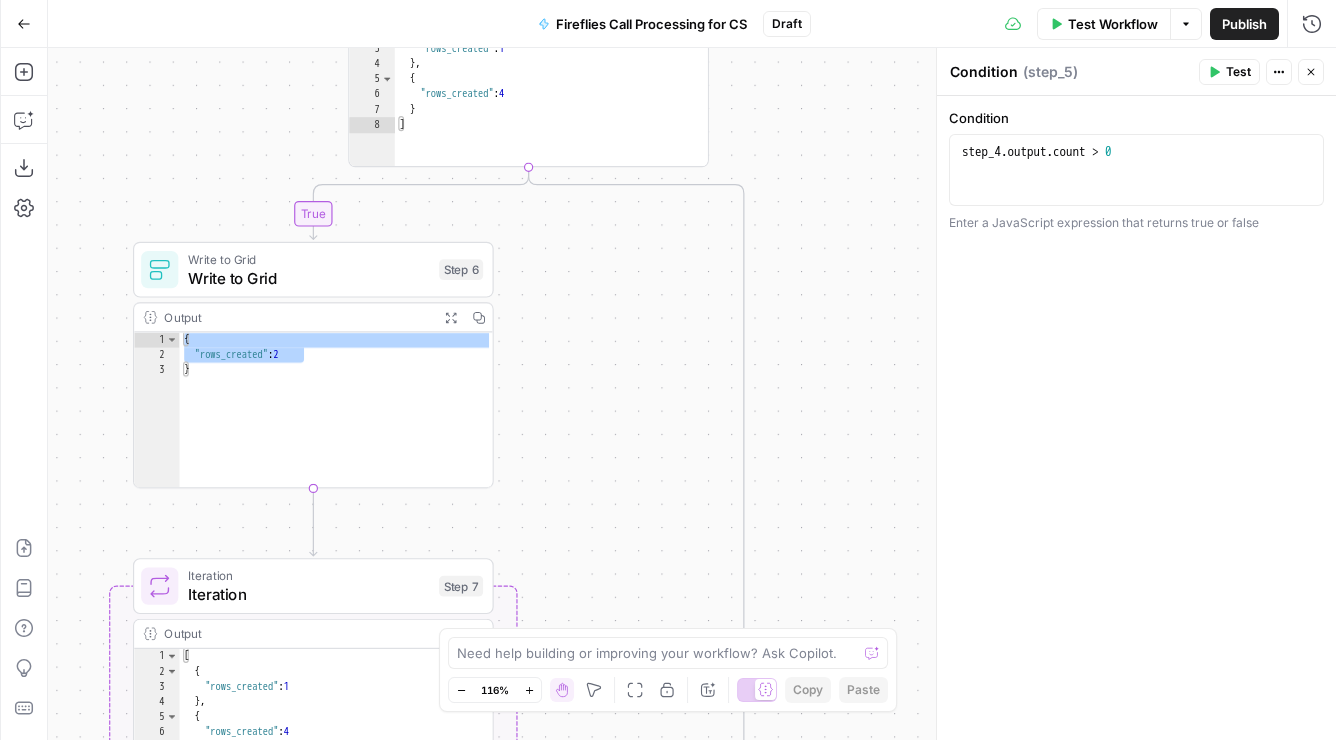 drag, startPoint x: 728, startPoint y: 307, endPoint x: 727, endPoint y: 488, distance: 181.00276 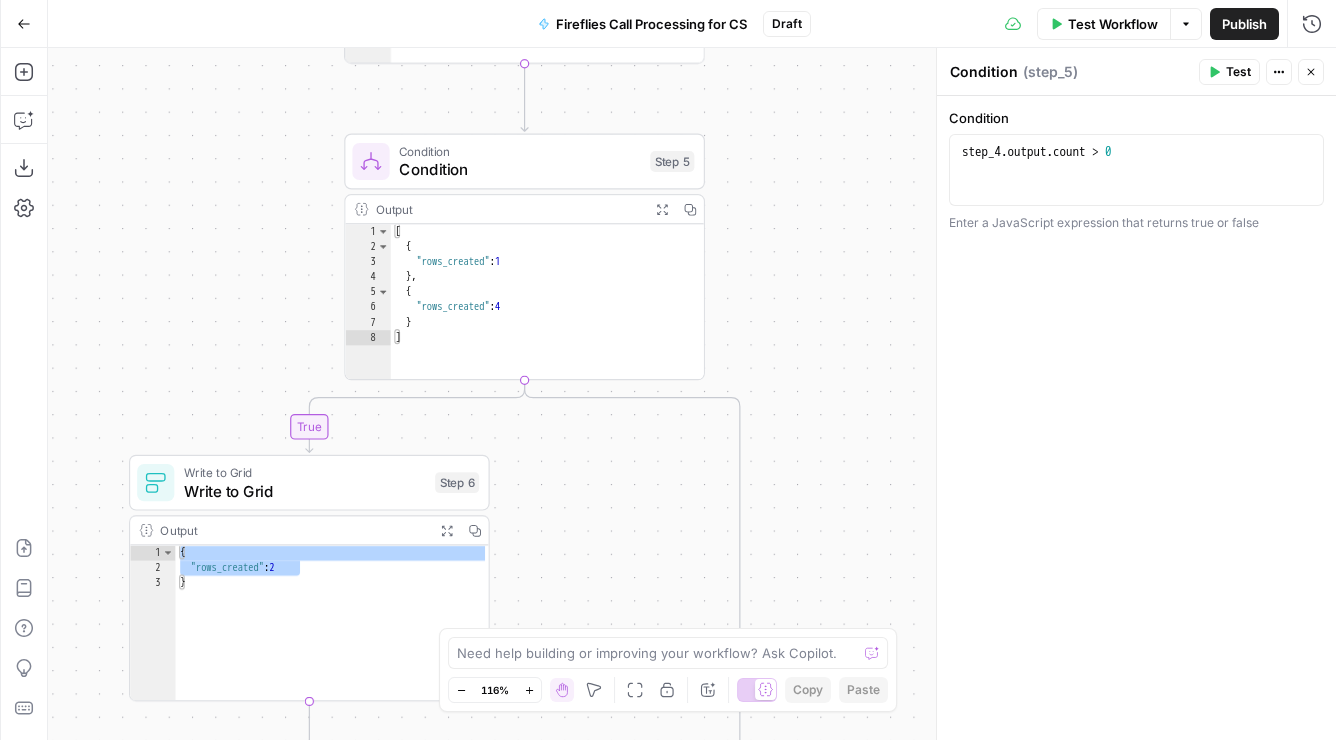 drag 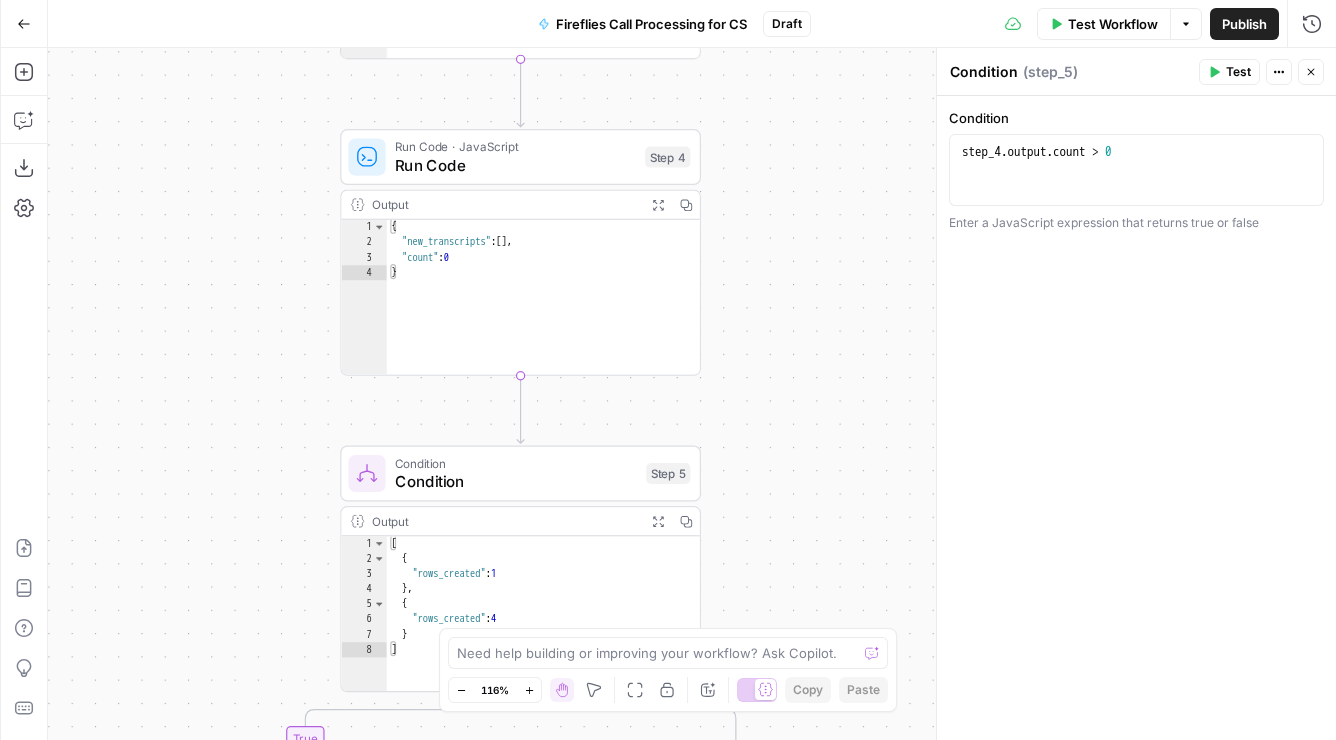 click on "true false Workflow Set Inputs Inputs Get Knowledge Base File Get Knowledge Base File Step 33 Output Expand Output Copy 1 2 3 4 5 6 [    {      "document_name" :  "Fuse Statements" ,      "records" :  [         {           "__text" :  " · Fuse               Incrementality \r\n Problem               Statement: Affiliate marketing               leaders struggle to accurately               measure the true value of their               affiliate publishers because               traditional attribution models               can't distinguish between               publishers who genuinely drive               business growth versus those who               simply claim credit for sales               that would have happened anyway.               This leads to inefficient               commission structures based on               subjective publisher  ." at bounding box center [692, 394] 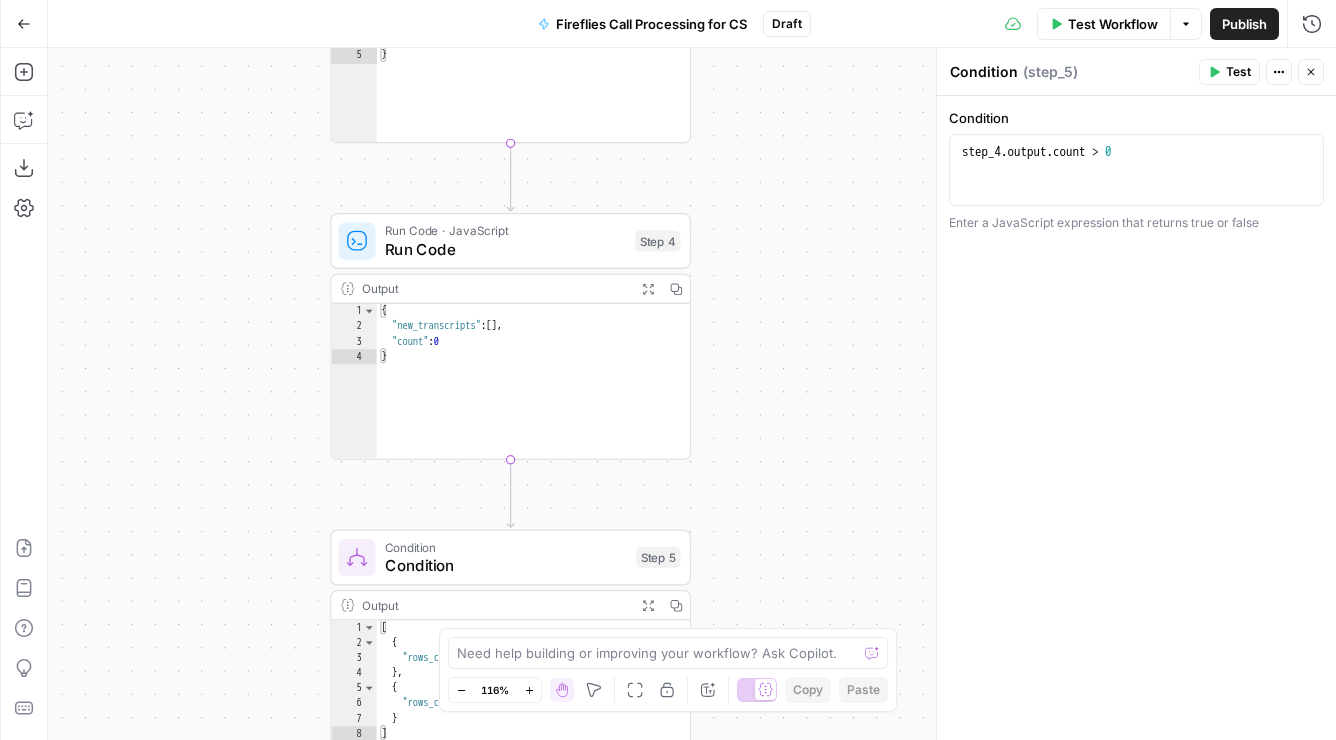 click on "true false Workflow Set Inputs Inputs Get Knowledge Base File Get Knowledge Base File Step 33 Output Expand Output Copy 1 2 3 4 5 6 [    {      "document_name" :  "Fuse Statements" ,      "records" :  [         {           "__text" :  " · Fuse               Incrementality \r\n Problem               Statement: Affiliate marketing               leaders struggle to accurately               measure the true value of their               affiliate publishers because               traditional attribution models               can't distinguish between               publishers who genuinely drive               business growth versus those who               simply claim credit for sales               that would have happened anyway.               This leads to inefficient               commission structures based on               subjective publisher  ." at bounding box center (692, 394) 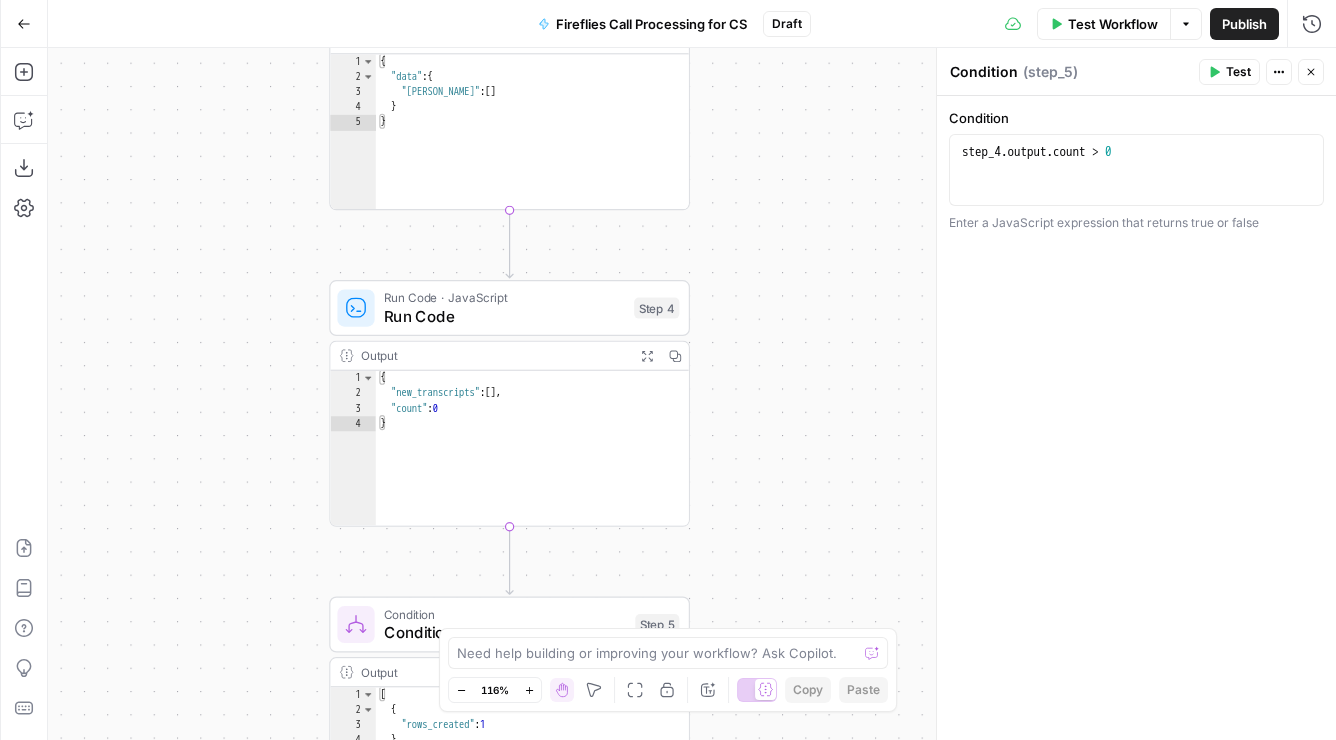 click on "true false Workflow Set Inputs Inputs Get Knowledge Base File Get Knowledge Base File Step 33 Output Expand Output Copy 1 2 3 4 5 6 [    {      "document_name" :  "Fuse Statements" ,      "records" :  [         {           "__text" :  " · Fuse               Incrementality \r\n Problem               Statement: Affiliate marketing               leaders struggle to accurately               measure the true value of their               affiliate publishers because               traditional attribution models               can't distinguish between               publishers who genuinely drive               business growth versus those who               simply claim credit for sales               that would have happened anyway.               This leads to inefficient               commission structures based on               subjective publisher  ." at bounding box center [692, 394] 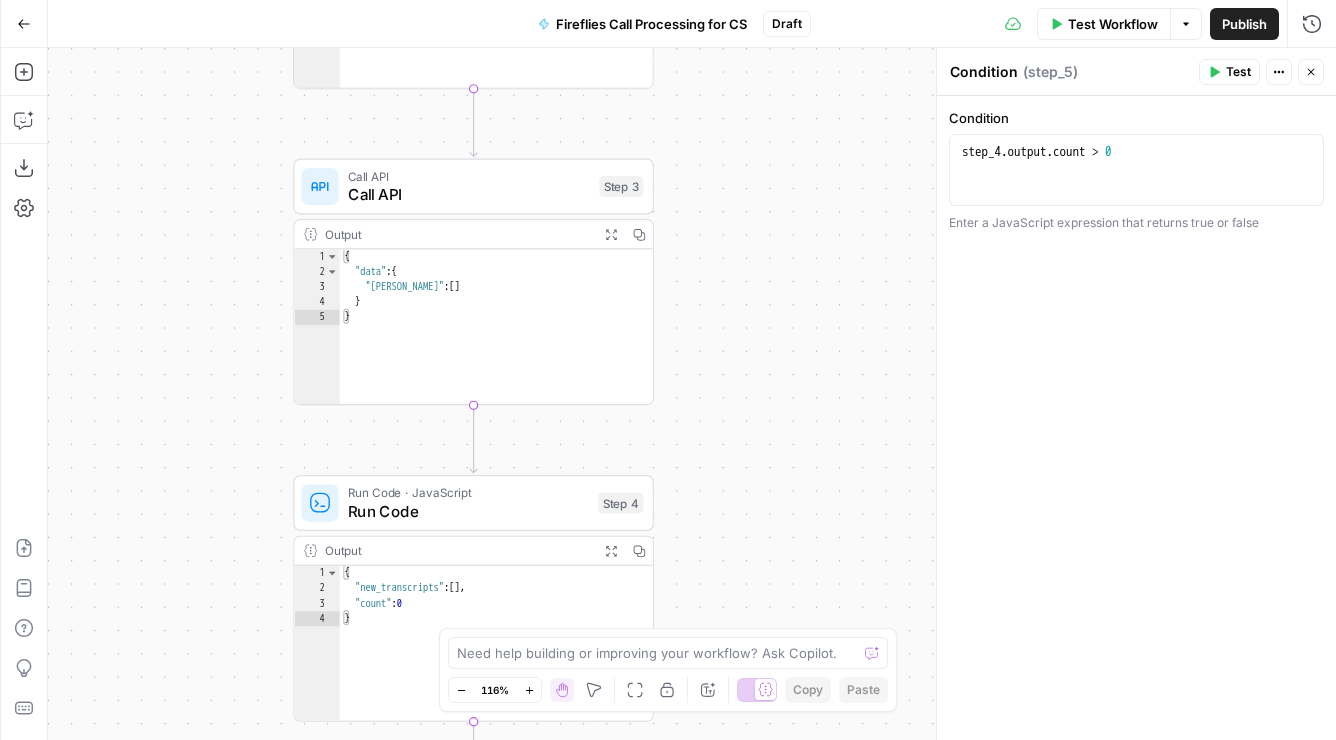 click on "true false Workflow Set Inputs Inputs Get Knowledge Base File Get Knowledge Base File Step 33 Output Expand Output Copy 1 2 3 4 5 6 [    {      "document_name" :  "Fuse Statements" ,      "records" :  [         {           "__text" :  " · Fuse               Incrementality \r\n Problem               Statement: Affiliate marketing               leaders struggle to accurately               measure the true value of their               affiliate publishers because               traditional attribution models               can't distinguish between               publishers who genuinely drive               business growth versus those who               simply claim credit for sales               that would have happened anyway.               This leads to inefficient               commission structures based on               subjective publisher  ." at bounding box center [692, 394] 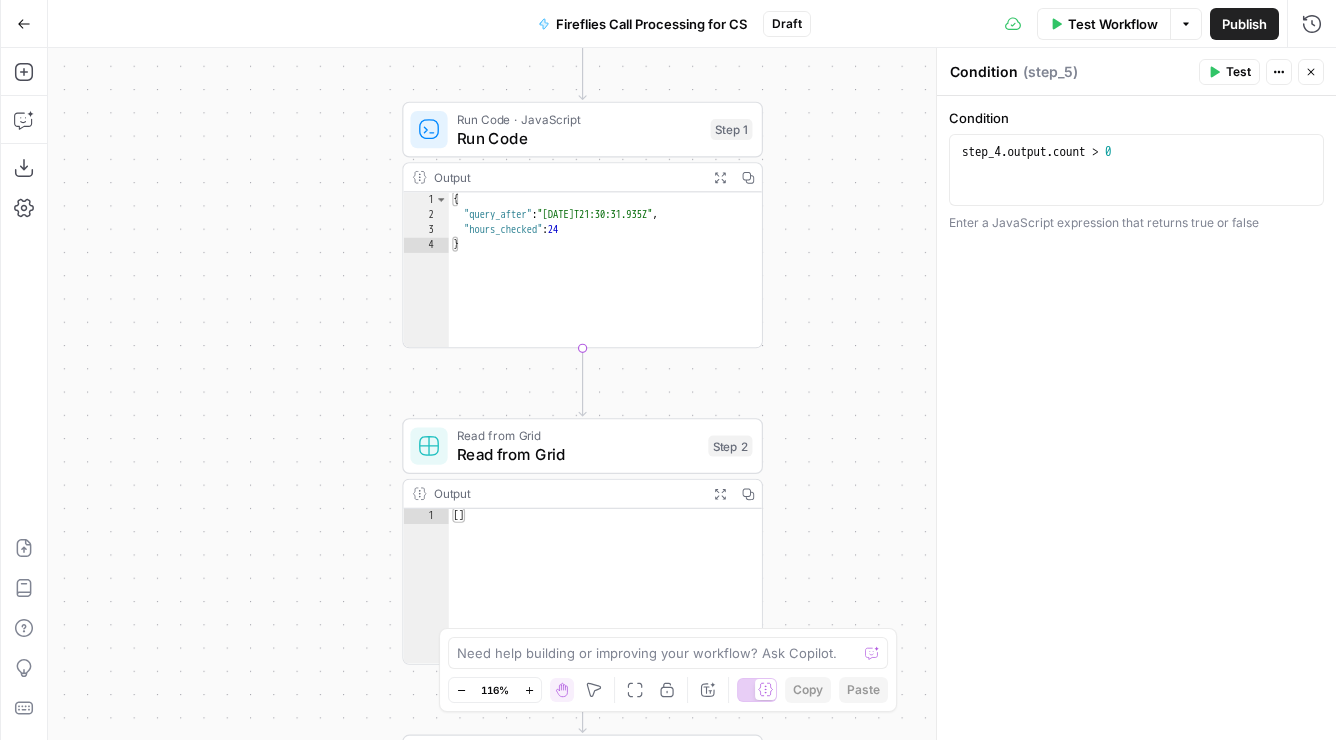 click on "PartnerCentric Sales Tools New Home Browse Your Data Monitoring Settings Recent Grids New grid Fireflies Sales Call Analysis For CS Loyalty Analysis Content Audit Grid v3 Recent Workflows New Workflow Fireflies Call Processing for CS Fireflies Call Processing Competitors Promoted AirOps Academy What's new?
5
Help + Support Go Back Fireflies Call Processing for CS Draft Test Workflow Options Publish Run History Add Steps Copilot Download as JSON Settings Import JSON AirOps Academy Help Give Feedback Shortcuts true false Workflow Set Inputs Inputs Get Knowledge Base File Get Knowledge Base File Step 33 Output Expand Output Copy 1 2 3 4 5 6 [    {      "document_name" :  "Fuse Statements" ,      "records" :  [         {           "__text" :  " · Fuse               Incrementality \r\n Problem               Statement: Affiliate marketing               leaders struggle to accurately               . \r\n \r\n" at bounding box center [668, 370] 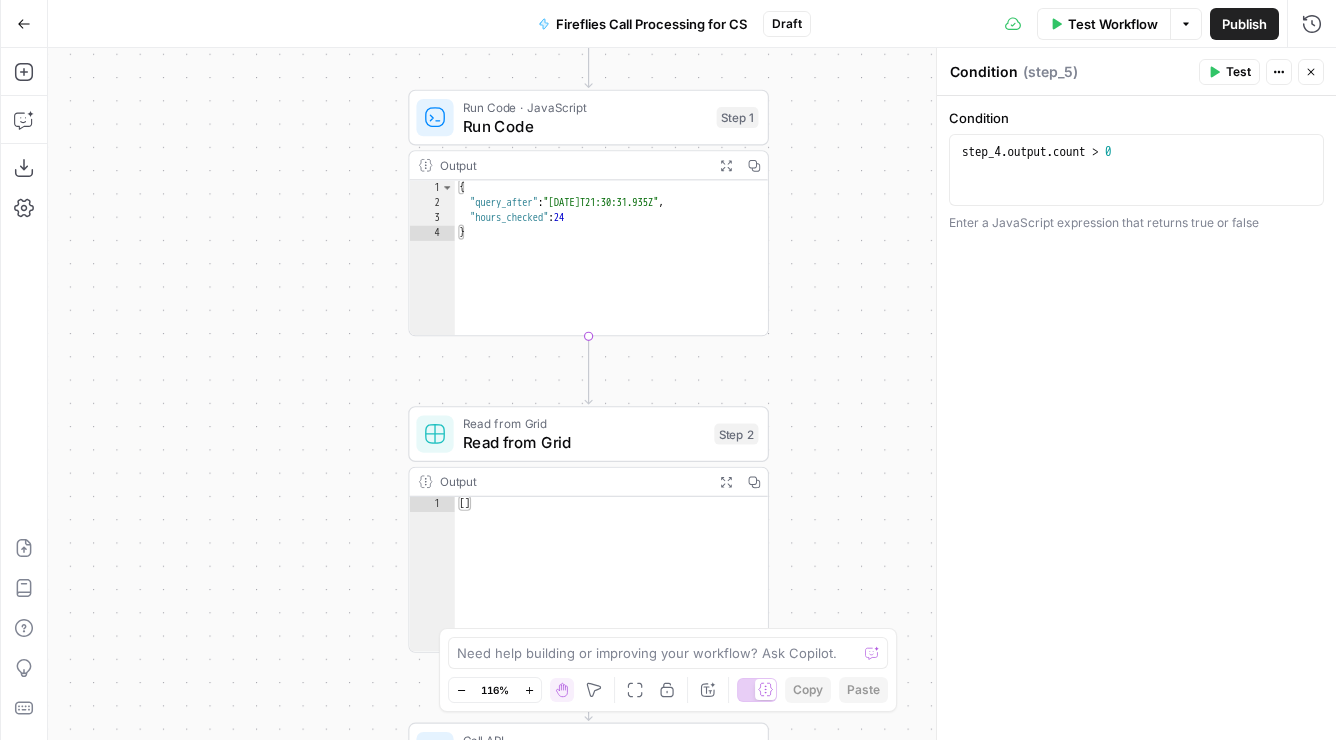 click on "Condition 1 step_4 . output . count   >   0     XXXXXXXXXXXXXXXXXXXXXXXXXXXXXXXXXXXXXXXXXXXXXXXXXXXXXXXXXXXXXXXXXXXXXXXXXXXXXXXXXXXXXXXXXXXXXXXXXXXXXXXXXXXXXXXXXXXXXXXXXXXXXXXXXXXXXXXXXXXXXXXXXXXXXXXXXXXXXXXXXXXXXXXXXXXXXXXXXXXXXXXXXXXXXXXXXXXXXXXXXXXXXXXXXXXXXXXXXXXXXXXXXXXXXXXXXXXXXXXXXXXXXXXXXXXXXXXXXXXXXXXXXXXXXXXXXXXXXXXXXXXXXXXXXXXXXXXXXXXXXXXXXXXXXXXXXXXXXXXXXXXXXXXXXXXXXXXXXXXXXXXXXXXXXXXXXXXXXXXXXXXXXXXXXXXXXXXXXXXXXXXXXXXXXXXXXXXXXXXXXXXXXXXXXXXXXXXXXXXXXXXXXXXXXXXXXXXXXXXXXXXXXXXXXXXXXXXXXXXXXXXXXXXXXXXXXXXXXXXXXXXXXXXXXXXXXXXXXXXXXXXXXXXXXXXX Enter a JavaScript expression that returns true or false" at bounding box center [1136, 418] 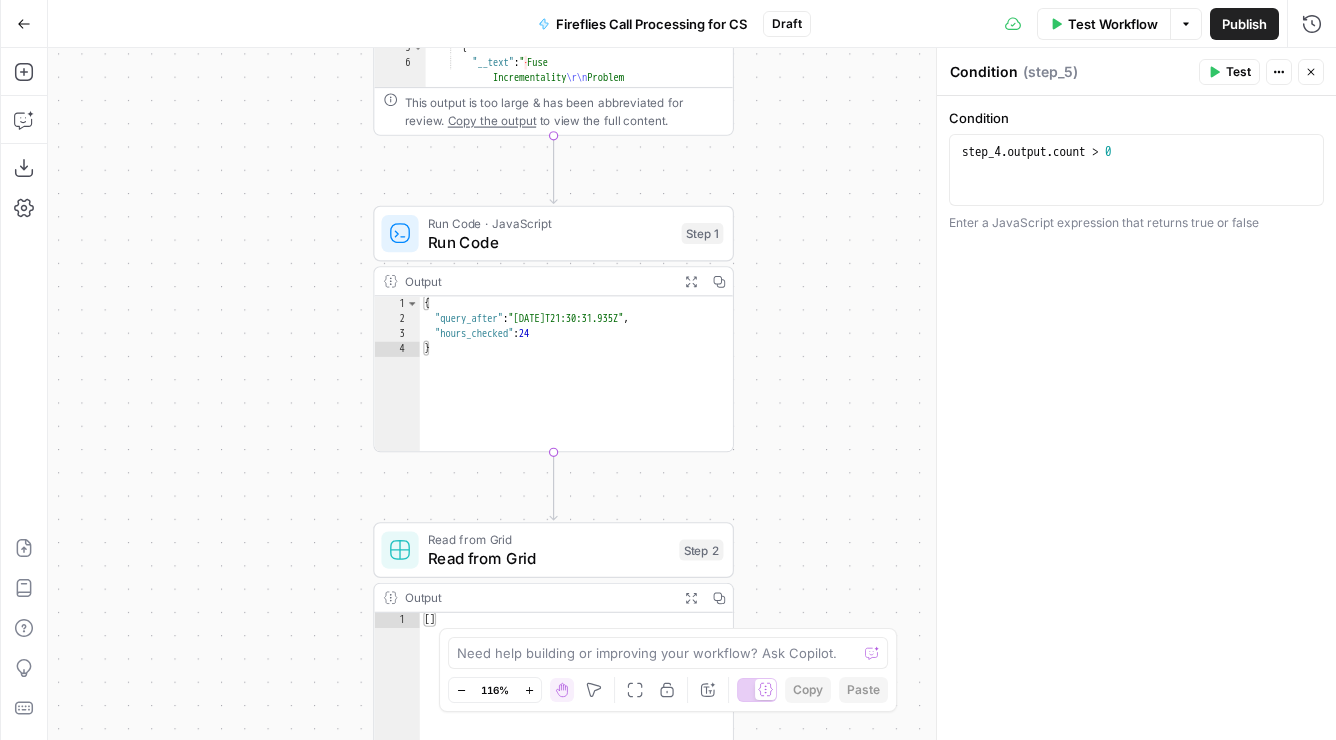 click on "true false Workflow Set Inputs Inputs Get Knowledge Base File Get Knowledge Base File Step 33 Output Expand Output Copy 1 2 3 4 5 6 [    {      "document_name" :  "Fuse Statements" ,      "records" :  [         {           "__text" :  " · Fuse               Incrementality \r\n Problem               Statement: Affiliate marketing               leaders struggle to accurately               measure the true value of their               affiliate publishers because               traditional attribution models               can't distinguish between               publishers who genuinely drive               business growth versus those who               simply claim credit for sales               that would have happened anyway.               This leads to inefficient               commission structures based on               subjective publisher  ." at bounding box center [692, 394] 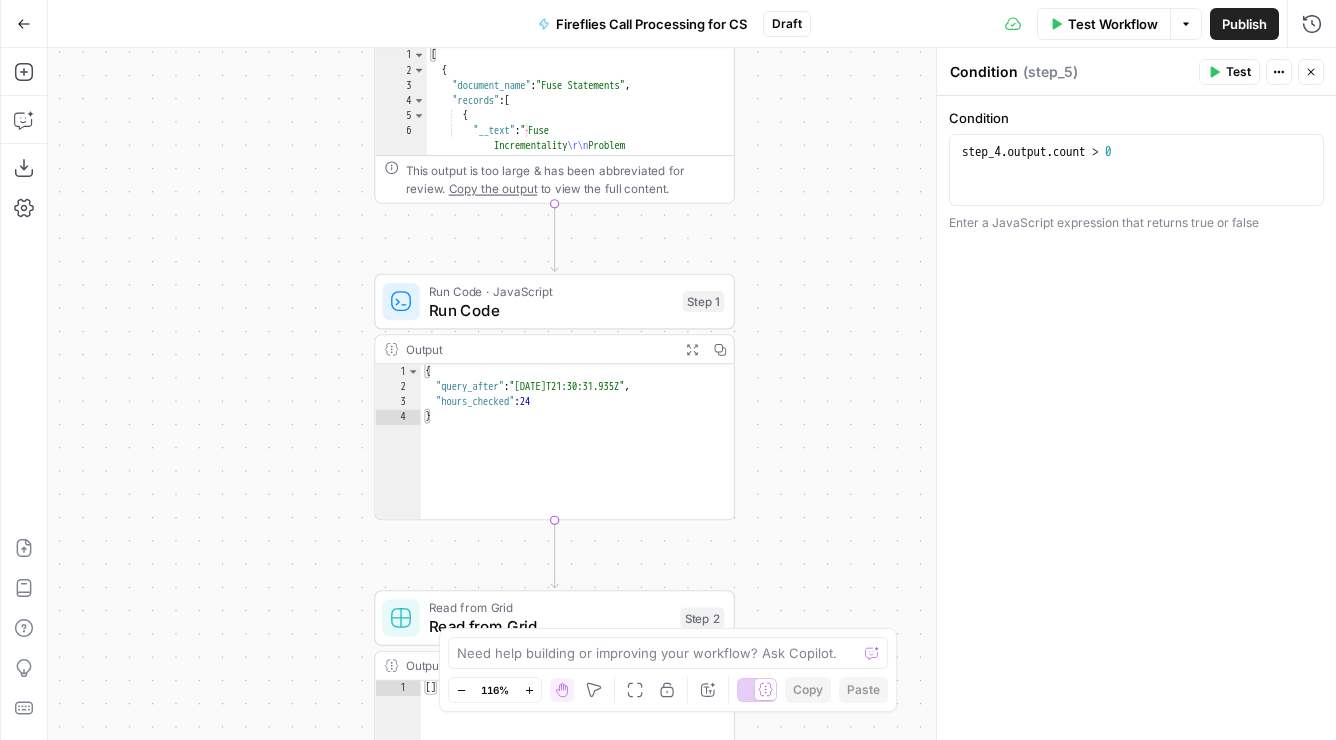 click on "true false Workflow Set Inputs Inputs Get Knowledge Base File Get Knowledge Base File Step 33 Output Expand Output Copy 1 2 3 4 5 6 [    {      "document_name" :  "Fuse Statements" ,      "records" :  [         {           "__text" :  " · Fuse               Incrementality \r\n Problem               Statement: Affiliate marketing               leaders struggle to accurately               measure the true value of their               affiliate publishers because               traditional attribution models               can't distinguish between               publishers who genuinely drive               business growth versus those who               simply claim credit for sales               that would have happened anyway.               This leads to inefficient               commission structures based on               subjective publisher  ." at bounding box center [692, 394] 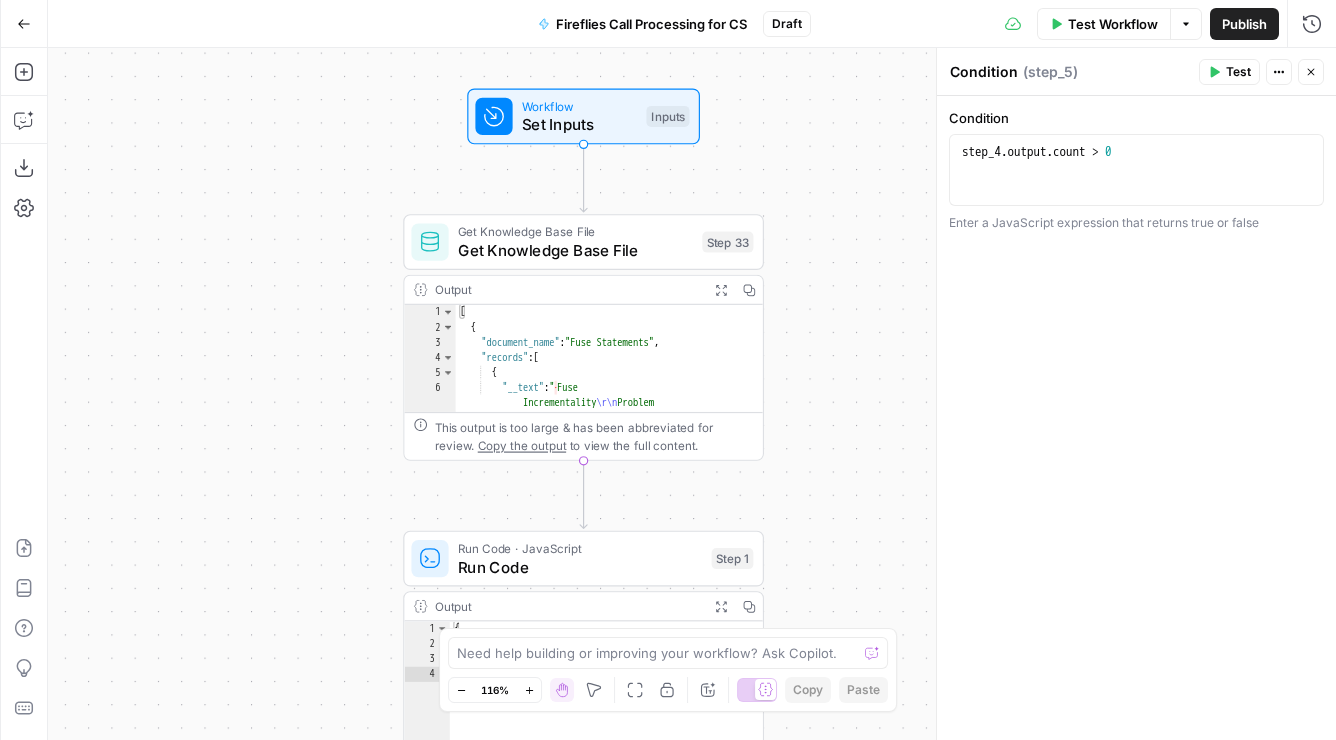 click on "true false Workflow Set Inputs Inputs Get Knowledge Base File Get Knowledge Base File Step 33 Output Expand Output Copy 1 2 3 4 5 6 [    {      "document_name" :  "Fuse Statements" ,      "records" :  [         {           "__text" :  " · Fuse               Incrementality \r\n Problem               Statement: Affiliate marketing               leaders struggle to accurately               measure the true value of their               affiliate publishers because               traditional attribution models               can't distinguish between               publishers who genuinely drive               business growth versus those who               simply claim credit for sales               that would have happened anyway.               This leads to inefficient               commission structures based on               subjective publisher  ." at bounding box center [692, 394] 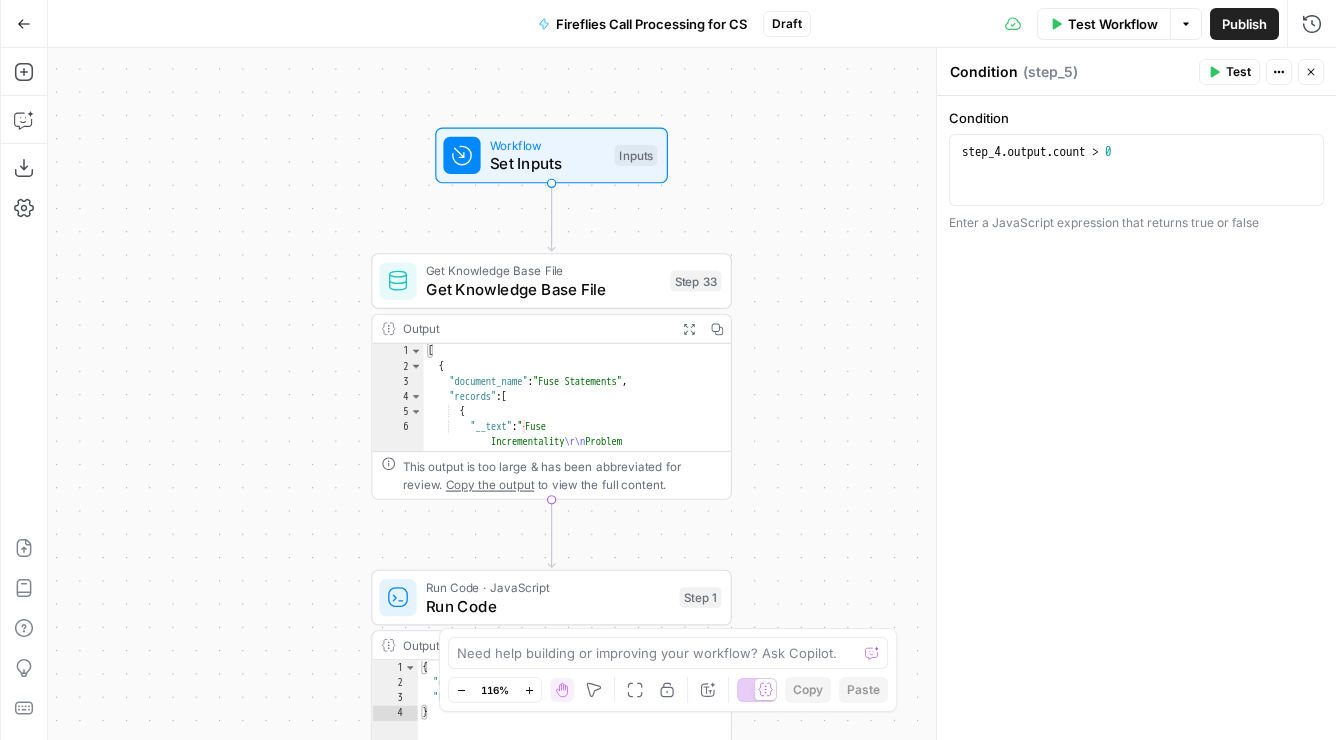 click on "true false Workflow Set Inputs Inputs Get Knowledge Base File Get Knowledge Base File Step 33 Output Expand Output Copy 1 2 3 4 5 6 [    {      "document_name" :  "Fuse Statements" ,      "records" :  [         {           "__text" :  " · Fuse               Incrementality \r\n Problem               Statement: Affiliate marketing               leaders struggle to accurately               measure the true value of their               affiliate publishers because               traditional attribution models               can't distinguish between               publishers who genuinely drive               business growth versus those who               simply claim credit for sales               that would have happened anyway.               This leads to inefficient               commission structures based on               subjective publisher  ." at bounding box center (692, 394) 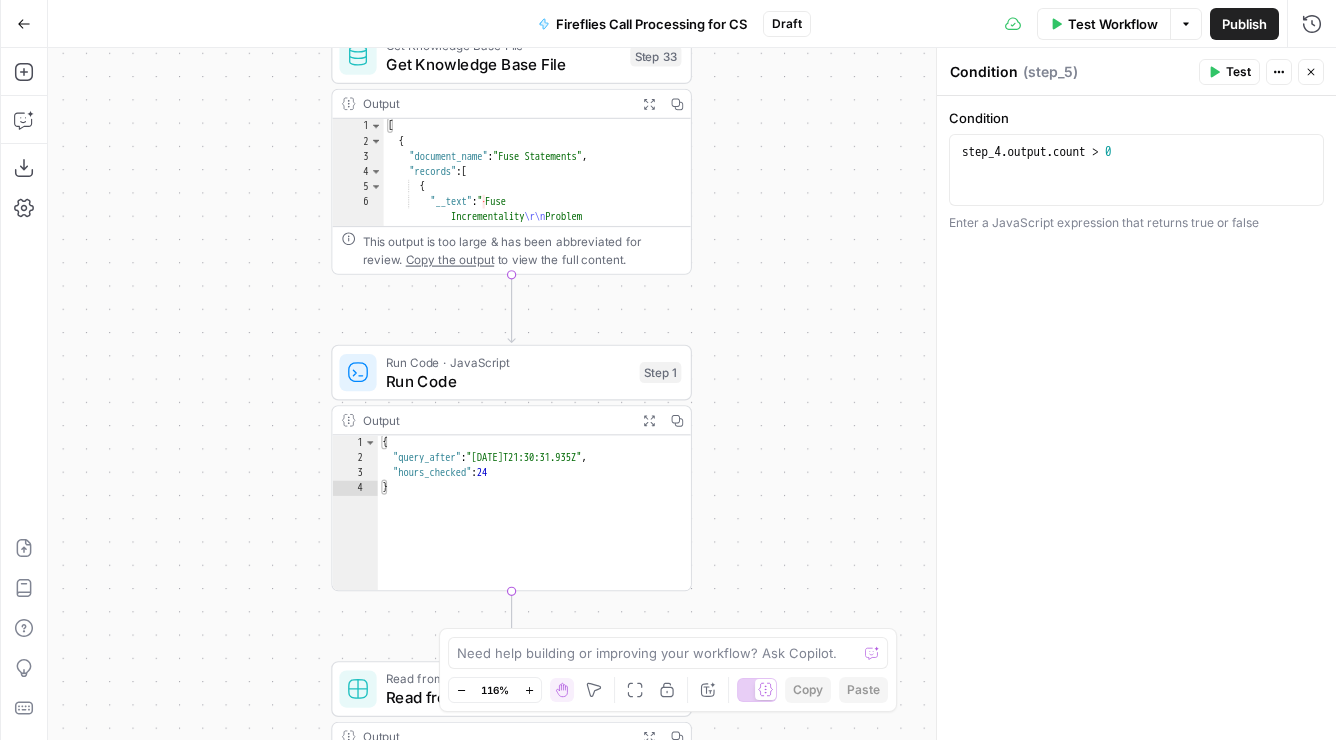 click on "true false Workflow Set Inputs Inputs Get Knowledge Base File Get Knowledge Base File Step 33 Output Expand Output Copy 1 2 3 4 5 6 [    {      "document_name" :  "Fuse Statements" ,      "records" :  [         {           "__text" :  " · Fuse               Incrementality \r\n Problem               Statement: Affiliate marketing               leaders struggle to accurately               measure the true value of their               affiliate publishers because               traditional attribution models               can't distinguish between               publishers who genuinely drive               business growth versus those who               simply claim credit for sales               that would have happened anyway.               This leads to inefficient               commission structures based on               subjective publisher  ." at bounding box center [692, 394] 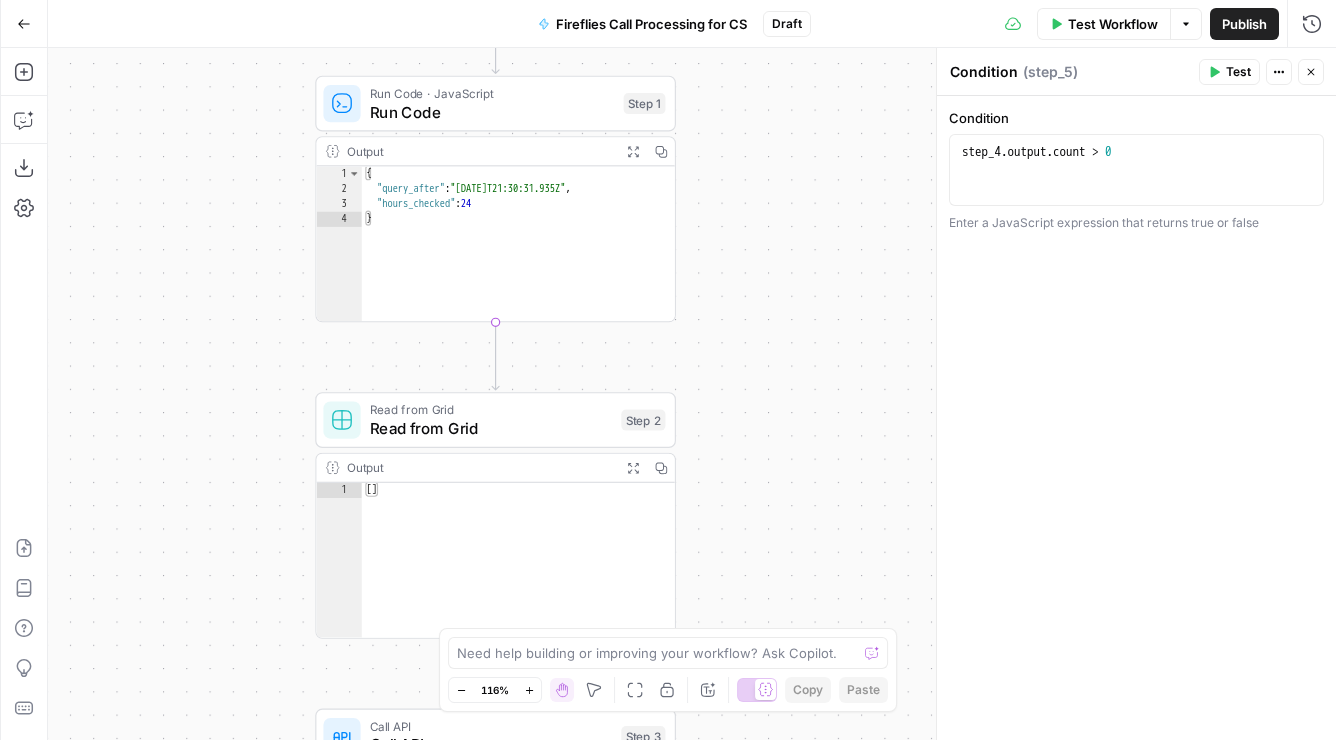 click on "true false Workflow Set Inputs Inputs Get Knowledge Base File Get Knowledge Base File Step 33 Output Expand Output Copy 1 2 3 4 5 6 [    {      "document_name" :  "Fuse Statements" ,      "records" :  [         {           "__text" :  " · Fuse               Incrementality \r\n Problem               Statement: Affiliate marketing               leaders struggle to accurately               measure the true value of their               affiliate publishers because               traditional attribution models               can't distinguish between               publishers who genuinely drive               business growth versus those who               simply claim credit for sales               that would have happened anyway.               This leads to inefficient               commission structures based on               subjective publisher  ." at bounding box center [692, 394] 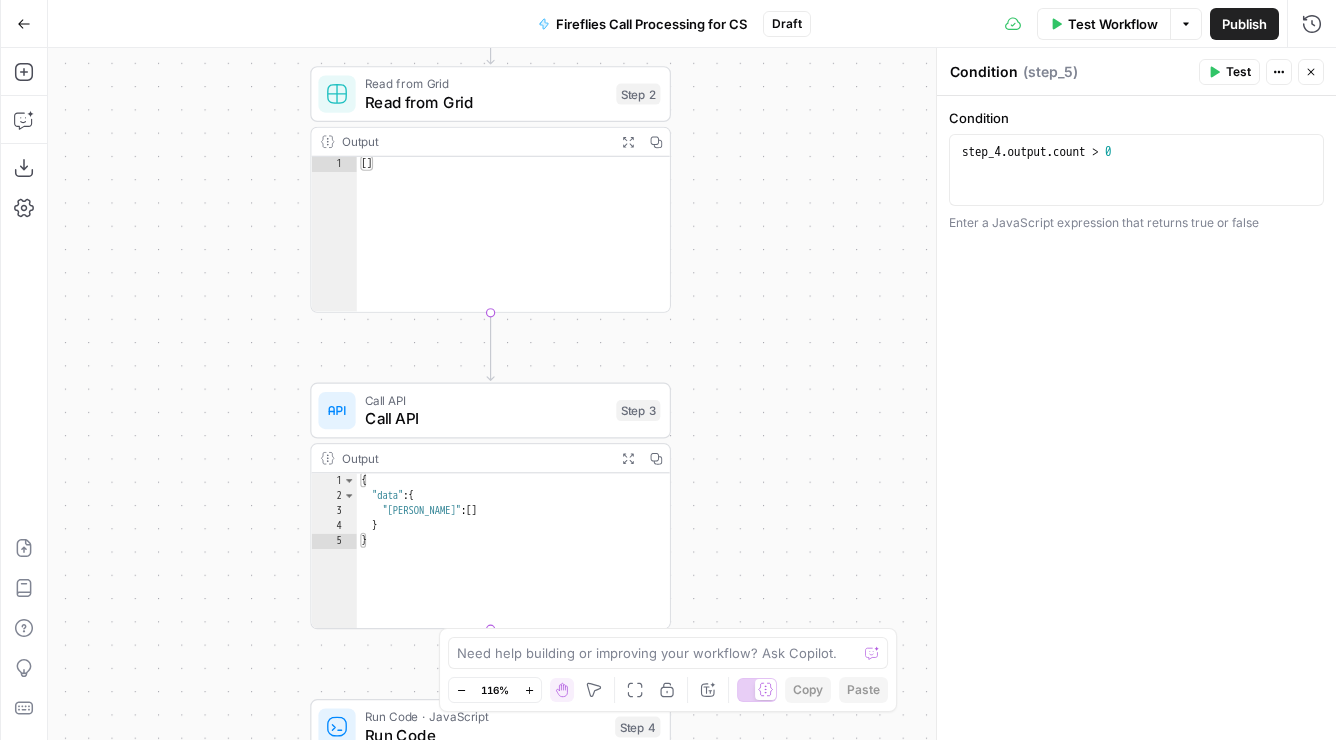 click on "true false Workflow Set Inputs Inputs Get Knowledge Base File Get Knowledge Base File Step 33 Output Expand Output Copy 1 2 3 4 5 6 [    {      "document_name" :  "Fuse Statements" ,      "records" :  [         {           "__text" :  " · Fuse               Incrementality \r\n Problem               Statement: Affiliate marketing               leaders struggle to accurately               measure the true value of their               affiliate publishers because               traditional attribution models               can't distinguish between               publishers who genuinely drive               business growth versus those who               simply claim credit for sales               that would have happened anyway.               This leads to inefficient               commission structures based on               subjective publisher  ." at bounding box center (692, 394) 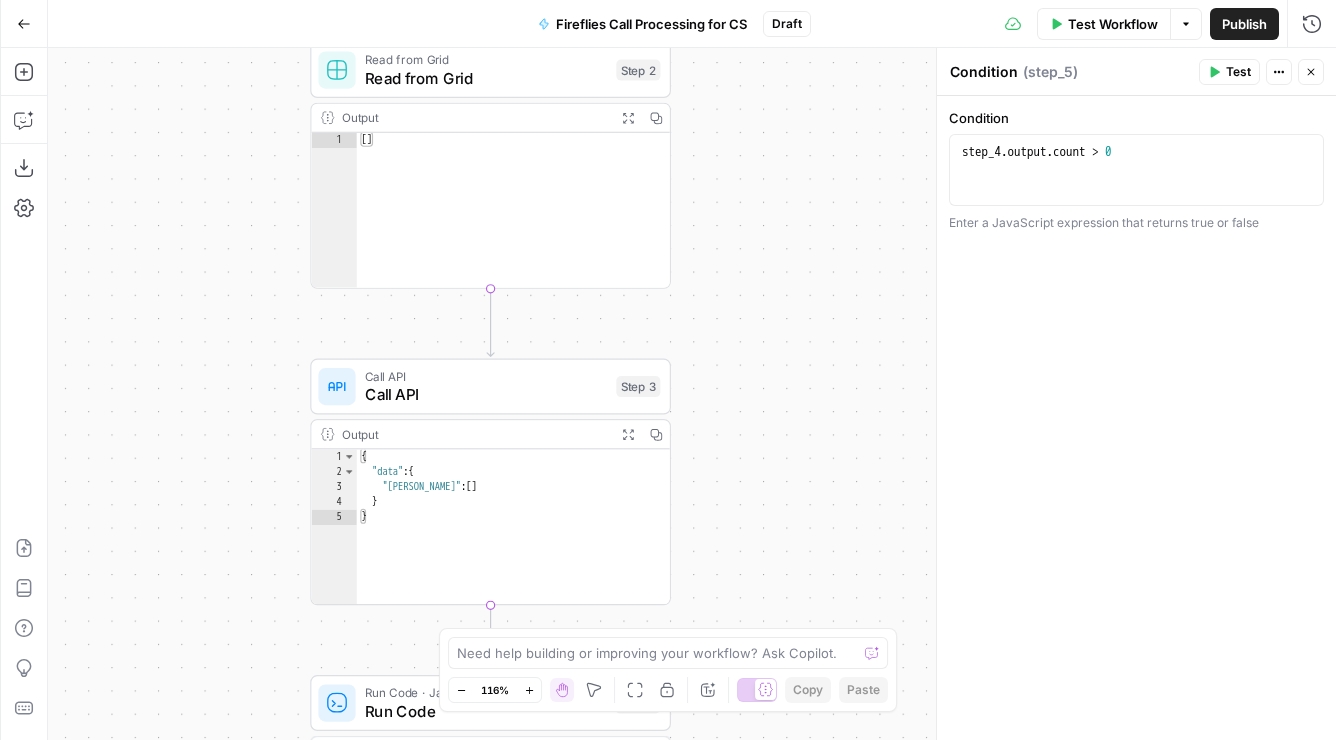 click on "true false Workflow Set Inputs Inputs Get Knowledge Base File Get Knowledge Base File Step 33 Output Expand Output Copy 1 2 3 4 5 6 [    {      "document_name" :  "Fuse Statements" ,      "records" :  [         {           "__text" :  " · Fuse               Incrementality \r\n Problem               Statement: Affiliate marketing               leaders struggle to accurately               measure the true value of their               affiliate publishers because               traditional attribution models               can't distinguish between               publishers who genuinely drive               business growth versus those who               simply claim credit for sales               that would have happened anyway.               This leads to inefficient               commission structures based on               subjective publisher  ." at bounding box center (692, 394) 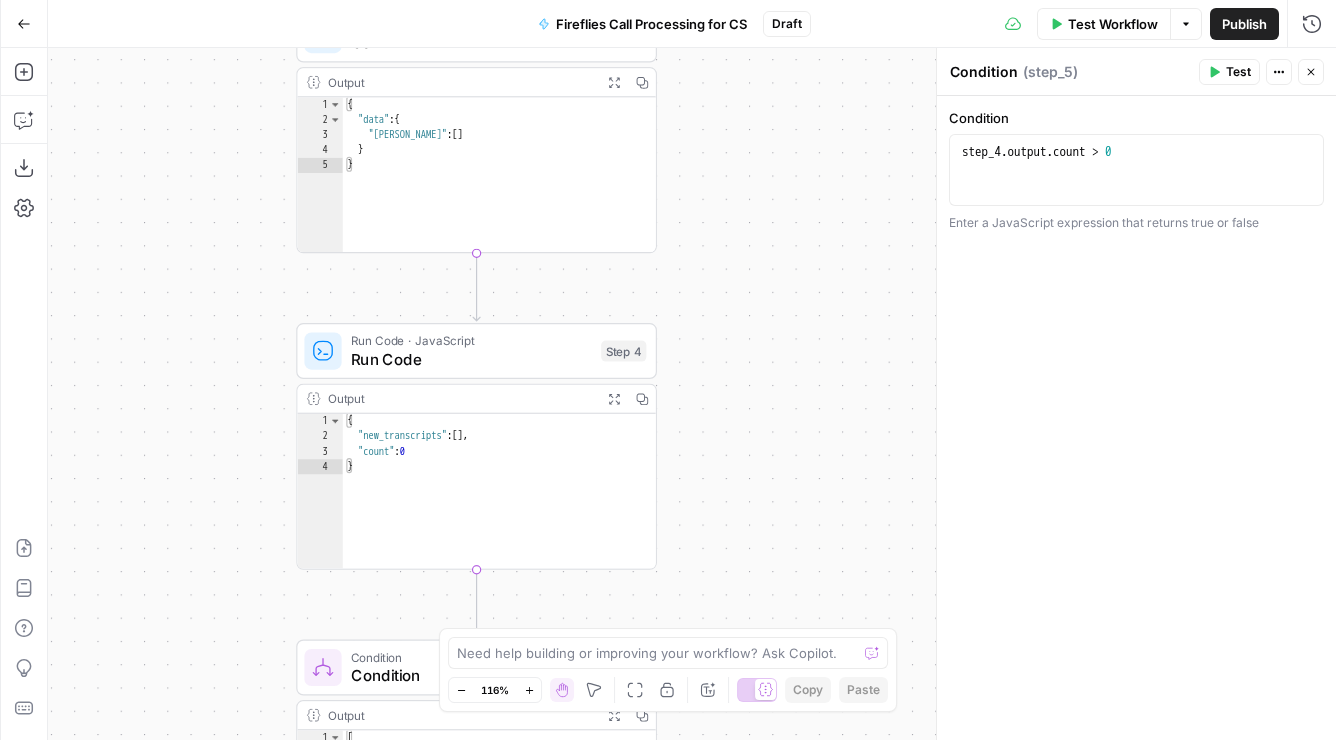 click on "Go Back Fireflies Call Processing for CS Draft Test Workflow Options Publish Run History Add Steps Copilot Download as JSON Settings Import JSON AirOps Academy Help Give Feedback Shortcuts true false Workflow Set Inputs Inputs Get Knowledge Base File Get Knowledge Base File Step 33 Output Expand Output Copy 1 2 3 4 5 6 [    {      "document_name" :  "Fuse Statements" ,      "records" :  [         {           "__text" :  " · Fuse               Incrementality \r\n Problem               Statement: Affiliate marketing               leaders struggle to accurately               measure the true value of their               affiliate publishers because               traditional attribution models               can't distinguish between               publishers who genuinely drive               business growth versus those who               simply claim credit for sales               ." at bounding box center (668, 370) 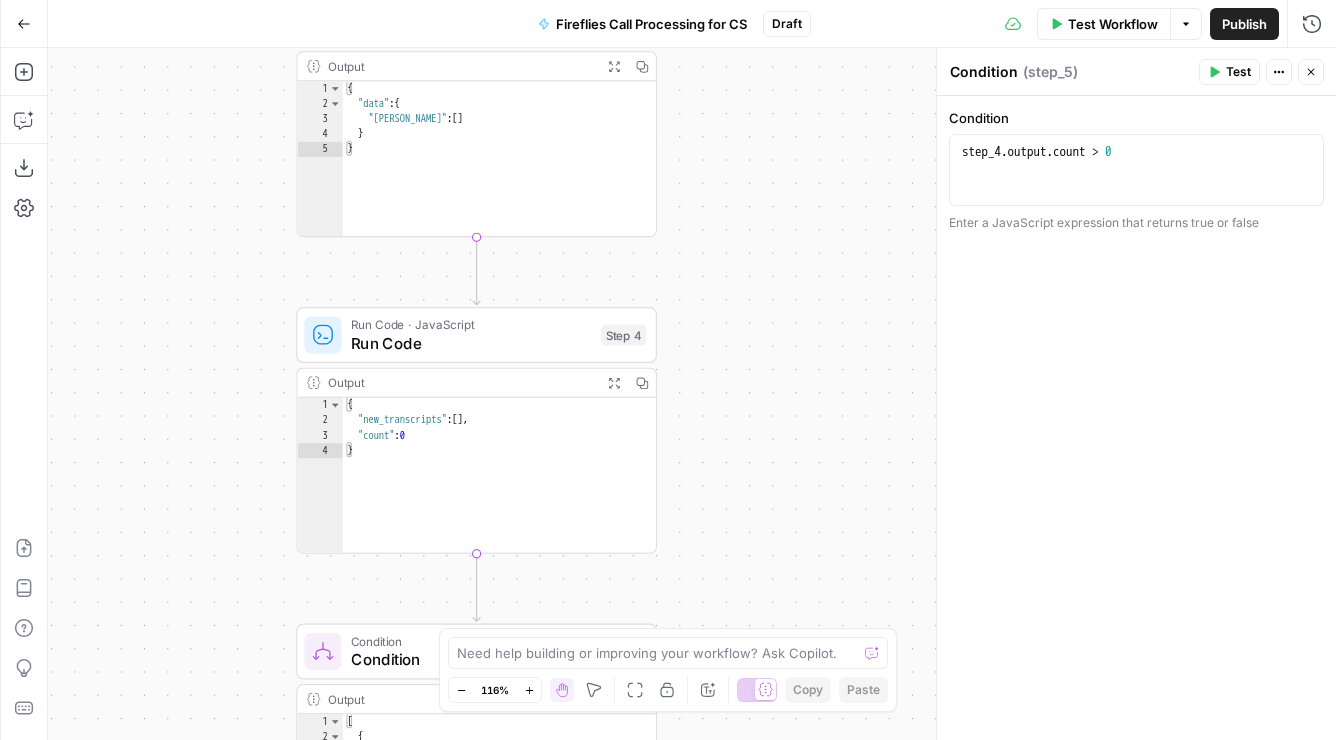 click on "true false Workflow Set Inputs Inputs Get Knowledge Base File Get Knowledge Base File Step 33 Output Expand Output Copy 1 2 3 4 5 6 [    {      "document_name" :  "Fuse Statements" ,      "records" :  [         {           "__text" :  " · Fuse               Incrementality \r\n Problem               Statement: Affiliate marketing               leaders struggle to accurately               measure the true value of their               affiliate publishers because               traditional attribution models               can't distinguish between               publishers who genuinely drive               business growth versus those who               simply claim credit for sales               that would have happened anyway.               This leads to inefficient               commission structures based on               subjective publisher  ." at bounding box center [692, 394] 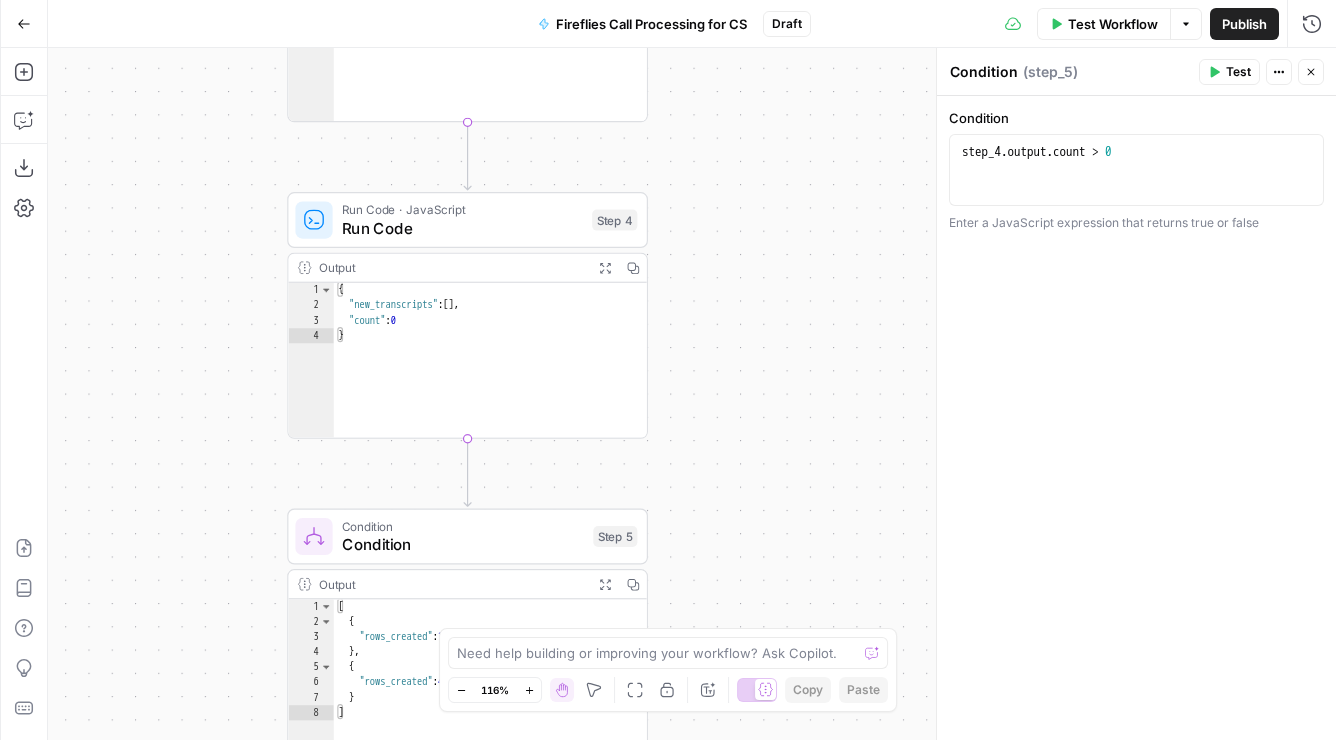 click on "true false Workflow Set Inputs Inputs Get Knowledge Base File Get Knowledge Base File Step 33 Output Expand Output Copy 1 2 3 4 5 6 [    {      "document_name" :  "Fuse Statements" ,      "records" :  [         {           "__text" :  " · Fuse               Incrementality \r\n Problem               Statement: Affiliate marketing               leaders struggle to accurately               measure the true value of their               affiliate publishers because               traditional attribution models               can't distinguish between               publishers who genuinely drive               business growth versus those who               simply claim credit for sales               that would have happened anyway.               This leads to inefficient               commission structures based on               subjective publisher  ." at bounding box center [692, 394] 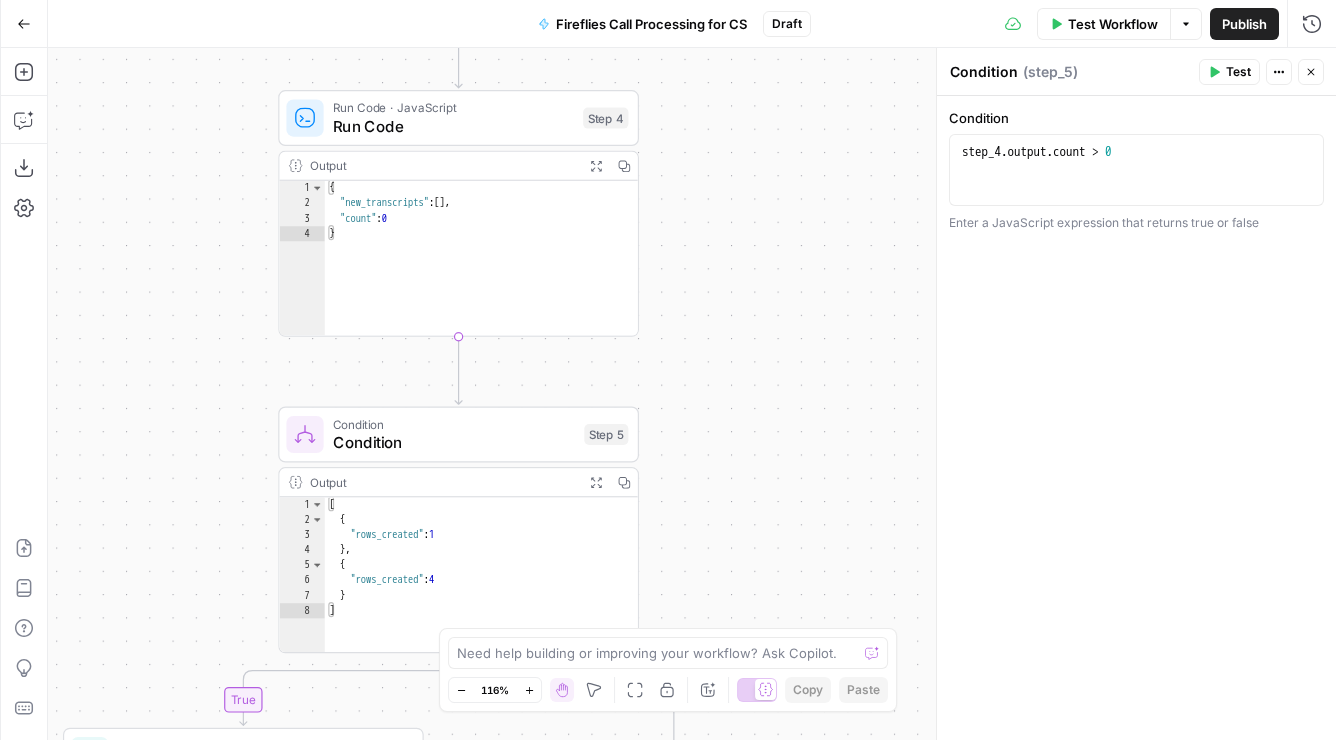 click on "true false Workflow Set Inputs Inputs Get Knowledge Base File Get Knowledge Base File Step 33 Output Expand Output Copy 1 2 3 4 5 6 [    {      "document_name" :  "Fuse Statements" ,      "records" :  [         {           "__text" :  " · Fuse               Incrementality \r\n Problem               Statement: Affiliate marketing               leaders struggle to accurately               measure the true value of their               affiliate publishers because               traditional attribution models               can't distinguish between               publishers who genuinely drive               business growth versus those who               simply claim credit for sales               that would have happened anyway.               This leads to inefficient               commission structures based on               subjective publisher  ." at bounding box center (692, 394) 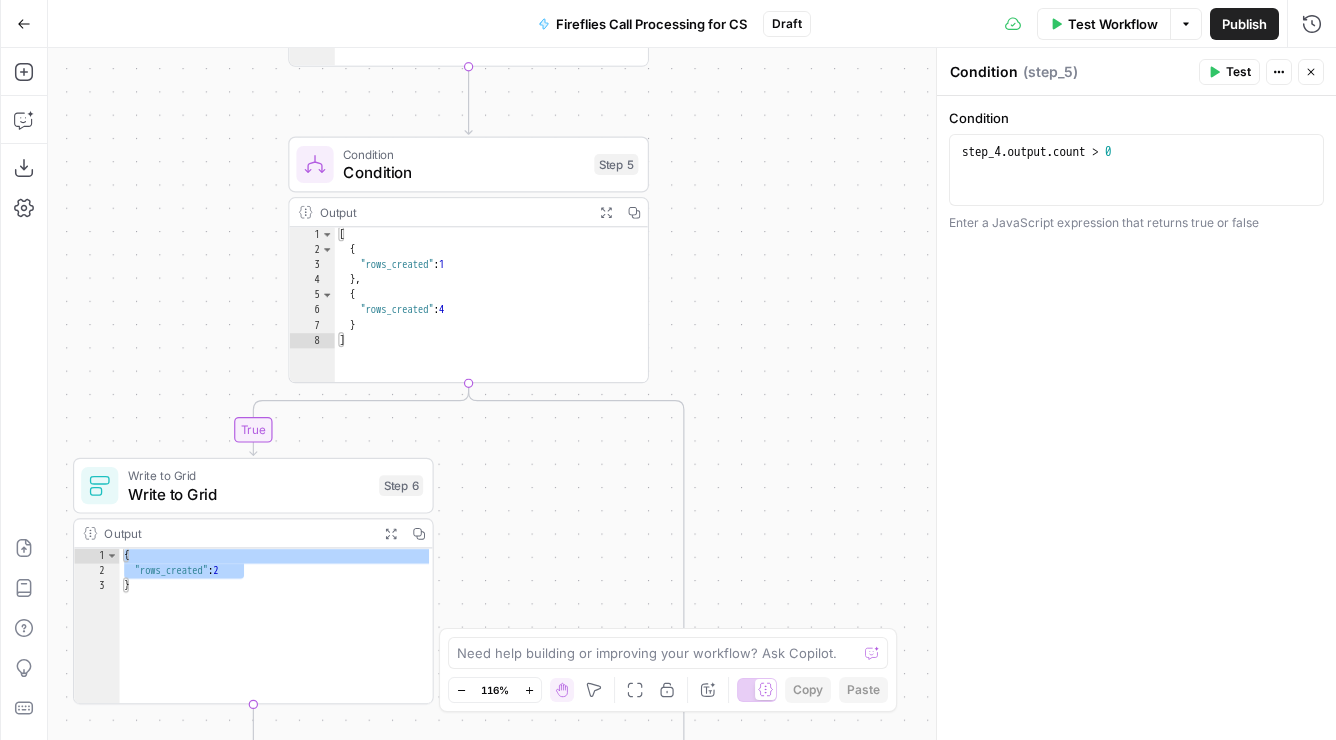 click on "true false Workflow Set Inputs Inputs Get Knowledge Base File Get Knowledge Base File Step 33 Output Expand Output Copy 1 2 3 4 5 6 [    {      "document_name" :  "Fuse Statements" ,      "records" :  [         {           "__text" :  " · Fuse               Incrementality \r\n Problem               Statement: Affiliate marketing               leaders struggle to accurately               measure the true value of their               affiliate publishers because               traditional attribution models               can't distinguish between               publishers who genuinely drive               business growth versus those who               simply claim credit for sales               that would have happened anyway.               This leads to inefficient               commission structures based on               subjective publisher  ." at bounding box center (692, 394) 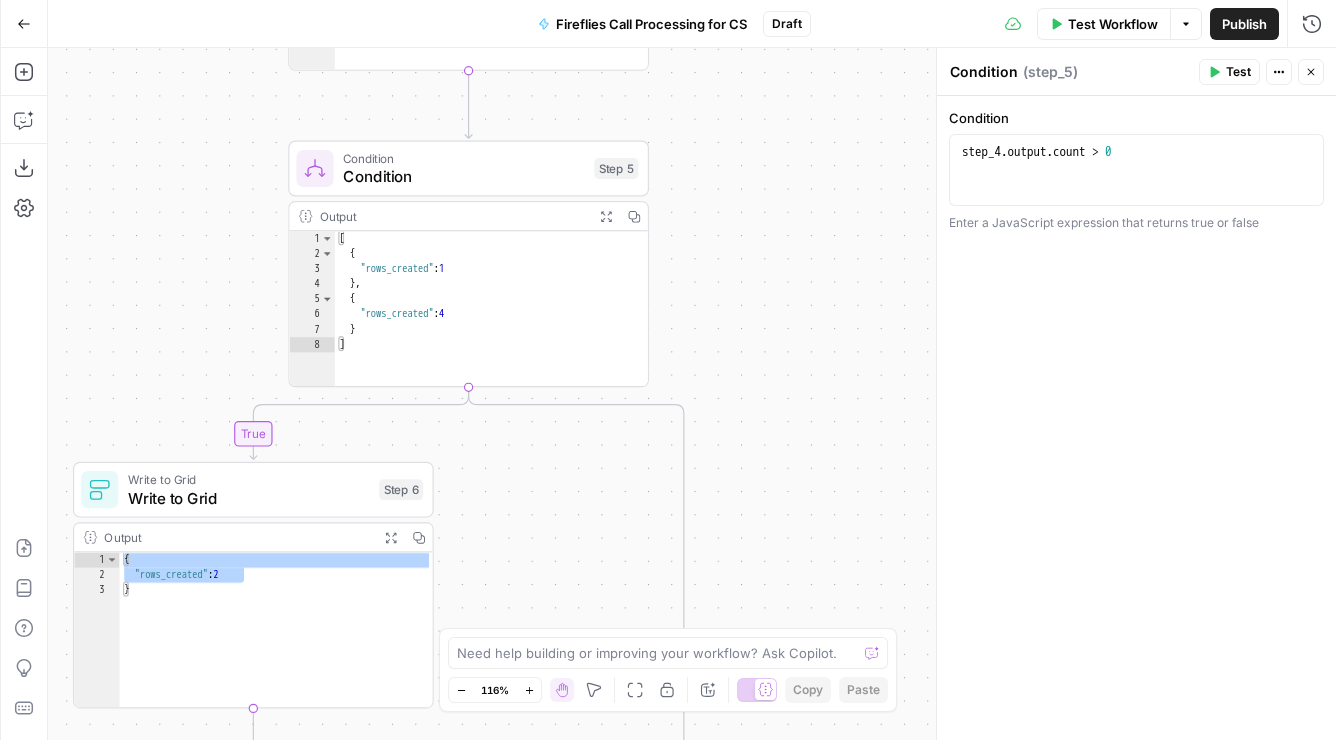 click on "true false Workflow Set Inputs Inputs Get Knowledge Base File Get Knowledge Base File Step 33 Output Expand Output Copy 1 2 3 4 5 6 [    {      "document_name" :  "Fuse Statements" ,      "records" :  [         {           "__text" :  " · Fuse               Incrementality \r\n Problem               Statement: Affiliate marketing               leaders struggle to accurately               measure the true value of their               affiliate publishers because               traditional attribution models               can't distinguish between               publishers who genuinely drive               business growth versus those who               simply claim credit for sales               that would have happened anyway.               This leads to inefficient               commission structures based on               subjective publisher  ." at bounding box center (692, 394) 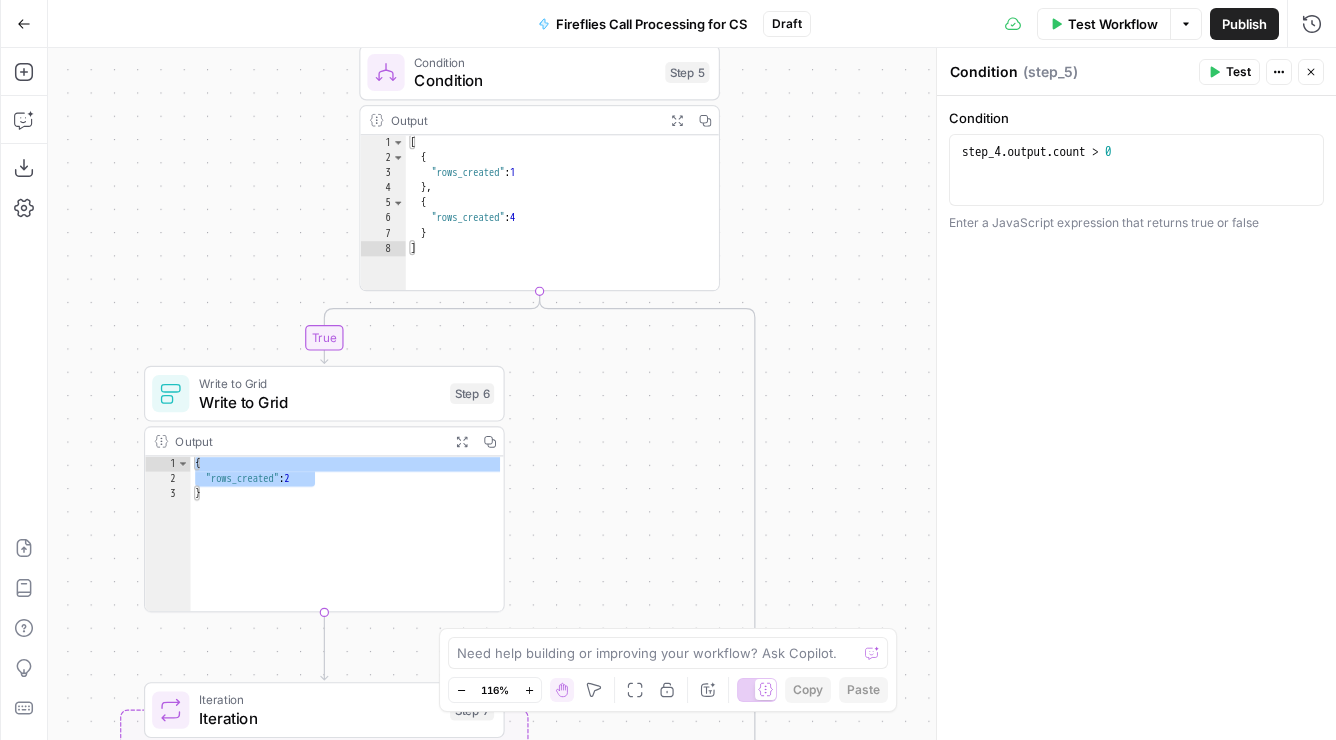 click on "true false Workflow Set Inputs Inputs Get Knowledge Base File Get Knowledge Base File Step 33 Output Expand Output Copy 1 2 3 4 5 6 [    {      "document_name" :  "Fuse Statements" ,      "records" :  [         {           "__text" :  " · Fuse               Incrementality \r\n Problem               Statement: Affiliate marketing               leaders struggle to accurately               measure the true value of their               affiliate publishers because               traditional attribution models               can't distinguish between               publishers who genuinely drive               business growth versus those who               simply claim credit for sales               that would have happened anyway.               This leads to inefficient               commission structures based on               subjective publisher  ." at bounding box center [692, 394] 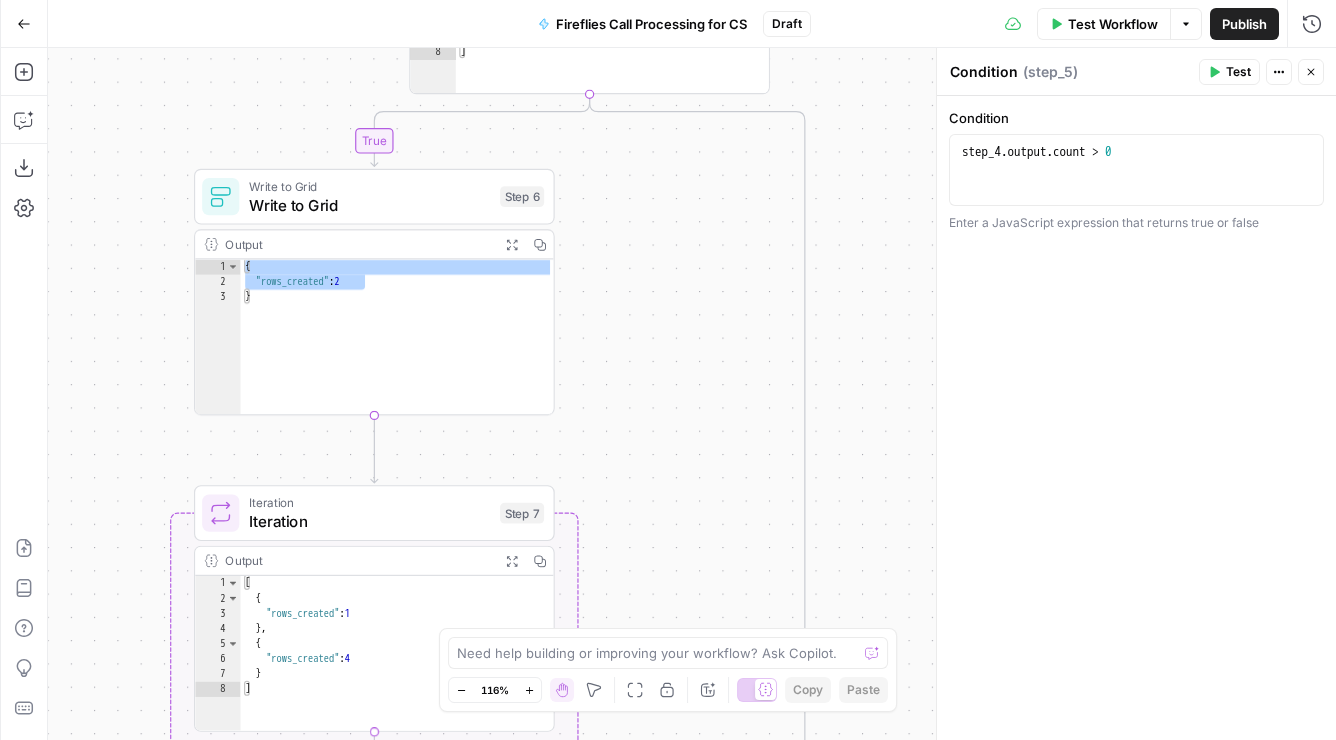 click on "true false Workflow Set Inputs Inputs Get Knowledge Base File Get Knowledge Base File Step 33 Output Expand Output Copy 1 2 3 4 5 6 [    {      "document_name" :  "Fuse Statements" ,      "records" :  [         {           "__text" :  " · Fuse               Incrementality \r\n Problem               Statement: Affiliate marketing               leaders struggle to accurately               measure the true value of their               affiliate publishers because               traditional attribution models               can't distinguish between               publishers who genuinely drive               business growth versus those who               simply claim credit for sales               that would have happened anyway.               This leads to inefficient               commission structures based on               subjective publisher  ." at bounding box center [692, 394] 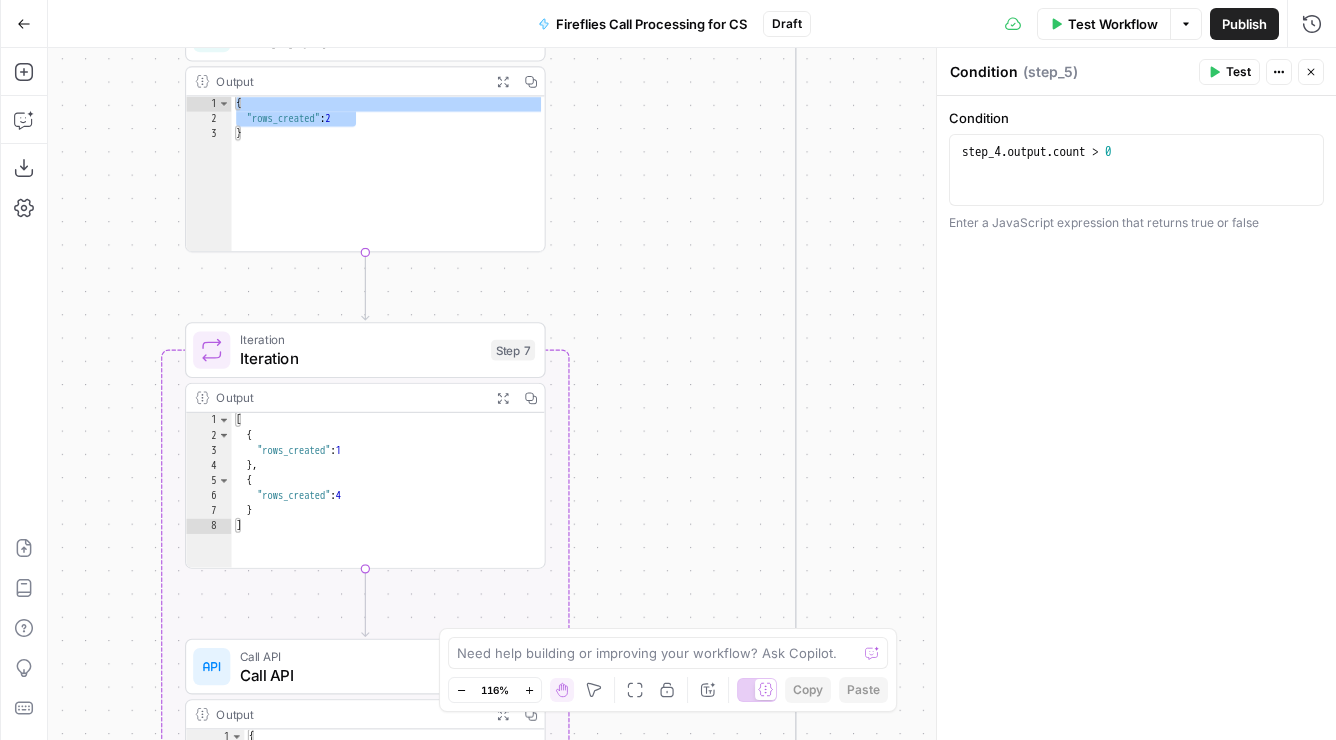 click on "true false Workflow Set Inputs Inputs Get Knowledge Base File Get Knowledge Base File Step 33 Output Expand Output Copy 1 2 3 4 5 6 [    {      "document_name" :  "Fuse Statements" ,      "records" :  [         {           "__text" :  " · Fuse               Incrementality \r\n Problem               Statement: Affiliate marketing               leaders struggle to accurately               measure the true value of their               affiliate publishers because               traditional attribution models               can't distinguish between               publishers who genuinely drive               business growth versus those who               simply claim credit for sales               that would have happened anyway.               This leads to inefficient               commission structures based on               subjective publisher  ." at bounding box center (692, 394) 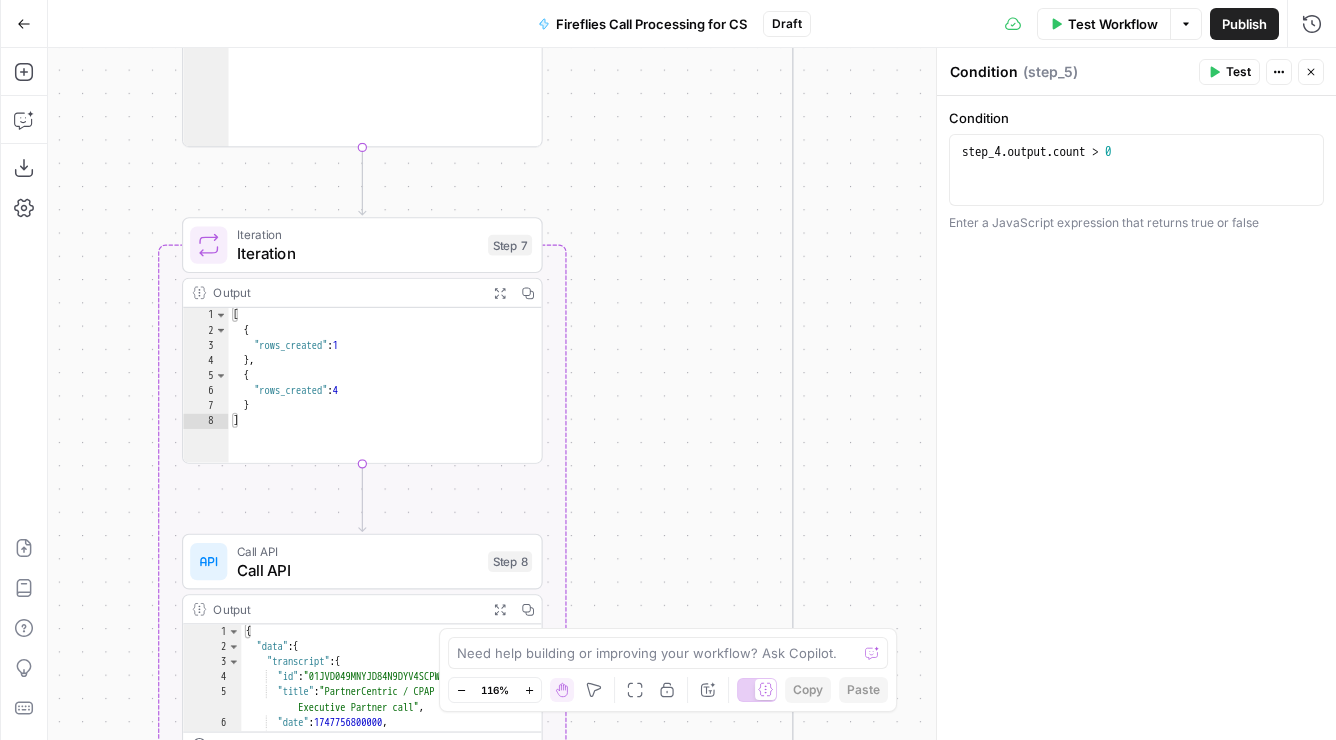 click on "true false Workflow Set Inputs Inputs Get Knowledge Base File Get Knowledge Base File Step 33 Output Expand Output Copy 1 2 3 4 5 6 [    {      "document_name" :  "Fuse Statements" ,      "records" :  [         {           "__text" :  " · Fuse               Incrementality \r\n Problem               Statement: Affiliate marketing               leaders struggle to accurately               measure the true value of their               affiliate publishers because               traditional attribution models               can't distinguish between               publishers who genuinely drive               business growth versus those who               simply claim credit for sales               that would have happened anyway.               This leads to inefficient               commission structures based on               subjective publisher  ." at bounding box center (692, 394) 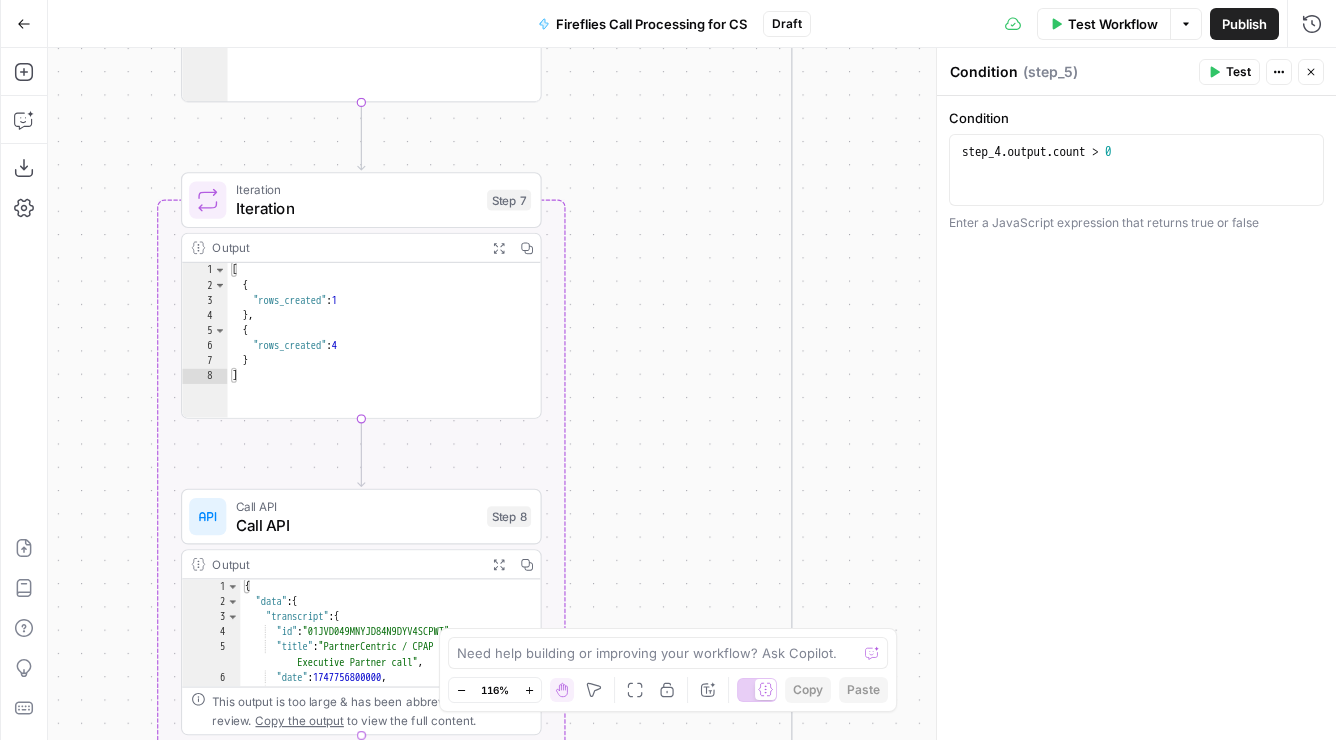 click on "true false Workflow Set Inputs Inputs Get Knowledge Base File Get Knowledge Base File Step 33 Output Expand Output Copy 1 2 3 4 5 6 [    {      "document_name" :  "Fuse Statements" ,      "records" :  [         {           "__text" :  " · Fuse               Incrementality \r\n Problem               Statement: Affiliate marketing               leaders struggle to accurately               measure the true value of their               affiliate publishers because               traditional attribution models               can't distinguish between               publishers who genuinely drive               business growth versus those who               simply claim credit for sales               that would have happened anyway.               This leads to inefficient               commission structures based on               subjective publisher  ." at bounding box center [692, 394] 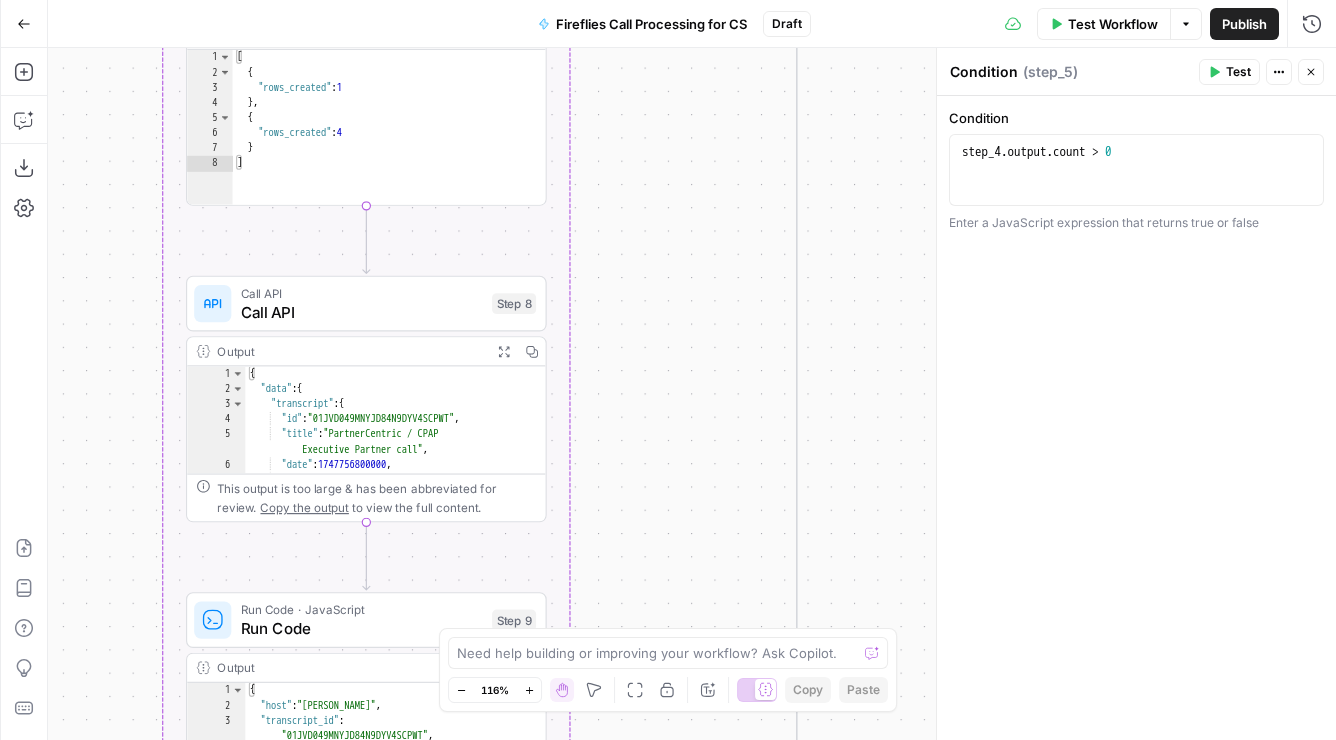 click on "true false Workflow Set Inputs Inputs Get Knowledge Base File Get Knowledge Base File Step 33 Output Expand Output Copy 1 2 3 4 5 6 [    {      "document_name" :  "Fuse Statements" ,      "records" :  [         {           "__text" :  " · Fuse               Incrementality \r\n Problem               Statement: Affiliate marketing               leaders struggle to accurately               measure the true value of their               affiliate publishers because               traditional attribution models               can't distinguish between               publishers who genuinely drive               business growth versus those who               simply claim credit for sales               that would have happened anyway.               This leads to inefficient               commission structures based on               subjective publisher  ." at bounding box center (692, 394) 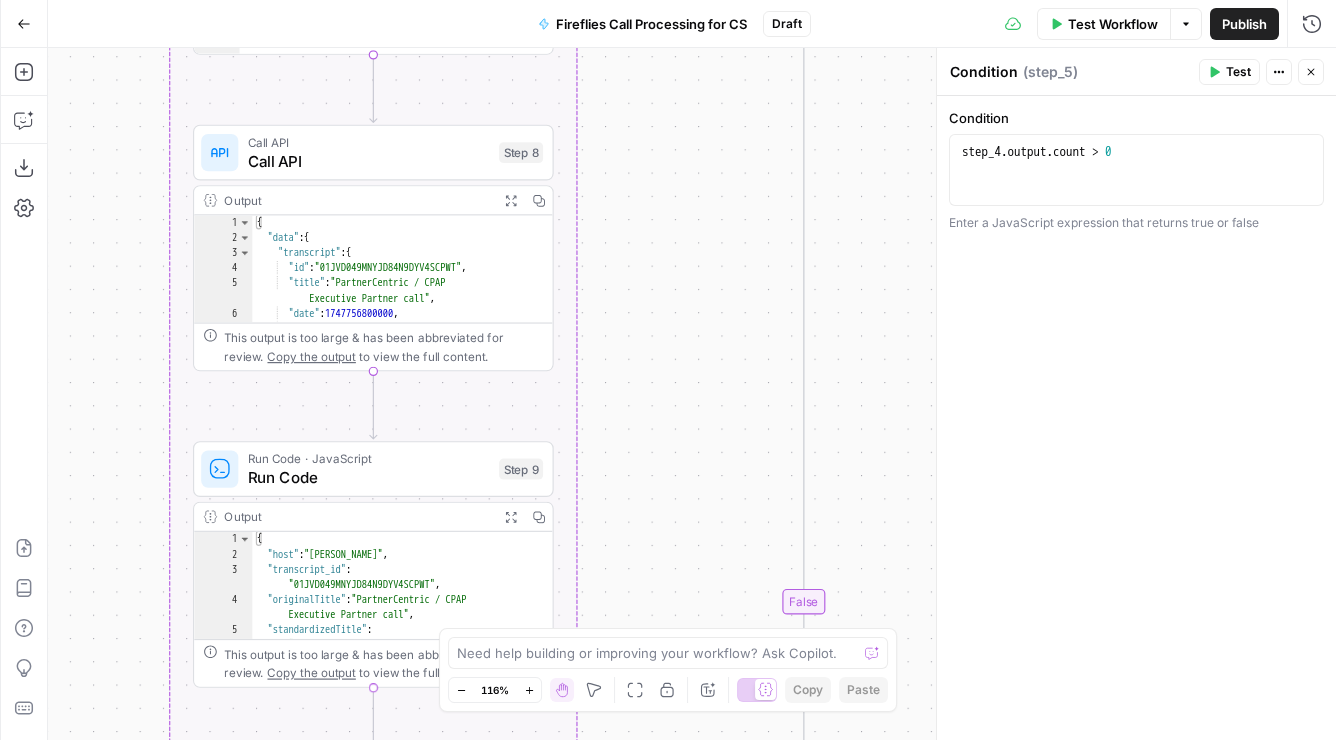 click on "true false Workflow Set Inputs Inputs Get Knowledge Base File Get Knowledge Base File Step 33 Output Expand Output Copy 1 2 3 4 5 6 [    {      "document_name" :  "Fuse Statements" ,      "records" :  [         {           "__text" :  " · Fuse               Incrementality \r\n Problem               Statement: Affiliate marketing               leaders struggle to accurately               measure the true value of their               affiliate publishers because               traditional attribution models               can't distinguish between               publishers who genuinely drive               business growth versus those who               simply claim credit for sales               that would have happened anyway.               This leads to inefficient               commission structures based on               subjective publisher  ." at bounding box center (692, 394) 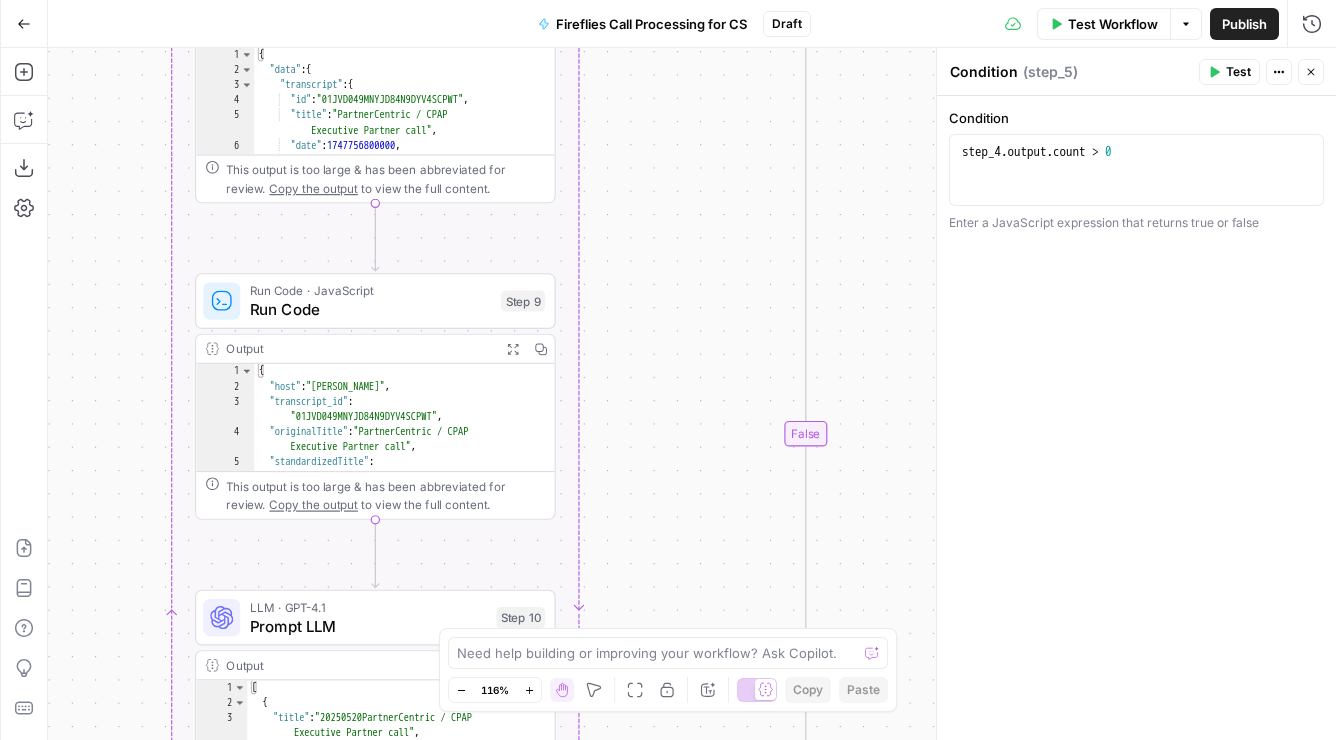 click on "true false Workflow Set Inputs Inputs Get Knowledge Base File Get Knowledge Base File Step 33 Output Expand Output Copy 1 2 3 4 5 6 [    {      "document_name" :  "Fuse Statements" ,      "records" :  [         {           "__text" :  " · Fuse               Incrementality \r\n Problem               Statement: Affiliate marketing               leaders struggle to accurately               measure the true value of their               affiliate publishers because               traditional attribution models               can't distinguish between               publishers who genuinely drive               business growth versus those who               simply claim credit for sales               that would have happened anyway.               This leads to inefficient               commission structures based on               subjective publisher  ." at bounding box center [692, 394] 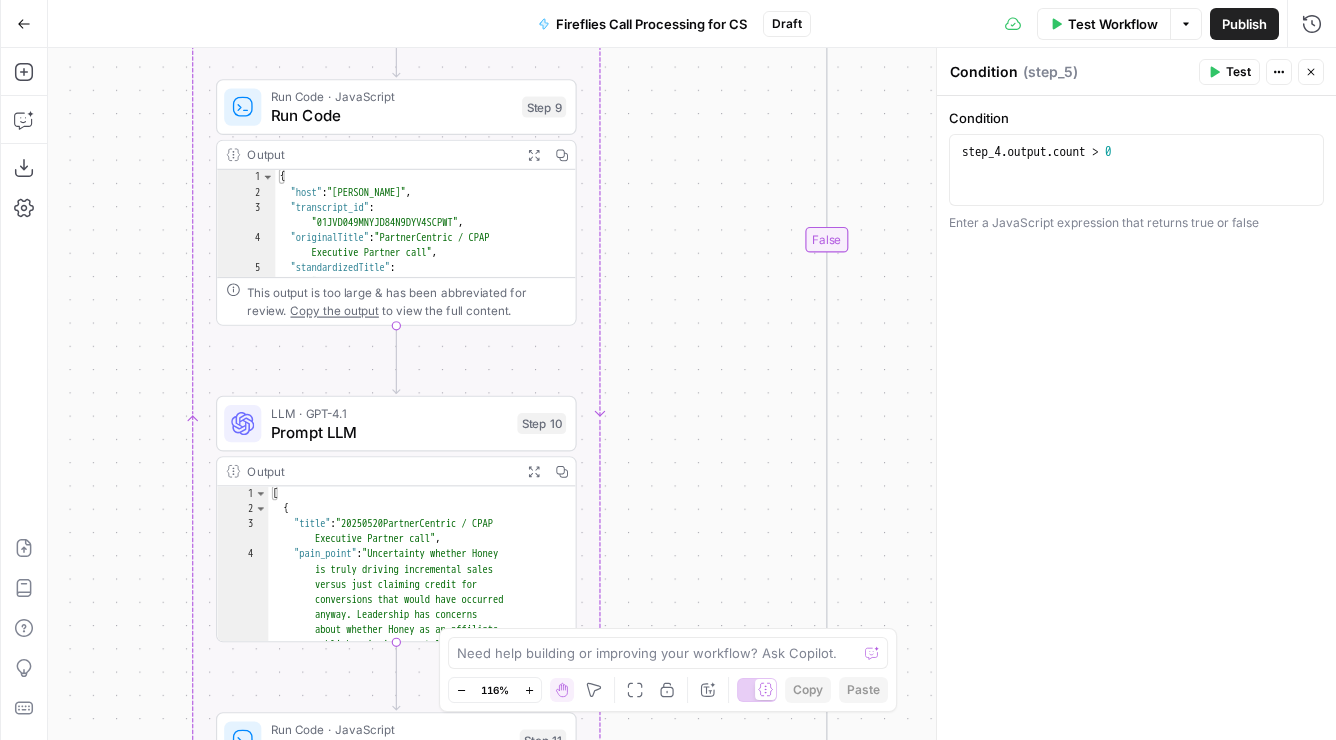 click on "Go Back Fireflies Call Processing for CS Draft Test Workflow Options Publish Run History Add Steps Copilot Download as JSON Settings Import JSON AirOps Academy Help Give Feedback Shortcuts true false Workflow Set Inputs Inputs Get Knowledge Base File Get Knowledge Base File Step 33 Output Expand Output Copy 1 2 3 4 5 6 [    {      "document_name" :  "Fuse Statements" ,      "records" :  [         {           "__text" :  " · Fuse               Incrementality \r\n Problem               Statement: Affiliate marketing               leaders struggle to accurately               measure the true value of their               affiliate publishers because               traditional attribution models               can't distinguish between               publishers who genuinely drive               business growth versus those who               simply claim credit for sales               ." at bounding box center (668, 370) 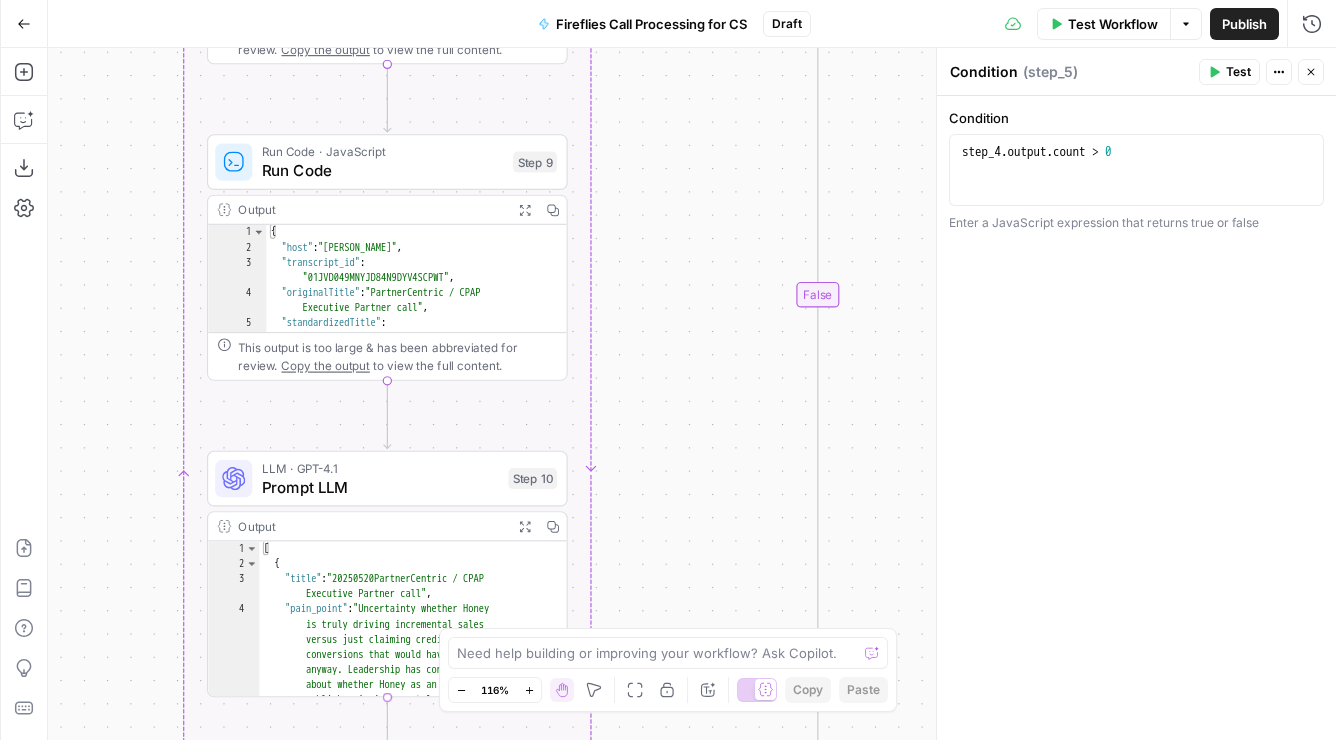 click on "true false Workflow Set Inputs Inputs Get Knowledge Base File Get Knowledge Base File Step 33 Output Expand Output Copy 1 2 3 4 5 6 [    {      "document_name" :  "Fuse Statements" ,      "records" :  [         {           "__text" :  " · Fuse               Incrementality \r\n Problem               Statement: Affiliate marketing               leaders struggle to accurately               measure the true value of their               affiliate publishers because               traditional attribution models               can't distinguish between               publishers who genuinely drive               business growth versus those who               simply claim credit for sales               that would have happened anyway.               This leads to inefficient               commission structures based on               subjective publisher  ." at bounding box center (692, 394) 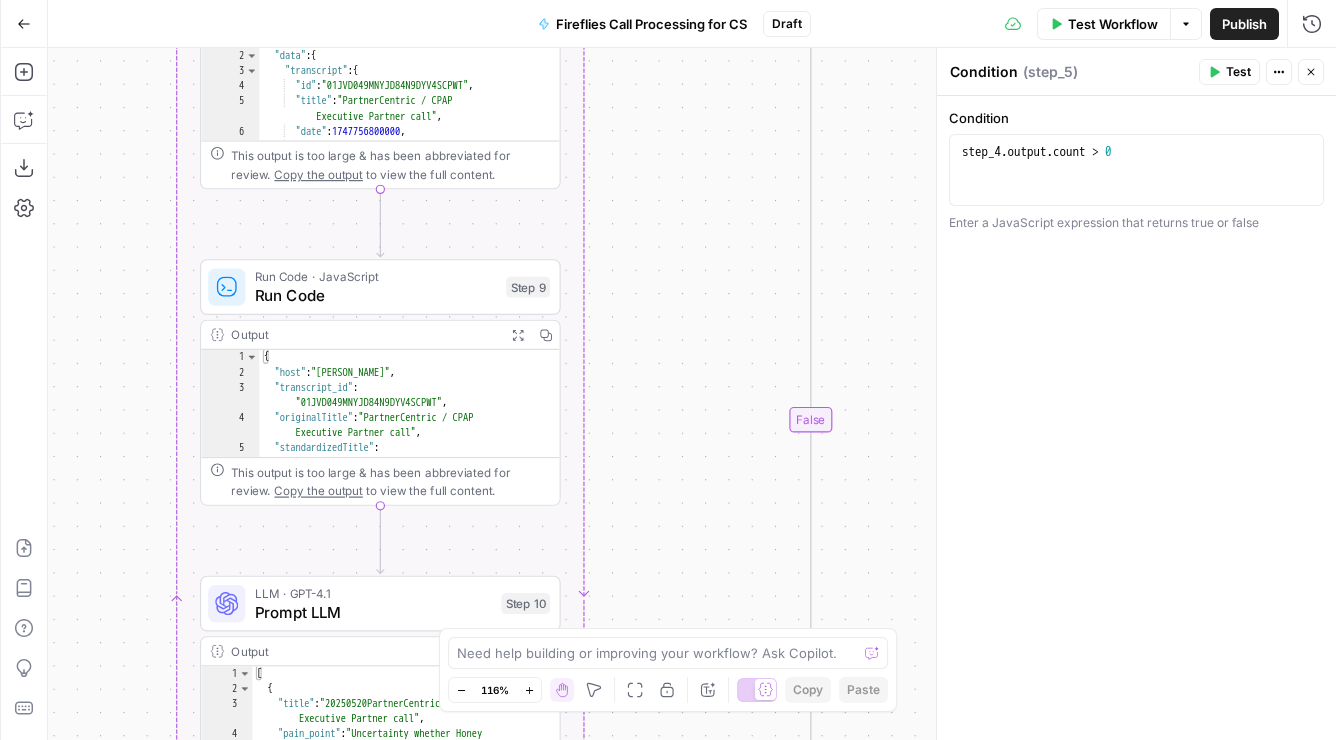 click on "true false Workflow Set Inputs Inputs Get Knowledge Base File Get Knowledge Base File Step 33 Output Expand Output Copy 1 2 3 4 5 6 [    {      "document_name" :  "Fuse Statements" ,      "records" :  [         {           "__text" :  " · Fuse               Incrementality \r\n Problem               Statement: Affiliate marketing               leaders struggle to accurately               measure the true value of their               affiliate publishers because               traditional attribution models               can't distinguish between               publishers who genuinely drive               business growth versus those who               simply claim credit for sales               that would have happened anyway.               This leads to inefficient               commission structures based on               subjective publisher  ." at bounding box center [692, 394] 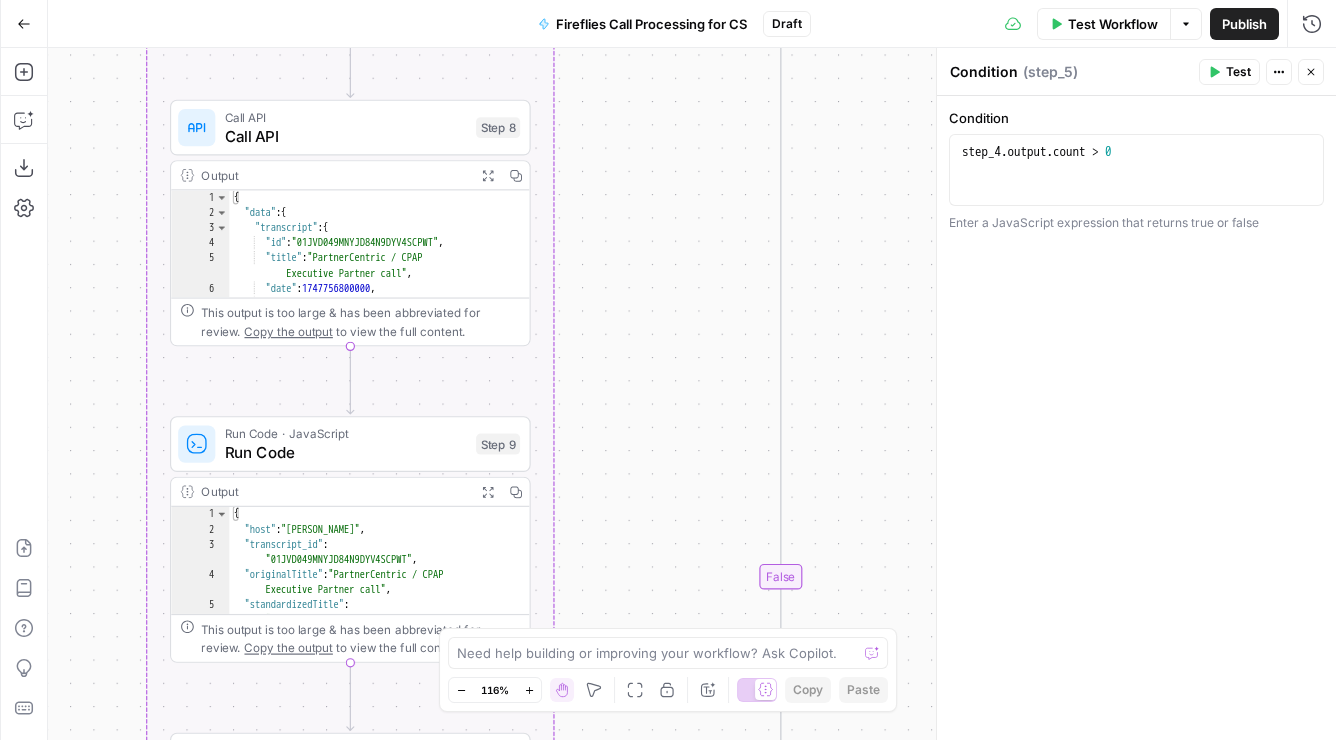click on "true false Workflow Set Inputs Inputs Get Knowledge Base File Get Knowledge Base File Step 33 Output Expand Output Copy 1 2 3 4 5 6 [    {      "document_name" :  "Fuse Statements" ,      "records" :  [         {           "__text" :  " · Fuse               Incrementality \r\n Problem               Statement: Affiliate marketing               leaders struggle to accurately               measure the true value of their               affiliate publishers because               traditional attribution models               can't distinguish between               publishers who genuinely drive               business growth versus those who               simply claim credit for sales               that would have happened anyway.               This leads to inefficient               commission structures based on               subjective publisher  ." at bounding box center [692, 394] 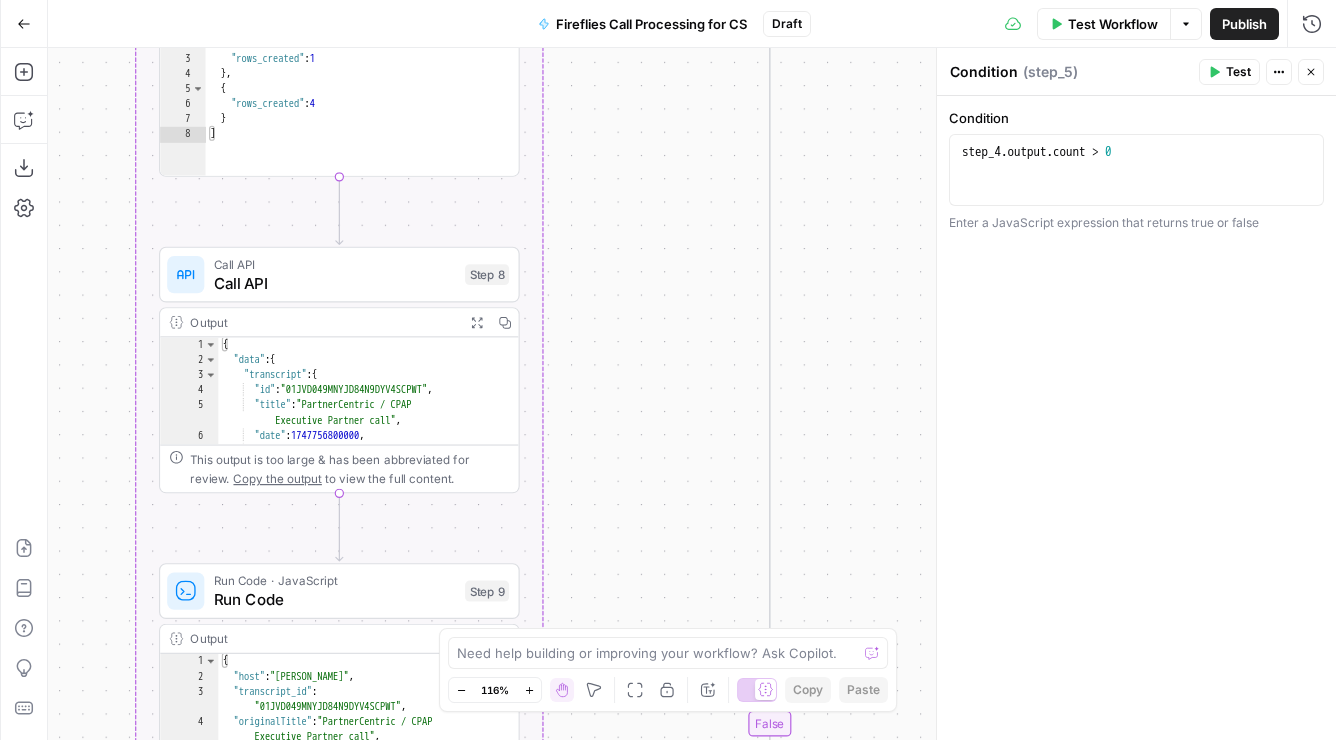 click on "true false Workflow Set Inputs Inputs Get Knowledge Base File Get Knowledge Base File Step 33 Output Expand Output Copy 1 2 3 4 5 6 [    {      "document_name" :  "Fuse Statements" ,      "records" :  [         {           "__text" :  " · Fuse               Incrementality \r\n Problem               Statement: Affiliate marketing               leaders struggle to accurately               measure the true value of their               affiliate publishers because               traditional attribution models               can't distinguish between               publishers who genuinely drive               business growth versus those who               simply claim credit for sales               that would have happened anyway.               This leads to inefficient               commission structures based on               subjective publisher  ." at bounding box center [692, 394] 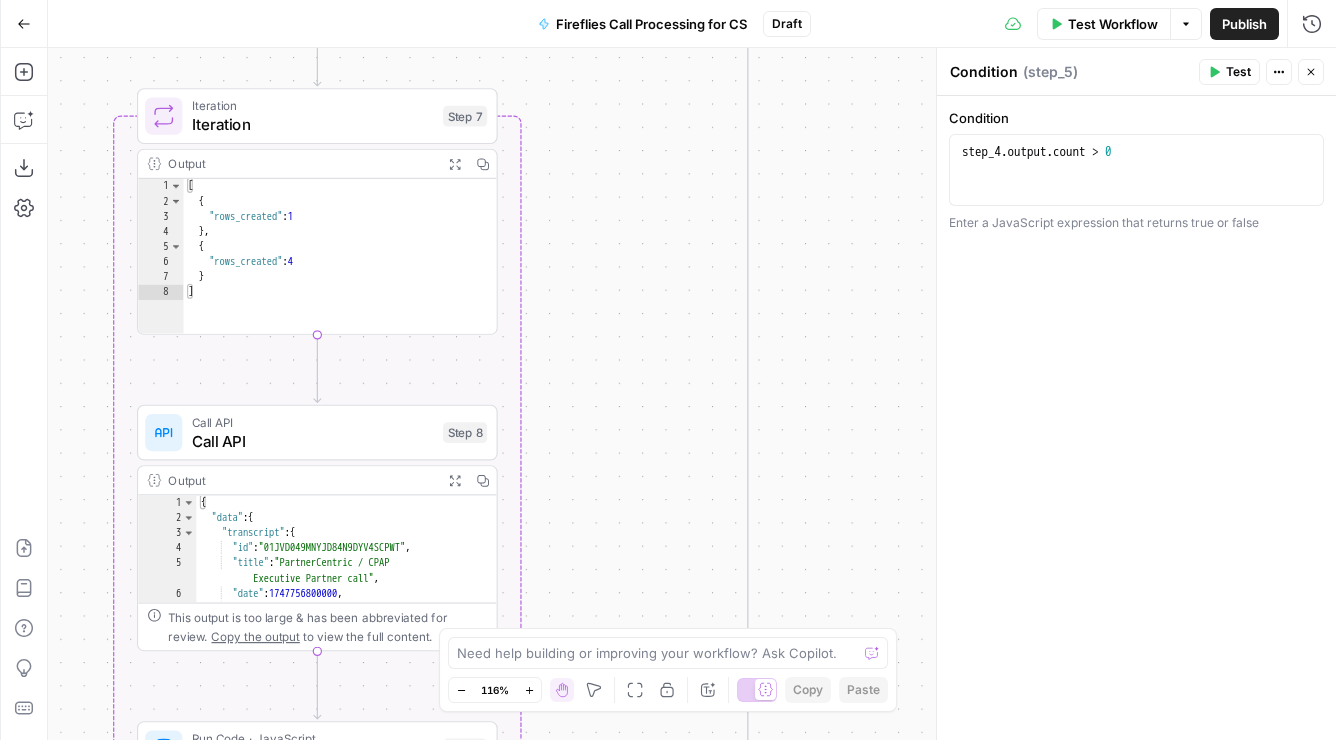 click on "true false Workflow Set Inputs Inputs Get Knowledge Base File Get Knowledge Base File Step 33 Output Expand Output Copy 1 2 3 4 5 6 [    {      "document_name" :  "Fuse Statements" ,      "records" :  [         {           "__text" :  " · Fuse               Incrementality \r\n Problem               Statement: Affiliate marketing               leaders struggle to accurately               measure the true value of their               affiliate publishers because               traditional attribution models               can't distinguish between               publishers who genuinely drive               business growth versus those who               simply claim credit for sales               that would have happened anyway.               This leads to inefficient               commission structures based on               subjective publisher  ." at bounding box center (692, 394) 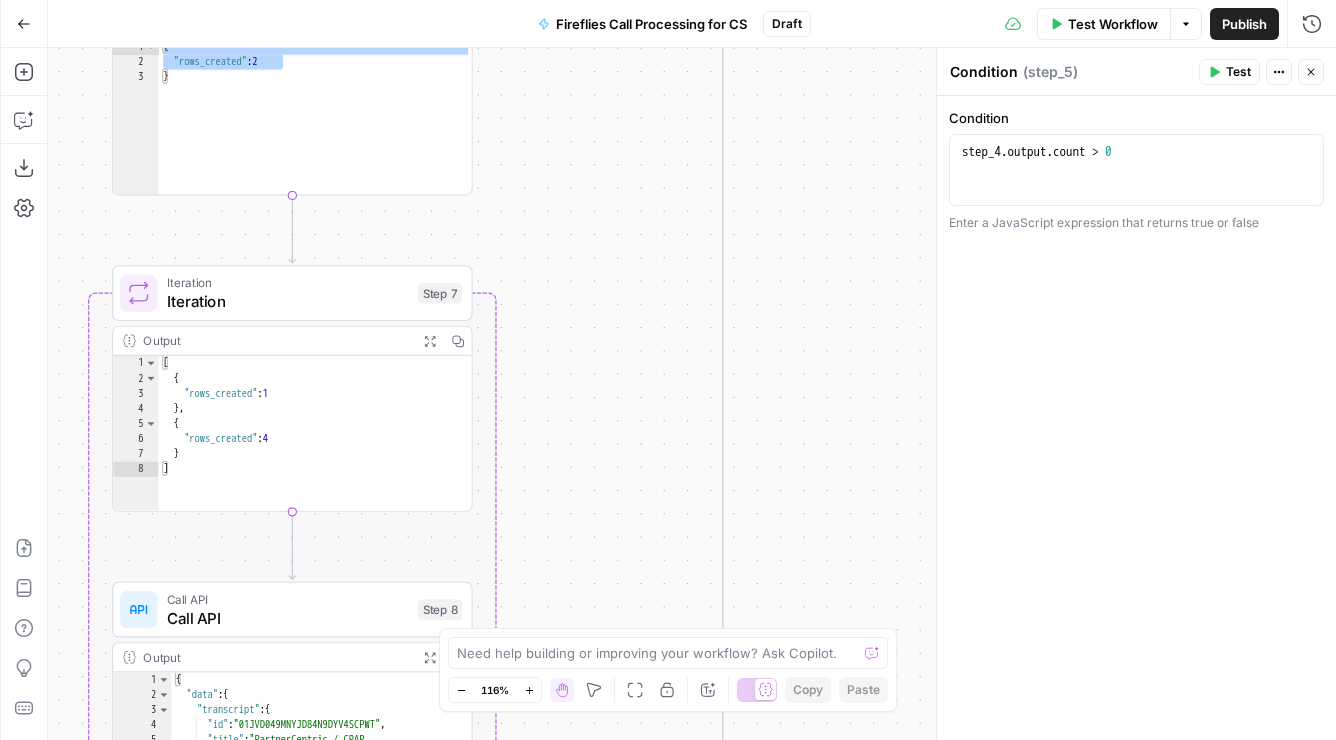 click on "true false Workflow Set Inputs Inputs Get Knowledge Base File Get Knowledge Base File Step 33 Output Expand Output Copy 1 2 3 4 5 6 [    {      "document_name" :  "Fuse Statements" ,      "records" :  [         {           "__text" :  " · Fuse               Incrementality \r\n Problem               Statement: Affiliate marketing               leaders struggle to accurately               measure the true value of their               affiliate publishers because               traditional attribution models               can't distinguish between               publishers who genuinely drive               business growth versus those who               simply claim credit for sales               that would have happened anyway.               This leads to inefficient               commission structures based on               subjective publisher  ." at bounding box center [692, 394] 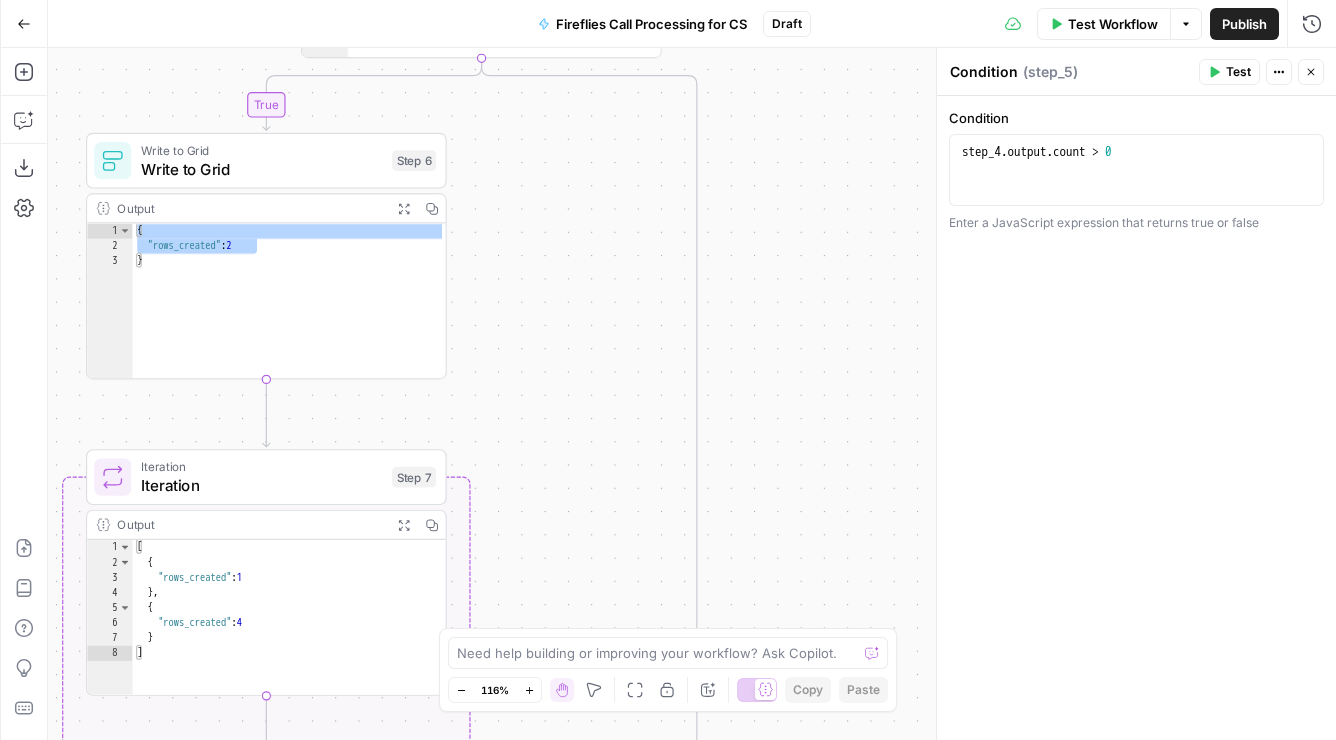 click on "true false Workflow Set Inputs Inputs Get Knowledge Base File Get Knowledge Base File Step 33 Output Expand Output Copy 1 2 3 4 5 6 [    {      "document_name" :  "Fuse Statements" ,      "records" :  [         {           "__text" :  " · Fuse               Incrementality \r\n Problem               Statement: Affiliate marketing               leaders struggle to accurately               measure the true value of their               affiliate publishers because               traditional attribution models               can't distinguish between               publishers who genuinely drive               business growth versus those who               simply claim credit for sales               that would have happened anyway.               This leads to inefficient               commission structures based on               subjective publisher  ." at bounding box center [692, 394] 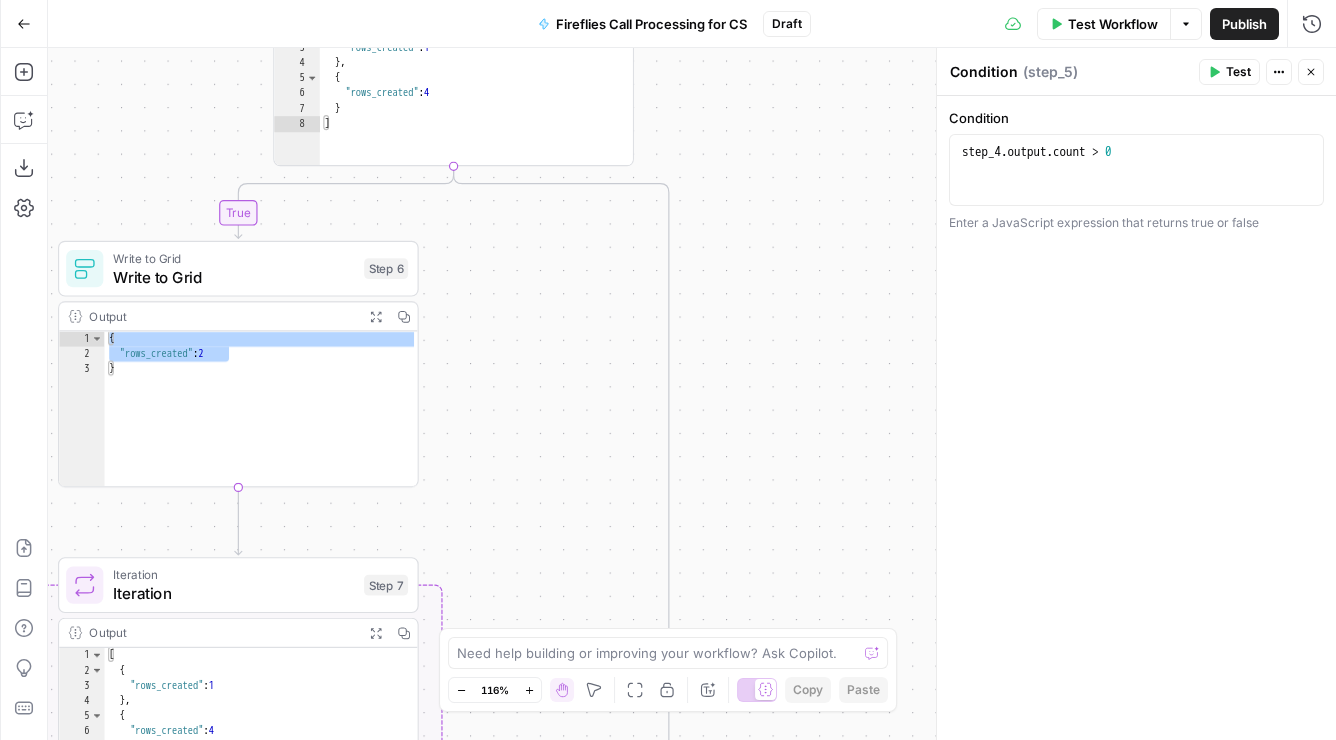 click on "true false Workflow Set Inputs Inputs Get Knowledge Base File Get Knowledge Base File Step 33 Output Expand Output Copy 1 2 3 4 5 6 [    {      "document_name" :  "Fuse Statements" ,      "records" :  [         {           "__text" :  " · Fuse               Incrementality \r\n Problem               Statement: Affiliate marketing               leaders struggle to accurately               measure the true value of their               affiliate publishers because               traditional attribution models               can't distinguish between               publishers who genuinely drive               business growth versus those who               simply claim credit for sales               that would have happened anyway.               This leads to inefficient               commission structures based on               subjective publisher  ." at bounding box center [692, 394] 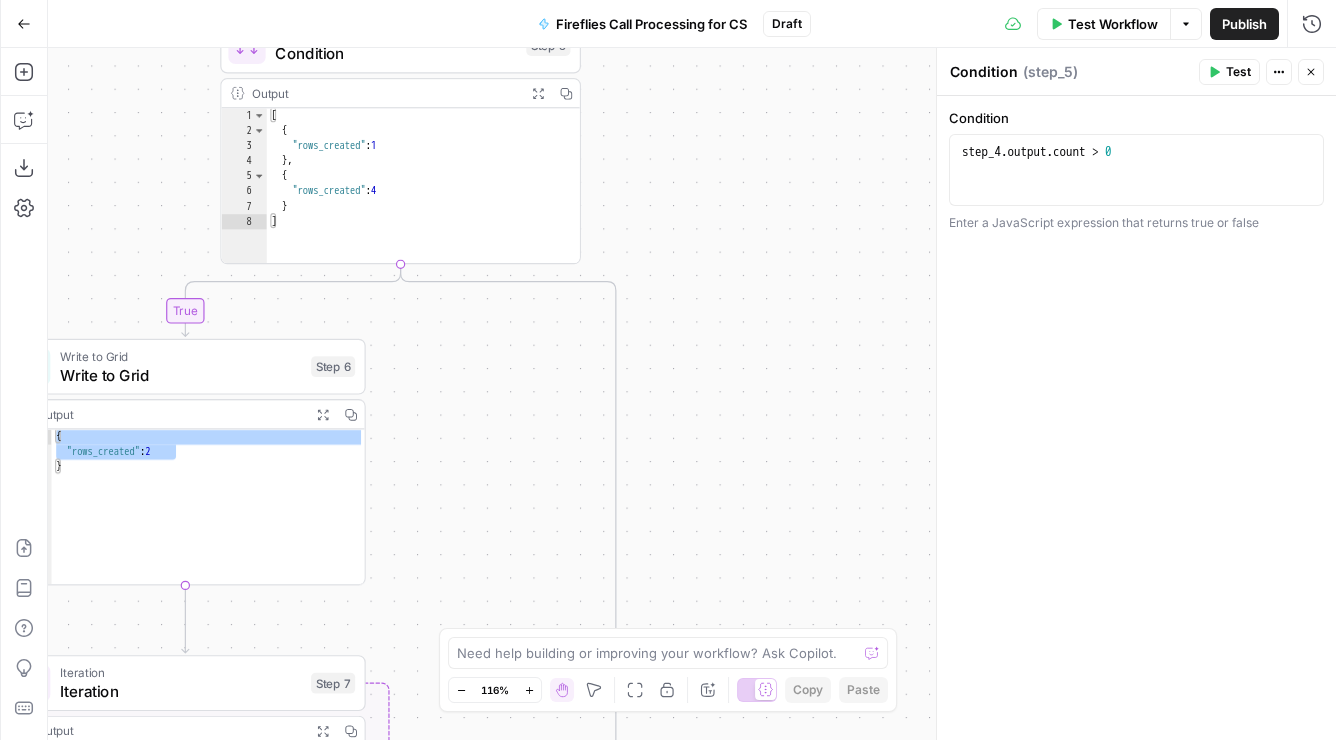 click on "true false Workflow Set Inputs Inputs Get Knowledge Base File Get Knowledge Base File Step 33 Output Expand Output Copy 1 2 3 4 5 6 [    {      "document_name" :  "Fuse Statements" ,      "records" :  [         {           "__text" :  " · Fuse               Incrementality \r\n Problem               Statement: Affiliate marketing               leaders struggle to accurately               measure the true value of their               affiliate publishers because               traditional attribution models               can't distinguish between               publishers who genuinely drive               business growth versus those who               simply claim credit for sales               that would have happened anyway.               This leads to inefficient               commission structures based on               subjective publisher  ." at bounding box center (692, 394) 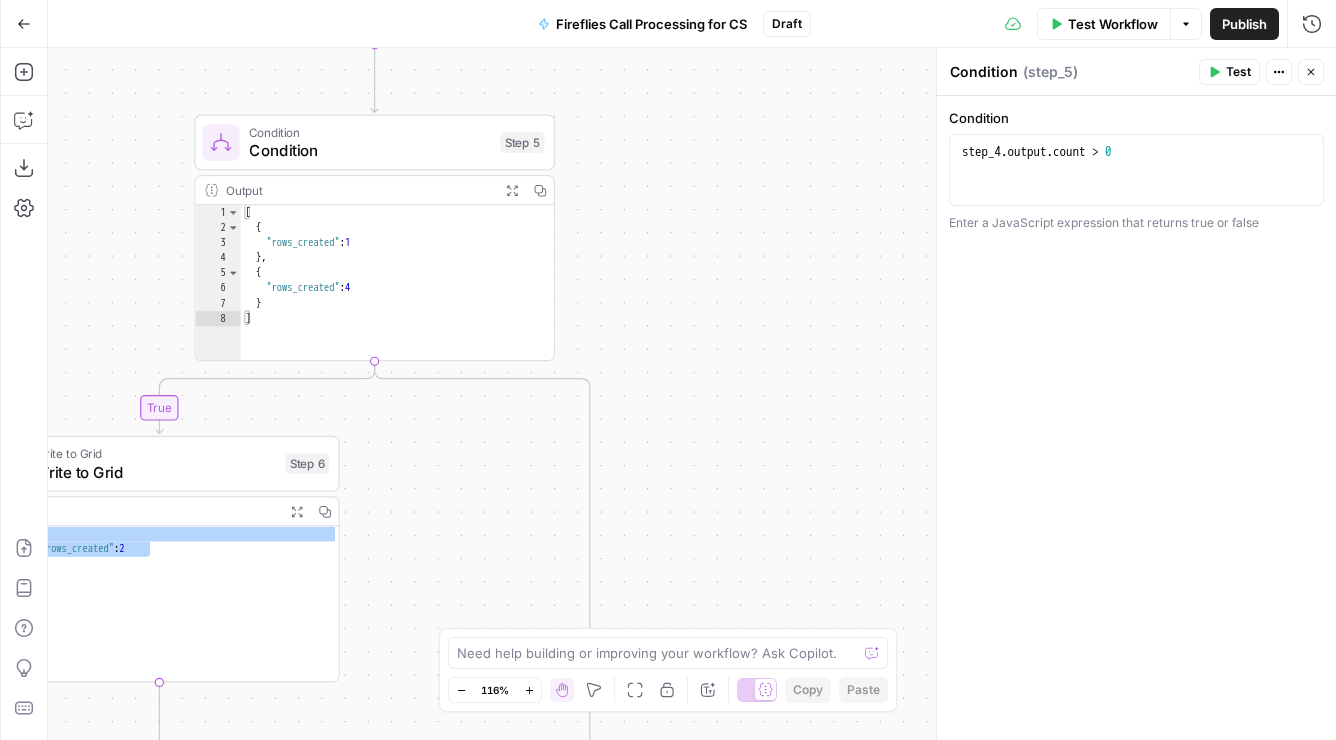 click on "true false Workflow Set Inputs Inputs Get Knowledge Base File Get Knowledge Base File Step 33 Output Expand Output Copy 1 2 3 4 5 6 [    {      "document_name" :  "Fuse Statements" ,      "records" :  [         {           "__text" :  " · Fuse               Incrementality \r\n Problem               Statement: Affiliate marketing               leaders struggle to accurately               measure the true value of their               affiliate publishers because               traditional attribution models               can't distinguish between               publishers who genuinely drive               business growth versus those who               simply claim credit for sales               that would have happened anyway.               This leads to inefficient               commission structures based on               subjective publisher  ." at bounding box center (692, 394) 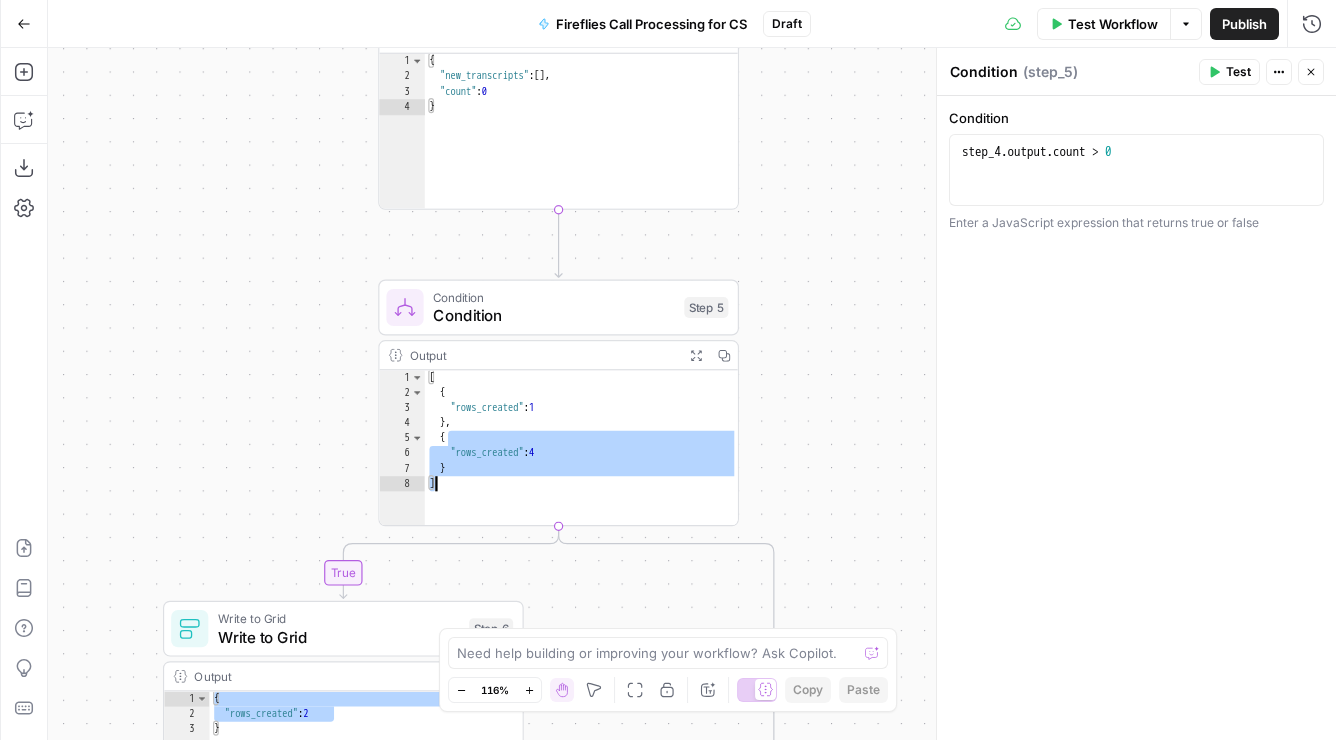 click on "true false Workflow Set Inputs Inputs Get Knowledge Base File Get Knowledge Base File Step 33 Output Expand Output Copy 1 2 3 4 5 6 [    {      "document_name" :  "Fuse Statements" ,      "records" :  [         {           "__text" :  " · Fuse               Incrementality \r\n Problem               Statement: Affiliate marketing               leaders struggle to accurately               measure the true value of their               affiliate publishers because               traditional attribution models               can't distinguish between               publishers who genuinely drive               business growth versus those who               simply claim credit for sales               that would have happened anyway.               This leads to inefficient               commission structures based on               subjective publisher  ." at bounding box center [692, 394] 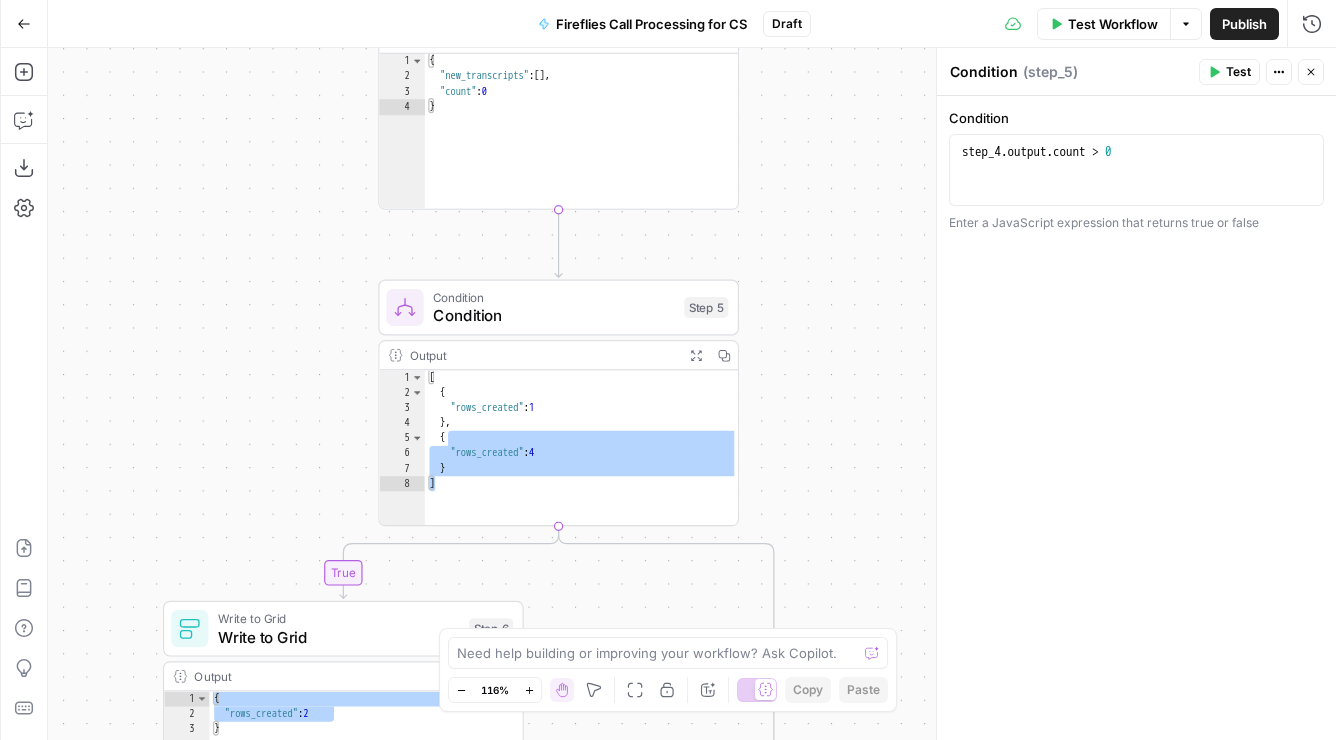 click on "true false Workflow Set Inputs Inputs Get Knowledge Base File Get Knowledge Base File Step 33 Output Expand Output Copy 1 2 3 4 5 6 [    {      "document_name" :  "Fuse Statements" ,      "records" :  [         {           "__text" :  " · Fuse               Incrementality \r\n Problem               Statement: Affiliate marketing               leaders struggle to accurately               measure the true value of their               affiliate publishers because               traditional attribution models               can't distinguish between               publishers who genuinely drive               business growth versus those who               simply claim credit for sales               that would have happened anyway.               This leads to inefficient               commission structures based on               subjective publisher  ." at bounding box center [692, 394] 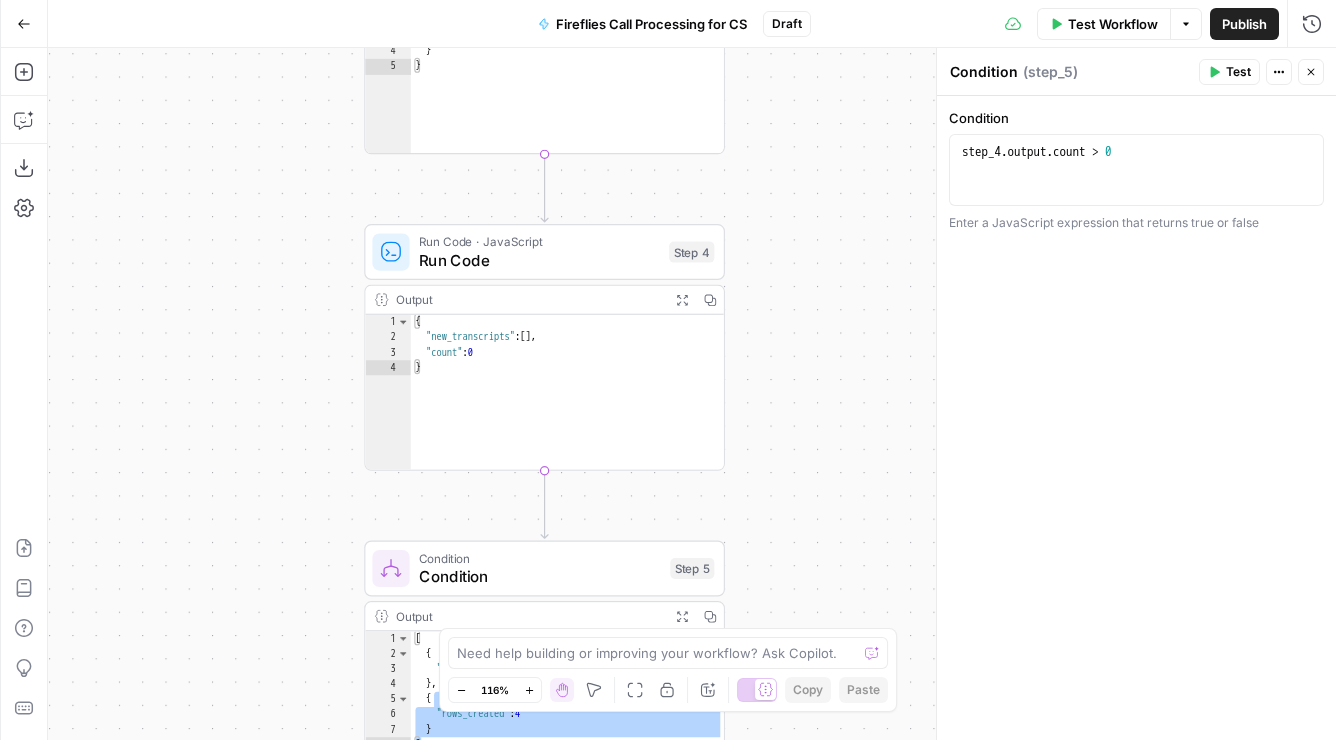 click on "true false Workflow Set Inputs Inputs Get Knowledge Base File Get Knowledge Base File Step 33 Output Expand Output Copy 1 2 3 4 5 6 [    {      "document_name" :  "Fuse Statements" ,      "records" :  [         {           "__text" :  " · Fuse               Incrementality \r\n Problem               Statement: Affiliate marketing               leaders struggle to accurately               measure the true value of their               affiliate publishers because               traditional attribution models               can't distinguish between               publishers who genuinely drive               business growth versus those who               simply claim credit for sales               that would have happened anyway.               This leads to inefficient               commission structures based on               subjective publisher  ." at bounding box center [692, 394] 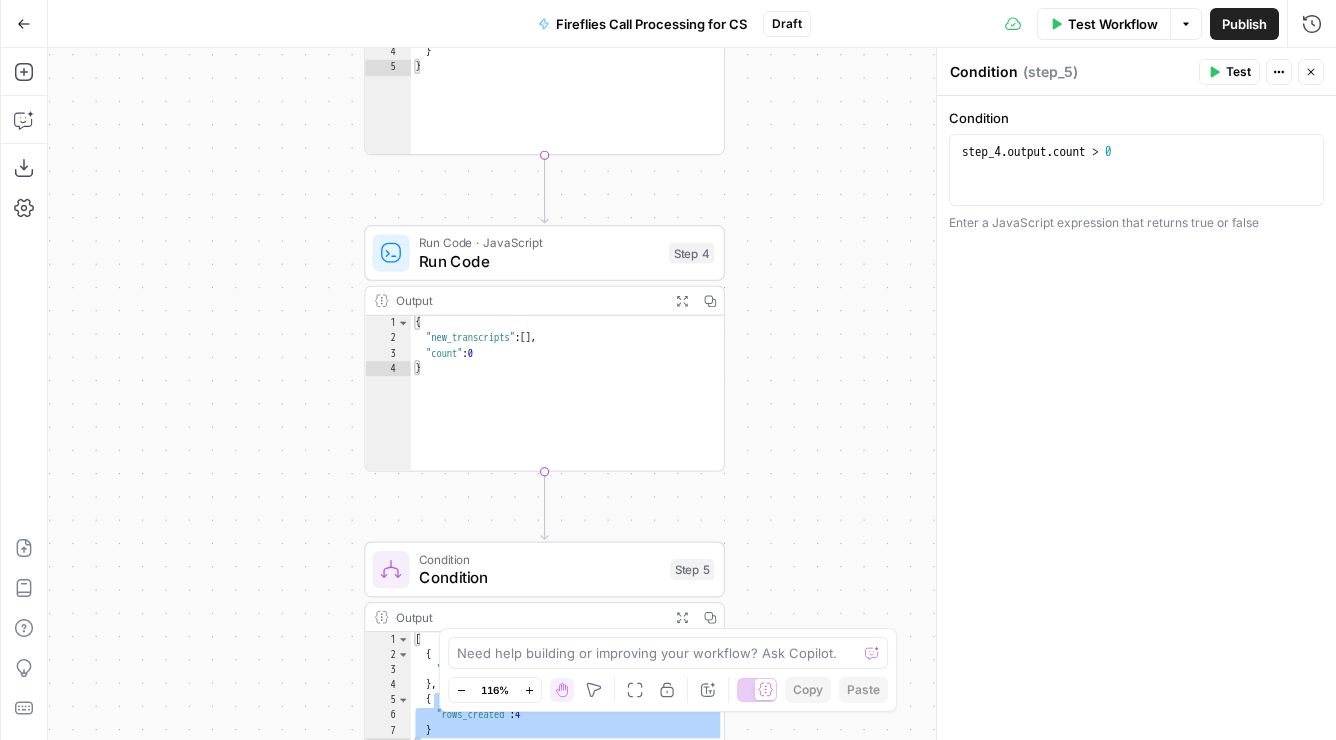 click on "true false Workflow Set Inputs Inputs Get Knowledge Base File Get Knowledge Base File Step 33 Output Expand Output Copy 1 2 3 4 5 6 [    {      "document_name" :  "Fuse Statements" ,      "records" :  [         {           "__text" :  " · Fuse               Incrementality \r\n Problem               Statement: Affiliate marketing               leaders struggle to accurately               measure the true value of their               affiliate publishers because               traditional attribution models               can't distinguish between               publishers who genuinely drive               business growth versus those who               simply claim credit for sales               that would have happened anyway.               This leads to inefficient               commission structures based on               subjective publisher  ." at bounding box center [692, 394] 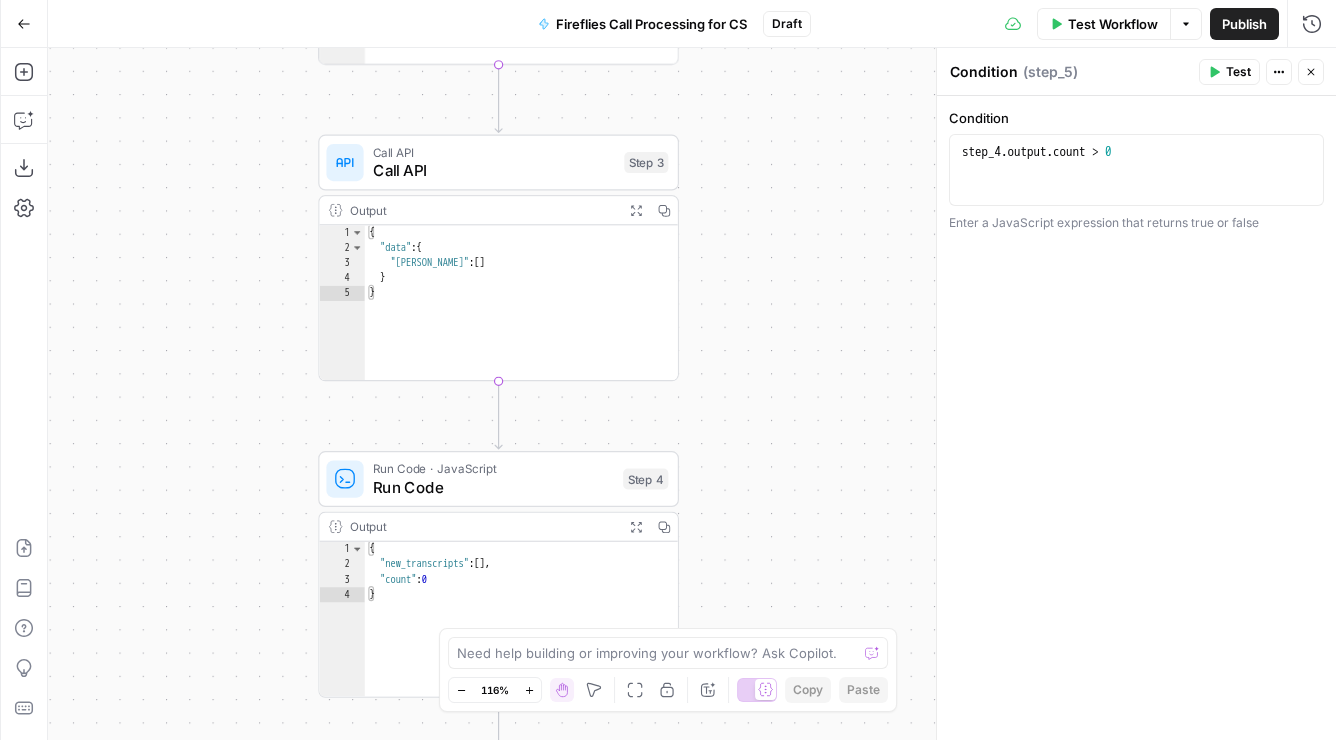 click on "true false Workflow Set Inputs Inputs Get Knowledge Base File Get Knowledge Base File Step 33 Output Expand Output Copy 1 2 3 4 5 6 [    {      "document_name" :  "Fuse Statements" ,      "records" :  [         {           "__text" :  " · Fuse               Incrementality \r\n Problem               Statement: Affiliate marketing               leaders struggle to accurately               measure the true value of their               affiliate publishers because               traditional attribution models               can't distinguish between               publishers who genuinely drive               business growth versus those who               simply claim credit for sales               that would have happened anyway.               This leads to inefficient               commission structures based on               subjective publisher  ." at bounding box center [692, 394] 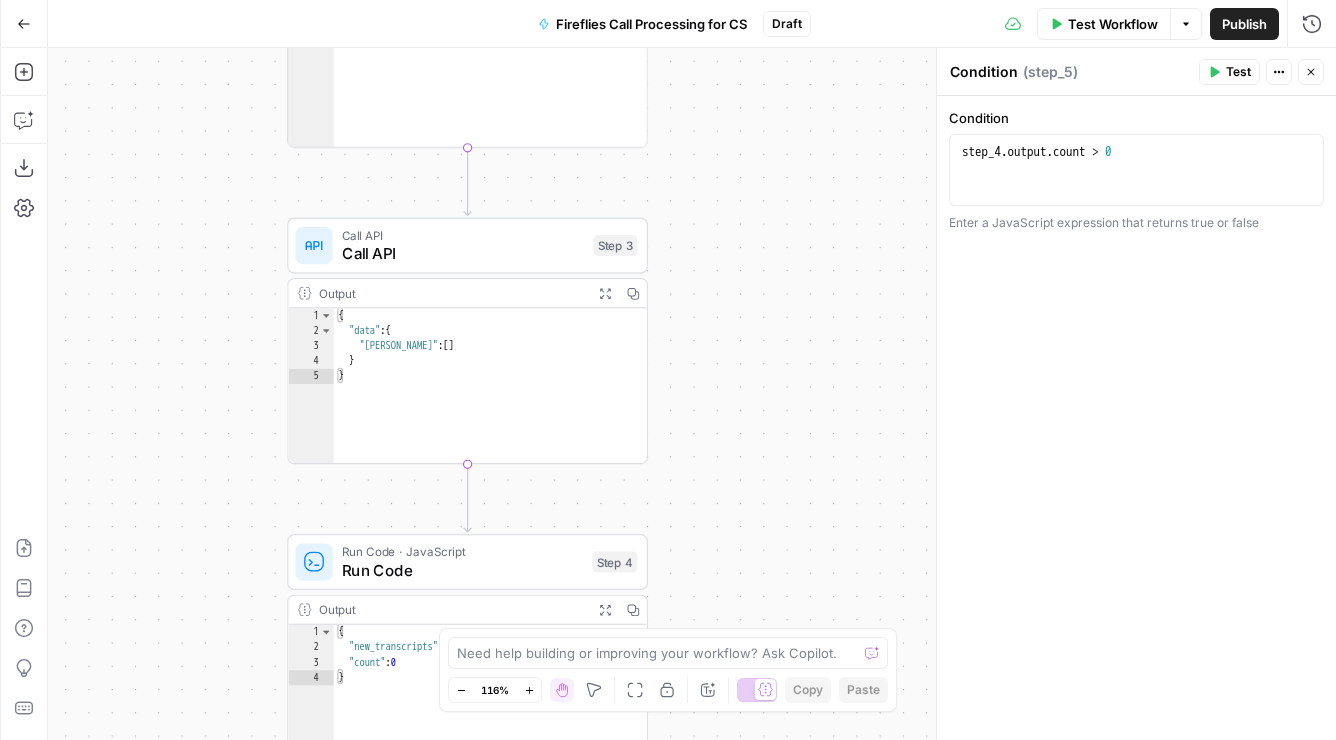 click on "true false Workflow Set Inputs Inputs Get Knowledge Base File Get Knowledge Base File Step 33 Output Expand Output Copy 1 2 3 4 5 6 [    {      "document_name" :  "Fuse Statements" ,      "records" :  [         {           "__text" :  " · Fuse               Incrementality \r\n Problem               Statement: Affiliate marketing               leaders struggle to accurately               measure the true value of their               affiliate publishers because               traditional attribution models               can't distinguish between               publishers who genuinely drive               business growth versus those who               simply claim credit for sales               that would have happened anyway.               This leads to inefficient               commission structures based on               subjective publisher  ." at bounding box center [692, 394] 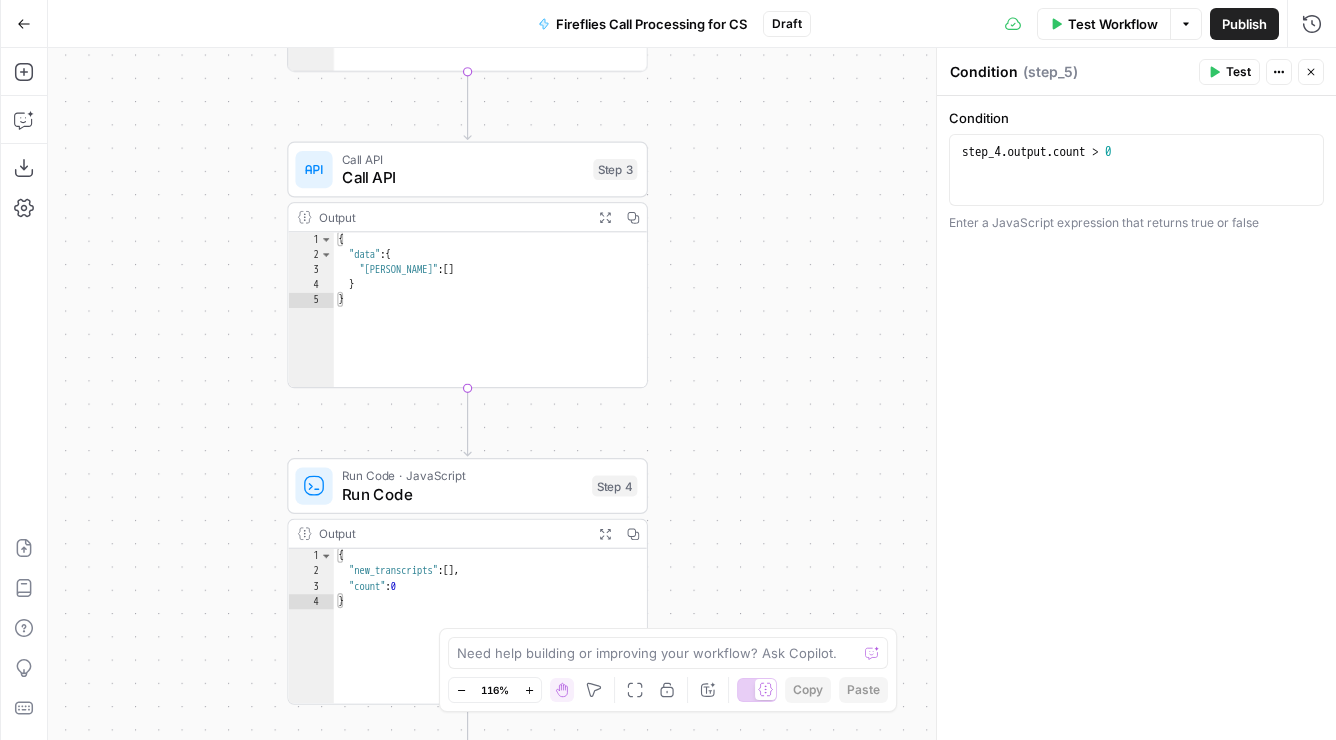 click on "true false Workflow Set Inputs Inputs Get Knowledge Base File Get Knowledge Base File Step 33 Output Expand Output Copy 1 2 3 4 5 6 [    {      "document_name" :  "Fuse Statements" ,      "records" :  [         {           "__text" :  " · Fuse               Incrementality \r\n Problem               Statement: Affiliate marketing               leaders struggle to accurately               measure the true value of their               affiliate publishers because               traditional attribution models               can't distinguish between               publishers who genuinely drive               business growth versus those who               simply claim credit for sales               that would have happened anyway.               This leads to inefficient               commission structures based on               subjective publisher  ." at bounding box center [692, 394] 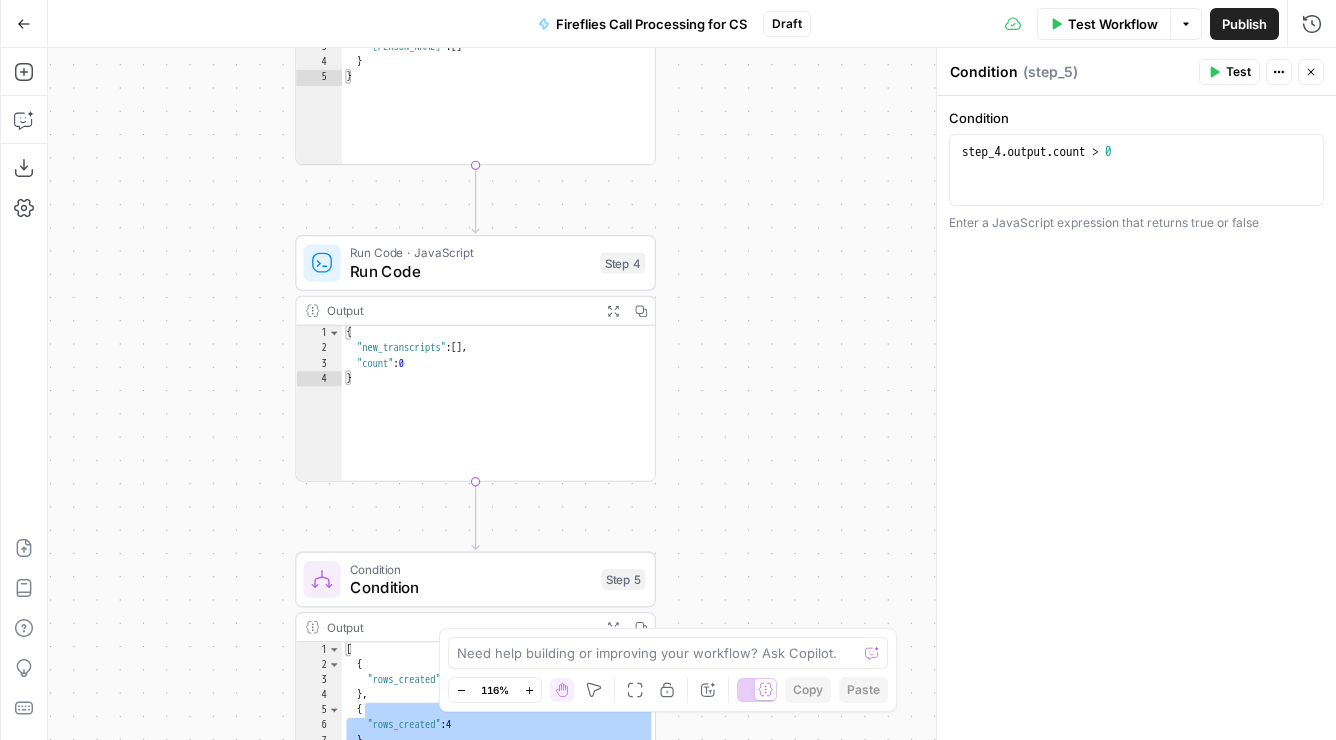 click on "PartnerCentric Sales Tools New Home Browse Your Data Monitoring Settings Recent Grids New grid Fireflies Sales Call Analysis For CS Loyalty Analysis Content Audit Grid v3 Recent Workflows New Workflow Fireflies Call Processing for CS Fireflies Call Processing Competitors Promoted AirOps Academy What's new?
5
Help + Support Go Back Fireflies Call Processing for CS Draft Test Workflow Options Publish Run History Add Steps Copilot Download as JSON Settings Import JSON AirOps Academy Help Give Feedback Shortcuts true false Workflow Set Inputs Inputs Get Knowledge Base File Get Knowledge Base File Step 33 Output Expand Output Copy 1 2 3 4 5 6 [    {      "document_name" :  "Fuse Statements" ,      "records" :  [         {           "__text" :  " · Fuse               Incrementality \r\n Problem               Statement: Affiliate marketing               leaders struggle to accurately               . \r\n" at bounding box center [668, 370] 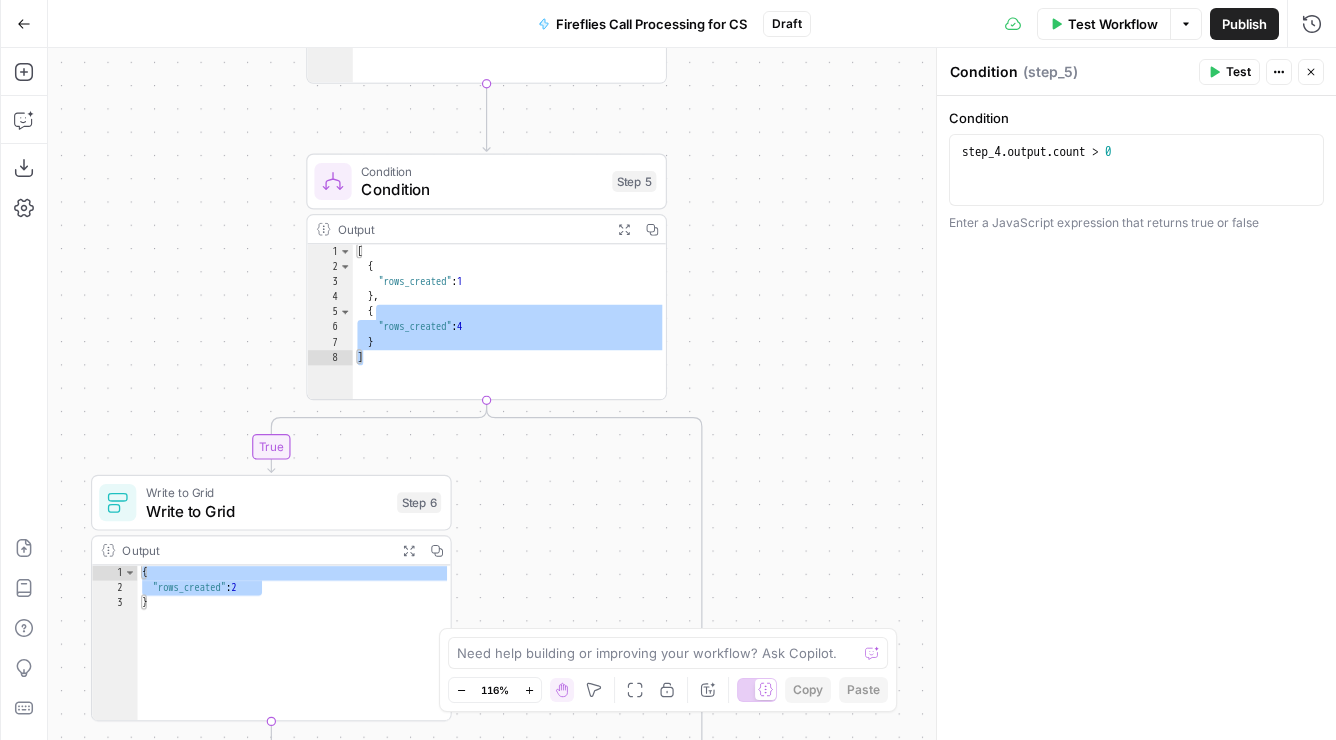 click on "true false Workflow Set Inputs Inputs Get Knowledge Base File Get Knowledge Base File Step 33 Output Expand Output Copy 1 2 3 4 5 6 [    {      "document_name" :  "Fuse Statements" ,      "records" :  [         {           "__text" :  " · Fuse               Incrementality \r\n Problem               Statement: Affiliate marketing               leaders struggle to accurately               measure the true value of their               affiliate publishers because               traditional attribution models               can't distinguish between               publishers who genuinely drive               business growth versus those who               simply claim credit for sales               that would have happened anyway.               This leads to inefficient               commission structures based on               subjective publisher  ." at bounding box center (692, 394) 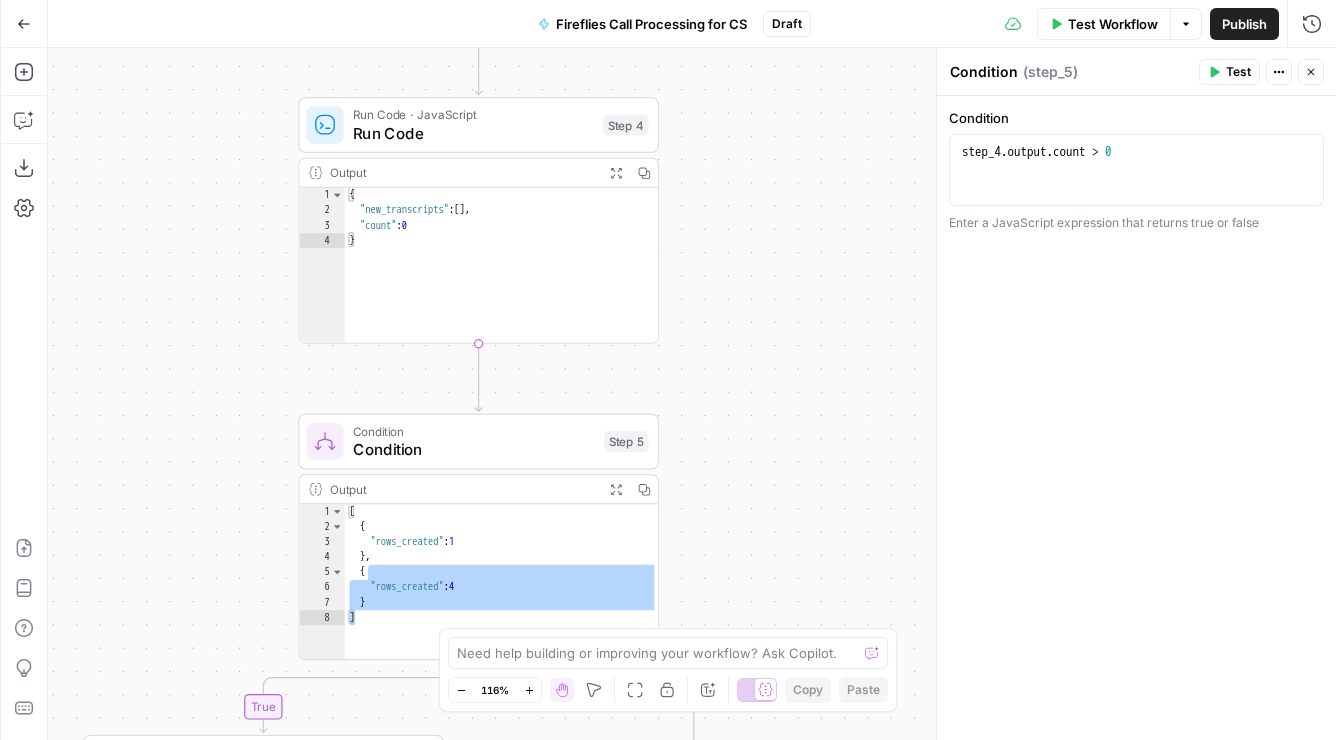 click on "true false Workflow Set Inputs Inputs Get Knowledge Base File Get Knowledge Base File Step 33 Output Expand Output Copy 1 2 3 4 5 6 [    {      "document_name" :  "Fuse Statements" ,      "records" :  [         {           "__text" :  " · Fuse               Incrementality \r\n Problem               Statement: Affiliate marketing               leaders struggle to accurately               measure the true value of their               affiliate publishers because               traditional attribution models               can't distinguish between               publishers who genuinely drive               business growth versus those who               simply claim credit for sales               that would have happened anyway.               This leads to inefficient               commission structures based on               subjective publisher  ." at bounding box center (692, 394) 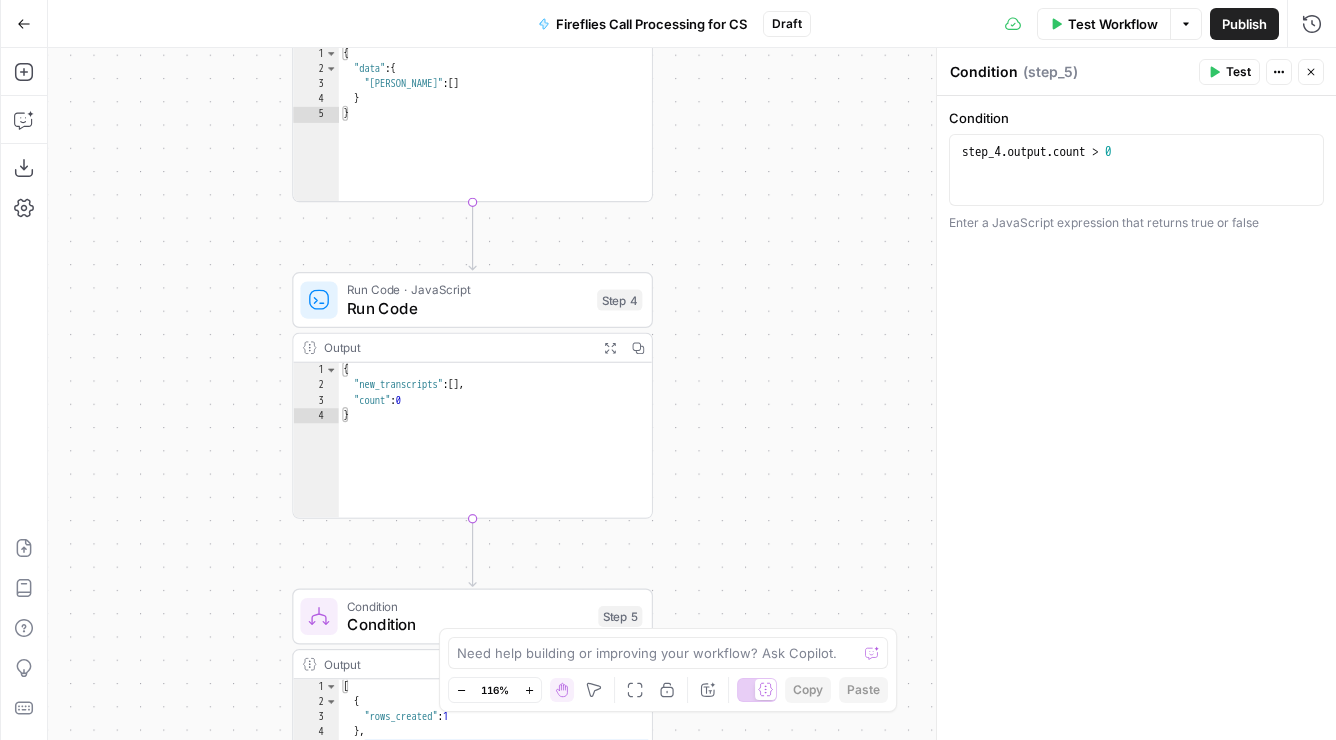 click on "true false Workflow Set Inputs Inputs Get Knowledge Base File Get Knowledge Base File Step 33 Output Expand Output Copy 1 2 3 4 5 6 [    {      "document_name" :  "Fuse Statements" ,      "records" :  [         {           "__text" :  " · Fuse               Incrementality \r\n Problem               Statement: Affiliate marketing               leaders struggle to accurately               measure the true value of their               affiliate publishers because               traditional attribution models               can't distinguish between               publishers who genuinely drive               business growth versus those who               simply claim credit for sales               that would have happened anyway.               This leads to inefficient               commission structures based on               subjective publisher  ." at bounding box center (692, 394) 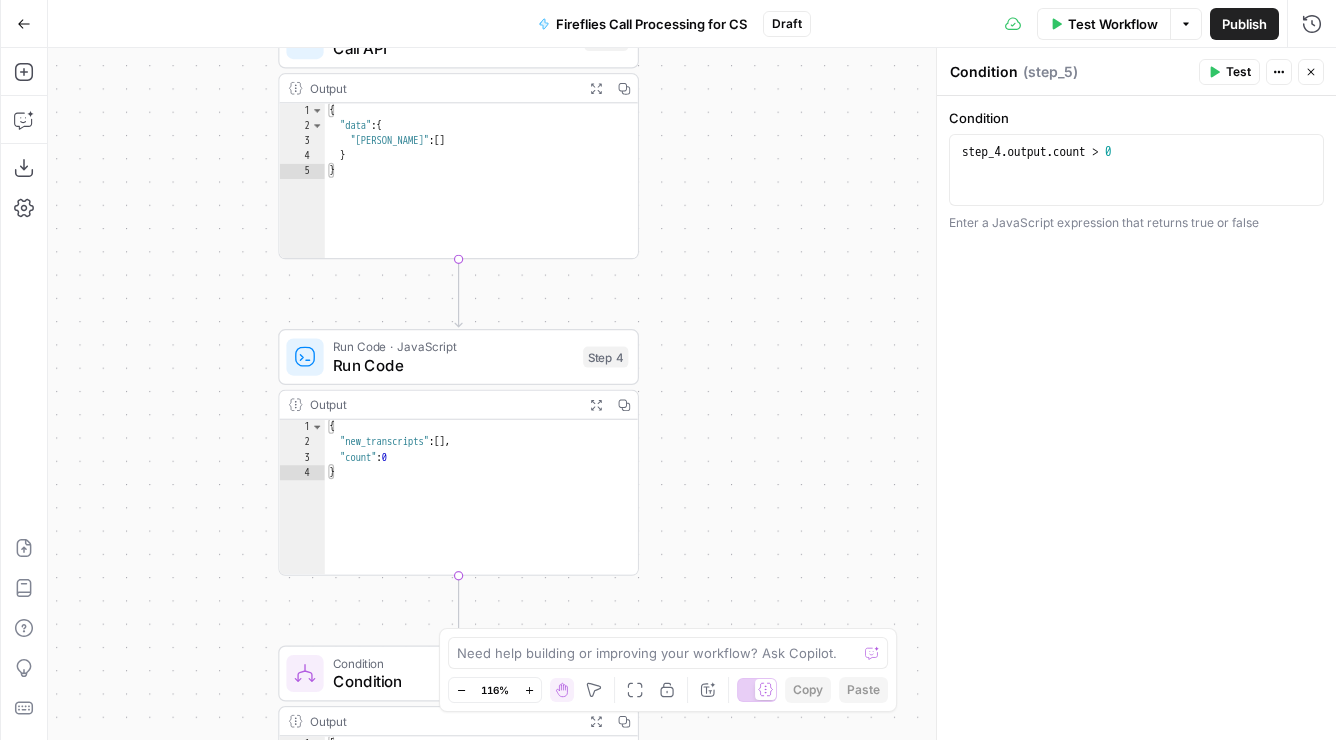 click on "true false Workflow Set Inputs Inputs Get Knowledge Base File Get Knowledge Base File Step 33 Output Expand Output Copy 1 2 3 4 5 6 [    {      "document_name" :  "Fuse Statements" ,      "records" :  [         {           "__text" :  " · Fuse               Incrementality \r\n Problem               Statement: Affiliate marketing               leaders struggle to accurately               measure the true value of their               affiliate publishers because               traditional attribution models               can't distinguish between               publishers who genuinely drive               business growth versus those who               simply claim credit for sales               that would have happened anyway.               This leads to inefficient               commission structures based on               subjective publisher  ." at bounding box center [692, 394] 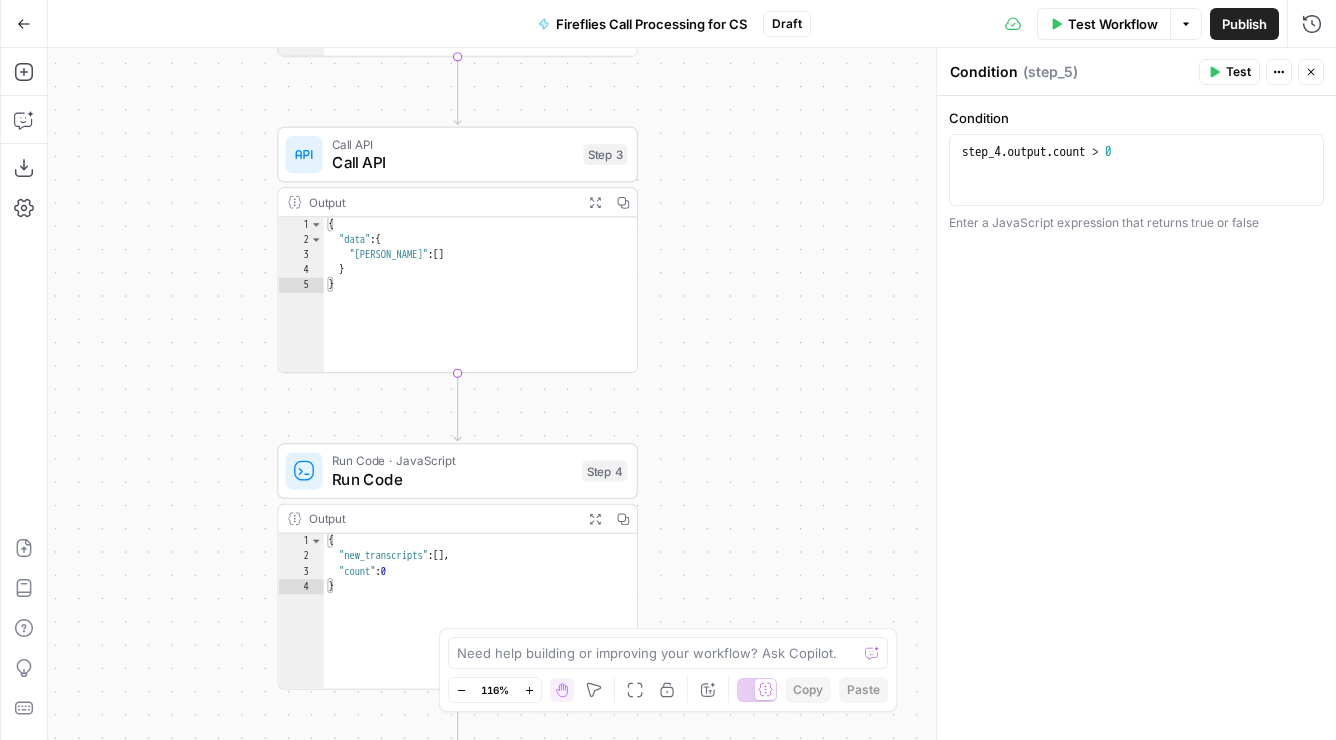 click on "true false Workflow Set Inputs Inputs Get Knowledge Base File Get Knowledge Base File Step 33 Output Expand Output Copy 1 2 3 4 5 6 [    {      "document_name" :  "Fuse Statements" ,      "records" :  [         {           "__text" :  " · Fuse               Incrementality \r\n Problem               Statement: Affiliate marketing               leaders struggle to accurately               measure the true value of their               affiliate publishers because               traditional attribution models               can't distinguish between               publishers who genuinely drive               business growth versus those who               simply claim credit for sales               that would have happened anyway.               This leads to inefficient               commission structures based on               subjective publisher  ." at bounding box center (692, 394) 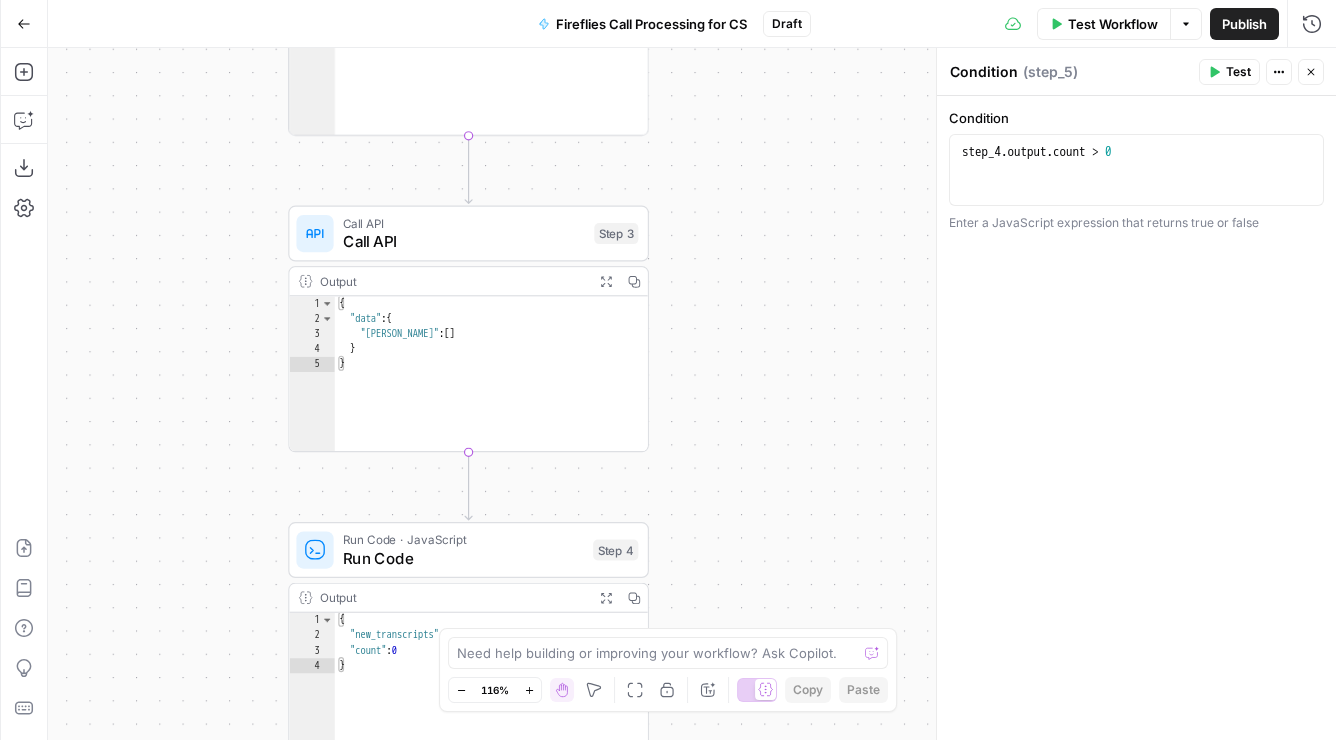 click on "true false Workflow Set Inputs Inputs Get Knowledge Base File Get Knowledge Base File Step 33 Output Expand Output Copy 1 2 3 4 5 6 [    {      "document_name" :  "Fuse Statements" ,      "records" :  [         {           "__text" :  " · Fuse               Incrementality \r\n Problem               Statement: Affiliate marketing               leaders struggle to accurately               measure the true value of their               affiliate publishers because               traditional attribution models               can't distinguish between               publishers who genuinely drive               business growth versus those who               simply claim credit for sales               that would have happened anyway.               This leads to inefficient               commission structures based on               subjective publisher  ." at bounding box center (692, 394) 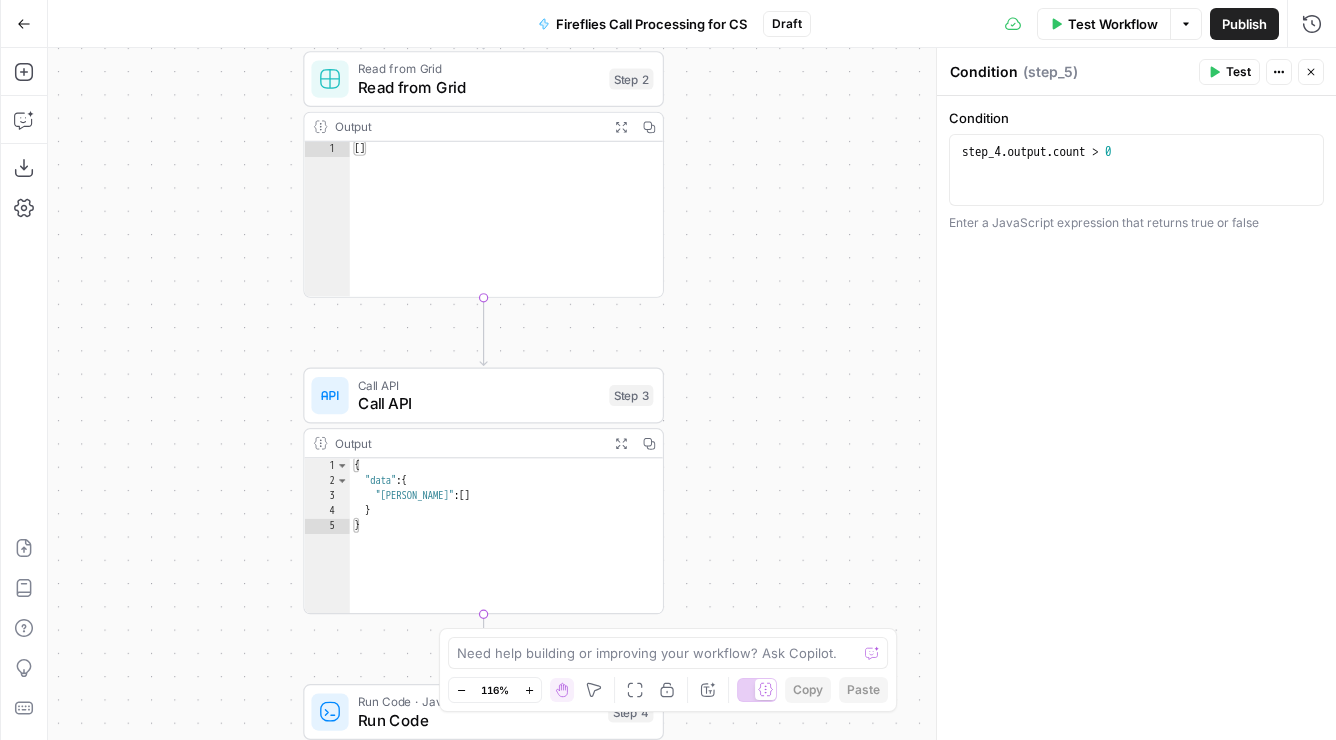 click on "true false Workflow Set Inputs Inputs Get Knowledge Base File Get Knowledge Base File Step 33 Output Expand Output Copy 1 2 3 4 5 6 [    {      "document_name" :  "Fuse Statements" ,      "records" :  [         {           "__text" :  " · Fuse               Incrementality \r\n Problem               Statement: Affiliate marketing               leaders struggle to accurately               measure the true value of their               affiliate publishers because               traditional attribution models               can't distinguish between               publishers who genuinely drive               business growth versus those who               simply claim credit for sales               that would have happened anyway.               This leads to inefficient               commission structures based on               subjective publisher  ." at bounding box center (692, 394) 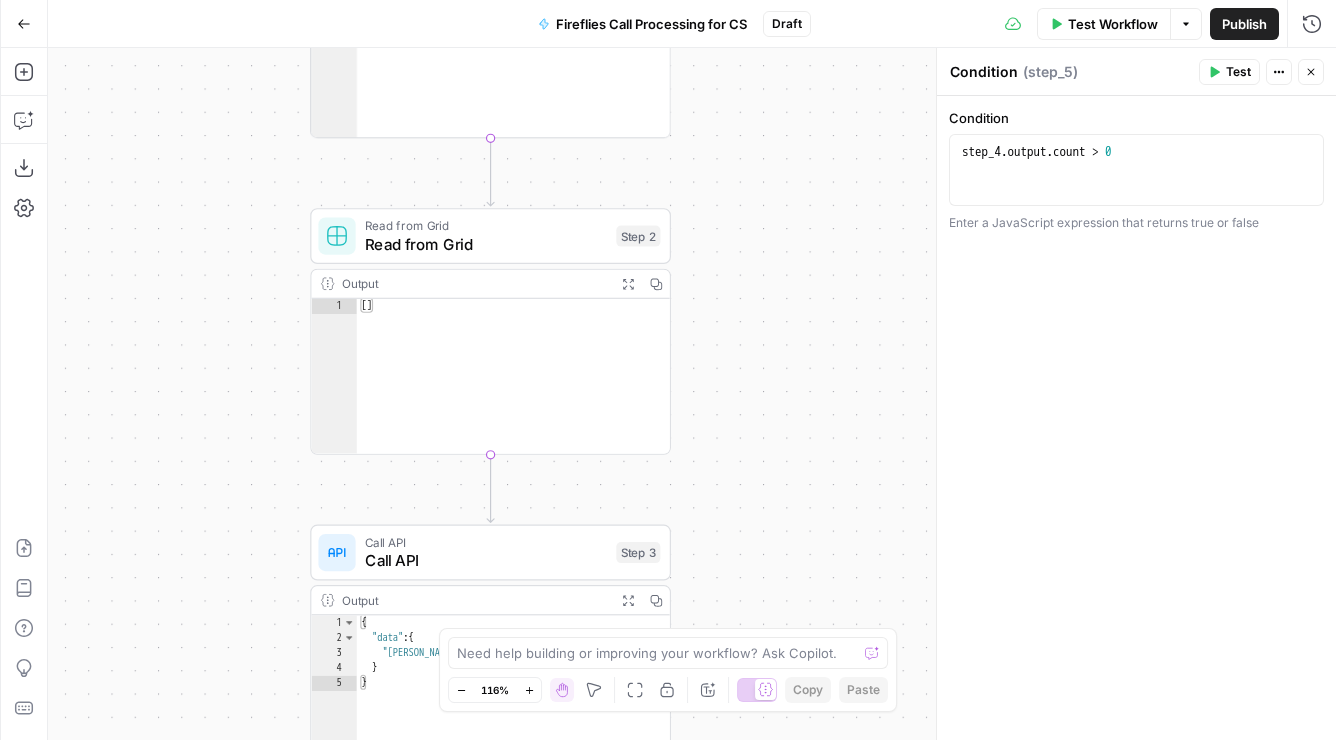 click on "true false Workflow Set Inputs Inputs Get Knowledge Base File Get Knowledge Base File Step 33 Output Expand Output Copy 1 2 3 4 5 6 [    {      "document_name" :  "Fuse Statements" ,      "records" :  [         {           "__text" :  " · Fuse               Incrementality \r\n Problem               Statement: Affiliate marketing               leaders struggle to accurately               measure the true value of their               affiliate publishers because               traditional attribution models               can't distinguish between               publishers who genuinely drive               business growth versus those who               simply claim credit for sales               that would have happened anyway.               This leads to inefficient               commission structures based on               subjective publisher  ." at bounding box center [692, 394] 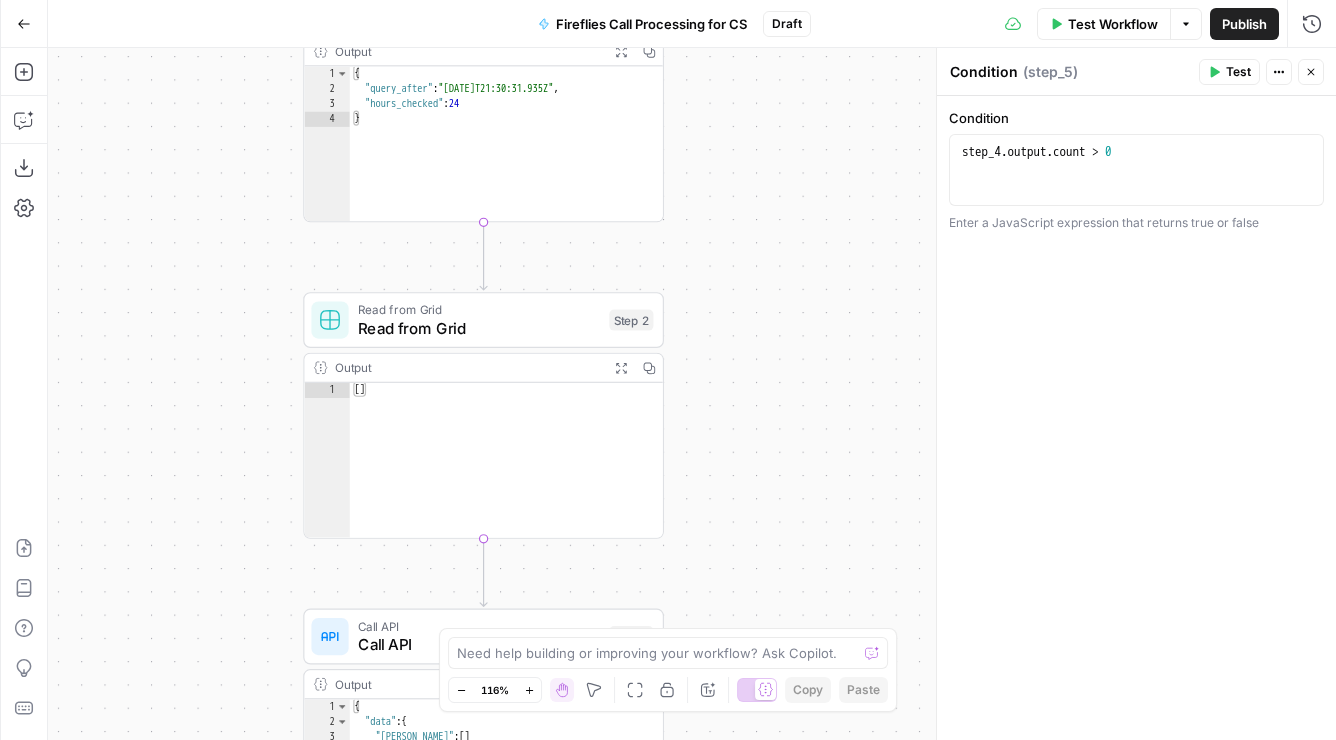 click on "true false Workflow Set Inputs Inputs Get Knowledge Base File Get Knowledge Base File Step 33 Output Expand Output Copy 1 2 3 4 5 6 [    {      "document_name" :  "Fuse Statements" ,      "records" :  [         {           "__text" :  " · Fuse               Incrementality \r\n Problem               Statement: Affiliate marketing               leaders struggle to accurately               measure the true value of their               affiliate publishers because               traditional attribution models               can't distinguish between               publishers who genuinely drive               business growth versus those who               simply claim credit for sales               that would have happened anyway.               This leads to inefficient               commission structures based on               subjective publisher  ." at bounding box center [692, 394] 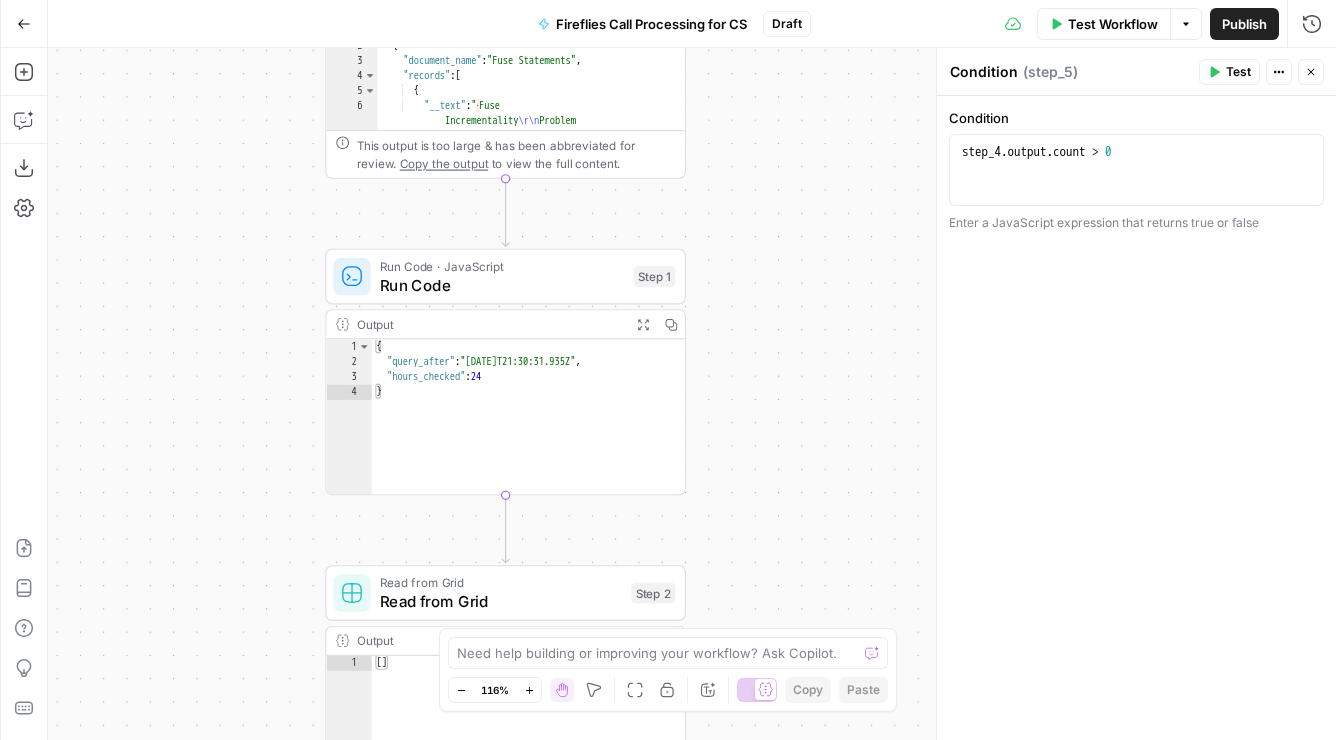 click on "true false Workflow Set Inputs Inputs Get Knowledge Base File Get Knowledge Base File Step 33 Output Expand Output Copy 1 2 3 4 5 6 [    {      "document_name" :  "Fuse Statements" ,      "records" :  [         {           "__text" :  " · Fuse               Incrementality \r\n Problem               Statement: Affiliate marketing               leaders struggle to accurately               measure the true value of their               affiliate publishers because               traditional attribution models               can't distinguish between               publishers who genuinely drive               business growth versus those who               simply claim credit for sales               that would have happened anyway.               This leads to inefficient               commission structures based on               subjective publisher  ." at bounding box center (692, 394) 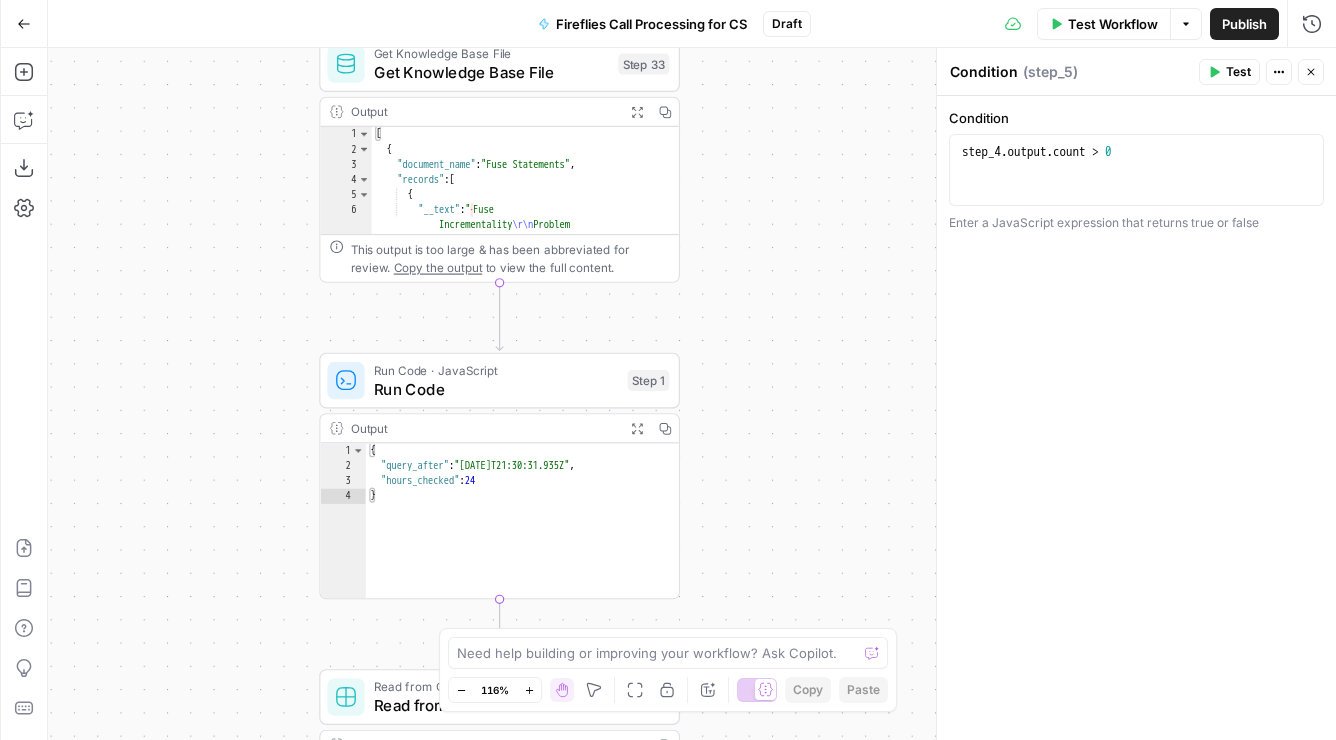 click on "true false Workflow Set Inputs Inputs Get Knowledge Base File Get Knowledge Base File Step 33 Output Expand Output Copy 1 2 3 4 5 6 [    {      "document_name" :  "Fuse Statements" ,      "records" :  [         {           "__text" :  " · Fuse               Incrementality \r\n Problem               Statement: Affiliate marketing               leaders struggle to accurately               measure the true value of their               affiliate publishers because               traditional attribution models               can't distinguish between               publishers who genuinely drive               business growth versus those who               simply claim credit for sales               that would have happened anyway.               This leads to inefficient               commission structures based on               subjective publisher  ." at bounding box center [692, 394] 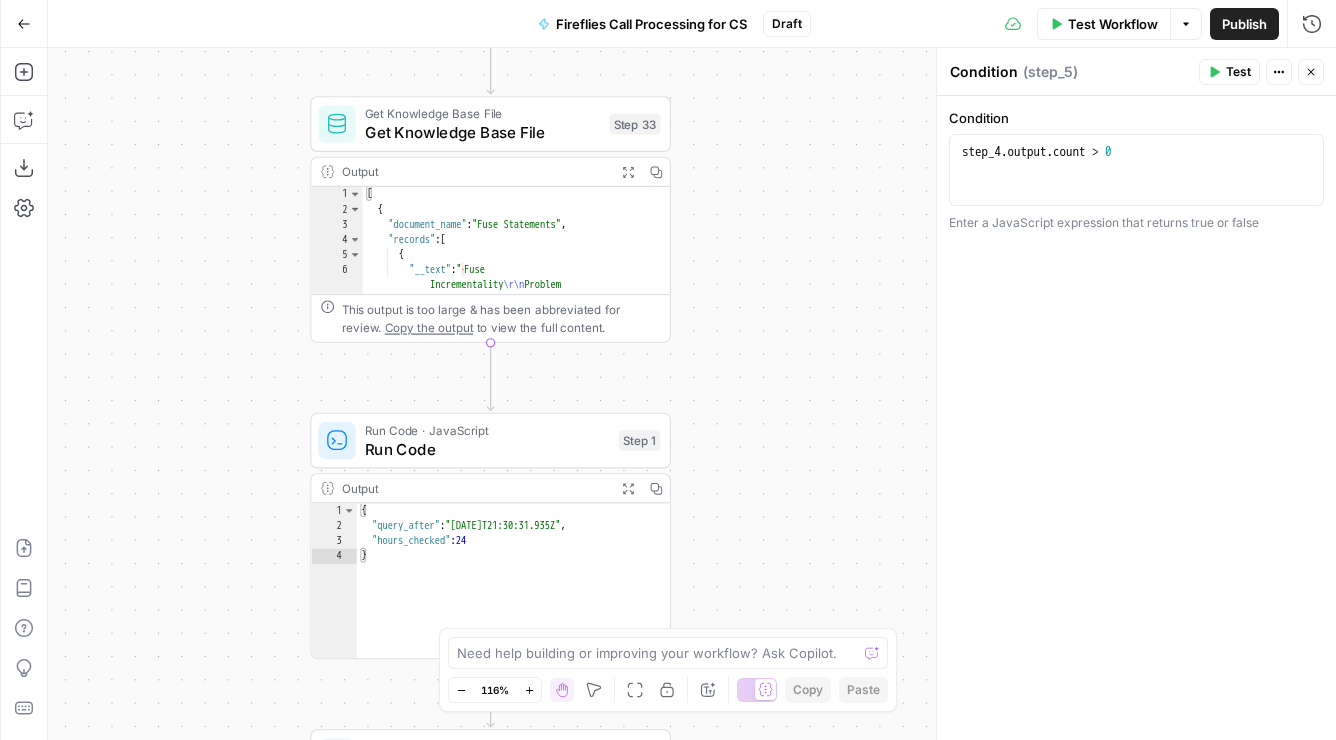click on "true false Workflow Set Inputs Inputs Get Knowledge Base File Get Knowledge Base File Step 33 Output Expand Output Copy 1 2 3 4 5 6 [    {      "document_name" :  "Fuse Statements" ,      "records" :  [         {           "__text" :  " · Fuse               Incrementality \r\n Problem               Statement: Affiliate marketing               leaders struggle to accurately               measure the true value of their               affiliate publishers because               traditional attribution models               can't distinguish between               publishers who genuinely drive               business growth versus those who               simply claim credit for sales               that would have happened anyway.               This leads to inefficient               commission structures based on               subjective publisher  ." at bounding box center [692, 394] 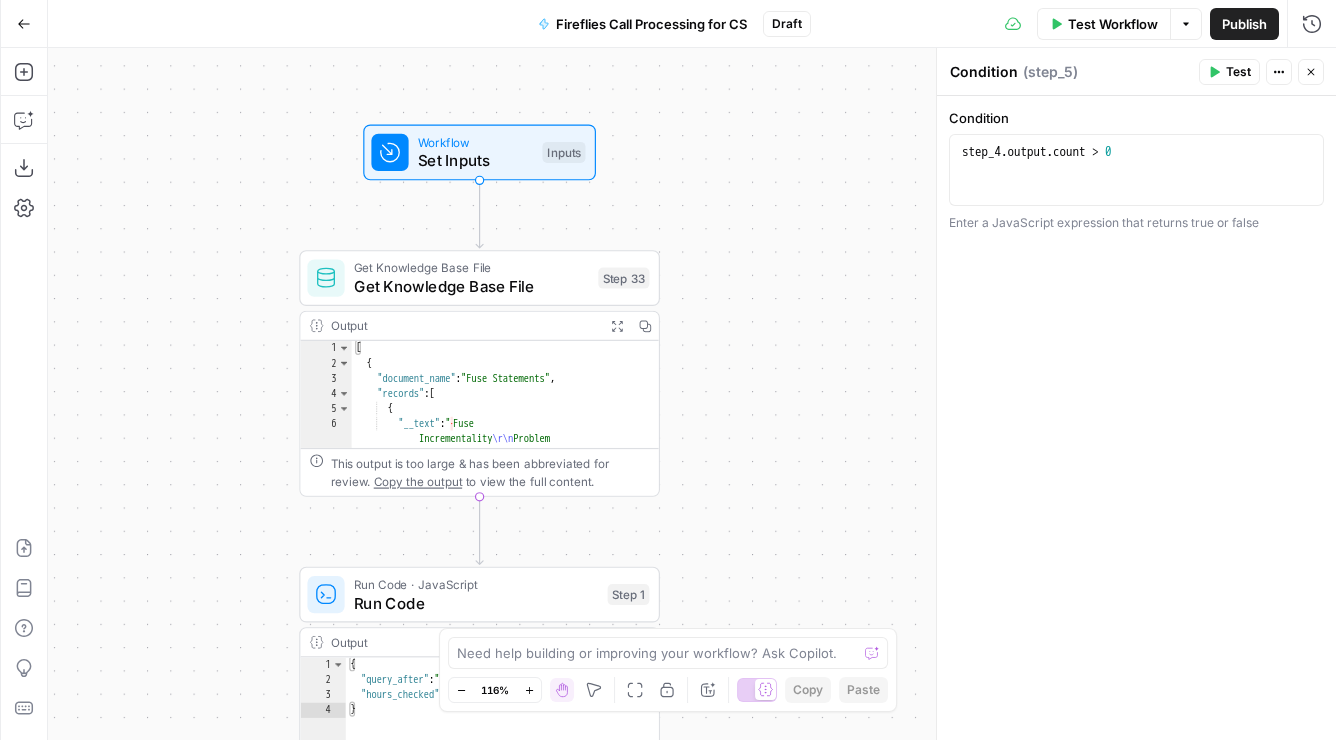 click on "true false Workflow Set Inputs Inputs Get Knowledge Base File Get Knowledge Base File Step 33 Output Expand Output Copy 1 2 3 4 5 6 [    {      "document_name" :  "Fuse Statements" ,      "records" :  [         {           "__text" :  " · Fuse               Incrementality \r\n Problem               Statement: Affiliate marketing               leaders struggle to accurately               measure the true value of their               affiliate publishers because               traditional attribution models               can't distinguish between               publishers who genuinely drive               business growth versus those who               simply claim credit for sales               that would have happened anyway.               This leads to inefficient               commission structures based on               subjective publisher  ." at bounding box center [692, 394] 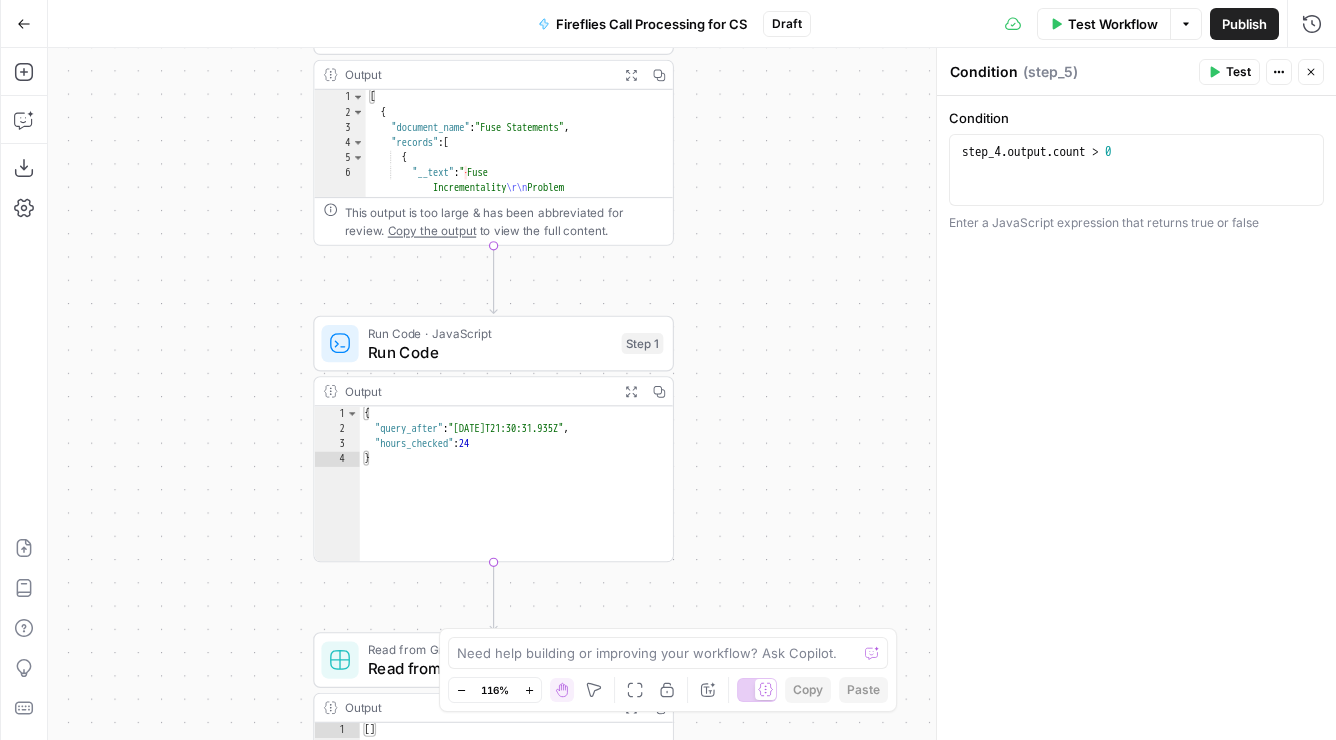 click on "true false Workflow Set Inputs Inputs Get Knowledge Base File Get Knowledge Base File Step 33 Output Expand Output Copy 1 2 3 4 5 6 [    {      "document_name" :  "Fuse Statements" ,      "records" :  [         {           "__text" :  " · Fuse               Incrementality \r\n Problem               Statement: Affiliate marketing               leaders struggle to accurately               measure the true value of their               affiliate publishers because               traditional attribution models               can't distinguish between               publishers who genuinely drive               business growth versus those who               simply claim credit for sales               that would have happened anyway.               This leads to inefficient               commission structures based on               subjective publisher  ." at bounding box center [692, 394] 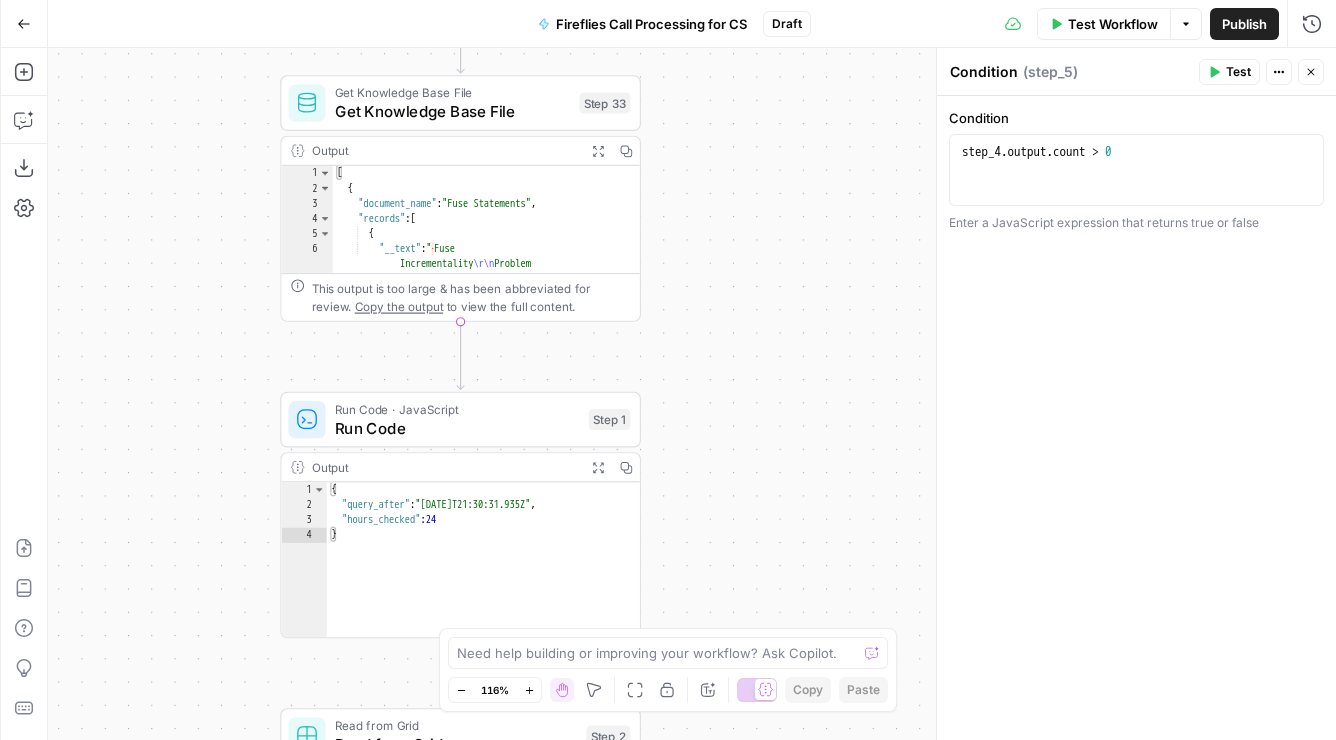 click on "true false Workflow Set Inputs Inputs Get Knowledge Base File Get Knowledge Base File Step 33 Output Expand Output Copy 1 2 3 4 5 6 [    {      "document_name" :  "Fuse Statements" ,      "records" :  [         {           "__text" :  " · Fuse               Incrementality \r\n Problem               Statement: Affiliate marketing               leaders struggle to accurately               measure the true value of their               affiliate publishers because               traditional attribution models               can't distinguish between               publishers who genuinely drive               business growth versus those who               simply claim credit for sales               that would have happened anyway.               This leads to inefficient               commission structures based on               subjective publisher  ." at bounding box center (692, 394) 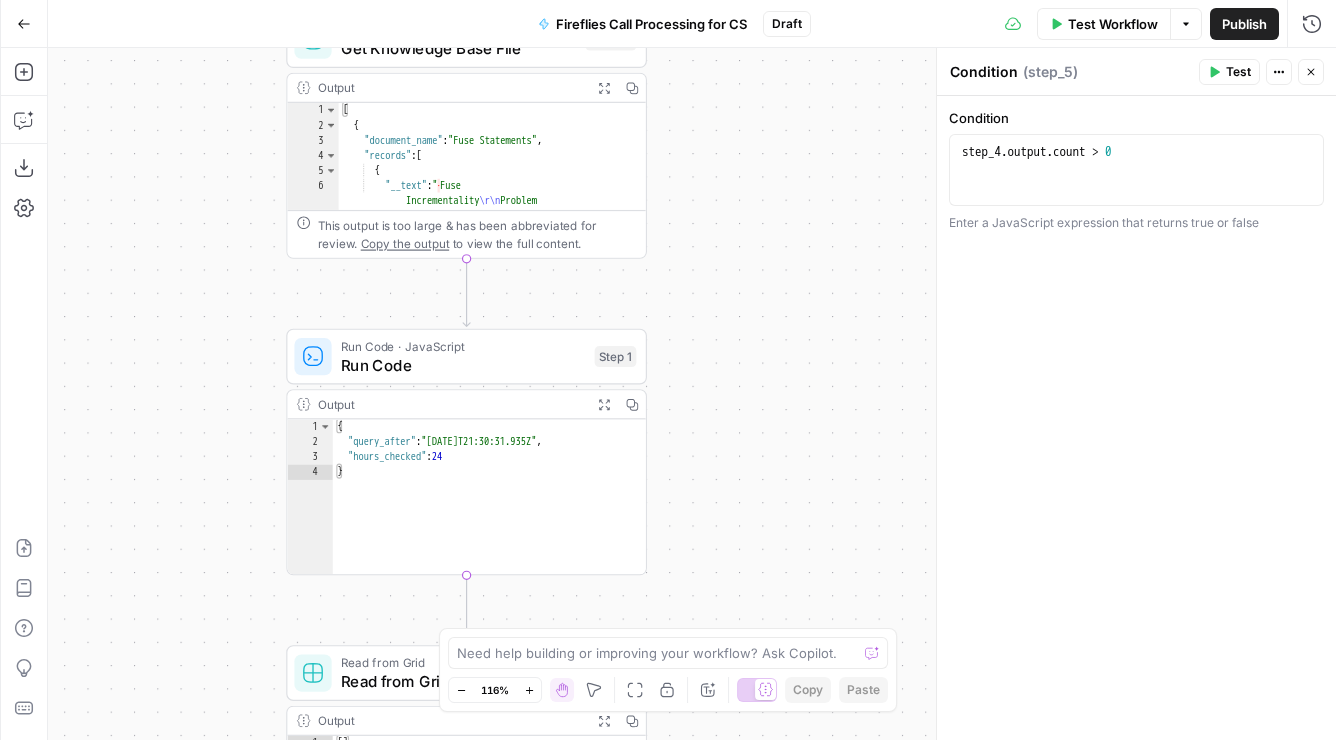 click on "true false Workflow Set Inputs Inputs Get Knowledge Base File Get Knowledge Base File Step 33 Output Expand Output Copy 1 2 3 4 5 6 [    {      "document_name" :  "Fuse Statements" ,      "records" :  [         {           "__text" :  " · Fuse               Incrementality \r\n Problem               Statement: Affiliate marketing               leaders struggle to accurately               measure the true value of their               affiliate publishers because               traditional attribution models               can't distinguish between               publishers who genuinely drive               business growth versus those who               simply claim credit for sales               that would have happened anyway.               This leads to inefficient               commission structures based on               subjective publisher  ." at bounding box center (692, 394) 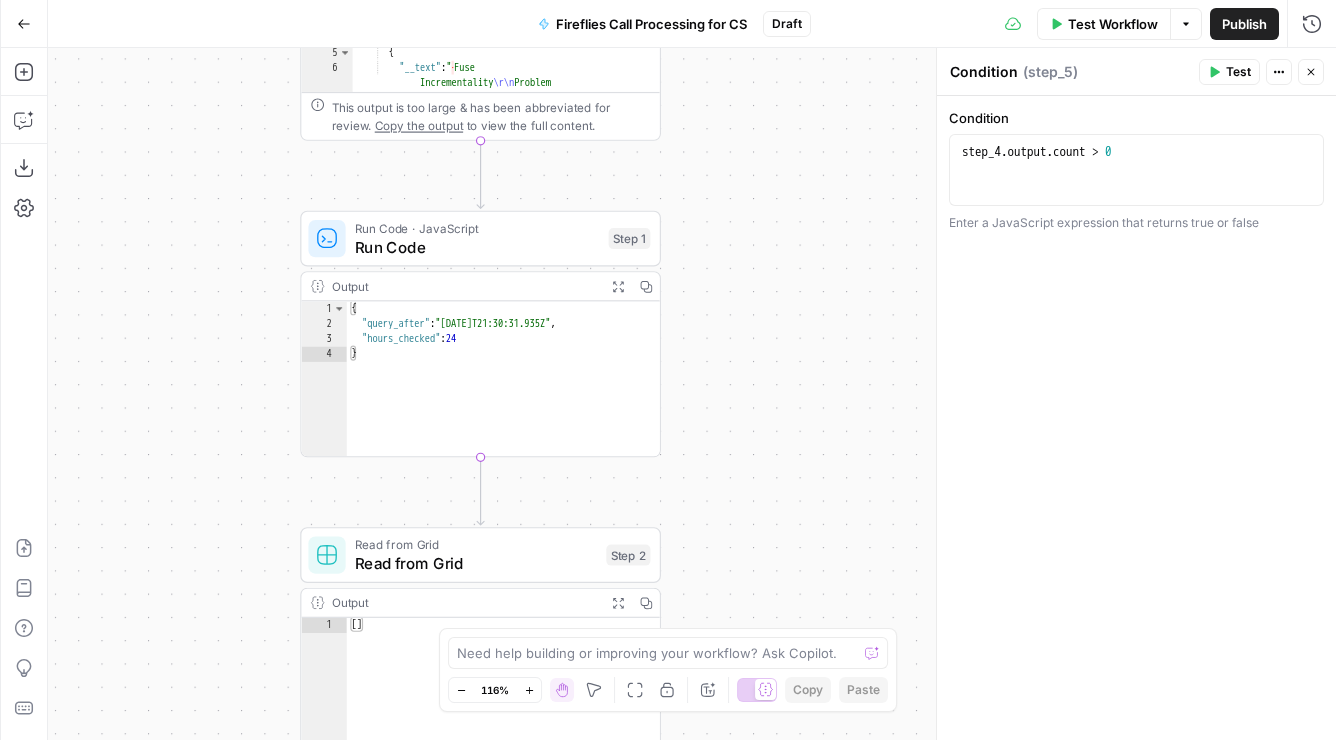 click on "true false Workflow Set Inputs Inputs Get Knowledge Base File Get Knowledge Base File Step 33 Output Expand Output Copy 1 2 3 4 5 6 [    {      "document_name" :  "Fuse Statements" ,      "records" :  [         {           "__text" :  " · Fuse               Incrementality \r\n Problem               Statement: Affiliate marketing               leaders struggle to accurately               measure the true value of their               affiliate publishers because               traditional attribution models               can't distinguish between               publishers who genuinely drive               business growth versus those who               simply claim credit for sales               that would have happened anyway.               This leads to inefficient               commission structures based on               subjective publisher  ." at bounding box center [692, 394] 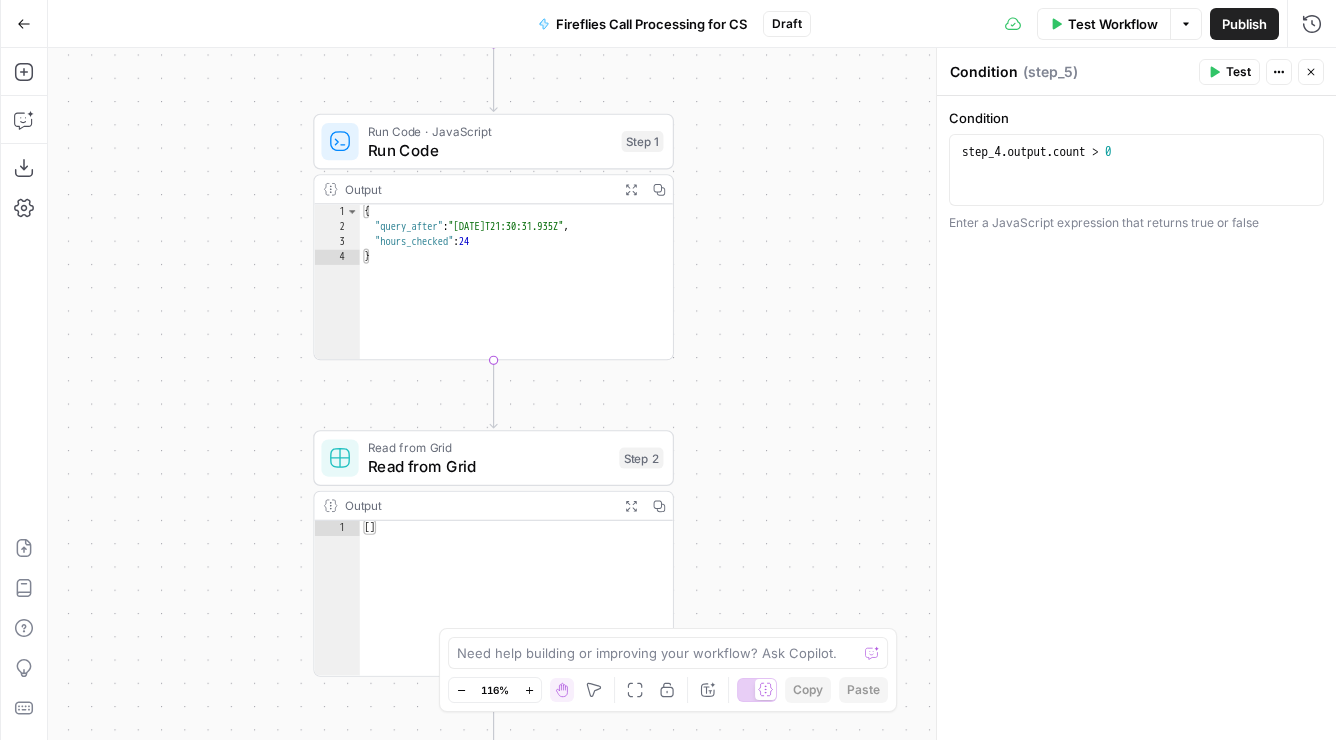 click on "true false Workflow Set Inputs Inputs Get Knowledge Base File Get Knowledge Base File Step 33 Output Expand Output Copy 1 2 3 4 5 6 [    {      "document_name" :  "Fuse Statements" ,      "records" :  [         {           "__text" :  " · Fuse               Incrementality \r\n Problem               Statement: Affiliate marketing               leaders struggle to accurately               measure the true value of their               affiliate publishers because               traditional attribution models               can't distinguish between               publishers who genuinely drive               business growth versus those who               simply claim credit for sales               that would have happened anyway.               This leads to inefficient               commission structures based on               subjective publisher  ." at bounding box center (692, 394) 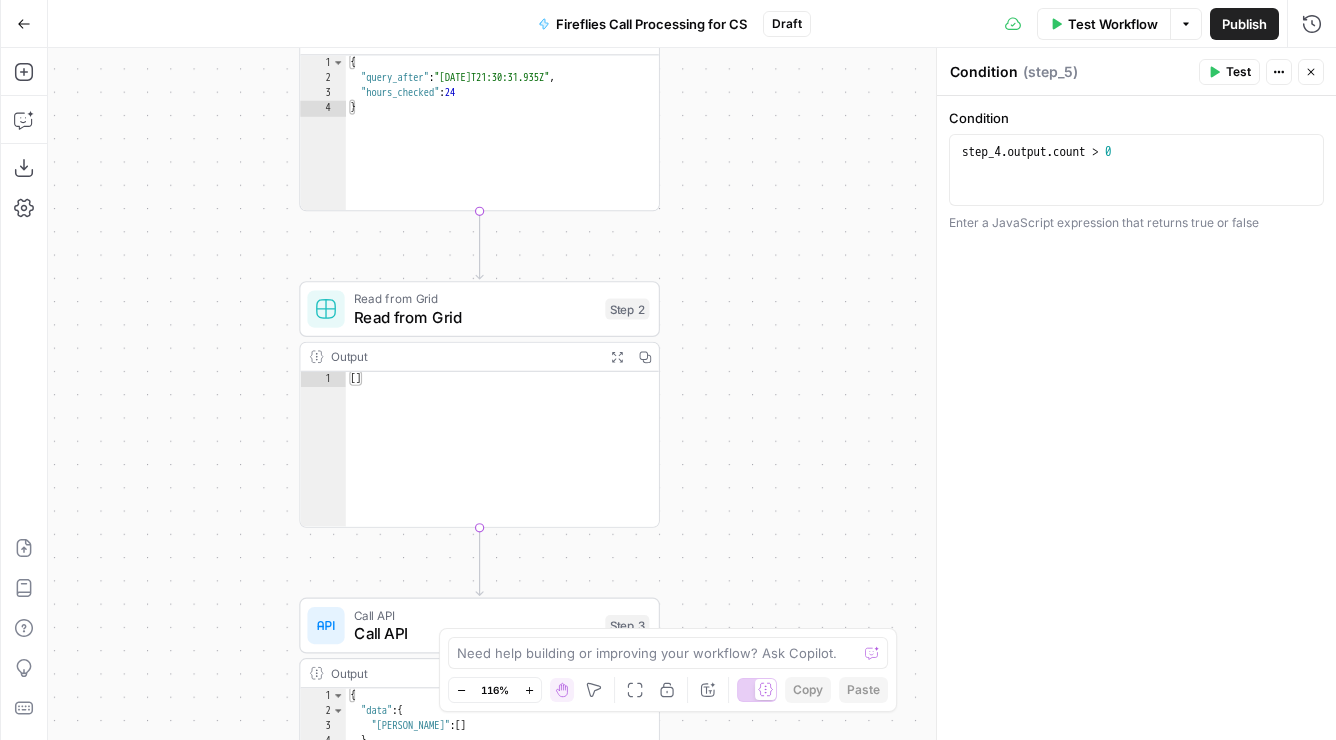 click on "true false Workflow Set Inputs Inputs Get Knowledge Base File Get Knowledge Base File Step 33 Output Expand Output Copy 1 2 3 4 5 6 [    {      "document_name" :  "Fuse Statements" ,      "records" :  [         {           "__text" :  " · Fuse               Incrementality \r\n Problem               Statement: Affiliate marketing               leaders struggle to accurately               measure the true value of their               affiliate publishers because               traditional attribution models               can't distinguish between               publishers who genuinely drive               business growth versus those who               simply claim credit for sales               that would have happened anyway.               This leads to inefficient               commission structures based on               subjective publisher  ." at bounding box center (692, 394) 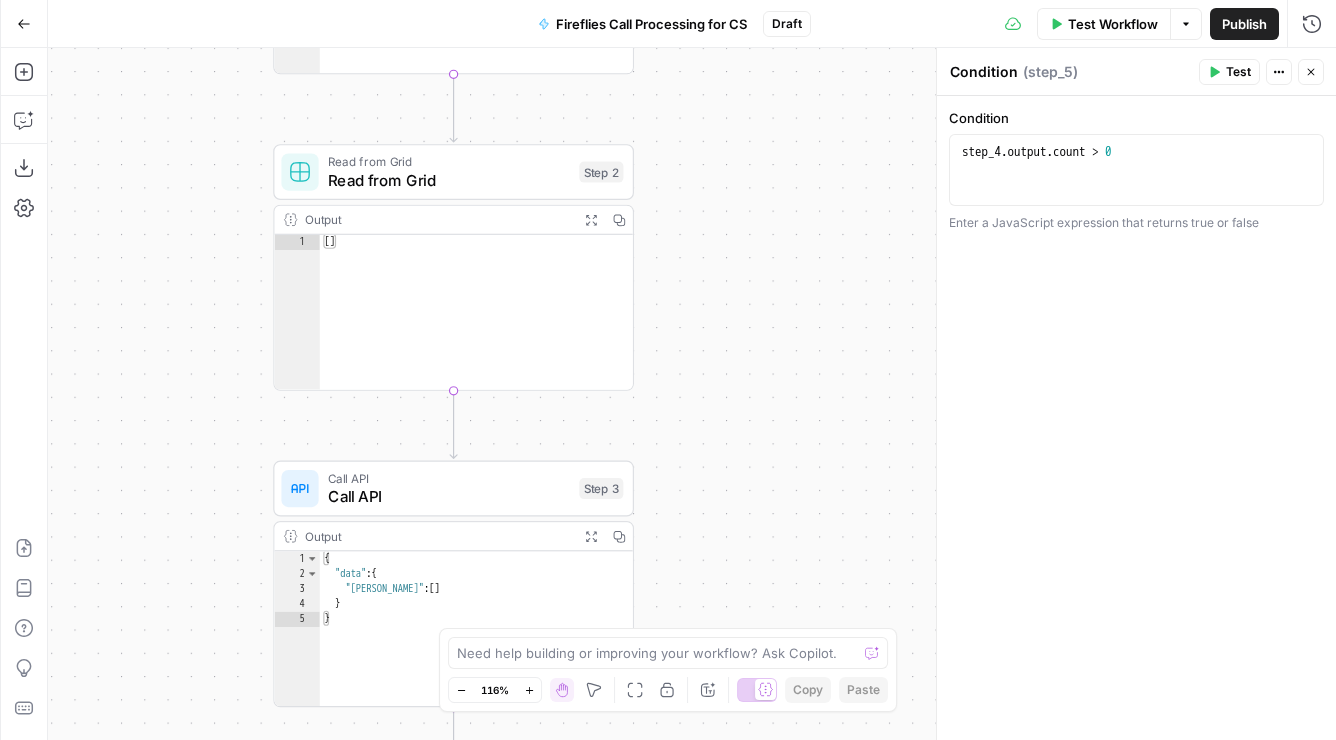 click on "Go Back Fireflies Call Processing for CS Draft Test Workflow Options Publish Run History Add Steps Copilot Download as JSON Settings Import JSON AirOps Academy Help Give Feedback Shortcuts true false Workflow Set Inputs Inputs Get Knowledge Base File Get Knowledge Base File Step 33 Output Expand Output Copy 1 2 3 4 5 6 [    {      "document_name" :  "Fuse Statements" ,      "records" :  [         {           "__text" :  " · Fuse               Incrementality \r\n Problem               Statement: Affiliate marketing               leaders struggle to accurately               measure the true value of their               affiliate publishers because               traditional attribution models               can't distinguish between               publishers who genuinely drive               business growth versus those who               simply claim credit for sales               ." at bounding box center [668, 370] 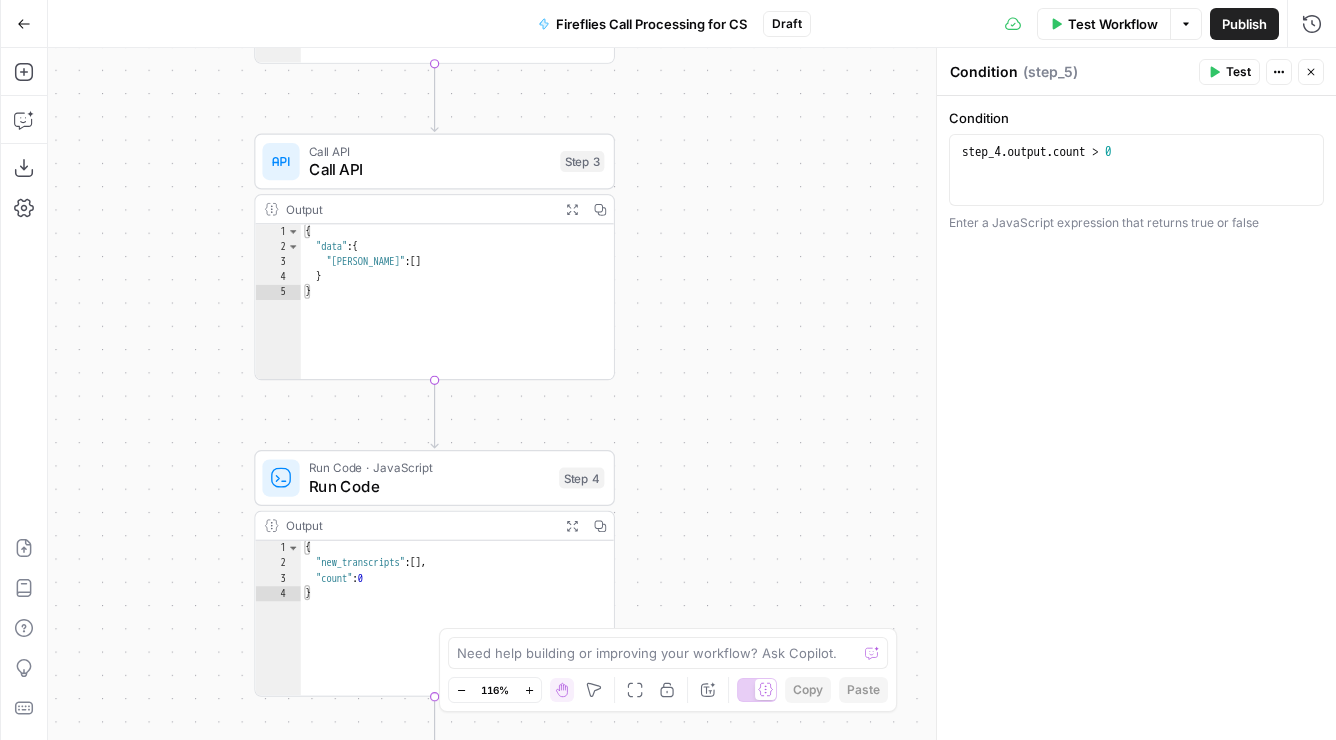click on "true false Workflow Set Inputs Inputs Get Knowledge Base File Get Knowledge Base File Step 33 Output Expand Output Copy 1 2 3 4 5 6 [    {      "document_name" :  "Fuse Statements" ,      "records" :  [         {           "__text" :  " · Fuse               Incrementality \r\n Problem               Statement: Affiliate marketing               leaders struggle to accurately               measure the true value of their               affiliate publishers because               traditional attribution models               can't distinguish between               publishers who genuinely drive               business growth versus those who               simply claim credit for sales               that would have happened anyway.               This leads to inefficient               commission structures based on               subjective publisher  ." at bounding box center (692, 394) 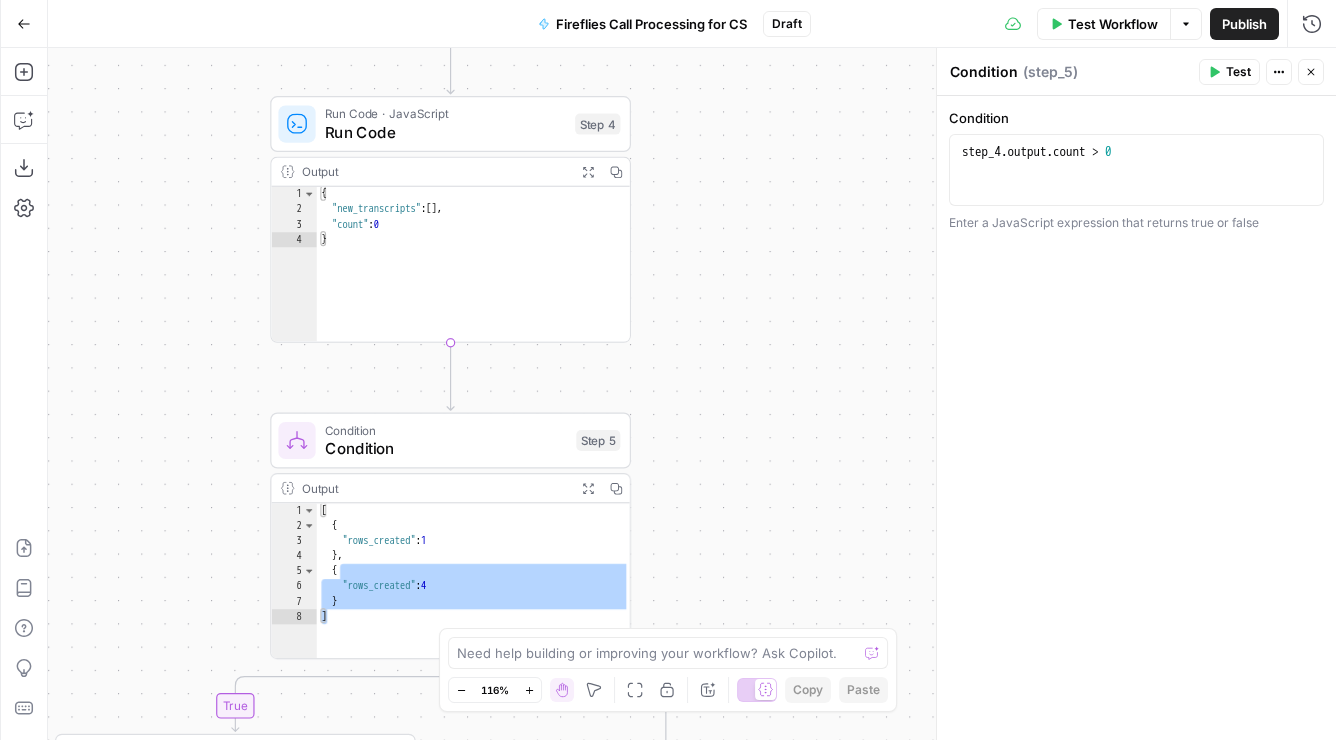 click on "true false Workflow Set Inputs Inputs Get Knowledge Base File Get Knowledge Base File Step 33 Output Expand Output Copy 1 2 3 4 5 6 [    {      "document_name" :  "Fuse Statements" ,      "records" :  [         {           "__text" :  " · Fuse               Incrementality \r\n Problem               Statement: Affiliate marketing               leaders struggle to accurately               measure the true value of their               affiliate publishers because               traditional attribution models               can't distinguish between               publishers who genuinely drive               business growth versus those who               simply claim credit for sales               that would have happened anyway.               This leads to inefficient               commission structures based on               subjective publisher  ." at bounding box center [692, 394] 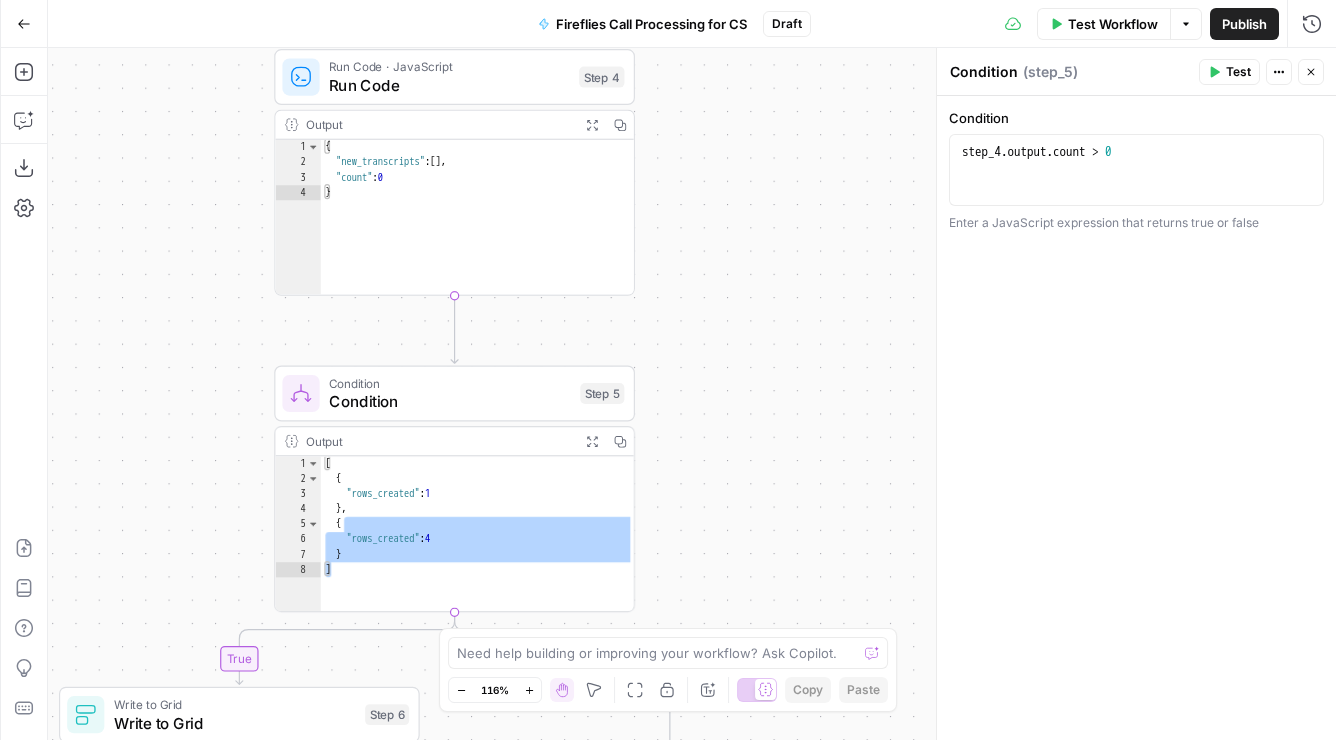 click on "true false Workflow Set Inputs Inputs Get Knowledge Base File Get Knowledge Base File Step 33 Output Expand Output Copy 1 2 3 4 5 6 [    {      "document_name" :  "Fuse Statements" ,      "records" :  [         {           "__text" :  " · Fuse               Incrementality \r\n Problem               Statement: Affiliate marketing               leaders struggle to accurately               measure the true value of their               affiliate publishers because               traditional attribution models               can't distinguish between               publishers who genuinely drive               business growth versus those who               simply claim credit for sales               that would have happened anyway.               This leads to inefficient               commission structures based on               subjective publisher  ." at bounding box center (692, 394) 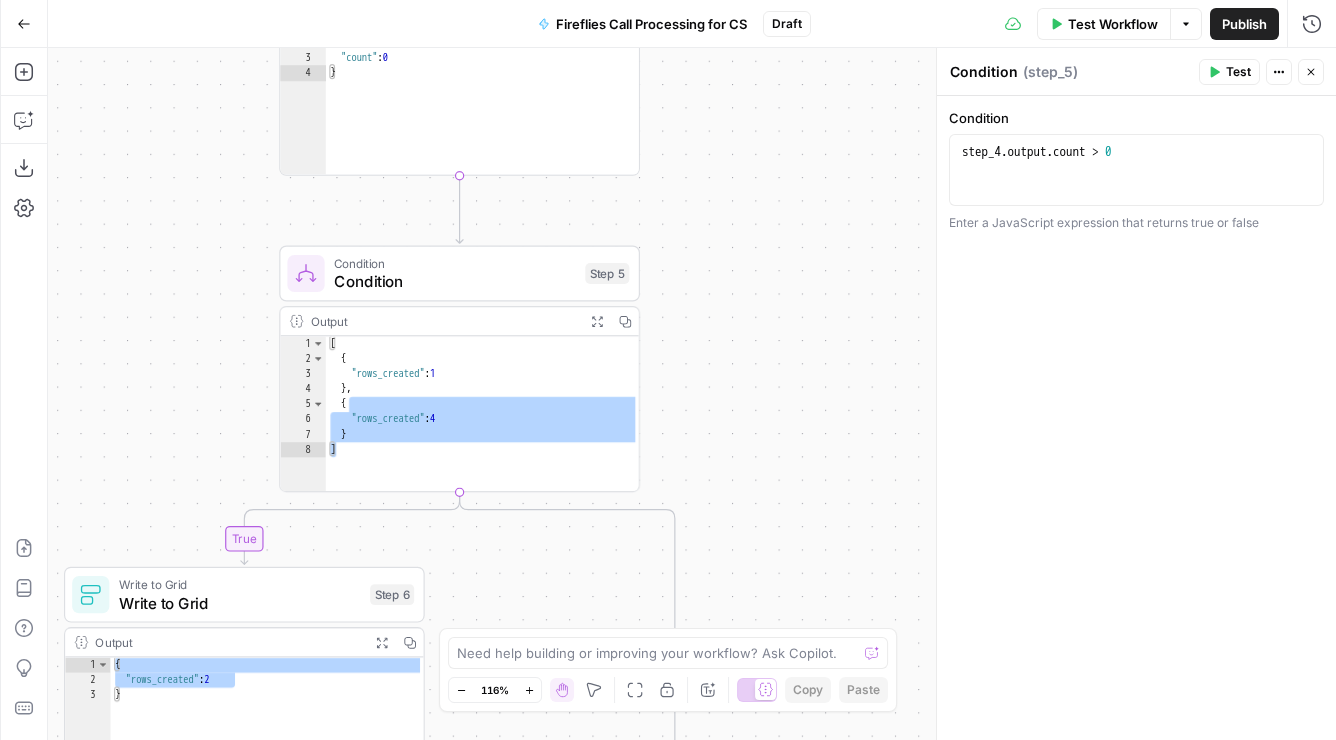 click on "true false Workflow Set Inputs Inputs Get Knowledge Base File Get Knowledge Base File Step 33 Output Expand Output Copy 1 2 3 4 5 6 [    {      "document_name" :  "Fuse Statements" ,      "records" :  [         {           "__text" :  " · Fuse               Incrementality \r\n Problem               Statement: Affiliate marketing               leaders struggle to accurately               measure the true value of their               affiliate publishers because               traditional attribution models               can't distinguish between               publishers who genuinely drive               business growth versus those who               simply claim credit for sales               that would have happened anyway.               This leads to inefficient               commission structures based on               subjective publisher  ." at bounding box center (692, 394) 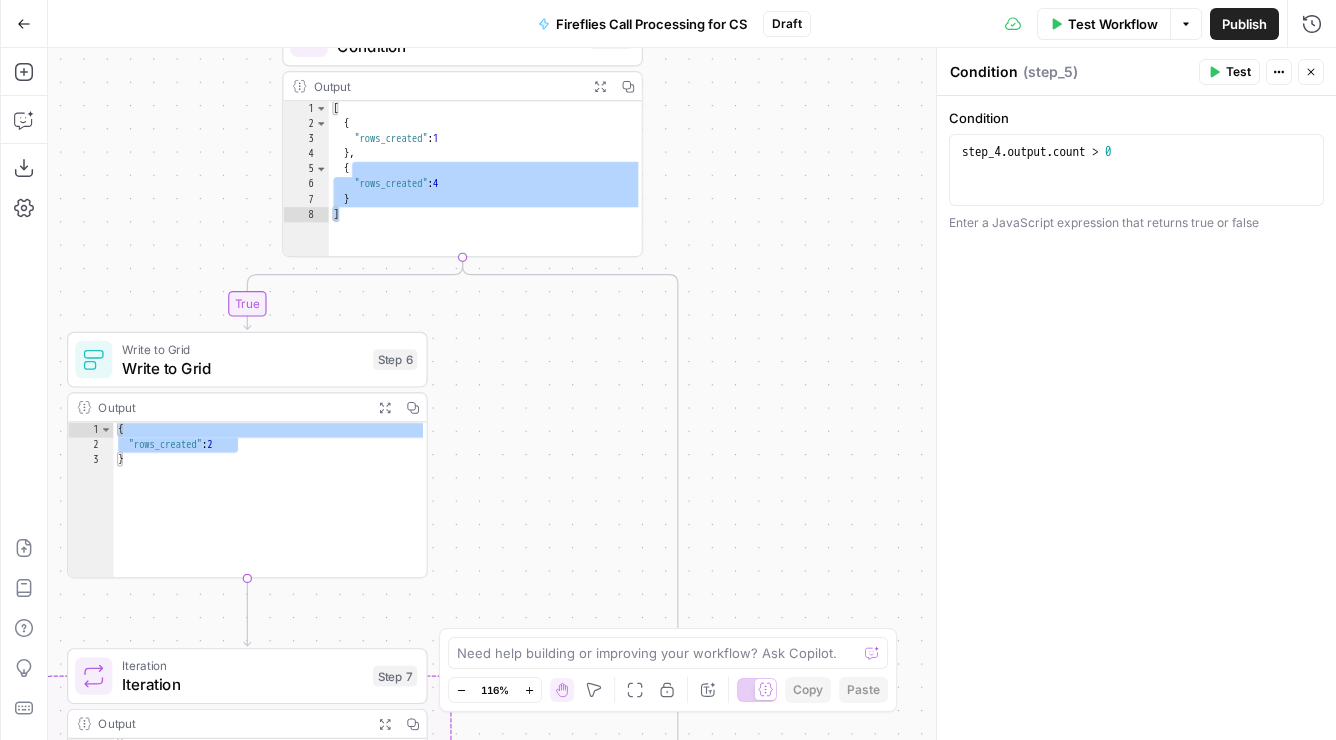 click on "true false Workflow Set Inputs Inputs Get Knowledge Base File Get Knowledge Base File Step 33 Output Expand Output Copy 1 2 3 4 5 6 [    {      "document_name" :  "Fuse Statements" ,      "records" :  [         {           "__text" :  " · Fuse               Incrementality \r\n Problem               Statement: Affiliate marketing               leaders struggle to accurately               measure the true value of their               affiliate publishers because               traditional attribution models               can't distinguish between               publishers who genuinely drive               business growth versus those who               simply claim credit for sales               that would have happened anyway.               This leads to inefficient               commission structures based on               subjective publisher  ." at bounding box center [692, 394] 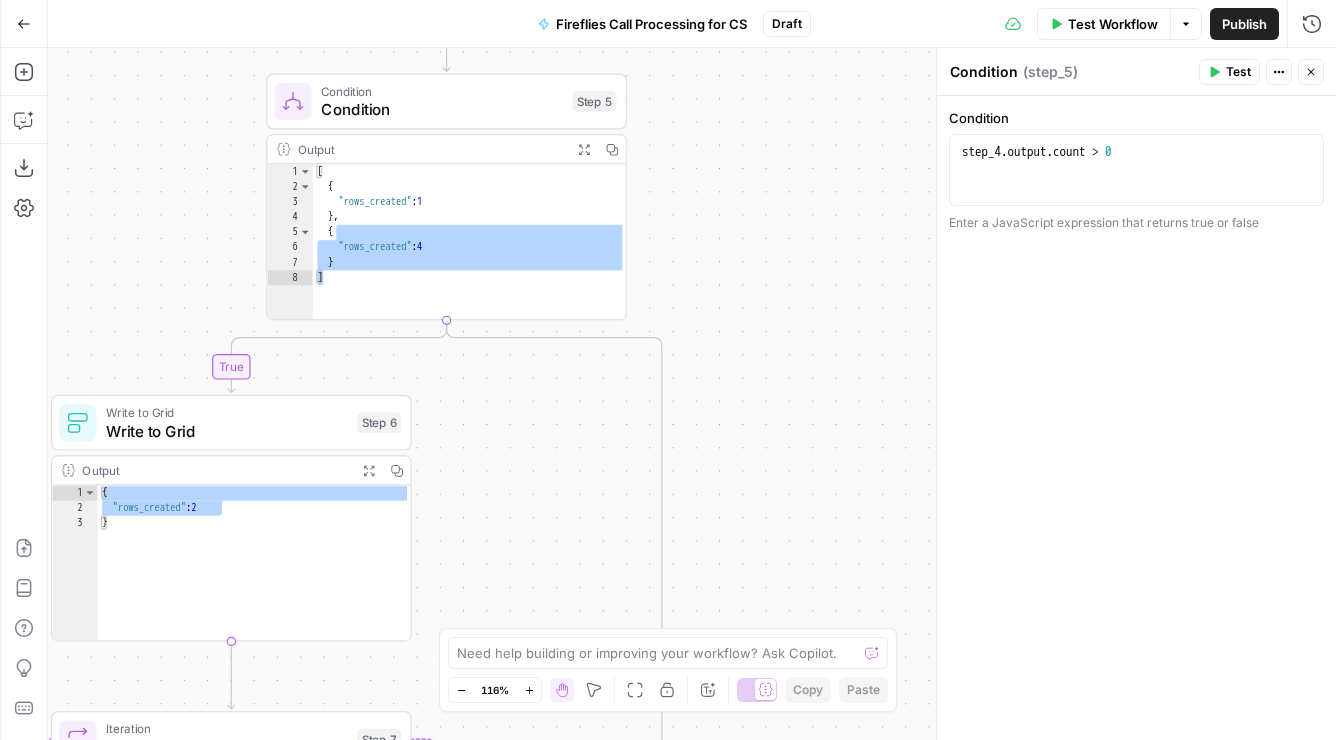 click on "true false Workflow Set Inputs Inputs Get Knowledge Base File Get Knowledge Base File Step 33 Output Expand Output Copy 1 2 3 4 5 6 [    {      "document_name" :  "Fuse Statements" ,      "records" :  [         {           "__text" :  " · Fuse               Incrementality \r\n Problem               Statement: Affiliate marketing               leaders struggle to accurately               measure the true value of their               affiliate publishers because               traditional attribution models               can't distinguish between               publishers who genuinely drive               business growth versus those who               simply claim credit for sales               that would have happened anyway.               This leads to inefficient               commission structures based on               subjective publisher  ." at bounding box center (692, 394) 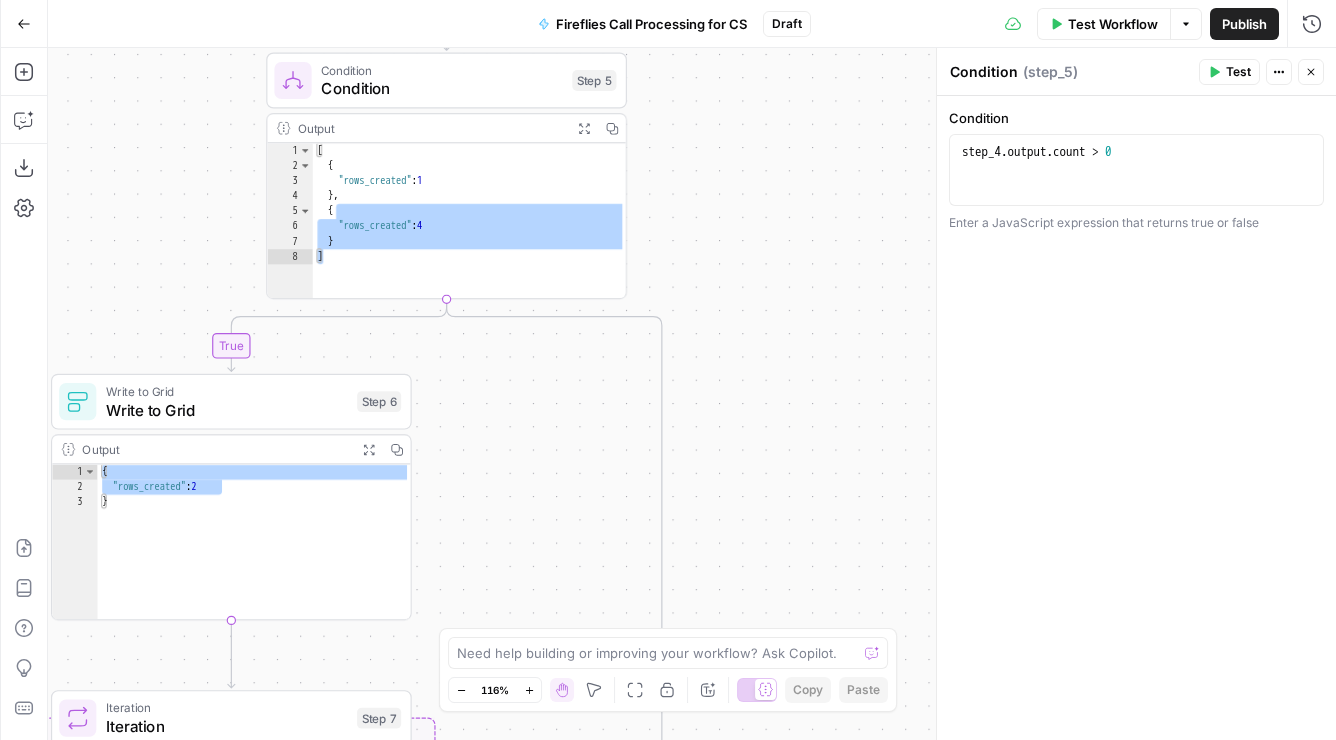 click on "true false Workflow Set Inputs Inputs Get Knowledge Base File Get Knowledge Base File Step 33 Output Expand Output Copy 1 2 3 4 5 6 [    {      "document_name" :  "Fuse Statements" ,      "records" :  [         {           "__text" :  " · Fuse               Incrementality \r\n Problem               Statement: Affiliate marketing               leaders struggle to accurately               measure the true value of their               affiliate publishers because               traditional attribution models               can't distinguish between               publishers who genuinely drive               business growth versus those who               simply claim credit for sales               that would have happened anyway.               This leads to inefficient               commission structures based on               subjective publisher  ." at bounding box center (692, 394) 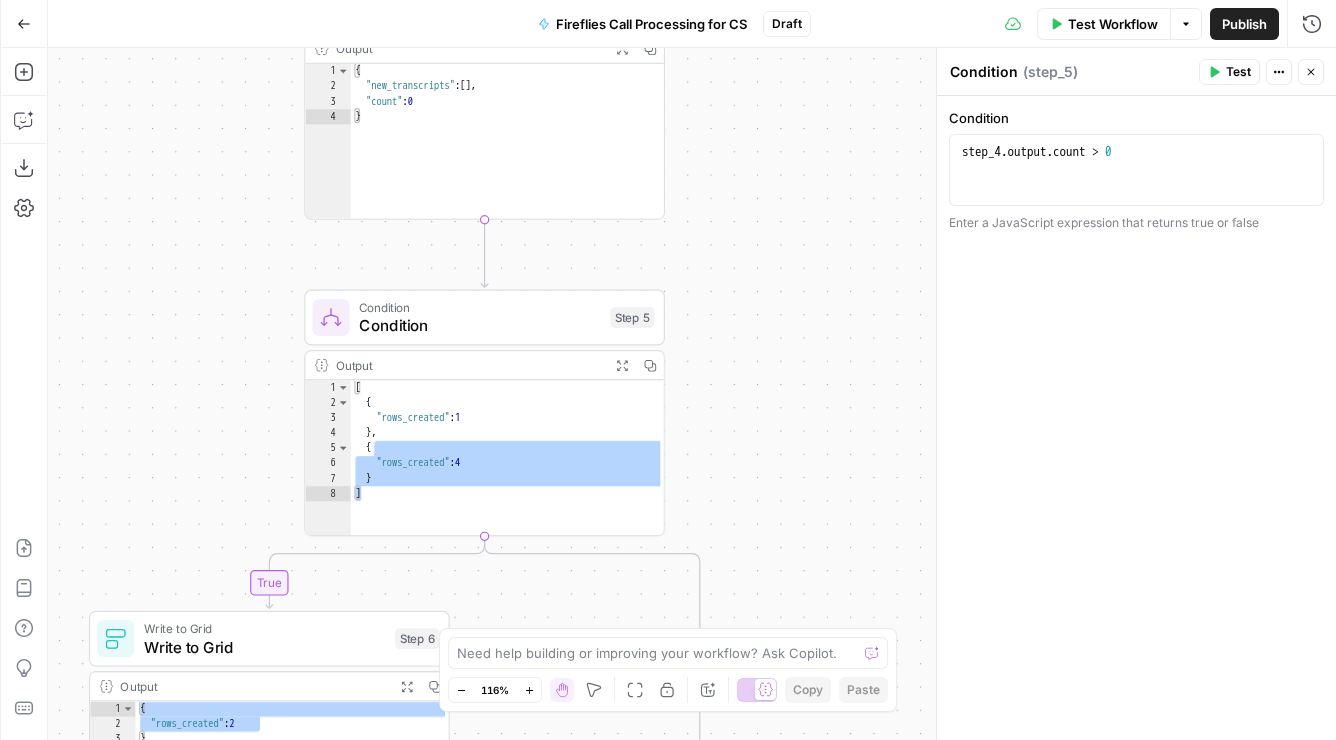 click on "true false Workflow Set Inputs Inputs Get Knowledge Base File Get Knowledge Base File Step 33 Output Expand Output Copy 1 2 3 4 5 6 [    {      "document_name" :  "Fuse Statements" ,      "records" :  [         {           "__text" :  " · Fuse               Incrementality \r\n Problem               Statement: Affiliate marketing               leaders struggle to accurately               measure the true value of their               affiliate publishers because               traditional attribution models               can't distinguish between               publishers who genuinely drive               business growth versus those who               simply claim credit for sales               that would have happened anyway.               This leads to inefficient               commission structures based on               subjective publisher  ." at bounding box center (692, 394) 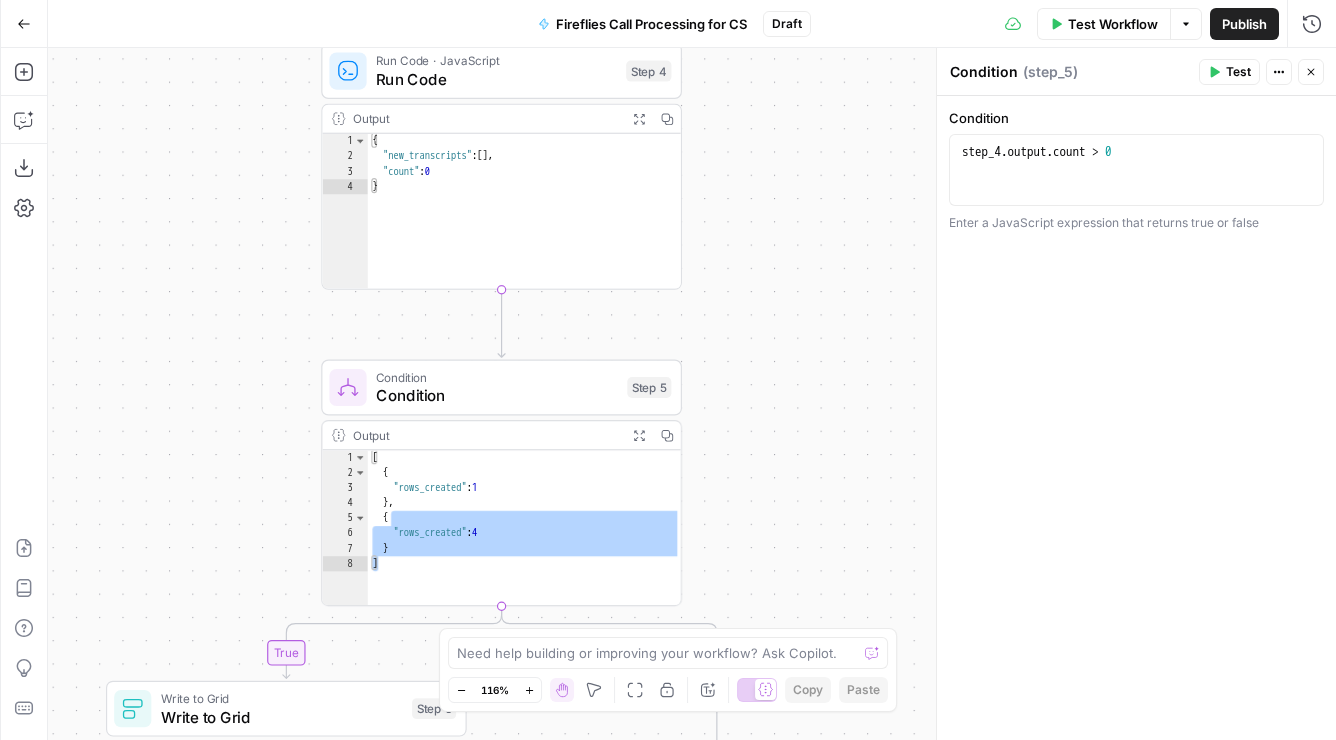 click on "true false Workflow Set Inputs Inputs Get Knowledge Base File Get Knowledge Base File Step 33 Output Expand Output Copy 1 2 3 4 5 6 [    {      "document_name" :  "Fuse Statements" ,      "records" :  [         {           "__text" :  " · Fuse               Incrementality \r\n Problem               Statement: Affiliate marketing               leaders struggle to accurately               measure the true value of their               affiliate publishers because               traditional attribution models               can't distinguish between               publishers who genuinely drive               business growth versus those who               simply claim credit for sales               that would have happened anyway.               This leads to inefficient               commission structures based on               subjective publisher  ." at bounding box center (692, 394) 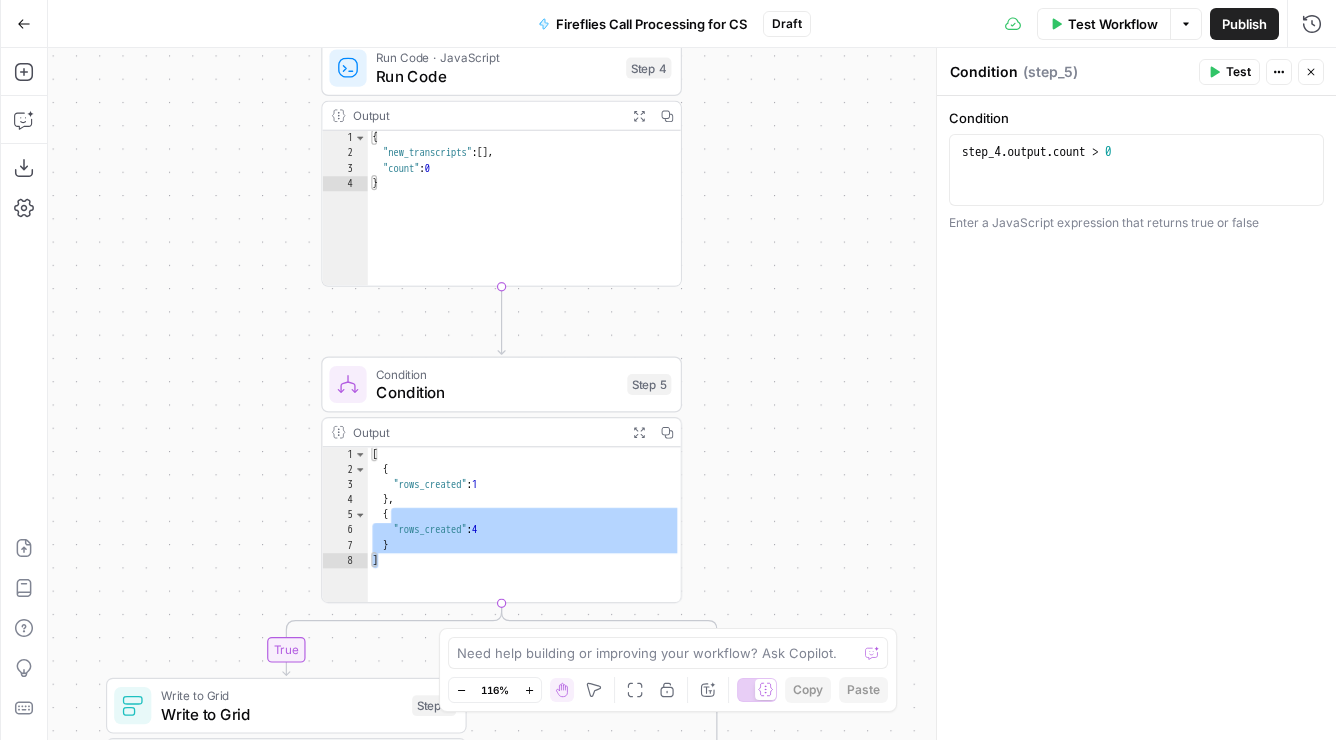 click on "true false Workflow Set Inputs Inputs Get Knowledge Base File Get Knowledge Base File Step 33 Output Expand Output Copy 1 2 3 4 5 6 [    {      "document_name" :  "Fuse Statements" ,      "records" :  [         {           "__text" :  " · Fuse               Incrementality \r\n Problem               Statement: Affiliate marketing               leaders struggle to accurately               measure the true value of their               affiliate publishers because               traditional attribution models               can't distinguish between               publishers who genuinely drive               business growth versus those who               simply claim credit for sales               that would have happened anyway.               This leads to inefficient               commission structures based on               subjective publisher  ." at bounding box center (692, 394) 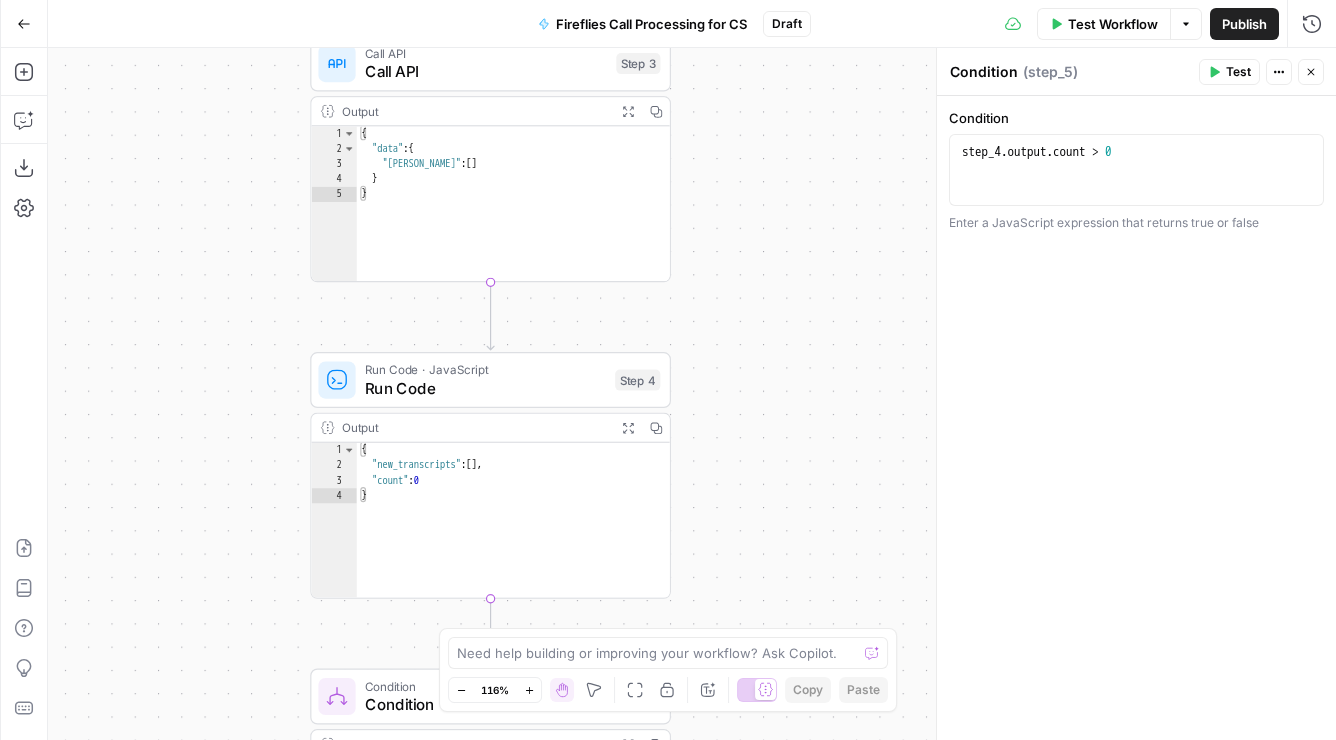 click on "true false Workflow Set Inputs Inputs Get Knowledge Base File Get Knowledge Base File Step 33 Output Expand Output Copy 1 2 3 4 5 6 [    {      "document_name" :  "Fuse Statements" ,      "records" :  [         {           "__text" :  " · Fuse               Incrementality \r\n Problem               Statement: Affiliate marketing               leaders struggle to accurately               measure the true value of their               affiliate publishers because               traditional attribution models               can't distinguish between               publishers who genuinely drive               business growth versus those who               simply claim credit for sales               that would have happened anyway.               This leads to inefficient               commission structures based on               subjective publisher  ." at bounding box center (692, 394) 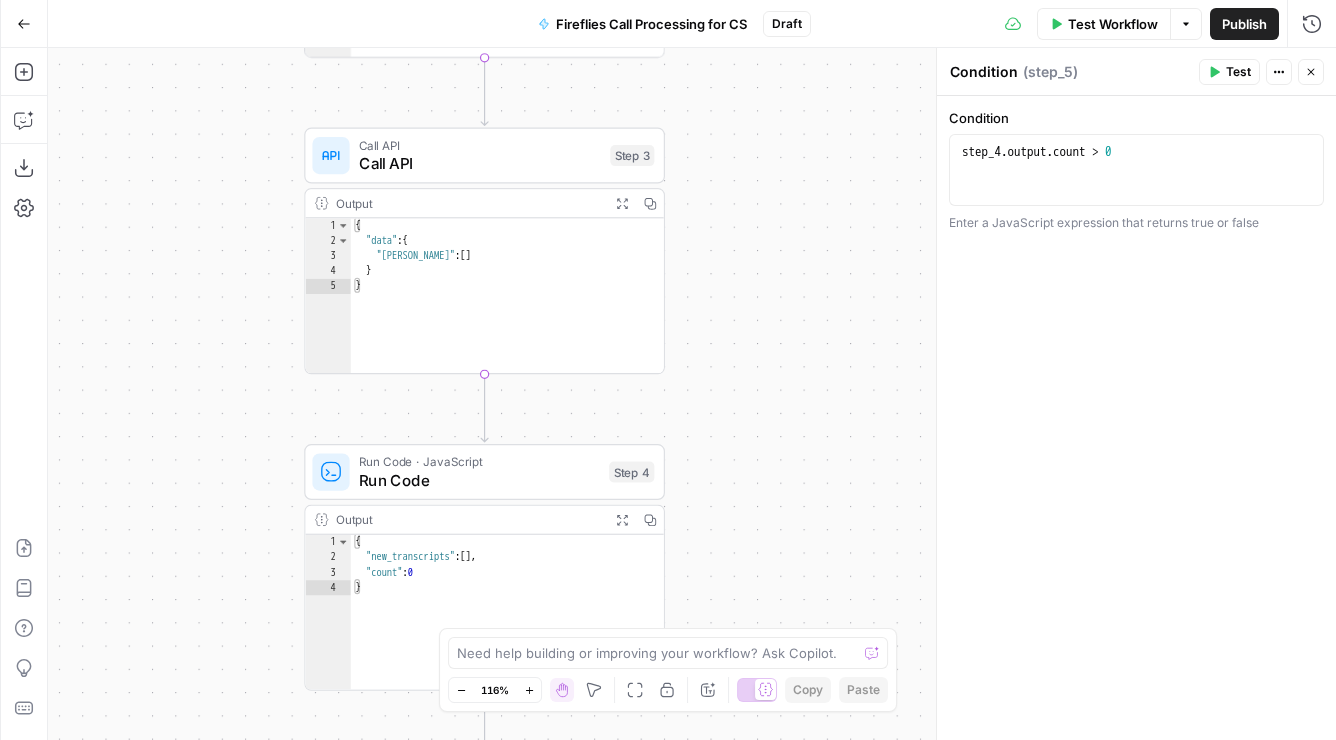 click on "true false Workflow Set Inputs Inputs Get Knowledge Base File Get Knowledge Base File Step 33 Output Expand Output Copy 1 2 3 4 5 6 [    {      "document_name" :  "Fuse Statements" ,      "records" :  [         {           "__text" :  " · Fuse               Incrementality \r\n Problem               Statement: Affiliate marketing               leaders struggle to accurately               measure the true value of their               affiliate publishers because               traditional attribution models               can't distinguish between               publishers who genuinely drive               business growth versus those who               simply claim credit for sales               that would have happened anyway.               This leads to inefficient               commission structures based on               subjective publisher  ." at bounding box center (692, 394) 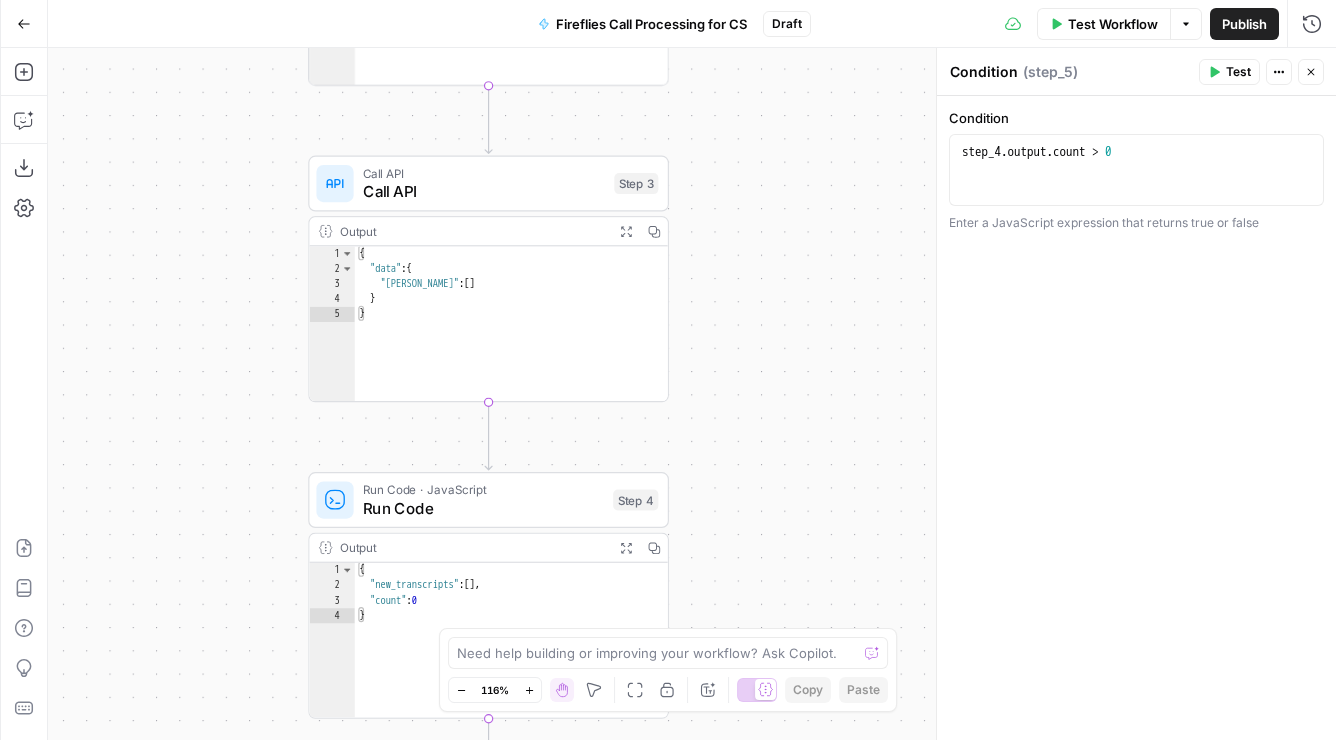 click on "true false Workflow Set Inputs Inputs Get Knowledge Base File Get Knowledge Base File Step 33 Output Expand Output Copy 1 2 3 4 5 6 [    {      "document_name" :  "Fuse Statements" ,      "records" :  [         {           "__text" :  " · Fuse               Incrementality \r\n Problem               Statement: Affiliate marketing               leaders struggle to accurately               measure the true value of their               affiliate publishers because               traditional attribution models               can't distinguish between               publishers who genuinely drive               business growth versus those who               simply claim credit for sales               that would have happened anyway.               This leads to inefficient               commission structures based on               subjective publisher  ." at bounding box center [692, 394] 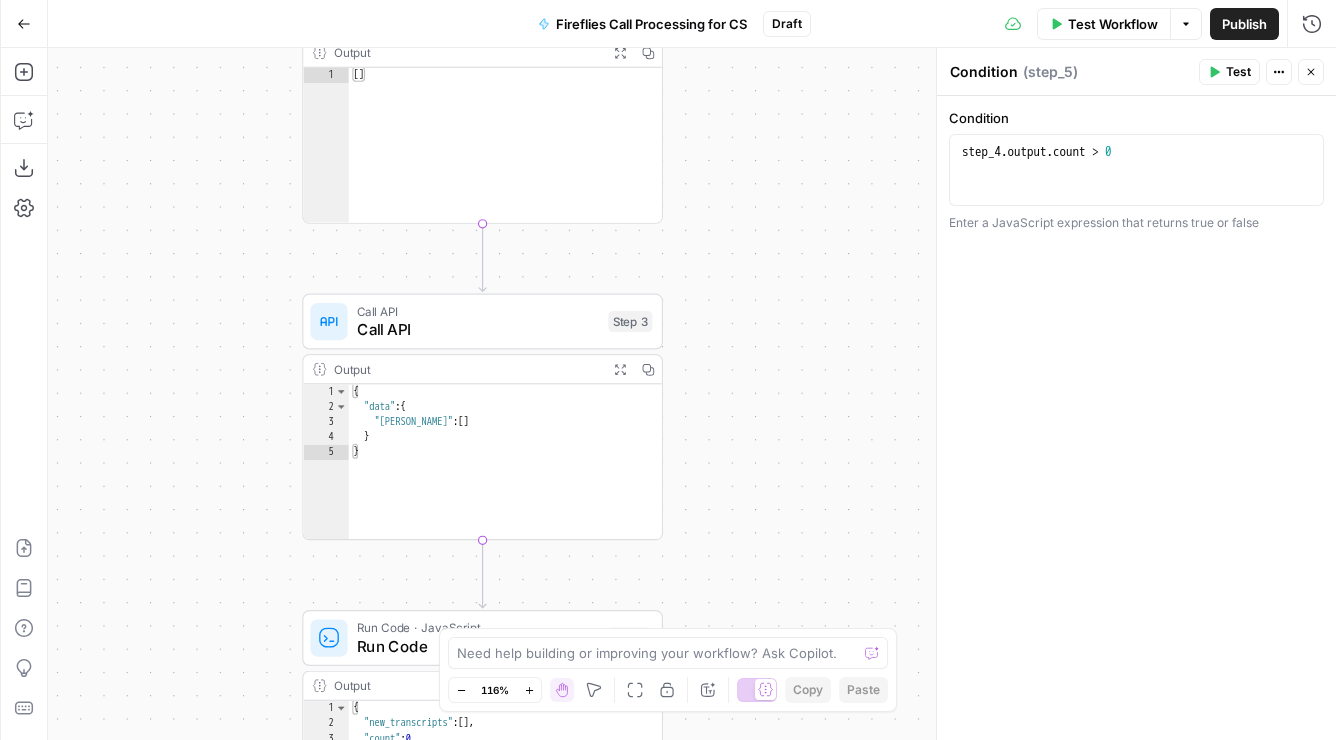 click on "true false Workflow Set Inputs Inputs Get Knowledge Base File Get Knowledge Base File Step 33 Output Expand Output Copy 1 2 3 4 5 6 [    {      "document_name" :  "Fuse Statements" ,      "records" :  [         {           "__text" :  " · Fuse               Incrementality \r\n Problem               Statement: Affiliate marketing               leaders struggle to accurately               measure the true value of their               affiliate publishers because               traditional attribution models               can't distinguish between               publishers who genuinely drive               business growth versus those who               simply claim credit for sales               that would have happened anyway.               This leads to inefficient               commission structures based on               subjective publisher  ." at bounding box center [692, 394] 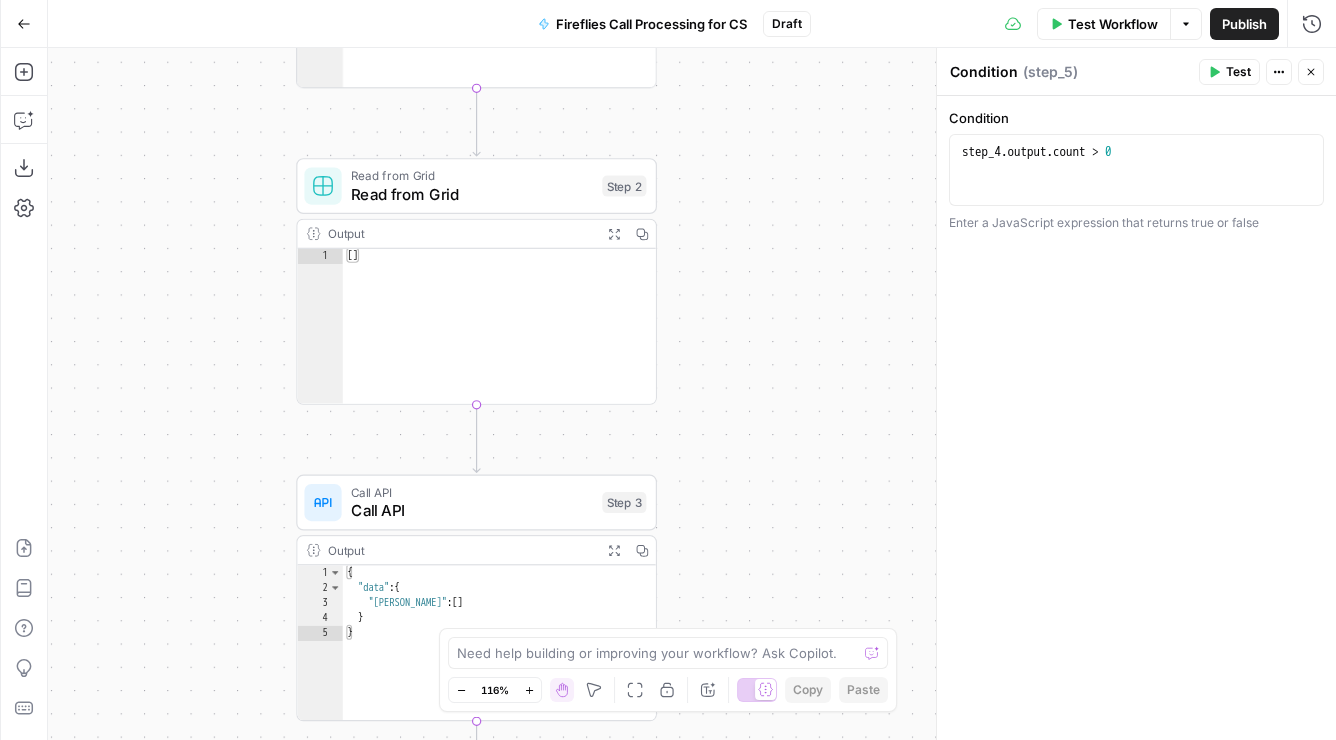 click on "true false Workflow Set Inputs Inputs Get Knowledge Base File Get Knowledge Base File Step 33 Output Expand Output Copy 1 2 3 4 5 6 [    {      "document_name" :  "Fuse Statements" ,      "records" :  [         {           "__text" :  " · Fuse               Incrementality \r\n Problem               Statement: Affiliate marketing               leaders struggle to accurately               measure the true value of their               affiliate publishers because               traditional attribution models               can't distinguish between               publishers who genuinely drive               business growth versus those who               simply claim credit for sales               that would have happened anyway.               This leads to inefficient               commission structures based on               subjective publisher  ." at bounding box center [692, 394] 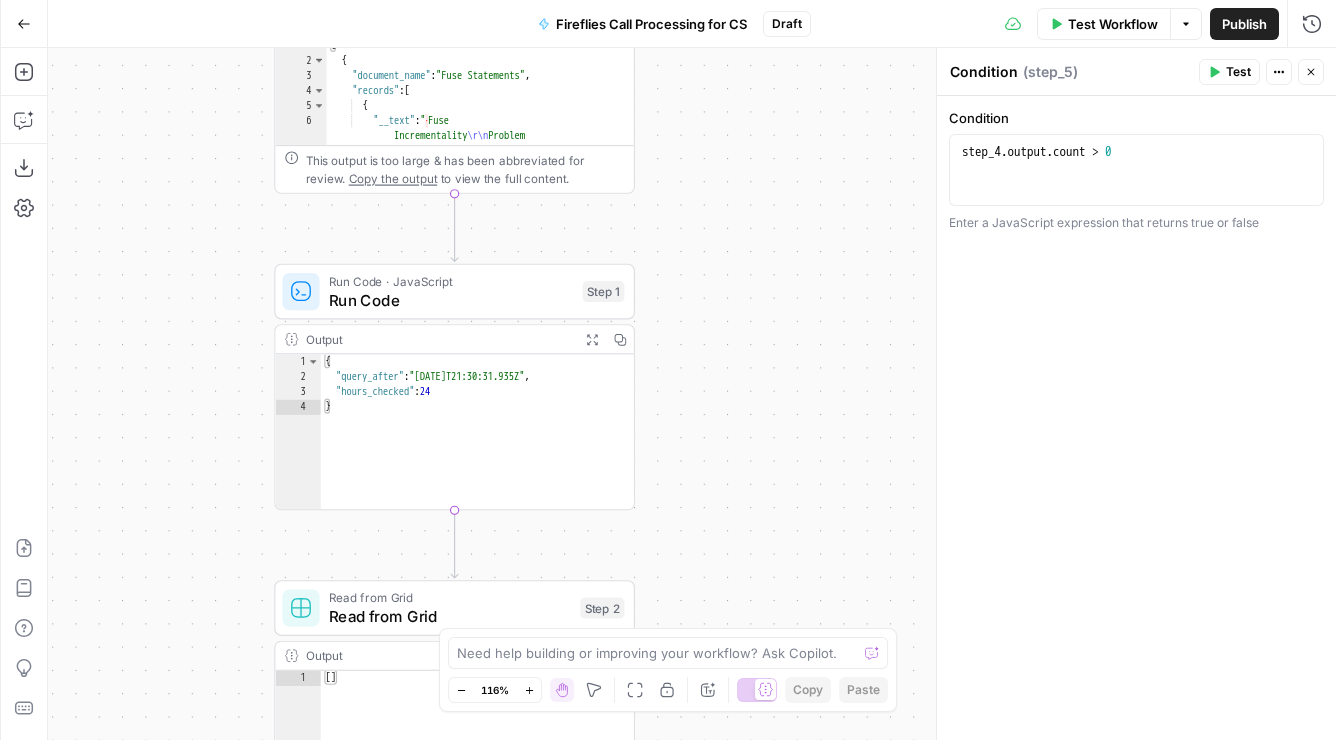 click on "true false Workflow Set Inputs Inputs Get Knowledge Base File Get Knowledge Base File Step 33 Output Expand Output Copy 1 2 3 4 5 6 [    {      "document_name" :  "Fuse Statements" ,      "records" :  [         {           "__text" :  " · Fuse               Incrementality \r\n Problem               Statement: Affiliate marketing               leaders struggle to accurately               measure the true value of their               affiliate publishers because               traditional attribution models               can't distinguish between               publishers who genuinely drive               business growth versus those who               simply claim credit for sales               that would have happened anyway.               This leads to inefficient               commission structures based on               subjective publisher  ." at bounding box center (692, 394) 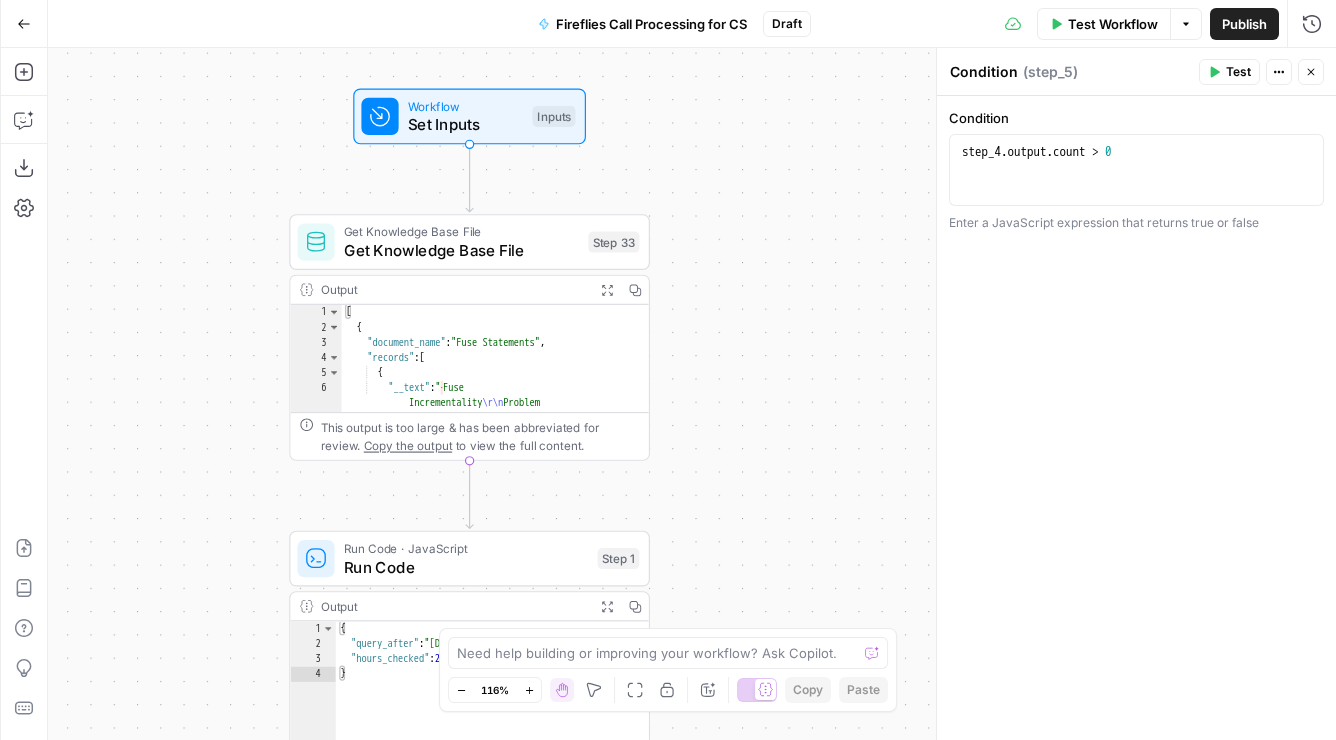 click on "true false Workflow Set Inputs Inputs Get Knowledge Base File Get Knowledge Base File Step 33 Output Expand Output Copy 1 2 3 4 5 6 [    {      "document_name" :  "Fuse Statements" ,      "records" :  [         {           "__text" :  " · Fuse               Incrementality \r\n Problem               Statement: Affiliate marketing               leaders struggle to accurately               measure the true value of their               affiliate publishers because               traditional attribution models               can't distinguish between               publishers who genuinely drive               business growth versus those who               simply claim credit for sales               that would have happened anyway.               This leads to inefficient               commission structures based on               subjective publisher  ." at bounding box center [692, 394] 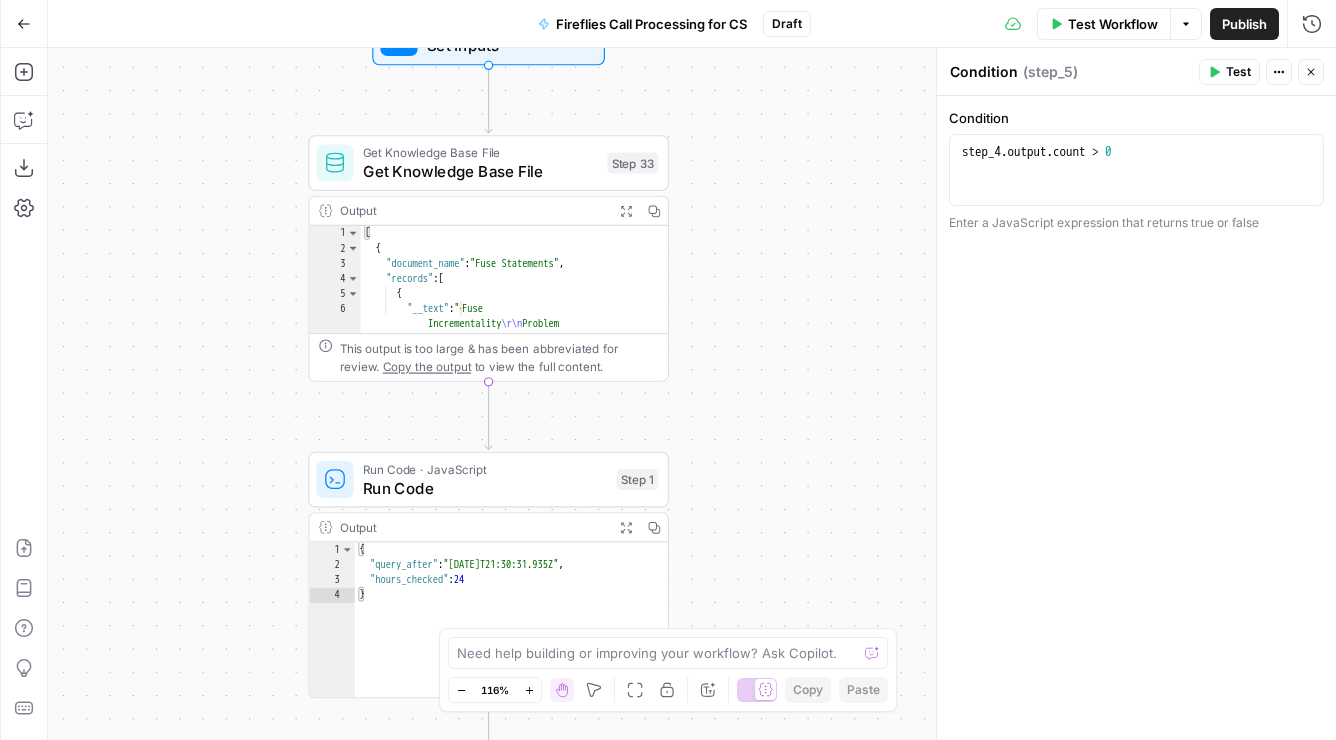 click on "true false Workflow Set Inputs Inputs Get Knowledge Base File Get Knowledge Base File Step 33 Output Expand Output Copy 1 2 3 4 5 6 [    {      "document_name" :  "Fuse Statements" ,      "records" :  [         {           "__text" :  " · Fuse               Incrementality \r\n Problem               Statement: Affiliate marketing               leaders struggle to accurately               measure the true value of their               affiliate publishers because               traditional attribution models               can't distinguish between               publishers who genuinely drive               business growth versus those who               simply claim credit for sales               that would have happened anyway.               This leads to inefficient               commission structures based on               subjective publisher  ." at bounding box center [692, 394] 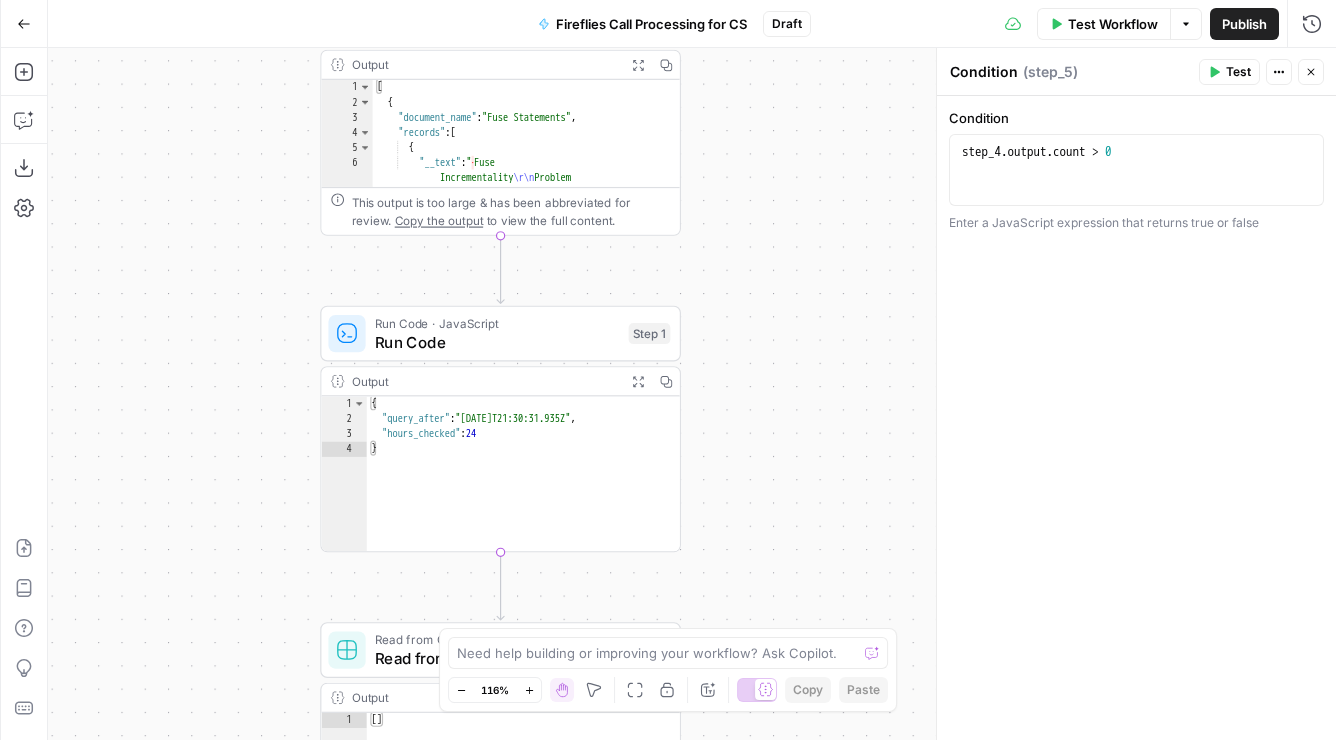 click on "true false Workflow Set Inputs Inputs Get Knowledge Base File Get Knowledge Base File Step 33 Output Expand Output Copy 1 2 3 4 5 6 [    {      "document_name" :  "Fuse Statements" ,      "records" :  [         {           "__text" :  " · Fuse               Incrementality \r\n Problem               Statement: Affiliate marketing               leaders struggle to accurately               measure the true value of their               affiliate publishers because               traditional attribution models               can't distinguish between               publishers who genuinely drive               business growth versus those who               simply claim credit for sales               that would have happened anyway.               This leads to inefficient               commission structures based on               subjective publisher  ." at bounding box center [692, 394] 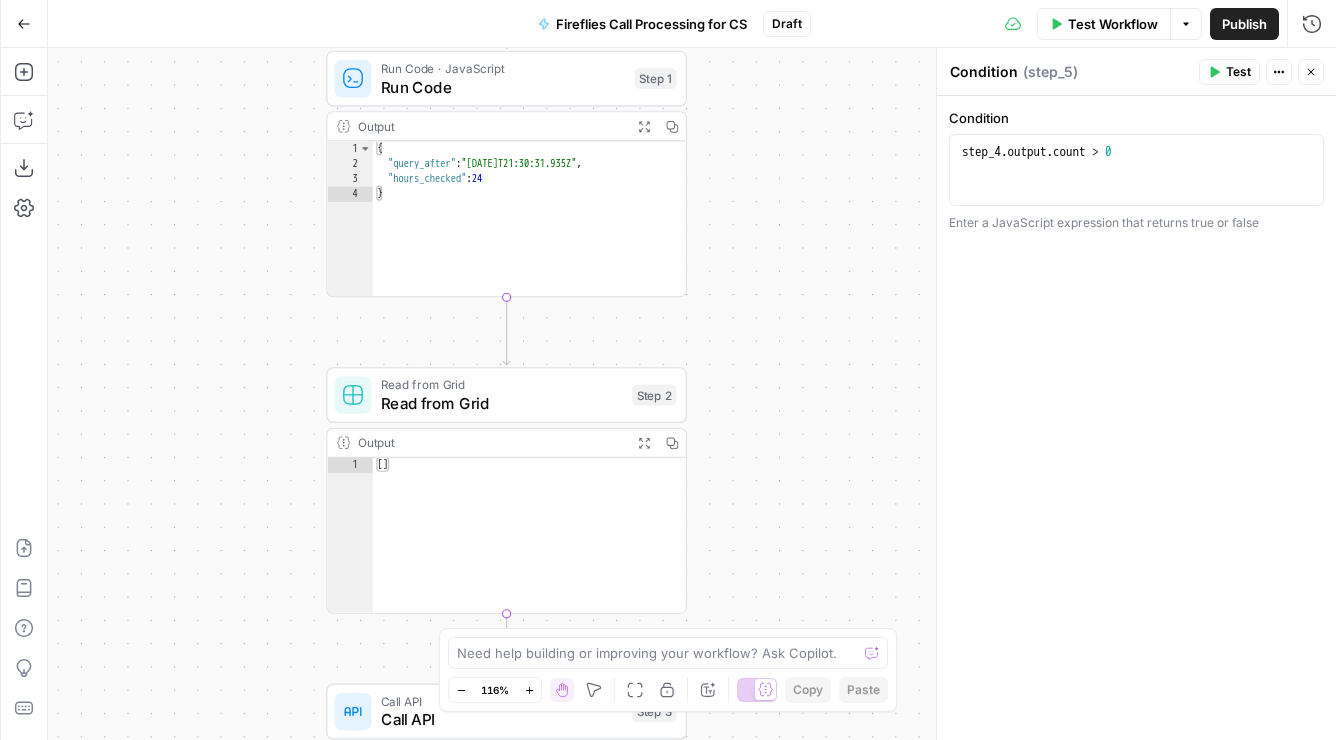click on "true false Workflow Set Inputs Inputs Get Knowledge Base File Get Knowledge Base File Step 33 Output Expand Output Copy 1 2 3 4 5 6 [    {      "document_name" :  "Fuse Statements" ,      "records" :  [         {           "__text" :  " · Fuse               Incrementality \r\n Problem               Statement: Affiliate marketing               leaders struggle to accurately               measure the true value of their               affiliate publishers because               traditional attribution models               can't distinguish between               publishers who genuinely drive               business growth versus those who               simply claim credit for sales               that would have happened anyway.               This leads to inefficient               commission structures based on               subjective publisher  ." at bounding box center (692, 394) 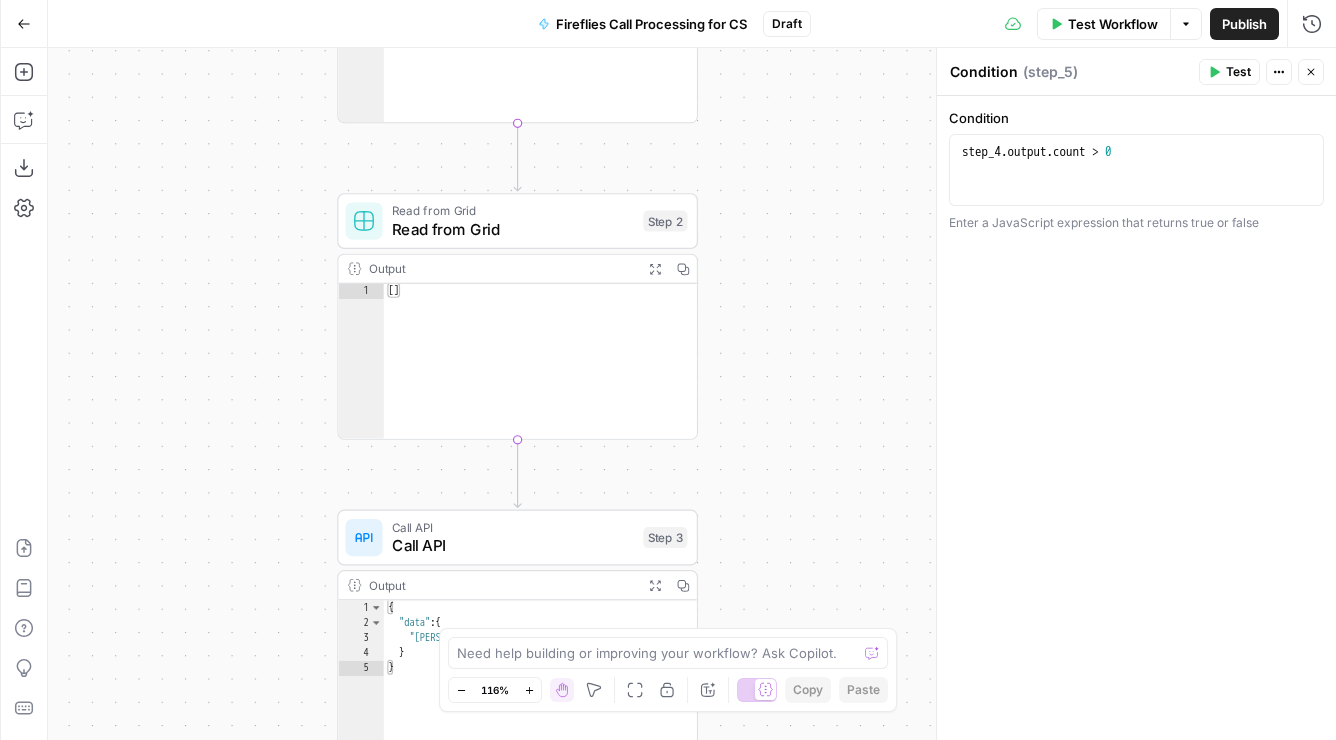 click on "true false Workflow Set Inputs Inputs Get Knowledge Base File Get Knowledge Base File Step 33 Output Expand Output Copy 1 2 3 4 5 6 [    {      "document_name" :  "Fuse Statements" ,      "records" :  [         {           "__text" :  " · Fuse               Incrementality \r\n Problem               Statement: Affiliate marketing               leaders struggle to accurately               measure the true value of their               affiliate publishers because               traditional attribution models               can't distinguish between               publishers who genuinely drive               business growth versus those who               simply claim credit for sales               that would have happened anyway.               This leads to inefficient               commission structures based on               subjective publisher  ." at bounding box center [692, 394] 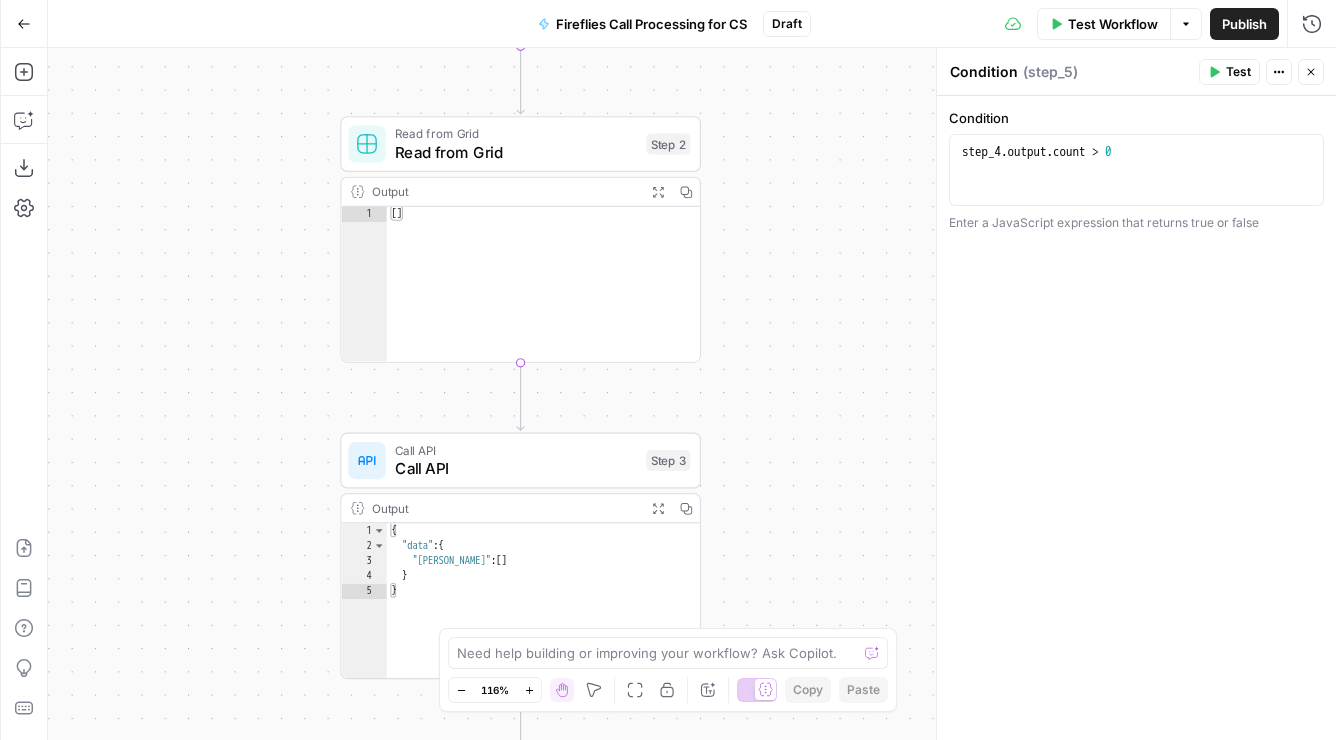 click on "true false Workflow Set Inputs Inputs Get Knowledge Base File Get Knowledge Base File Step 33 Output Expand Output Copy 1 2 3 4 5 6 [    {      "document_name" :  "Fuse Statements" ,      "records" :  [         {           "__text" :  " · Fuse               Incrementality \r\n Problem               Statement: Affiliate marketing               leaders struggle to accurately               measure the true value of their               affiliate publishers because               traditional attribution models               can't distinguish between               publishers who genuinely drive               business growth versus those who               simply claim credit for sales               that would have happened anyway.               This leads to inefficient               commission structures based on               subjective publisher  ." at bounding box center (692, 394) 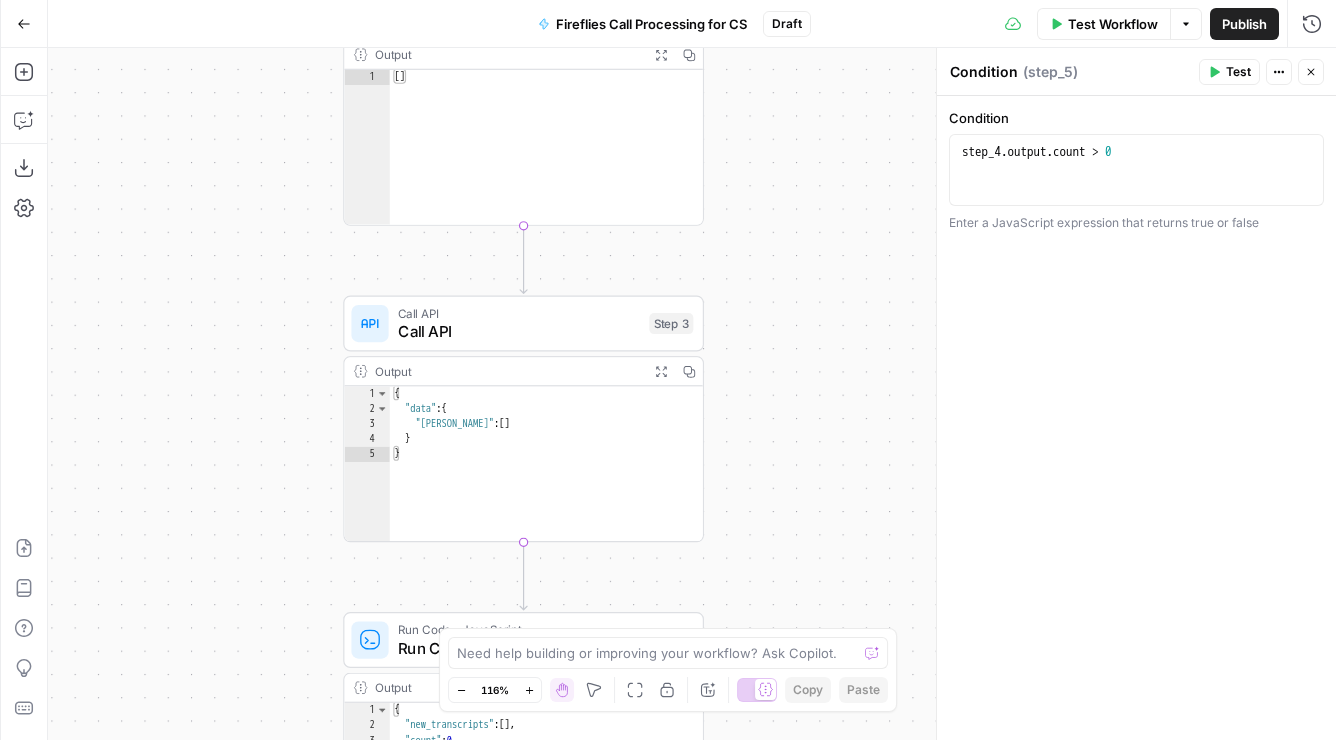 click on "true false Workflow Set Inputs Inputs Get Knowledge Base File Get Knowledge Base File Step 33 Output Expand Output Copy 1 2 3 4 5 6 [    {      "document_name" :  "Fuse Statements" ,      "records" :  [         {           "__text" :  " · Fuse               Incrementality \r\n Problem               Statement: Affiliate marketing               leaders struggle to accurately               measure the true value of their               affiliate publishers because               traditional attribution models               can't distinguish between               publishers who genuinely drive               business growth versus those who               simply claim credit for sales               that would have happened anyway.               This leads to inefficient               commission structures based on               subjective publisher  ." at bounding box center [692, 394] 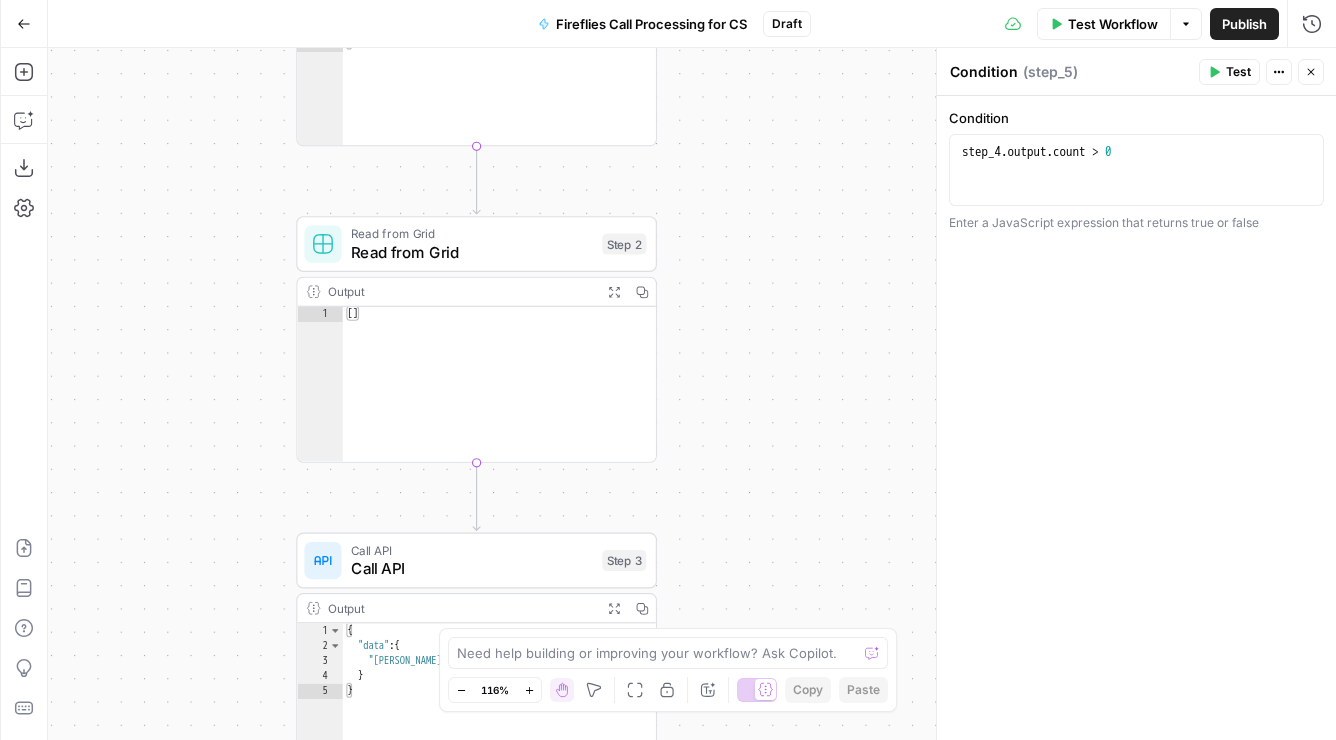 click on "true false Workflow Set Inputs Inputs Get Knowledge Base File Get Knowledge Base File Step 33 Output Expand Output Copy 1 2 3 4 5 6 [    {      "document_name" :  "Fuse Statements" ,      "records" :  [         {           "__text" :  " · Fuse               Incrementality \r\n Problem               Statement: Affiliate marketing               leaders struggle to accurately               measure the true value of their               affiliate publishers because               traditional attribution models               can't distinguish between               publishers who genuinely drive               business growth versus those who               simply claim credit for sales               that would have happened anyway.               This leads to inefficient               commission structures based on               subjective publisher  ." at bounding box center [692, 394] 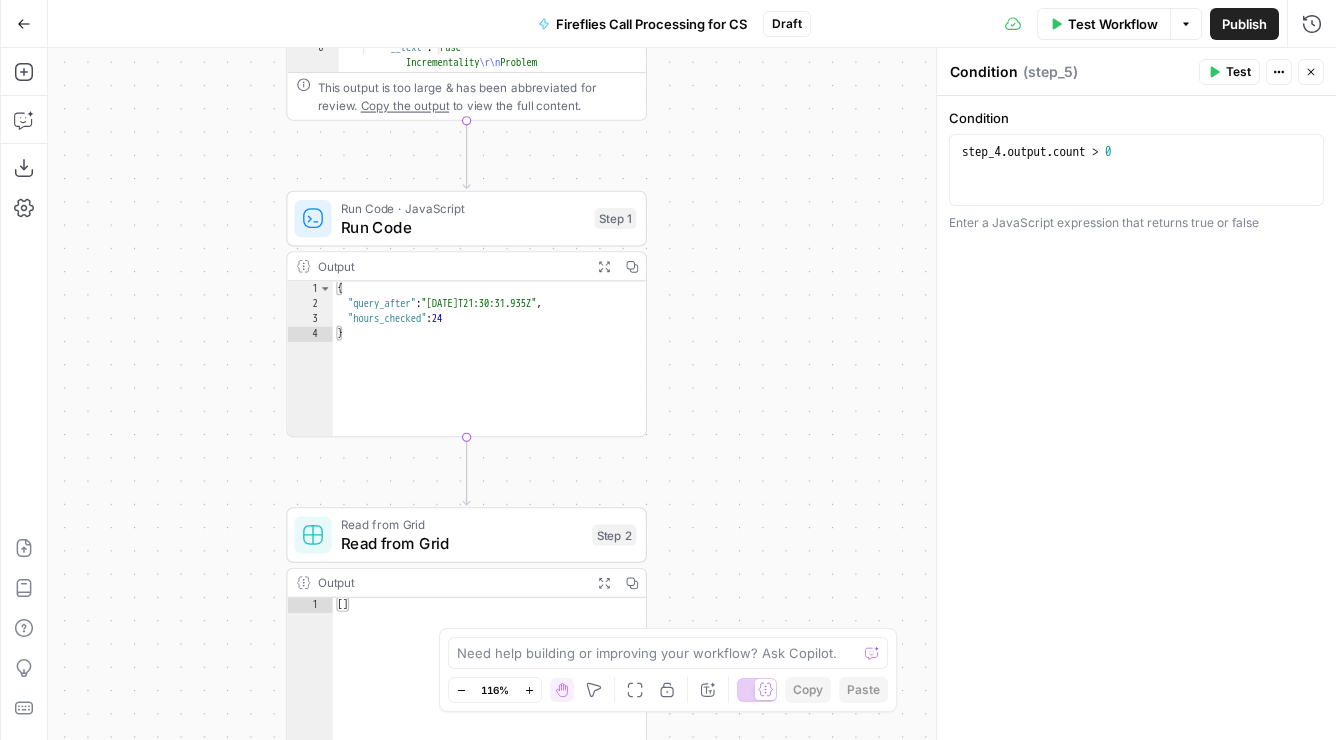 click on "true false Workflow Set Inputs Inputs Get Knowledge Base File Get Knowledge Base File Step 33 Output Expand Output Copy 1 2 3 4 5 6 [    {      "document_name" :  "Fuse Statements" ,      "records" :  [         {           "__text" :  " · Fuse               Incrementality \r\n Problem               Statement: Affiliate marketing               leaders struggle to accurately               measure the true value of their               affiliate publishers because               traditional attribution models               can't distinguish between               publishers who genuinely drive               business growth versus those who               simply claim credit for sales               that would have happened anyway.               This leads to inefficient               commission structures based on               subjective publisher  ." at bounding box center (692, 394) 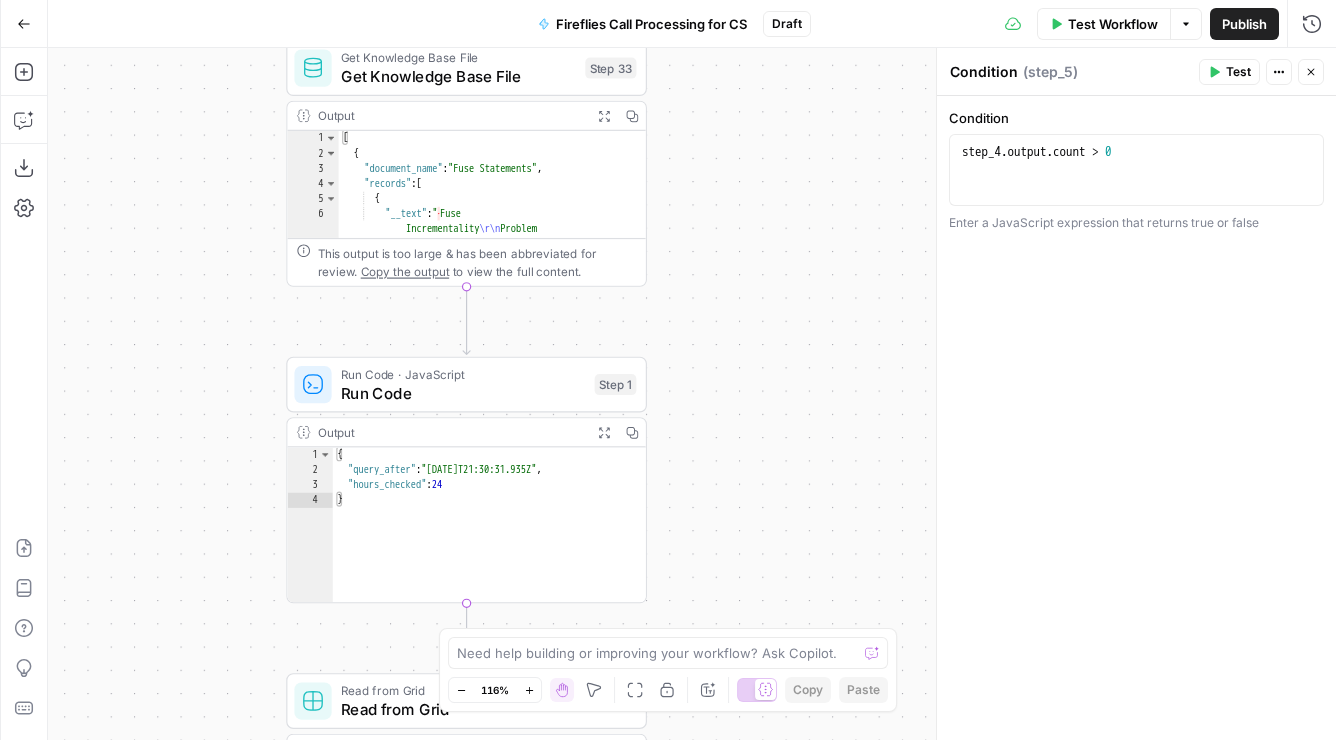 click on "true false Workflow Set Inputs Inputs Get Knowledge Base File Get Knowledge Base File Step 33 Output Expand Output Copy 1 2 3 4 5 6 [    {      "document_name" :  "Fuse Statements" ,      "records" :  [         {           "__text" :  " · Fuse               Incrementality \r\n Problem               Statement: Affiliate marketing               leaders struggle to accurately               measure the true value of their               affiliate publishers because               traditional attribution models               can't distinguish between               publishers who genuinely drive               business growth versus those who               simply claim credit for sales               that would have happened anyway.               This leads to inefficient               commission structures based on               subjective publisher  ." at bounding box center (692, 394) 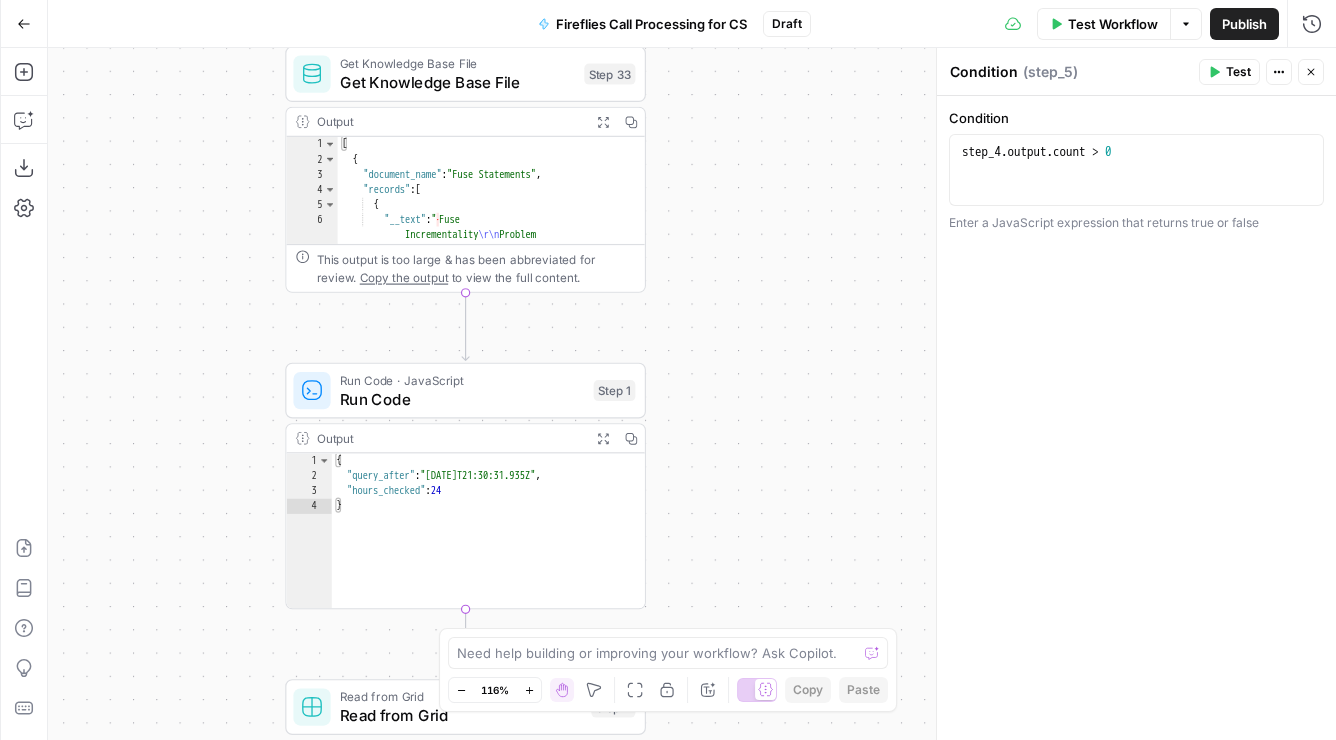 click on "true false Workflow Set Inputs Inputs Get Knowledge Base File Get Knowledge Base File Step 33 Output Expand Output Copy 1 2 3 4 5 6 [    {      "document_name" :  "Fuse Statements" ,      "records" :  [         {           "__text" :  " · Fuse               Incrementality \r\n Problem               Statement: Affiliate marketing               leaders struggle to accurately               measure the true value of their               affiliate publishers because               traditional attribution models               can't distinguish between               publishers who genuinely drive               business growth versus those who               simply claim credit for sales               that would have happened anyway.               This leads to inefficient               commission structures based on               subjective publisher  ." at bounding box center [692, 394] 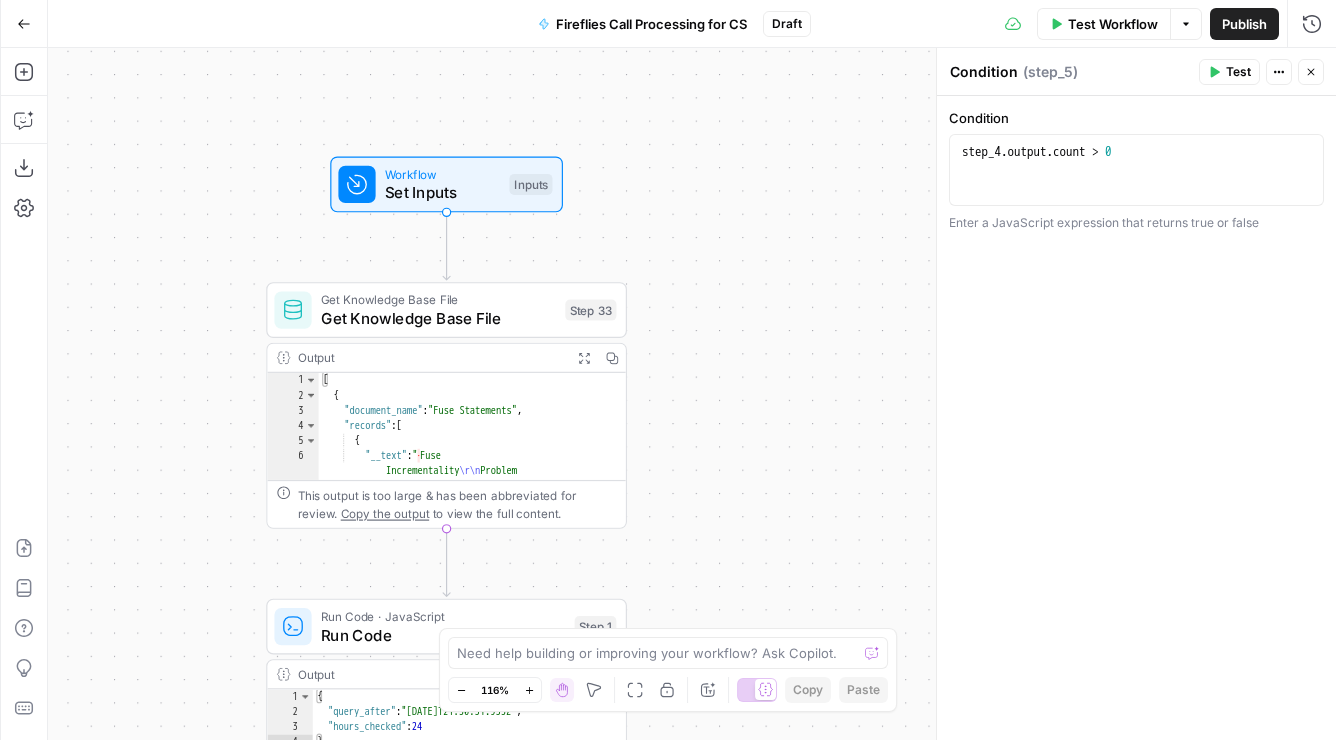 click on "true false Workflow Set Inputs Inputs Get Knowledge Base File Get Knowledge Base File Step 33 Output Expand Output Copy 1 2 3 4 5 6 [    {      "document_name" :  "Fuse Statements" ,      "records" :  [         {           "__text" :  " · Fuse               Incrementality \r\n Problem               Statement: Affiliate marketing               leaders struggle to accurately               measure the true value of their               affiliate publishers because               traditional attribution models               can't distinguish between               publishers who genuinely drive               business growth versus those who               simply claim credit for sales               that would have happened anyway.               This leads to inefficient               commission structures based on               subjective publisher  ." at bounding box center [692, 394] 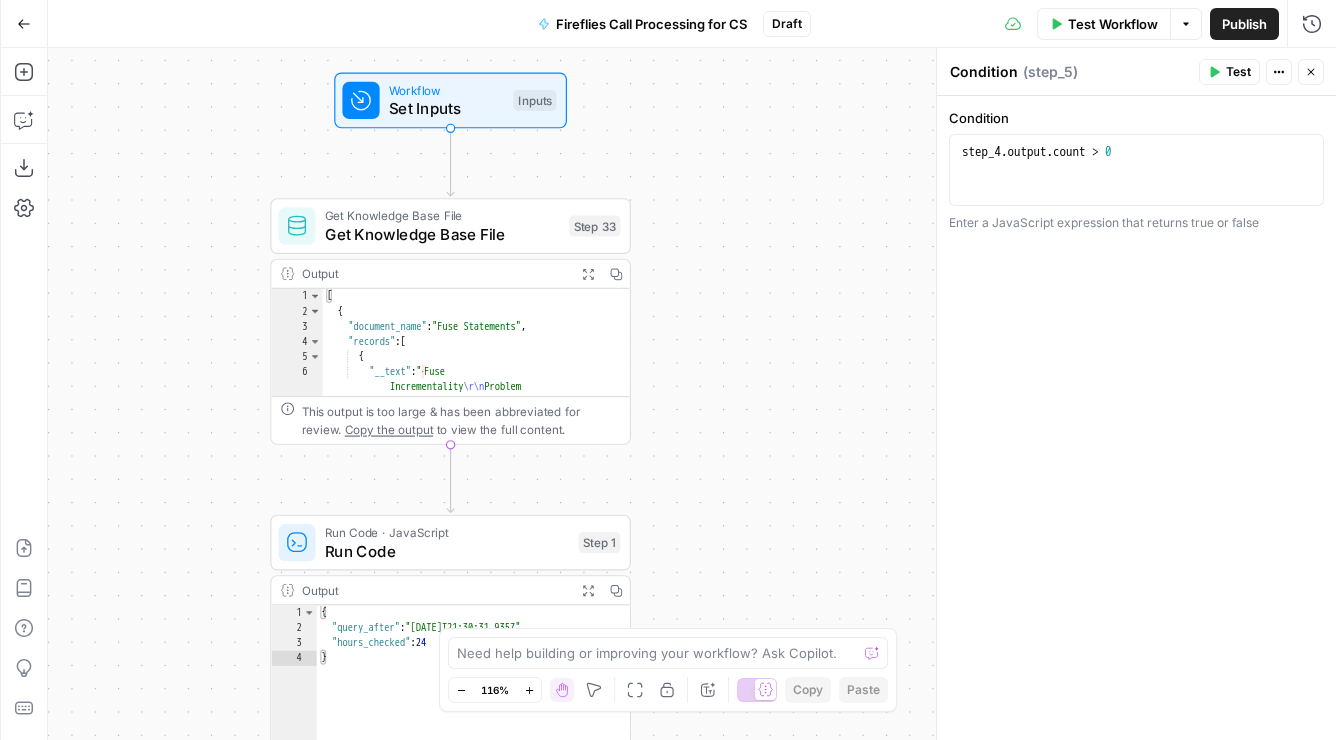 click on "true false Workflow Set Inputs Inputs Get Knowledge Base File Get Knowledge Base File Step 33 Output Expand Output Copy 1 2 3 4 5 6 [    {      "document_name" :  "Fuse Statements" ,      "records" :  [         {           "__text" :  " · Fuse               Incrementality \r\n Problem               Statement: Affiliate marketing               leaders struggle to accurately               measure the true value of their               affiliate publishers because               traditional attribution models               can't distinguish between               publishers who genuinely drive               business growth versus those who               simply claim credit for sales               that would have happened anyway.               This leads to inefficient               commission structures based on               subjective publisher  ." at bounding box center (692, 394) 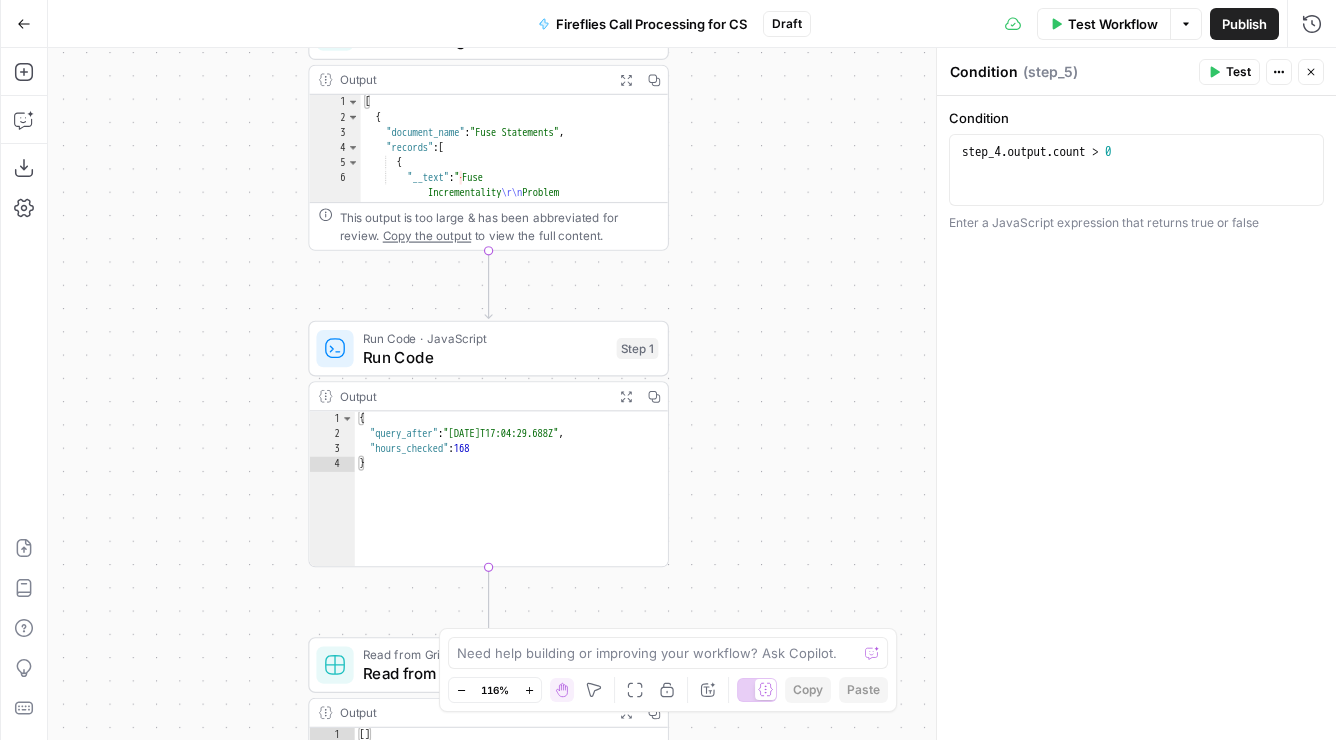 drag, startPoint x: 761, startPoint y: 312, endPoint x: 802, endPoint y: 107, distance: 209.0598 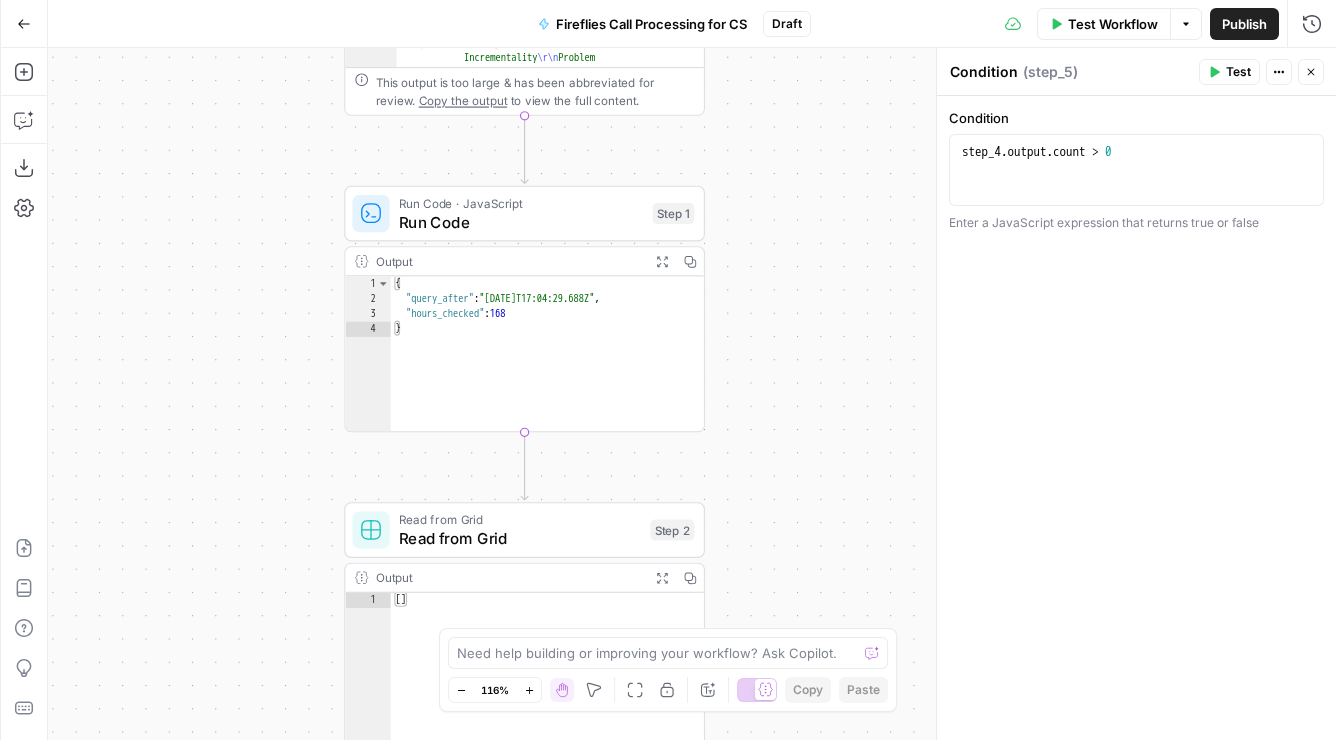 drag, startPoint x: 801, startPoint y: 241, endPoint x: 827, endPoint y: 135, distance: 109.14211 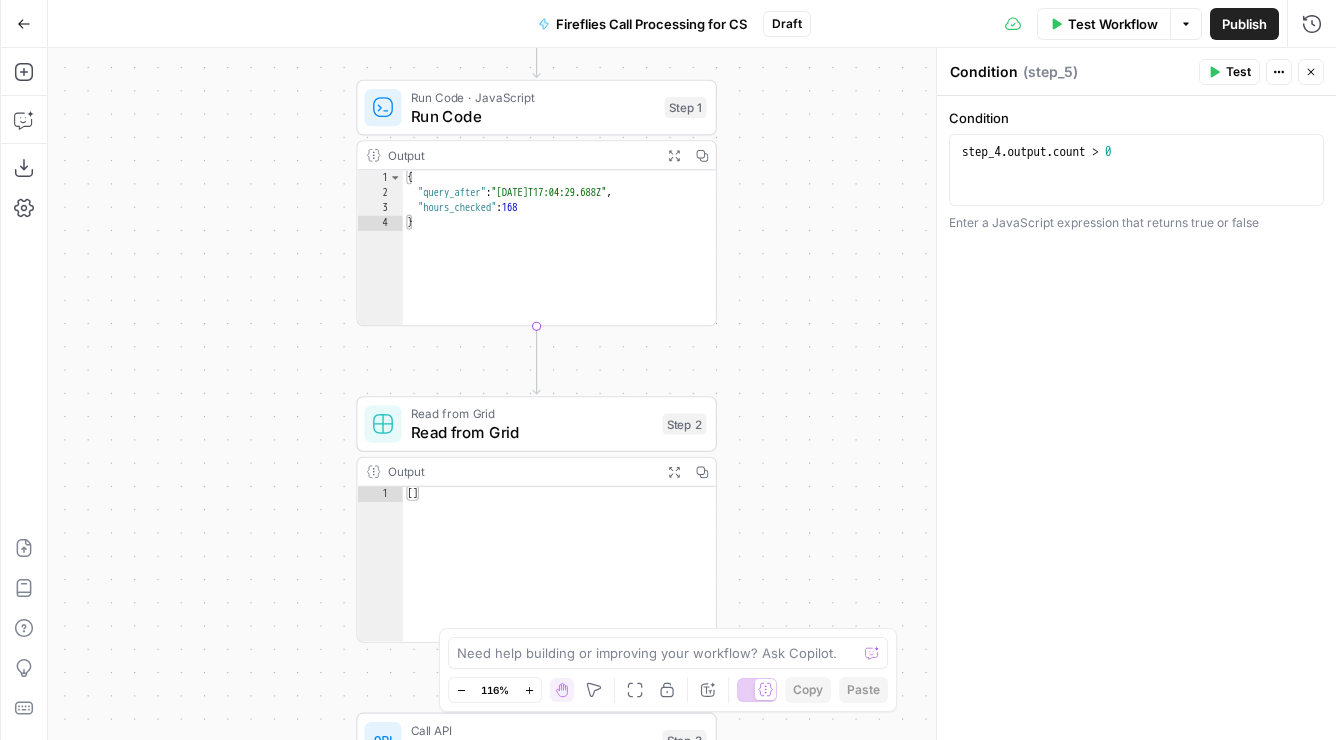 drag, startPoint x: 800, startPoint y: 251, endPoint x: 806, endPoint y: 160, distance: 91.197586 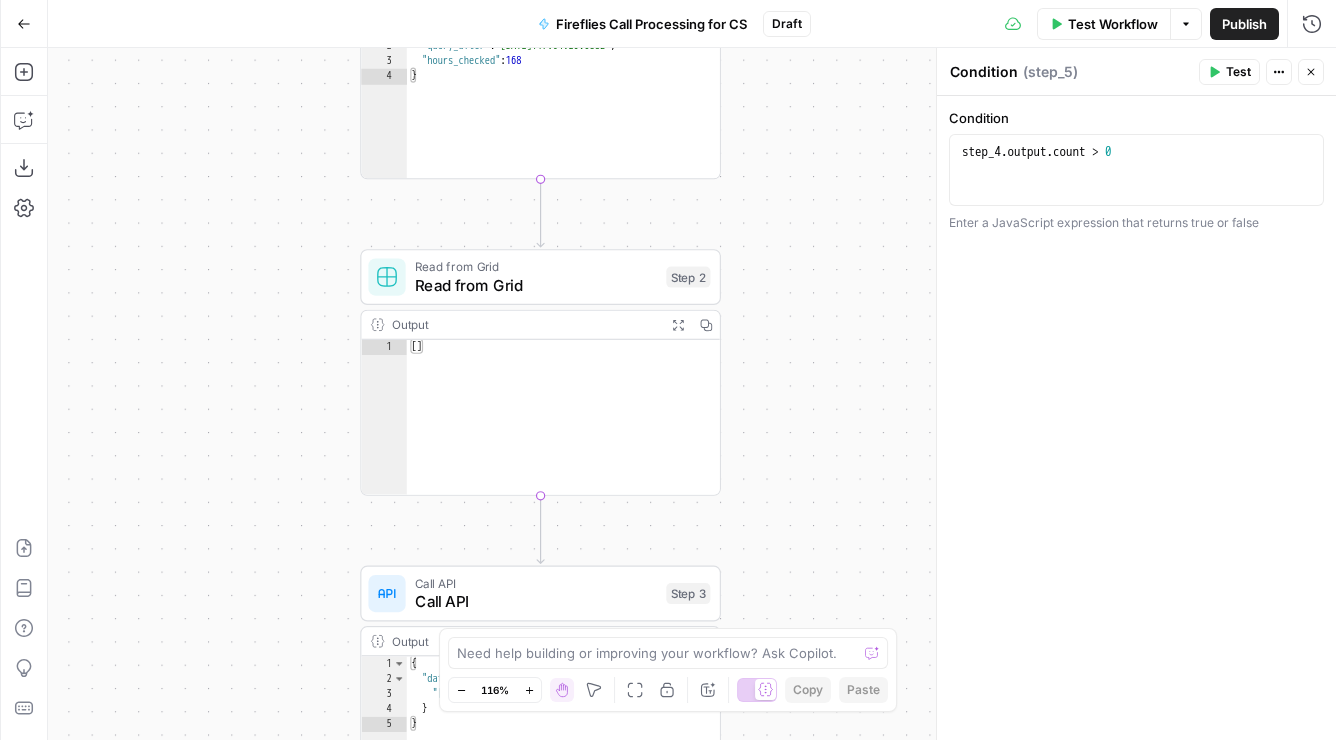 drag, startPoint x: 792, startPoint y: 217, endPoint x: 792, endPoint y: 144, distance: 73 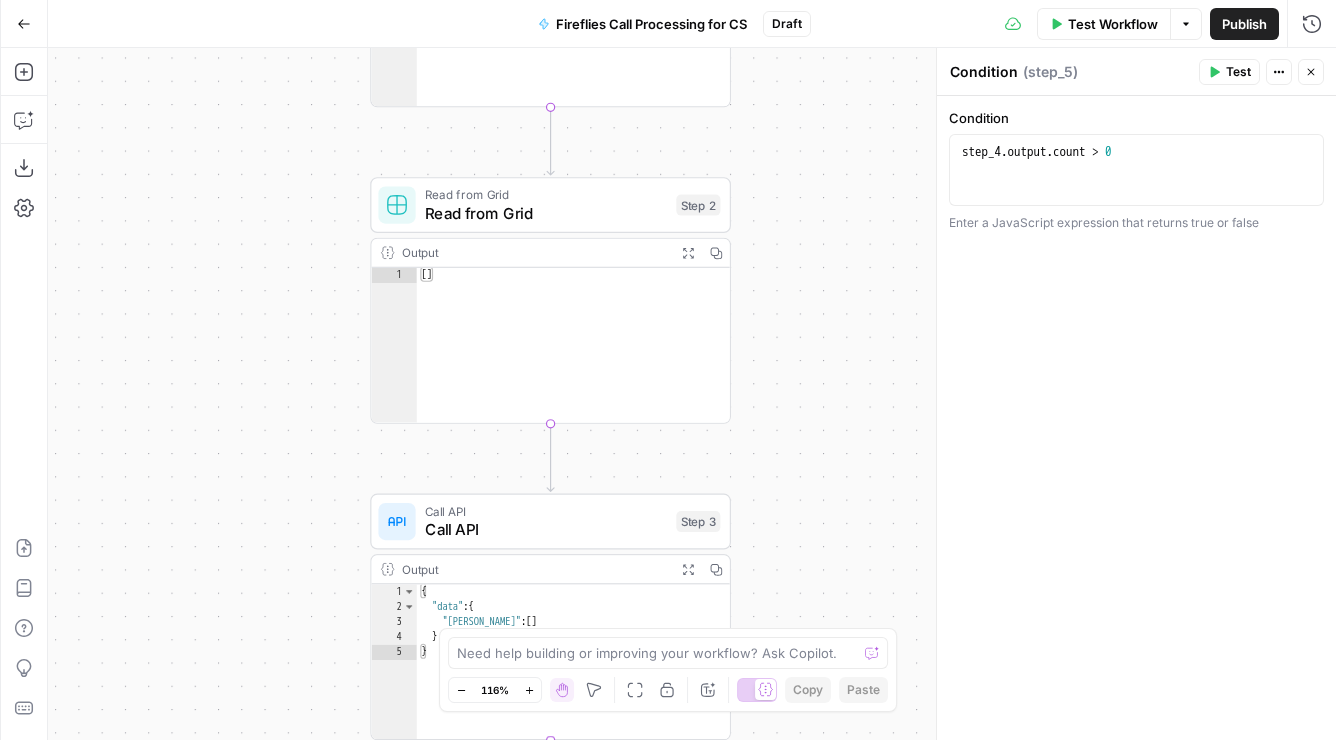 drag, startPoint x: 777, startPoint y: 251, endPoint x: 788, endPoint y: 167, distance: 84.71718 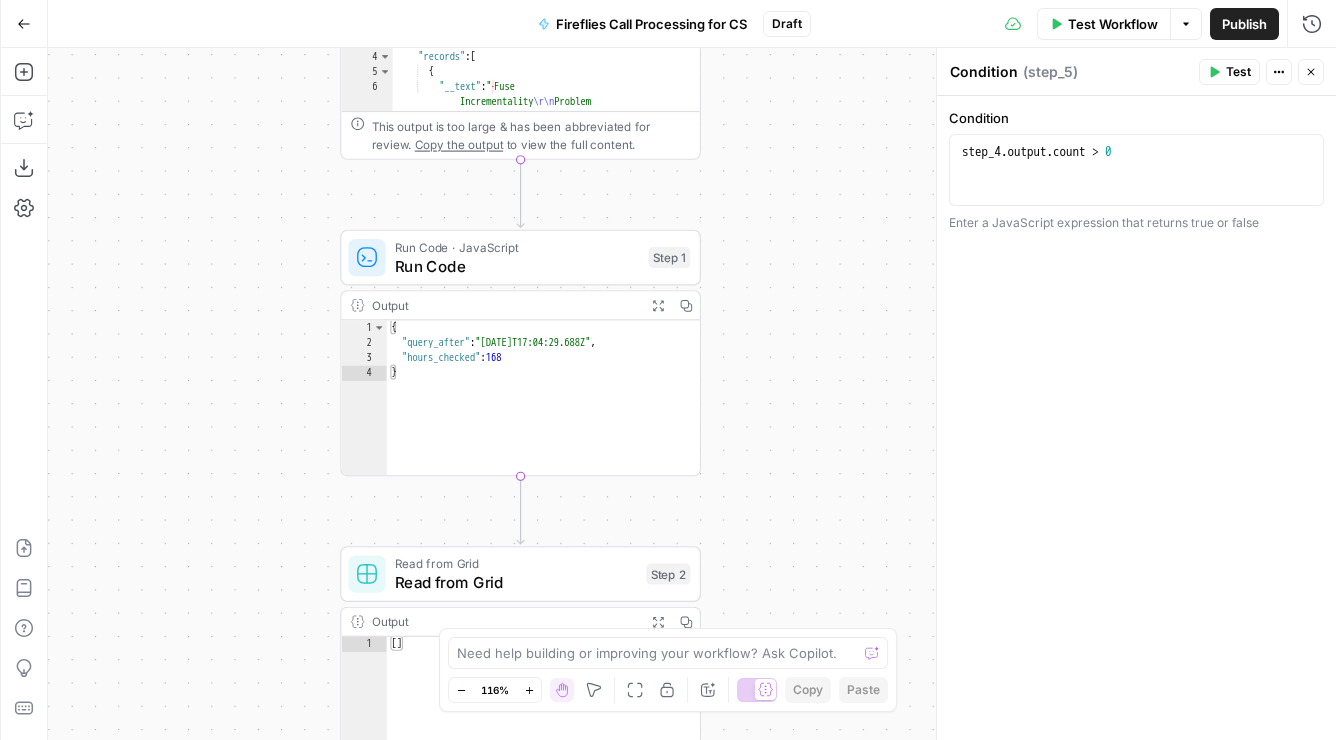 drag, startPoint x: 813, startPoint y: 102, endPoint x: 782, endPoint y: 485, distance: 384.25253 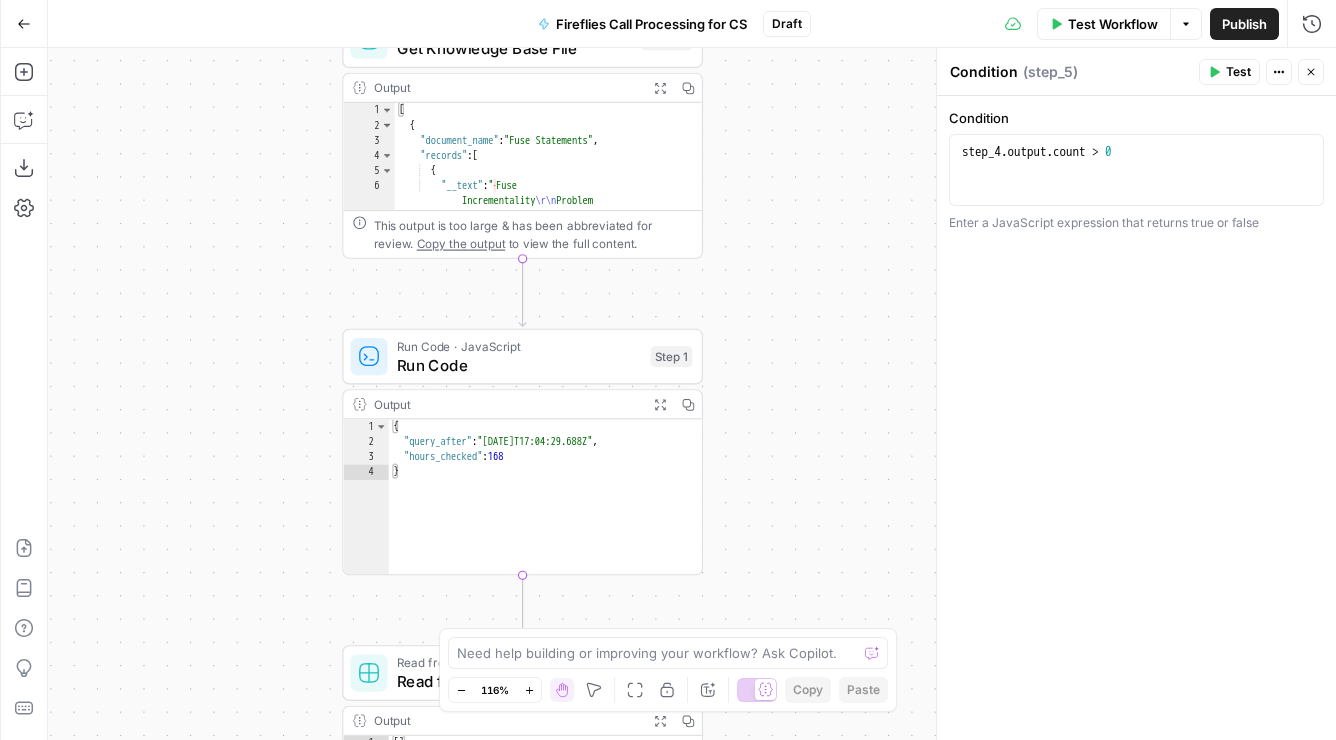 drag, startPoint x: 763, startPoint y: 355, endPoint x: 770, endPoint y: 303, distance: 52.46904 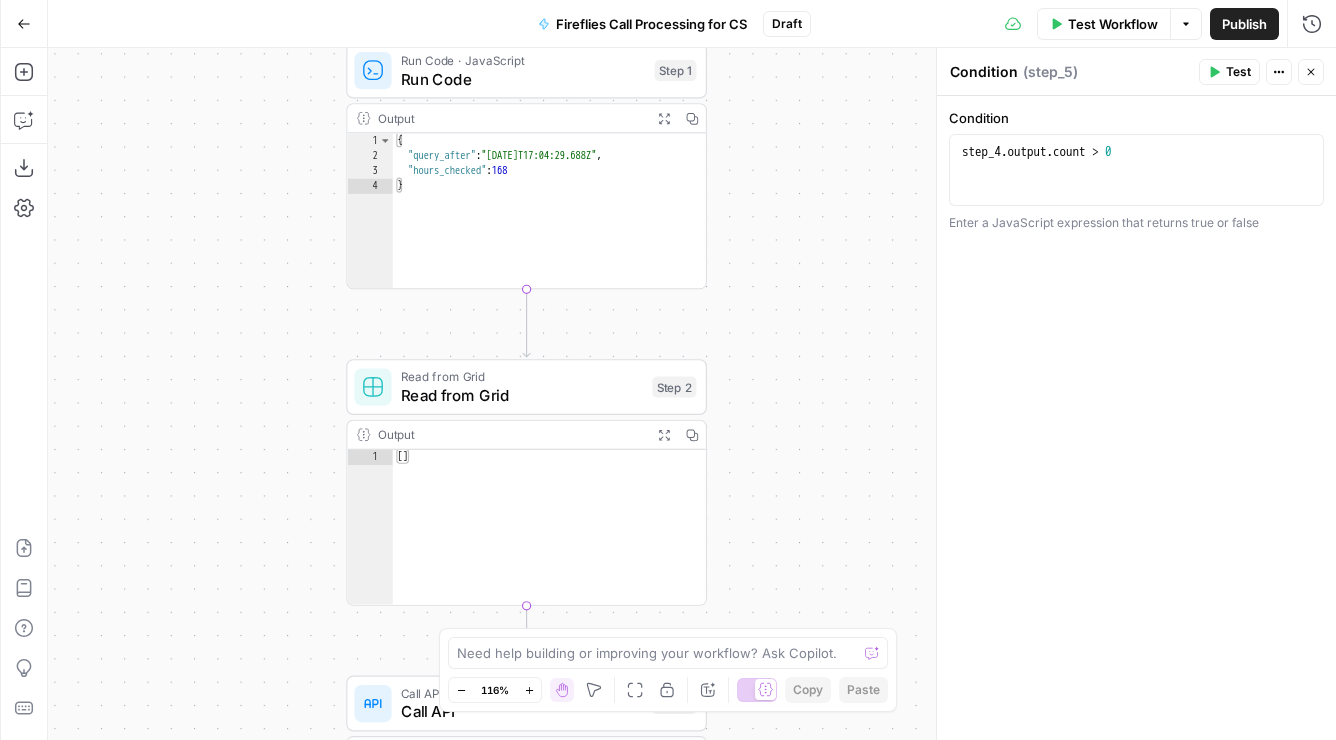 drag, startPoint x: 767, startPoint y: 471, endPoint x: 754, endPoint y: 370, distance: 101.8332 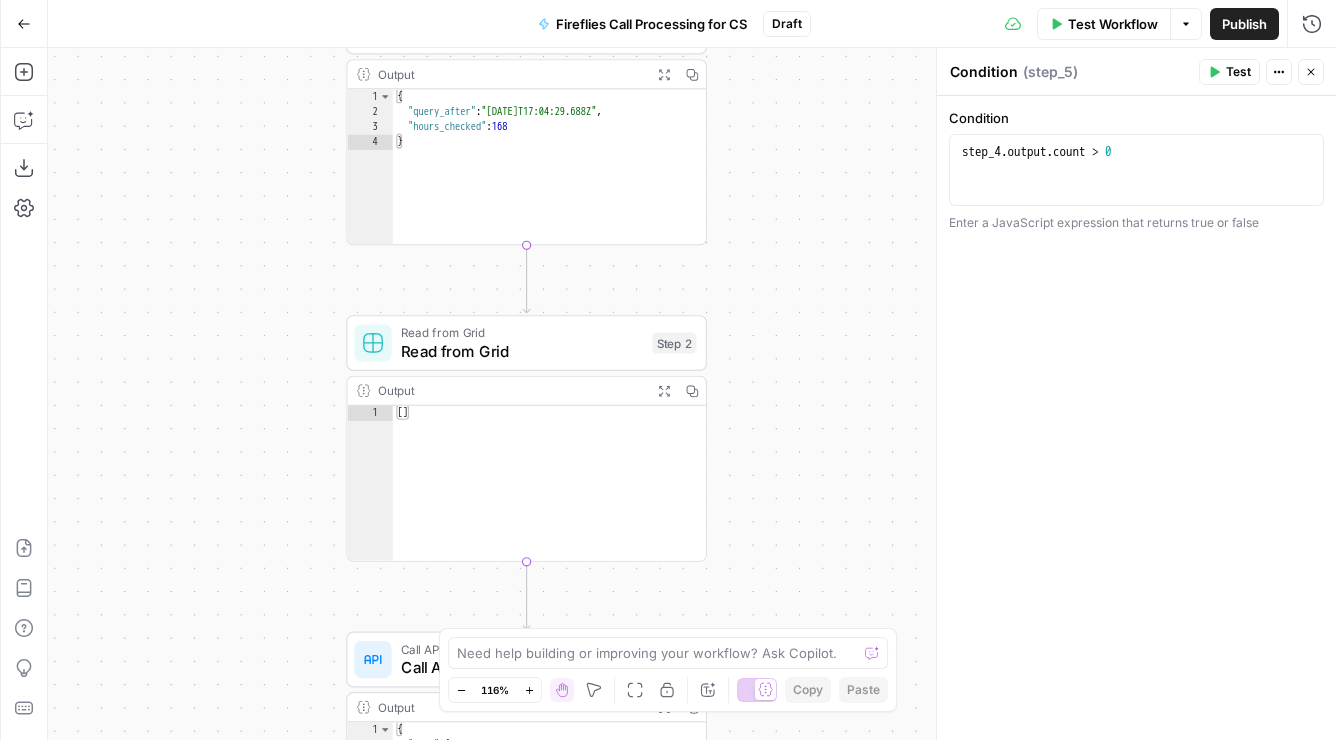 drag, startPoint x: 754, startPoint y: 374, endPoint x: 755, endPoint y: 247, distance: 127.00394 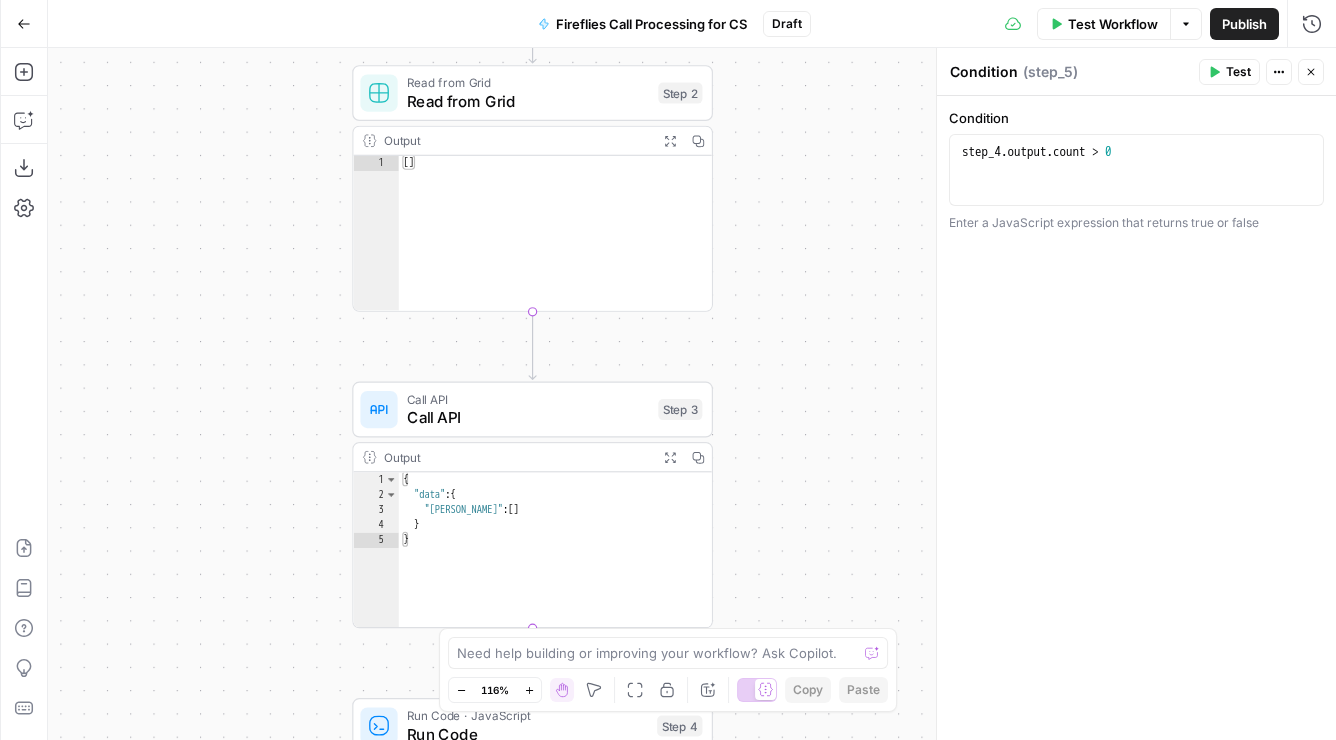 drag, startPoint x: 756, startPoint y: 351, endPoint x: 761, endPoint y: 191, distance: 160.07811 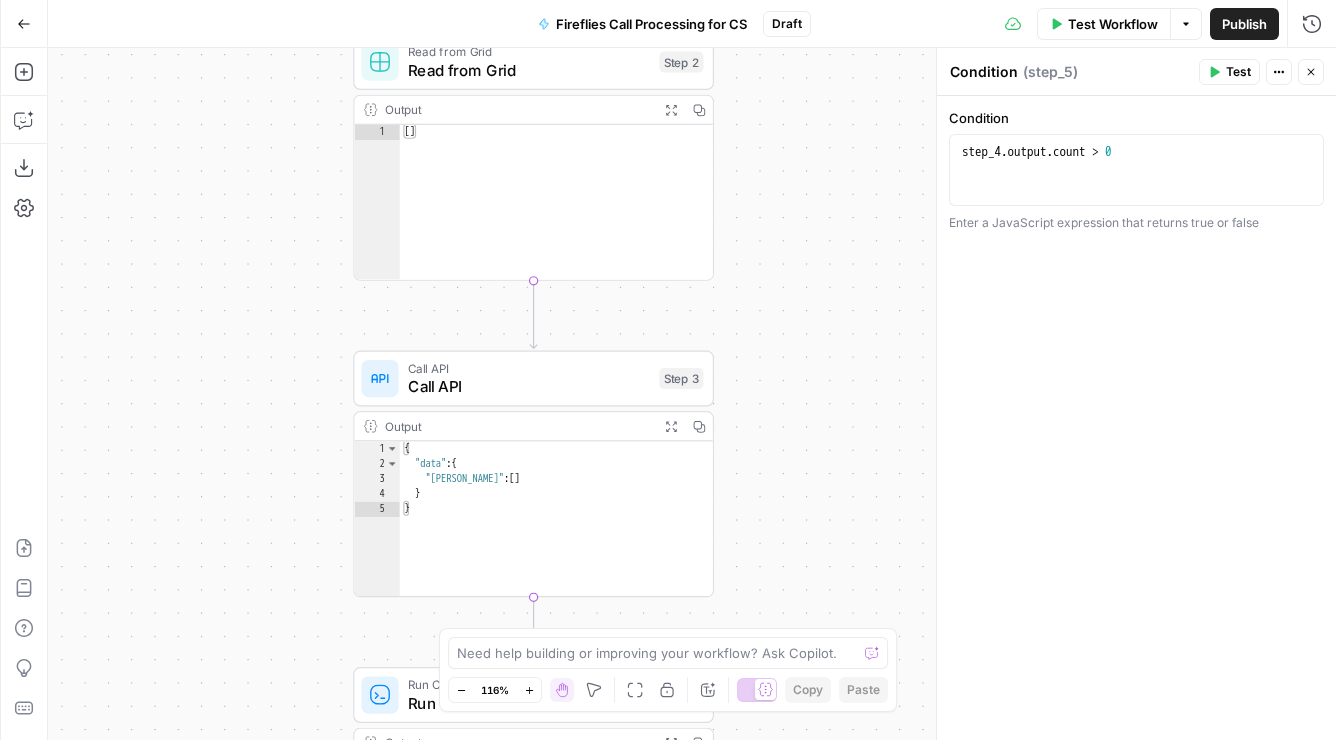 drag, startPoint x: 765, startPoint y: 317, endPoint x: 773, endPoint y: 208, distance: 109.29318 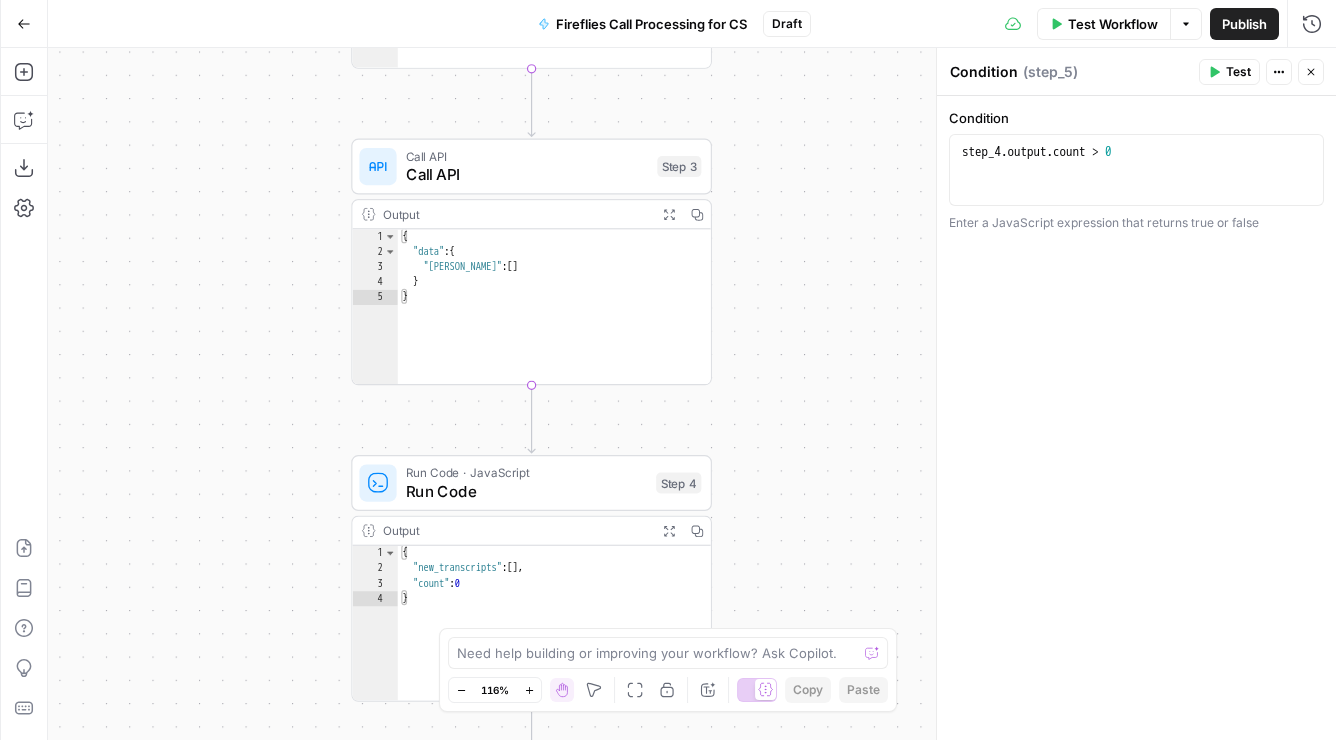 drag, startPoint x: 757, startPoint y: 268, endPoint x: 746, endPoint y: 171, distance: 97.62172 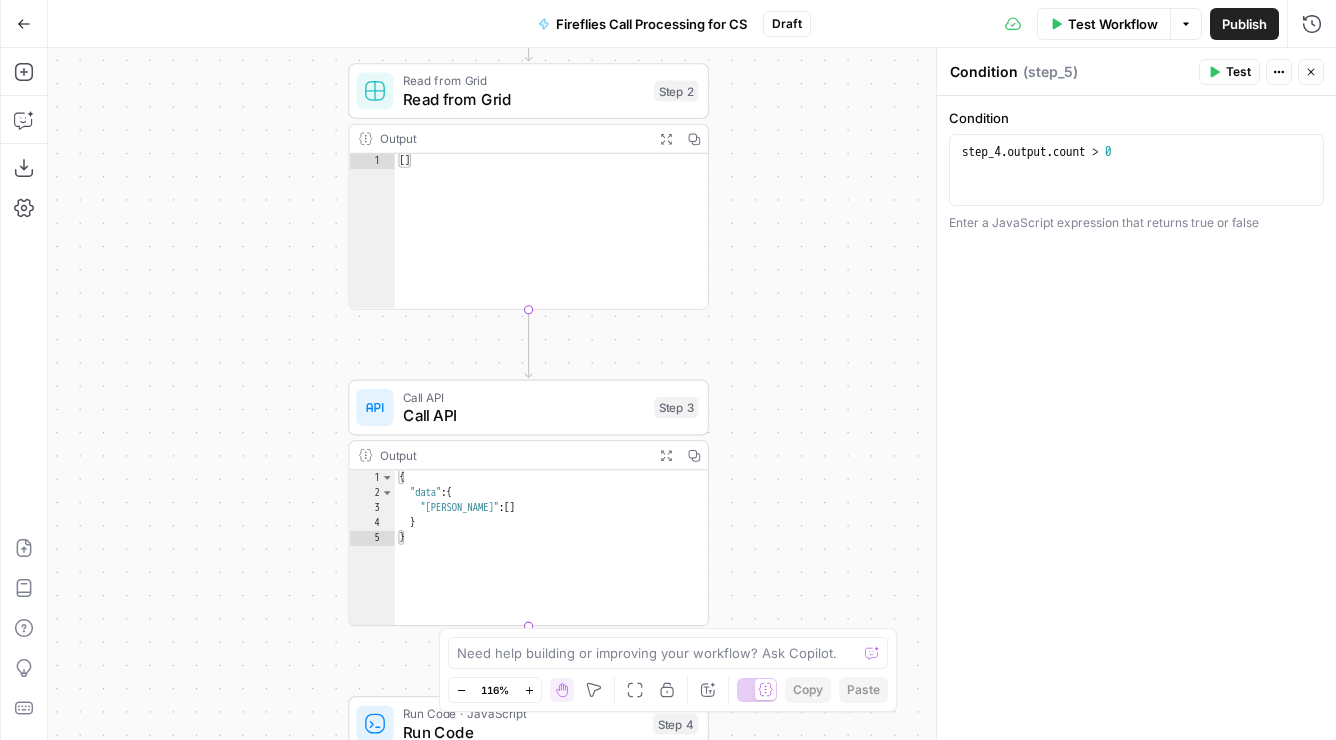 drag, startPoint x: 865, startPoint y: 217, endPoint x: 859, endPoint y: 478, distance: 261.06897 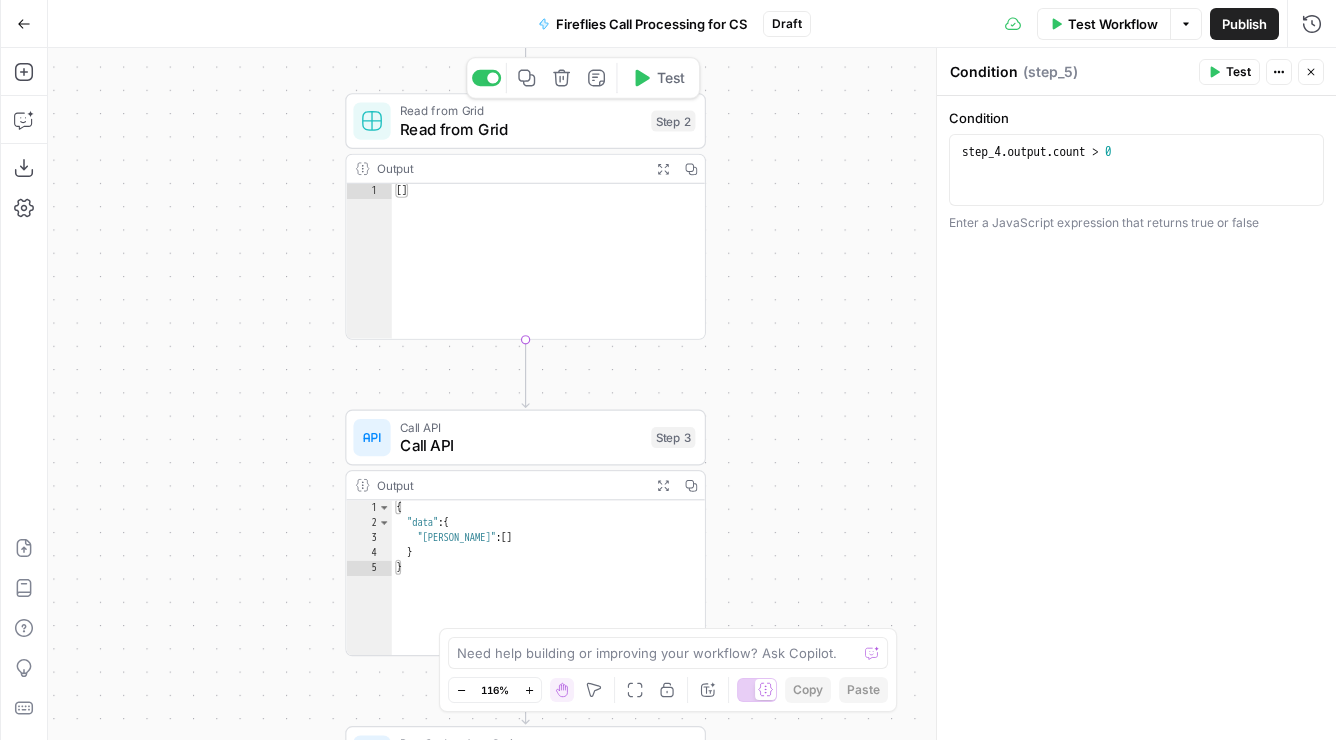click on "Read from Grid" at bounding box center [521, 129] 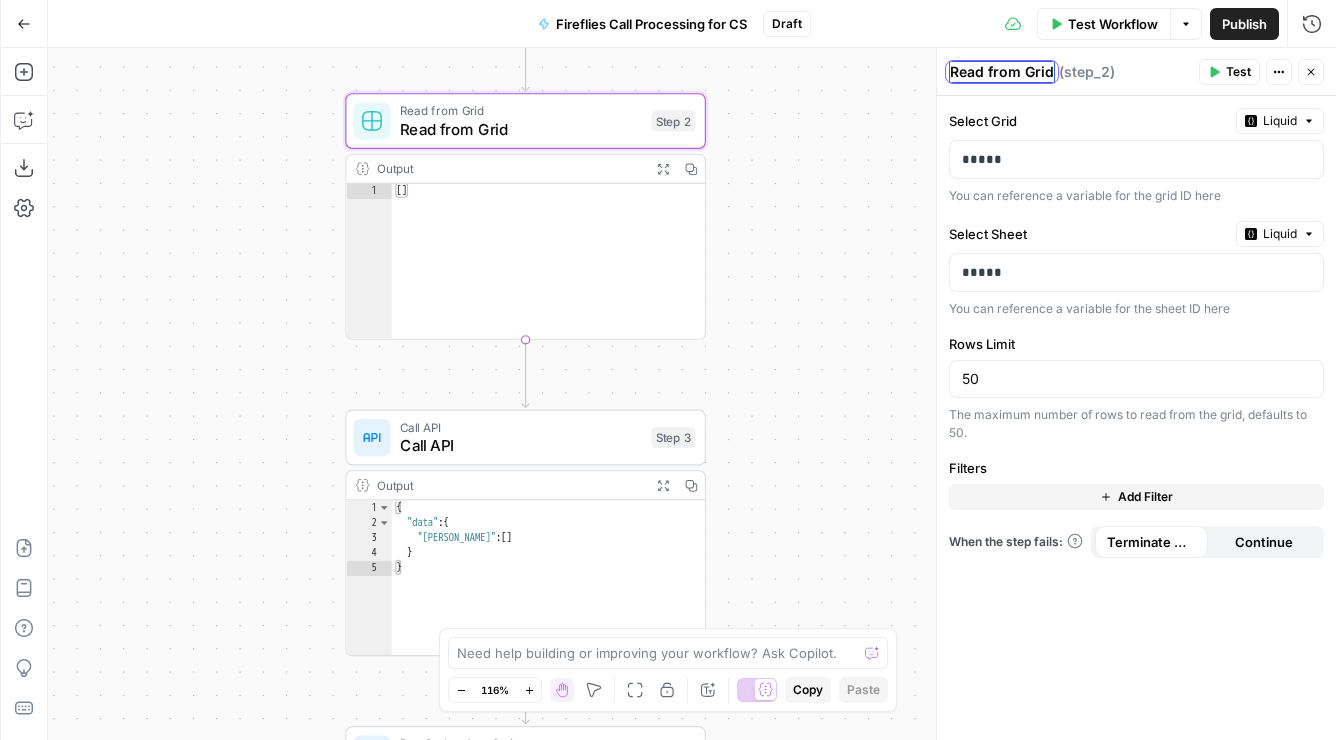click on "Read from Grid" at bounding box center (1002, 72) 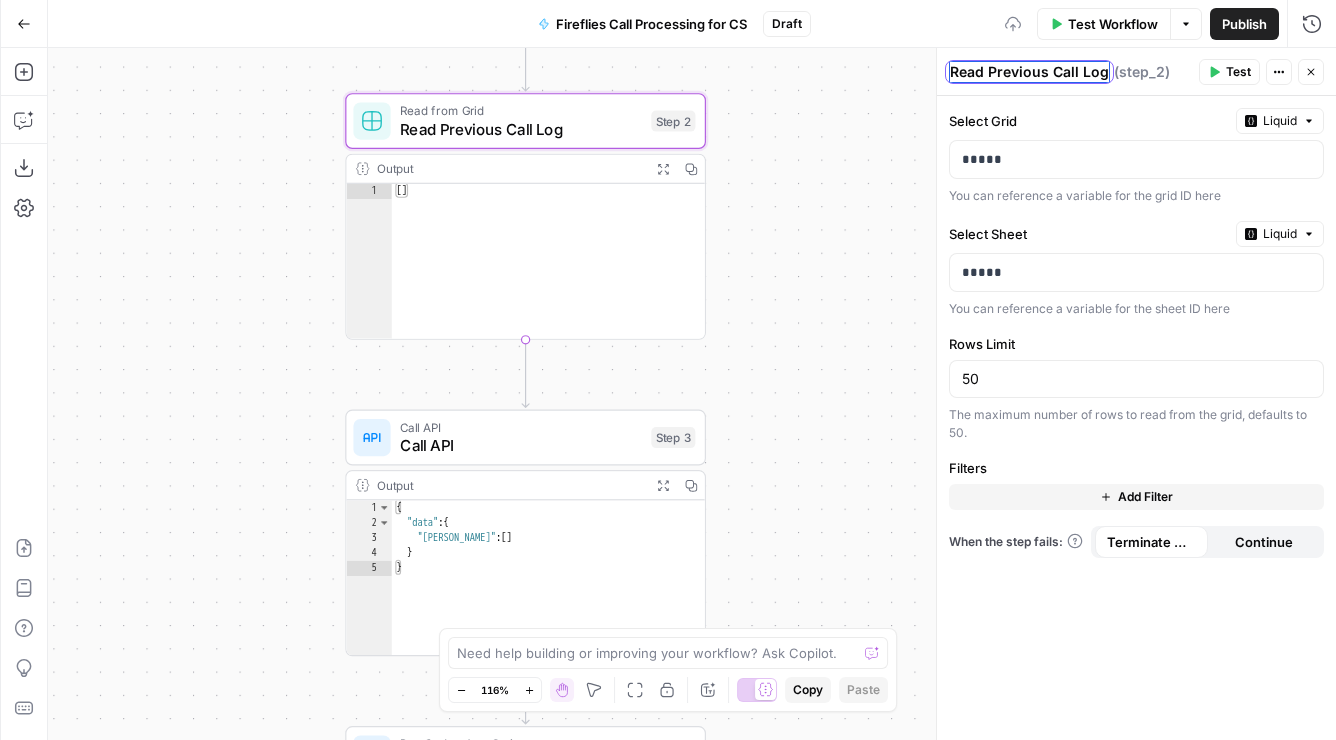 type on "Read Previous Call Log" 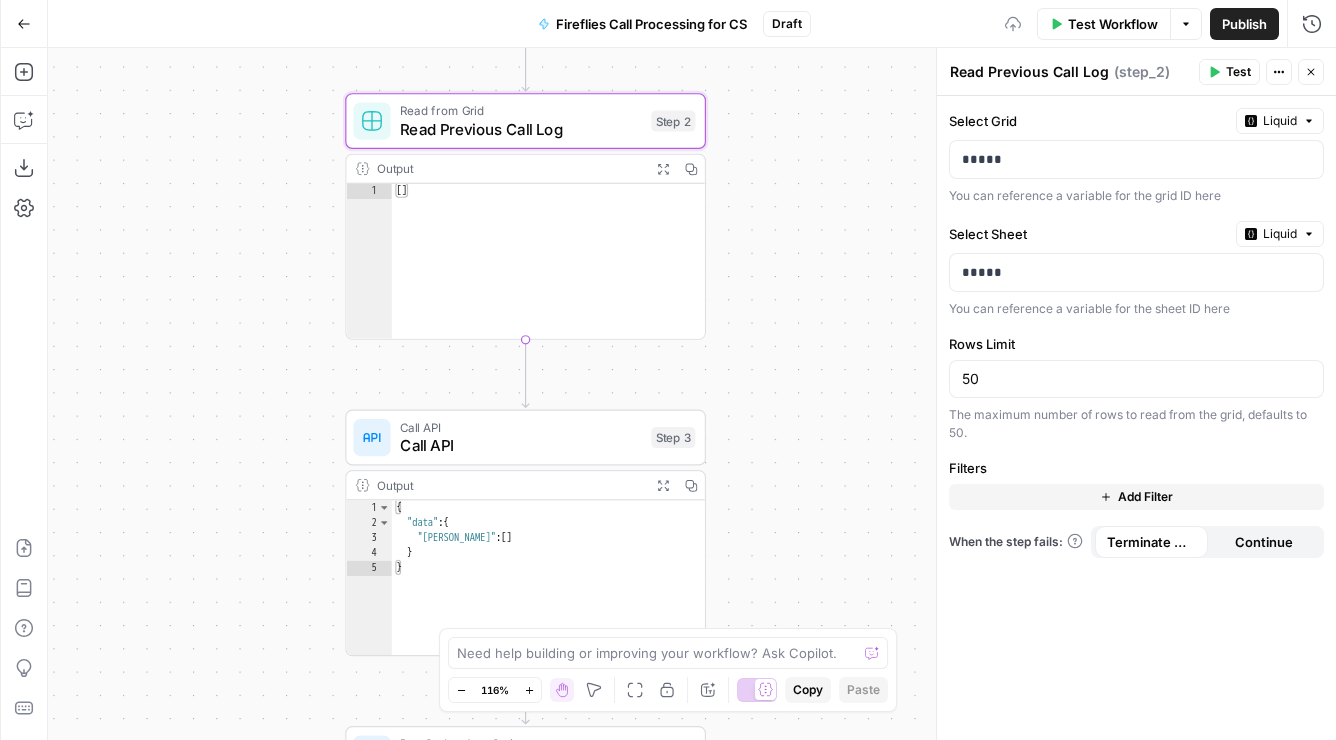 click on "true false Workflow Set Inputs Inputs Get Knowledge Base File Get Knowledge Base File Step 33 Output Expand Output Copy 1 2 3 4 5 6 [    {      "document_name" :  "Fuse Statements" ,      "records" :  [         {           "__text" :  " · Fuse               Incrementality \r\n Problem               Statement: Affiliate marketing               leaders struggle to accurately               measure the true value of their               affiliate publishers because               traditional attribution models               can't distinguish between               publishers who genuinely drive               business growth versus those who               simply claim credit for sales               that would have happened anyway.               This leads to inefficient               commission structures based on               subjective publisher  ." at bounding box center [692, 394] 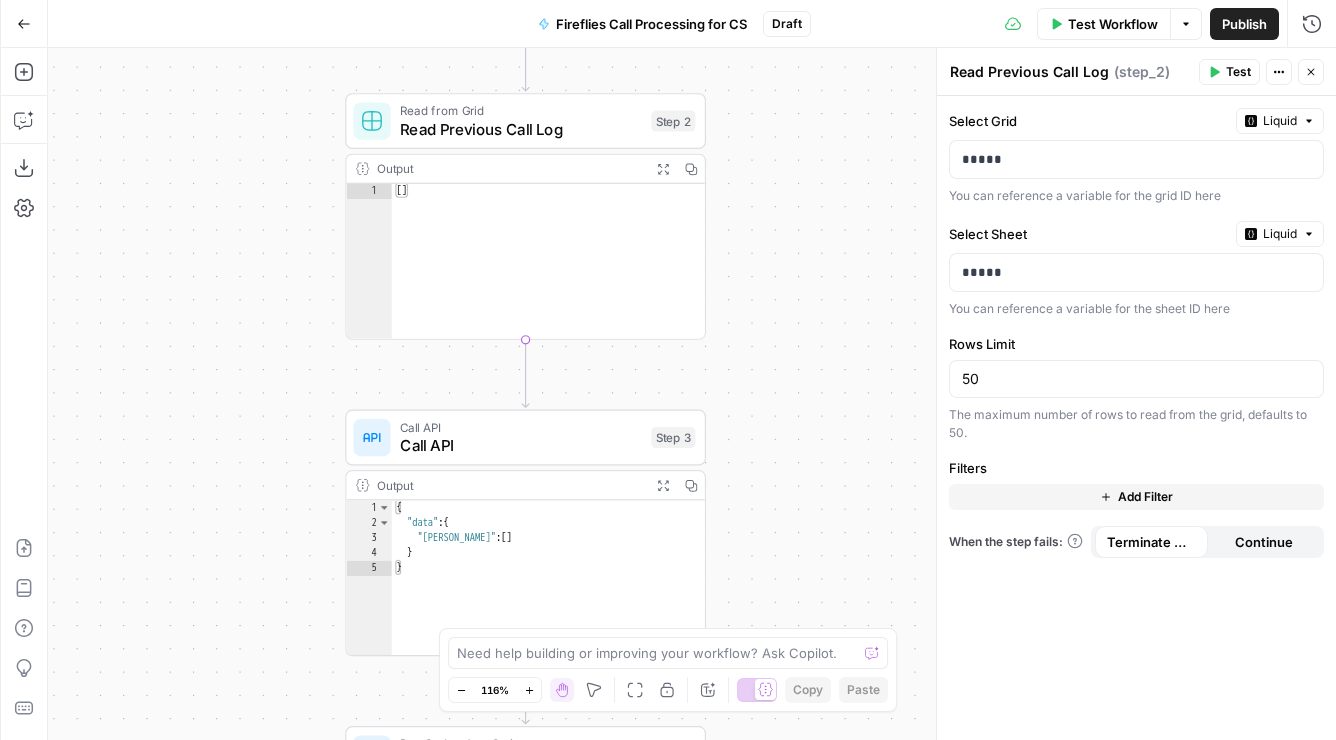 click on "true false Workflow Set Inputs Inputs Get Knowledge Base File Get Knowledge Base File Step 33 Output Expand Output Copy 1 2 3 4 5 6 [    {      "document_name" :  "Fuse Statements" ,      "records" :  [         {           "__text" :  " · Fuse               Incrementality \r\n Problem               Statement: Affiliate marketing               leaders struggle to accurately               measure the true value of their               affiliate publishers because               traditional attribution models               can't distinguish between               publishers who genuinely drive               business growth versus those who               simply claim credit for sales               that would have happened anyway.               This leads to inefficient               commission structures based on               subjective publisher  ." at bounding box center [692, 394] 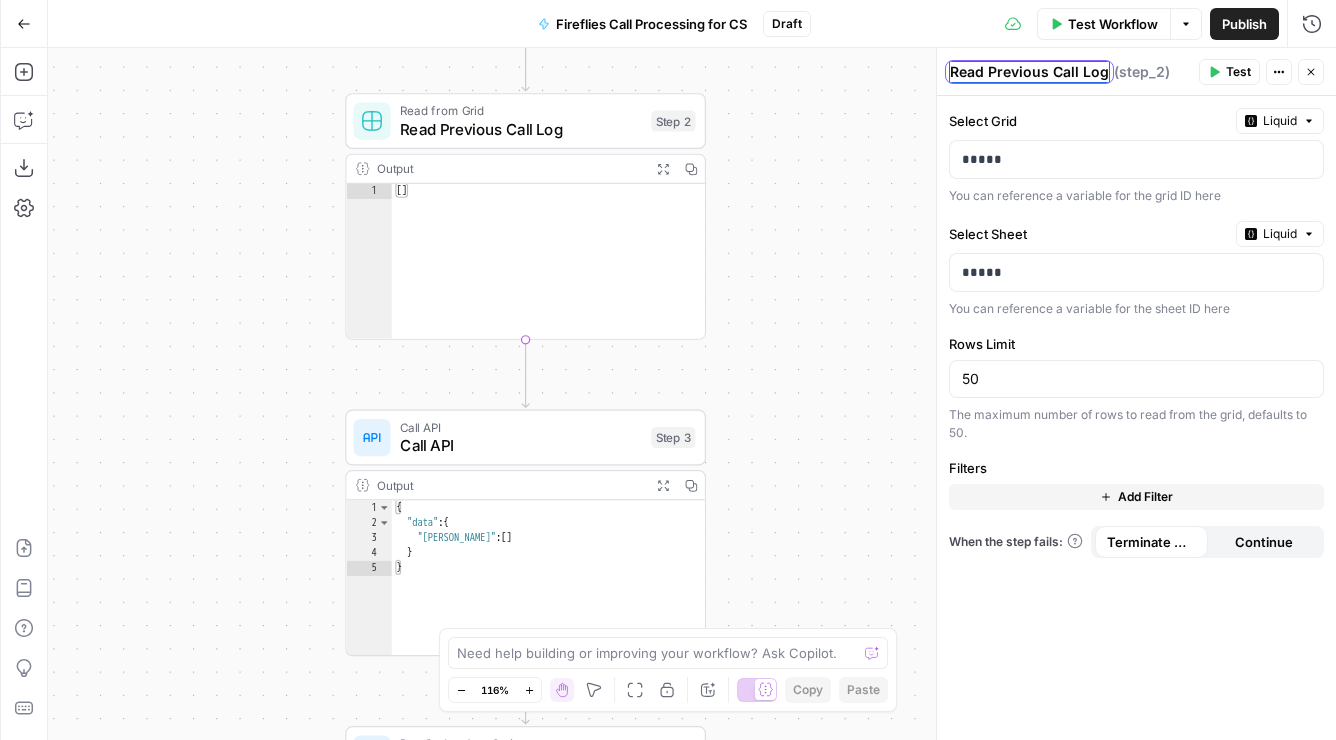 click on "Read Previous Call Log" at bounding box center (1029, 72) 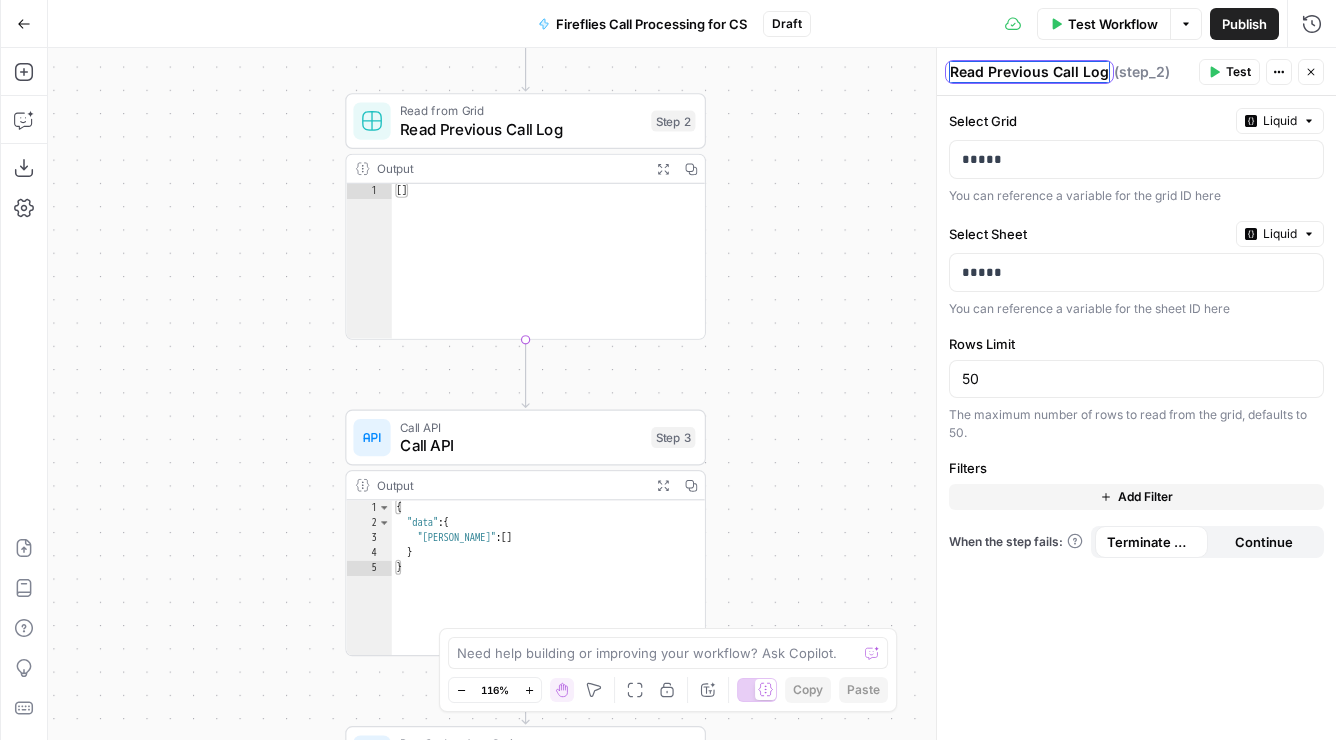 click on "Read Previous Call Log" at bounding box center (1029, 72) 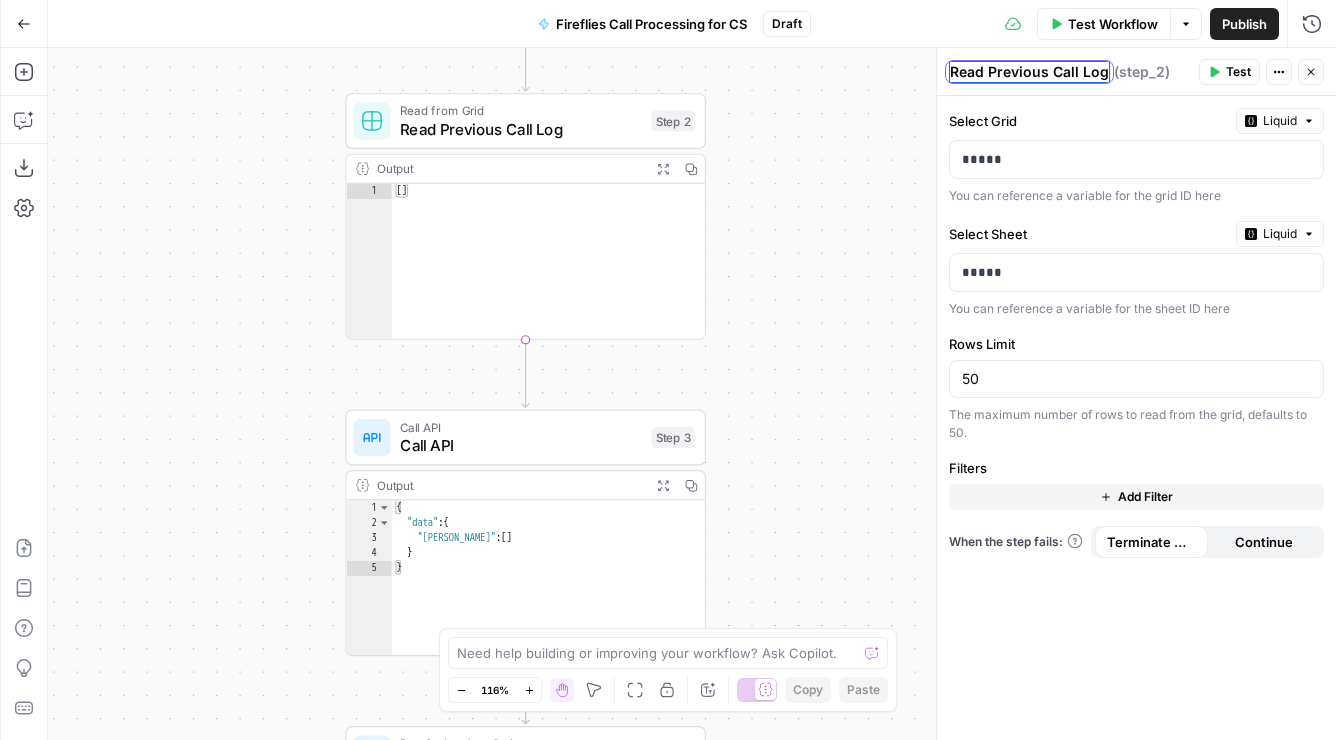 click on "Read Previous Call Log" at bounding box center (1029, 72) 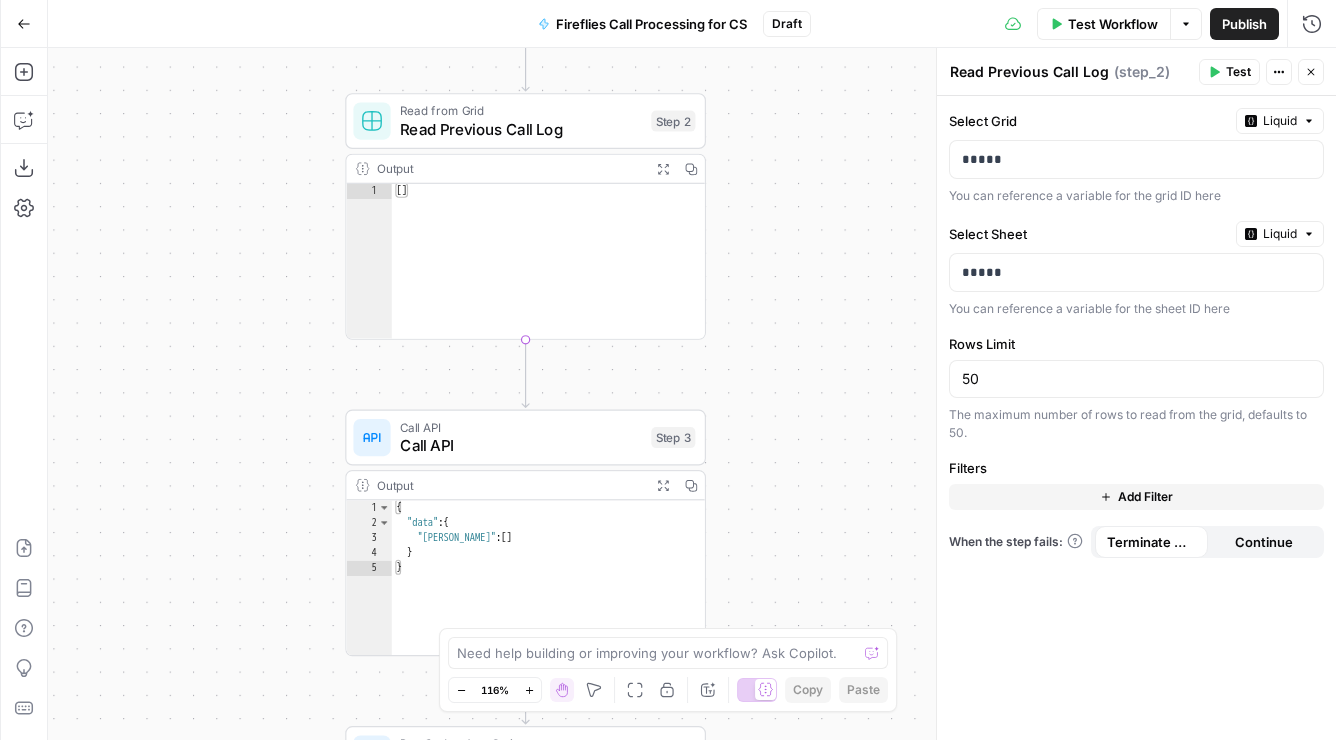 click on "true false Workflow Set Inputs Inputs Get Knowledge Base File Get Knowledge Base File Step 33 Output Expand Output Copy 1 2 3 4 5 6 [    {      "document_name" :  "Fuse Statements" ,      "records" :  [         {           "__text" :  " · Fuse               Incrementality \r\n Problem               Statement: Affiliate marketing               leaders struggle to accurately               measure the true value of their               affiliate publishers because               traditional attribution models               can't distinguish between               publishers who genuinely drive               business growth versus those who               simply claim credit for sales               that would have happened anyway.               This leads to inefficient               commission structures based on               subjective publisher  ." at bounding box center (692, 394) 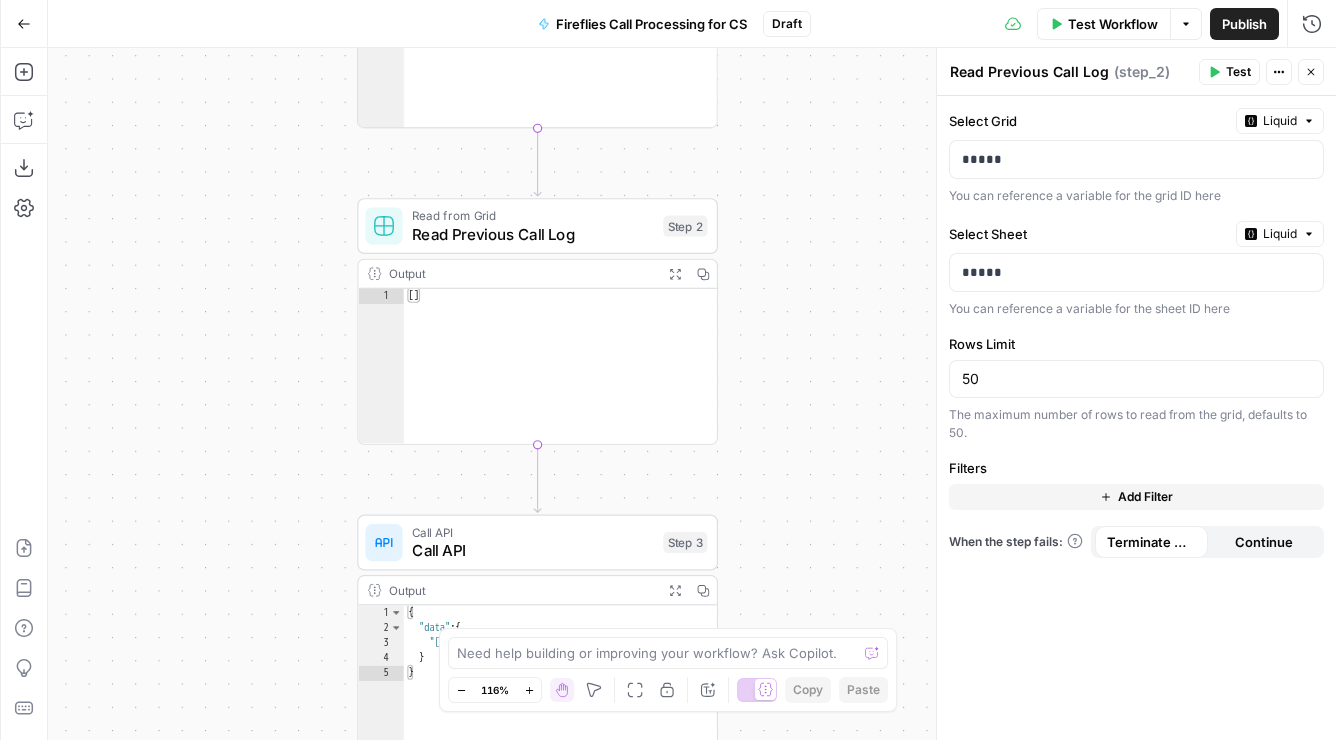 drag, startPoint x: 846, startPoint y: 193, endPoint x: 858, endPoint y: 298, distance: 105.68349 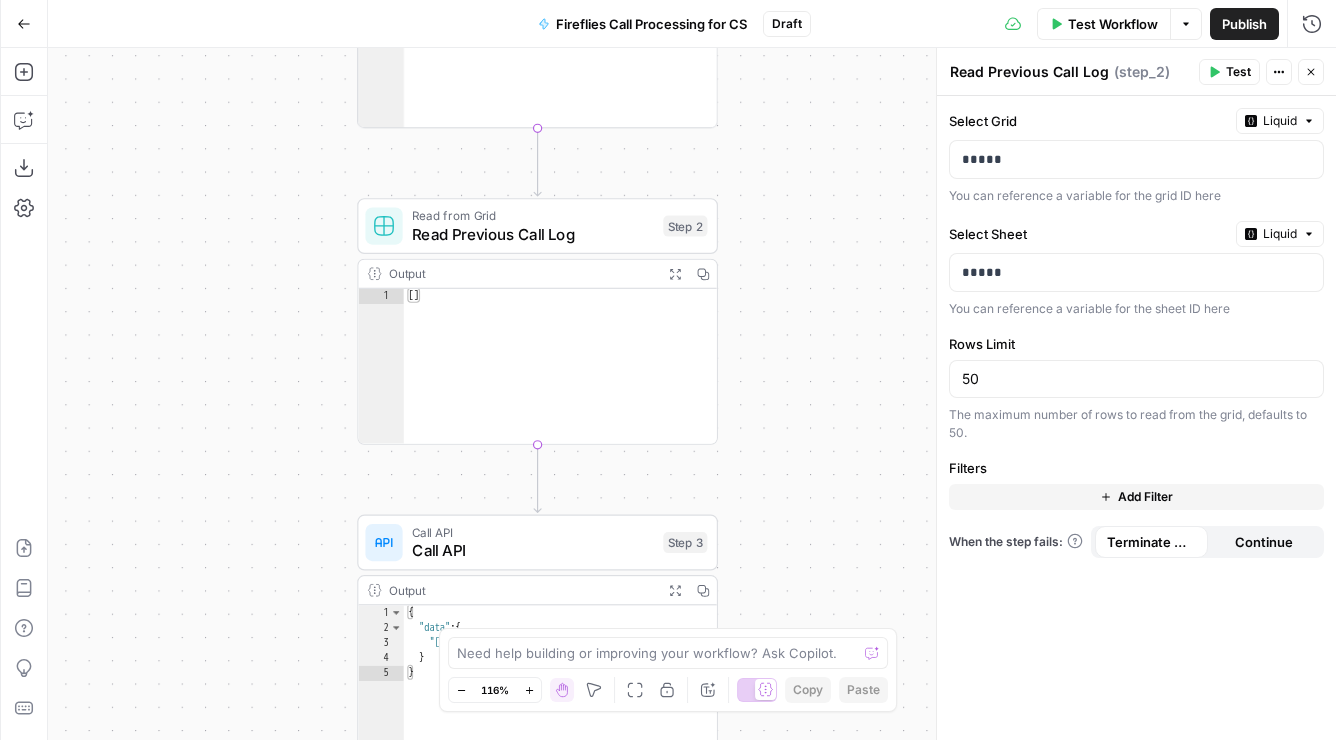 click on "true false Workflow Set Inputs Inputs Get Knowledge Base File Get Knowledge Base File Step 33 Output Expand Output Copy 1 2 3 4 5 6 [    {      "document_name" :  "Fuse Statements" ,      "records" :  [         {           "__text" :  " · Fuse               Incrementality \r\n Problem               Statement: Affiliate marketing               leaders struggle to accurately               measure the true value of their               affiliate publishers because               traditional attribution models               can't distinguish between               publishers who genuinely drive               business growth versus those who               simply claim credit for sales               that would have happened anyway.               This leads to inefficient               commission structures based on               subjective publisher  ." at bounding box center (692, 394) 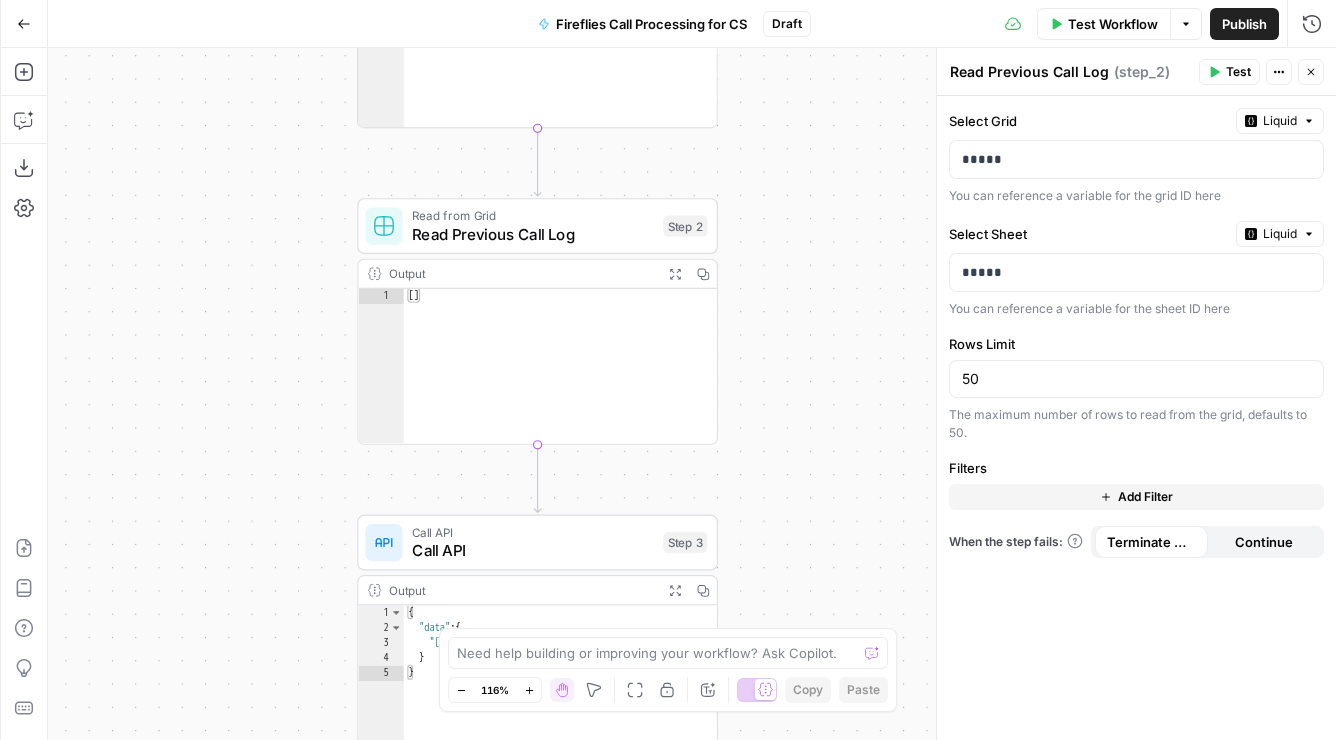 click on "Read Previous Call Log Read Previous Call Log  ( step_2 ) Test Actions Close" at bounding box center [1136, 72] 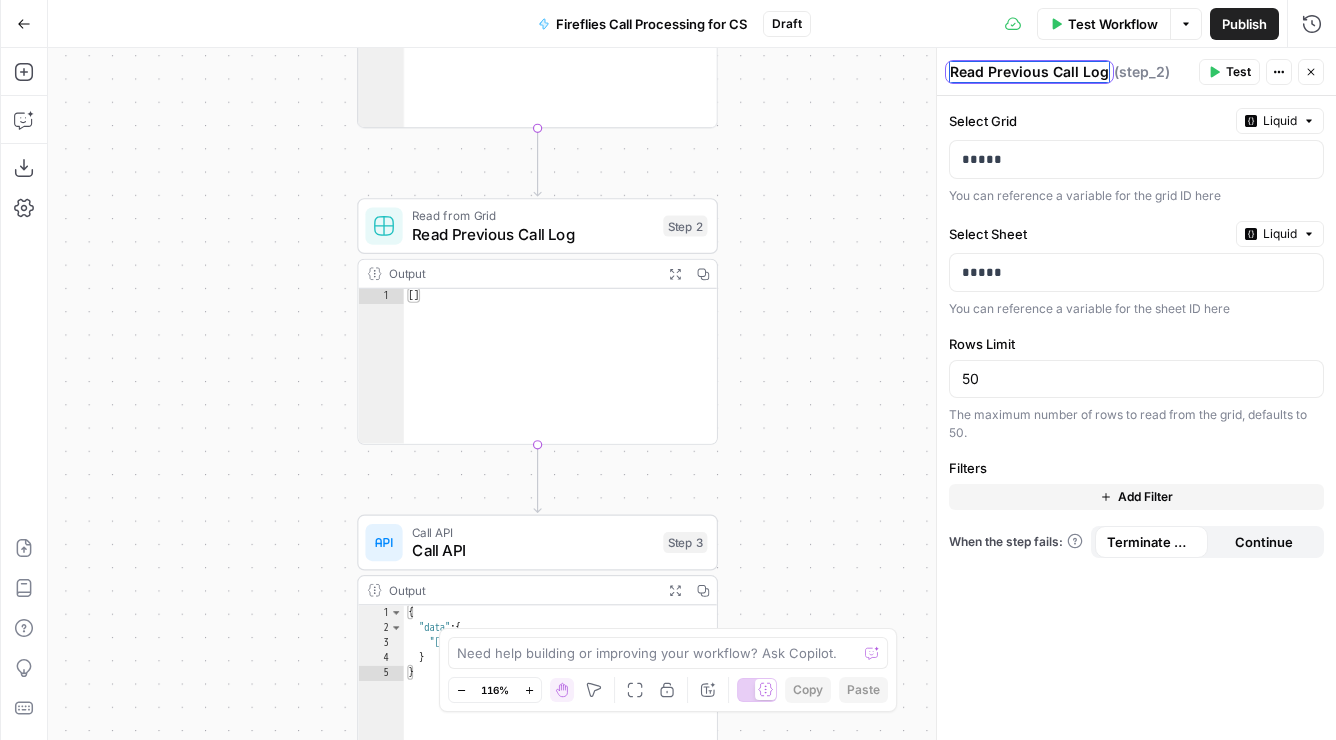 click on "Read Previous Call Log" at bounding box center (1029, 72) 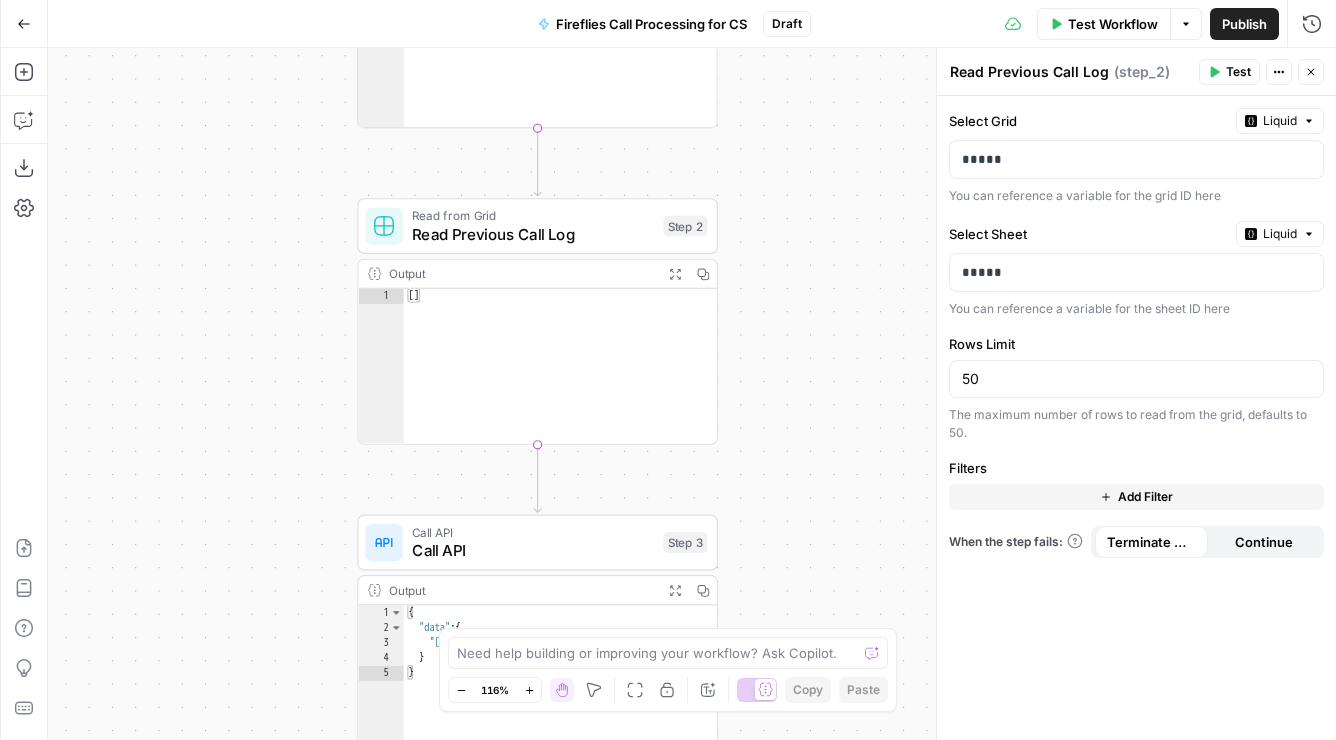 click on "true false Workflow Set Inputs Inputs Get Knowledge Base File Get Knowledge Base File Step 33 Output Expand Output Copy 1 2 3 4 5 6 [    {      "document_name" :  "Fuse Statements" ,      "records" :  [         {           "__text" :  " · Fuse               Incrementality \r\n Problem               Statement: Affiliate marketing               leaders struggle to accurately               measure the true value of their               affiliate publishers because               traditional attribution models               can't distinguish between               publishers who genuinely drive               business growth versus those who               simply claim credit for sales               that would have happened anyway.               This leads to inefficient               commission structures based on               subjective publisher  ." at bounding box center [692, 394] 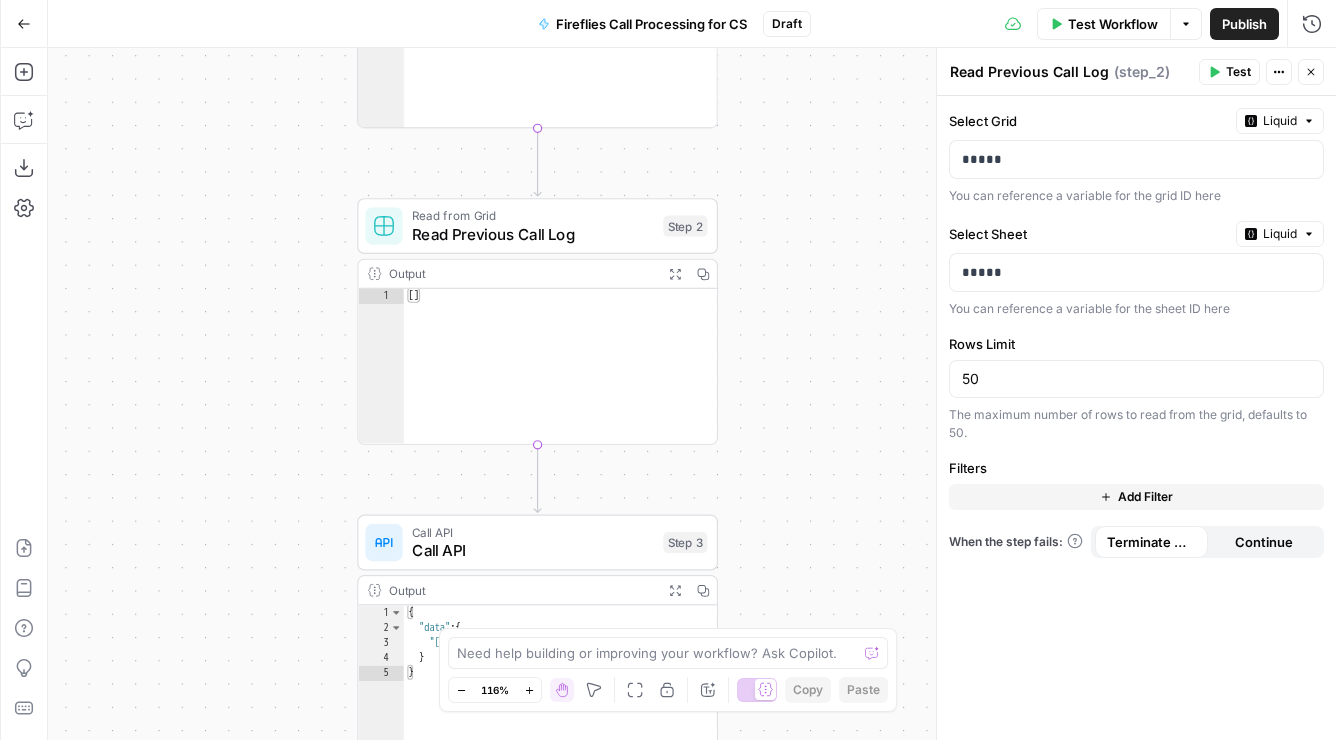 click on "true false Workflow Set Inputs Inputs Get Knowledge Base File Get Knowledge Base File Step 33 Output Expand Output Copy 1 2 3 4 5 6 [    {      "document_name" :  "Fuse Statements" ,      "records" :  [         {           "__text" :  " · Fuse               Incrementality \r\n Problem               Statement: Affiliate marketing               leaders struggle to accurately               measure the true value of their               affiliate publishers because               traditional attribution models               can't distinguish between               publishers who genuinely drive               business growth versus those who               simply claim credit for sales               that would have happened anyway.               This leads to inefficient               commission structures based on               subjective publisher  ." at bounding box center [692, 394] 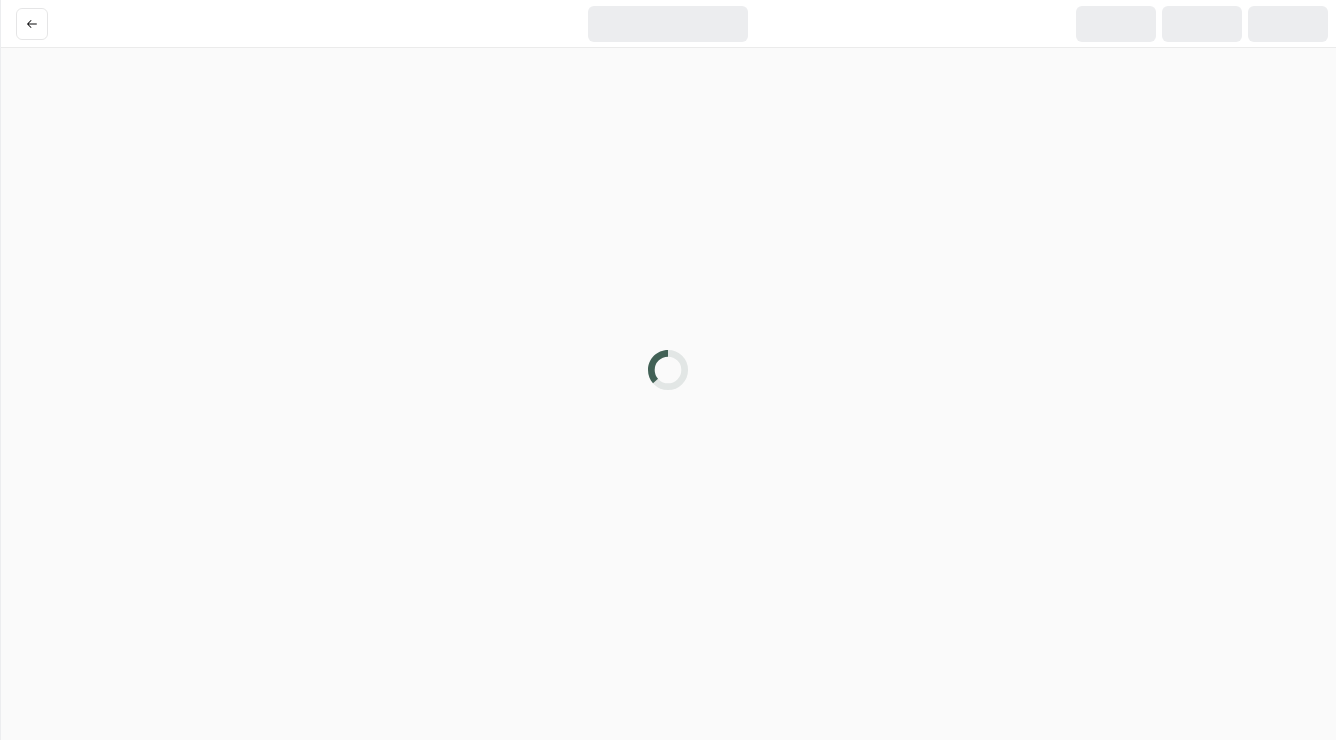 scroll, scrollTop: 0, scrollLeft: 0, axis: both 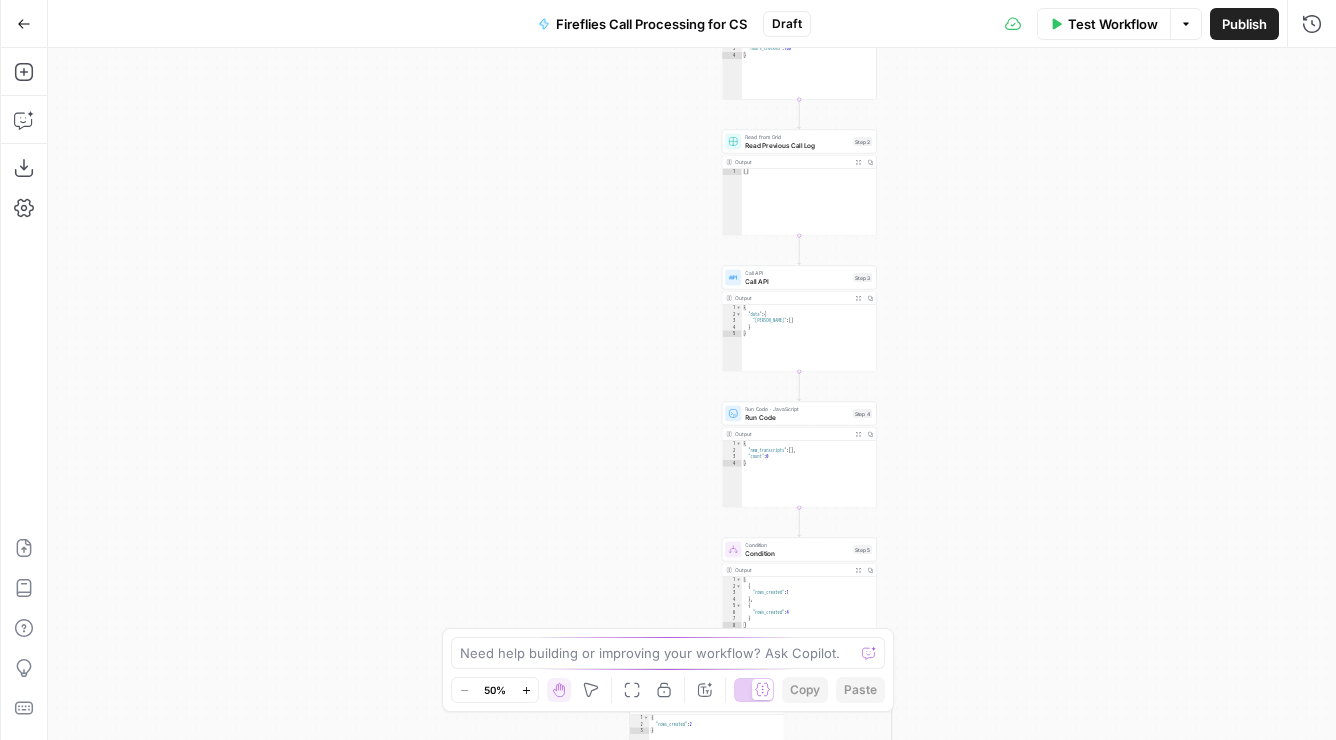 drag, startPoint x: 983, startPoint y: 139, endPoint x: 1065, endPoint y: 577, distance: 445.60968 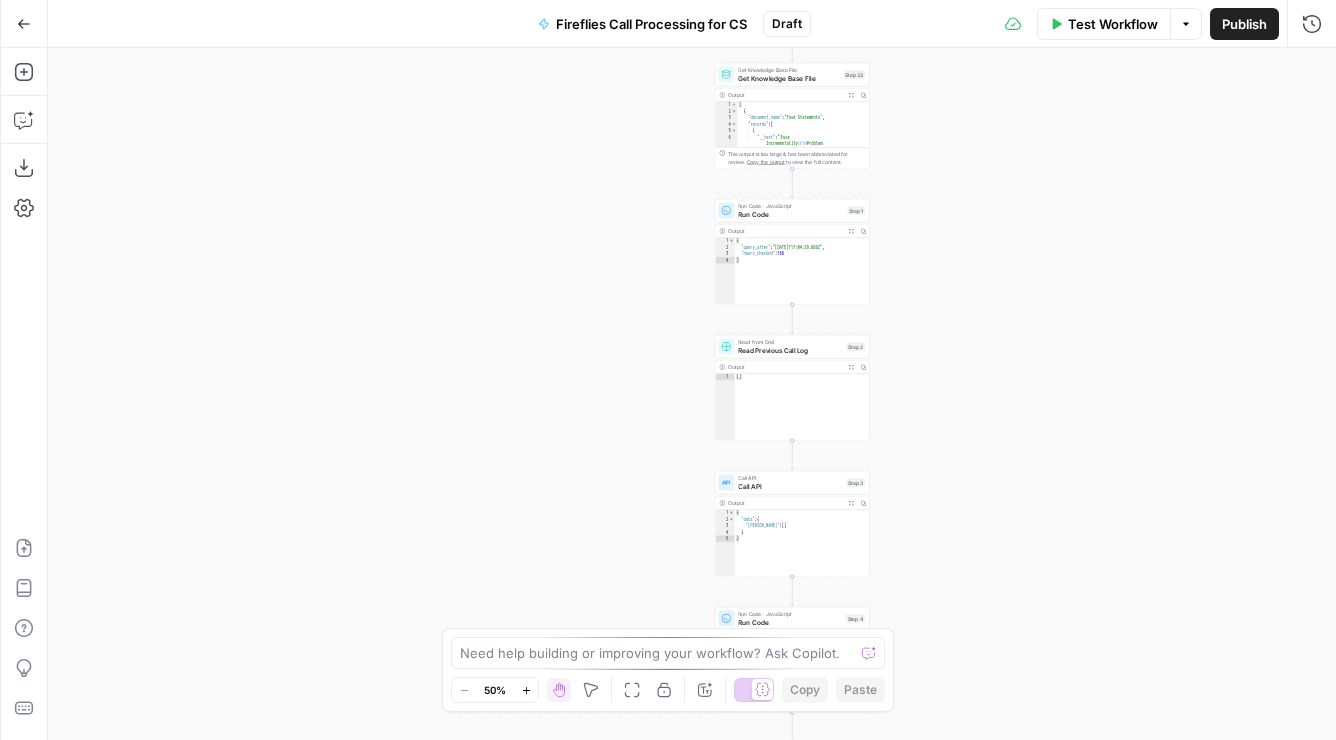 drag, startPoint x: 1031, startPoint y: 274, endPoint x: 992, endPoint y: 499, distance: 228.35498 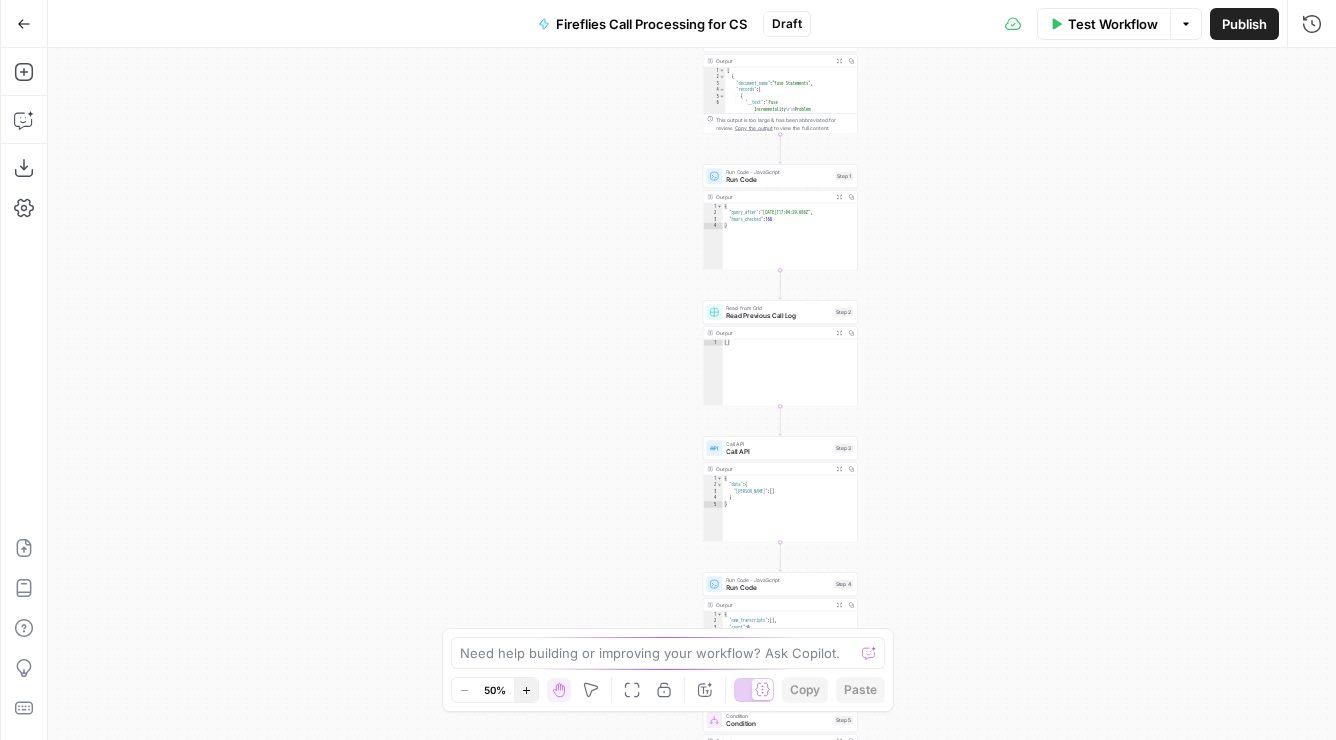 click 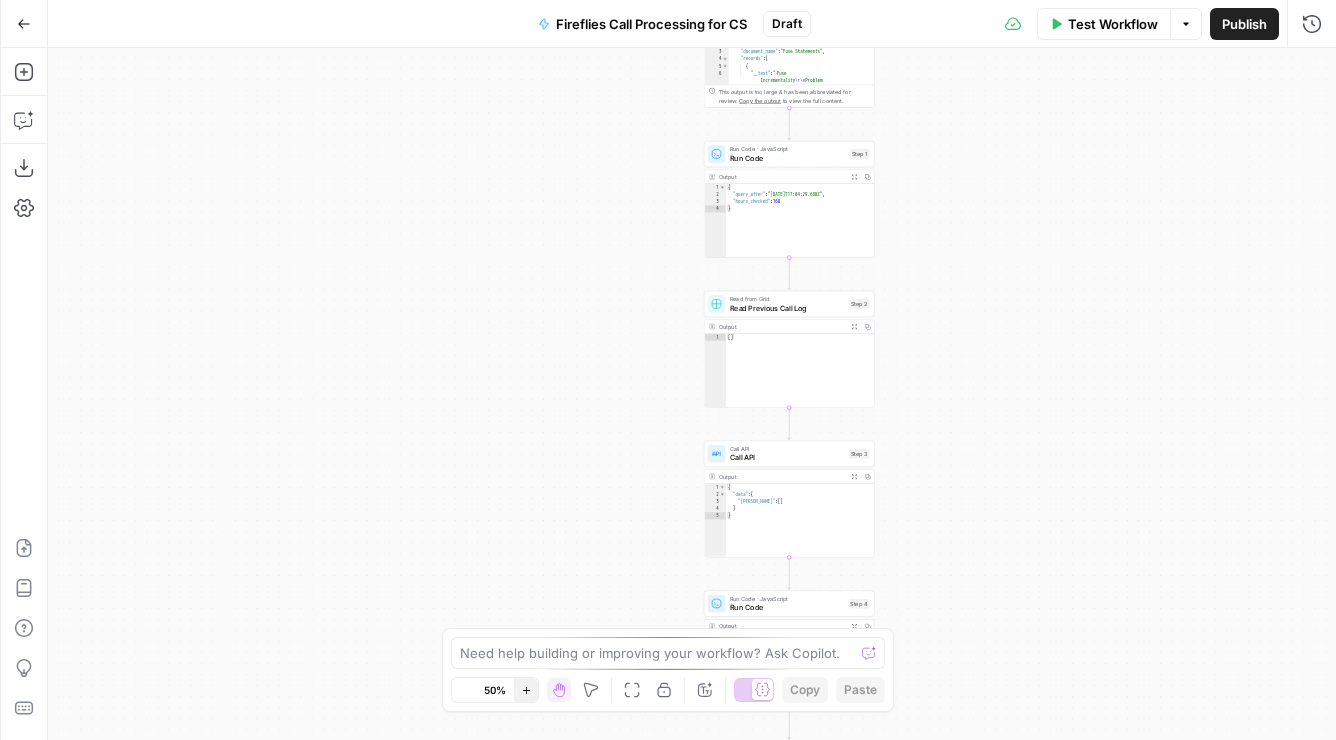 click 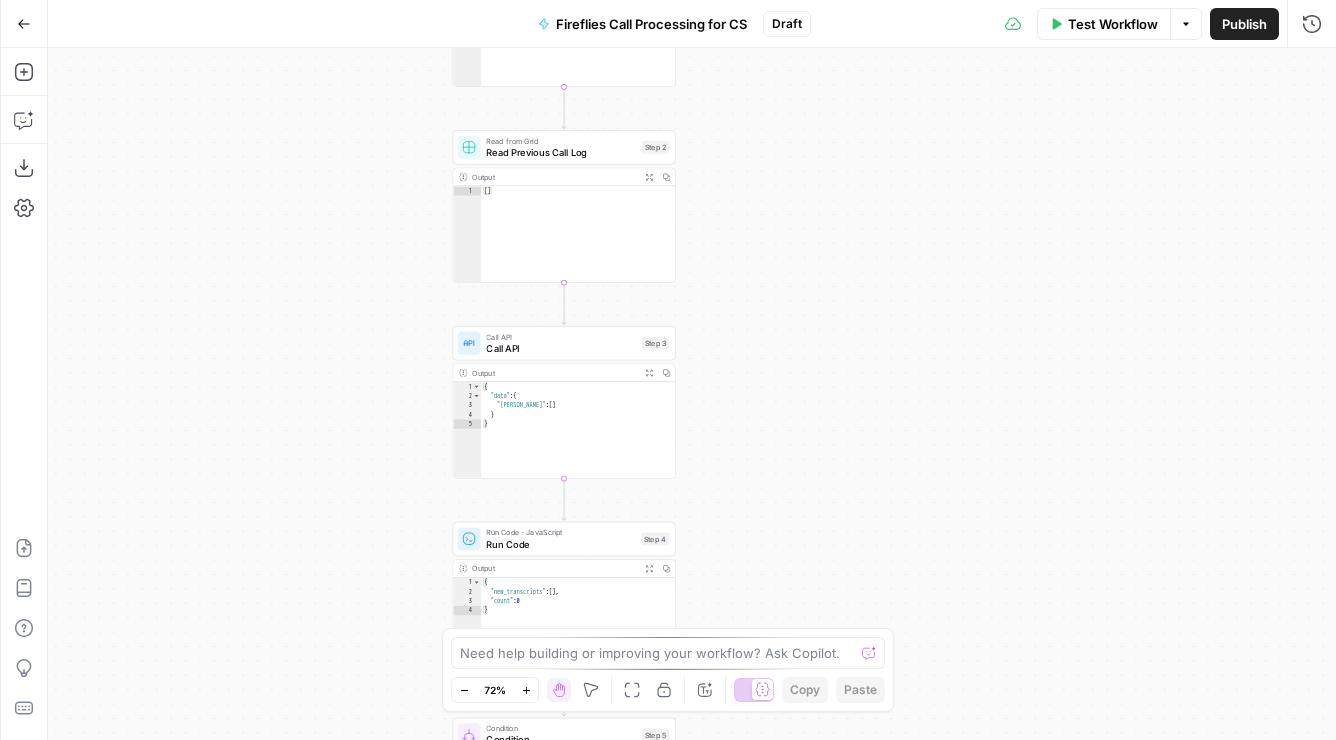 drag, startPoint x: 945, startPoint y: 476, endPoint x: 658, endPoint y: 325, distance: 324.29926 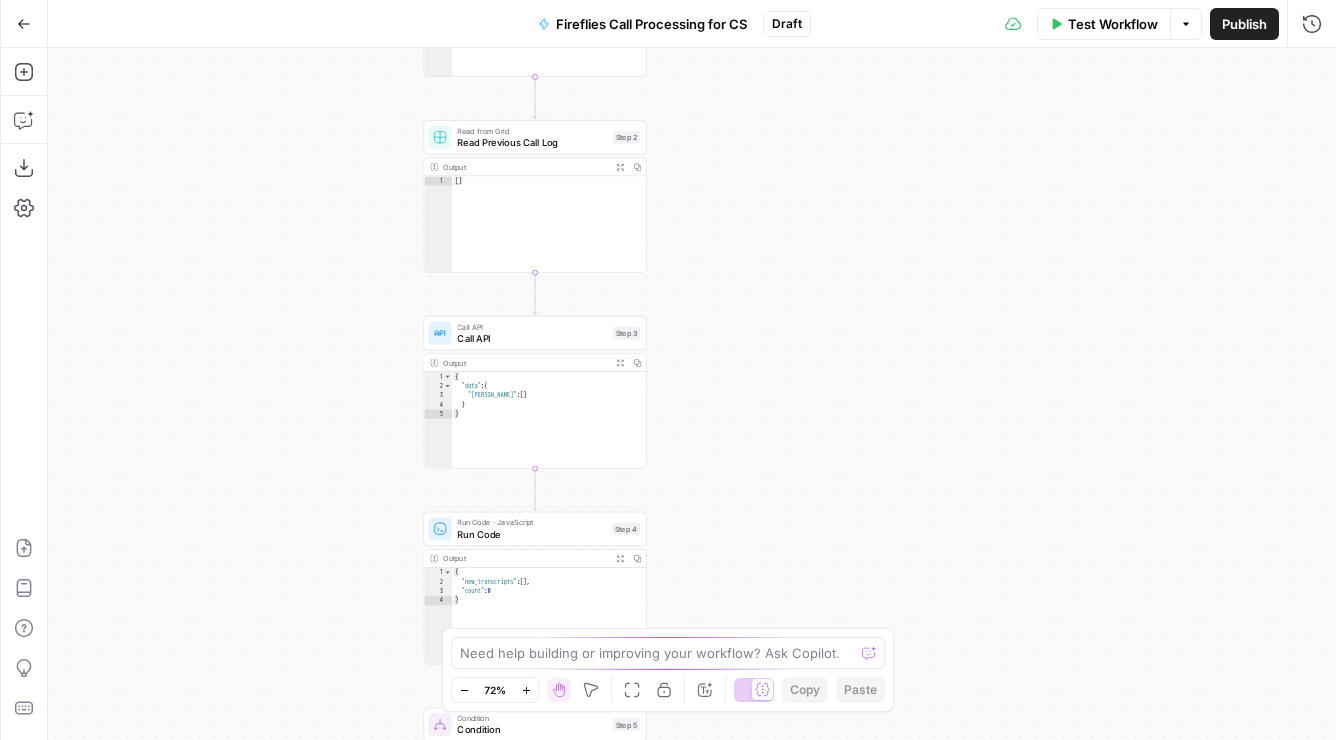 drag, startPoint x: 716, startPoint y: 316, endPoint x: 781, endPoint y: 546, distance: 239.00836 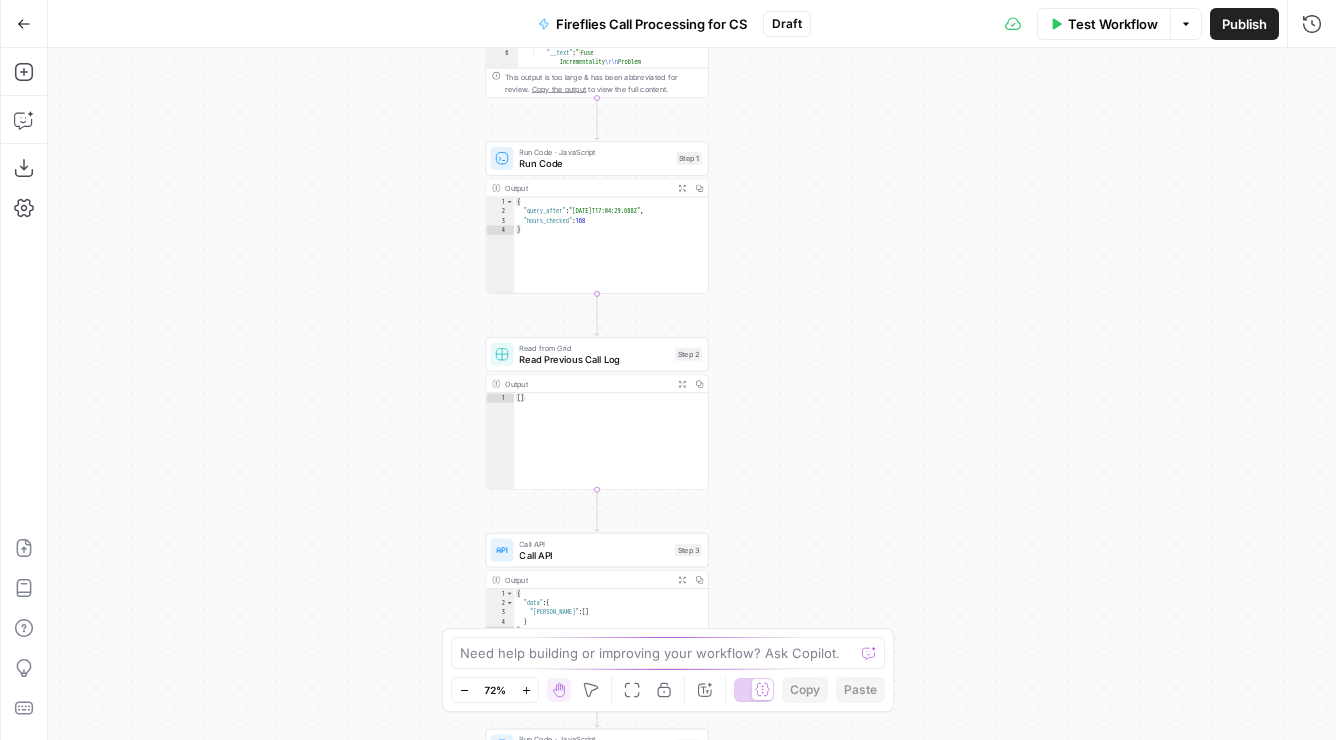 drag, startPoint x: 793, startPoint y: 391, endPoint x: 796, endPoint y: 406, distance: 15.297058 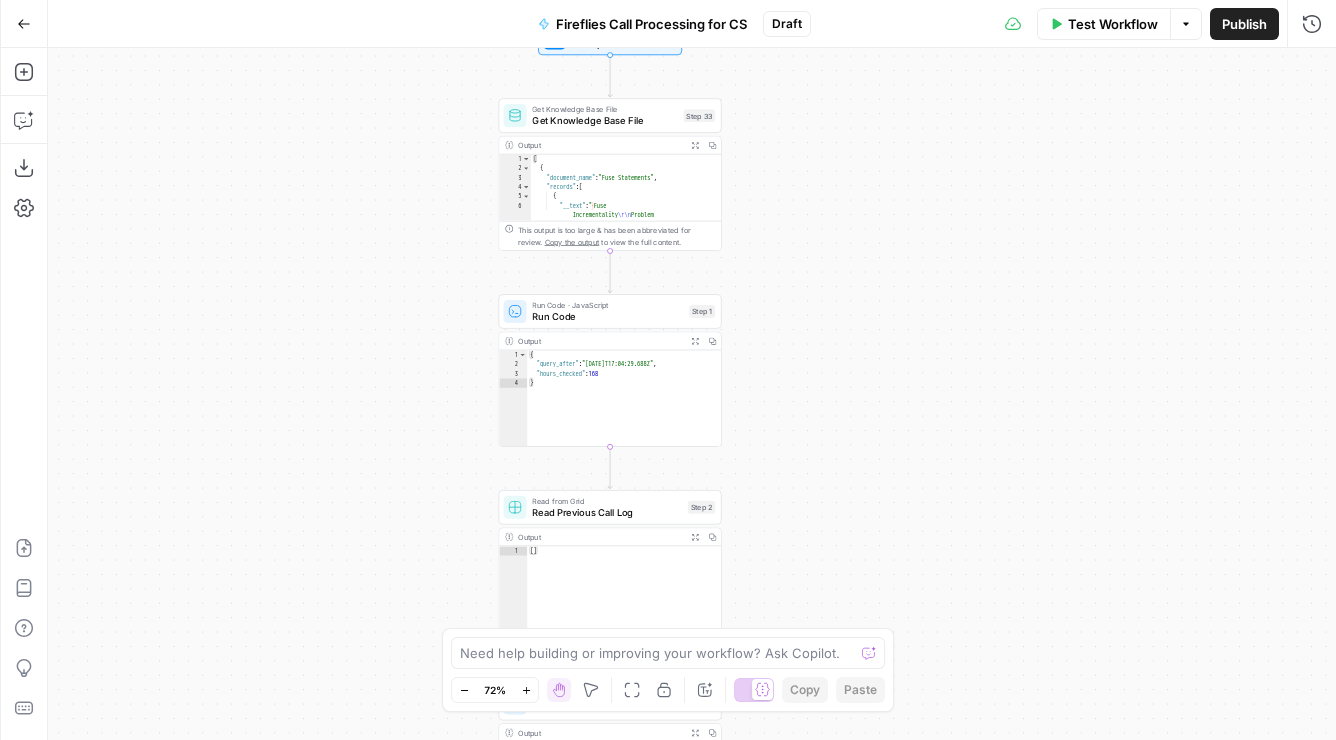 drag, startPoint x: 814, startPoint y: 310, endPoint x: 819, endPoint y: 415, distance: 105.11898 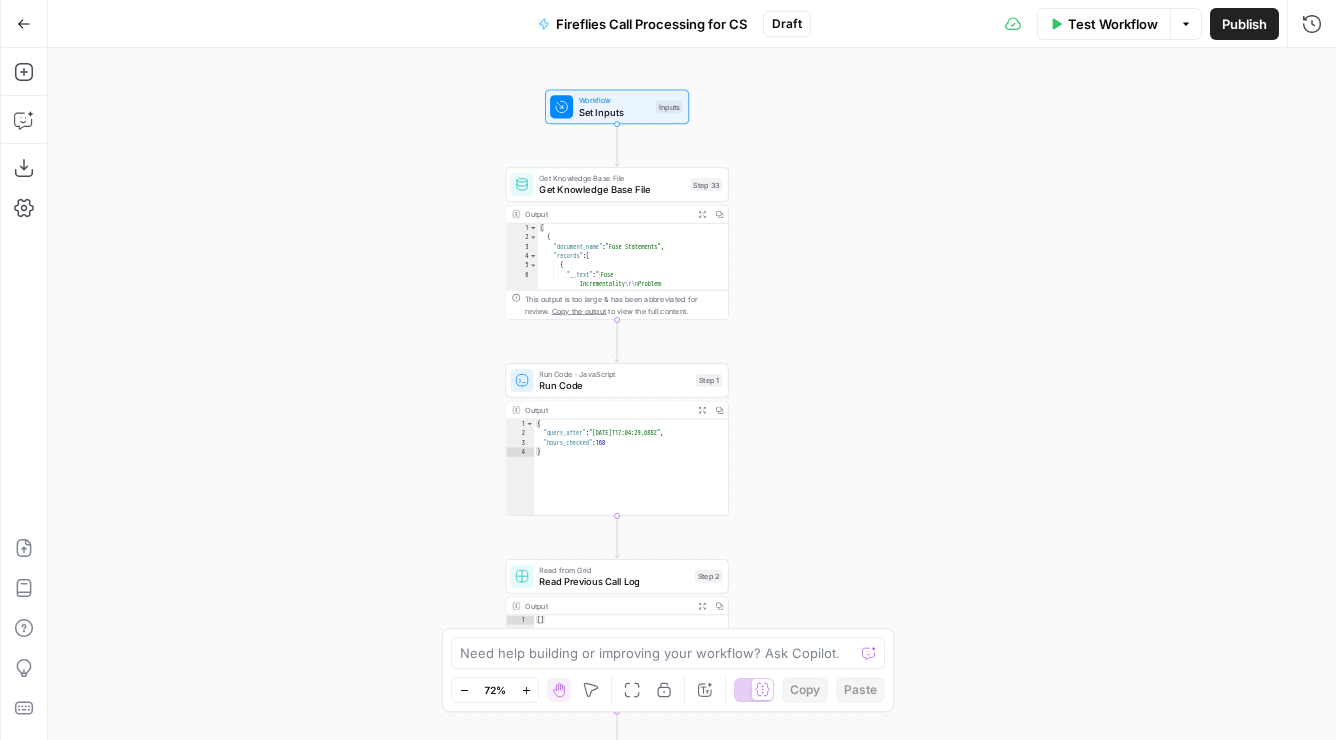drag, startPoint x: 822, startPoint y: 201, endPoint x: 822, endPoint y: 242, distance: 41 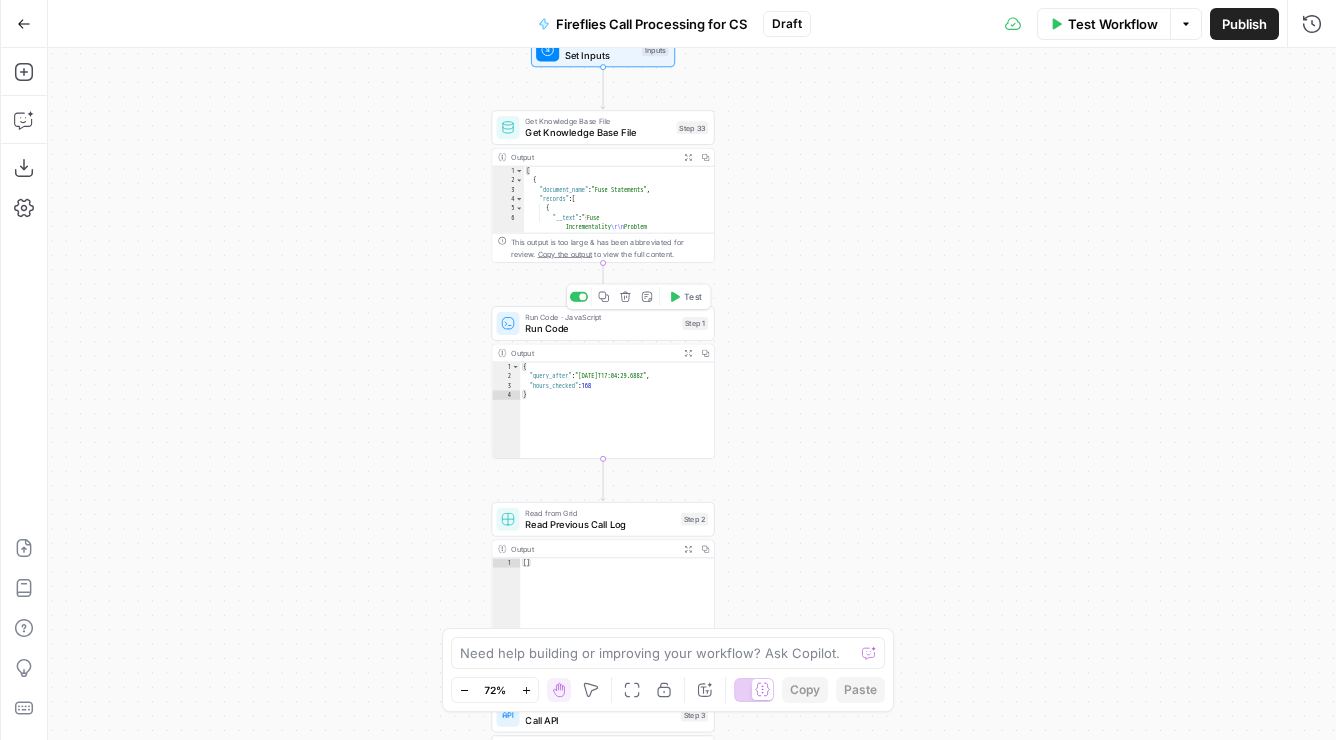 click on "Run Code" at bounding box center [600, 328] 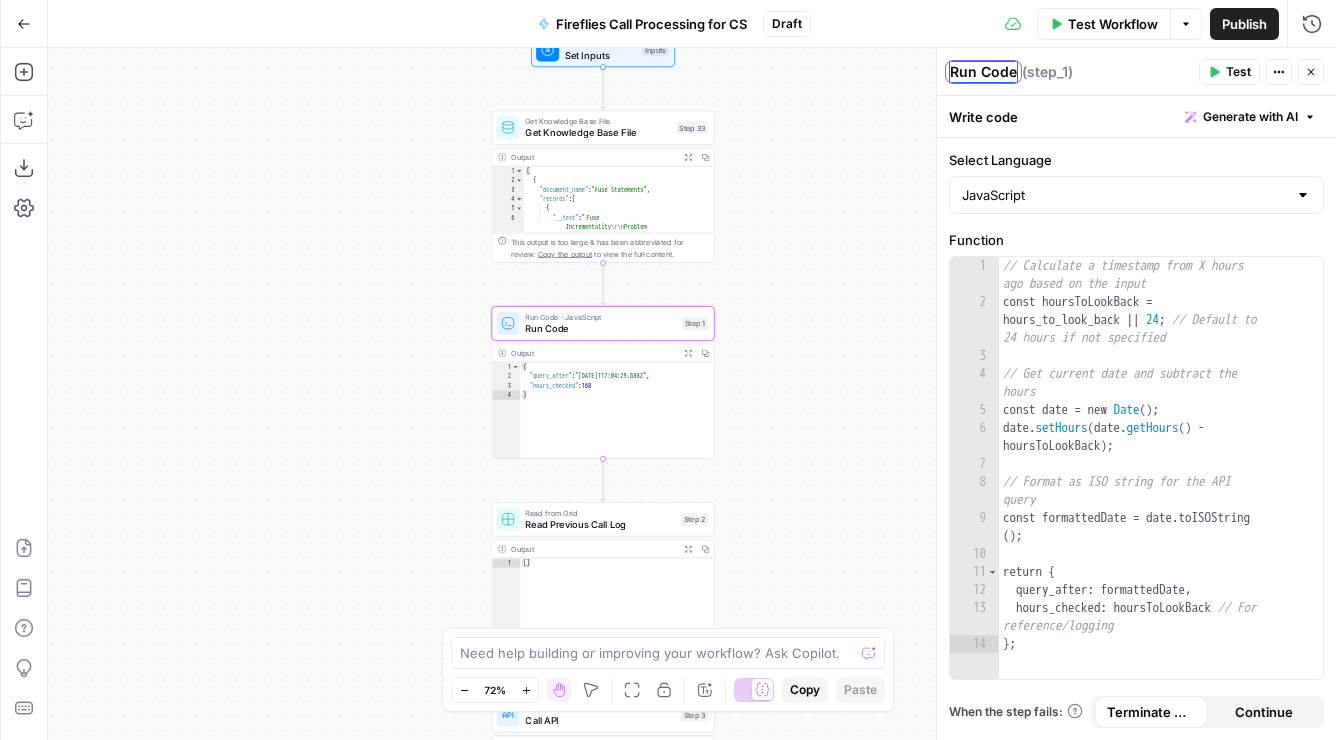 click on "Run Code" at bounding box center [983, 72] 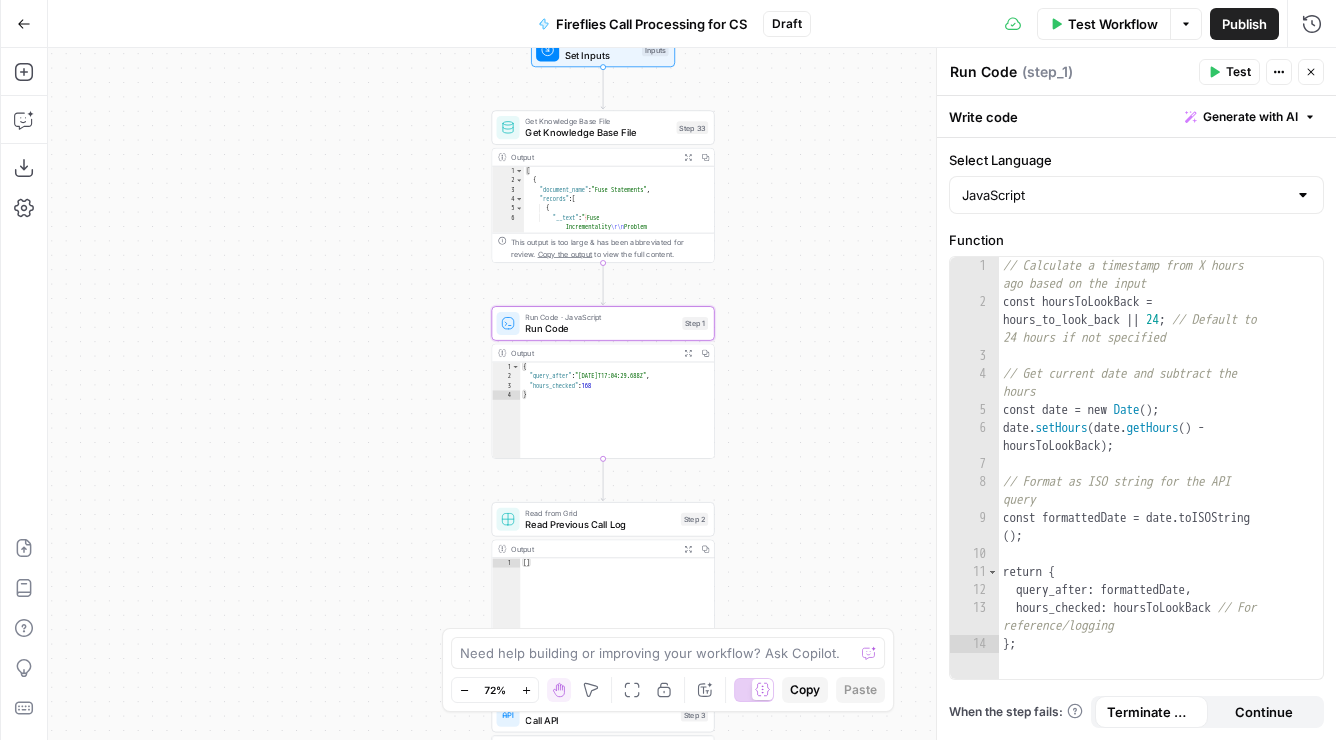 click on "true false Workflow Set Inputs Inputs Get Knowledge Base File Get Knowledge Base File Step 33 Output Expand Output Copy 1 2 3 4 5 6 [    {      "document_name" :  "Fuse Statements" ,      "records" :  [         {           "__text" :  " · Fuse               Incrementality \r\n Problem               Statement: Affiliate marketing               leaders struggle to accurately               measure the true value of their               affiliate publishers because               traditional attribution models               can't distinguish between               publishers who genuinely drive               business growth versus those who               simply claim credit for sales               that would have happened anyway.               This leads to inefficient               commission structures based on               subjective publisher  ." at bounding box center (692, 394) 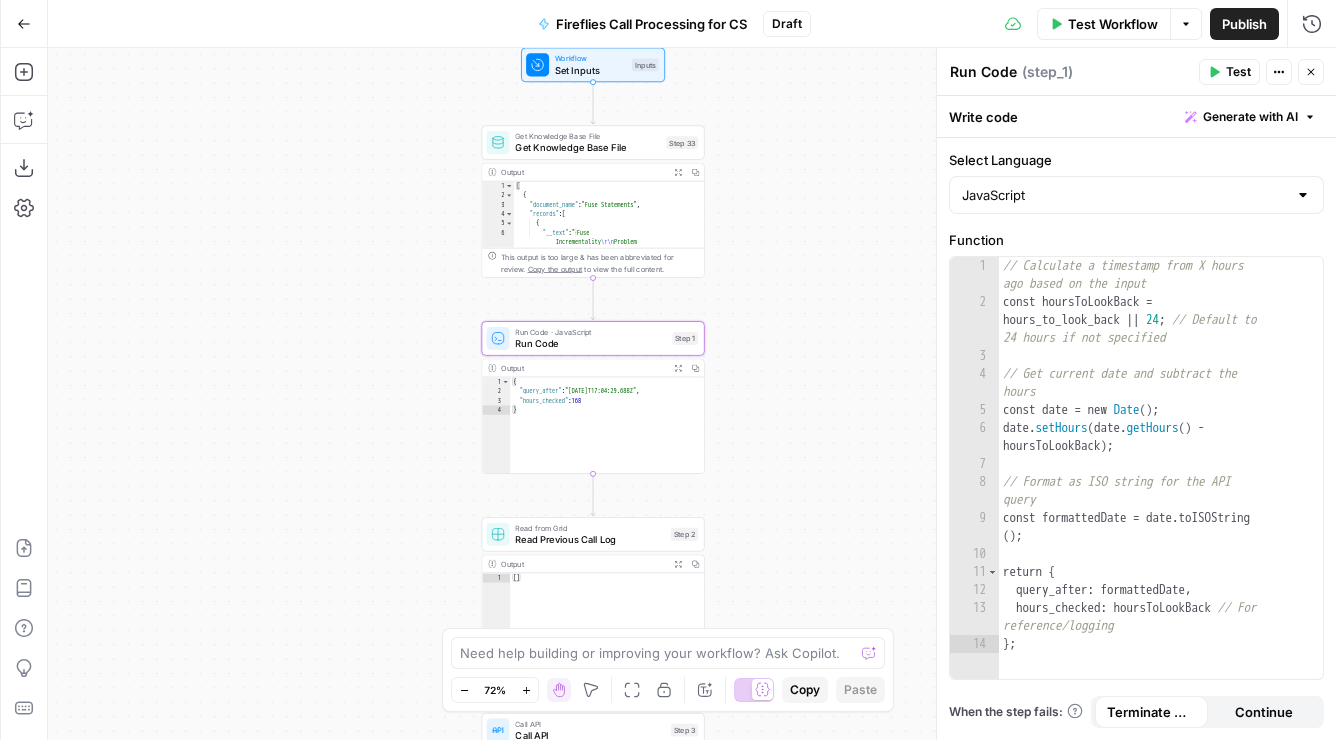 drag, startPoint x: 818, startPoint y: 288, endPoint x: 808, endPoint y: 302, distance: 17.20465 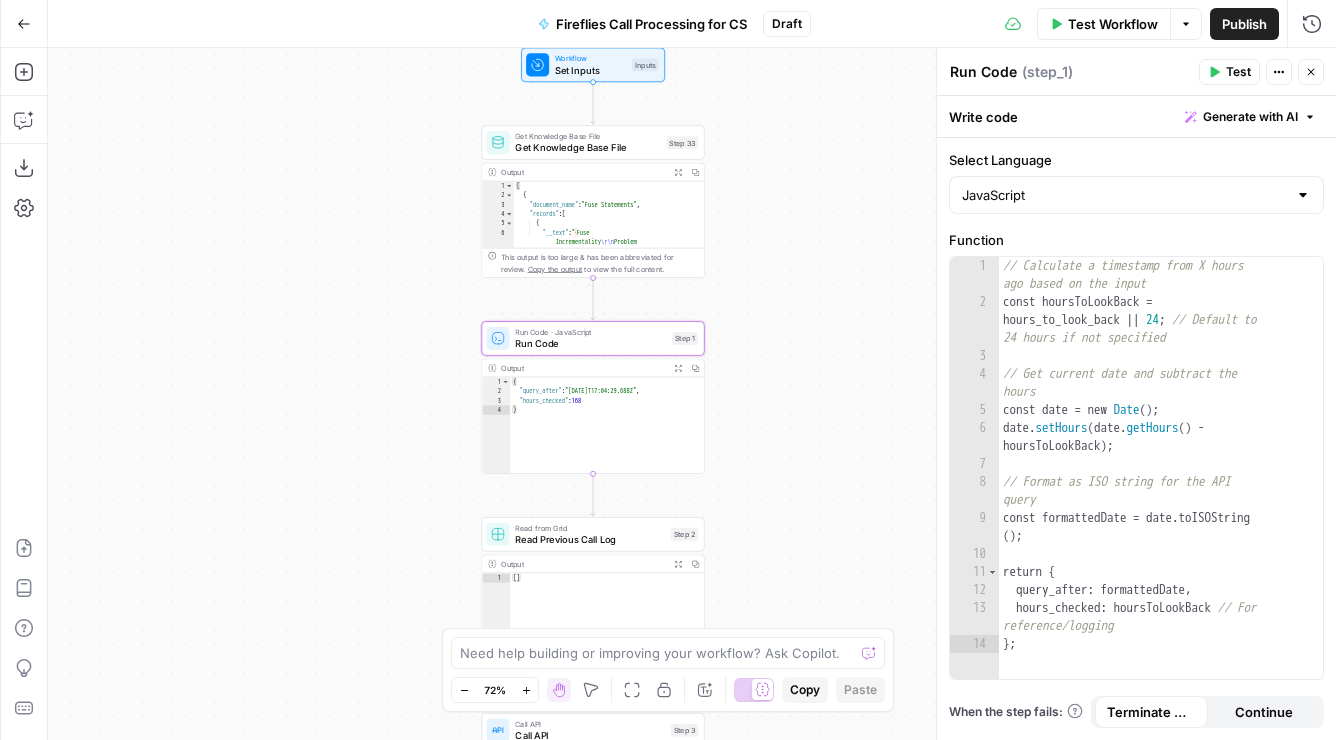 click on "true false Workflow Set Inputs Inputs Get Knowledge Base File Get Knowledge Base File Step 33 Output Expand Output Copy 1 2 3 4 5 6 [    {      "document_name" :  "Fuse Statements" ,      "records" :  [         {           "__text" :  " · Fuse               Incrementality \r\n Problem               Statement: Affiliate marketing               leaders struggle to accurately               measure the true value of their               affiliate publishers because               traditional attribution models               can't distinguish between               publishers who genuinely drive               business growth versus those who               simply claim credit for sales               that would have happened anyway.               This leads to inefficient               commission structures based on               subjective publisher  ." at bounding box center (692, 394) 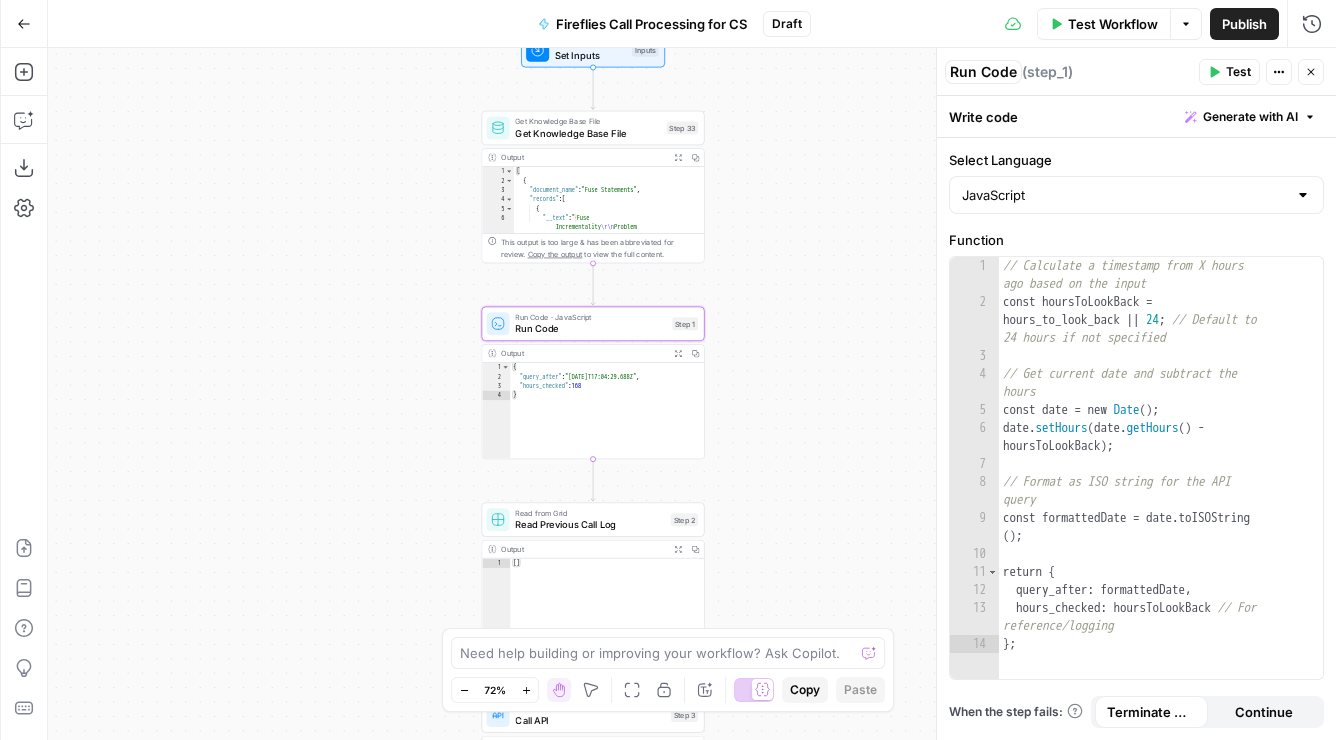 click on "Run Code Run Code  ( step_1 ) Test Actions Close" at bounding box center [1136, 72] 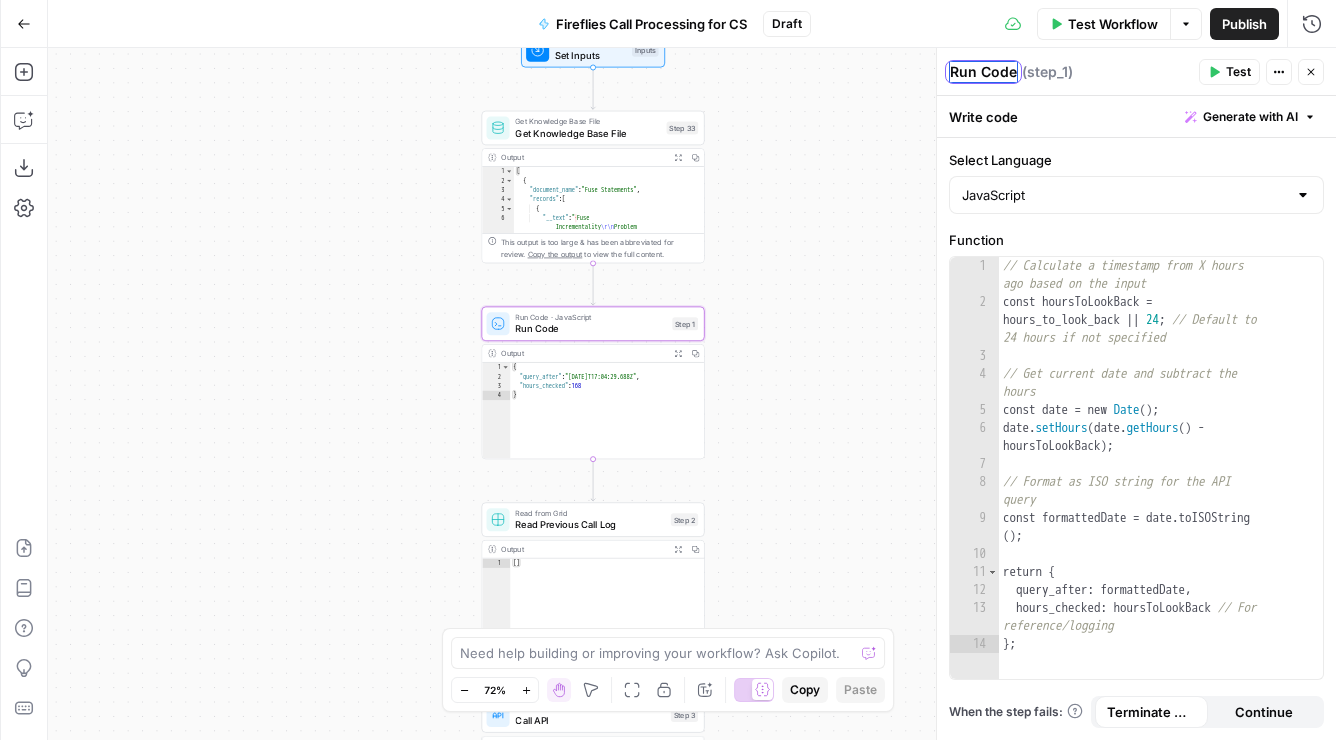 click on "Run Code" at bounding box center [983, 72] 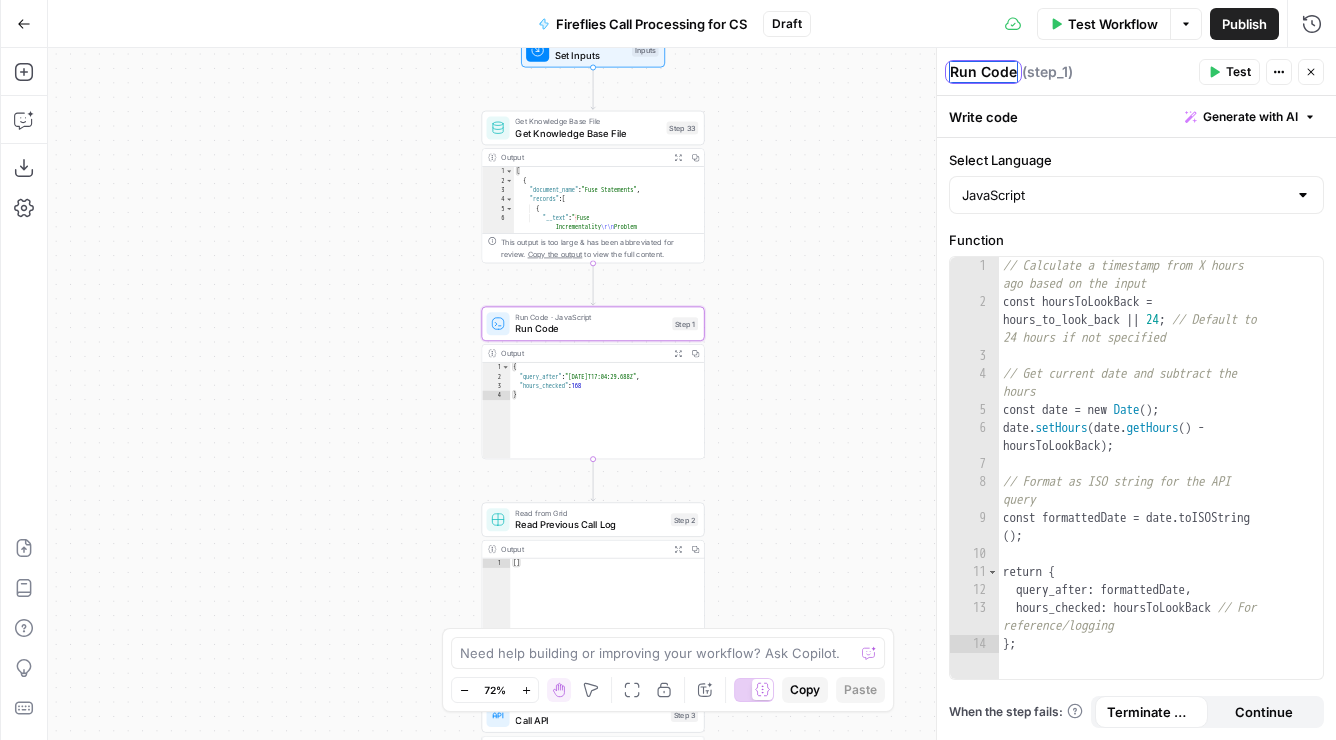 click on "Run Code" at bounding box center (983, 72) 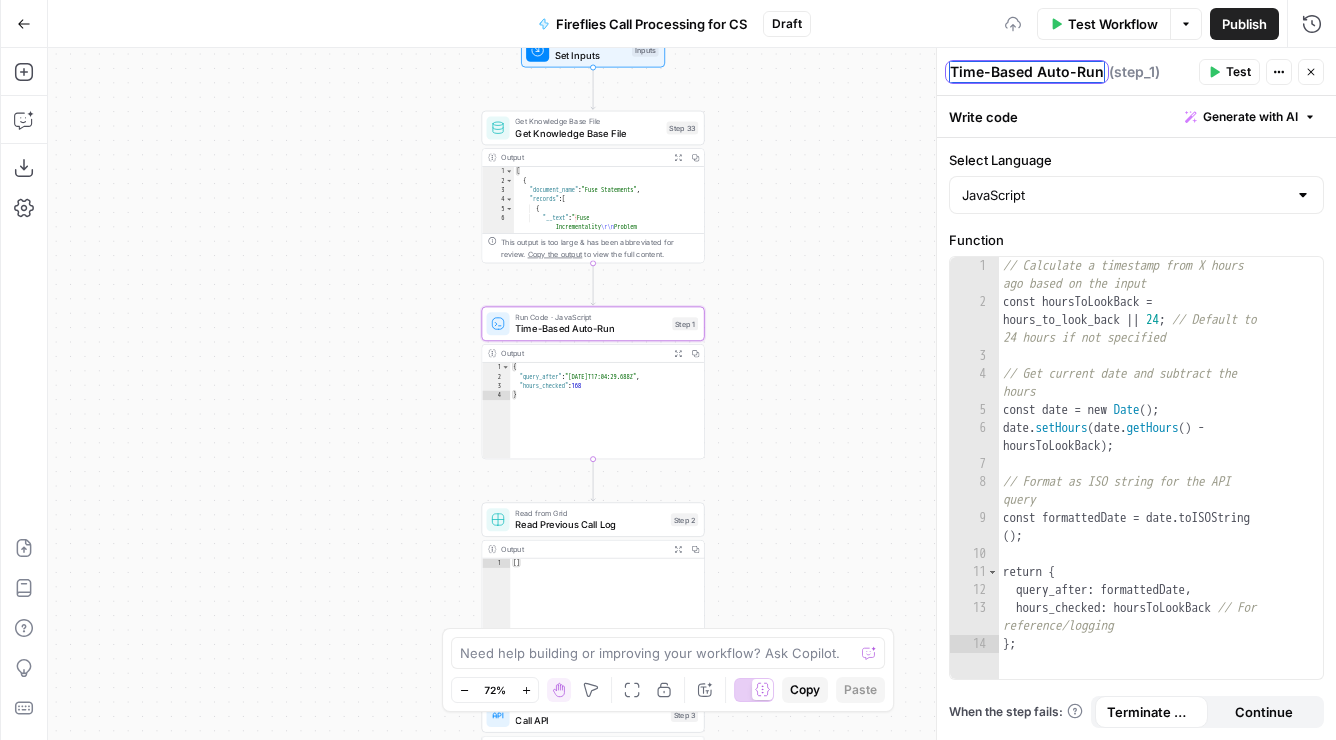 type on "Time-Based Auto-Run" 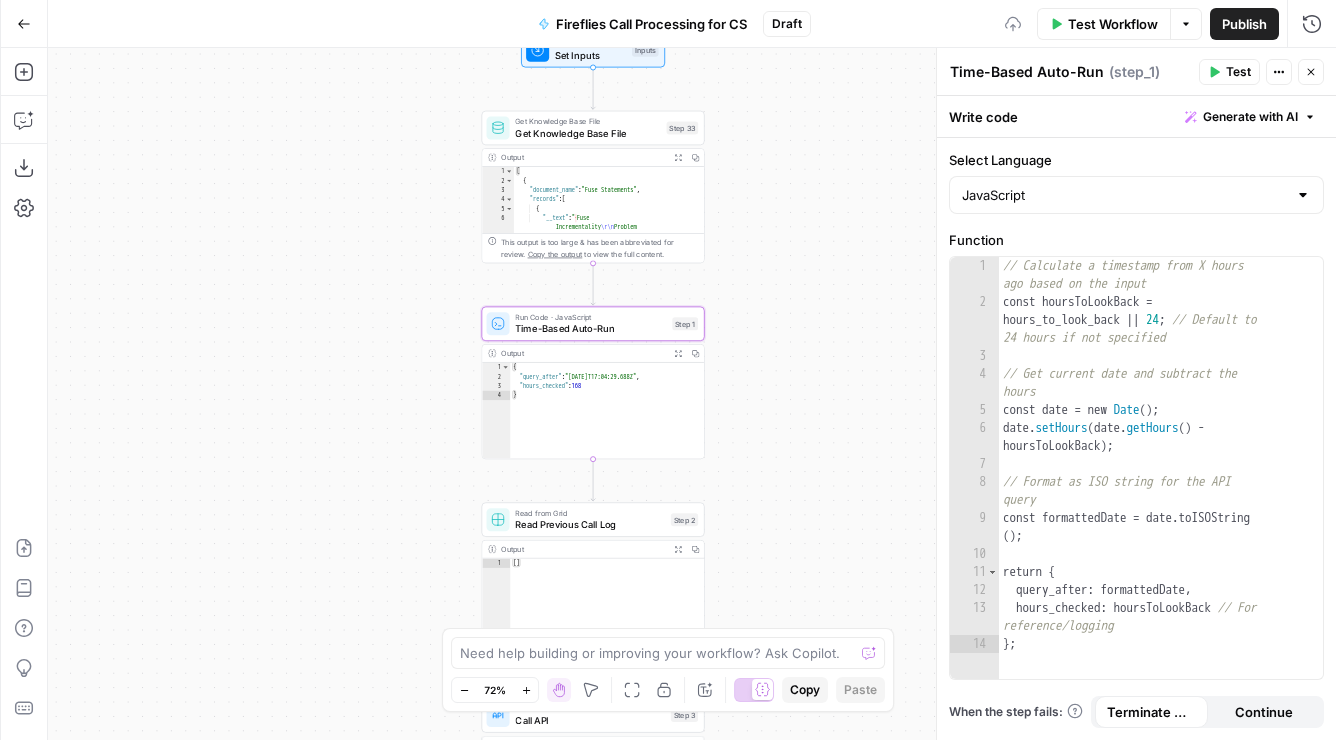 click on "true false Workflow Set Inputs Inputs Get Knowledge Base File Get Knowledge Base File Step 33 Output Expand Output Copy 1 2 3 4 5 6 [    {      "document_name" :  "Fuse Statements" ,      "records" :  [         {           "__text" :  " · Fuse               Incrementality \r\n Problem               Statement: Affiliate marketing               leaders struggle to accurately               measure the true value of their               affiliate publishers because               traditional attribution models               can't distinguish between               publishers who genuinely drive               business growth versus those who               simply claim credit for sales               that would have happened anyway.               This leads to inefficient               commission structures based on               subjective publisher  ." at bounding box center [692, 394] 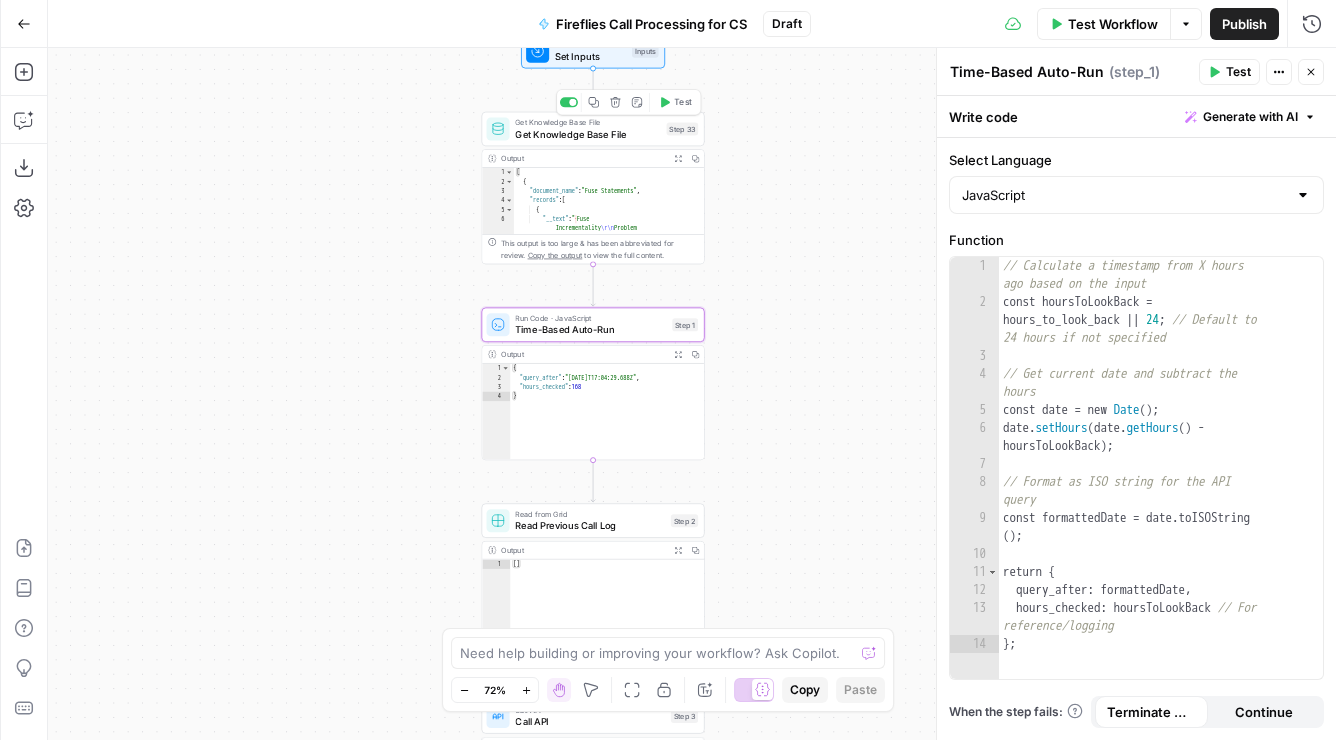 click on "Get Knowledge Base File" at bounding box center (587, 134) 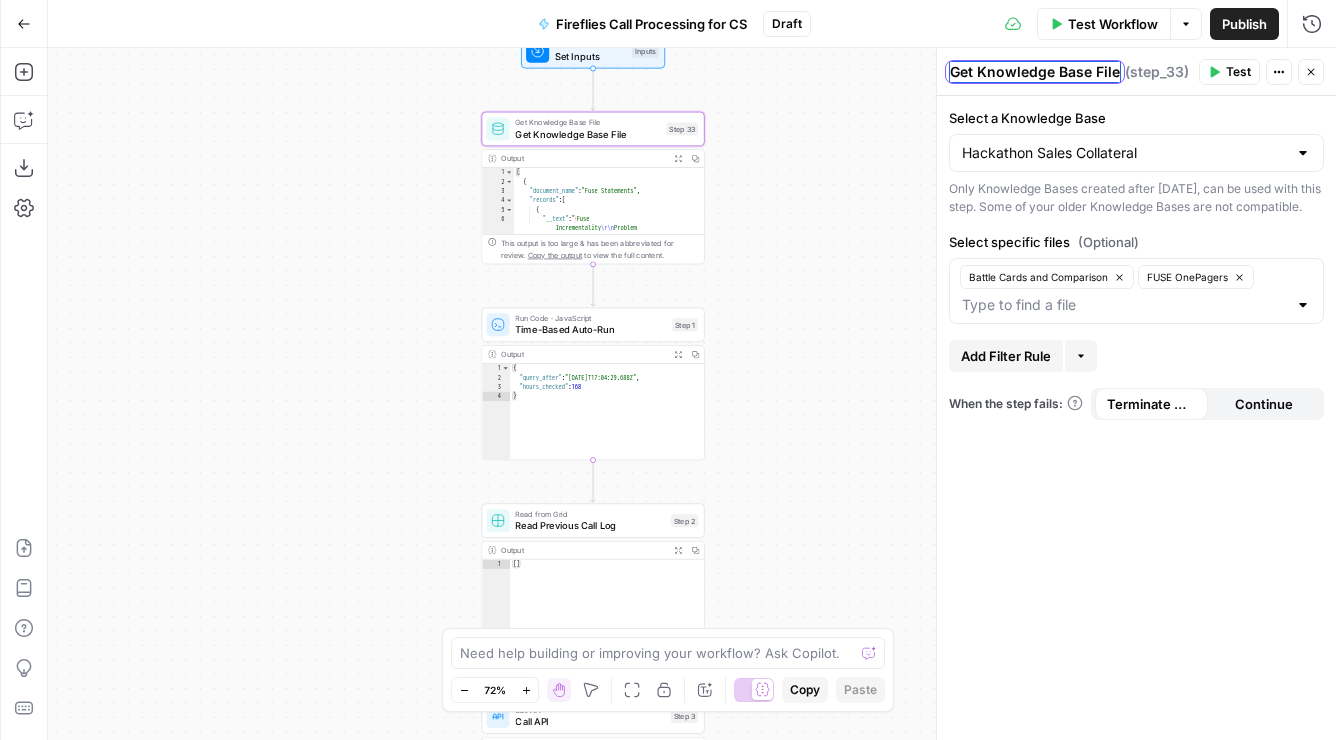 click on "Get Knowledge Base File" at bounding box center (1035, 72) 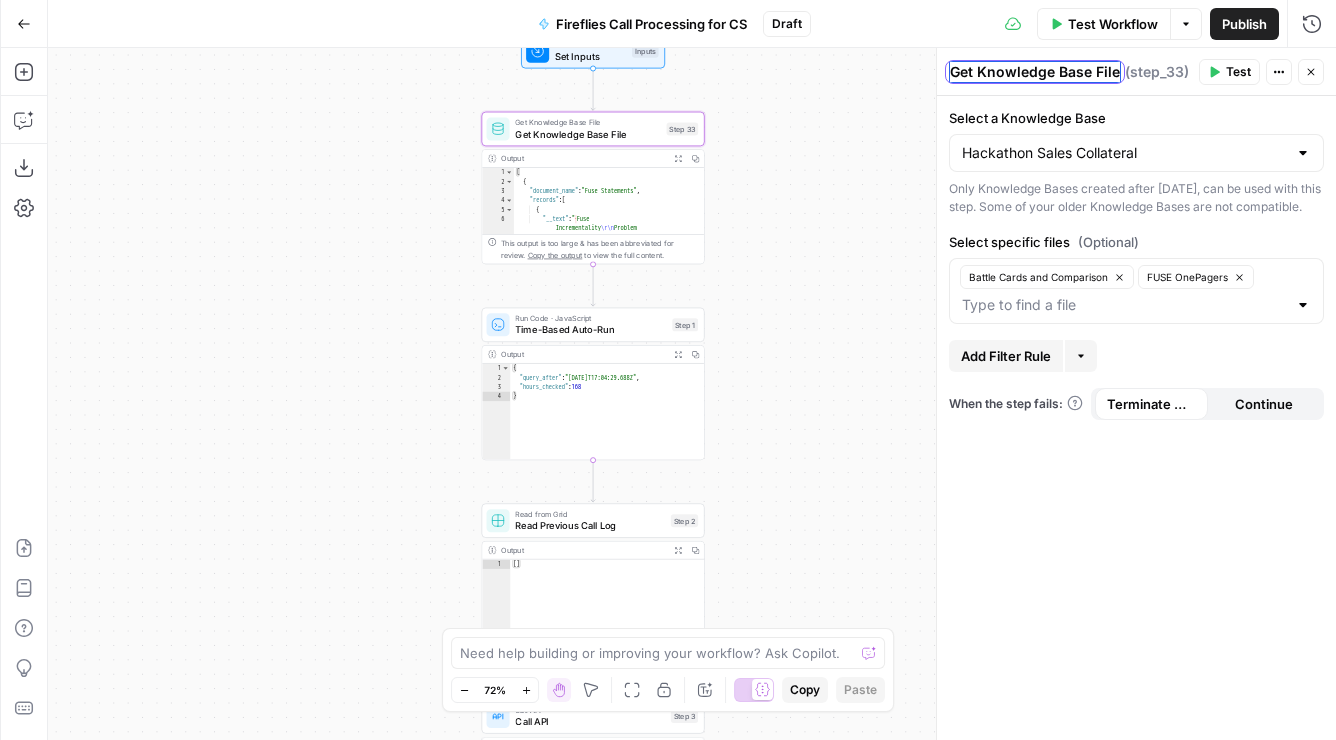 click on "Get Knowledge Base File" at bounding box center [1035, 72] 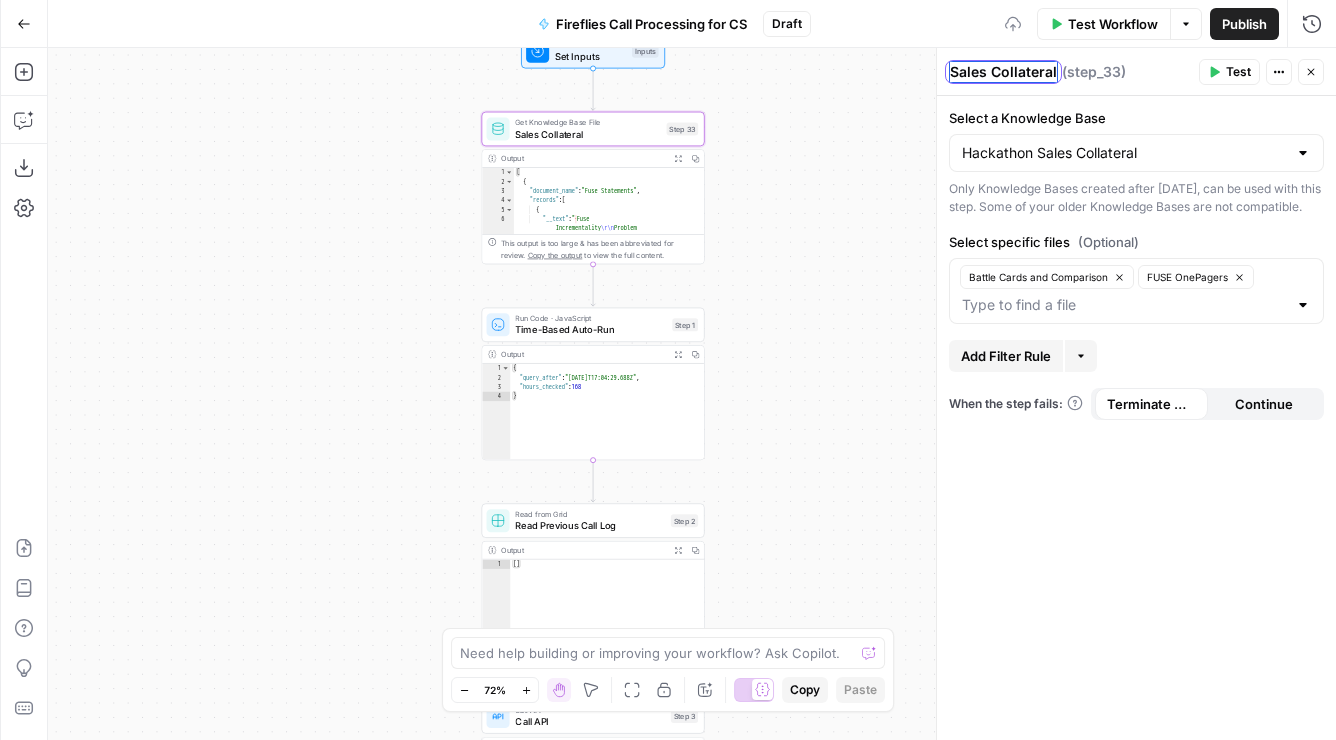 type on "Sales Collateral" 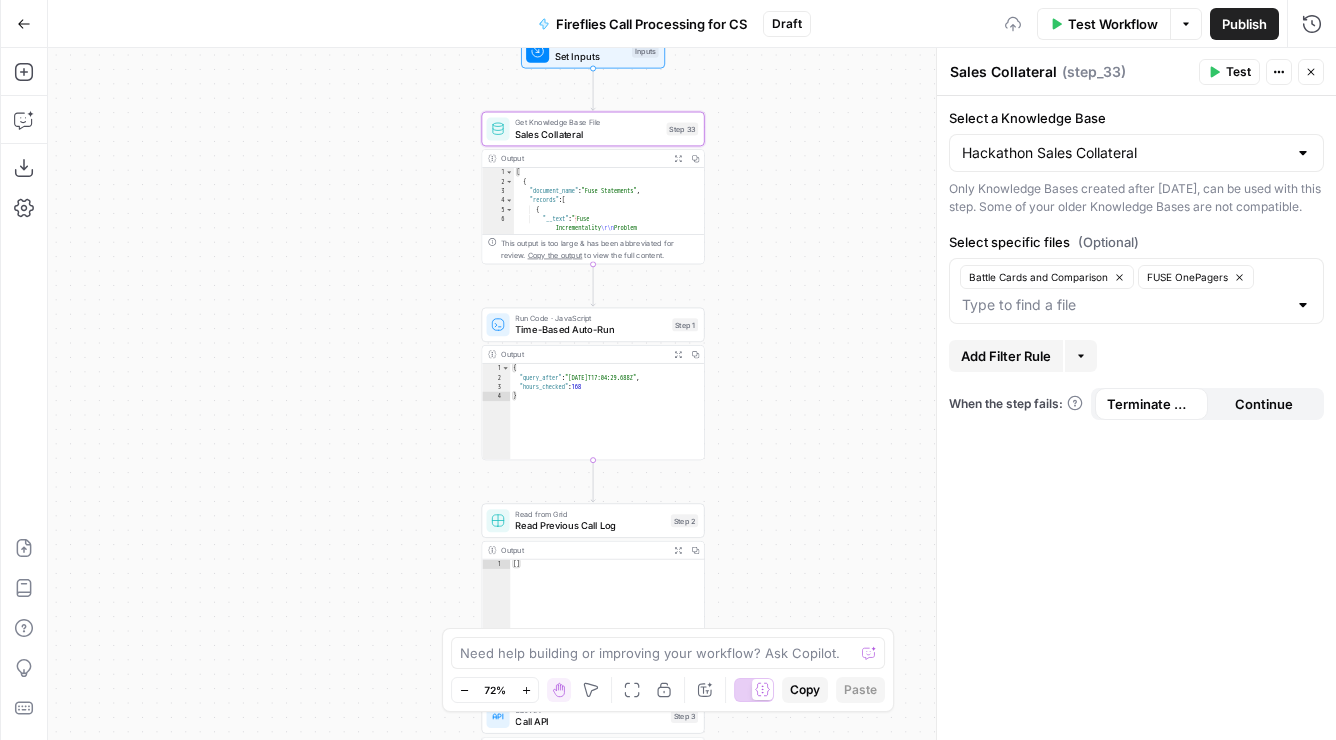 click on "true false Workflow Set Inputs Inputs Get Knowledge Base File Sales Collateral Step 33 Output Expand Output Copy 1 2 3 4 5 6 [    {      "document_name" :  "Fuse Statements" ,      "records" :  [         {           "__text" :  " · Fuse               Incrementality \r\n Problem               Statement: Affiliate marketing               leaders struggle to accurately               measure the true value of their               affiliate publishers because               traditional attribution models               can't distinguish between               publishers who genuinely drive               business growth versus those who               simply claim credit for sales               that would have happened anyway.               This leads to inefficient               commission structures based on               subjective publisher  . \r\n" at bounding box center [692, 394] 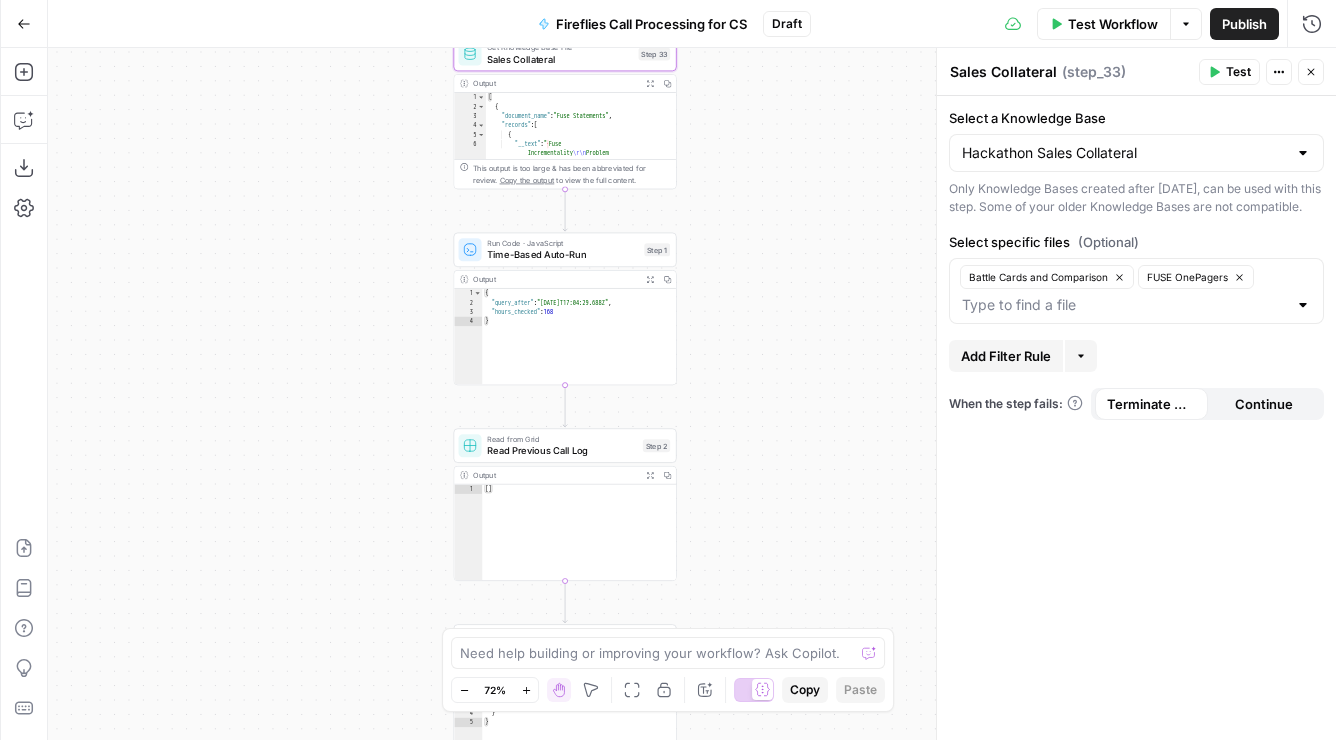 drag, startPoint x: 812, startPoint y: 321, endPoint x: 785, endPoint y: 243, distance: 82.5409 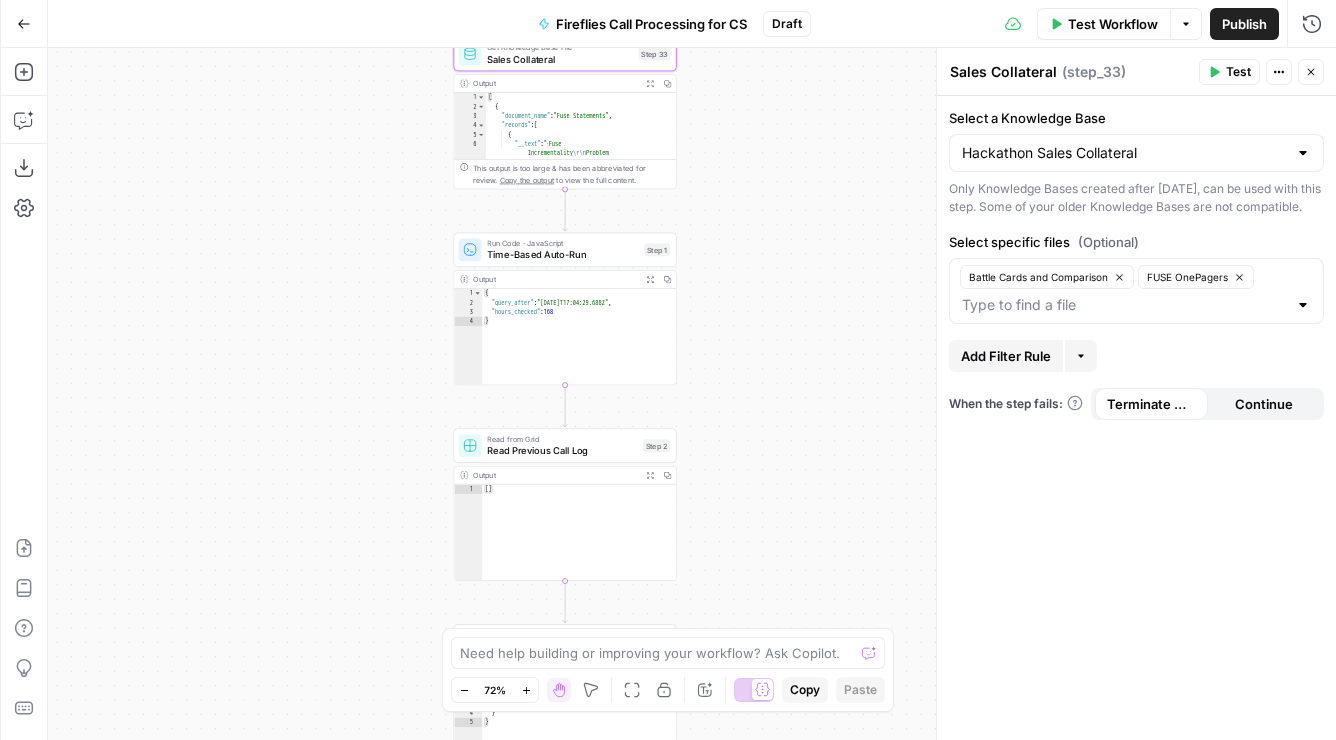 click on "true false Workflow Set Inputs Inputs Get Knowledge Base File Sales Collateral Step 33 Output Expand Output Copy 1 2 3 4 5 6 [    {      "document_name" :  "Fuse Statements" ,      "records" :  [         {           "__text" :  " · Fuse               Incrementality \r\n Problem               Statement: Affiliate marketing               leaders struggle to accurately               measure the true value of their               affiliate publishers because               traditional attribution models               can't distinguish between               publishers who genuinely drive               business growth versus those who               simply claim credit for sales               that would have happened anyway.               This leads to inefficient               commission structures based on               subjective publisher  . \r\n" at bounding box center [692, 394] 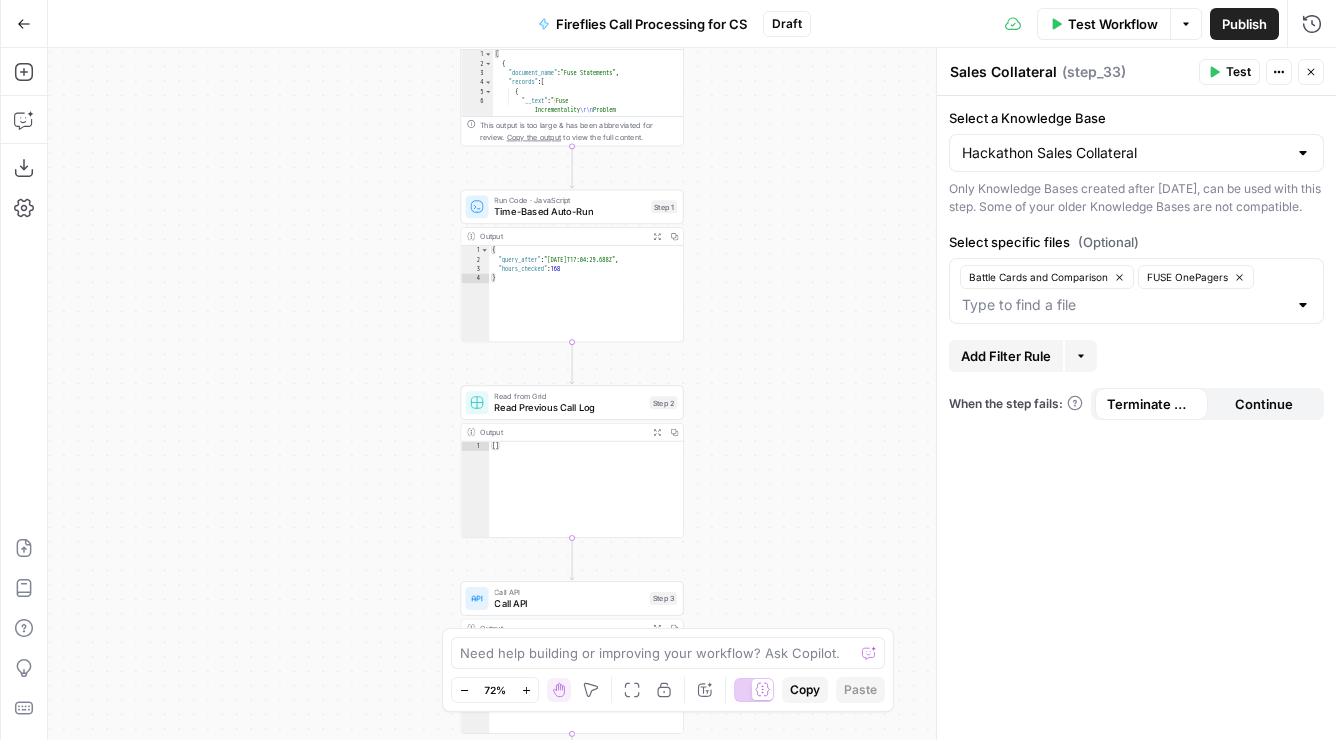 drag, startPoint x: 784, startPoint y: 248, endPoint x: 791, endPoint y: 206, distance: 42.579338 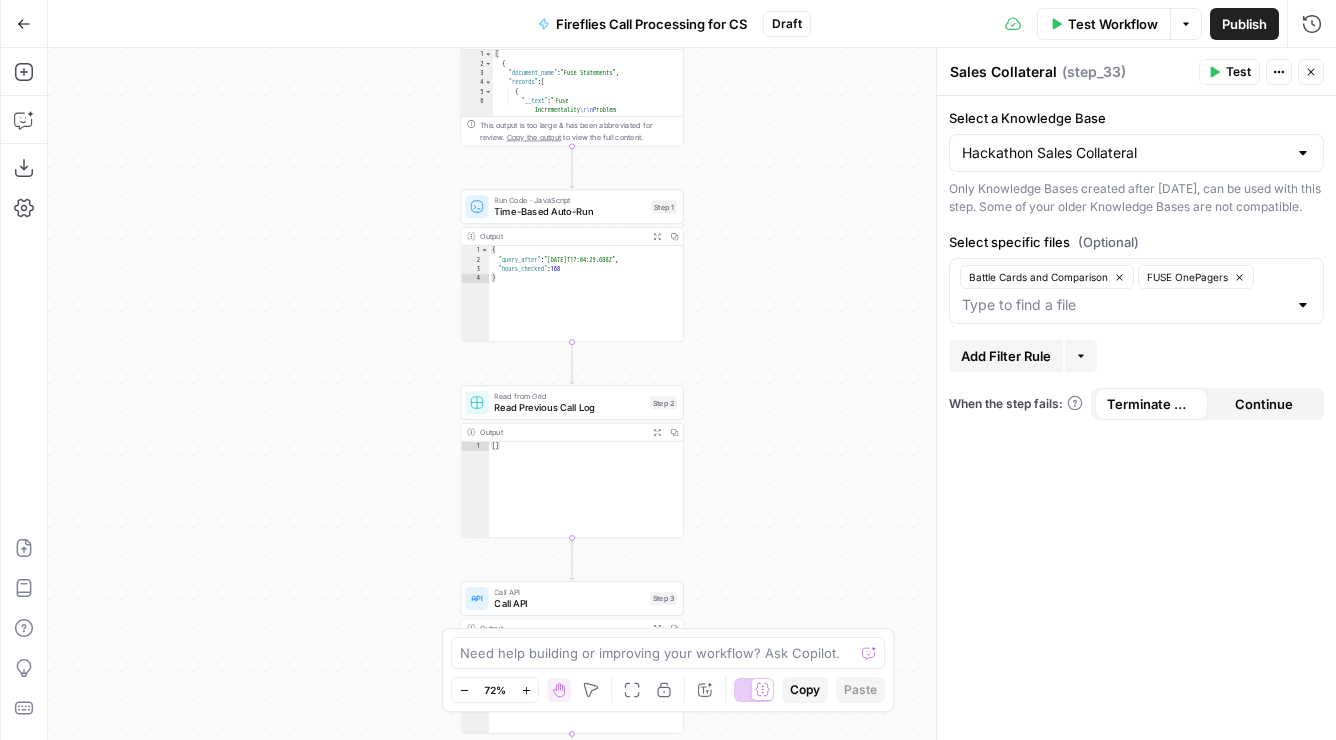 click on "true false Workflow Set Inputs Inputs Get Knowledge Base File Sales Collateral Step 33 Output Expand Output Copy 1 2 3 4 5 6 [    {      "document_name" :  "Fuse Statements" ,      "records" :  [         {           "__text" :  " · Fuse               Incrementality \r\n Problem               Statement: Affiliate marketing               leaders struggle to accurately               measure the true value of their               affiliate publishers because               traditional attribution models               can't distinguish between               publishers who genuinely drive               business growth versus those who               simply claim credit for sales               that would have happened anyway.               This leads to inefficient               commission structures based on               subjective publisher  . \r\n" at bounding box center [692, 394] 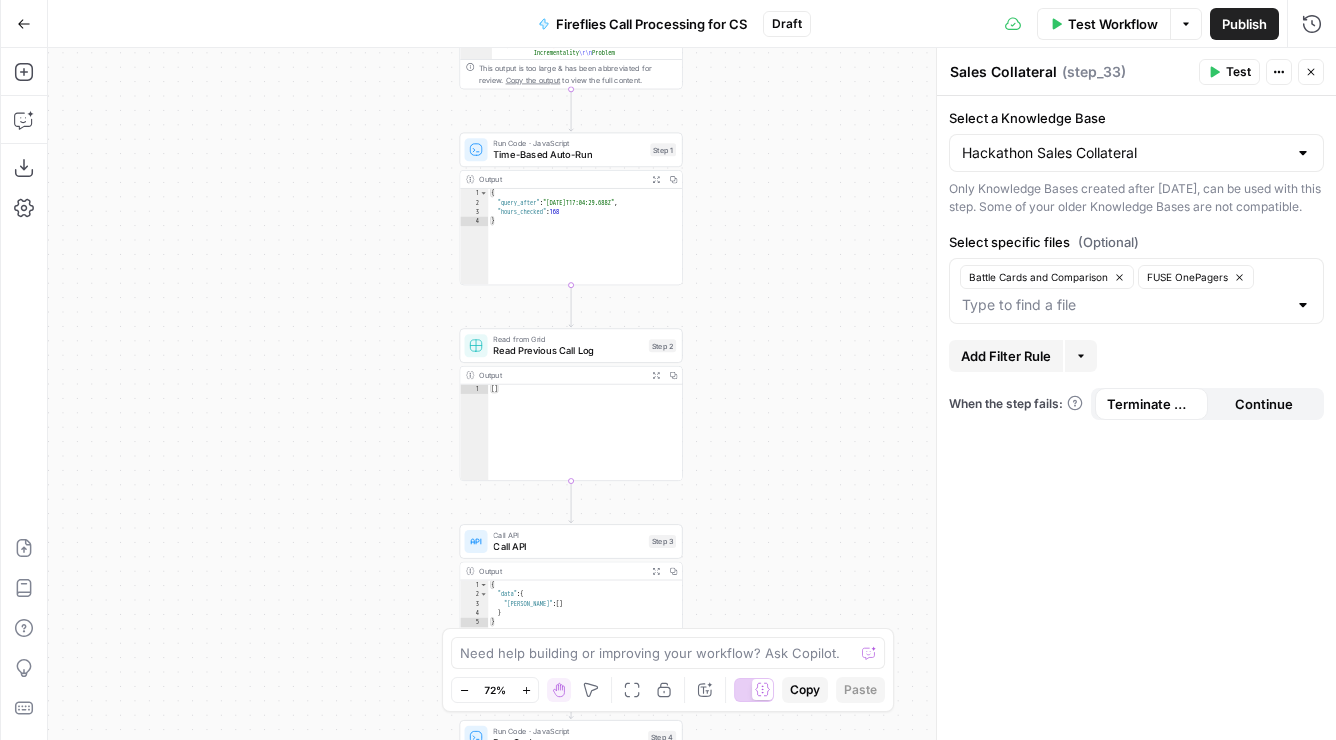 drag, startPoint x: 858, startPoint y: 349, endPoint x: 856, endPoint y: 142, distance: 207.00966 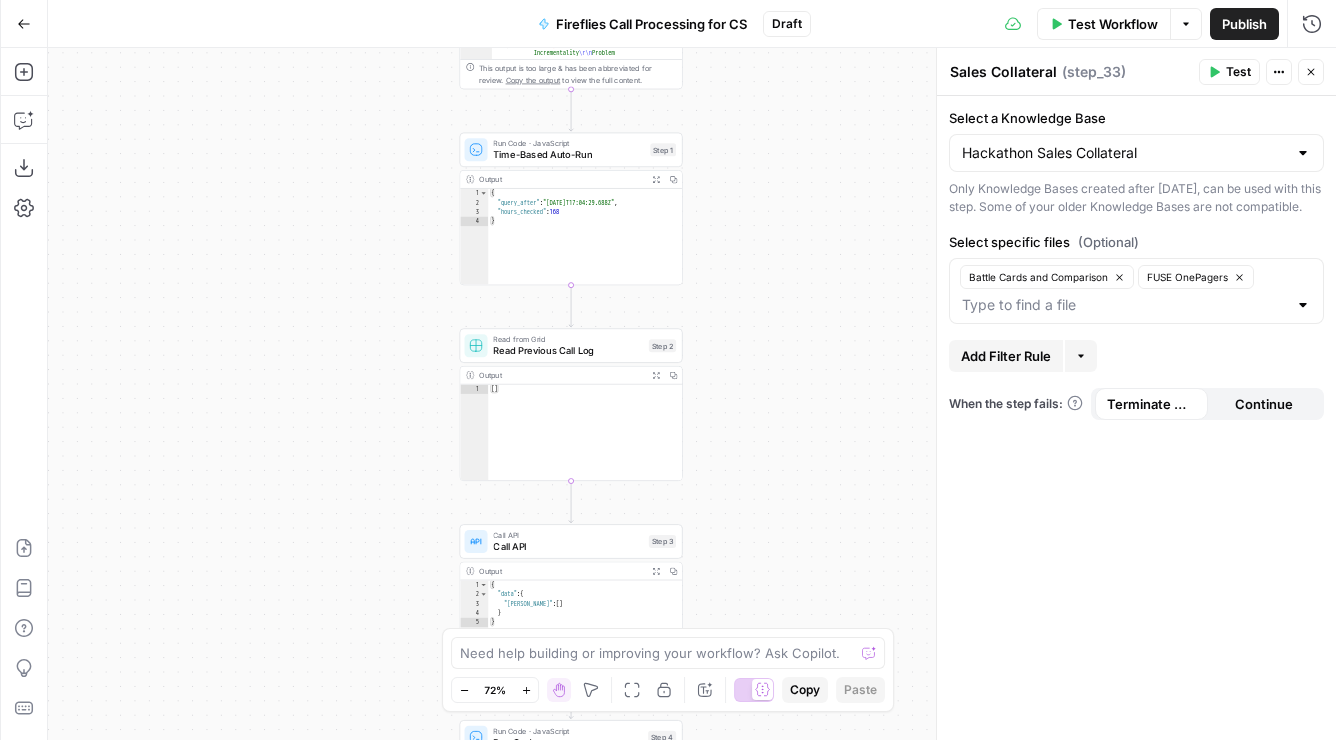 click on "true false Workflow Set Inputs Inputs Get Knowledge Base File Sales Collateral Step 33 Output Expand Output Copy 1 2 3 4 5 6 [    {      "document_name" :  "Fuse Statements" ,      "records" :  [         {           "__text" :  " · Fuse               Incrementality \r\n Problem               Statement: Affiliate marketing               leaders struggle to accurately               measure the true value of their               affiliate publishers because               traditional attribution models               can't distinguish between               publishers who genuinely drive               business growth versus those who               simply claim credit for sales               that would have happened anyway.               This leads to inefficient               commission structures based on               subjective publisher  . \r\n" at bounding box center [692, 394] 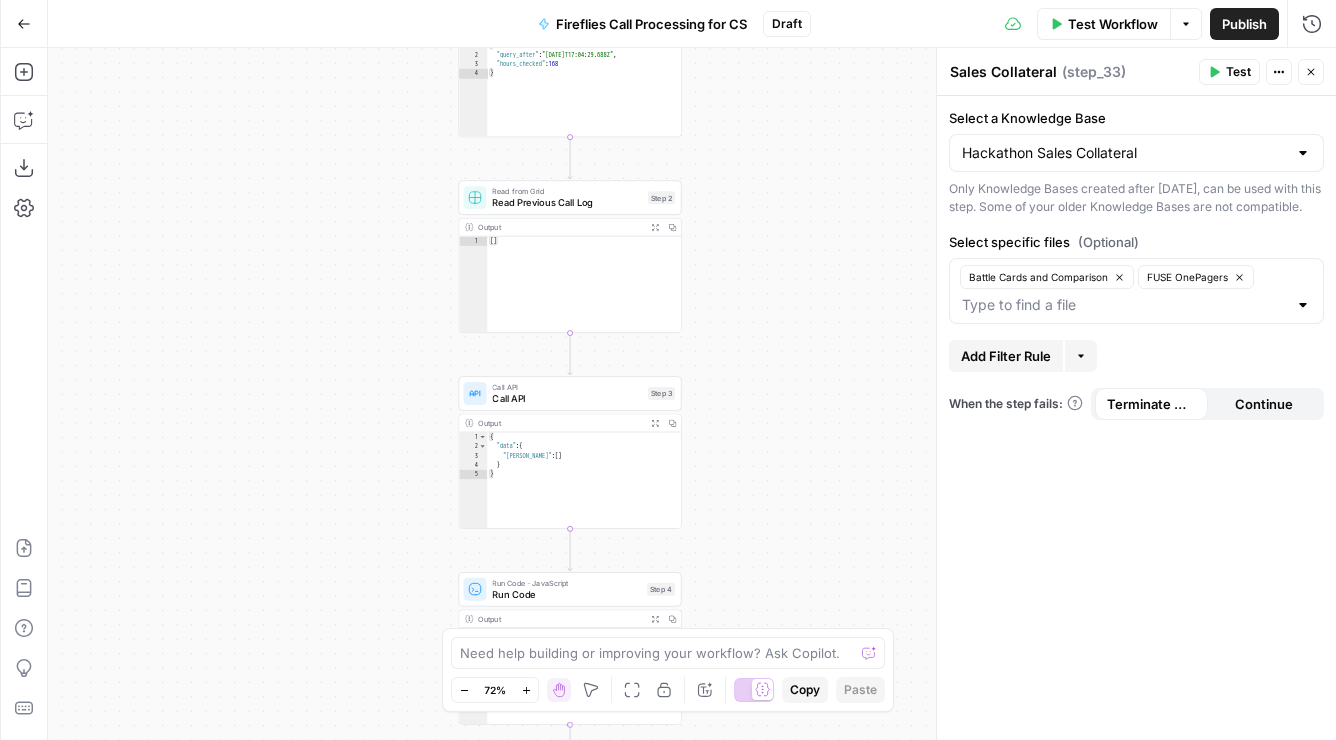 drag, startPoint x: 898, startPoint y: 312, endPoint x: 879, endPoint y: 213, distance: 100.80675 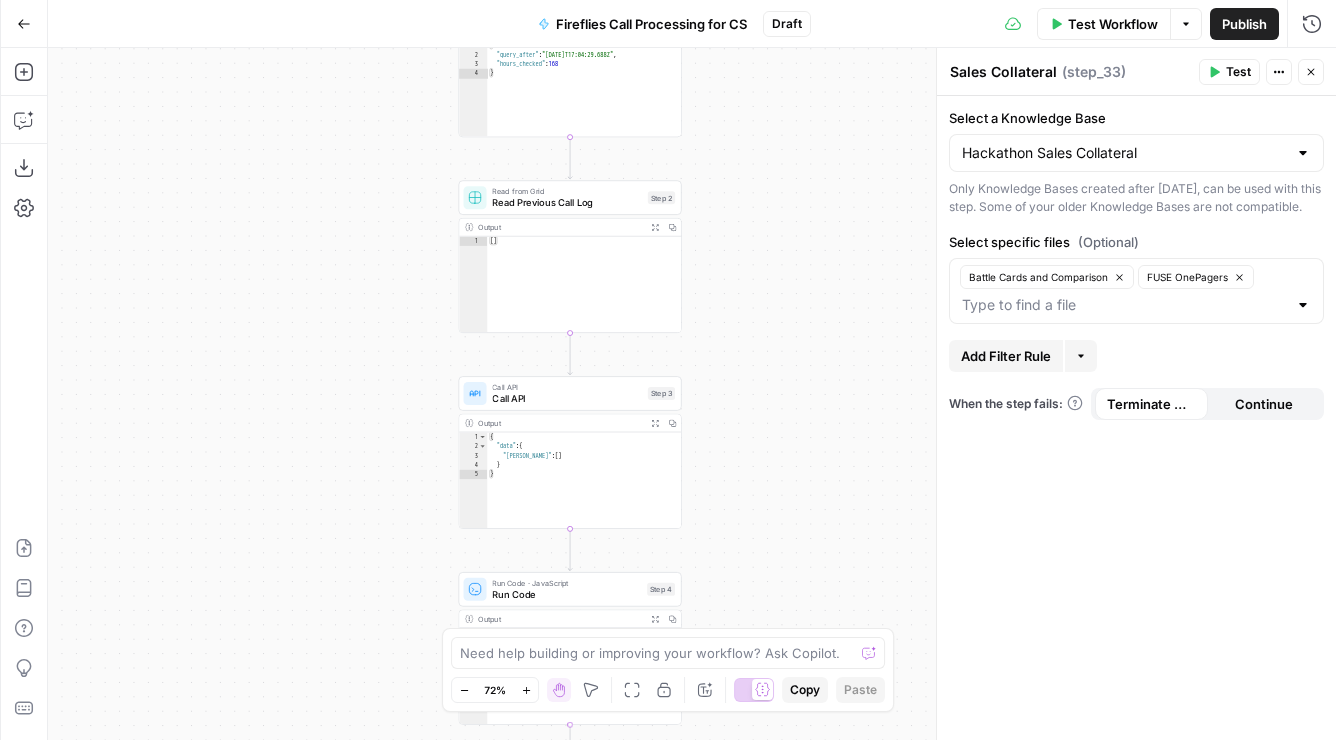 click on "true false Workflow Set Inputs Inputs Get Knowledge Base File Sales Collateral Step 33 Output Expand Output Copy 1 2 3 4 5 6 [    {      "document_name" :  "Fuse Statements" ,      "records" :  [         {           "__text" :  " · Fuse               Incrementality \r\n Problem               Statement: Affiliate marketing               leaders struggle to accurately               measure the true value of their               affiliate publishers because               traditional attribution models               can't distinguish between               publishers who genuinely drive               business growth versus those who               simply claim credit for sales               that would have happened anyway.               This leads to inefficient               commission structures based on               subjective publisher  . \r\n" at bounding box center (692, 394) 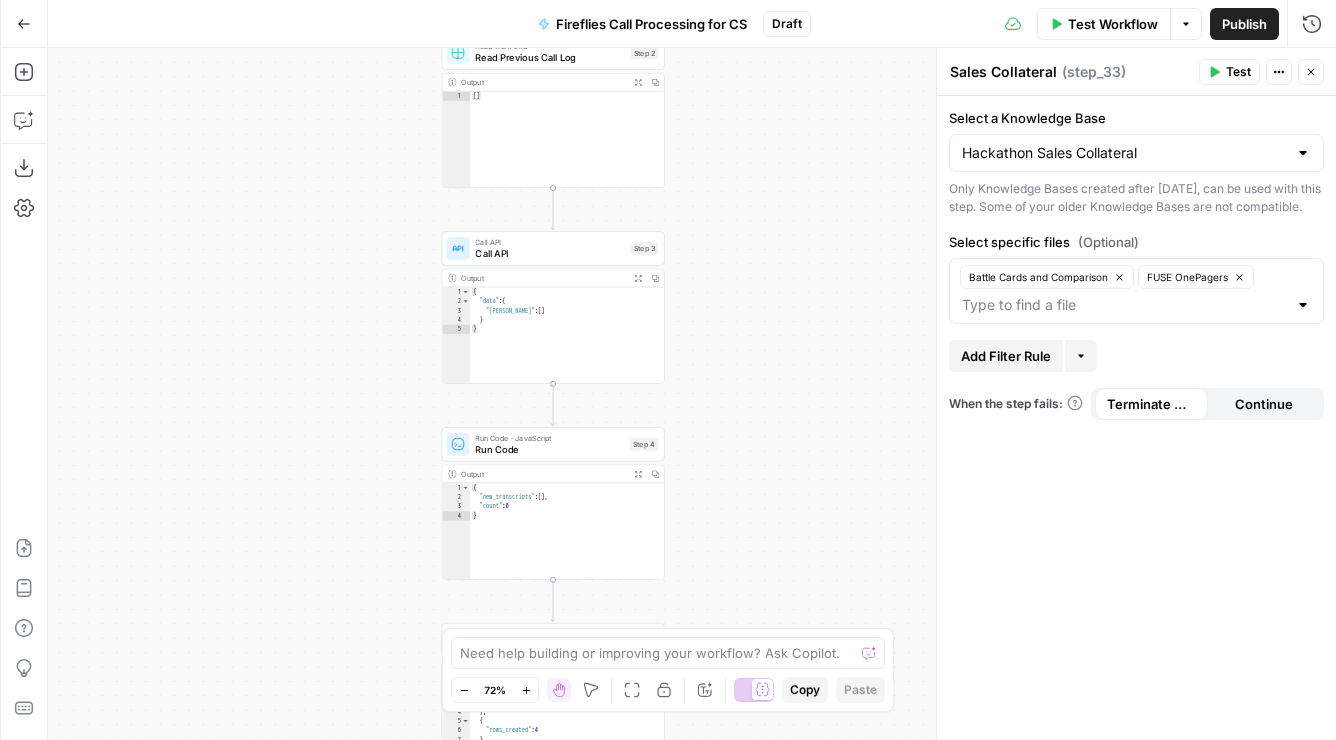 drag, startPoint x: 879, startPoint y: 200, endPoint x: 881, endPoint y: 105, distance: 95.02105 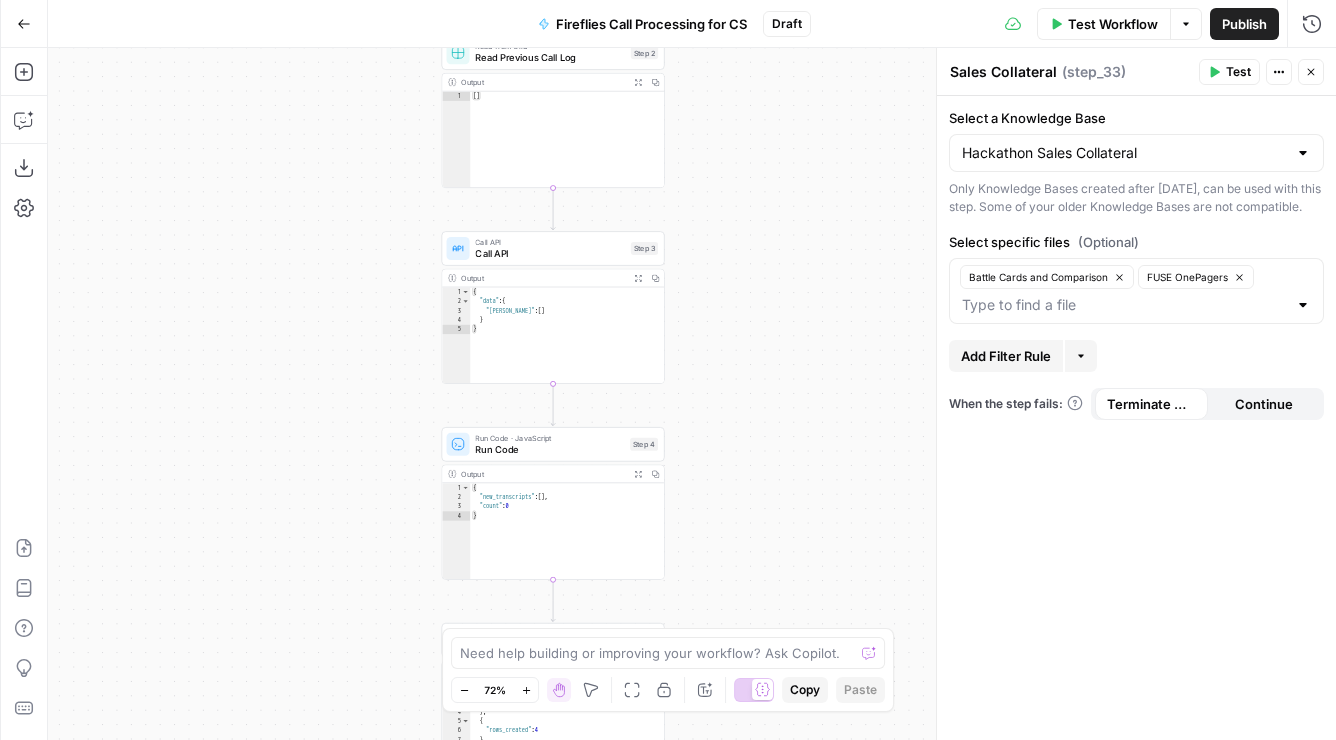 click on "true false Workflow Set Inputs Inputs Get Knowledge Base File Sales Collateral Step 33 Output Expand Output Copy 1 2 3 4 5 6 [    {      "document_name" :  "Fuse Statements" ,      "records" :  [         {           "__text" :  " · Fuse               Incrementality \r\n Problem               Statement: Affiliate marketing               leaders struggle to accurately               measure the true value of their               affiliate publishers because               traditional attribution models               can't distinguish between               publishers who genuinely drive               business growth versus those who               simply claim credit for sales               that would have happened anyway.               This leads to inefficient               commission structures based on               subjective publisher  . \r\n" at bounding box center (692, 394) 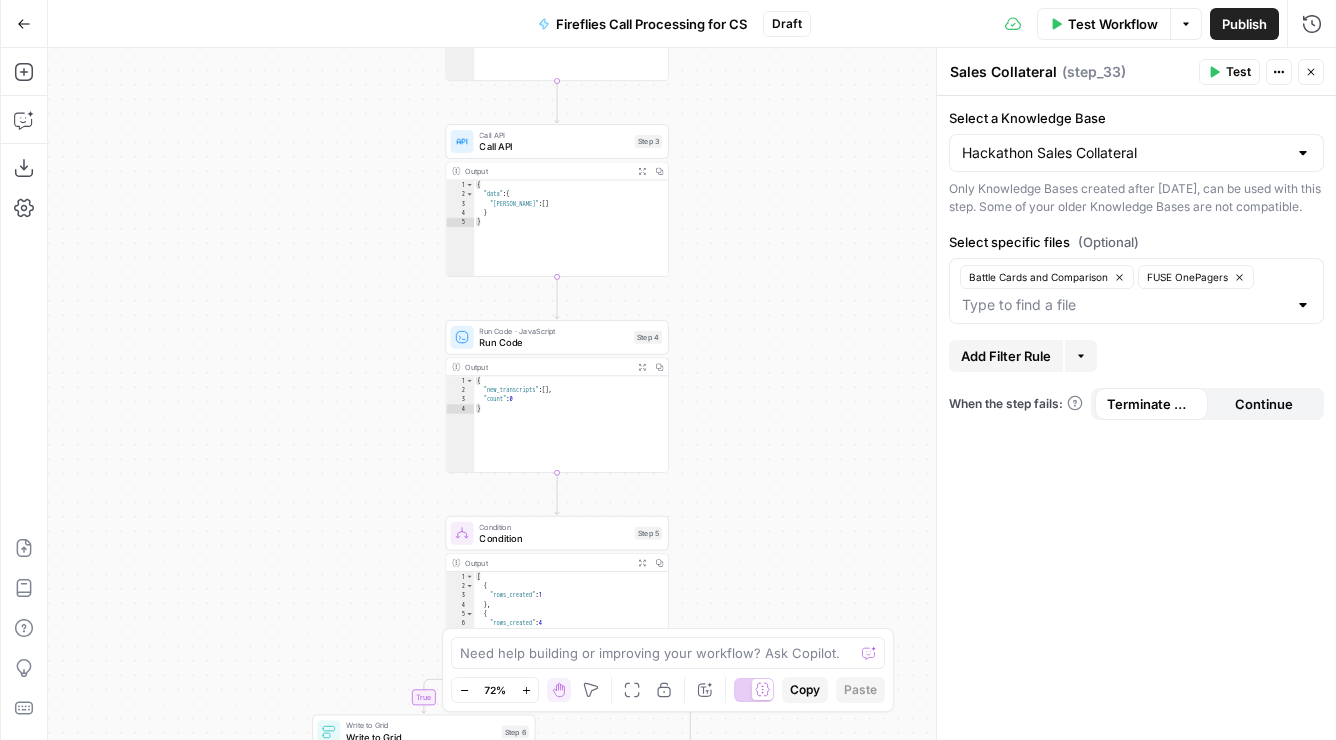 drag, startPoint x: 901, startPoint y: 220, endPoint x: 904, endPoint y: 92, distance: 128.03516 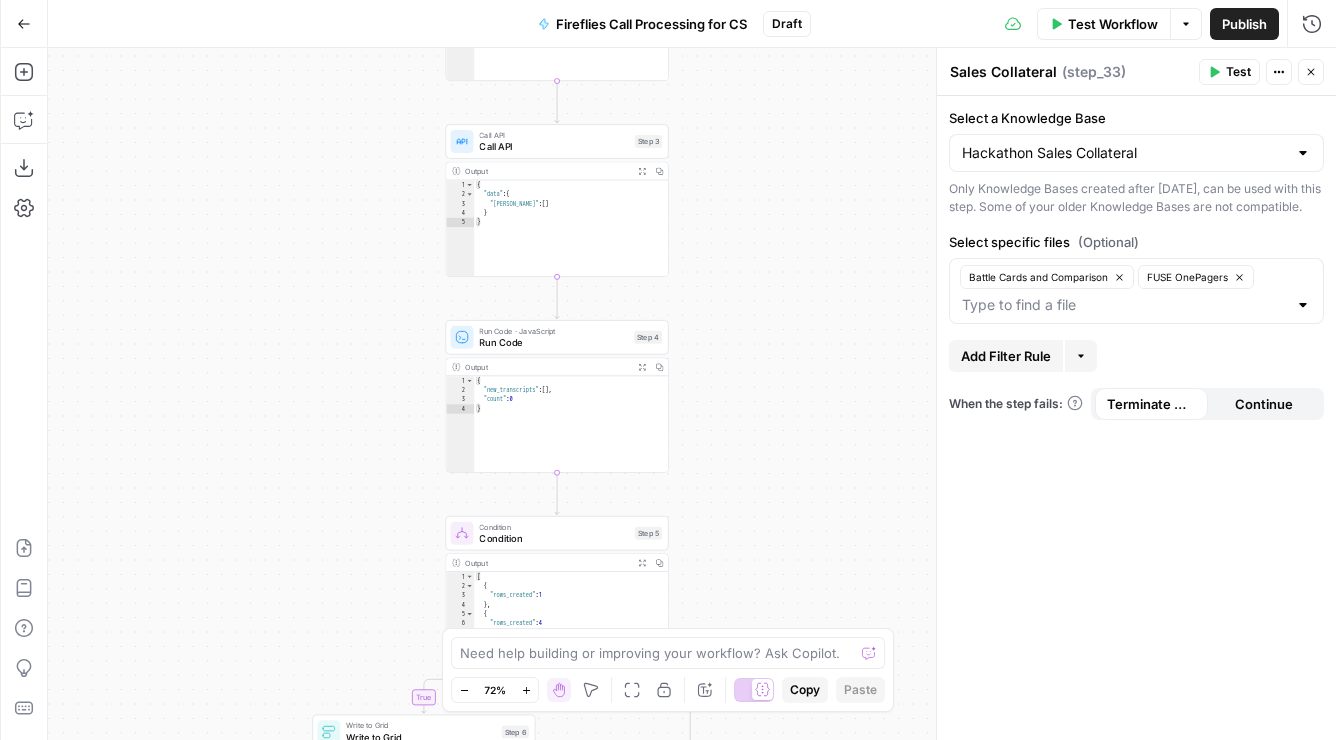 click on "true false Workflow Set Inputs Inputs Get Knowledge Base File Sales Collateral Step 33 Output Expand Output Copy 1 2 3 4 5 6 [    {      "document_name" :  "Fuse Statements" ,      "records" :  [         {           "__text" :  " · Fuse               Incrementality \r\n Problem               Statement: Affiliate marketing               leaders struggle to accurately               measure the true value of their               affiliate publishers because               traditional attribution models               can't distinguish between               publishers who genuinely drive               business growth versus those who               simply claim credit for sales               that would have happened anyway.               This leads to inefficient               commission structures based on               subjective publisher  . \r\n" at bounding box center (692, 394) 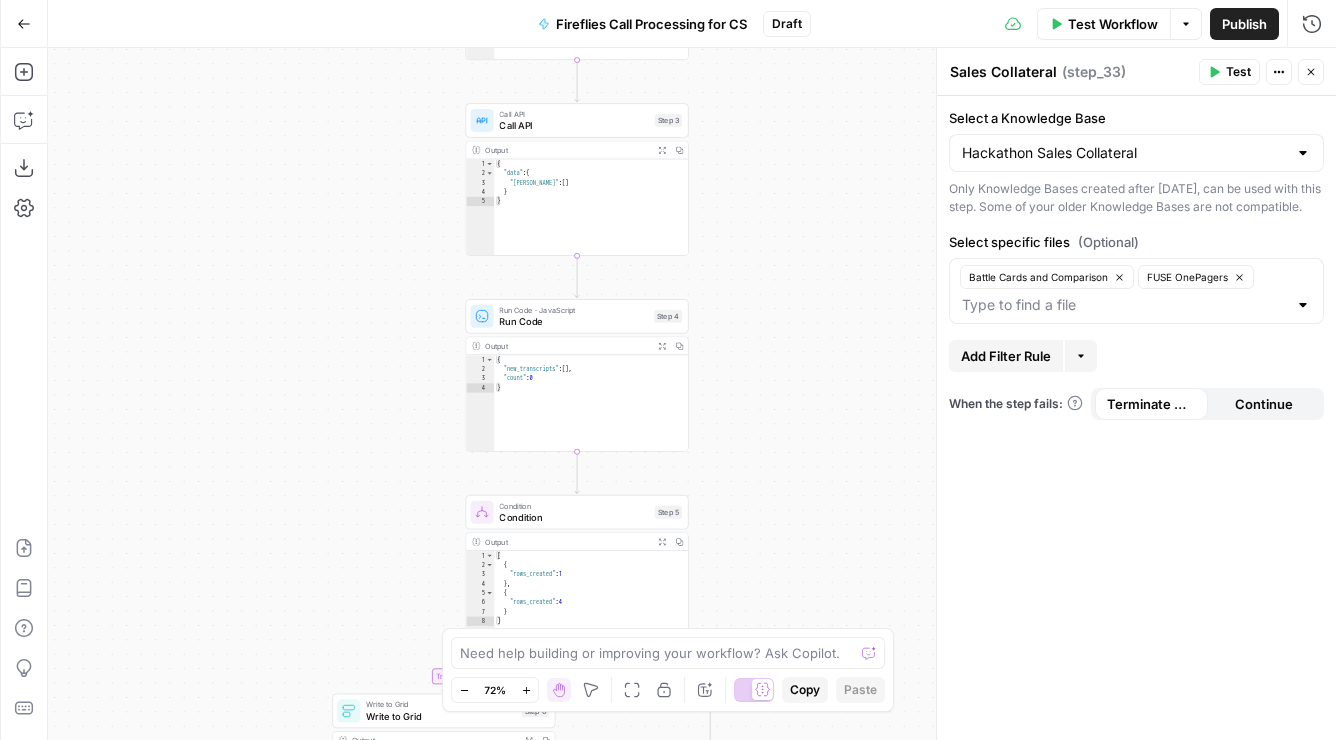 drag, startPoint x: 876, startPoint y: 226, endPoint x: 898, endPoint y: 302, distance: 79.12016 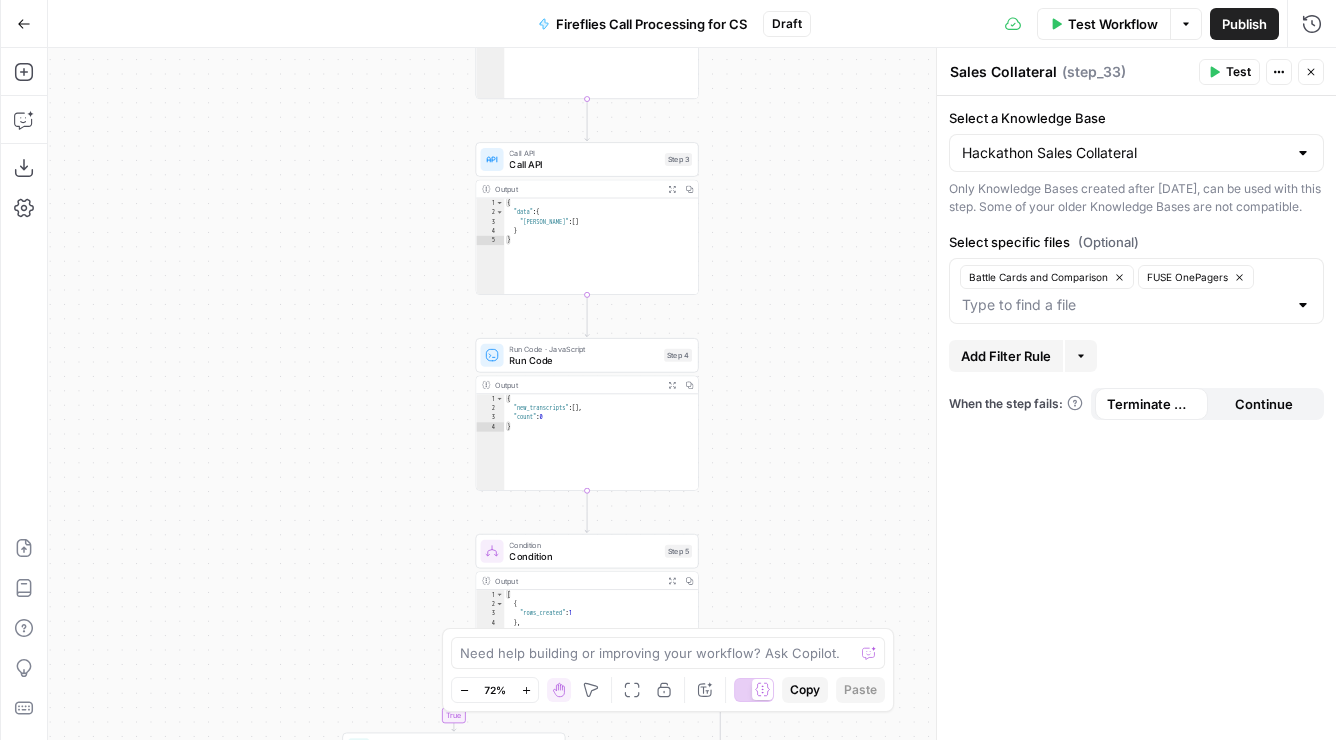 drag, startPoint x: 875, startPoint y: 162, endPoint x: 896, endPoint y: 350, distance: 189.16924 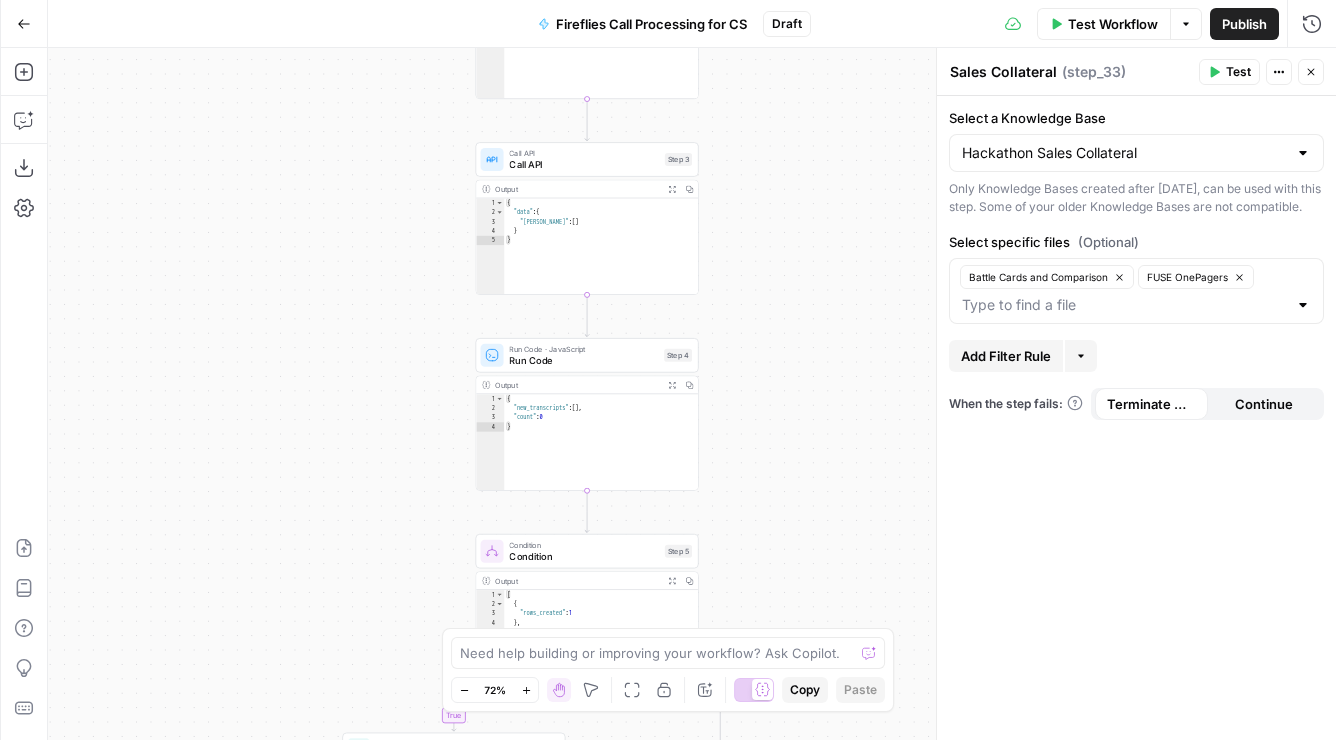 click on "true false Workflow Set Inputs Inputs Get Knowledge Base File Sales Collateral Step 33 Output Expand Output Copy 1 2 3 4 5 6 [    {      "document_name" :  "Fuse Statements" ,      "records" :  [         {           "__text" :  " · Fuse               Incrementality \r\n Problem               Statement: Affiliate marketing               leaders struggle to accurately               measure the true value of their               affiliate publishers because               traditional attribution models               can't distinguish between               publishers who genuinely drive               business growth versus those who               simply claim credit for sales               that would have happened anyway.               This leads to inefficient               commission structures based on               subjective publisher  . \r\n" at bounding box center [692, 394] 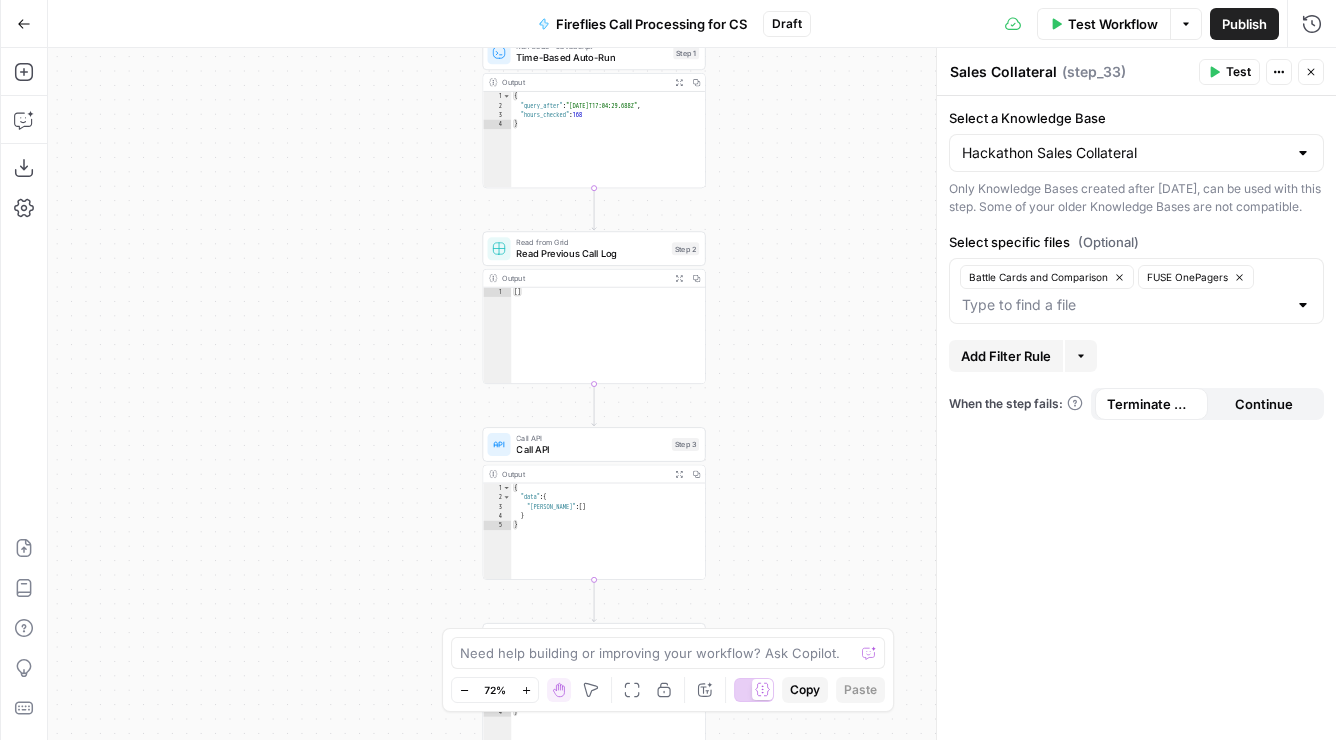 drag, startPoint x: 888, startPoint y: 212, endPoint x: 874, endPoint y: 312, distance: 100.97524 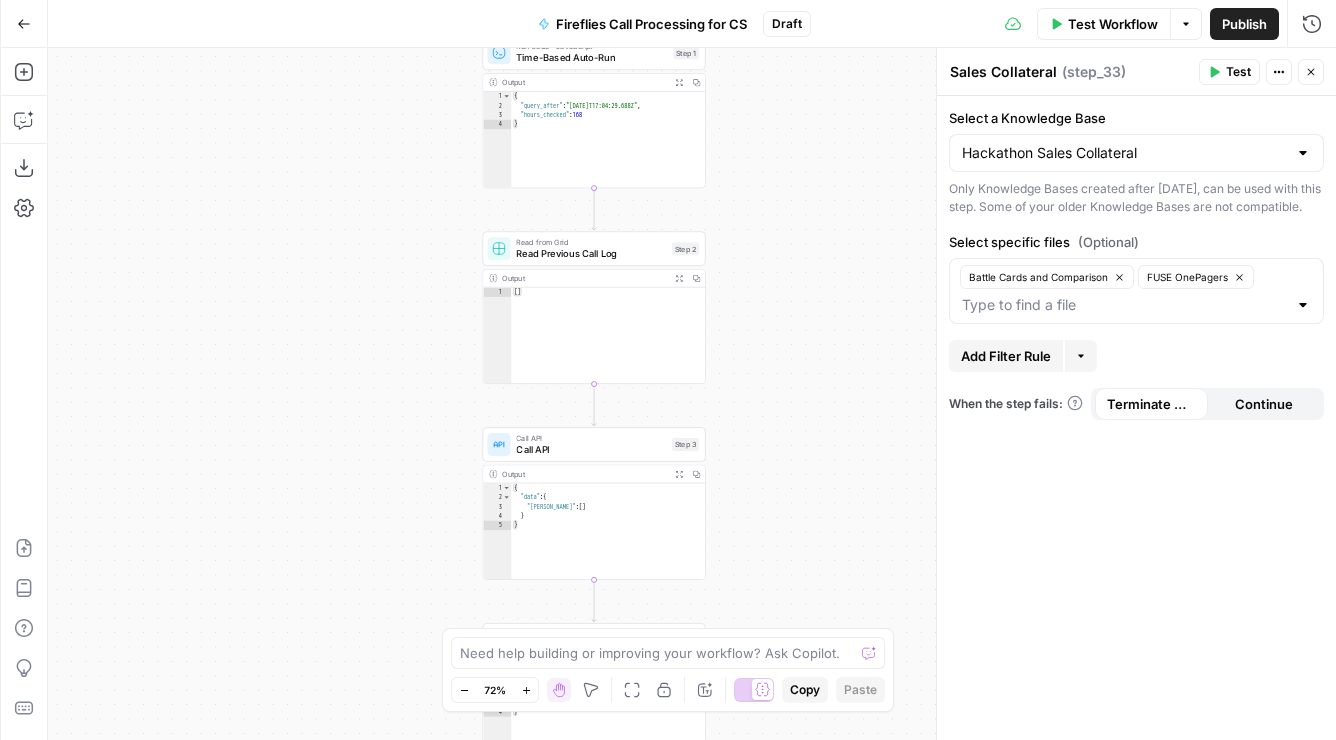 click on "true false Workflow Set Inputs Inputs Get Knowledge Base File Sales Collateral Step 33 Output Expand Output Copy 1 2 3 4 5 6 [    {      "document_name" :  "Fuse Statements" ,      "records" :  [         {           "__text" :  " · Fuse               Incrementality \r\n Problem               Statement: Affiliate marketing               leaders struggle to accurately               measure the true value of their               affiliate publishers because               traditional attribution models               can't distinguish between               publishers who genuinely drive               business growth versus those who               simply claim credit for sales               that would have happened anyway.               This leads to inefficient               commission structures based on               subjective publisher  . \r\n" at bounding box center [692, 394] 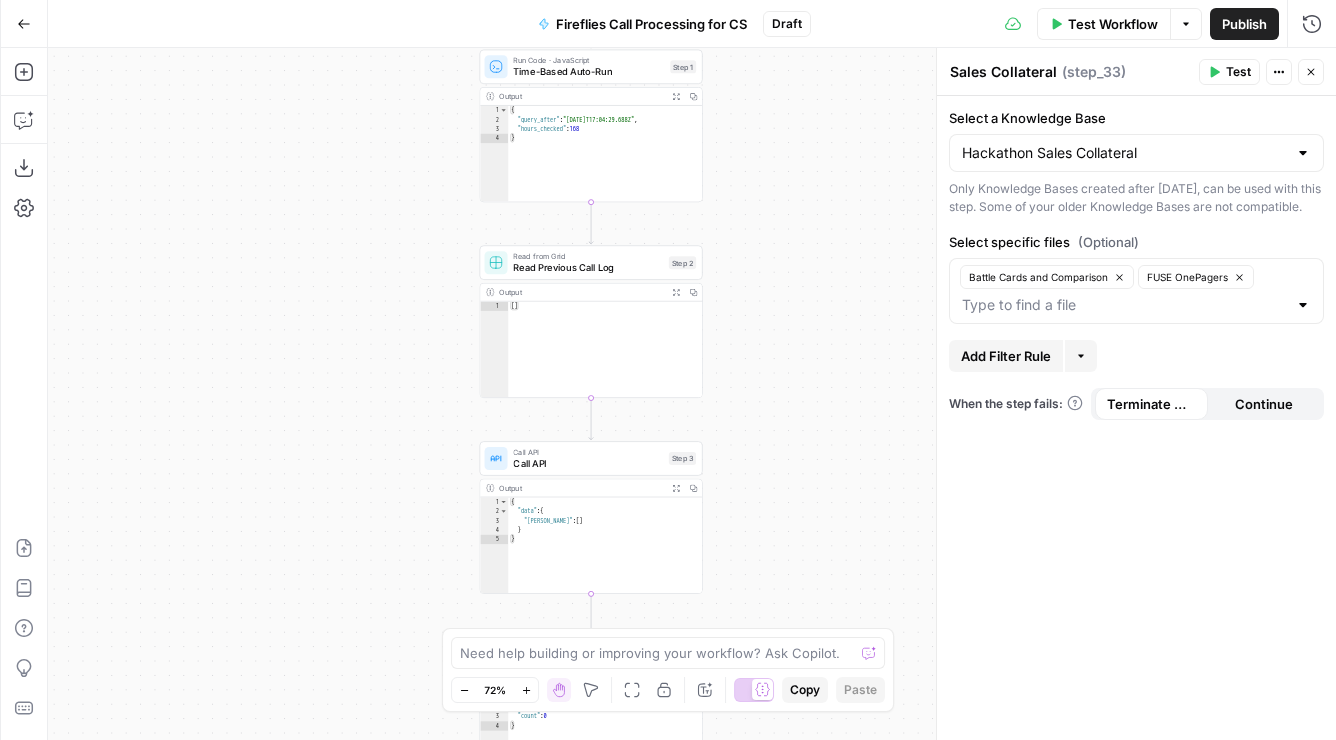 drag, startPoint x: 840, startPoint y: 190, endPoint x: 832, endPoint y: 263, distance: 73.43705 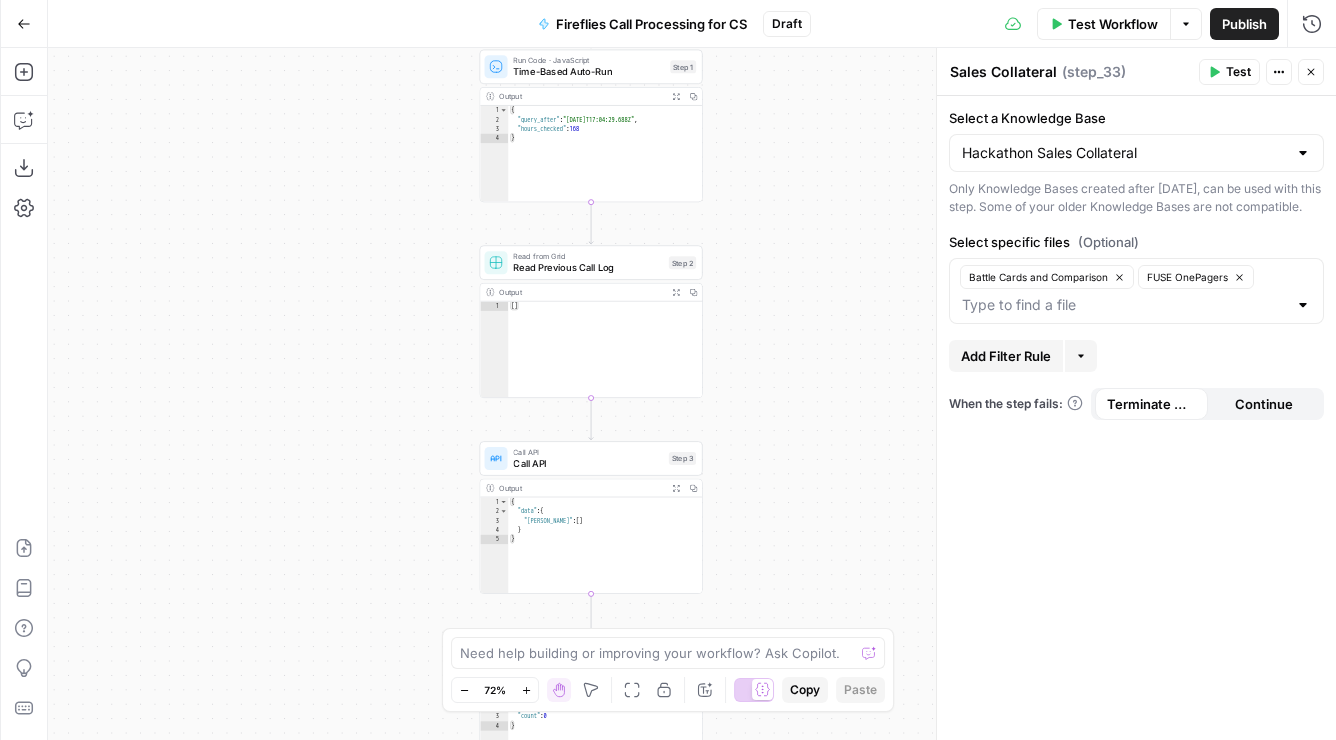 click on "true false Workflow Set Inputs Inputs Get Knowledge Base File Sales Collateral Step 33 Output Expand Output Copy 1 2 3 4 5 6 [    {      "document_name" :  "Fuse Statements" ,      "records" :  [         {           "__text" :  " · Fuse               Incrementality \r\n Problem               Statement: Affiliate marketing               leaders struggle to accurately               measure the true value of their               affiliate publishers because               traditional attribution models               can't distinguish between               publishers who genuinely drive               business growth versus those who               simply claim credit for sales               that would have happened anyway.               This leads to inefficient               commission structures based on               subjective publisher  . \r\n" at bounding box center [692, 394] 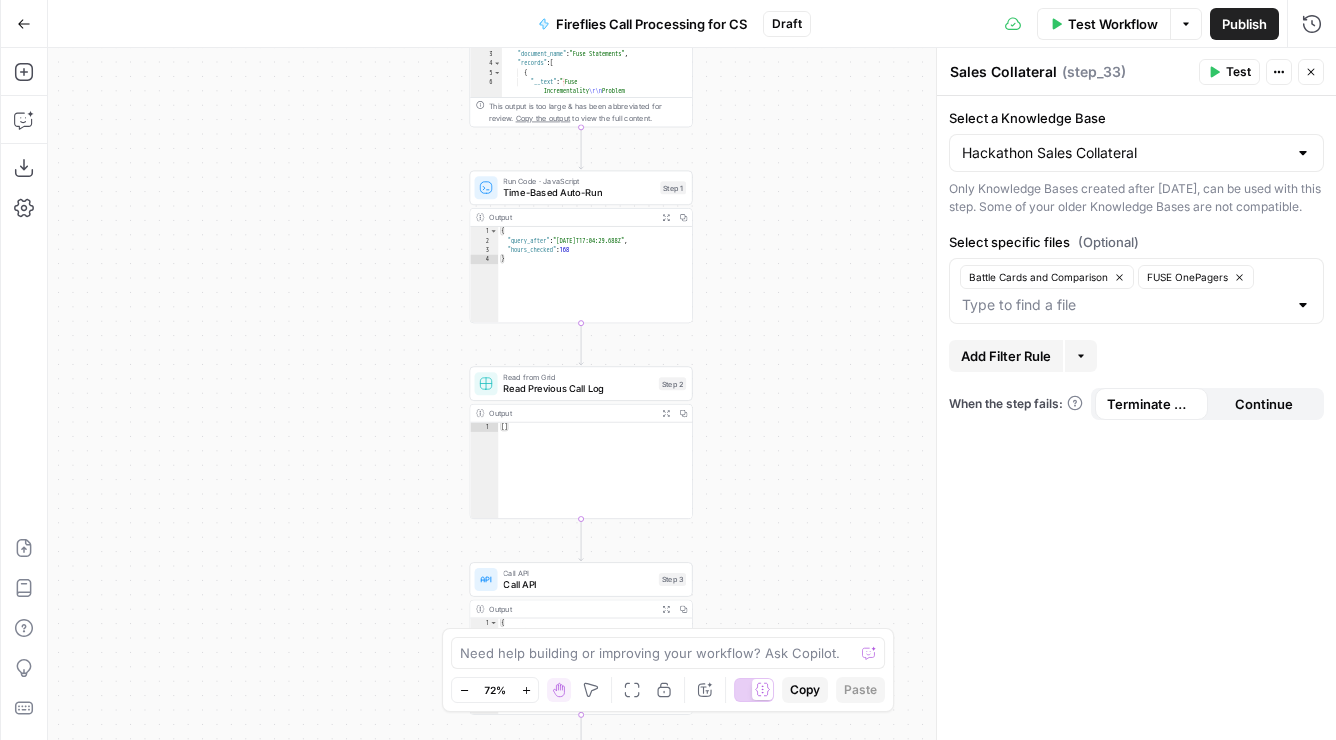 drag, startPoint x: 828, startPoint y: 137, endPoint x: 826, endPoint y: 185, distance: 48.04165 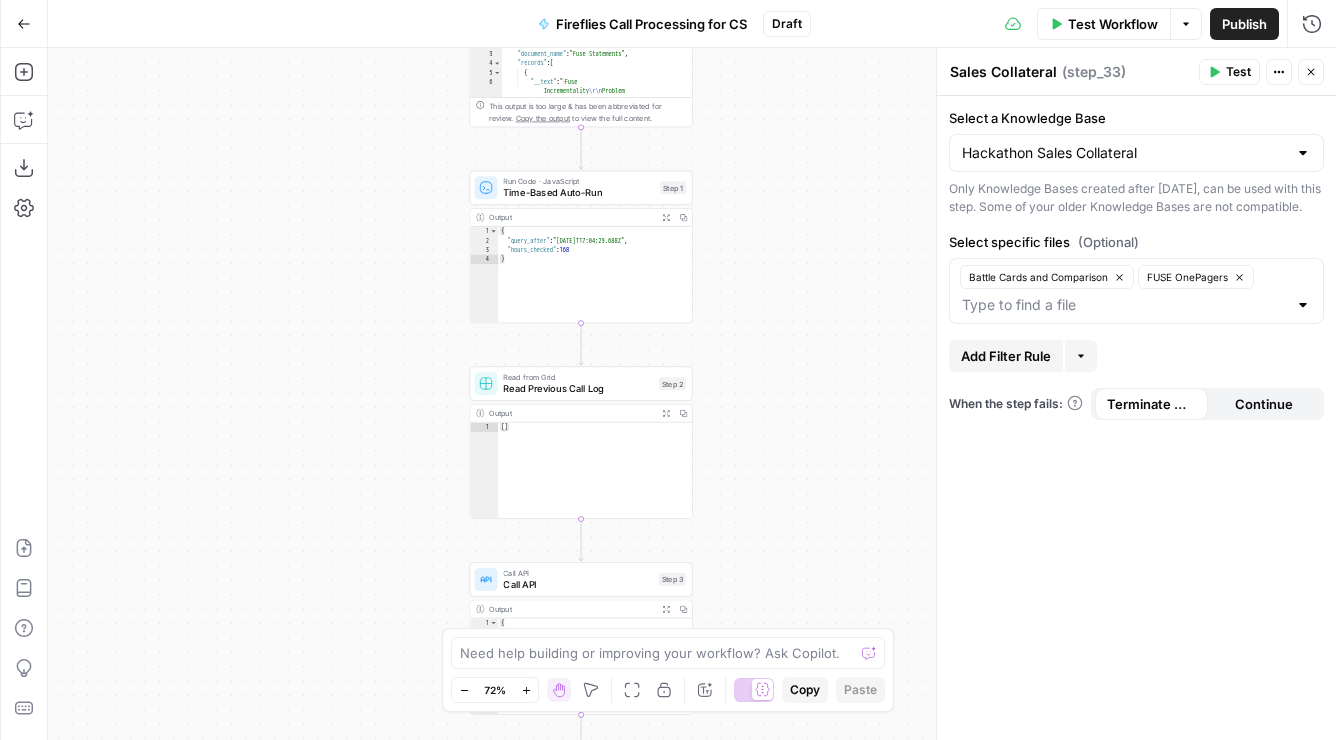 click on "true false Workflow Set Inputs Inputs Get Knowledge Base File Sales Collateral Step 33 Output Expand Output Copy 1 2 3 4 5 6 [    {      "document_name" :  "Fuse Statements" ,      "records" :  [         {           "__text" :  " · Fuse               Incrementality \r\n Problem               Statement: Affiliate marketing               leaders struggle to accurately               measure the true value of their               affiliate publishers because               traditional attribution models               can't distinguish between               publishers who genuinely drive               business growth versus those who               simply claim credit for sales               that would have happened anyway.               This leads to inefficient               commission structures based on               subjective publisher  . \r\n" at bounding box center (692, 394) 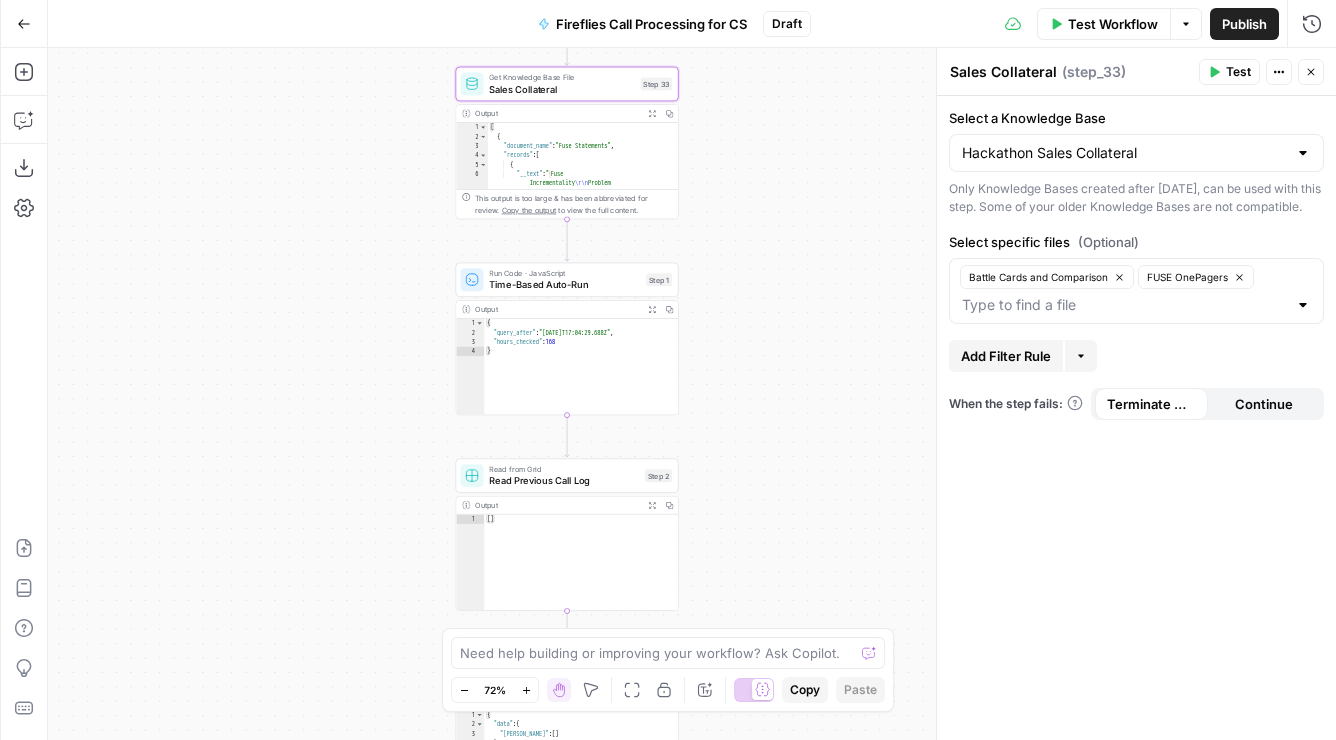 drag, startPoint x: 819, startPoint y: 239, endPoint x: 811, endPoint y: 298, distance: 59.5399 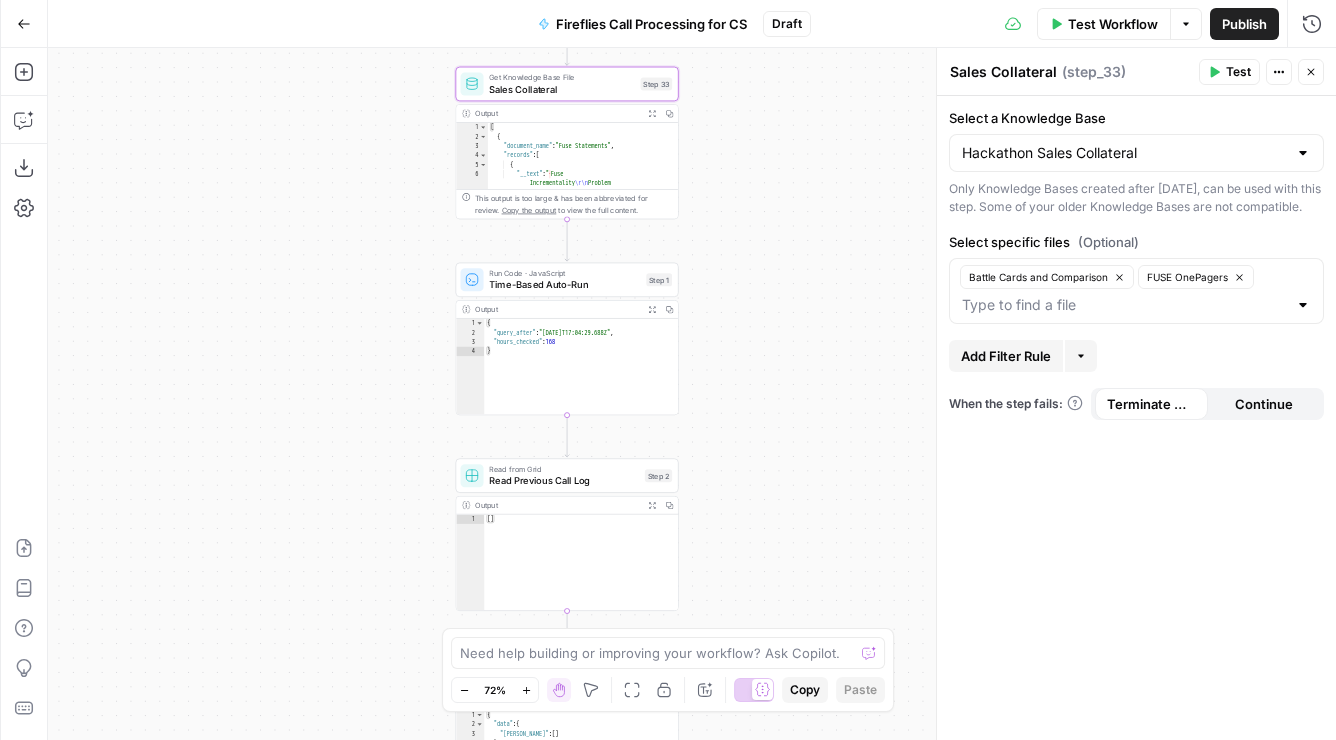 click on "true false Workflow Set Inputs Inputs Get Knowledge Base File Sales Collateral Step 33 Output Expand Output Copy 1 2 3 4 5 6 [    {      "document_name" :  "Fuse Statements" ,      "records" :  [         {           "__text" :  " · Fuse               Incrementality \r\n Problem               Statement: Affiliate marketing               leaders struggle to accurately               measure the true value of their               affiliate publishers because               traditional attribution models               can't distinguish between               publishers who genuinely drive               business growth versus those who               simply claim credit for sales               that would have happened anyway.               This leads to inefficient               commission structures based on               subjective publisher  . \r\n" 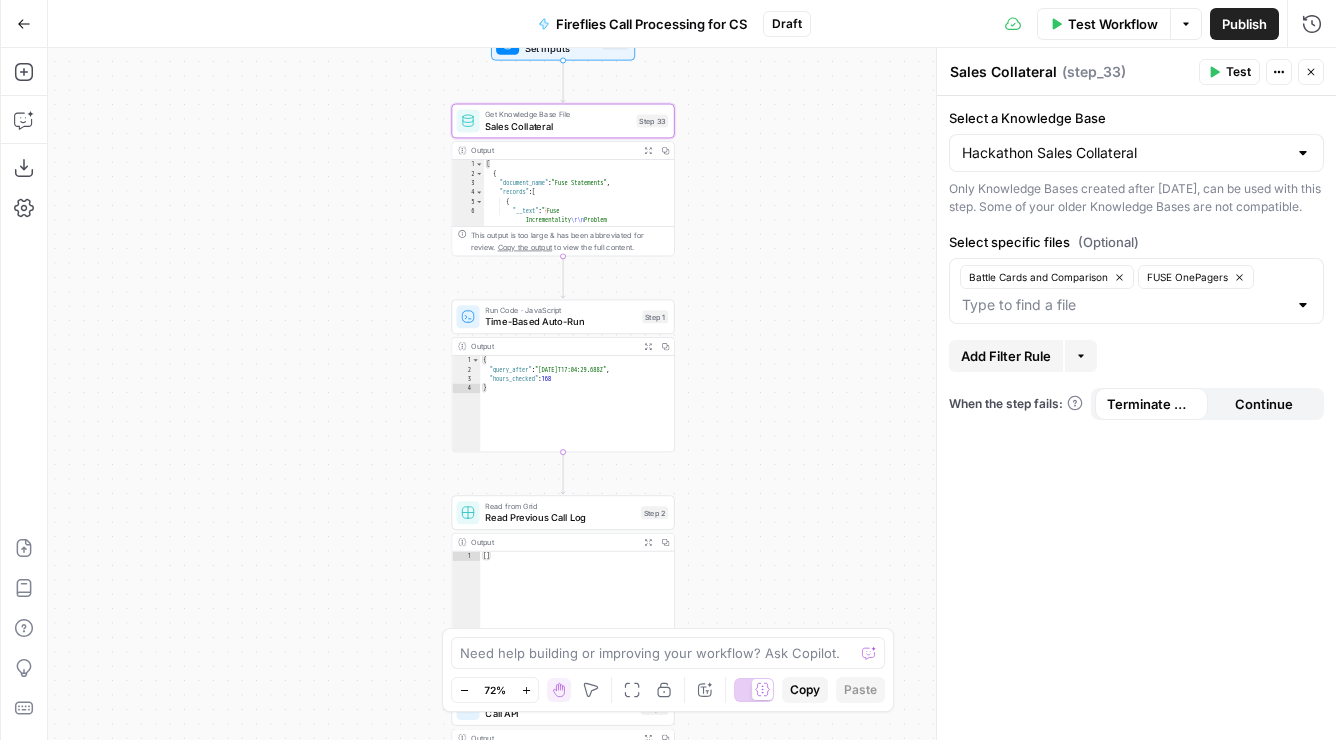drag, startPoint x: 811, startPoint y: 198, endPoint x: 809, endPoint y: 252, distance: 54.037025 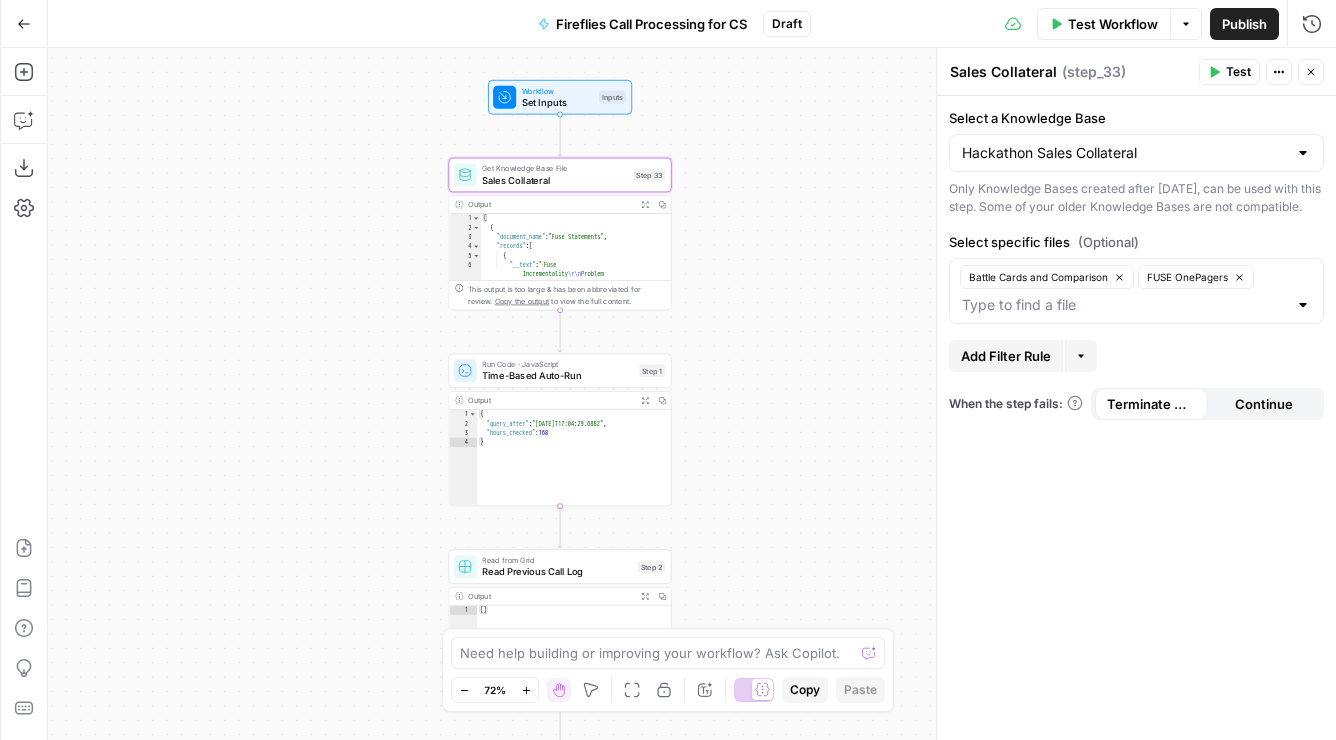click on "true false Workflow Set Inputs Inputs Get Knowledge Base File Sales Collateral Step 33 Output Expand Output Copy 1 2 3 4 5 6 [    {      "document_name" :  "Fuse Statements" ,      "records" :  [         {           "__text" :  " · Fuse               Incrementality \r\n Problem               Statement: Affiliate marketing               leaders struggle to accurately               measure the true value of their               affiliate publishers because               traditional attribution models               can't distinguish between               publishers who genuinely drive               business growth versus those who               simply claim credit for sales               that would have happened anyway.               This leads to inefficient               commission structures based on               subjective publisher  . \r\n" 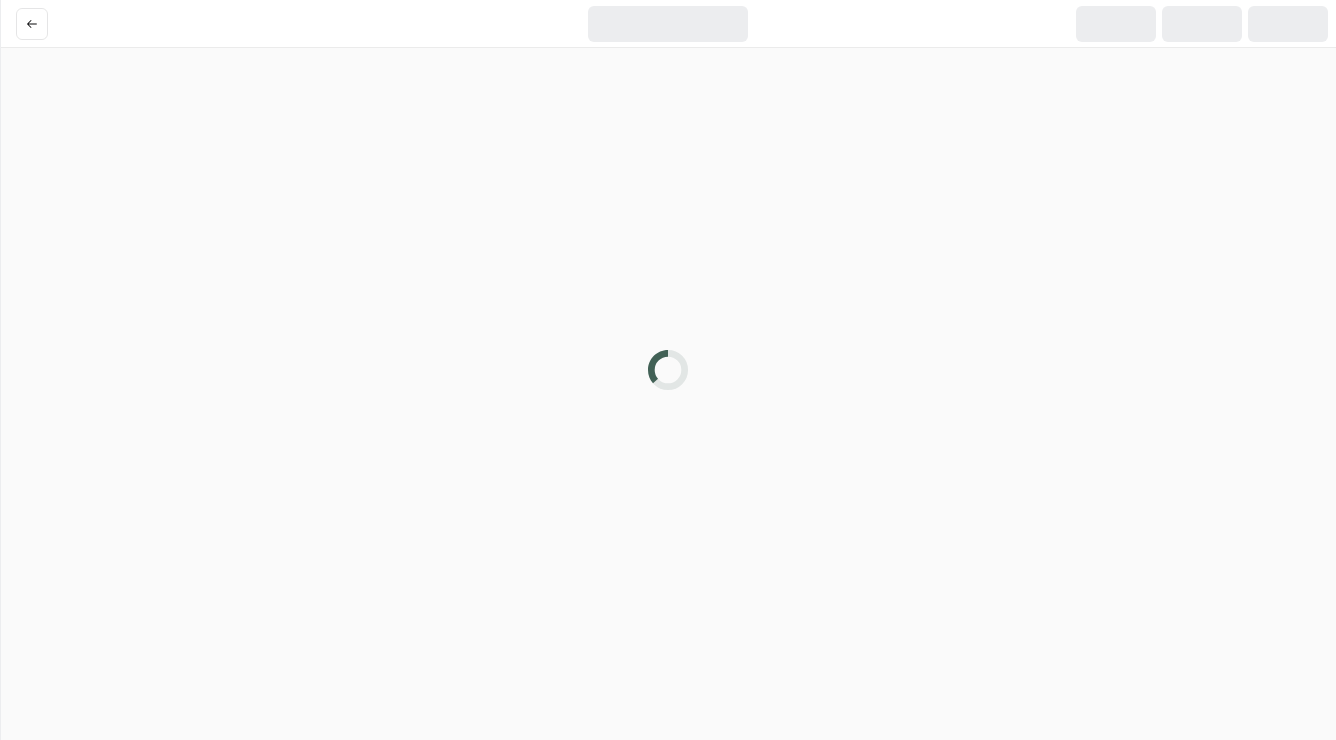 scroll, scrollTop: 0, scrollLeft: 0, axis: both 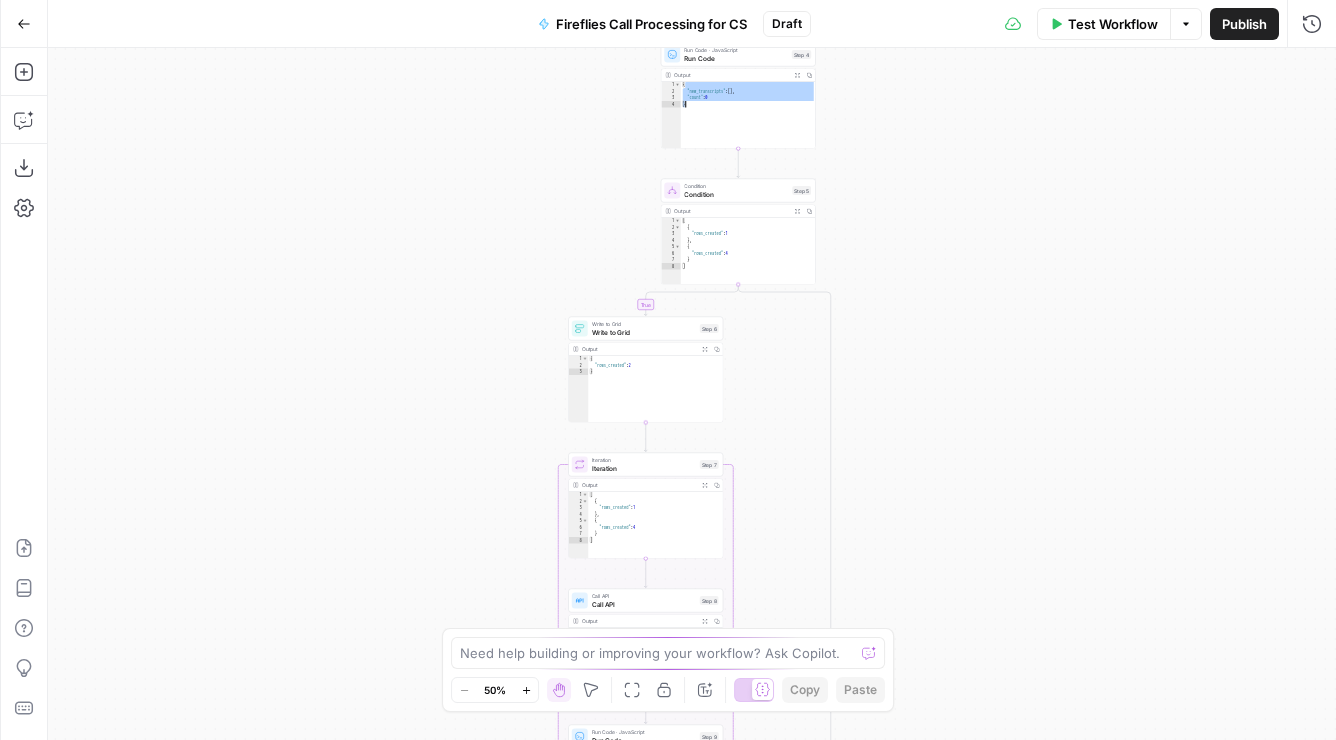 drag, startPoint x: 718, startPoint y: 89, endPoint x: 699, endPoint y: 368, distance: 279.6462 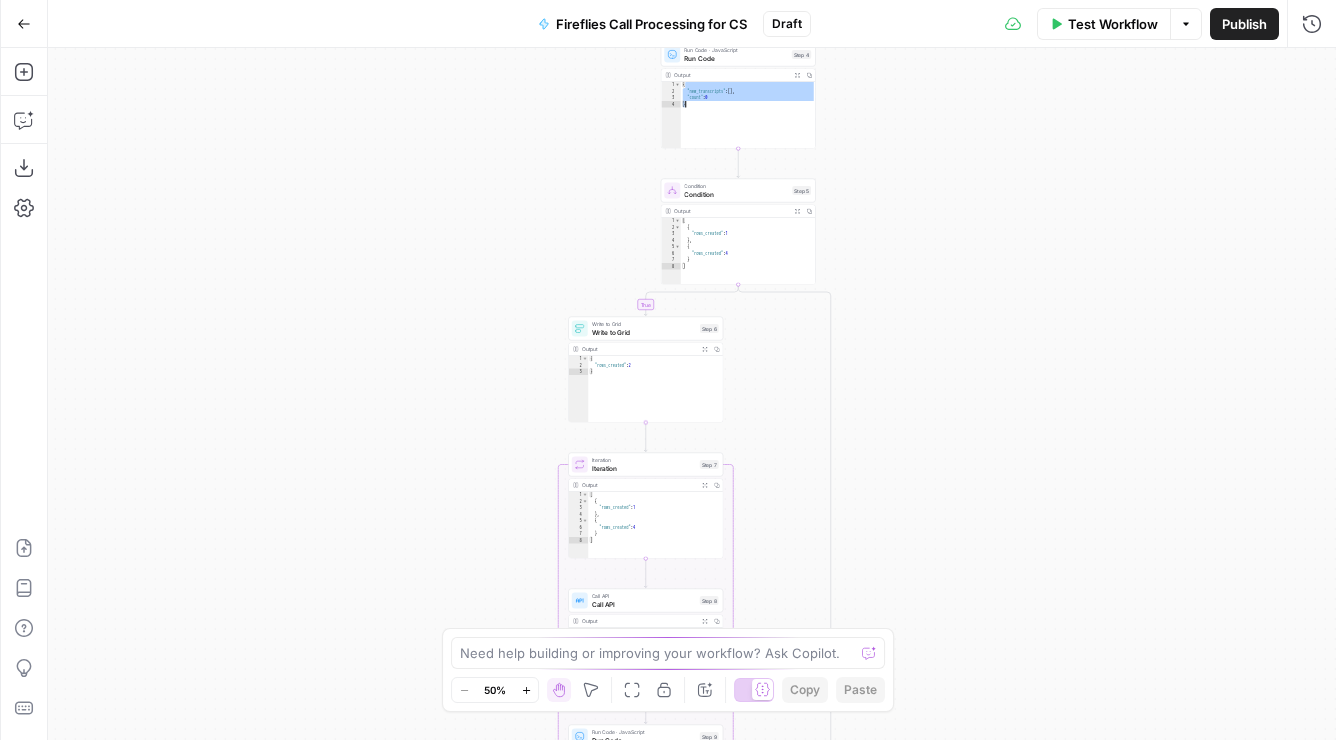 click on "true false Workflow Set Inputs Inputs Get Knowledge Base File Sales Collateral Step 33 Output Expand Output Copy 1 2 3 4 5 6 [    {      "document_name" :  "Fuse Statements" ,      "records" :  [         {           "__text" :  " · Fuse               Incrementality \r\n Problem               Statement: Affiliate marketing               leaders struggle to accurately               measure the true value of their               affiliate publishers because               traditional attribution models               can't distinguish between               publishers who genuinely drive               business growth versus those who               simply claim credit for sales               that would have happened anyway.               This leads to inefficient               commission structures based on               subjective publisher  . \r\n" at bounding box center (692, 394) 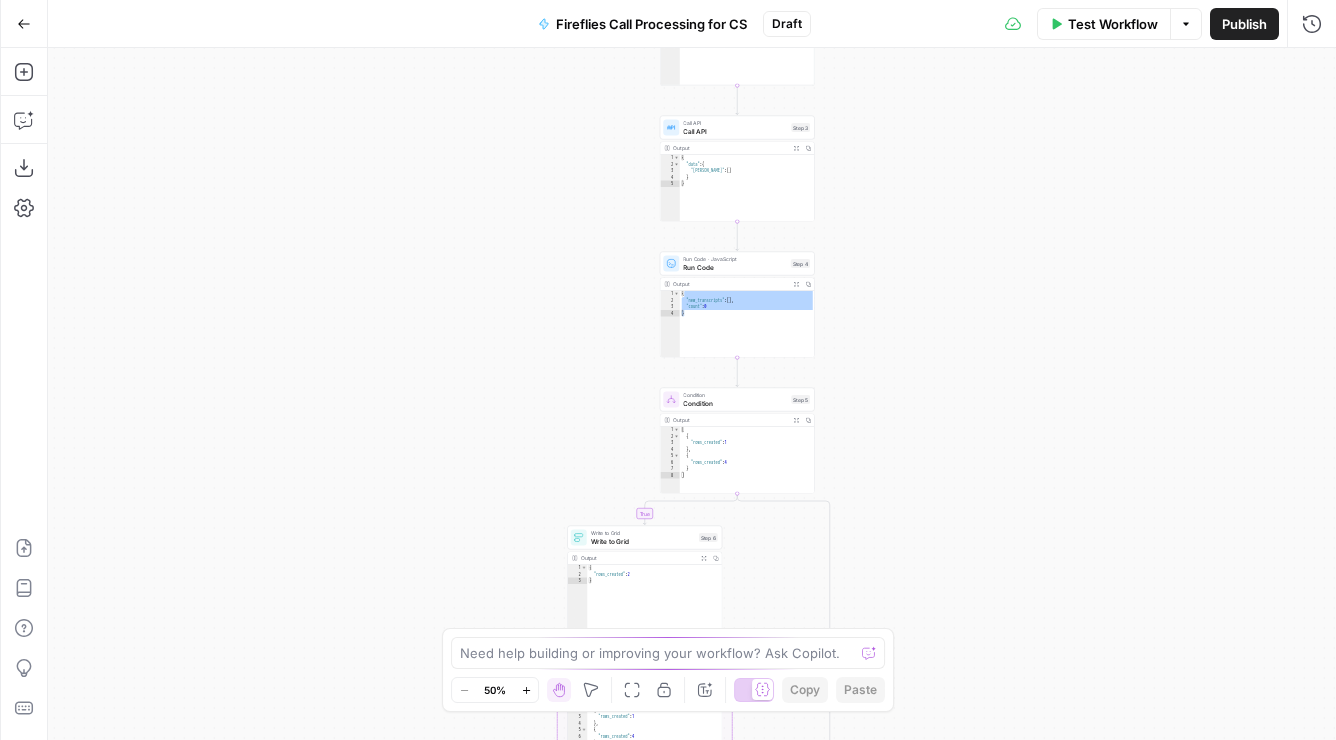 drag, startPoint x: 555, startPoint y: 145, endPoint x: 562, endPoint y: 221, distance: 76.321686 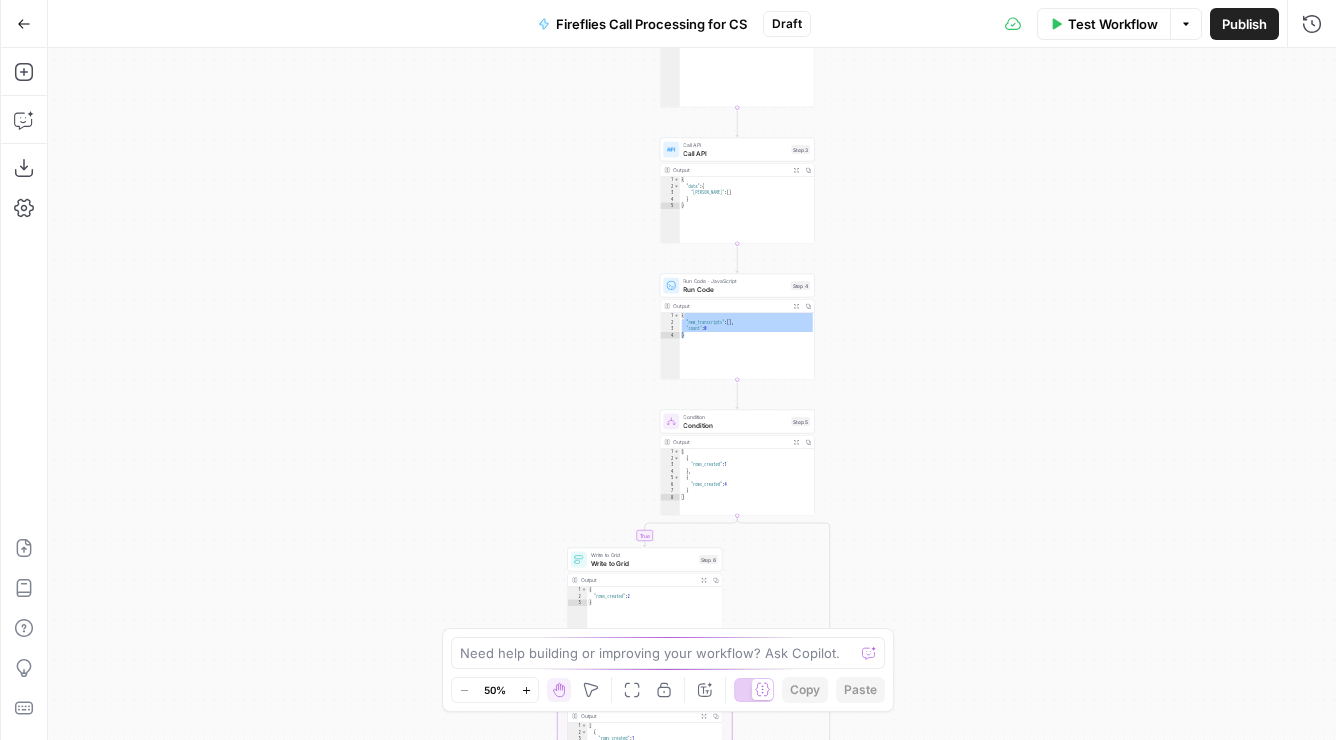 drag, startPoint x: 562, startPoint y: 187, endPoint x: 521, endPoint y: 365, distance: 182.66089 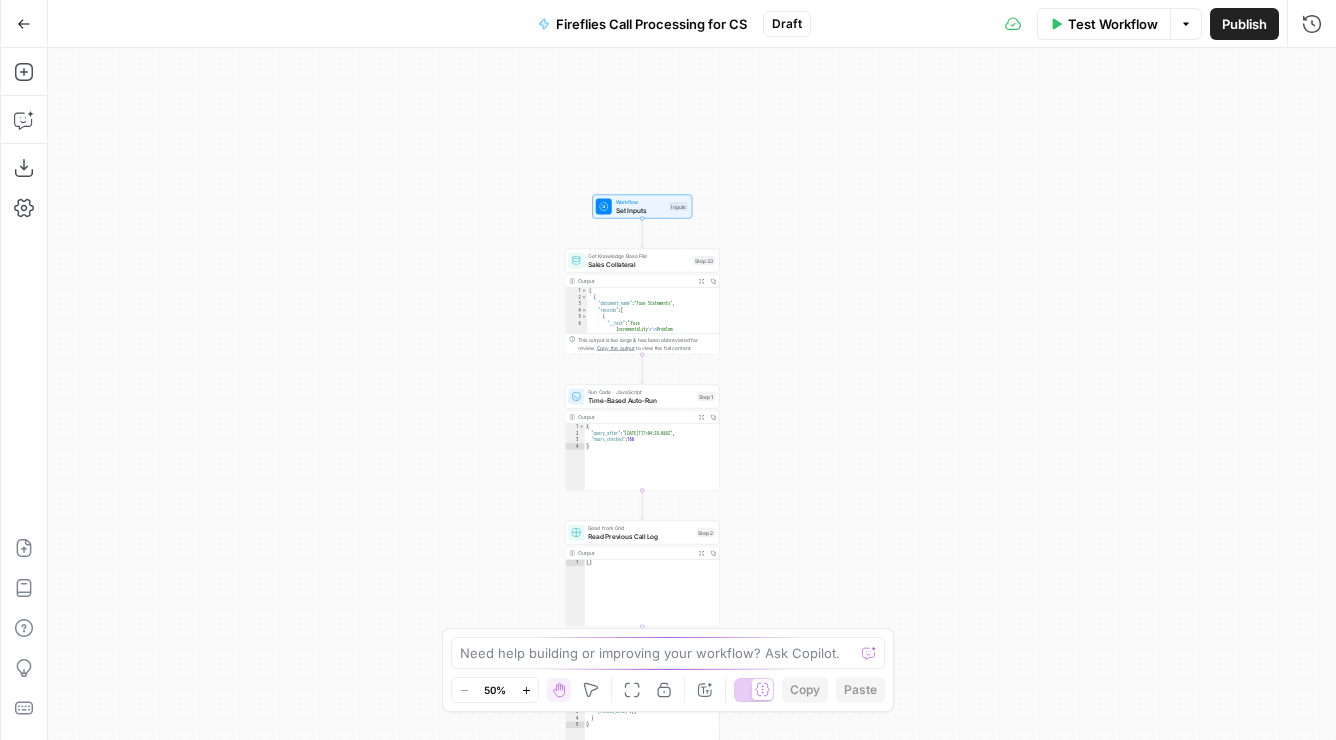 drag, startPoint x: 530, startPoint y: 173, endPoint x: 474, endPoint y: 451, distance: 283.5842 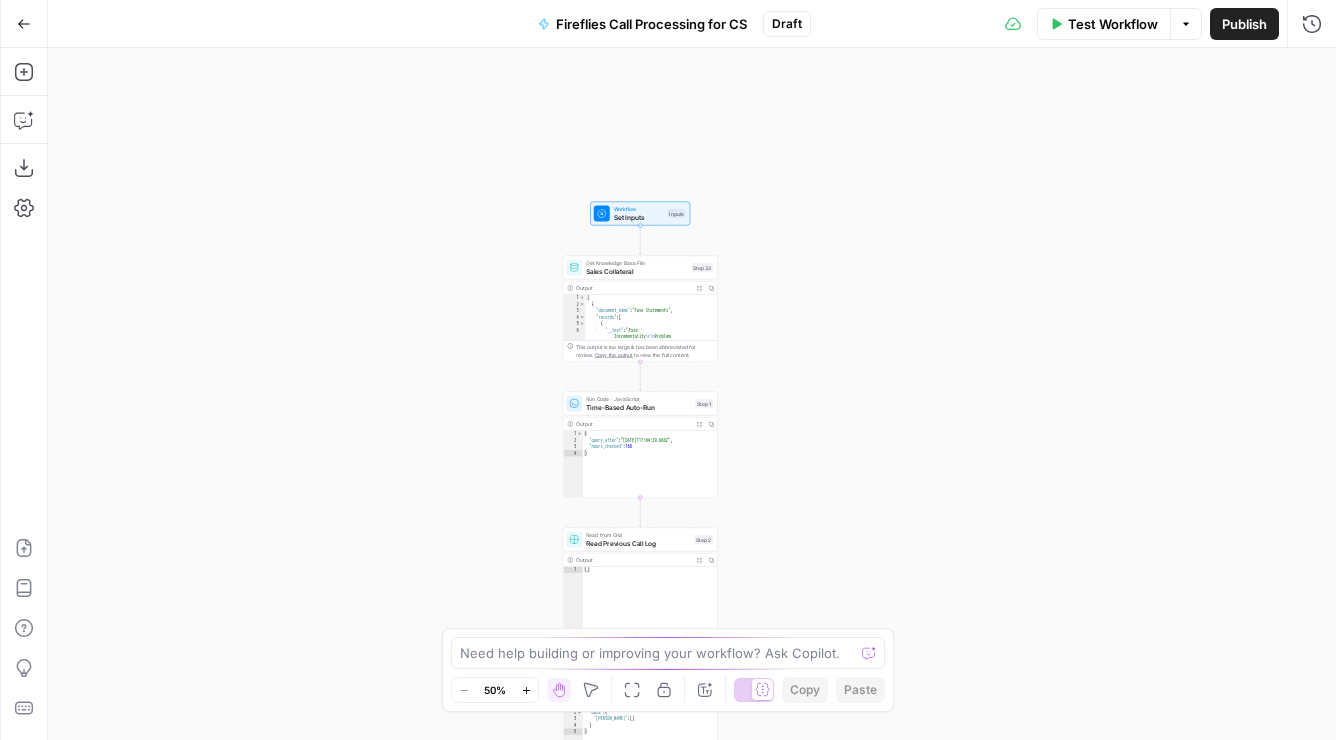 drag, startPoint x: 473, startPoint y: 322, endPoint x: 465, endPoint y: 238, distance: 84.38009 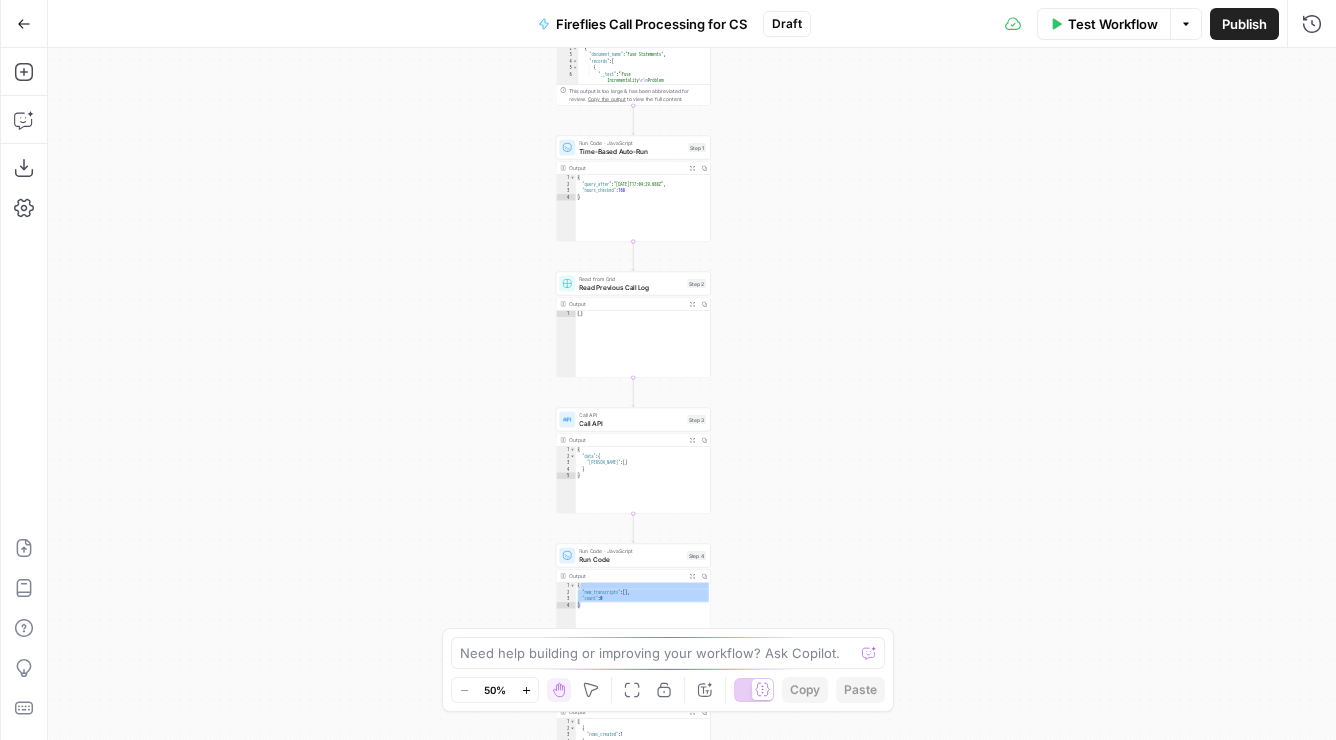 drag, startPoint x: 916, startPoint y: 442, endPoint x: 919, endPoint y: 186, distance: 256.01758 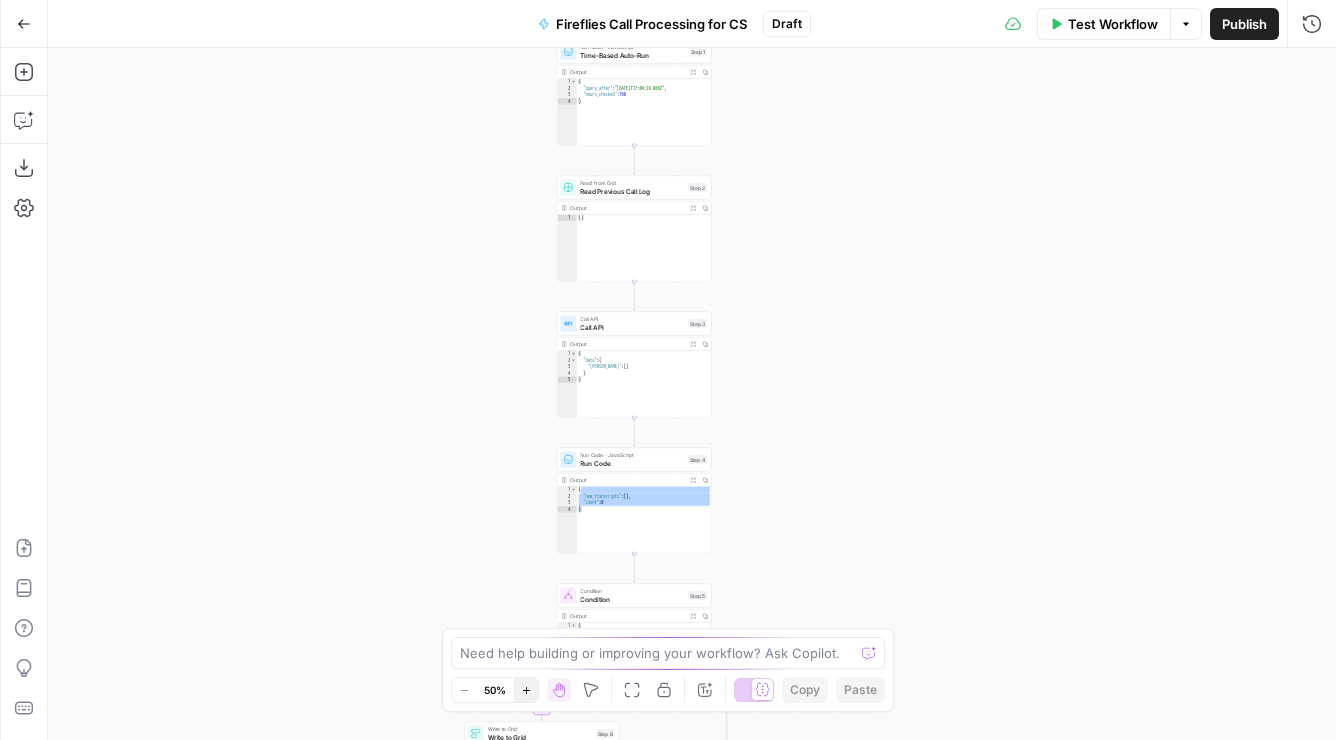 click on "Zoom In" at bounding box center [526, 690] 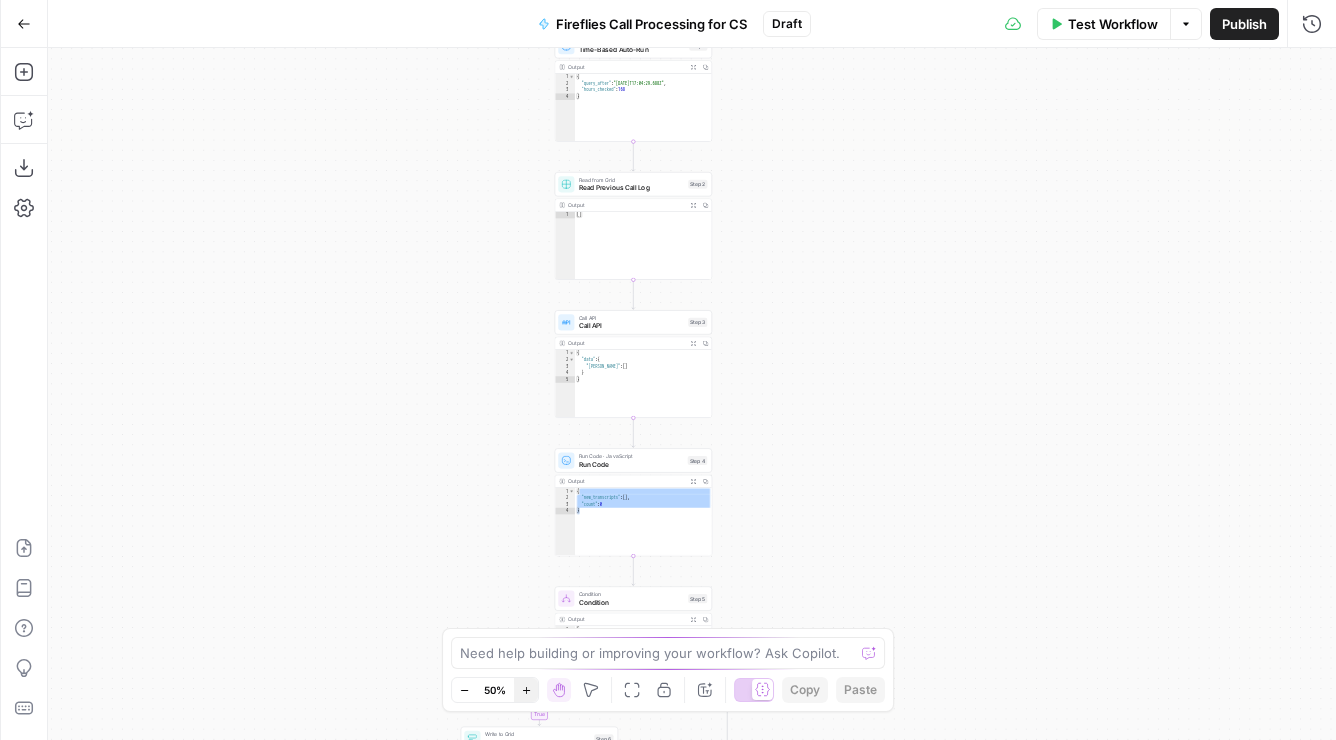 click on "Zoom In" at bounding box center (526, 690) 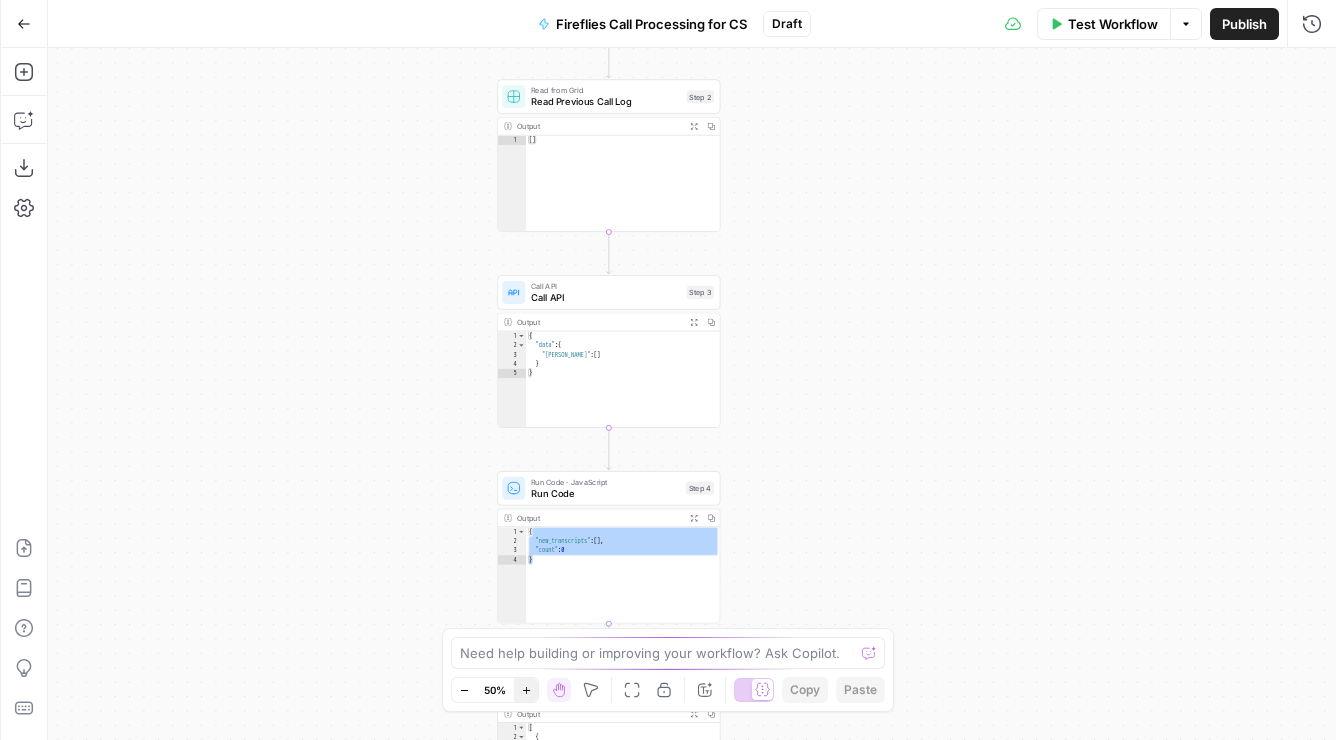 click on "Zoom In" at bounding box center (526, 690) 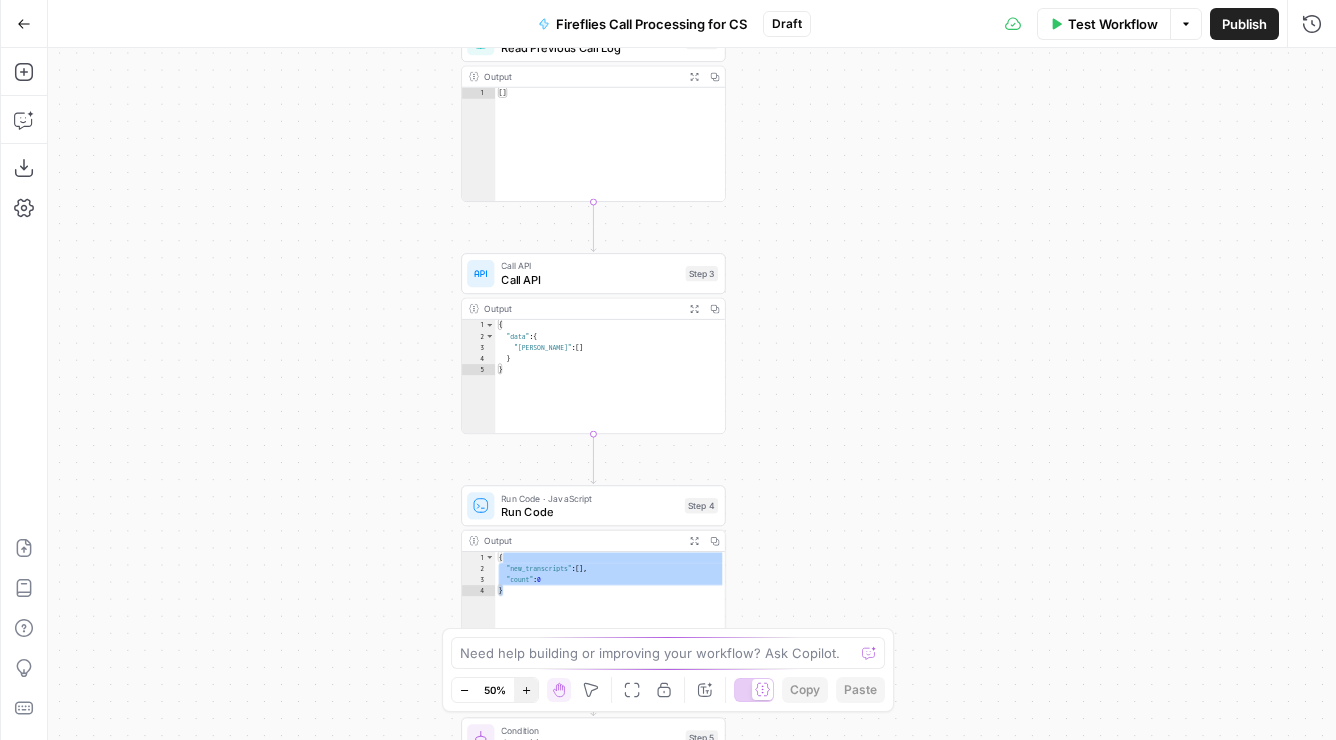 click on "Zoom In" at bounding box center [526, 690] 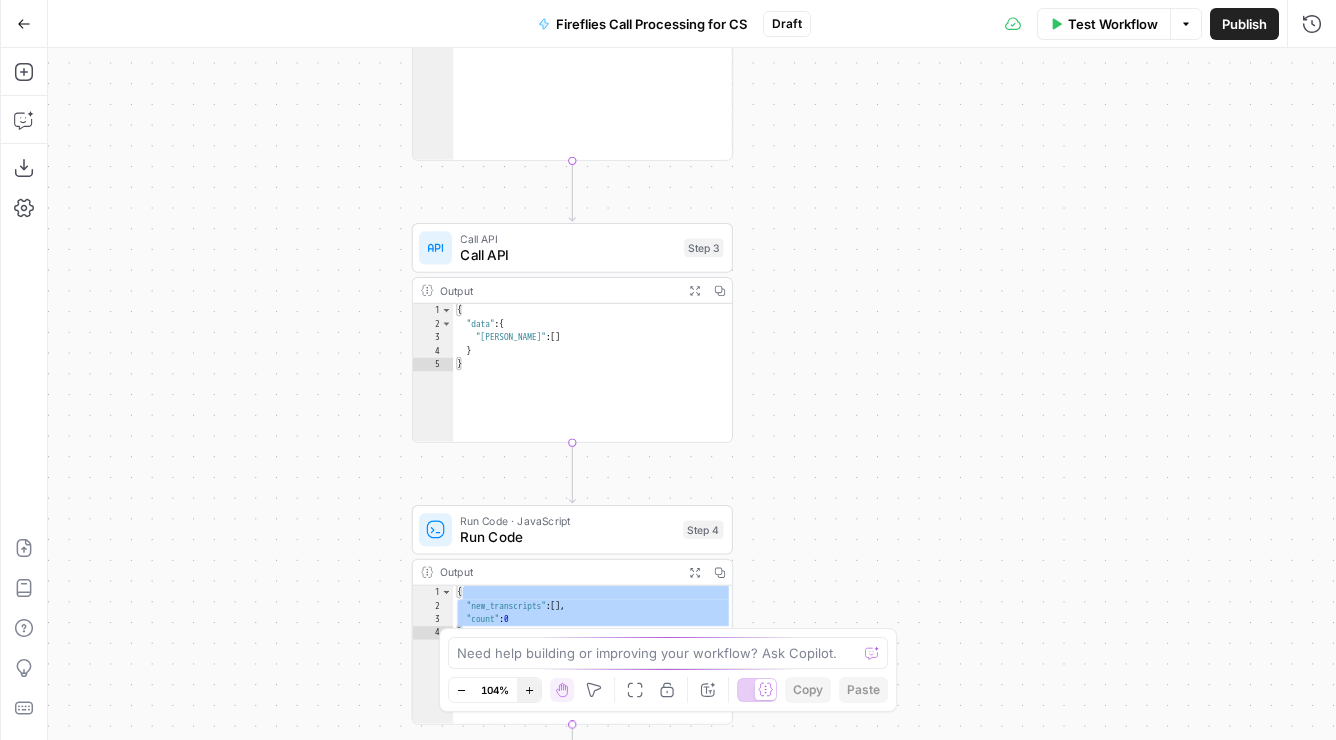 click on "Zoom In" at bounding box center [529, 690] 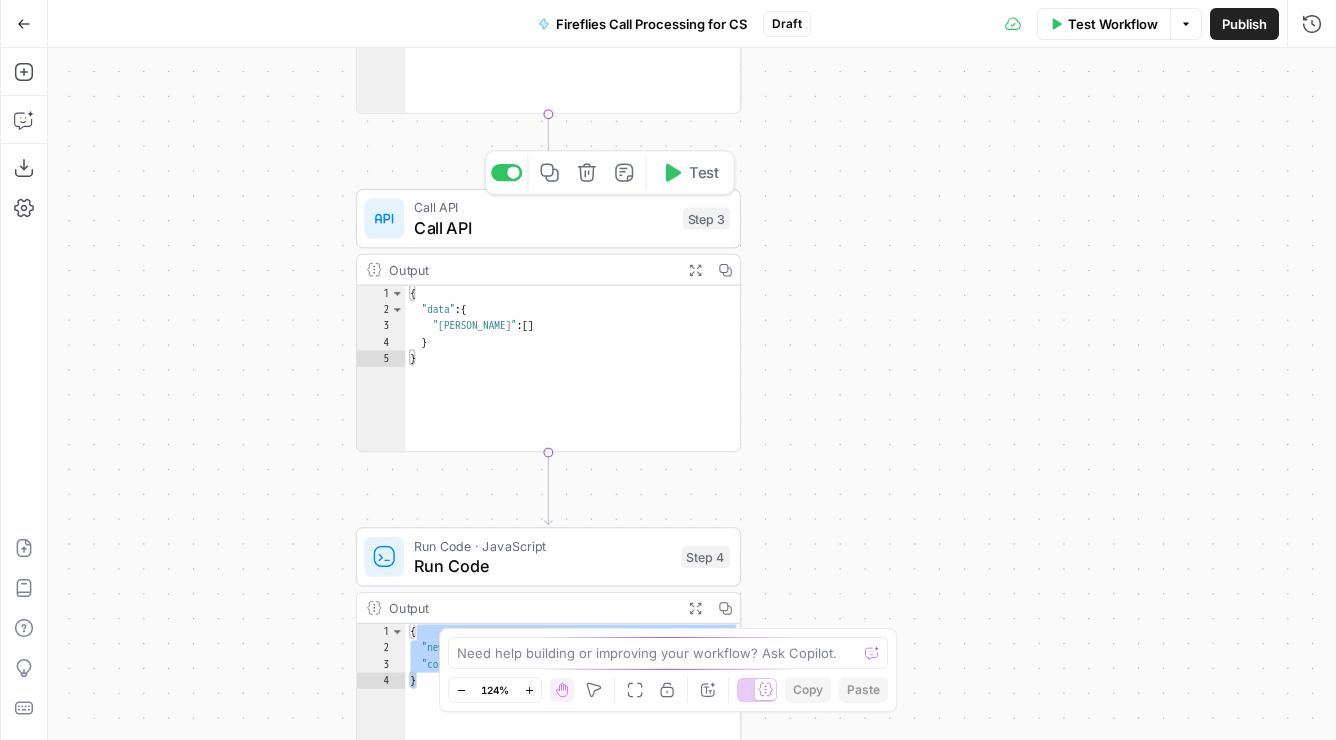 click on "Call API" at bounding box center (543, 227) 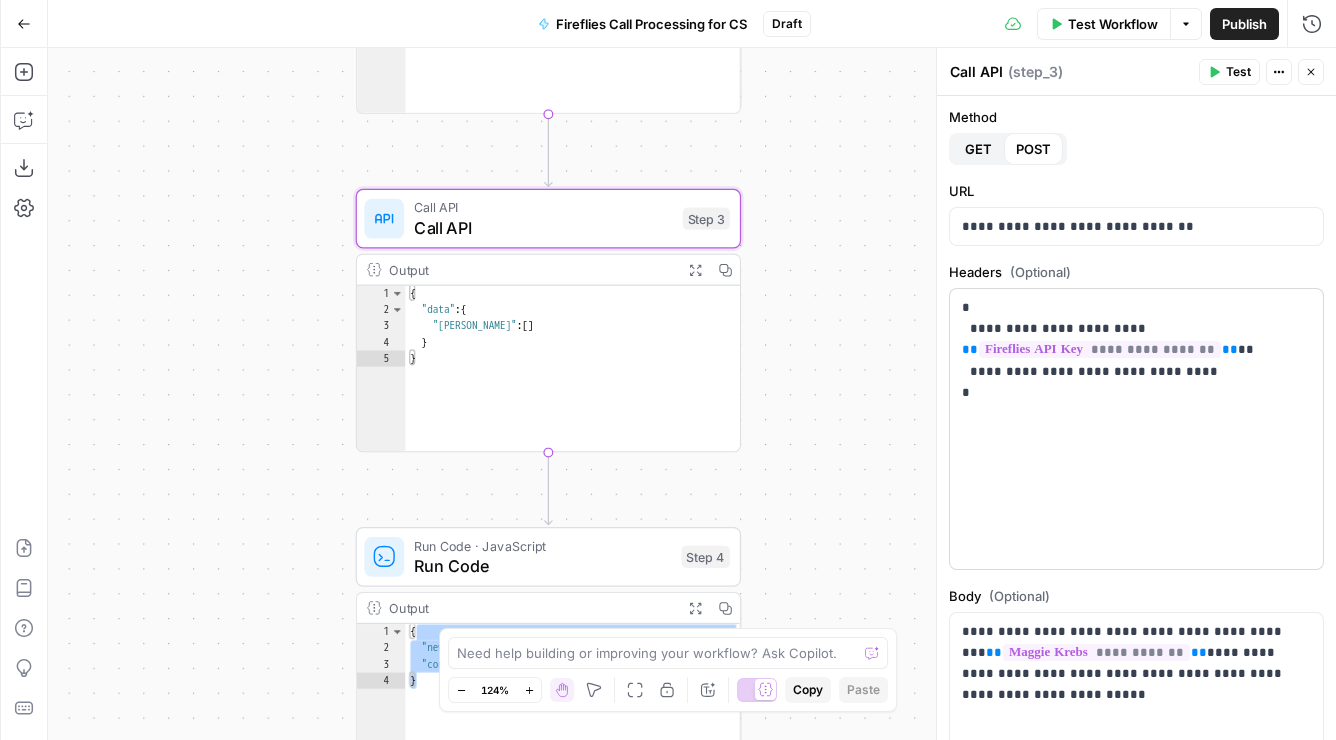 scroll, scrollTop: 0, scrollLeft: 0, axis: both 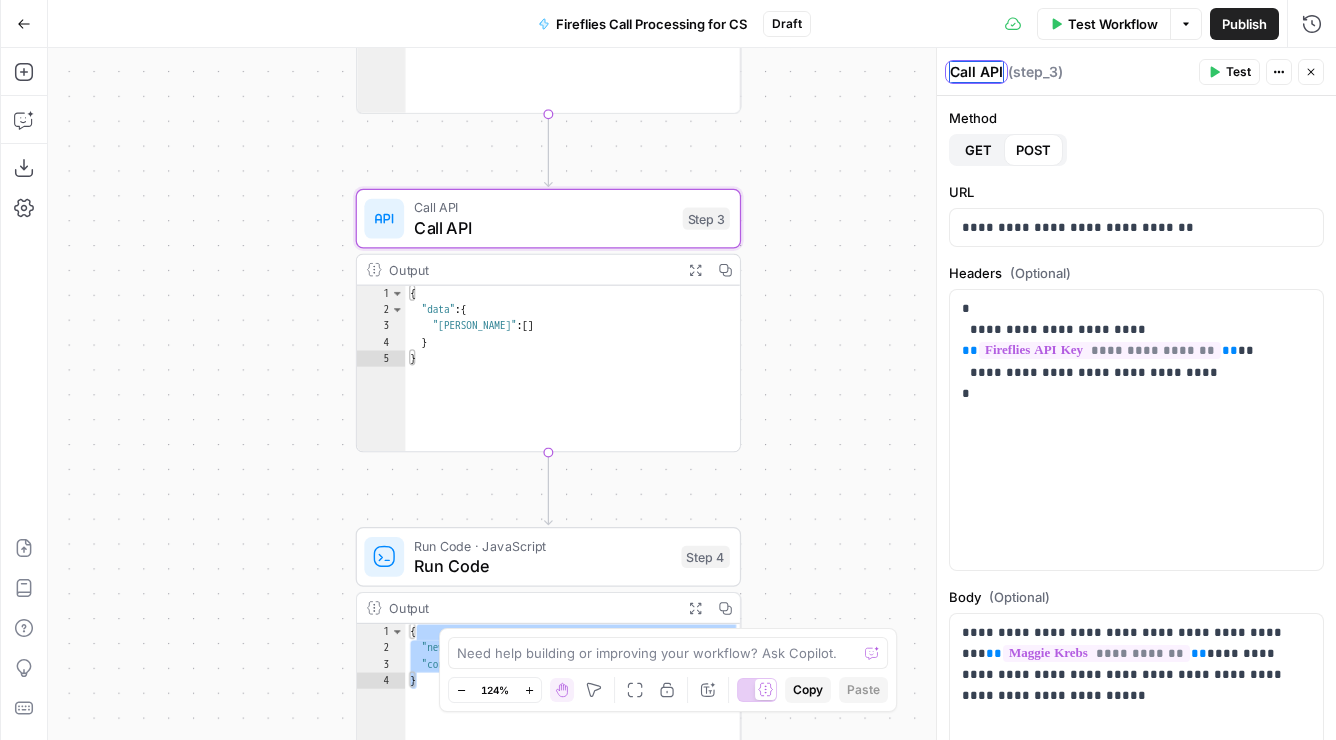 click on "Call API" at bounding box center (976, 72) 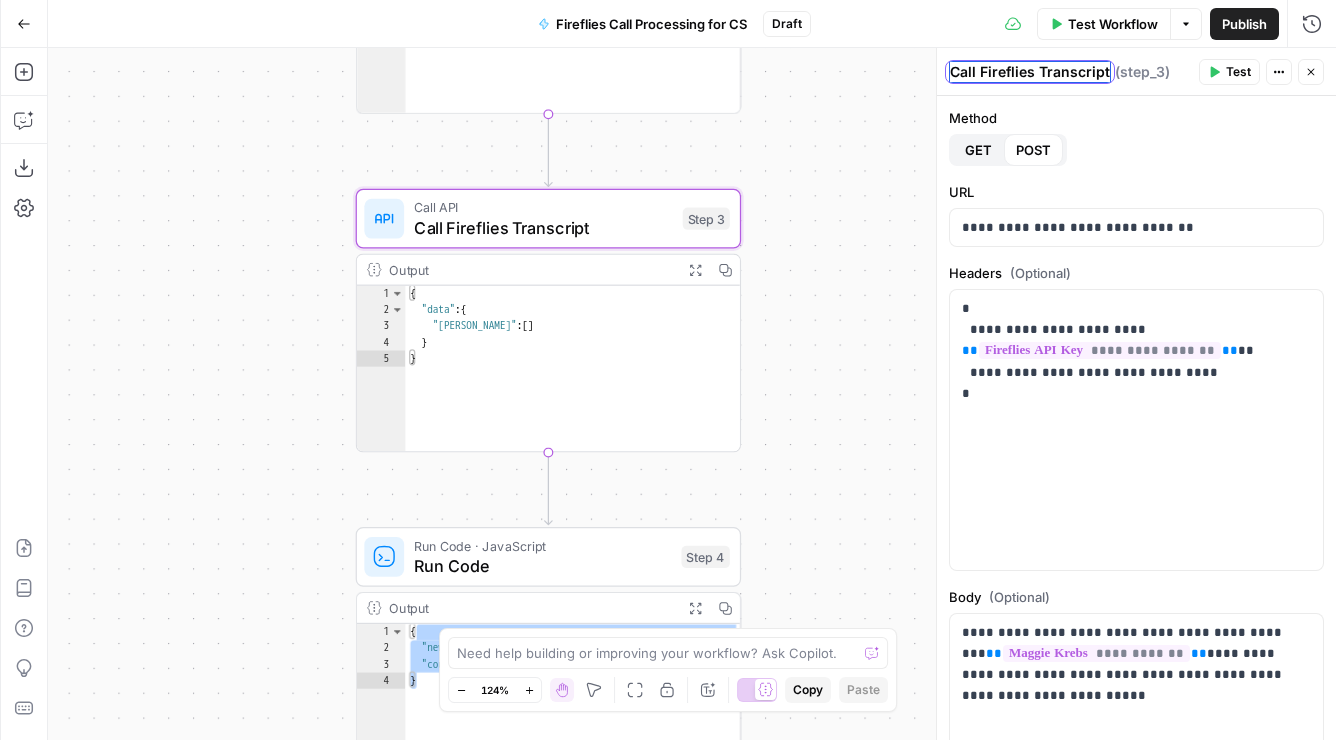 type on "Call Fireflies Transcript" 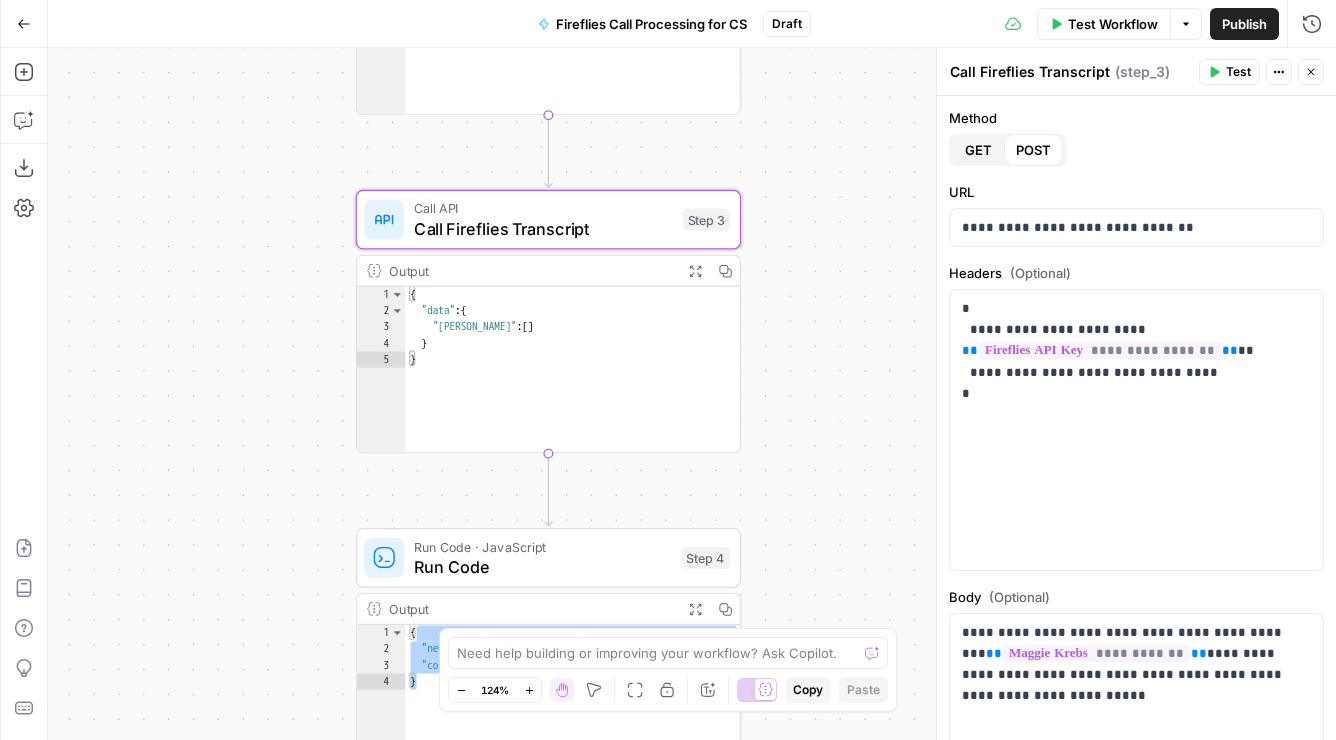 click on "true false Workflow Set Inputs Inputs Get Knowledge Base File Sales Collateral Step 33 Output Expand Output Copy 1 2 3 4 5 6 [    {      "document_name" :  "Fuse Statements" ,      "records" :  [         {           "__text" :  " · Fuse               Incrementality \r\n Problem               Statement: Affiliate marketing               leaders struggle to accurately               measure the true value of their               affiliate publishers because               traditional attribution models               can't distinguish between               publishers who genuinely drive               business growth versus those who               simply claim credit for sales               that would have happened anyway.               This leads to inefficient               commission structures based on               subjective publisher  . \r\n" at bounding box center (692, 394) 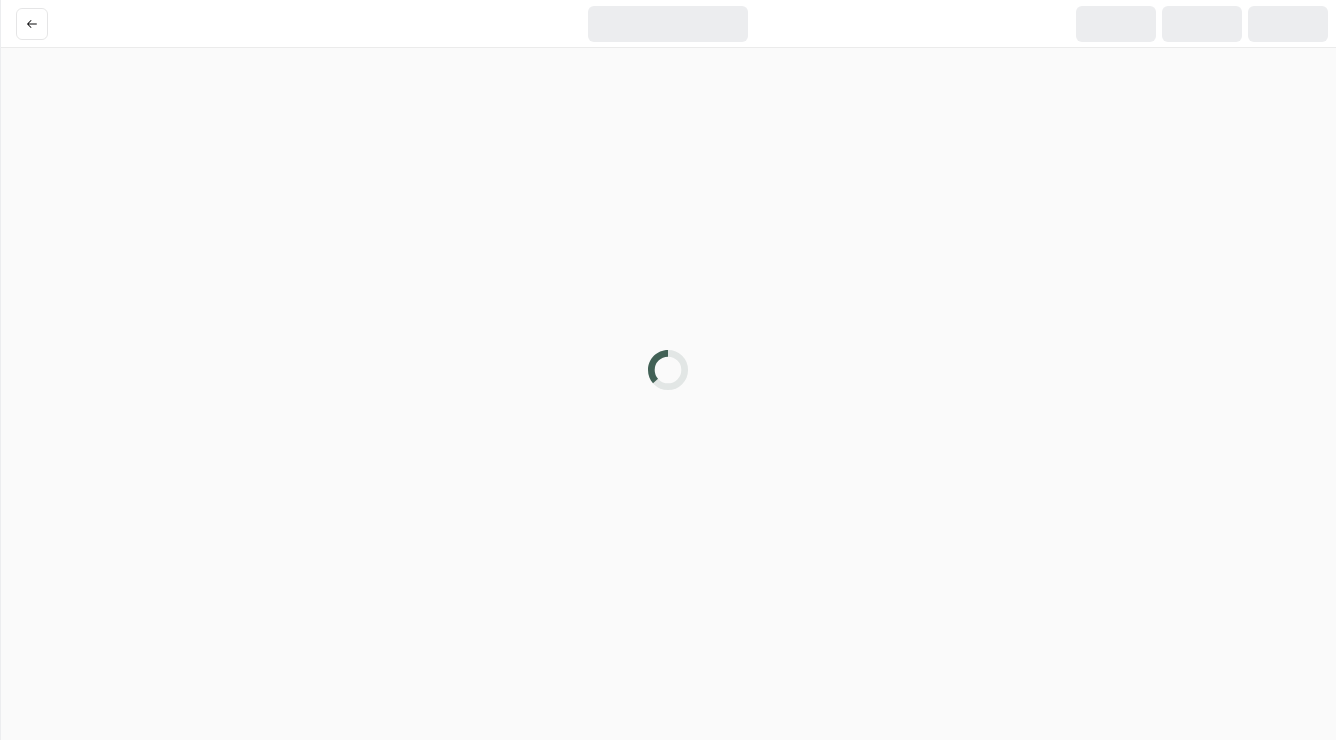 scroll, scrollTop: 0, scrollLeft: 0, axis: both 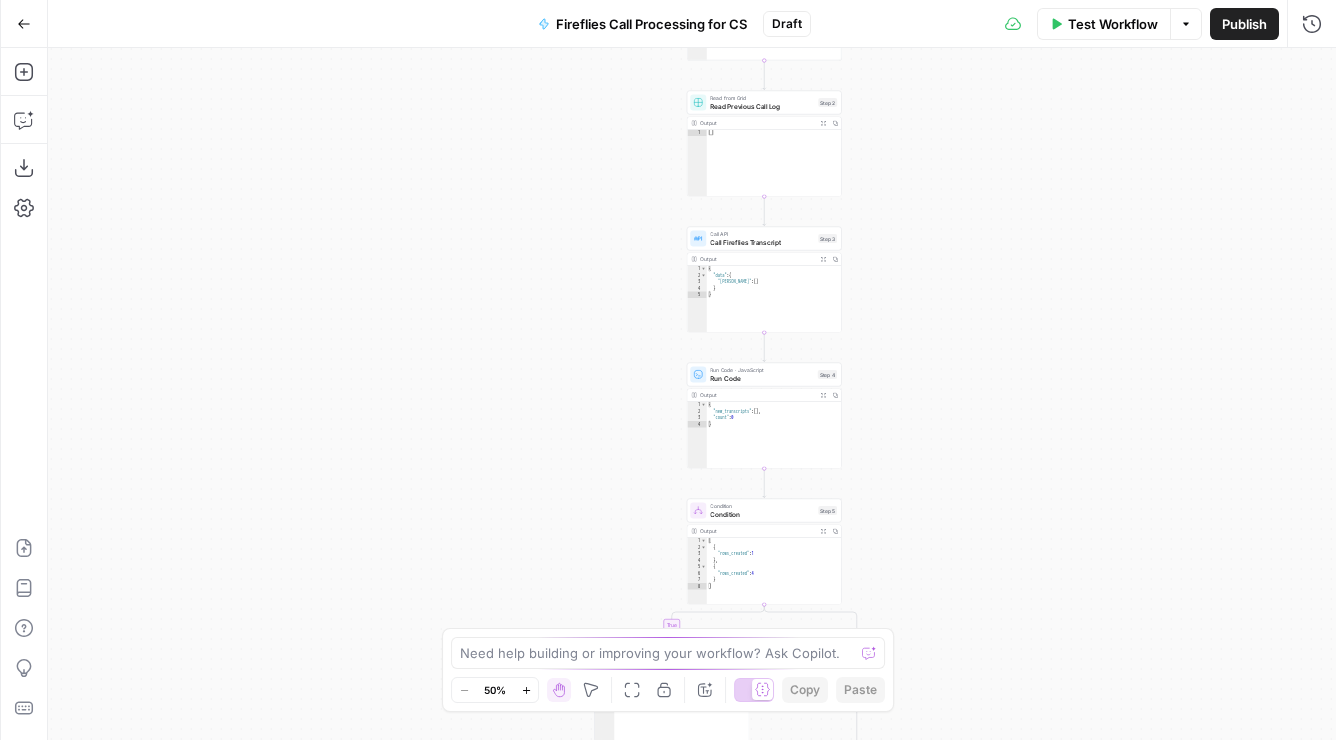 drag, startPoint x: 978, startPoint y: 142, endPoint x: 1004, endPoint y: 462, distance: 321.0545 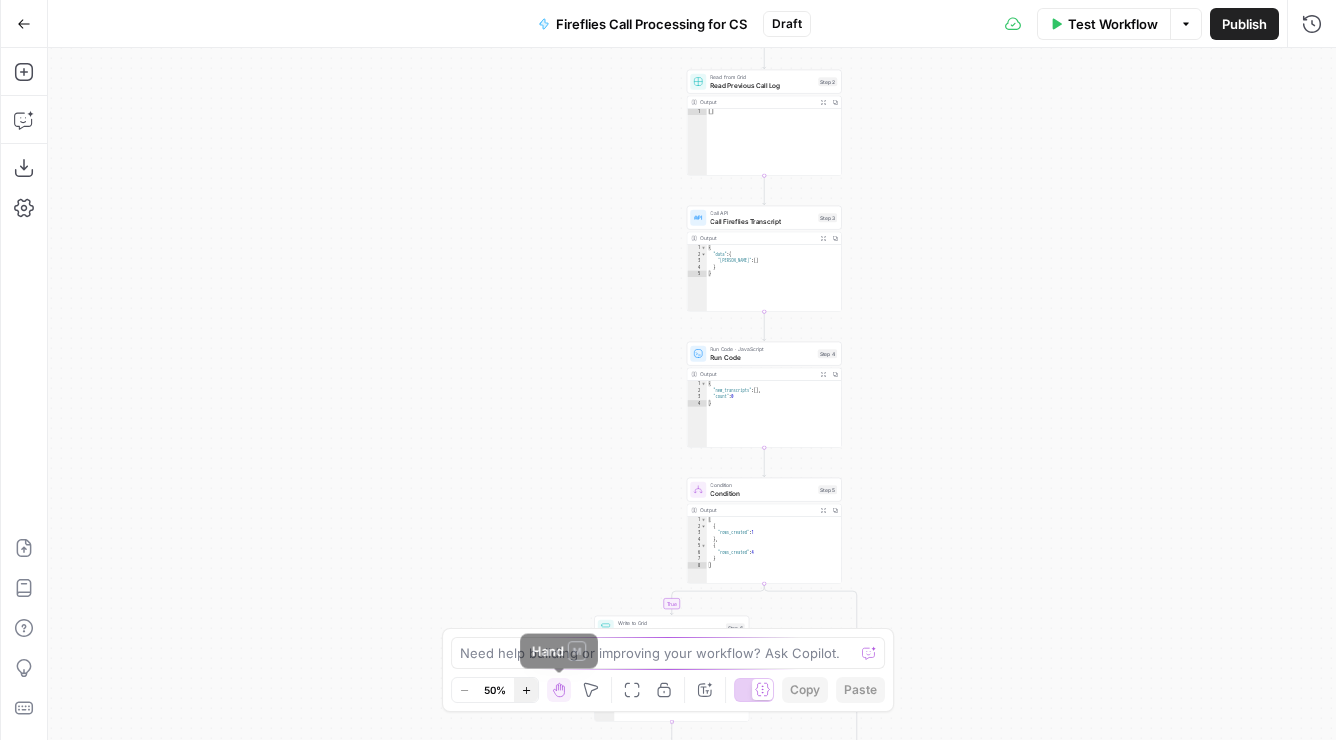 click on "Zoom In" at bounding box center [526, 690] 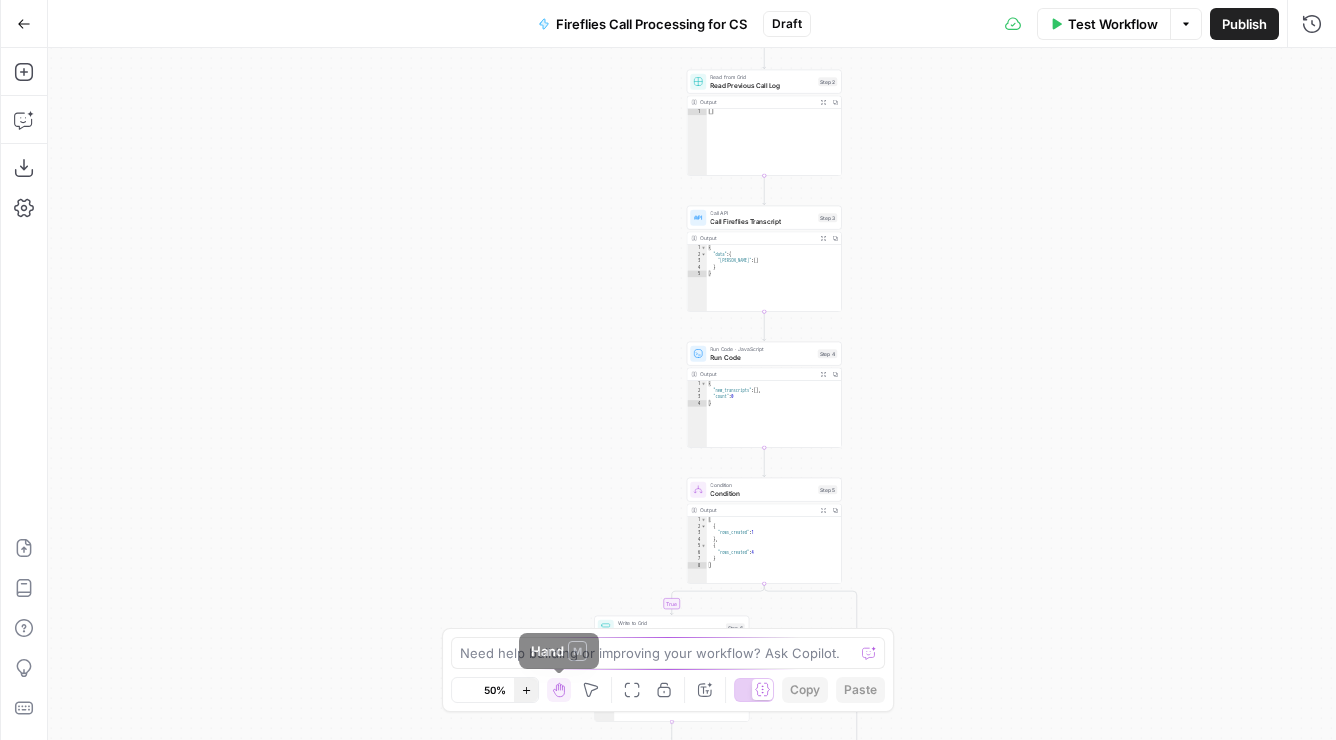 click on "Zoom In" at bounding box center (526, 690) 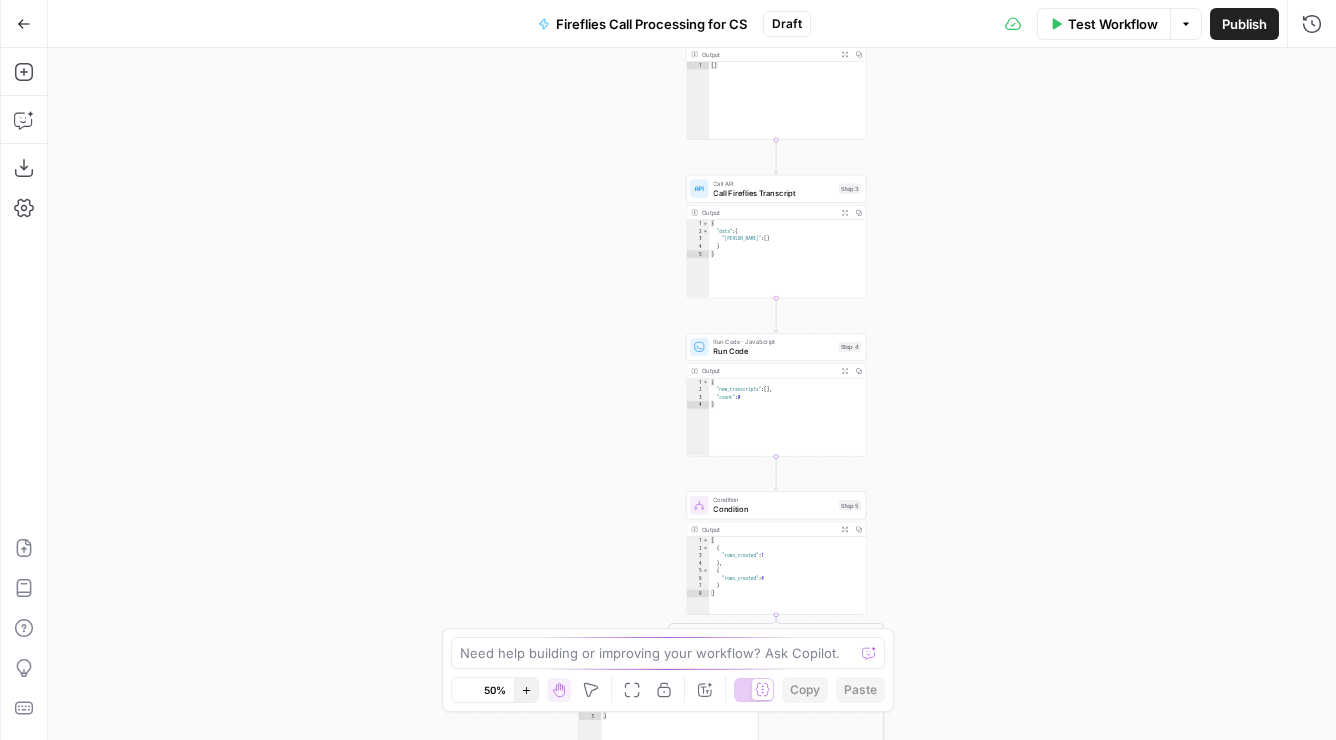 click on "Zoom In" at bounding box center (526, 690) 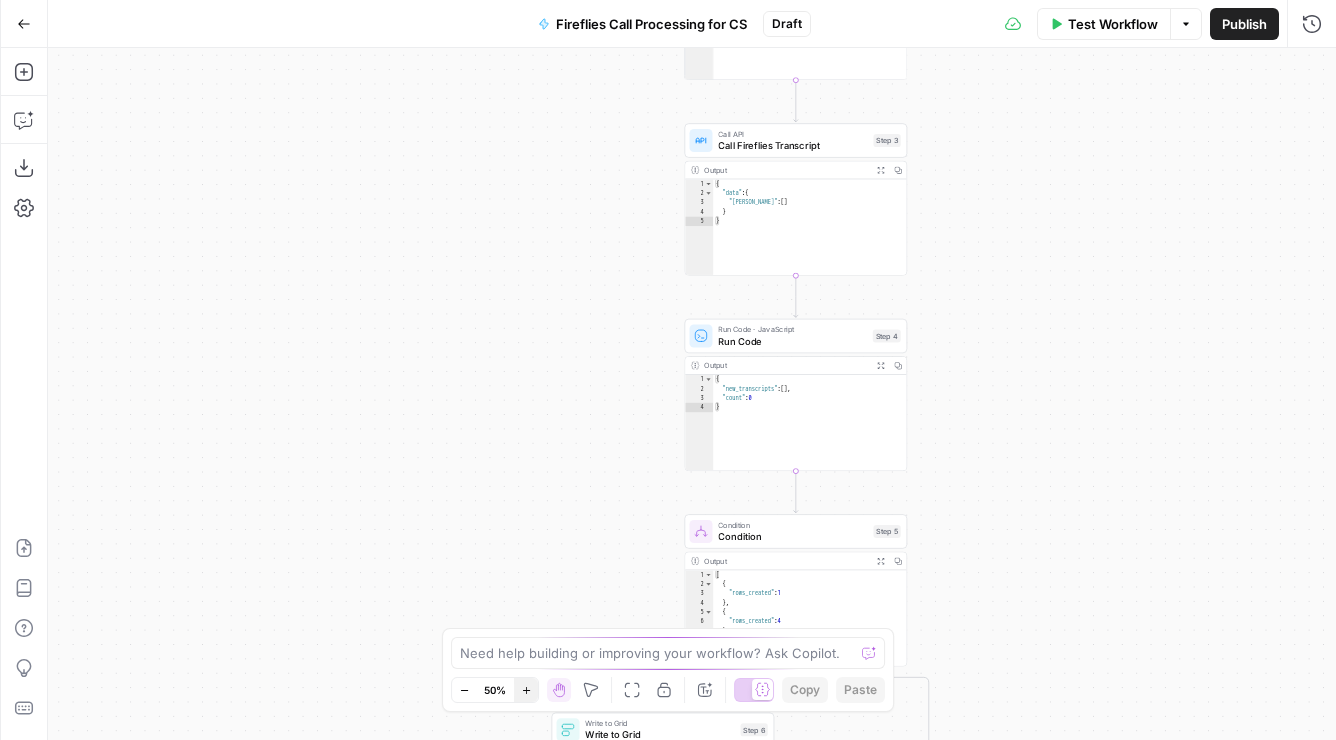click 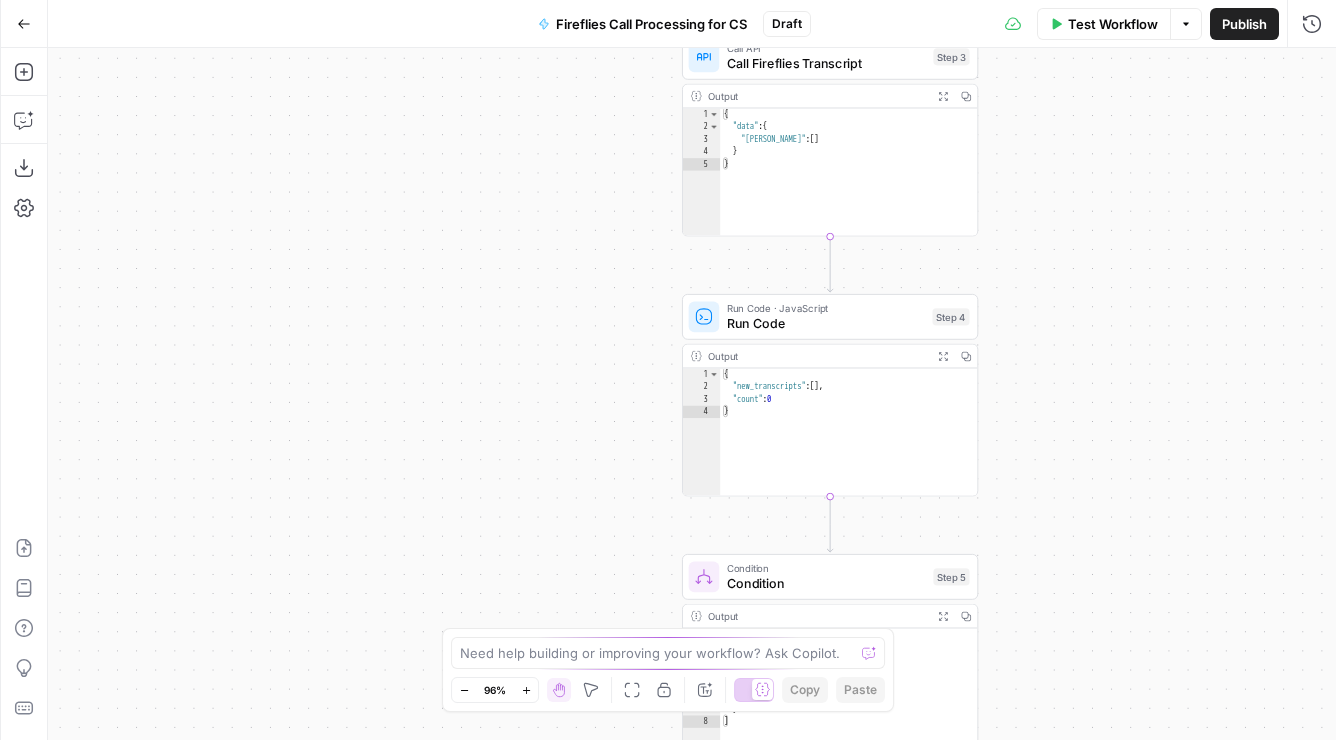 type 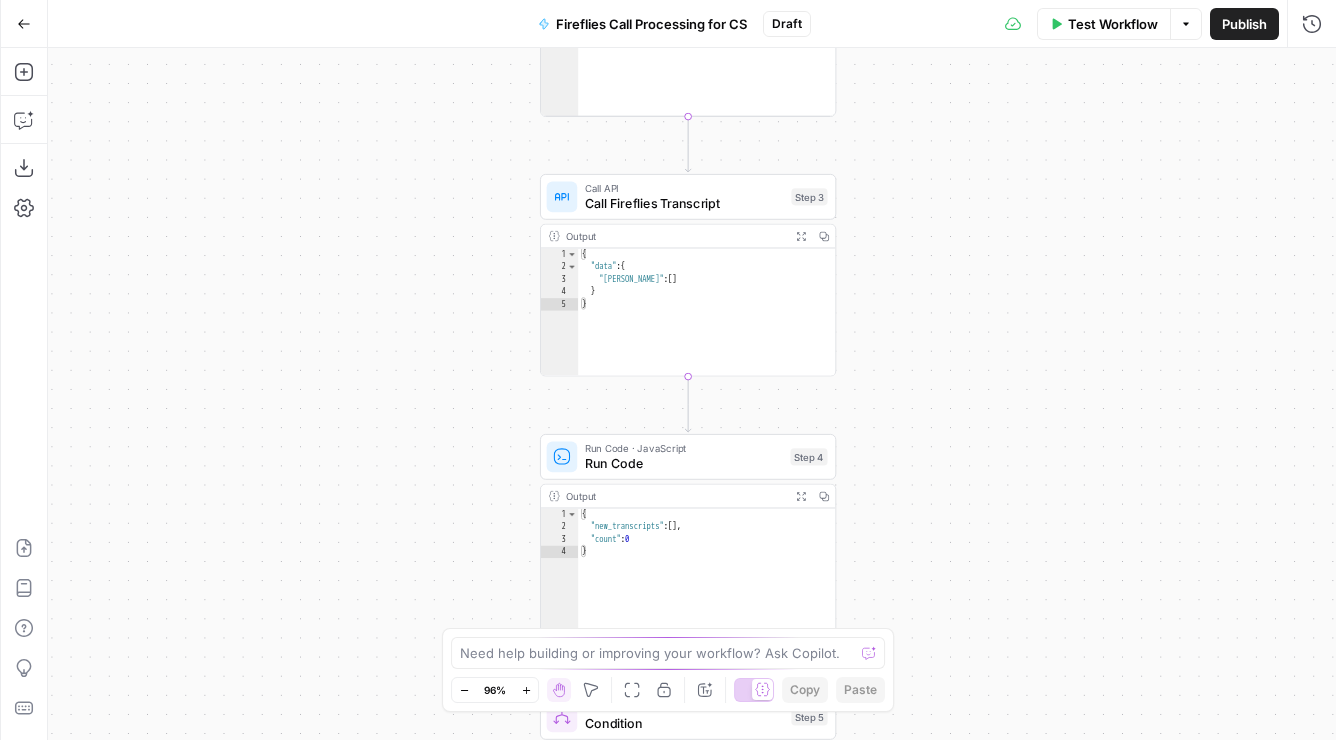 drag, startPoint x: 677, startPoint y: 253, endPoint x: 513, endPoint y: 413, distance: 229.12006 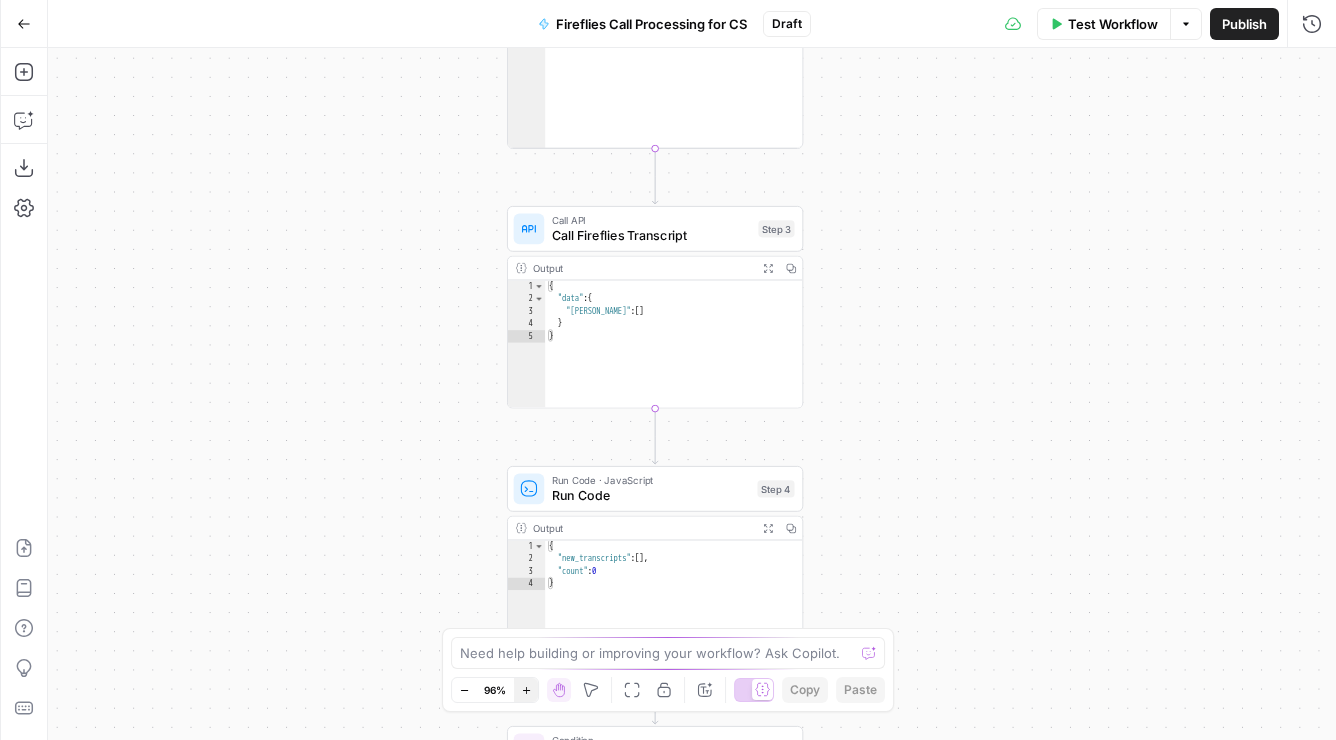 click on "Zoom In" at bounding box center [526, 690] 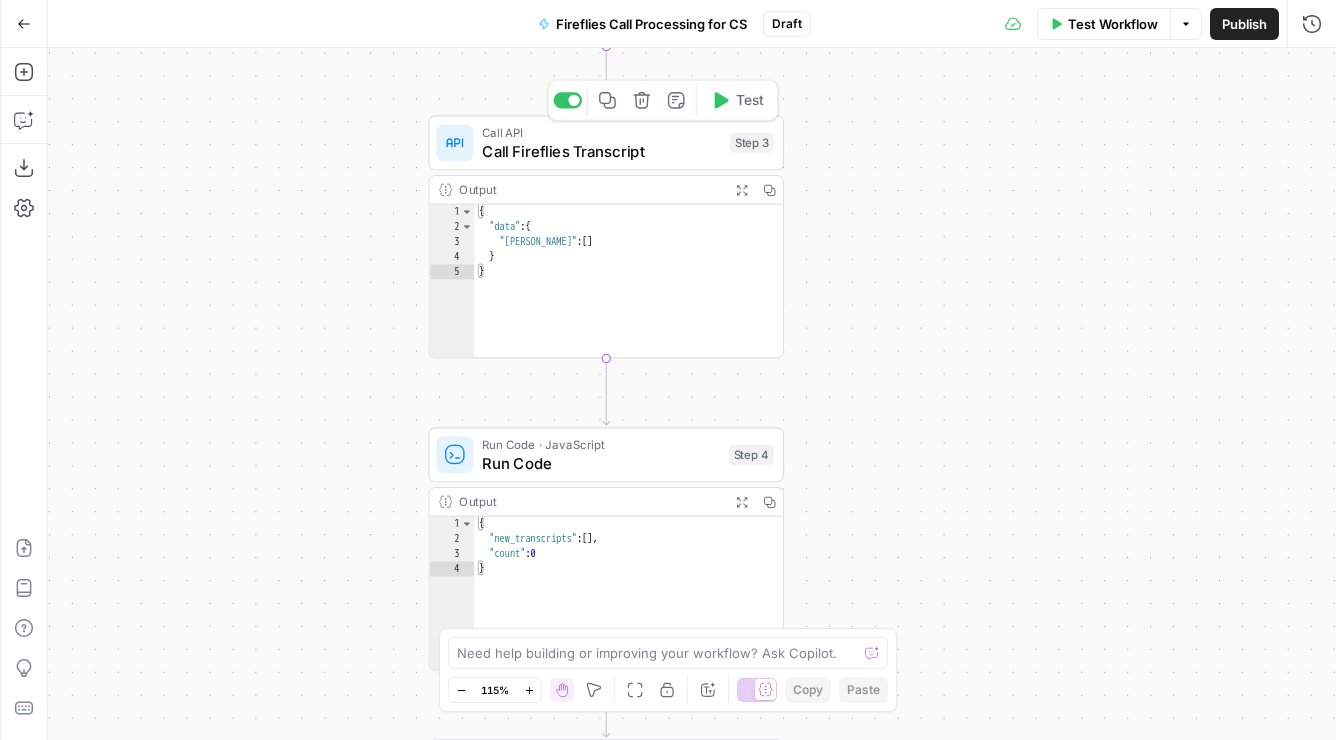 click on "Call Fireflies Transcript" at bounding box center (601, 150) 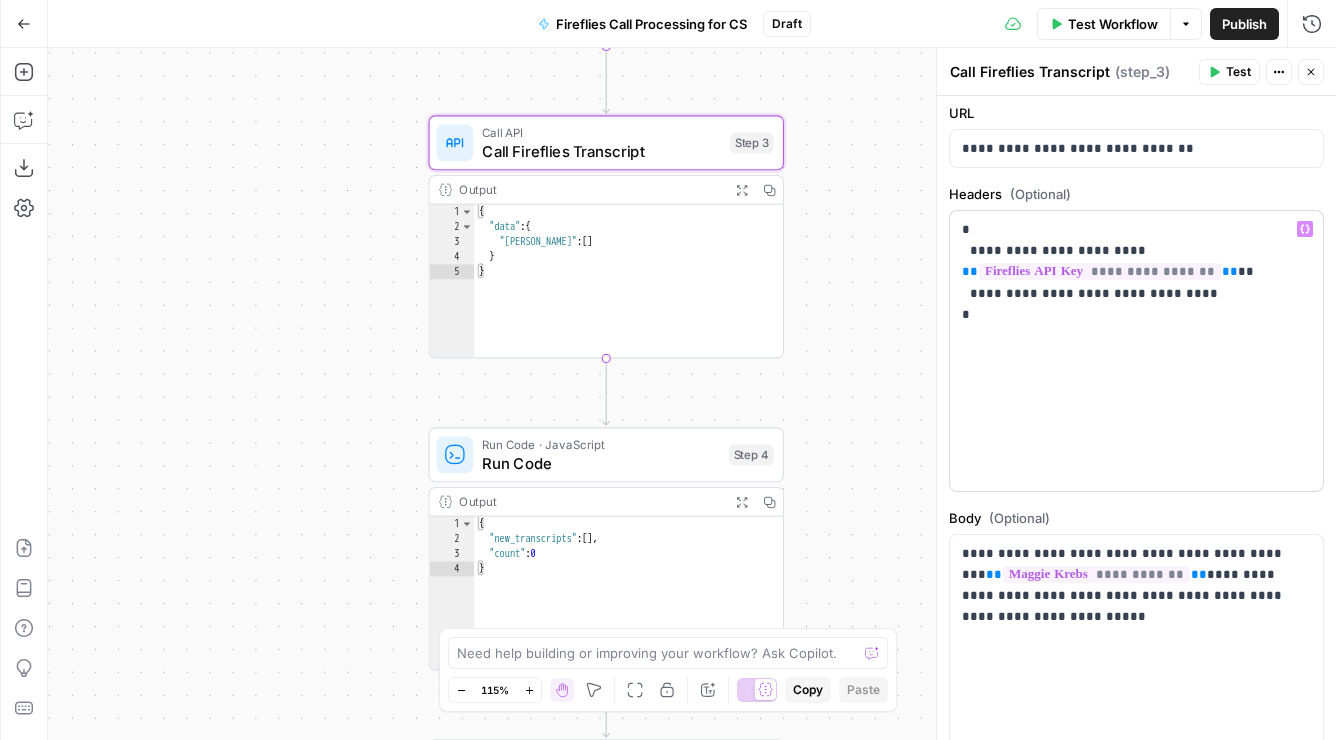 scroll, scrollTop: 49, scrollLeft: 0, axis: vertical 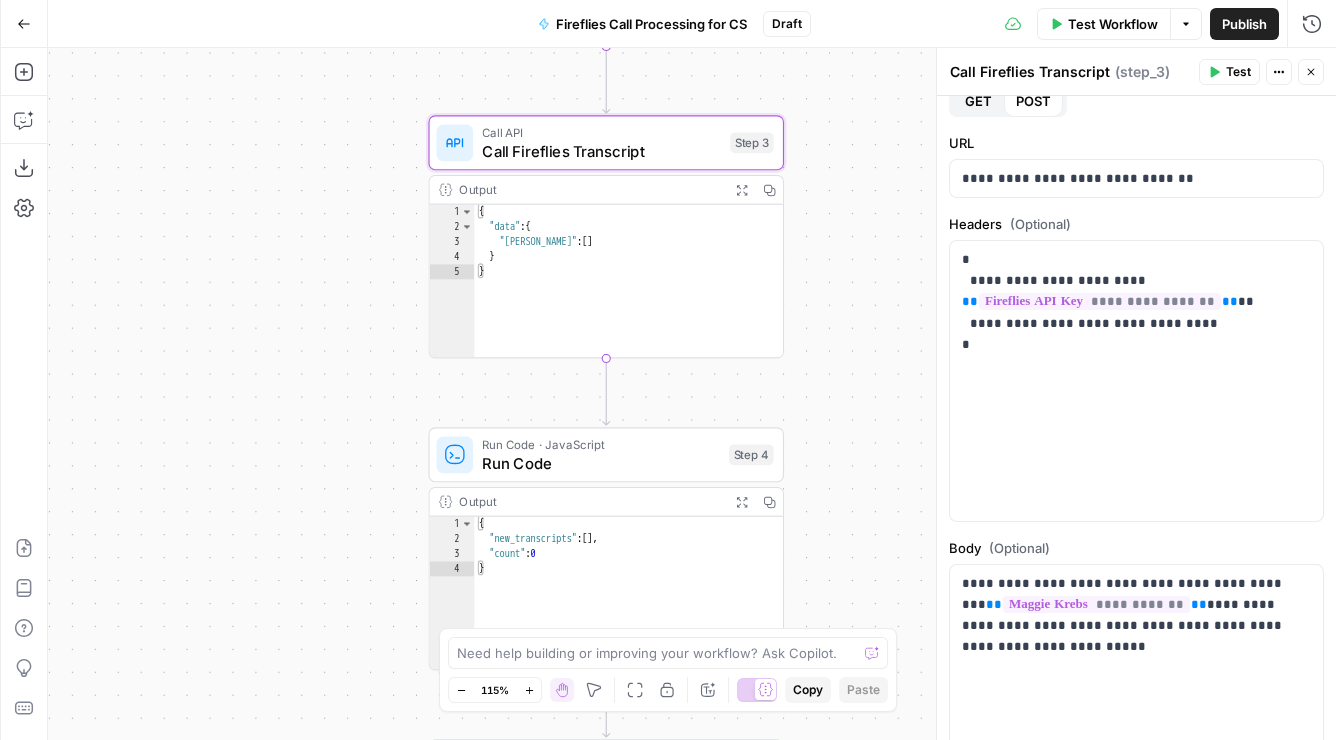 click on "true false Workflow Set Inputs Inputs Get Knowledge Base File Sales Collateral Step 33 Output Expand Output Copy 1 2 3 4 5 6 [    {      "document_name" :  "Fuse Statements" ,      "records" :  [         {           "__text" :  " · Fuse               Incrementality \r\n Problem               Statement: Affiliate marketing               leaders struggle to accurately               measure the true value of their               affiliate publishers because               traditional attribution models               can't distinguish between               publishers who genuinely drive               business growth versus those who               simply claim credit for sales               that would have happened anyway.               This leads to inefficient               commission structures based on               subjective publisher  . \r\n" at bounding box center [692, 394] 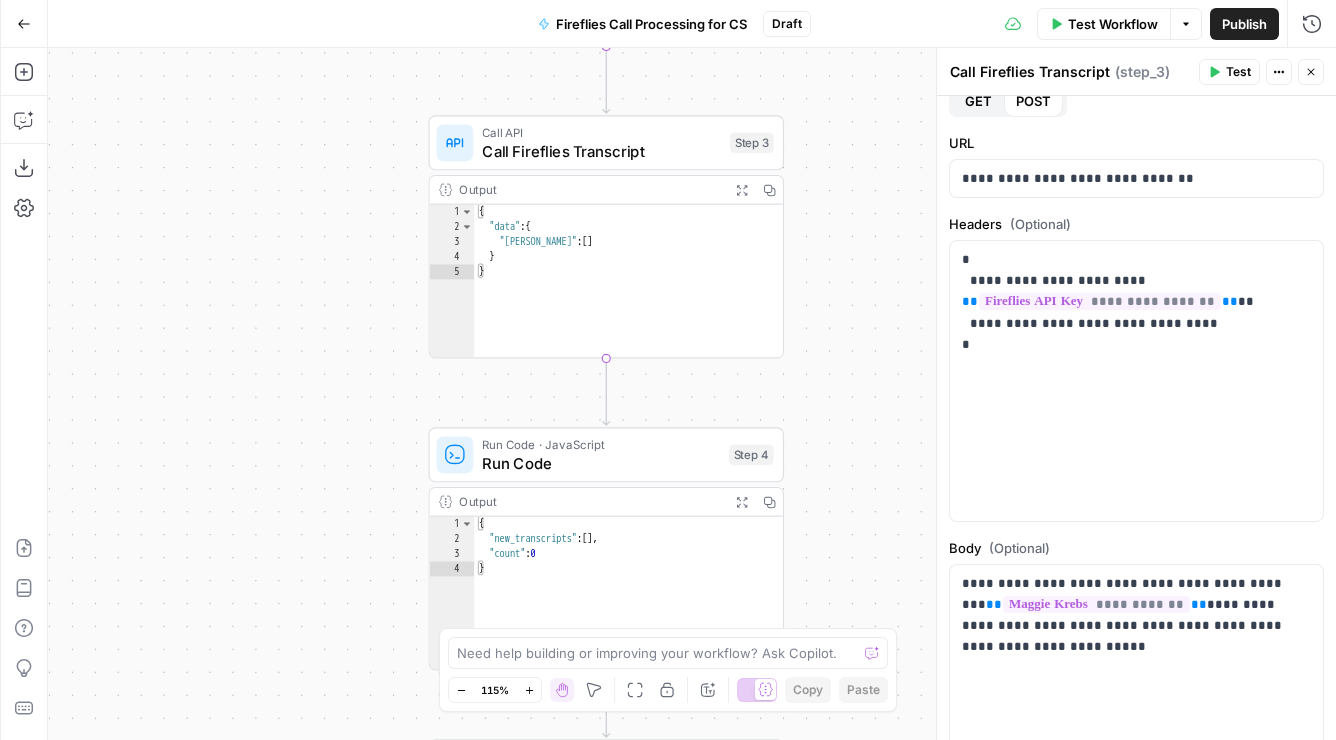 click on "Go Back Fireflies Call Processing for CS Draft Test Workflow Options Publish Run History" at bounding box center (668, 23) 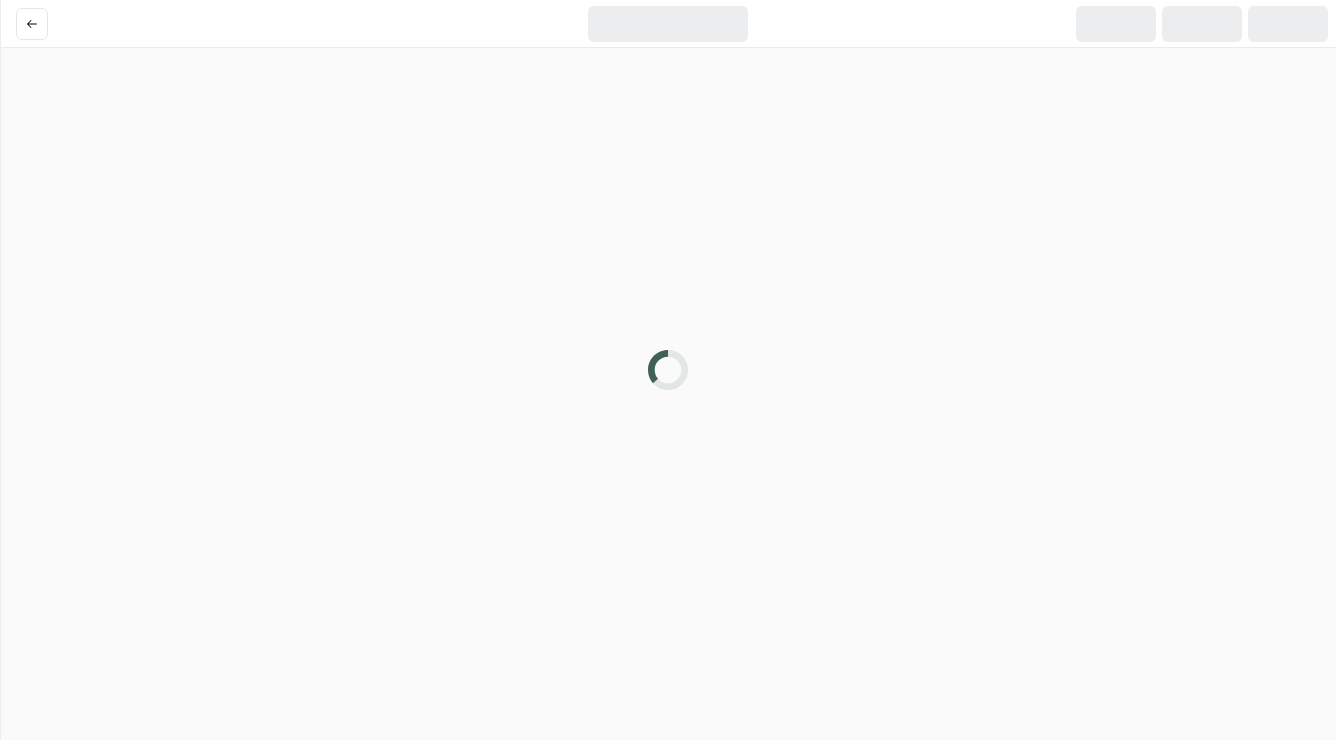 scroll, scrollTop: 0, scrollLeft: 0, axis: both 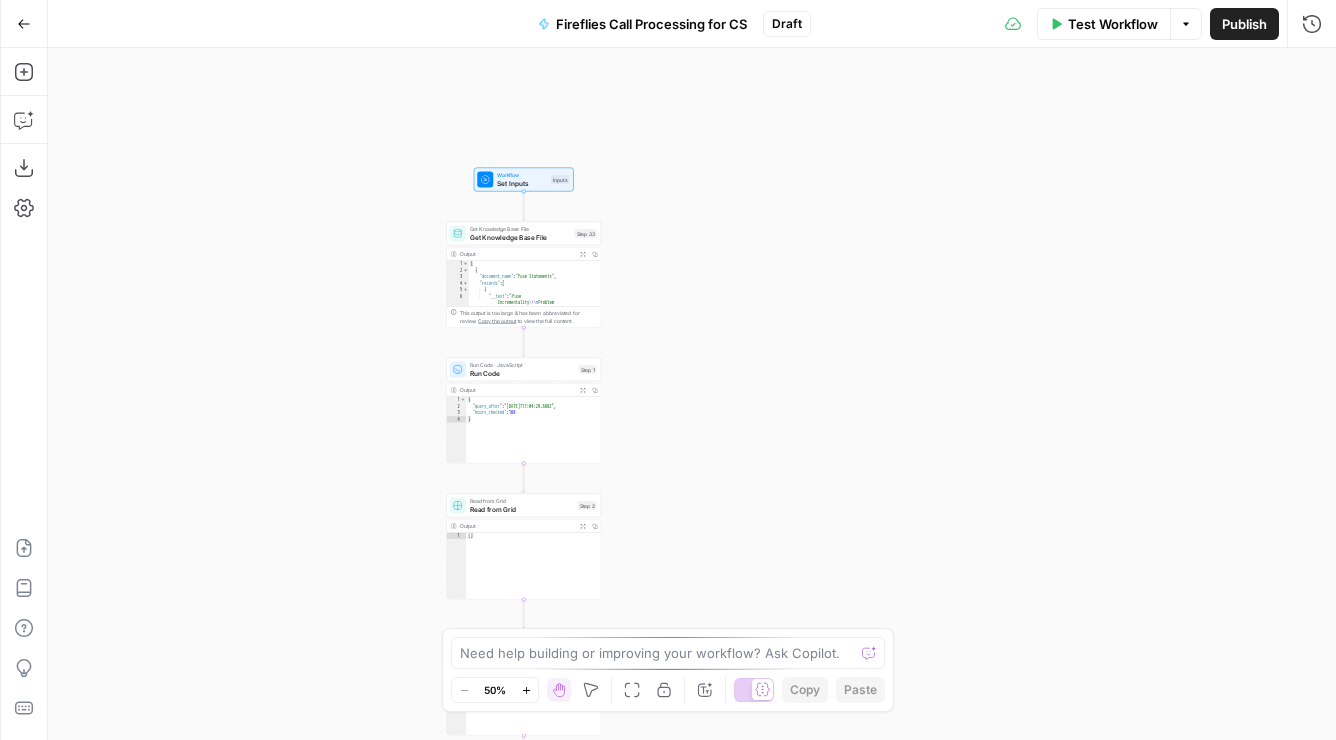 drag, startPoint x: 751, startPoint y: 289, endPoint x: 694, endPoint y: 596, distance: 312.2467 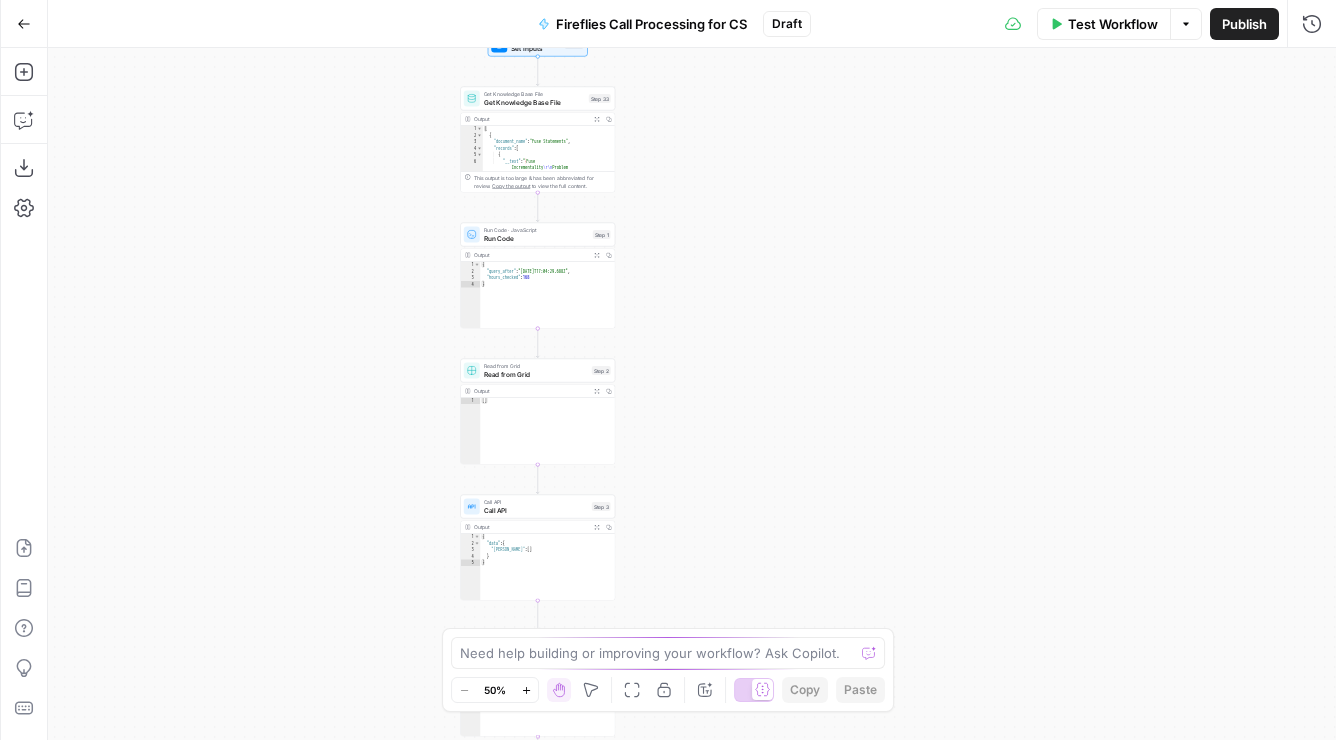 drag, startPoint x: 706, startPoint y: 447, endPoint x: 726, endPoint y: 272, distance: 176.13914 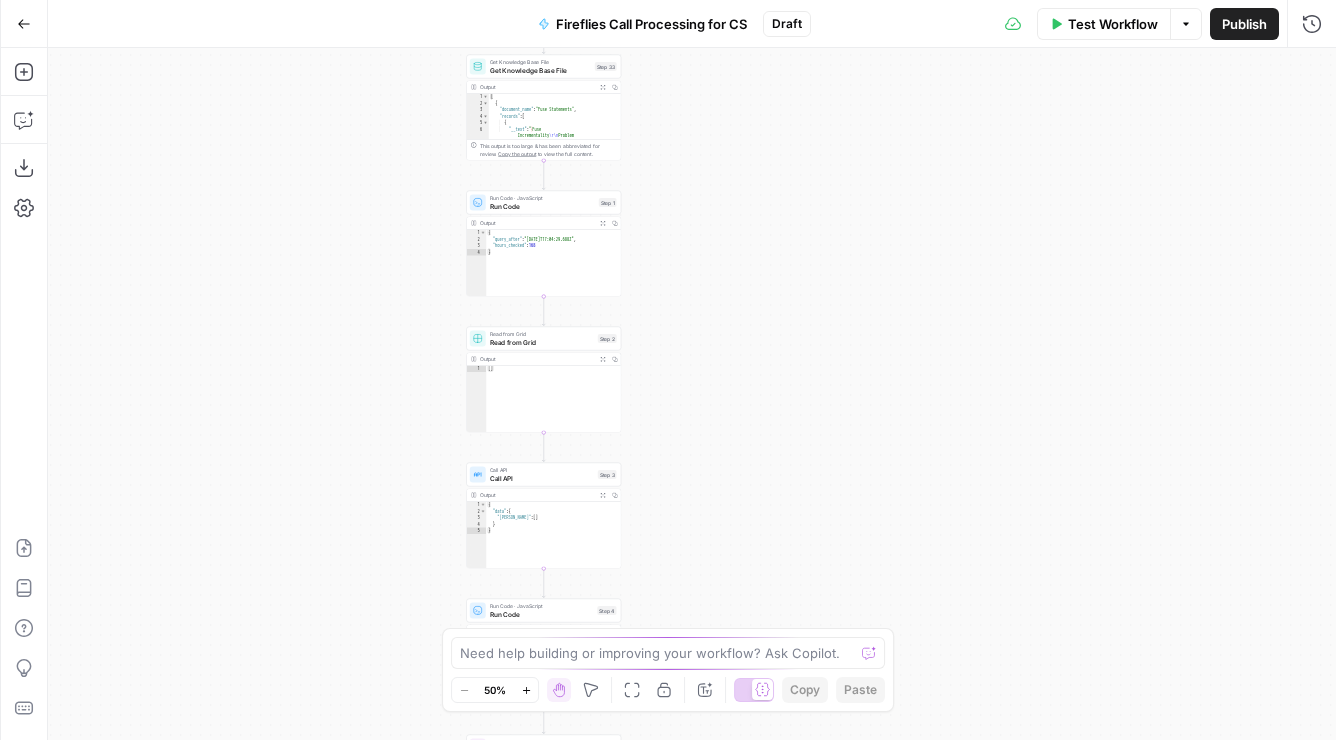 drag, startPoint x: 724, startPoint y: 367, endPoint x: 749, endPoint y: 255, distance: 114.75626 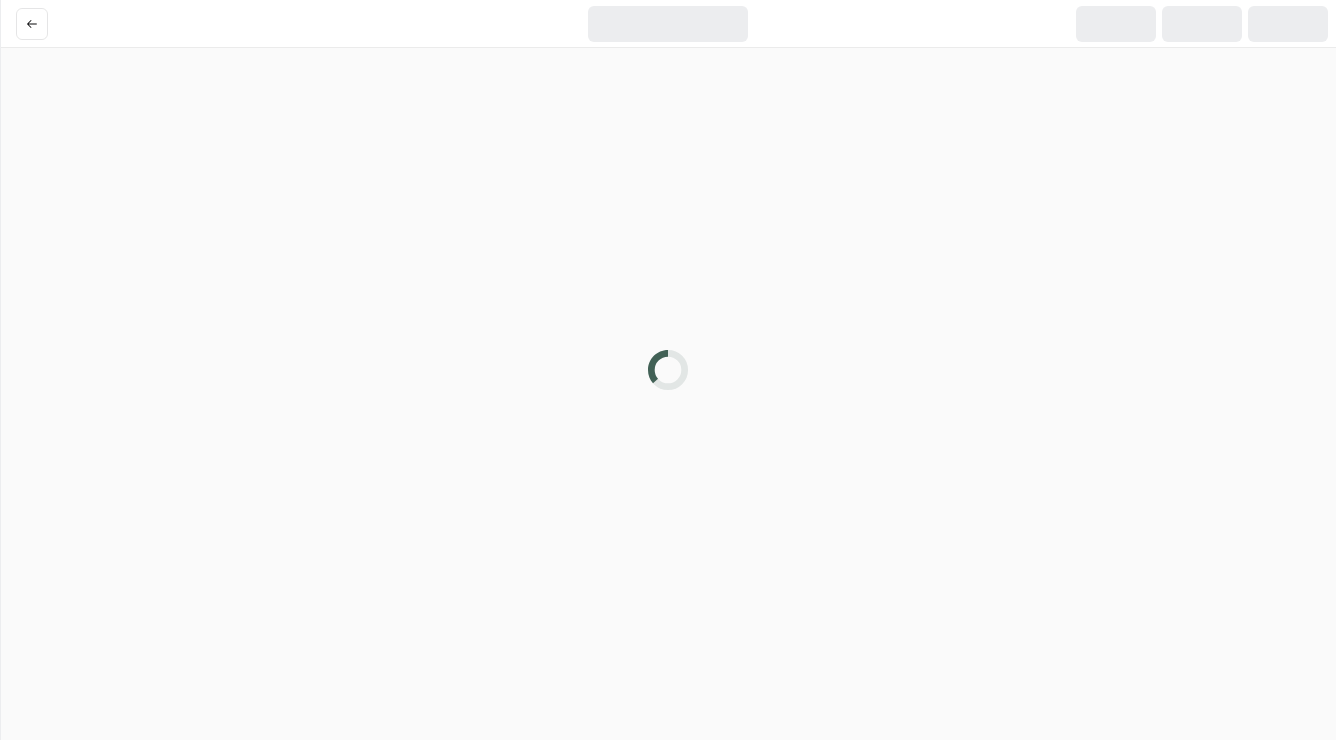 scroll, scrollTop: 0, scrollLeft: 0, axis: both 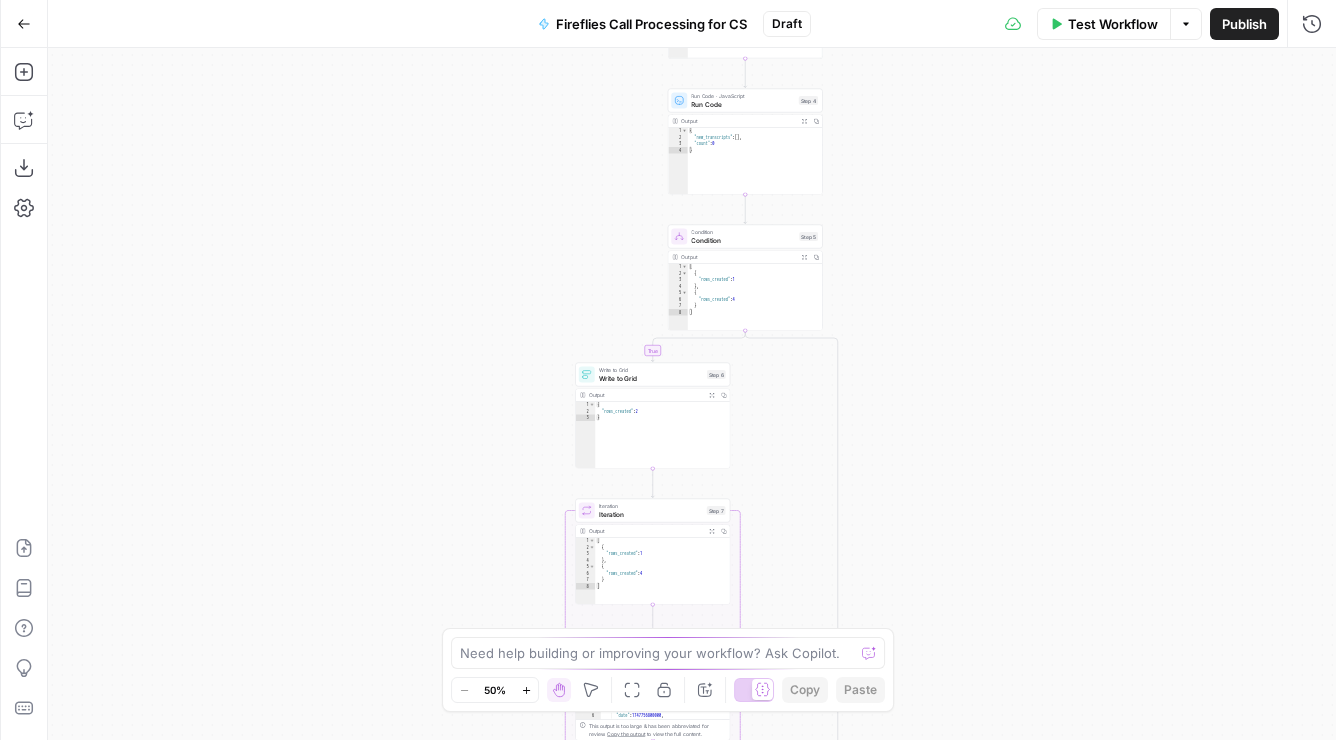 drag, startPoint x: 521, startPoint y: 184, endPoint x: 512, endPoint y: 414, distance: 230.17603 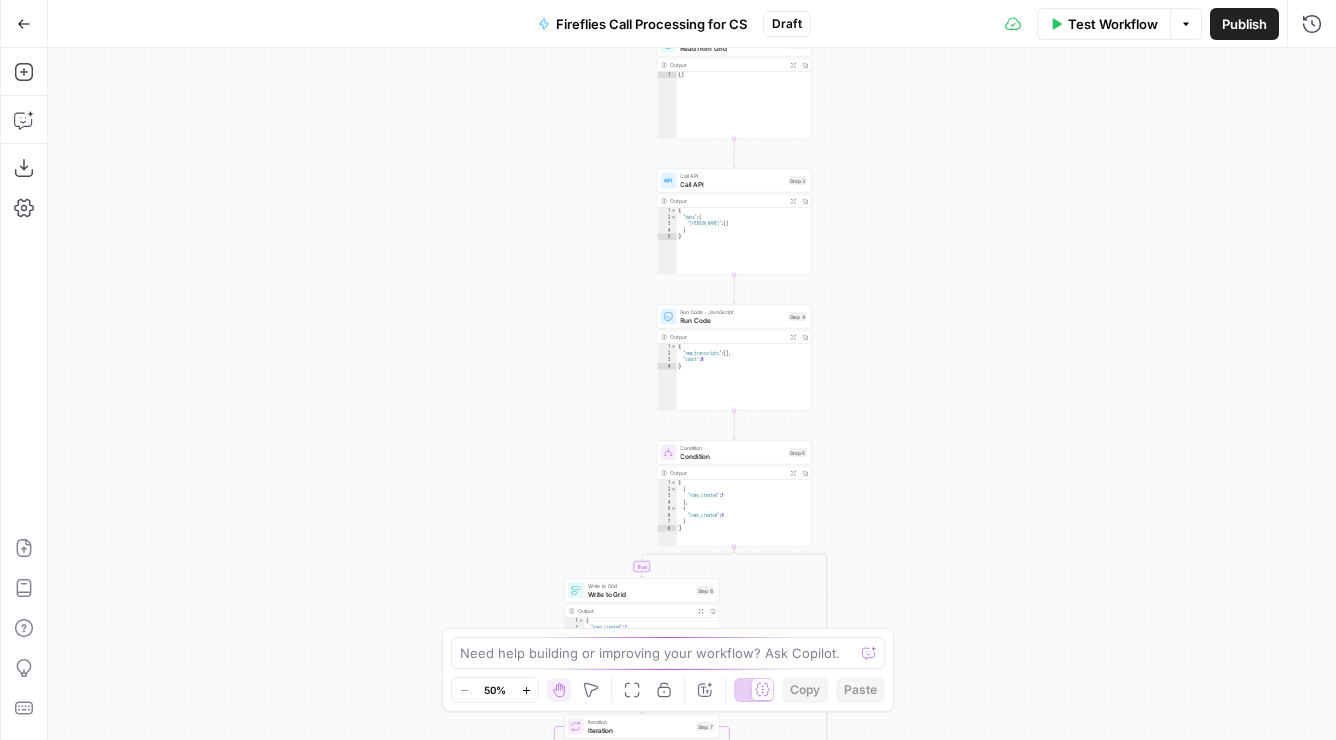 drag, startPoint x: 563, startPoint y: 183, endPoint x: 545, endPoint y: 399, distance: 216.7487 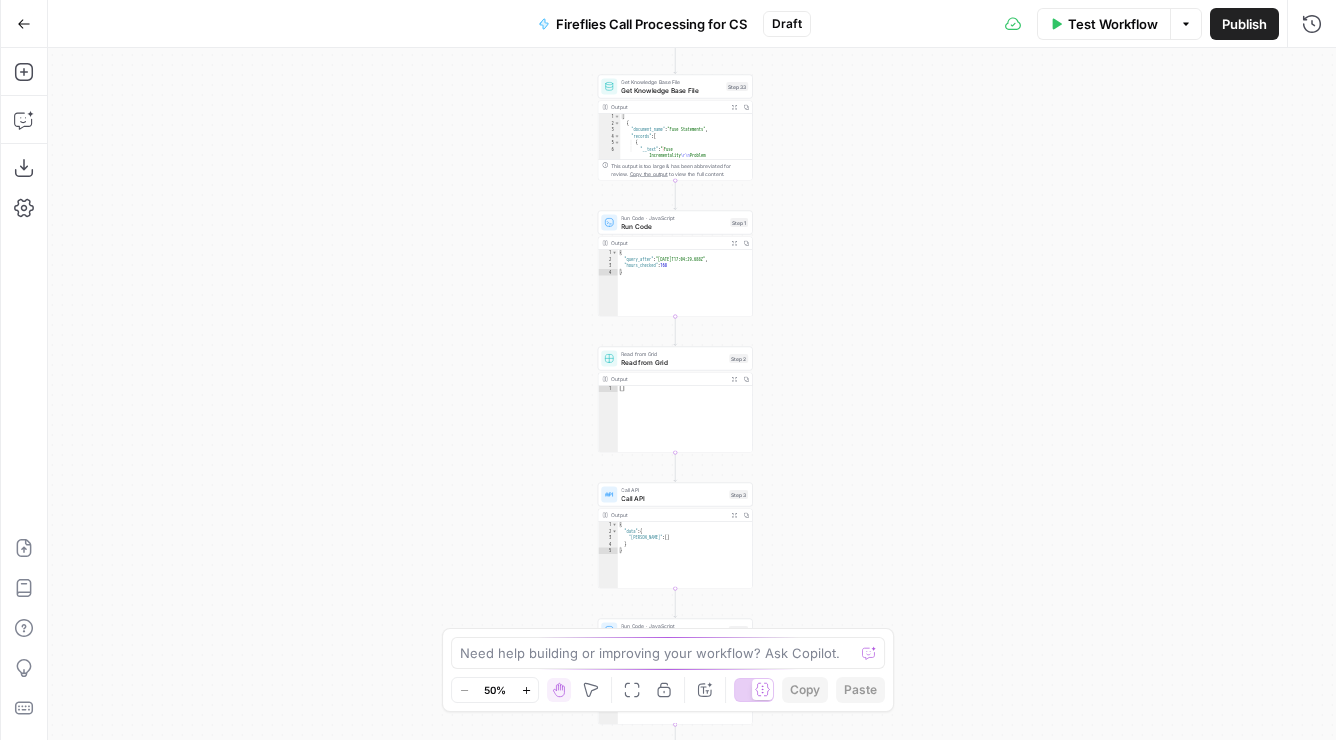 drag, startPoint x: 564, startPoint y: 285, endPoint x: 523, endPoint y: 385, distance: 108.078674 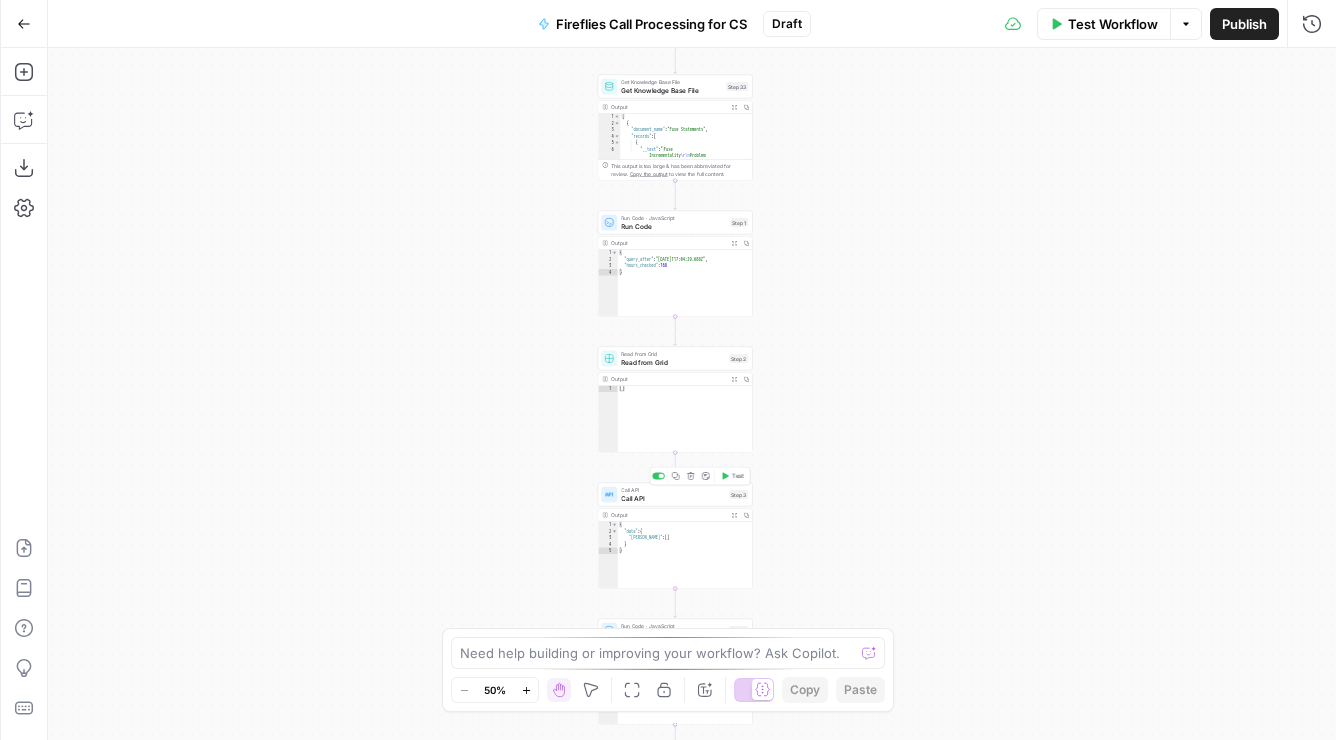 click on "Call API" at bounding box center [673, 490] 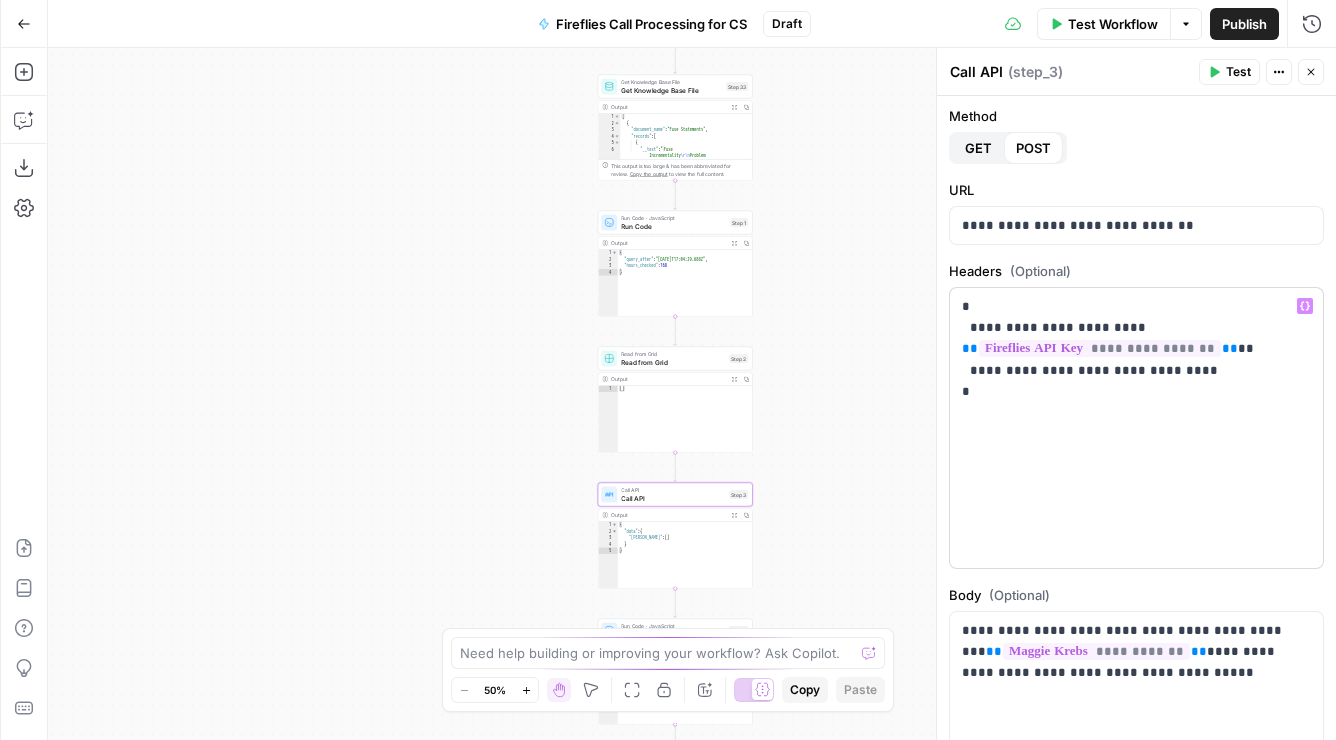 scroll, scrollTop: 4, scrollLeft: 0, axis: vertical 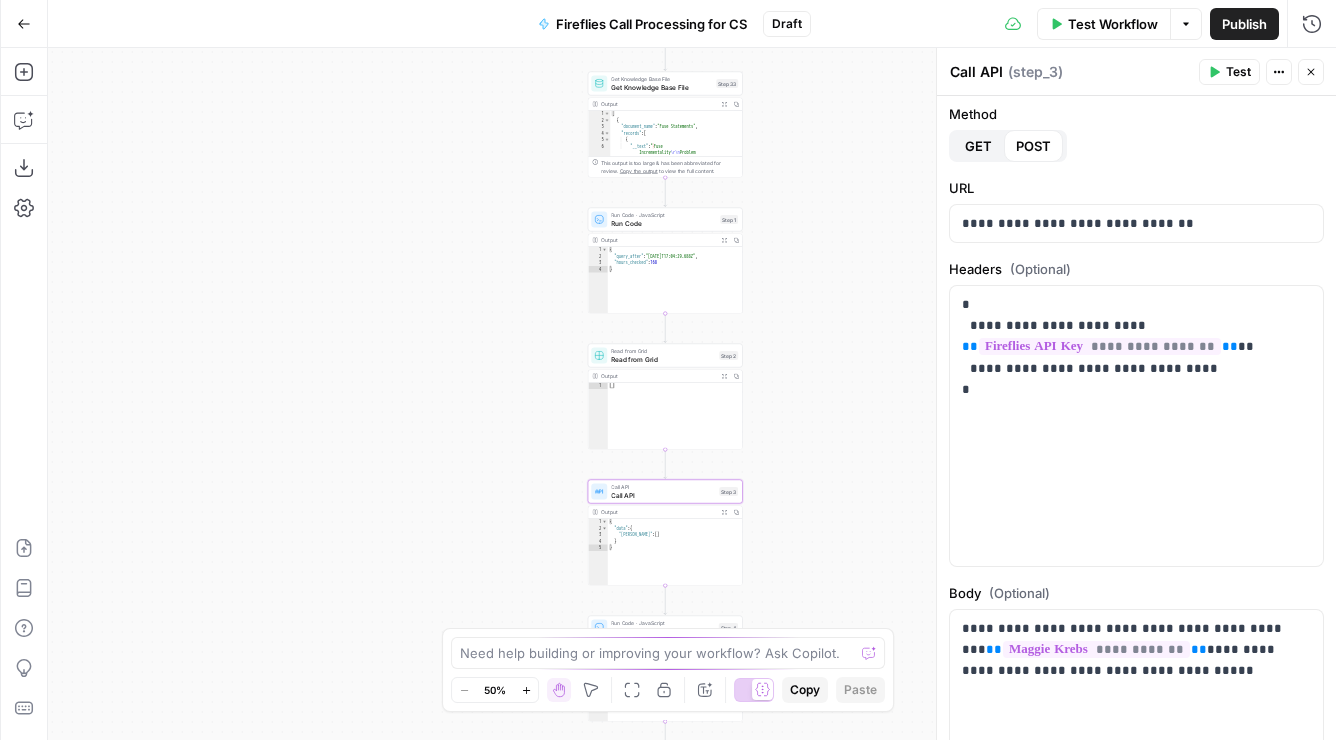 click on "true false Workflow Set Inputs Inputs Get Knowledge Base File Get Knowledge Base File Step 33 Output Expand Output Copy 1 2 3 4 5 6 [    {      "document_name" :  "Fuse Statements" ,      "records" :  [         {           "__text" :  " · Fuse               Incrementality \r\n Problem               Statement: Affiliate marketing               leaders struggle to accurately               measure the true value of their               affiliate publishers because               traditional attribution models               can't distinguish between               publishers who genuinely drive               business growth versus those who               simply claim credit for sales               that would have happened anyway.               This leads to inefficient               commission structures based on               subjective publisher  ." at bounding box center [692, 394] 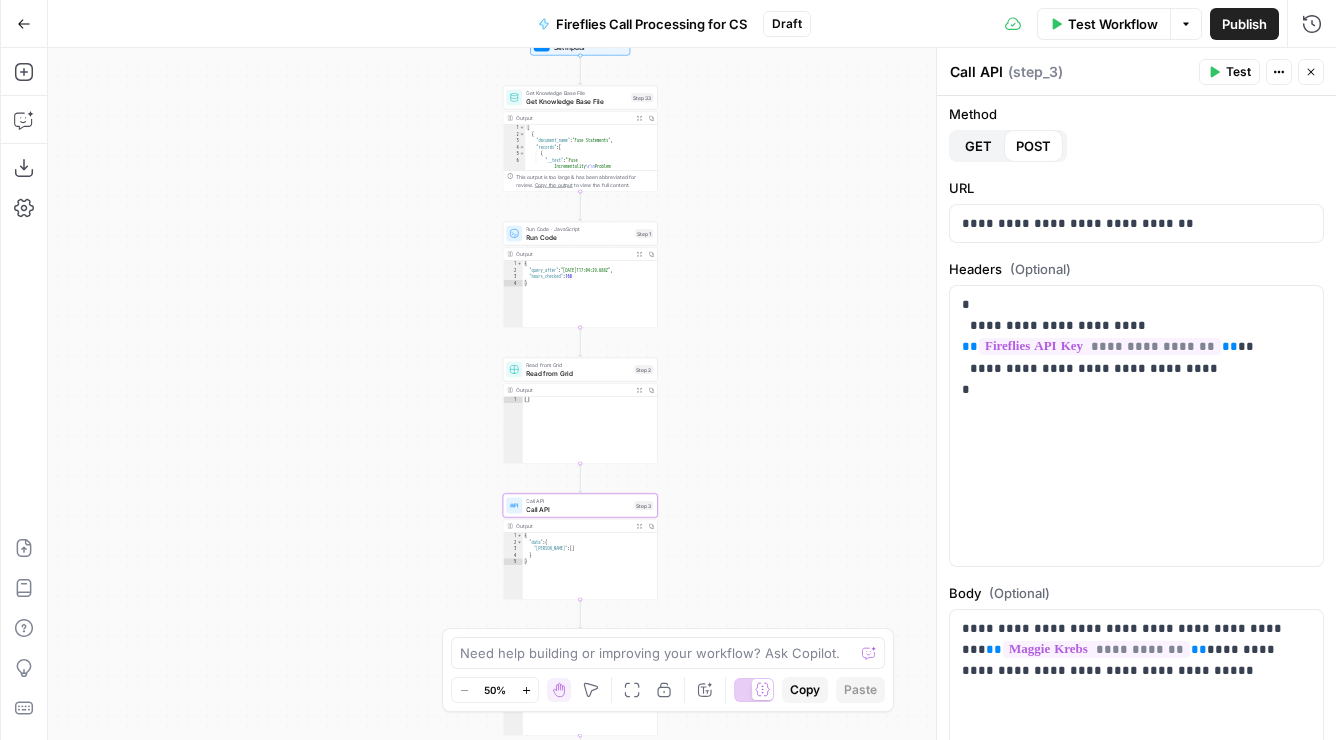 drag, startPoint x: 870, startPoint y: 246, endPoint x: 785, endPoint y: 259, distance: 85.98837 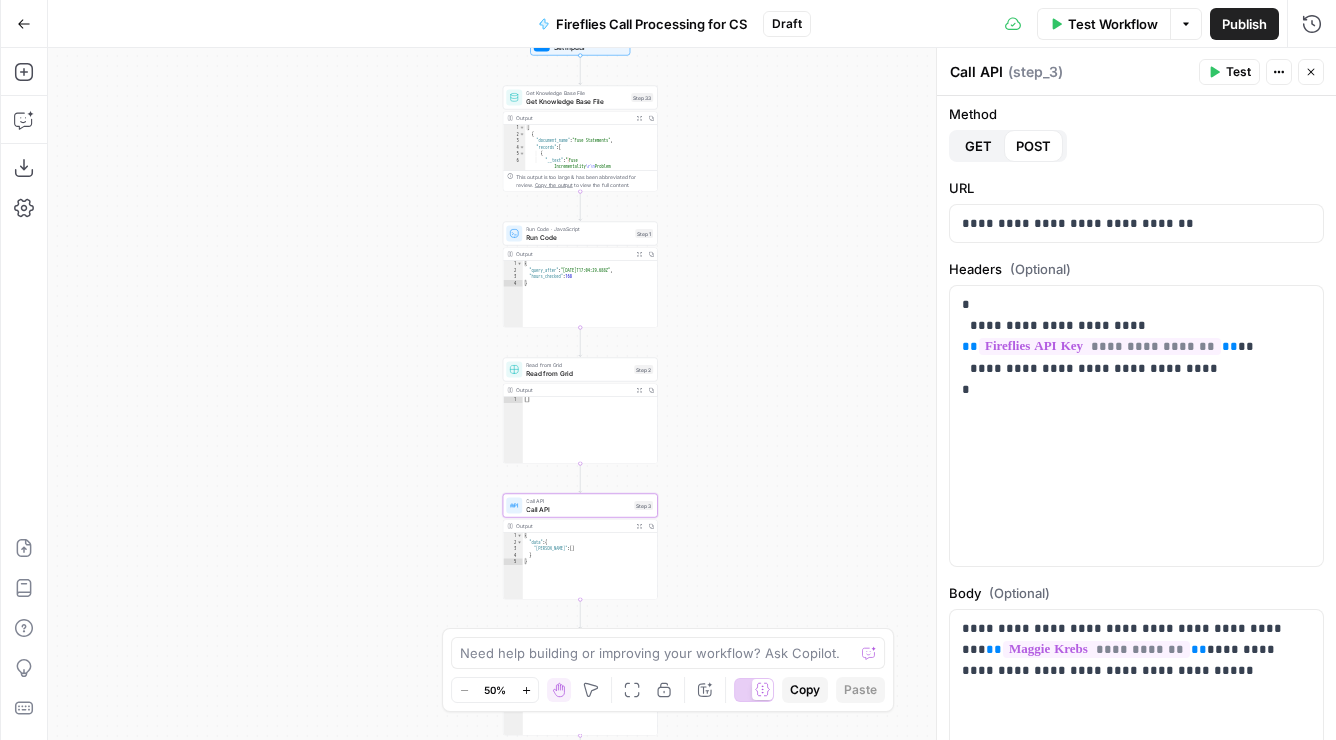 click on "true false Workflow Set Inputs Inputs Get Knowledge Base File Get Knowledge Base File Step 33 Output Expand Output Copy 1 2 3 4 5 6 [    {      "document_name" :  "Fuse Statements" ,      "records" :  [         {           "__text" :  " · Fuse               Incrementality \r\n Problem               Statement: Affiliate marketing               leaders struggle to accurately               measure the true value of their               affiliate publishers because               traditional attribution models               can't distinguish between               publishers who genuinely drive               business growth versus those who               simply claim credit for sales               that would have happened anyway.               This leads to inefficient               commission structures based on               subjective publisher  ." at bounding box center [692, 394] 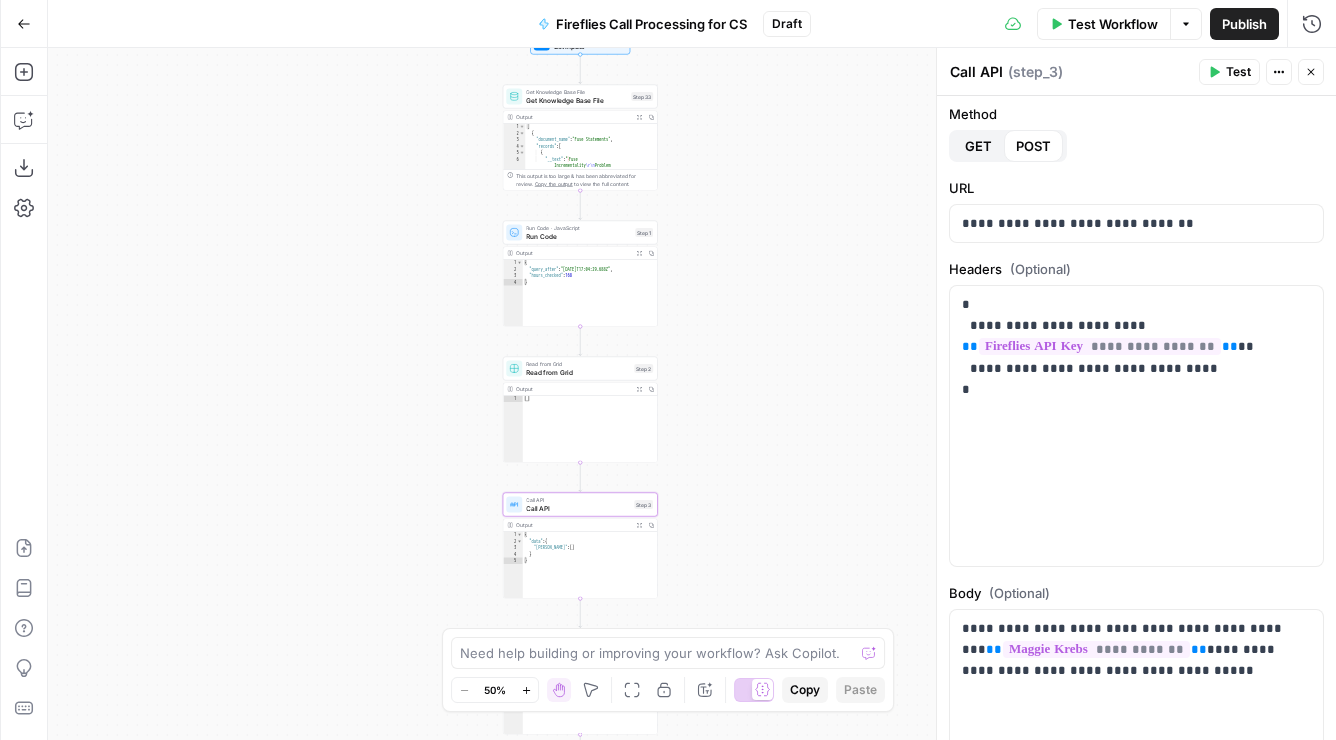 click on "true false Workflow Set Inputs Inputs Get Knowledge Base File Get Knowledge Base File Step 33 Output Expand Output Copy 1 2 3 4 5 6 [    {      "document_name" :  "Fuse Statements" ,      "records" :  [         {           "__text" :  " · Fuse               Incrementality \r\n Problem               Statement: Affiliate marketing               leaders struggle to accurately               measure the true value of their               affiliate publishers because               traditional attribution models               can't distinguish between               publishers who genuinely drive               business growth versus those who               simply claim credit for sales               that would have happened anyway.               This leads to inefficient               commission structures based on               subjective publisher  ." at bounding box center [692, 394] 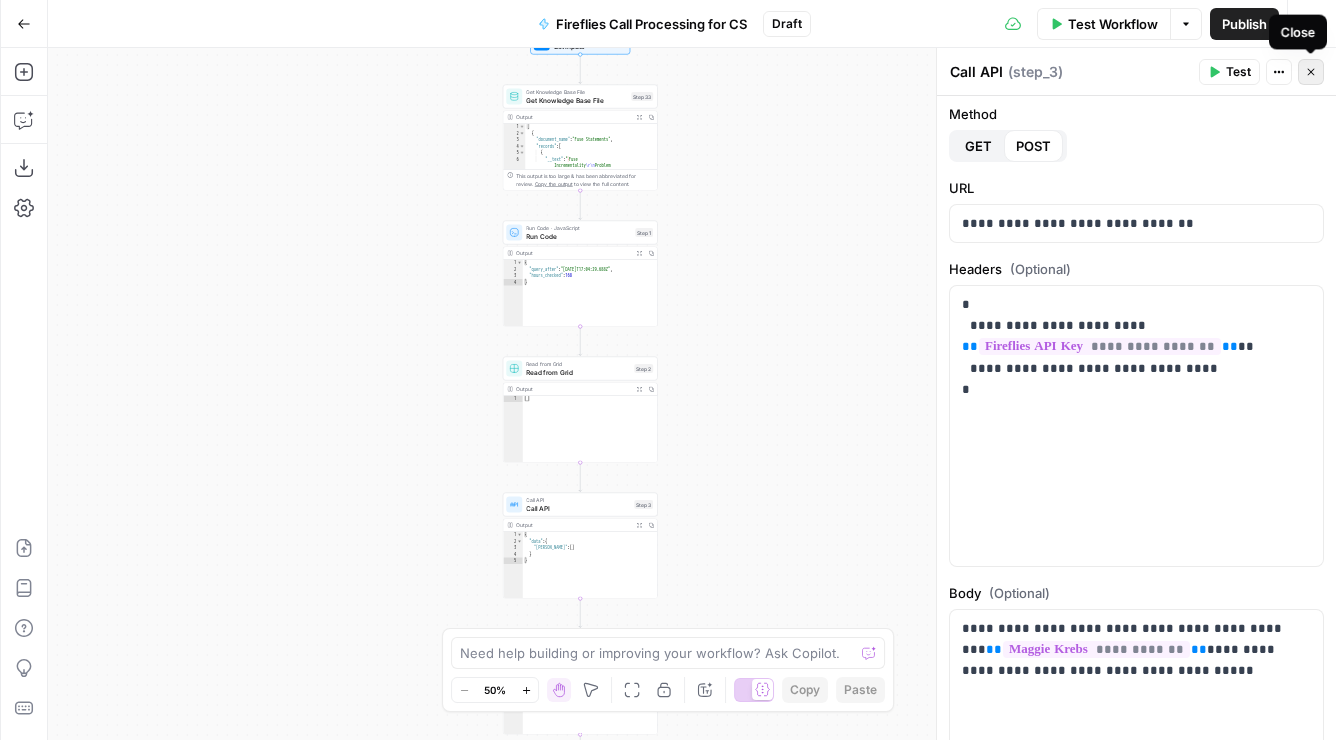 click on "Close" at bounding box center [1311, 72] 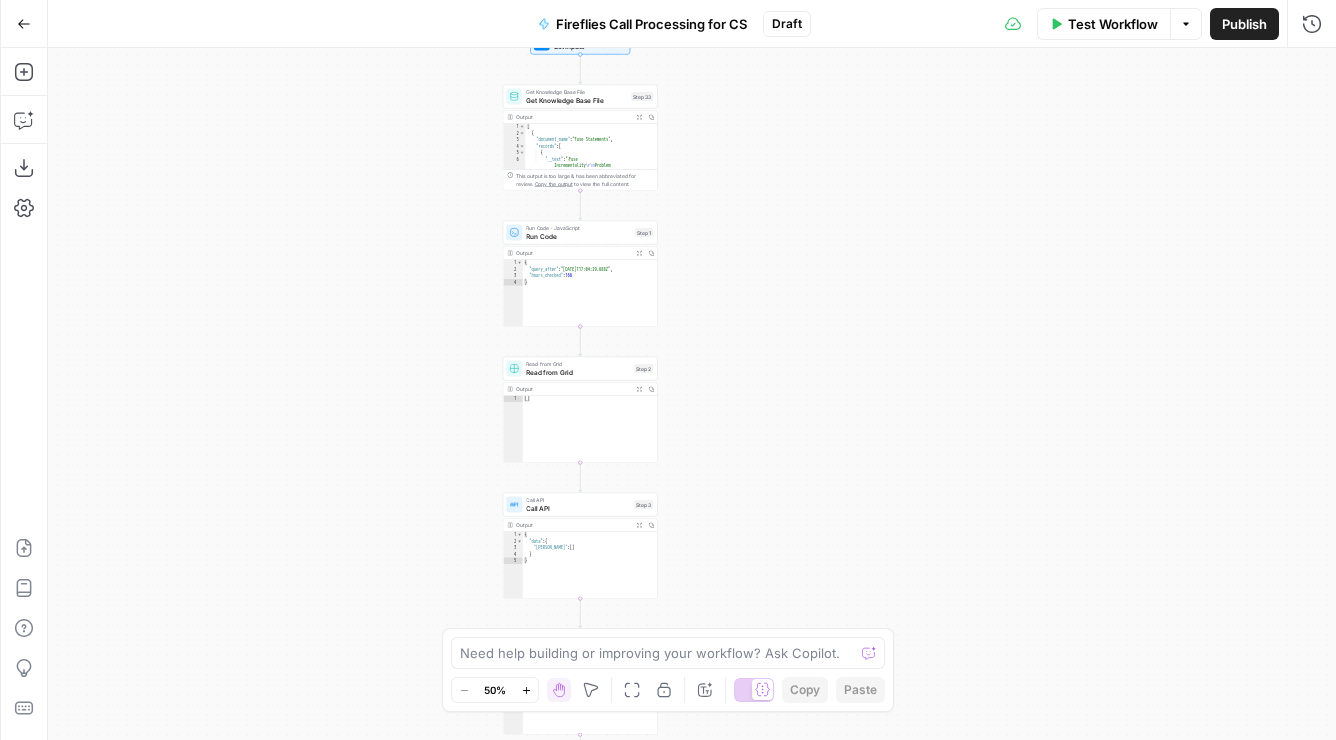 click on "true false Workflow Set Inputs Inputs Get Knowledge Base File Get Knowledge Base File Step 33 Output Expand Output Copy 1 2 3 4 5 6 [    {      "document_name" :  "Fuse Statements" ,      "records" :  [         {           "__text" :  " · Fuse               Incrementality \r\n Problem               Statement: Affiliate marketing               leaders struggle to accurately               measure the true value of their               affiliate publishers because               traditional attribution models               can't distinguish between               publishers who genuinely drive               business growth versus those who               simply claim credit for sales               that would have happened anyway.               This leads to inefficient               commission structures based on               subjective publisher  ." at bounding box center (692, 394) 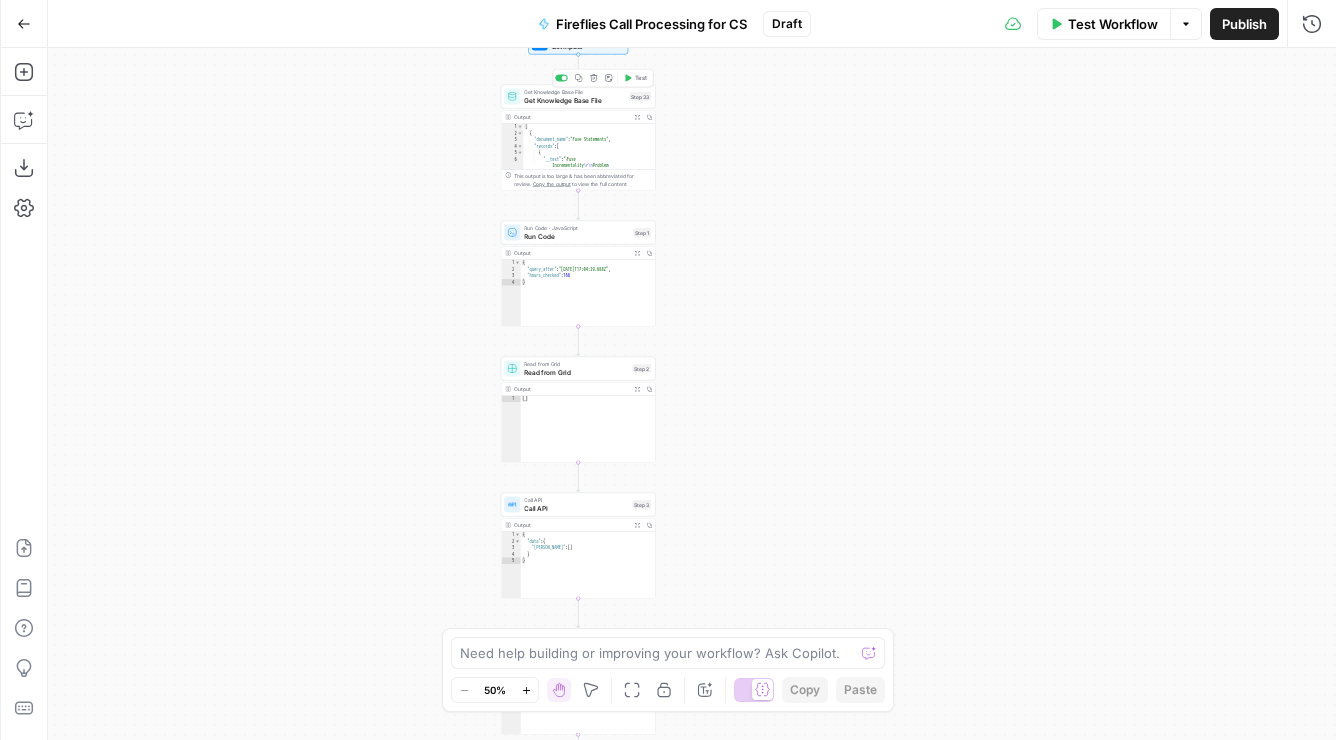 click on "Get Knowledge Base File" at bounding box center (574, 100) 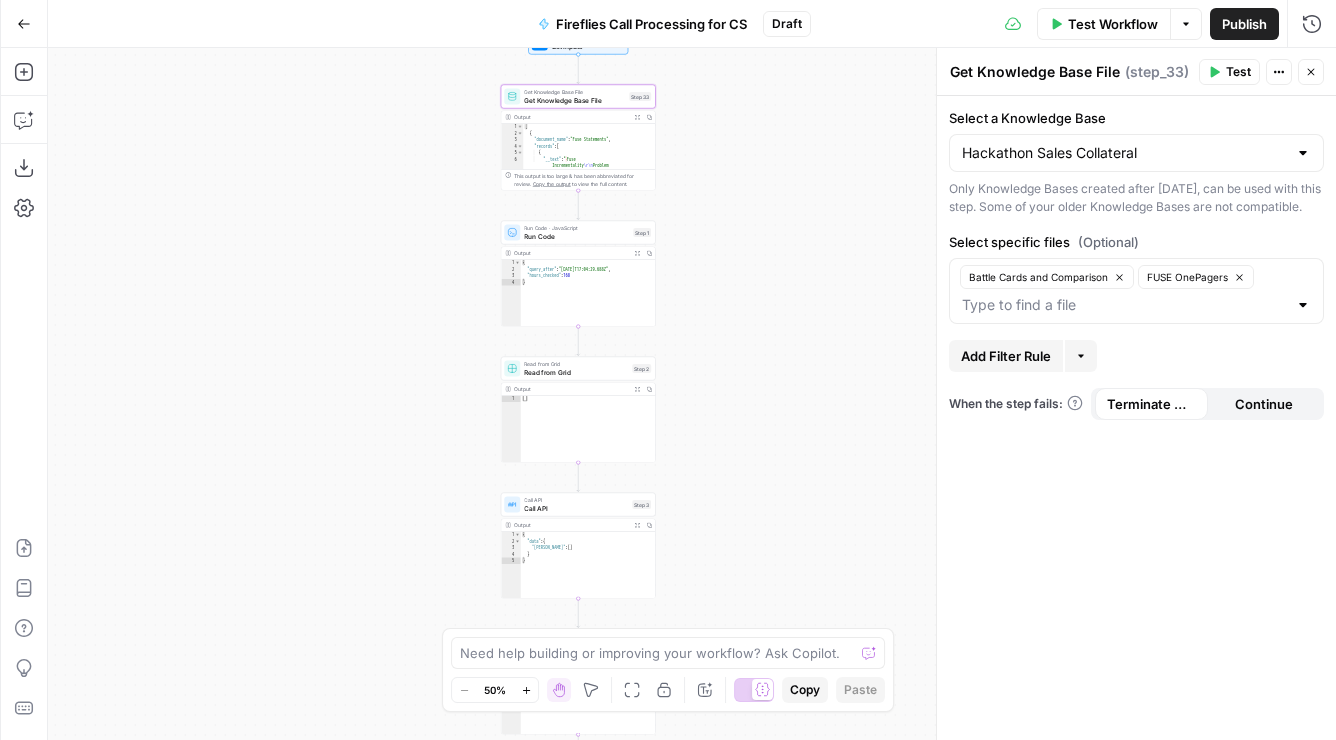 click on "true false Workflow Set Inputs Inputs Get Knowledge Base File Get Knowledge Base File Step 33 Output Expand Output Copy 1 2 3 4 5 6 [    {      "document_name" :  "Fuse Statements" ,      "records" :  [         {           "__text" :  " · Fuse               Incrementality \r\n Problem               Statement: Affiliate marketing               leaders struggle to accurately               measure the true value of their               affiliate publishers because               traditional attribution models               can't distinguish between               publishers who genuinely drive               business growth versus those who               simply claim credit for sales               that would have happened anyway.               This leads to inefficient               commission structures based on               subjective publisher  ." at bounding box center [692, 394] 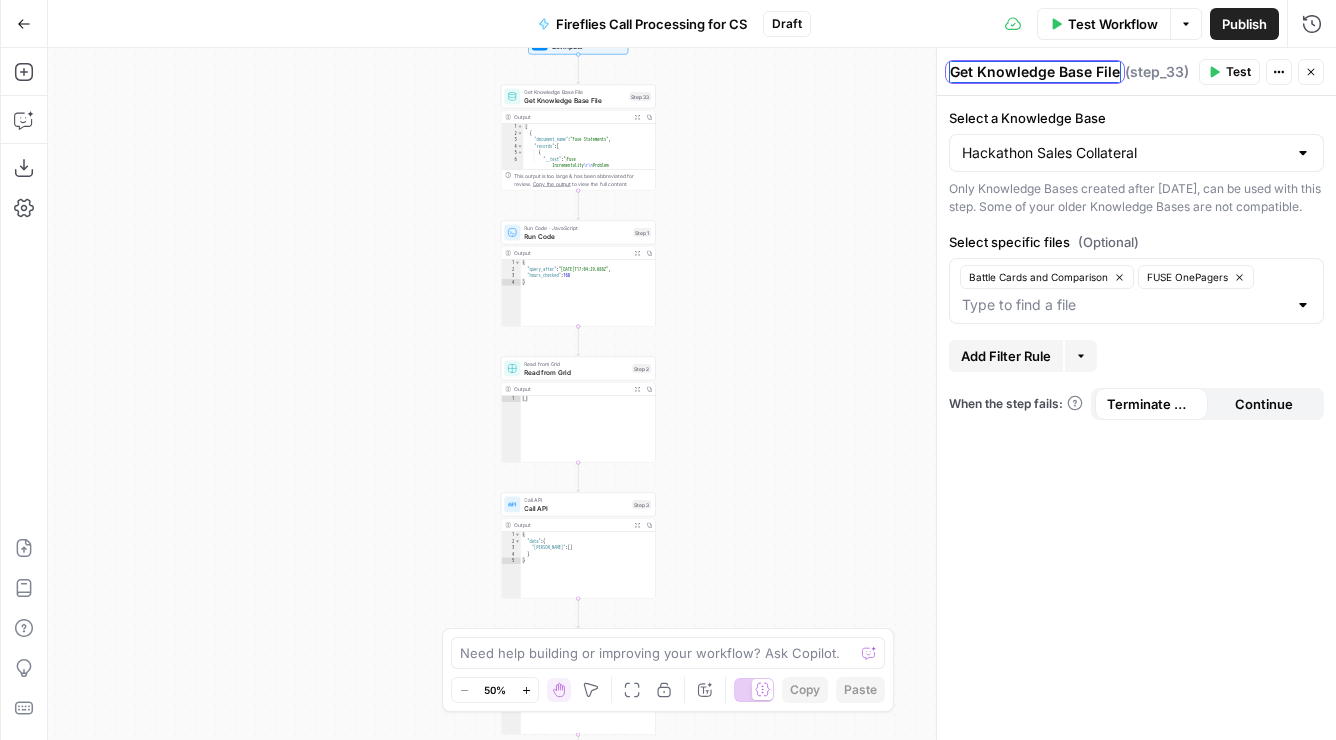 click on "Get Knowledge Base File" at bounding box center (1035, 72) 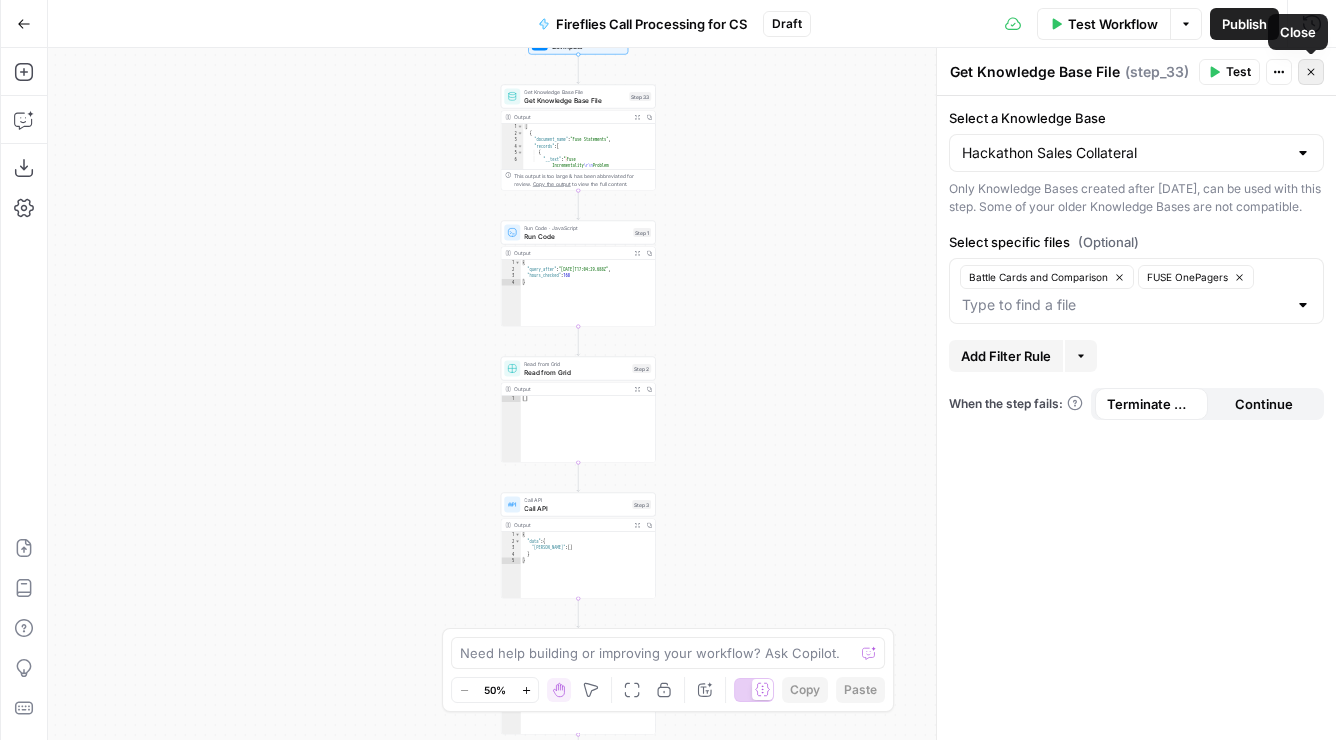 click on "Close" at bounding box center (1311, 72) 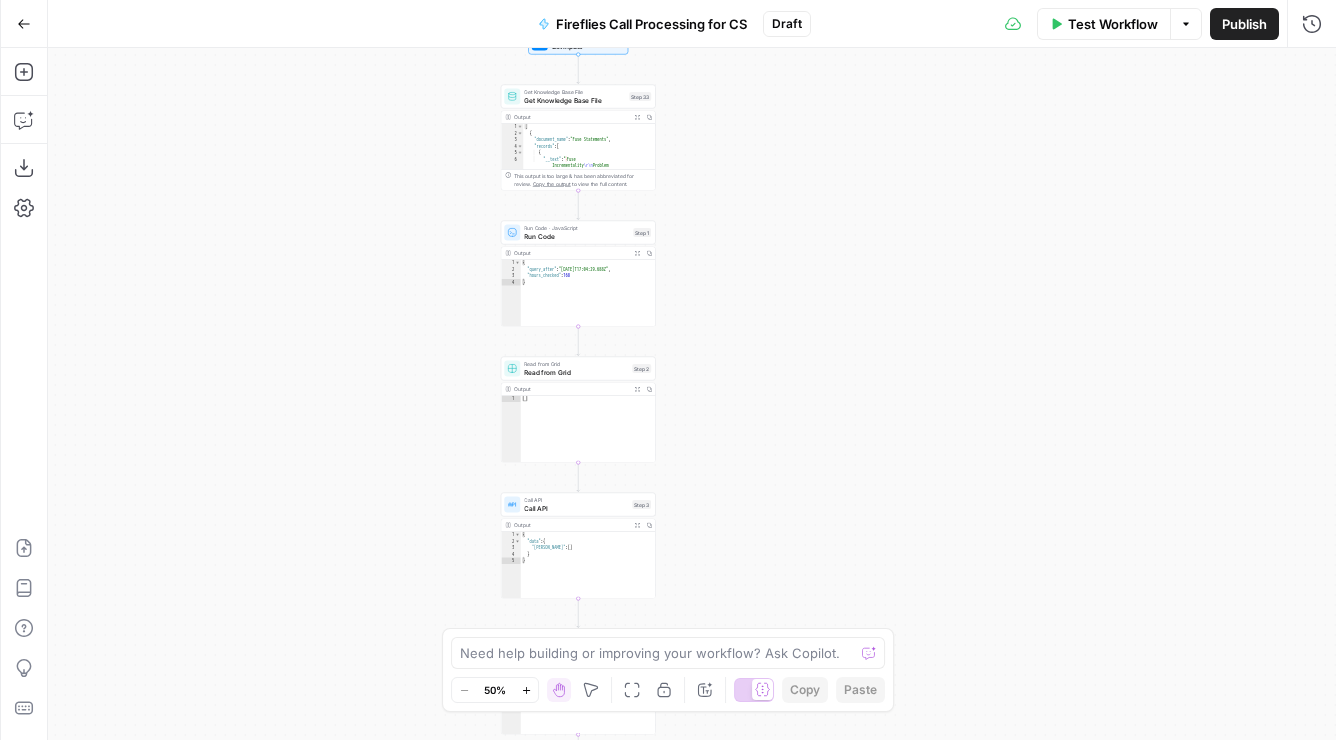 click on "true false Workflow Set Inputs Inputs Get Knowledge Base File Get Knowledge Base File Step 33 Output Expand Output Copy 1 2 3 4 5 6 [    {      "document_name" :  "Fuse Statements" ,      "records" :  [         {           "__text" :  " · Fuse               Incrementality \r\n Problem               Statement: Affiliate marketing               leaders struggle to accurately               measure the true value of their               affiliate publishers because               traditional attribution models               can't distinguish between               publishers who genuinely drive               business growth versus those who               simply claim credit for sales               that would have happened anyway.               This leads to inefficient               commission structures based on               subjective publisher  ." at bounding box center [692, 394] 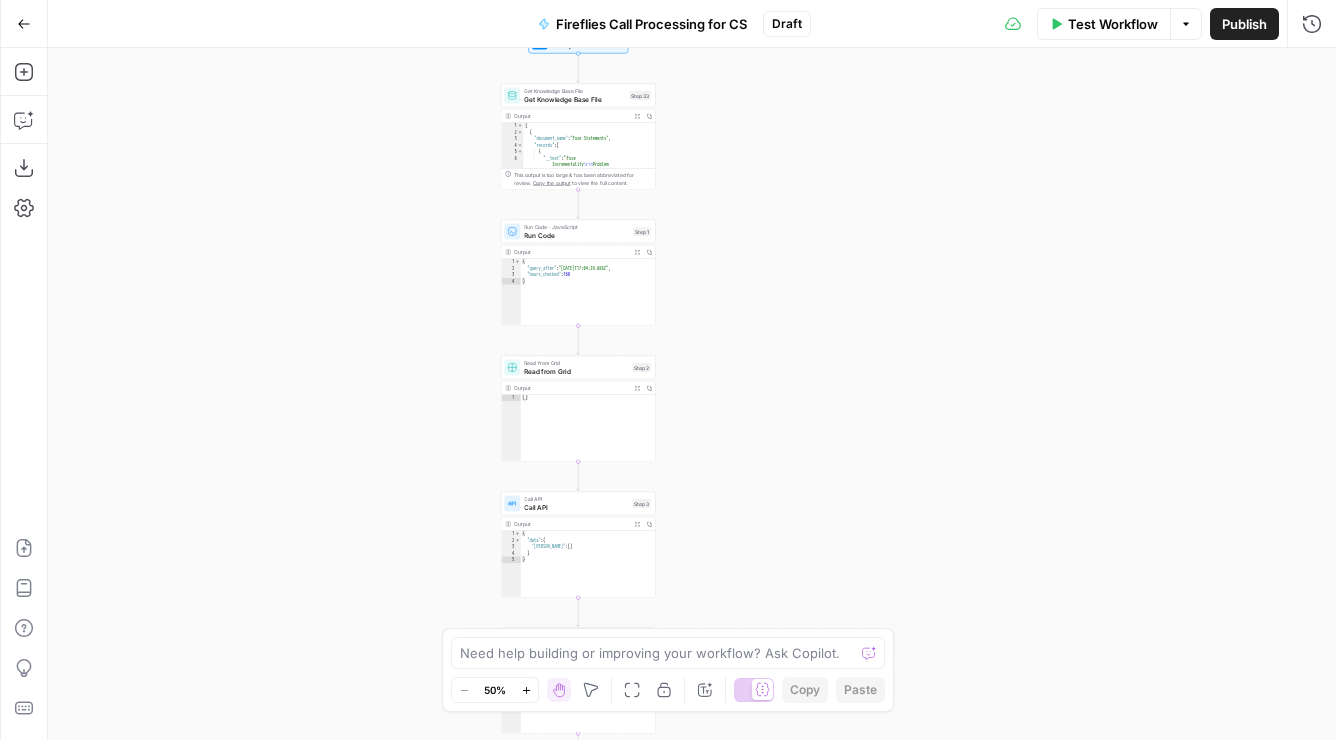click on "true false Workflow Set Inputs Inputs Get Knowledge Base File Get Knowledge Base File Step 33 Output Expand Output Copy 1 2 3 4 5 6 [    {      "document_name" :  "Fuse Statements" ,      "records" :  [         {           "__text" :  " · Fuse               Incrementality \r\n Problem               Statement: Affiliate marketing               leaders struggle to accurately               measure the true value of their               affiliate publishers because               traditional attribution models               can't distinguish between               publishers who genuinely drive               business growth versus those who               simply claim credit for sales               that would have happened anyway.               This leads to inefficient               commission structures based on               subjective publisher  ." at bounding box center [692, 394] 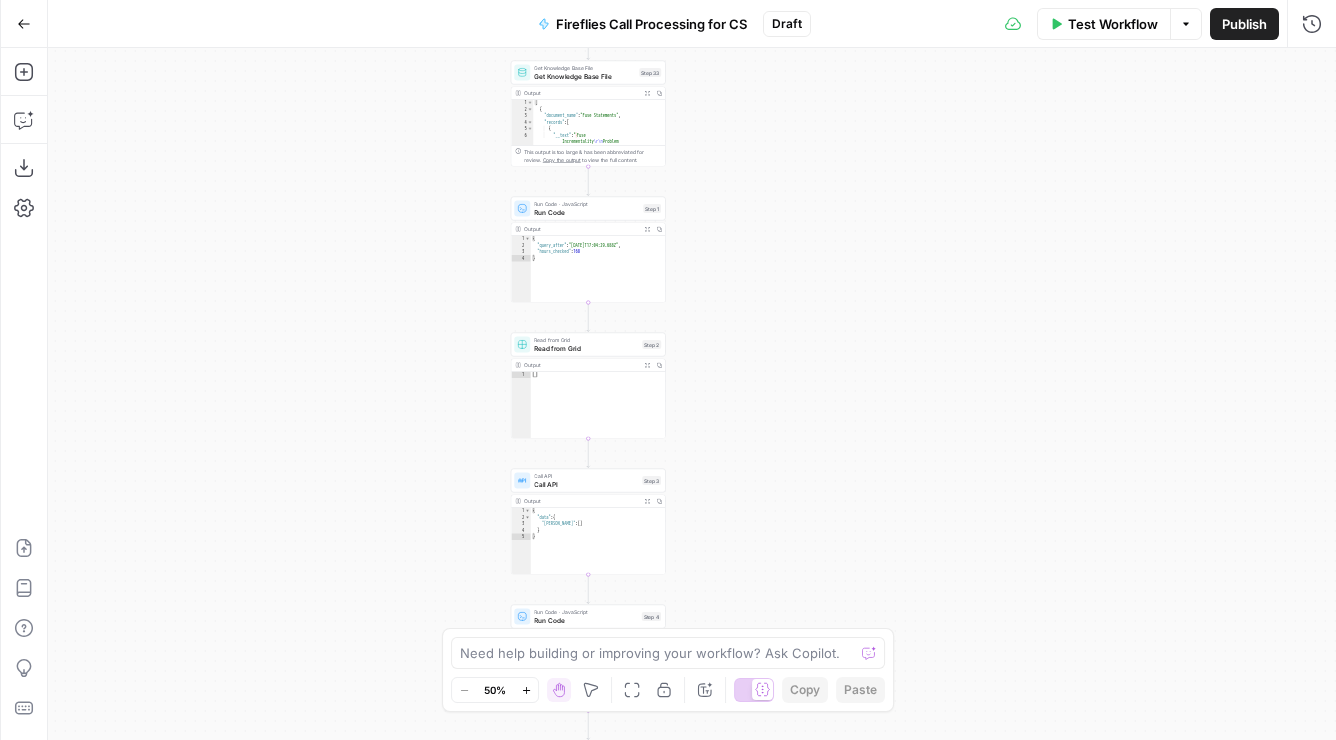 drag, startPoint x: 738, startPoint y: 300, endPoint x: 750, endPoint y: 274, distance: 28.635643 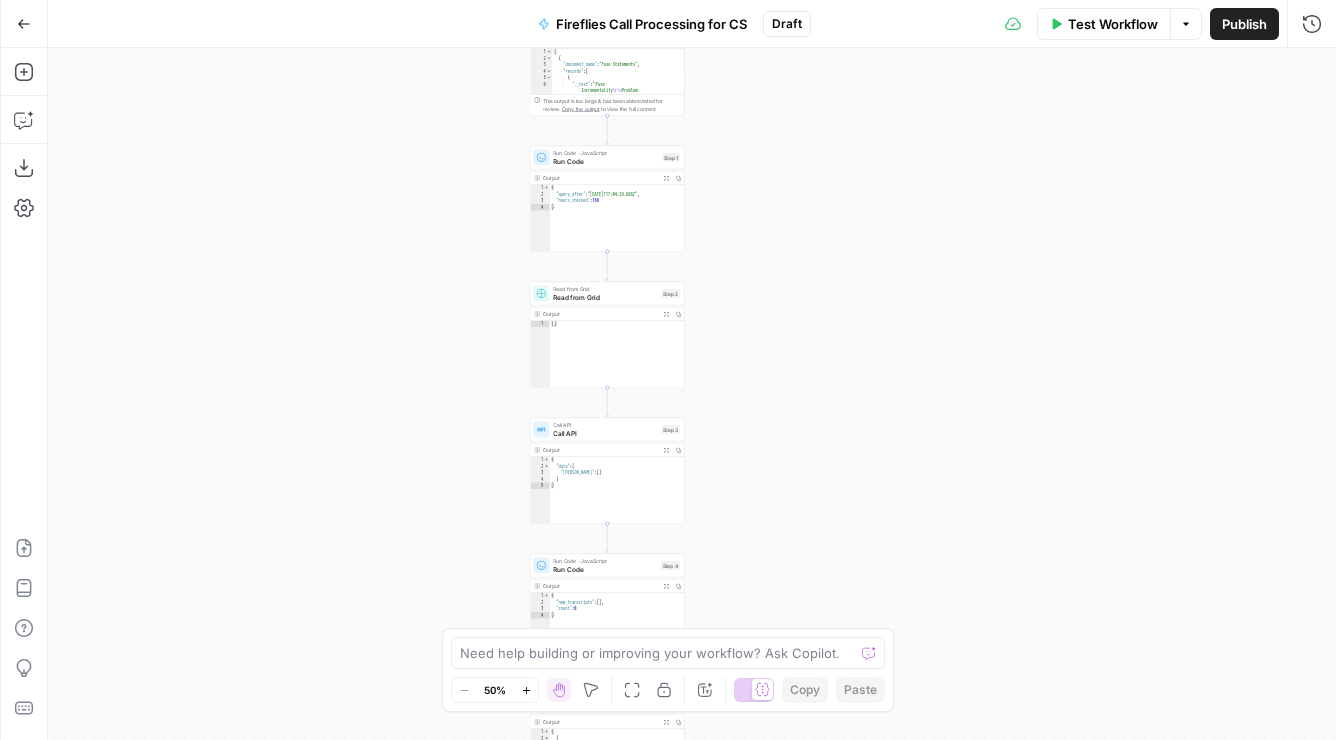 drag, startPoint x: 778, startPoint y: 337, endPoint x: 794, endPoint y: 284, distance: 55.362442 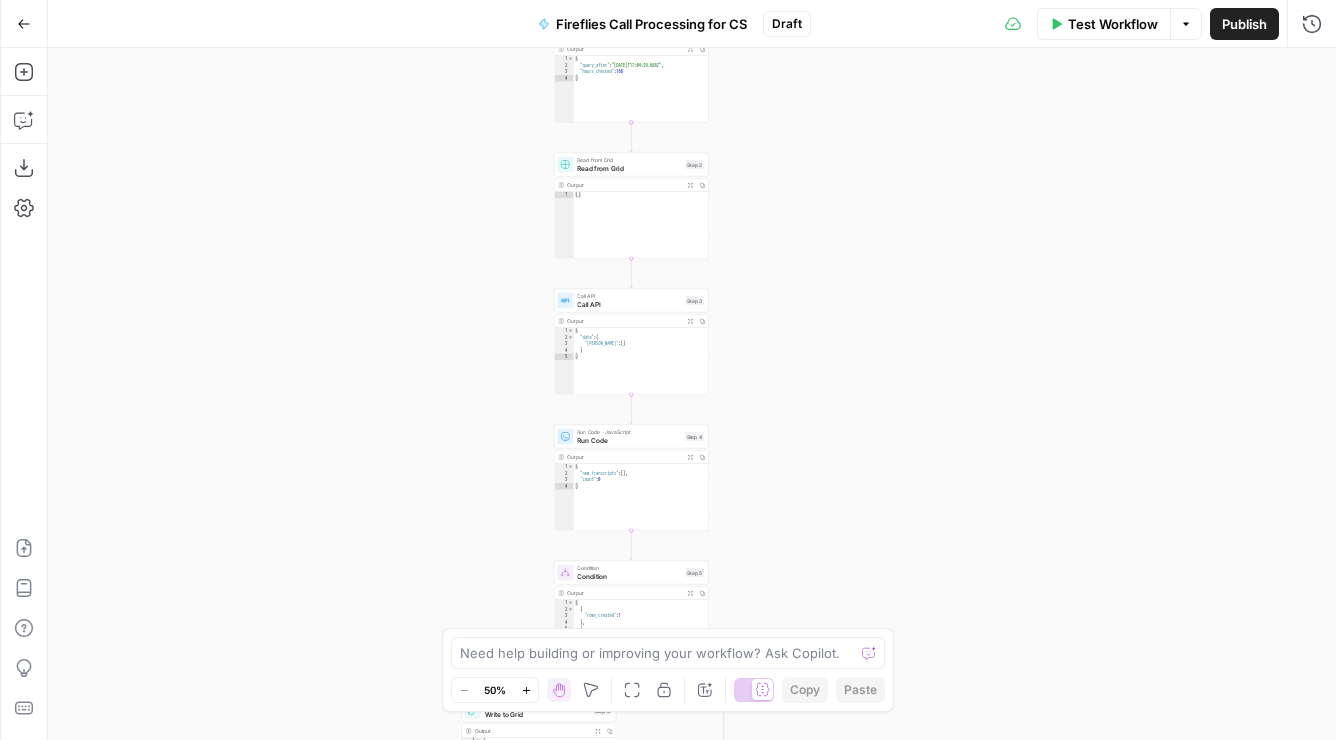 drag, startPoint x: 811, startPoint y: 374, endPoint x: 815, endPoint y: 296, distance: 78.10249 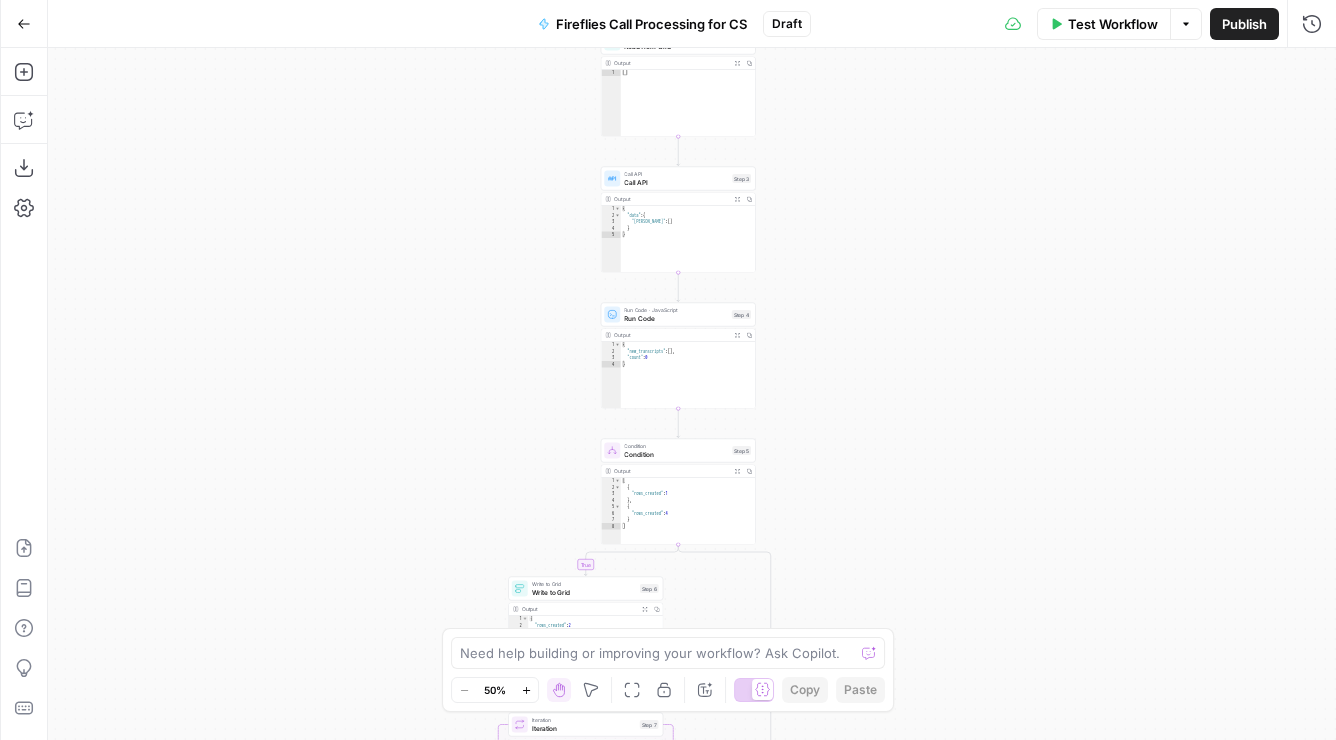 drag, startPoint x: 876, startPoint y: 442, endPoint x: 911, endPoint y: 347, distance: 101.24229 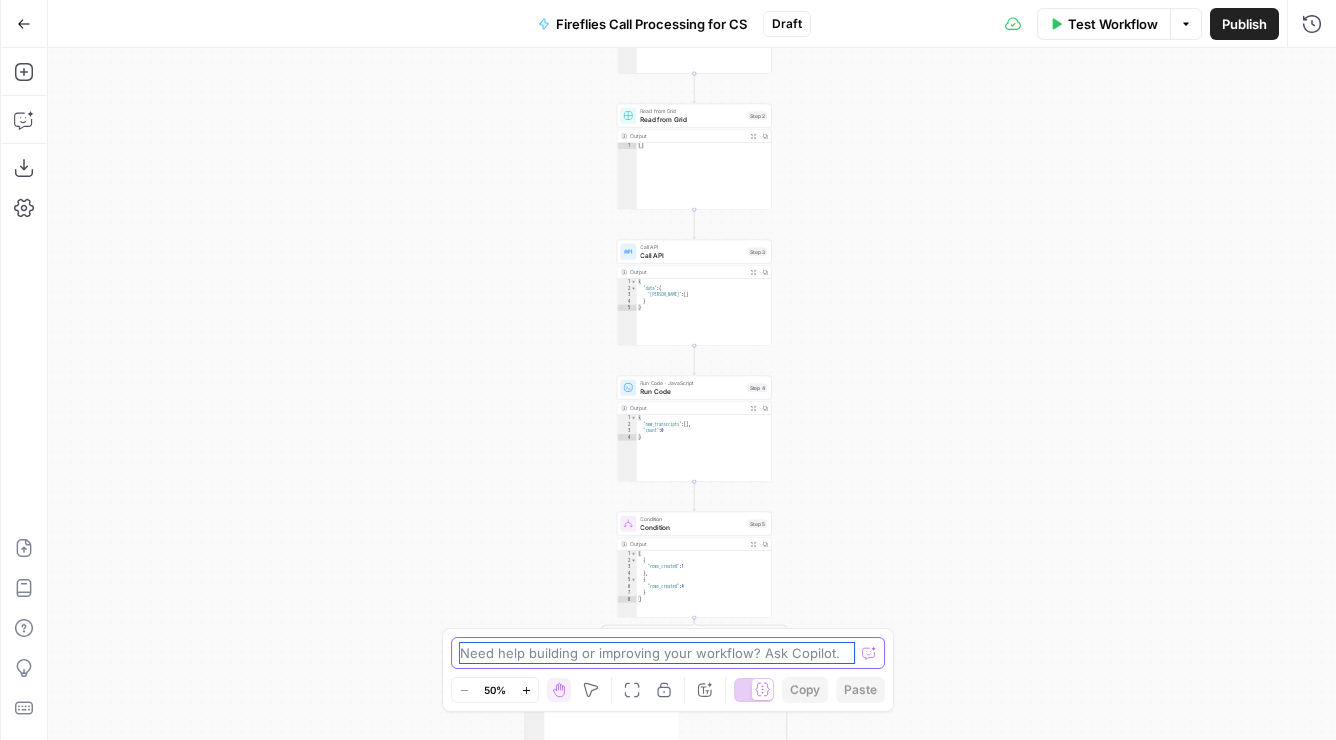 drag, startPoint x: 800, startPoint y: 213, endPoint x: 819, endPoint y: 254, distance: 45.188496 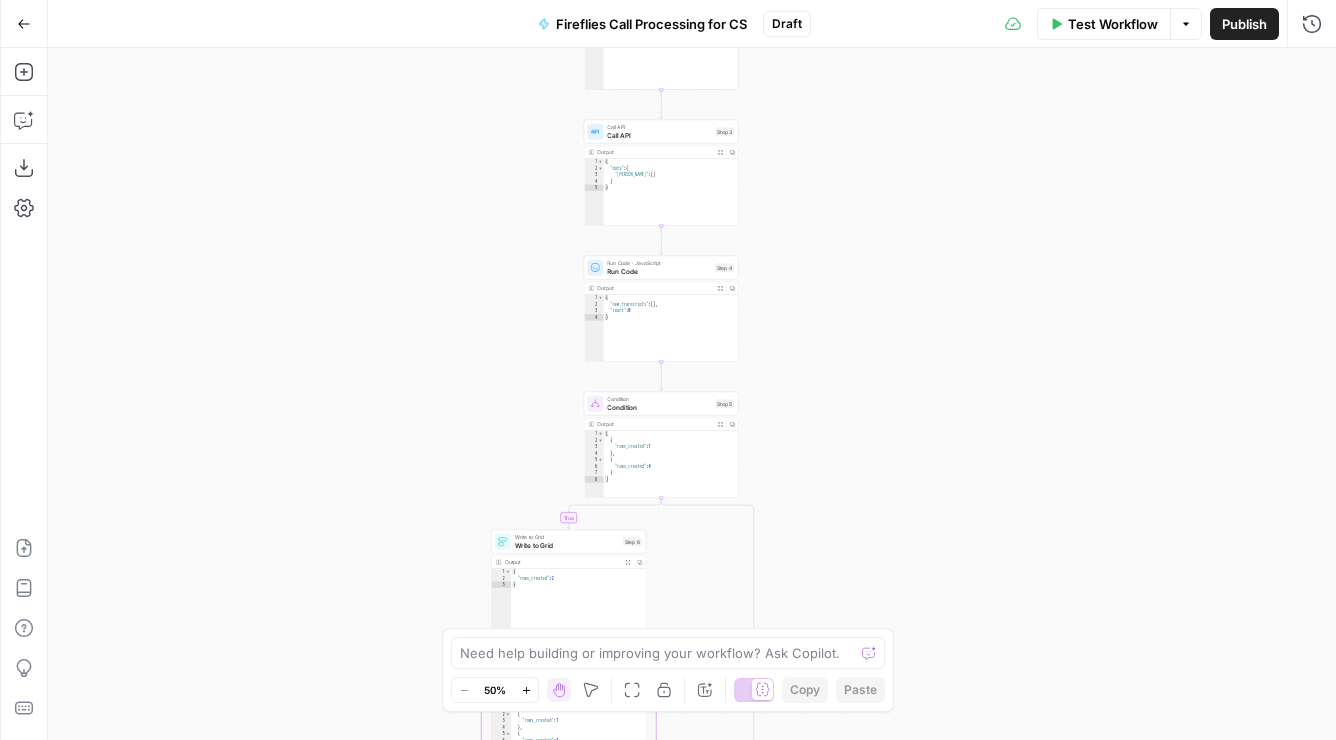 drag, startPoint x: 859, startPoint y: 445, endPoint x: 827, endPoint y: 408, distance: 48.9183 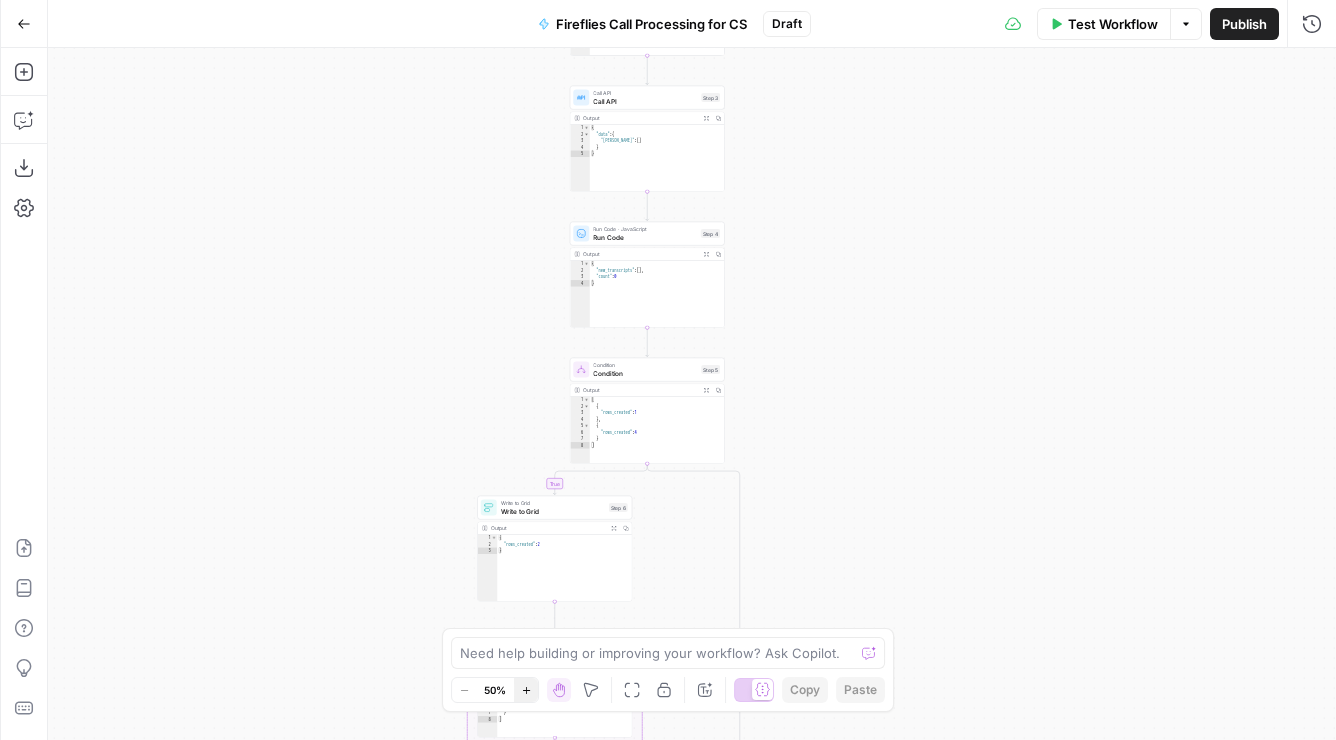 click on "Zoom In" at bounding box center [526, 690] 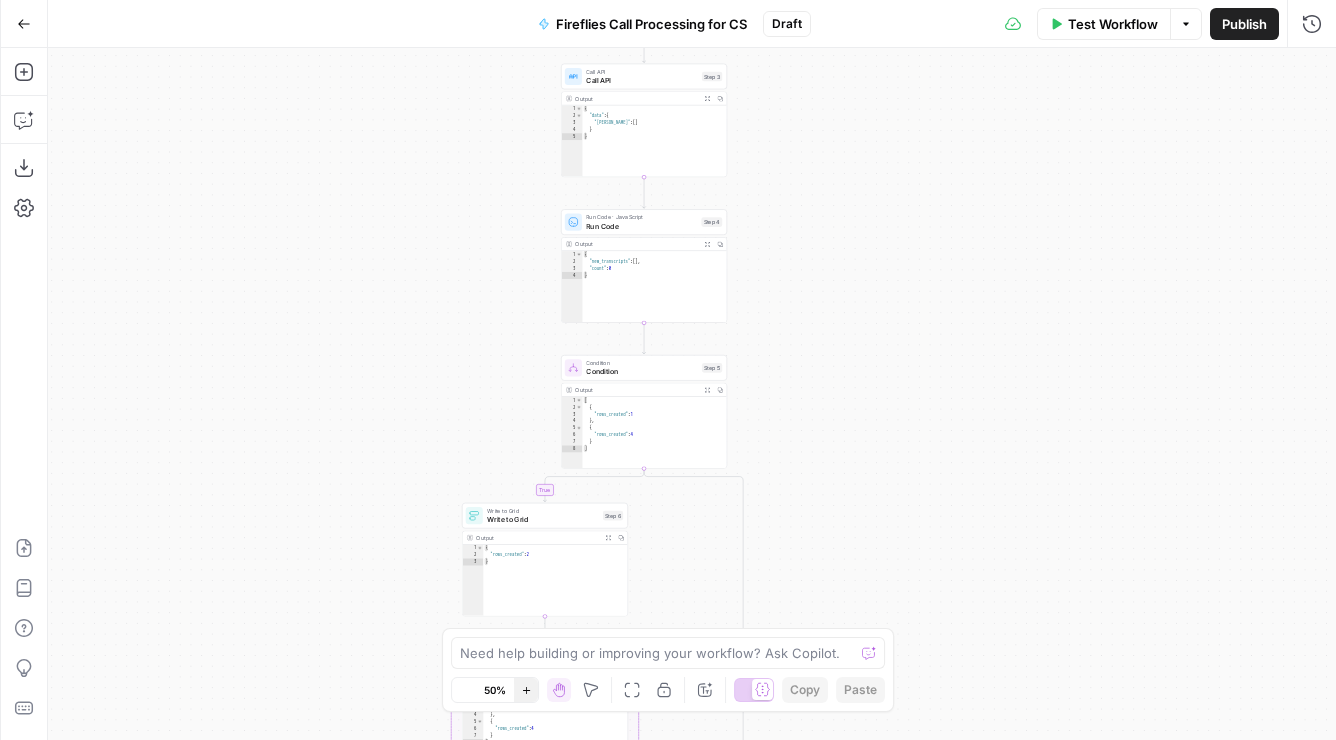 click on "Zoom In" at bounding box center (526, 690) 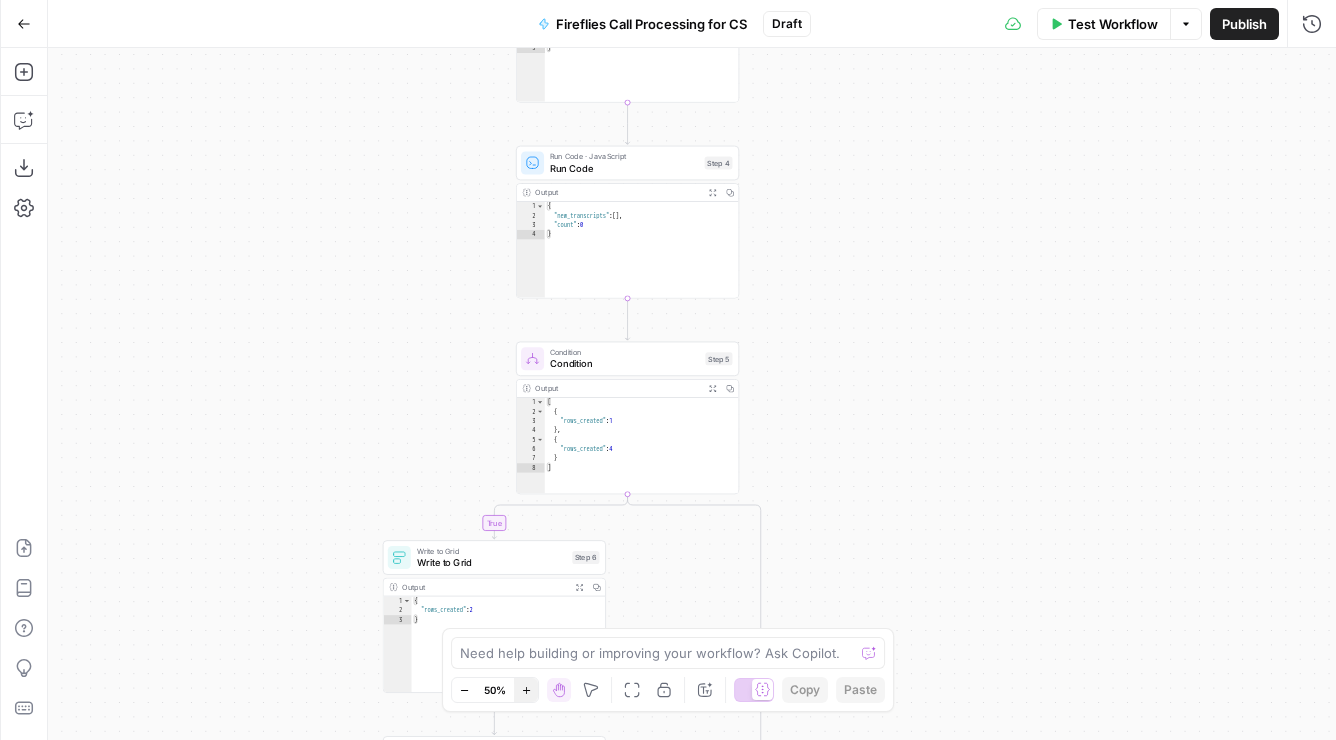 click on "Zoom In" at bounding box center [526, 690] 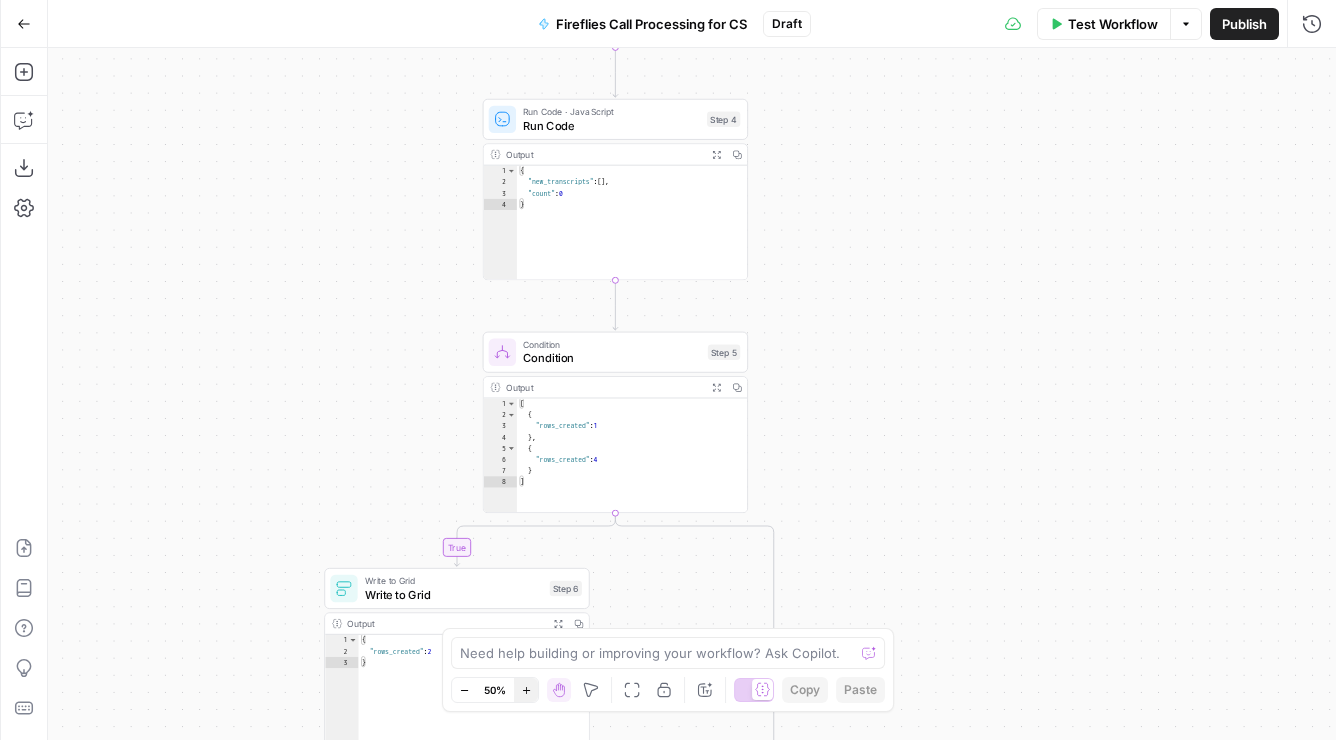 click on "Zoom In" at bounding box center (526, 690) 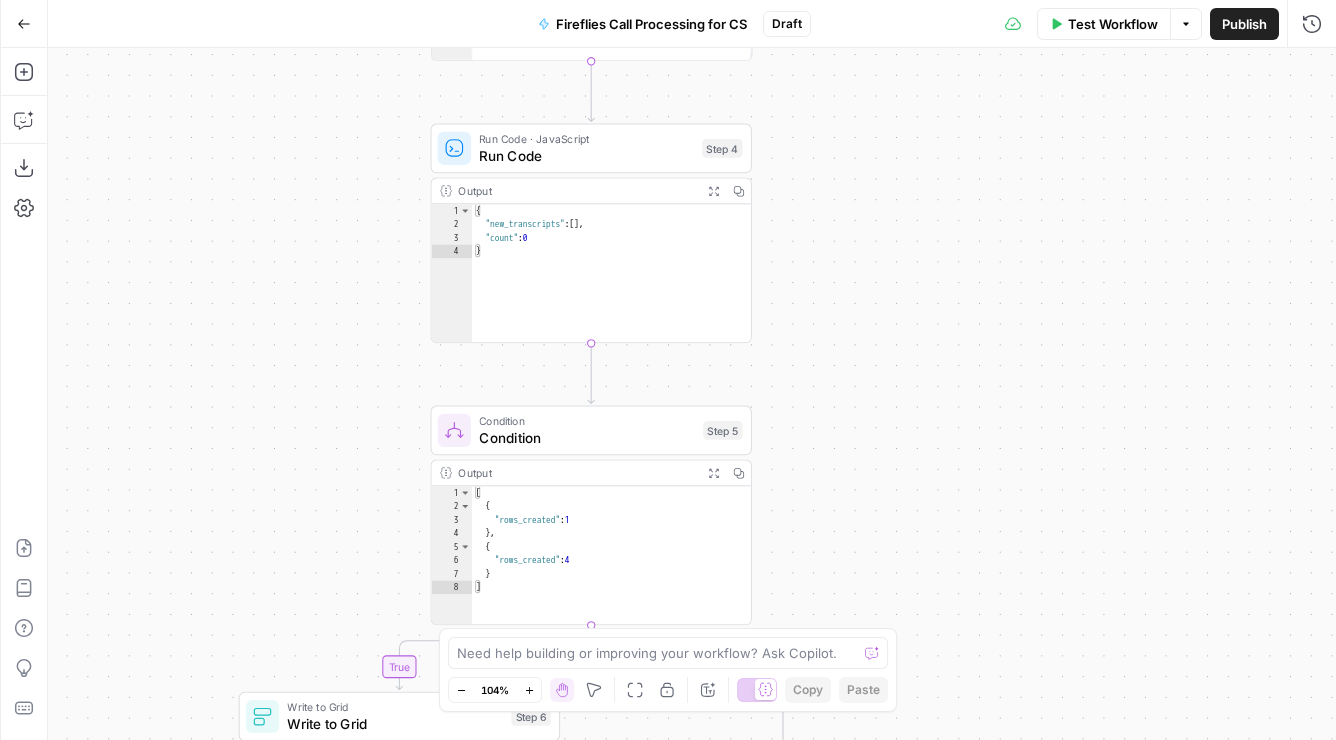 drag, startPoint x: 1121, startPoint y: 332, endPoint x: 1117, endPoint y: 370, distance: 38.209946 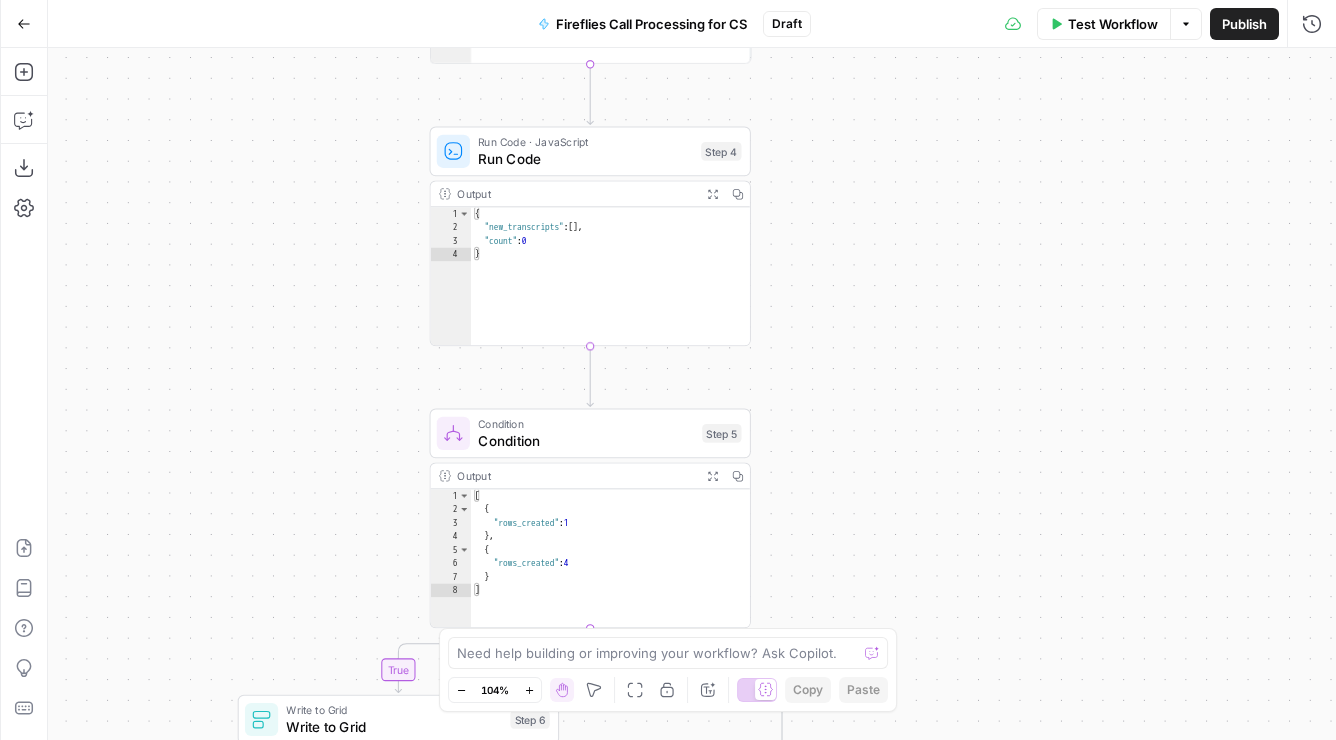 click on "Run Code" at bounding box center (585, 158) 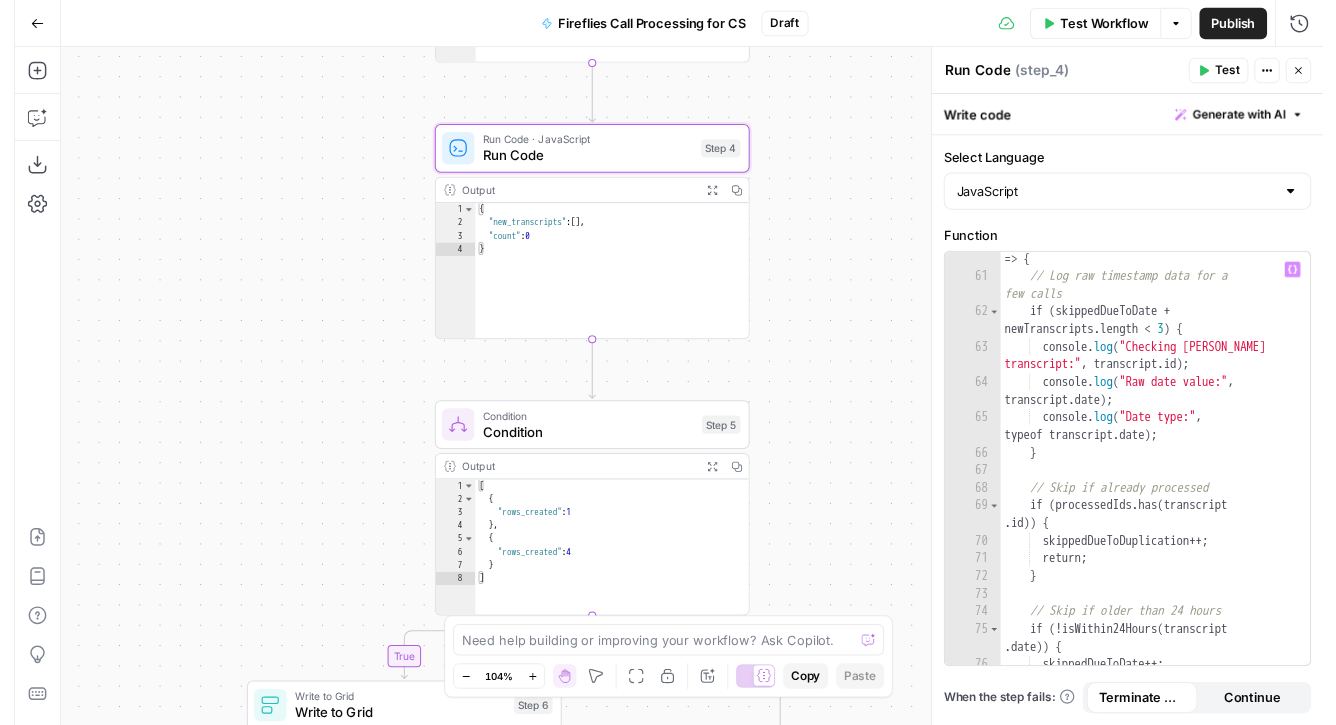 scroll, scrollTop: 2170, scrollLeft: 0, axis: vertical 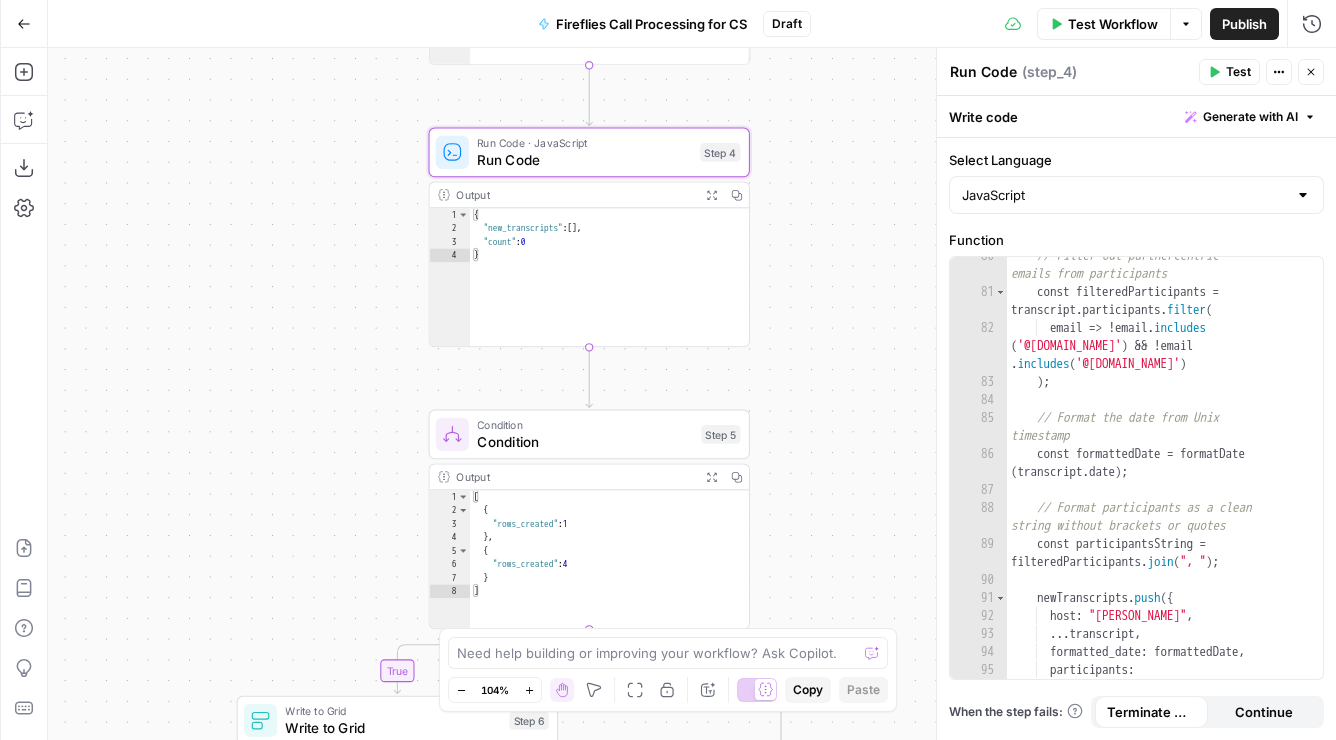 click on "true false Workflow Set Inputs Inputs Get Knowledge Base File Get Knowledge Base File Step 33 Output Expand Output Copy 1 2 3 4 5 6 [    {      "document_name" :  "Fuse Statements" ,      "records" :  [         {           "__text" :  " · Fuse               Incrementality \r\n Problem               Statement: Affiliate marketing               leaders struggle to accurately               measure the true value of their               affiliate publishers because               traditional attribution models               can't distinguish between               publishers who genuinely drive               business growth versus those who               simply claim credit for sales               that would have happened anyway.               This leads to inefficient               commission structures based on               subjective publisher  ." at bounding box center (692, 394) 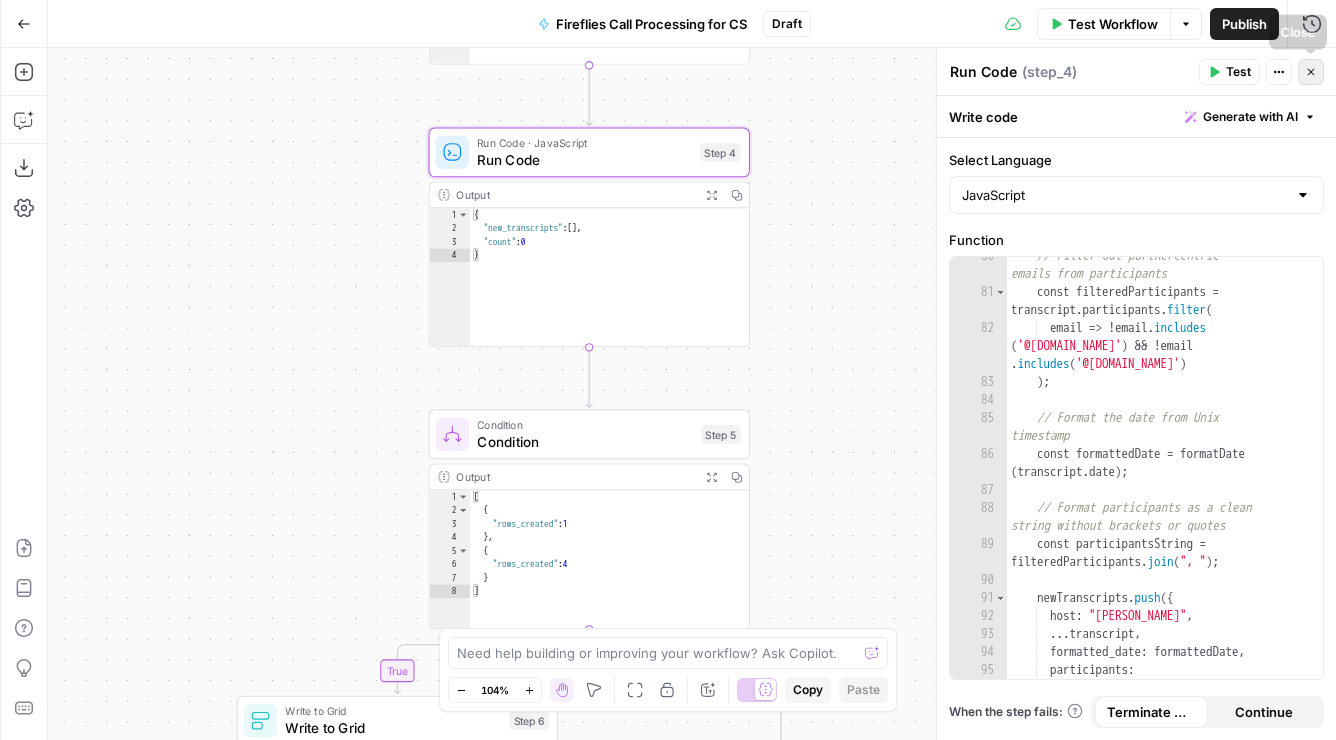click 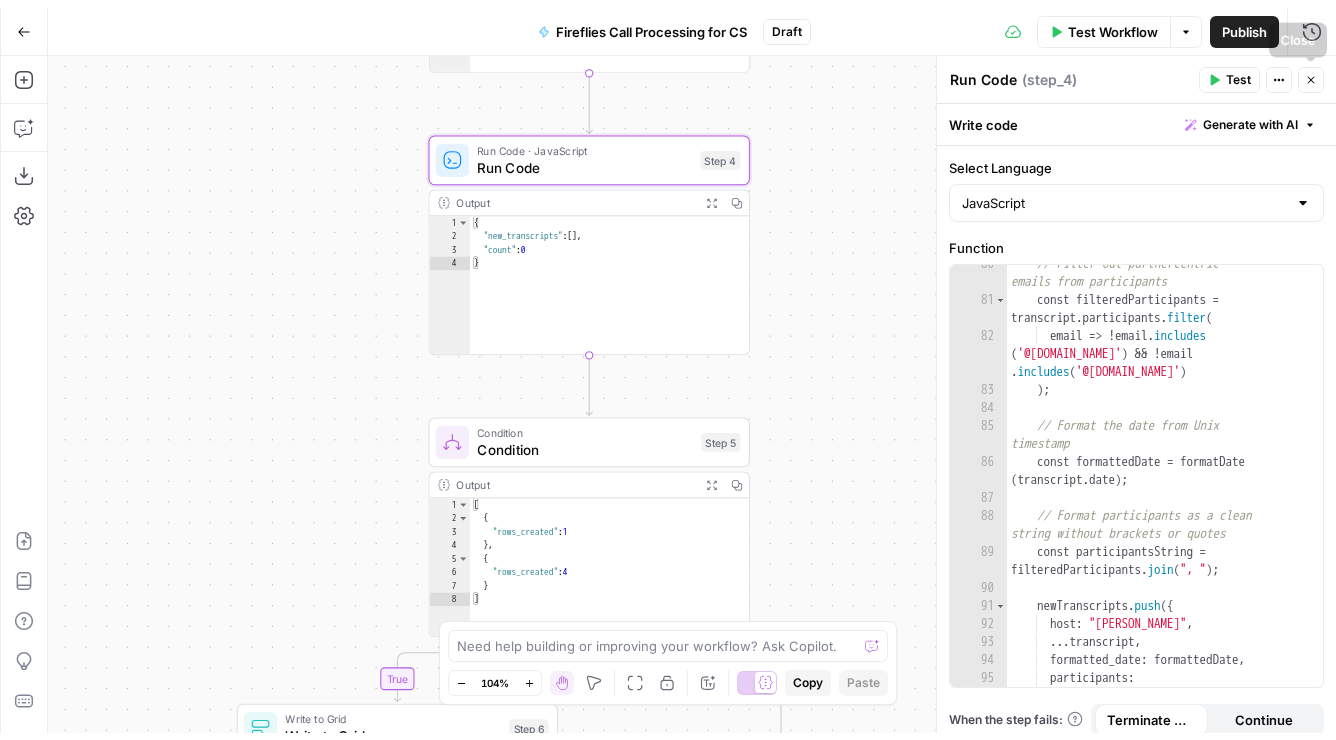 scroll, scrollTop: 0, scrollLeft: 0, axis: both 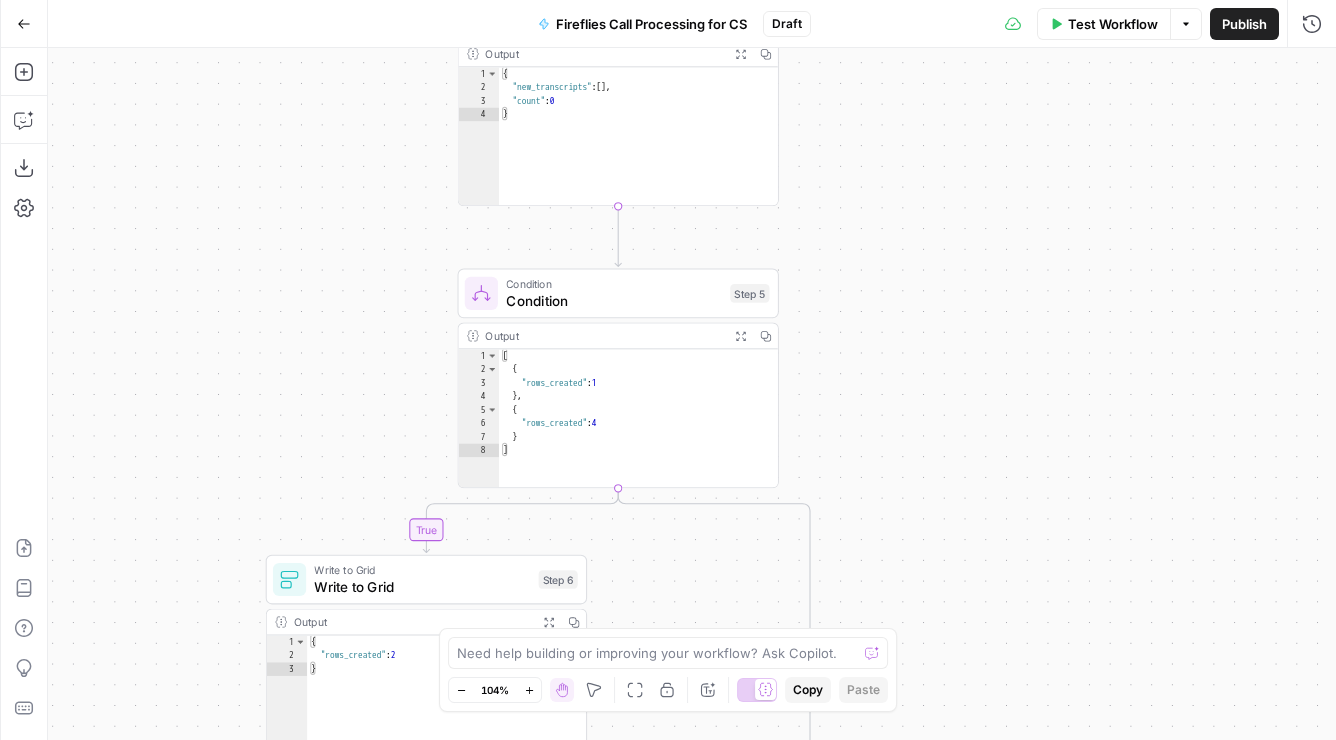 drag, startPoint x: 914, startPoint y: 607, endPoint x: 929, endPoint y: 457, distance: 150.74814 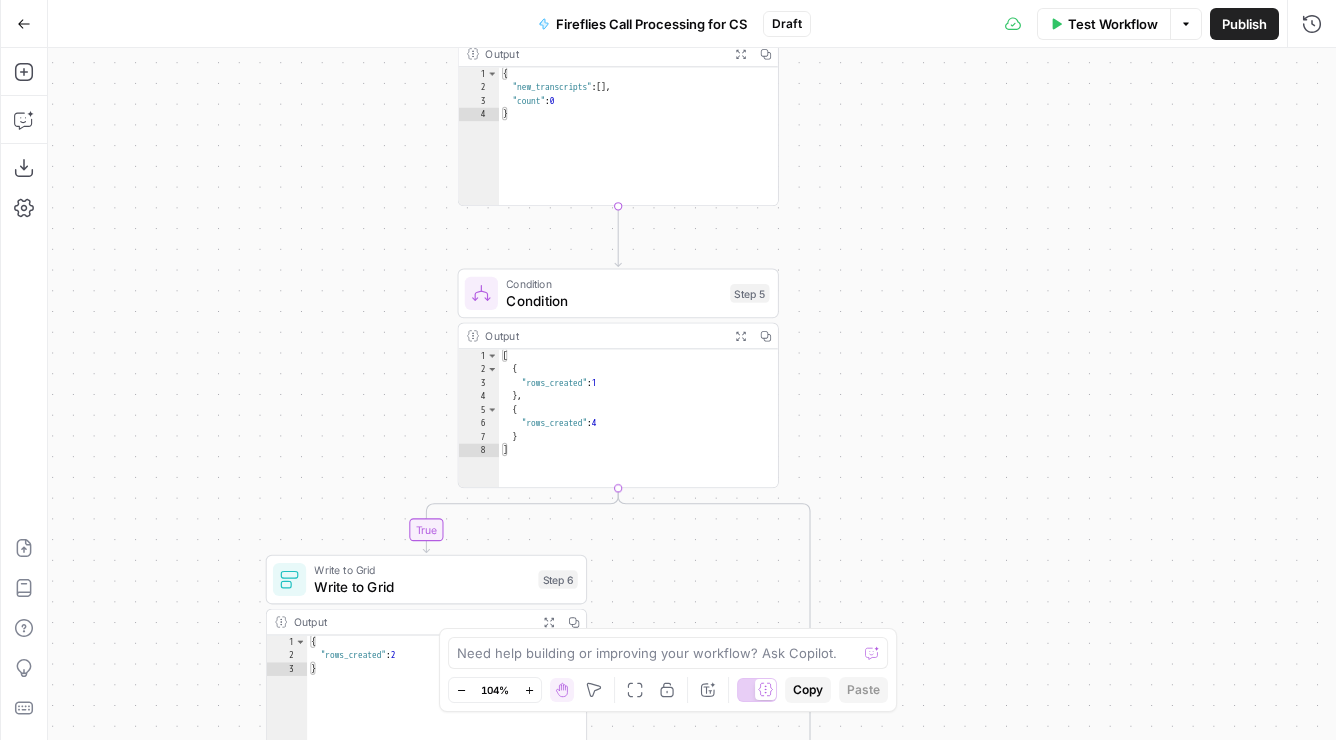 click on "Condition" at bounding box center (614, 284) 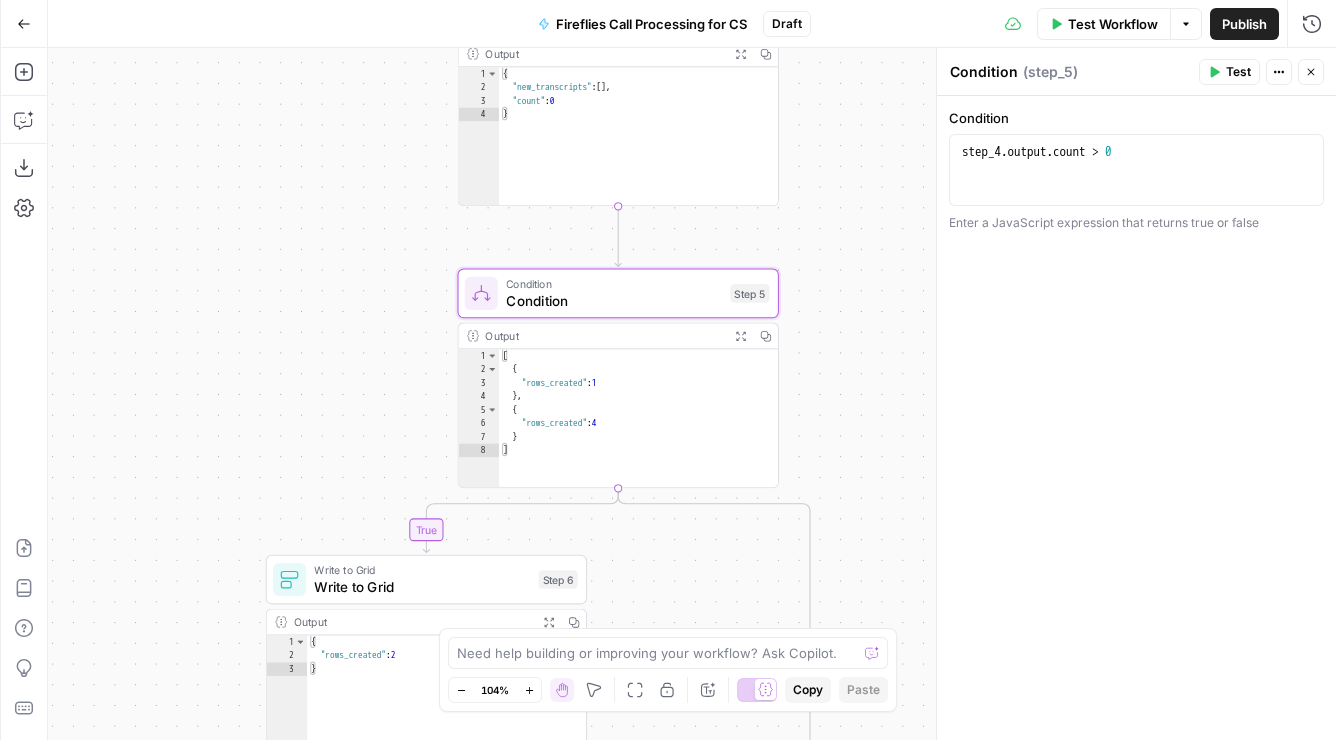 type on "**" 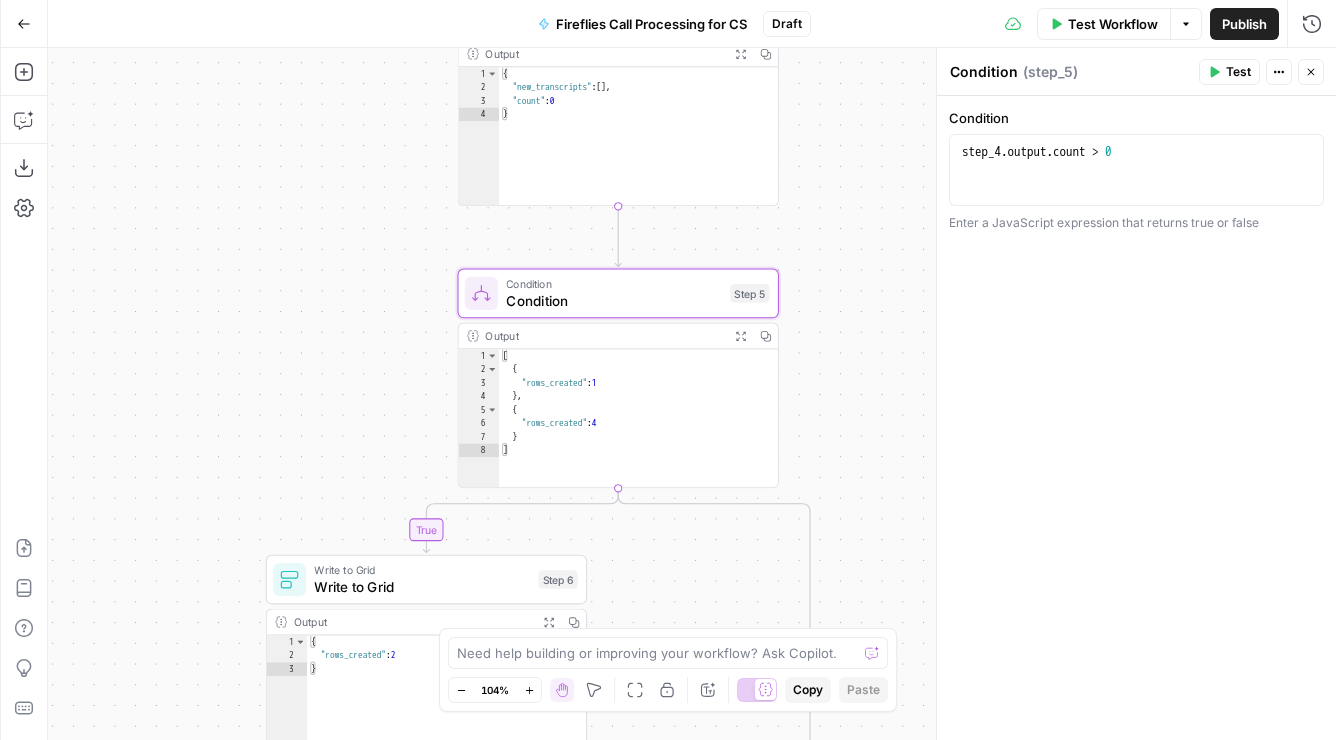 click on "[    {      "rows_created" :  1    } ,    {      "rows_created" :  4    } ]" at bounding box center [639, 432] 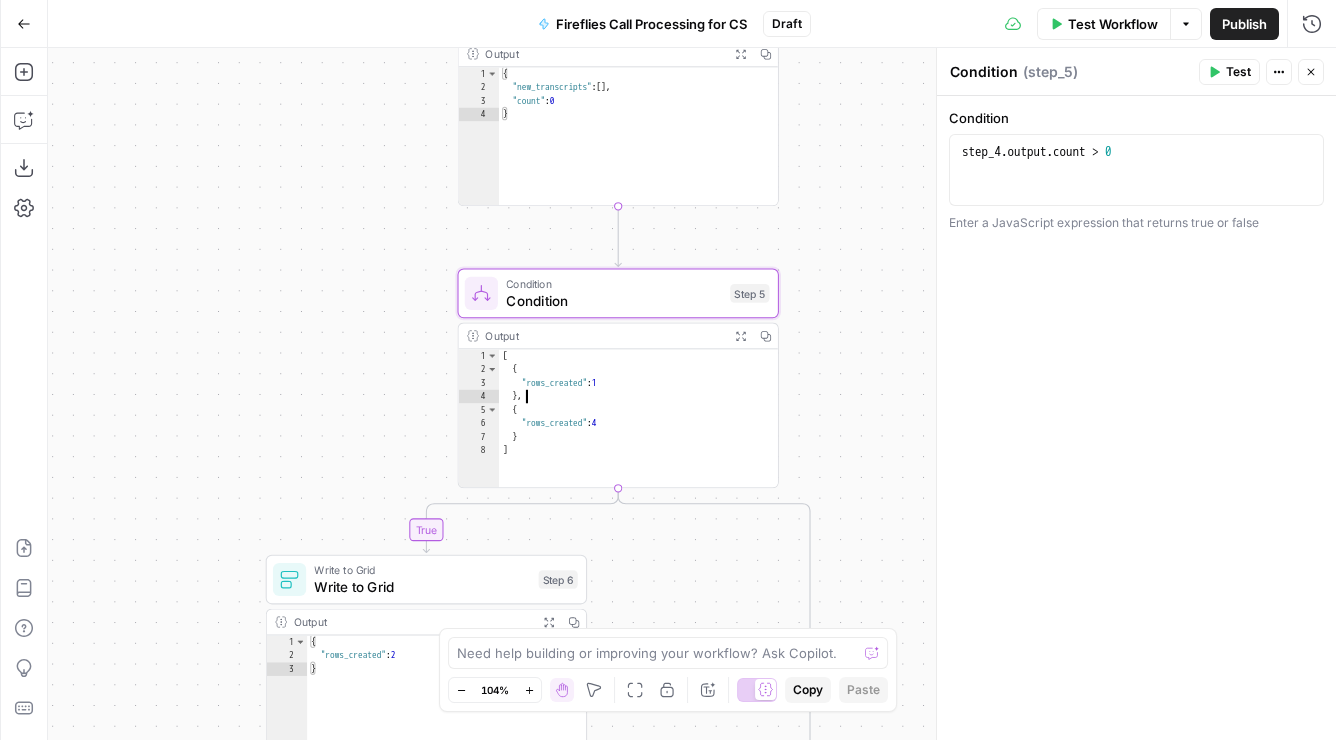 click on "true false Workflow Set Inputs Inputs Get Knowledge Base File Get Knowledge Base File Step 33 Output Expand Output Copy 1 2 3 4 5 6 [    {      "document_name" :  "Fuse Statements" ,      "records" :  [         {           "__text" :  " · Fuse               Incrementality \r\n Problem               Statement: Affiliate marketing               leaders struggle to accurately               measure the true value of their               affiliate publishers because               traditional attribution models               can't distinguish between               publishers who genuinely drive               business growth versus those who               simply claim credit for sales               that would have happened anyway.               This leads to inefficient               commission structures based on               subjective publisher  ." at bounding box center [692, 394] 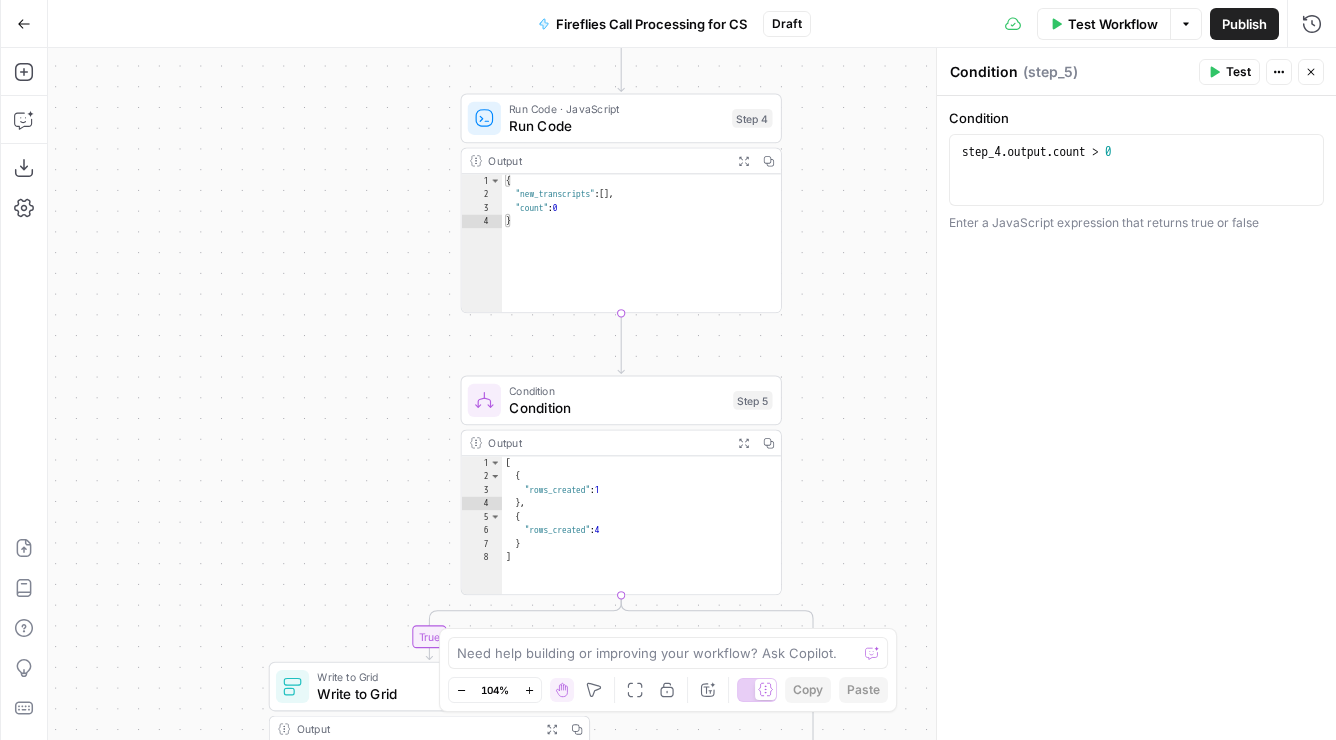 drag, startPoint x: 907, startPoint y: 217, endPoint x: 912, endPoint y: 308, distance: 91.13726 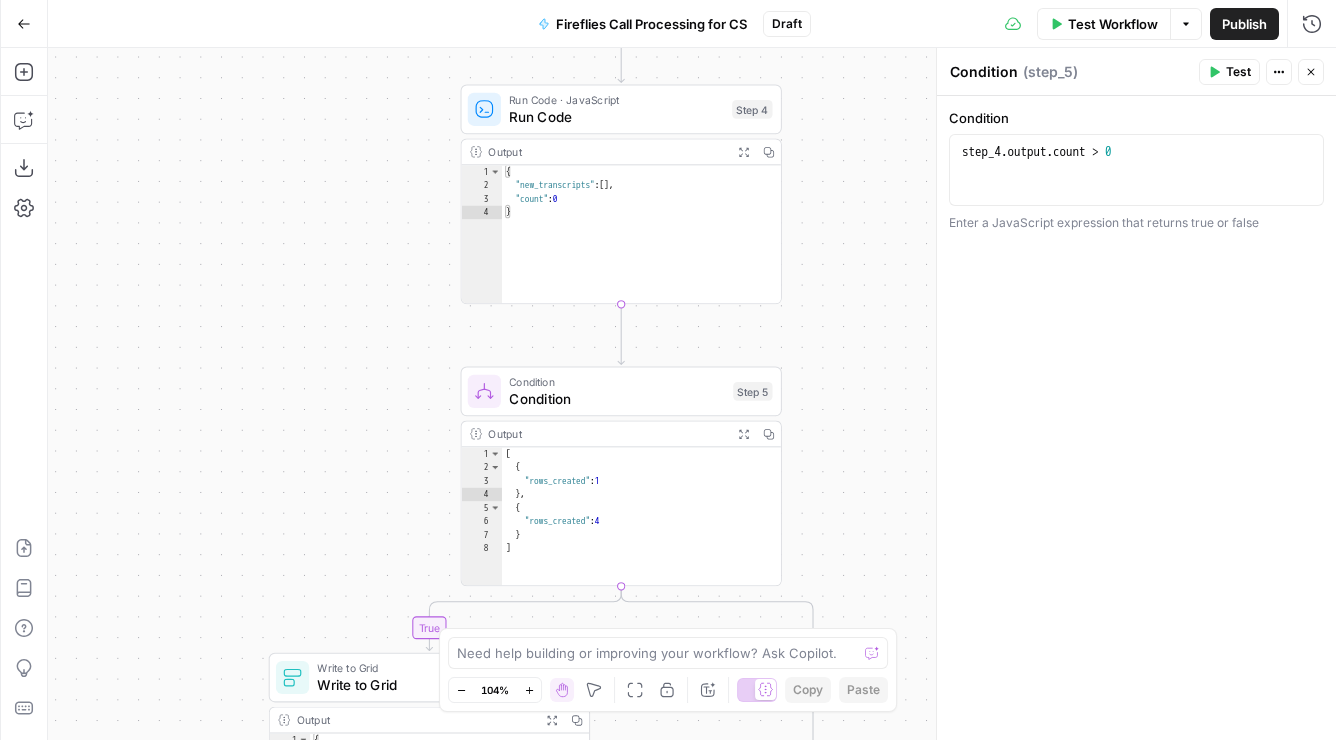 drag, startPoint x: 912, startPoint y: 295, endPoint x: 913, endPoint y: 256, distance: 39.012817 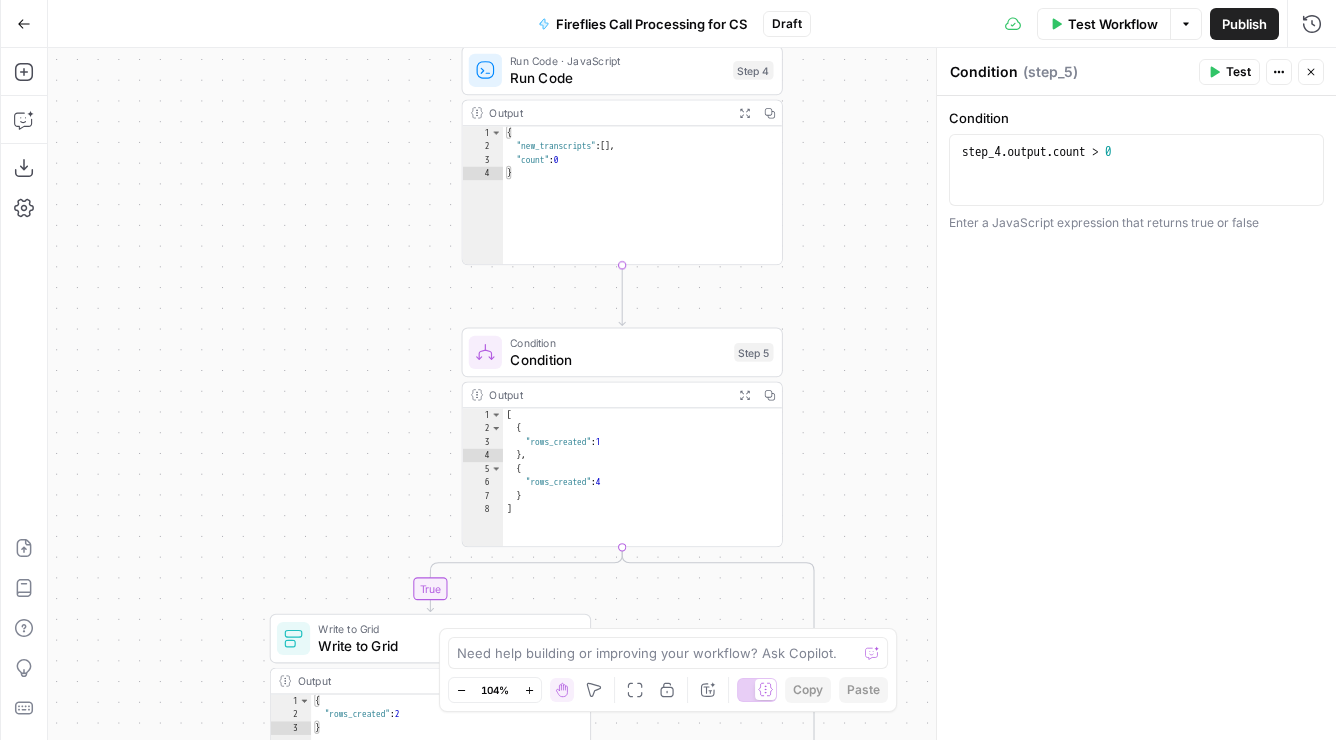 click on "Run Code" at bounding box center (617, 77) 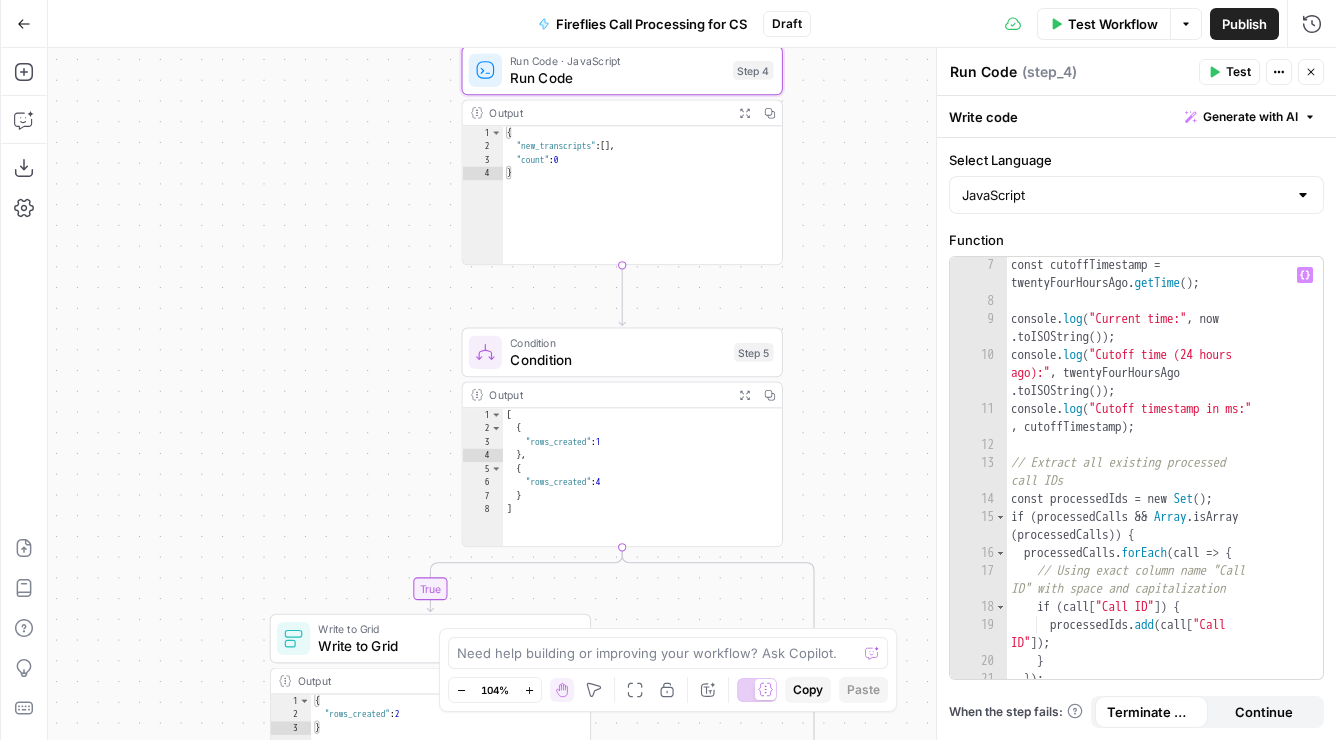scroll, scrollTop: 0, scrollLeft: 0, axis: both 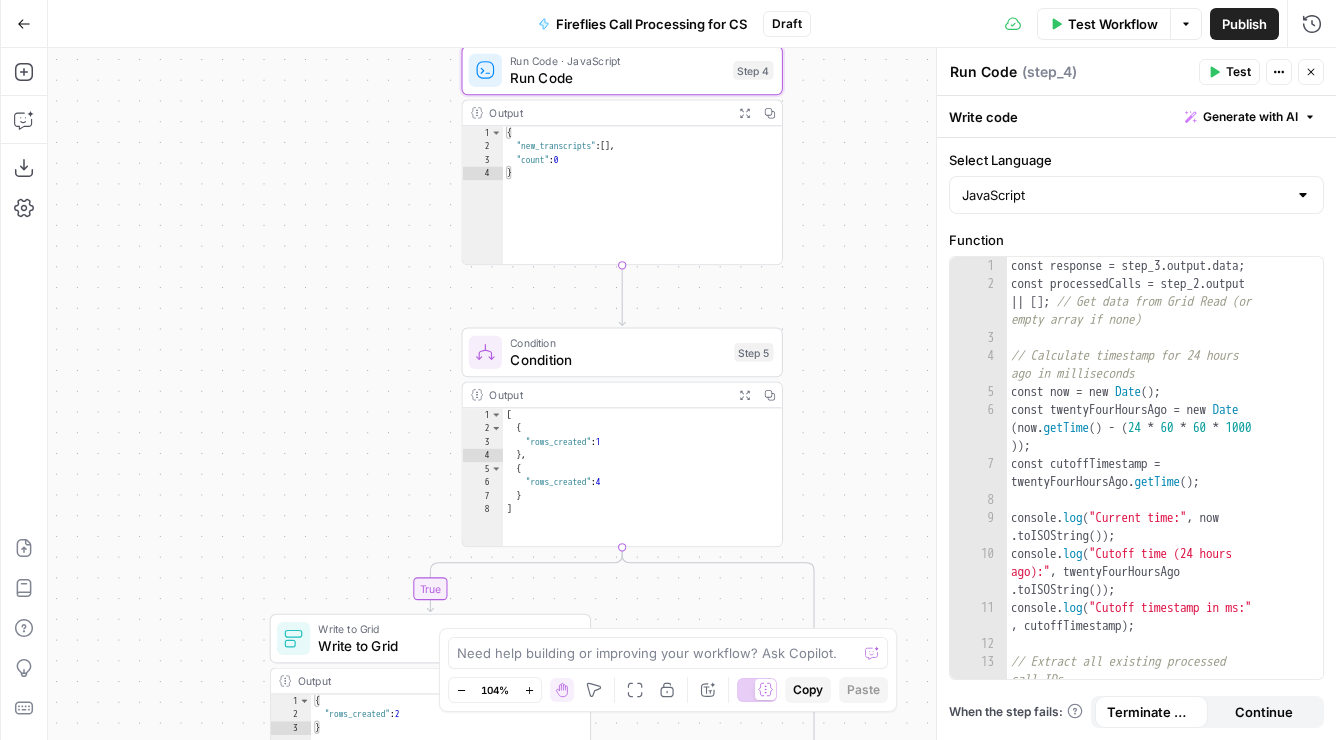 click on "true false Workflow Set Inputs Inputs Get Knowledge Base File Get Knowledge Base File Step 33 Output Expand Output Copy 1 2 3 4 5 6 [    {      "document_name" :  "Fuse Statements" ,      "records" :  [         {           "__text" :  " · Fuse               Incrementality \r\n Problem               Statement: Affiliate marketing               leaders struggle to accurately               measure the true value of their               affiliate publishers because               traditional attribution models               can't distinguish between               publishers who genuinely drive               business growth versus those who               simply claim credit for sales               that would have happened anyway.               This leads to inefficient               commission structures based on               subjective publisher  ." at bounding box center (692, 394) 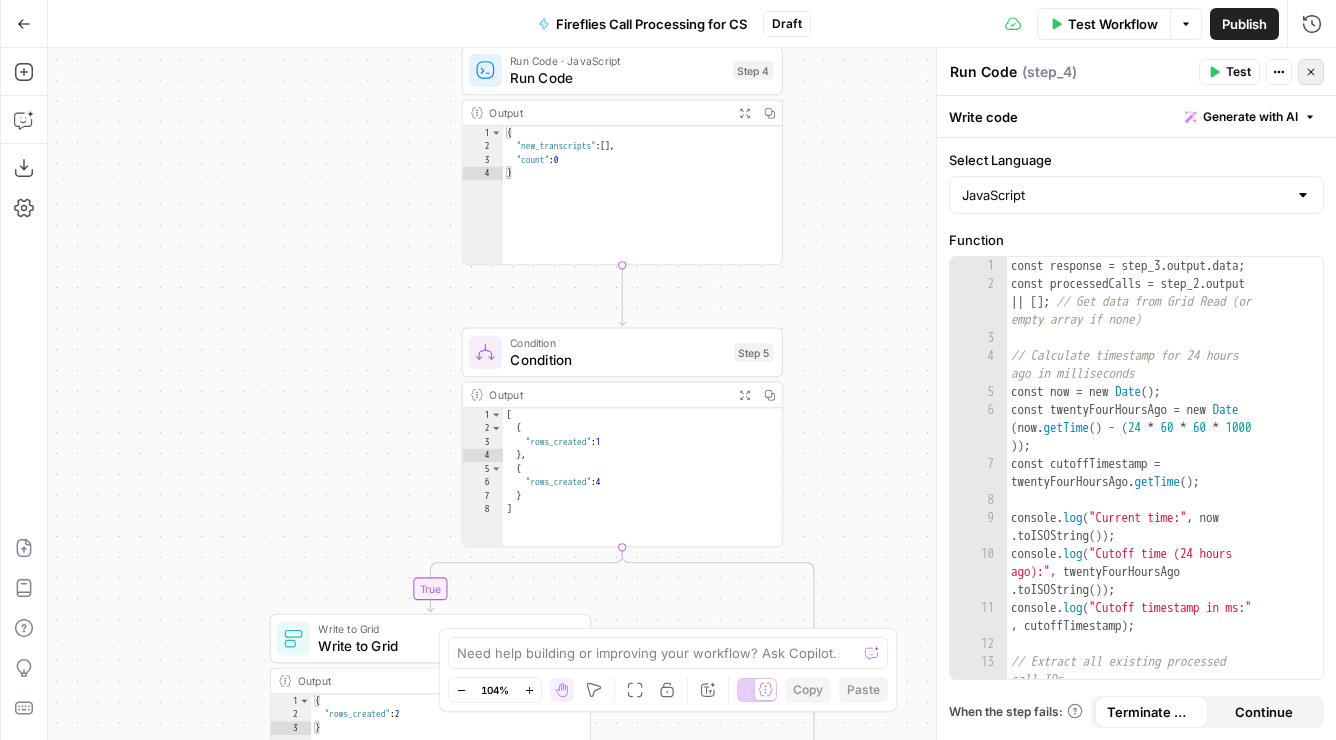 click 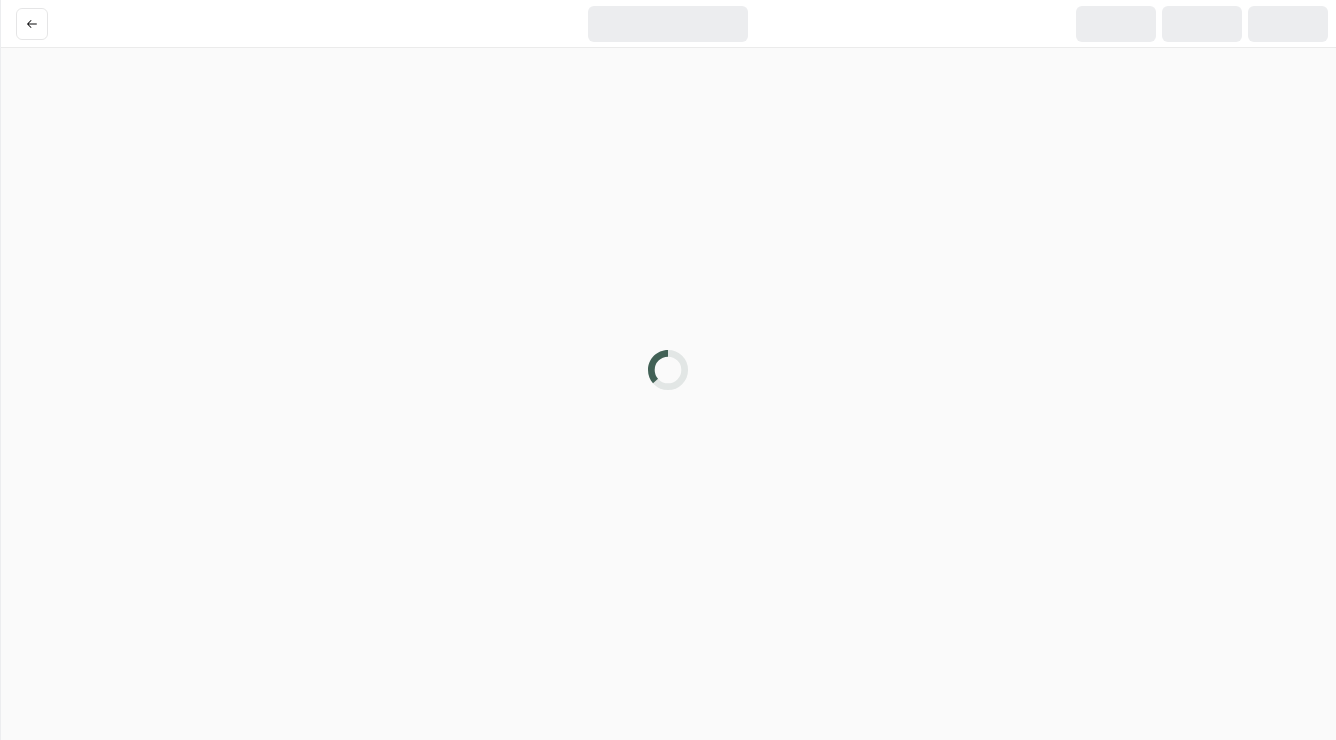 scroll, scrollTop: 0, scrollLeft: 0, axis: both 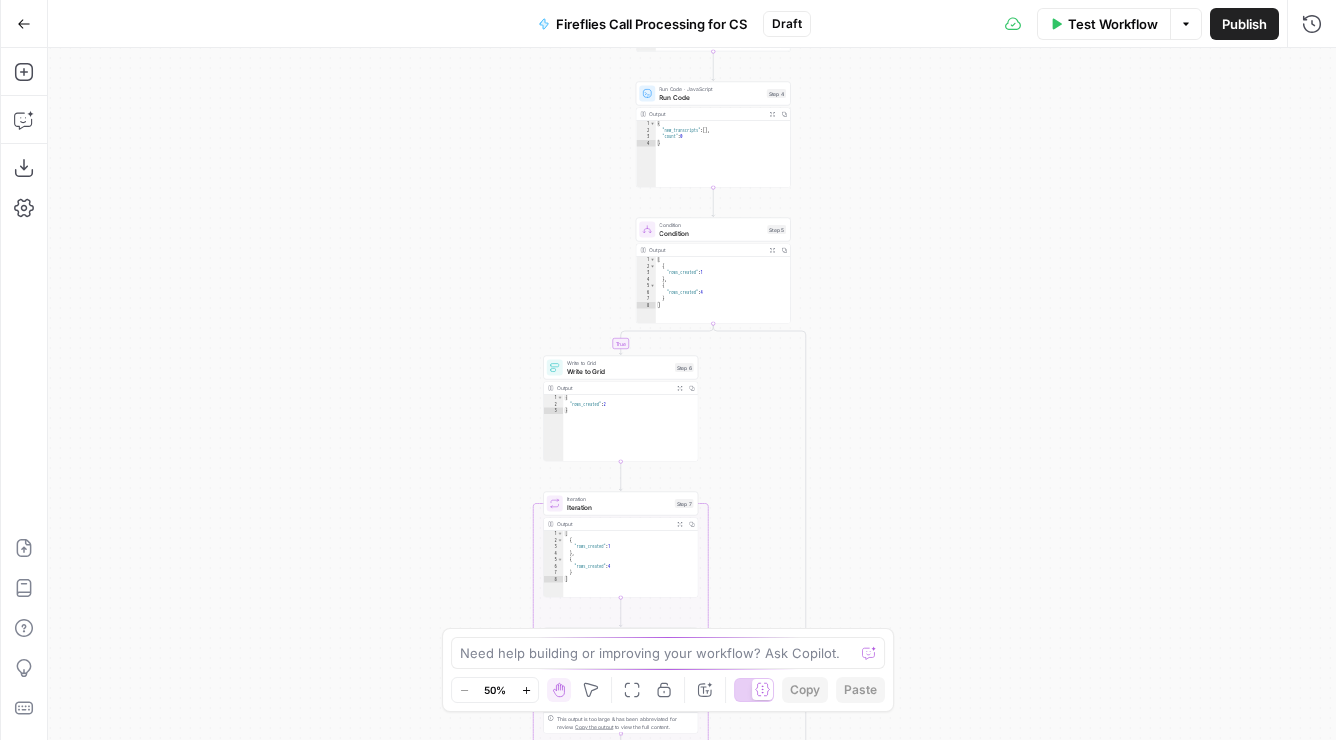 drag, startPoint x: 896, startPoint y: 253, endPoint x: 732, endPoint y: 466, distance: 268.8215 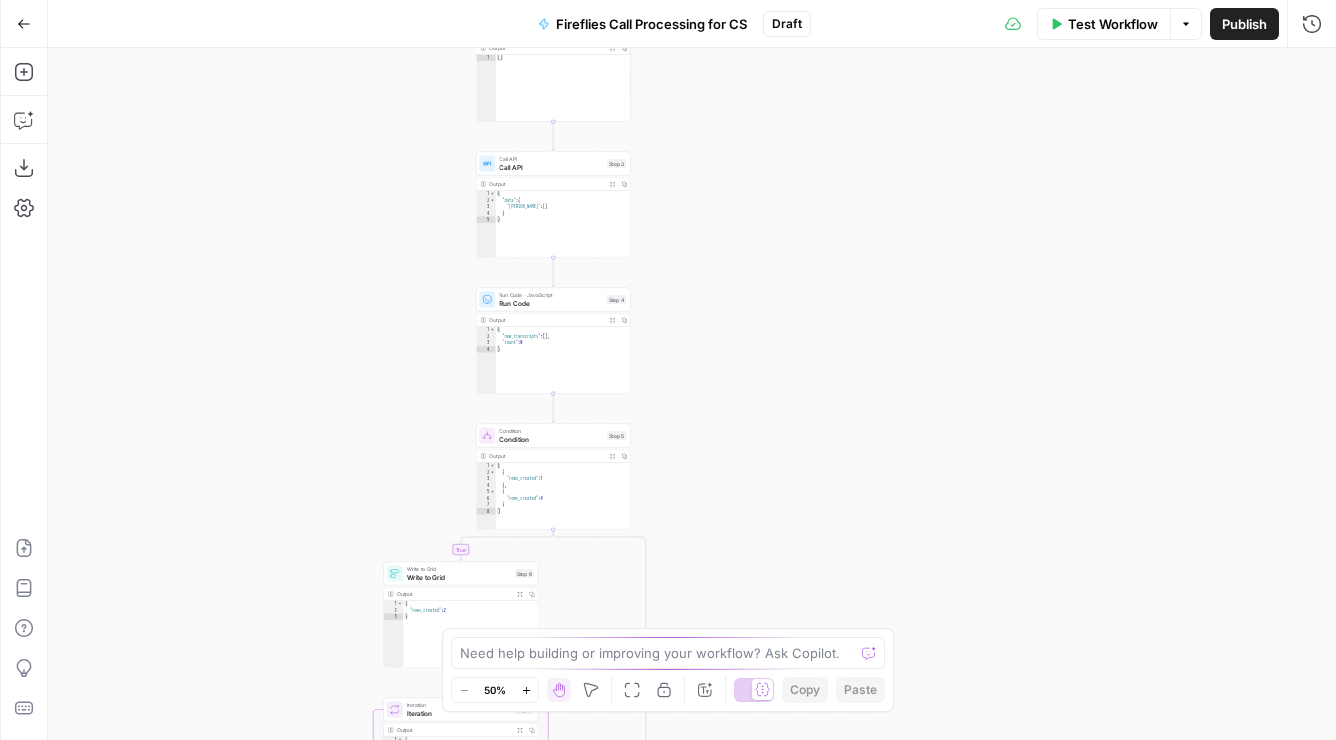 click on "Output Expand Output Copy" at bounding box center [553, 320] 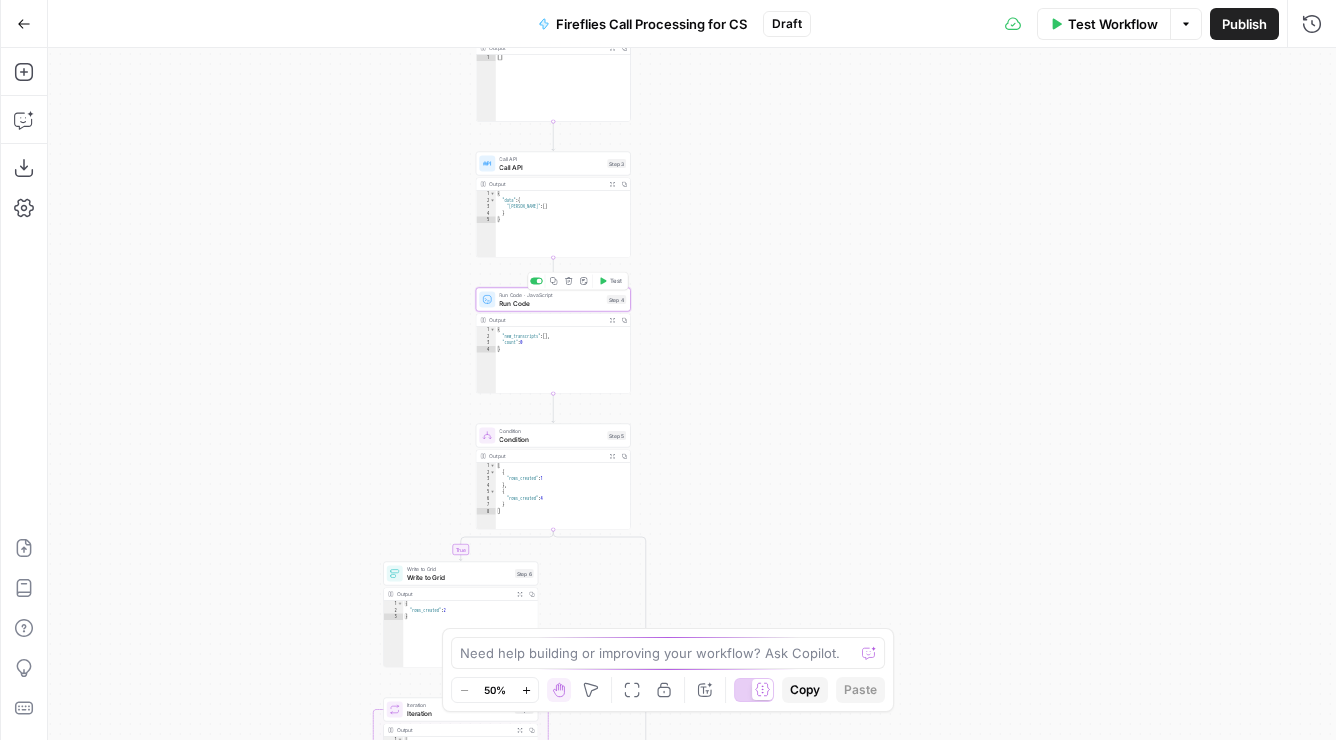 click on "Run Code · JavaScript Run Code Step 4 Copy step Delete step Add Note Test" at bounding box center [553, 300] 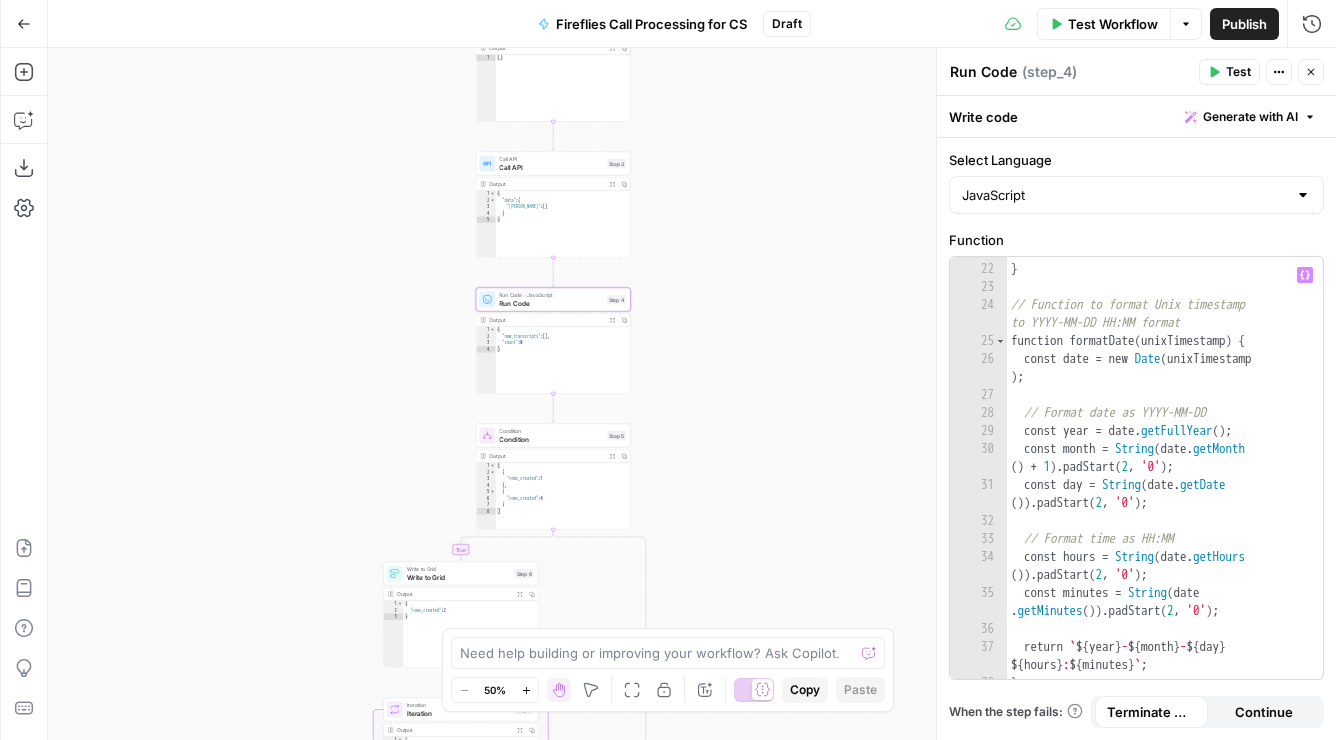 scroll, scrollTop: 1018, scrollLeft: 0, axis: vertical 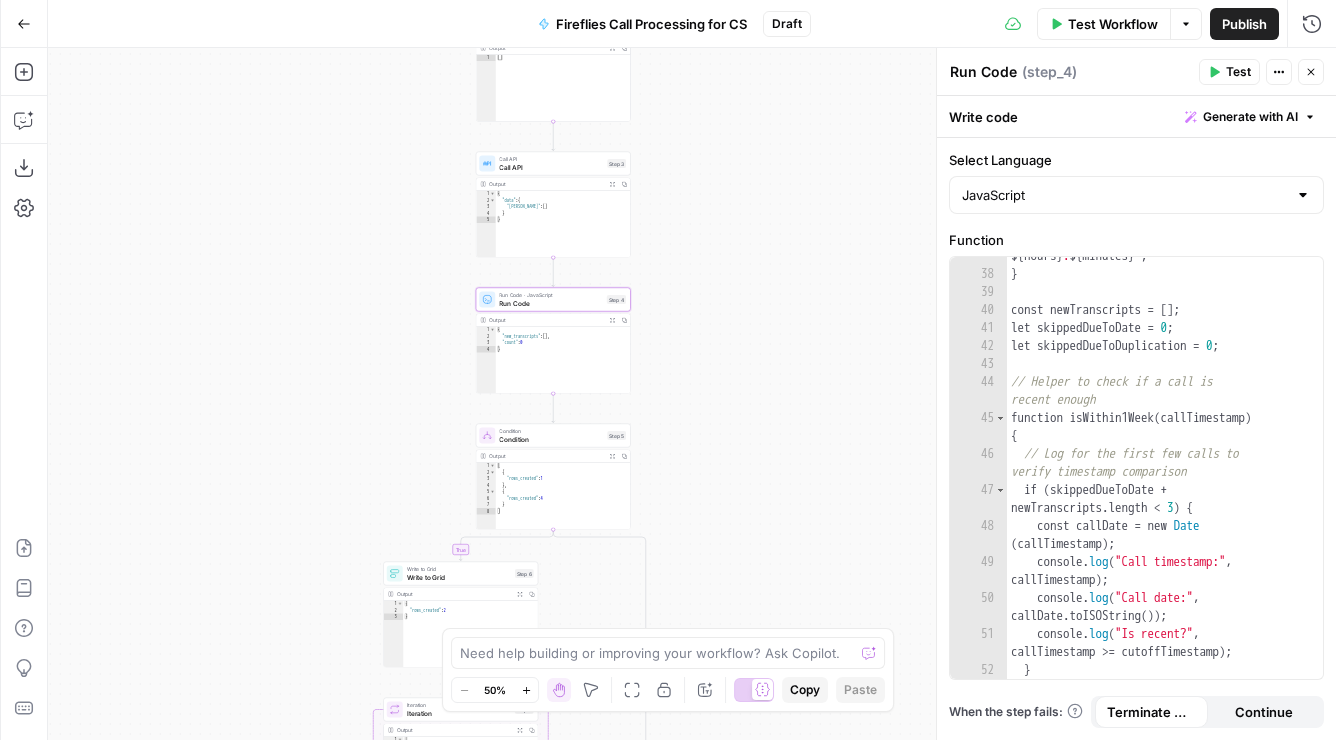 click on "true false Workflow Set Inputs Inputs Get Knowledge Base File Get Knowledge Base File Step 33 Output Expand Output Copy 1 2 3 4 5 6 [    {      "document_name" :  "Fuse Statements" ,      "records" :  [         {           "__text" :  " · Fuse               Incrementality \r\n Problem               Statement: Affiliate marketing               leaders struggle to accurately               measure the true value of their               affiliate publishers because               traditional attribution models               can't distinguish between               publishers who genuinely drive               business growth versus those who               simply claim credit for sales               that would have happened anyway.               This leads to inefficient               commission structures based on               subjective publisher  ." at bounding box center (692, 394) 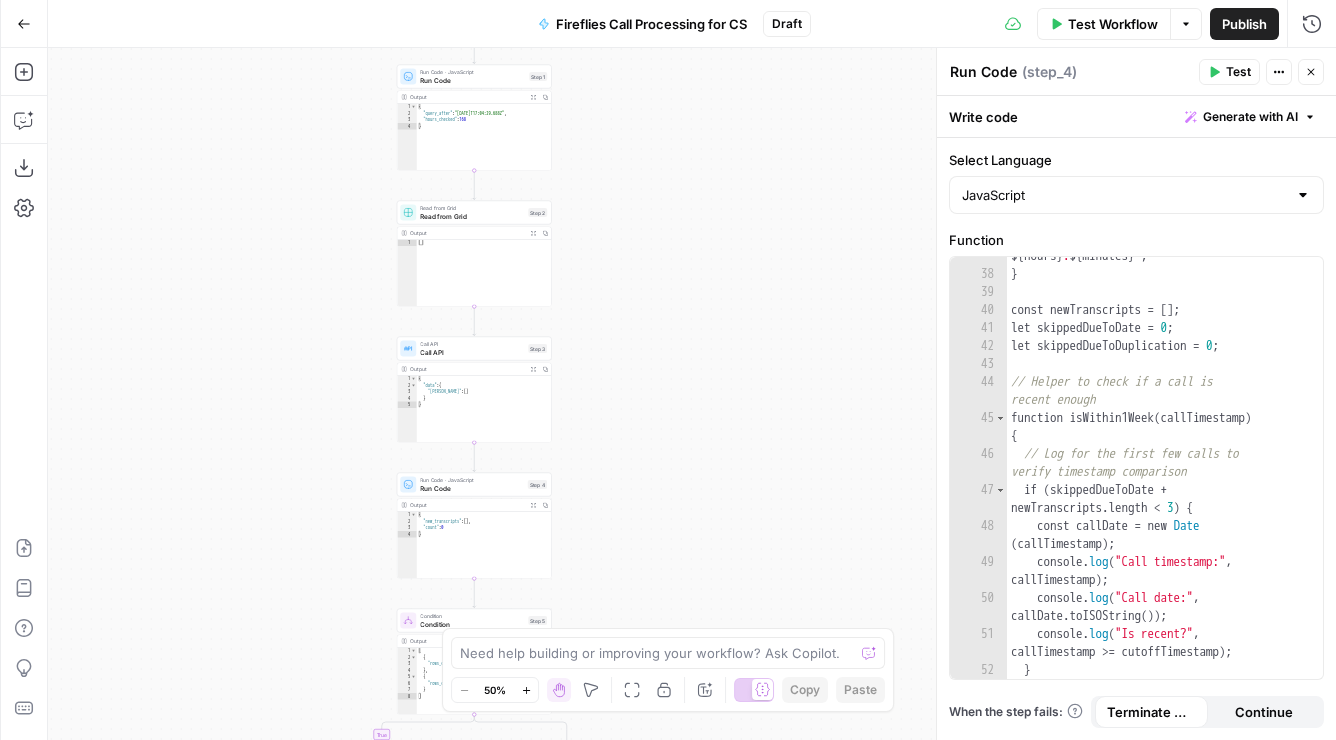 drag, startPoint x: 851, startPoint y: 214, endPoint x: 755, endPoint y: 421, distance: 228.17757 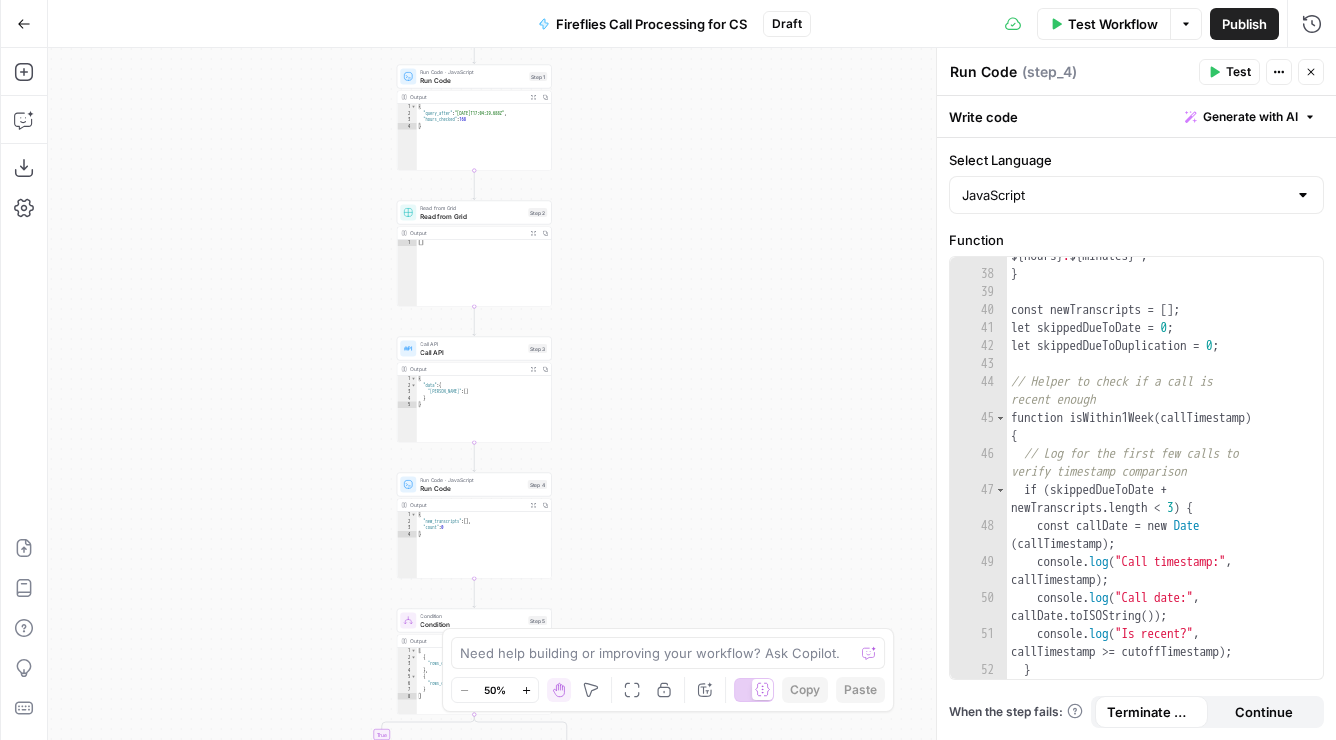 click on "true false Workflow Set Inputs Inputs Get Knowledge Base File Get Knowledge Base File Step 33 Output Expand Output Copy 1 2 3 4 5 6 [    {      "document_name" :  "Fuse Statements" ,      "records" :  [         {           "__text" :  " · Fuse               Incrementality \r\n Problem               Statement: Affiliate marketing               leaders struggle to accurately               measure the true value of their               affiliate publishers because               traditional attribution models               can't distinguish between               publishers who genuinely drive               business growth versus those who               simply claim credit for sales               that would have happened anyway.               This leads to inefficient               commission structures based on               subjective publisher  ." at bounding box center (692, 394) 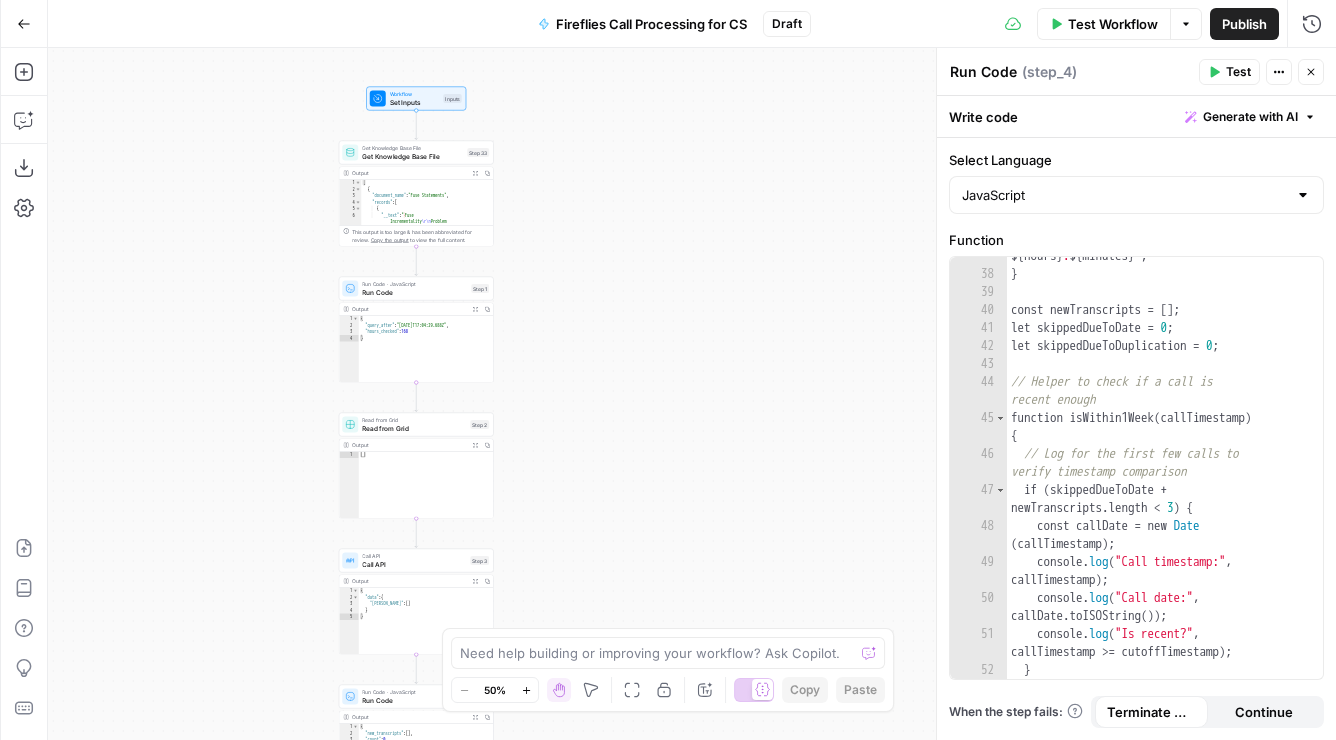 drag, startPoint x: 715, startPoint y: 307, endPoint x: 668, endPoint y: 484, distance: 183.13383 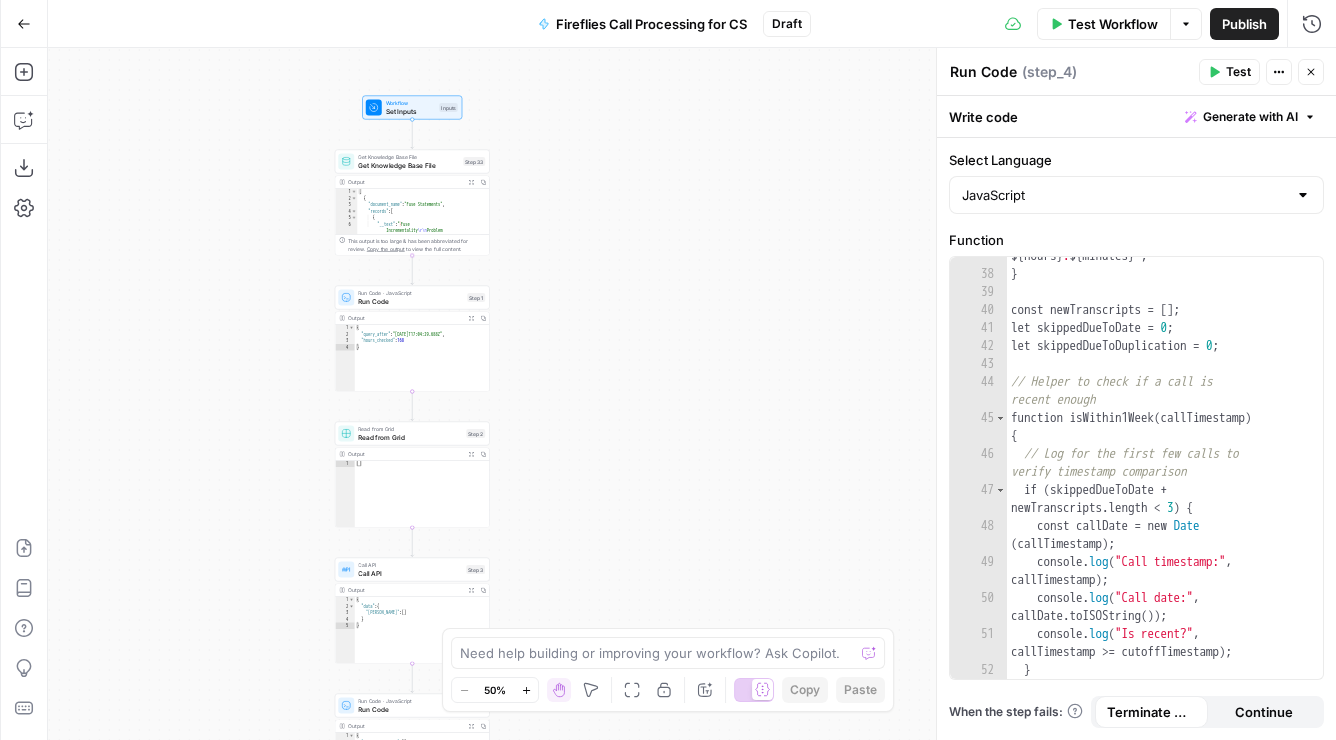 click on "true false Workflow Set Inputs Inputs Get Knowledge Base File Get Knowledge Base File Step 33 Copy step Delete step Add Note Test Output Expand Output Copy 1 2 3 4 5 6 [    {      "document_name" :  "Fuse Statements" ,      "records" :  [         {           "__text" :  " · Fuse               Incrementality \r\n Problem               Statement: Affiliate marketing               leaders struggle to accurately               measure the true value of their               affiliate publishers because               traditional attribution models               can't distinguish between               publishers who genuinely drive               business growth versus those who               simply claim credit for sales               that would have happened anyway.               This leads to inefficient               commission structures based on  . \r\n \r\n" at bounding box center [692, 394] 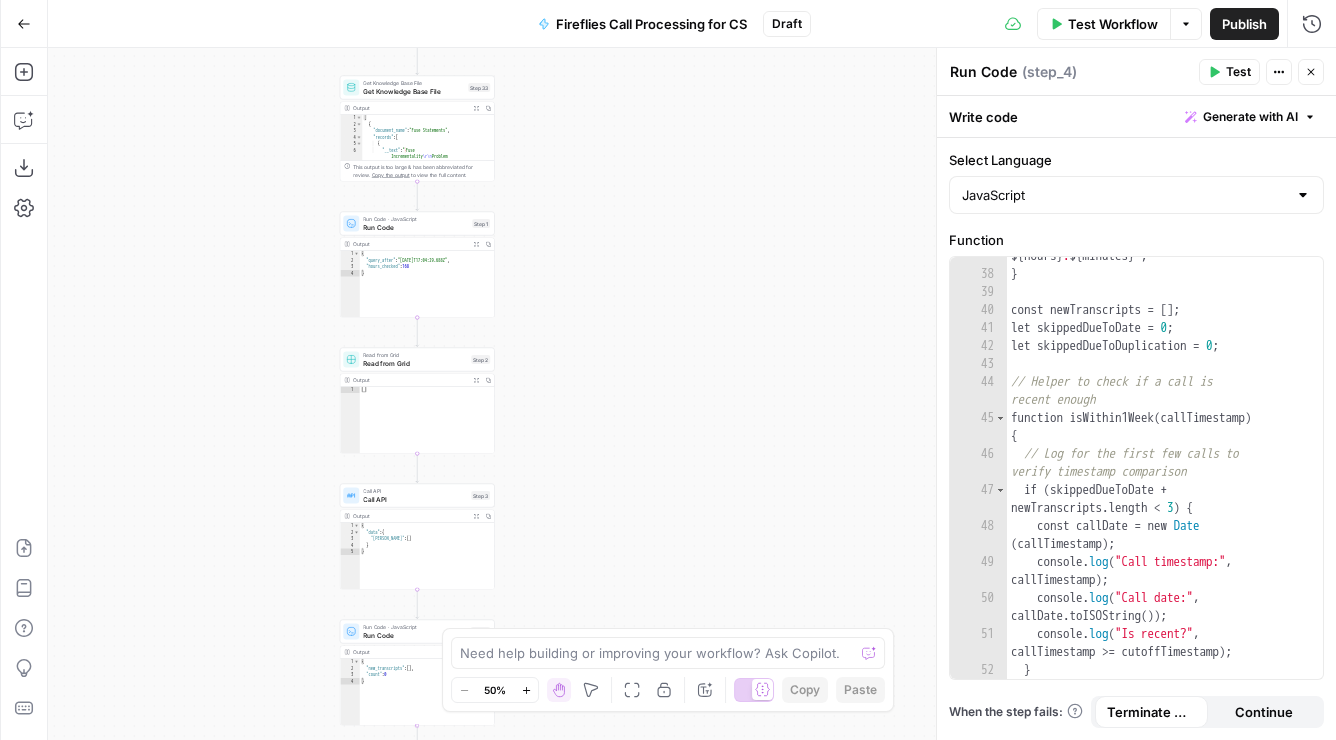 drag, startPoint x: 724, startPoint y: 291, endPoint x: 723, endPoint y: 251, distance: 40.012497 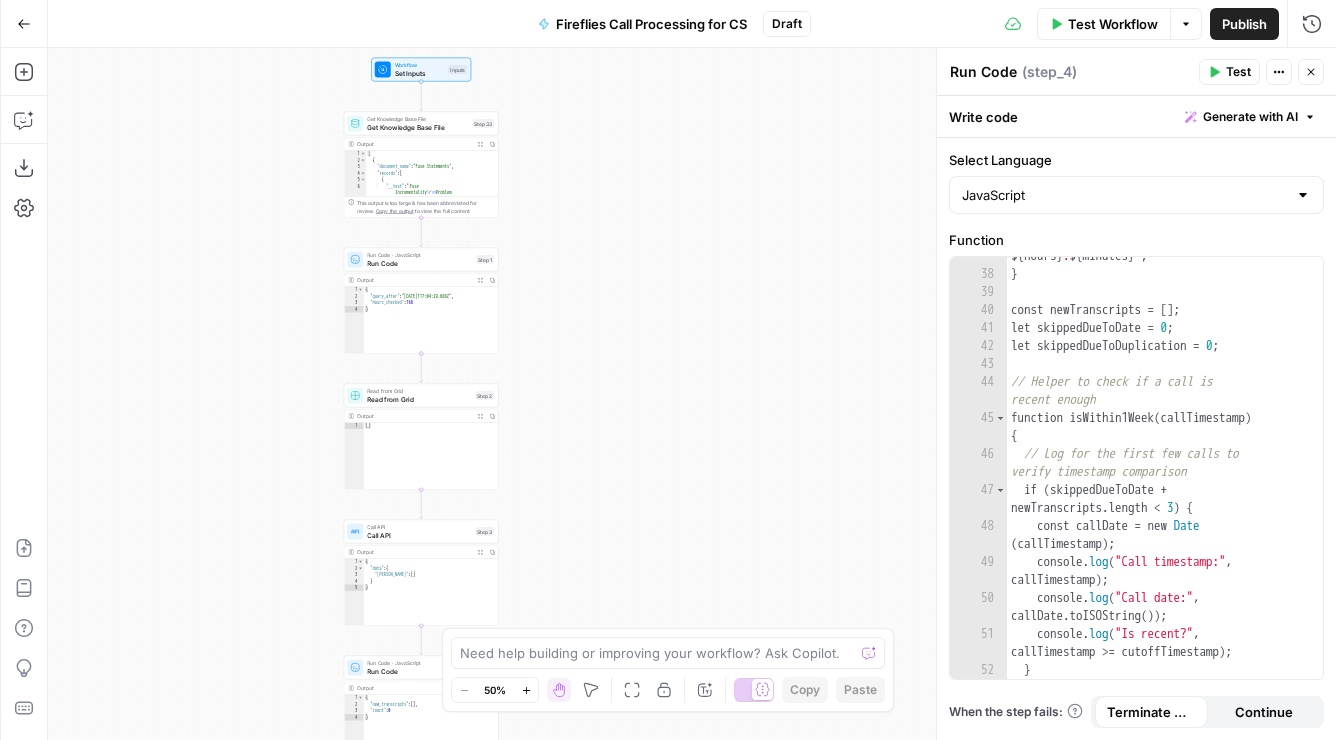drag, startPoint x: 707, startPoint y: 208, endPoint x: 711, endPoint y: 244, distance: 36.221542 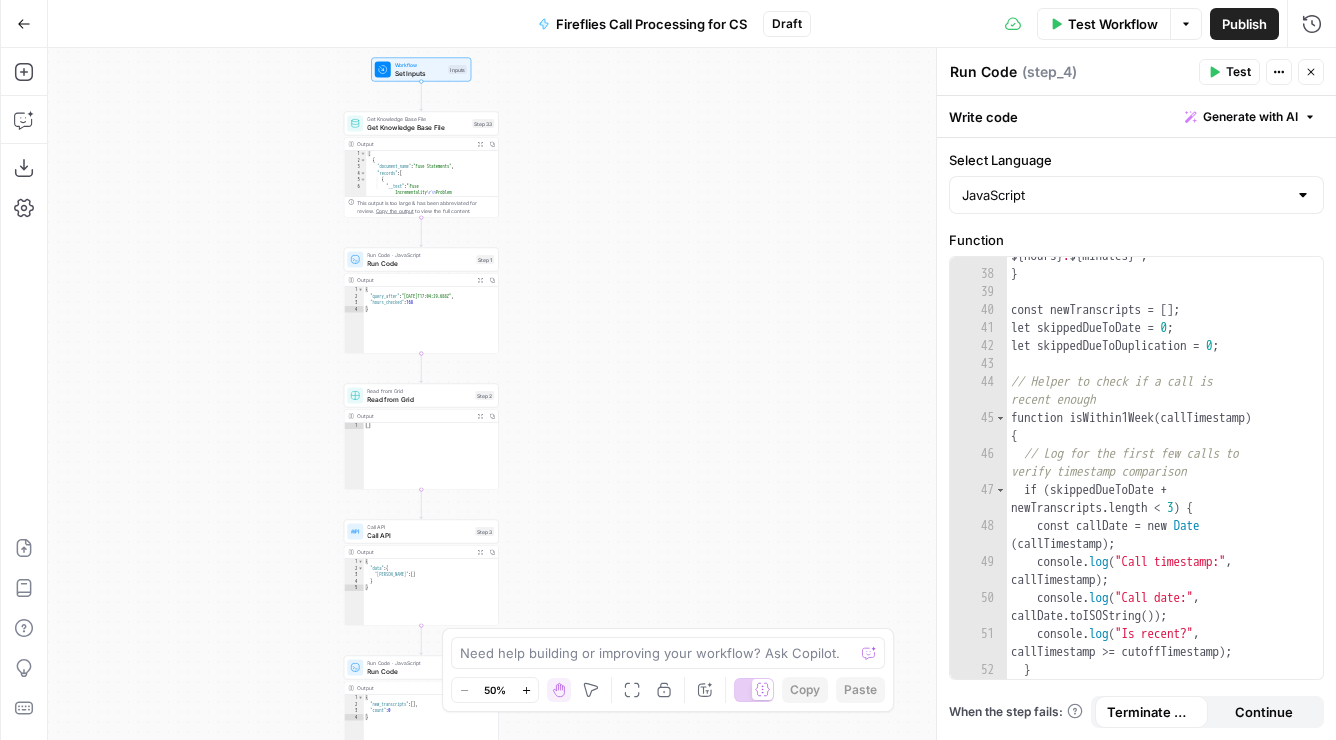 click on "true false Workflow Set Inputs Inputs Get Knowledge Base File Get Knowledge Base File Step 33 Output Expand Output Copy 1 2 3 4 5 6 [    {      "document_name" :  "Fuse Statements" ,      "records" :  [         {           "__text" :  " · Fuse               Incrementality \r\n Problem               Statement: Affiliate marketing               leaders struggle to accurately               measure the true value of their               affiliate publishers because               traditional attribution models               can't distinguish between               publishers who genuinely drive               business growth versus those who               simply claim credit for sales               that would have happened anyway.               This leads to inefficient               commission structures based on               subjective publisher  ." at bounding box center [692, 394] 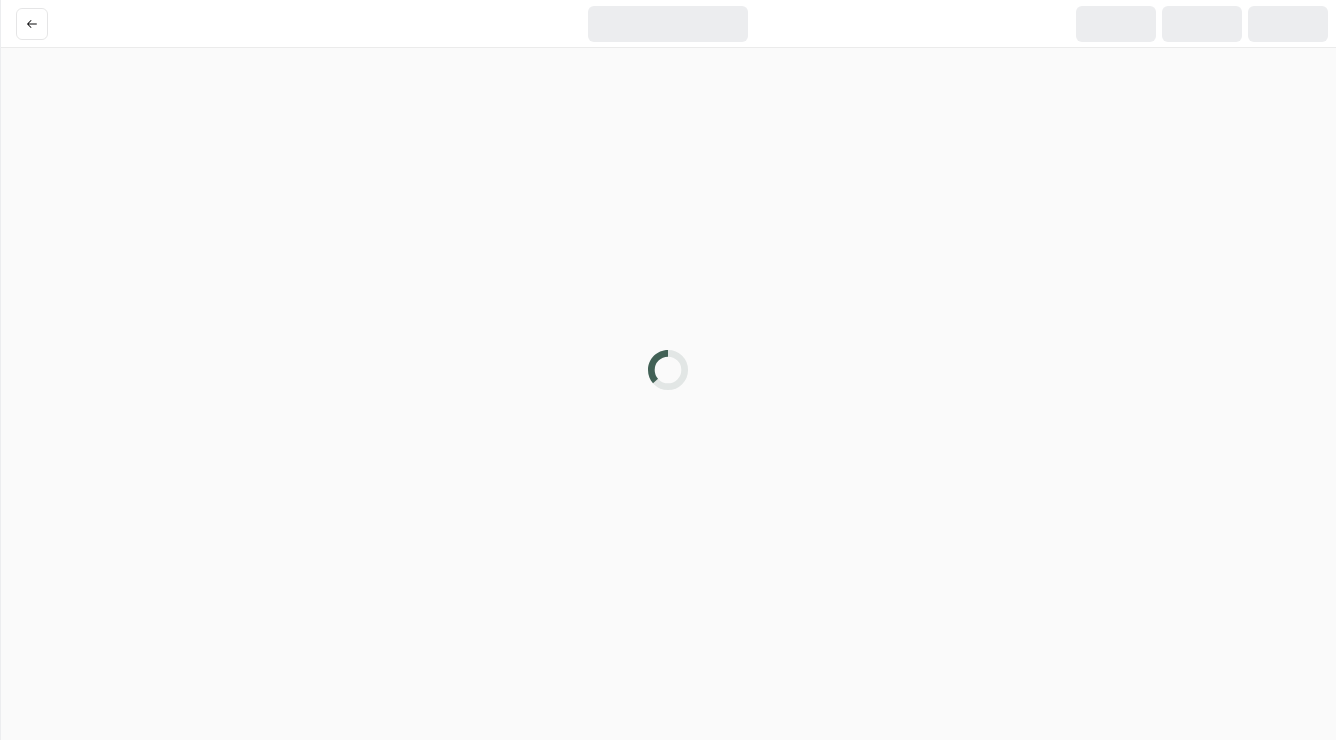 scroll, scrollTop: 0, scrollLeft: 0, axis: both 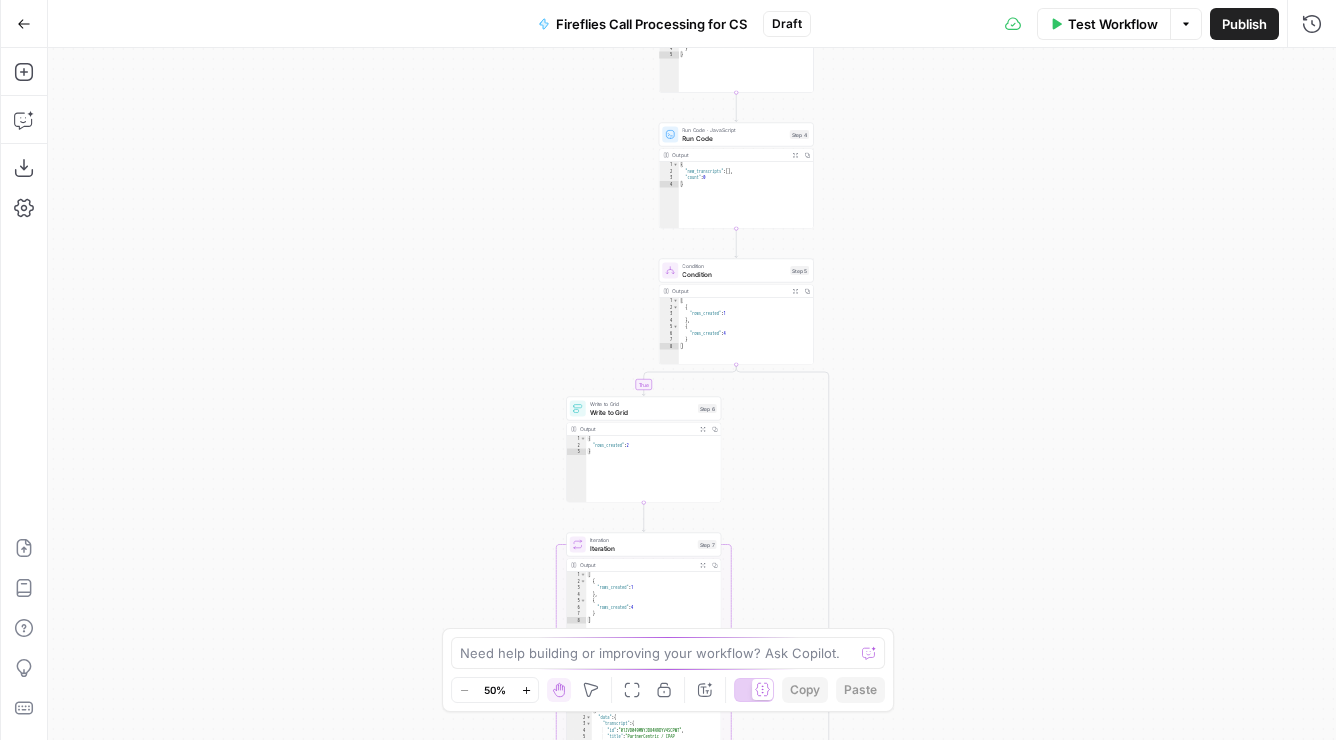 drag, startPoint x: 958, startPoint y: 114, endPoint x: 936, endPoint y: 374, distance: 260.9291 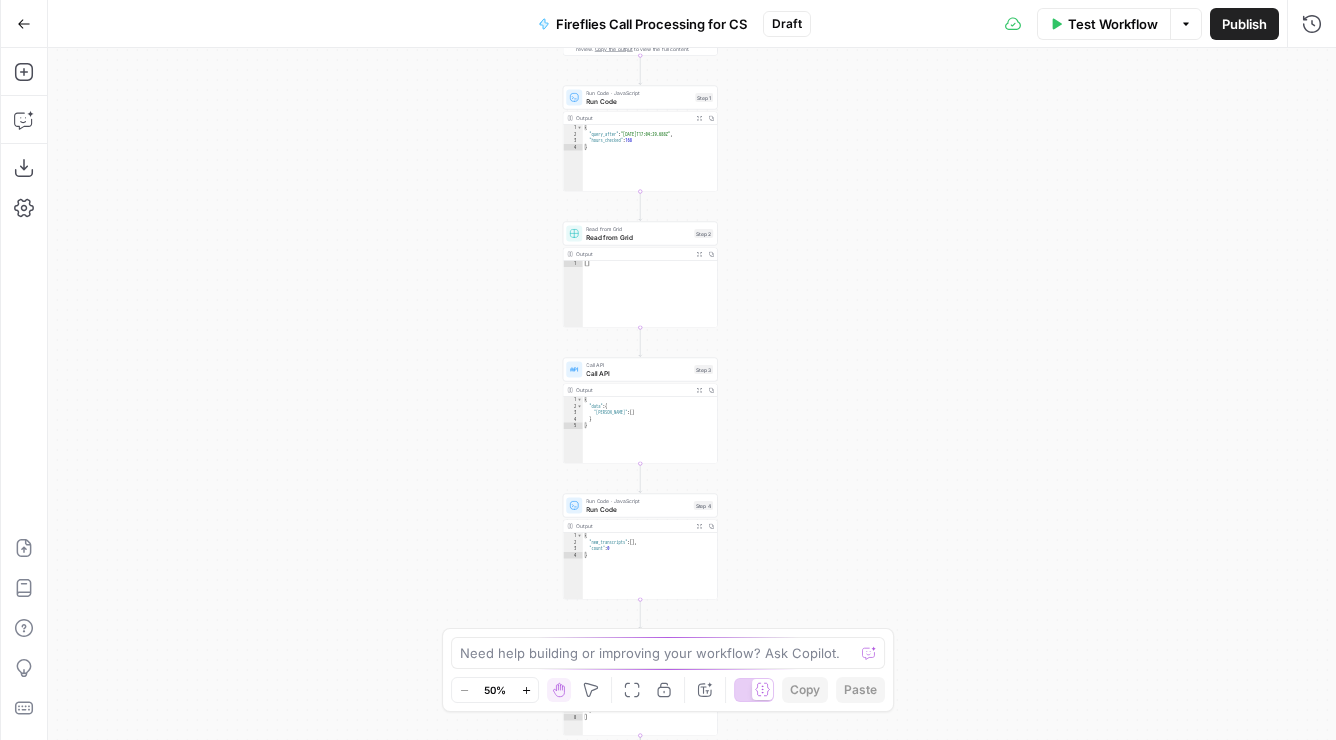 drag, startPoint x: 926, startPoint y: 267, endPoint x: 863, endPoint y: 378, distance: 127.632286 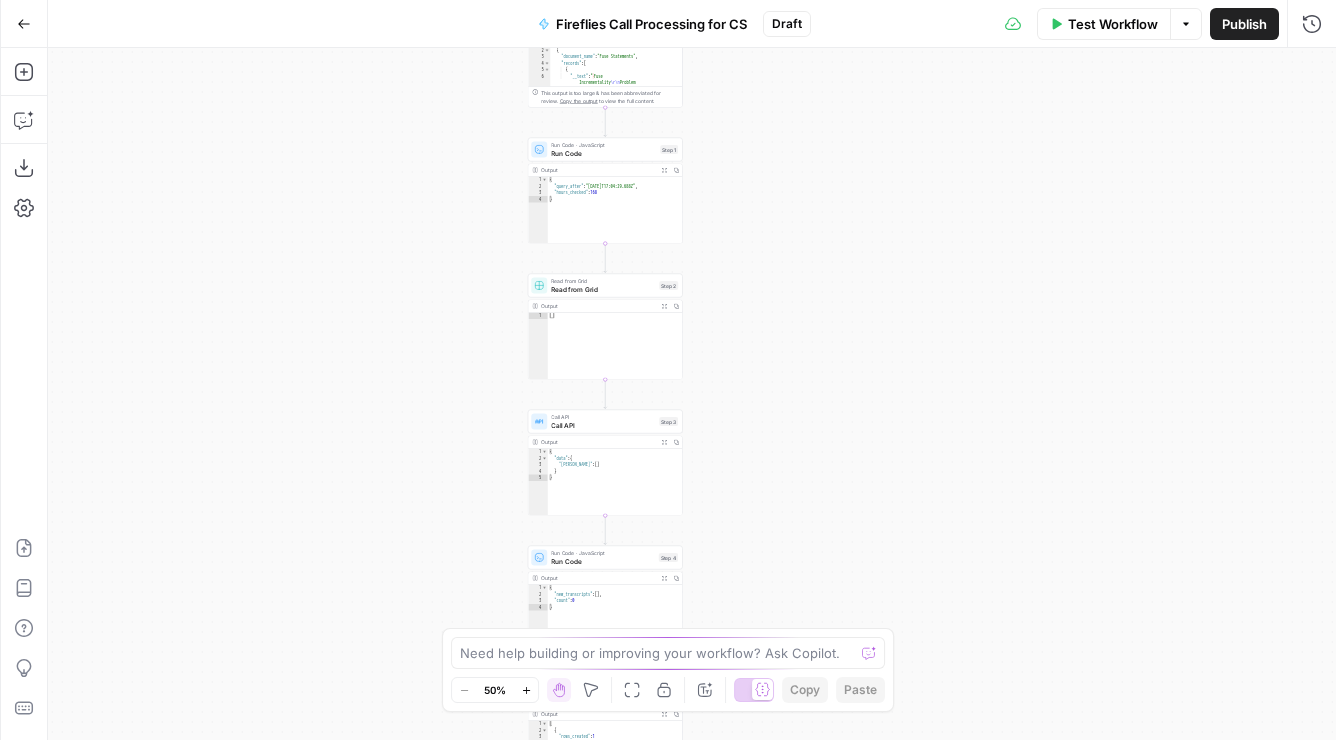 drag, startPoint x: 880, startPoint y: 209, endPoint x: 813, endPoint y: 279, distance: 96.89685 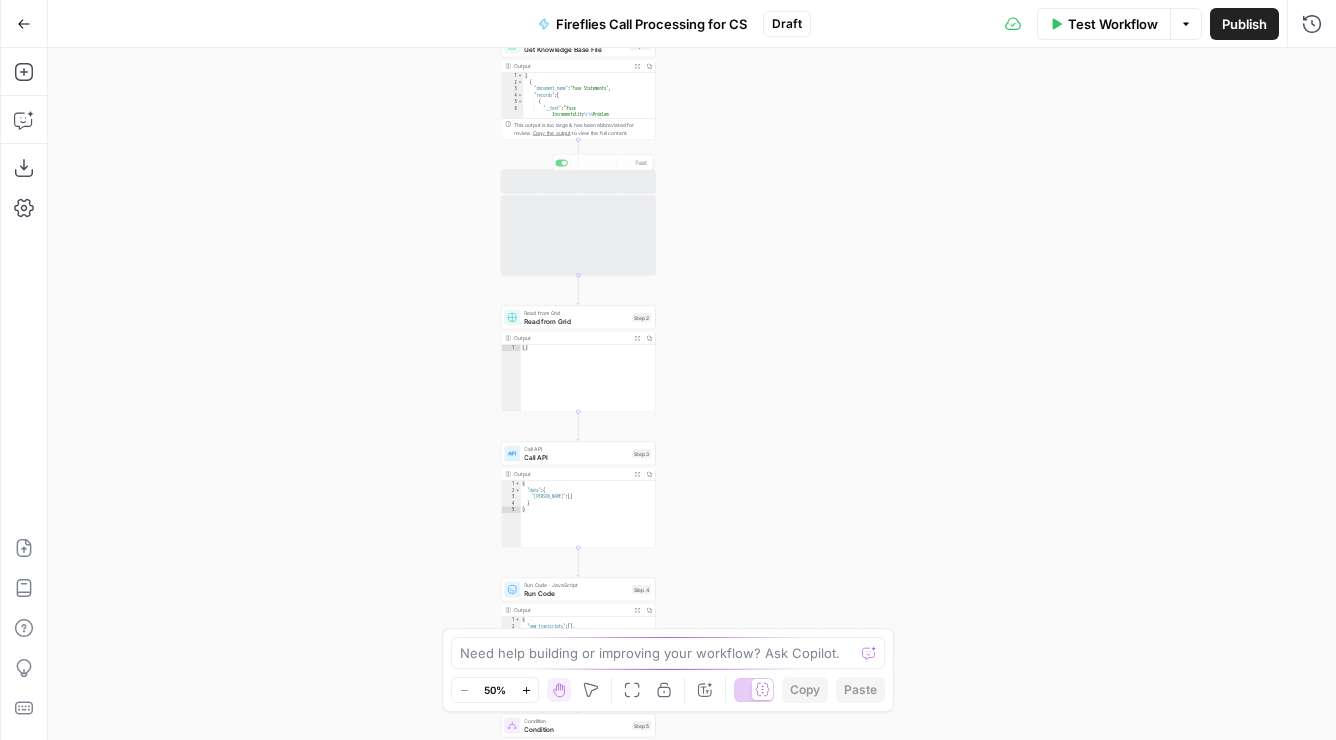 click on "true false Workflow Set Inputs Inputs Get Knowledge Base File Get Knowledge Base File Step 33 Output Expand Output Copy 1 2 3 4 5 6 [    {      "document_name" :  "Fuse Statements" ,      "records" :  [         {           "__text" :  " · Fuse               Incrementality \r\n Problem               Statement: Affiliate marketing               leaders struggle to accurately               measure the true value of their               affiliate publishers because               traditional attribution models               can't distinguish between               publishers who genuinely drive               business growth versus those who               simply claim credit for sales               that would have happened anyway.               This leads to inefficient               commission structures based on               subjective publisher  ." at bounding box center (692, 394) 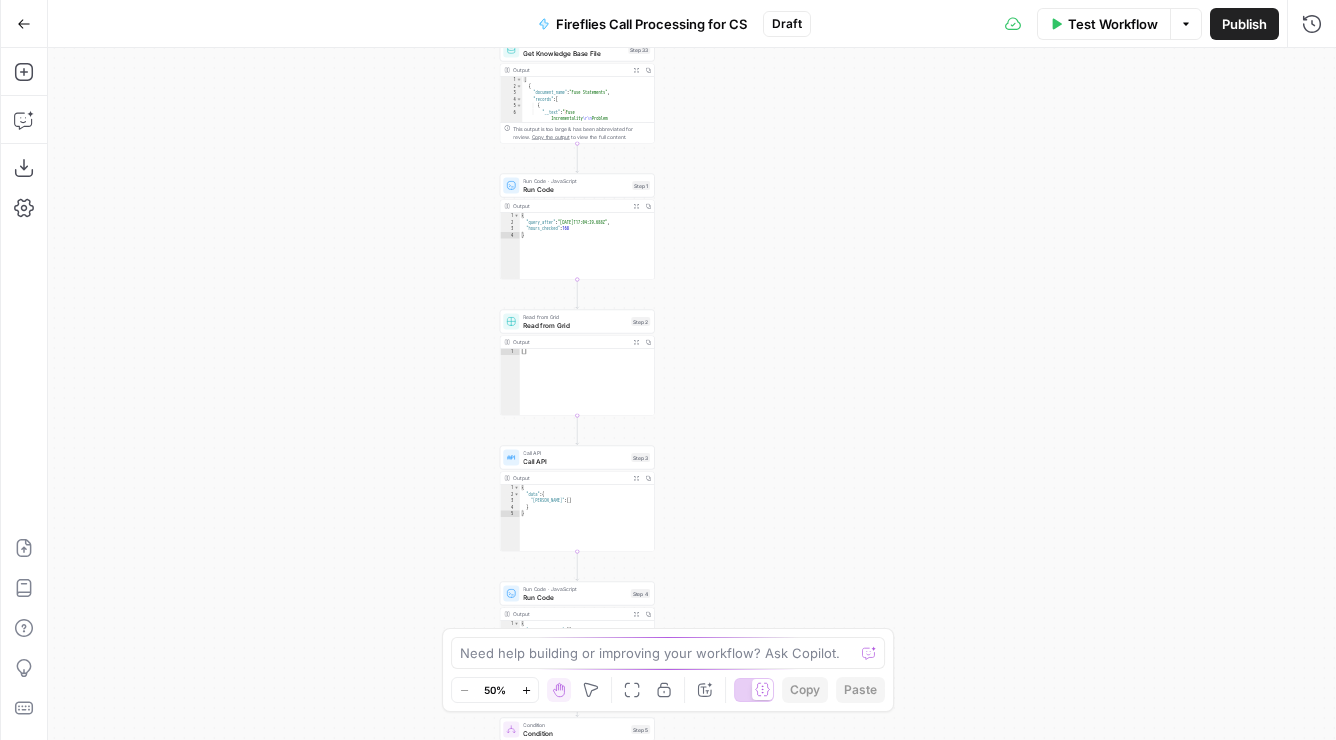 drag, startPoint x: 786, startPoint y: 144, endPoint x: 770, endPoint y: 232, distance: 89.44272 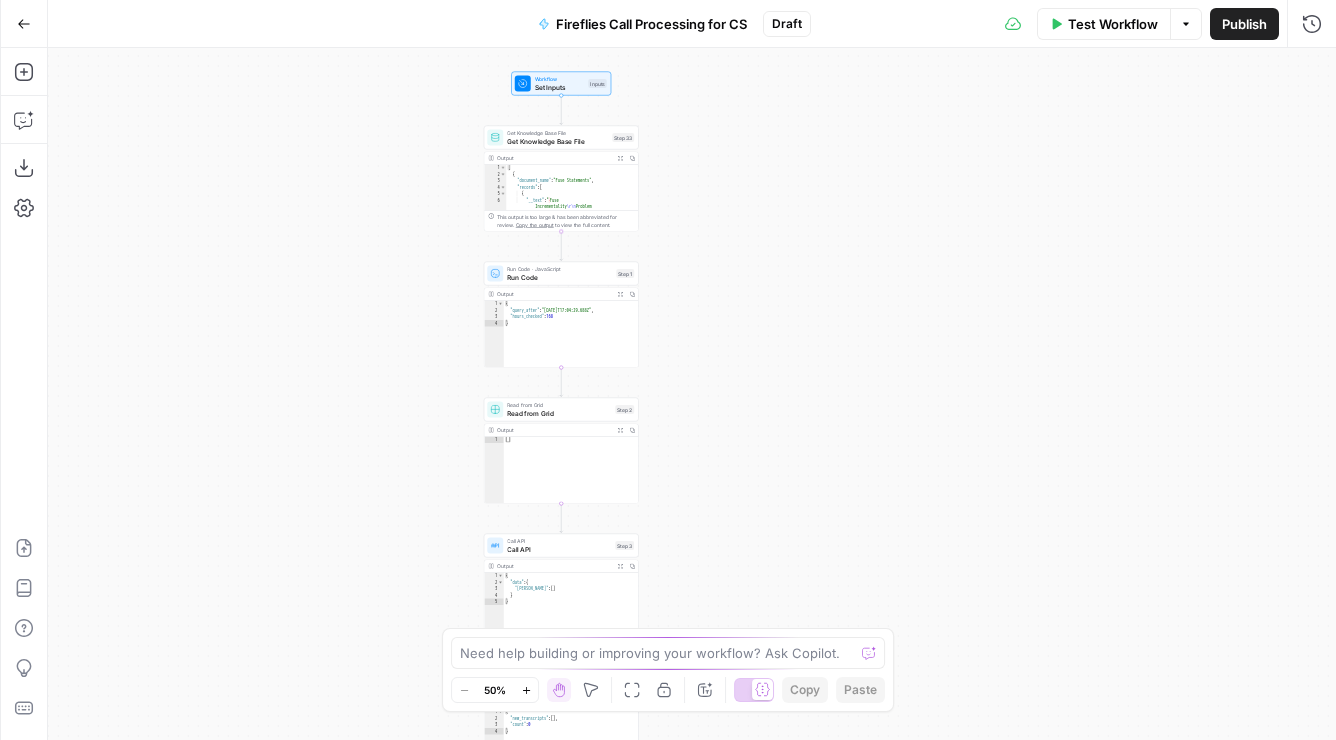 click on "Get Knowledge Base File" at bounding box center (557, 141) 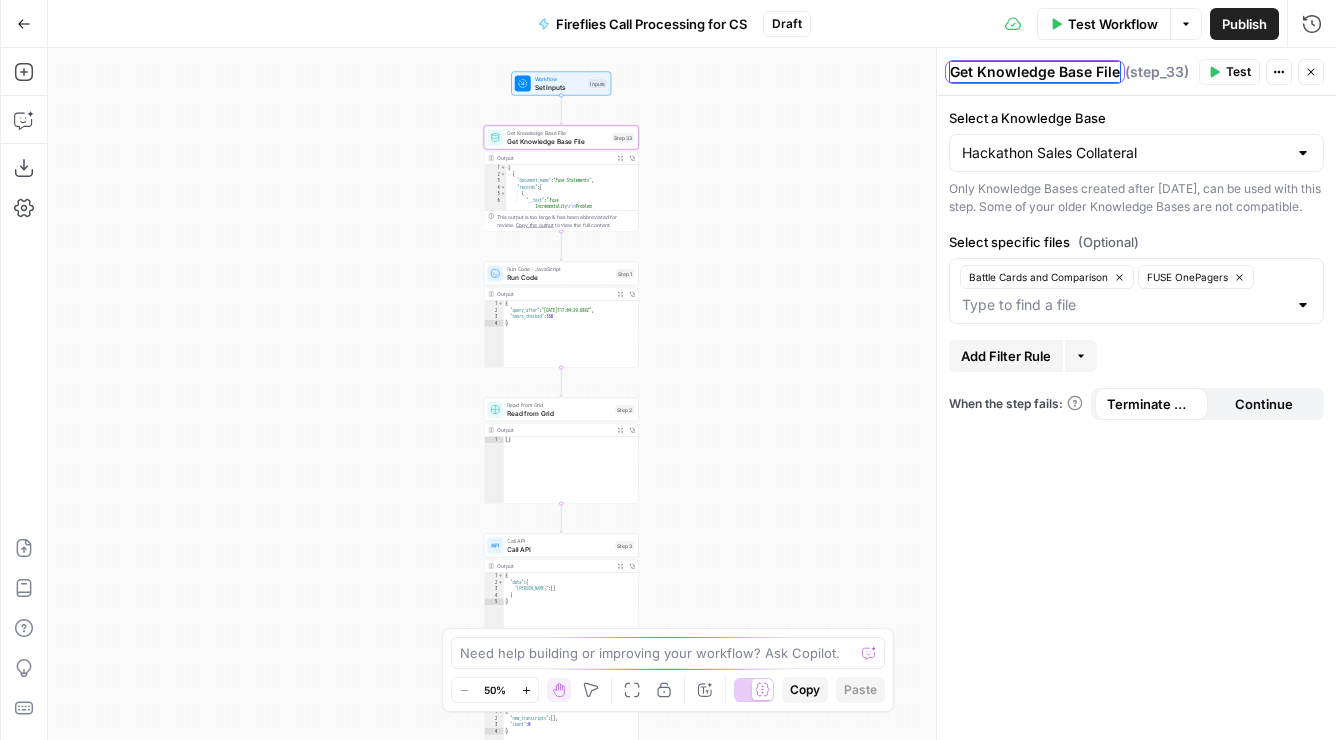 click on "Get Knowledge Base File" at bounding box center [1035, 72] 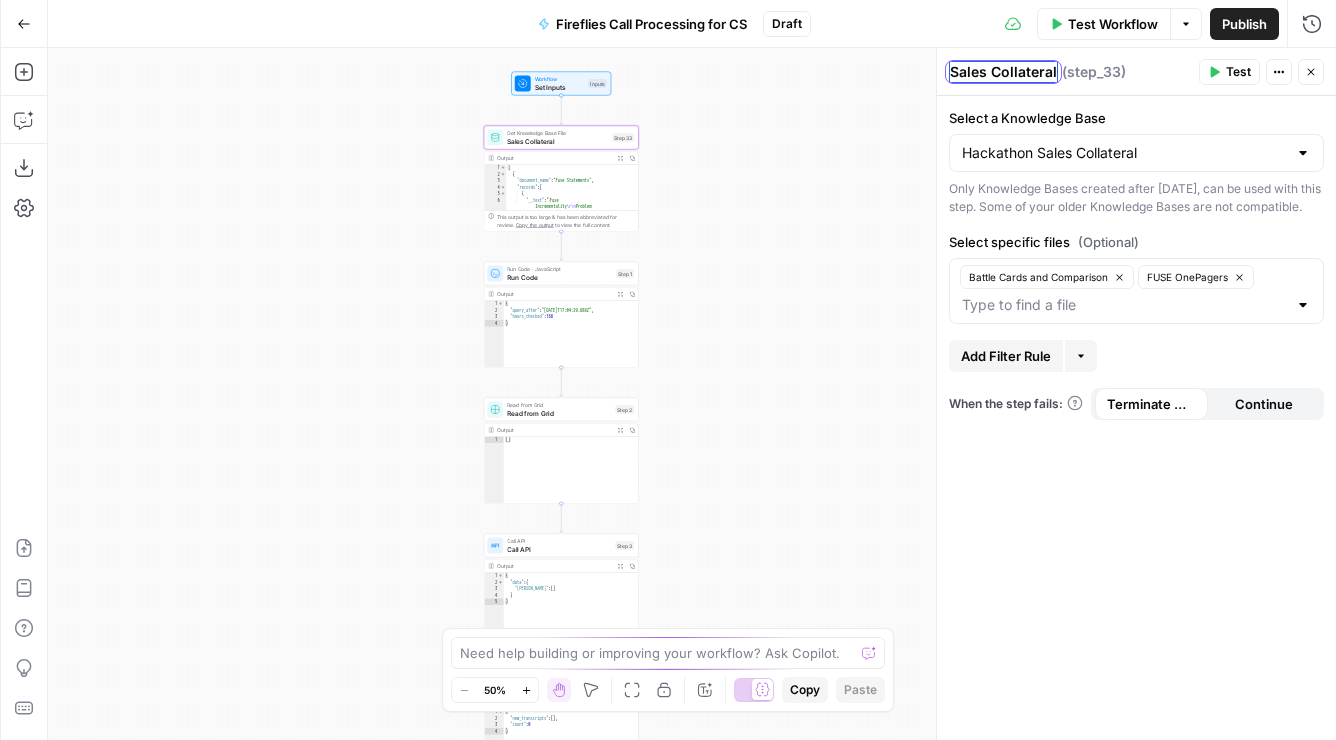 type on "Sales Collateral" 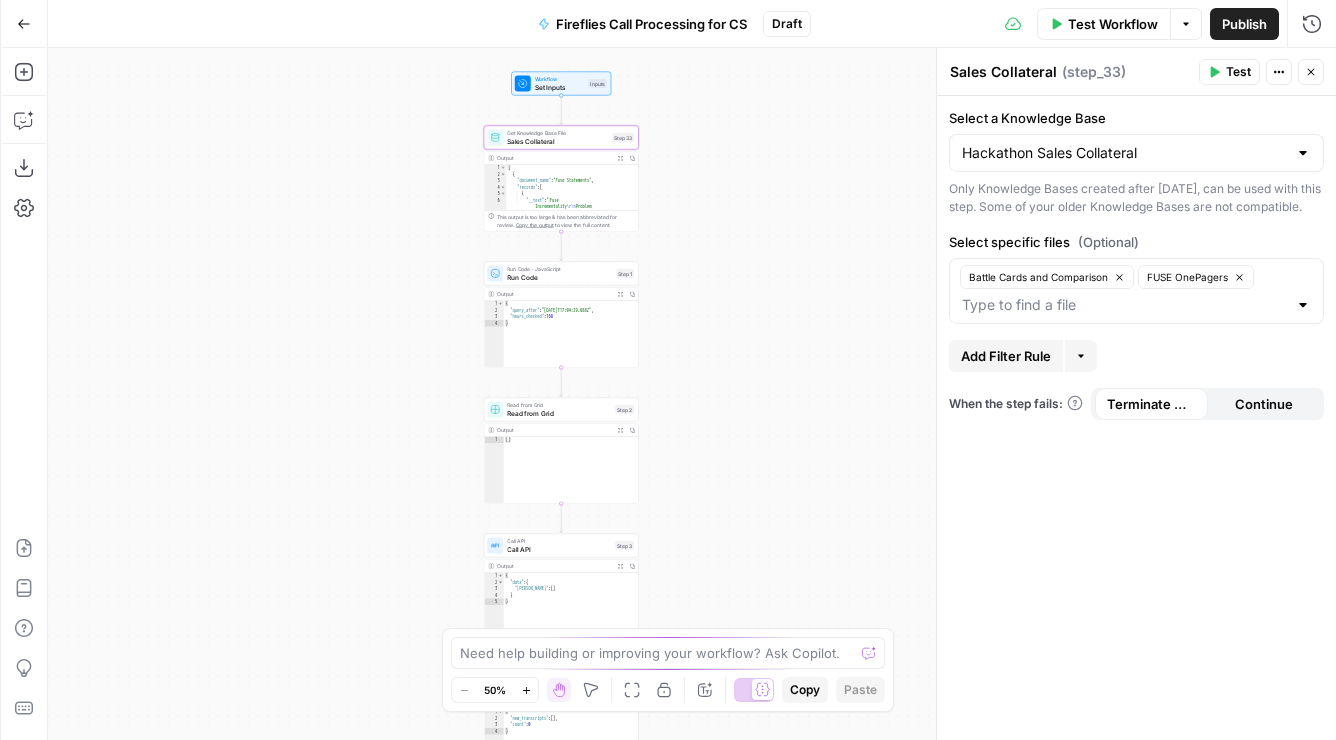 click on "true false Workflow Set Inputs Inputs Get Knowledge Base File Sales Collateral Step 33 Output Expand Output Copy 1 2 3 4 5 6 [    {      "document_name" :  "Fuse Statements" ,      "records" :  [         {           "__text" :  " · Fuse               Incrementality \r\n Problem               Statement: Affiliate marketing               leaders struggle to accurately               measure the true value of their               affiliate publishers because               traditional attribution models               can't distinguish between               publishers who genuinely drive               business growth versus those who               simply claim credit for sales               that would have happened anyway.               This leads to inefficient               commission structures based on               subjective publisher  . \r\n" at bounding box center [692, 394] 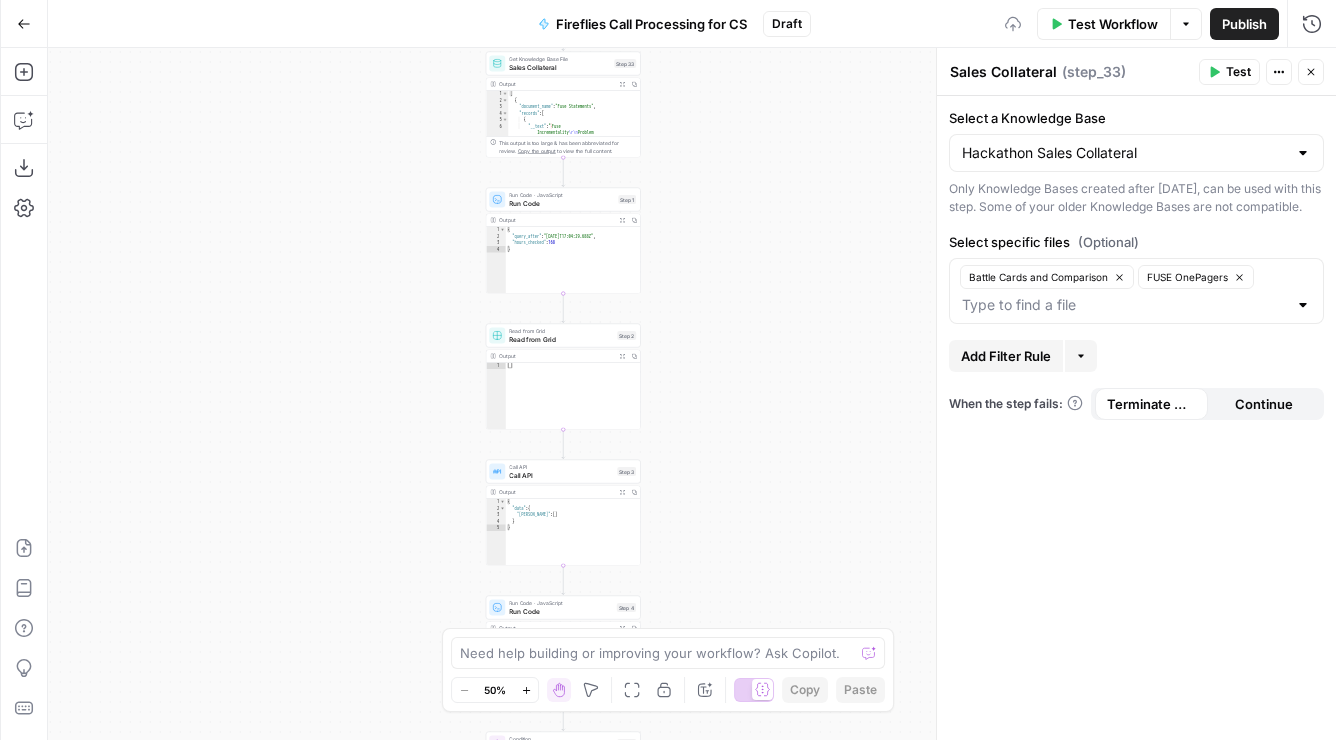 drag, startPoint x: 737, startPoint y: 253, endPoint x: 664, endPoint y: 223, distance: 78.92401 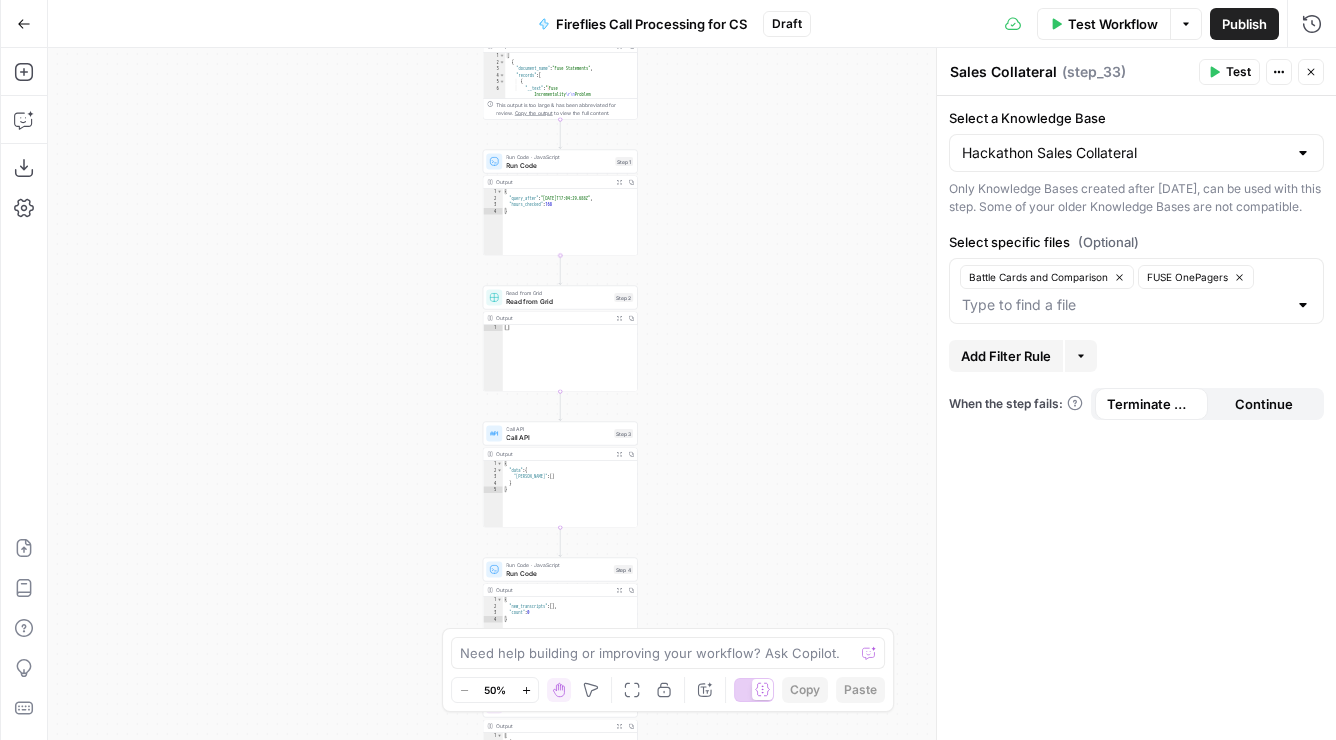 click on "Run Code" at bounding box center [558, 165] 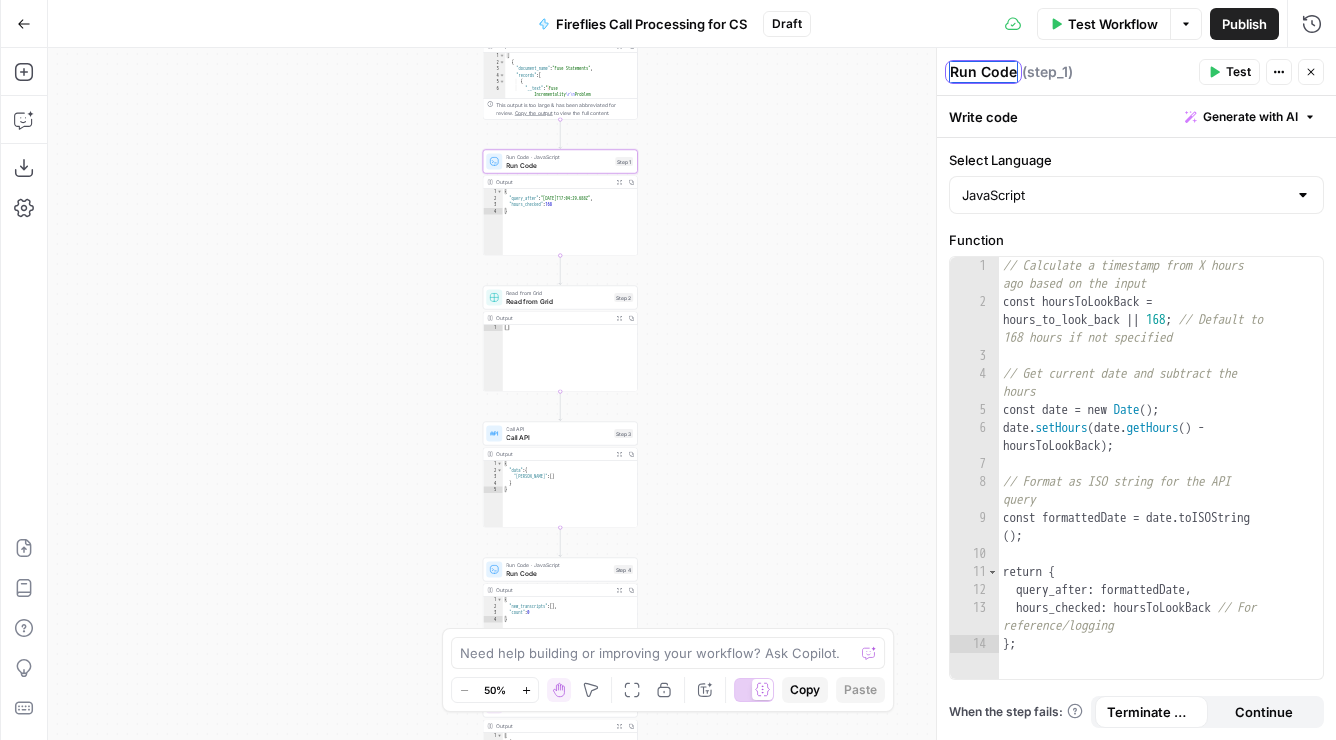 click on "Run Code" at bounding box center [983, 72] 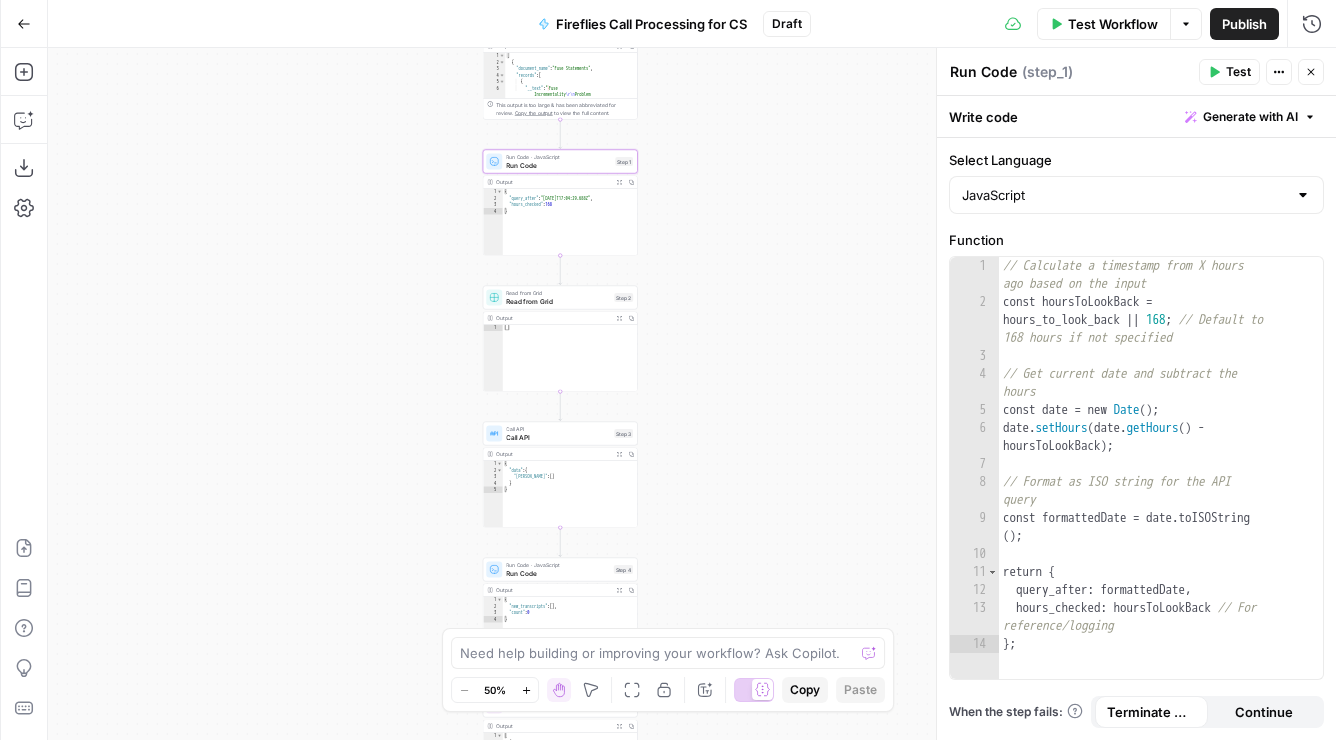 drag, startPoint x: 1016, startPoint y: 70, endPoint x: 892, endPoint y: 81, distance: 124.486946 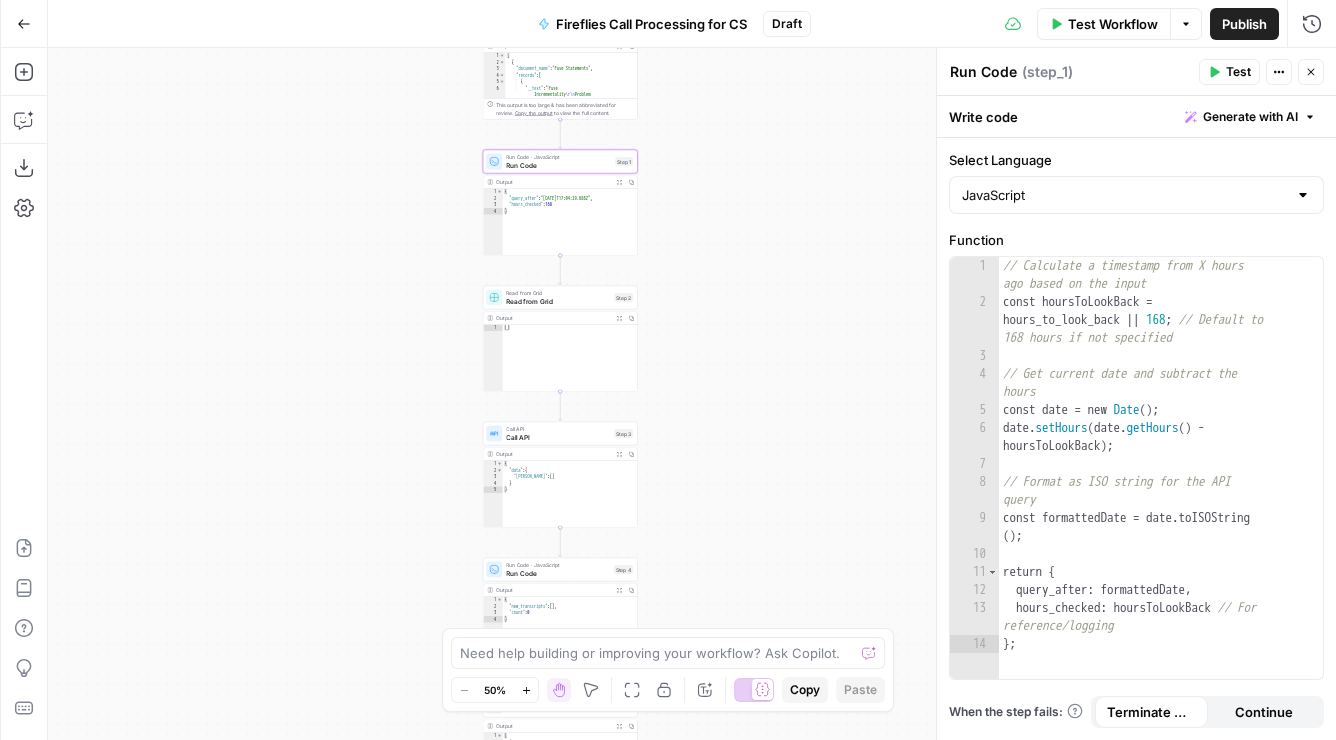 click on "PartnerCentric Sales Tools New Home Browse Your Data Monitoring Settings Recent Grids New grid Fireflies Sales Call Analysis For CS Loyalty Analysis Content Audit Grid v3 Recent Workflows New Workflow Fireflies Call Processing for CS Fireflies Call Processing Competitors Promoted AirOps Academy What's new?
5
Help + Support Go Back Fireflies Call Processing for CS Draft Test Workflow Options Publish Run History Add Steps Copilot Download as JSON Settings Import JSON AirOps Academy Help Give Feedback Shortcuts true false Workflow Set Inputs Inputs Get Knowledge Base File Sales Collateral Step 33 Output Expand Output Copy 1 2 3 4 5 6 [    {      "document_name" :  "Fuse Statements" ,      "records" :  [         {           "__text" :  " · Fuse               Incrementality \r\n Problem               Statement: Affiliate marketing               leaders struggle to accurately               . \r\n \r\n Fuse" at bounding box center (668, 370) 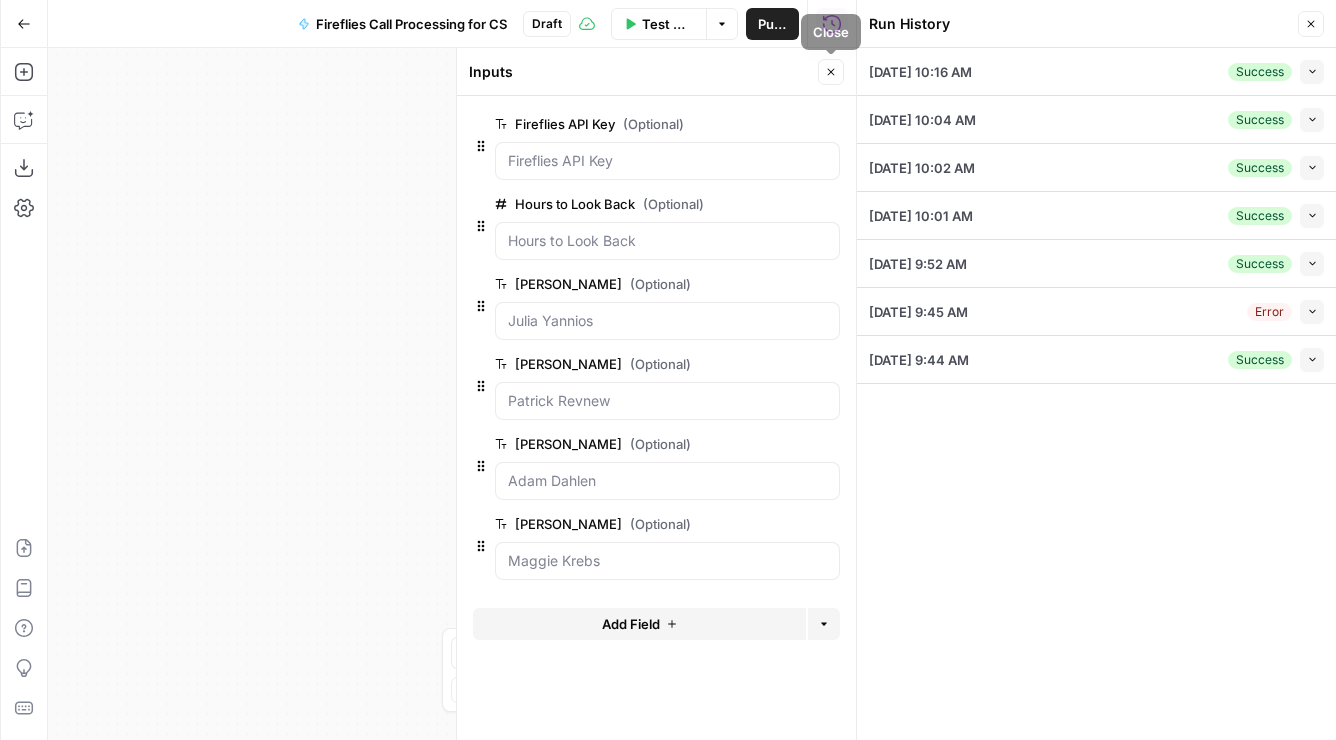 click on "true false Workflow Set Inputs Inputs Get Knowledge Base File Sales Collateral Step 33 Output Expand Output Copy 1 2 3 4 5 6 [    {      "document_name" :  "Fuse Statements" ,      "records" :  [         {           "__text" :  " · Fuse               Incrementality \r\n Problem               Statement: Affiliate marketing               leaders struggle to accurately               measure the true value of their               affiliate publishers because               traditional attribution models               can't distinguish between               publishers who genuinely drive               business growth versus those who               simply claim credit for sales               that would have happened anyway.               This leads to inefficient               commission structures based on               subjective publisher  . \r\n" at bounding box center (452, 394) 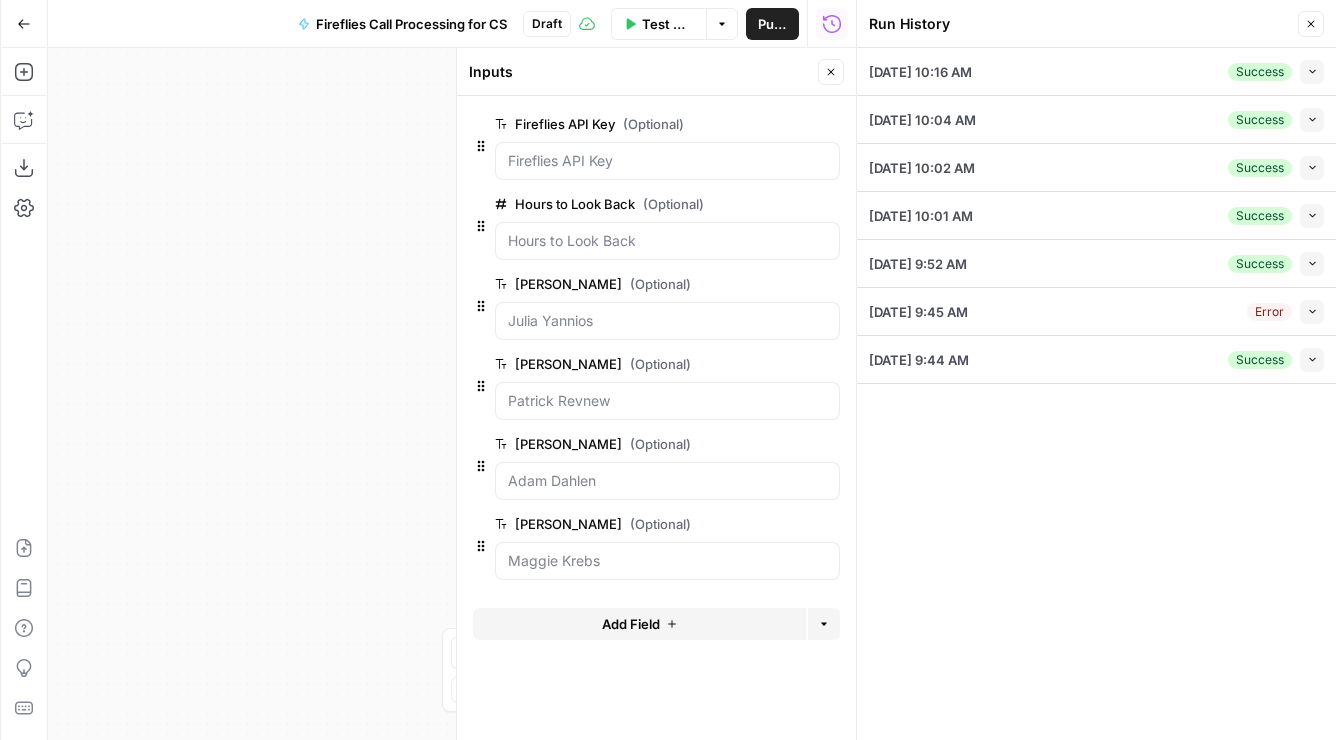 click on "Run History Close" at bounding box center (1096, 24) 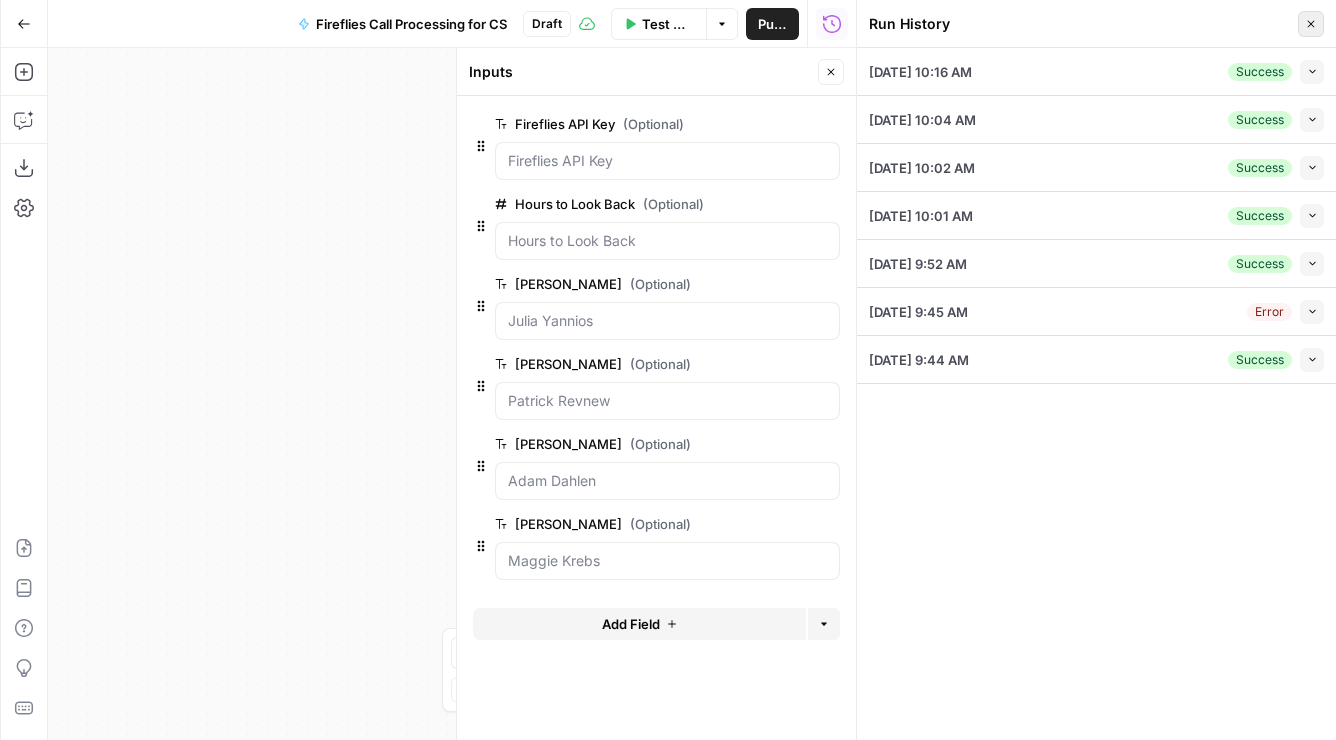 click on "Close" at bounding box center (1311, 24) 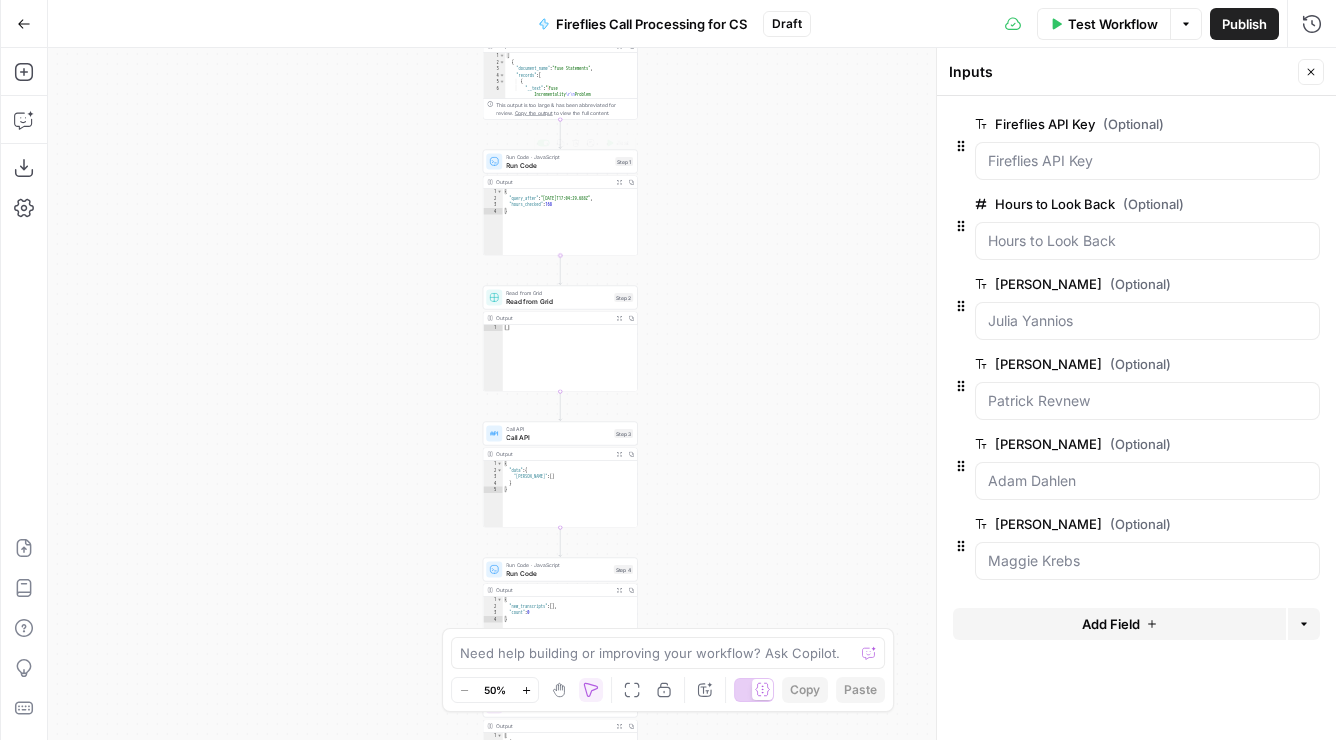 click on "Run Code" at bounding box center (558, 165) 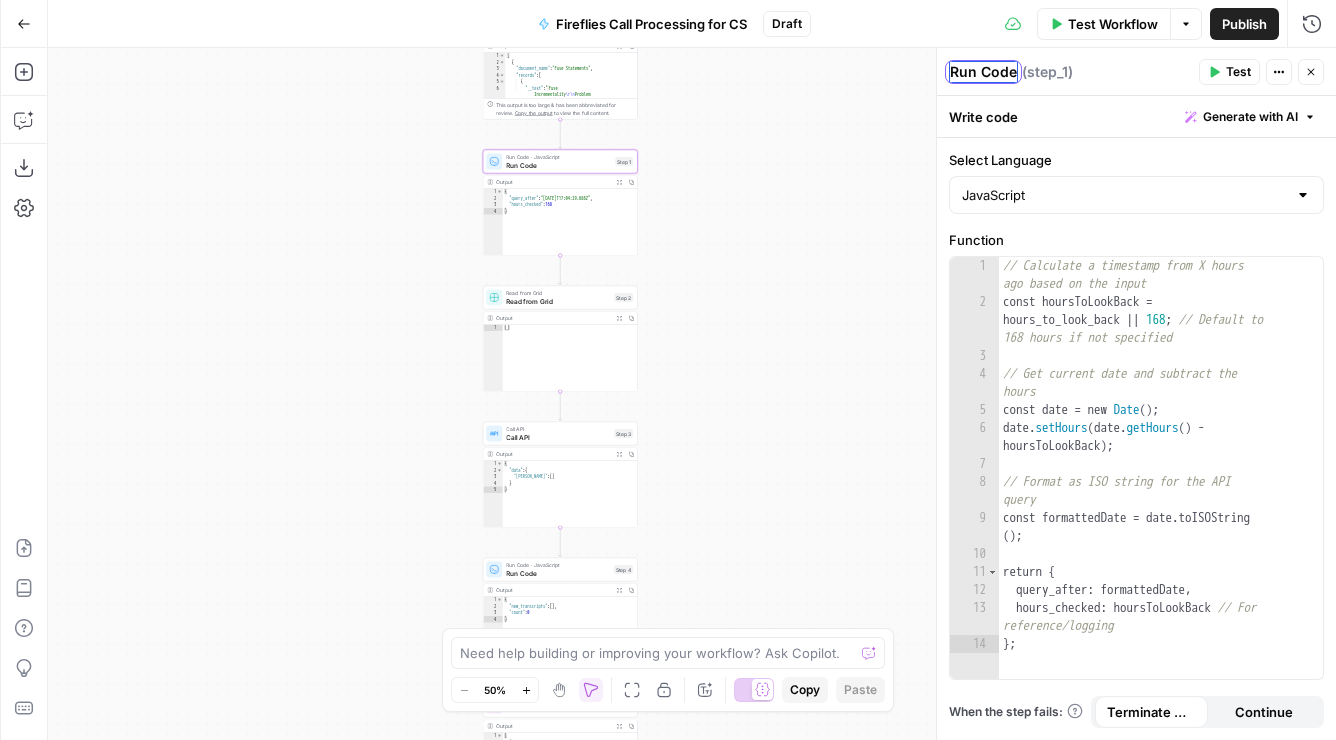 click on "Run Code" at bounding box center (983, 72) 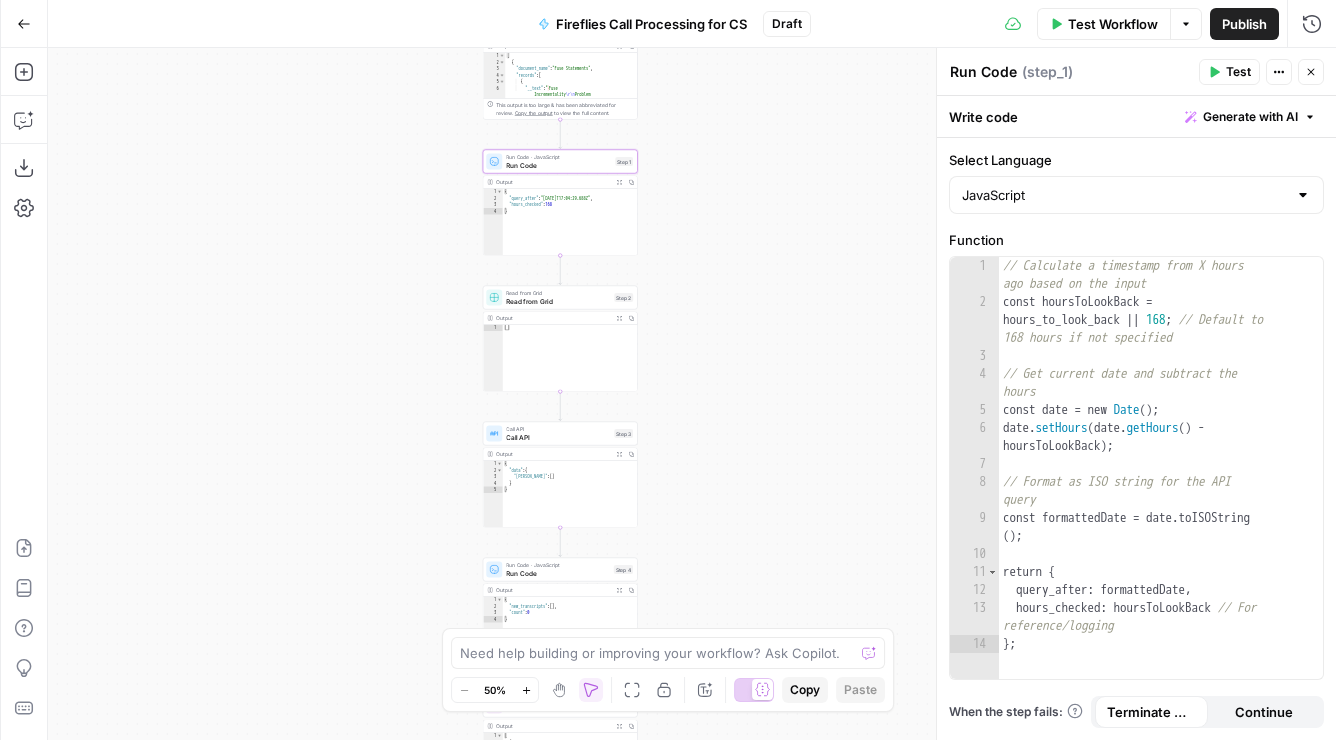 drag, startPoint x: 1017, startPoint y: 74, endPoint x: 925, endPoint y: 73, distance: 92.00543 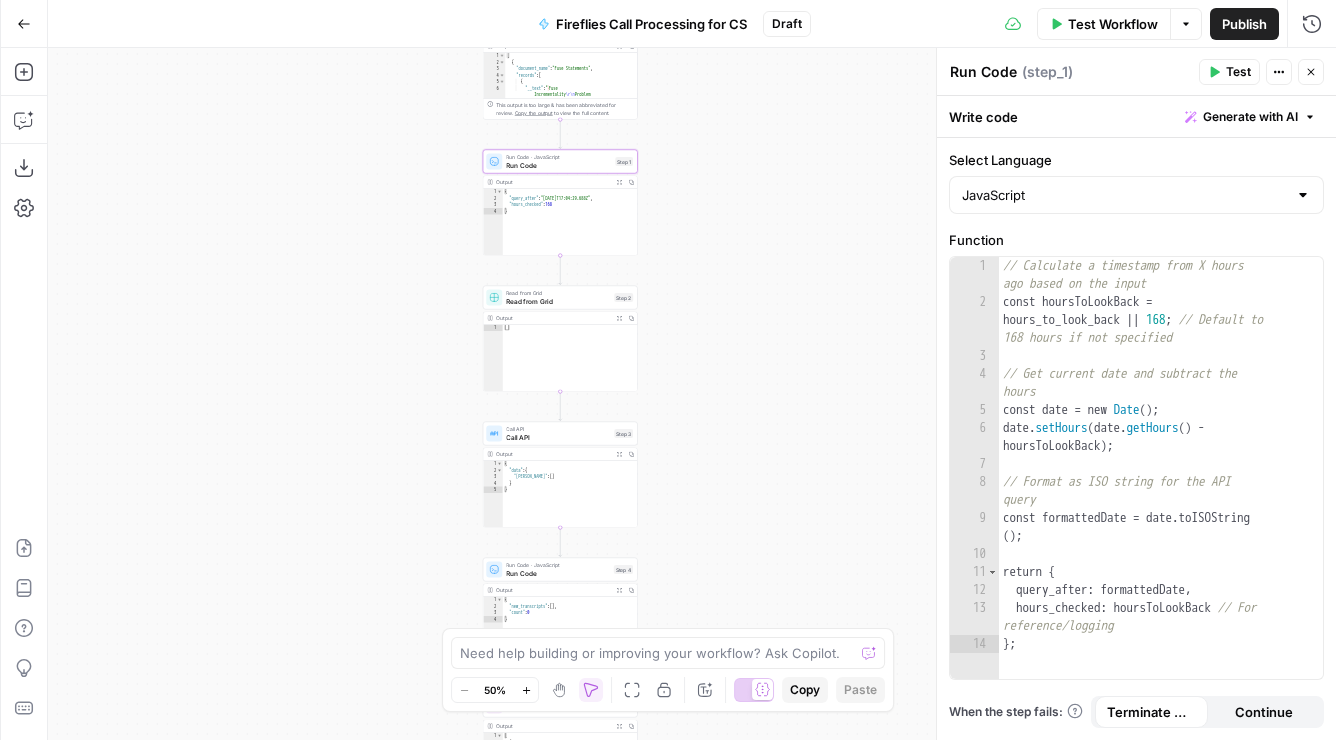 click on "PartnerCentric Sales Tools New Home Browse Your Data Monitoring Settings Recent Grids New grid Fireflies Sales Call Analysis For CS Loyalty Analysis Content Audit Grid v3 Recent Workflows New Workflow Fireflies Call Processing for CS Fireflies Call Processing Competitors Promoted AirOps Academy What's new?
5
Help + Support Go Back Fireflies Call Processing for CS Draft Test Workflow Options Publish Run History Add Steps Copilot Download as JSON Settings Import JSON AirOps Academy Help Give Feedback Shortcuts true false Workflow Set Inputs Inputs Get Knowledge Base File Sales Collateral Step 33 Output Expand Output Copy 1 2 3 4 5 6 [    {      "document_name" :  "Fuse Statements" ,      "records" :  [         {           "__text" :  " · Fuse               Incrementality \r\n Problem               Statement: Affiliate marketing               leaders struggle to accurately               . \r\n \r\n Fuse" at bounding box center [668, 370] 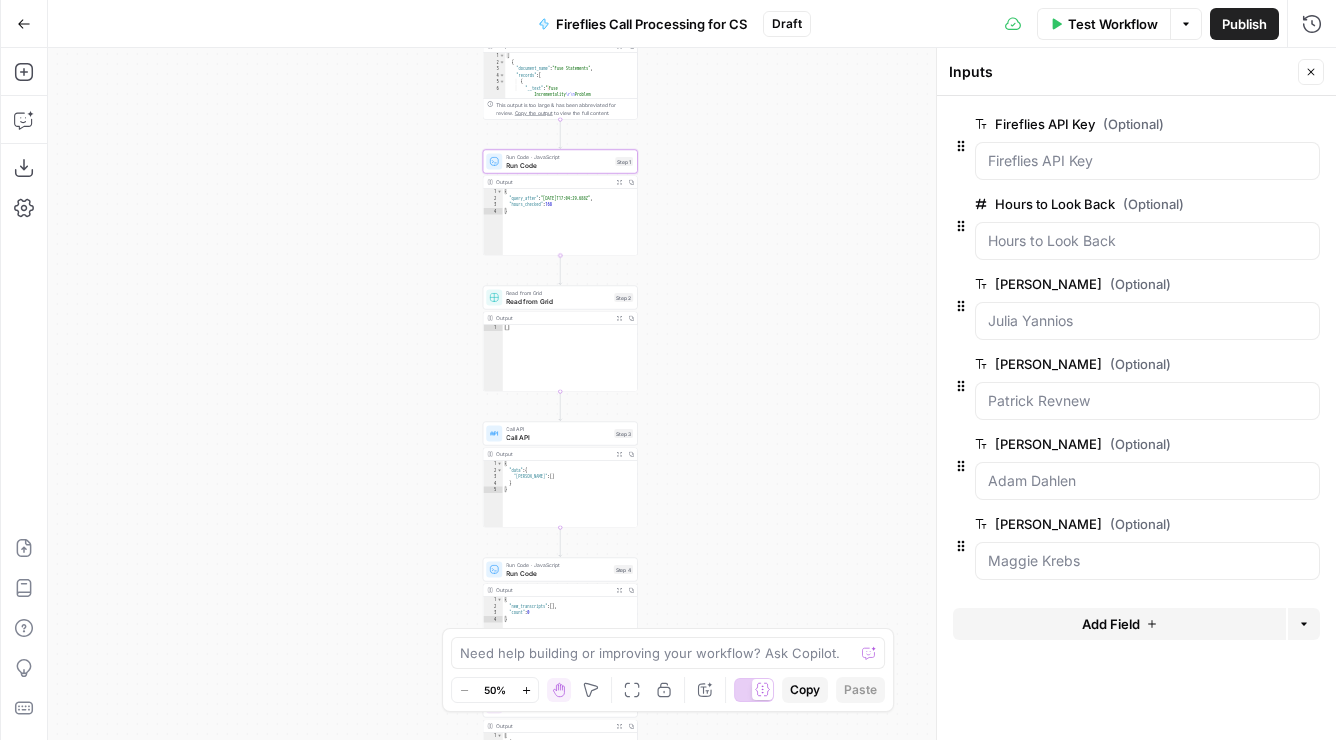 click on "Run Code" at bounding box center [558, 165] 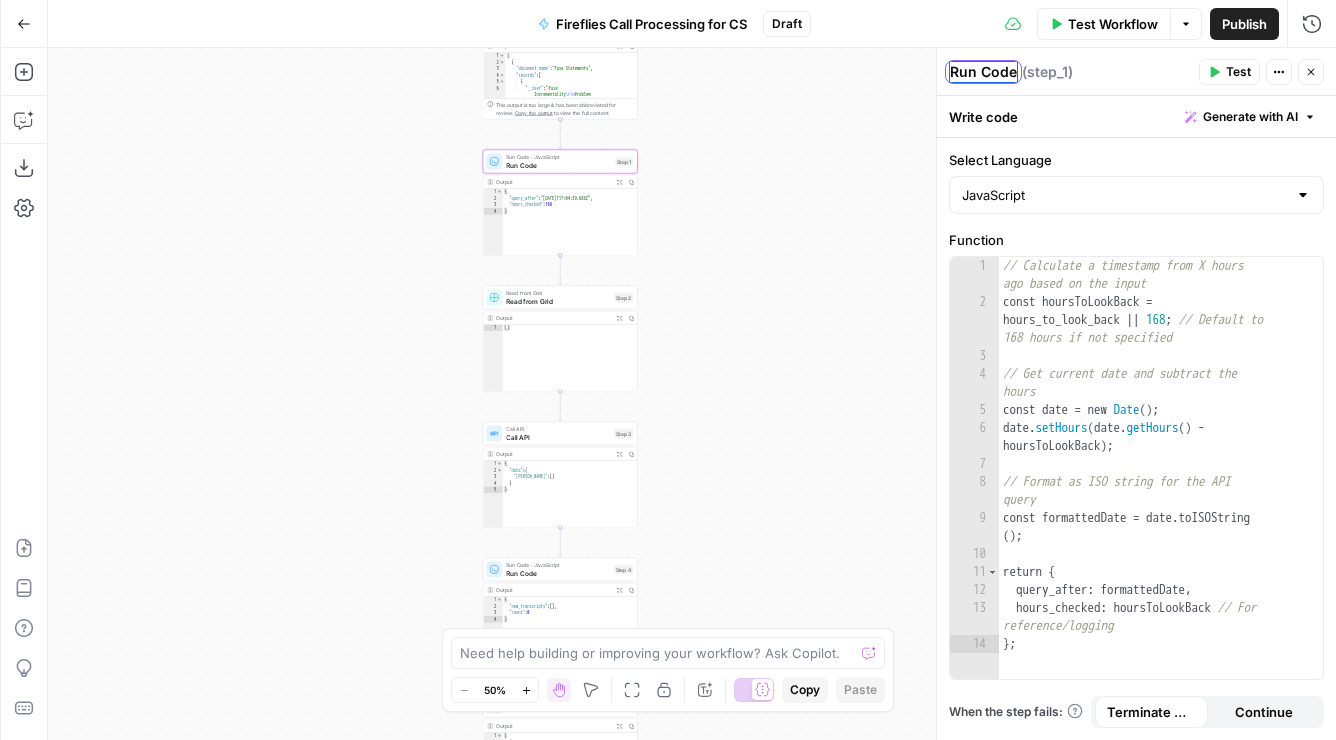 click on "Run Code" at bounding box center [983, 72] 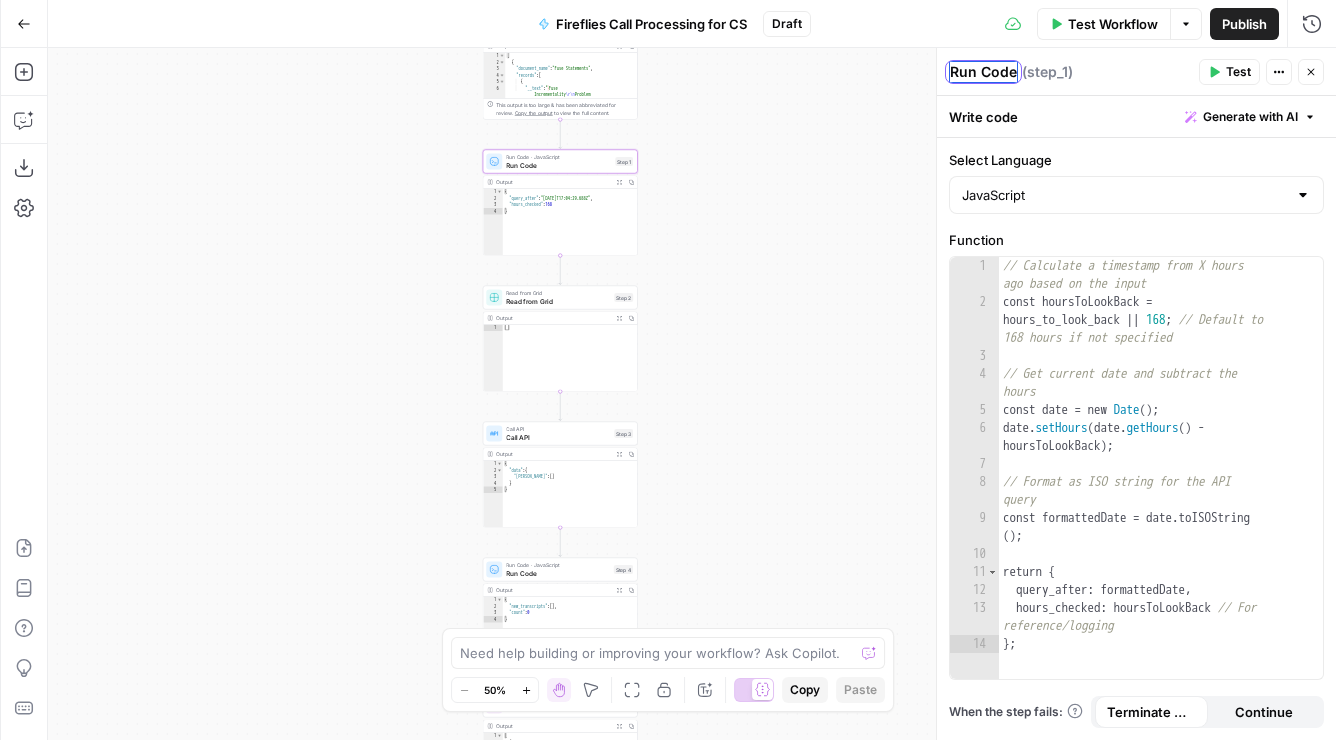 click on "Run Code" at bounding box center [983, 72] 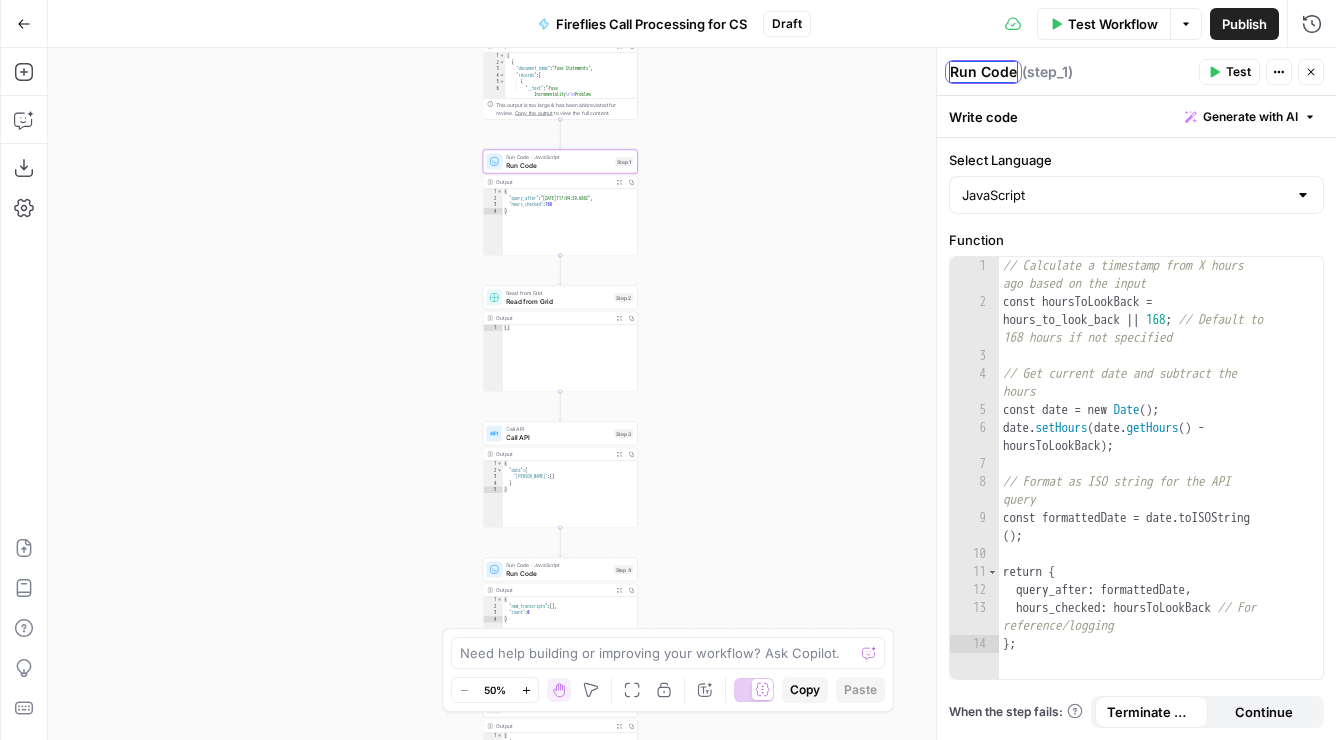 click on "Run Code" at bounding box center (983, 72) 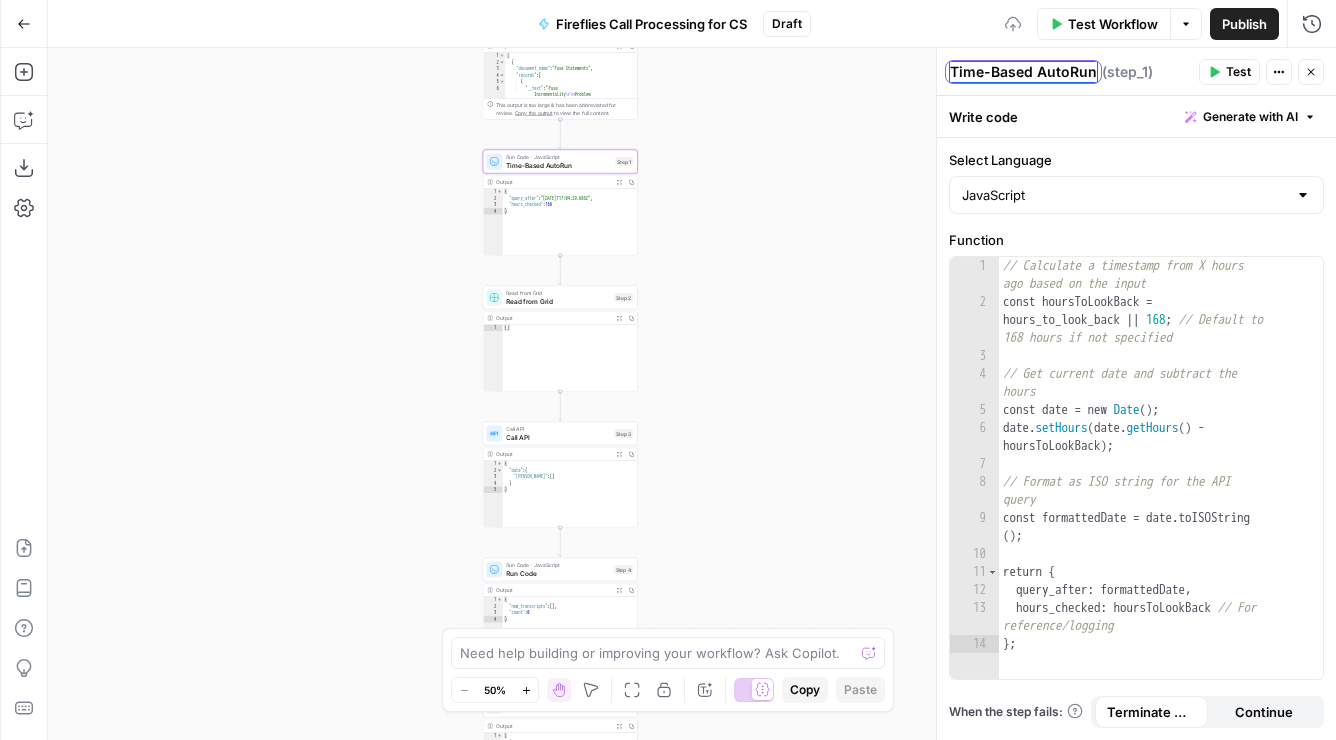 type on "Time-Based AutoRun" 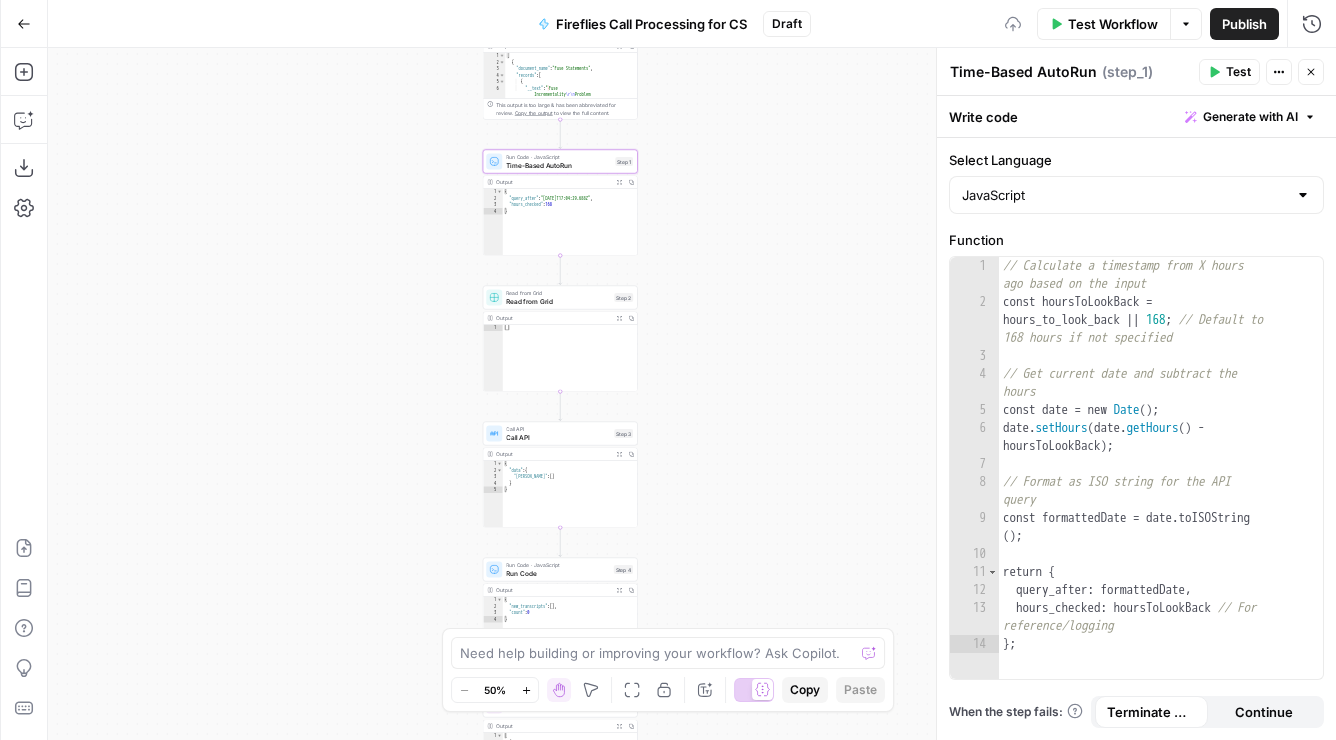 click on "true false Workflow Set Inputs Inputs Get Knowledge Base File Sales Collateral Step 33 Output Expand Output Copy 1 2 3 4 5 6 [    {      "document_name" :  "Fuse Statements" ,      "records" :  [         {           "__text" :  " · Fuse               Incrementality \r\n Problem               Statement: Affiliate marketing               leaders struggle to accurately               measure the true value of their               affiliate publishers because               traditional attribution models               can't distinguish between               publishers who genuinely drive               business growth versus those who               simply claim credit for sales               that would have happened anyway.               This leads to inefficient               commission structures based on               subjective publisher  . \r\n" at bounding box center [692, 394] 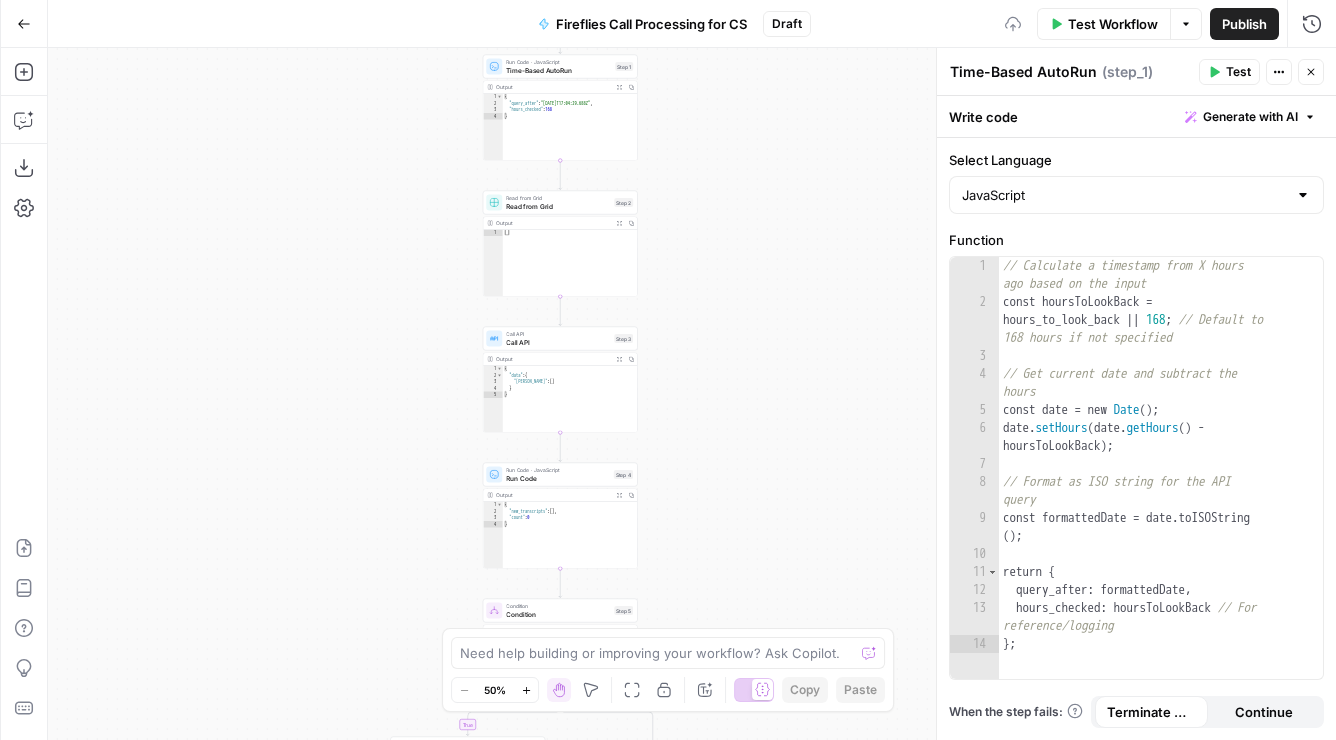 drag, startPoint x: 768, startPoint y: 251, endPoint x: 726, endPoint y: 227, distance: 48.373547 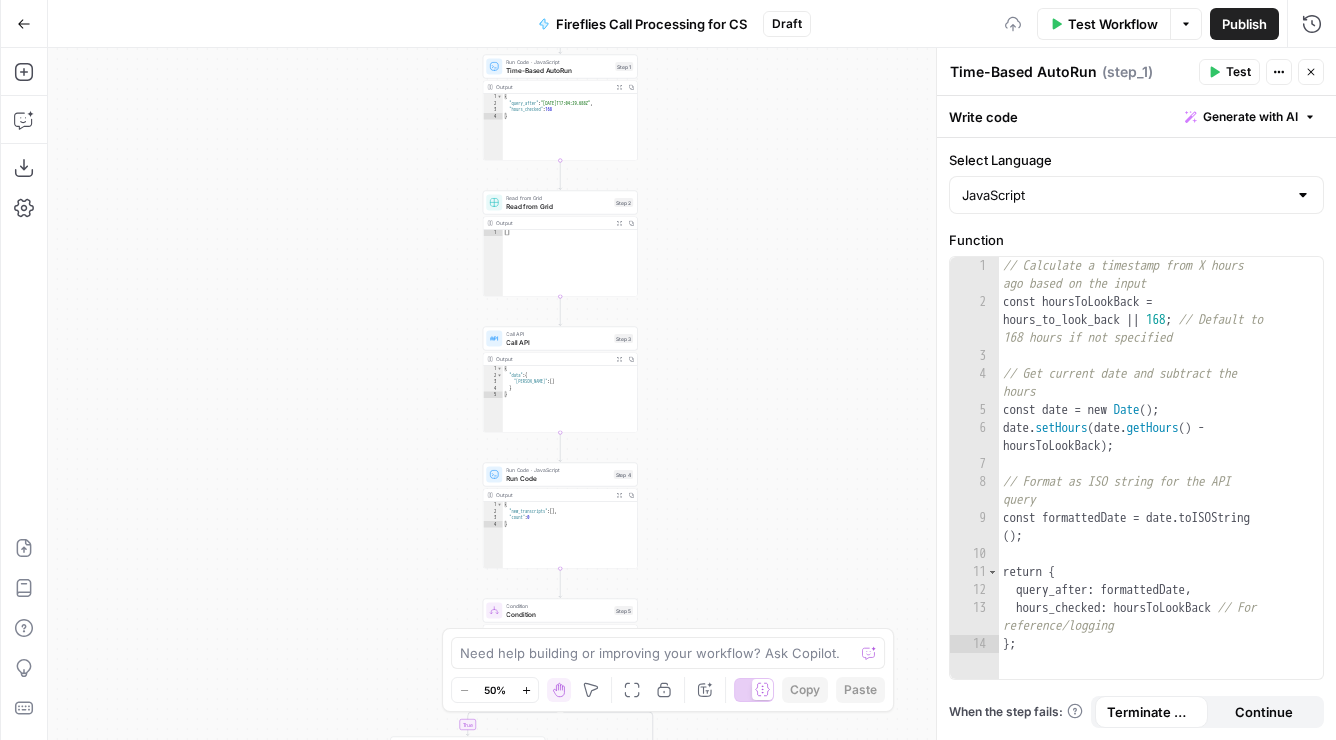click on "true false Workflow Set Inputs Inputs Get Knowledge Base File Sales Collateral Step 33 Output Expand Output Copy 1 2 3 4 5 6 [    {      "document_name" :  "Fuse Statements" ,      "records" :  [         {           "__text" :  " · Fuse               Incrementality \r\n Problem               Statement: Affiliate marketing               leaders struggle to accurately               measure the true value of their               affiliate publishers because               traditional attribution models               can't distinguish between               publishers who genuinely drive               business growth versus those who               simply claim credit for sales               that would have happened anyway.               This leads to inefficient               commission structures based on               subjective publisher  . \r\n" at bounding box center [692, 394] 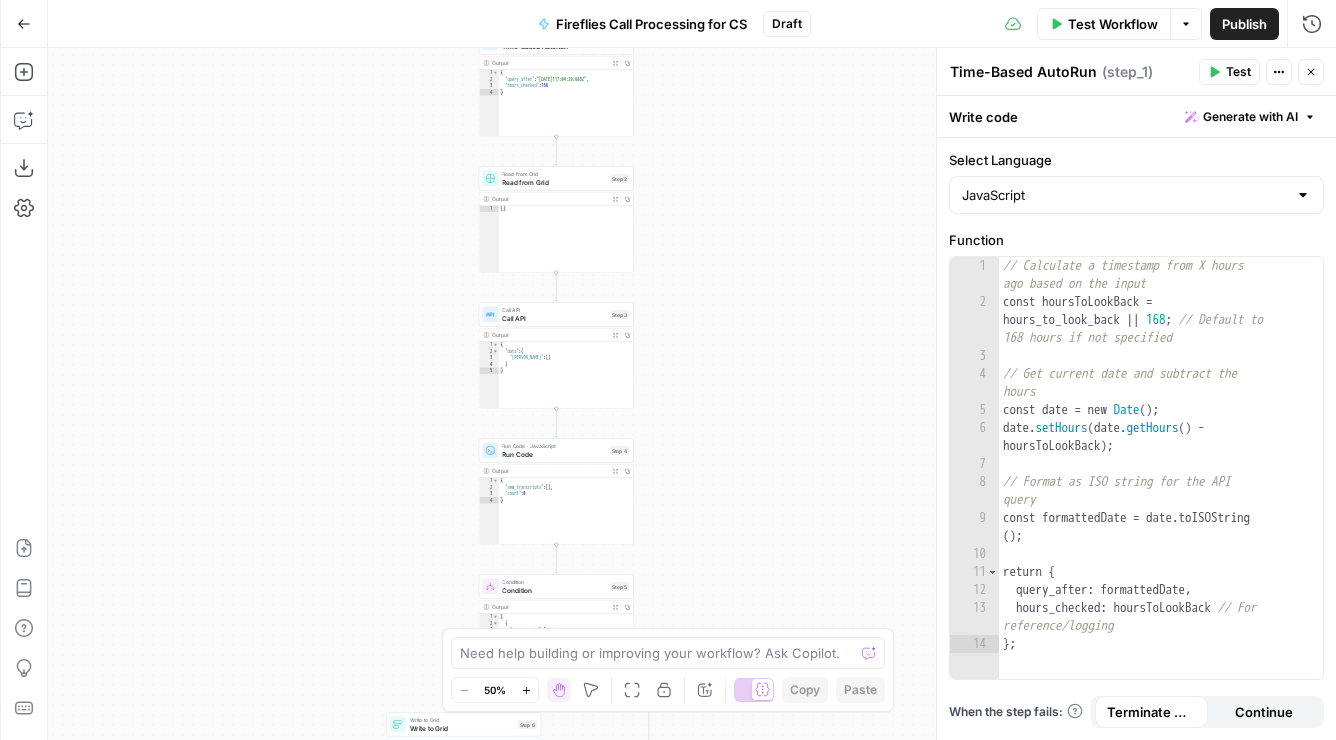 click on "Read from Grid" at bounding box center [554, 182] 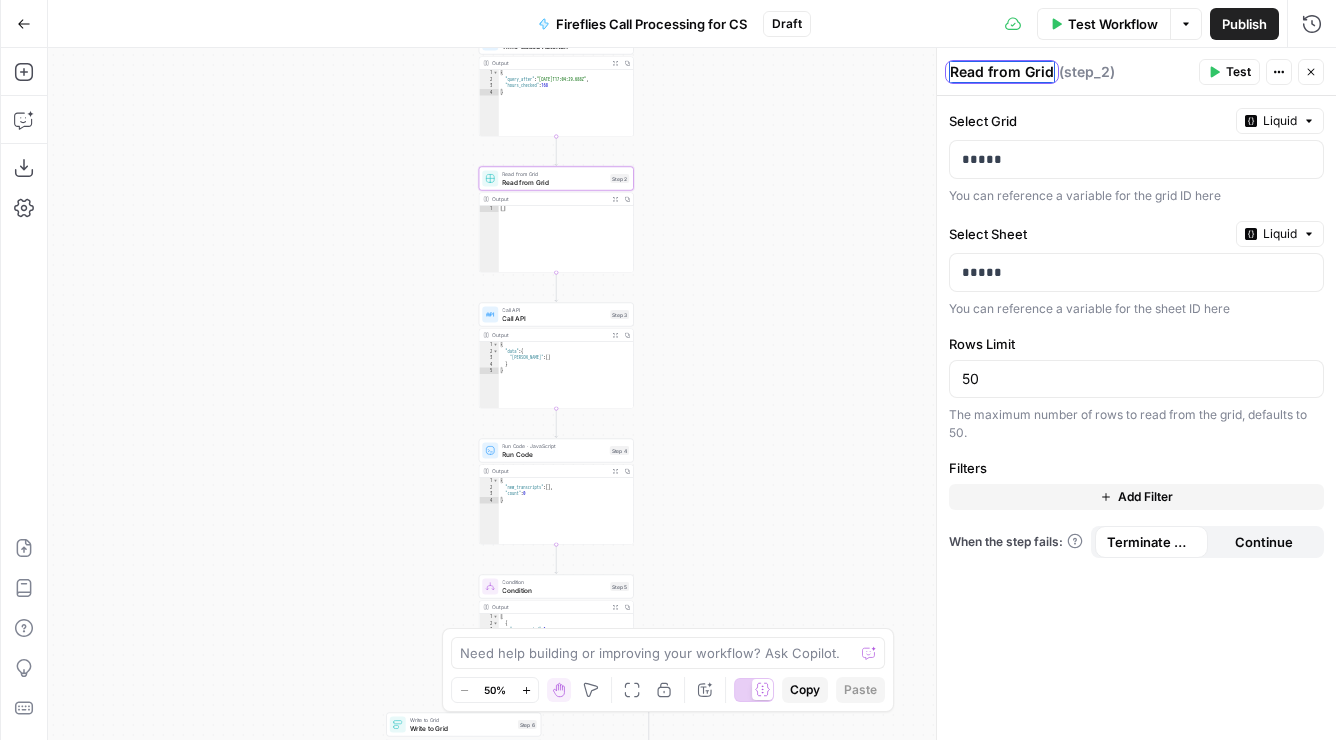 click on "Read from Grid" at bounding box center [1002, 72] 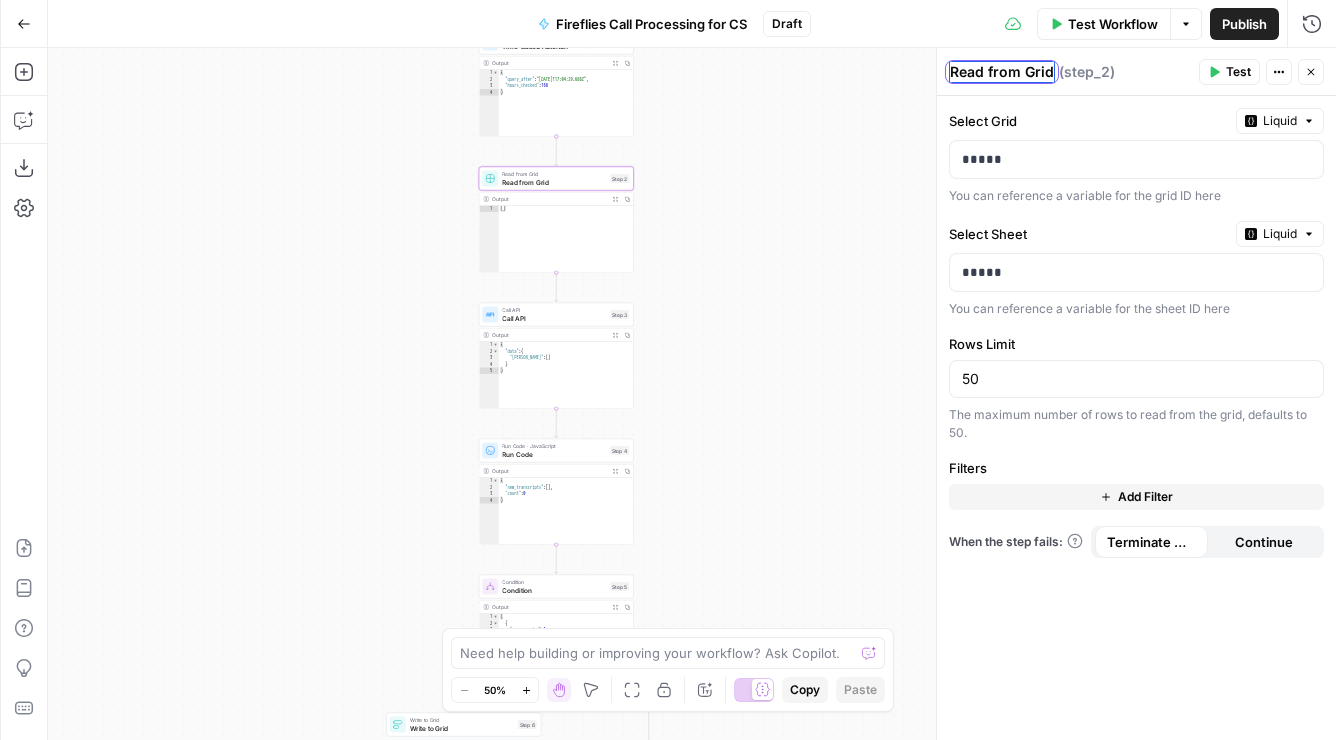 click on "Read from Grid" at bounding box center [1002, 72] 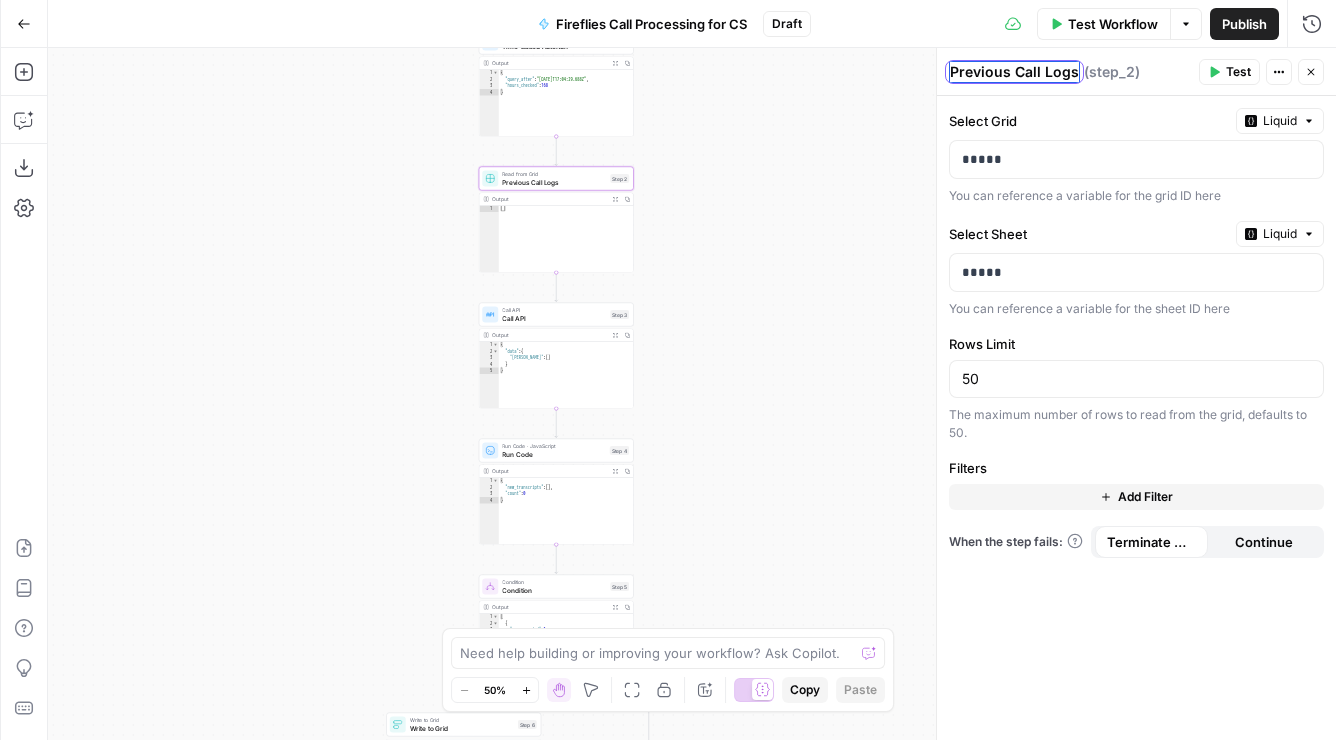 type on "Previous Call Logs" 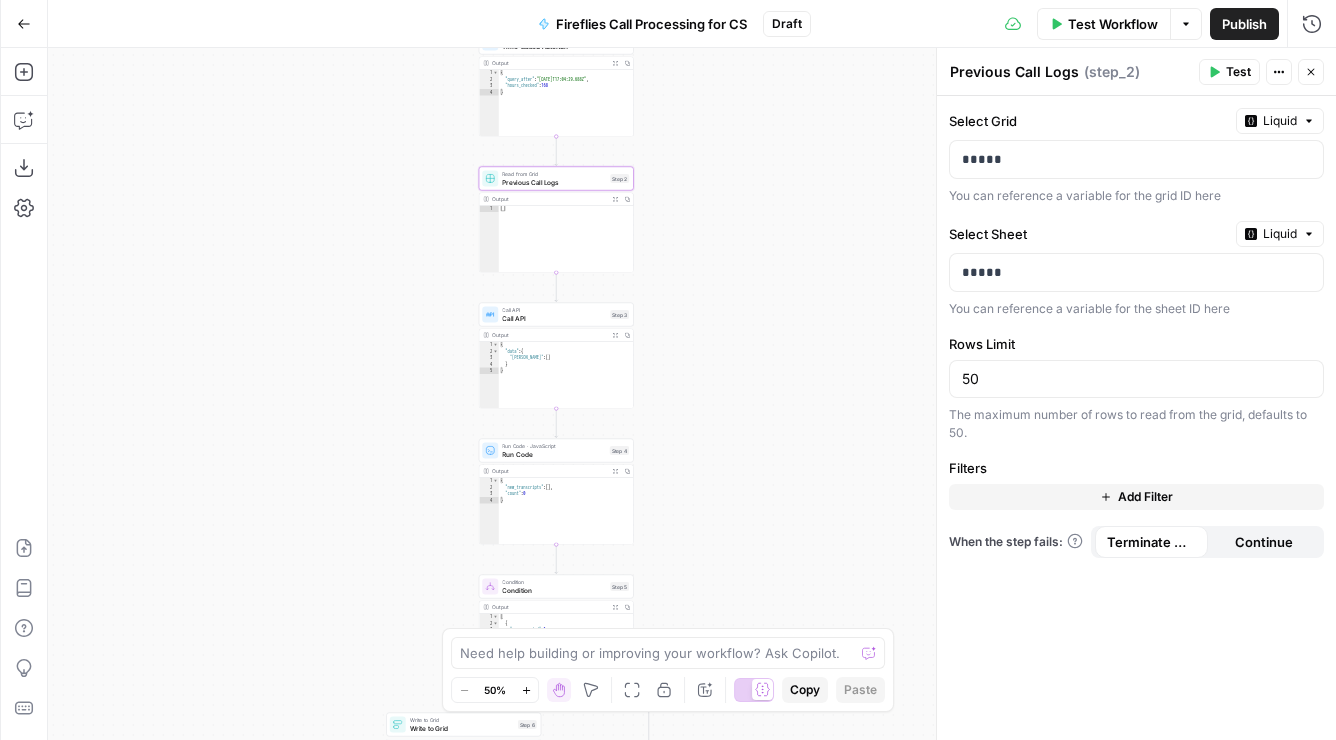 click on "true false Workflow Set Inputs Inputs Get Knowledge Base File Sales Collateral Step 33 Output Expand Output Copy 1 2 3 4 5 6 [    {      "document_name" :  "Fuse Statements" ,      "records" :  [         {           "__text" :  " · Fuse               Incrementality \r\n Problem               Statement: Affiliate marketing               leaders struggle to accurately               measure the true value of their               affiliate publishers because               traditional attribution models               can't distinguish between               publishers who genuinely drive               business growth versus those who               simply claim credit for sales               that would have happened anyway.               This leads to inefficient               commission structures based on               subjective publisher  . \r\n" at bounding box center [692, 394] 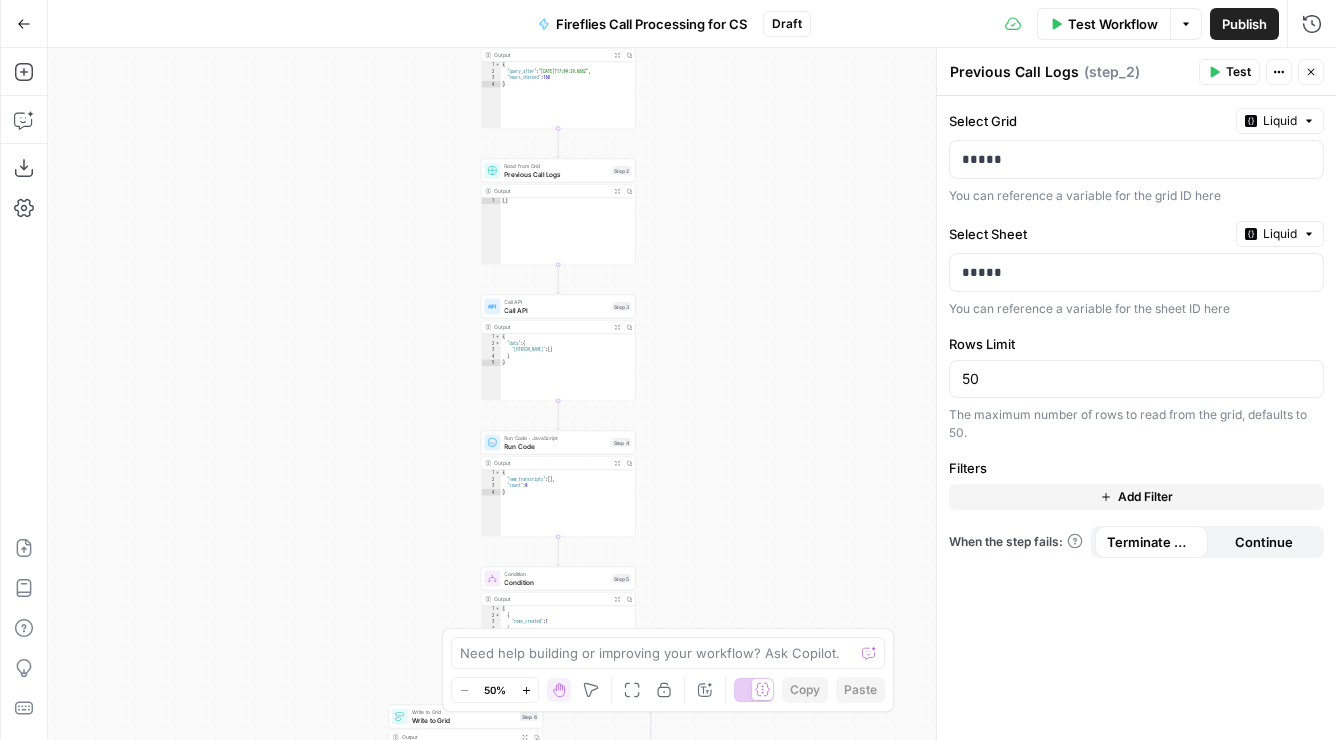 drag, startPoint x: 797, startPoint y: 263, endPoint x: 832, endPoint y: 111, distance: 155.97757 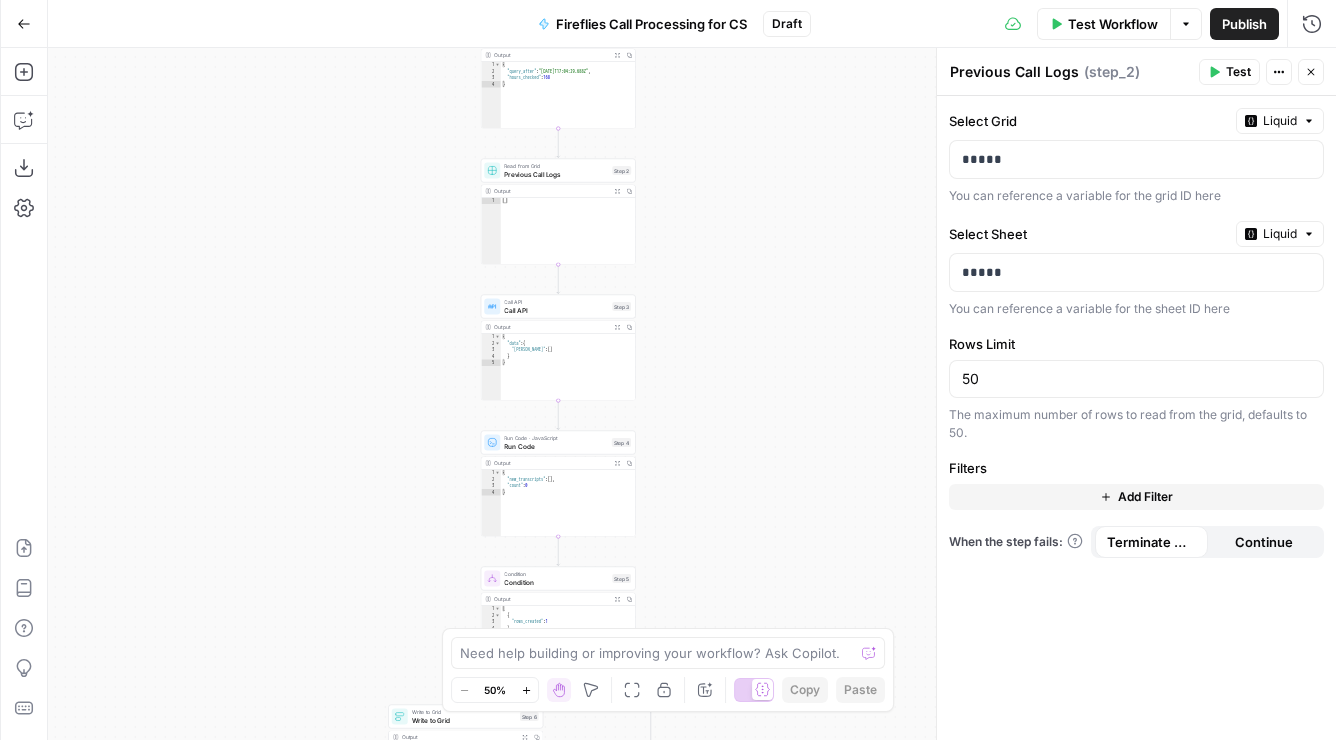 click on "true false Workflow Set Inputs Inputs Get Knowledge Base File Sales Collateral Step 33 Output Expand Output Copy 1 2 3 4 5 6 [    {      "document_name" :  "Fuse Statements" ,      "records" :  [         {           "__text" :  " · Fuse               Incrementality \r\n Problem               Statement: Affiliate marketing               leaders struggle to accurately               measure the true value of their               affiliate publishers because               traditional attribution models               can't distinguish between               publishers who genuinely drive               business growth versus those who               simply claim credit for sales               that would have happened anyway.               This leads to inefficient               commission structures based on               subjective publisher  . \r\n" at bounding box center (692, 394) 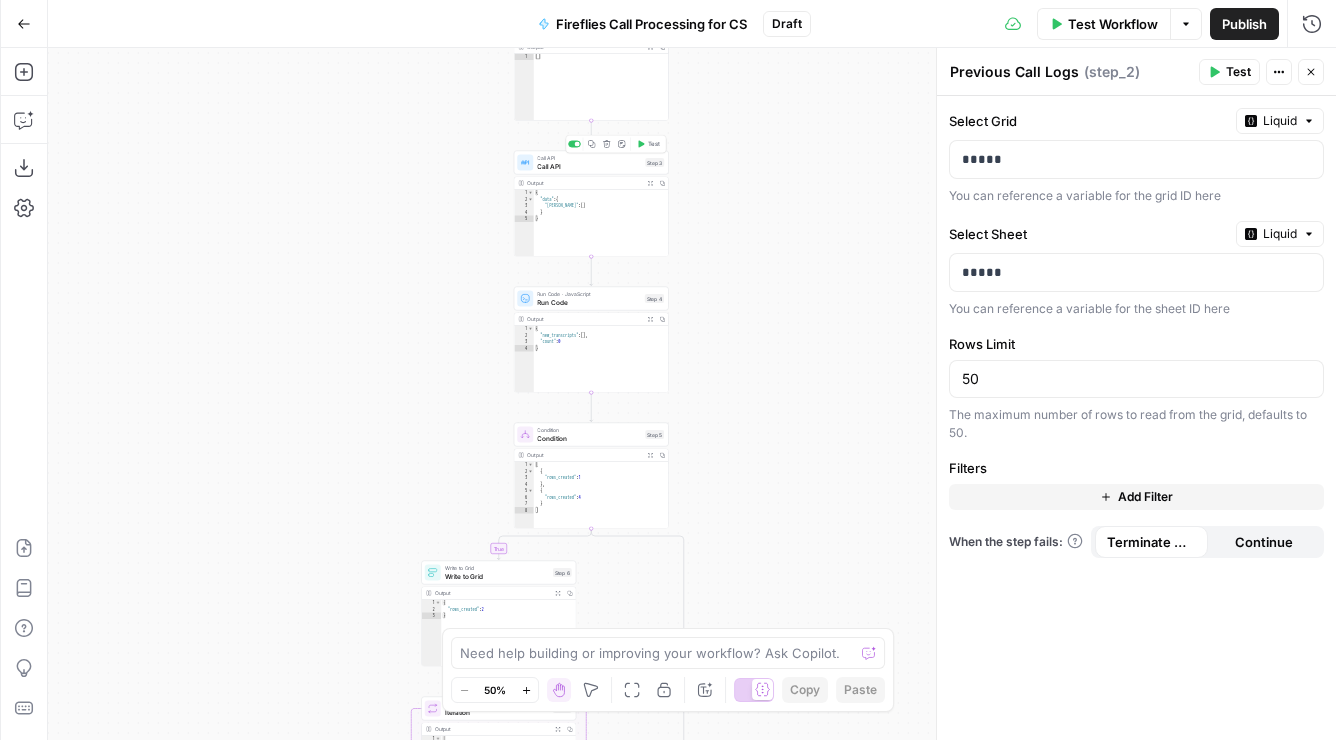 click on "Call API" at bounding box center (589, 166) 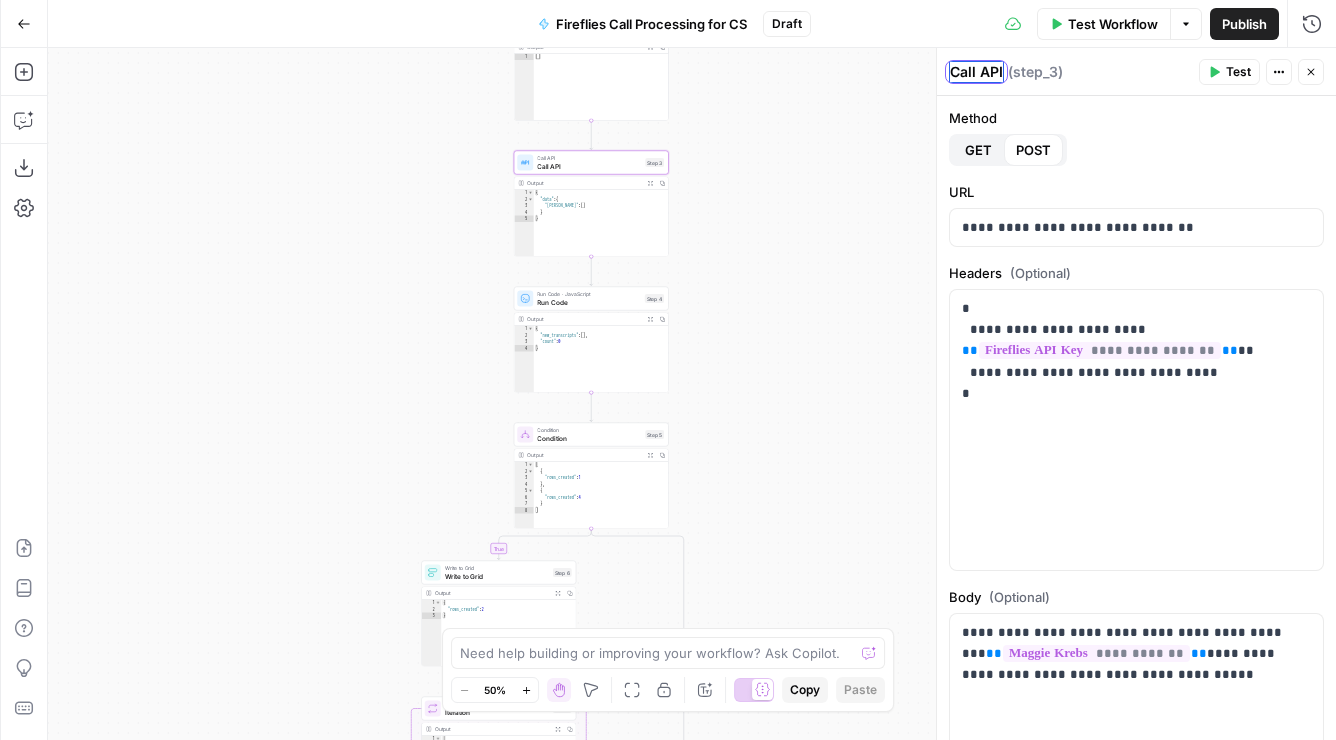 click on "Call API" at bounding box center [976, 72] 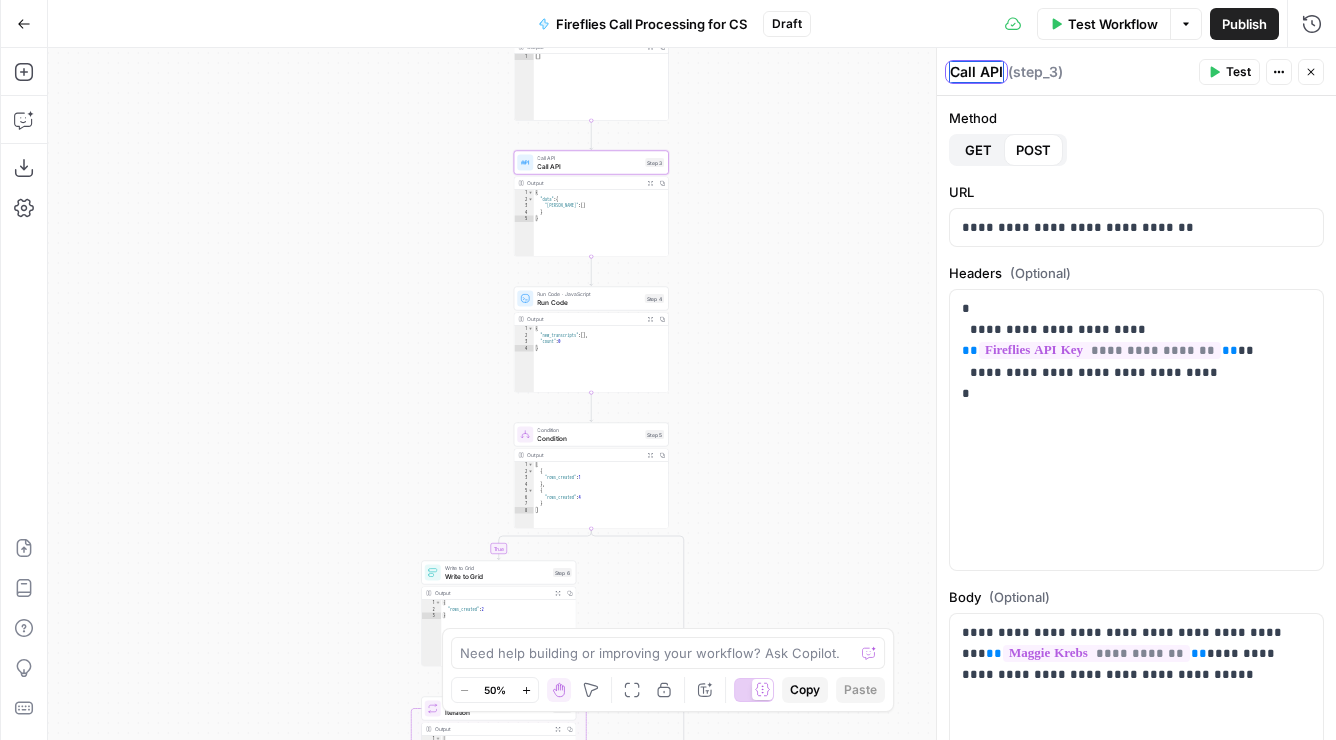 click on "Call API" at bounding box center [976, 72] 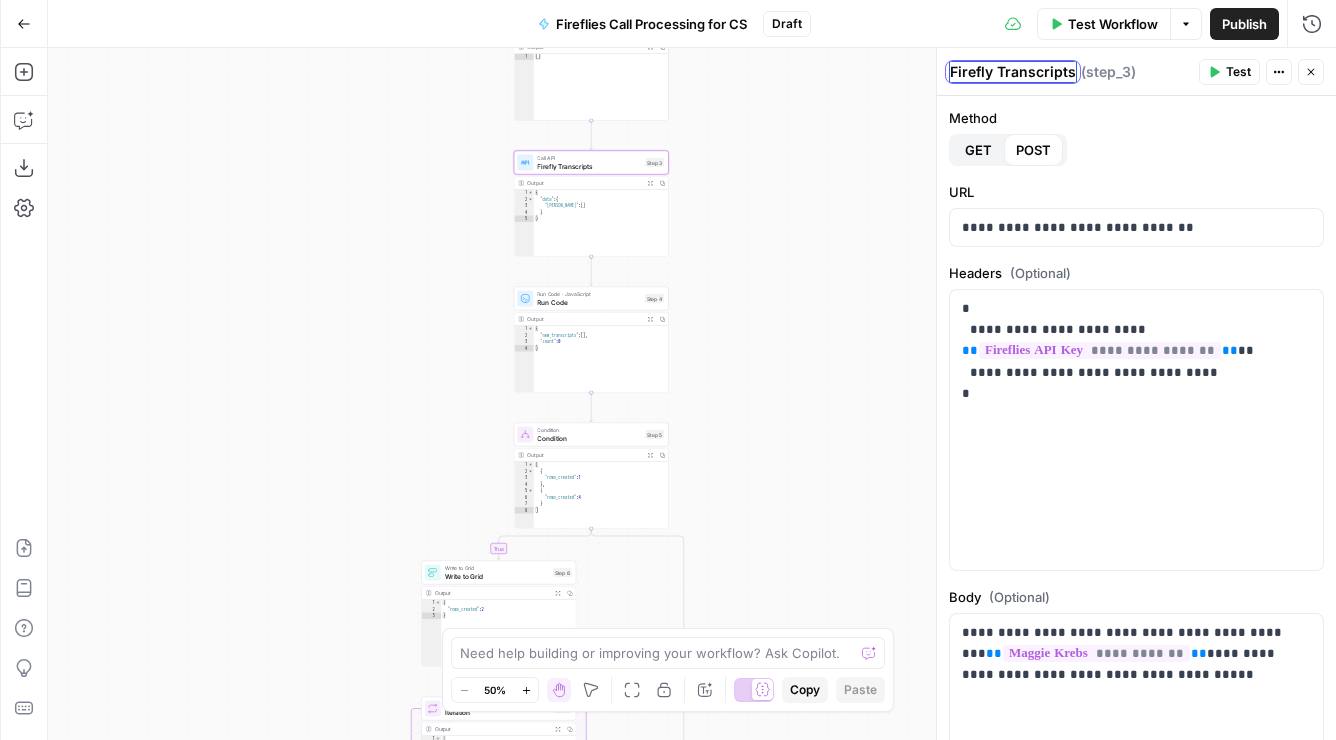 type on "Firefly Transcripts" 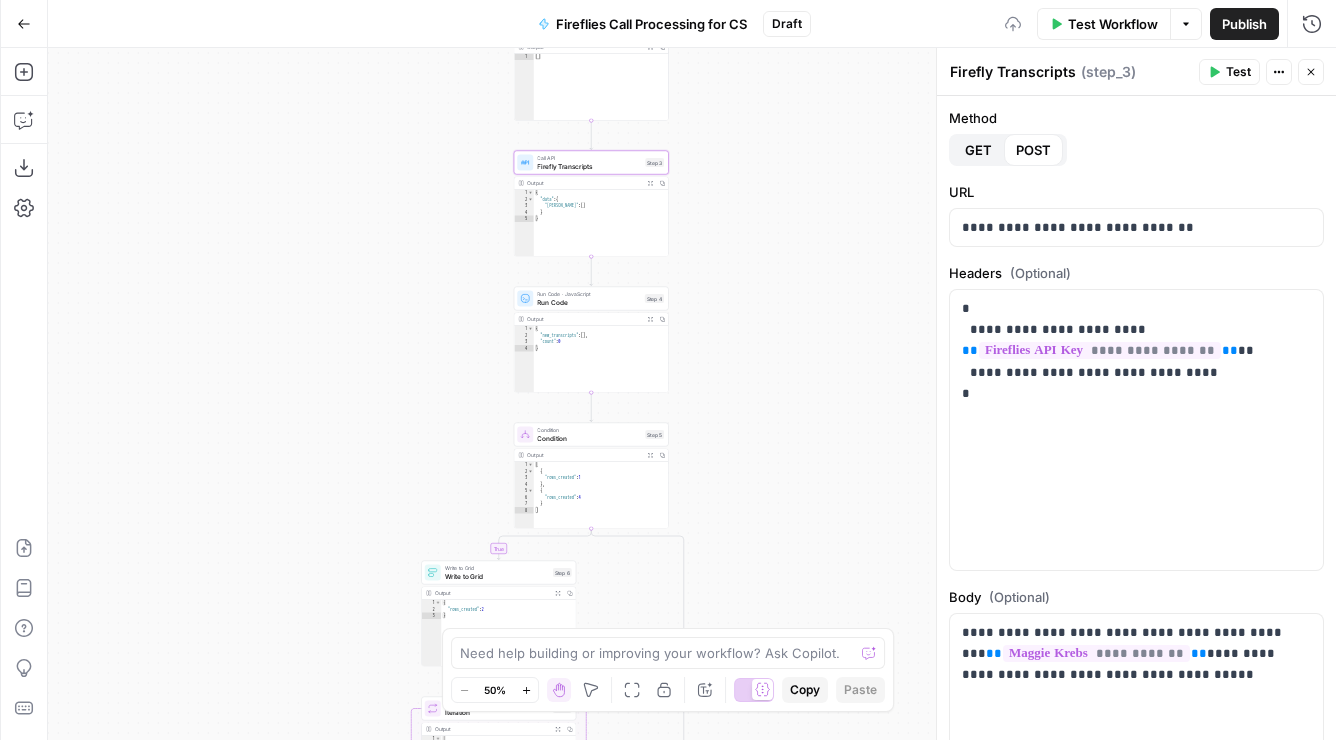 click on "true false Workflow Set Inputs Inputs Get Knowledge Base File Sales Collateral Step 33 Output Expand Output Copy 1 2 3 4 5 6 [    {      "document_name" :  "Fuse Statements" ,      "records" :  [         {           "__text" :  " · Fuse               Incrementality \r\n Problem               Statement: Affiliate marketing               leaders struggle to accurately               measure the true value of their               affiliate publishers because               traditional attribution models               can't distinguish between               publishers who genuinely drive               business growth versus those who               simply claim credit for sales               that would have happened anyway.               This leads to inefficient               commission structures based on               subjective publisher  . \r\n" at bounding box center [692, 394] 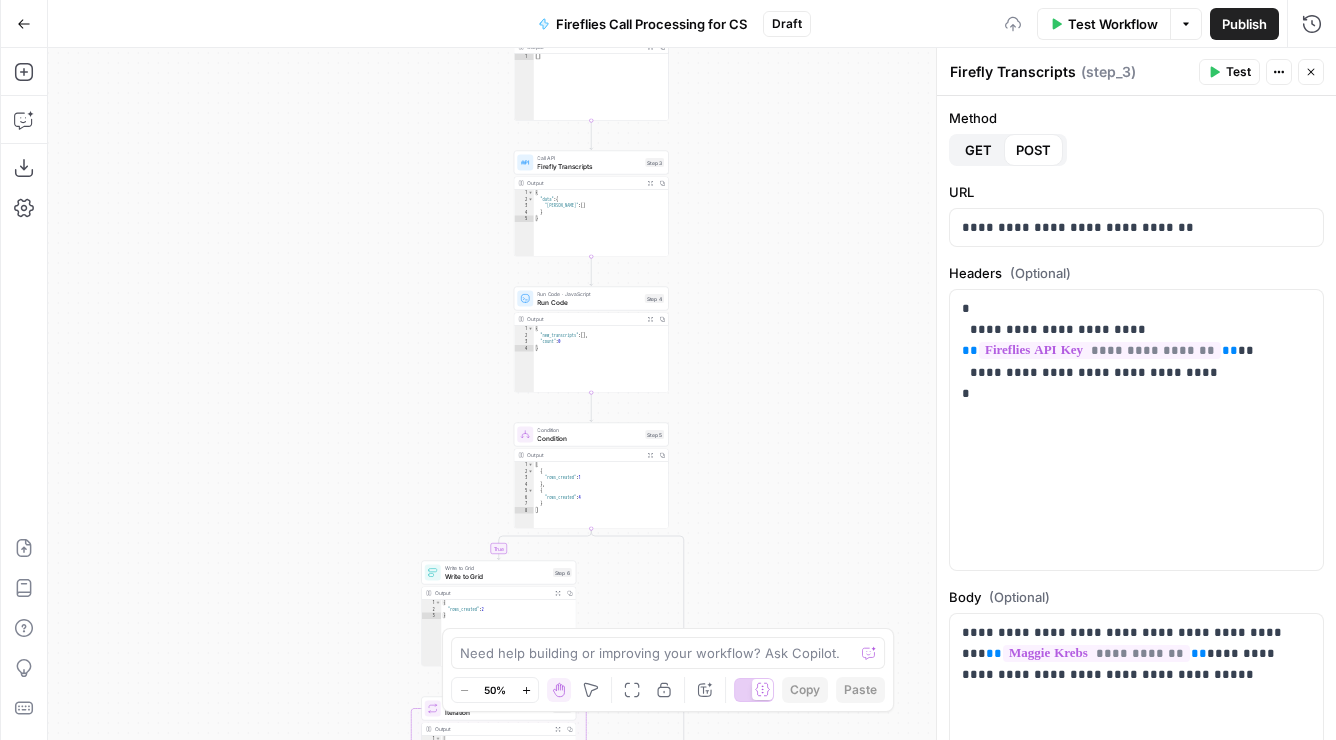click on "true false Workflow Set Inputs Inputs Get Knowledge Base File Sales Collateral Step 33 Output Expand Output Copy 1 2 3 4 5 6 [    {      "document_name" :  "Fuse Statements" ,      "records" :  [         {           "__text" :  " · Fuse               Incrementality \r\n Problem               Statement: Affiliate marketing               leaders struggle to accurately               measure the true value of their               affiliate publishers because               traditional attribution models               can't distinguish between               publishers who genuinely drive               business growth versus those who               simply claim credit for sales               that would have happened anyway.               This leads to inefficient               commission structures based on               subjective publisher  . \r\n" at bounding box center (692, 394) 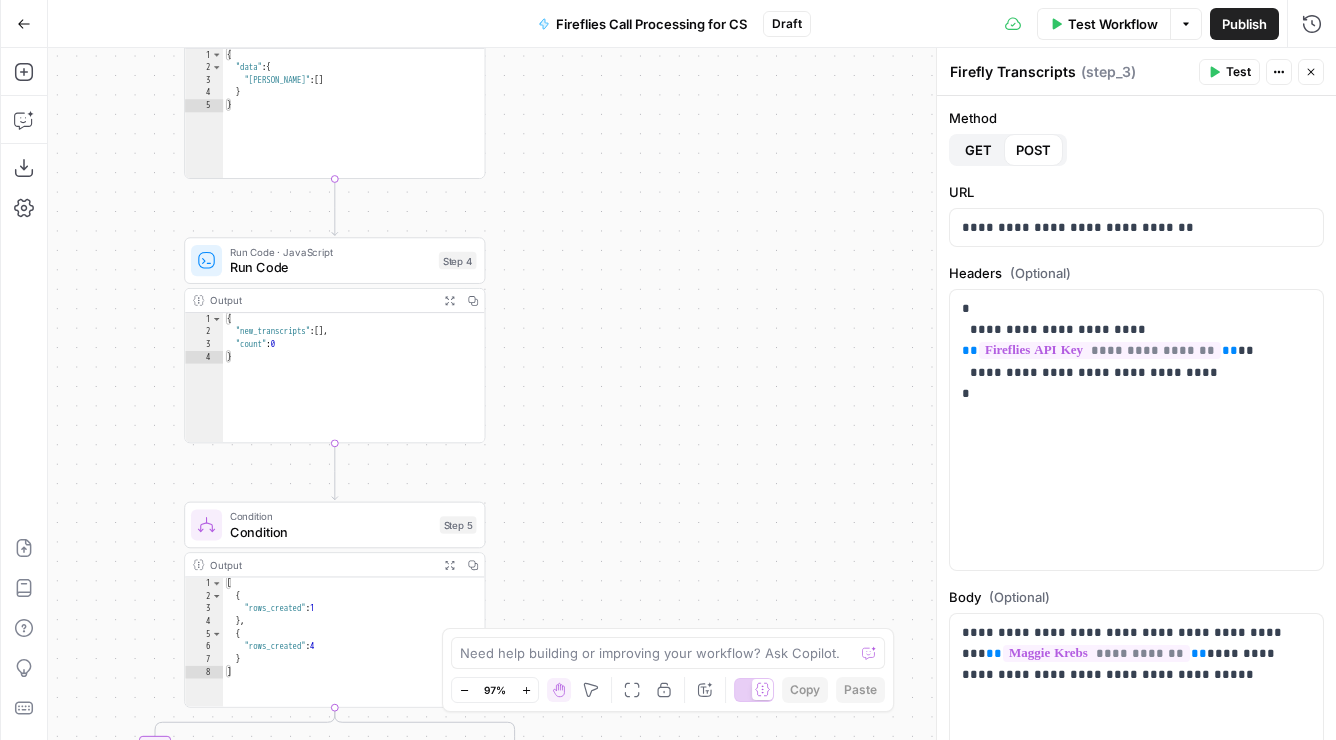drag, startPoint x: 864, startPoint y: 231, endPoint x: 865, endPoint y: 208, distance: 23.021729 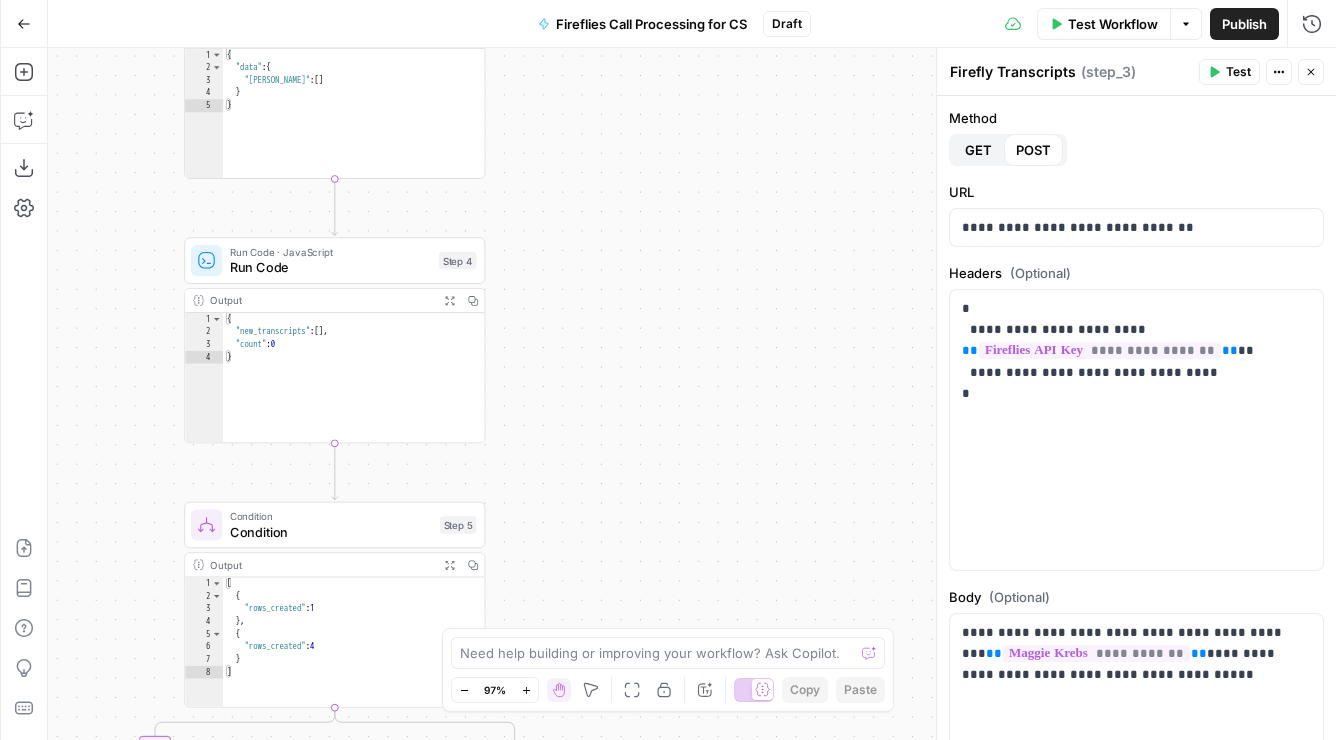 click on "true false Workflow Set Inputs Inputs Get Knowledge Base File Sales Collateral Step 33 Output Expand Output Copy 1 2 3 4 5 6 [    {      "document_name" :  "Fuse Statements" ,      "records" :  [         {           "__text" :  " · Fuse               Incrementality \r\n Problem               Statement: Affiliate marketing               leaders struggle to accurately               measure the true value of their               affiliate publishers because               traditional attribution models               can't distinguish between               publishers who genuinely drive               business growth versus those who               simply claim credit for sales               that would have happened anyway.               This leads to inefficient               commission structures based on               subjective publisher  . \r\n" at bounding box center (692, 394) 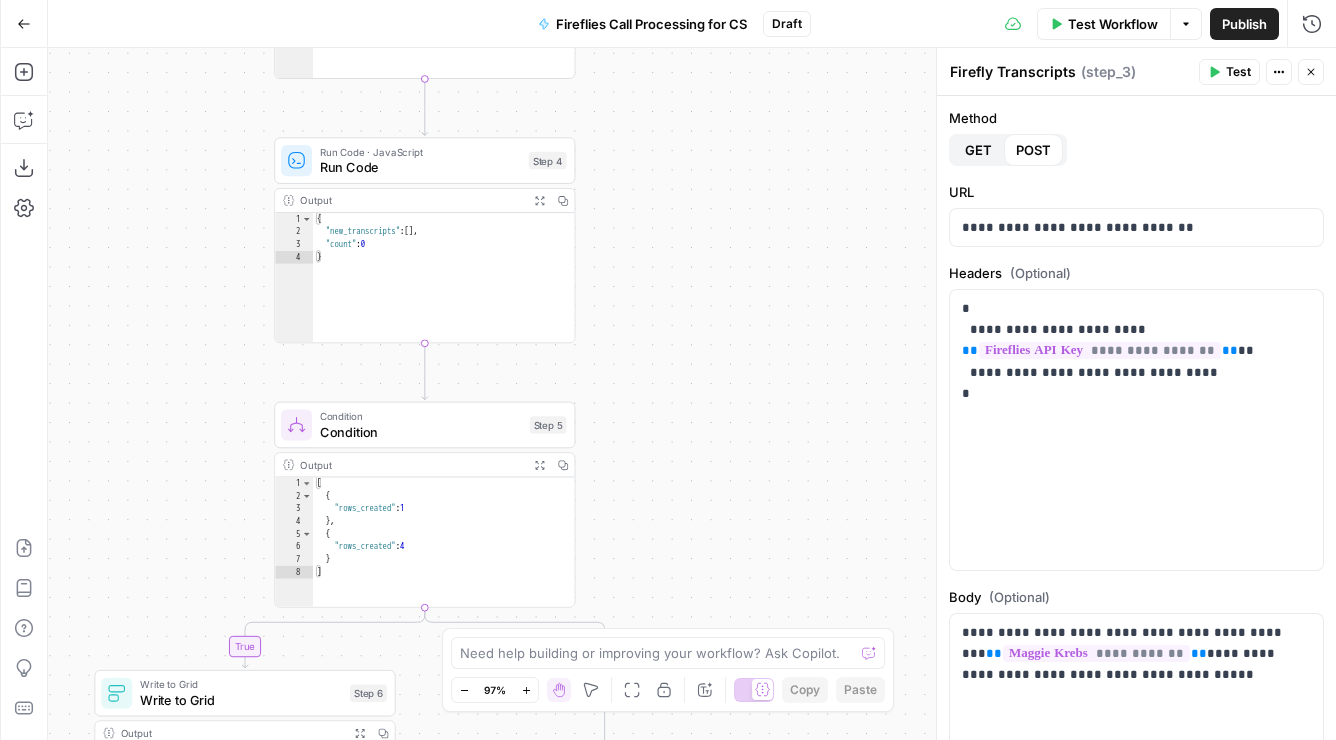 drag, startPoint x: 732, startPoint y: 251, endPoint x: 780, endPoint y: 166, distance: 97.6166 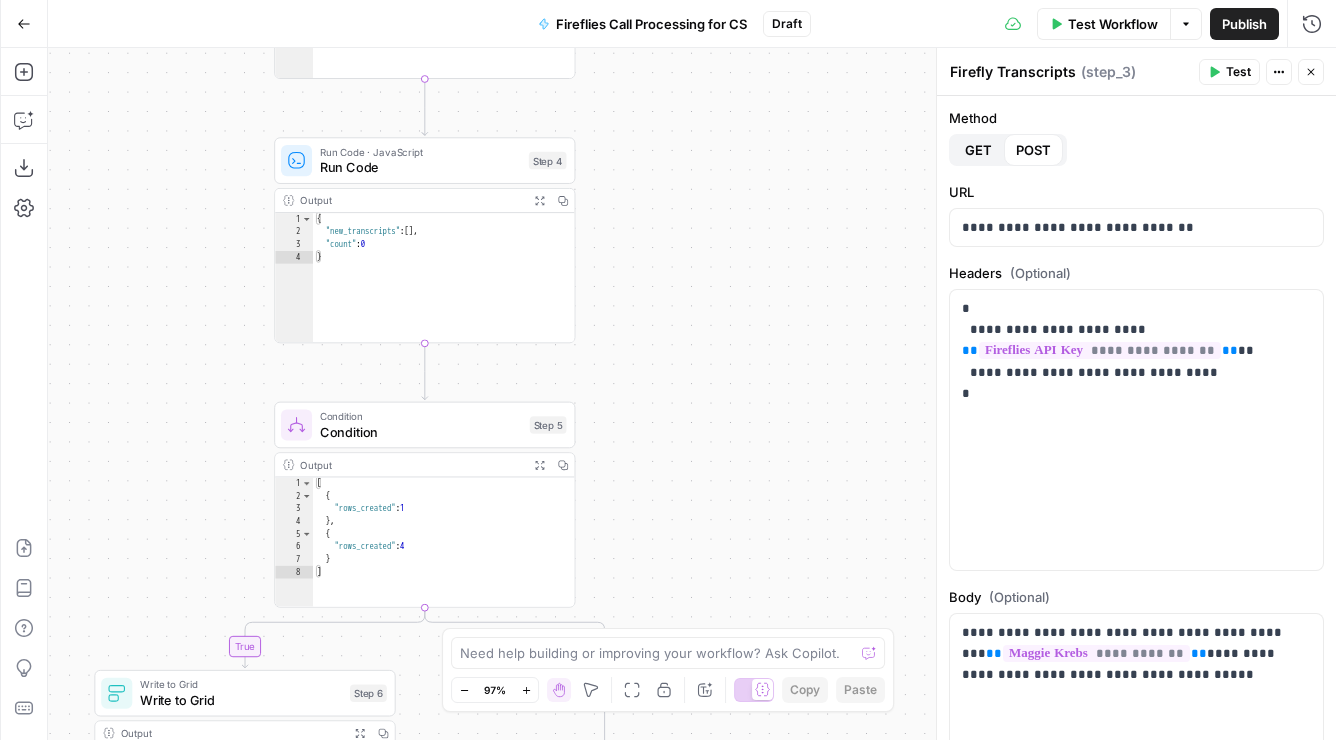 click on "true false Workflow Set Inputs Inputs Get Knowledge Base File Sales Collateral Step 33 Output Expand Output Copy 1 2 3 4 5 6 [    {      "document_name" :  "Fuse Statements" ,      "records" :  [         {           "__text" :  " · Fuse               Incrementality \r\n Problem               Statement: Affiliate marketing               leaders struggle to accurately               measure the true value of their               affiliate publishers because               traditional attribution models               can't distinguish between               publishers who genuinely drive               business growth versus those who               simply claim credit for sales               that would have happened anyway.               This leads to inefficient               commission structures based on               subjective publisher  . \r\n" at bounding box center [692, 394] 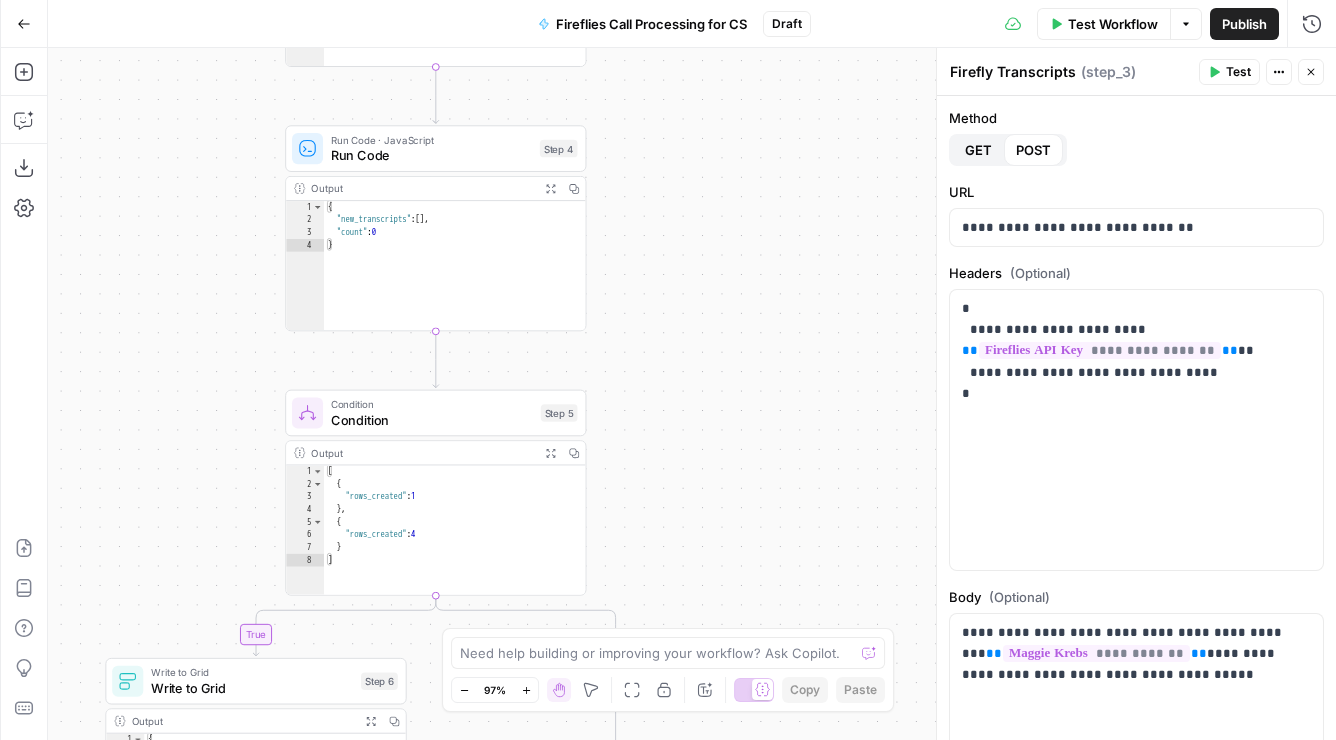 drag, startPoint x: 769, startPoint y: 170, endPoint x: 798, endPoint y: 126, distance: 52.69725 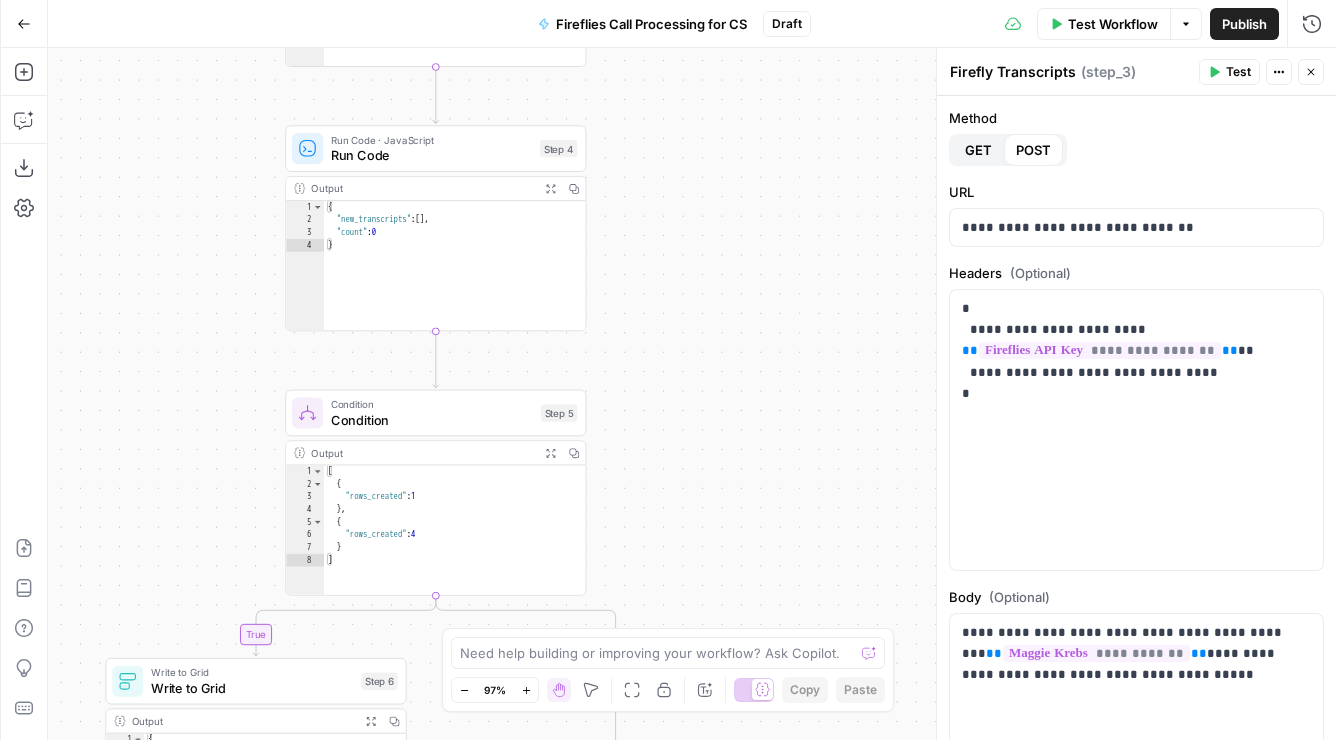 click on "true false Workflow Set Inputs Inputs Get Knowledge Base File Sales Collateral Step 33 Output Expand Output Copy 1 2 3 4 5 6 [    {      "document_name" :  "Fuse Statements" ,      "records" :  [         {           "__text" :  " · Fuse               Incrementality \r\n Problem               Statement: Affiliate marketing               leaders struggle to accurately               measure the true value of their               affiliate publishers because               traditional attribution models               can't distinguish between               publishers who genuinely drive               business growth versus those who               simply claim credit for sales               that would have happened anyway.               This leads to inefficient               commission structures based on               subjective publisher  . \r\n" at bounding box center [692, 394] 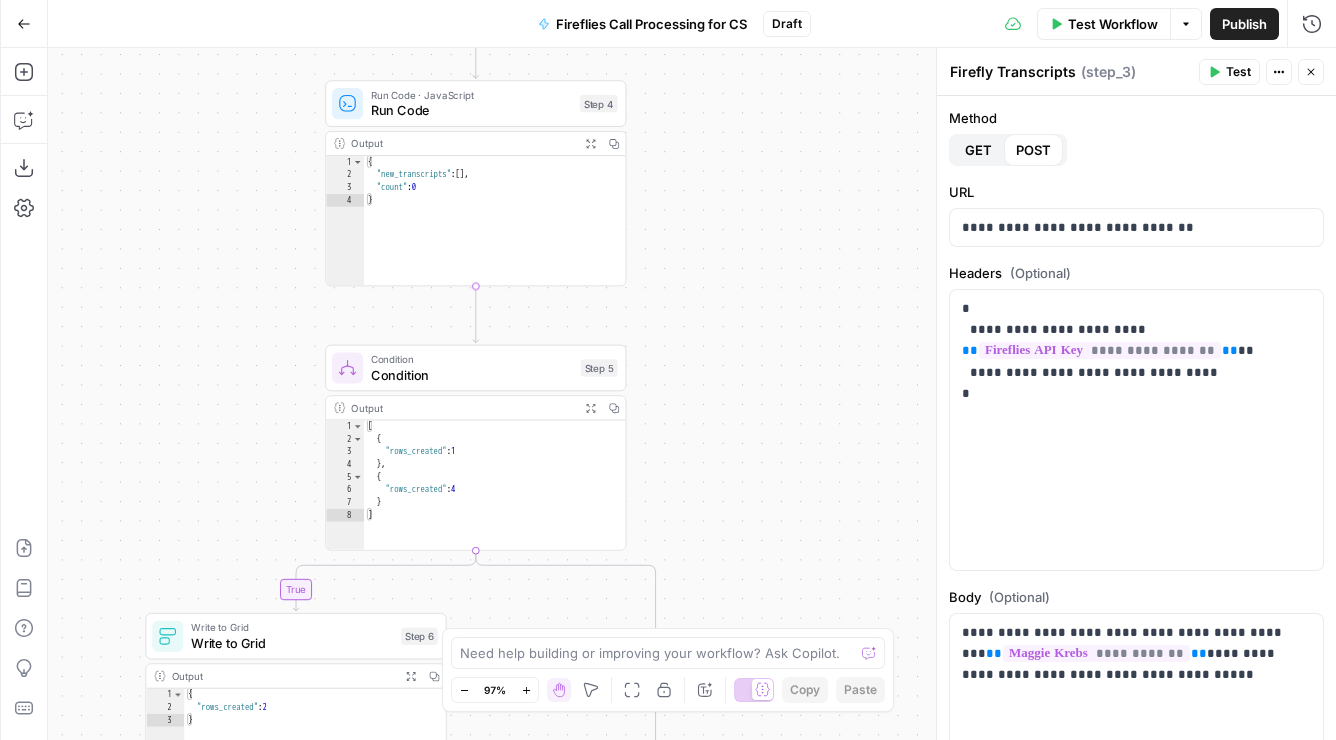 click on "Run Code" at bounding box center [471, 110] 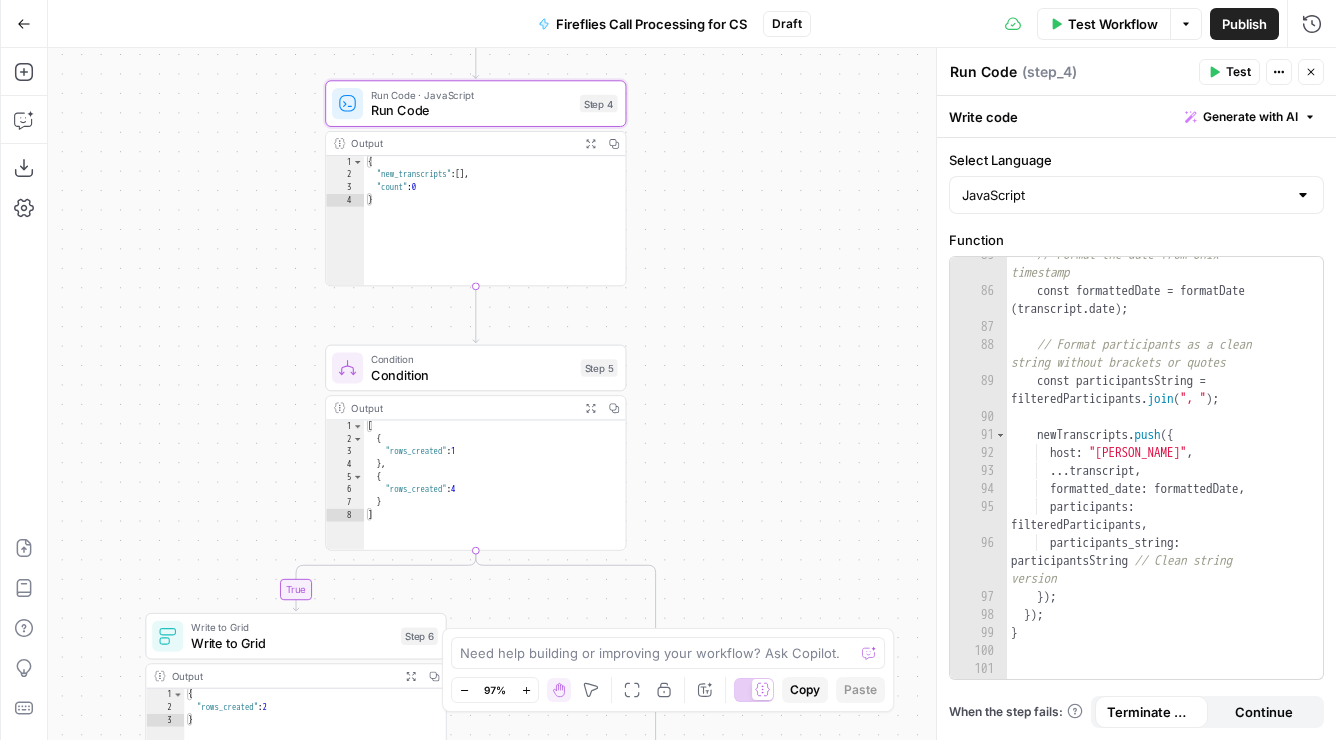 scroll, scrollTop: 2584, scrollLeft: 0, axis: vertical 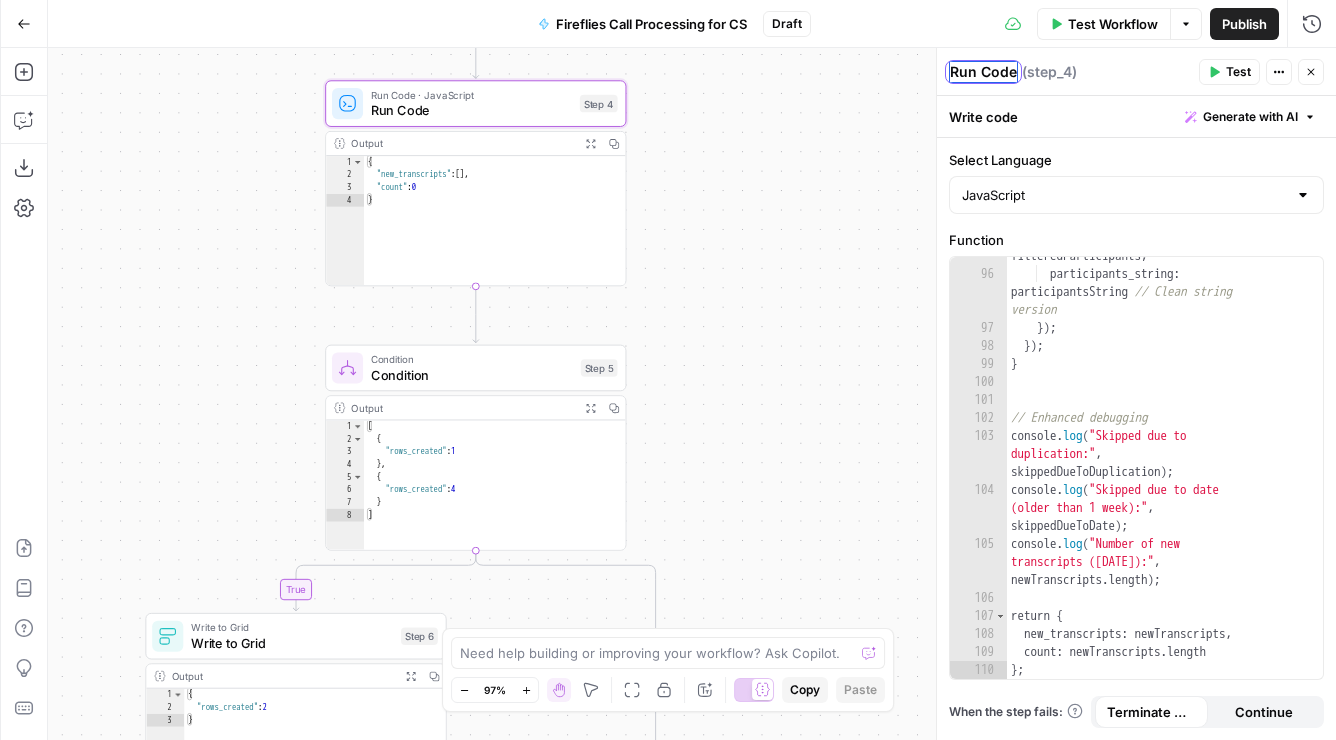 click on "Run Code" at bounding box center (983, 72) 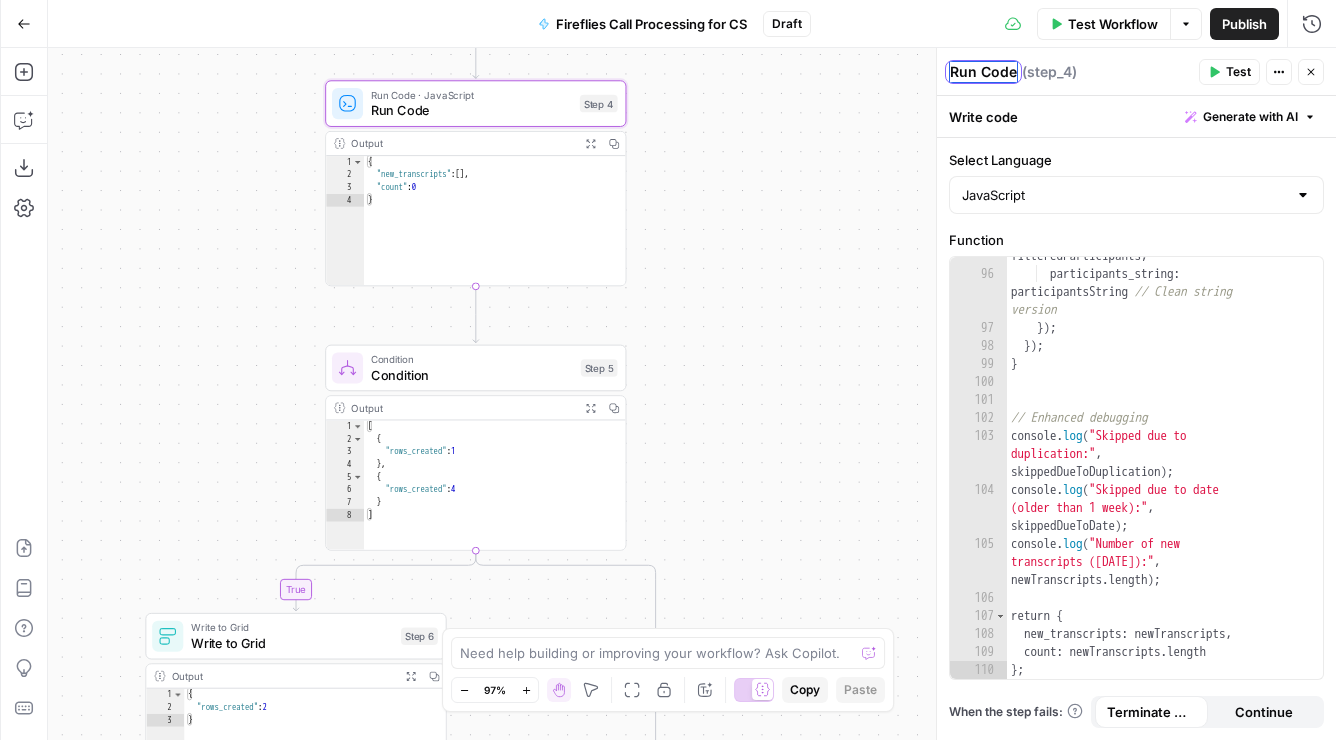 click on "Run Code" at bounding box center [983, 72] 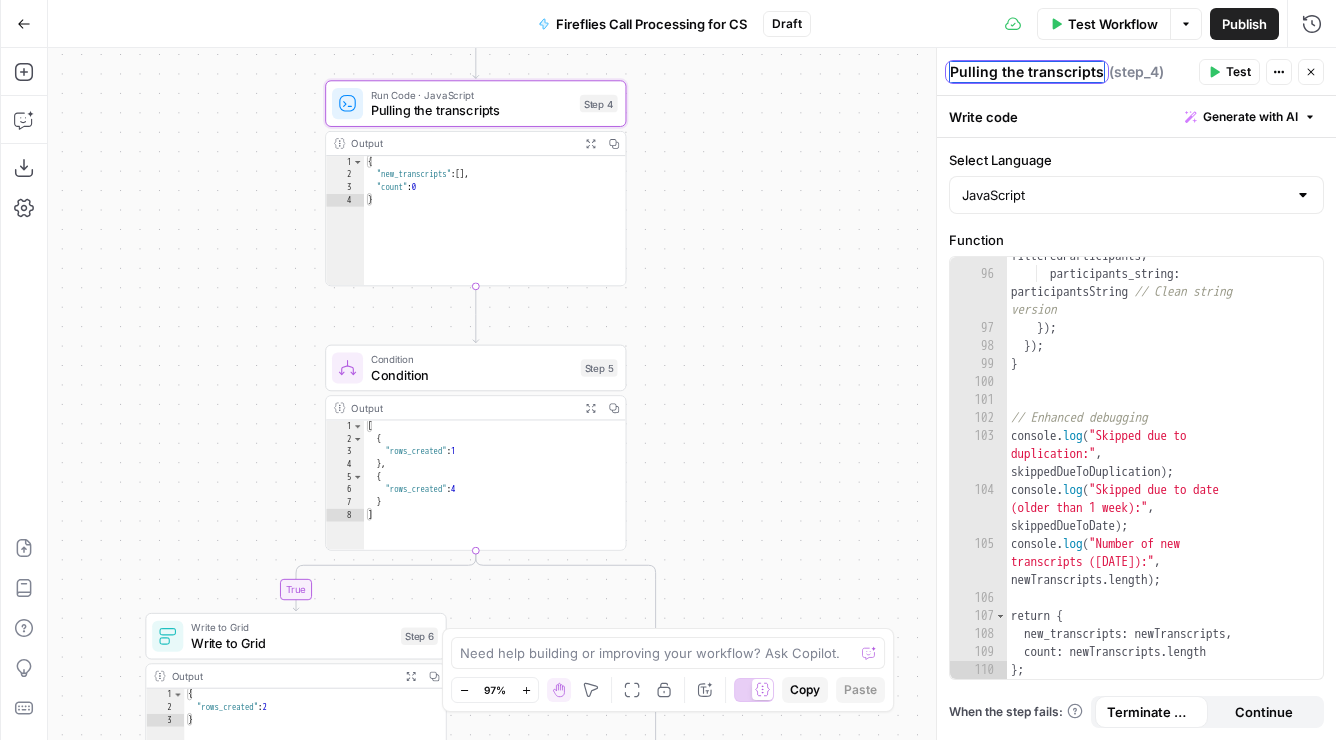 click on "Pulling the transcripts" at bounding box center (1027, 72) 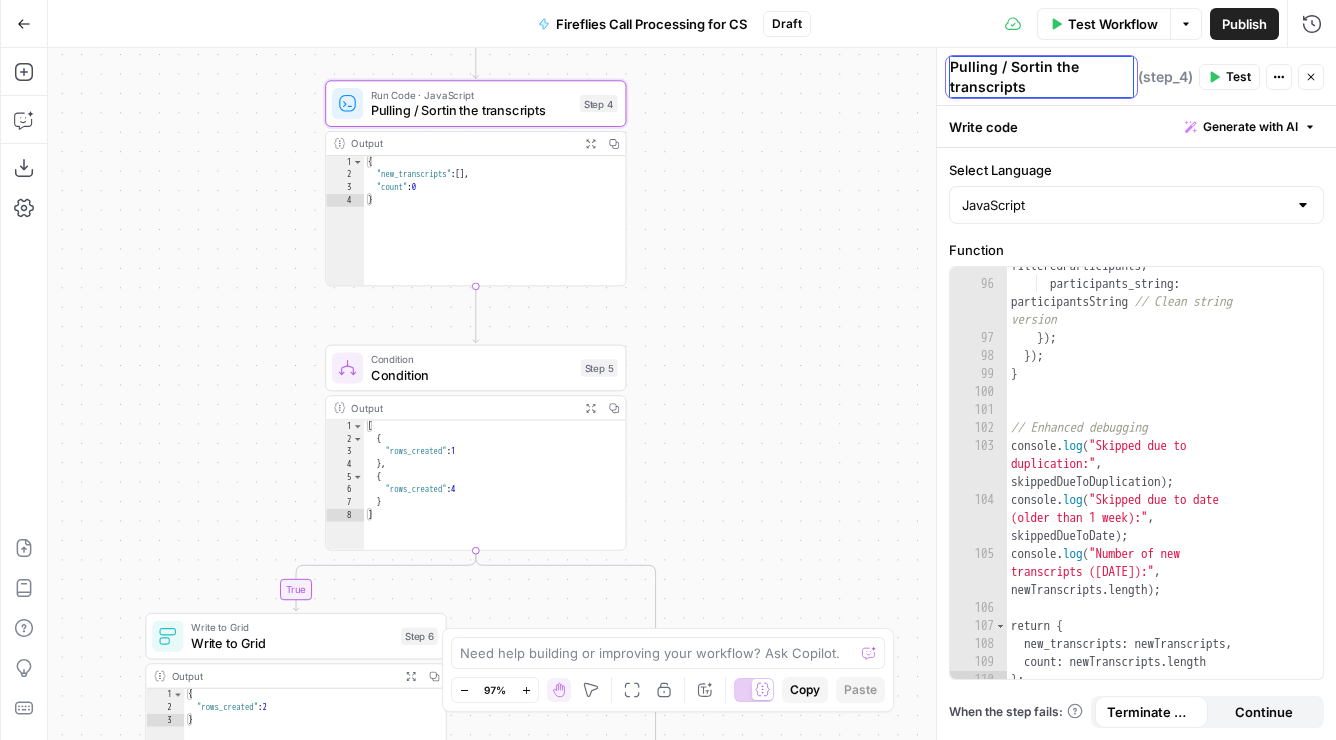 click on "Pulling / Sortin the transcripts" at bounding box center (1041, 77) 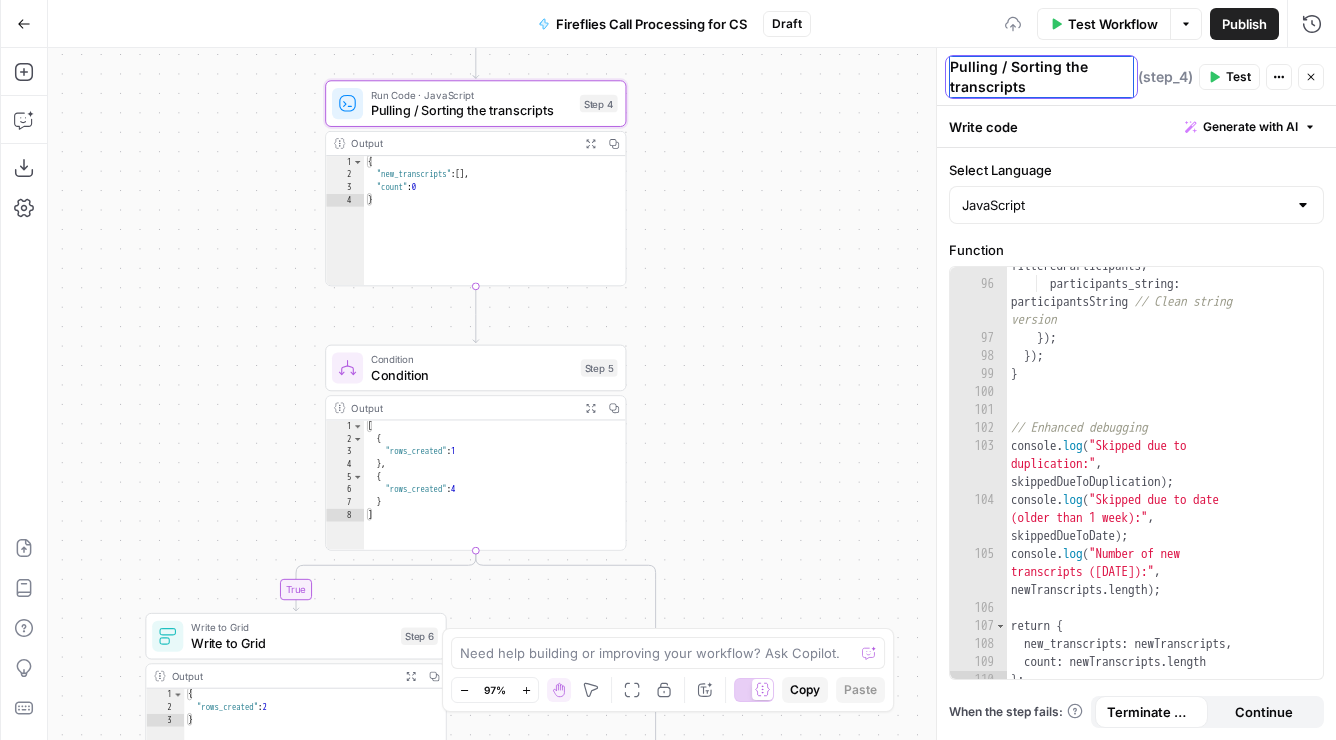 click on "Pulling / Sorting the transcripts" at bounding box center (1041, 77) 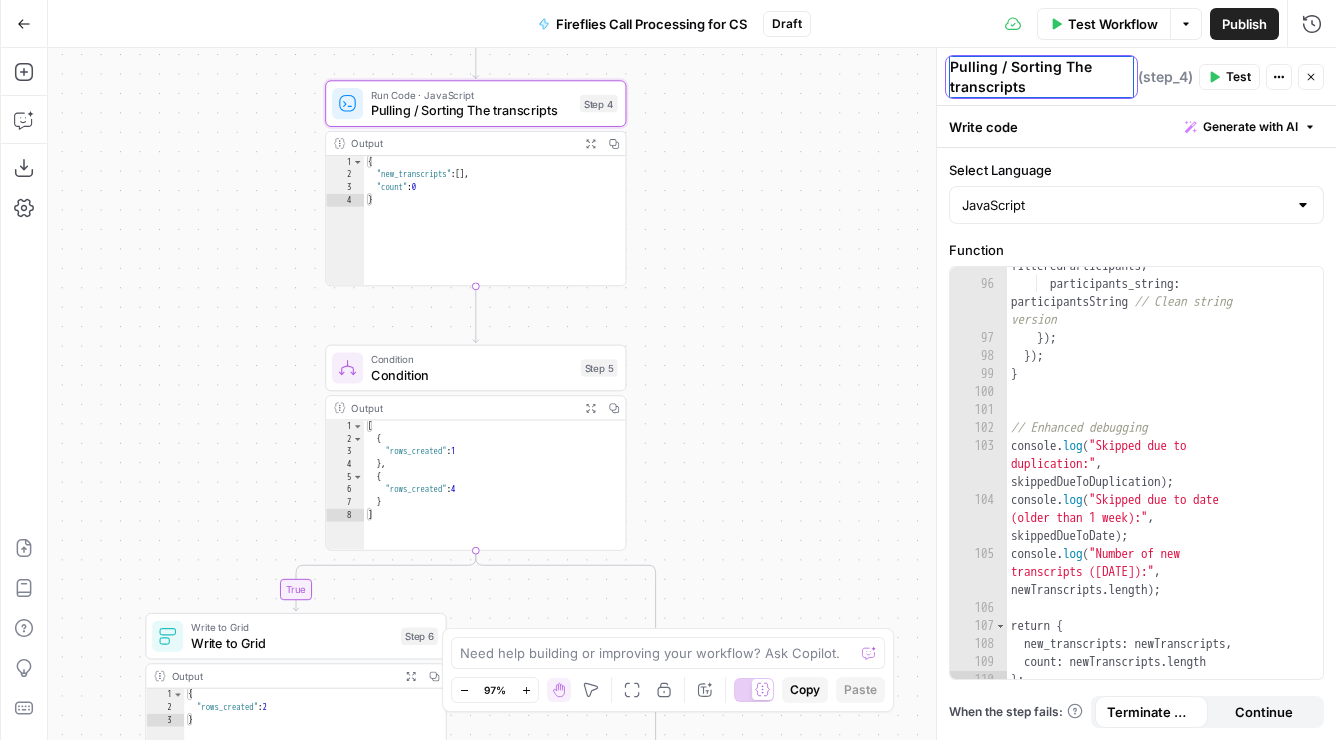 click on "Pulling / Sorting The transcripts" at bounding box center [1041, 77] 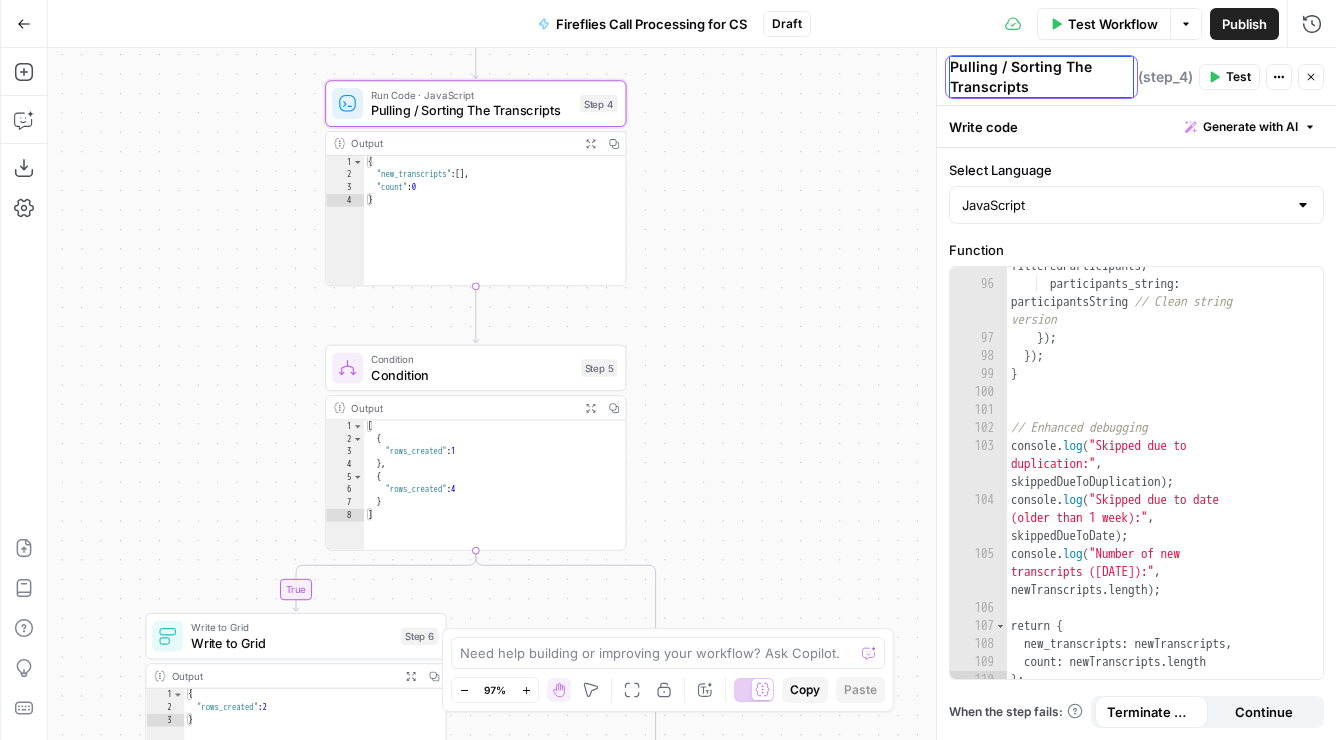 type on "Pulling / Sorting The Transcripts" 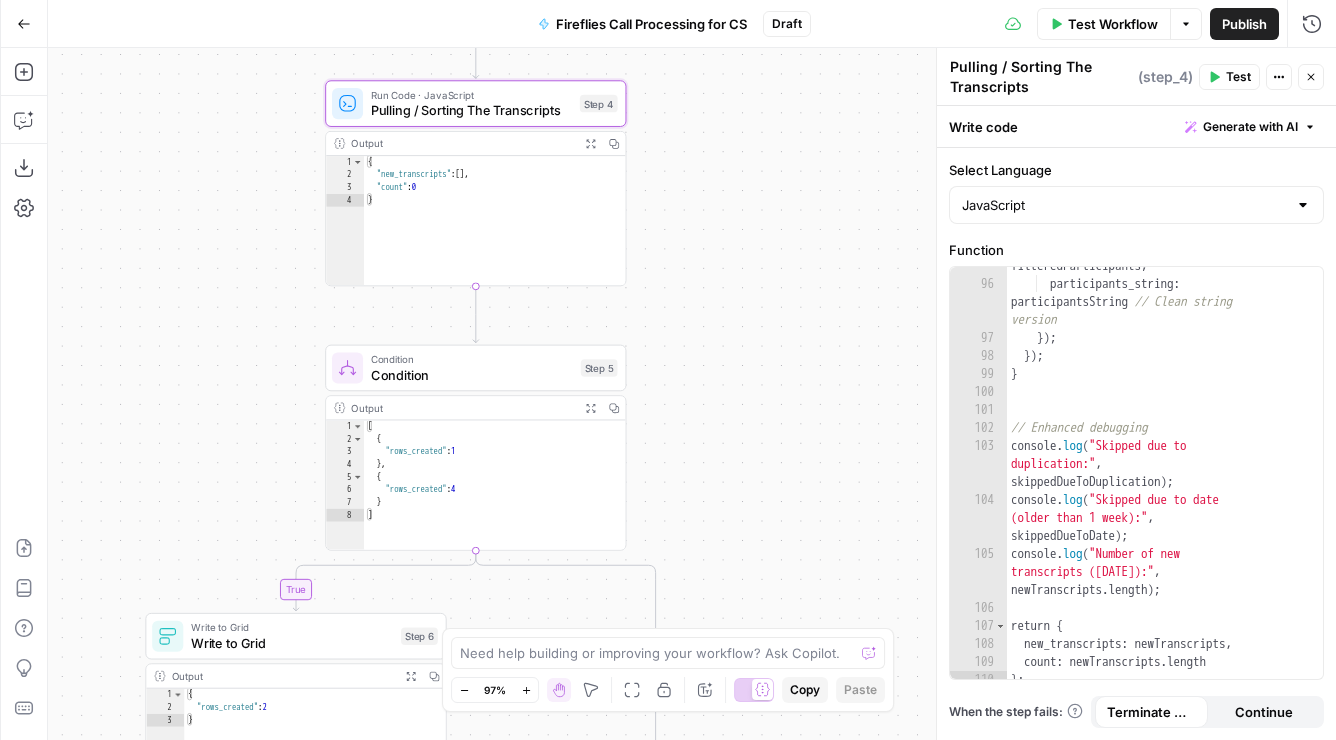 click on "true false Workflow Set Inputs Inputs Get Knowledge Base File Sales Collateral Step 33 Output Expand Output Copy 1 2 3 4 5 6 [    {      "document_name" :  "Fuse Statements" ,      "records" :  [         {           "__text" :  " · Fuse               Incrementality \r\n Problem               Statement: Affiliate marketing               leaders struggle to accurately               measure the true value of their               affiliate publishers because               traditional attribution models               can't distinguish between               publishers who genuinely drive               business growth versus those who               simply claim credit for sales               that would have happened anyway.               This leads to inefficient               commission structures based on               subjective publisher  . \r\n" at bounding box center [692, 394] 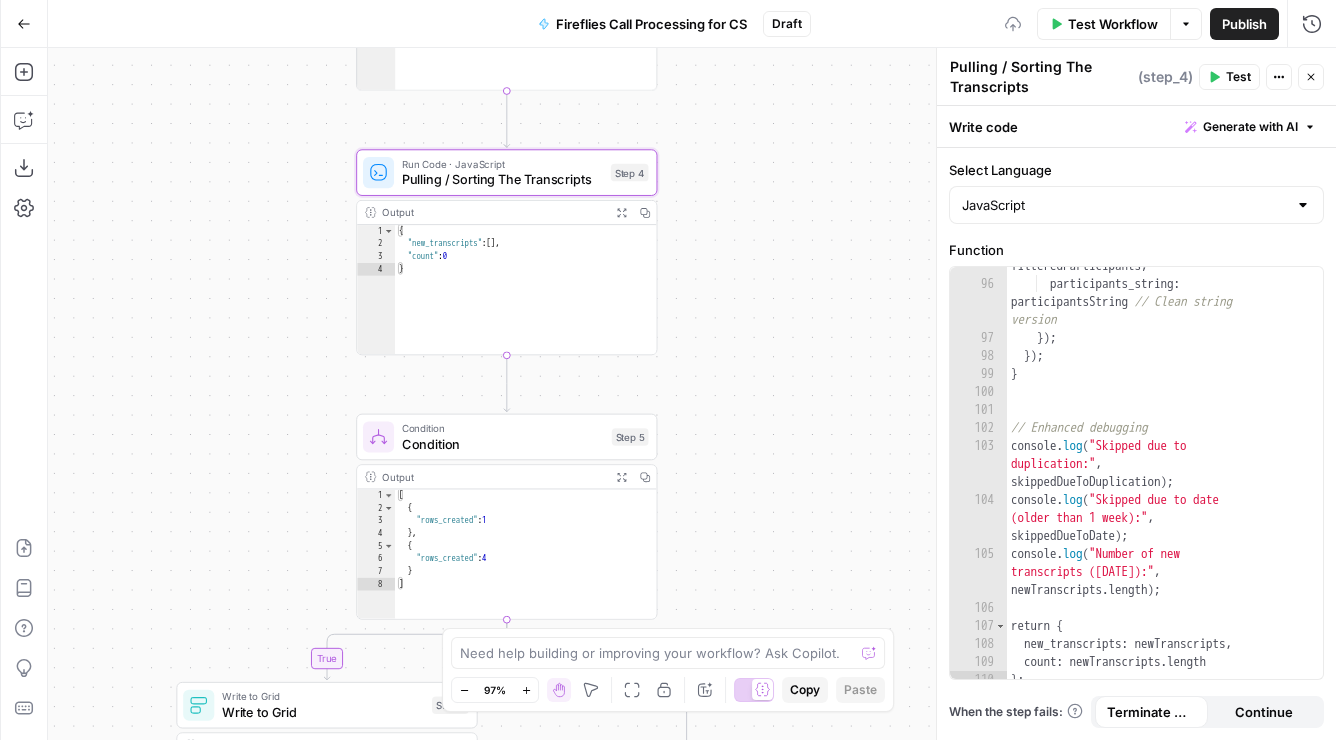 drag, startPoint x: 788, startPoint y: 129, endPoint x: 840, endPoint y: 361, distance: 237.75618 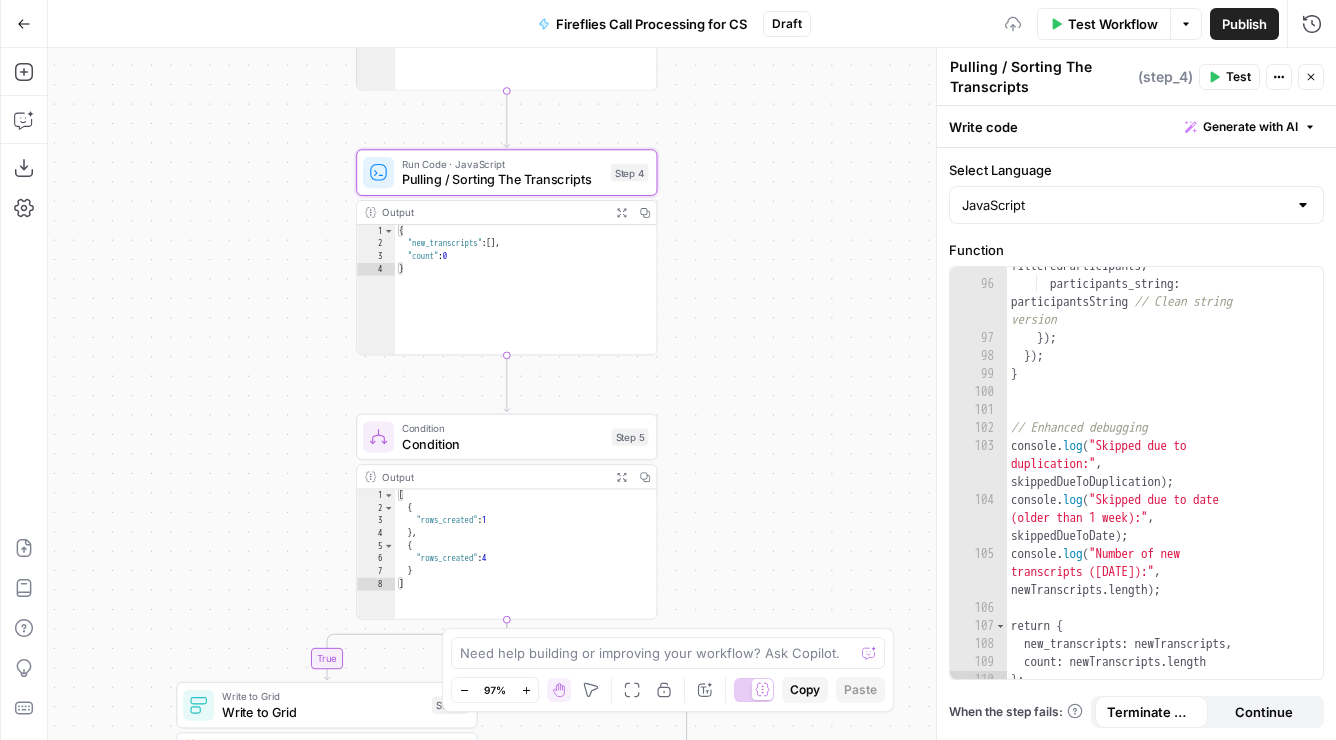 click on "true false Workflow Set Inputs Inputs Get Knowledge Base File Sales Collateral Step 33 Output Expand Output Copy 1 2 3 4 5 6 [    {      "document_name" :  "Fuse Statements" ,      "records" :  [         {           "__text" :  " · Fuse               Incrementality \r\n Problem               Statement: Affiliate marketing               leaders struggle to accurately               measure the true value of their               affiliate publishers because               traditional attribution models               can't distinguish between               publishers who genuinely drive               business growth versus those who               simply claim credit for sales               that would have happened anyway.               This leads to inefficient               commission structures based on               subjective publisher  . \r\n" at bounding box center (692, 394) 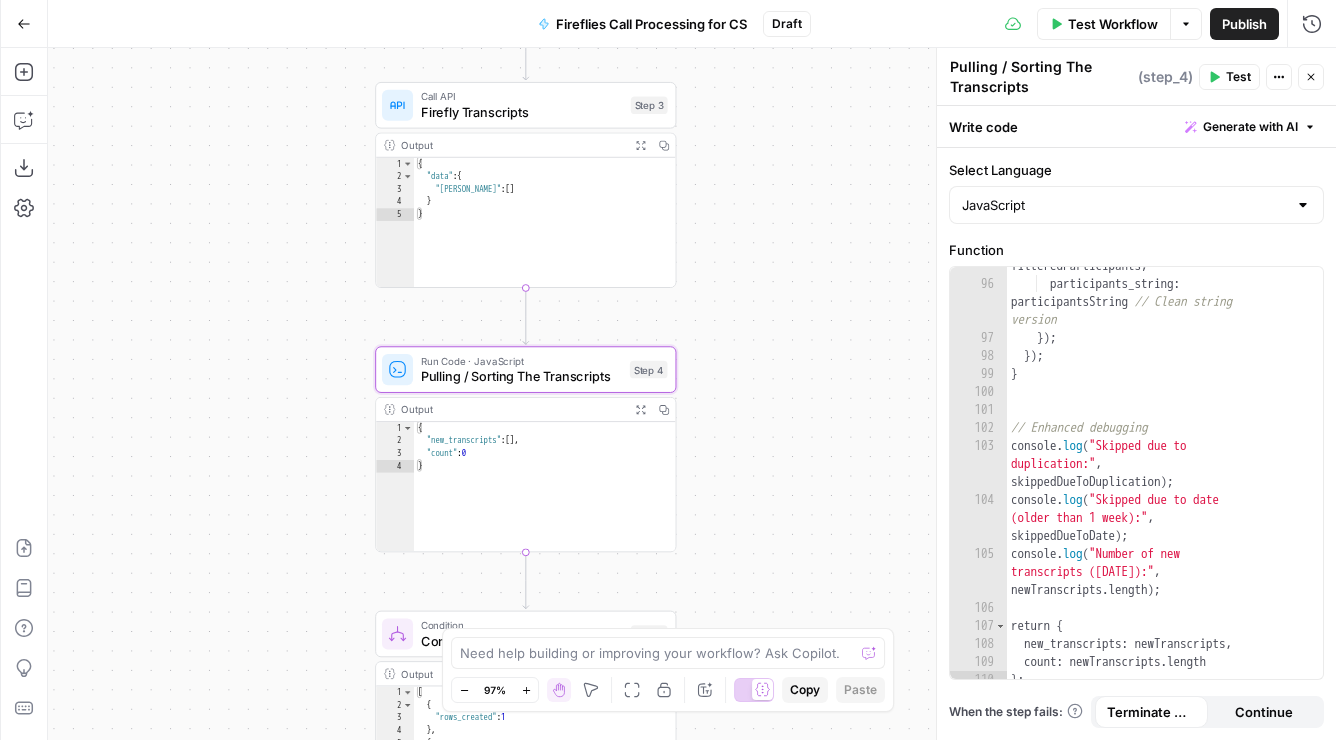click on "true false Workflow Set Inputs Inputs Get Knowledge Base File Sales Collateral Step 33 Output Expand Output Copy 1 2 3 4 5 6 [    {      "document_name" :  "Fuse Statements" ,      "records" :  [         {           "__text" :  " · Fuse               Incrementality \r\n Problem               Statement: Affiliate marketing               leaders struggle to accurately               measure the true value of their               affiliate publishers because               traditional attribution models               can't distinguish between               publishers who genuinely drive               business growth versus those who               simply claim credit for sales               that would have happened anyway.               This leads to inefficient               commission structures based on               subjective publisher  . \r\n" at bounding box center [692, 394] 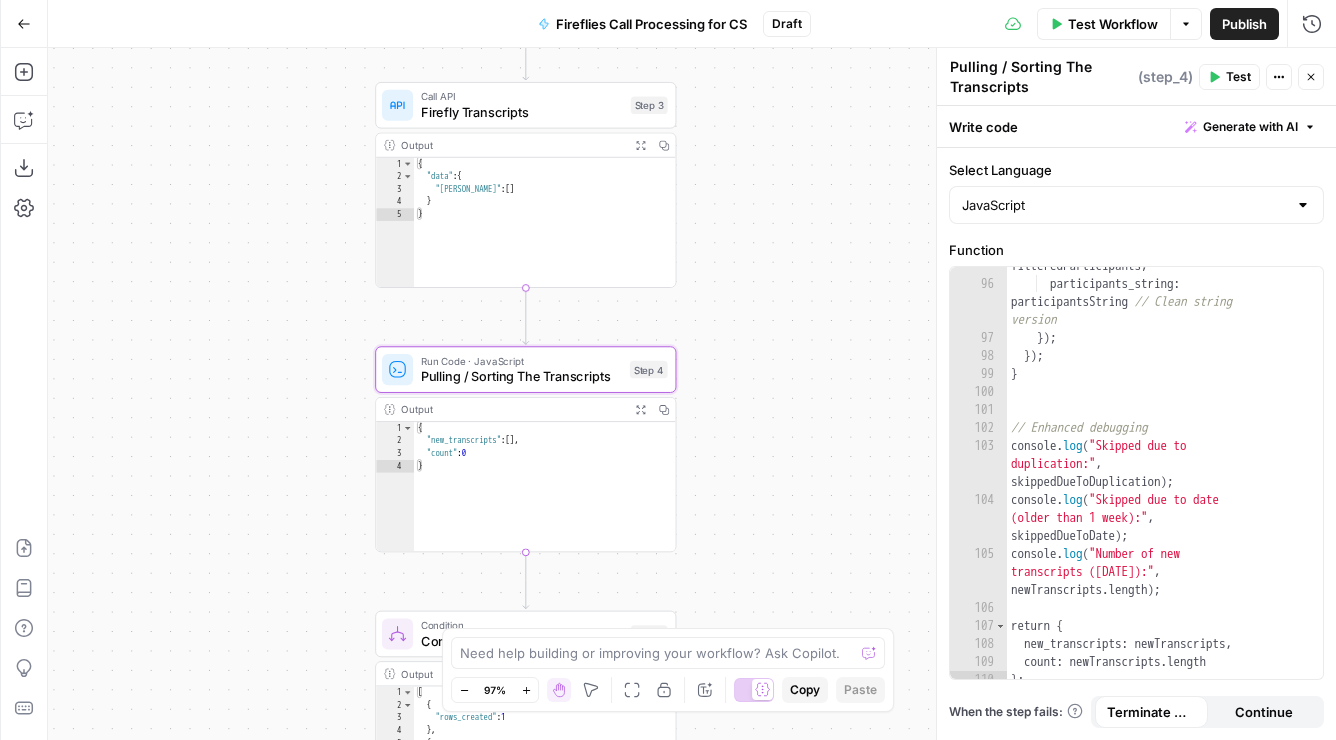 click on "Firefly Transcripts" at bounding box center (522, 111) 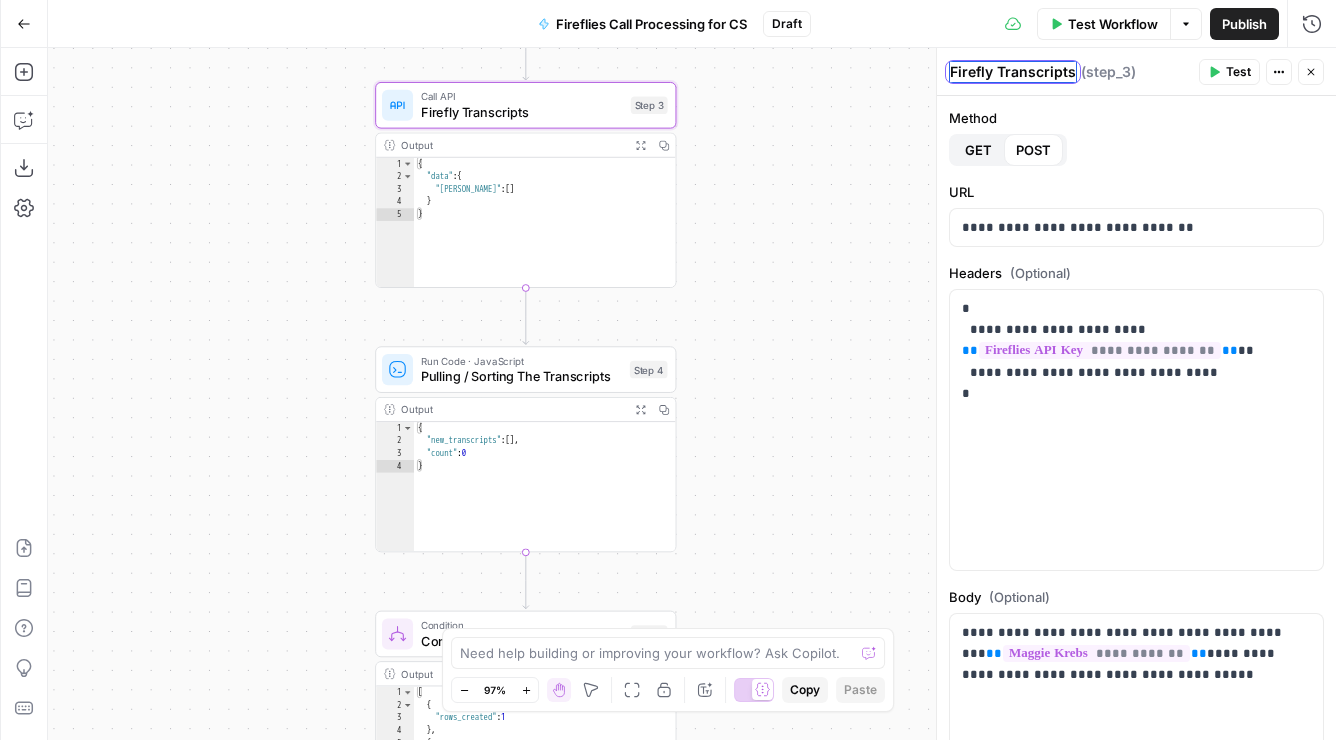 click on "Firefly Transcripts" at bounding box center [1013, 72] 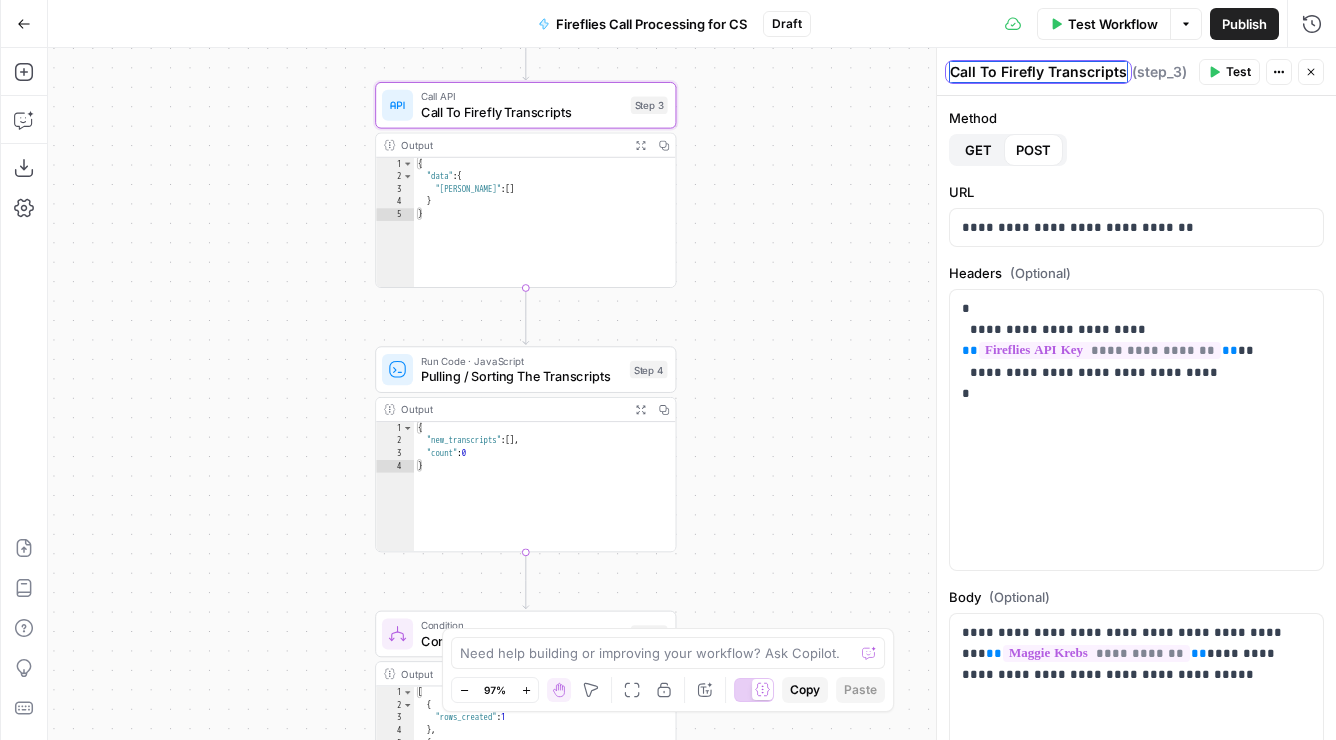 type on "Call To Firefly Transcripts" 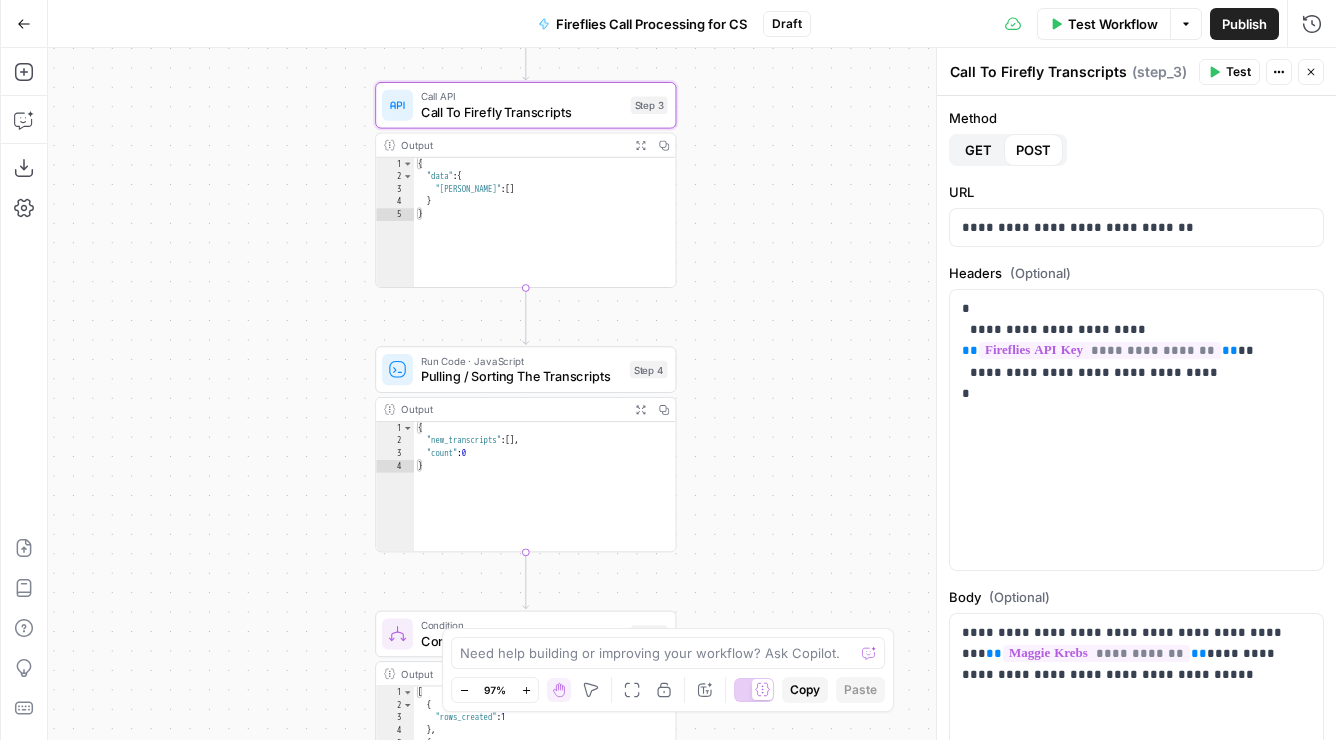click on "true false Workflow Set Inputs Inputs Get Knowledge Base File Sales Collateral Step 33 Output Expand Output Copy 1 2 3 4 5 6 [    {      "document_name" :  "Fuse Statements" ,      "records" :  [         {           "__text" :  " · Fuse               Incrementality \r\n Problem               Statement: Affiliate marketing               leaders struggle to accurately               measure the true value of their               affiliate publishers because               traditional attribution models               can't distinguish between               publishers who genuinely drive               business growth versus those who               simply claim credit for sales               that would have happened anyway.               This leads to inefficient               commission structures based on               subjective publisher  . \r\n" at bounding box center (692, 394) 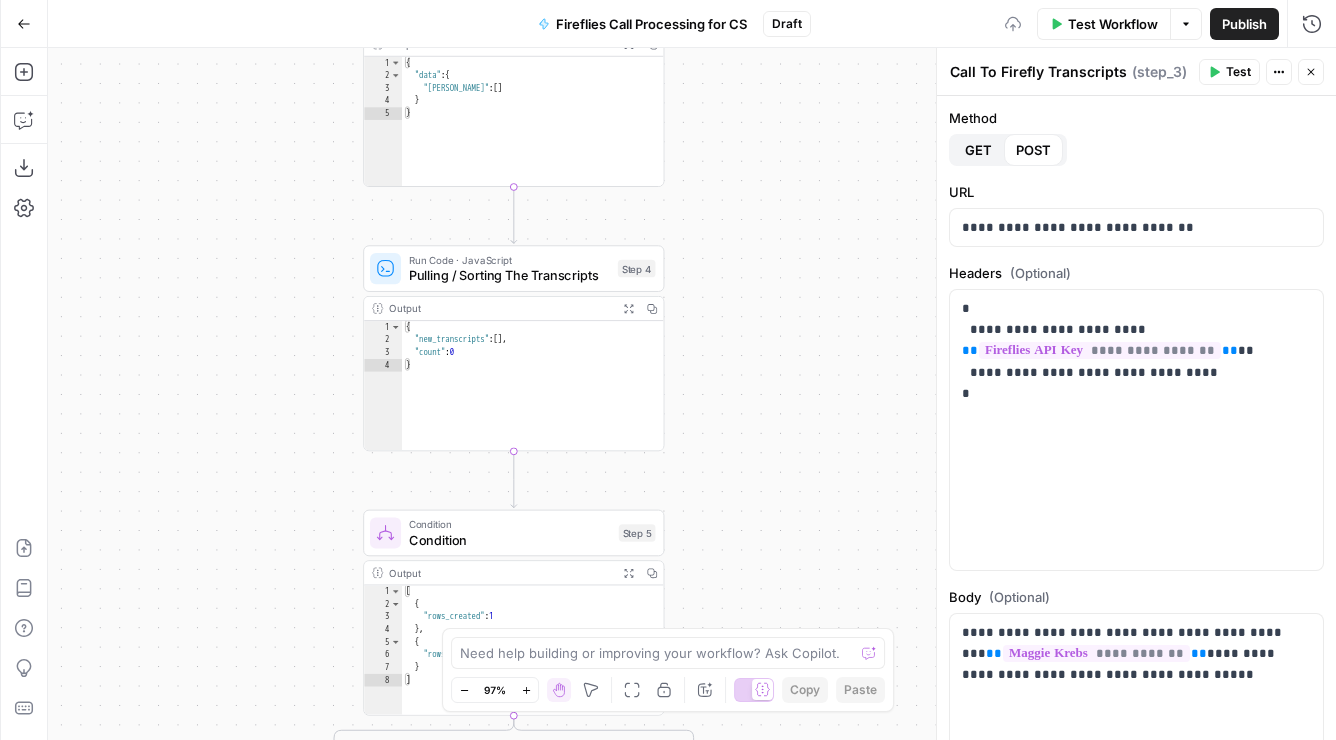 drag, startPoint x: 887, startPoint y: 238, endPoint x: 876, endPoint y: 127, distance: 111.54372 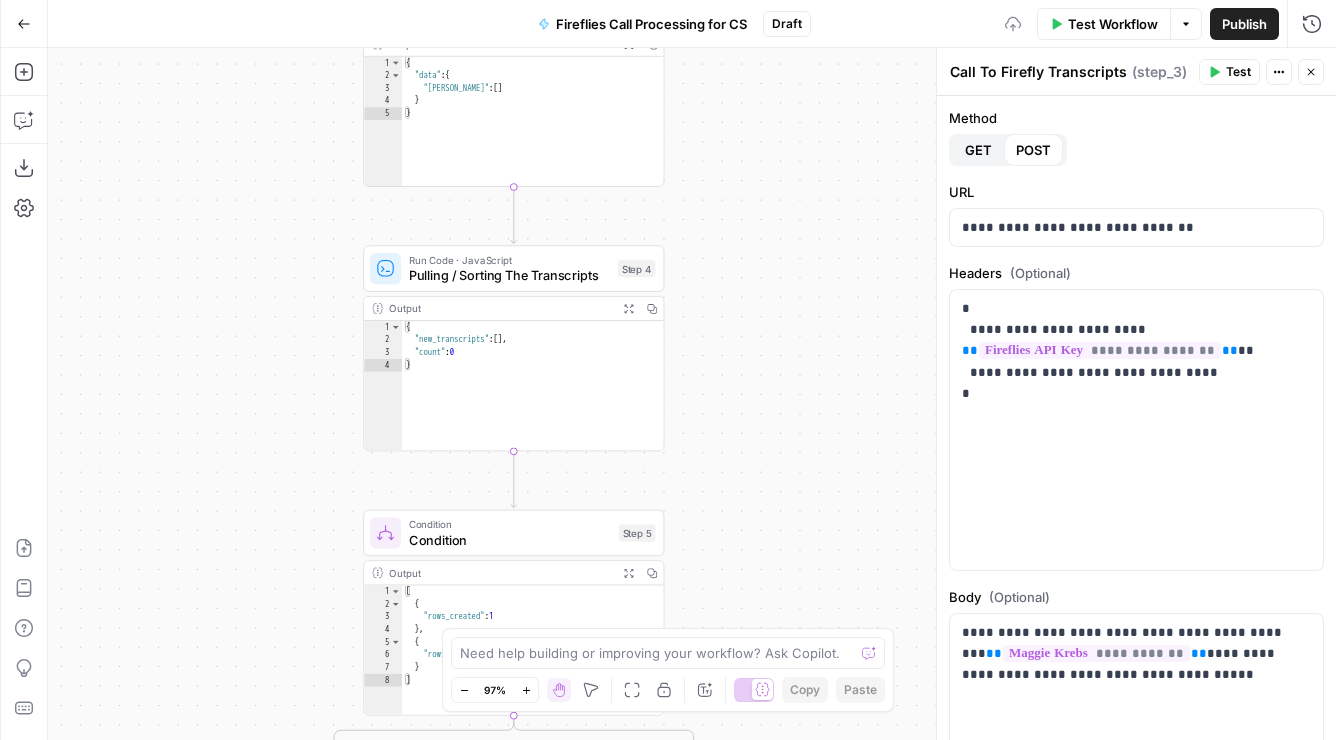 click on "true false Workflow Set Inputs Inputs Get Knowledge Base File Sales Collateral Step 33 Output Expand Output Copy 1 2 3 4 5 6 [    {      "document_name" :  "Fuse Statements" ,      "records" :  [         {           "__text" :  " · Fuse               Incrementality \r\n Problem               Statement: Affiliate marketing               leaders struggle to accurately               measure the true value of their               affiliate publishers because               traditional attribution models               can't distinguish between               publishers who genuinely drive               business growth versus those who               simply claim credit for sales               that would have happened anyway.               This leads to inefficient               commission structures based on               subjective publisher  . \r\n" at bounding box center (692, 394) 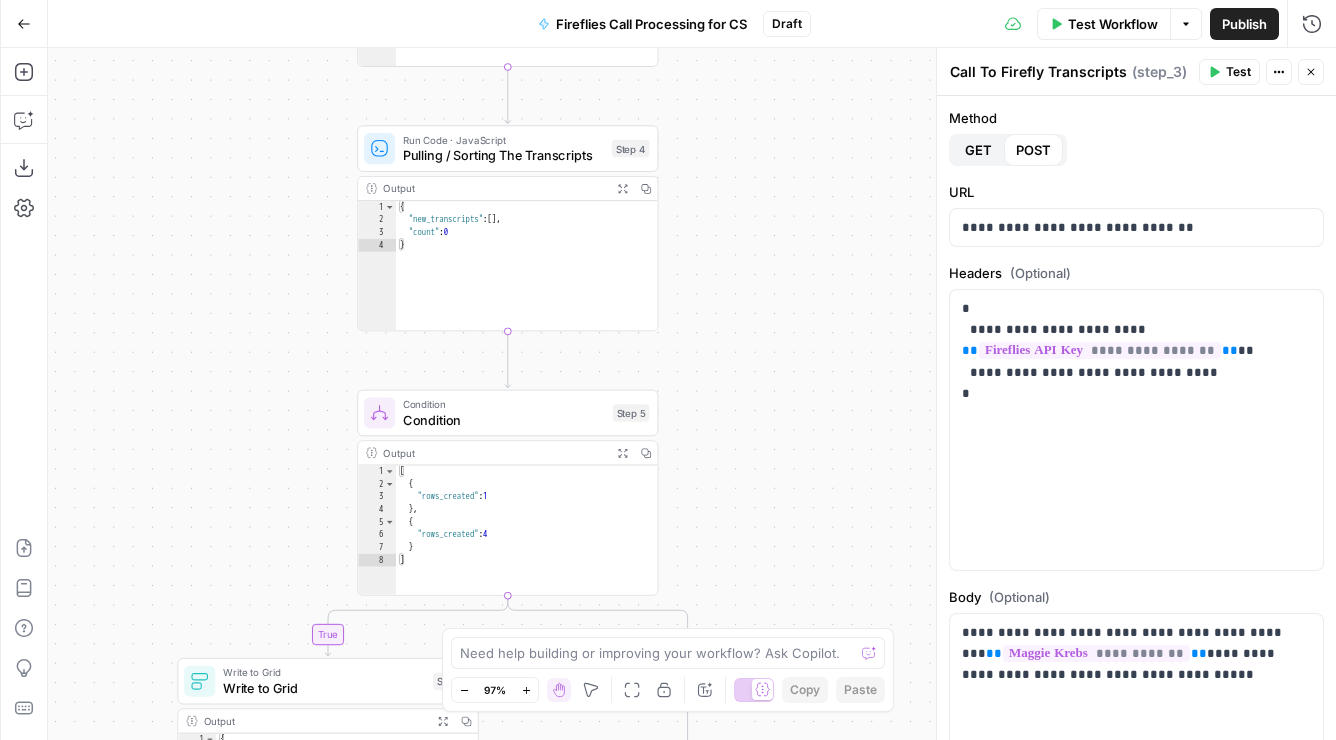 drag, startPoint x: 878, startPoint y: 294, endPoint x: 855, endPoint y: 212, distance: 85.16454 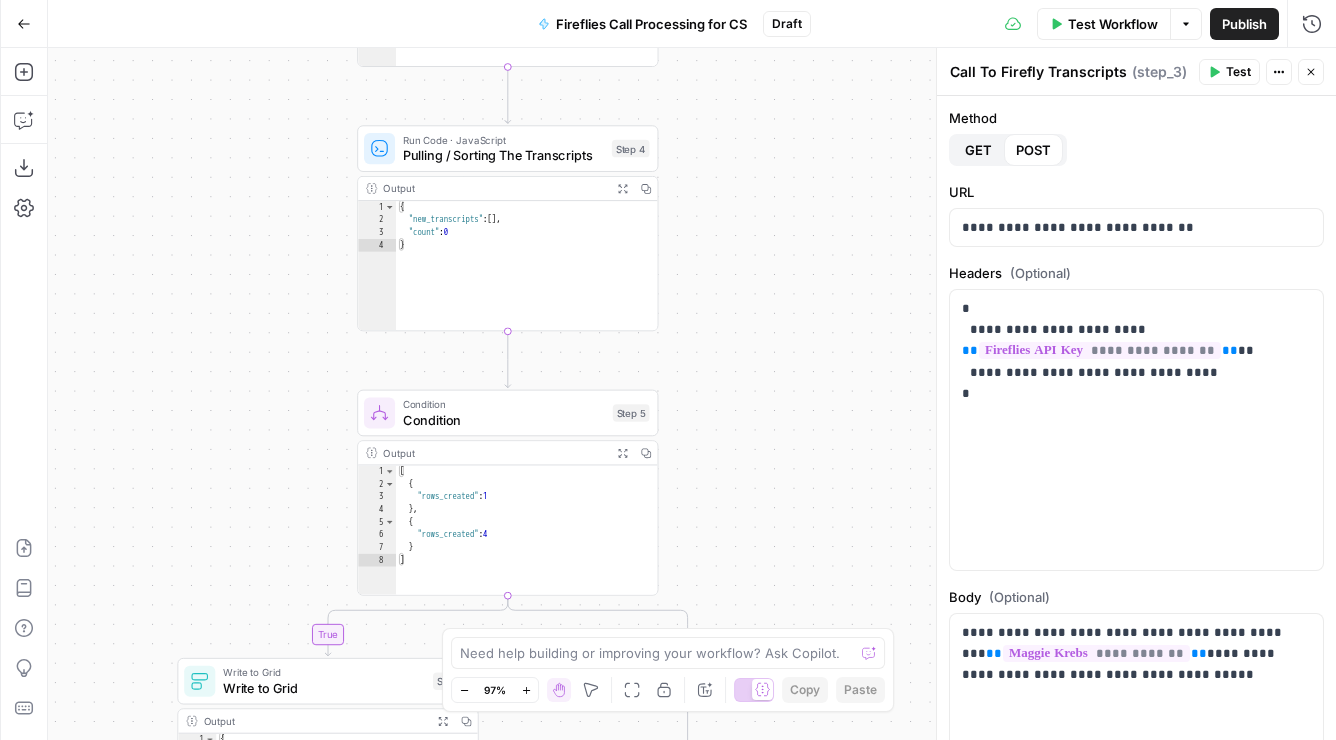 click on "true false Workflow Set Inputs Inputs Get Knowledge Base File Sales Collateral Step 33 Output Expand Output Copy 1 2 3 4 5 6 [    {      "document_name" :  "Fuse Statements" ,      "records" :  [         {           "__text" :  " · Fuse               Incrementality \r\n Problem               Statement: Affiliate marketing               leaders struggle to accurately               measure the true value of their               affiliate publishers because               traditional attribution models               can't distinguish between               publishers who genuinely drive               business growth versus those who               simply claim credit for sales               that would have happened anyway.               This leads to inefficient               commission structures based on               subjective publisher  . \r\n" at bounding box center (692, 394) 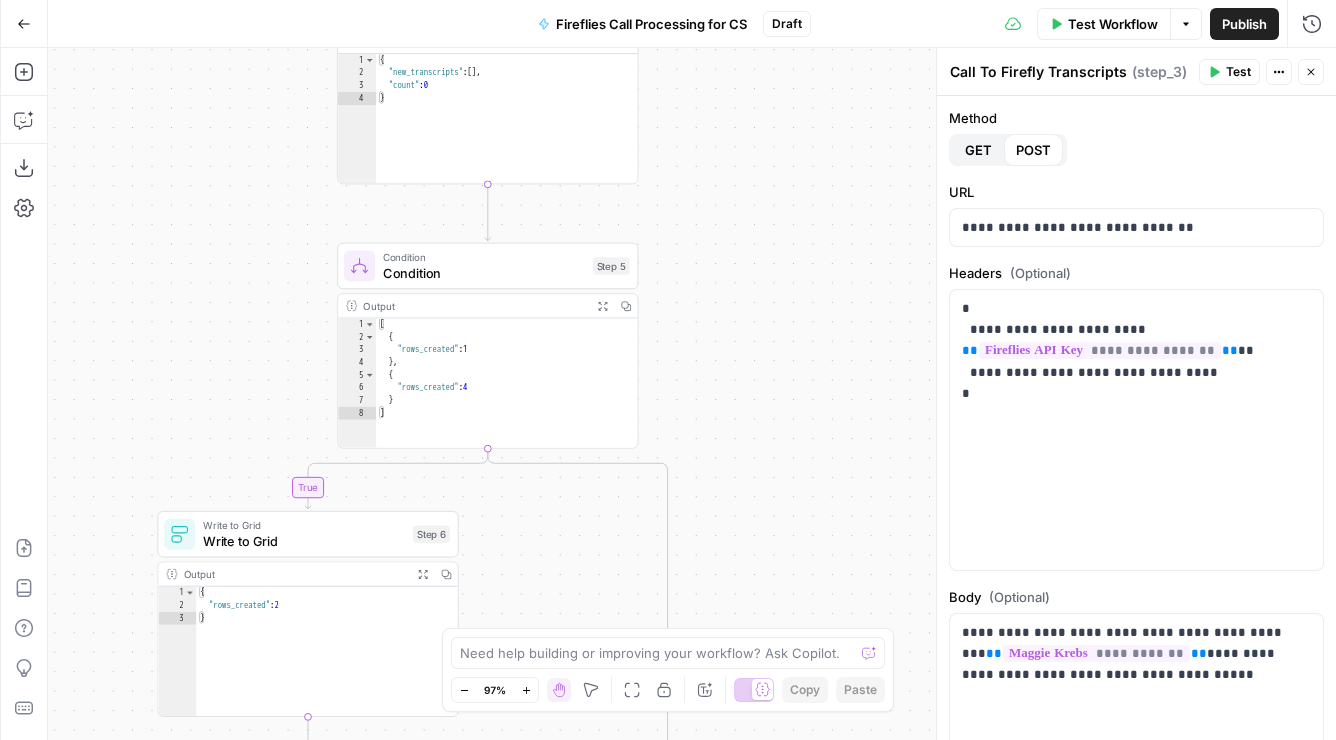 drag, startPoint x: 865, startPoint y: 219, endPoint x: 870, endPoint y: 185, distance: 34.36568 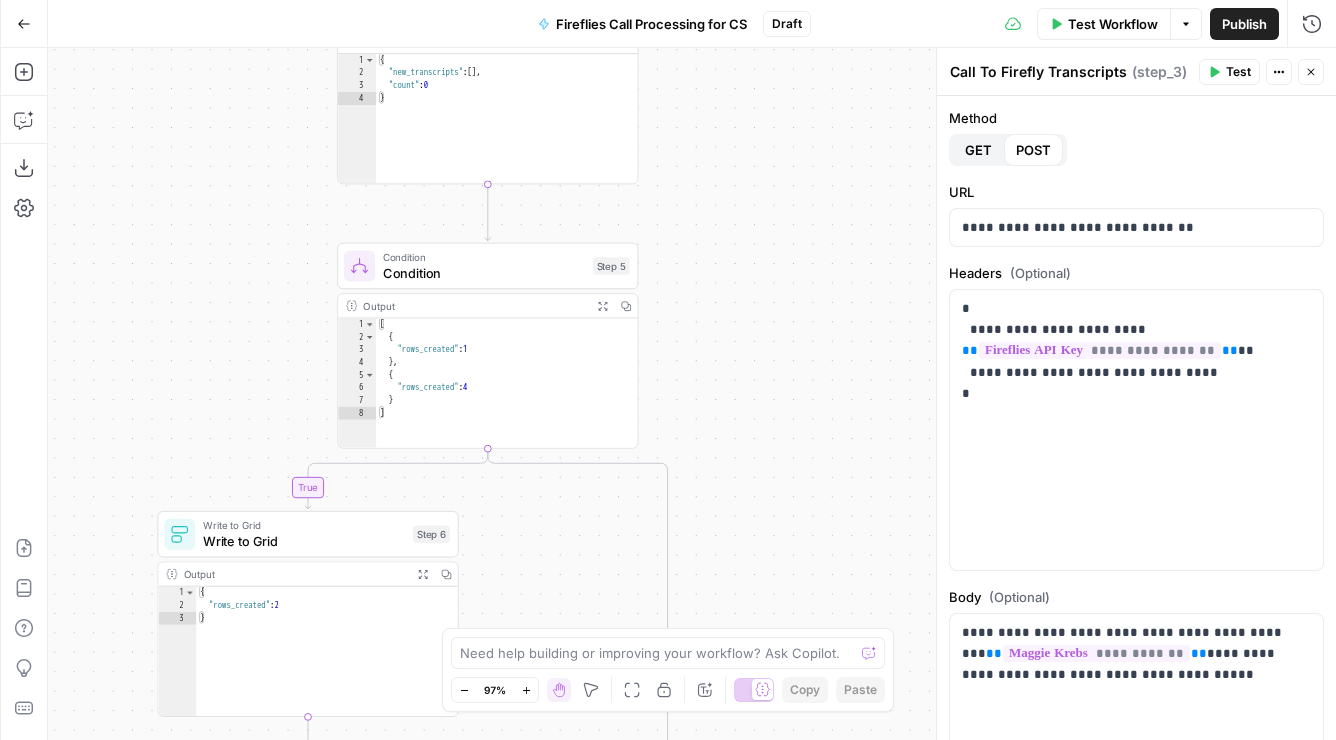 click on "true false Workflow Set Inputs Inputs Get Knowledge Base File Sales Collateral Step 33 Output Expand Output Copy 1 2 3 4 5 6 [    {      "document_name" :  "Fuse Statements" ,      "records" :  [         {           "__text" :  " · Fuse               Incrementality \r\n Problem               Statement: Affiliate marketing               leaders struggle to accurately               measure the true value of their               affiliate publishers because               traditional attribution models               can't distinguish between               publishers who genuinely drive               business growth versus those who               simply claim credit for sales               that would have happened anyway.               This leads to inefficient               commission structures based on               subjective publisher  . \r\n" at bounding box center (692, 394) 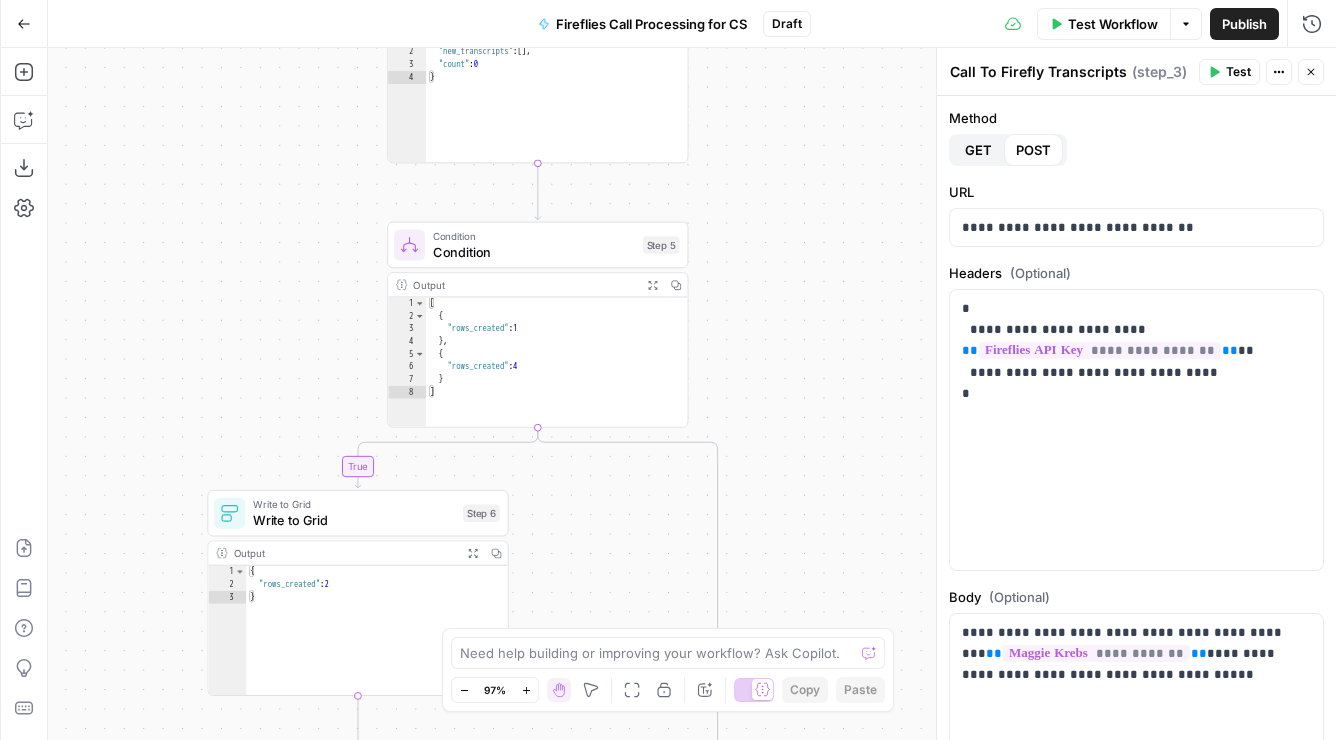 drag, startPoint x: 845, startPoint y: 186, endPoint x: 888, endPoint y: 260, distance: 85.58621 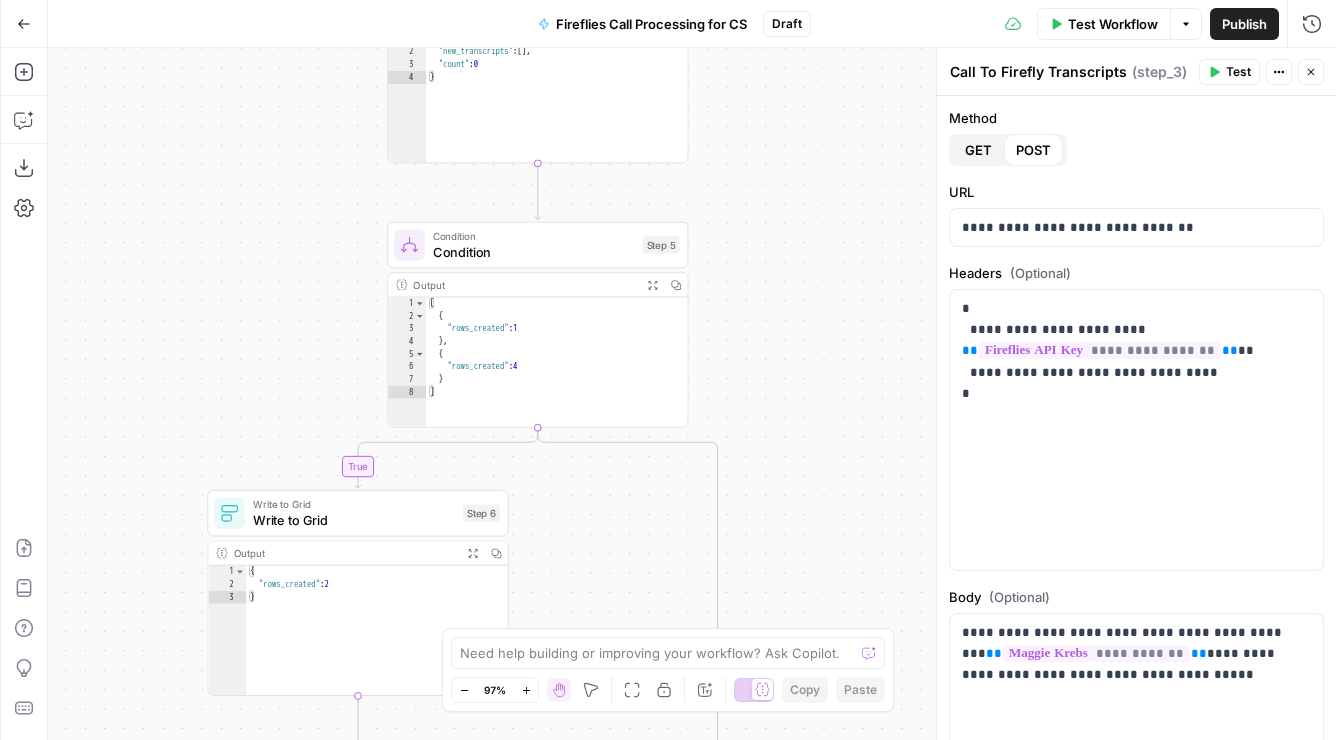 click on "true false Workflow Set Inputs Inputs Get Knowledge Base File Sales Collateral Step 33 Output Expand Output Copy 1 2 3 4 5 6 [    {      "document_name" :  "Fuse Statements" ,      "records" :  [         {           "__text" :  " · Fuse               Incrementality \r\n Problem               Statement: Affiliate marketing               leaders struggle to accurately               measure the true value of their               affiliate publishers because               traditional attribution models               can't distinguish between               publishers who genuinely drive               business growth versus those who               simply claim credit for sales               that would have happened anyway.               This leads to inefficient               commission structures based on               subjective publisher  . \r\n" at bounding box center (692, 394) 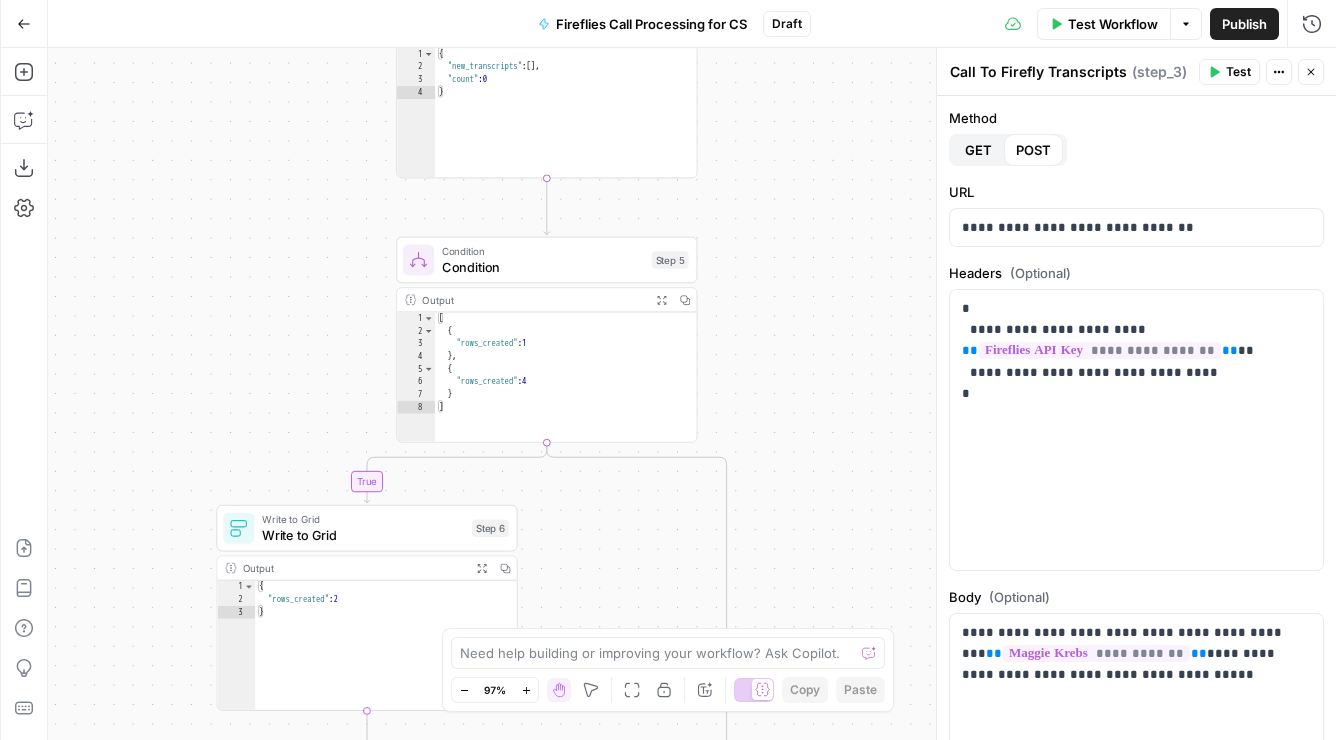 click on "true false Workflow Set Inputs Inputs Get Knowledge Base File Sales Collateral Step 33 Output Expand Output Copy 1 2 3 4 5 6 [    {      "document_name" :  "Fuse Statements" ,      "records" :  [         {           "__text" :  " · Fuse               Incrementality \r\n Problem               Statement: Affiliate marketing               leaders struggle to accurately               measure the true value of their               affiliate publishers because               traditional attribution models               can't distinguish between               publishers who genuinely drive               business growth versus those who               simply claim credit for sales               that would have happened anyway.               This leads to inefficient               commission structures based on               subjective publisher  . \r\n" at bounding box center (692, 394) 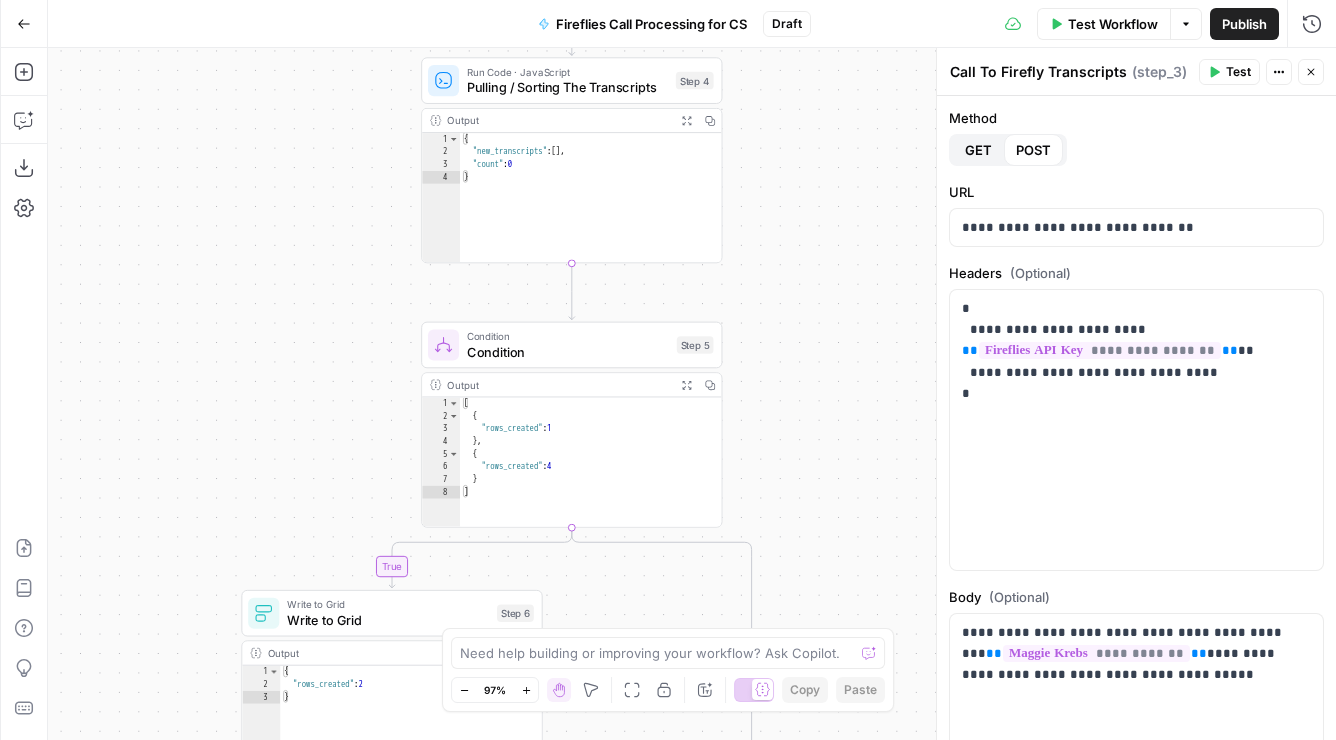 drag, startPoint x: 884, startPoint y: 164, endPoint x: 916, endPoint y: 281, distance: 121.29716 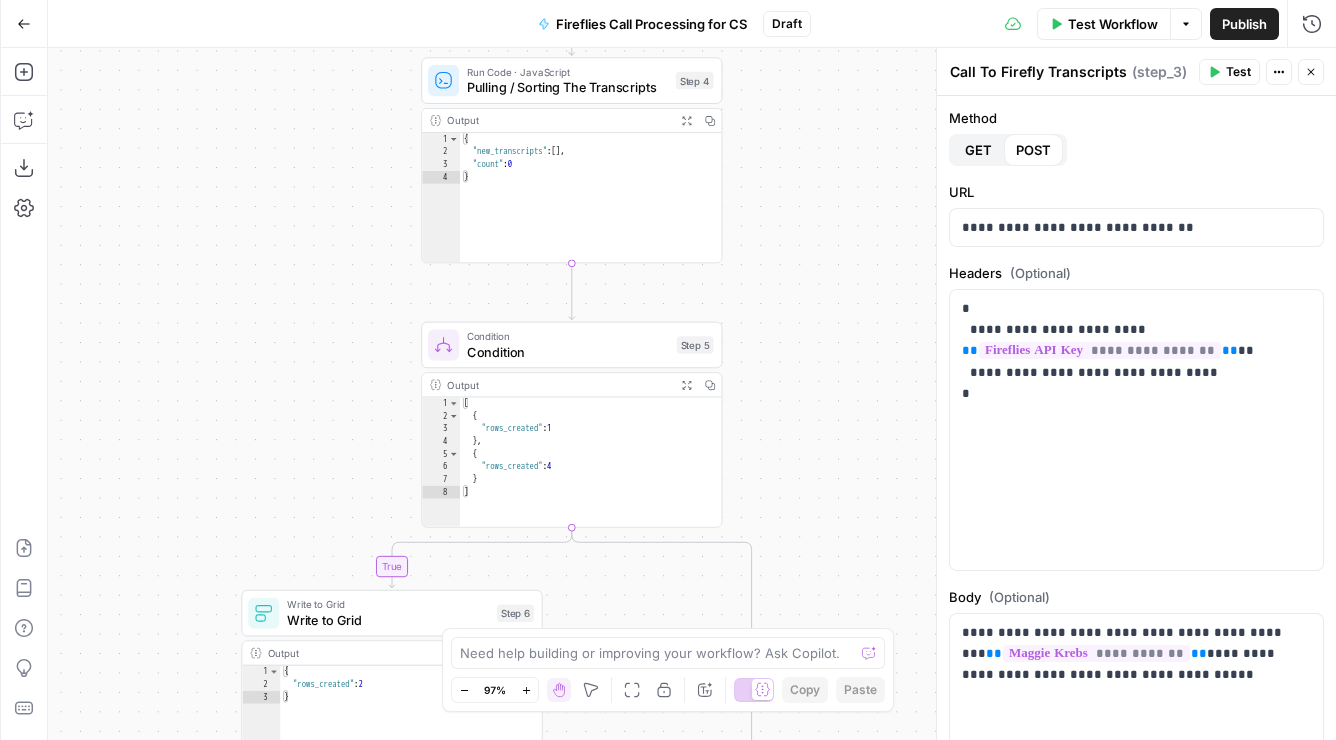 click on "true false Workflow Set Inputs Inputs Get Knowledge Base File Sales Collateral Step 33 Output Expand Output Copy 1 2 3 4 5 6 [    {      "document_name" :  "Fuse Statements" ,      "records" :  [         {           "__text" :  " · Fuse               Incrementality \r\n Problem               Statement: Affiliate marketing               leaders struggle to accurately               measure the true value of their               affiliate publishers because               traditional attribution models               can't distinguish between               publishers who genuinely drive               business growth versus those who               simply claim credit for sales               that would have happened anyway.               This leads to inefficient               commission structures based on               subjective publisher  . \r\n" at bounding box center [692, 394] 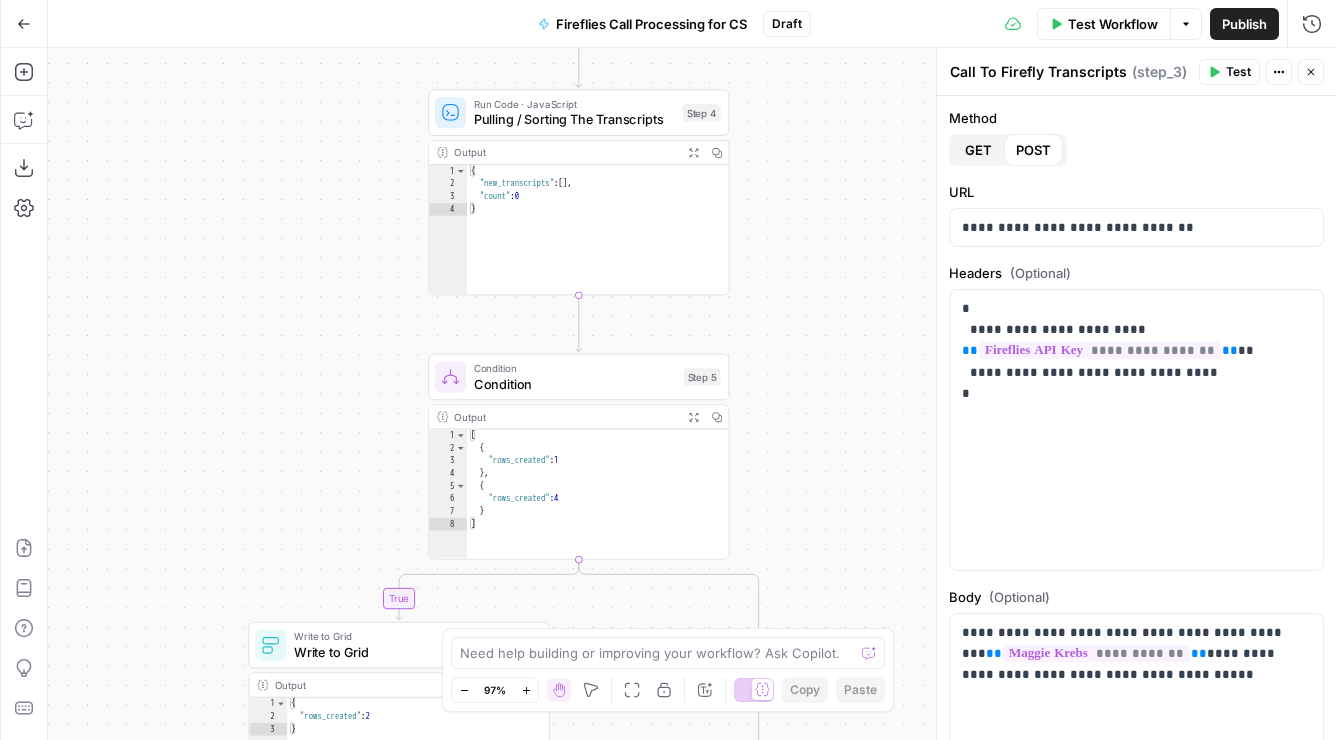 click on "true false Workflow Set Inputs Inputs Get Knowledge Base File Sales Collateral Step 33 Output Expand Output Copy 1 2 3 4 5 6 [    {      "document_name" :  "Fuse Statements" ,      "records" :  [         {           "__text" :  " · Fuse               Incrementality \r\n Problem               Statement: Affiliate marketing               leaders struggle to accurately               measure the true value of their               affiliate publishers because               traditional attribution models               can't distinguish between               publishers who genuinely drive               business growth versus those who               simply claim credit for sales               that would have happened anyway.               This leads to inefficient               commission structures based on               subjective publisher  . \r\n" at bounding box center [692, 394] 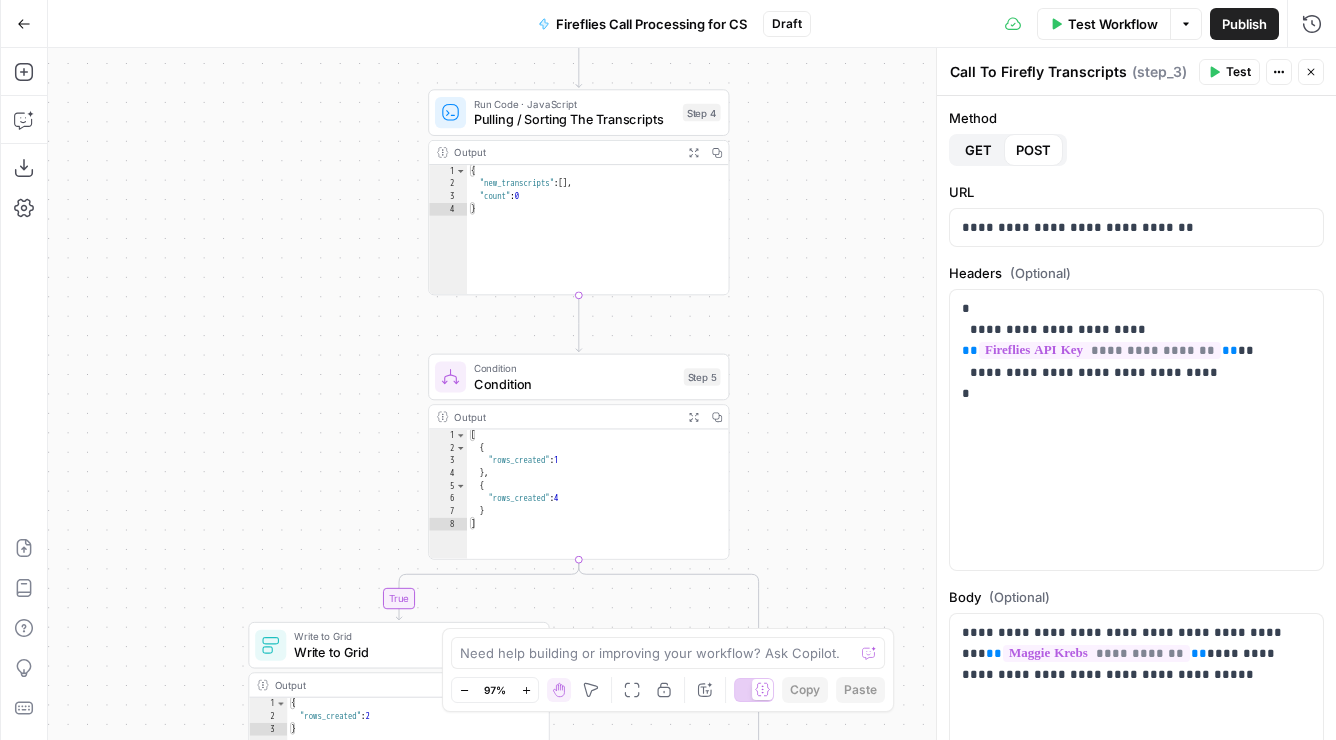 click on "true false Workflow Set Inputs Inputs Get Knowledge Base File Sales Collateral Step 33 Output Expand Output Copy 1 2 3 4 5 6 [    {      "document_name" :  "Fuse Statements" ,      "records" :  [         {           "__text" :  " · Fuse               Incrementality \r\n Problem               Statement: Affiliate marketing               leaders struggle to accurately               measure the true value of their               affiliate publishers because               traditional attribution models               can't distinguish between               publishers who genuinely drive               business growth versus those who               simply claim credit for sales               that would have happened anyway.               This leads to inefficient               commission structures based on               subjective publisher  . \r\n" at bounding box center (692, 394) 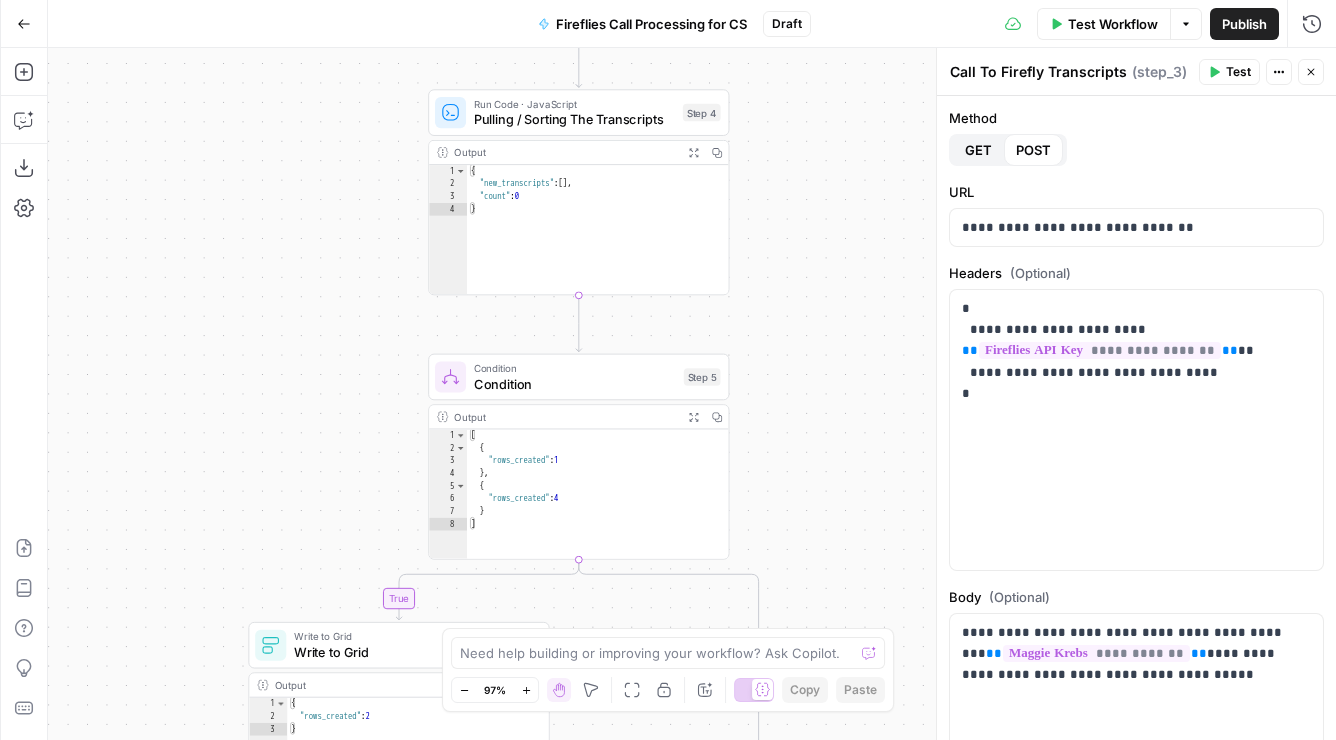 click on "true false Workflow Set Inputs Inputs Get Knowledge Base File Sales Collateral Step 33 Output Expand Output Copy 1 2 3 4 5 6 [    {      "document_name" :  "Fuse Statements" ,      "records" :  [         {           "__text" :  " · Fuse               Incrementality \r\n Problem               Statement: Affiliate marketing               leaders struggle to accurately               measure the true value of their               affiliate publishers because               traditional attribution models               can't distinguish between               publishers who genuinely drive               business growth versus those who               simply claim credit for sales               that would have happened anyway.               This leads to inefficient               commission structures based on               subjective publisher  . \r\n" at bounding box center [692, 394] 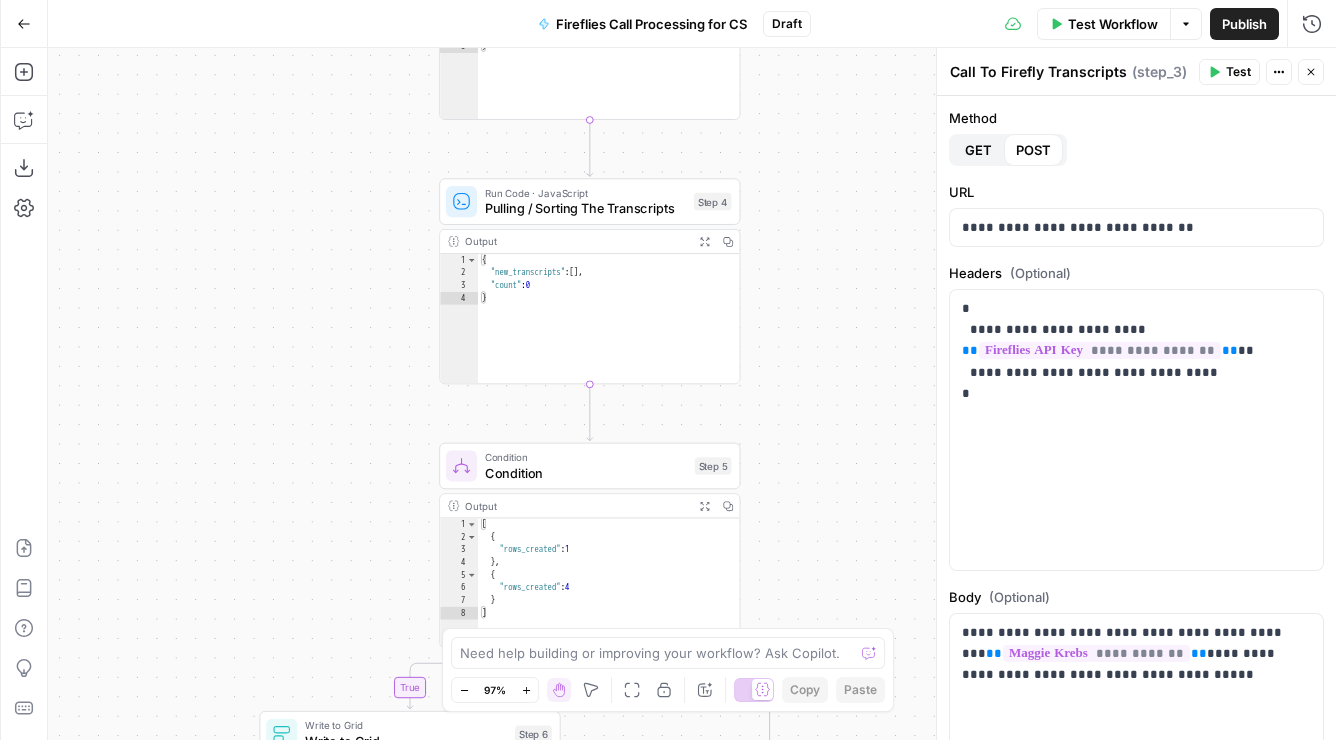 drag, startPoint x: 859, startPoint y: 173, endPoint x: 868, endPoint y: 402, distance: 229.17679 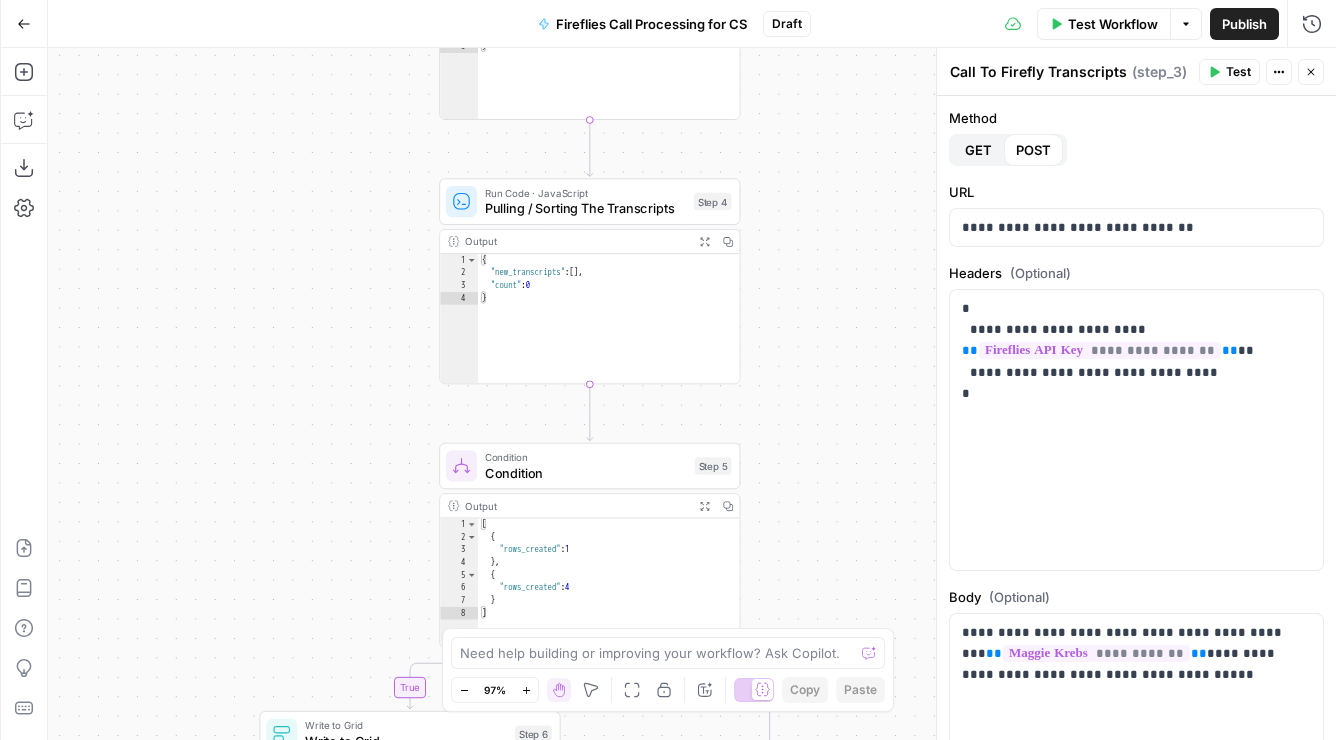 click on "true false Workflow Set Inputs Inputs Get Knowledge Base File Sales Collateral Step 33 Output Expand Output Copy 1 2 3 4 5 6 [    {      "document_name" :  "Fuse Statements" ,      "records" :  [         {           "__text" :  " · Fuse               Incrementality \r\n Problem               Statement: Affiliate marketing               leaders struggle to accurately               measure the true value of their               affiliate publishers because               traditional attribution models               can't distinguish between               publishers who genuinely drive               business growth versus those who               simply claim credit for sales               that would have happened anyway.               This leads to inefficient               commission structures based on               subjective publisher  . \r\n" at bounding box center (692, 394) 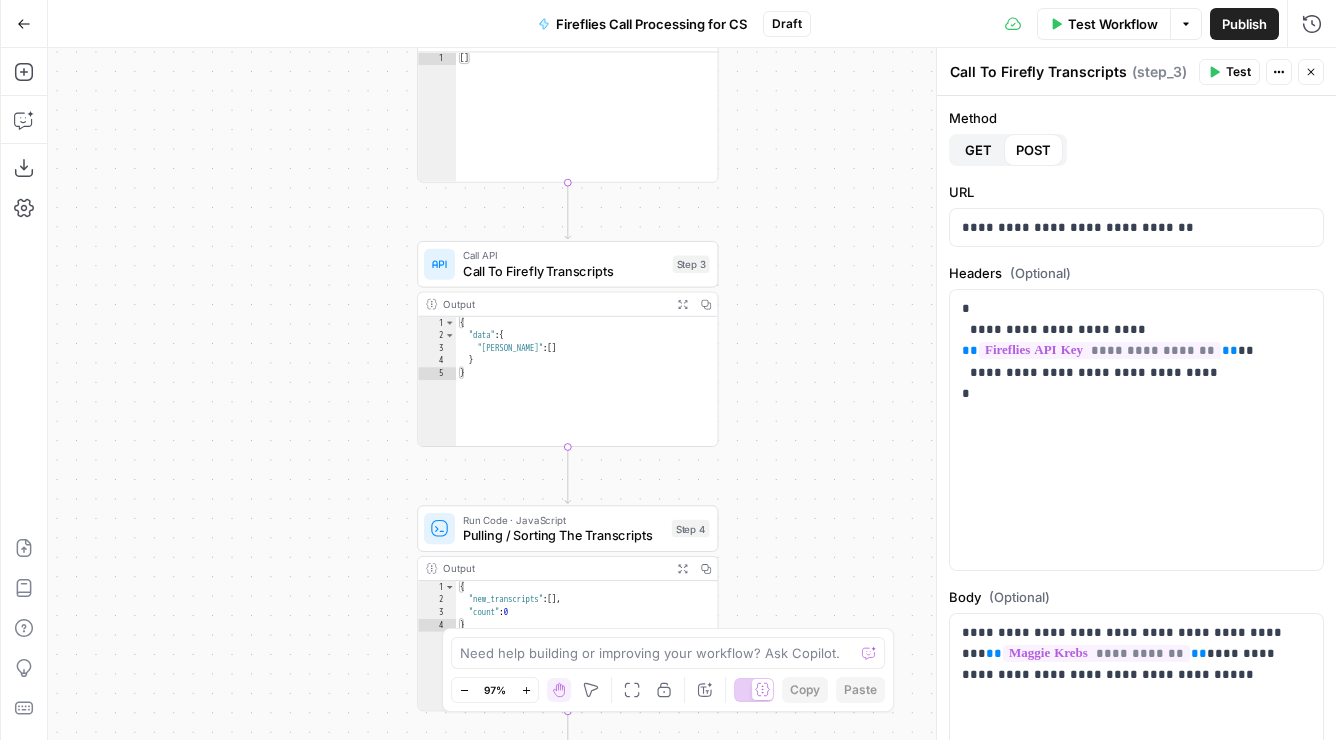 drag, startPoint x: 839, startPoint y: 262, endPoint x: 818, endPoint y: 450, distance: 189.16924 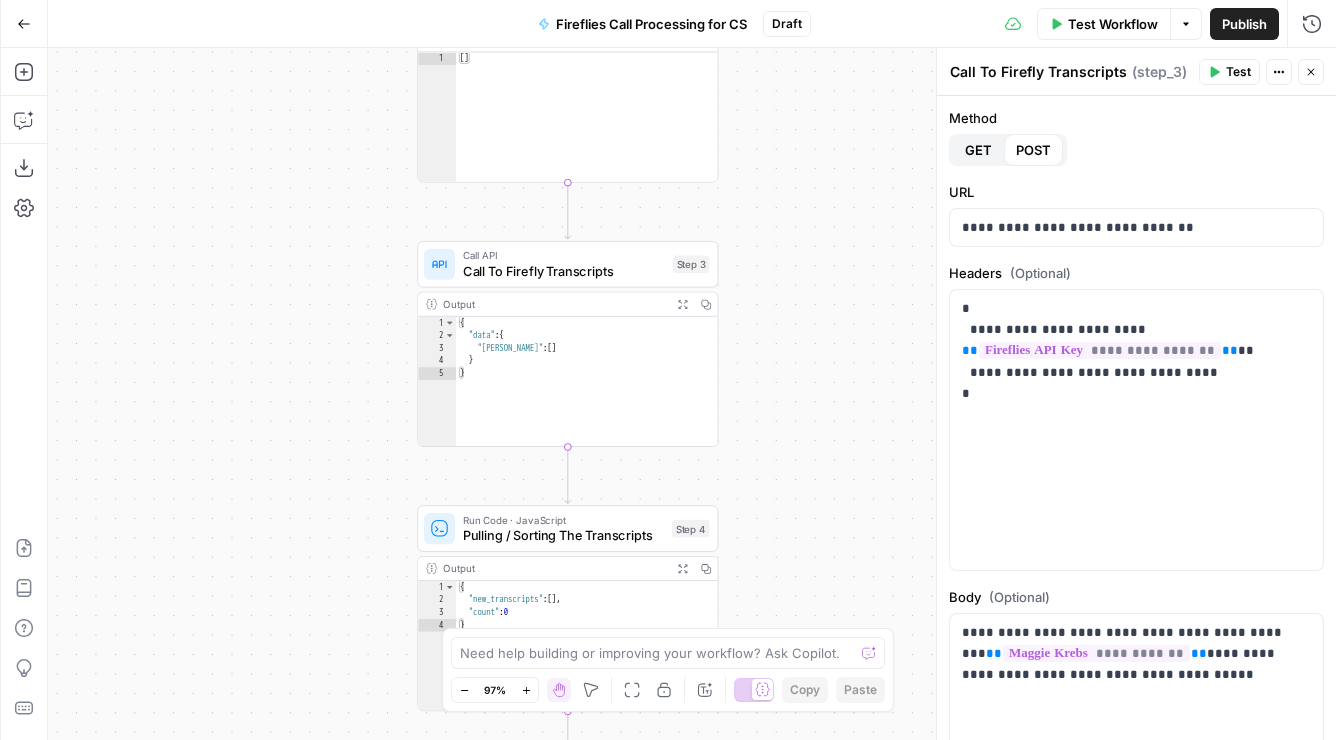 click on "true false Workflow Set Inputs Inputs Get Knowledge Base File Sales Collateral Step 33 Output Expand Output Copy 1 2 3 4 5 6 [    {      "document_name" :  "Fuse Statements" ,      "records" :  [         {           "__text" :  " · Fuse               Incrementality \r\n Problem               Statement: Affiliate marketing               leaders struggle to accurately               measure the true value of their               affiliate publishers because               traditional attribution models               can't distinguish between               publishers who genuinely drive               business growth versus those who               simply claim credit for sales               that would have happened anyway.               This leads to inefficient               commission structures based on               subjective publisher  . \r\n" at bounding box center [692, 394] 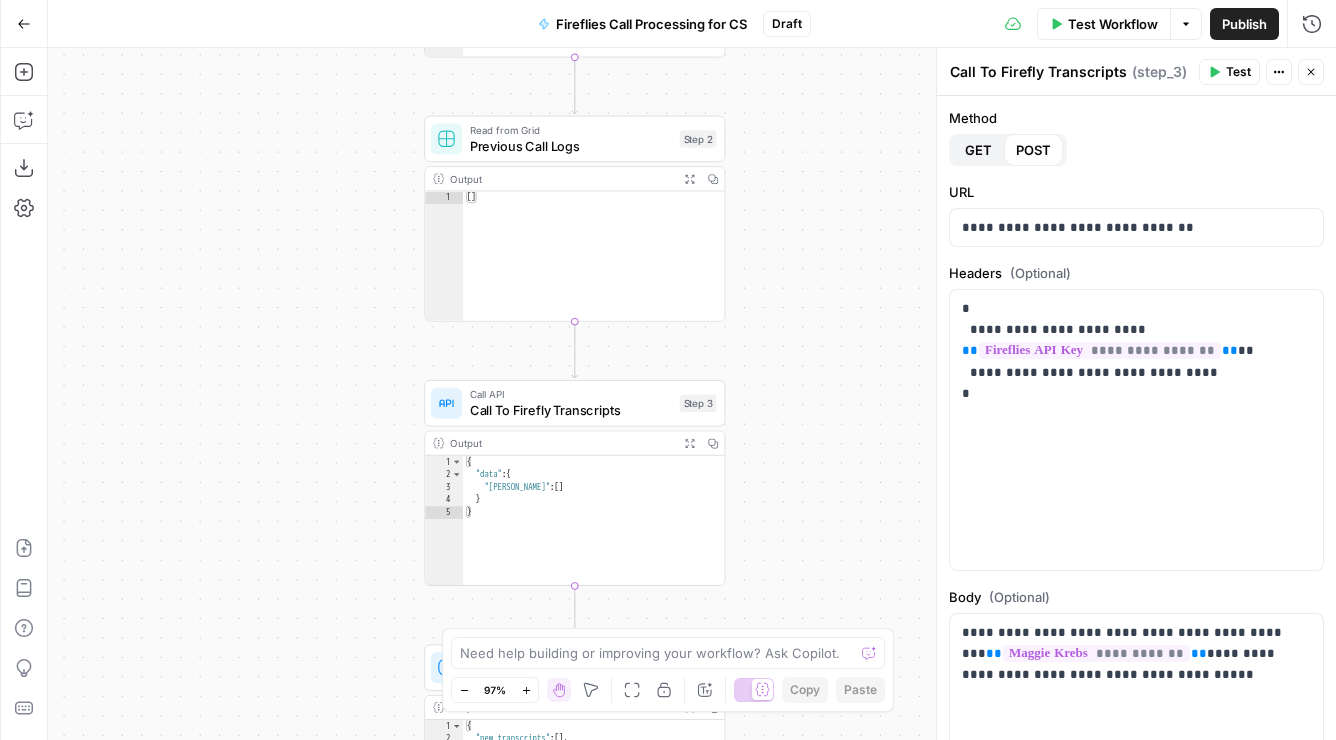 drag, startPoint x: 831, startPoint y: 439, endPoint x: 832, endPoint y: 459, distance: 20.024984 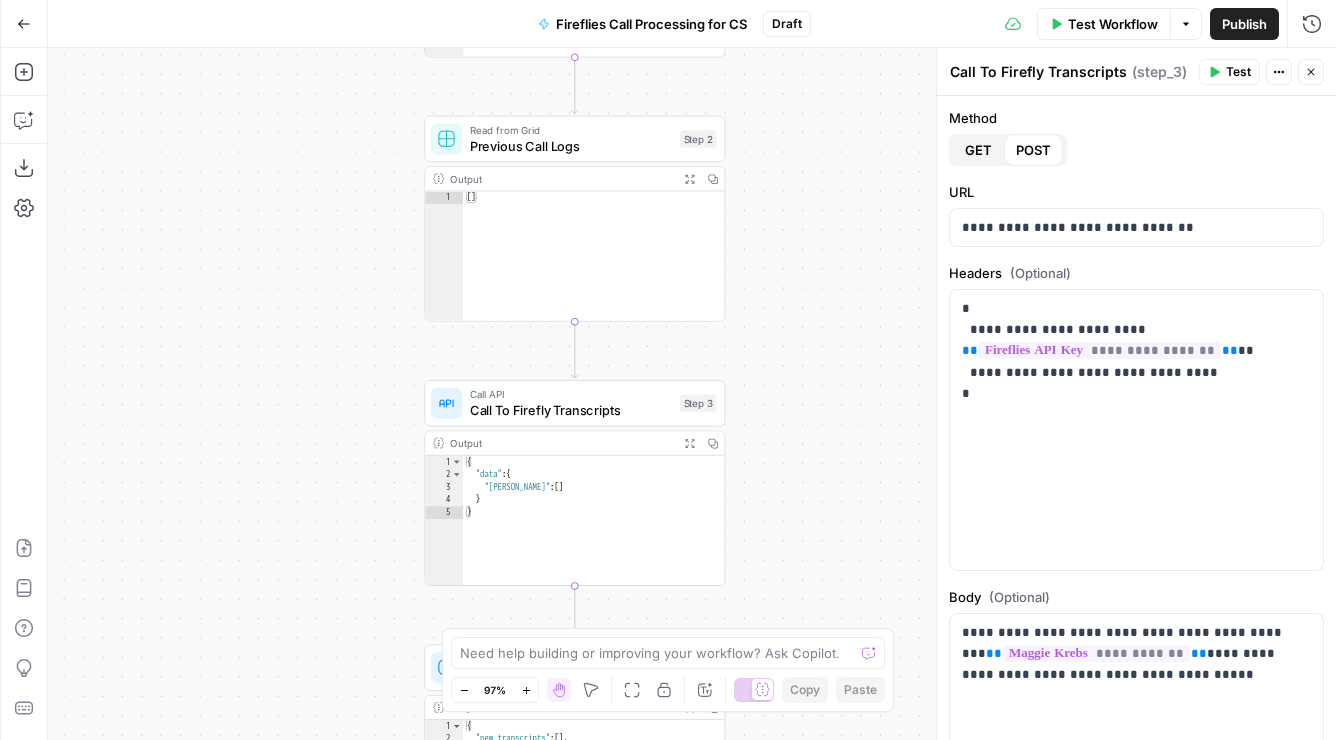 click on "true false Workflow Set Inputs Inputs Get Knowledge Base File Sales Collateral Step 33 Output Expand Output Copy 1 2 3 4 5 6 [    {      "document_name" :  "Fuse Statements" ,      "records" :  [         {           "__text" :  " · Fuse               Incrementality \r\n Problem               Statement: Affiliate marketing               leaders struggle to accurately               measure the true value of their               affiliate publishers because               traditional attribution models               can't distinguish between               publishers who genuinely drive               business growth versus those who               simply claim credit for sales               that would have happened anyway.               This leads to inefficient               commission structures based on               subjective publisher  . \r\n" at bounding box center (692, 394) 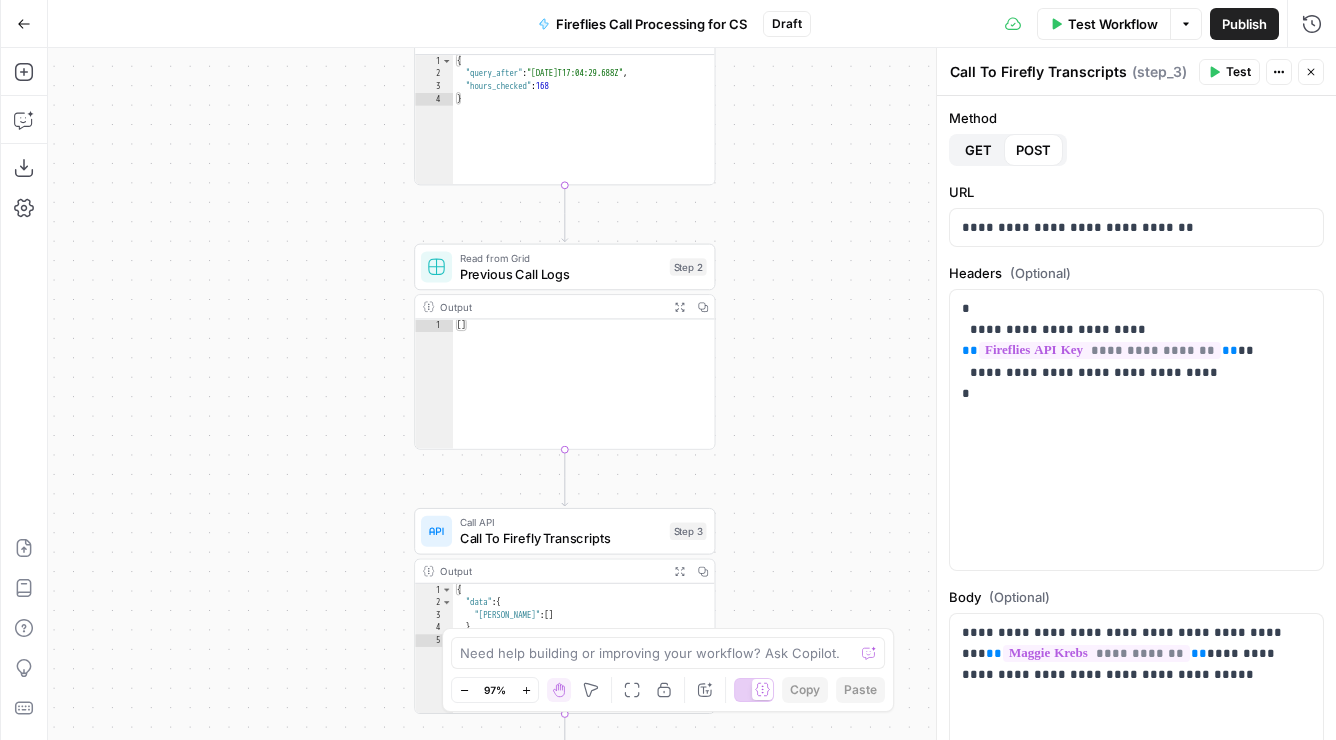 drag, startPoint x: 837, startPoint y: 393, endPoint x: 827, endPoint y: 541, distance: 148.33745 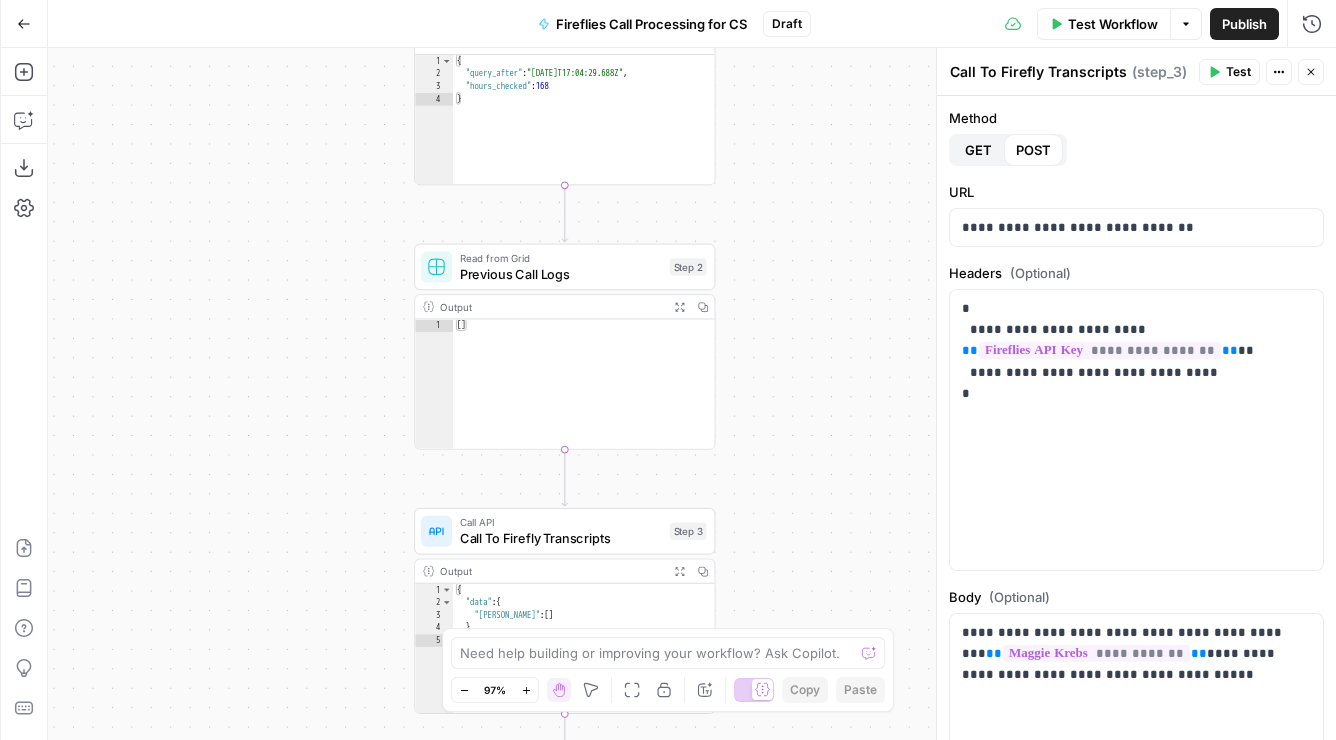 click on "true false Workflow Set Inputs Inputs Get Knowledge Base File Sales Collateral Step 33 Output Expand Output Copy 1 2 3 4 5 6 [    {      "document_name" :  "Fuse Statements" ,      "records" :  [         {           "__text" :  " · Fuse               Incrementality \r\n Problem               Statement: Affiliate marketing               leaders struggle to accurately               measure the true value of their               affiliate publishers because               traditional attribution models               can't distinguish between               publishers who genuinely drive               business growth versus those who               simply claim credit for sales               that would have happened anyway.               This leads to inefficient               commission structures based on               subjective publisher  . \r\n" at bounding box center (692, 394) 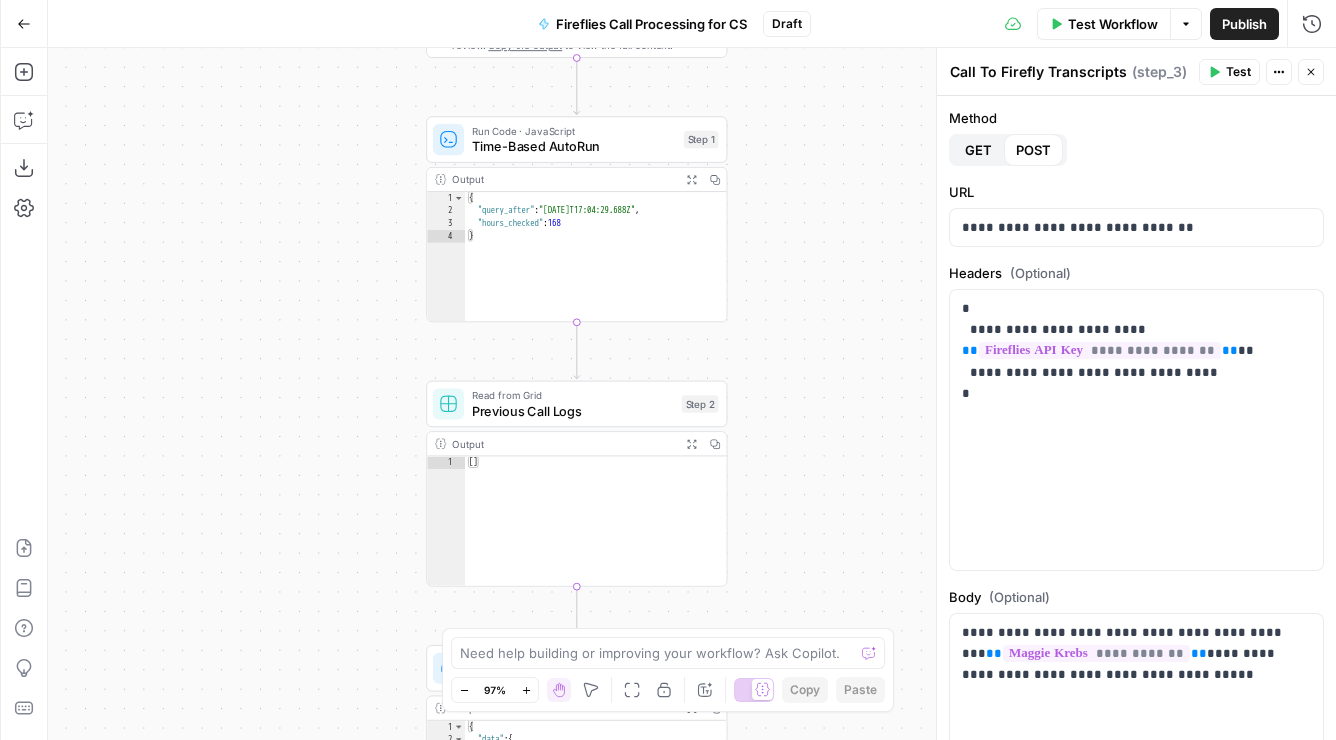 drag, startPoint x: 818, startPoint y: 426, endPoint x: 833, endPoint y: 464, distance: 40.853397 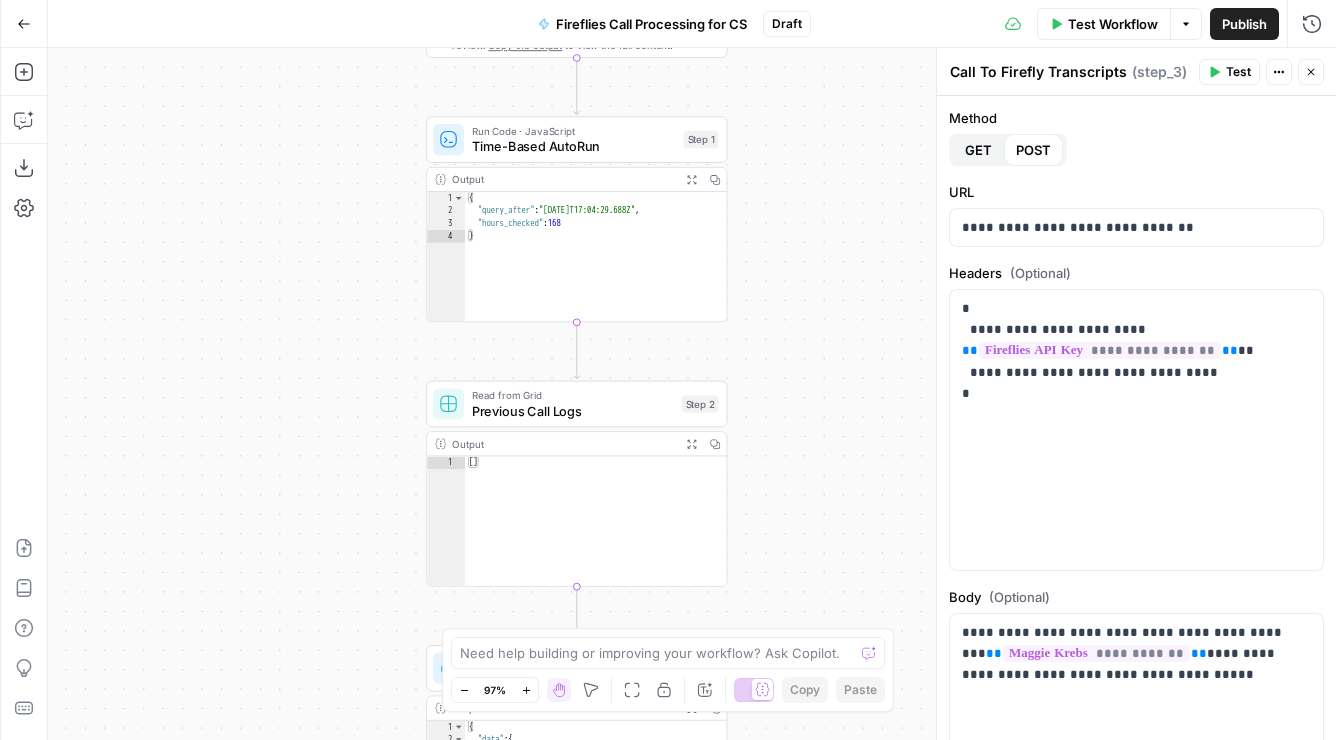 click on "true false Workflow Set Inputs Inputs Get Knowledge Base File Sales Collateral Step 33 Output Expand Output Copy 1 2 3 4 5 6 [    {      "document_name" :  "Fuse Statements" ,      "records" :  [         {           "__text" :  " · Fuse               Incrementality \r\n Problem               Statement: Affiliate marketing               leaders struggle to accurately               measure the true value of their               affiliate publishers because               traditional attribution models               can't distinguish between               publishers who genuinely drive               business growth versus those who               simply claim credit for sales               that would have happened anyway.               This leads to inefficient               commission structures based on               subjective publisher  . \r\n" at bounding box center (692, 394) 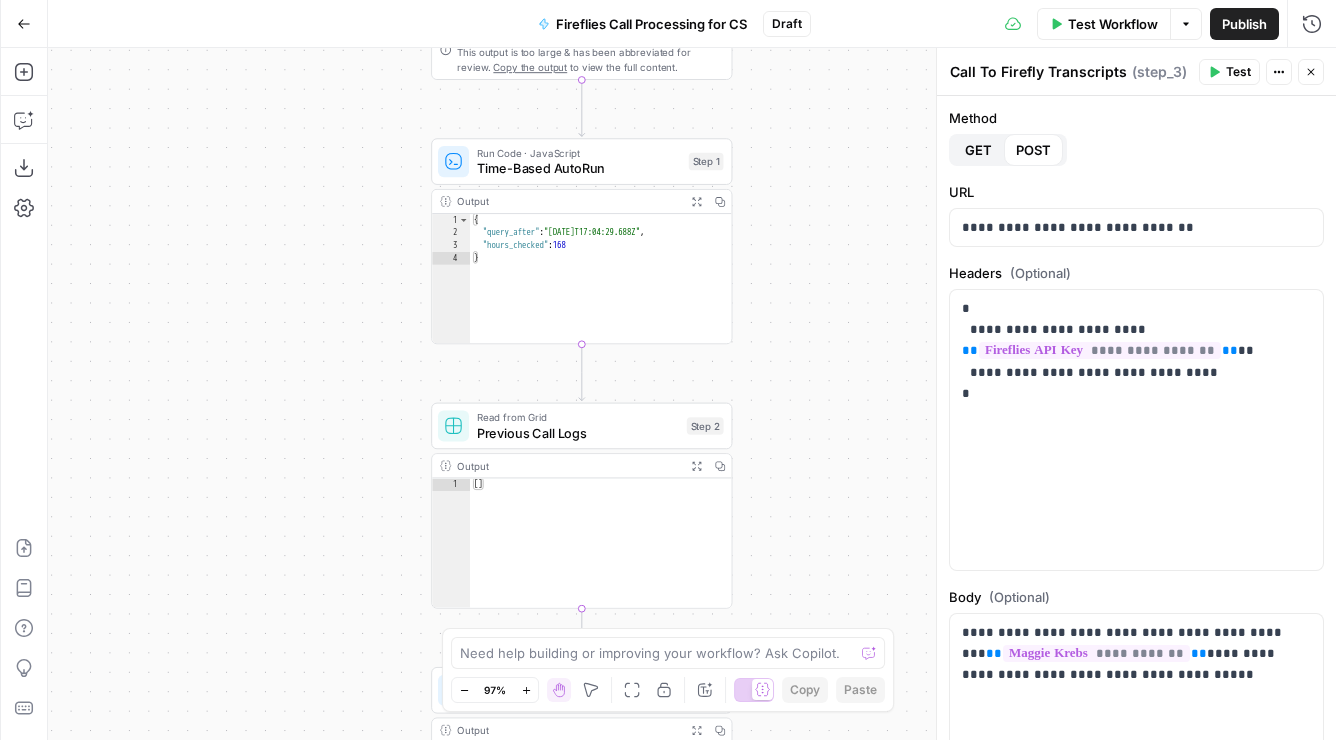 drag, startPoint x: 824, startPoint y: 389, endPoint x: 819, endPoint y: 459, distance: 70.178345 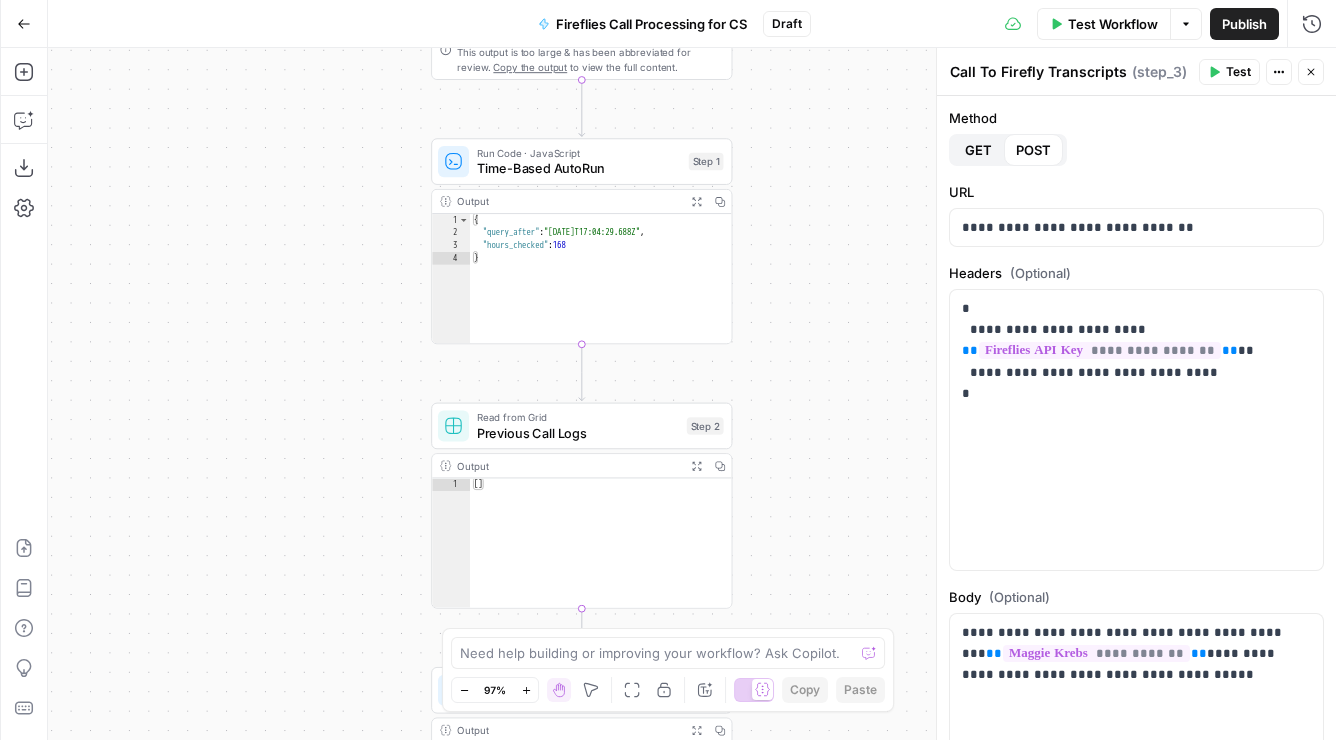 click on "true false Workflow Set Inputs Inputs Get Knowledge Base File Sales Collateral Step 33 Output Expand Output Copy 1 2 3 4 5 6 [    {      "document_name" :  "Fuse Statements" ,      "records" :  [         {           "__text" :  " · Fuse               Incrementality \r\n Problem               Statement: Affiliate marketing               leaders struggle to accurately               measure the true value of their               affiliate publishers because               traditional attribution models               can't distinguish between               publishers who genuinely drive               business growth versus those who               simply claim credit for sales               that would have happened anyway.               This leads to inefficient               commission structures based on               subjective publisher  . \r\n" at bounding box center (692, 394) 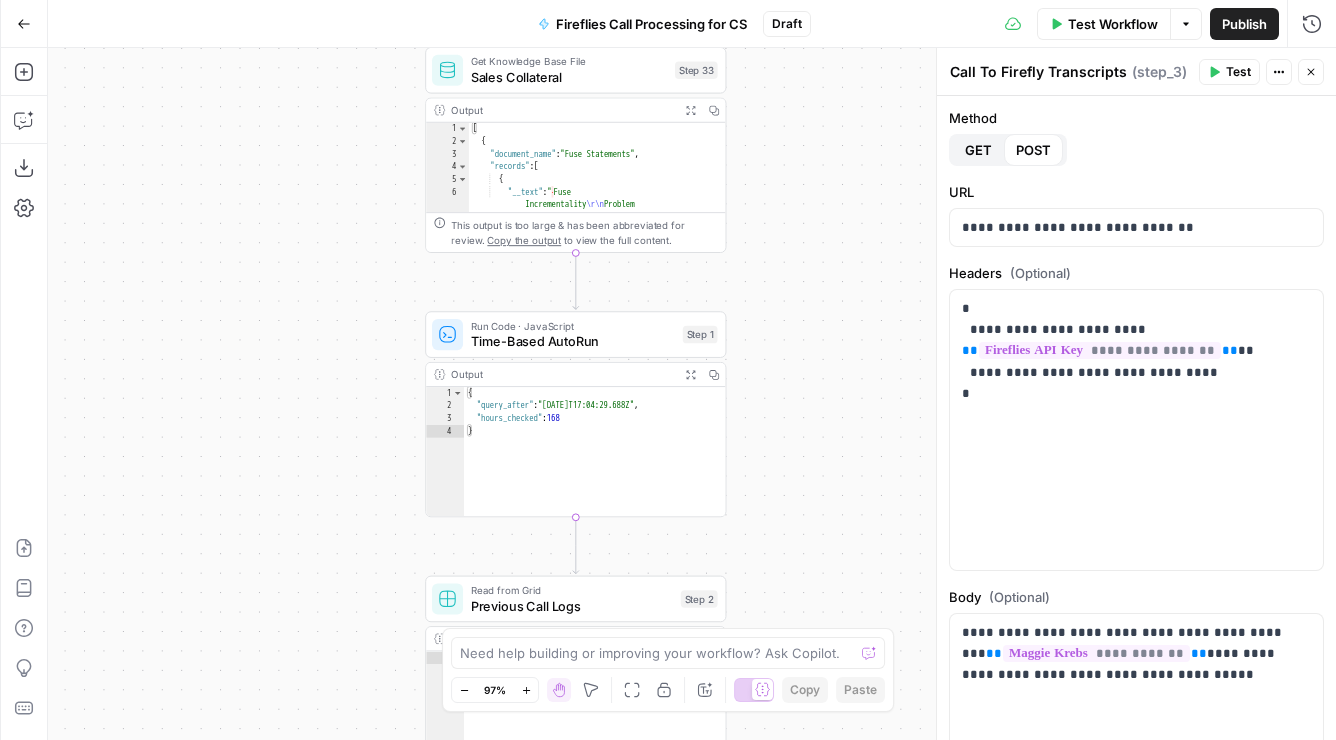 click on "true false Workflow Set Inputs Inputs Get Knowledge Base File Sales Collateral Step 33 Output Expand Output Copy 1 2 3 4 5 6 [    {      "document_name" :  "Fuse Statements" ,      "records" :  [         {           "__text" :  " · Fuse               Incrementality \r\n Problem               Statement: Affiliate marketing               leaders struggle to accurately               measure the true value of their               affiliate publishers because               traditional attribution models               can't distinguish between               publishers who genuinely drive               business growth versus those who               simply claim credit for sales               that would have happened anyway.               This leads to inefficient               commission structures based on               subjective publisher  . \r\n" at bounding box center (692, 394) 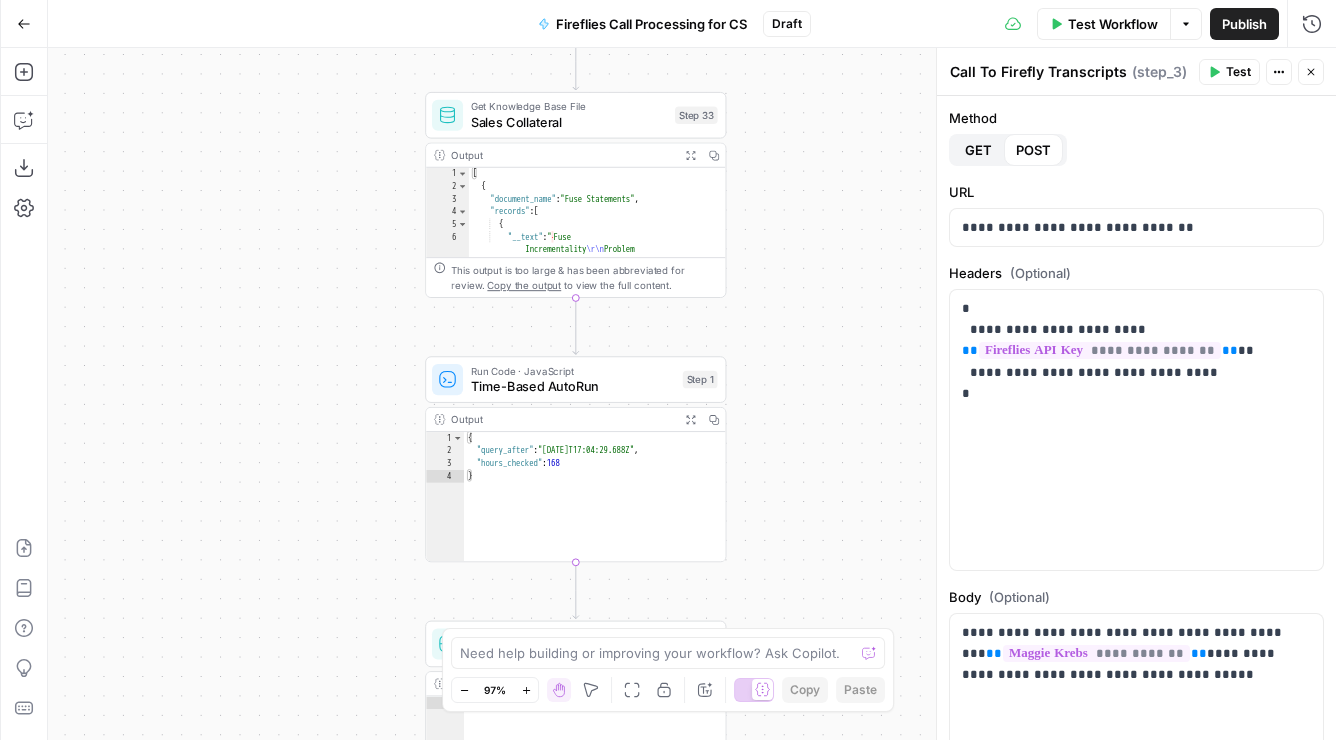 drag, startPoint x: 815, startPoint y: 408, endPoint x: 798, endPoint y: 236, distance: 172.83807 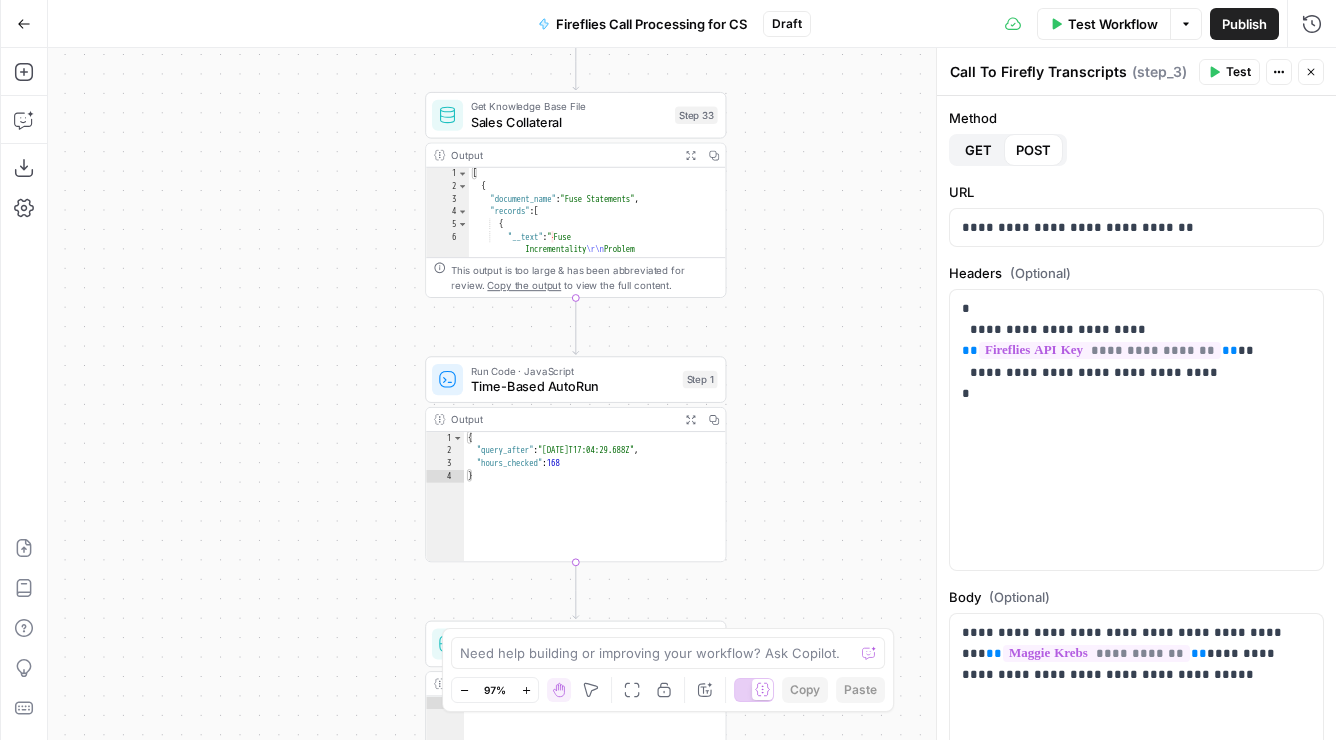 click on "true false Workflow Set Inputs Inputs Get Knowledge Base File Sales Collateral Step 33 Output Expand Output Copy 1 2 3 4 5 6 [    {      "document_name" :  "Fuse Statements" ,      "records" :  [         {           "__text" :  " · Fuse               Incrementality \r\n Problem               Statement: Affiliate marketing               leaders struggle to accurately               measure the true value of their               affiliate publishers because               traditional attribution models               can't distinguish between               publishers who genuinely drive               business growth versus those who               simply claim credit for sales               that would have happened anyway.               This leads to inefficient               commission structures based on               subjective publisher  . \r\n" at bounding box center [692, 394] 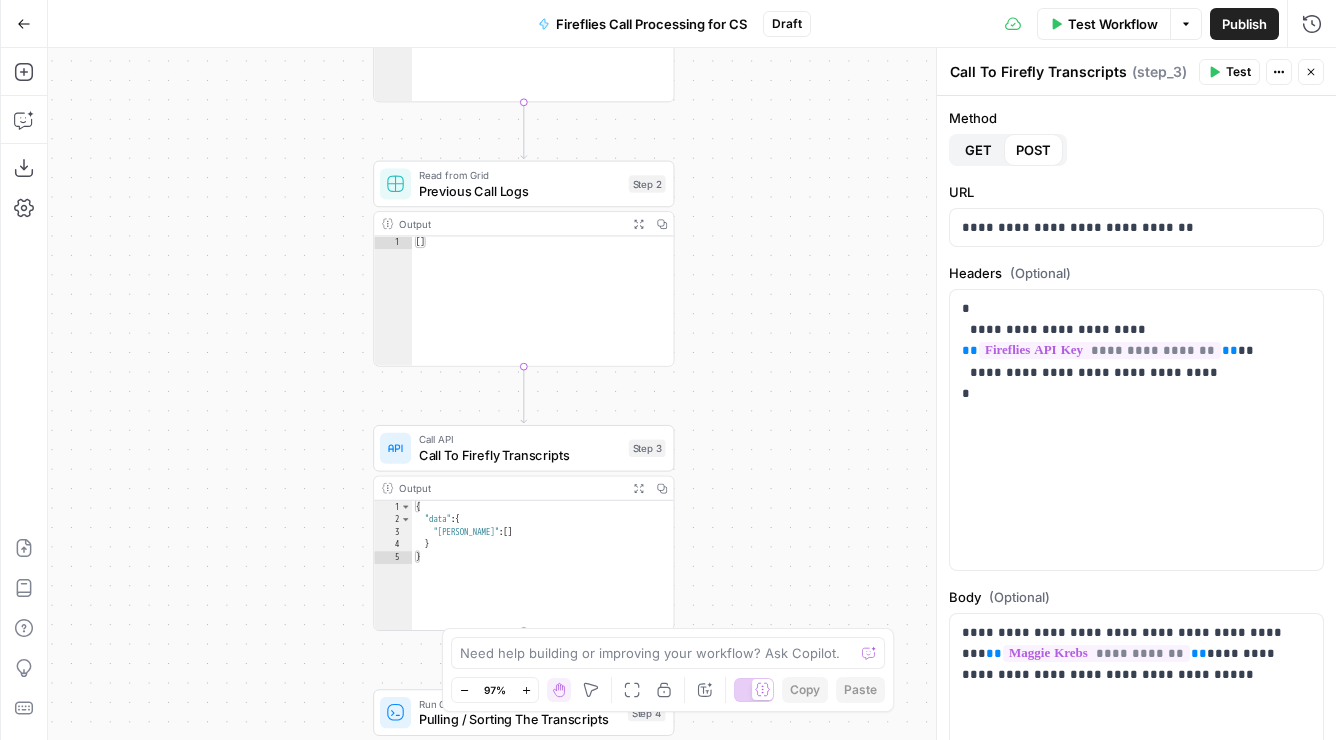 drag, startPoint x: 851, startPoint y: 302, endPoint x: 844, endPoint y: 222, distance: 80.305664 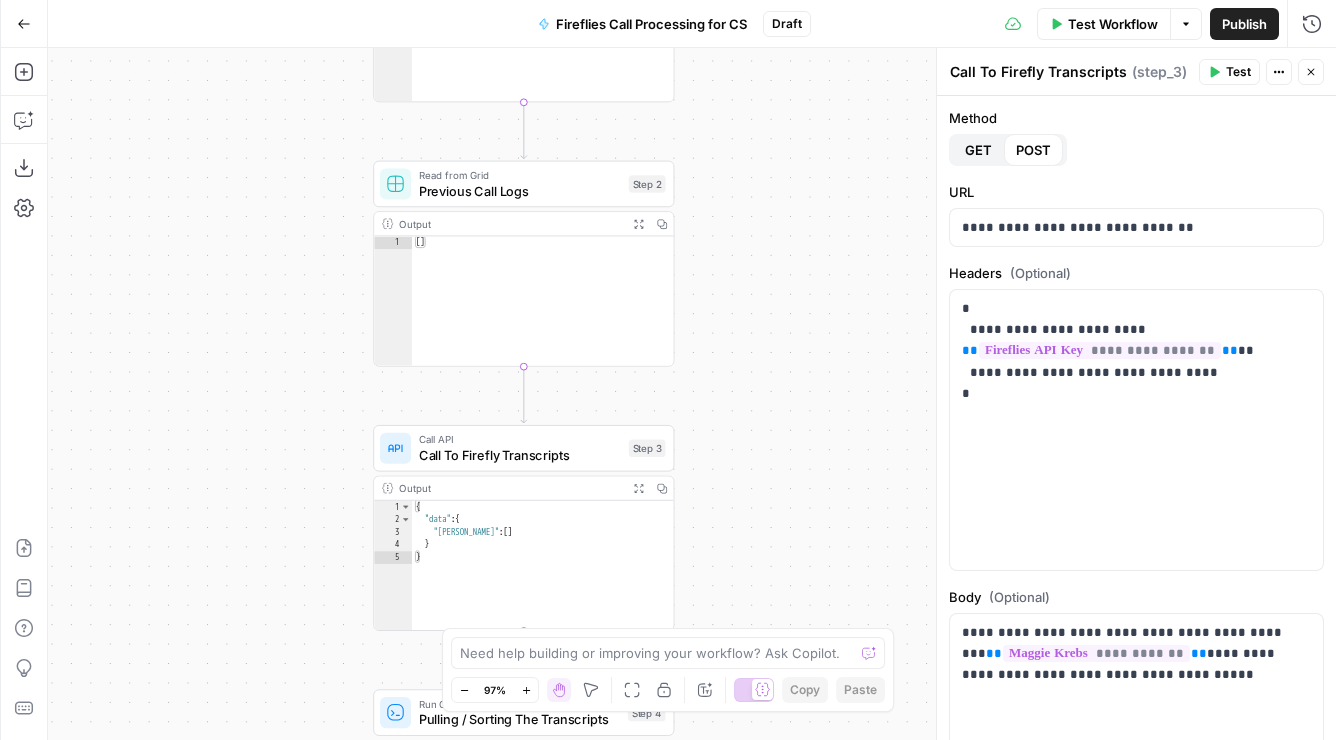 click on "true false Workflow Set Inputs Inputs Get Knowledge Base File Sales Collateral Step 33 Output Expand Output Copy 1 2 3 4 5 6 [    {      "document_name" :  "Fuse Statements" ,      "records" :  [         {           "__text" :  " · Fuse               Incrementality \r\n Problem               Statement: Affiliate marketing               leaders struggle to accurately               measure the true value of their               affiliate publishers because               traditional attribution models               can't distinguish between               publishers who genuinely drive               business growth versus those who               simply claim credit for sales               that would have happened anyway.               This leads to inefficient               commission structures based on               subjective publisher  . \r\n" at bounding box center (692, 394) 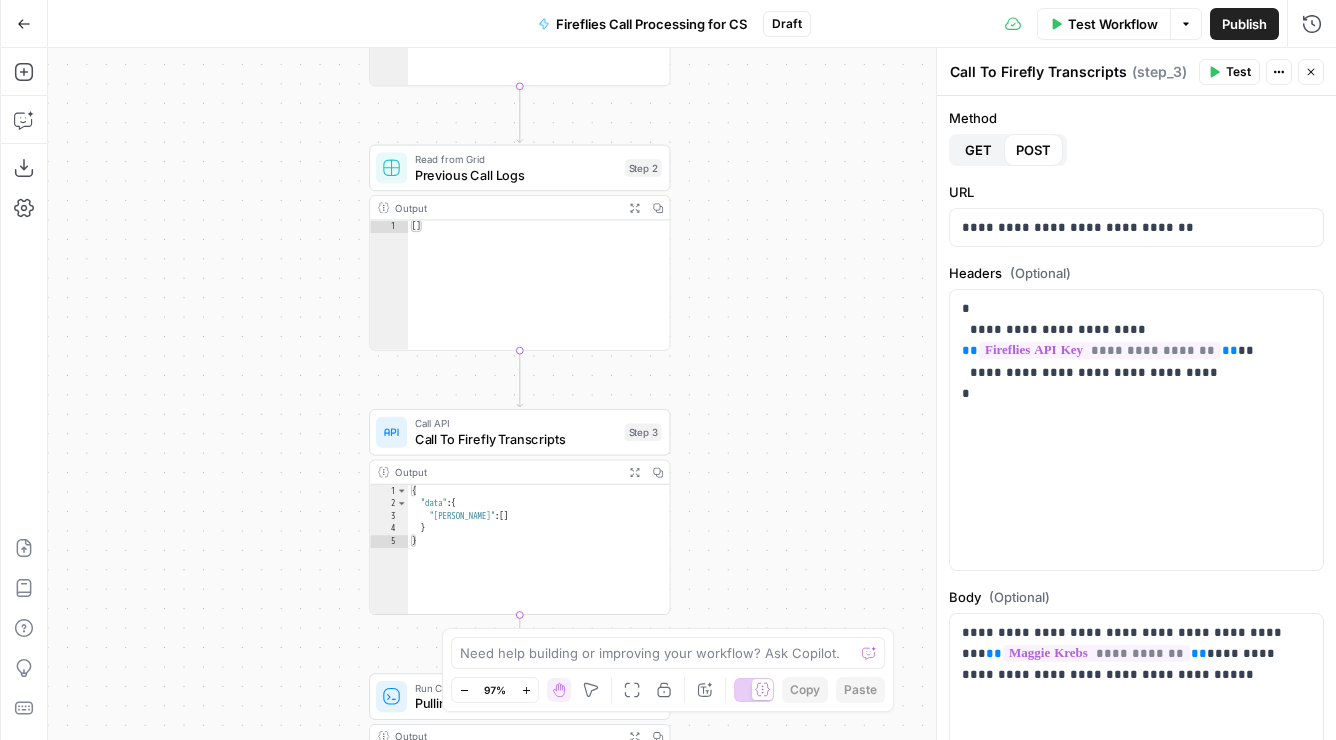 drag, startPoint x: 853, startPoint y: 416, endPoint x: 838, endPoint y: 263, distance: 153.73354 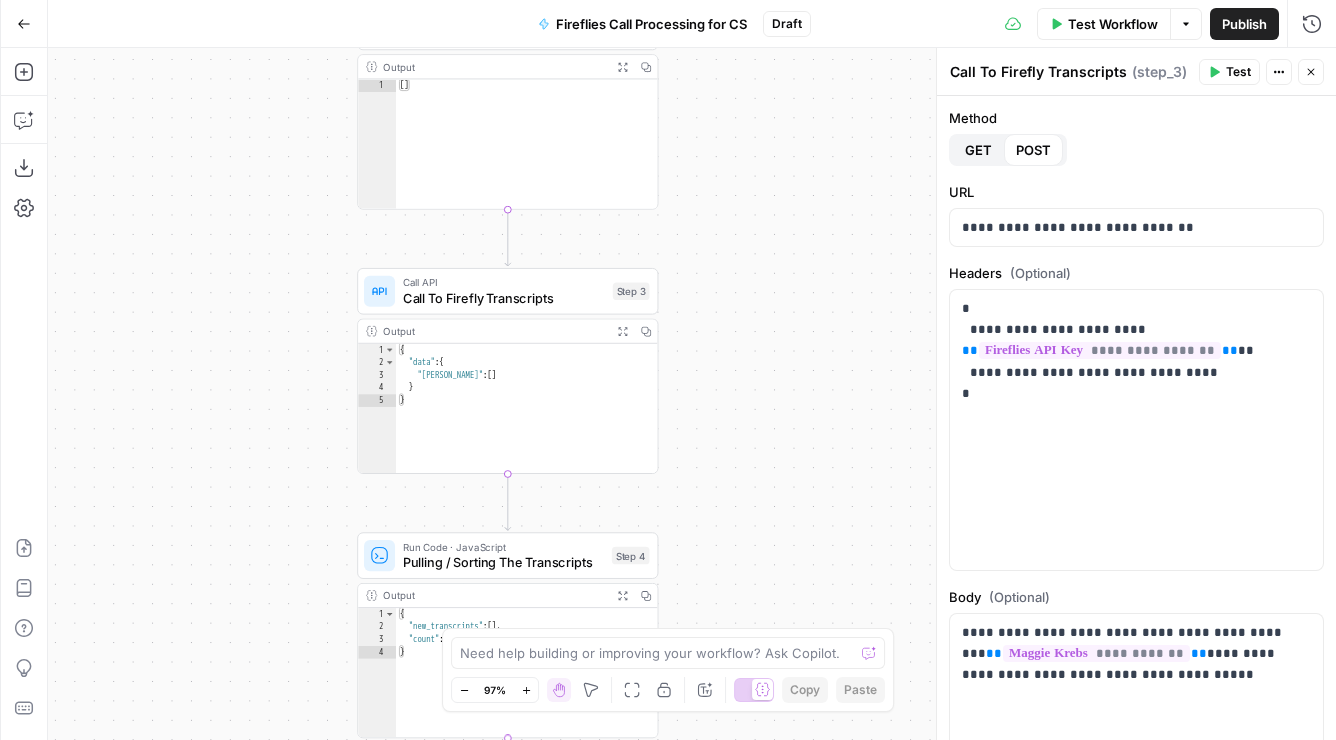 drag, startPoint x: 843, startPoint y: 428, endPoint x: 828, endPoint y: 256, distance: 172.65283 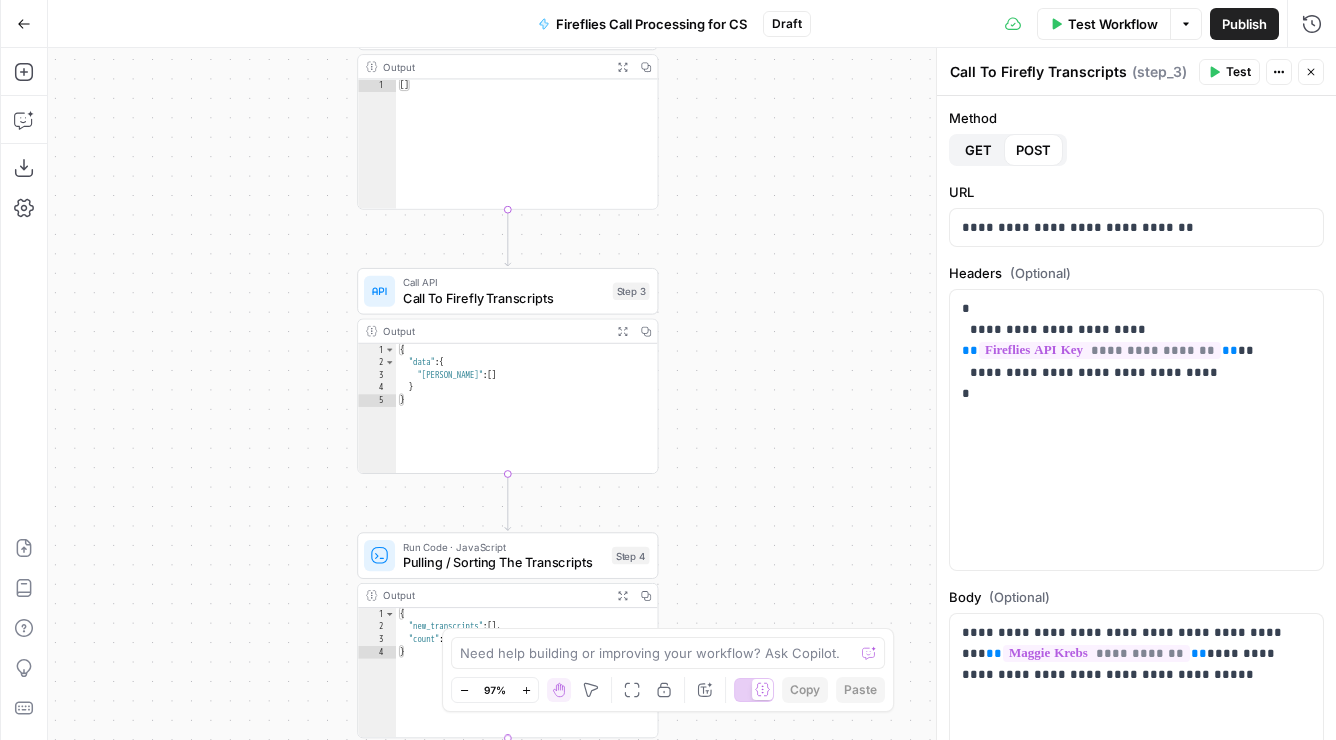 click on "true false Workflow Set Inputs Inputs Get Knowledge Base File Sales Collateral Step 33 Output Expand Output Copy 1 2 3 4 5 6 [    {      "document_name" :  "Fuse Statements" ,      "records" :  [         {           "__text" :  " · Fuse               Incrementality \r\n Problem               Statement: Affiliate marketing               leaders struggle to accurately               measure the true value of their               affiliate publishers because               traditional attribution models               can't distinguish between               publishers who genuinely drive               business growth versus those who               simply claim credit for sales               that would have happened anyway.               This leads to inefficient               commission structures based on               subjective publisher  . \r\n" at bounding box center (692, 394) 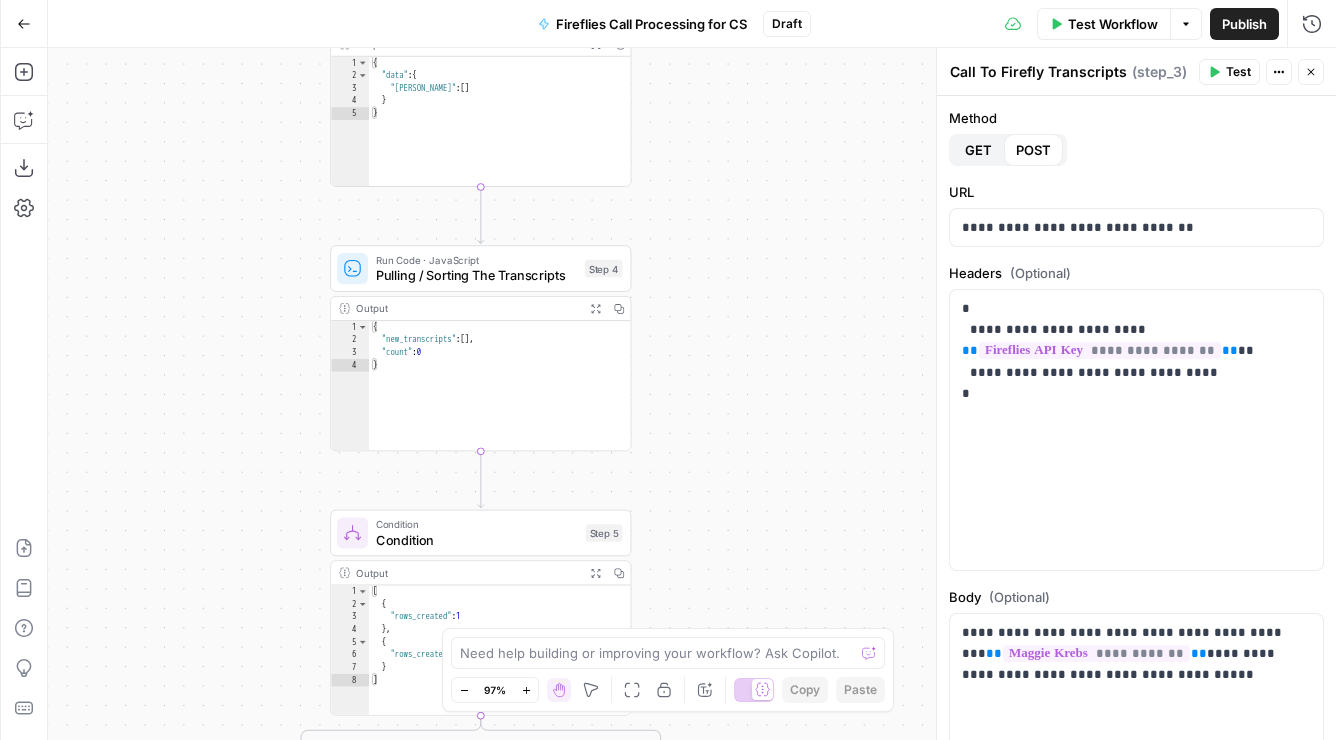 drag, startPoint x: 834, startPoint y: 405, endPoint x: 820, endPoint y: 242, distance: 163.60013 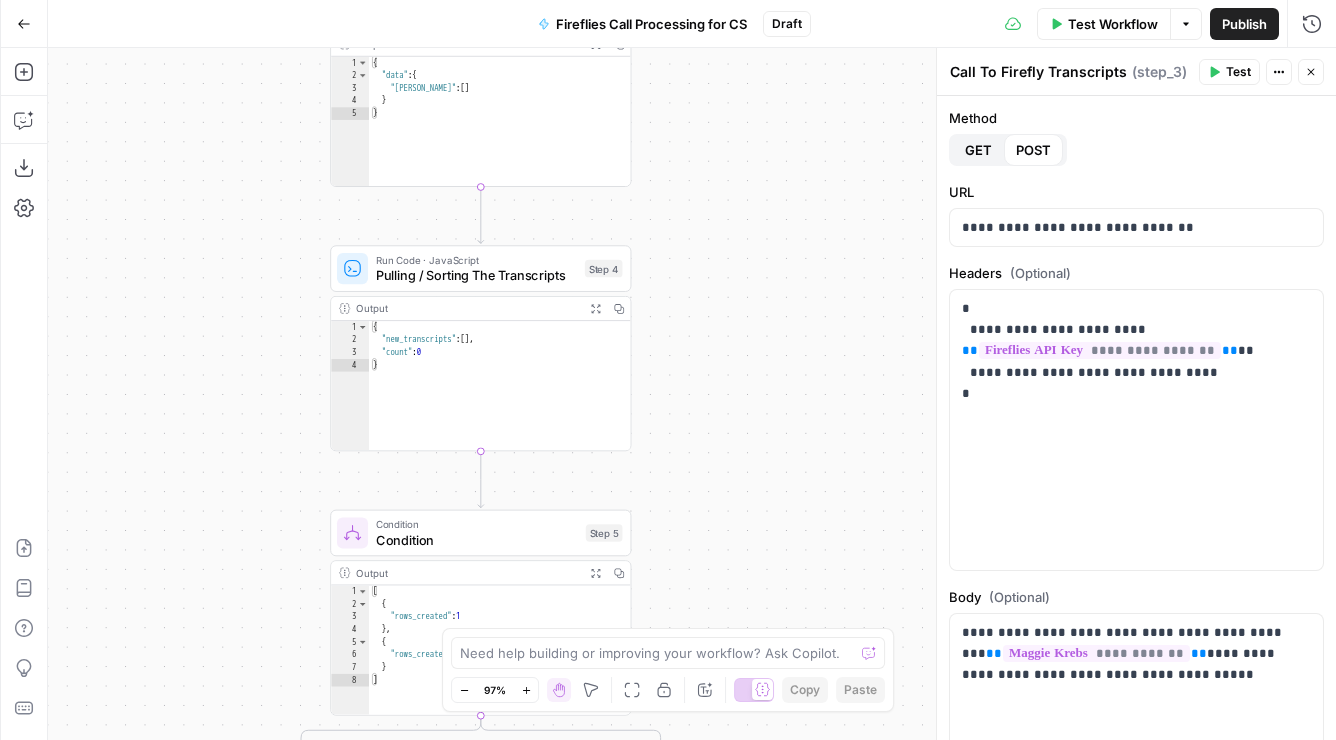 click on "true false Workflow Set Inputs Inputs Get Knowledge Base File Sales Collateral Step 33 Output Expand Output Copy 1 2 3 4 5 6 [    {      "document_name" :  "Fuse Statements" ,      "records" :  [         {           "__text" :  " · Fuse               Incrementality \r\n Problem               Statement: Affiliate marketing               leaders struggle to accurately               measure the true value of their               affiliate publishers because               traditional attribution models               can't distinguish between               publishers who genuinely drive               business growth versus those who               simply claim credit for sales               that would have happened anyway.               This leads to inefficient               commission structures based on               subjective publisher  . \r\n" at bounding box center [692, 394] 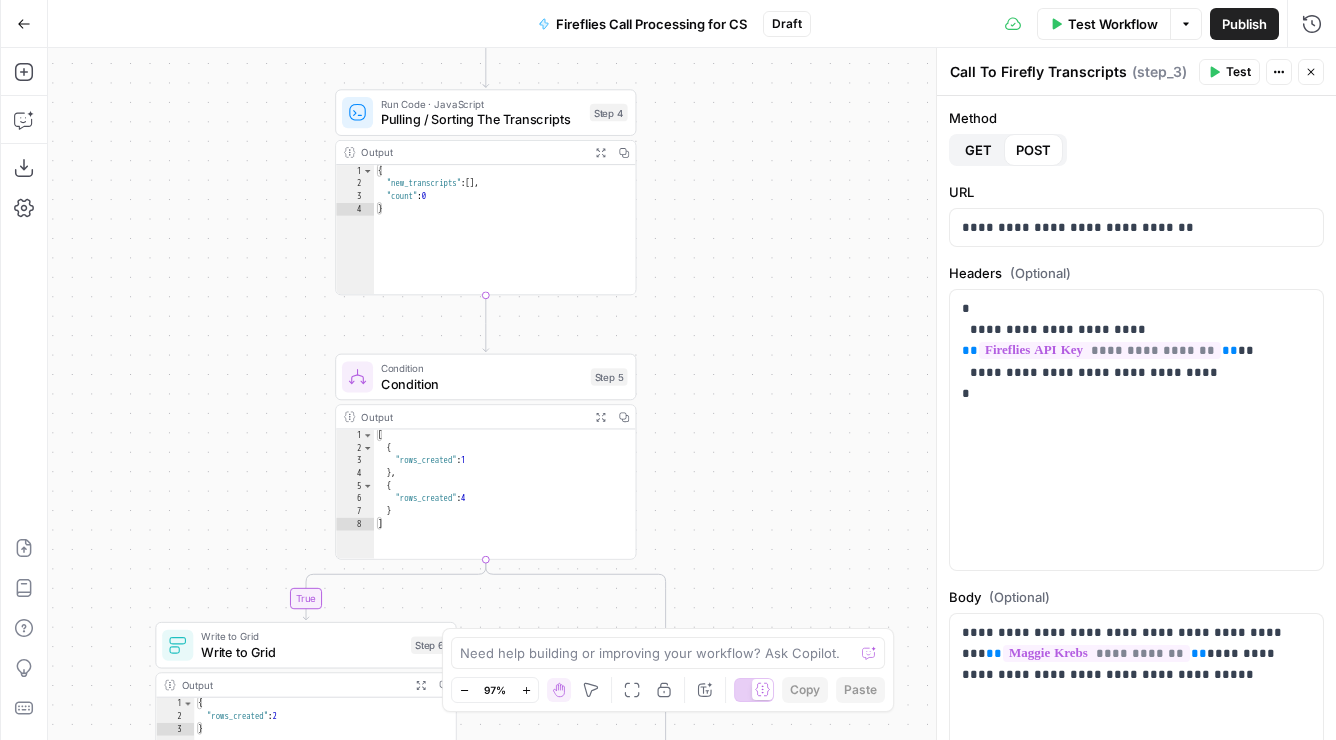 drag, startPoint x: 822, startPoint y: 305, endPoint x: 830, endPoint y: 190, distance: 115.27792 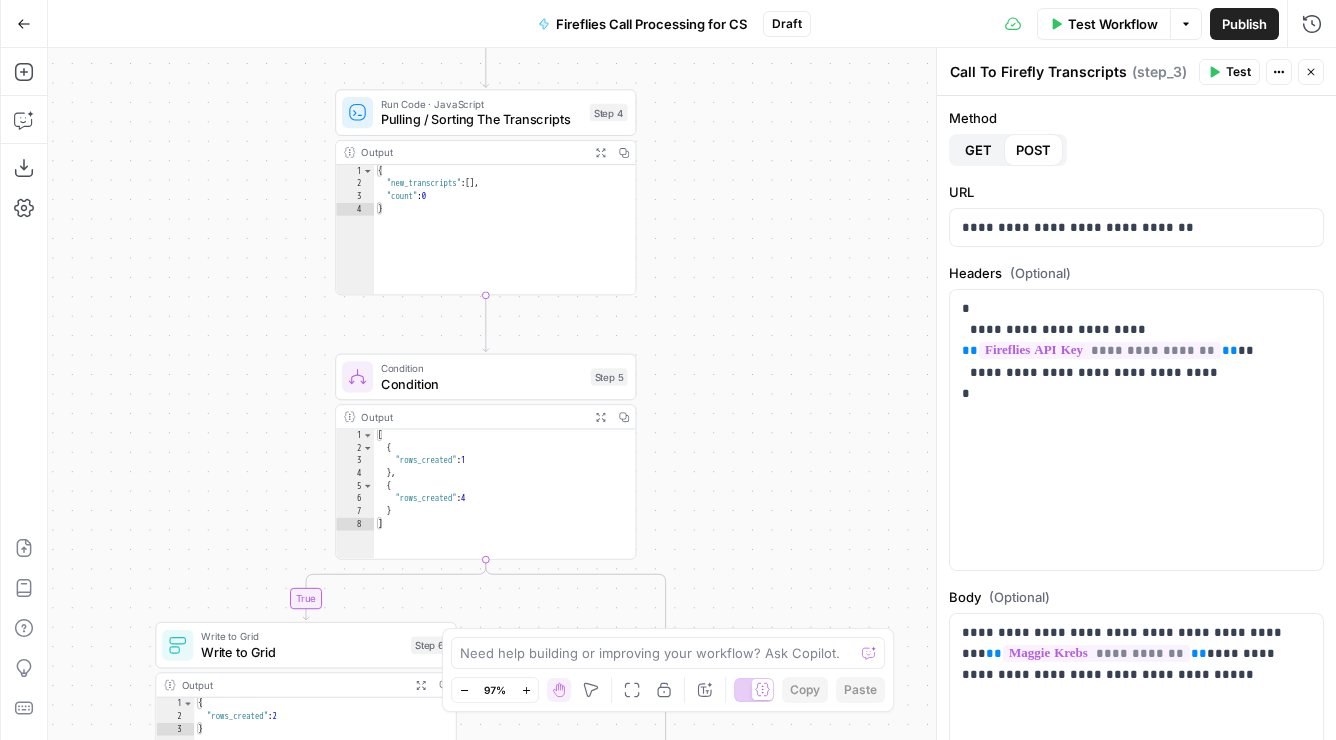 click on "true false Workflow Set Inputs Inputs Get Knowledge Base File Sales Collateral Step 33 Output Expand Output Copy 1 2 3 4 5 6 [    {      "document_name" :  "Fuse Statements" ,      "records" :  [         {           "__text" :  " · Fuse               Incrementality \r\n Problem               Statement: Affiliate marketing               leaders struggle to accurately               measure the true value of their               affiliate publishers because               traditional attribution models               can't distinguish between               publishers who genuinely drive               business growth versus those who               simply claim credit for sales               that would have happened anyway.               This leads to inefficient               commission structures based on               subjective publisher  . \r\n" at bounding box center [692, 394] 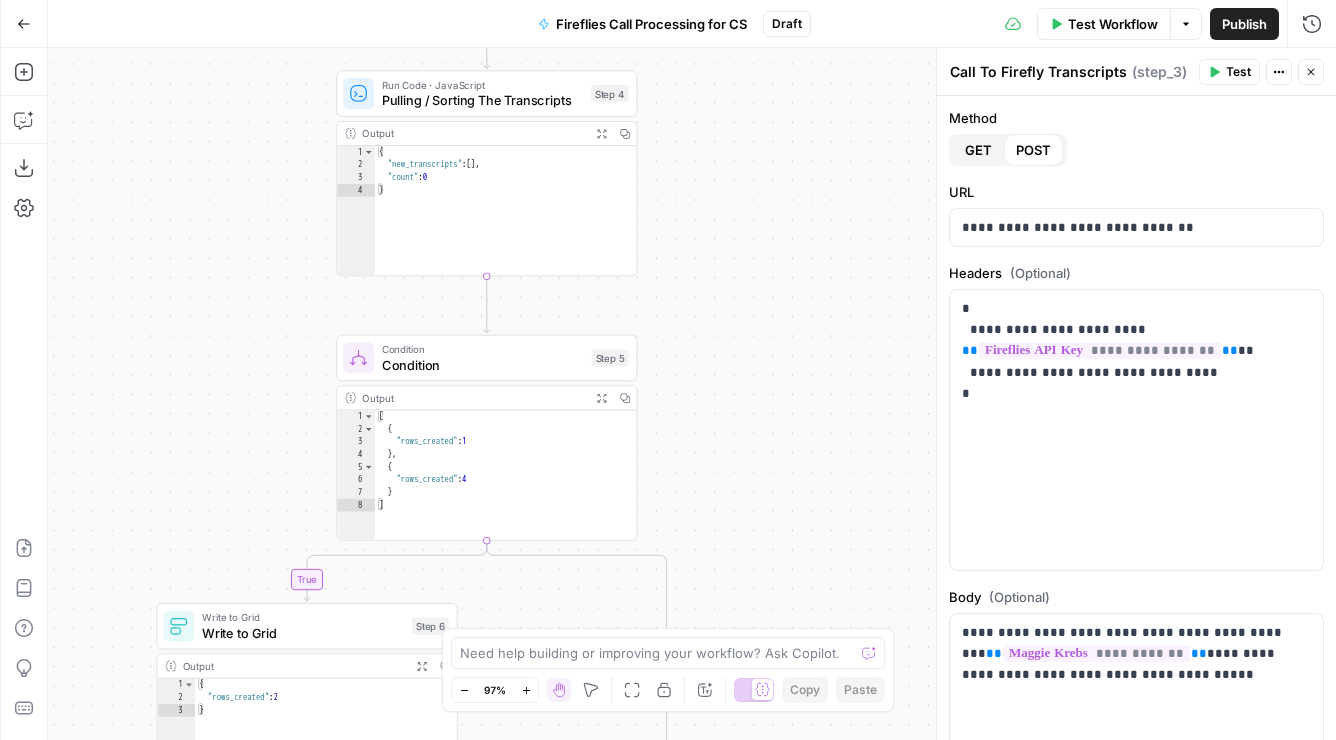 click on "true false Workflow Set Inputs Inputs Get Knowledge Base File Sales Collateral Step 33 Output Expand Output Copy 1 2 3 4 5 6 [    {      "document_name" :  "Fuse Statements" ,      "records" :  [         {           "__text" :  " · Fuse               Incrementality \r\n Problem               Statement: Affiliate marketing               leaders struggle to accurately               measure the true value of their               affiliate publishers because               traditional attribution models               can't distinguish between               publishers who genuinely drive               business growth versus those who               simply claim credit for sales               that would have happened anyway.               This leads to inefficient               commission structures based on               subjective publisher  . \r\n" at bounding box center (692, 394) 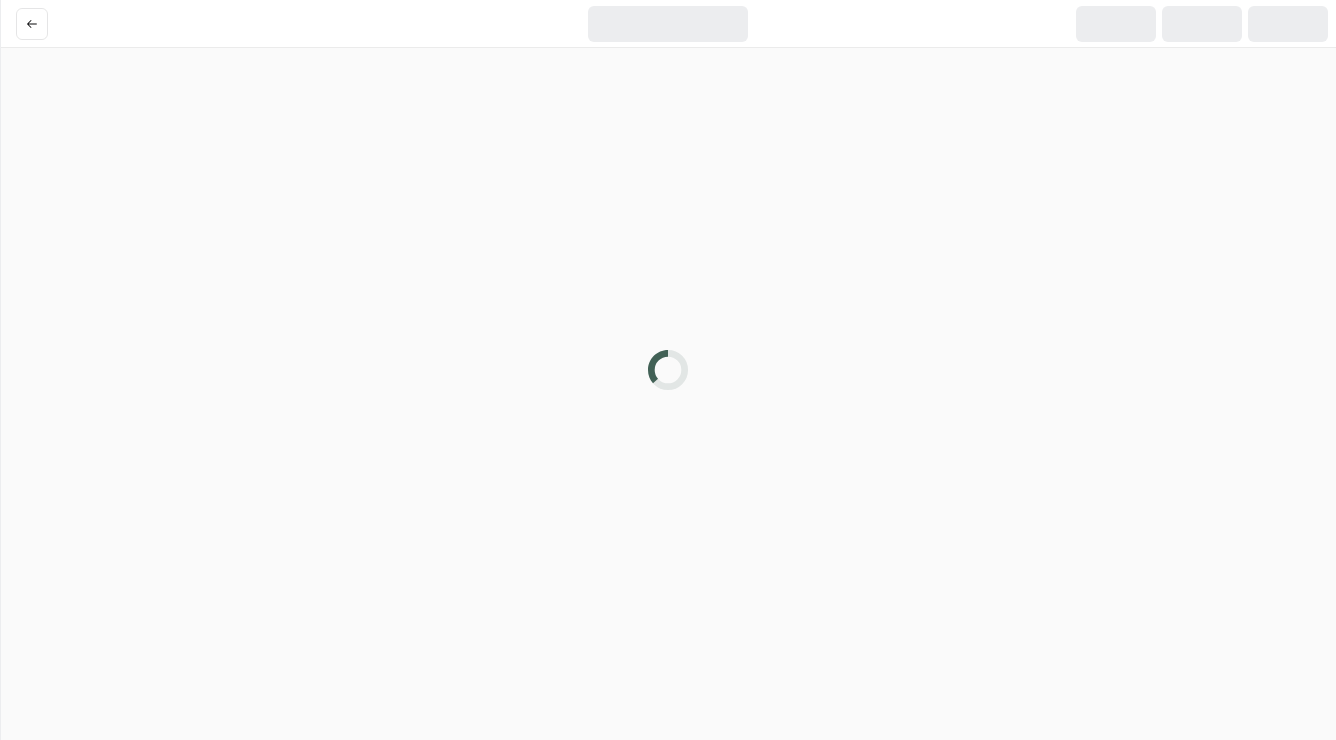 scroll, scrollTop: 0, scrollLeft: 0, axis: both 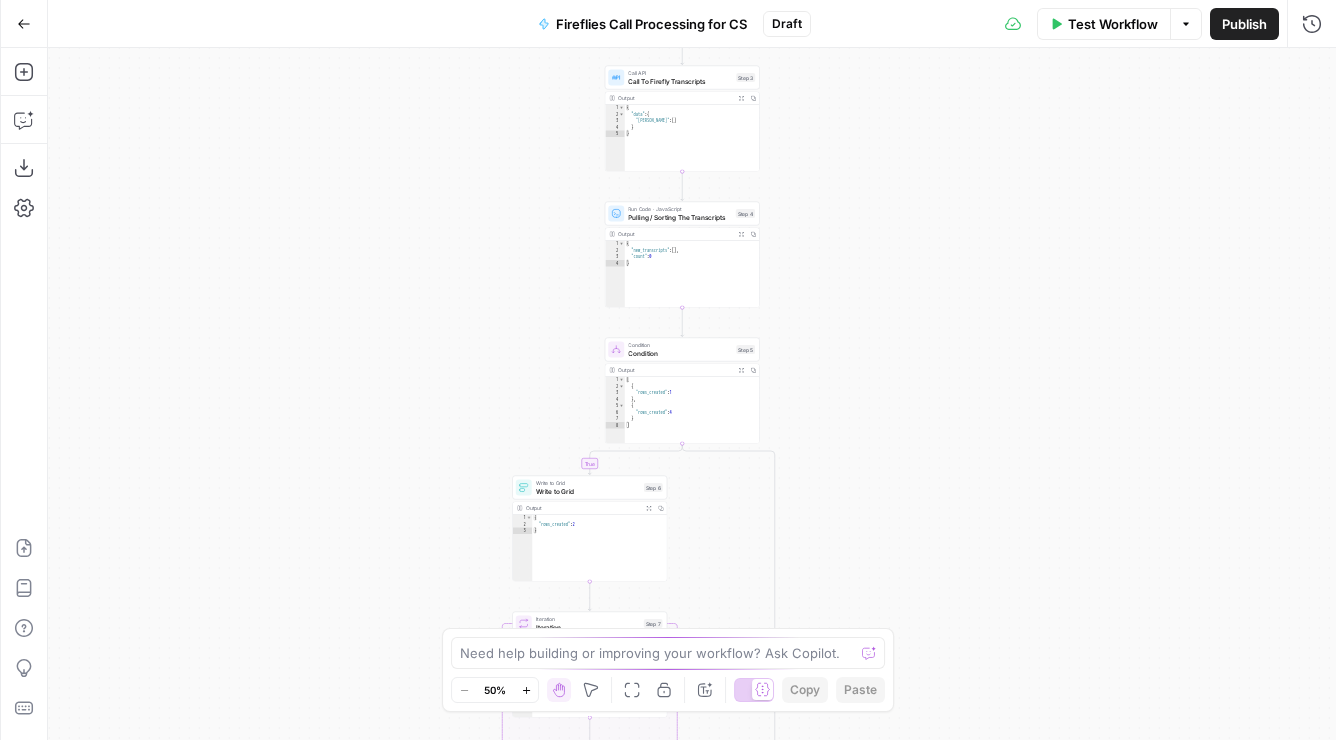 drag, startPoint x: 582, startPoint y: 223, endPoint x: 526, endPoint y: 381, distance: 167.63054 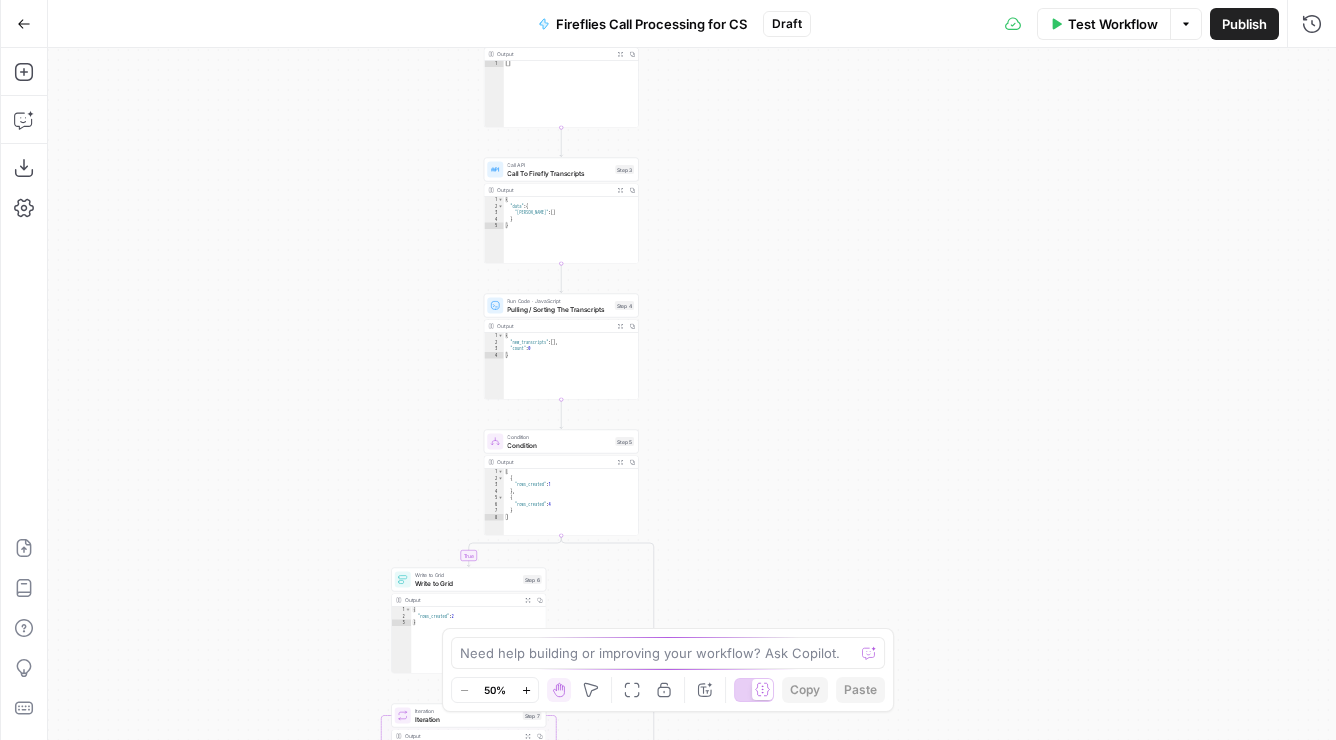 drag, startPoint x: 527, startPoint y: 311, endPoint x: 467, endPoint y: 208, distance: 119.20151 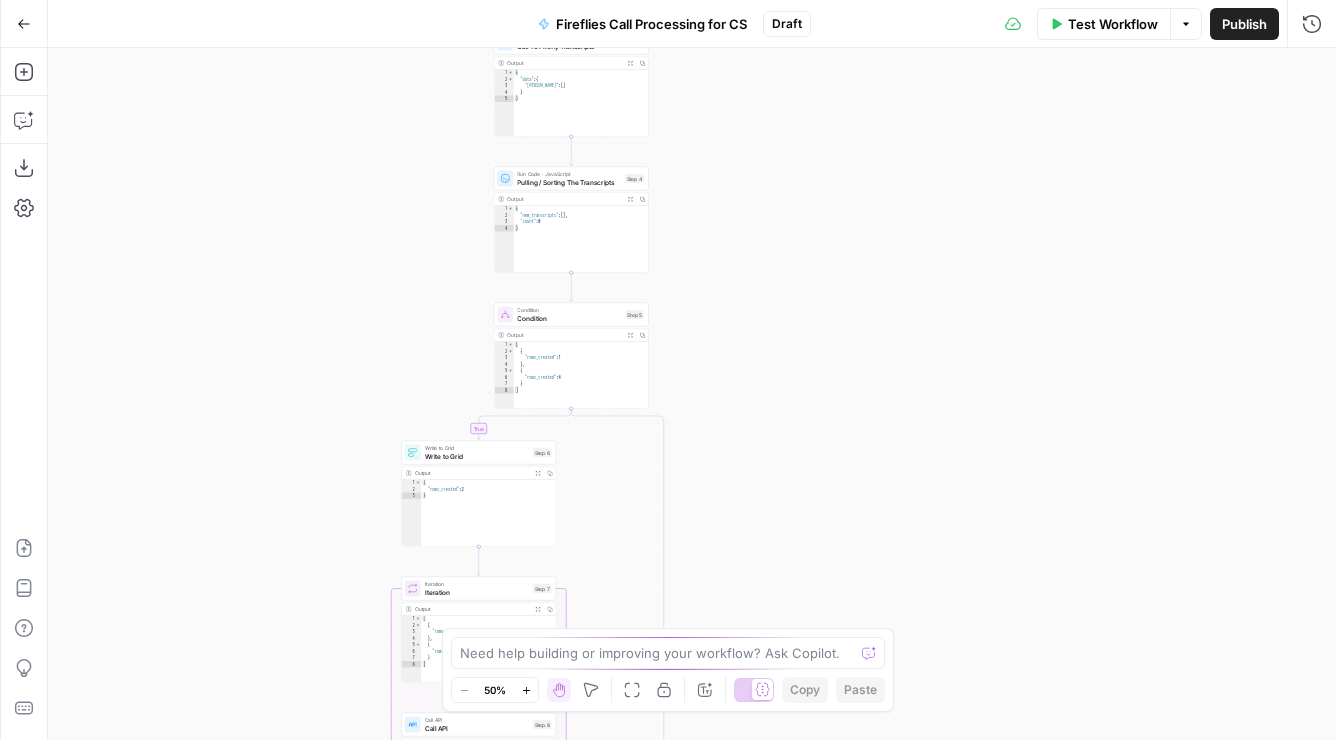 drag, startPoint x: 708, startPoint y: 406, endPoint x: 719, endPoint y: 297, distance: 109.55364 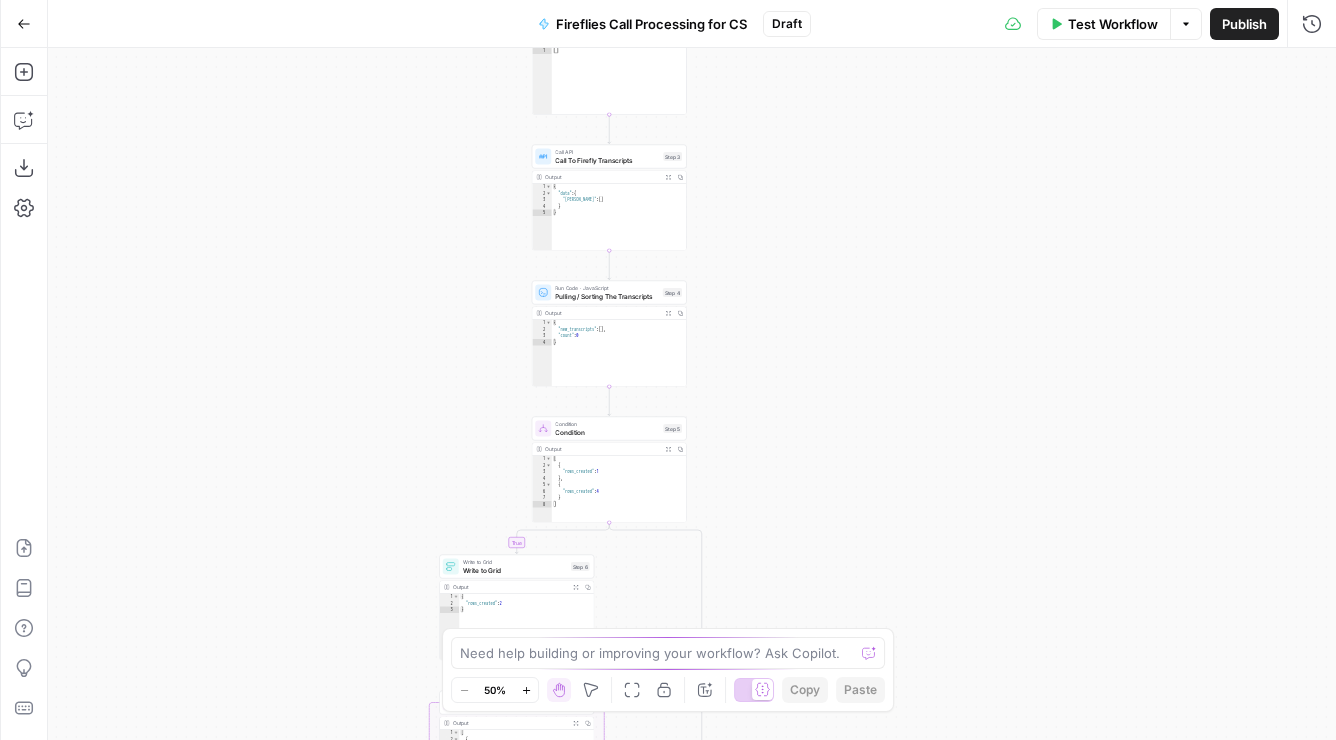 drag, startPoint x: 731, startPoint y: 203, endPoint x: 768, endPoint y: 286, distance: 90.873535 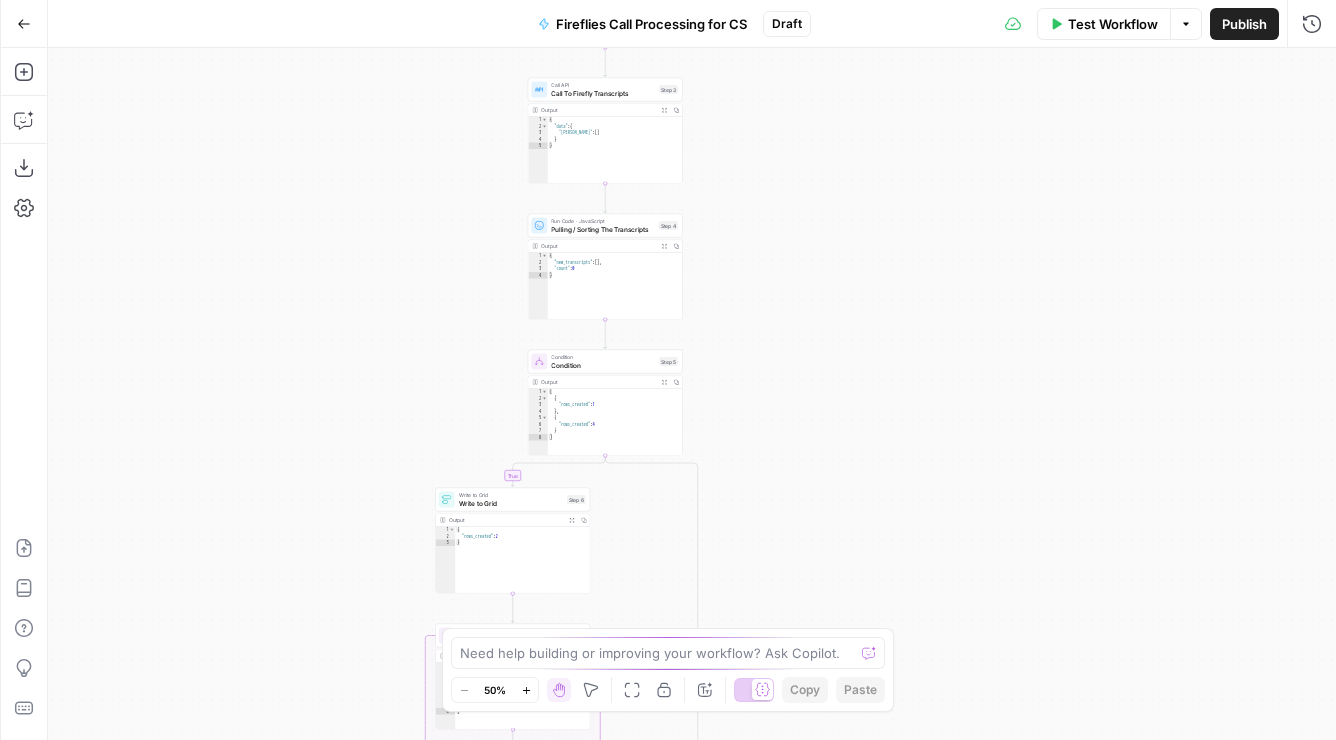 click on "true false Workflow Set Inputs Inputs Get Knowledge Base File Sales Collateral Step 33 Output Expand Output Copy 1 2 3 4 5 6 [    {      "document_name" :  "Fuse Statements" ,      "records" :  [         {           "__text" :  " · Fuse               Incrementality \r\n Problem               Statement: Affiliate marketing               leaders struggle to accurately               measure the true value of their               affiliate publishers because               traditional attribution models               can't distinguish between               publishers who genuinely drive               business growth versus those who               simply claim credit for sales               that would have happened anyway.               This leads to inefficient               commission structures based on               subjective publisher  . \r\n" at bounding box center [692, 394] 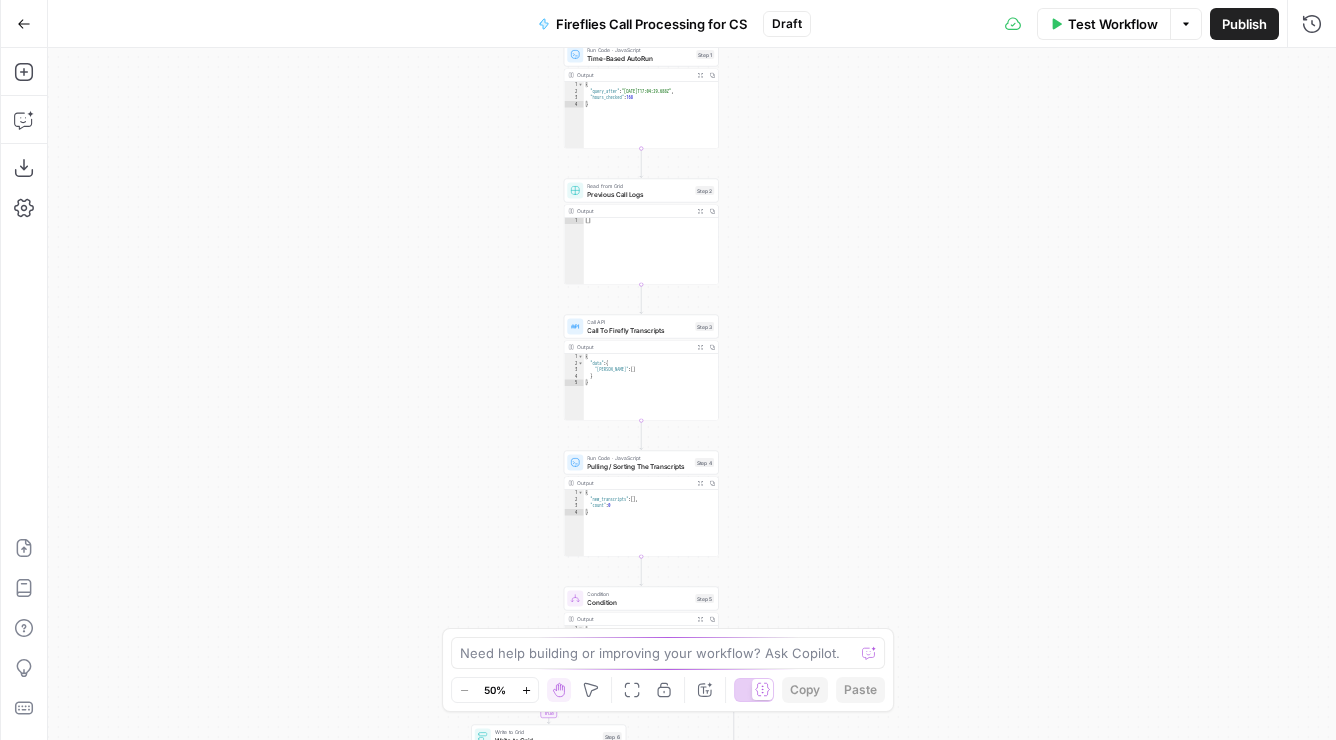 drag, startPoint x: 804, startPoint y: 323, endPoint x: 836, endPoint y: 565, distance: 244.10654 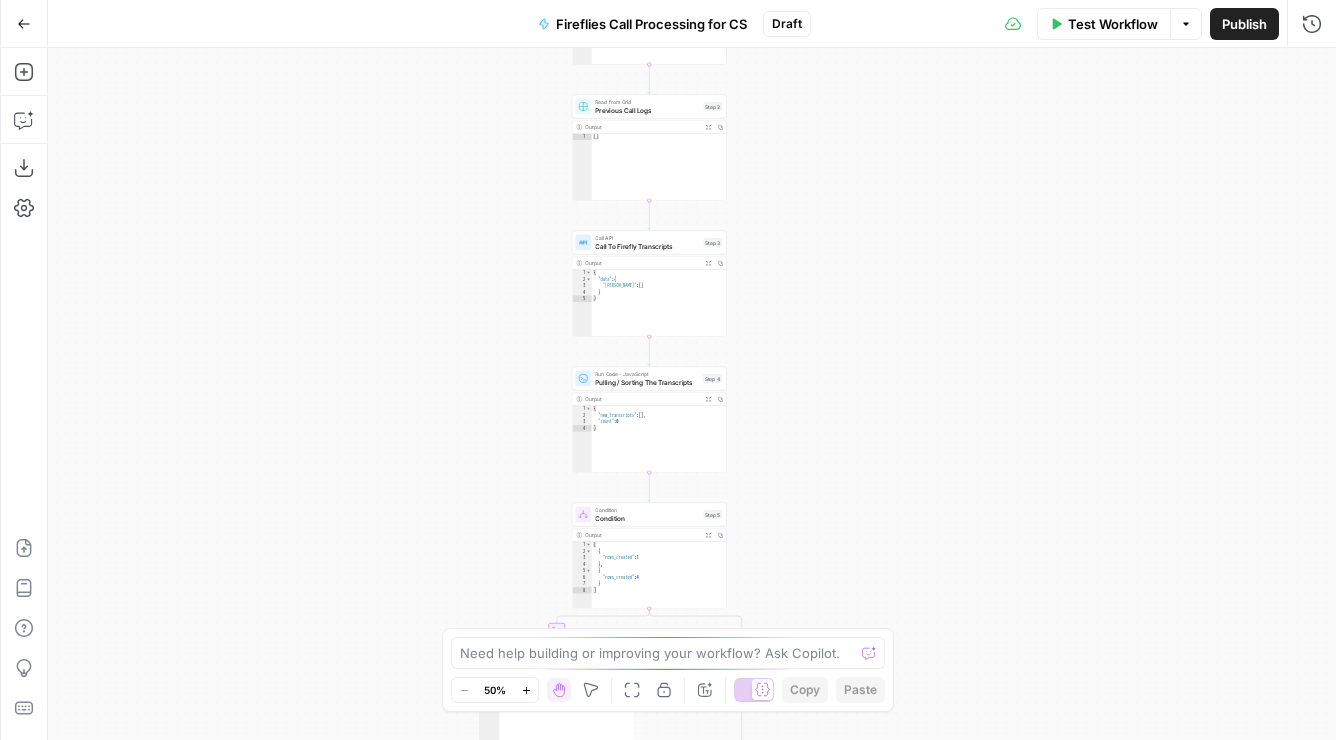 drag, startPoint x: 852, startPoint y: 492, endPoint x: 865, endPoint y: 337, distance: 155.5442 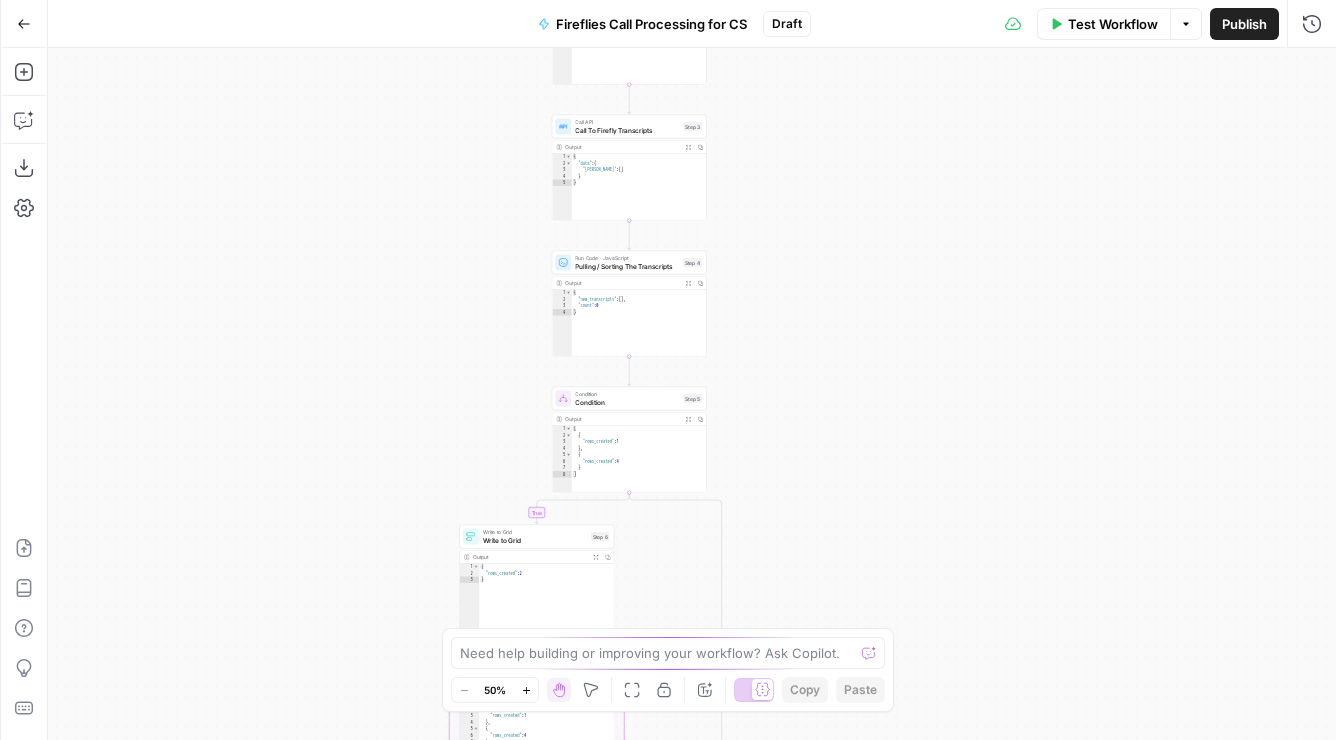 drag, startPoint x: 864, startPoint y: 385, endPoint x: 749, endPoint y: 238, distance: 186.63869 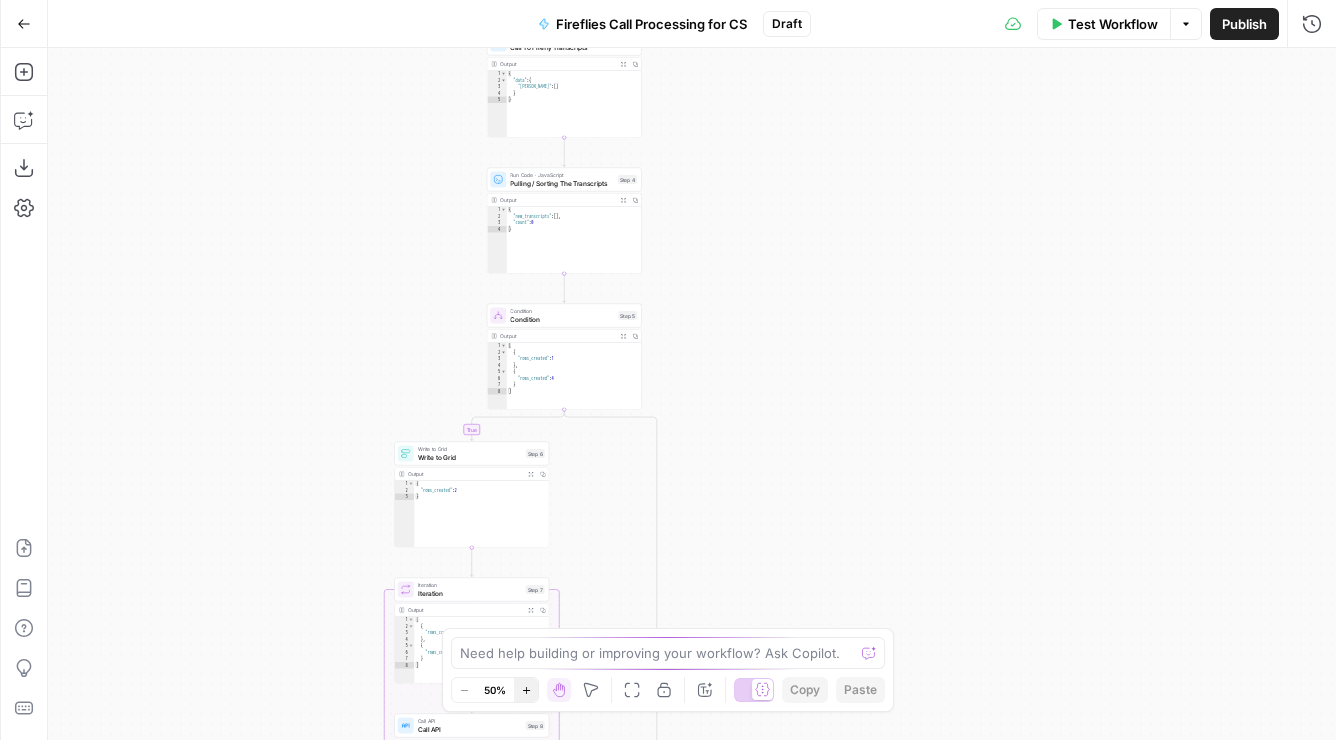 click 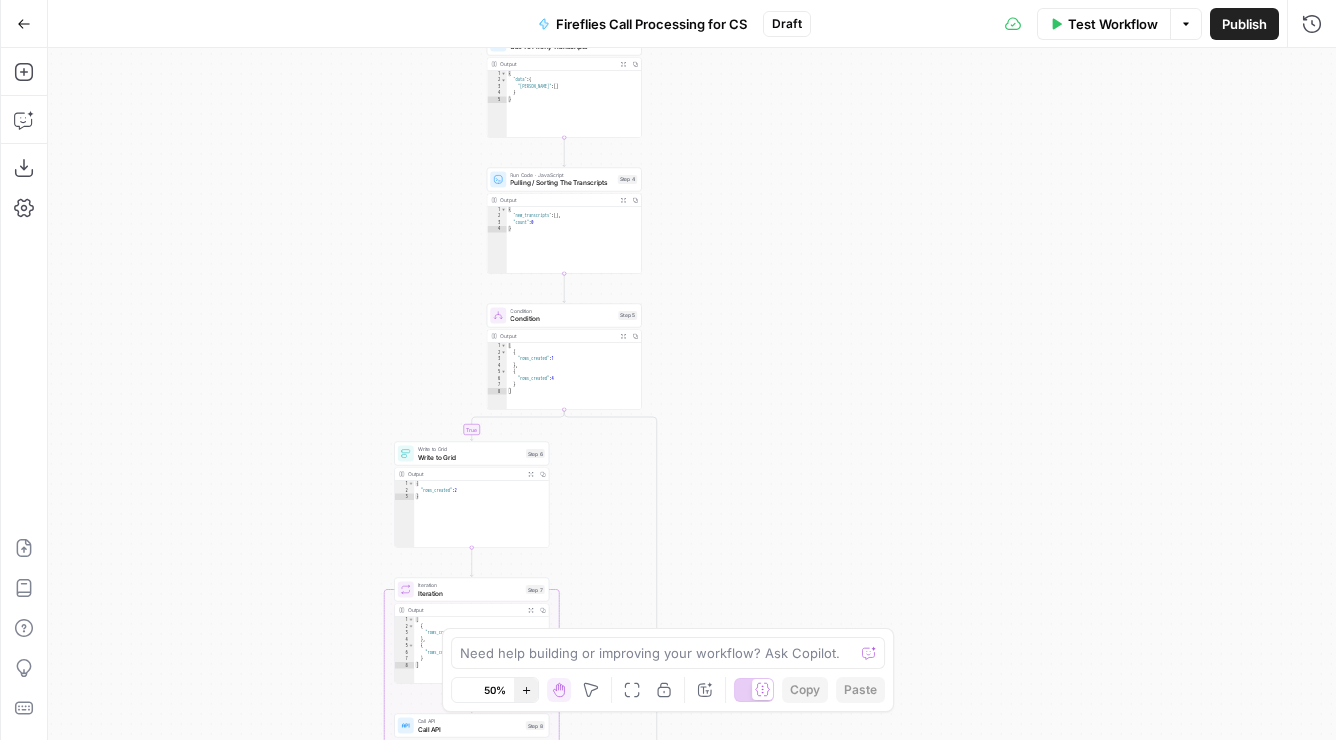 click 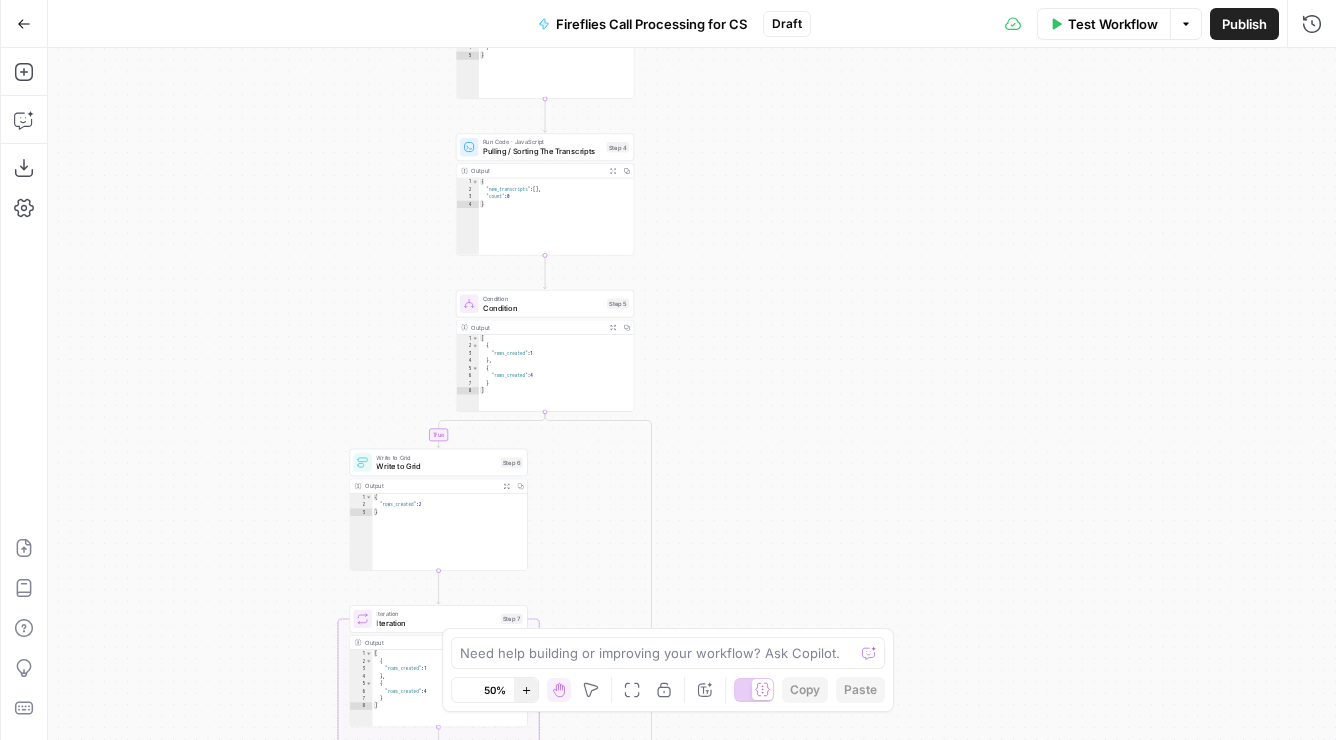 click 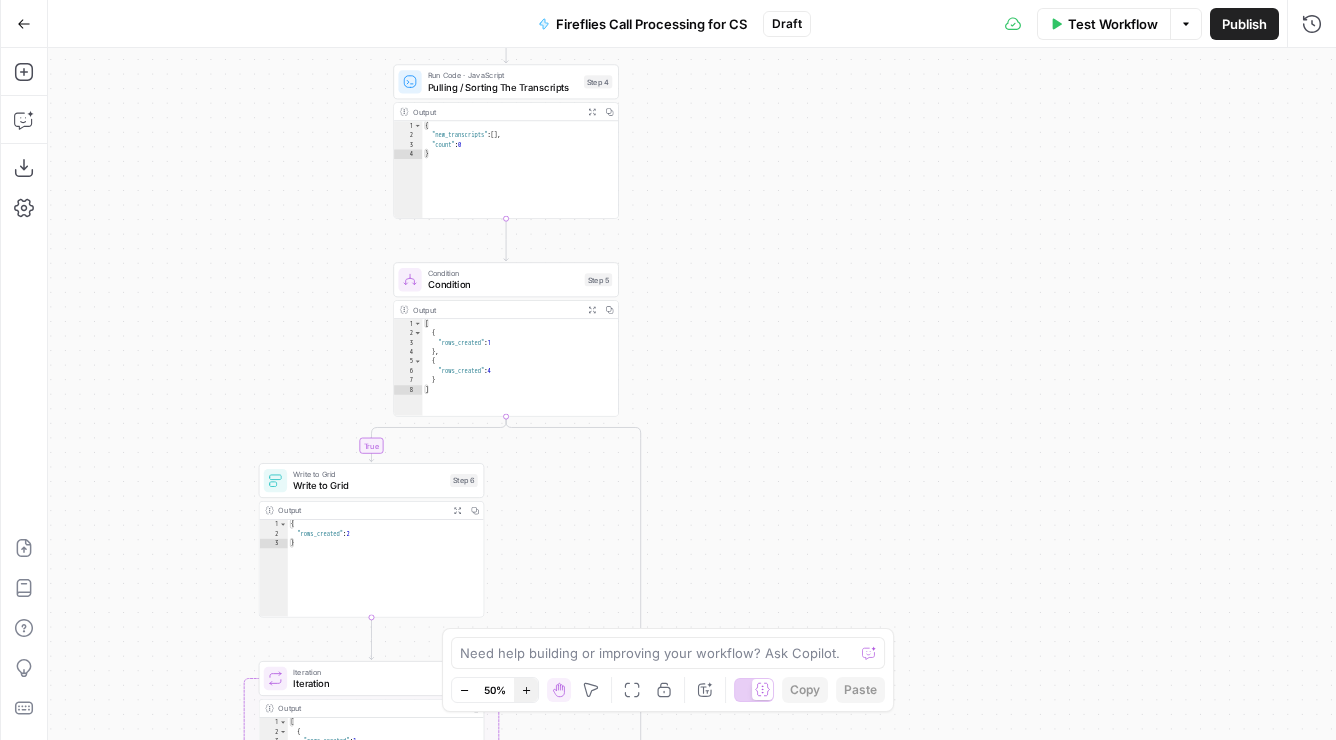 click 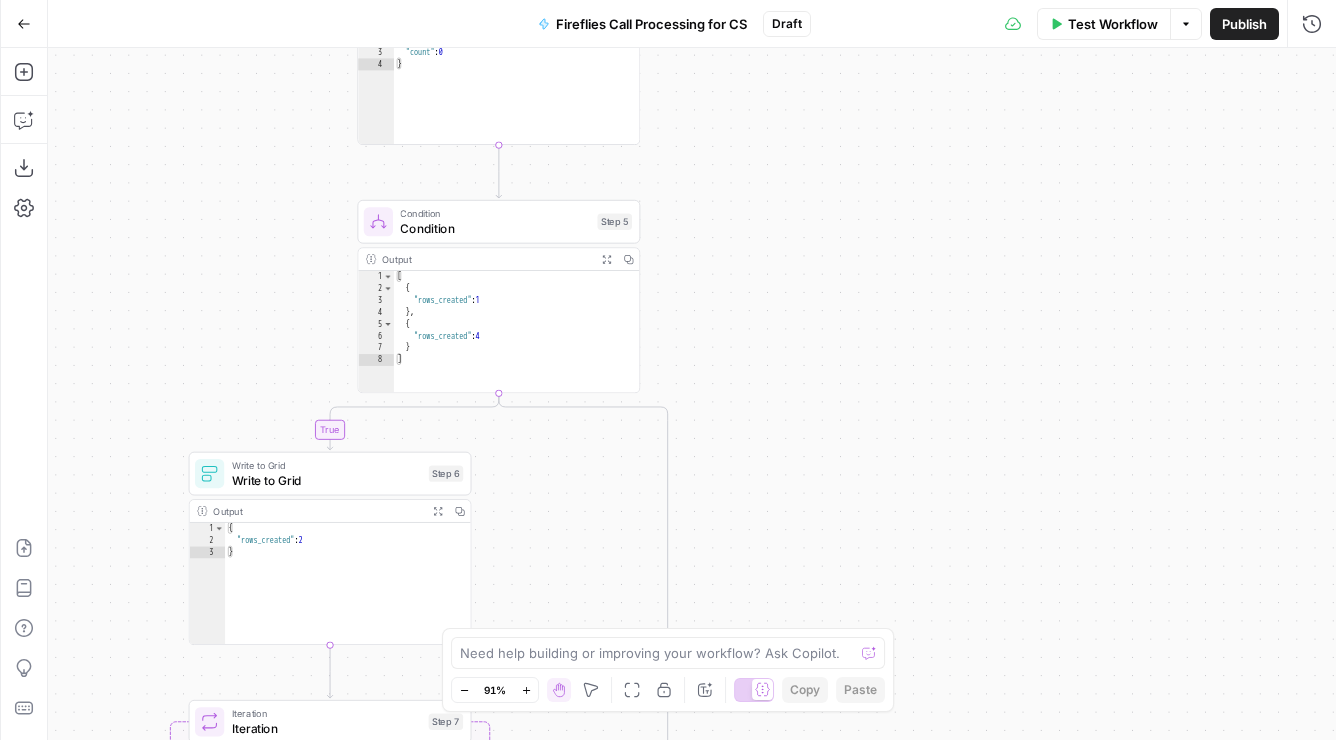 drag, startPoint x: 749, startPoint y: 384, endPoint x: 834, endPoint y: 348, distance: 92.309265 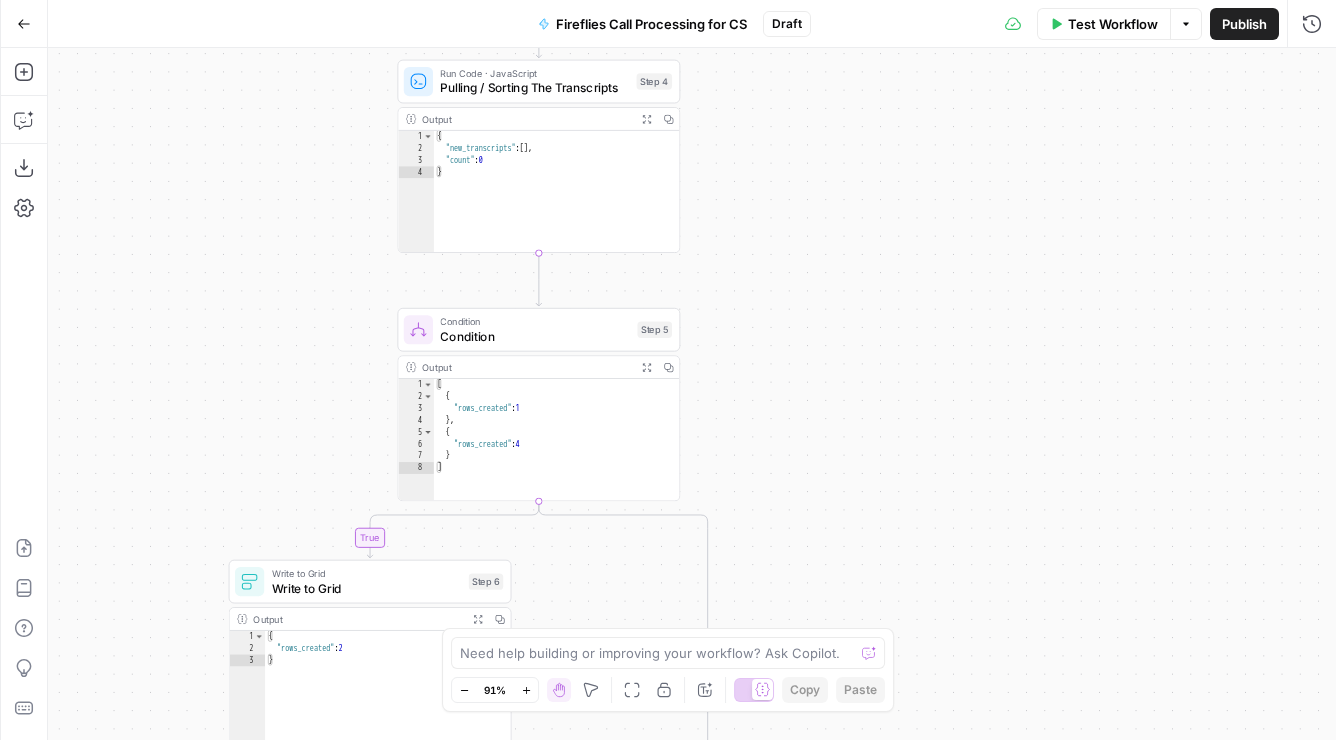 drag, startPoint x: 869, startPoint y: 239, endPoint x: 861, endPoint y: 418, distance: 179.17868 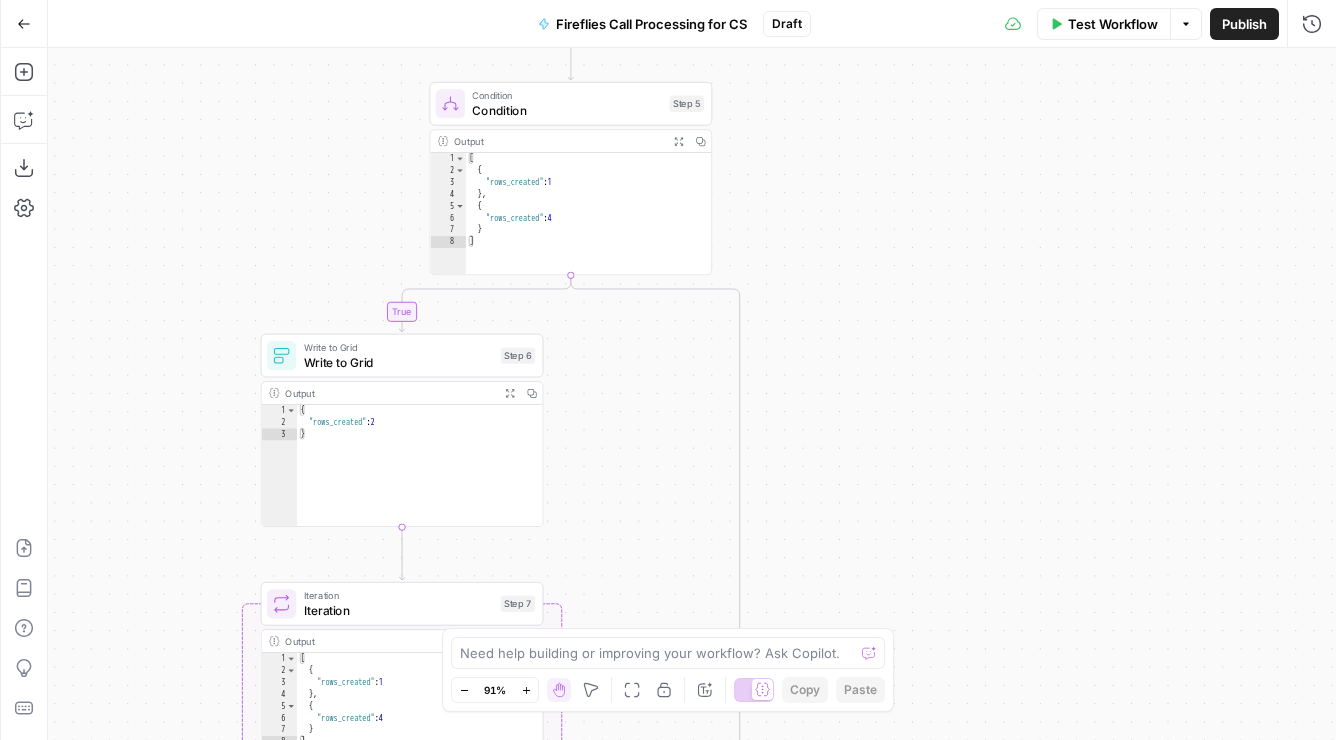 drag, startPoint x: 881, startPoint y: 473, endPoint x: 911, endPoint y: 177, distance: 297.5164 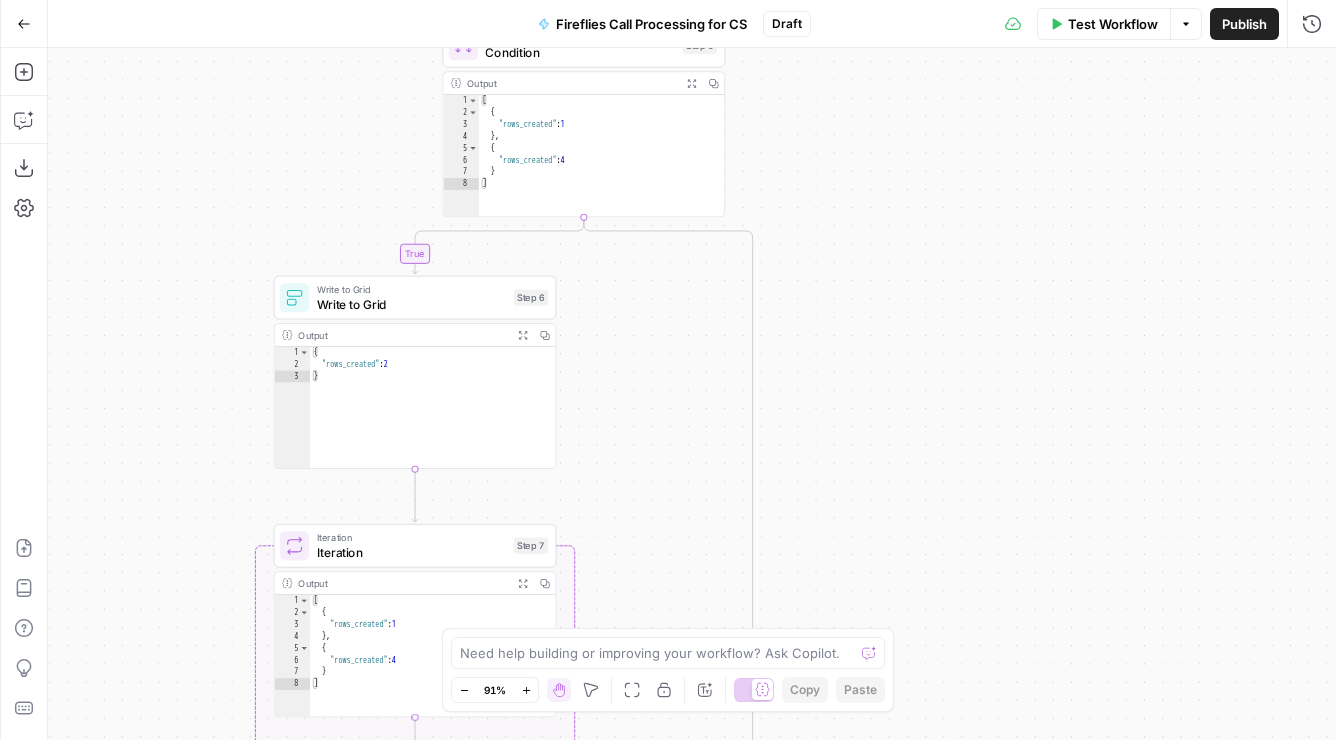 drag, startPoint x: 918, startPoint y: 185, endPoint x: 932, endPoint y: 139, distance: 48.08326 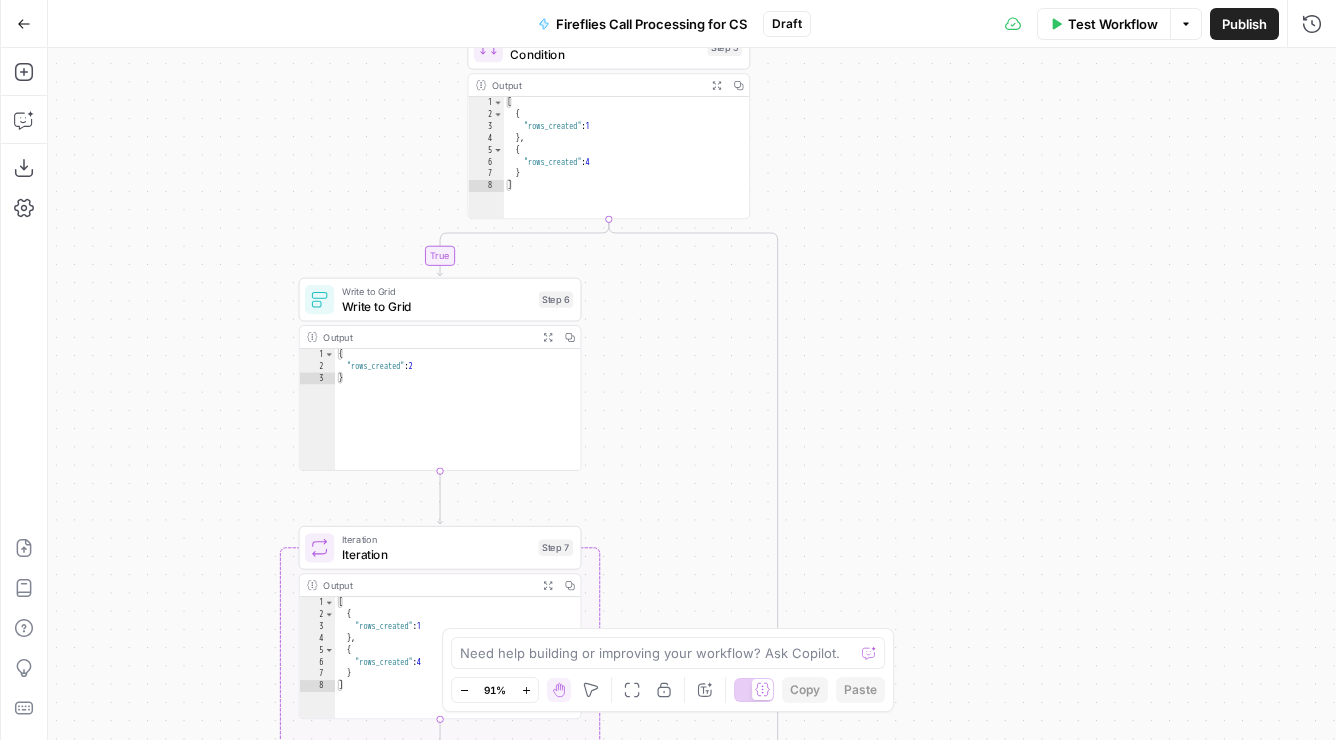 drag, startPoint x: 928, startPoint y: 138, endPoint x: 981, endPoint y: 186, distance: 71.50524 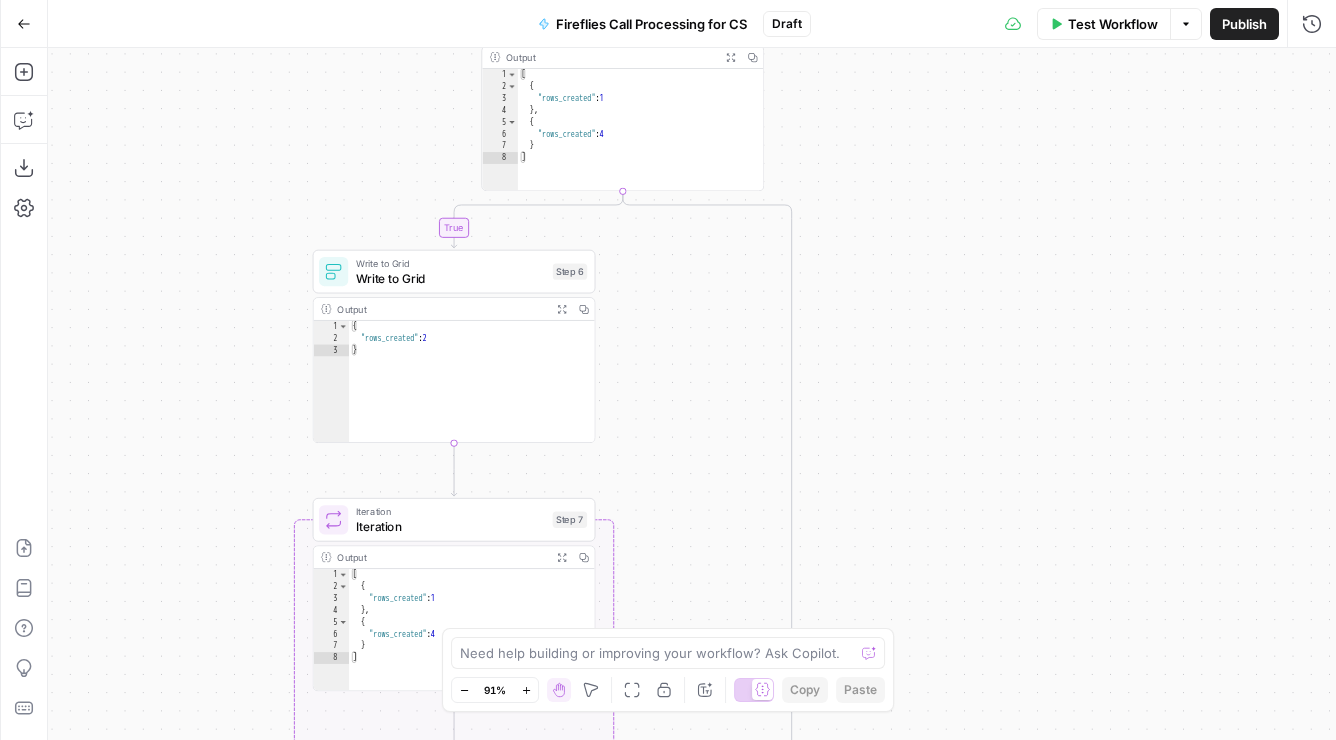 drag, startPoint x: 939, startPoint y: 277, endPoint x: 948, endPoint y: 249, distance: 29.410883 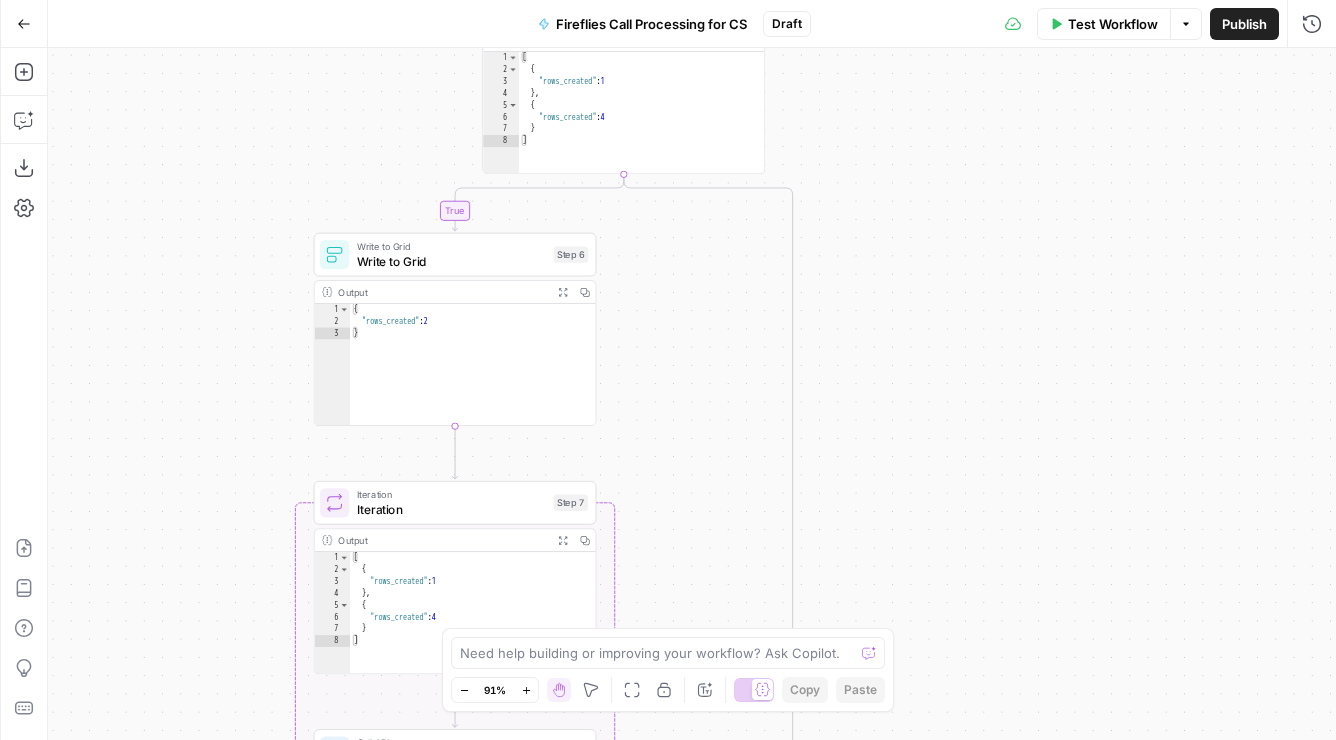 drag, startPoint x: 901, startPoint y: 426, endPoint x: 942, endPoint y: 145, distance: 283.97534 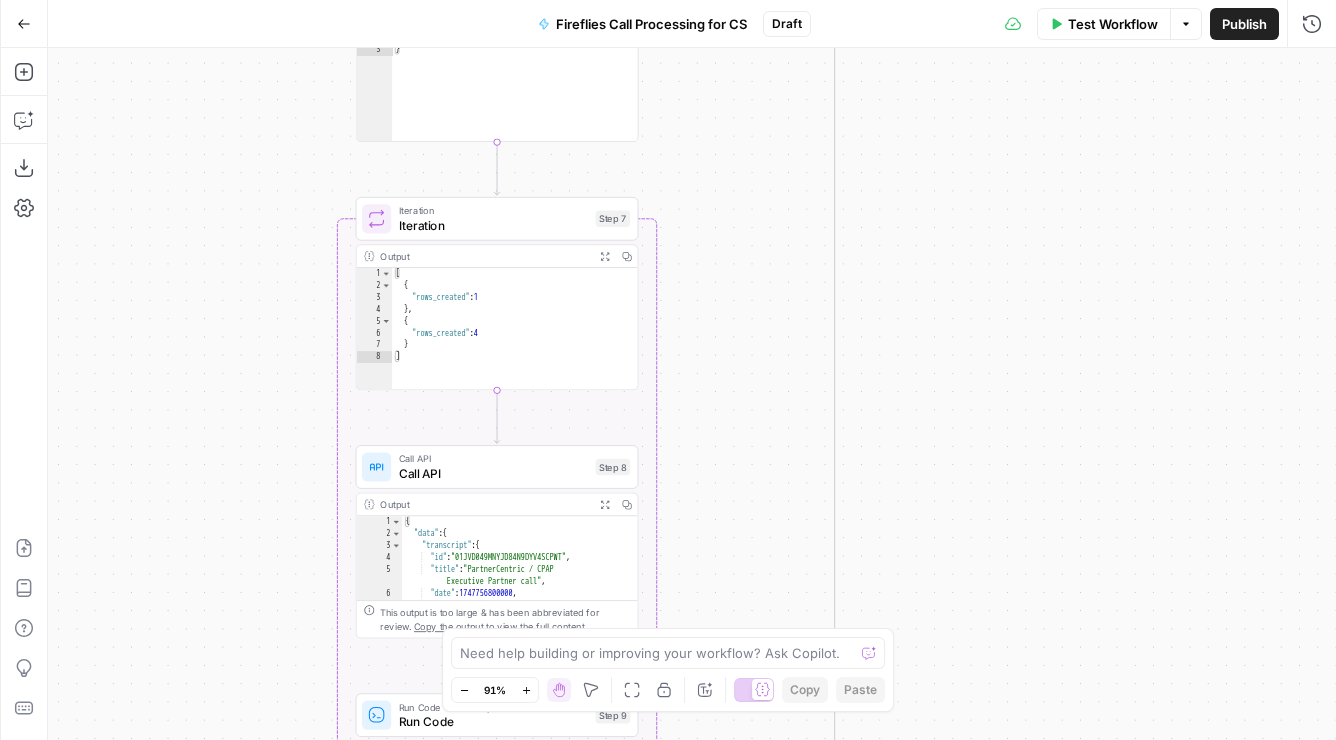 drag, startPoint x: 949, startPoint y: 356, endPoint x: 968, endPoint y: 187, distance: 170.0647 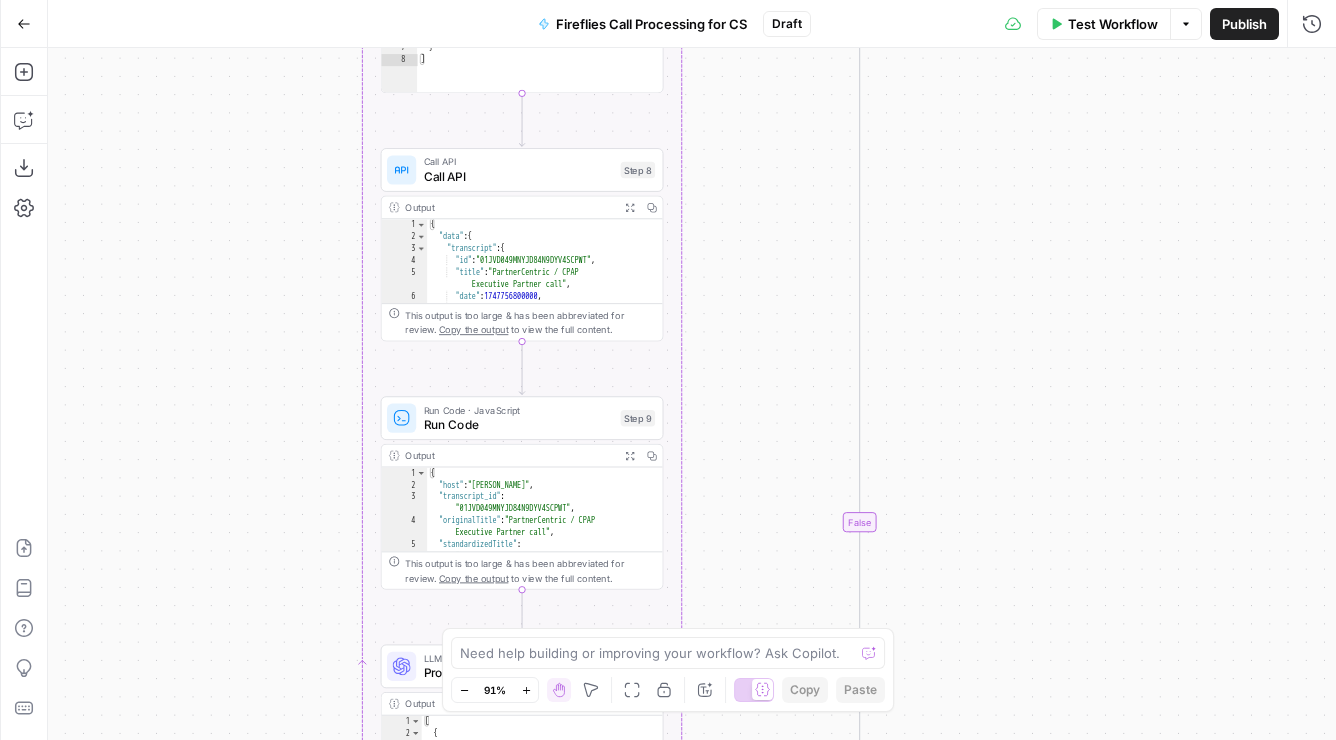 drag, startPoint x: 941, startPoint y: 353, endPoint x: 946, endPoint y: 238, distance: 115.10864 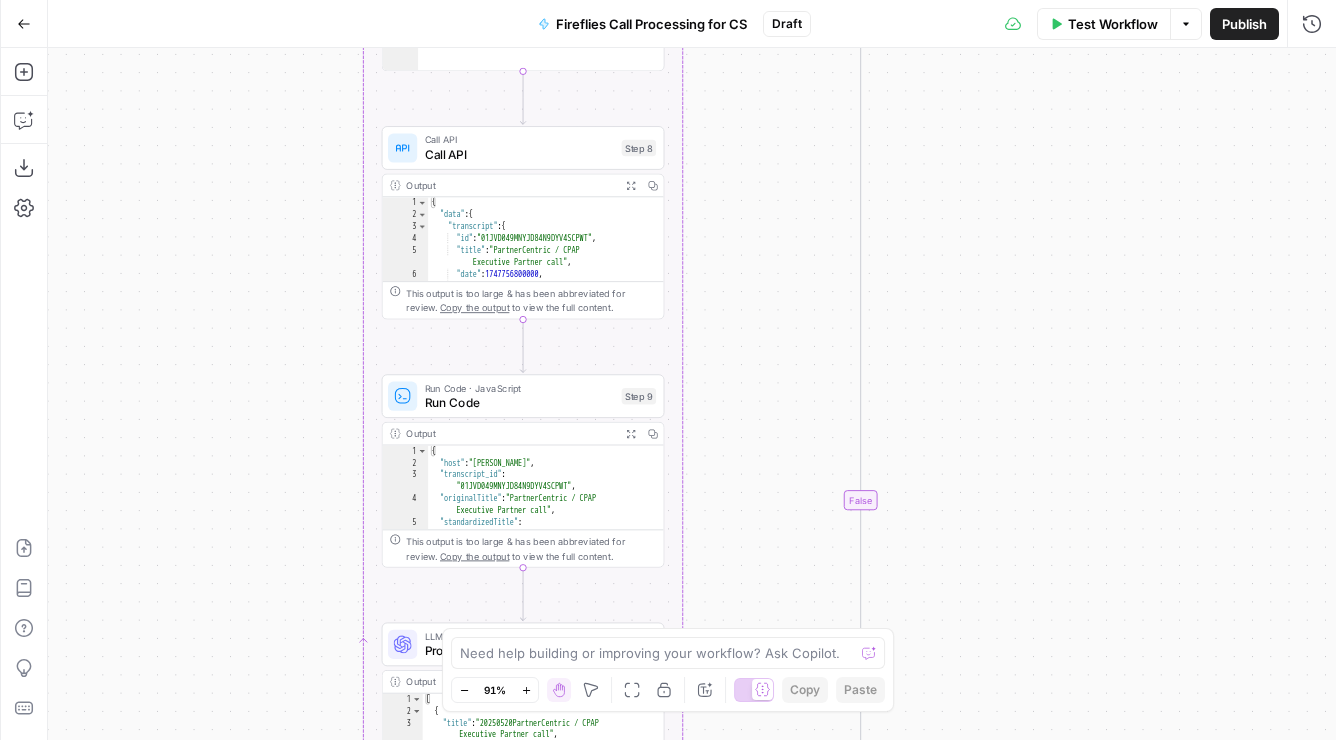 drag, startPoint x: 942, startPoint y: 404, endPoint x: 944, endPoint y: 238, distance: 166.01205 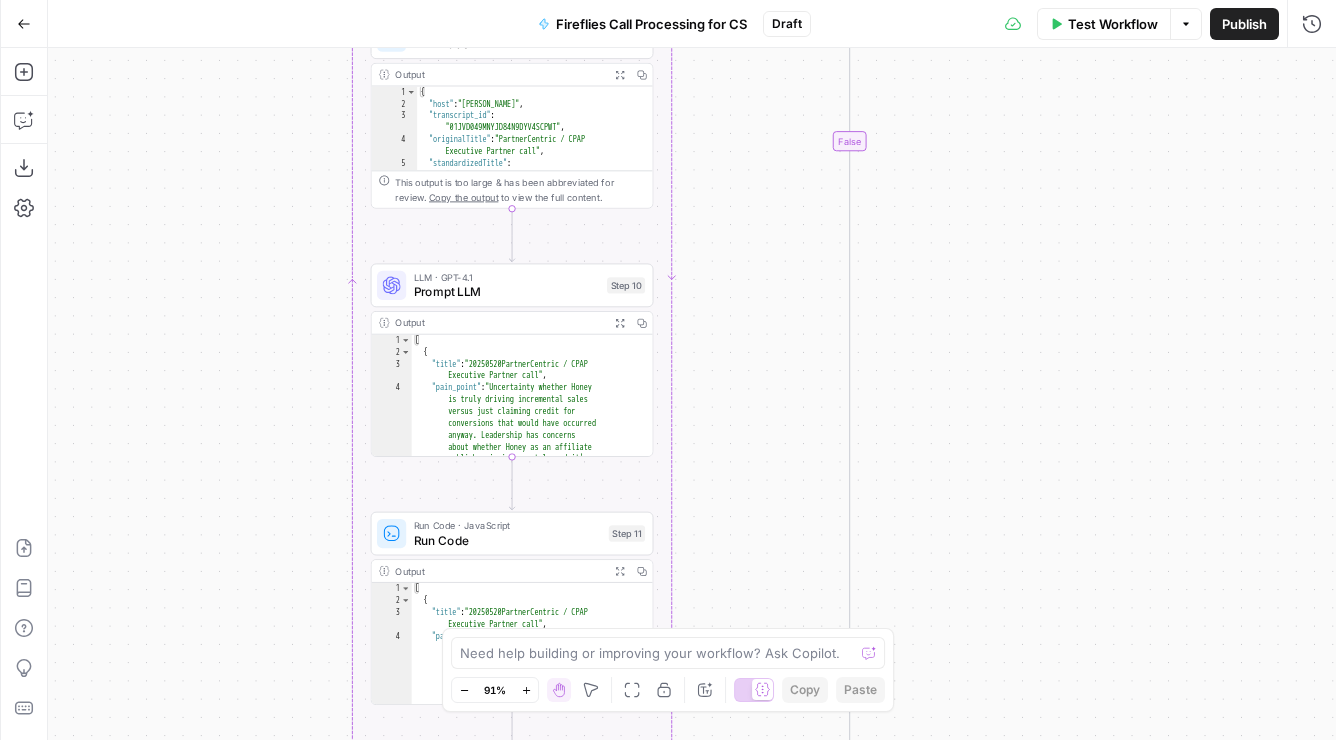 drag, startPoint x: 947, startPoint y: 516, endPoint x: 930, endPoint y: 302, distance: 214.67418 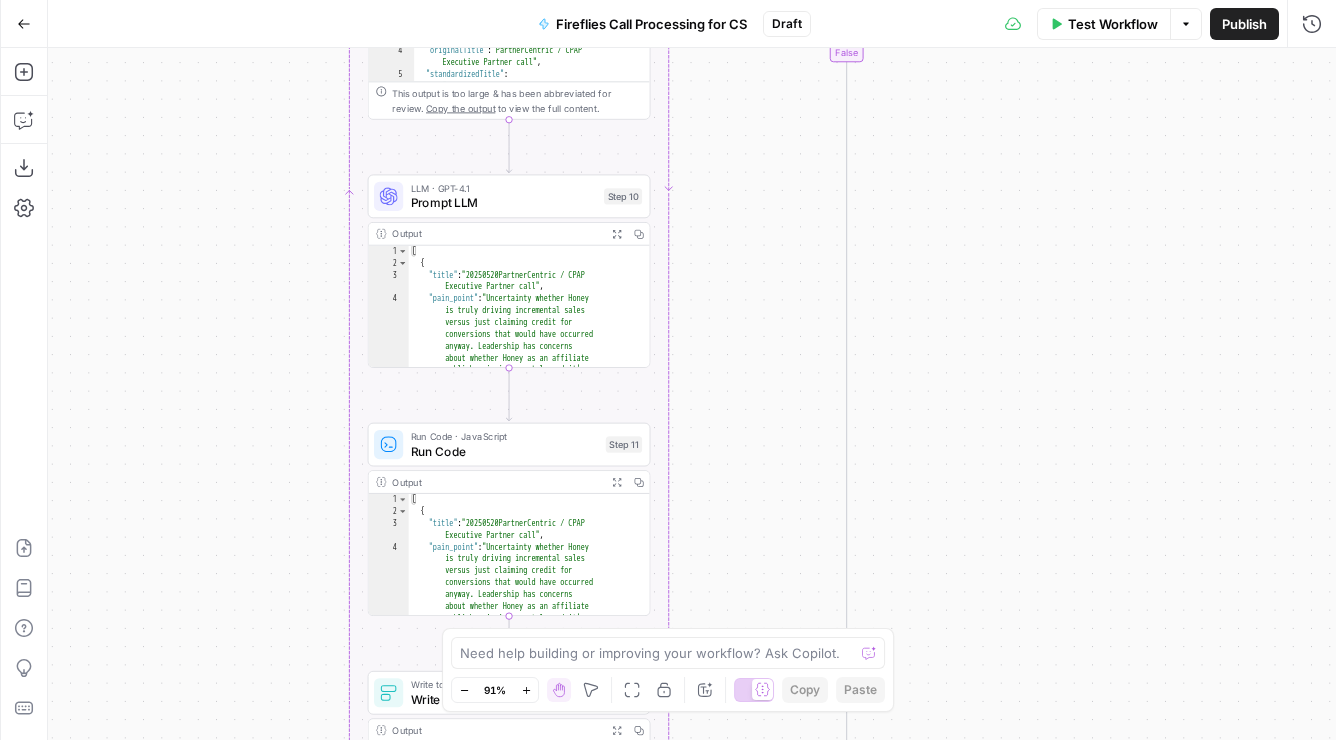 drag, startPoint x: 930, startPoint y: 357, endPoint x: 930, endPoint y: 285, distance: 72 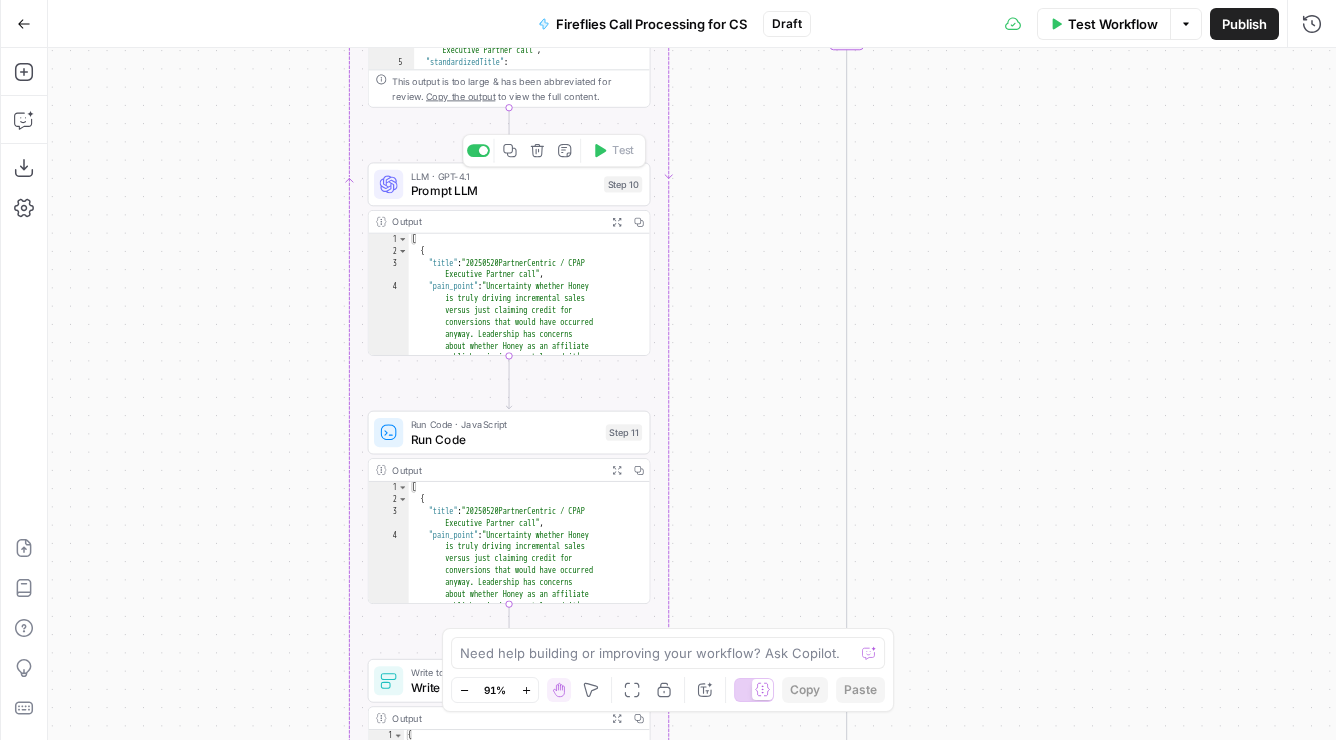 click on "Prompt LLM" at bounding box center (504, 191) 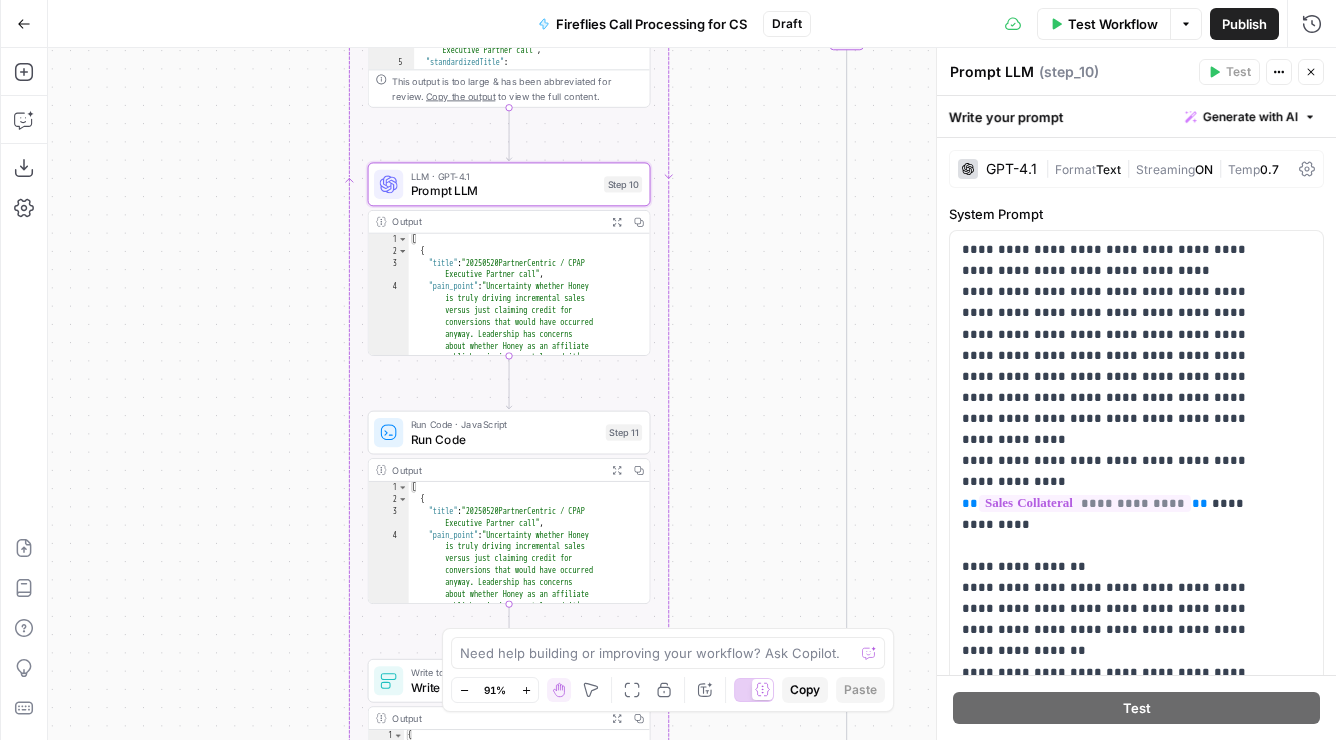 click on "true false Workflow Set Inputs Inputs Get Knowledge Base File Sales Collateral Step 33 Output Expand Output Copy 1 2 3 4 5 6 [    {      "document_name" :  "Fuse Statements" ,      "records" :  [         {           "__text" :  " · Fuse               Incrementality \r\n Problem               Statement: Affiliate marketing               leaders struggle to accurately               measure the true value of their               affiliate publishers because               traditional attribution models               can't distinguish between               publishers who genuinely drive               business growth versus those who               simply claim credit for sales               that would have happened anyway.               This leads to inefficient               commission structures based on               subjective publisher  . \r\n" at bounding box center [692, 394] 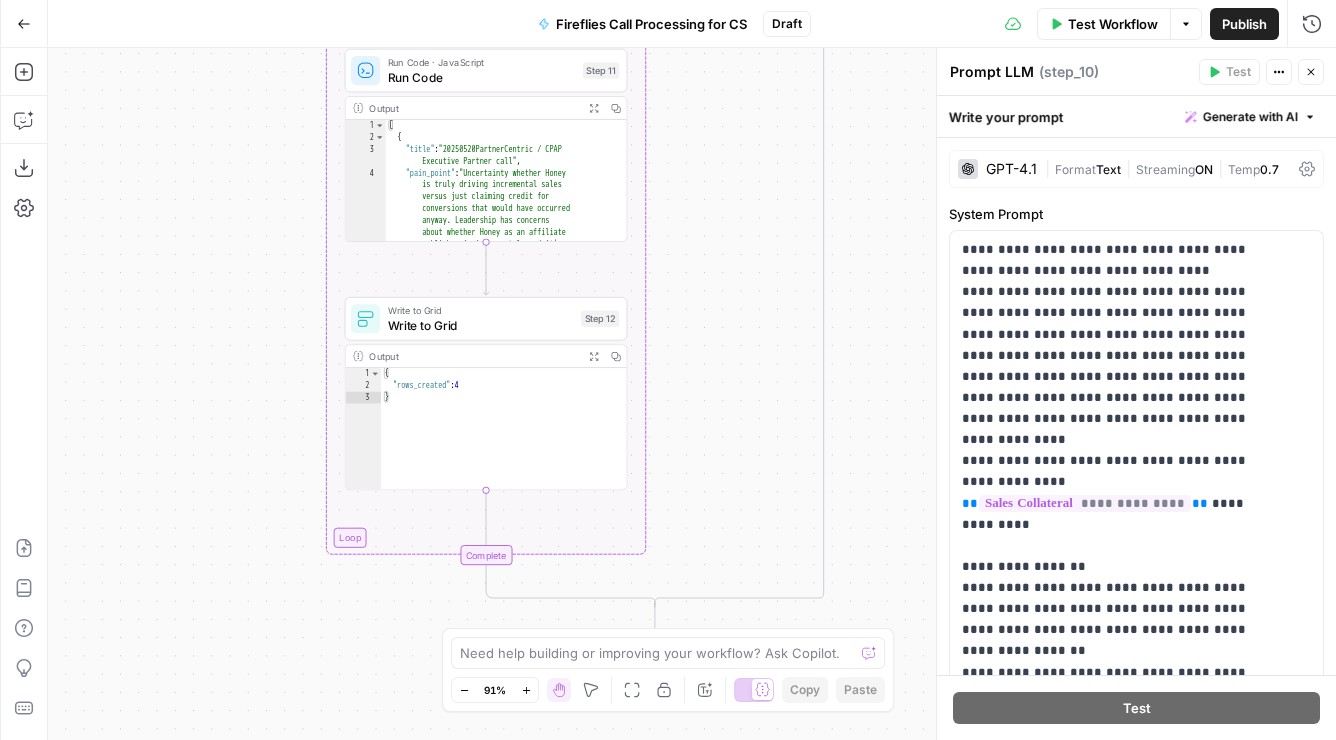 drag, startPoint x: 760, startPoint y: 363, endPoint x: 737, endPoint y: 1, distance: 362.72992 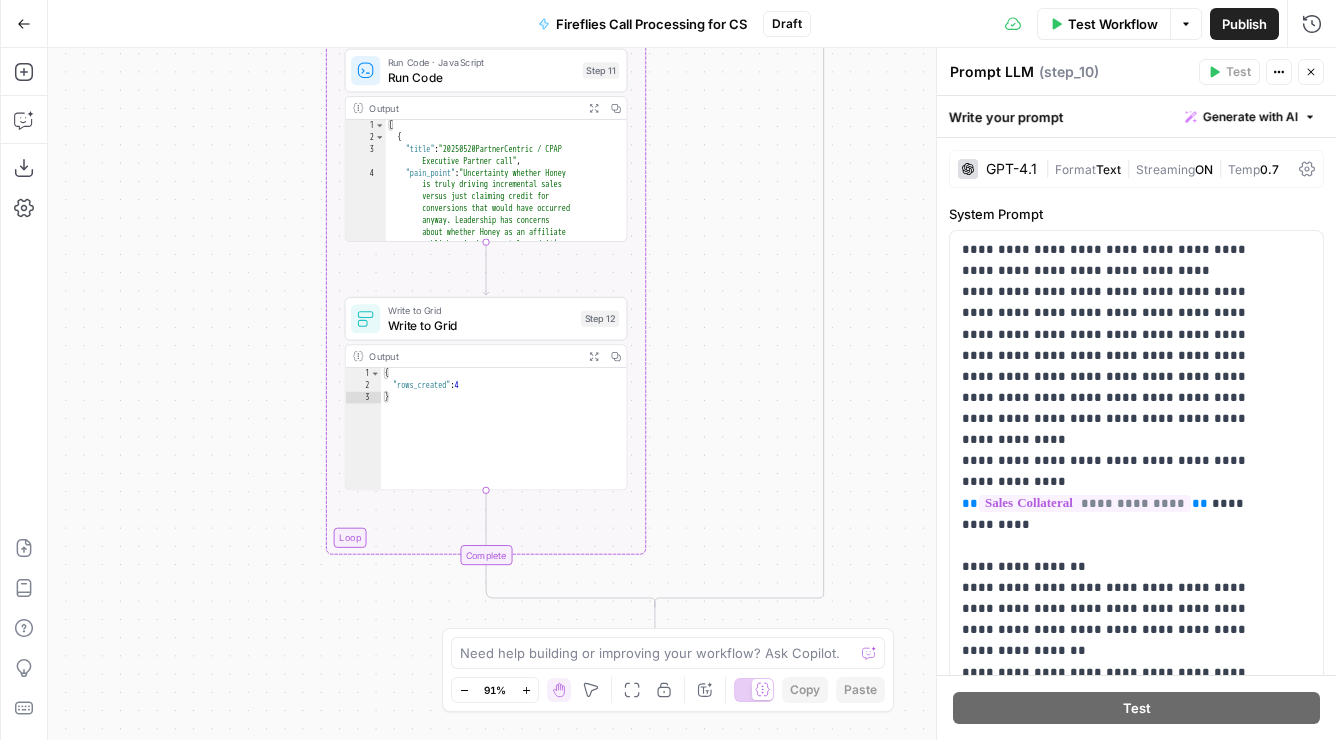 click on "Go Back Fireflies Call Processing for CS Draft Test Workflow Options Publish Run History Add Steps Copilot Download as JSON Settings Import JSON AirOps Academy Help Give Feedback Shortcuts true false Workflow Set Inputs Inputs Get Knowledge Base File Sales Collateral Step 33 Output Expand Output Copy 1 2 3 4 5 6 [    {      "document_name" :  "Fuse Statements" ,      "records" :  [         {           "__text" :  " · Fuse               Incrementality \r\n Problem               Statement: Affiliate marketing               leaders struggle to accurately               measure the true value of their               affiliate publishers because               traditional attribution models               can't distinguish between               publishers who genuinely drive               business growth versus those who               simply claim credit for sales               . \r\n \"" at bounding box center (668, 370) 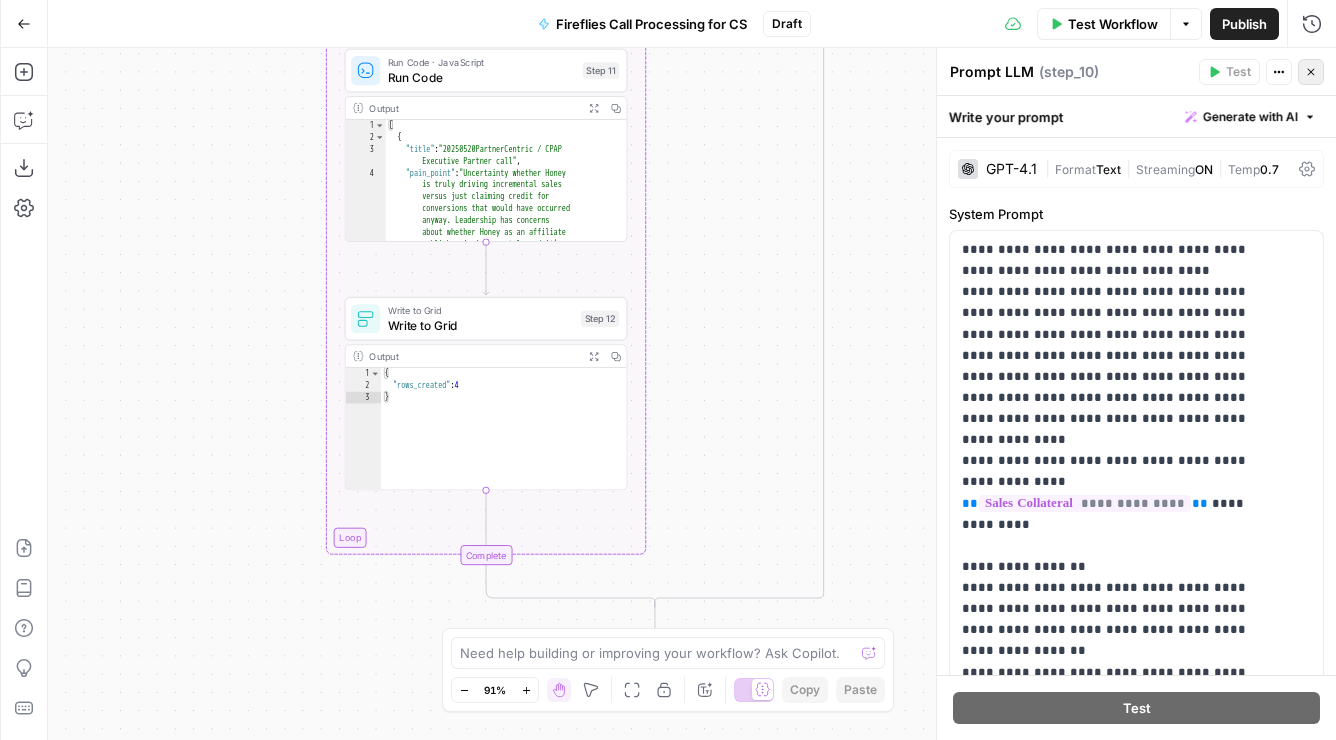 click on "Close" at bounding box center (1311, 72) 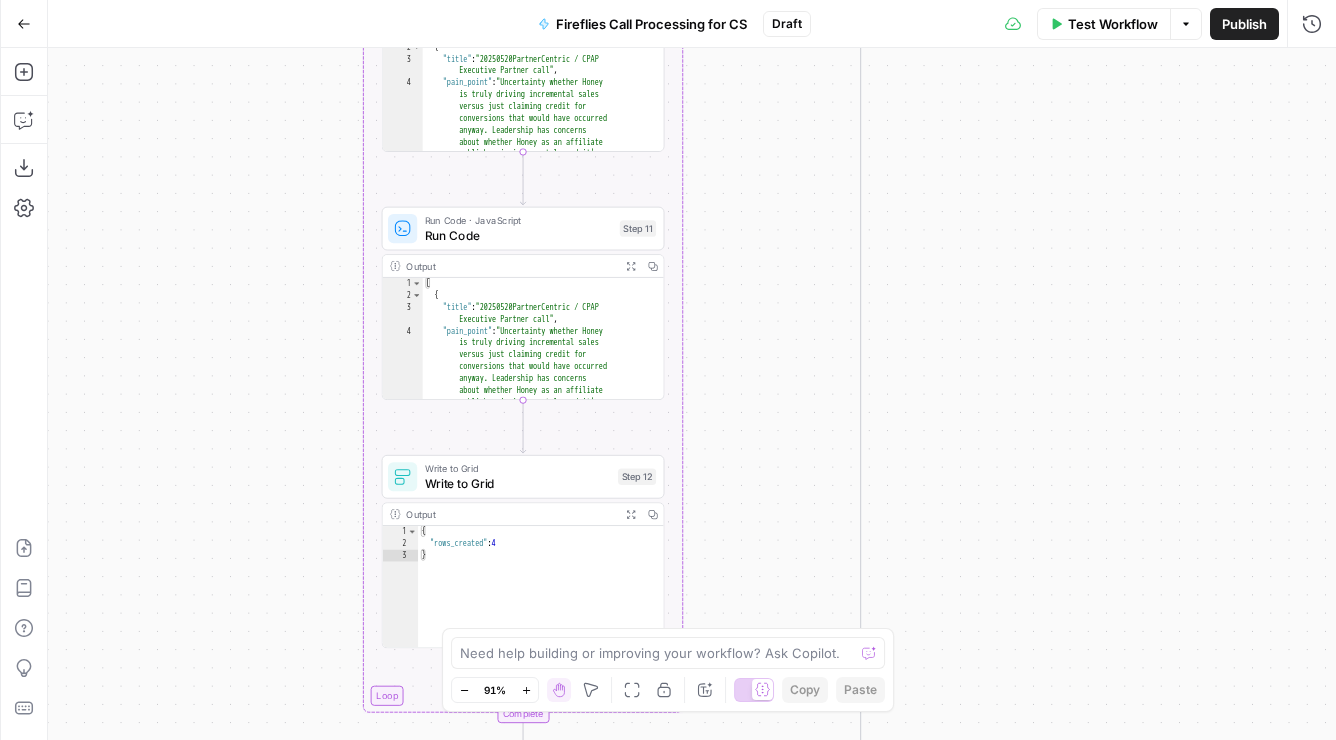 drag, startPoint x: 665, startPoint y: 315, endPoint x: 704, endPoint y: 490, distance: 179.29306 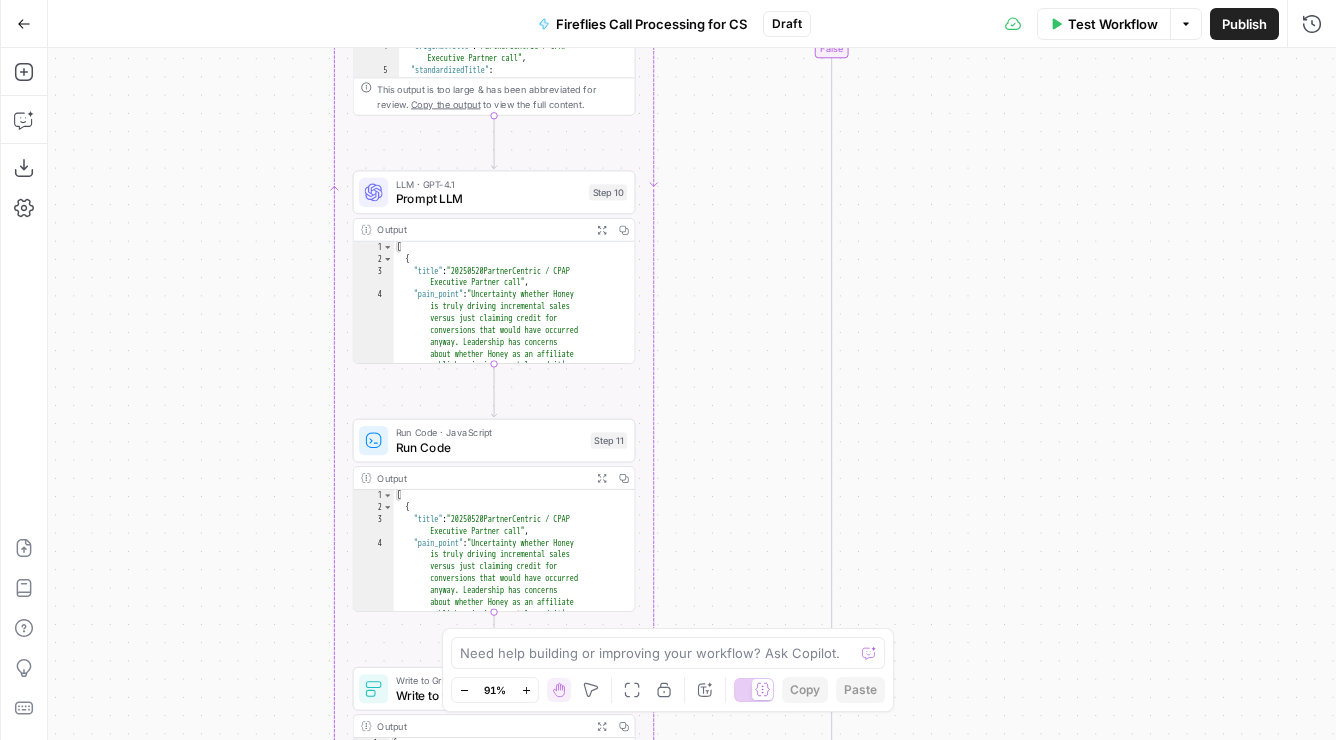 drag, startPoint x: 701, startPoint y: 357, endPoint x: 672, endPoint y: 504, distance: 149.83324 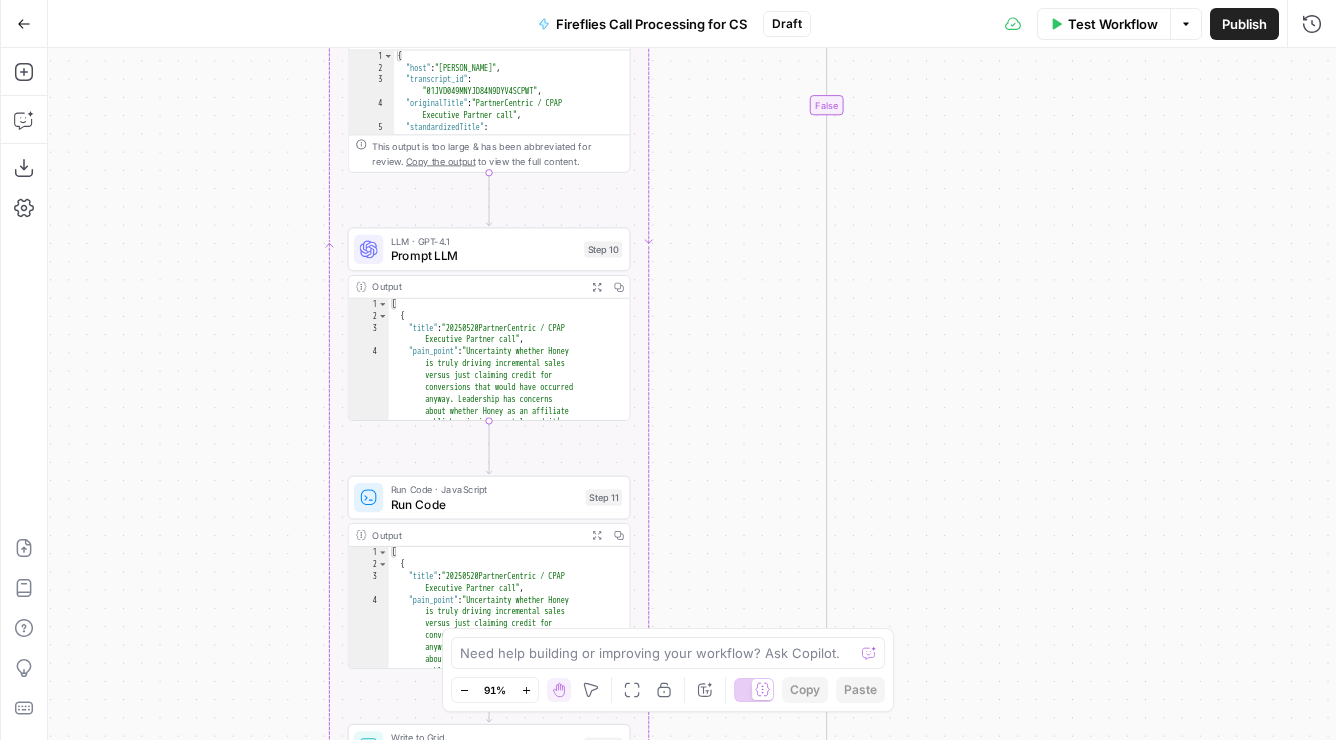 drag, startPoint x: 681, startPoint y: 369, endPoint x: 679, endPoint y: 396, distance: 27.073973 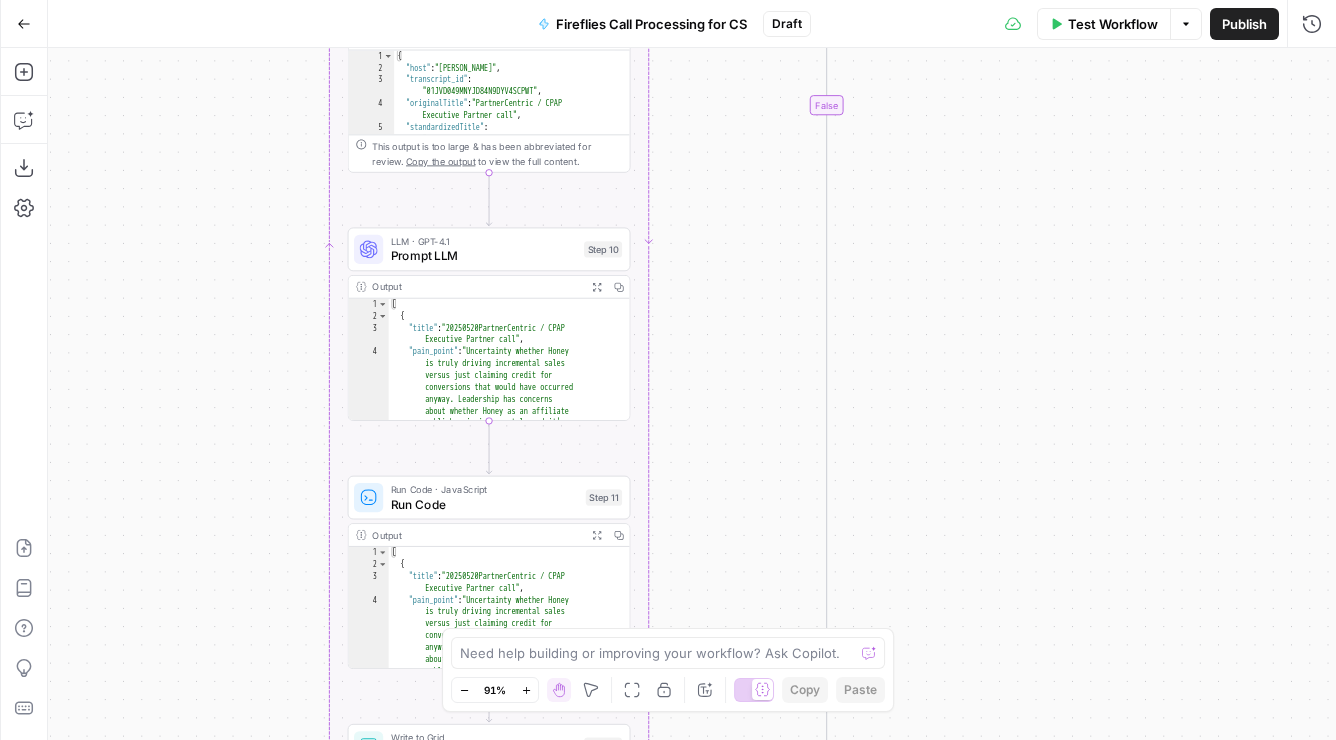 click on "[    {      "title" :  "20250520PartnerCentric / CPAP           Executive Partner call" ,      "pain_point" :  "Uncertainty whether [PERSON_NAME]           is truly driving incremental sales           versus just claiming credit for           conversions that would have occurred           anyway. Leadership has concerns           about whether Honey as an affiliate           publisher is incremental, and it's           difficult to prove their value." ," at bounding box center (503, 414) 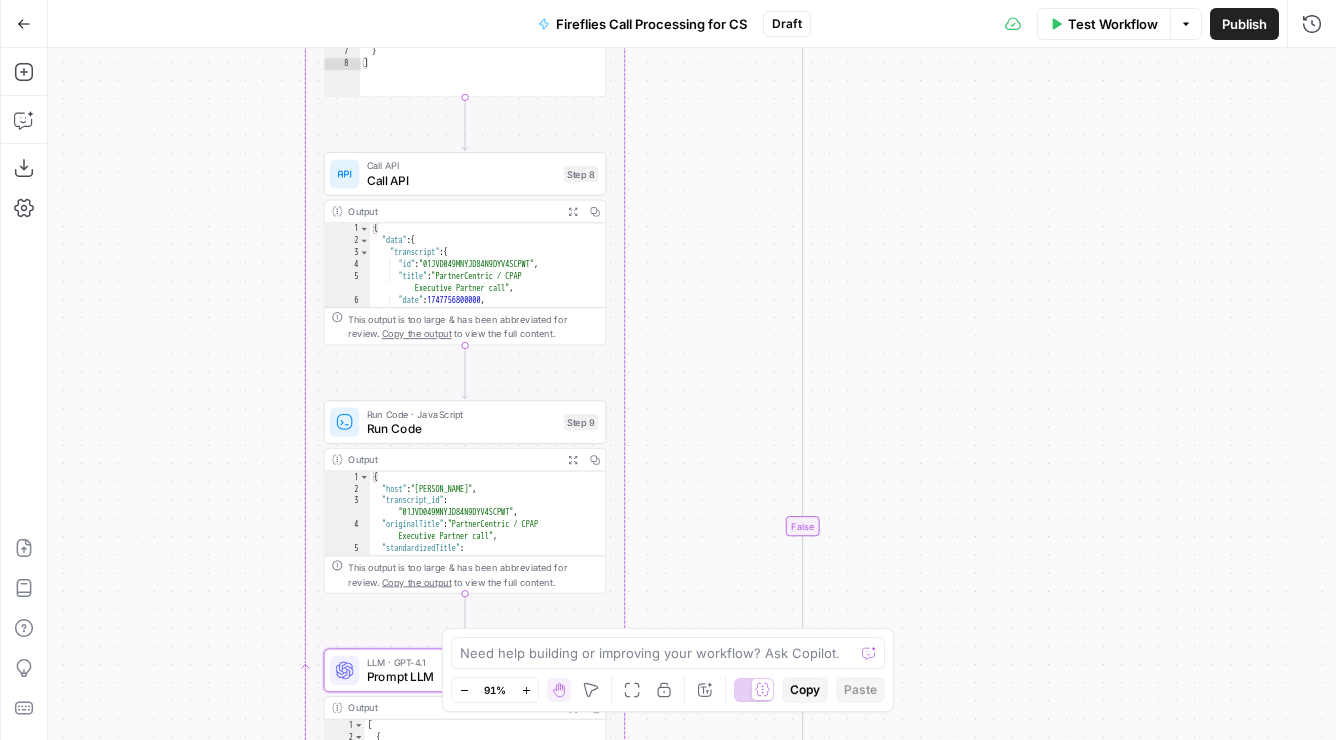 drag, startPoint x: 988, startPoint y: 227, endPoint x: 964, endPoint y: 648, distance: 421.68353 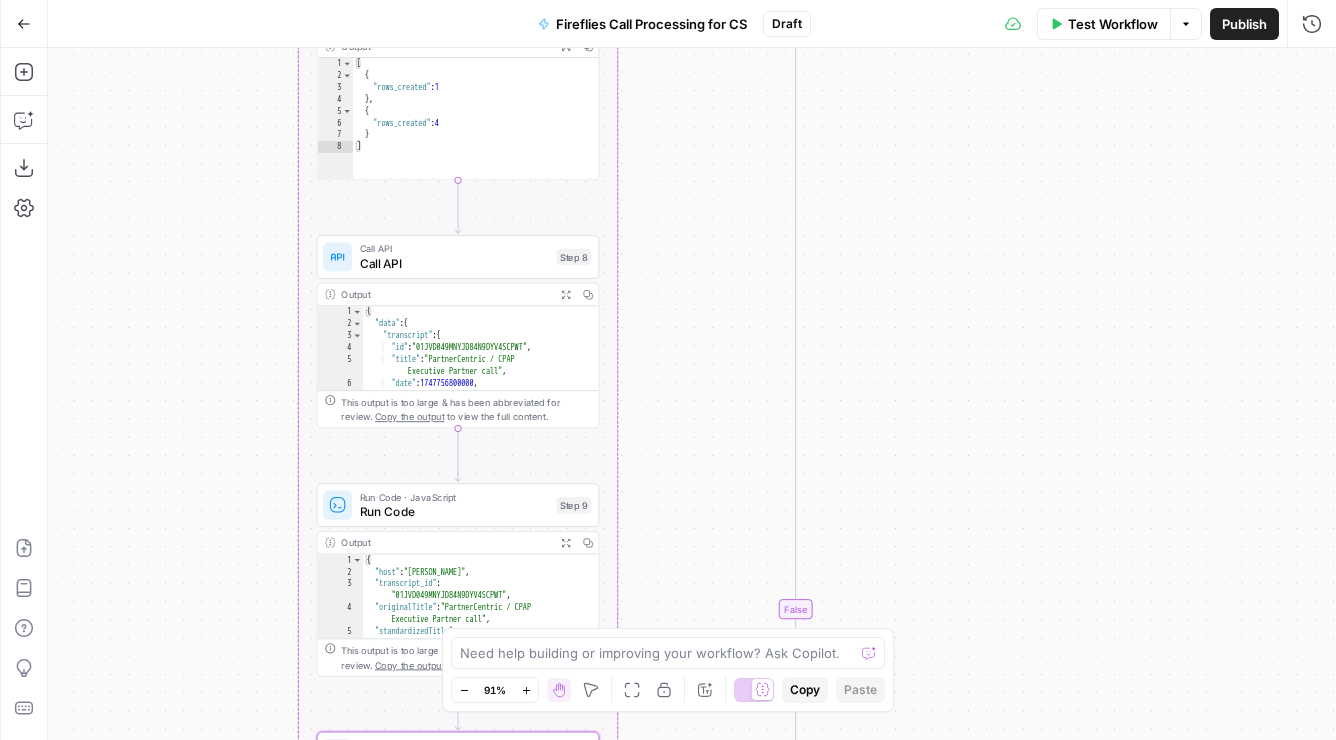 drag, startPoint x: 1030, startPoint y: 436, endPoint x: 1001, endPoint y: 642, distance: 208.03125 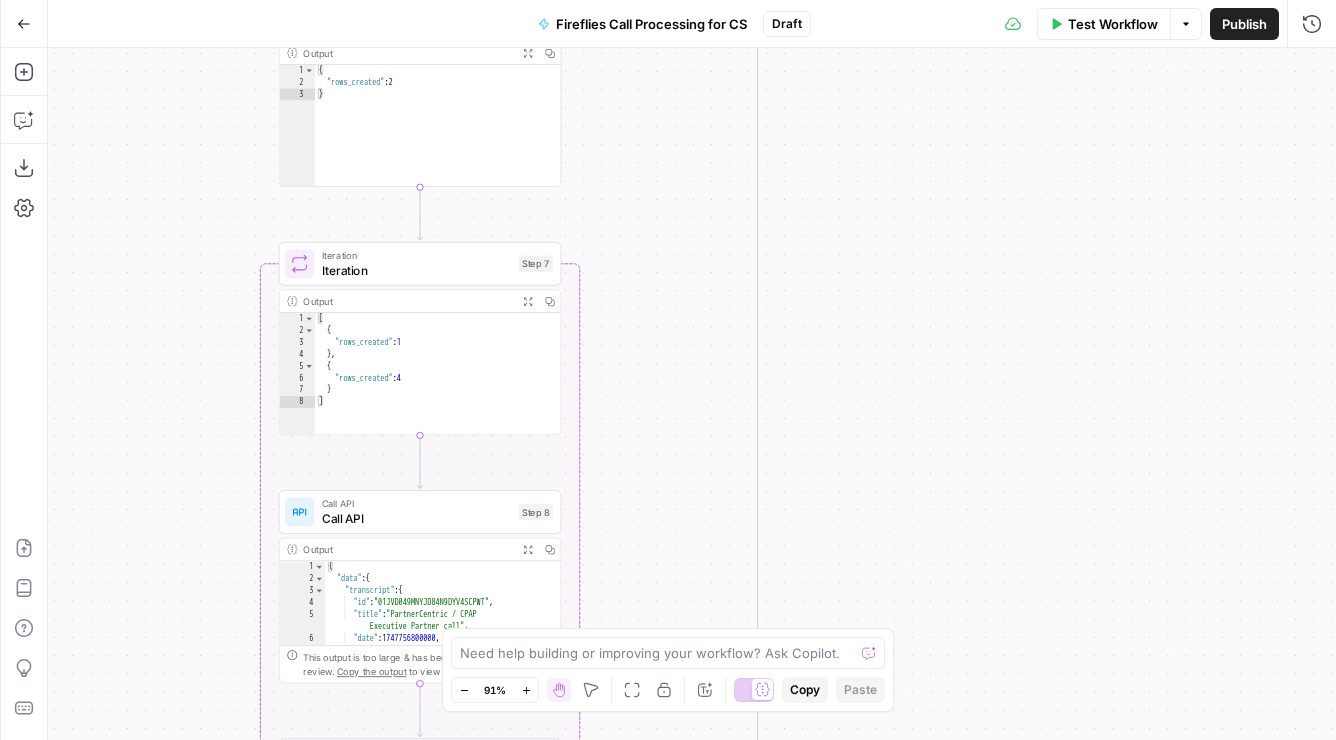 drag, startPoint x: 1019, startPoint y: 366, endPoint x: 991, endPoint y: 476, distance: 113.507706 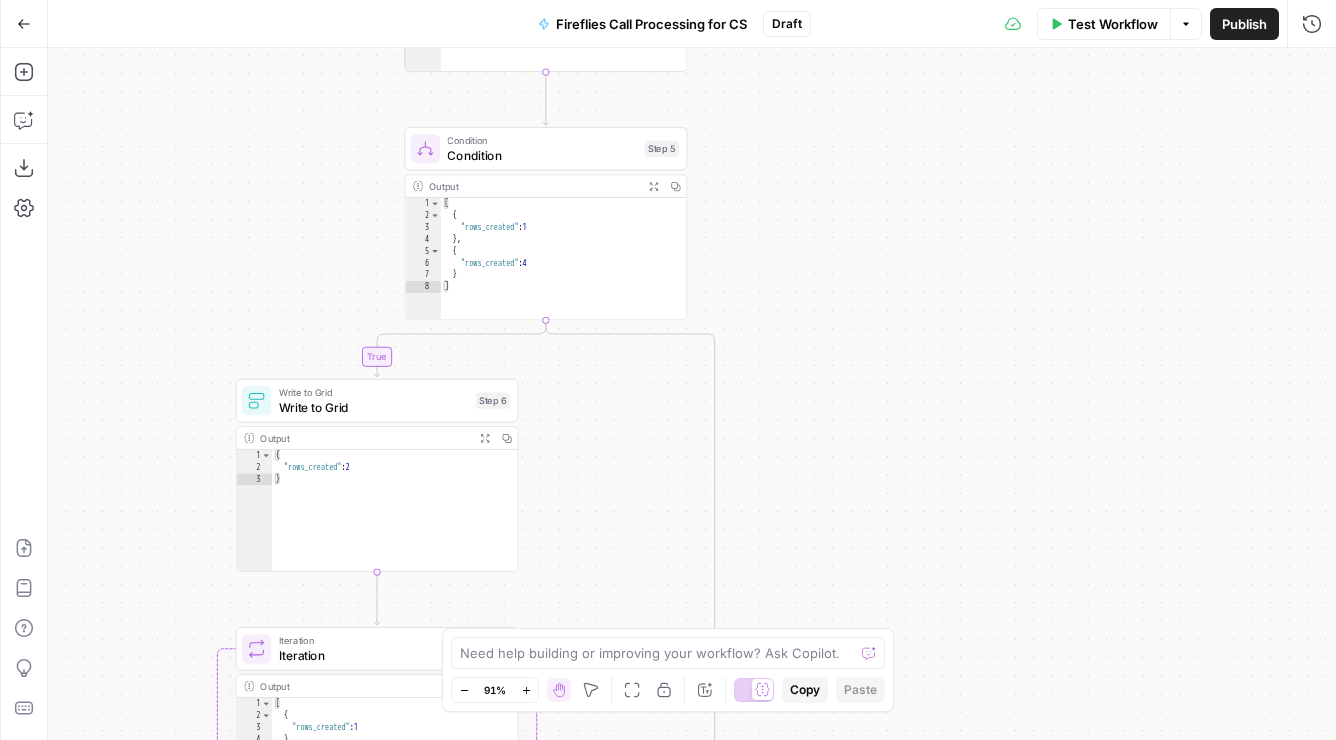 drag, startPoint x: 982, startPoint y: 445, endPoint x: 938, endPoint y: 709, distance: 267.64154 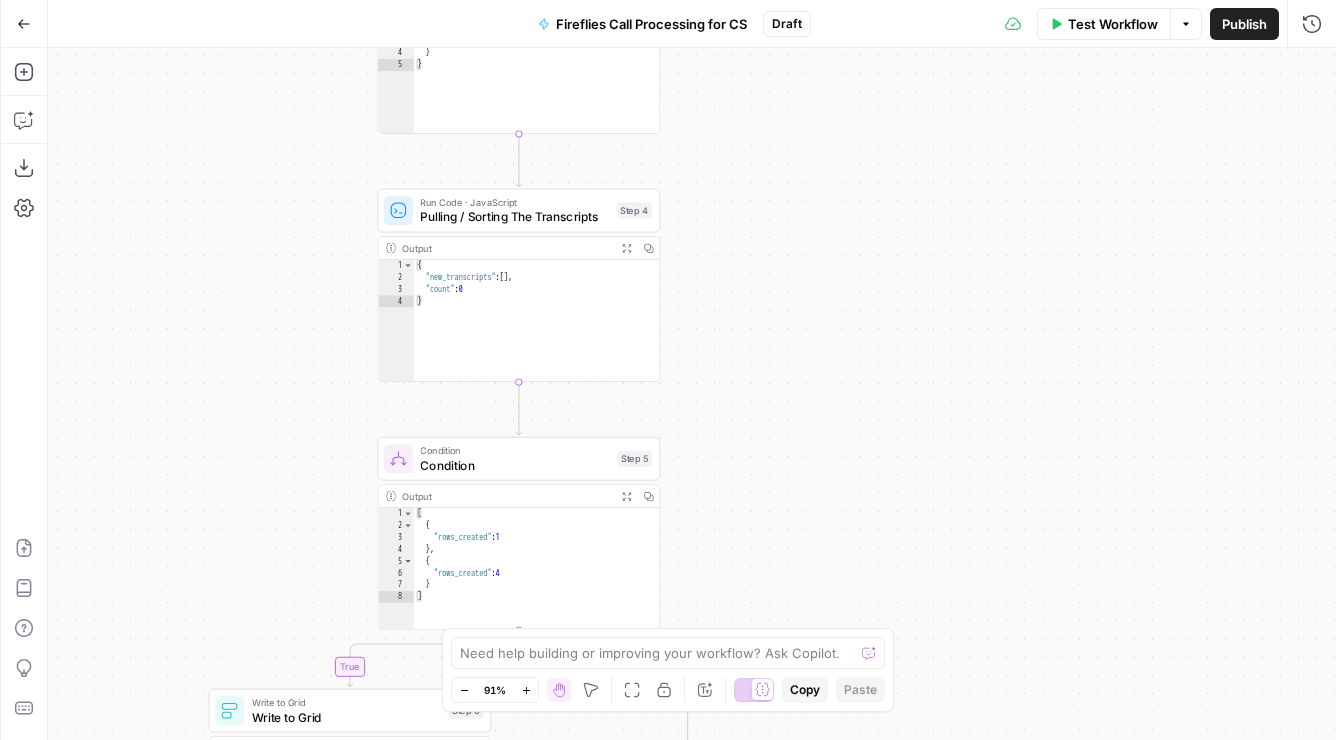 drag, startPoint x: 945, startPoint y: 391, endPoint x: 966, endPoint y: 215, distance: 177.24841 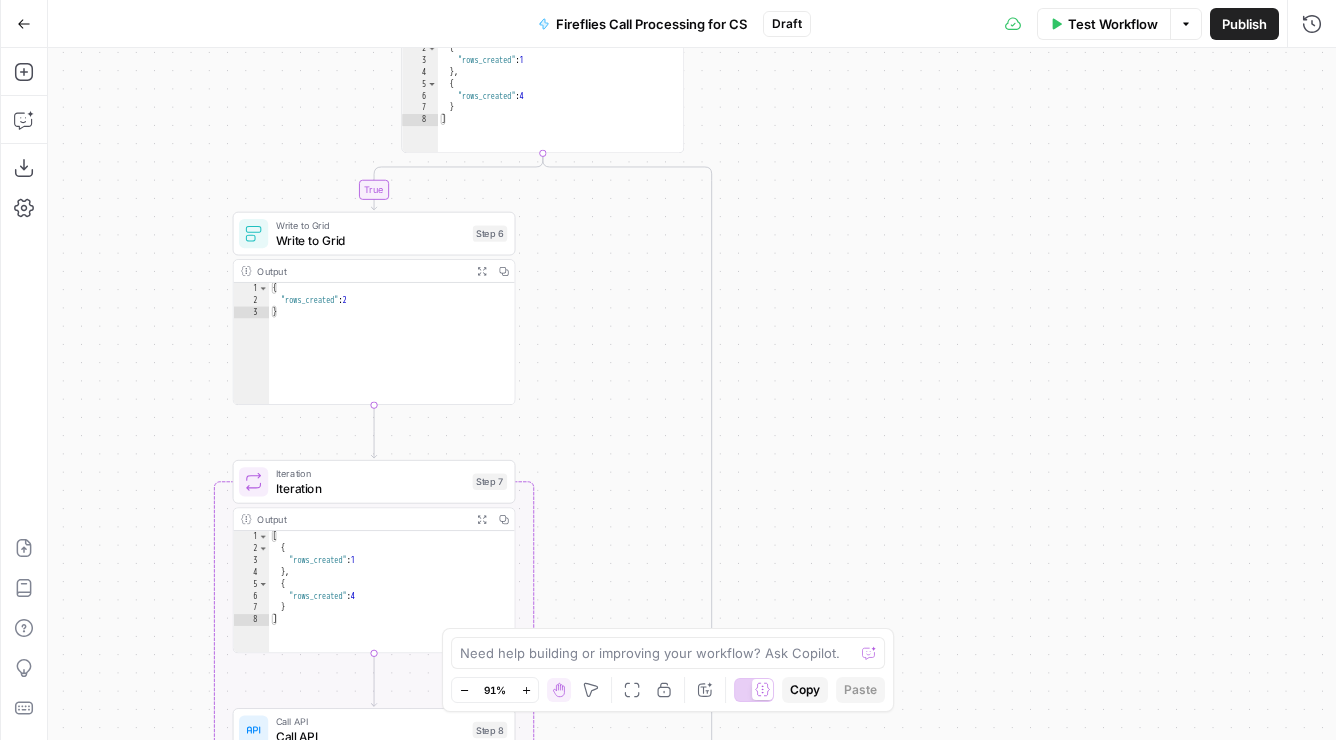 drag, startPoint x: 973, startPoint y: 417, endPoint x: 985, endPoint y: 198, distance: 219.32852 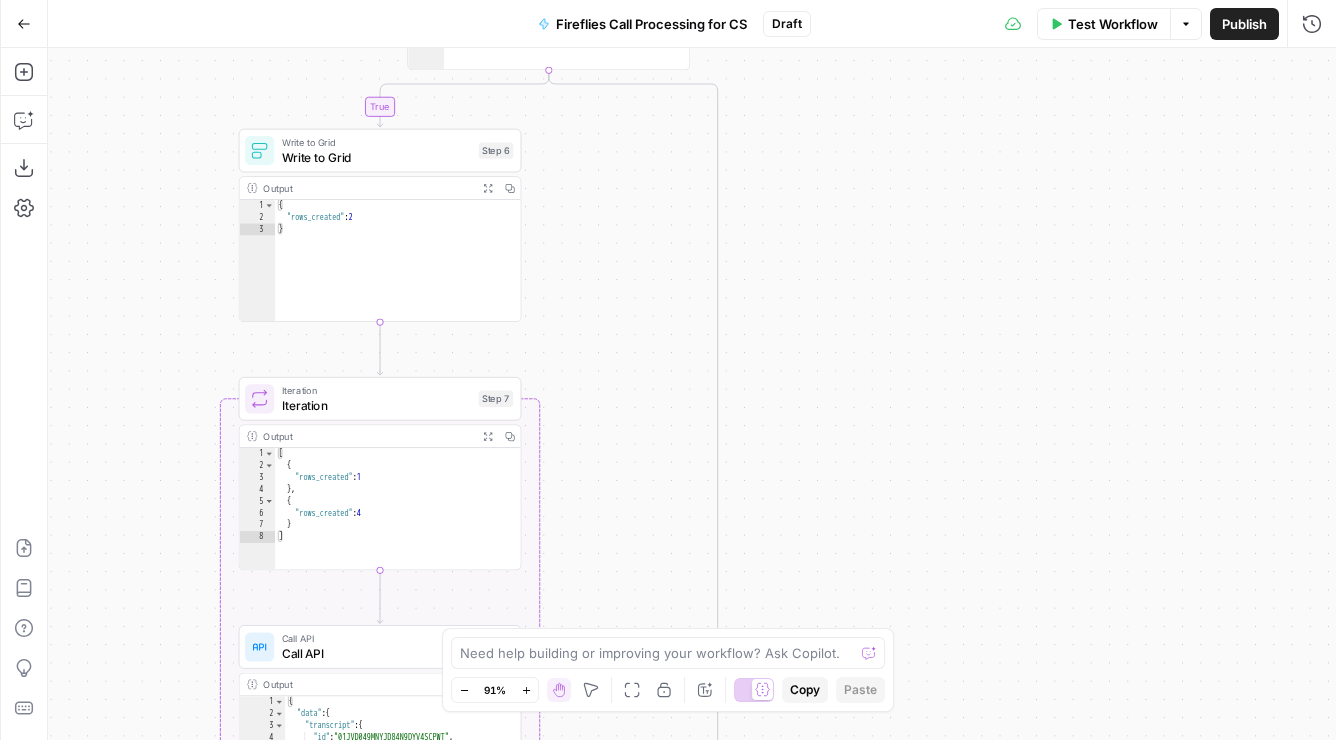 drag, startPoint x: 956, startPoint y: 438, endPoint x: 979, endPoint y: 223, distance: 216.22673 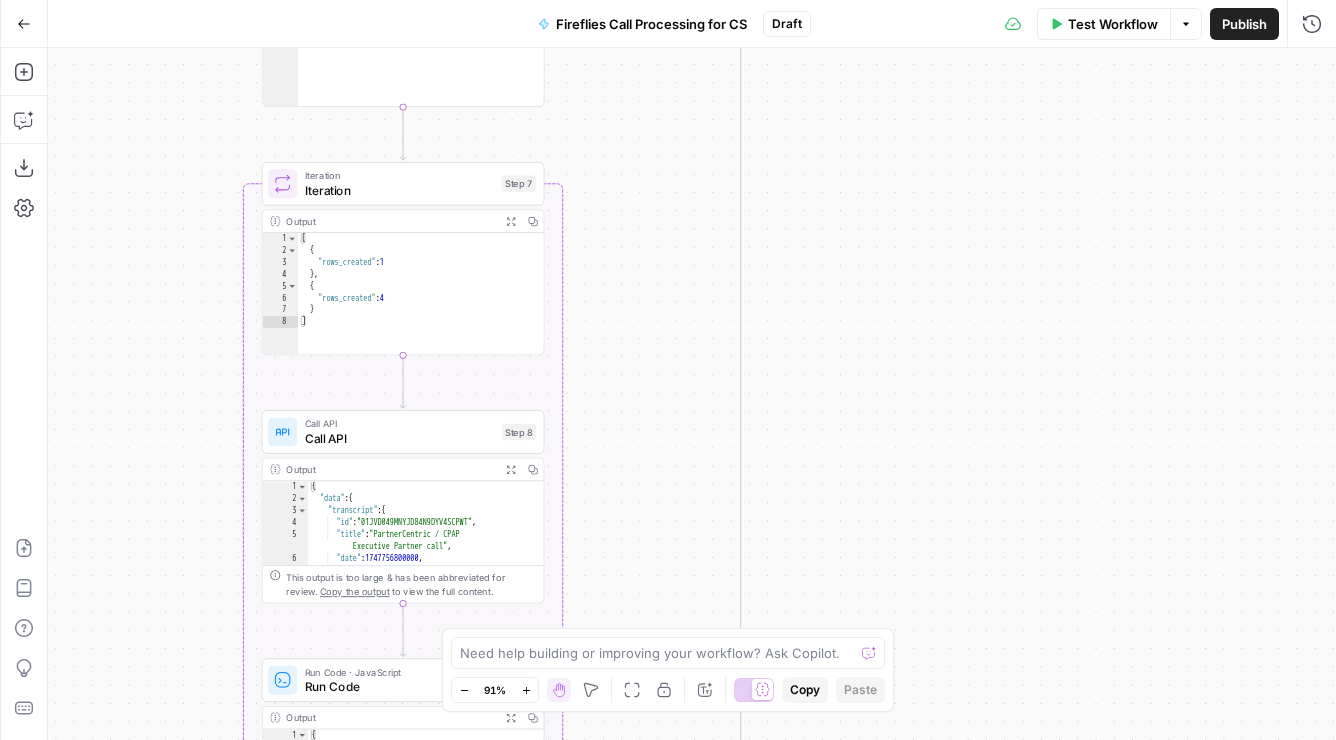 drag, startPoint x: 970, startPoint y: 378, endPoint x: 996, endPoint y: 280, distance: 101.390335 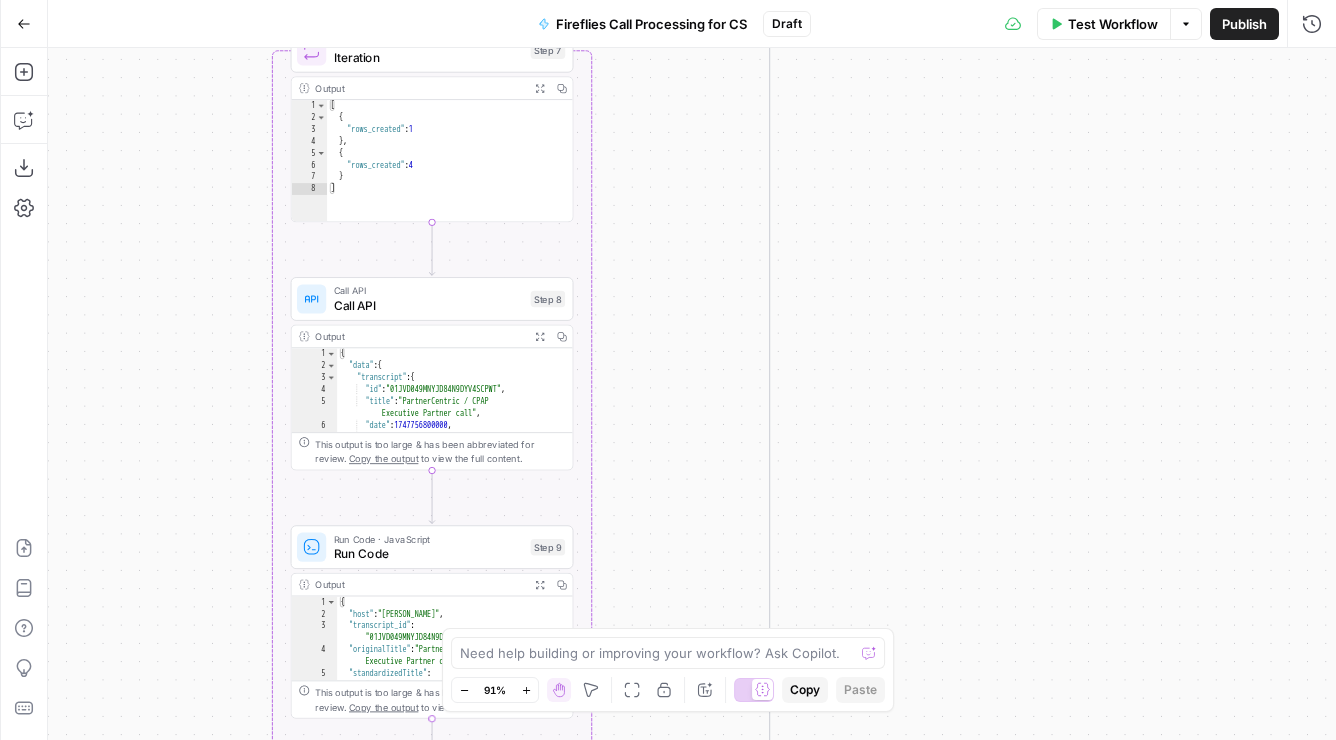 drag, startPoint x: 998, startPoint y: 357, endPoint x: 1005, endPoint y: 304, distance: 53.460266 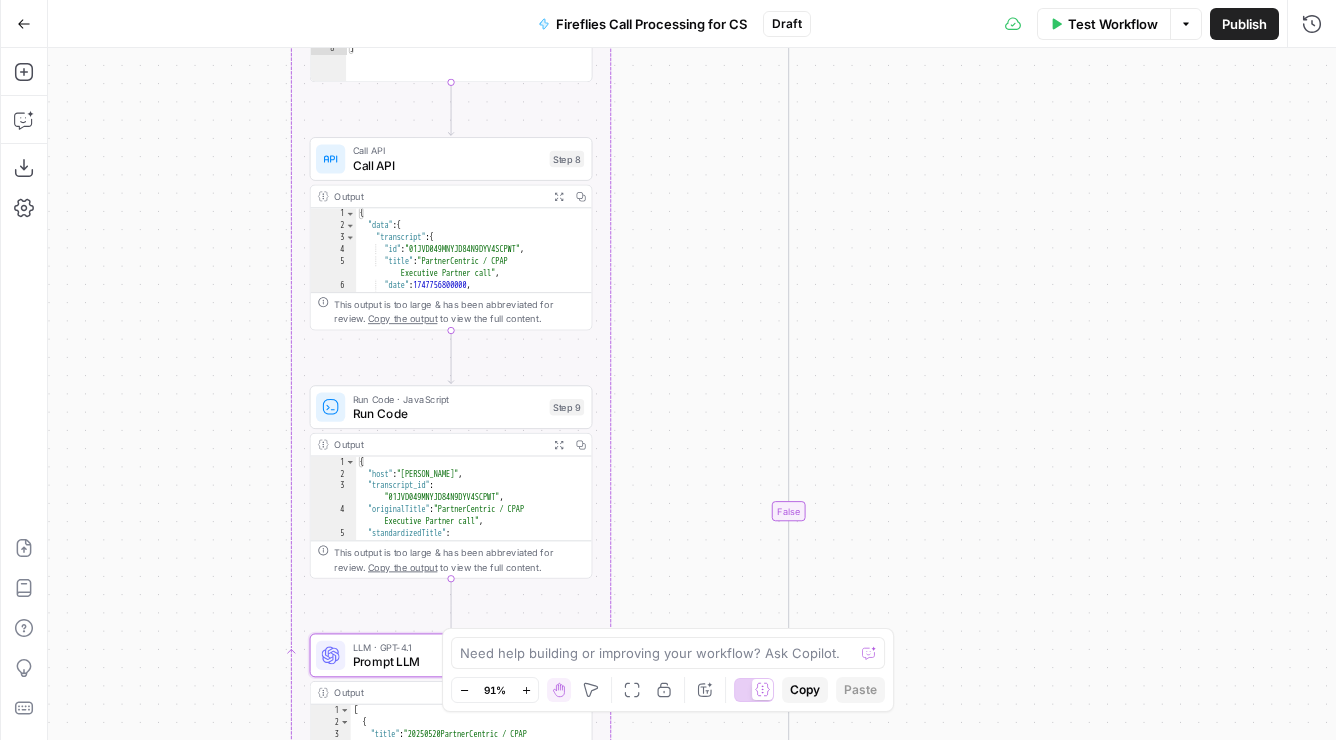 drag, startPoint x: 1002, startPoint y: 295, endPoint x: 1003, endPoint y: 253, distance: 42.0119 